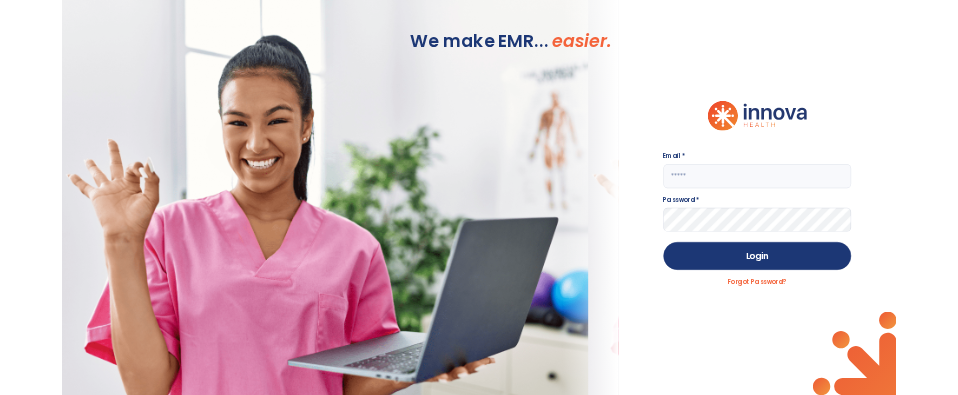 scroll, scrollTop: 0, scrollLeft: 0, axis: both 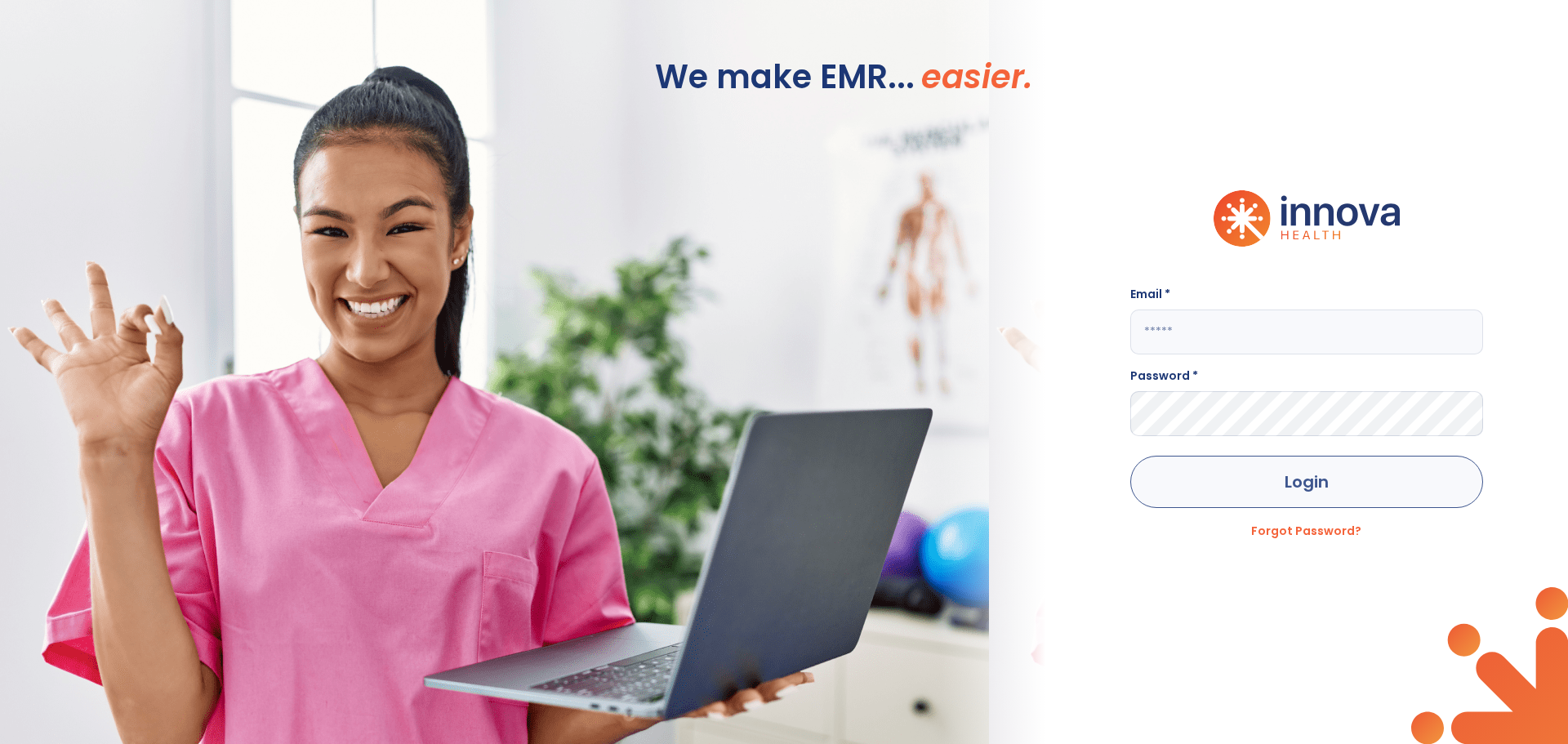 type on "**********" 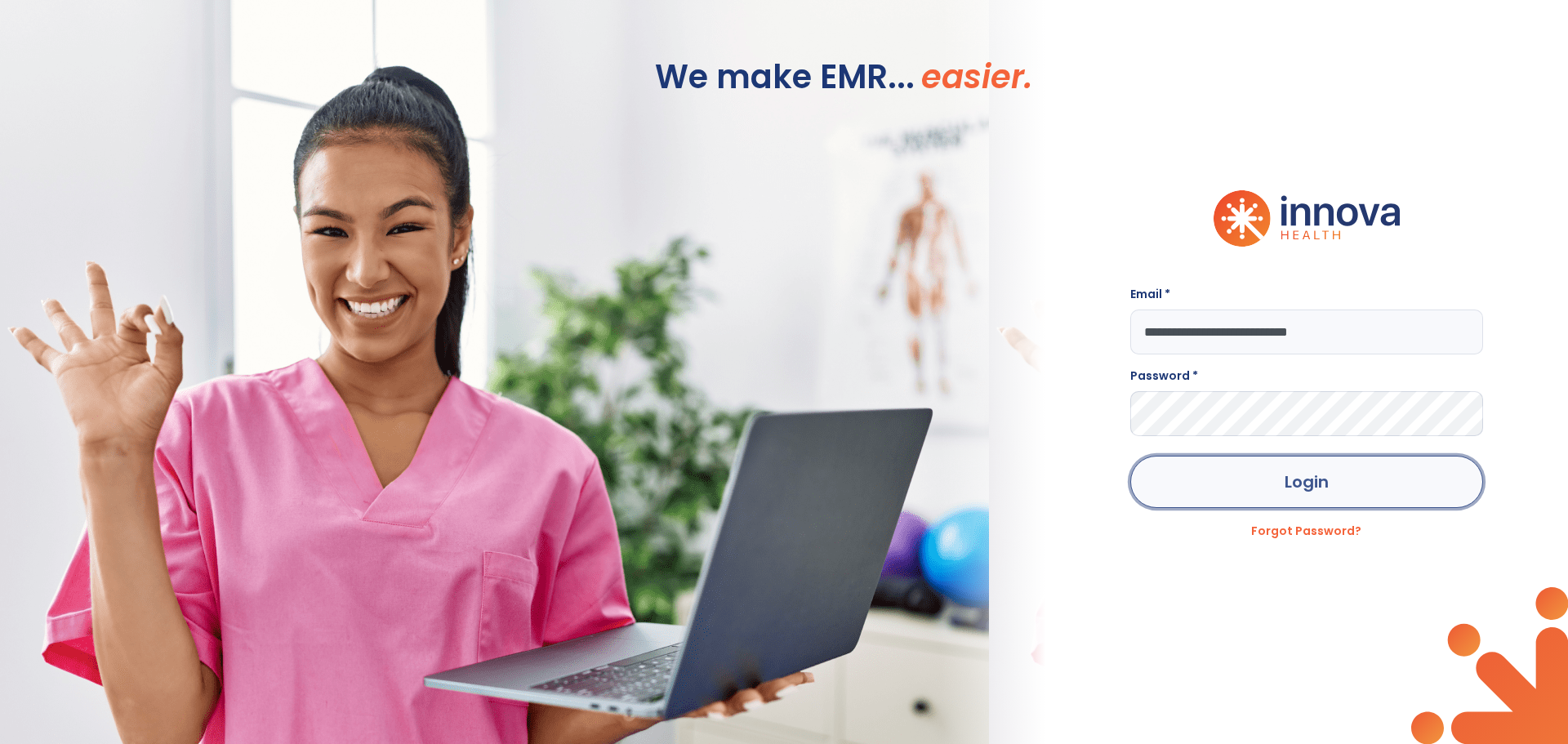 click on "Login" 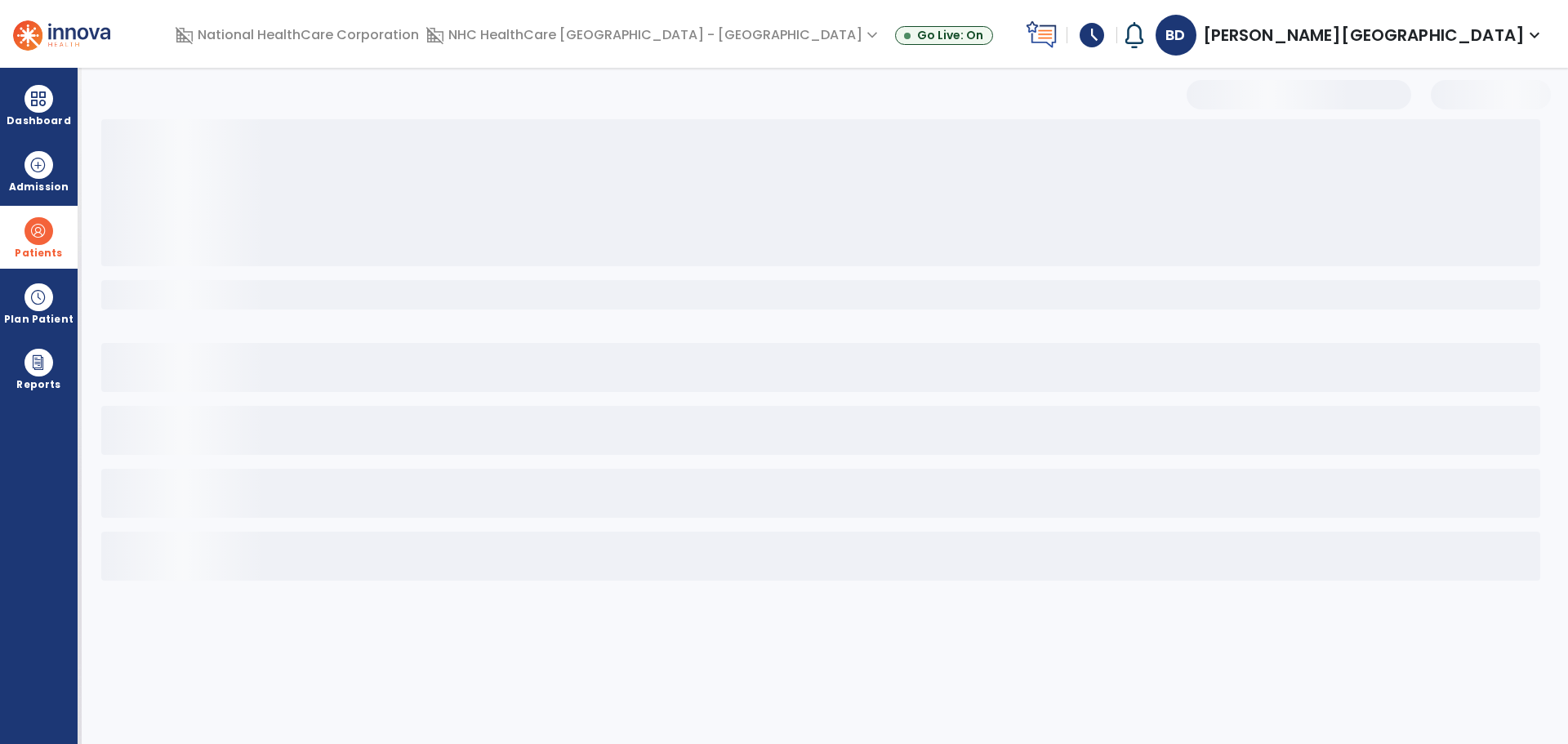 click on "Patients" at bounding box center (38, 237) 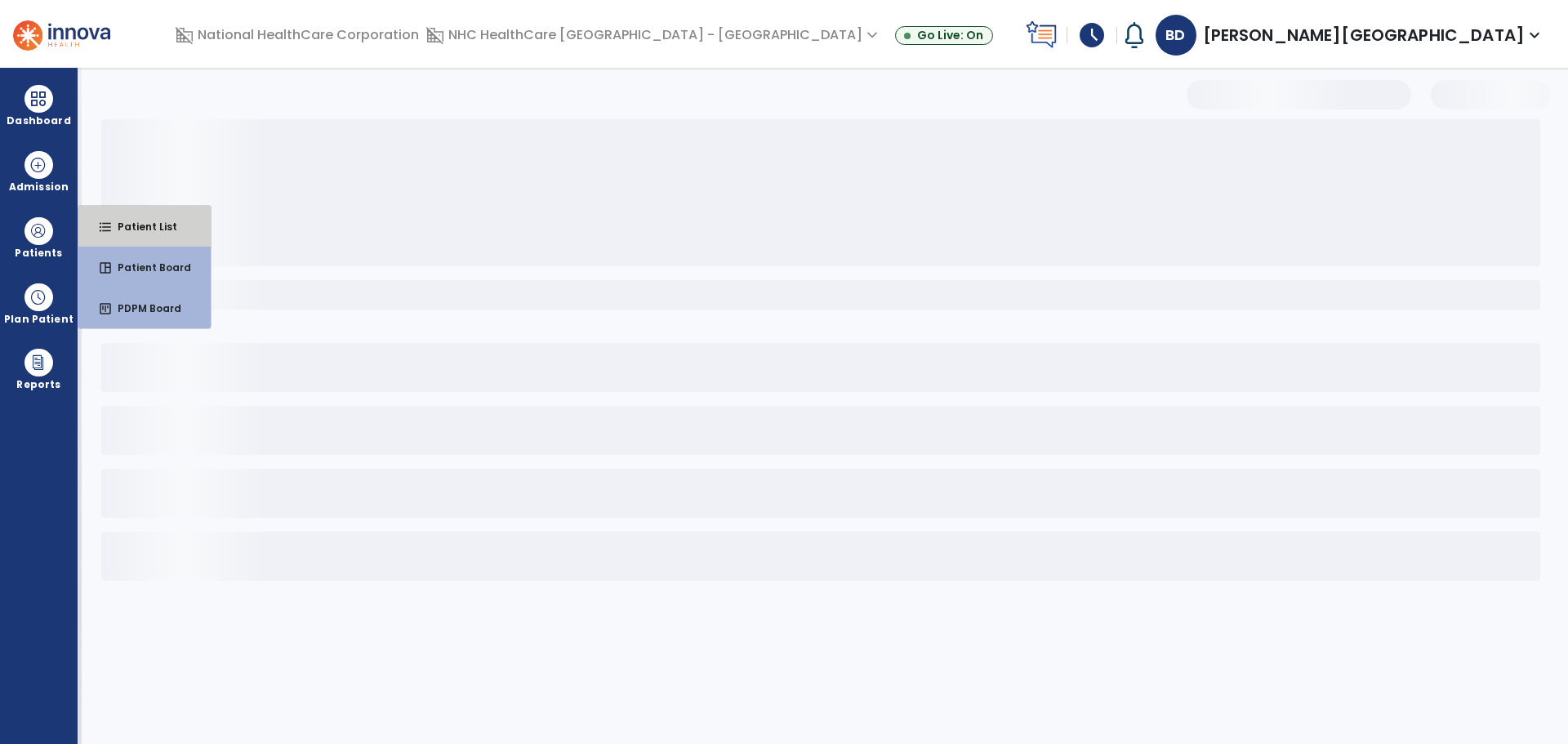 click on "Patient List" at bounding box center (140, 226) 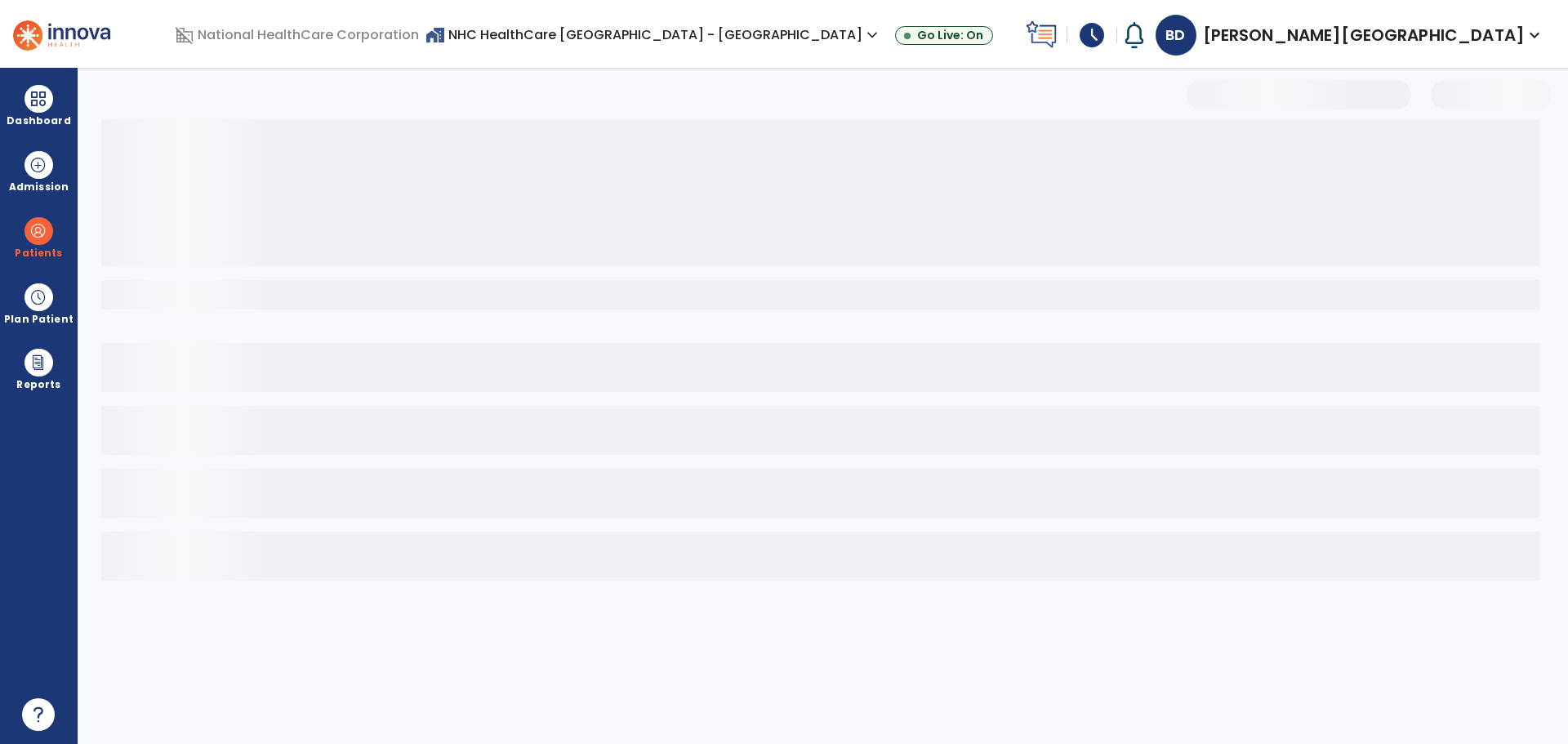 select on "***" 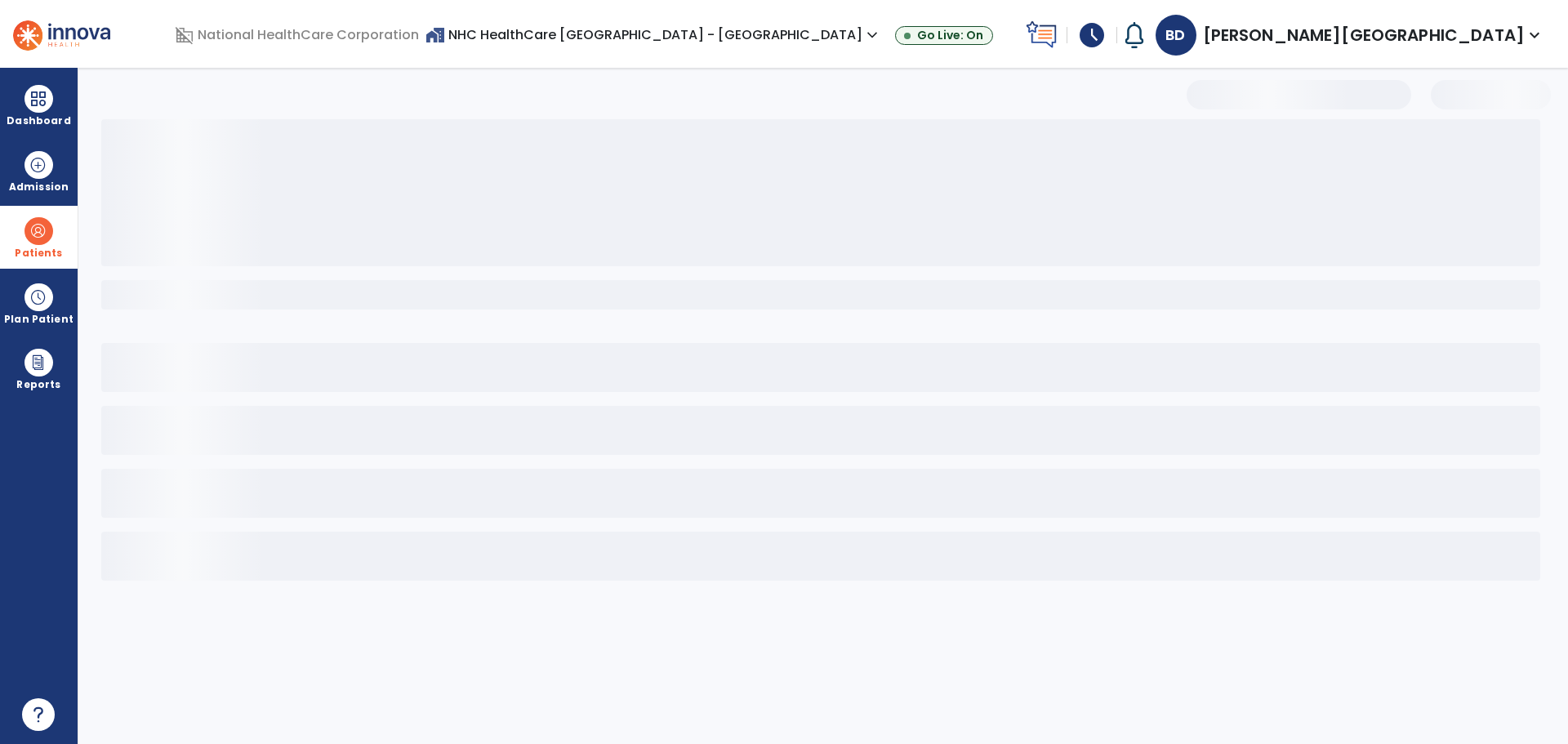 click on "Patients" at bounding box center [38, 237] 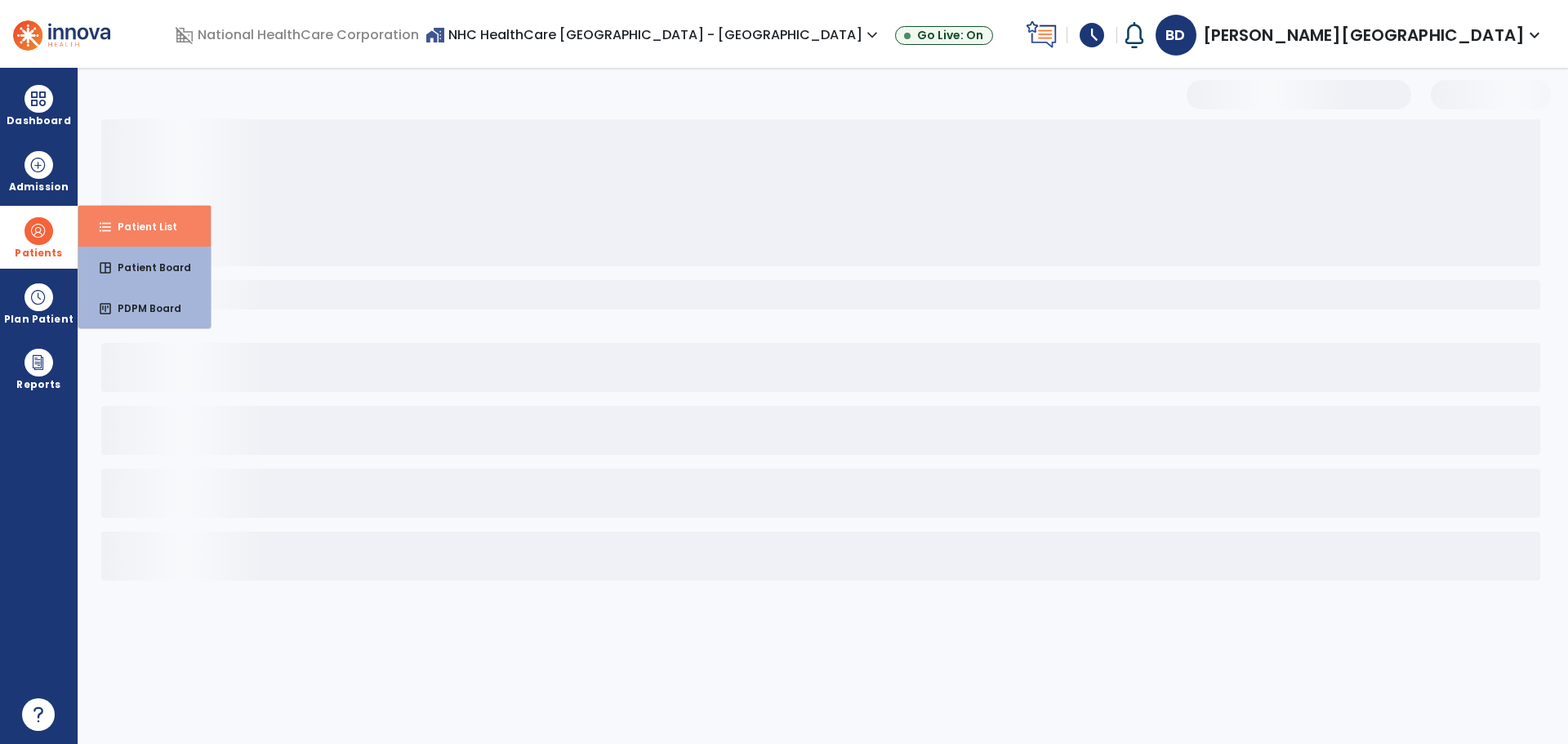 click on "format_list_bulleted  Patient List" at bounding box center [145, 226] 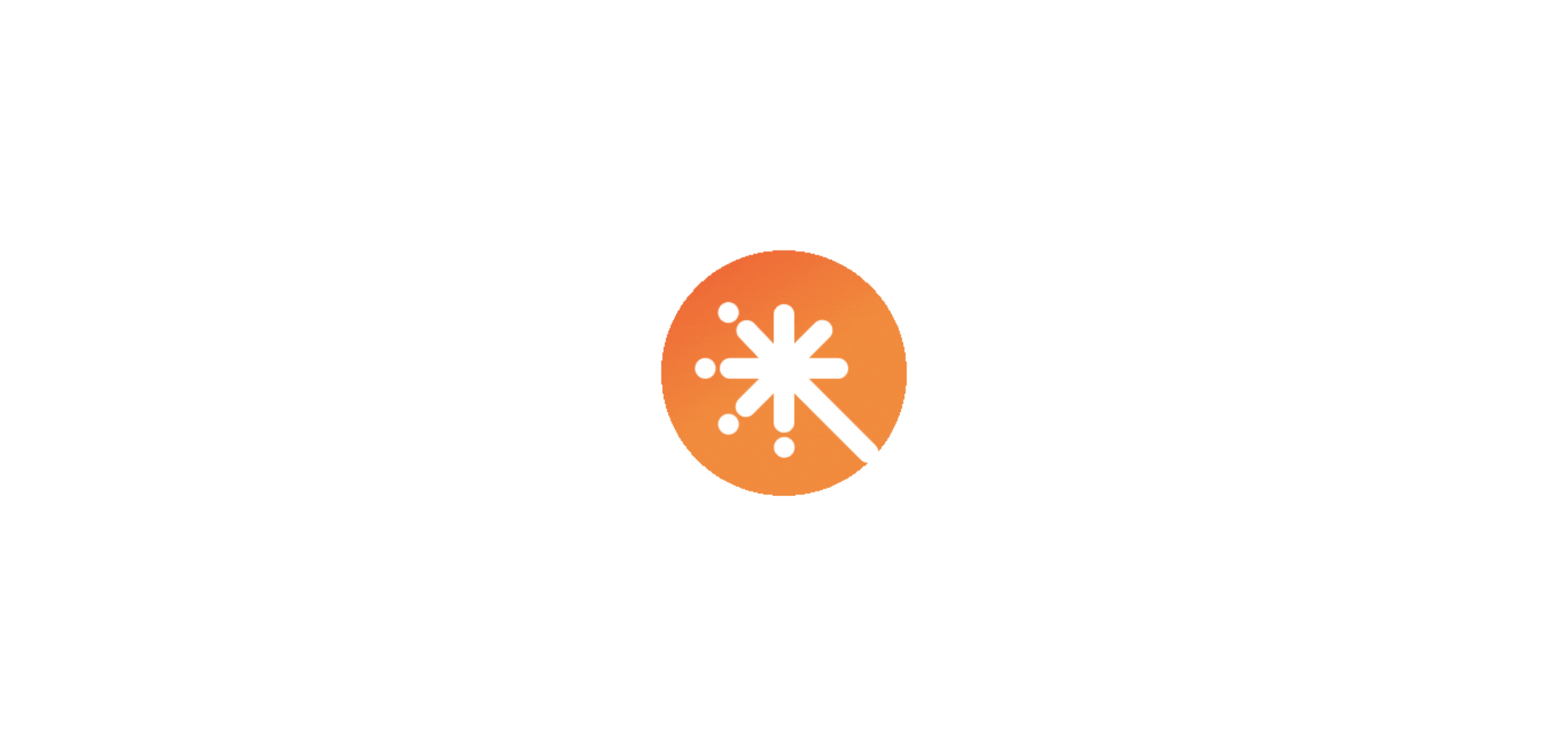 scroll, scrollTop: 0, scrollLeft: 0, axis: both 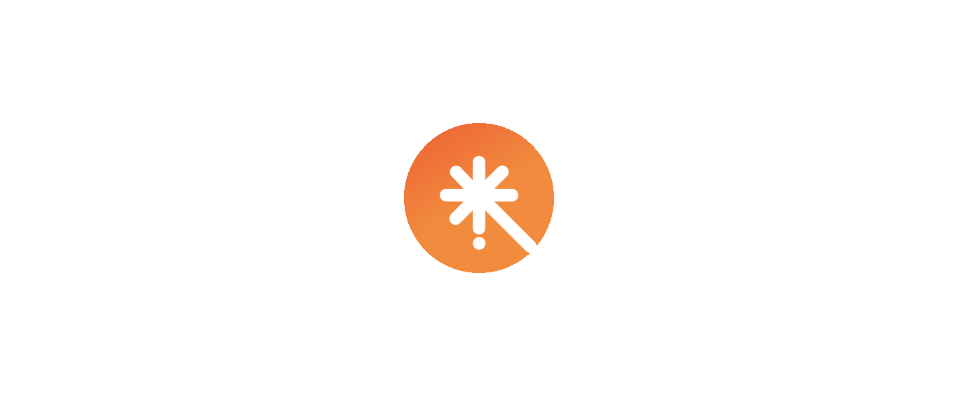 select on "****" 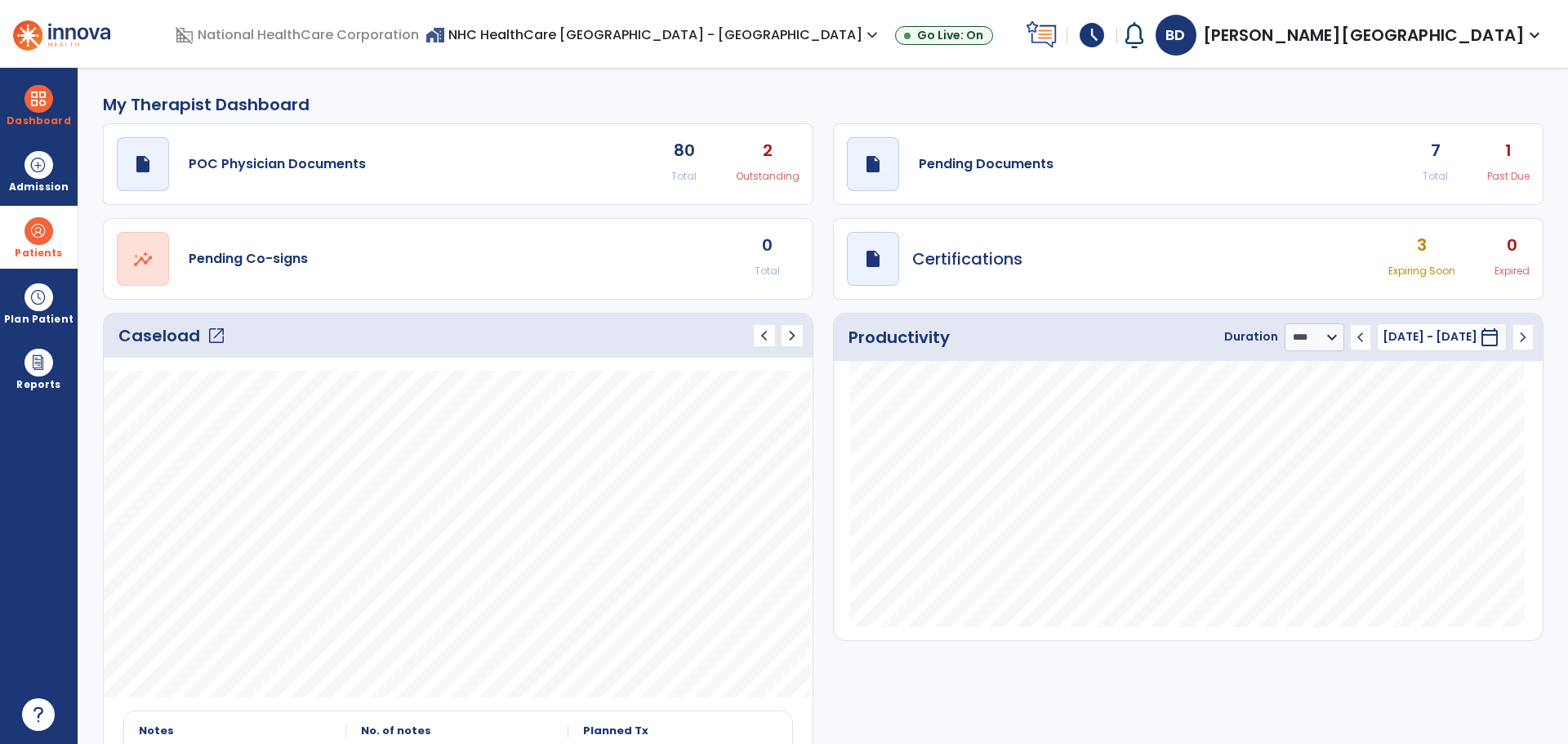 click on "Patients" at bounding box center (38, 237) 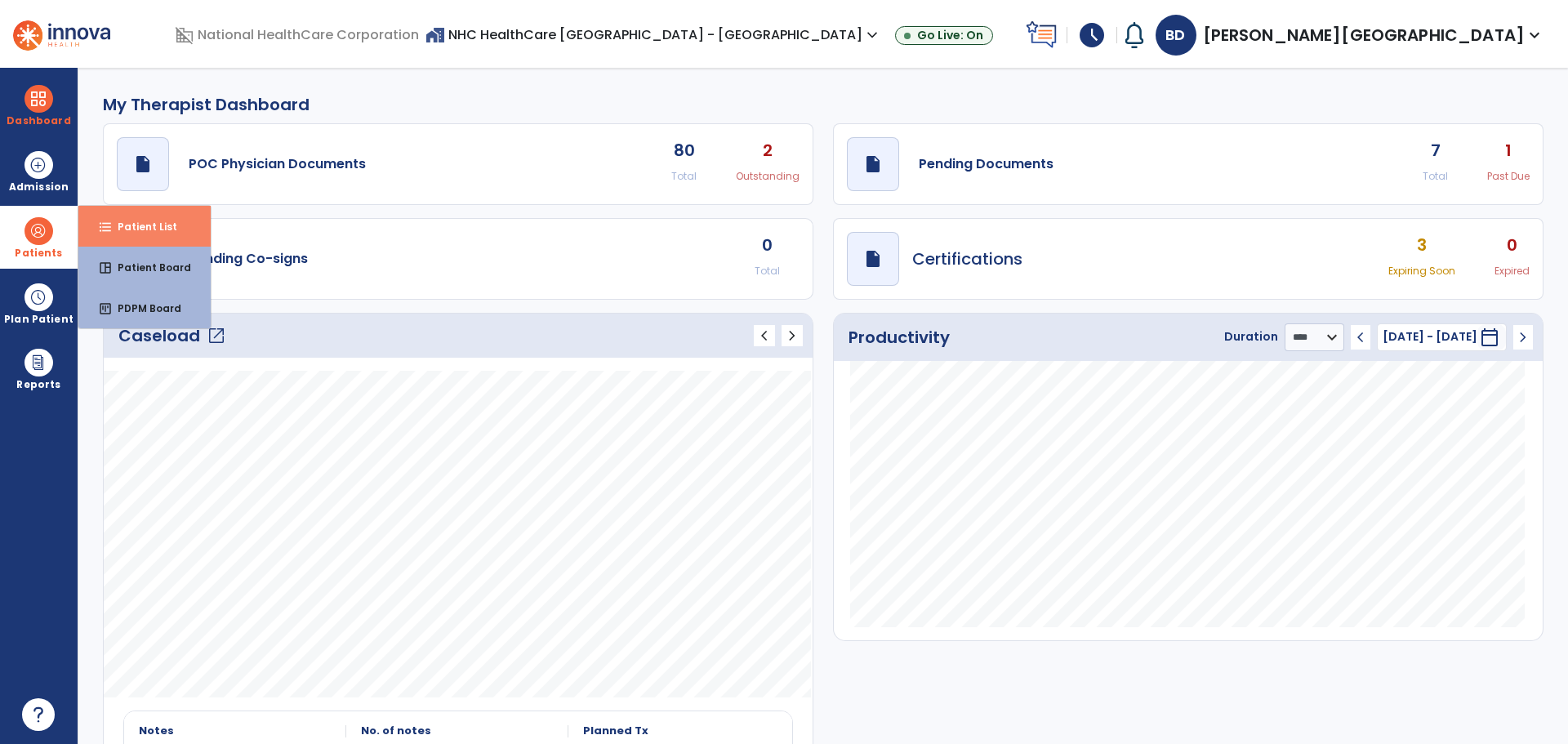 click on "Patient List" at bounding box center (140, 226) 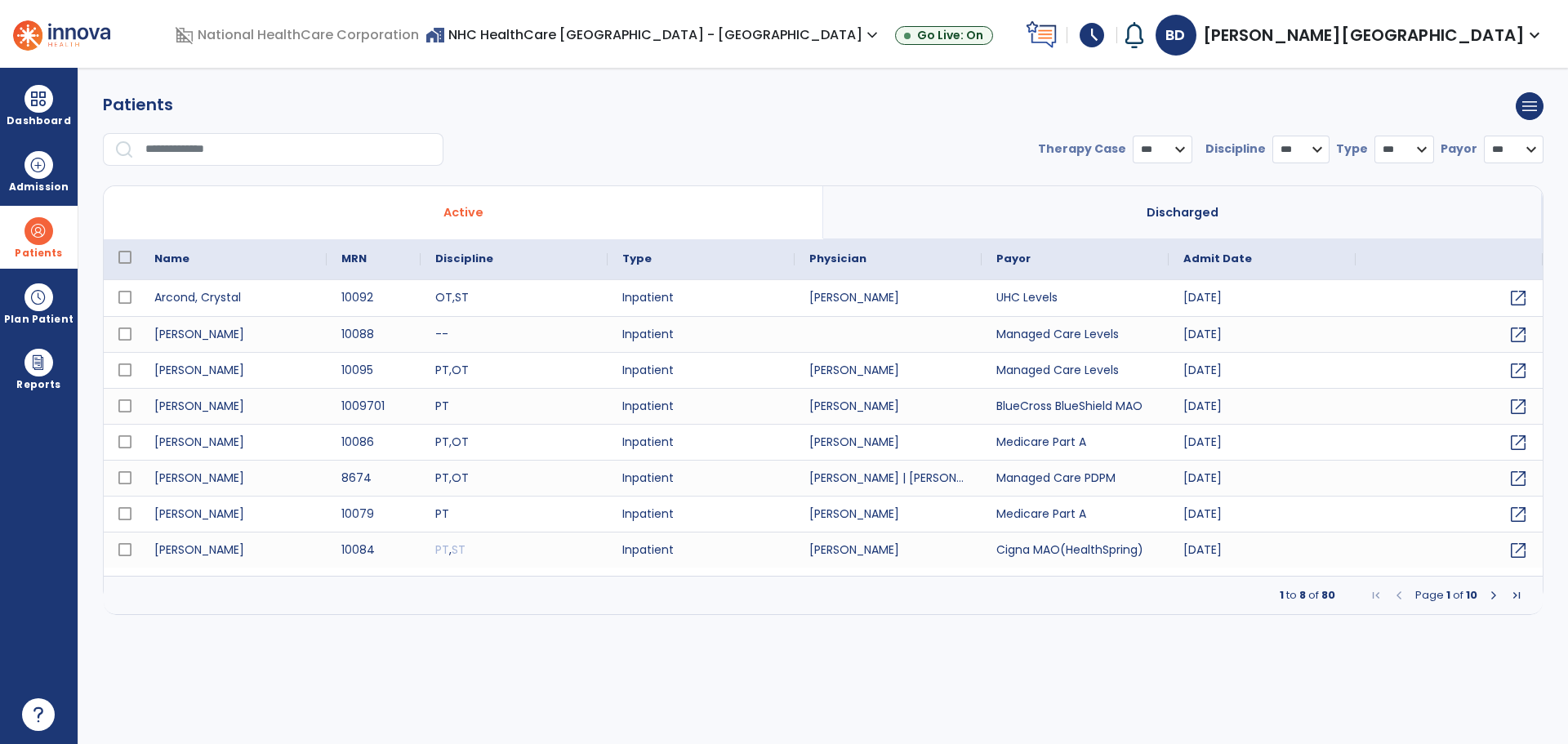 click at bounding box center [288, 149] 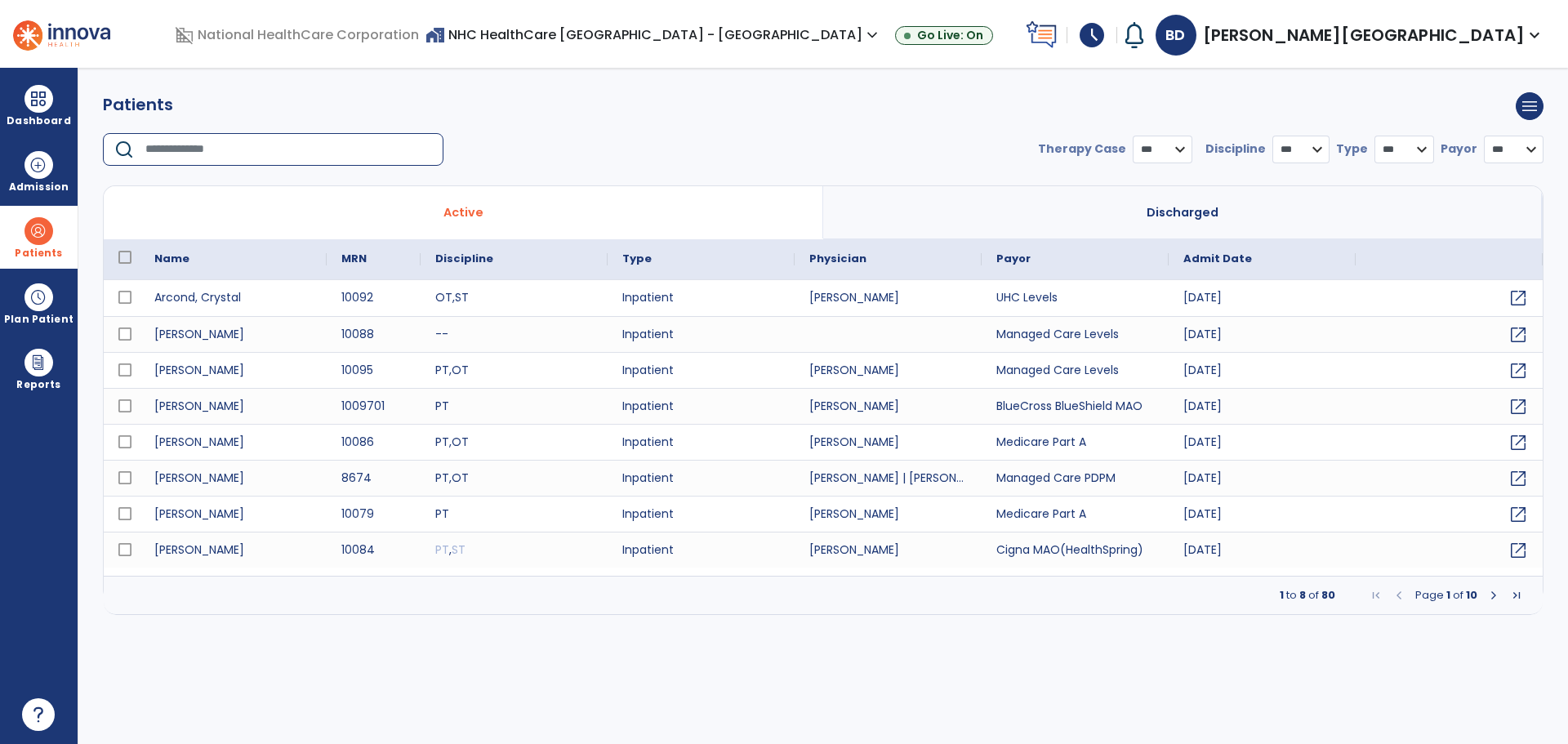 click at bounding box center [288, 149] 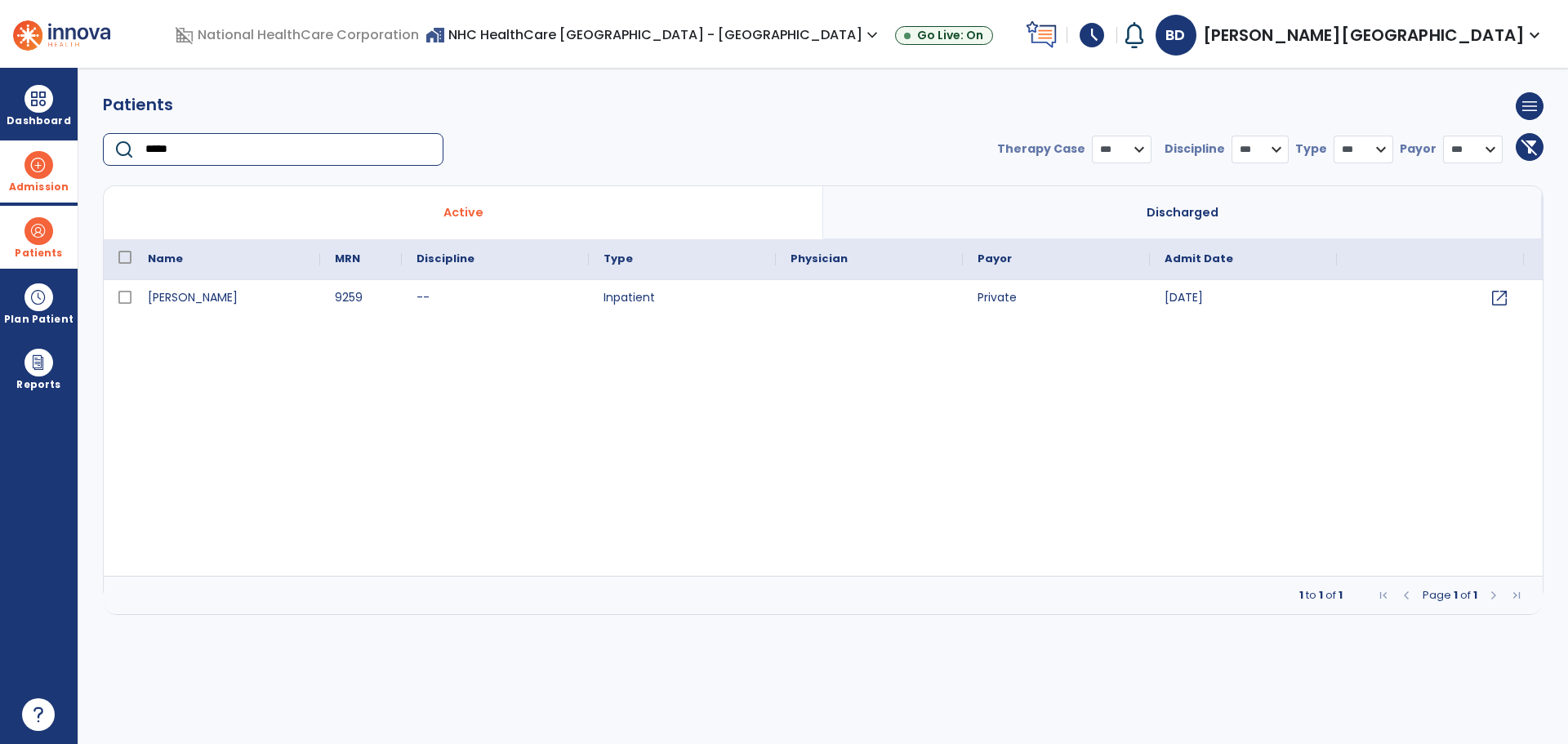 type on "*****" 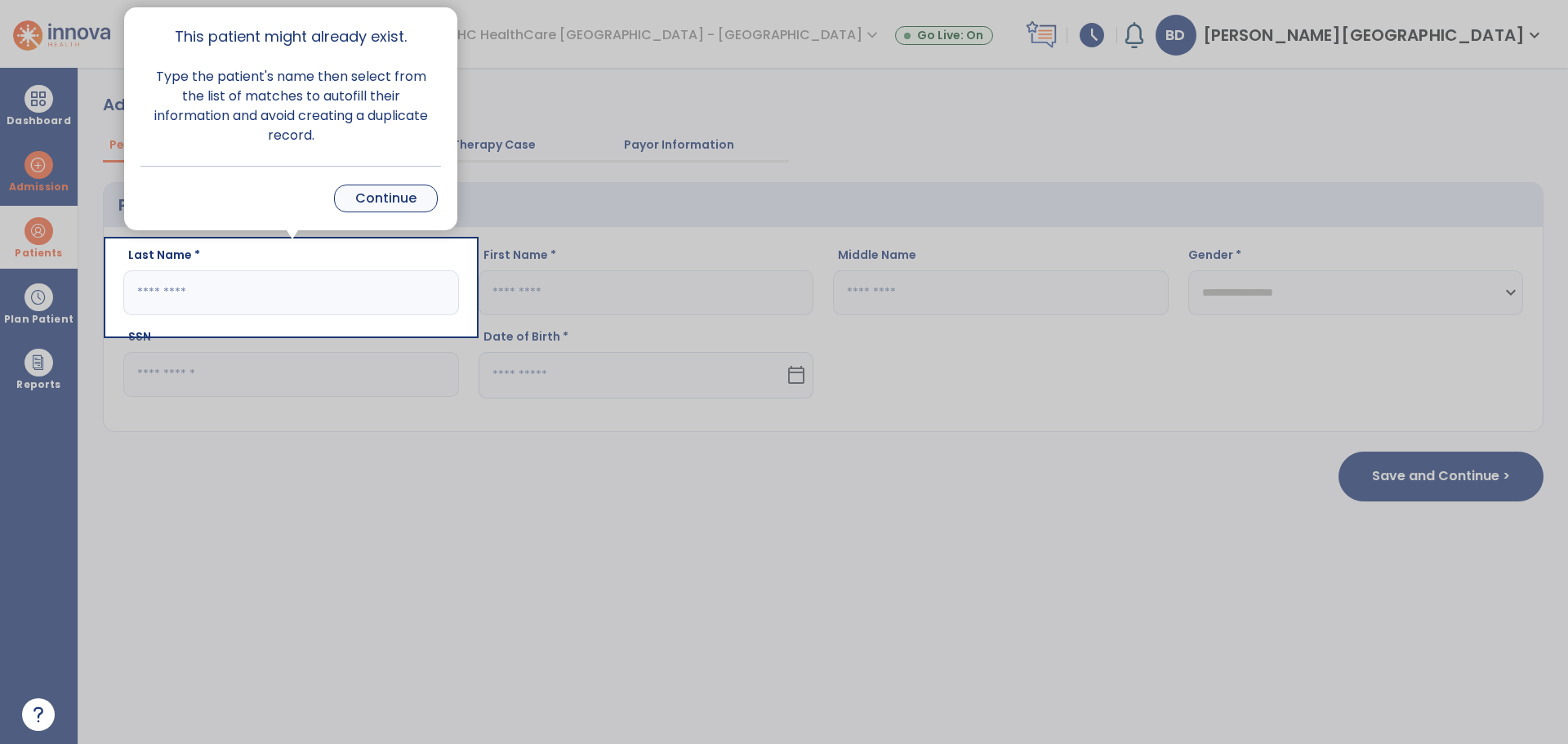click on "Continue" at bounding box center [385, 198] 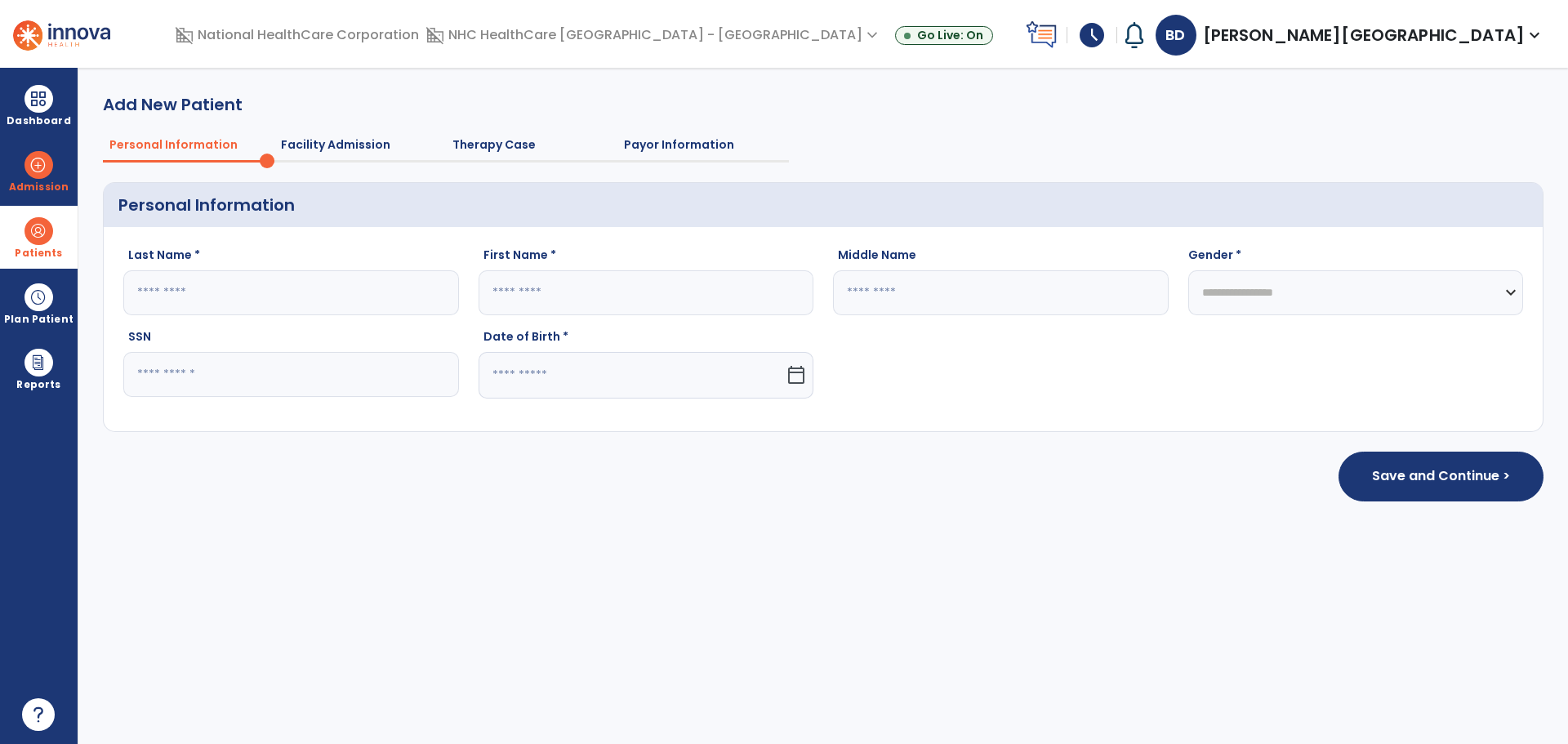click on "Patients" at bounding box center [38, 253] 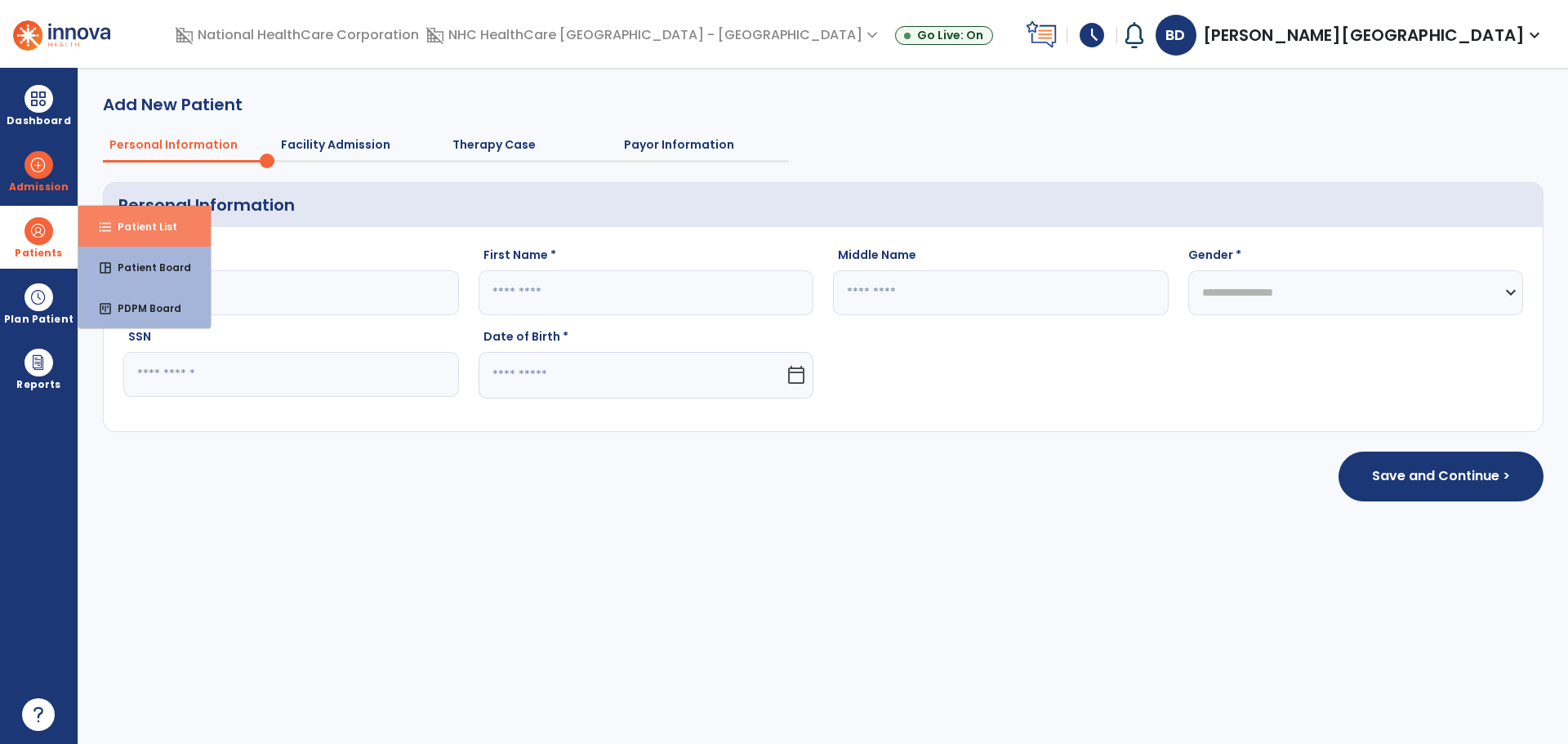 click on "format_list_bulleted  Patient List" at bounding box center [145, 226] 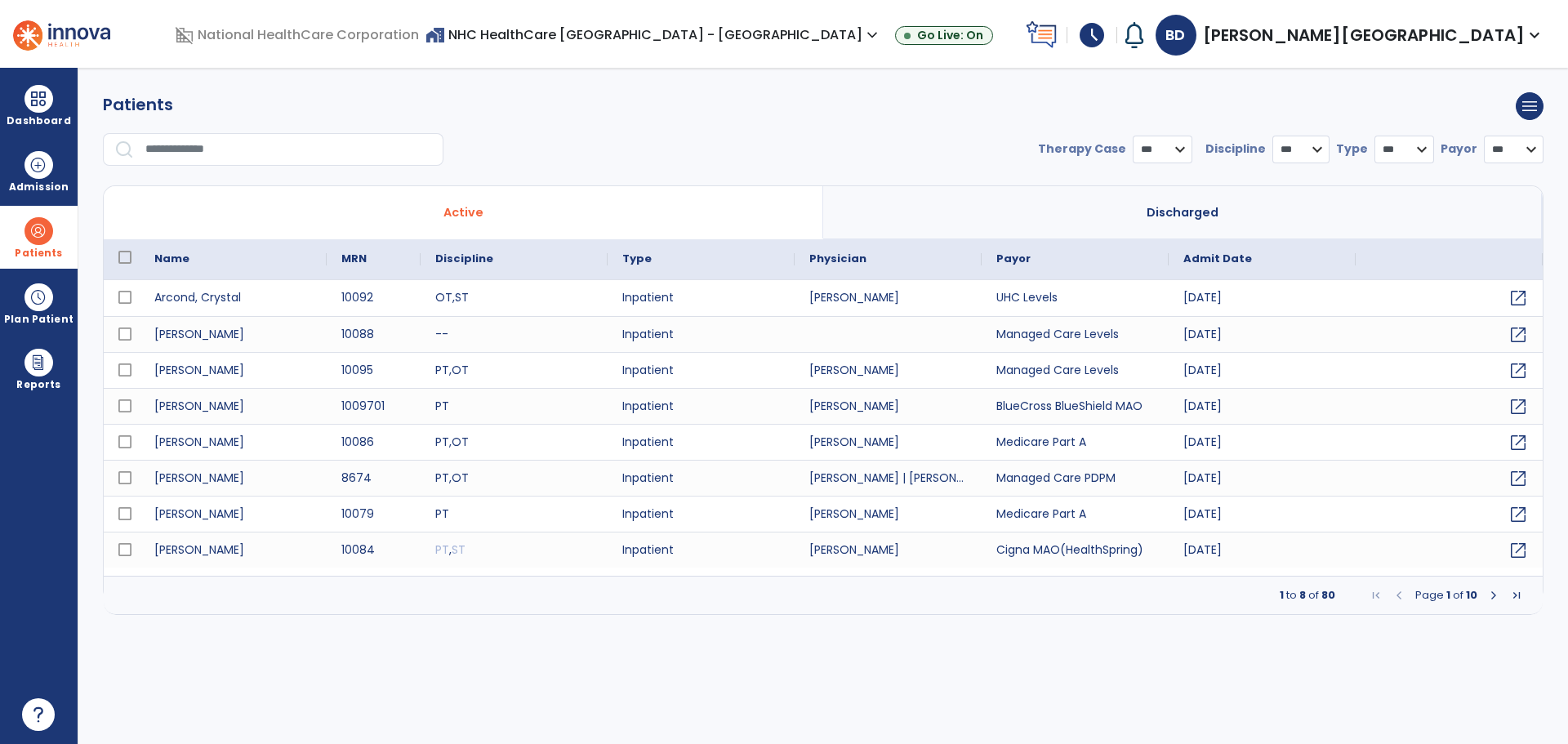 select on "***" 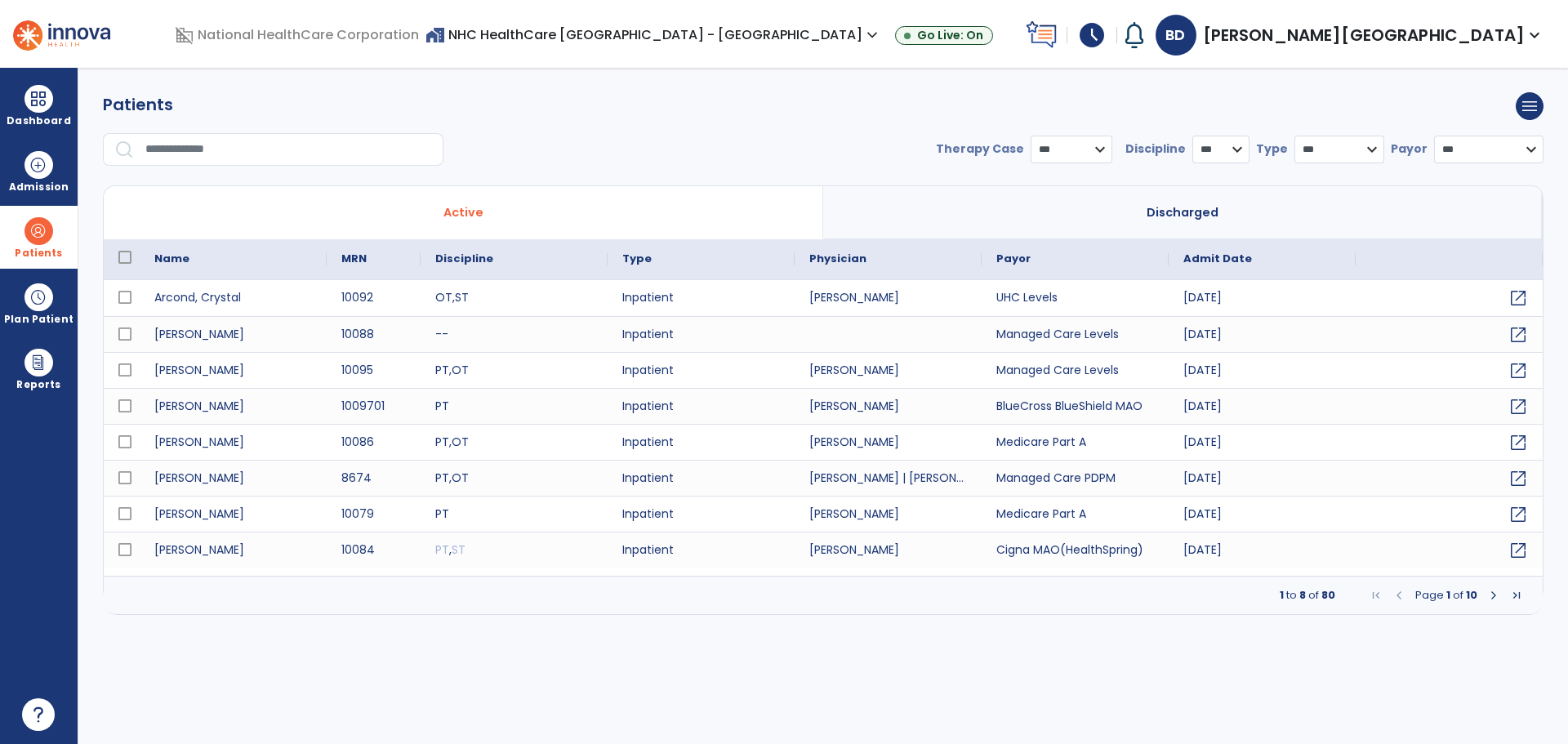 drag, startPoint x: 178, startPoint y: 142, endPoint x: 162, endPoint y: 121, distance: 26.40076 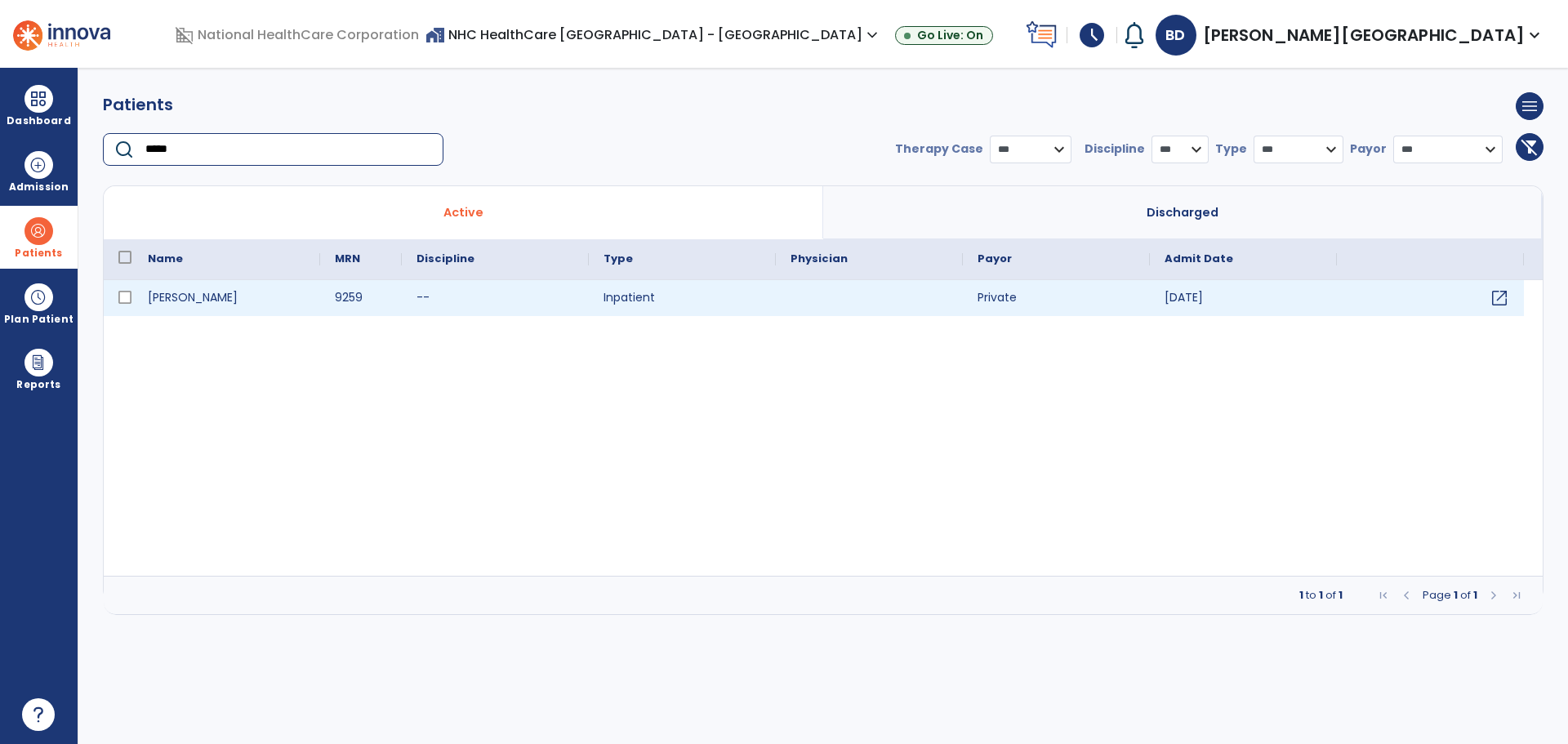 type on "*****" 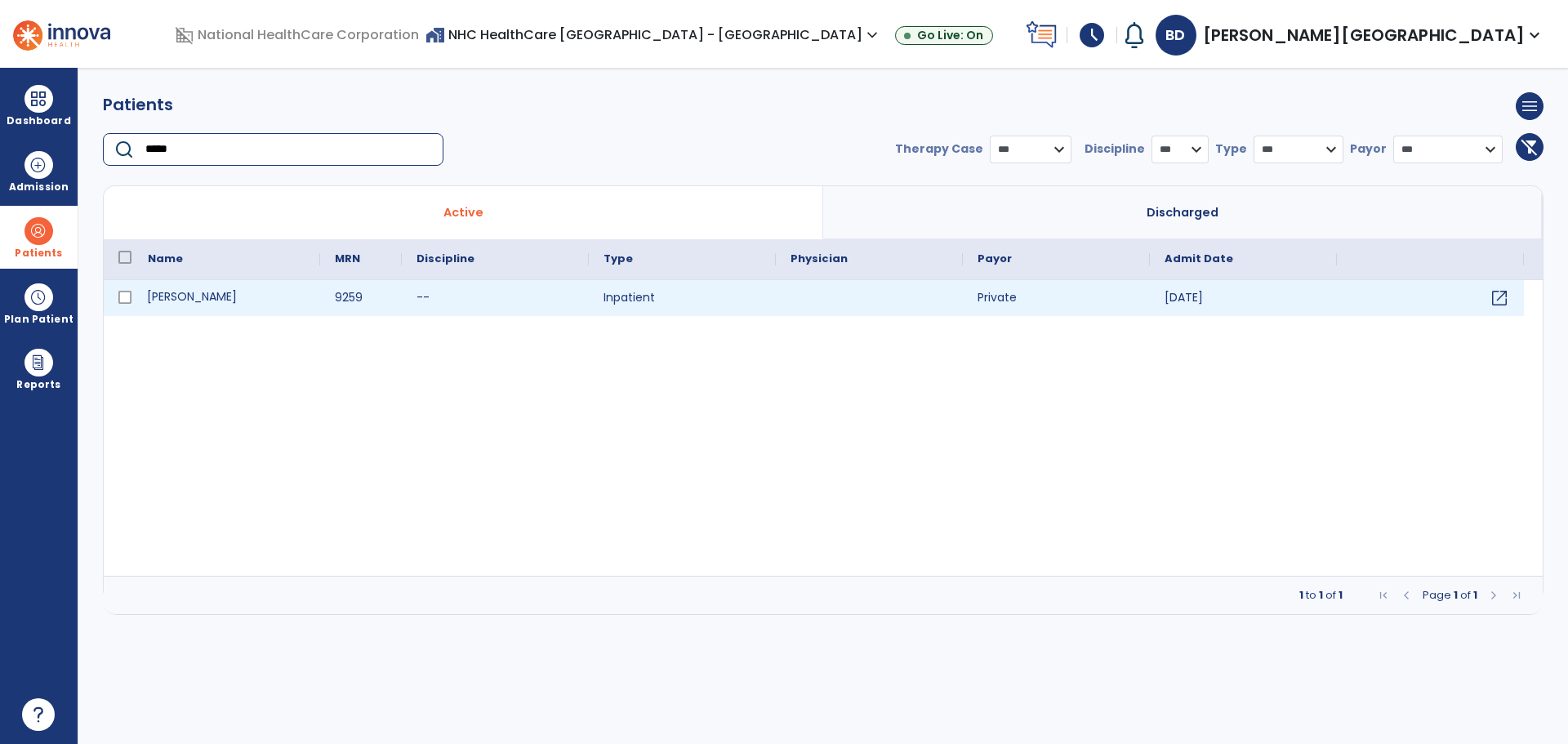 click on "[PERSON_NAME]" at bounding box center [226, 298] 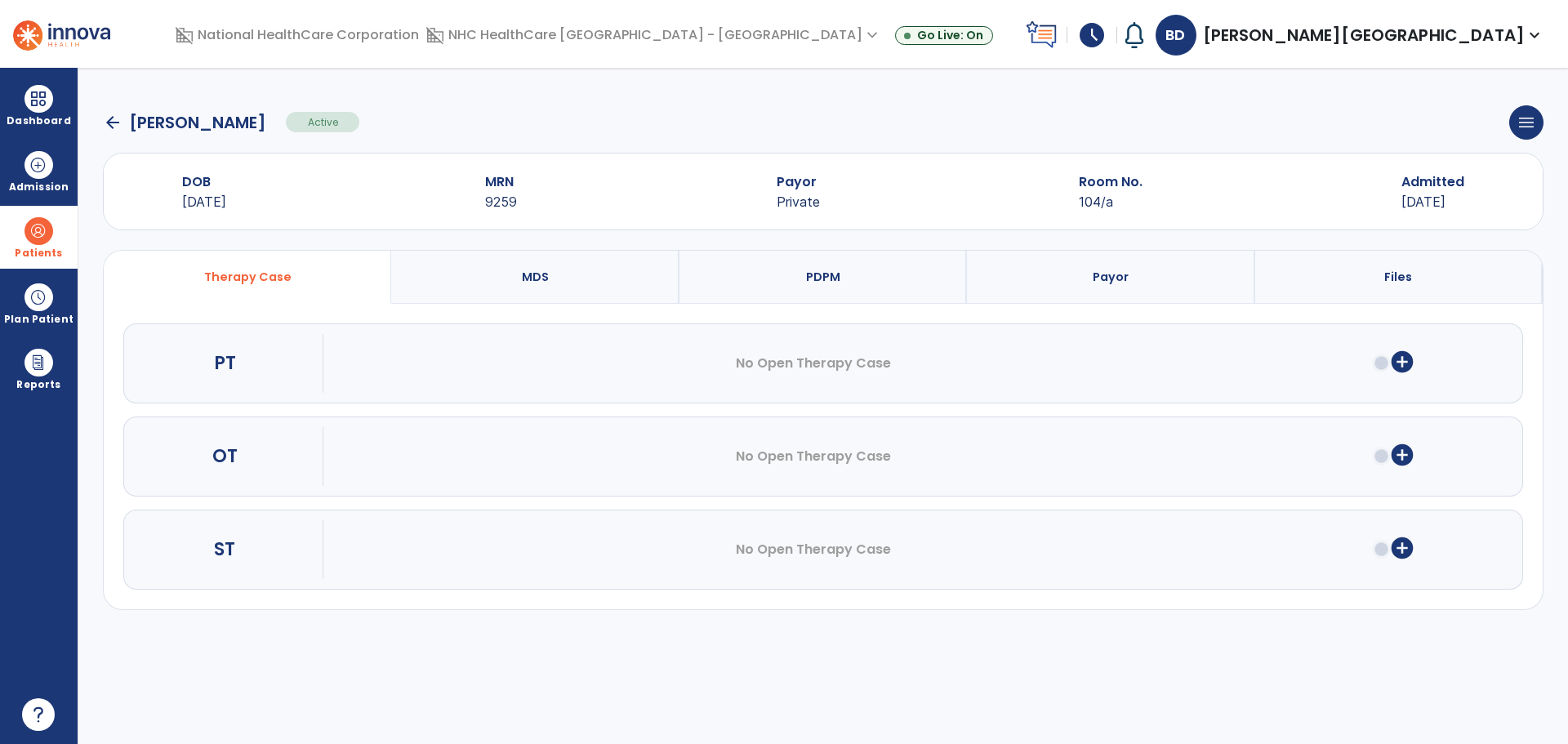 click on "add_circle" at bounding box center [1402, 362] 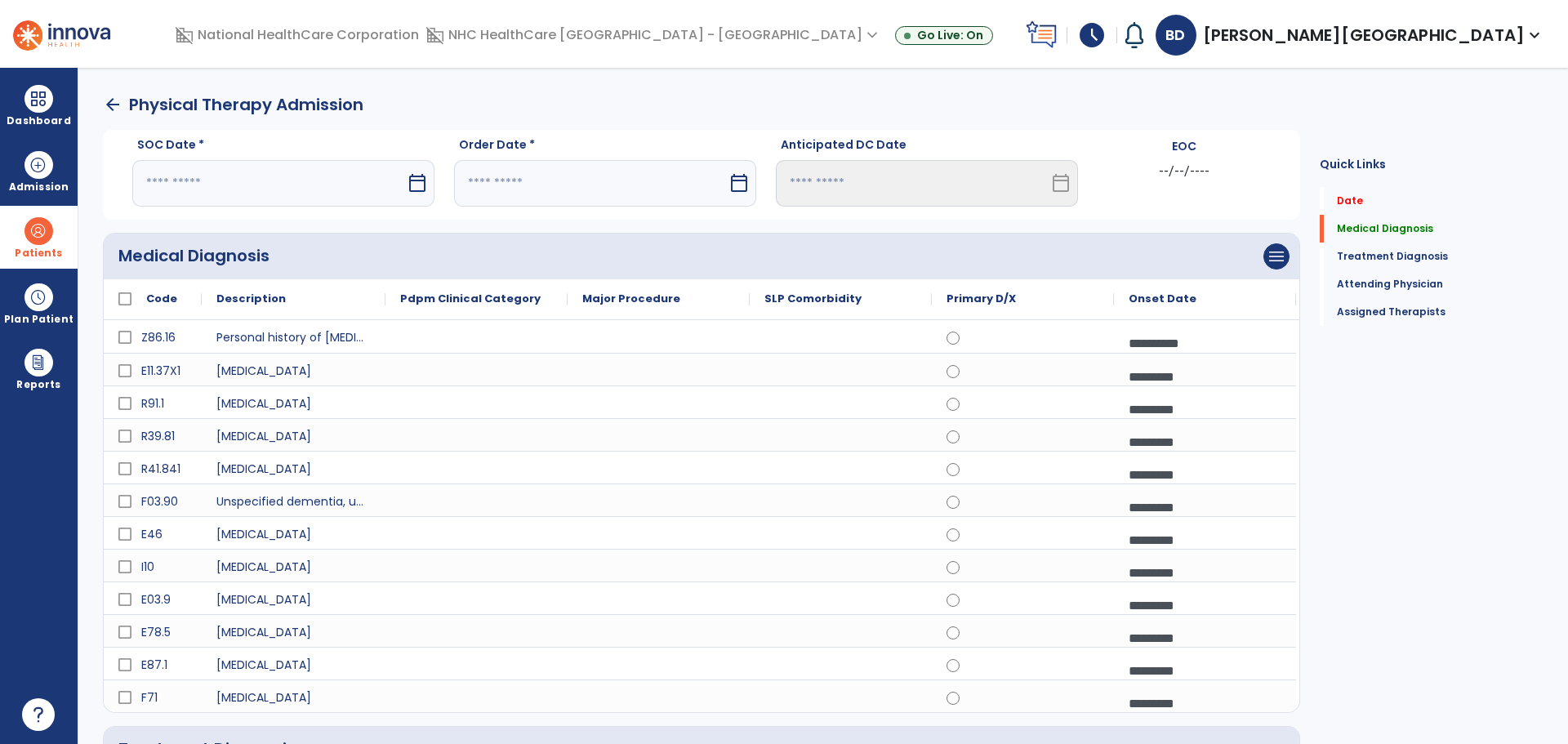 click on "calendar_today" at bounding box center [417, 183] 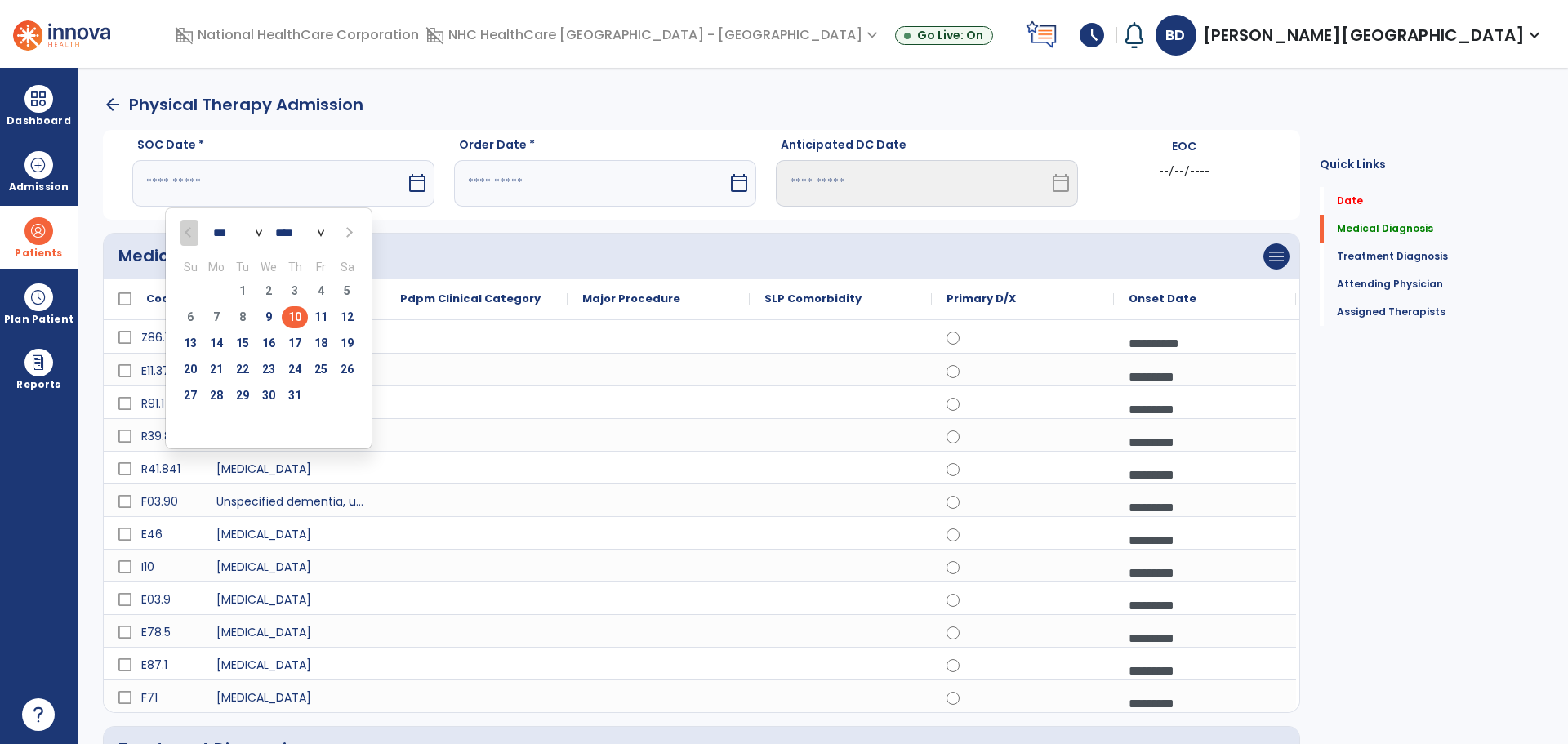 click on "10" at bounding box center [295, 317] 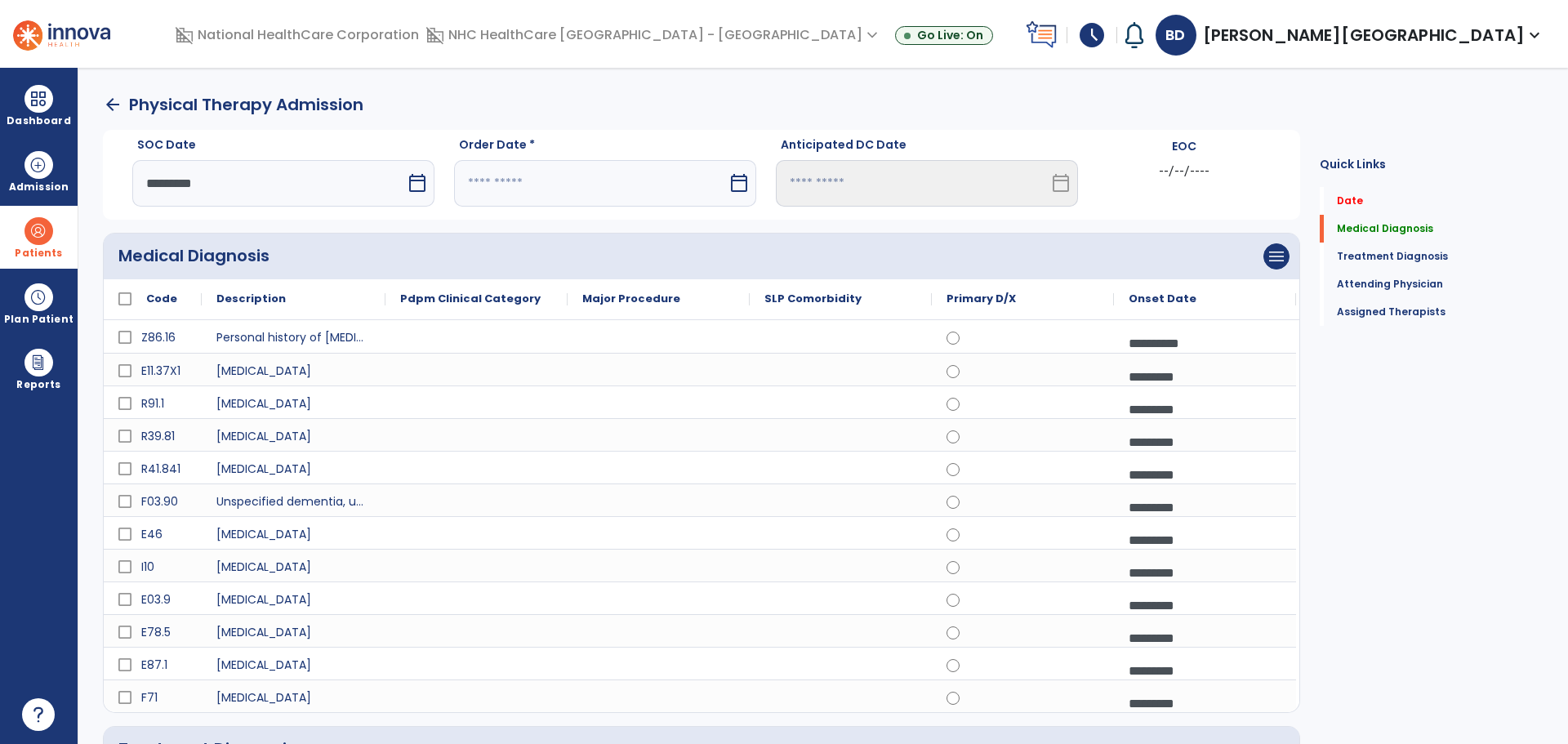 click on "calendar_today" at bounding box center [739, 183] 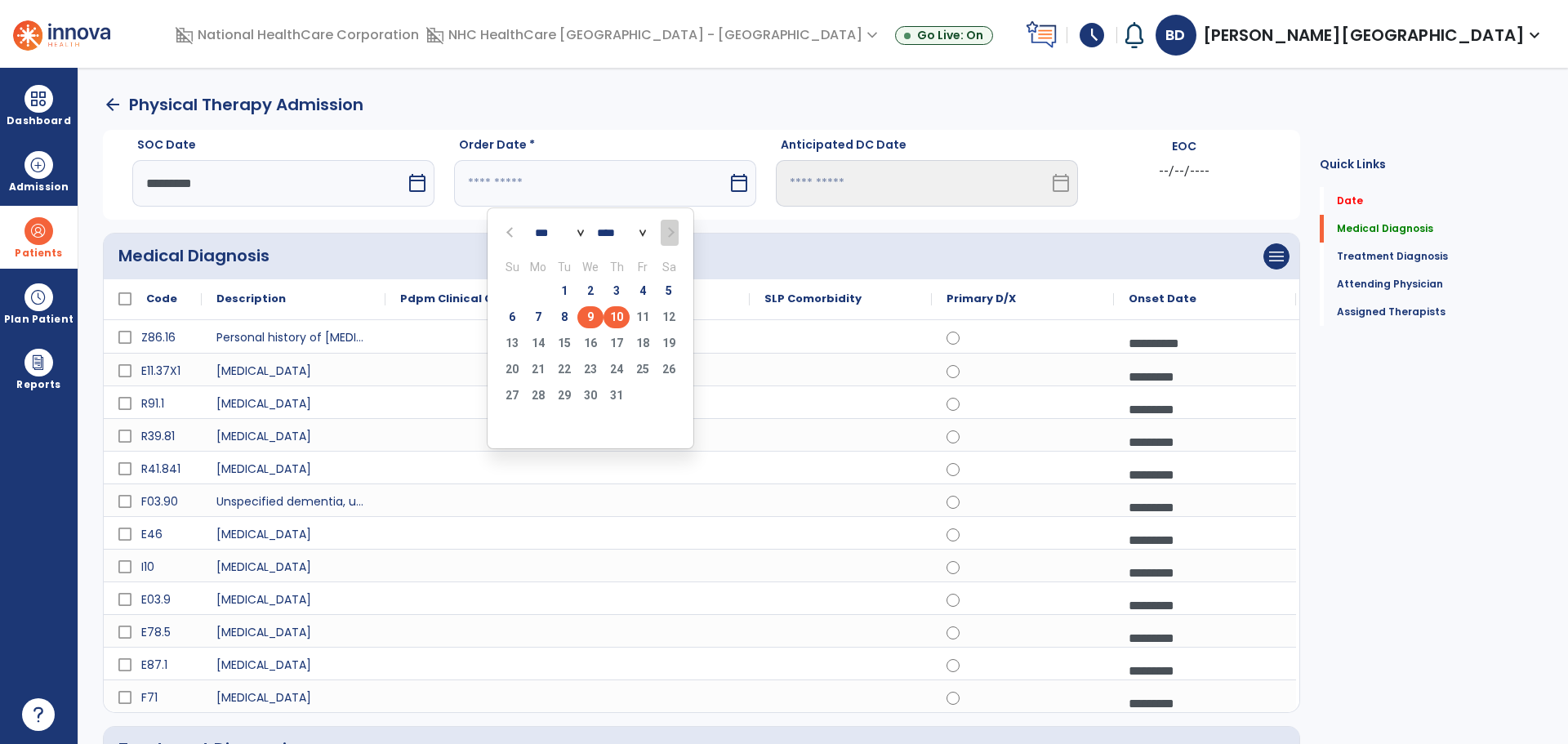 click on "9" at bounding box center [590, 317] 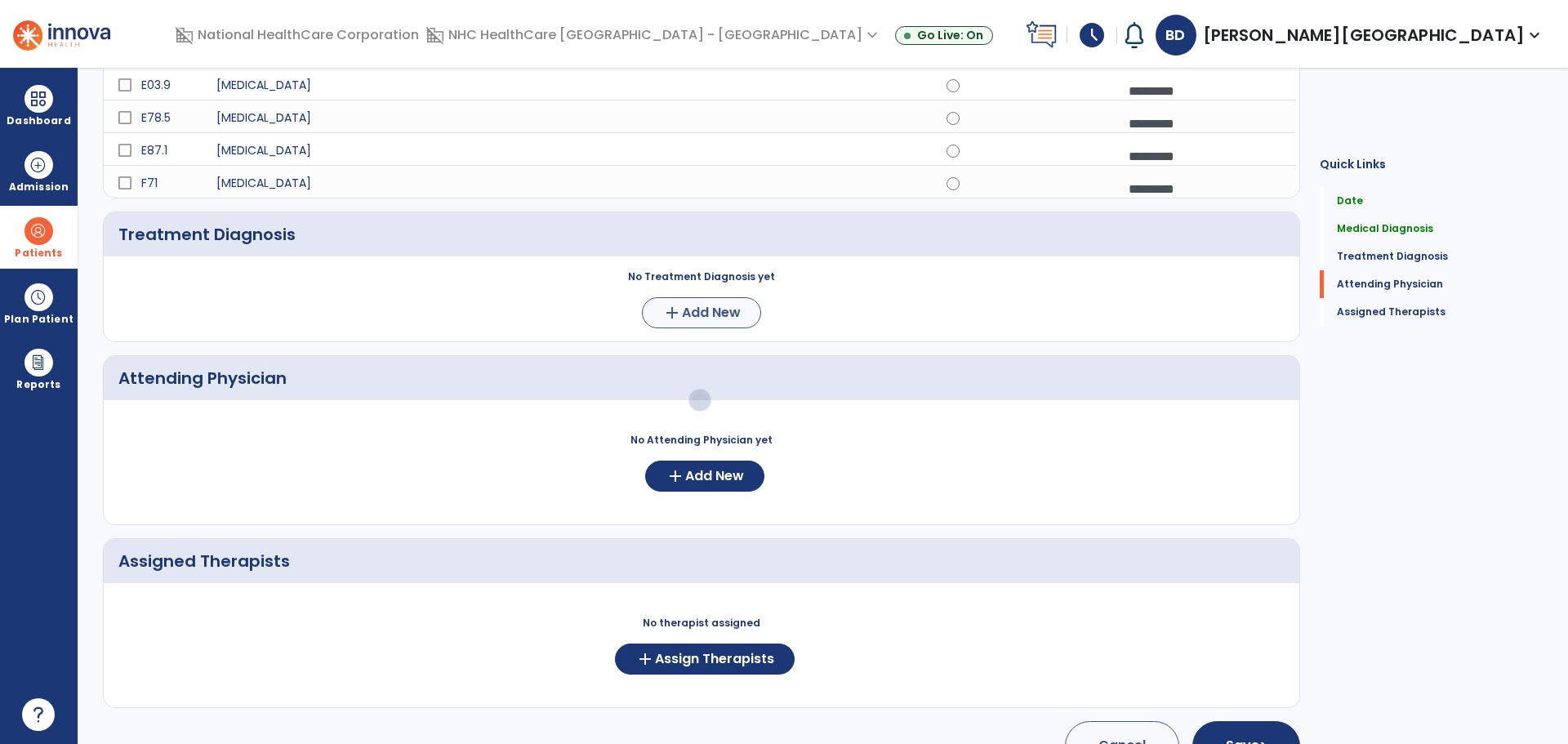 scroll, scrollTop: 555, scrollLeft: 0, axis: vertical 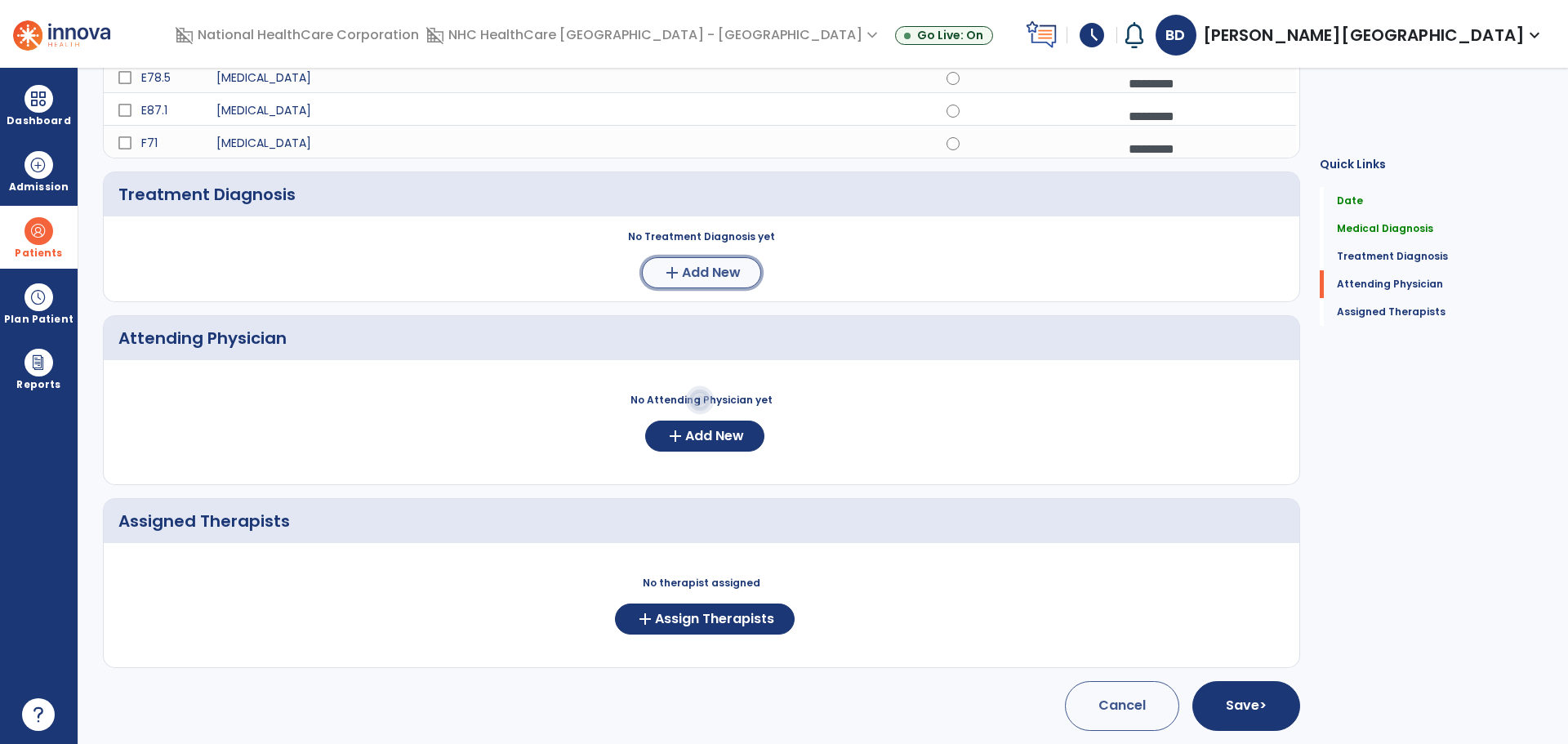 click on "Add New" 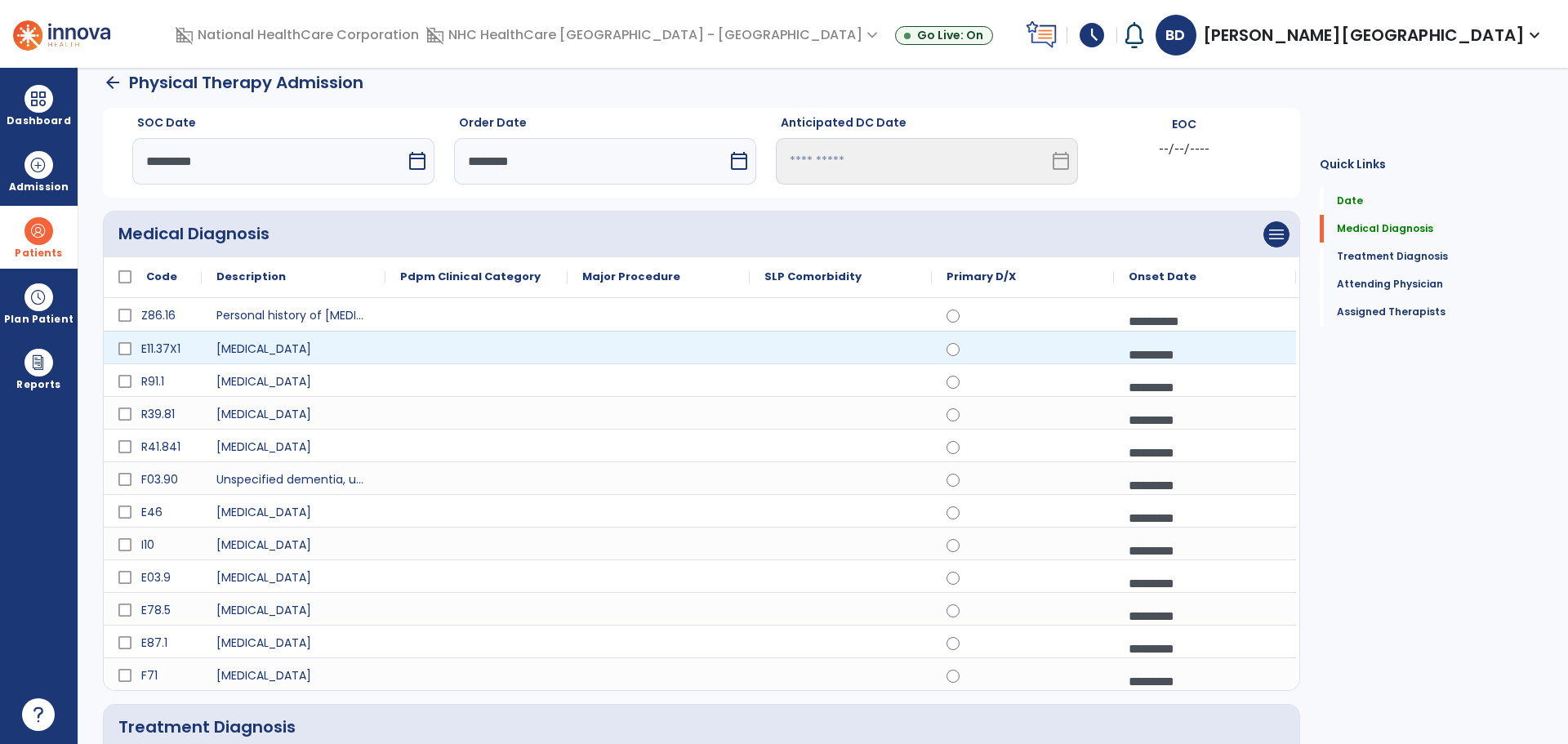 scroll, scrollTop: 0, scrollLeft: 0, axis: both 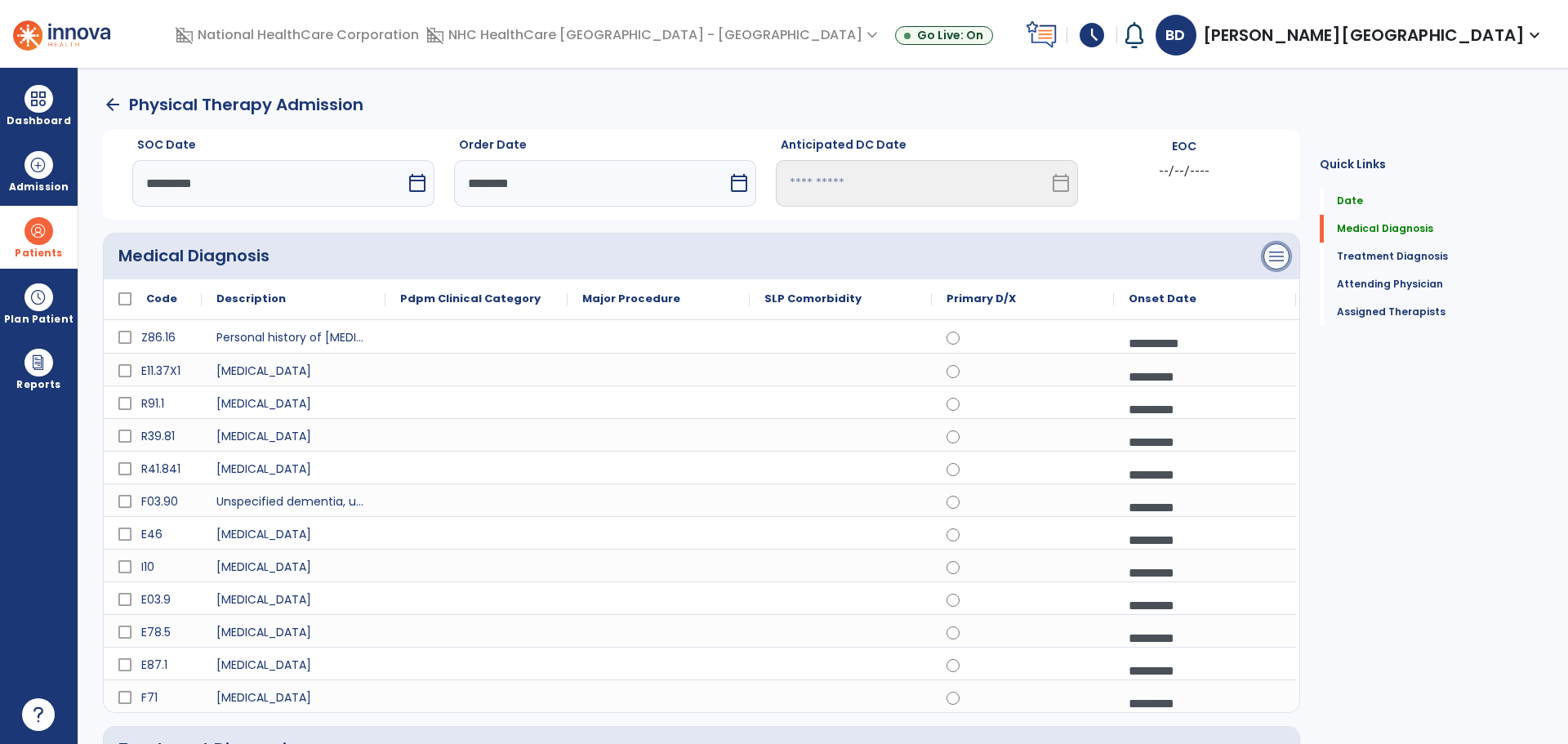 click on "menu" at bounding box center [1276, 256] 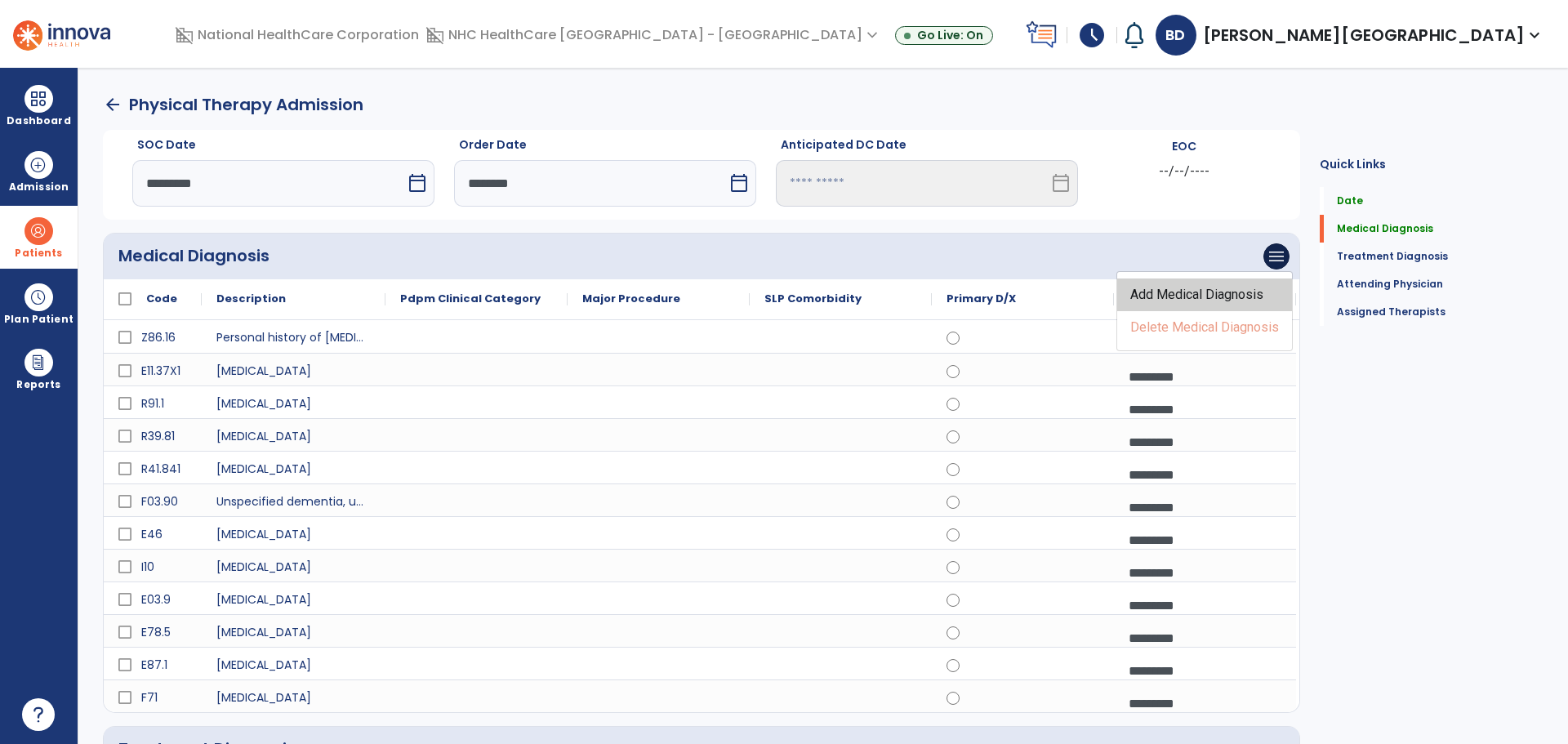 click on "Add Medical Diagnosis" 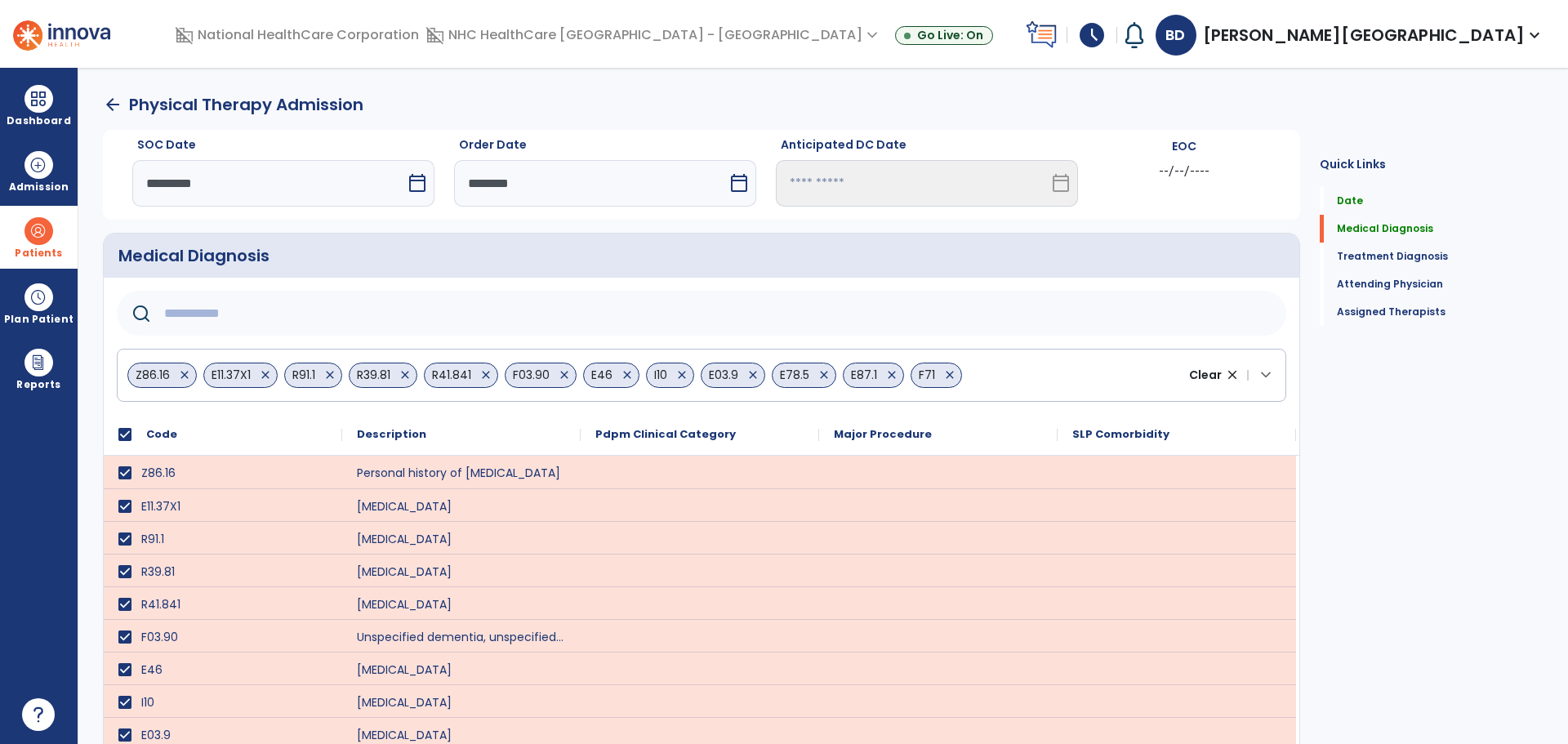 click 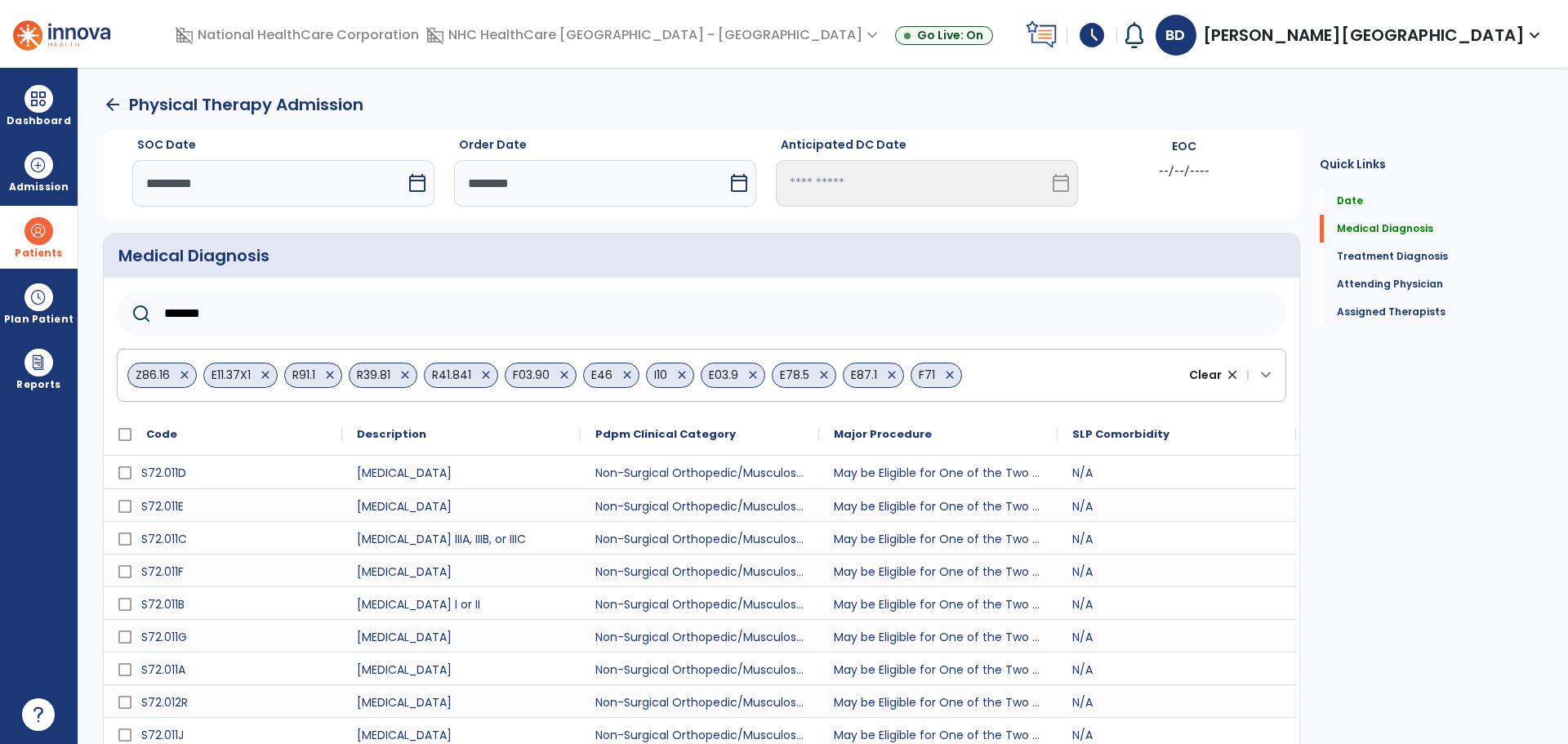 scroll, scrollTop: 76, scrollLeft: 0, axis: vertical 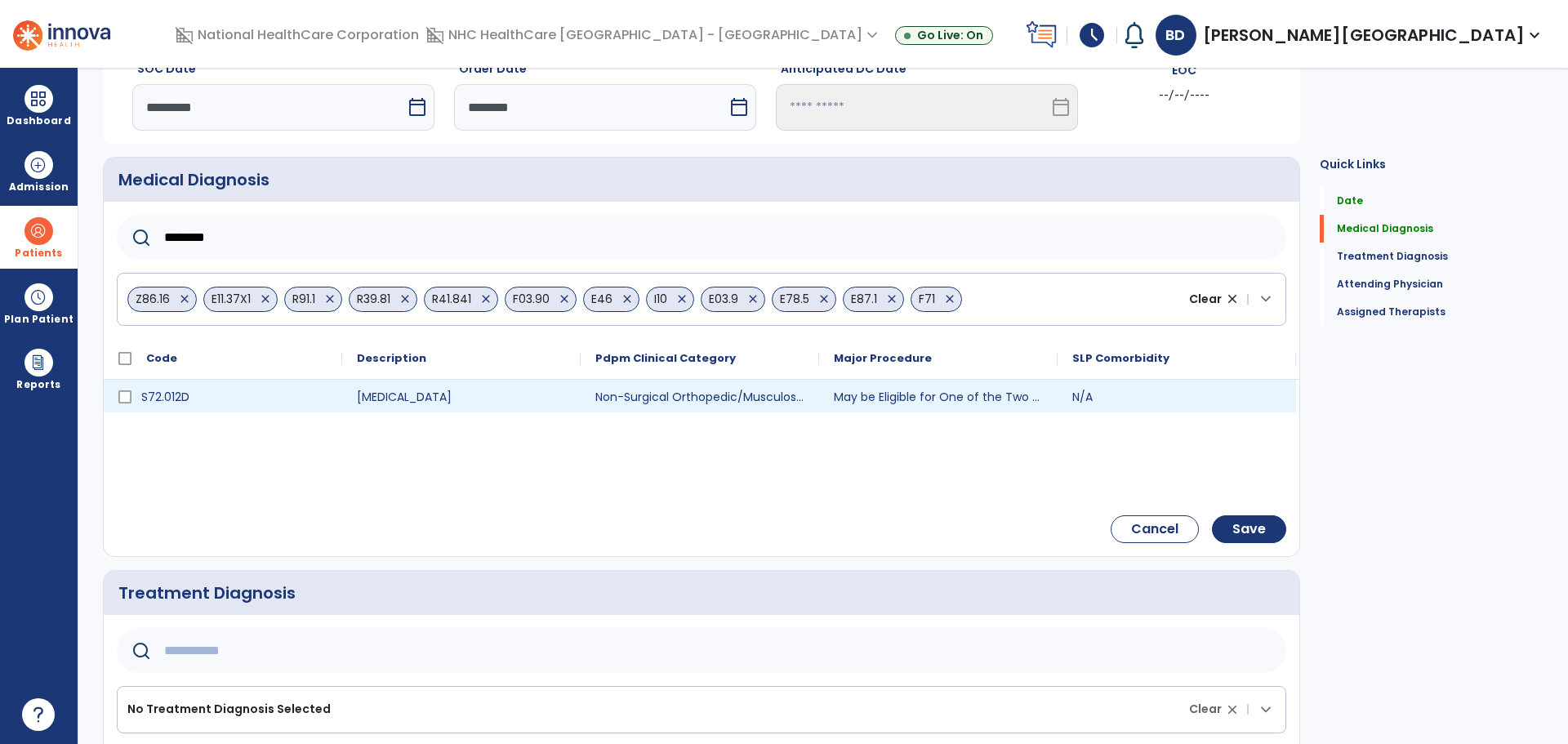 type on "********" 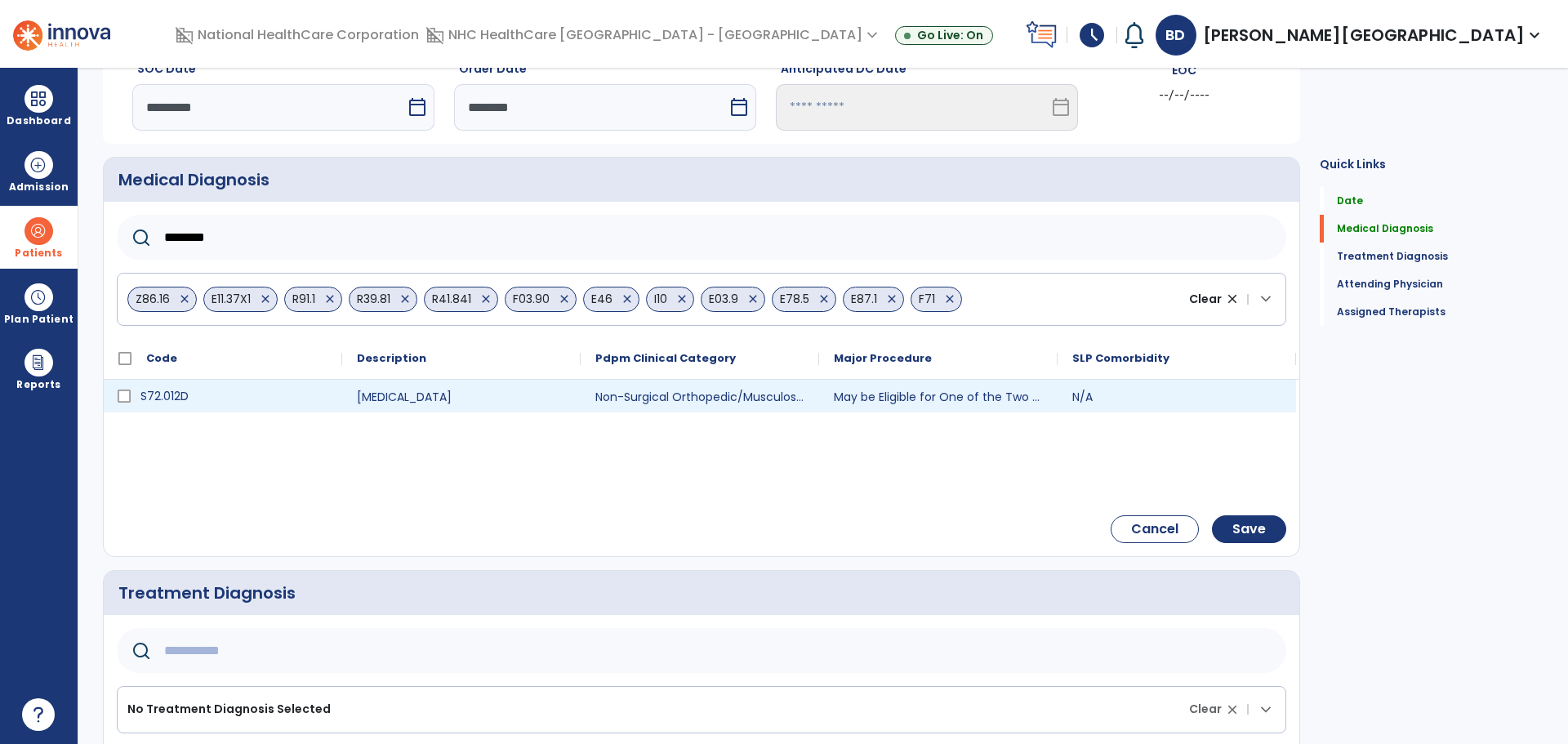click on "S72.012D" at bounding box center (234, 396) 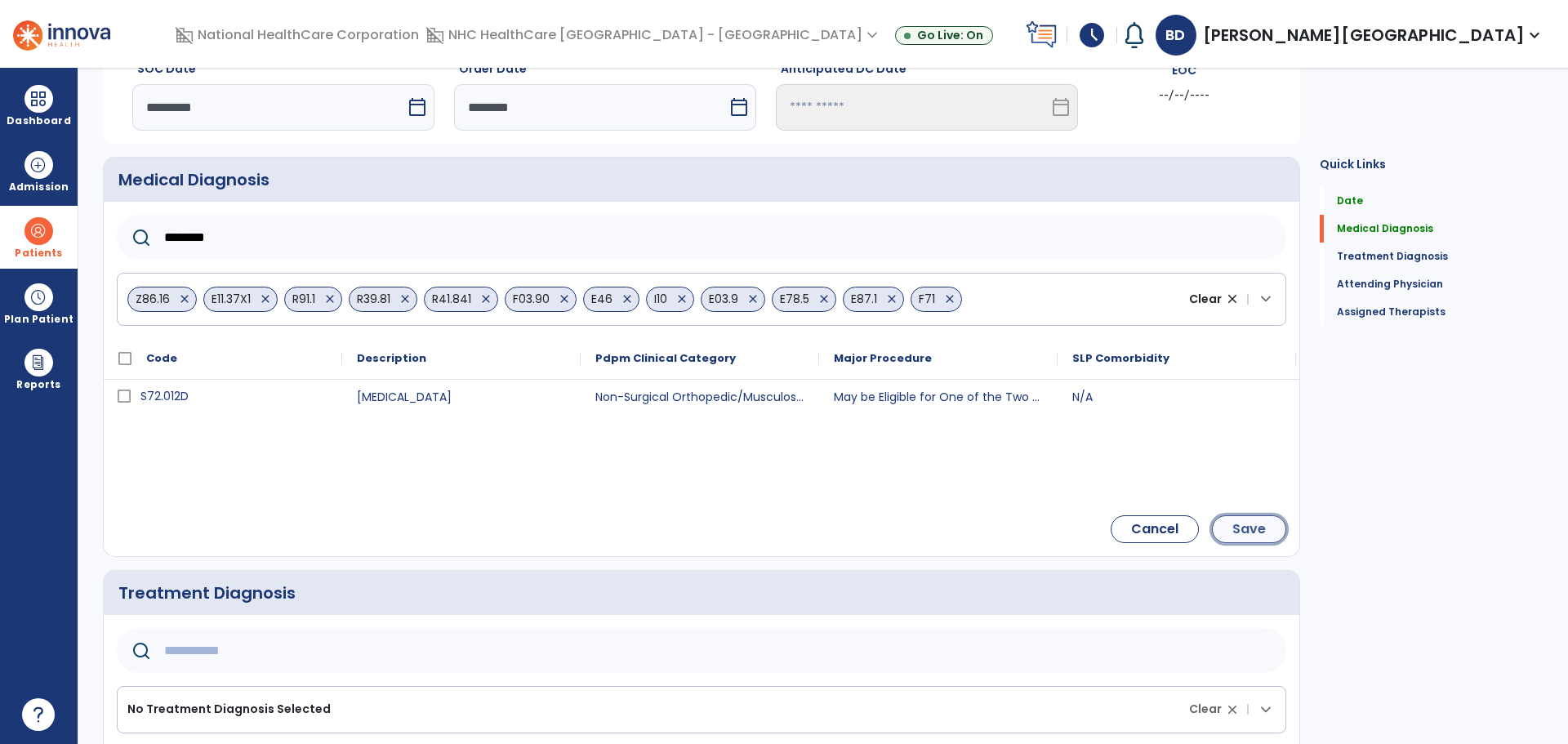 click on "Save" 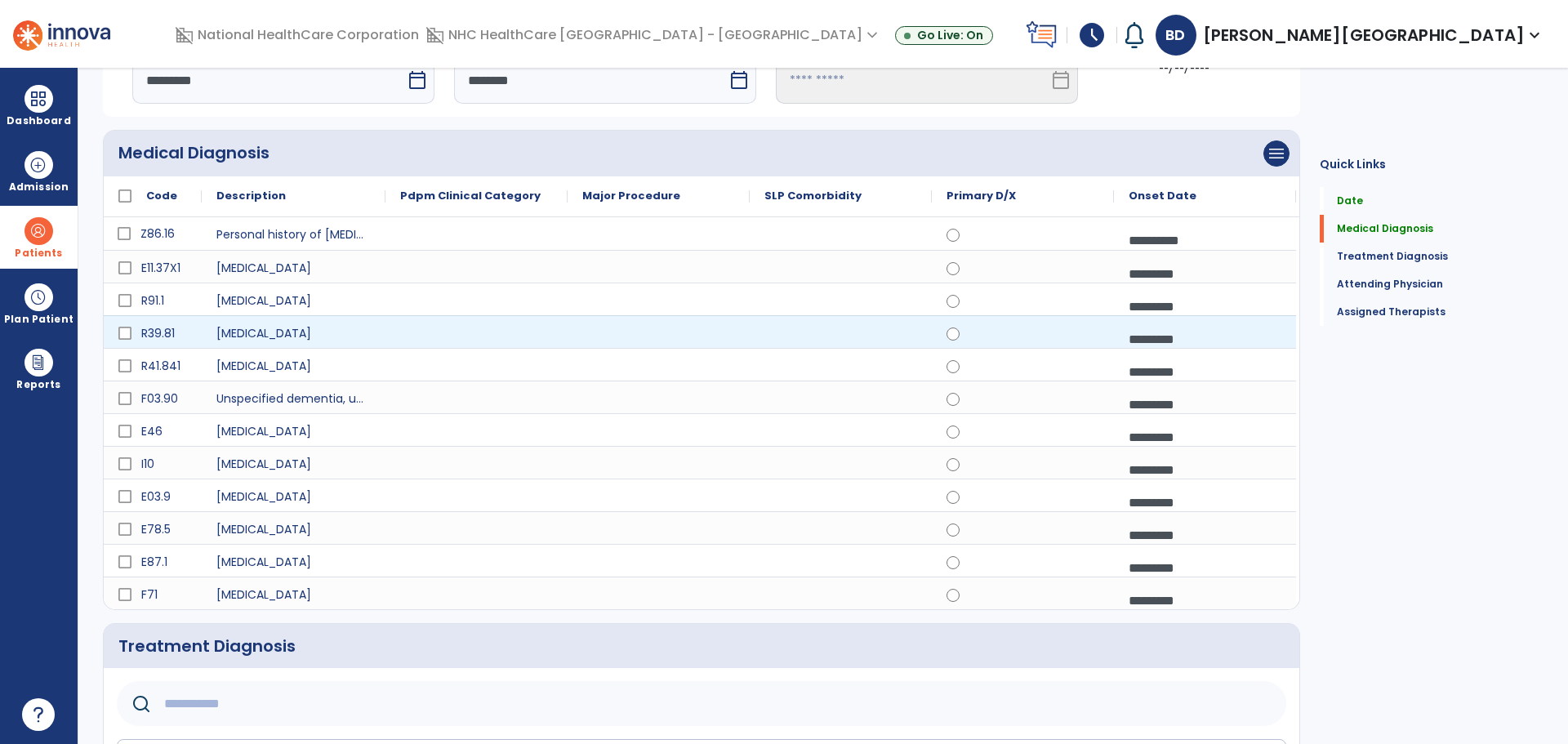 scroll, scrollTop: 0, scrollLeft: 0, axis: both 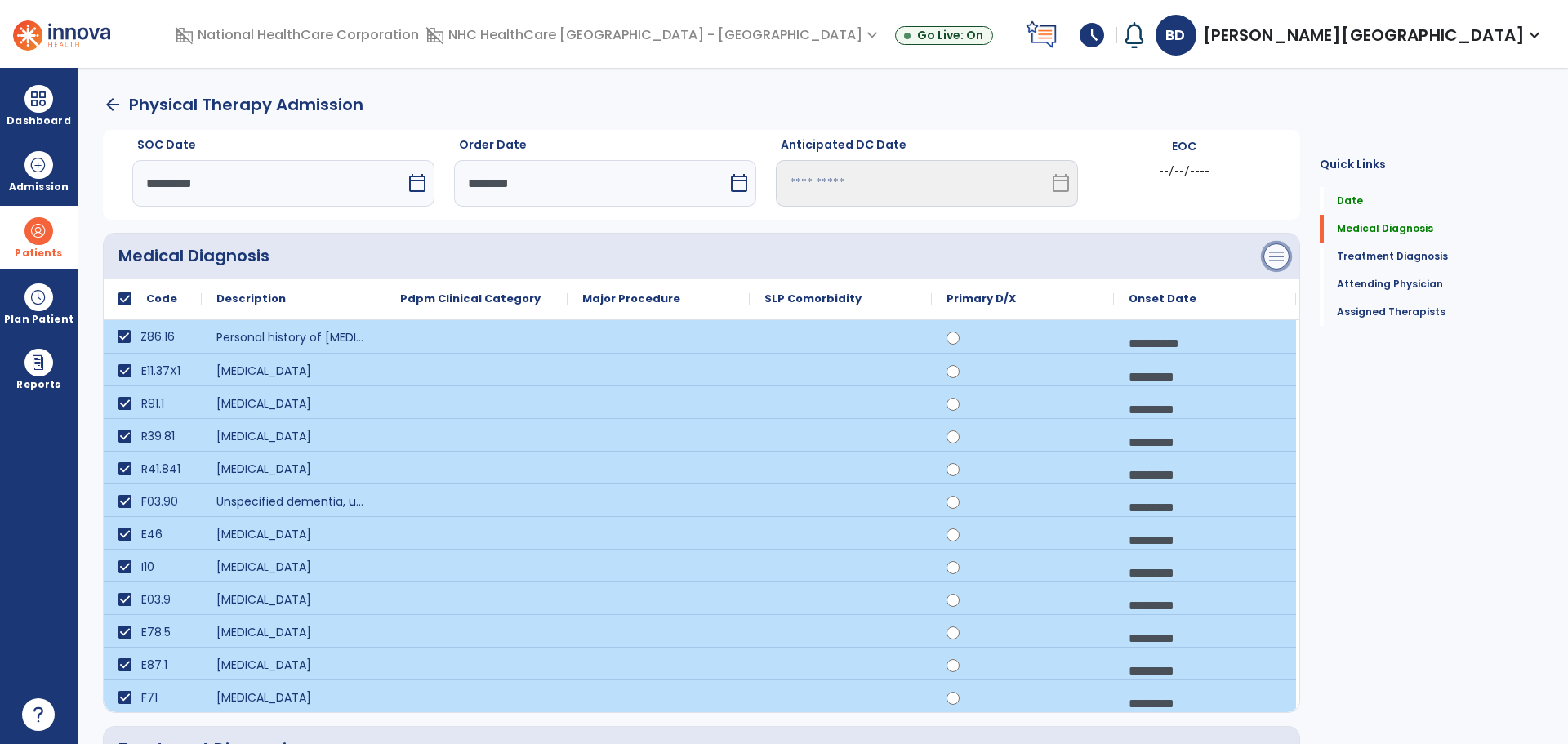 click on "menu" at bounding box center (1276, 256) 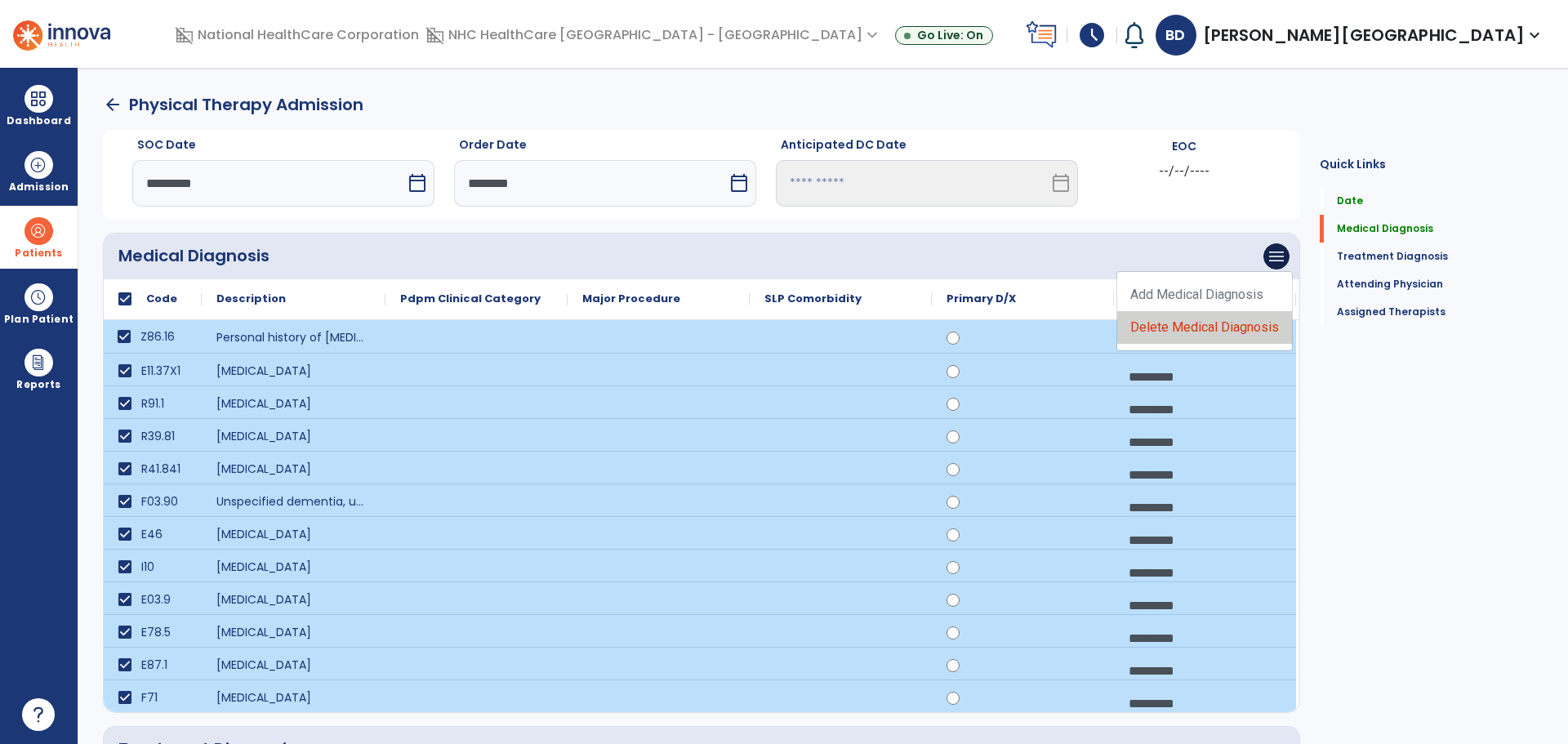 click on "Delete Medical Diagnosis" 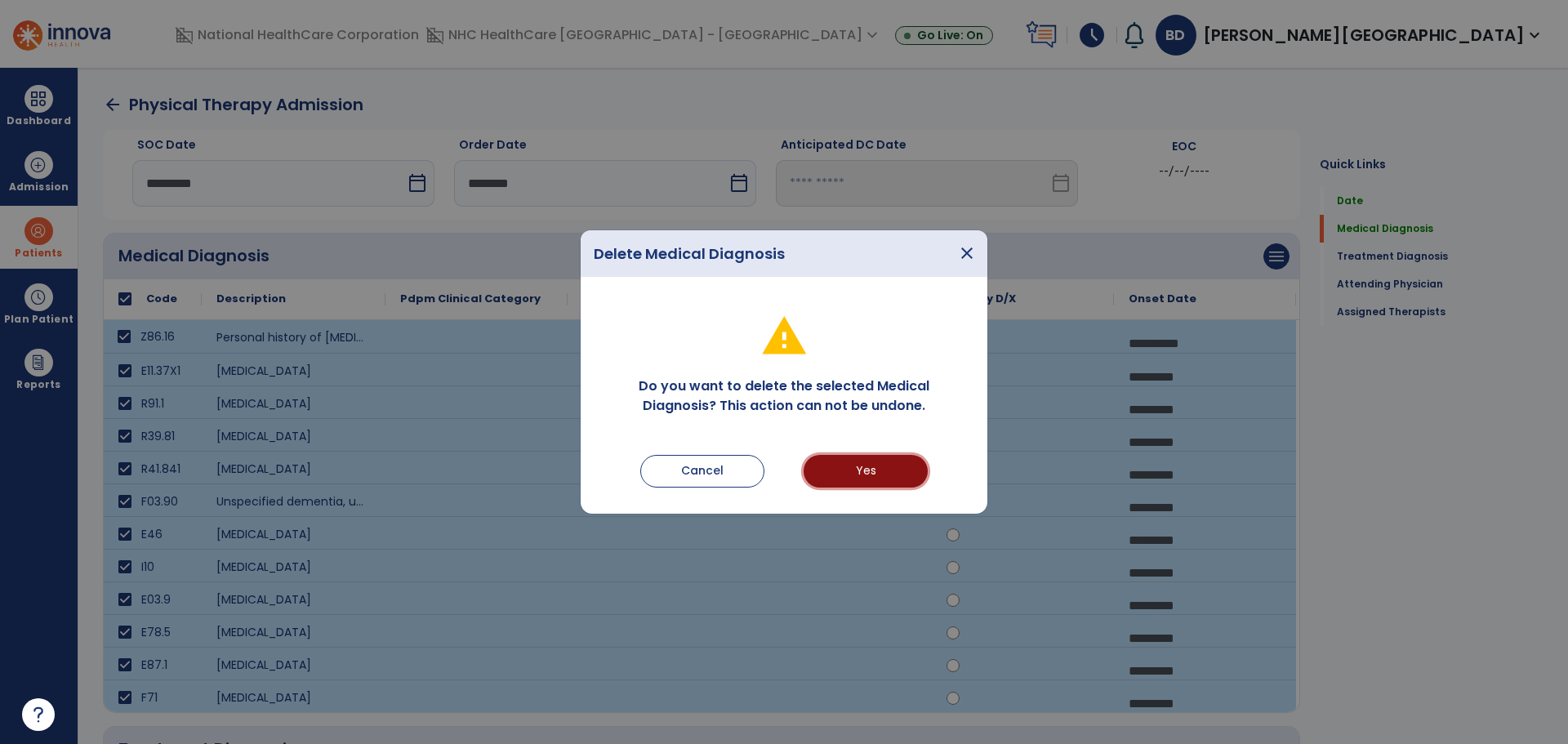 click on "Yes" at bounding box center (866, 471) 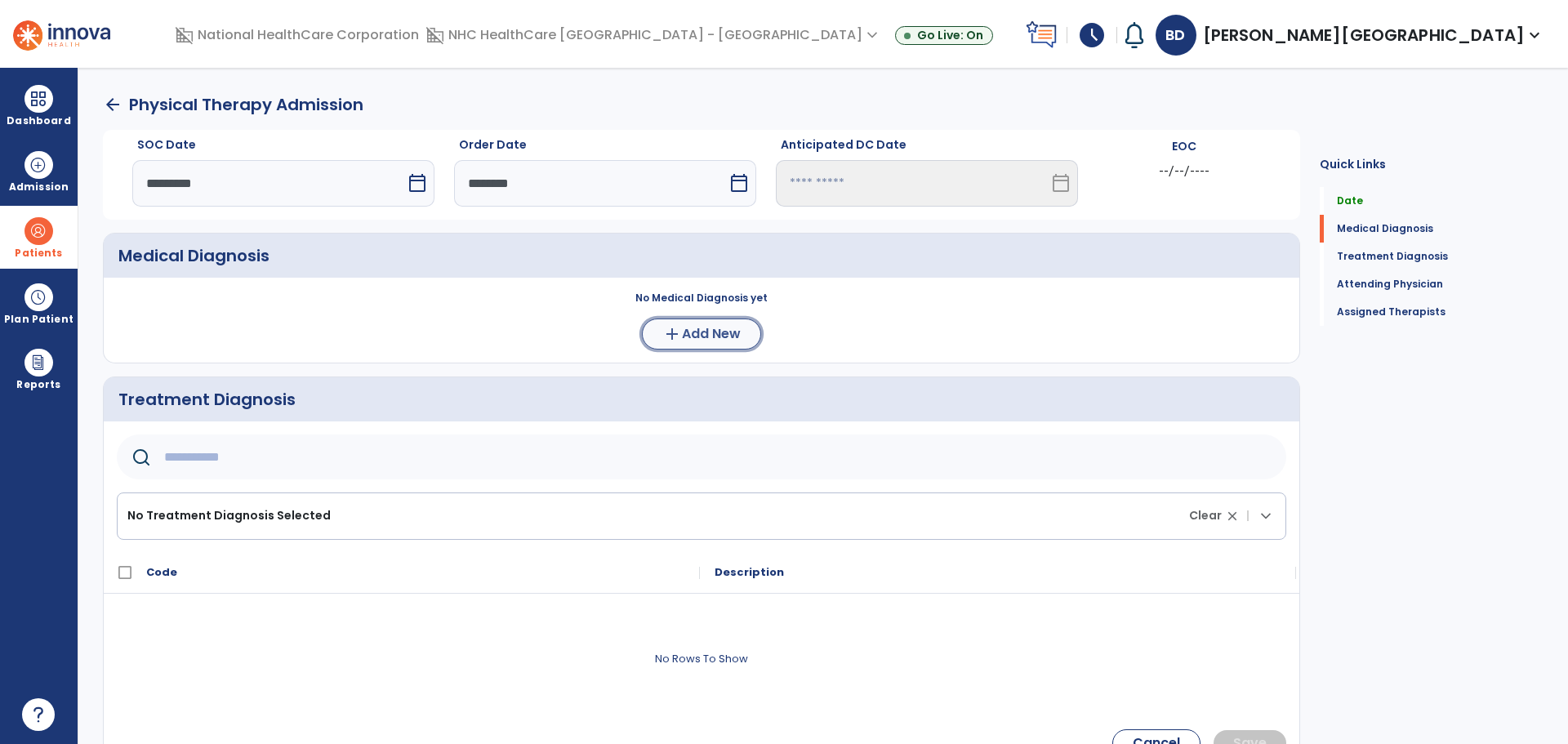 click on "Add New" 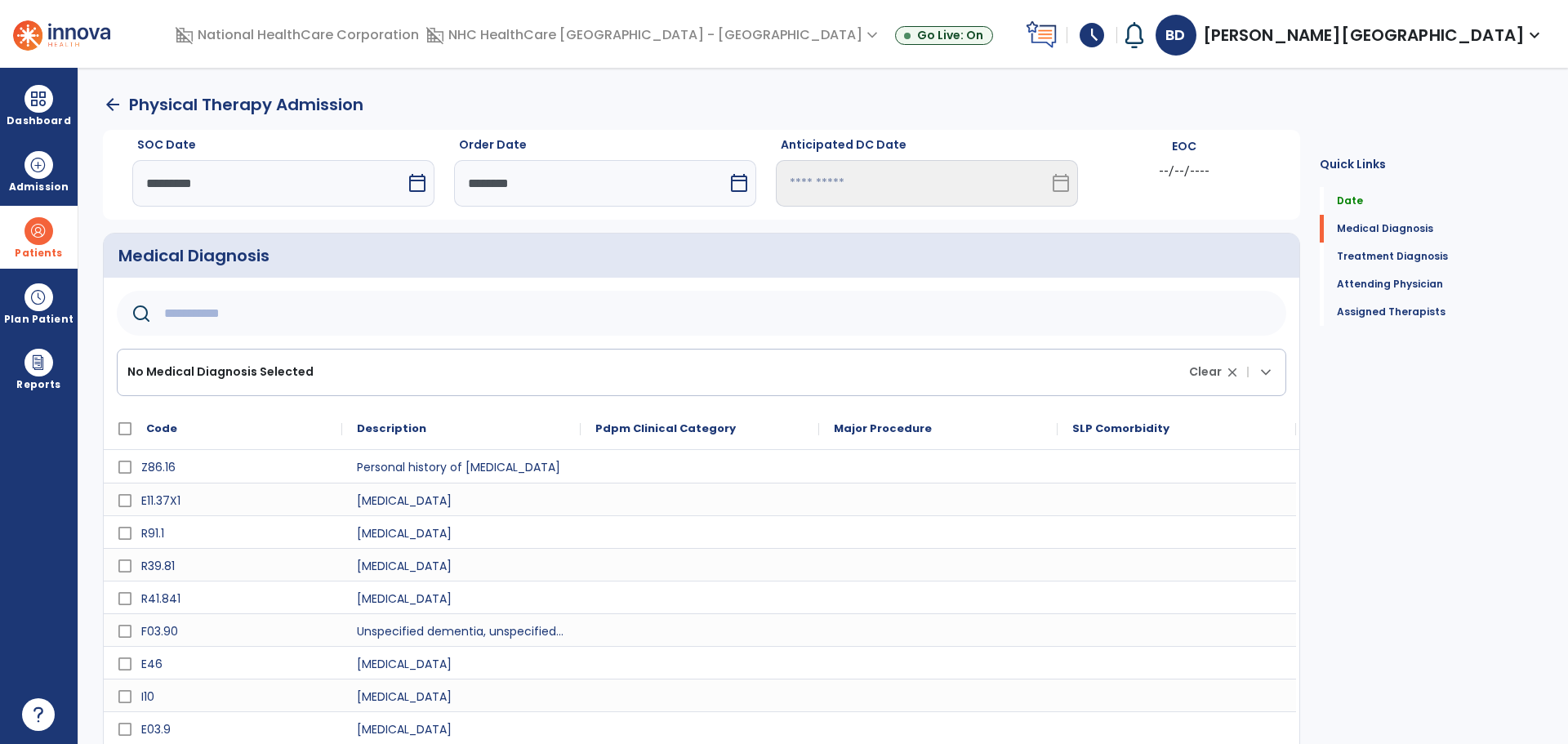 click 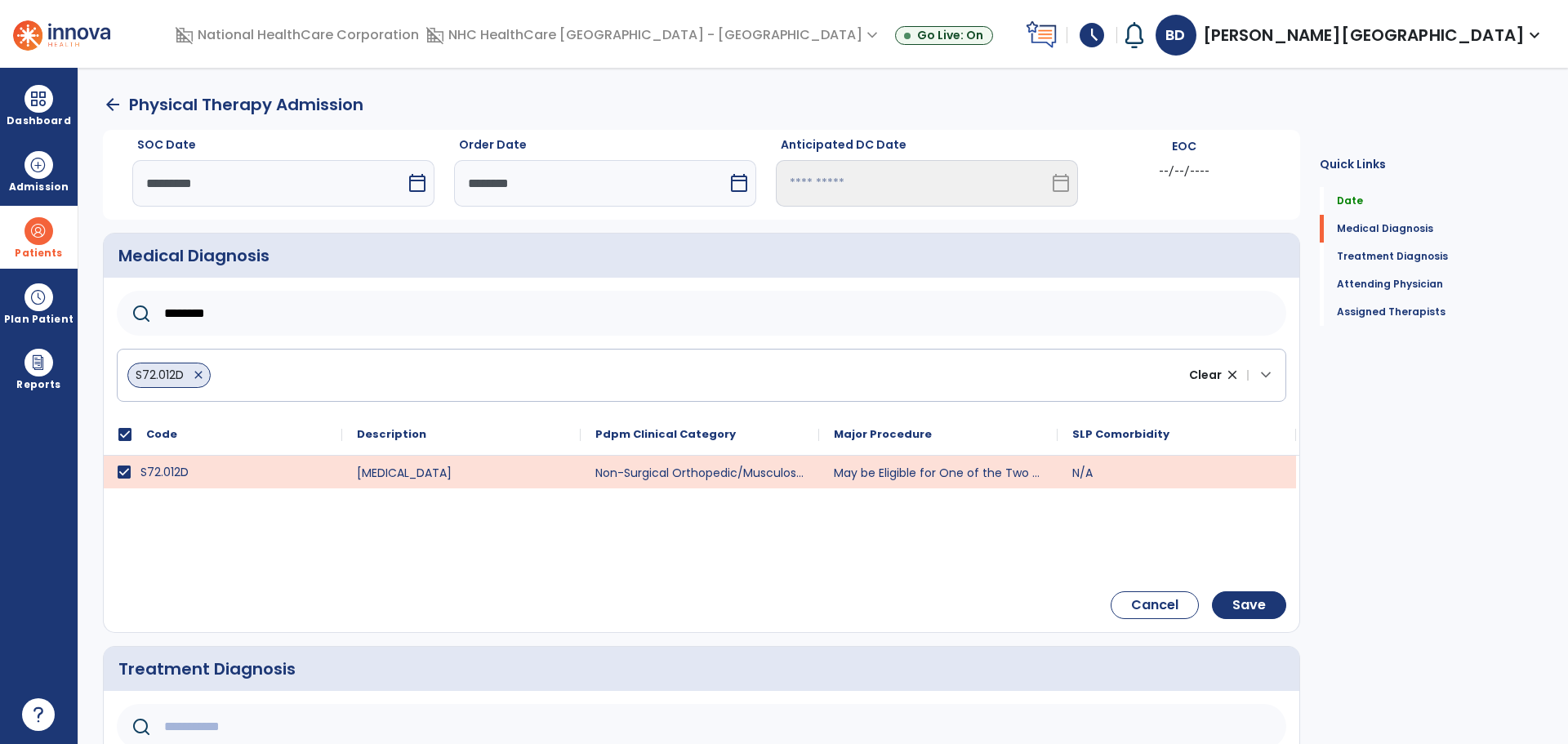 click on "********" 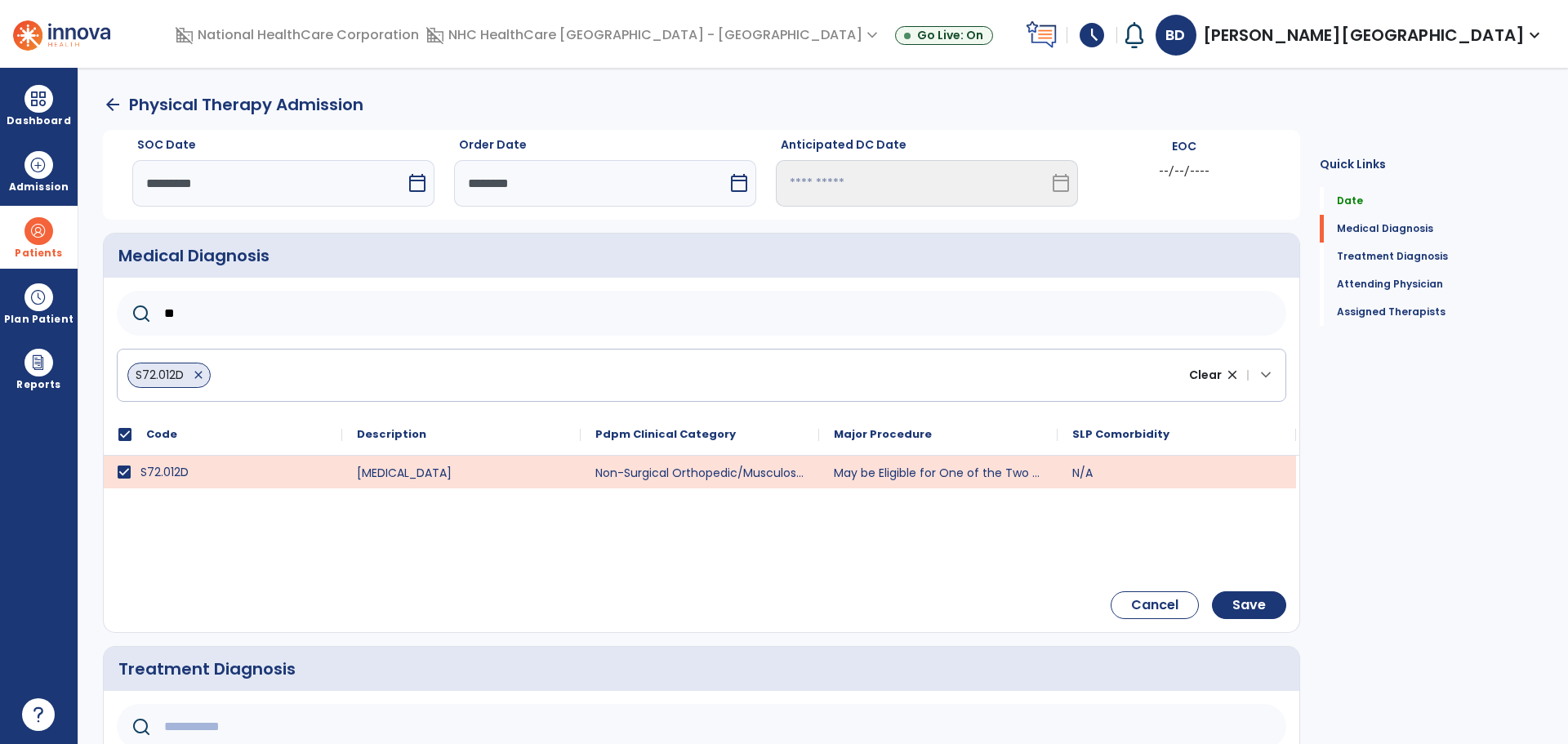 type on "*" 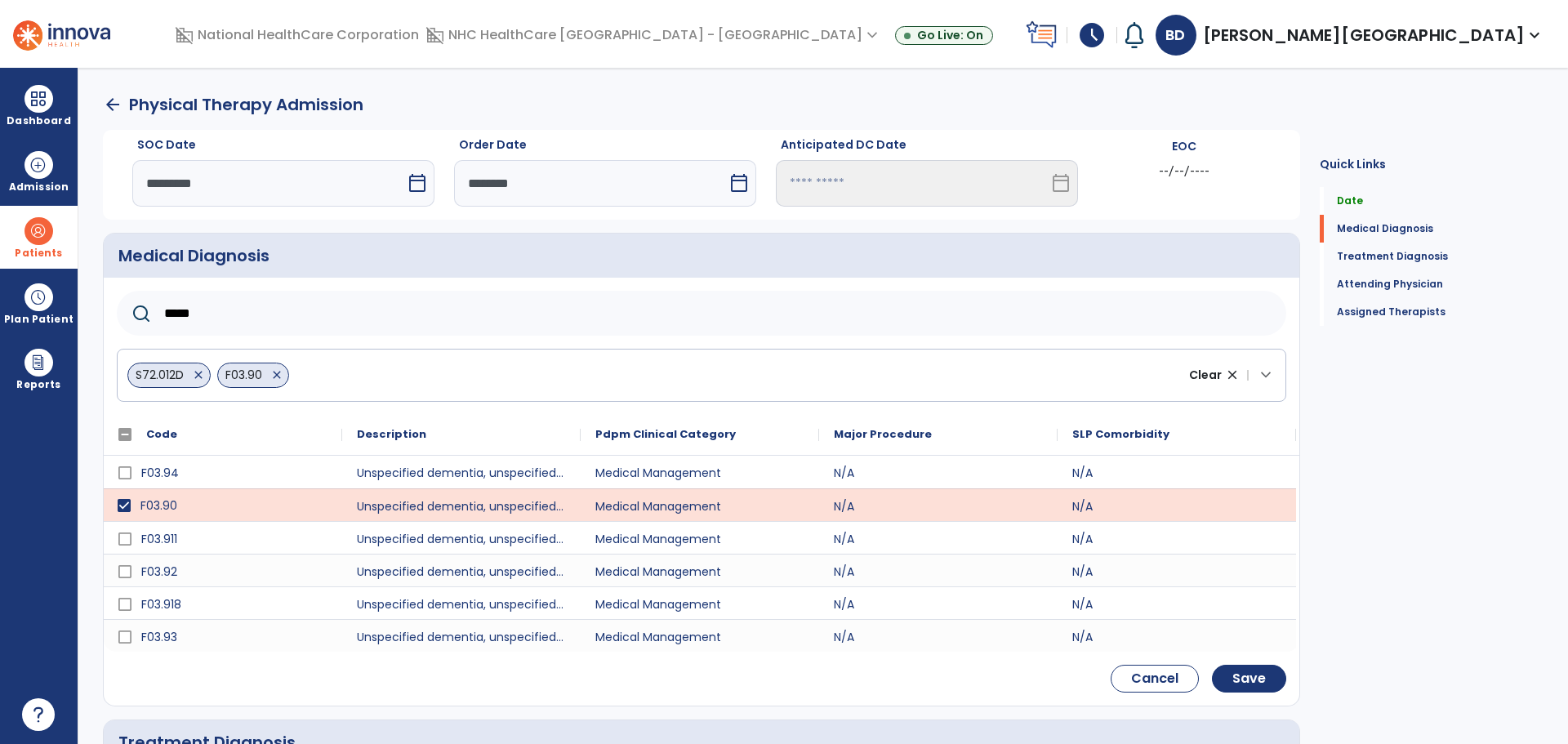 click on "*****" 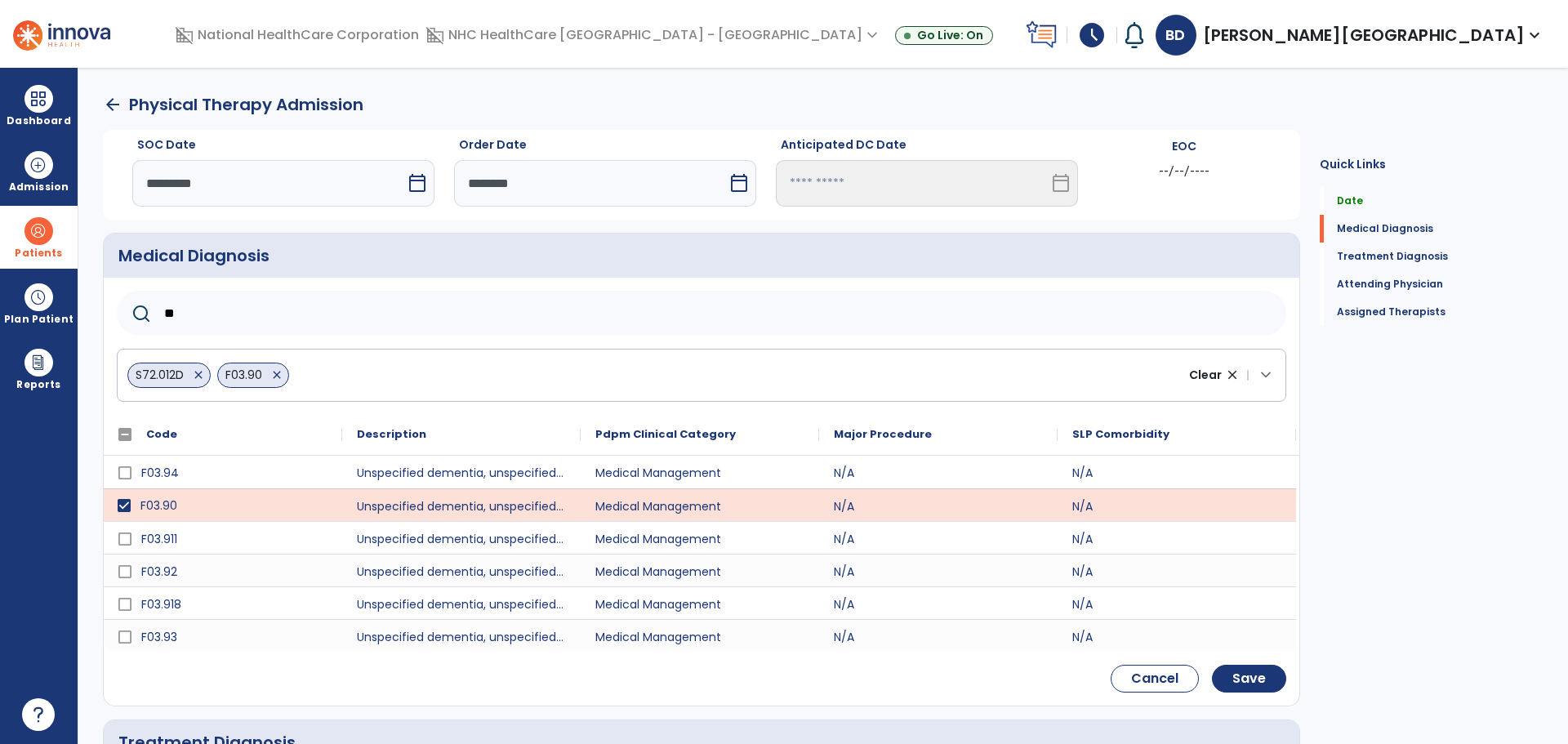 type on "*" 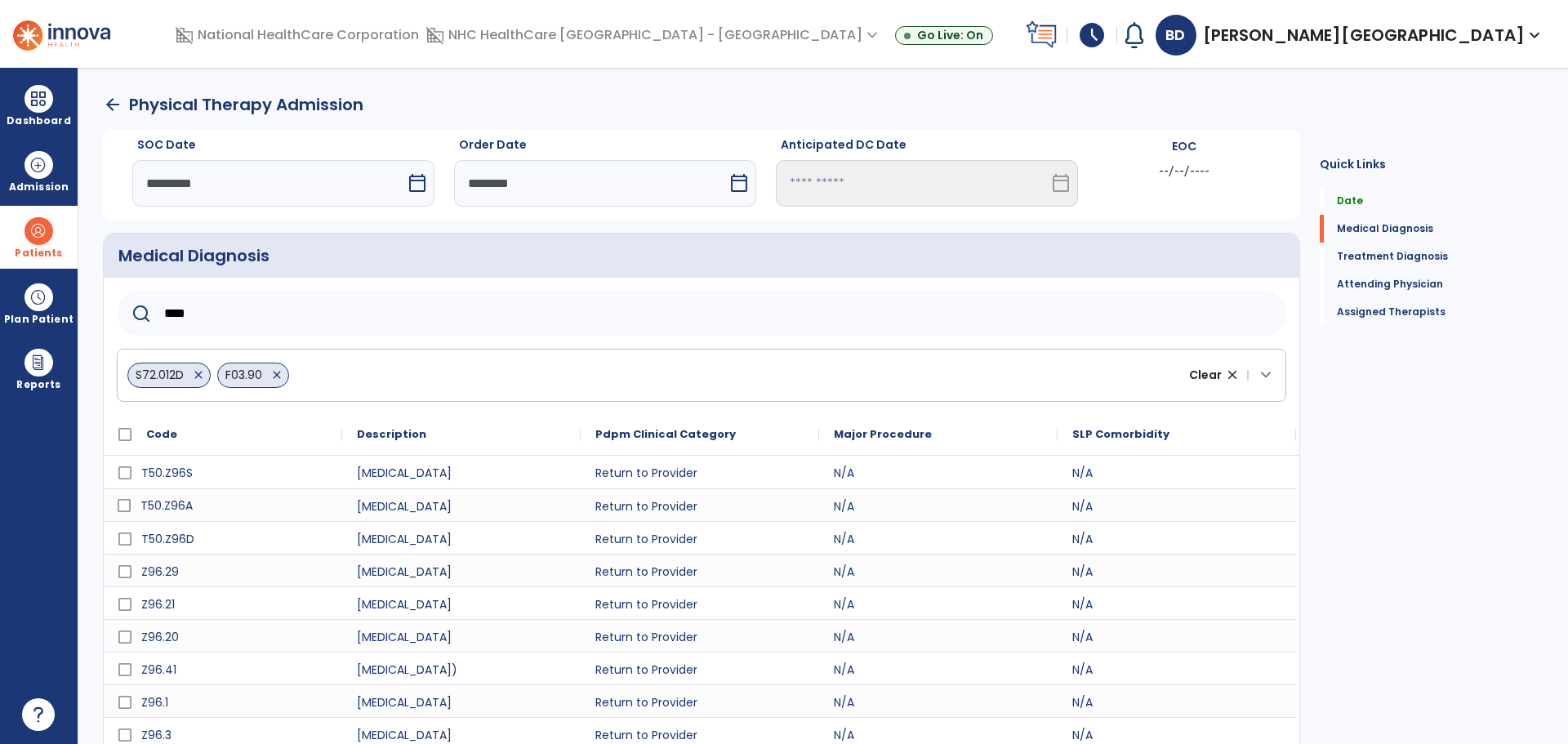 scroll, scrollTop: 71, scrollLeft: 0, axis: vertical 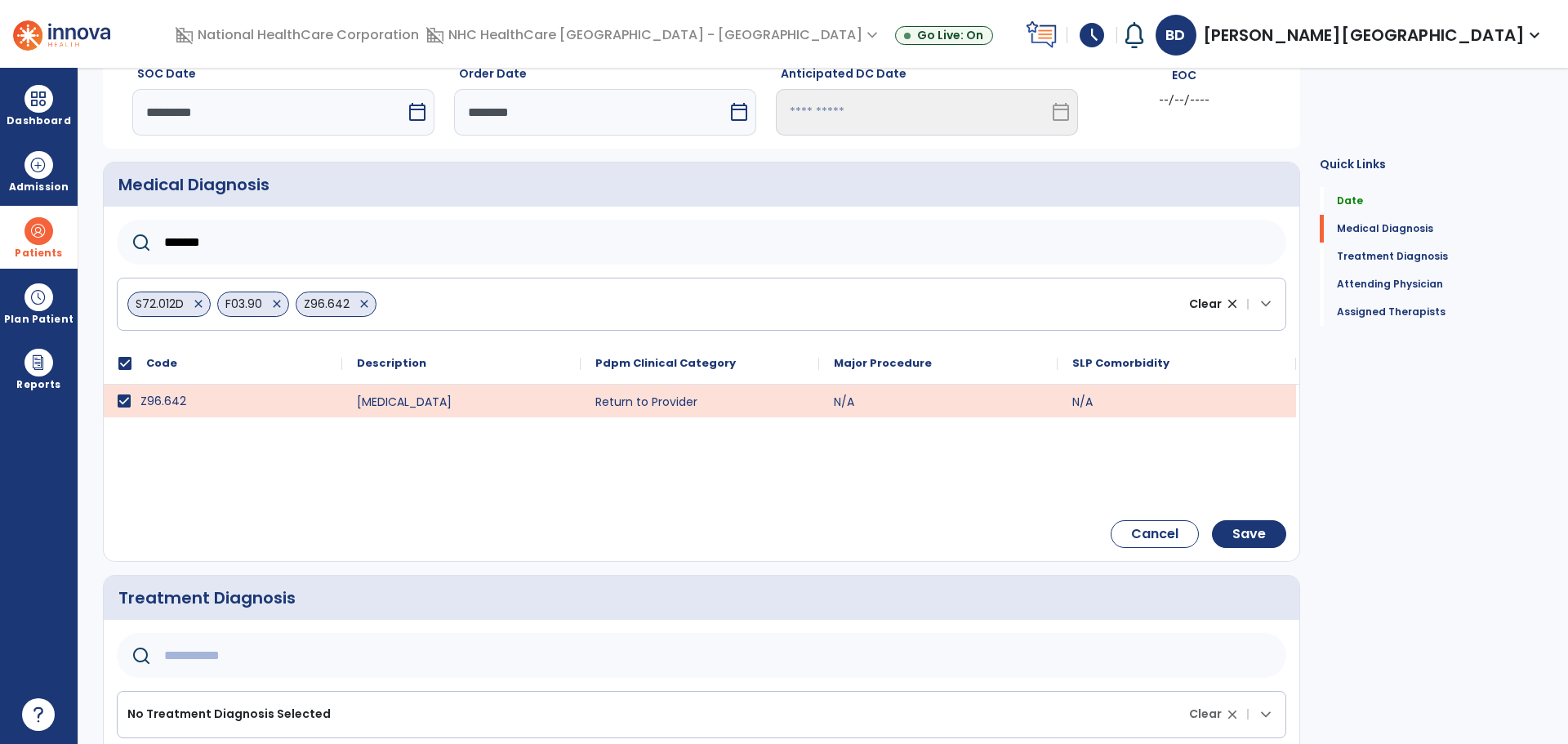 click on "*******" 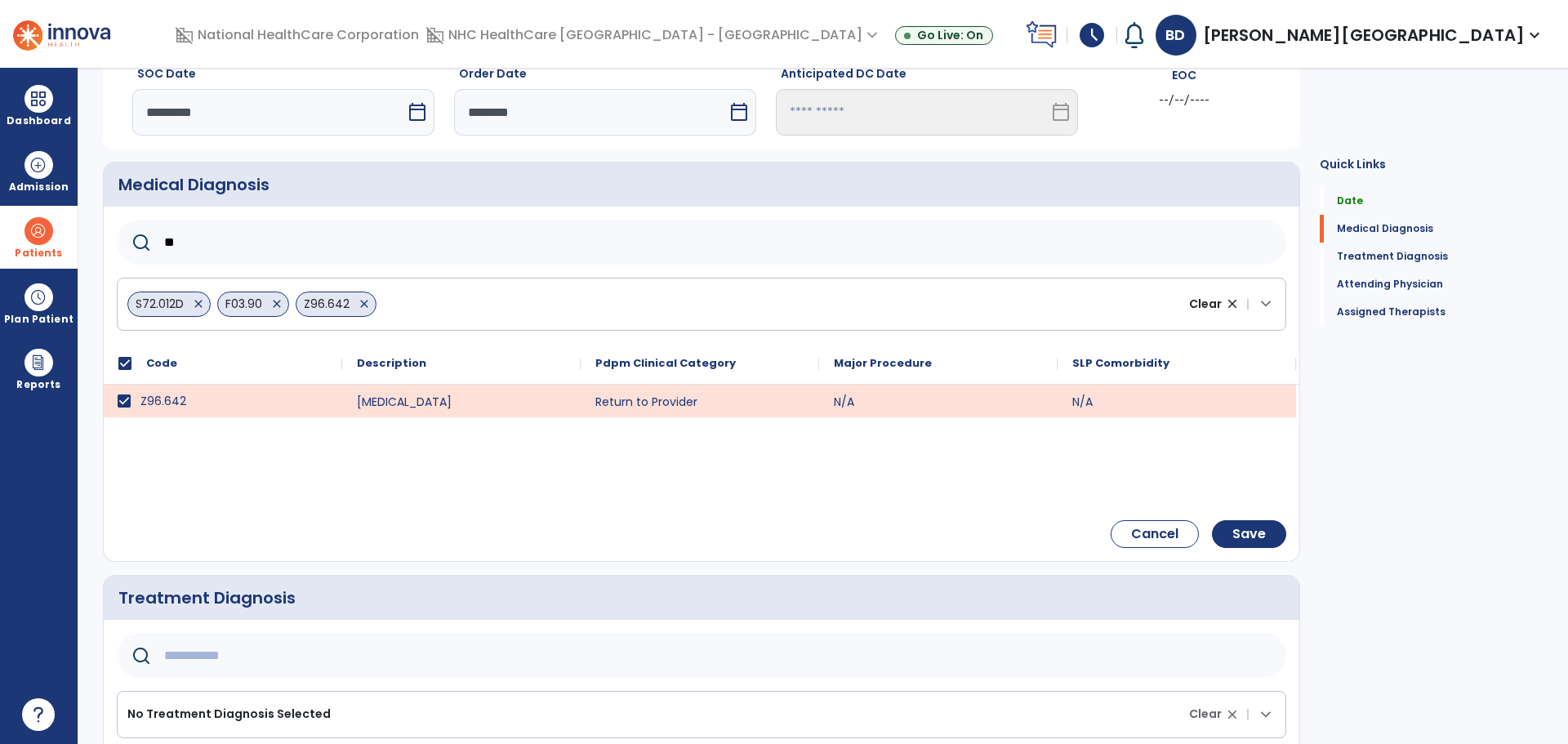 type on "*" 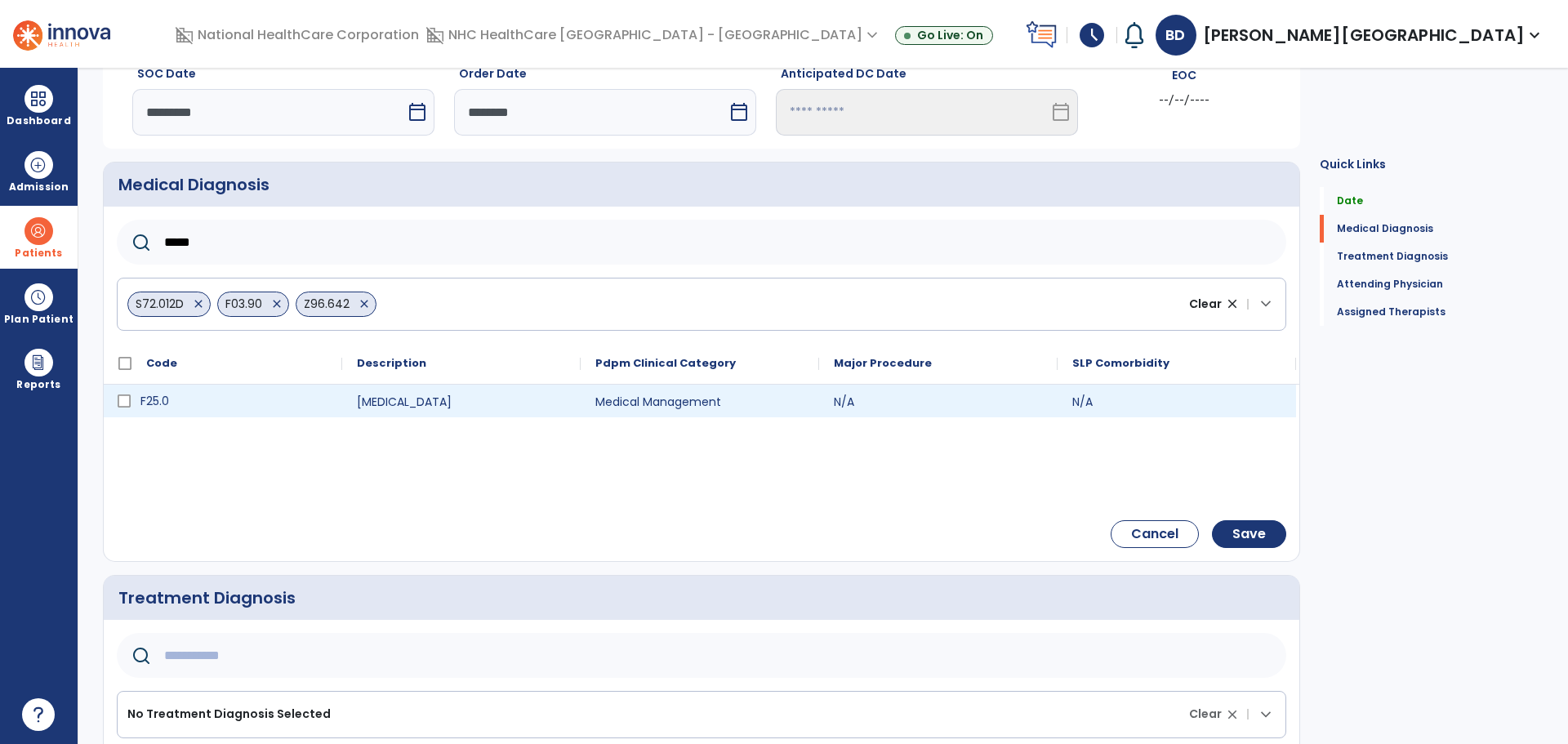type on "*****" 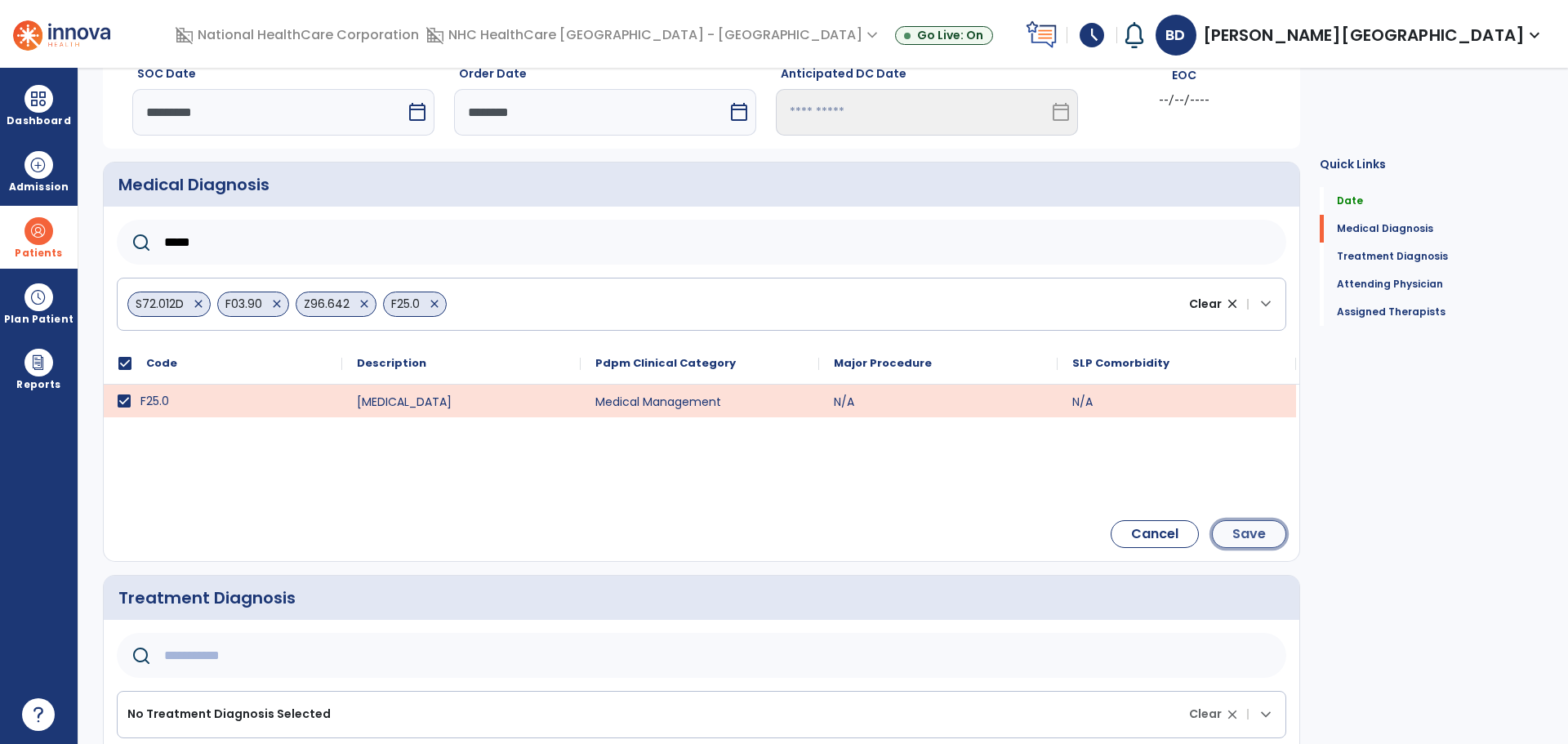 click on "Save" 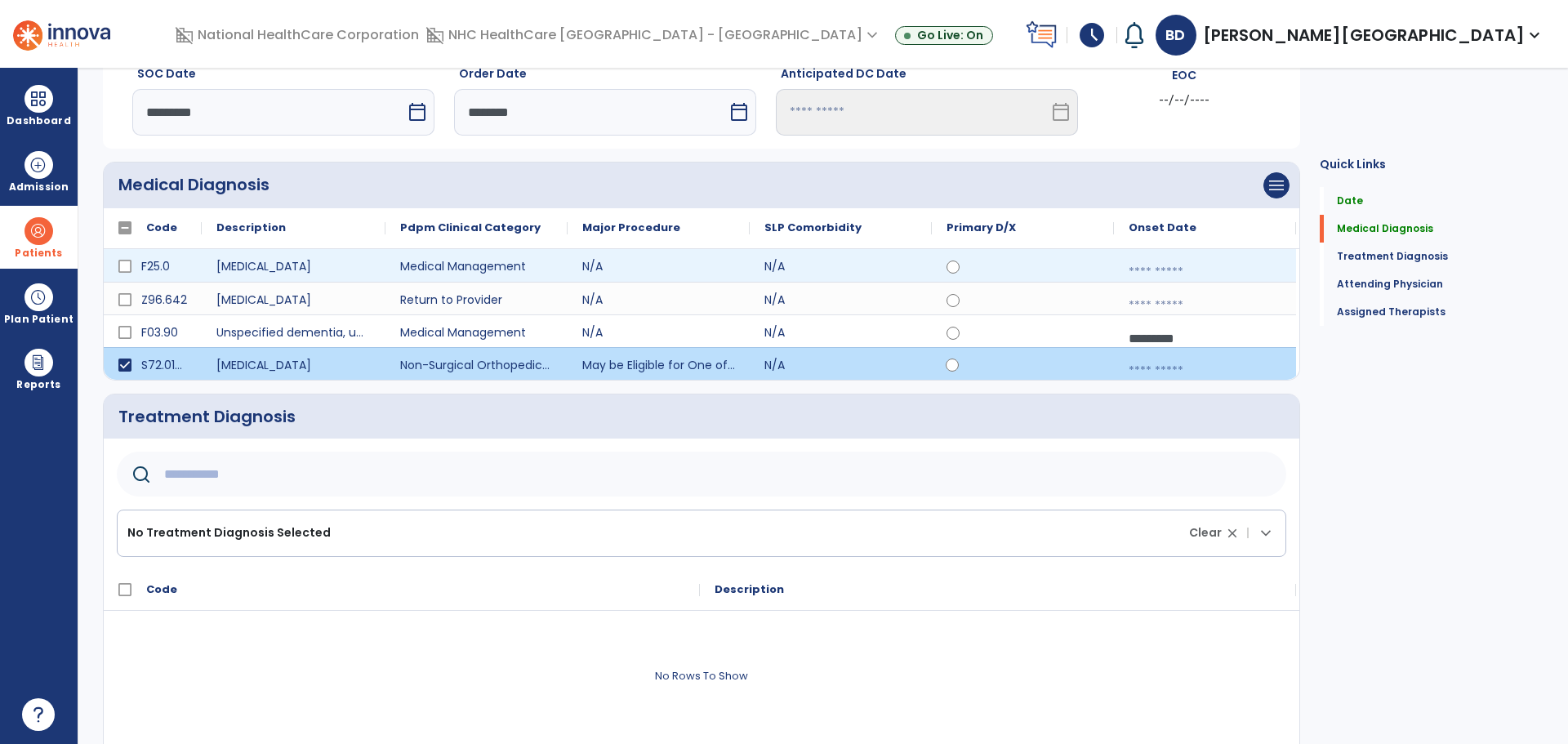 click at bounding box center (1205, 272) 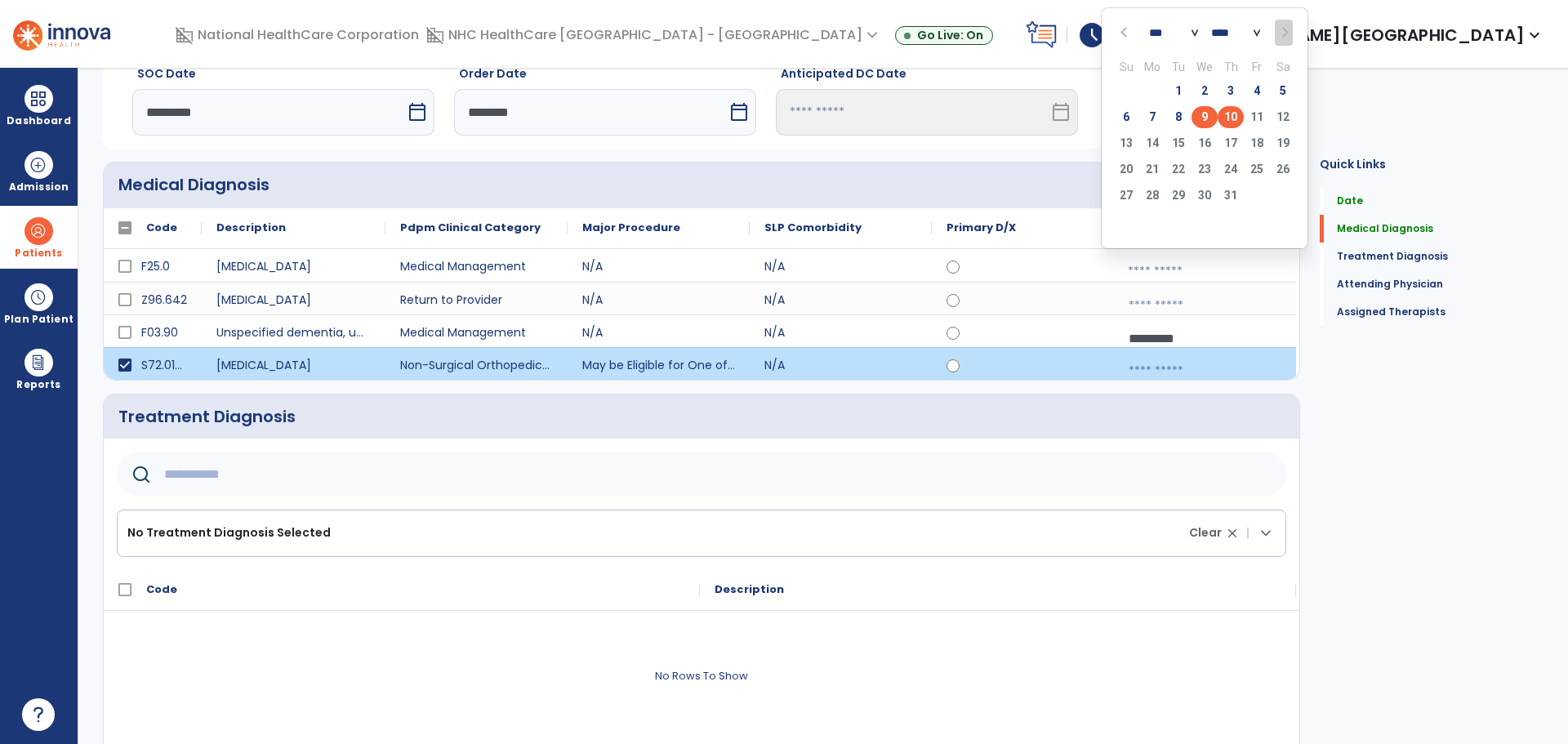 click on "9" 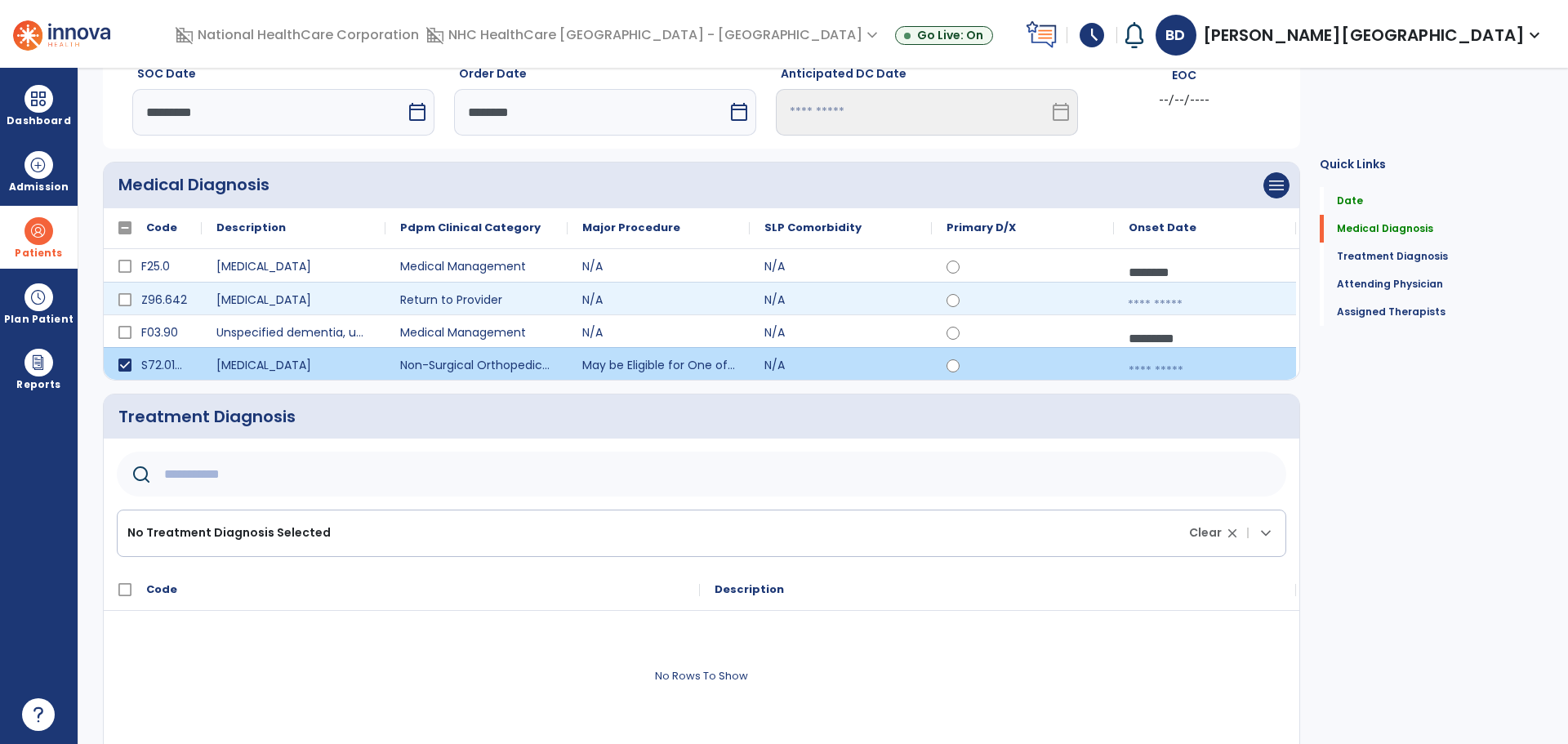 click at bounding box center (1205, 305) 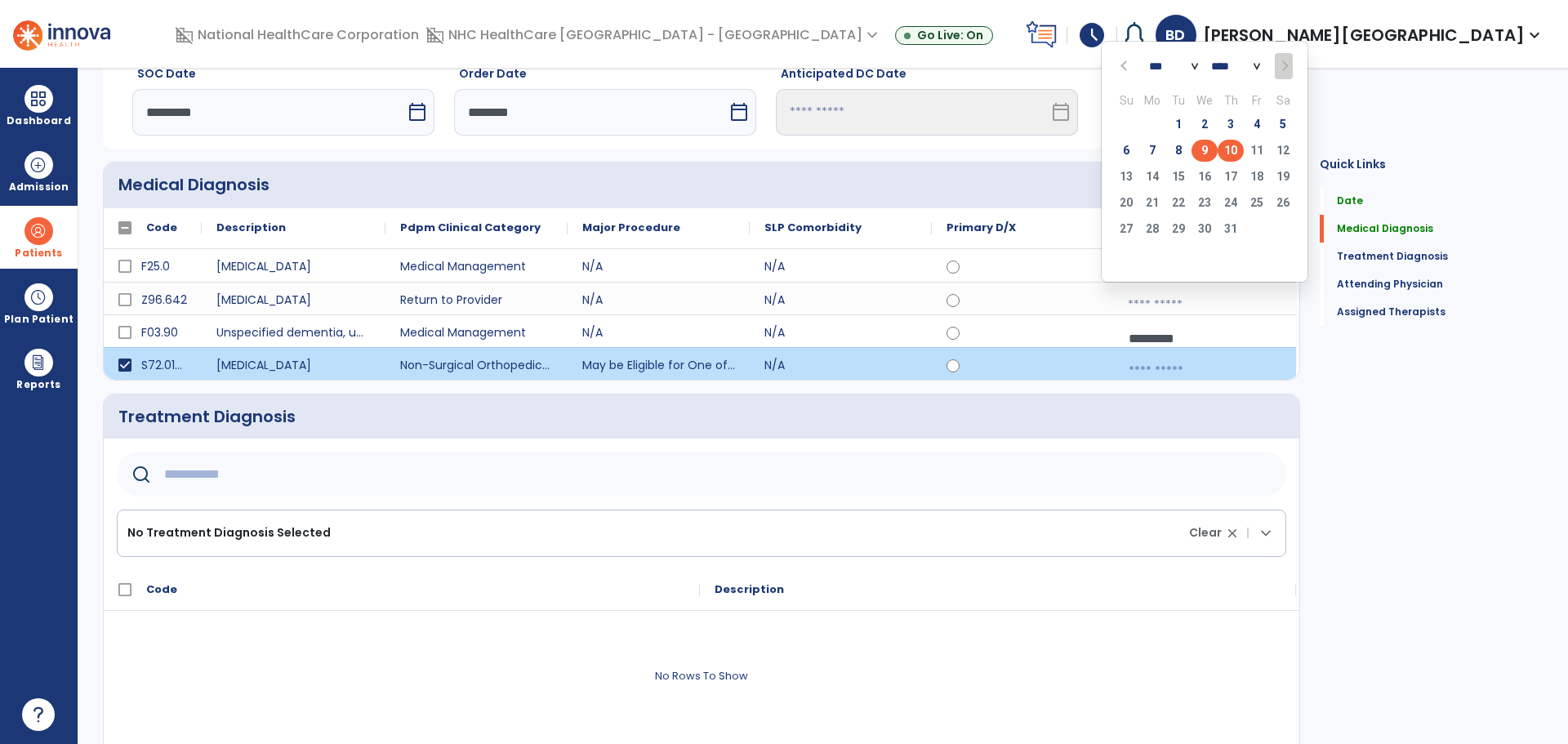 click on "9" 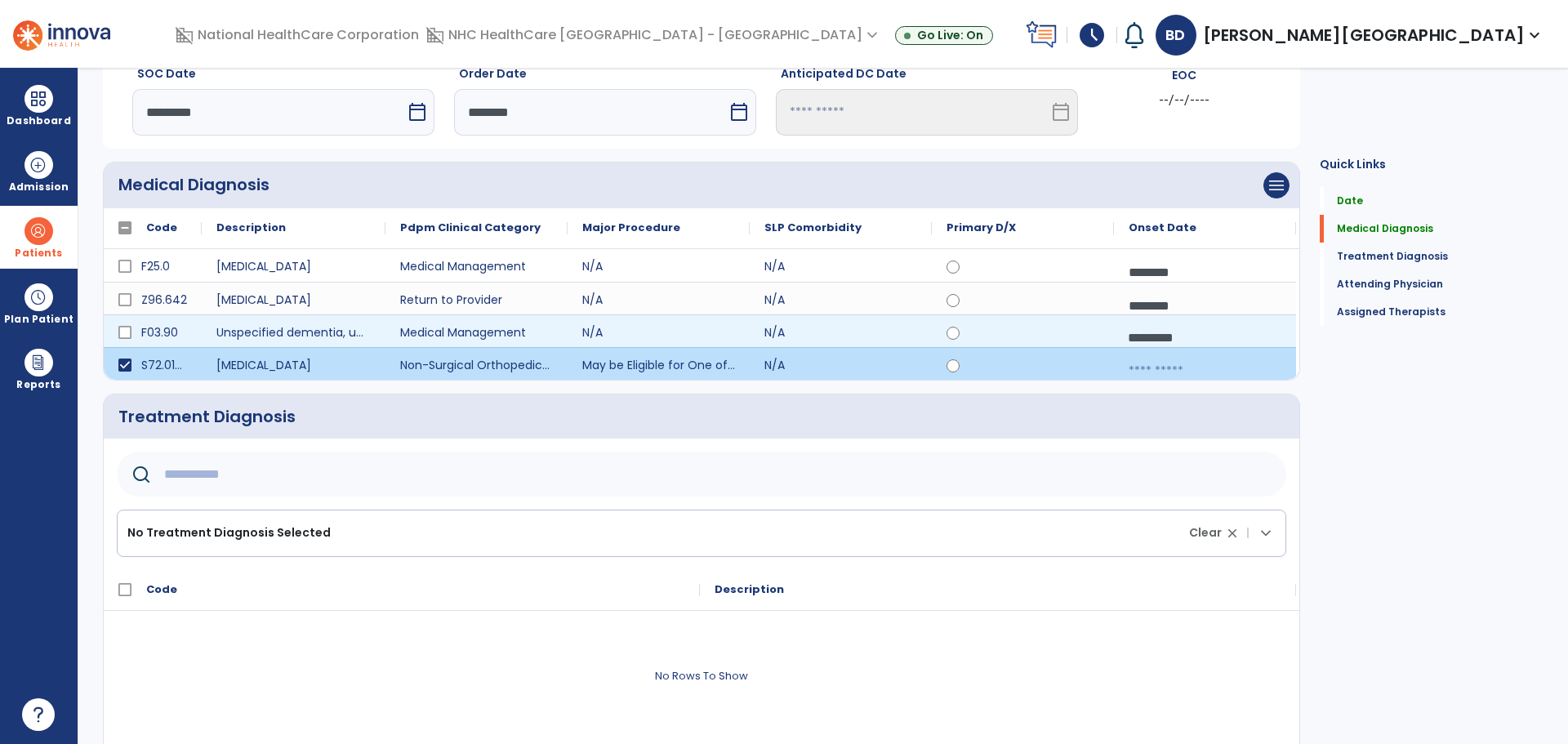 click on "*********" at bounding box center (1205, 337) 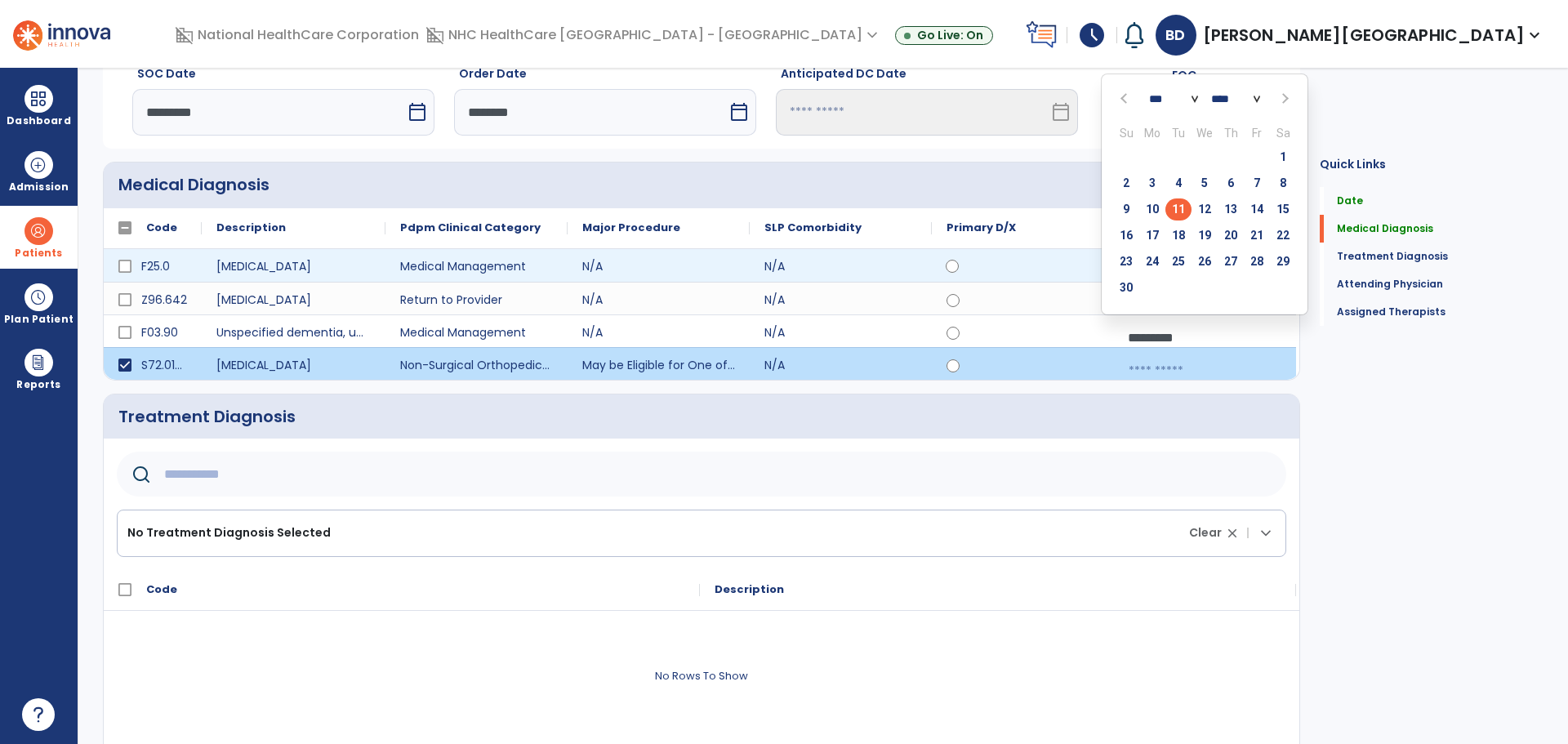 click 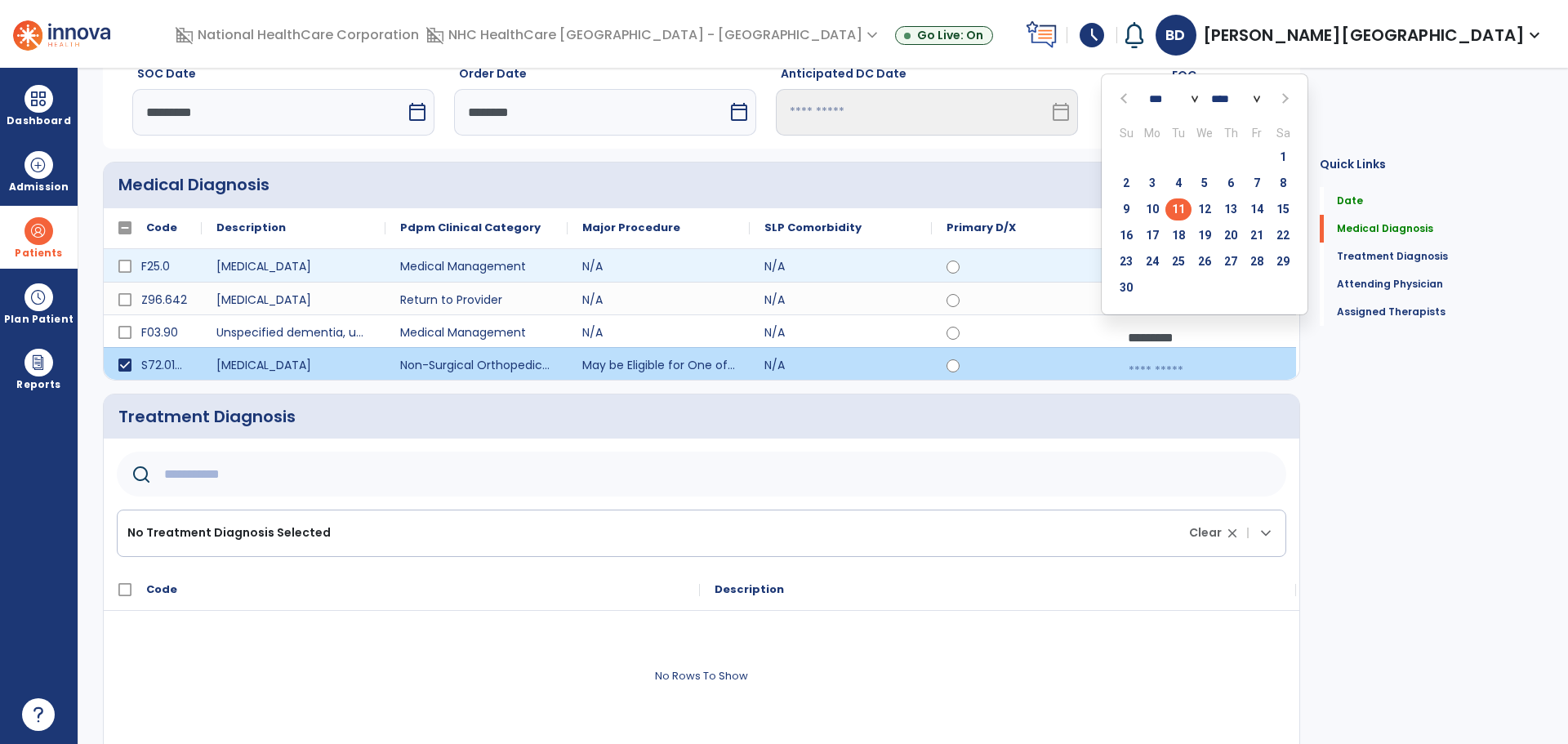 scroll, scrollTop: 2, scrollLeft: 0, axis: vertical 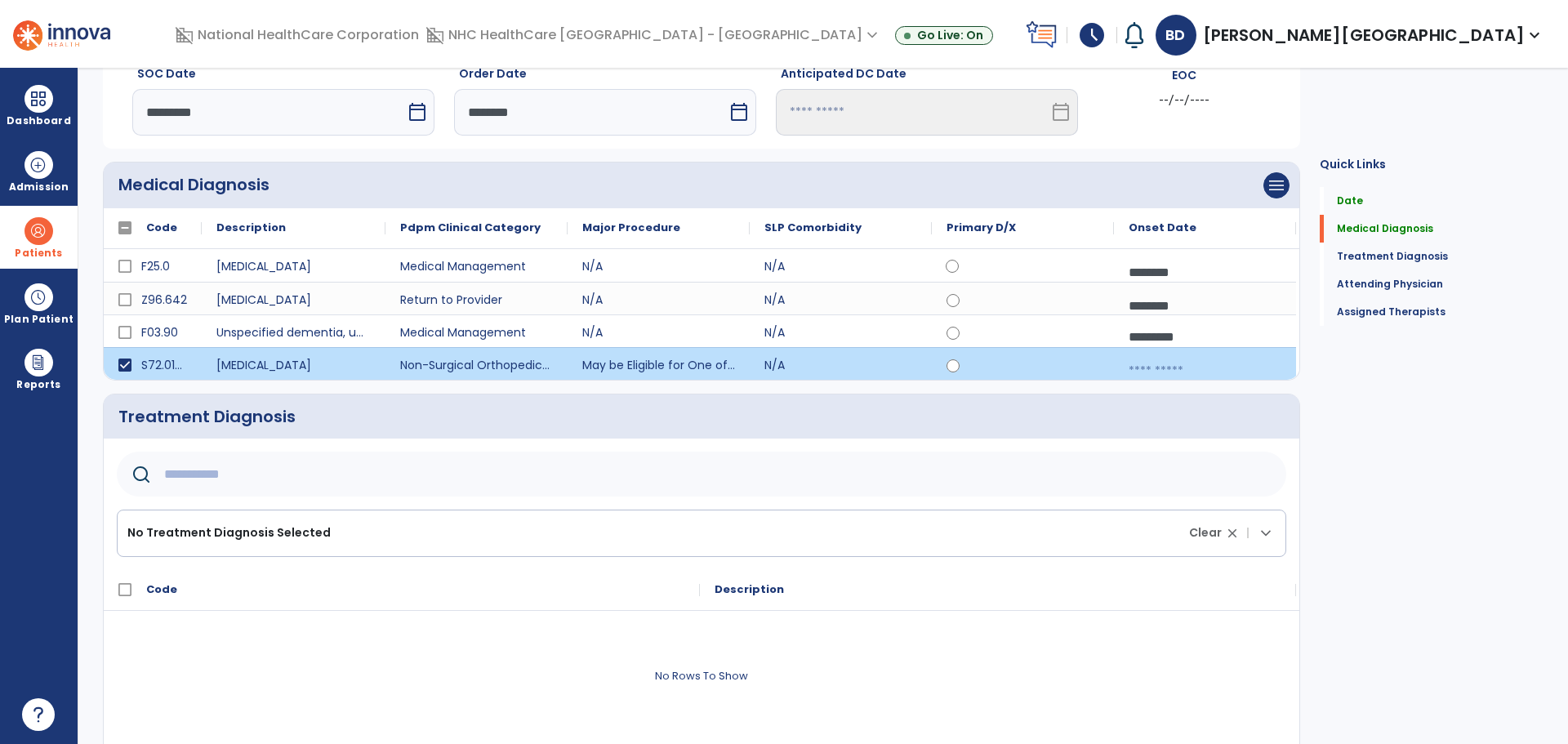 click at bounding box center (1205, 371) 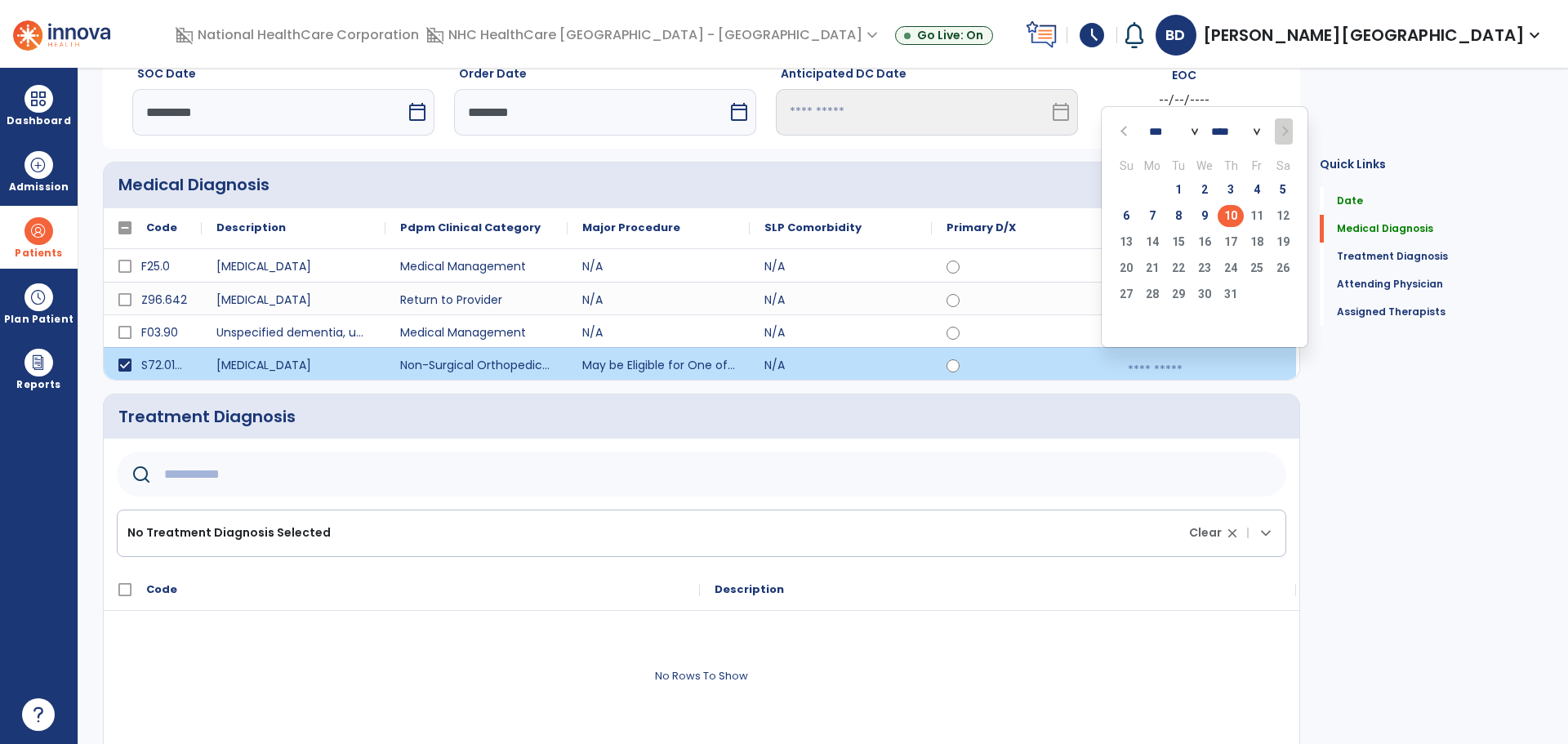 click on "9" 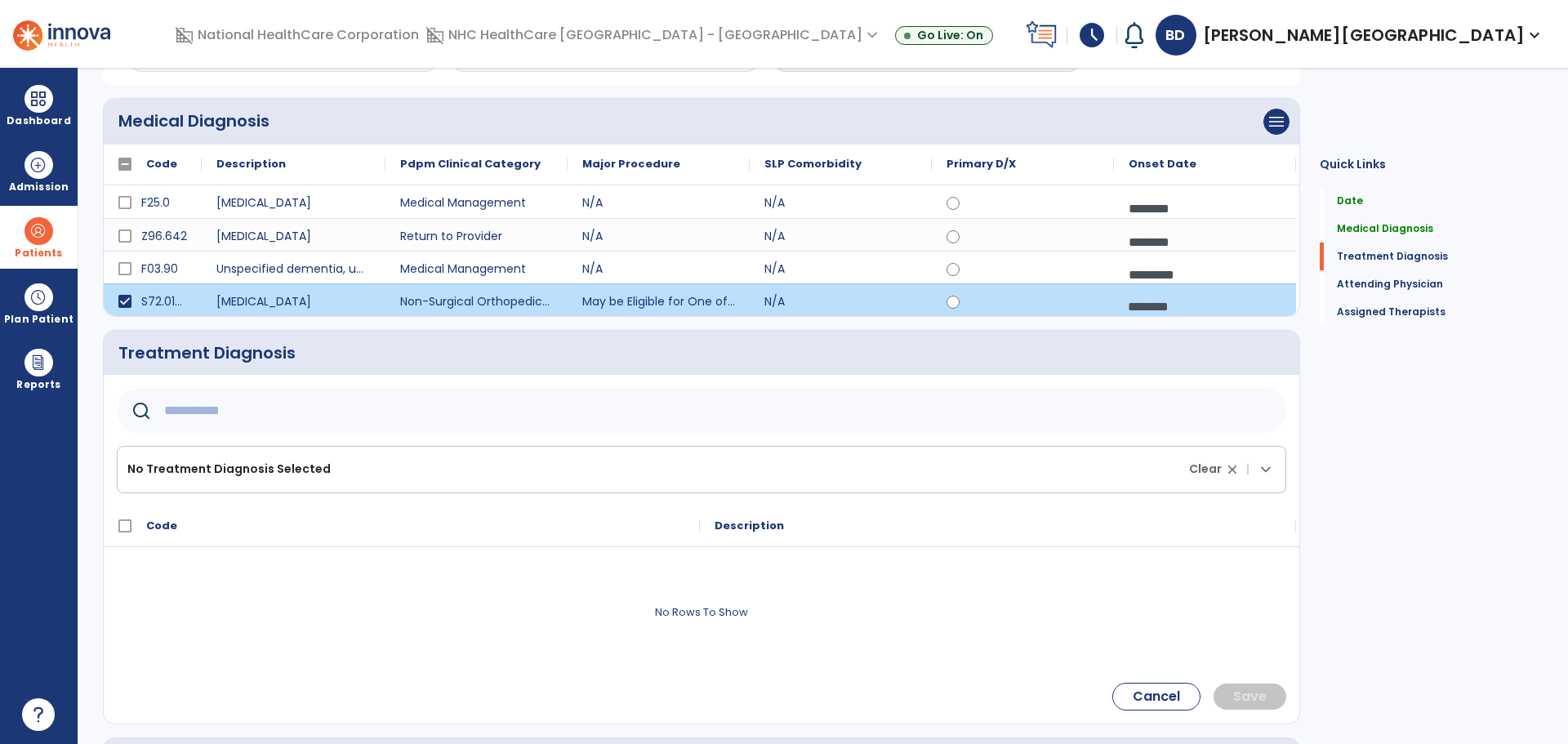 scroll, scrollTop: 153, scrollLeft: 0, axis: vertical 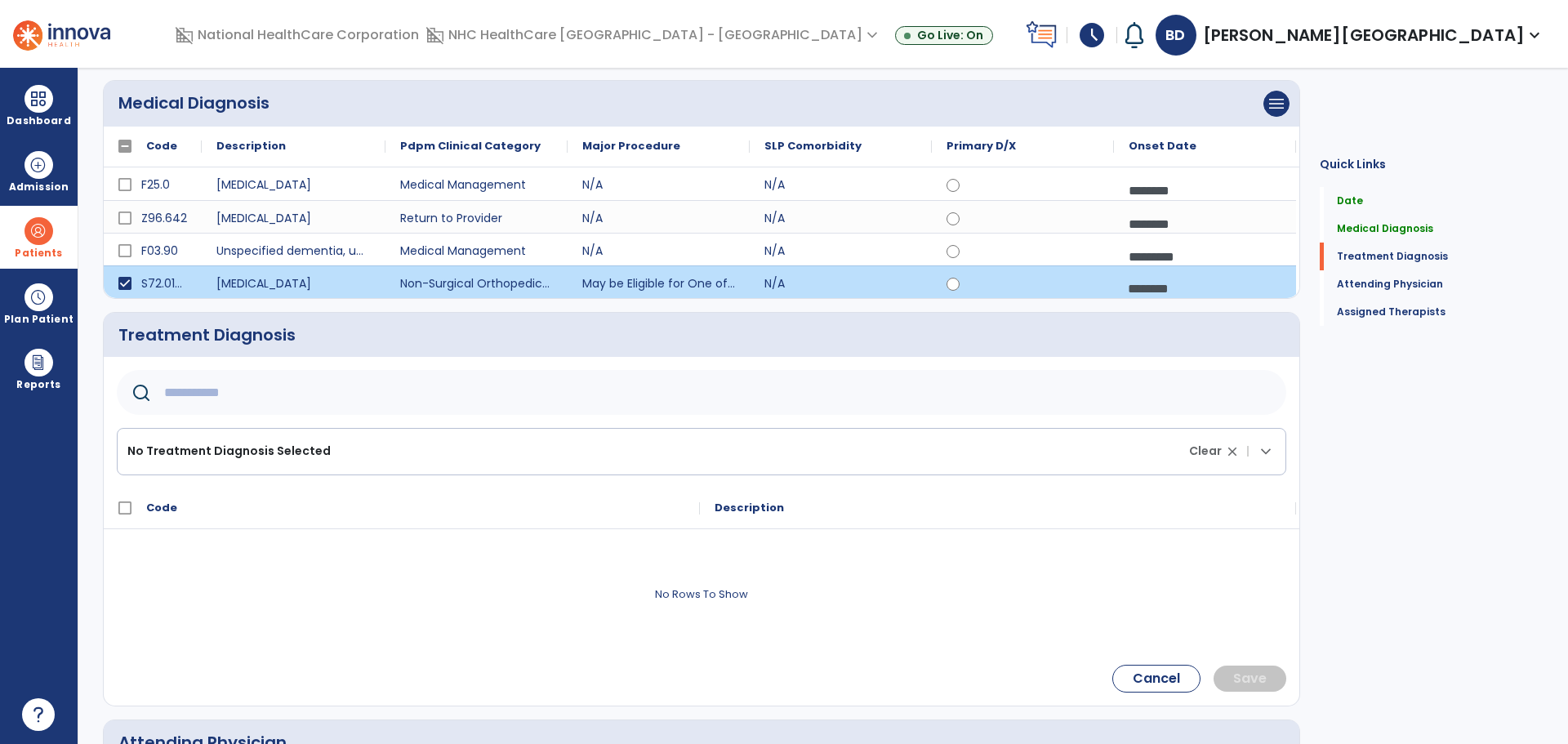 click 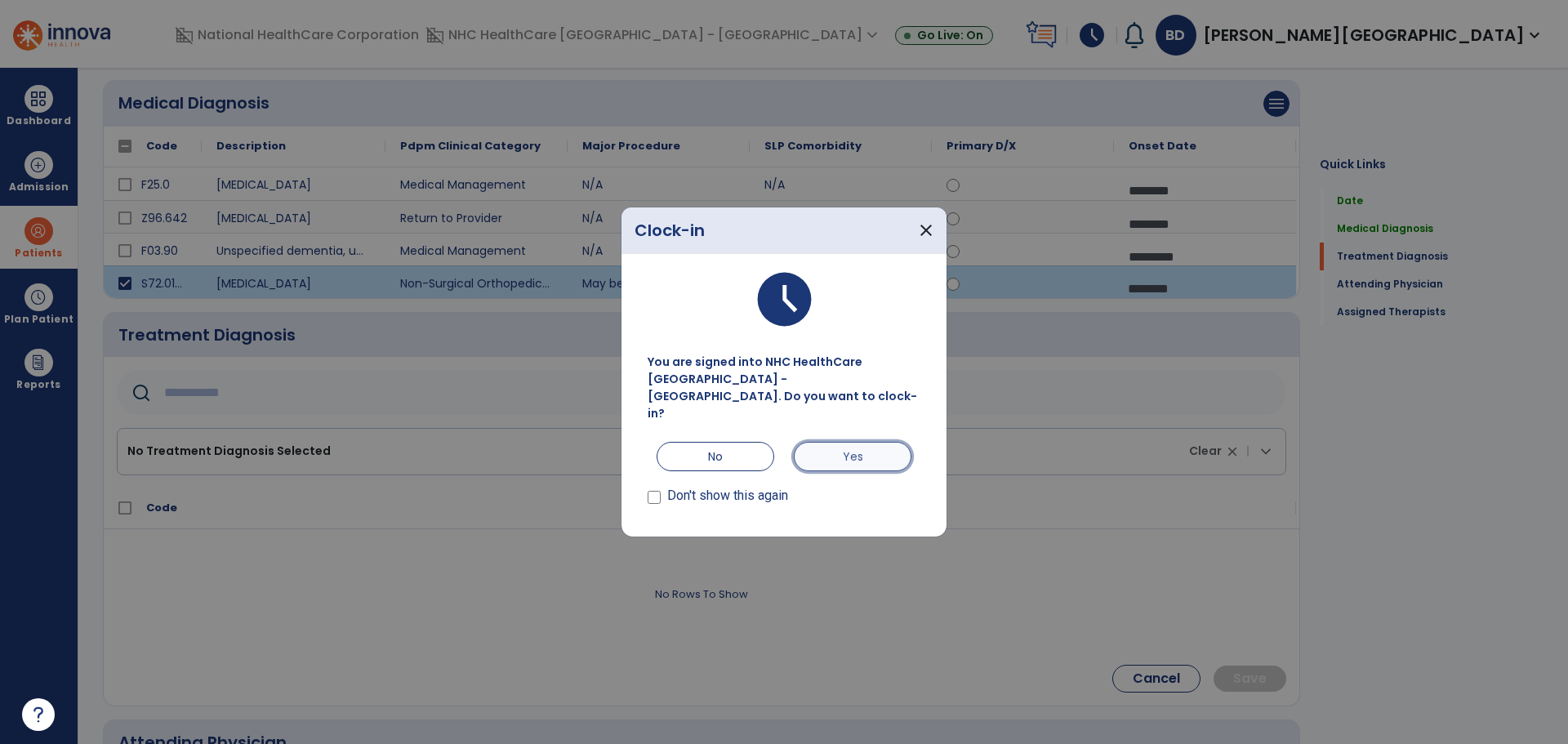 click on "Yes" at bounding box center [853, 457] 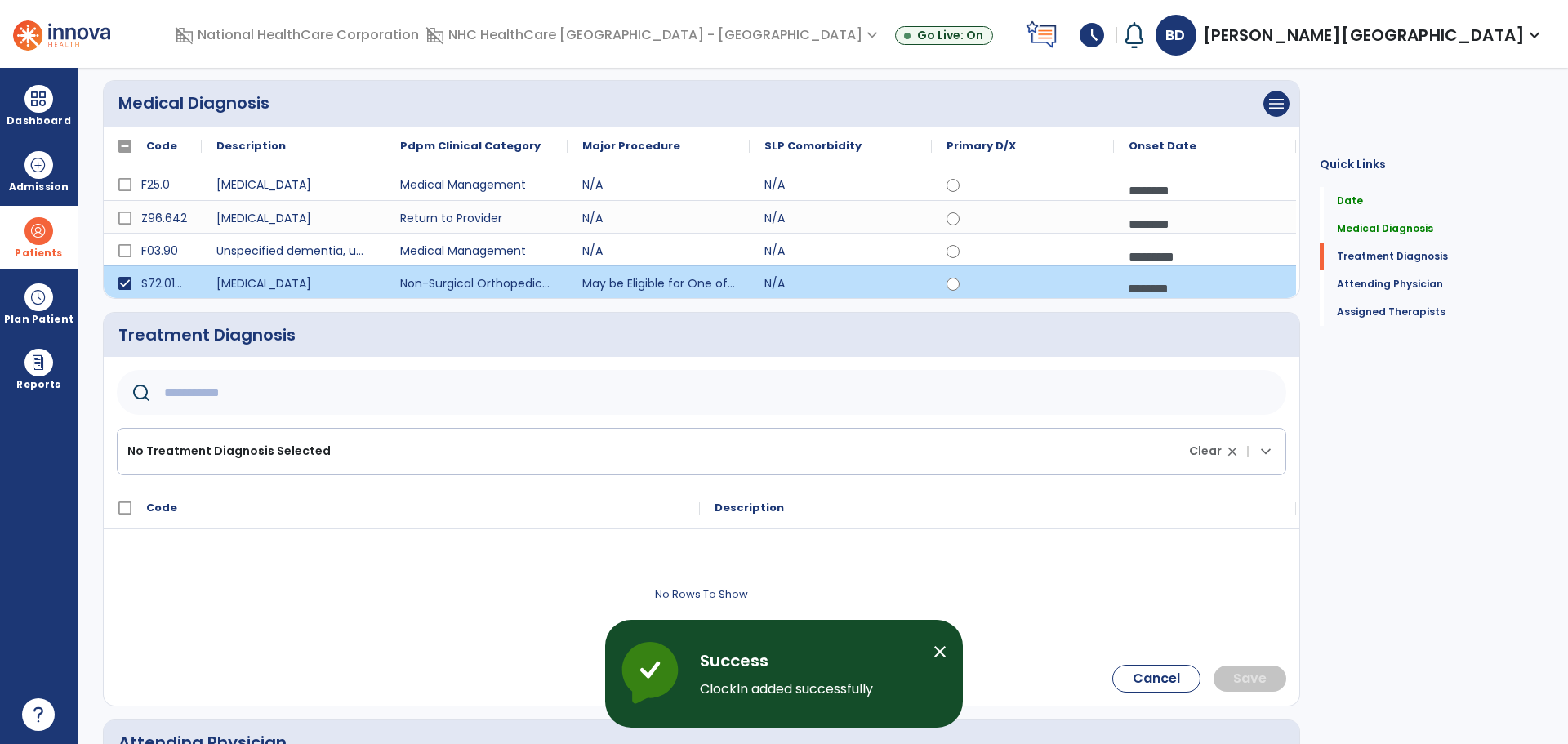 click 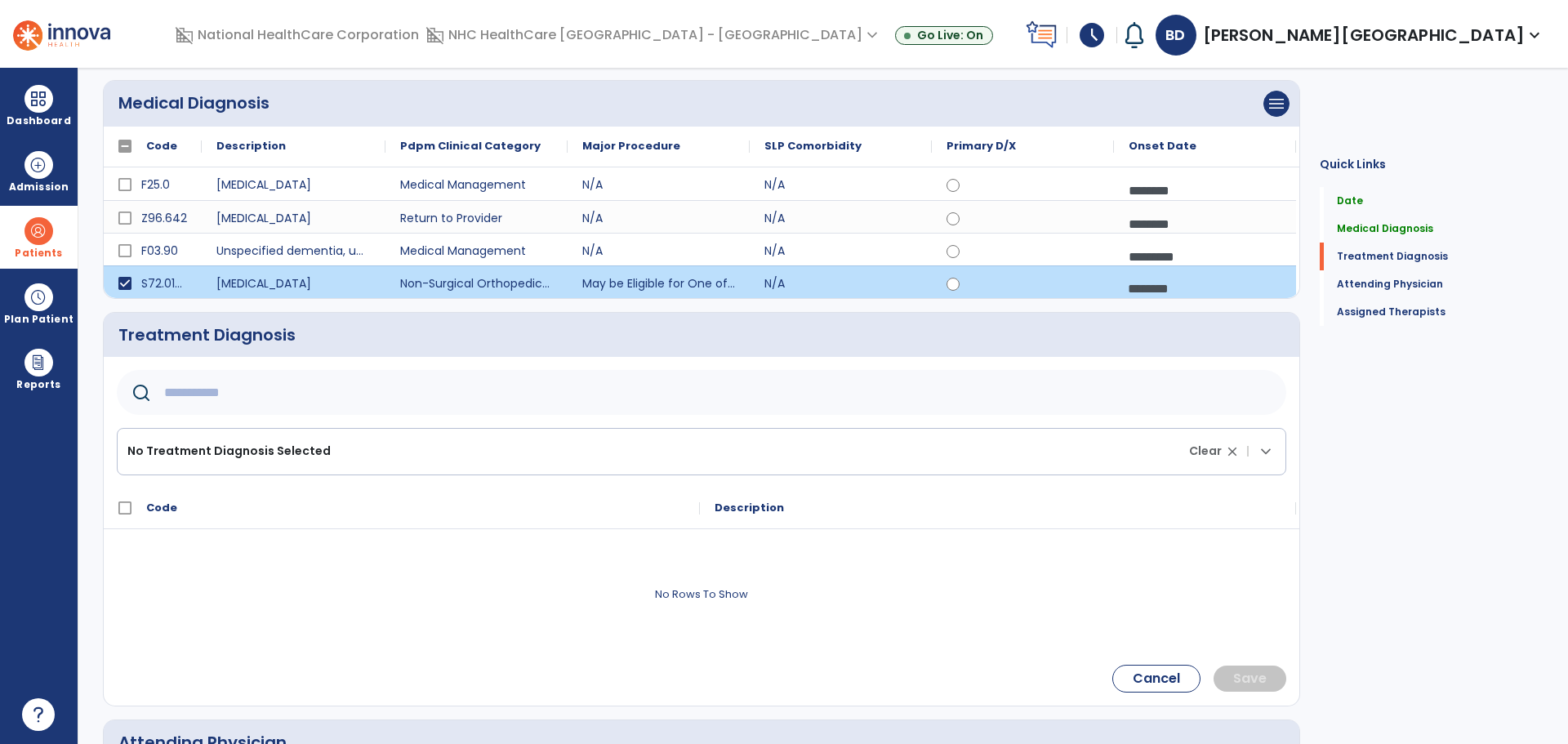 click 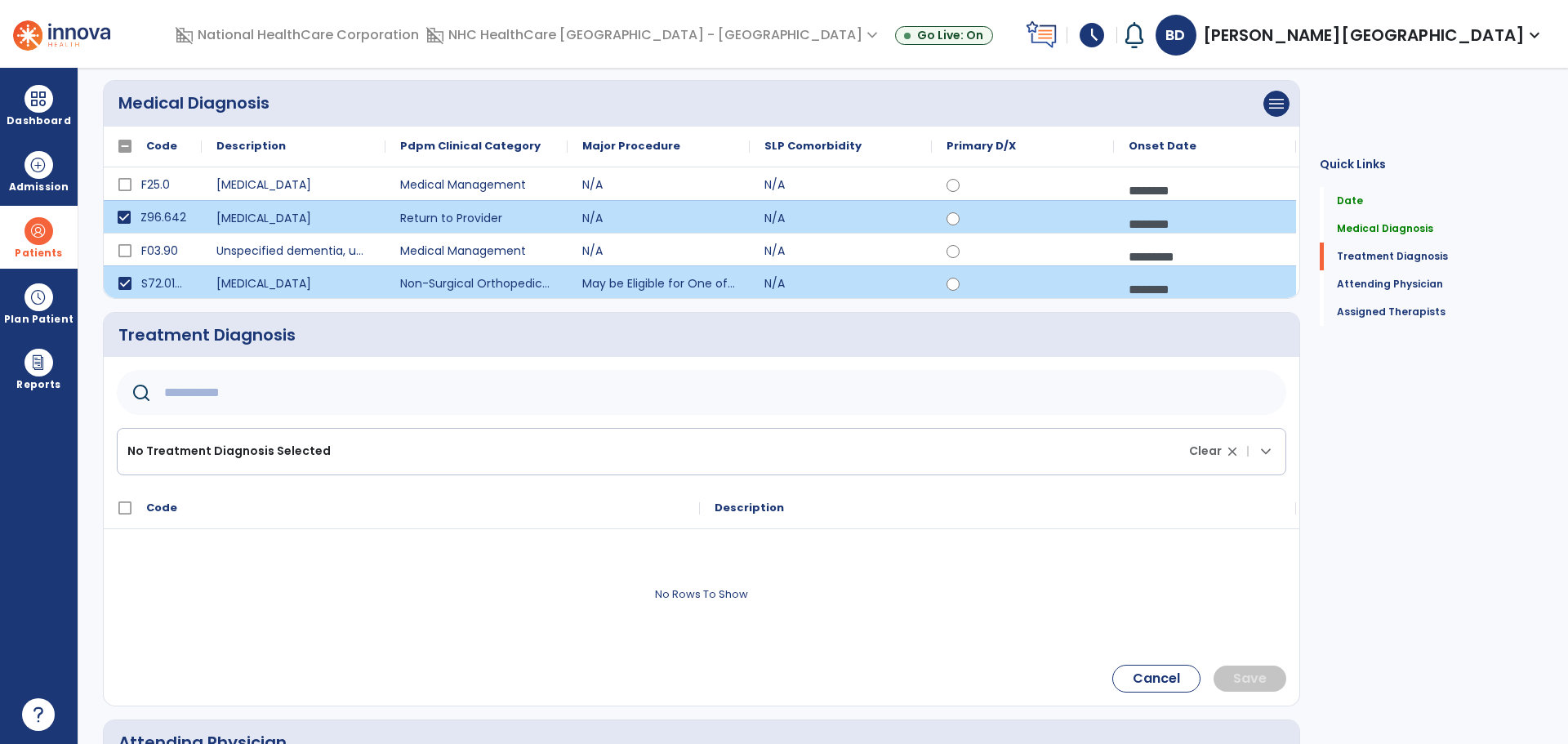 click 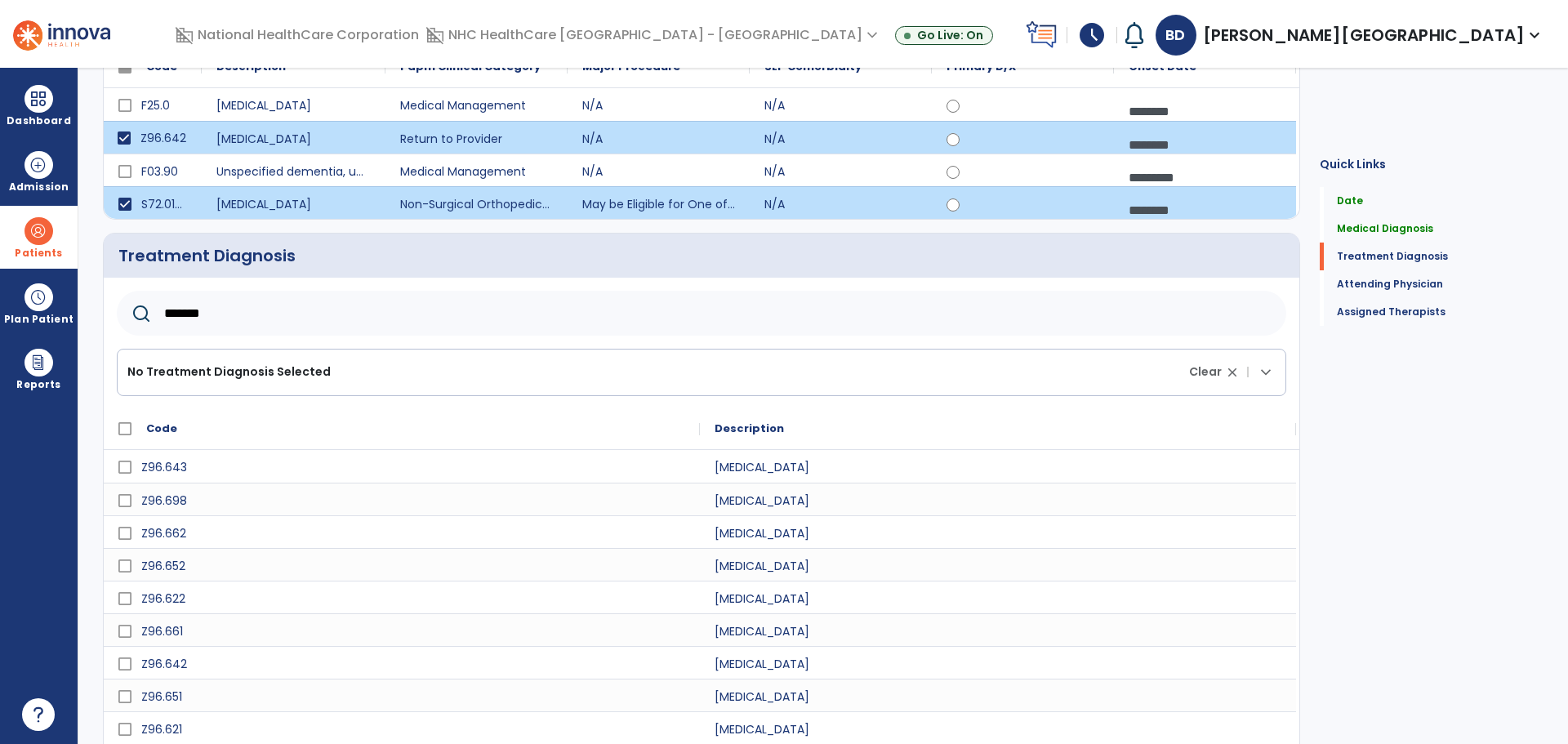 scroll, scrollTop: 302, scrollLeft: 0, axis: vertical 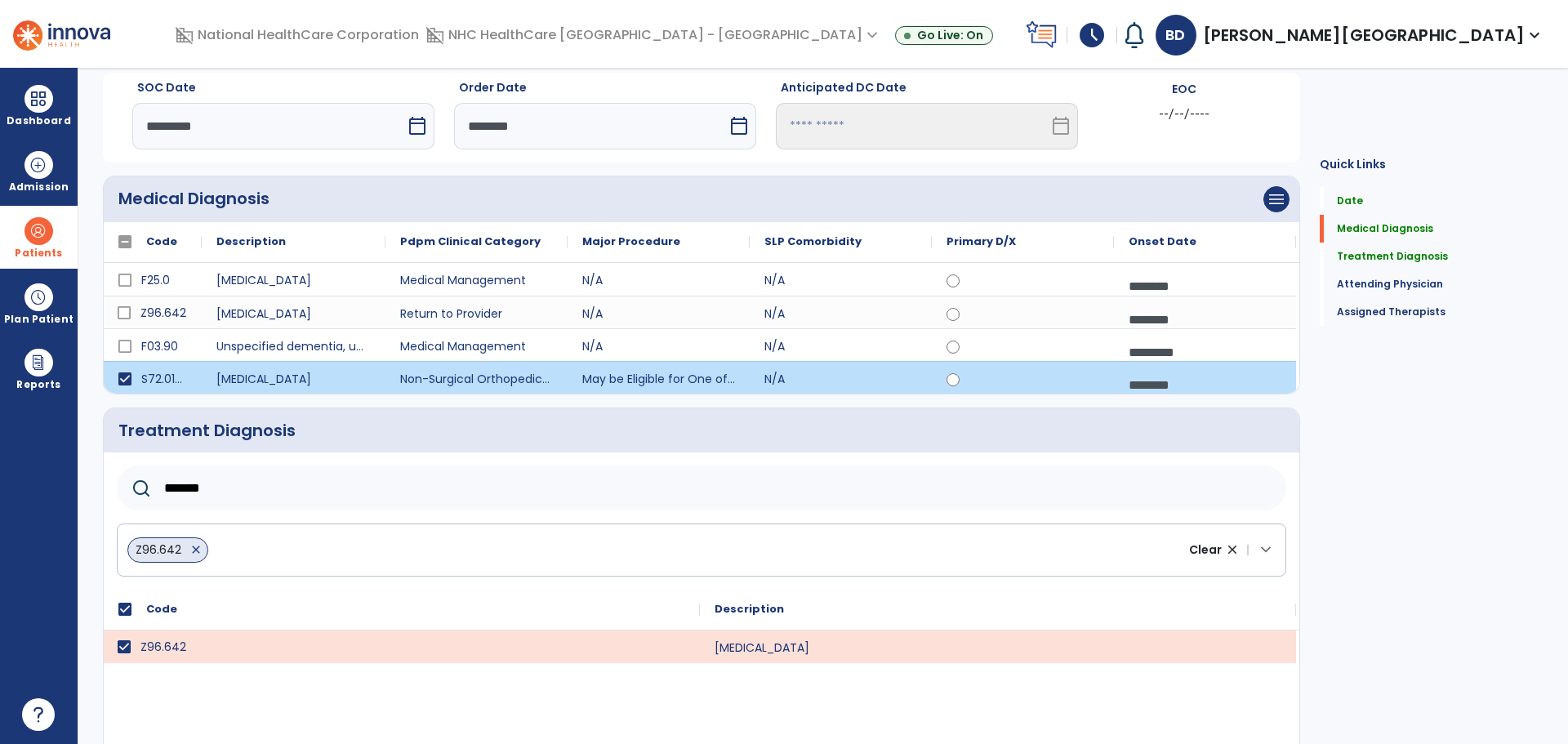 click on "*******" 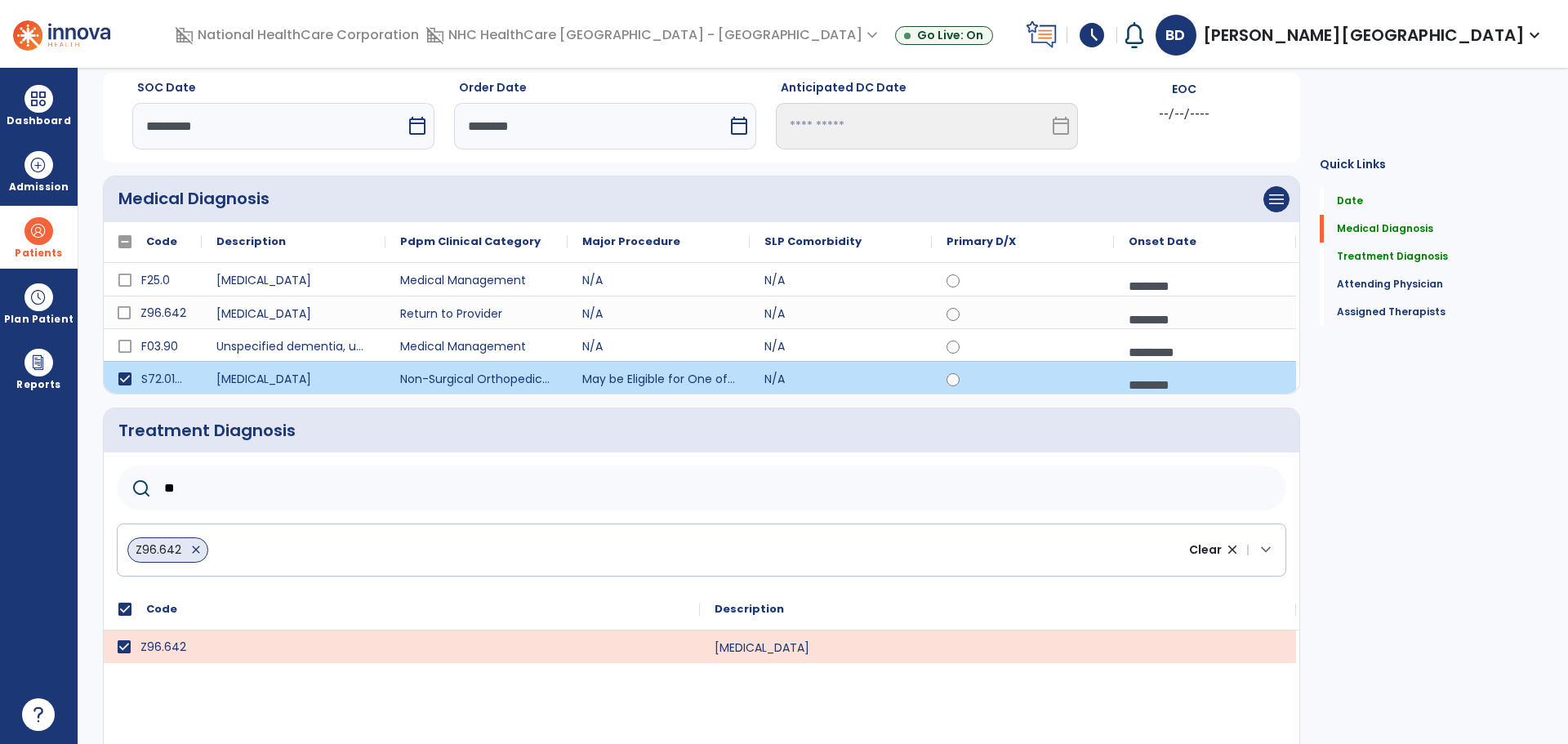type on "*" 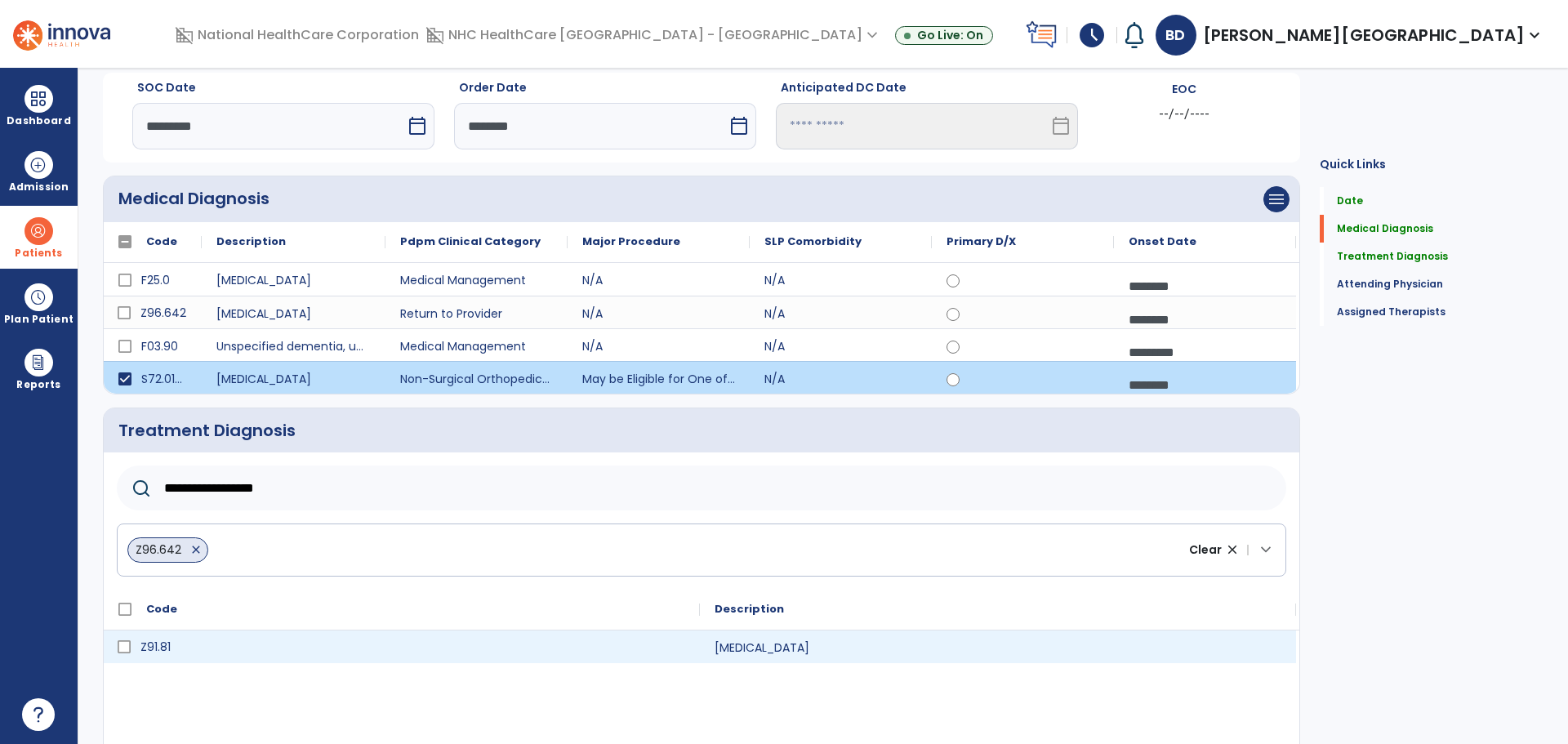type on "**********" 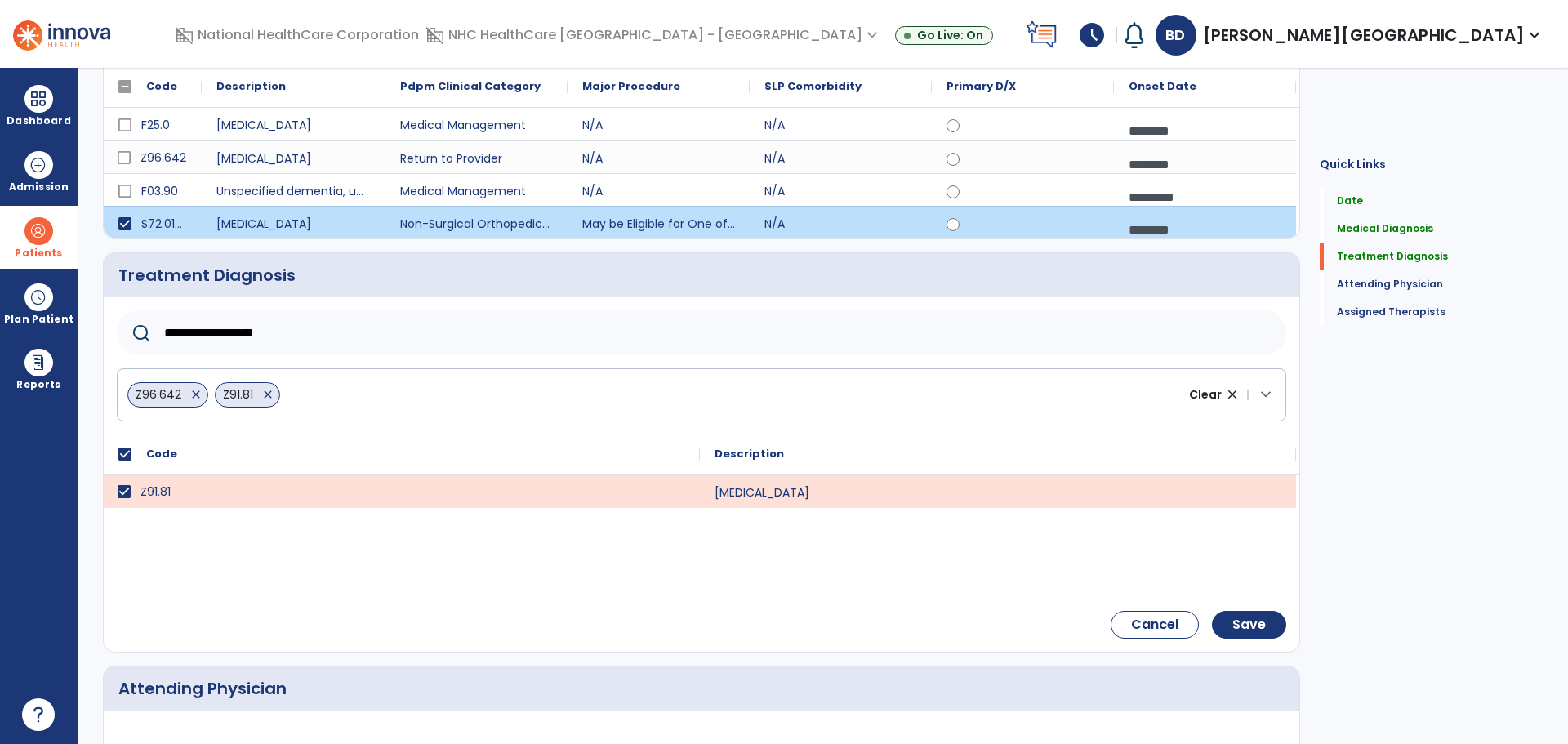 scroll, scrollTop: 221, scrollLeft: 0, axis: vertical 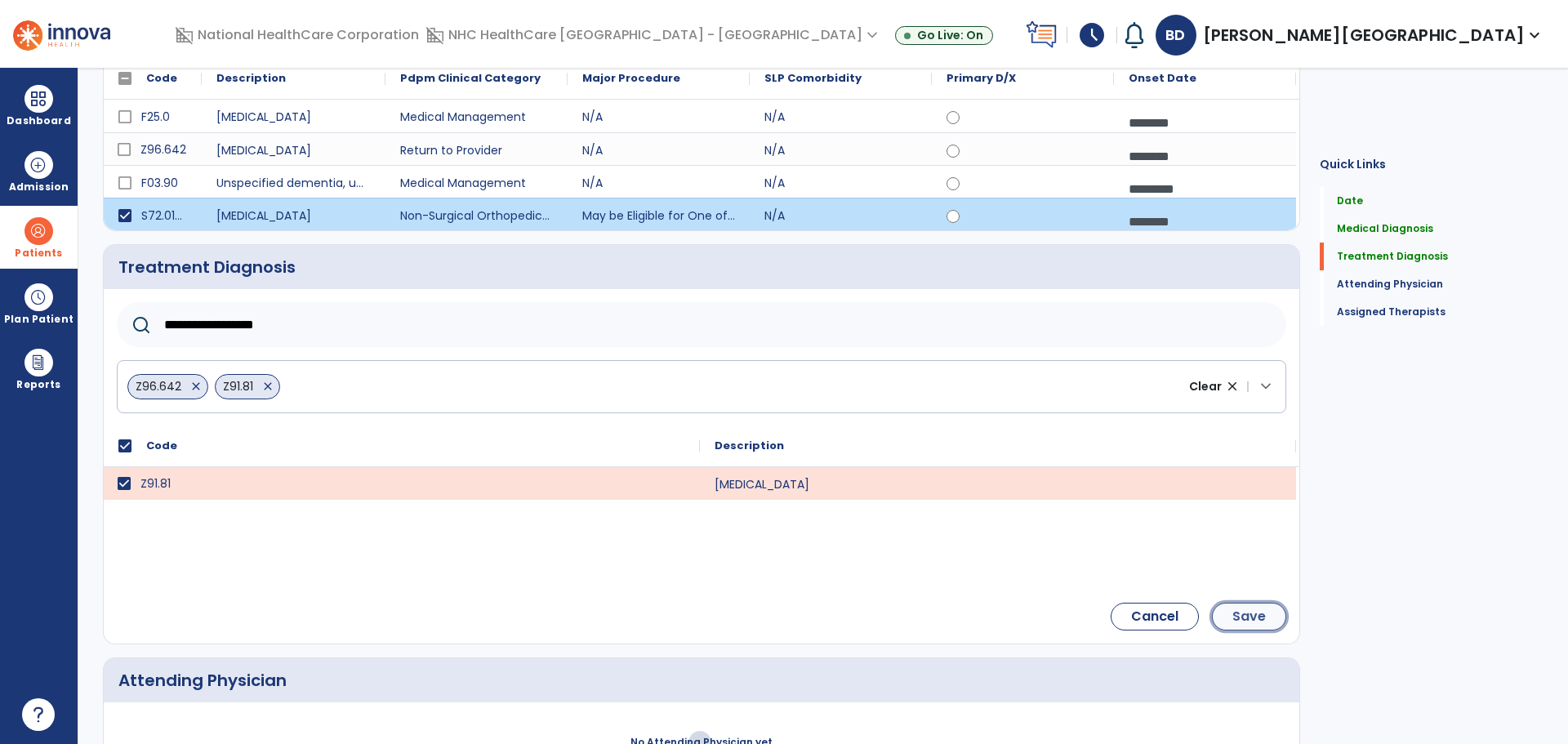 click on "Save" 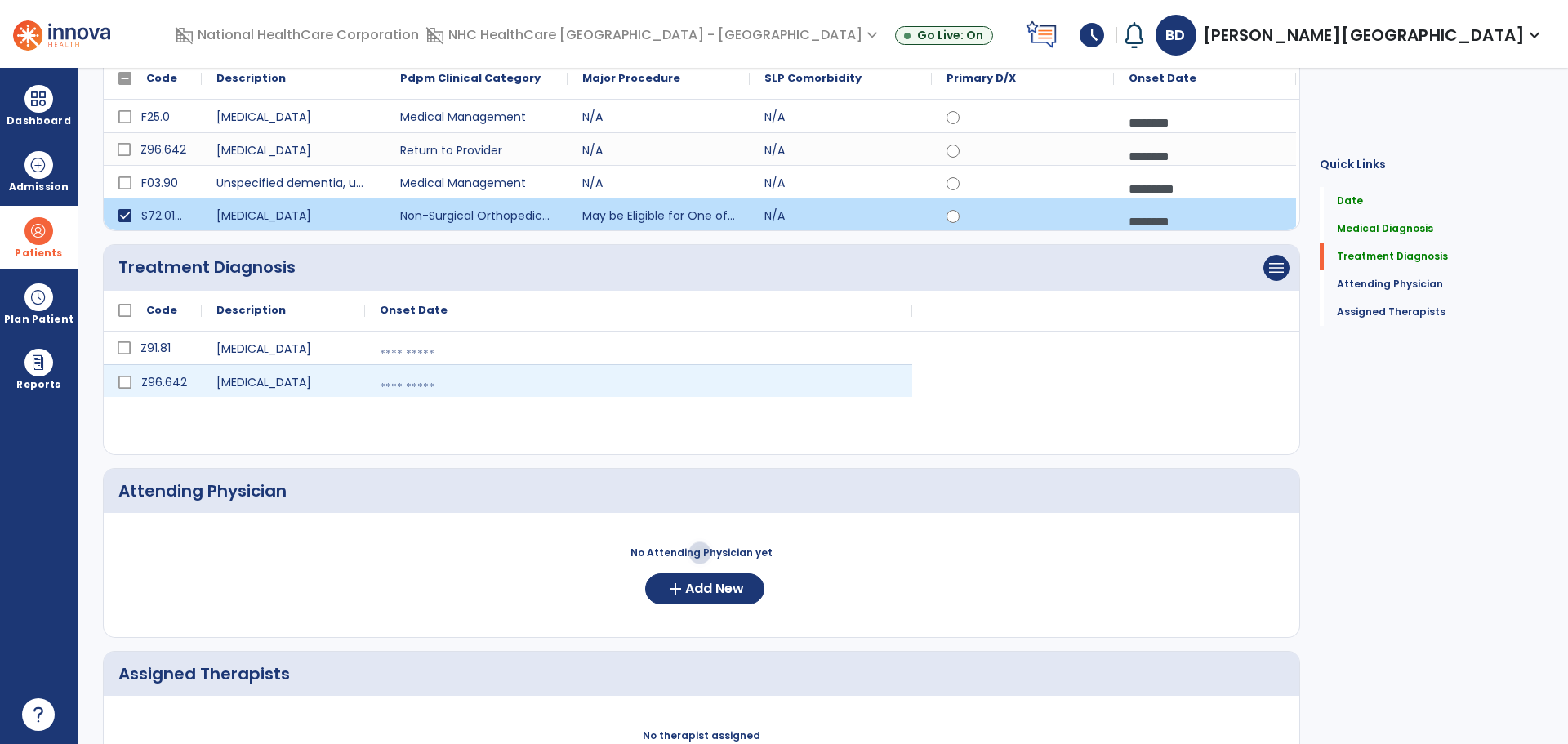click at bounding box center (639, 354) 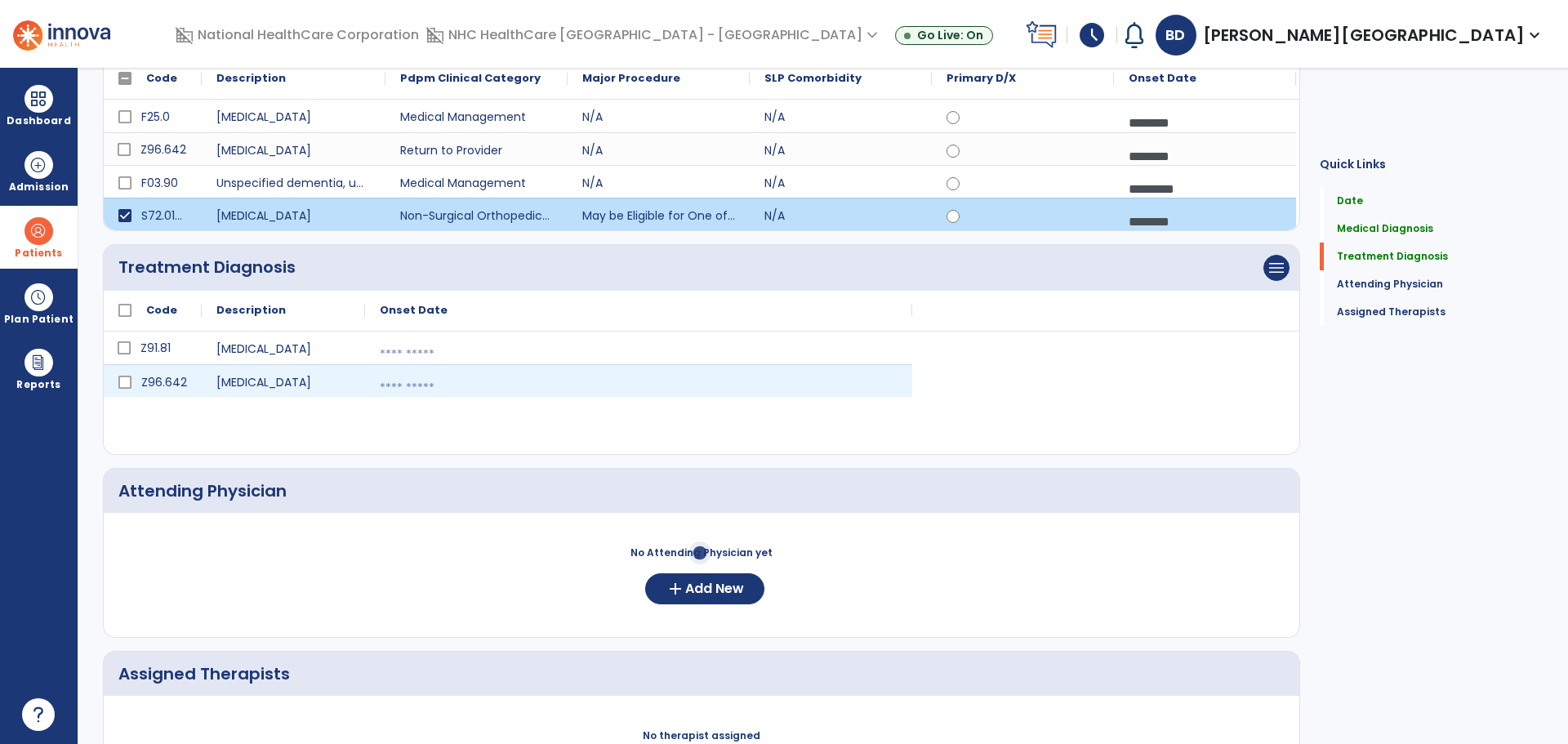select on "*" 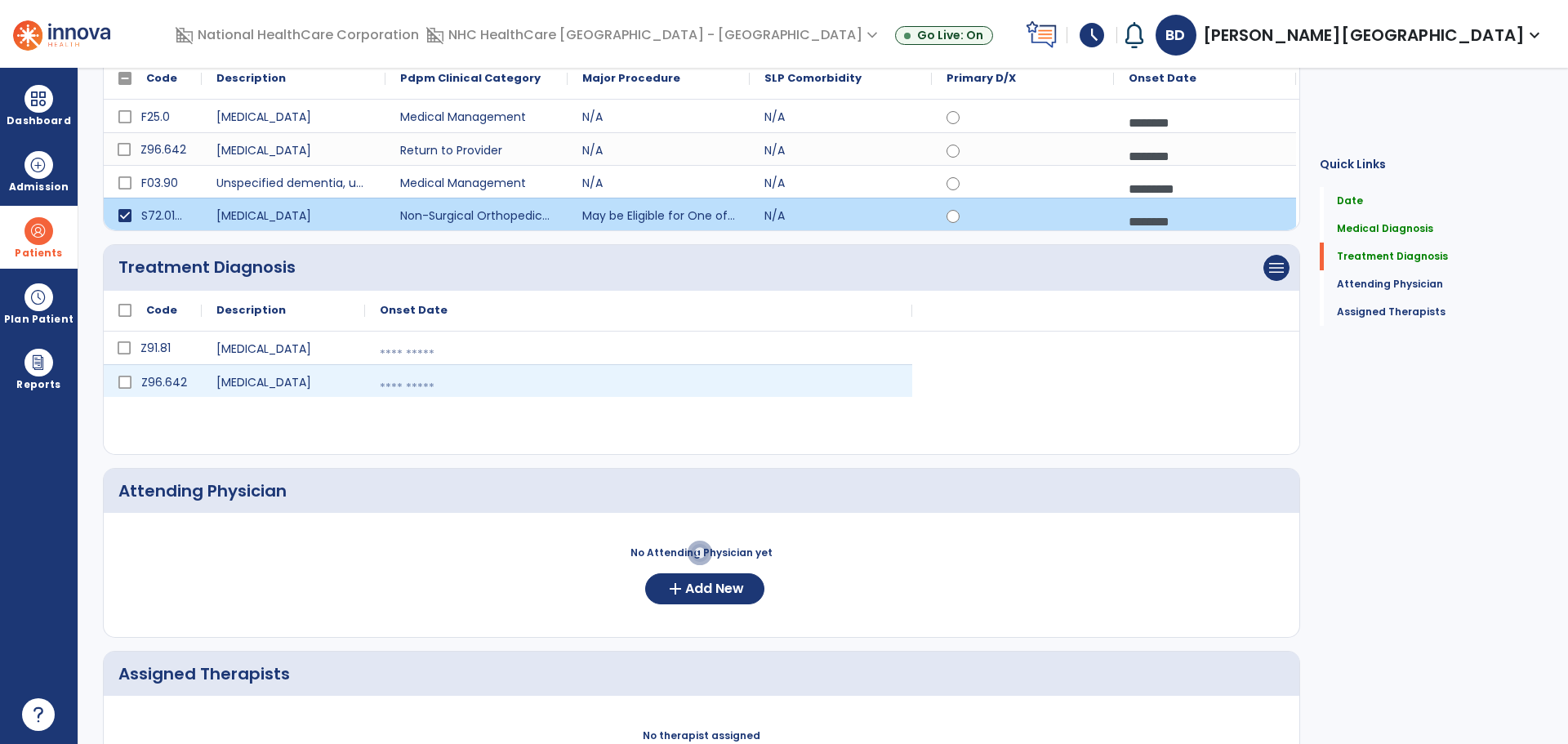 select on "****" 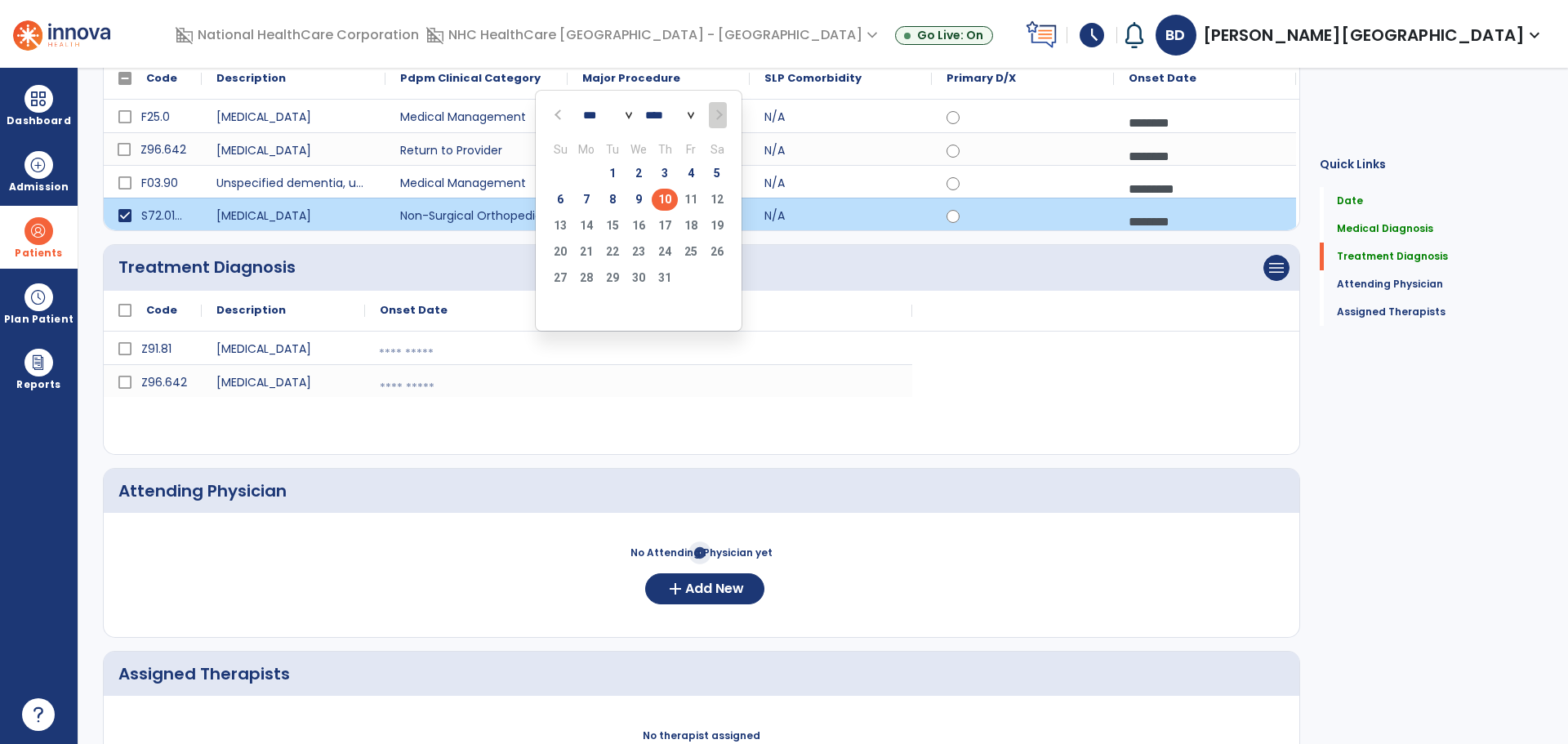 click on "10" 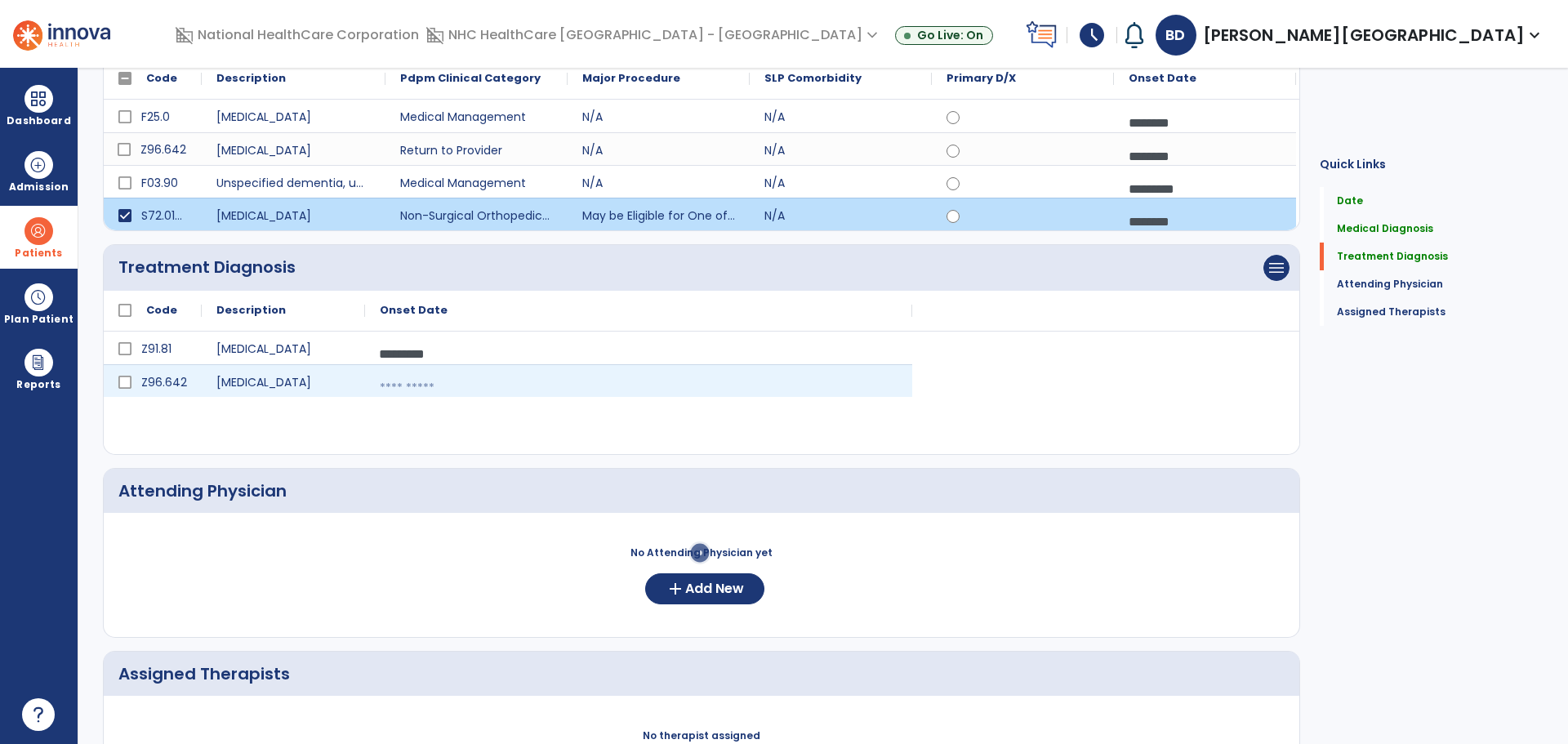click at bounding box center [639, 388] 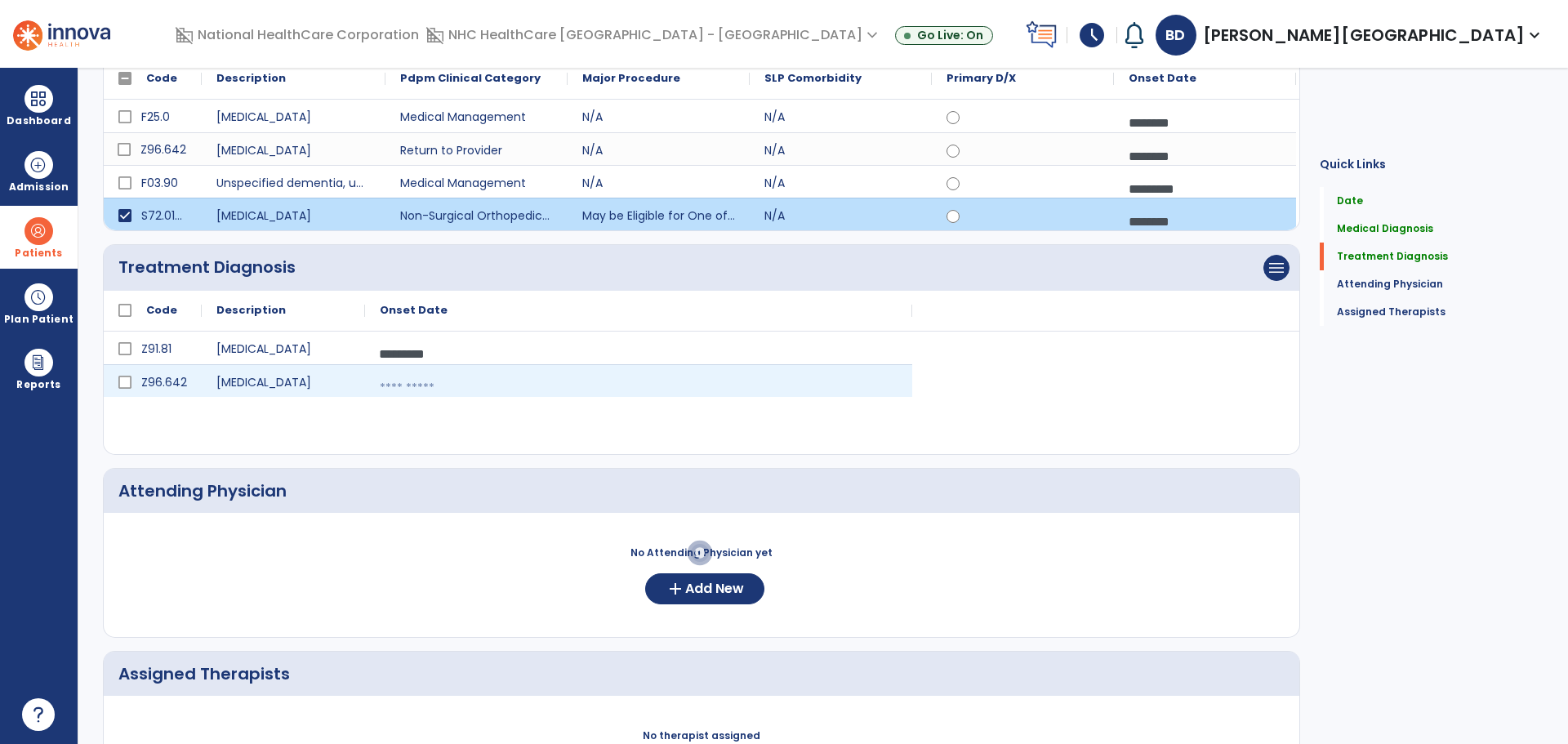 select on "*" 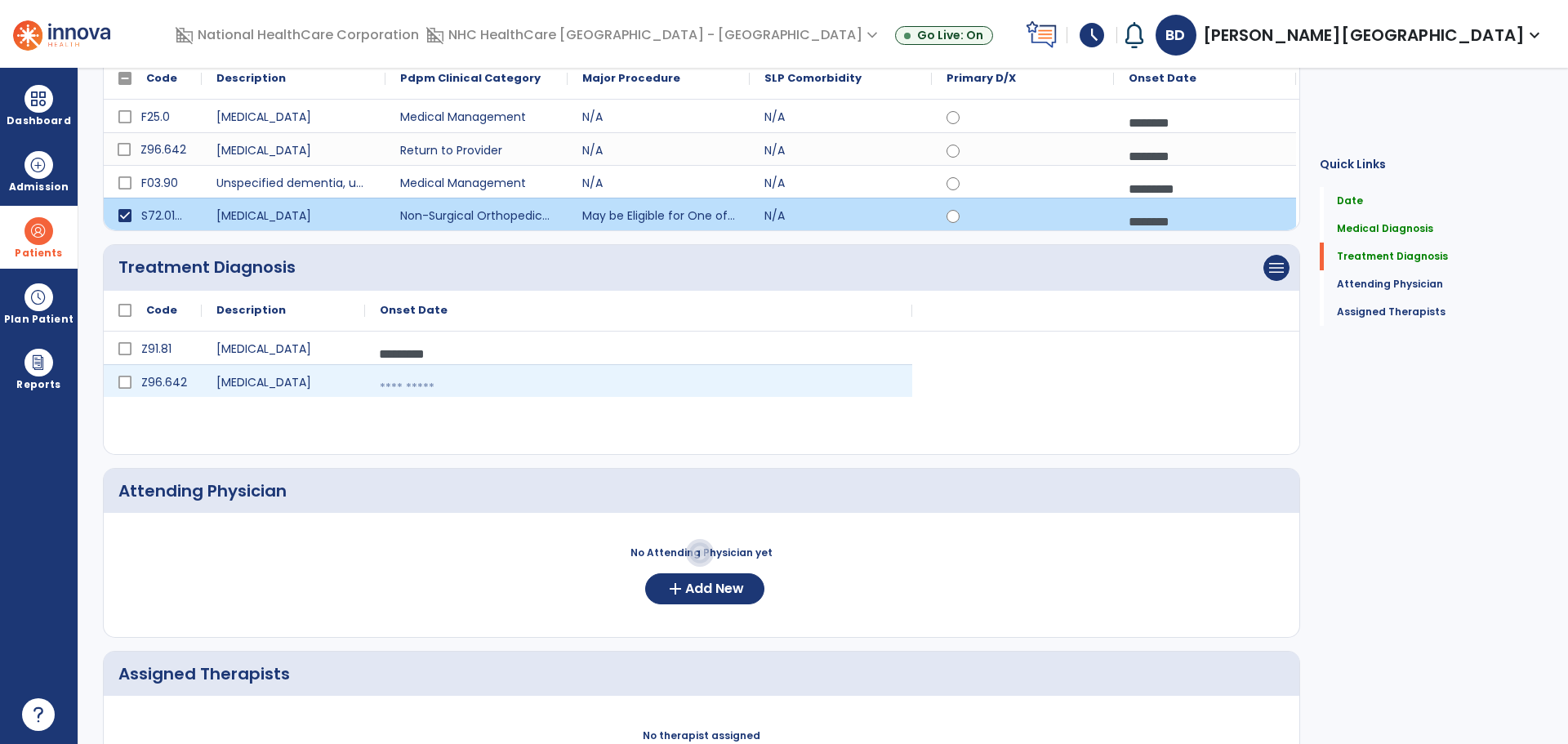 select on "****" 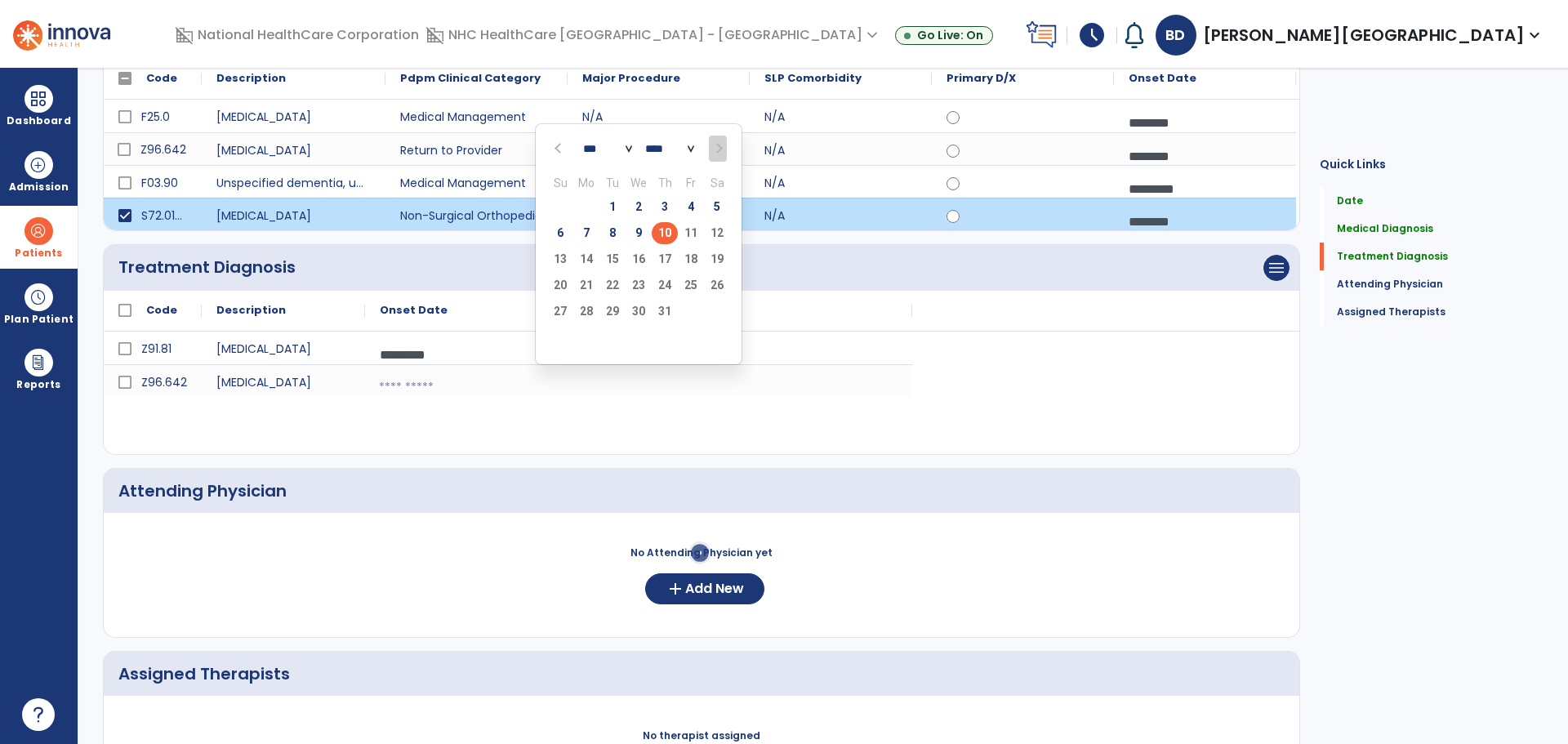 click on "10" 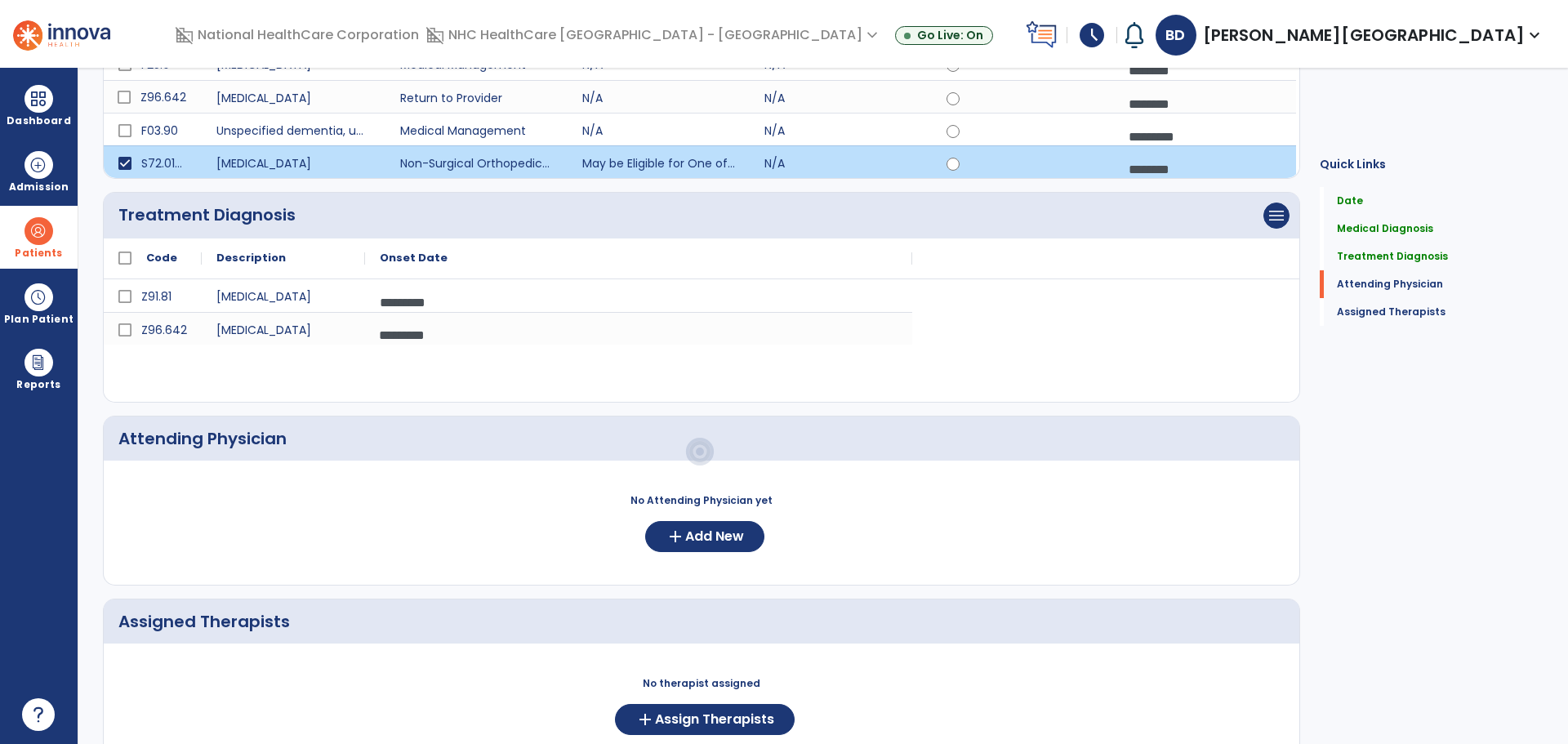 scroll, scrollTop: 373, scrollLeft: 0, axis: vertical 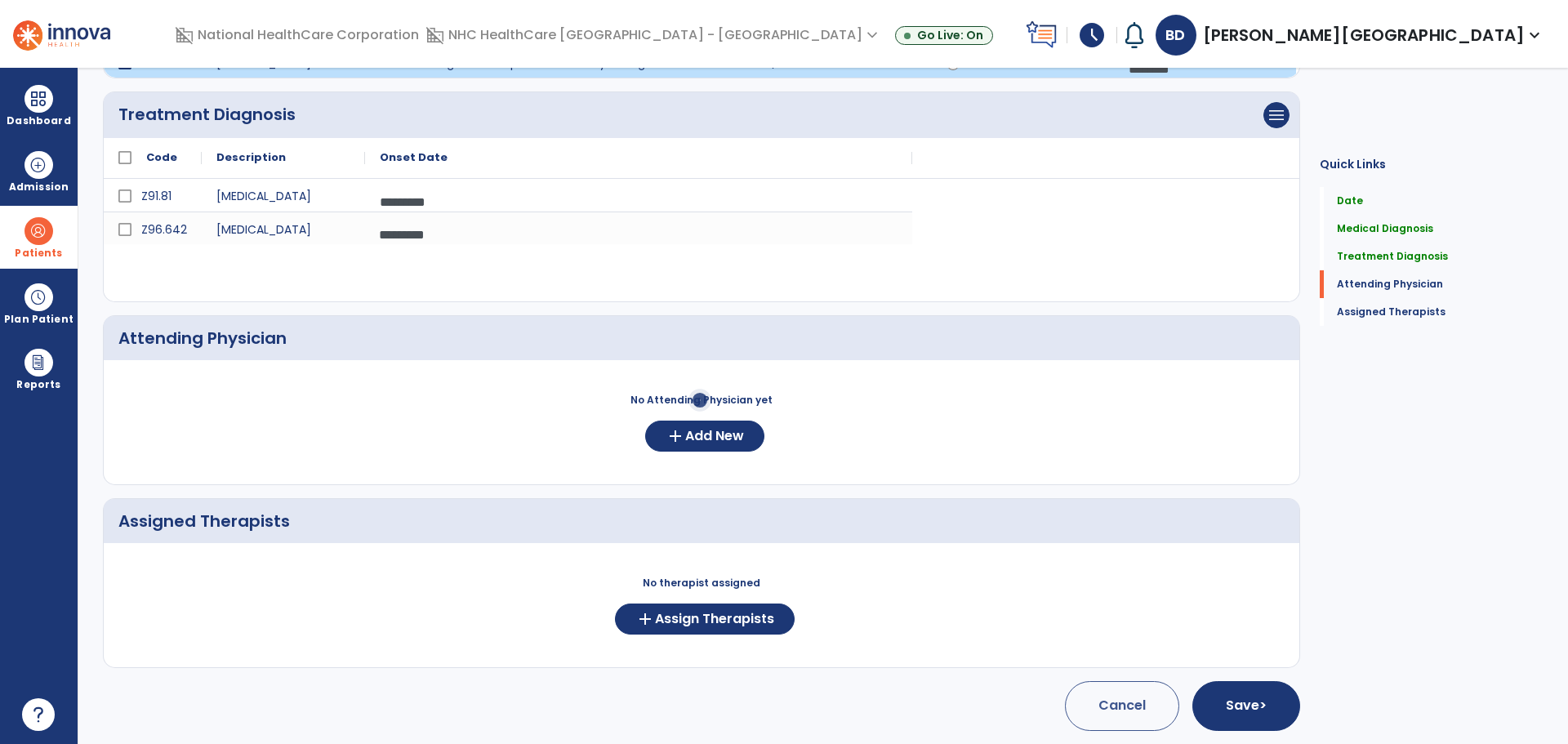 click 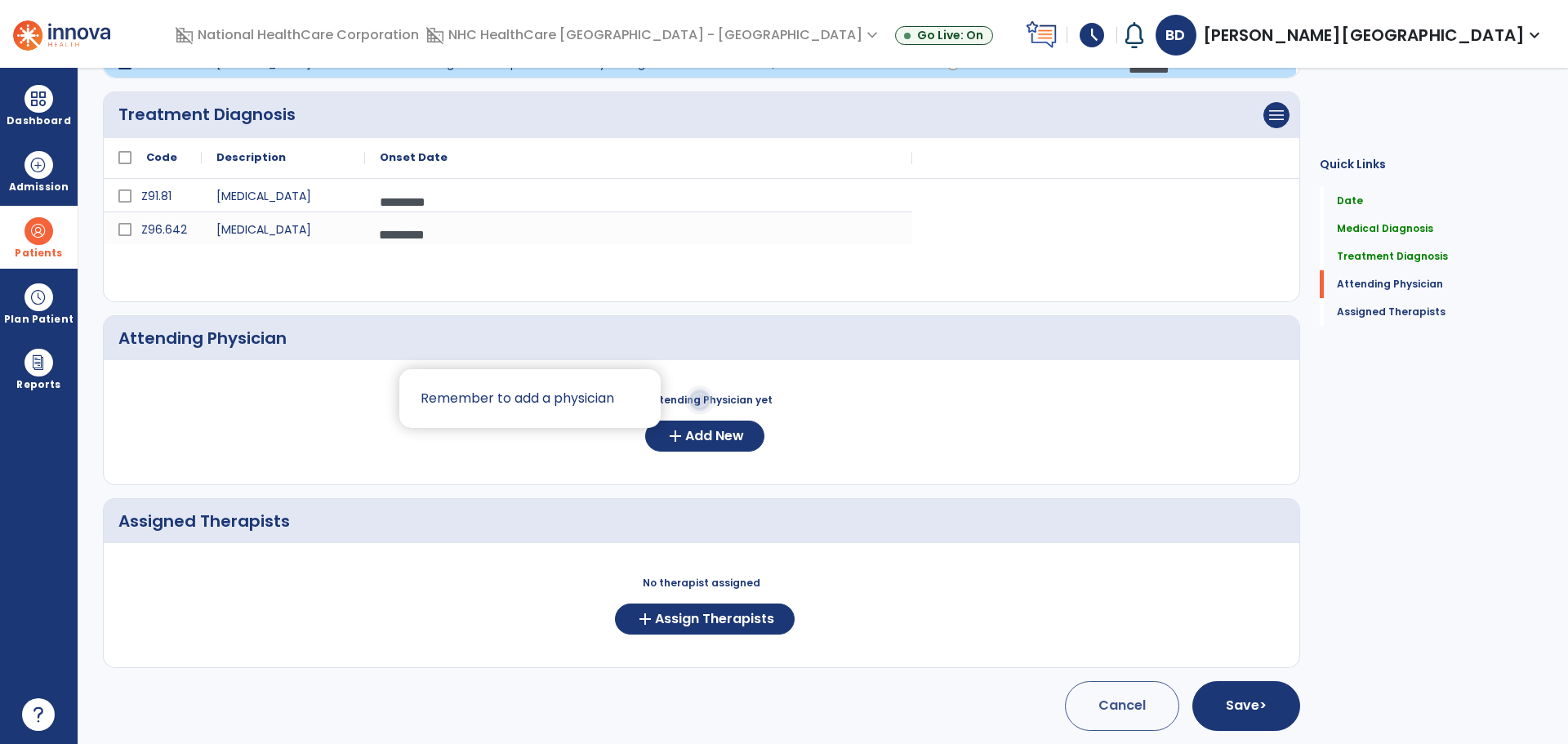 click at bounding box center (784, 372) 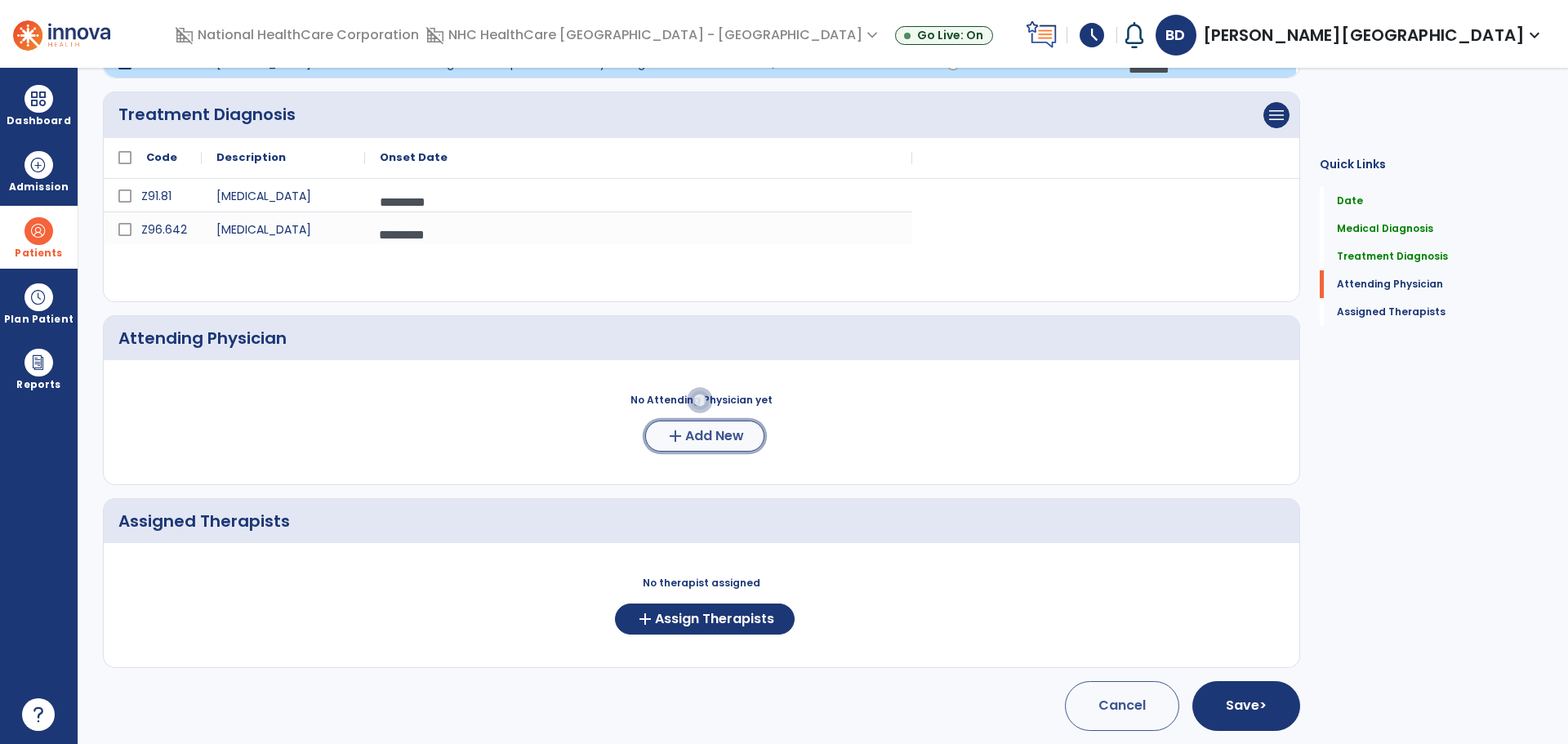 click on "Add New" 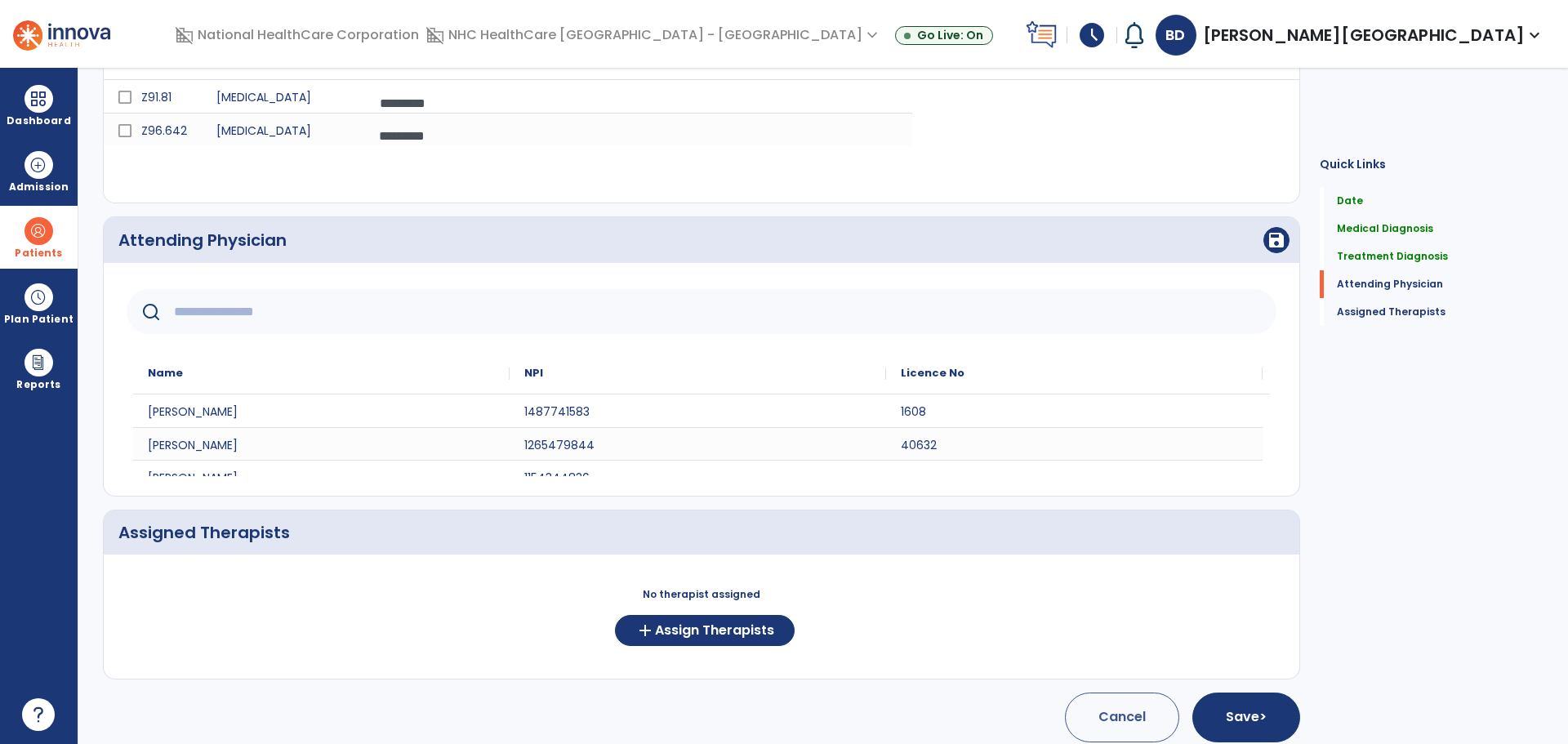 scroll, scrollTop: 483, scrollLeft: 0, axis: vertical 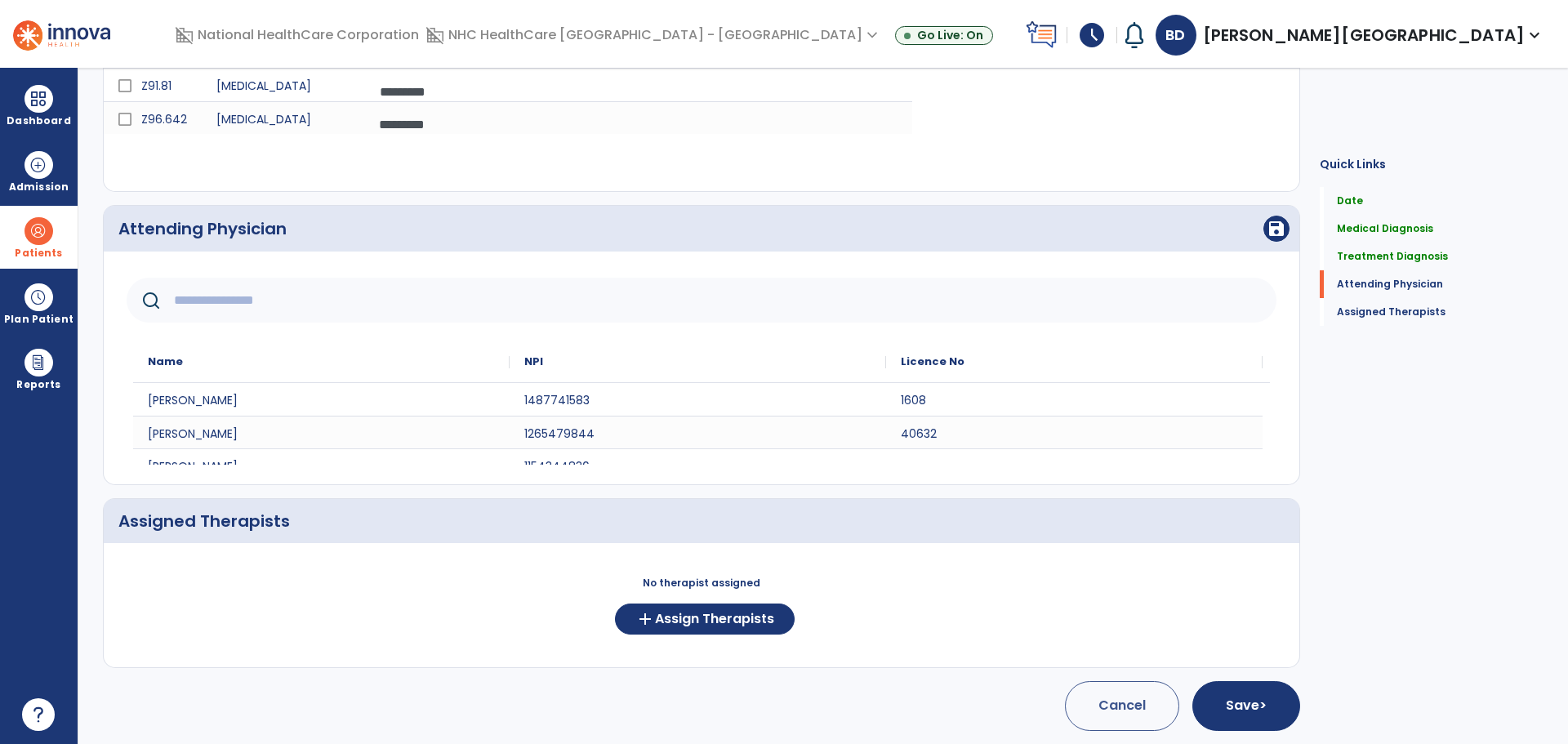 click 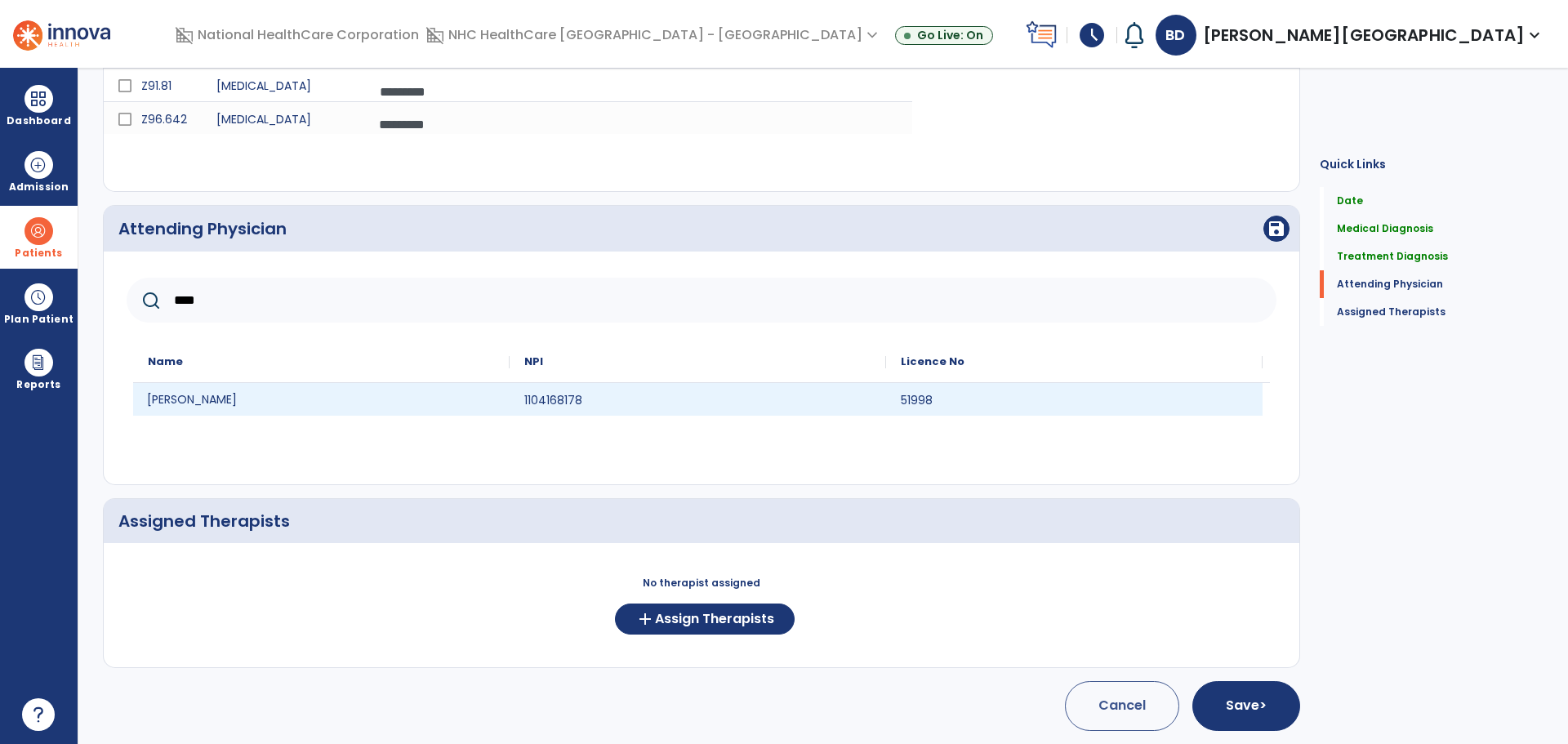 click on "Loren Carroll" 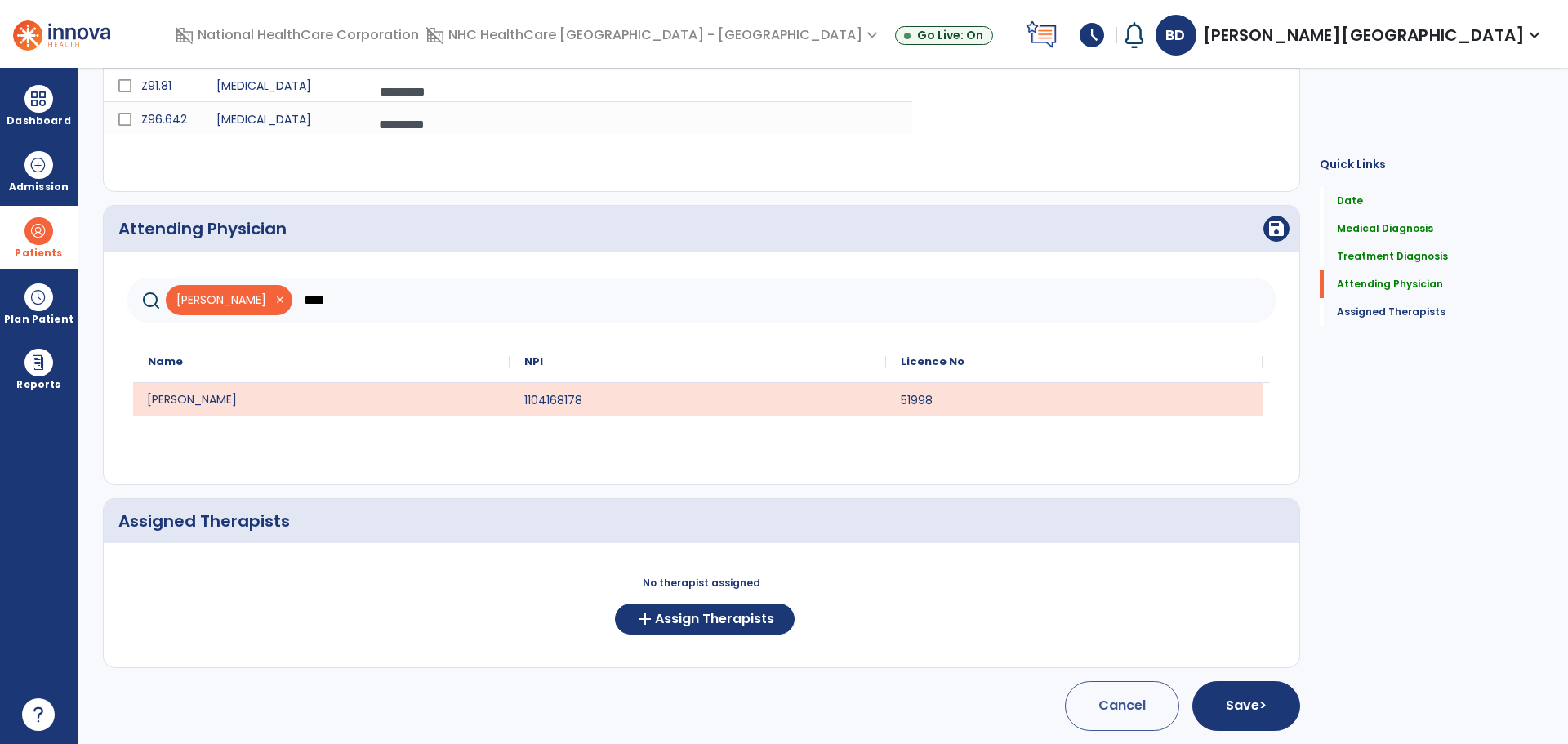 click on "****" 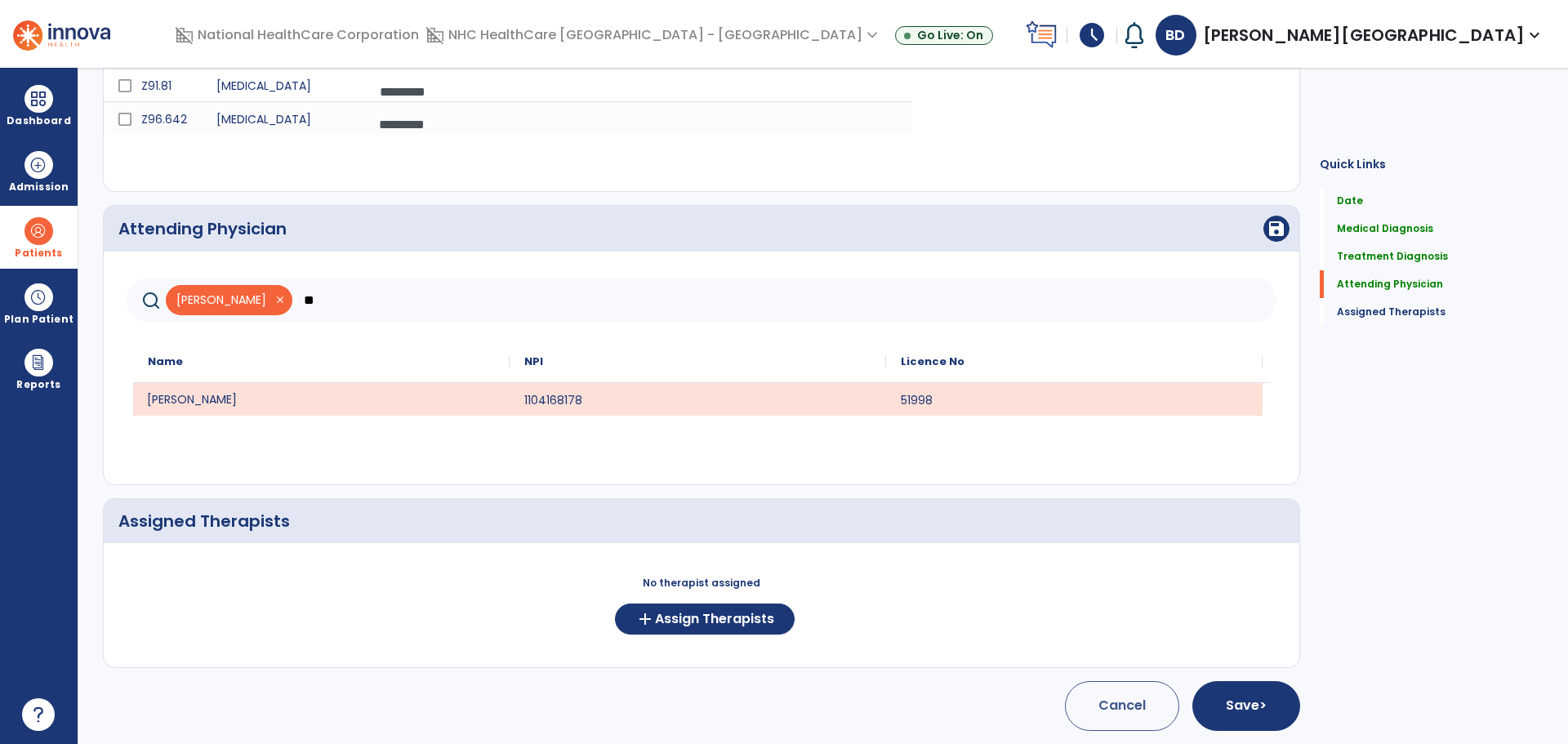 type on "*" 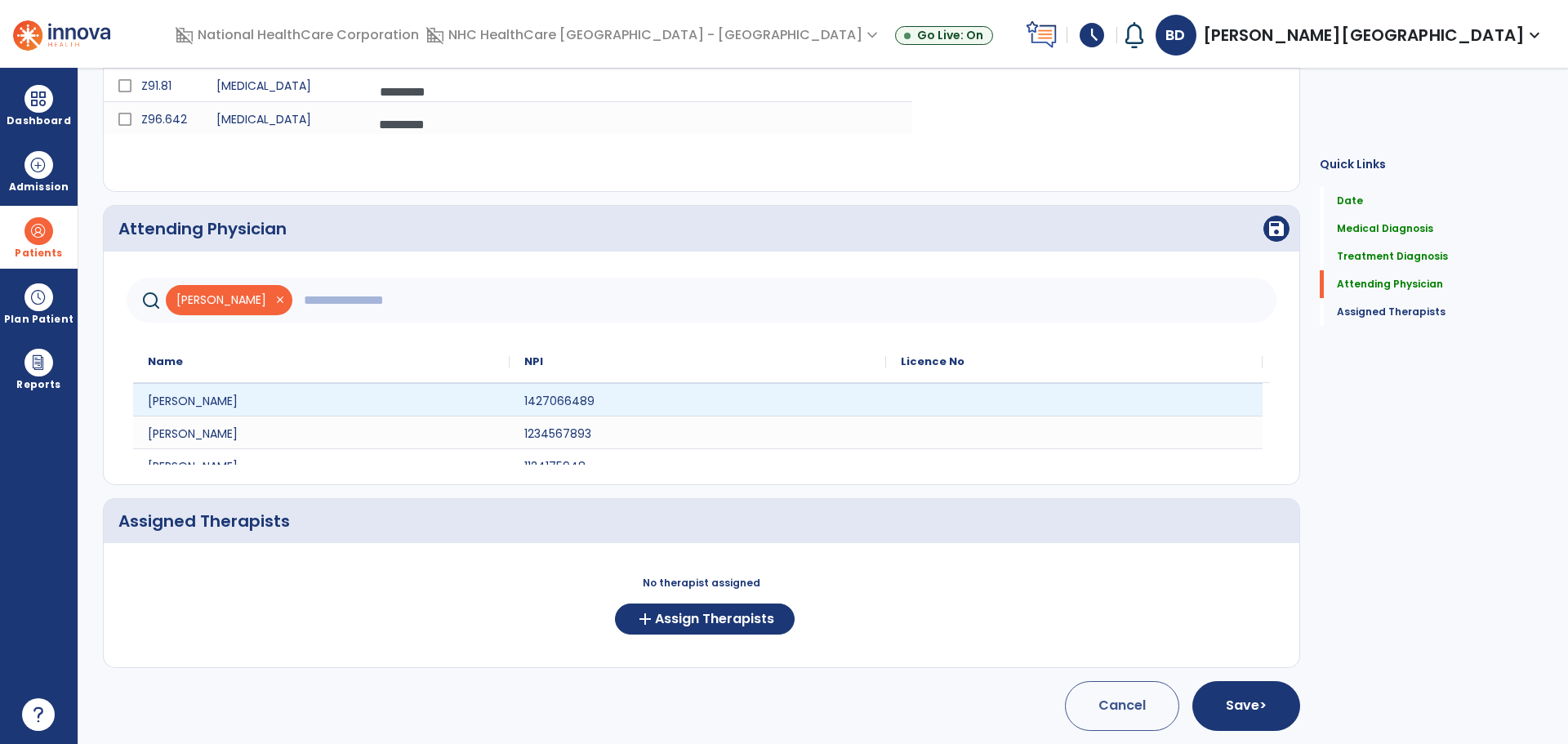 scroll, scrollTop: 408, scrollLeft: 0, axis: vertical 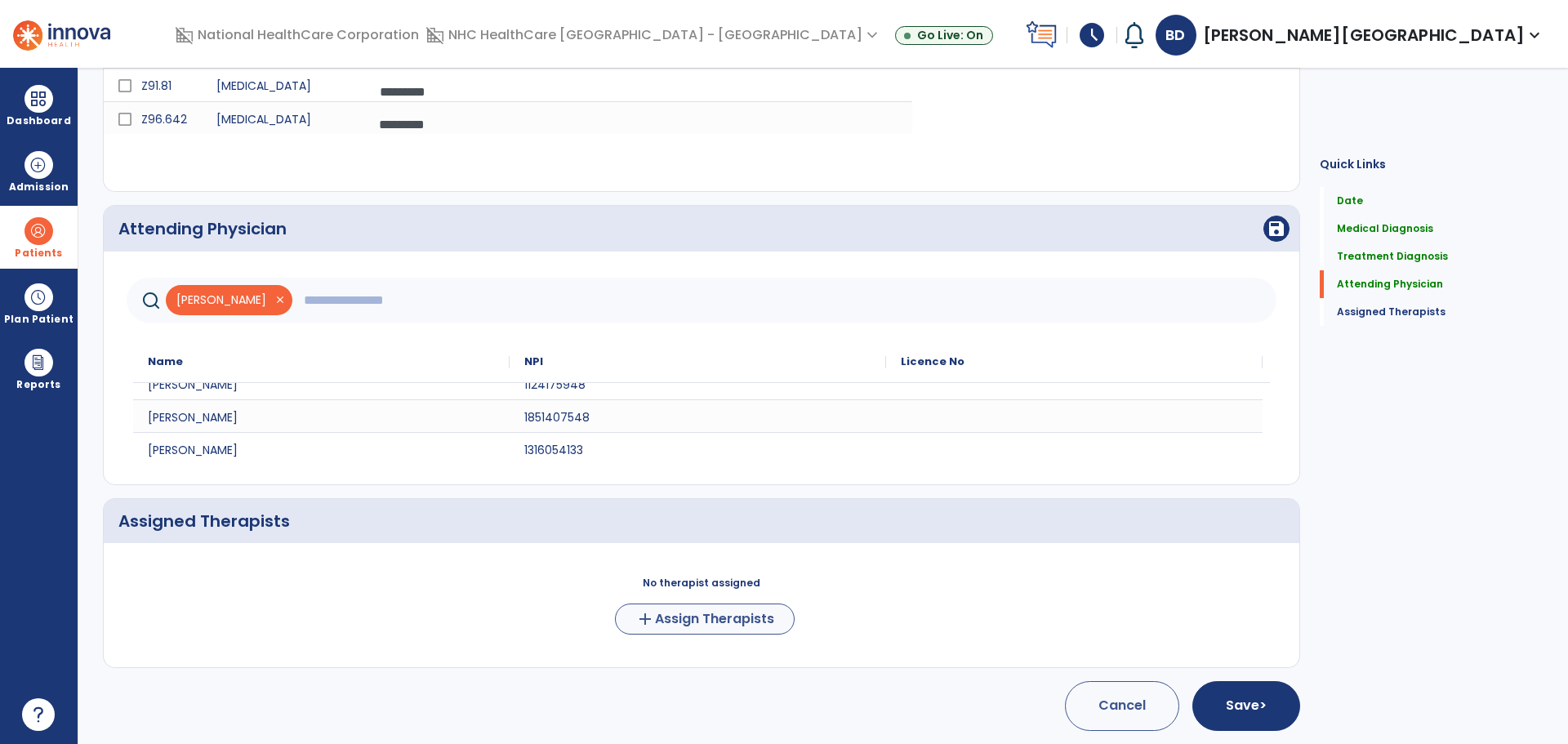 type 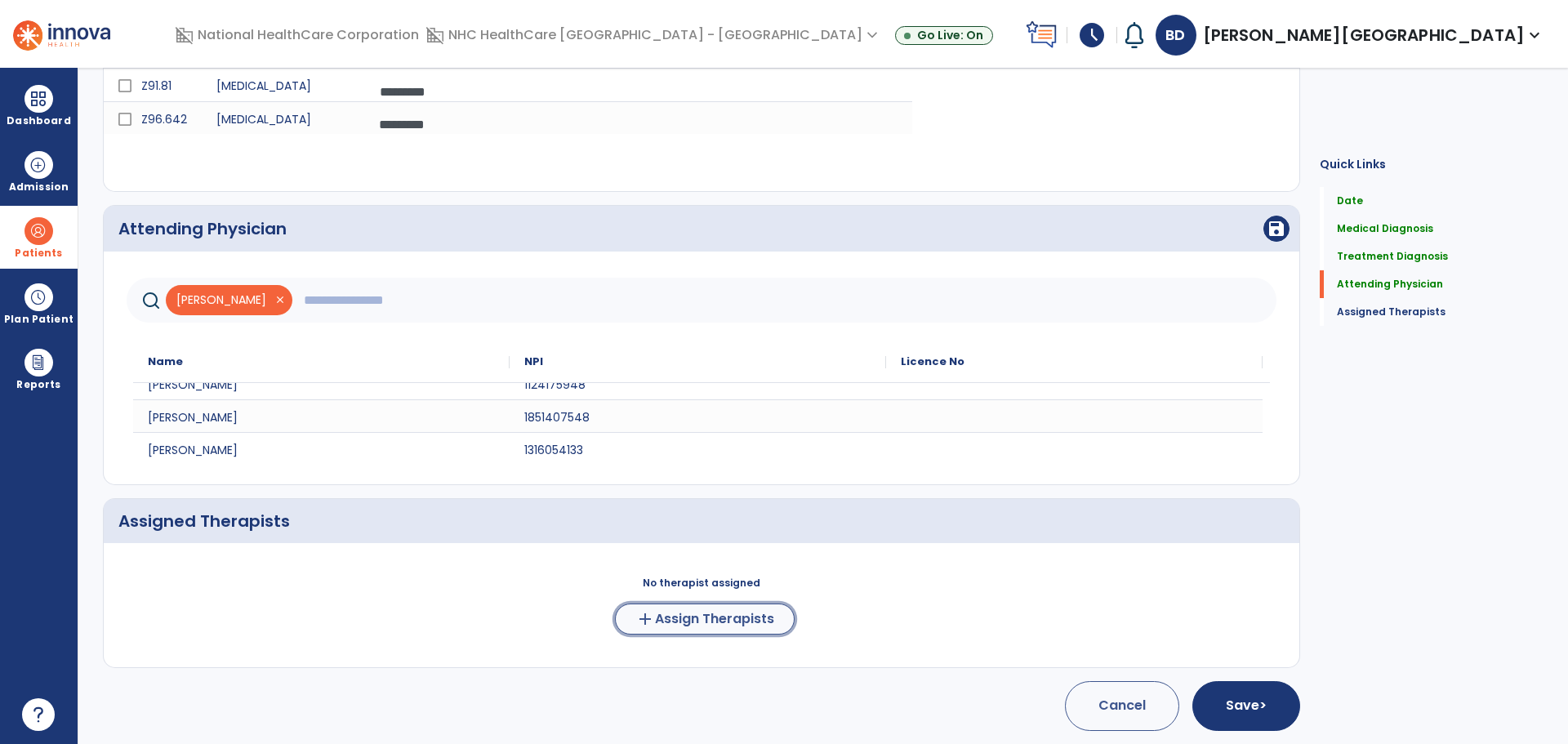 click on "Assign Therapists" 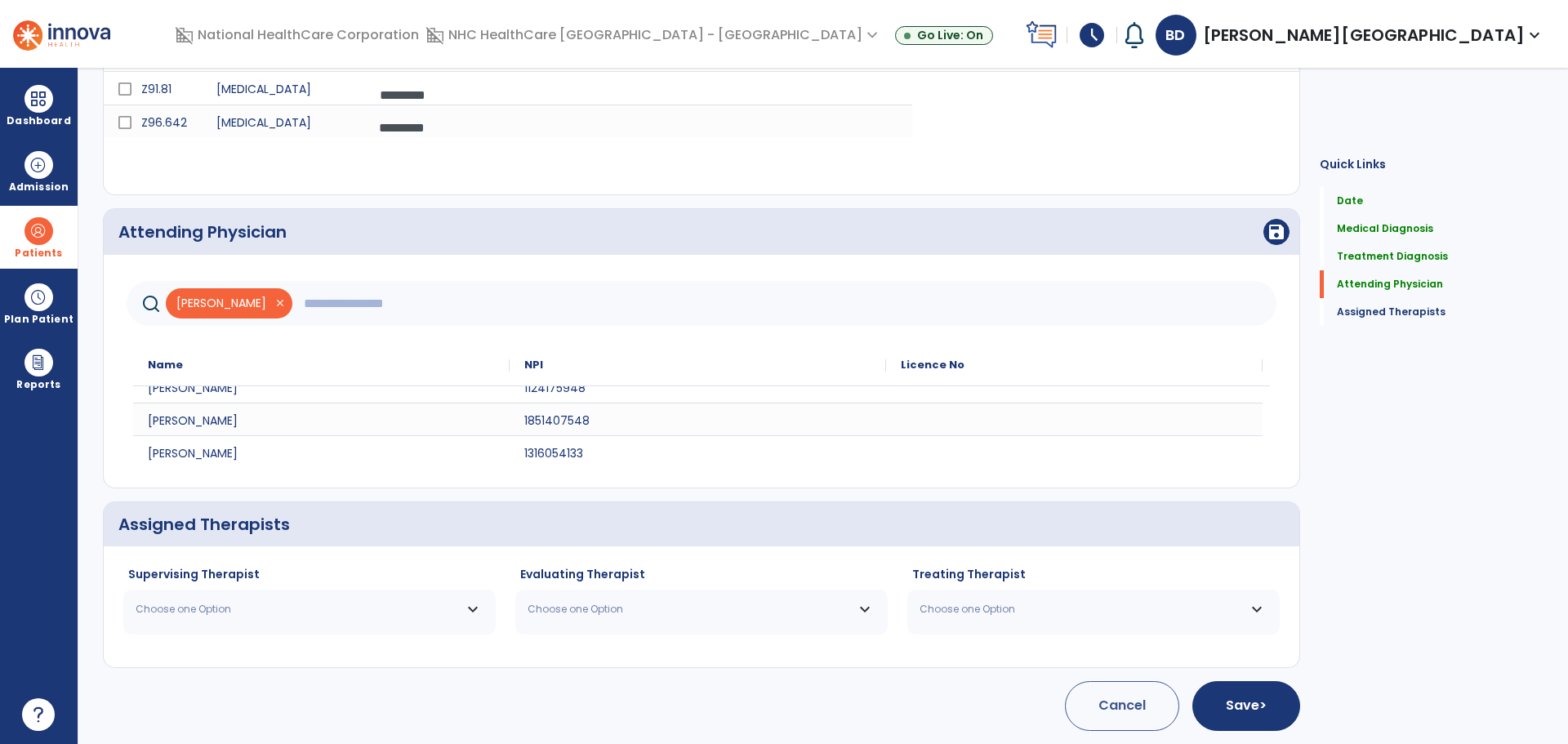 scroll, scrollTop: 480, scrollLeft: 0, axis: vertical 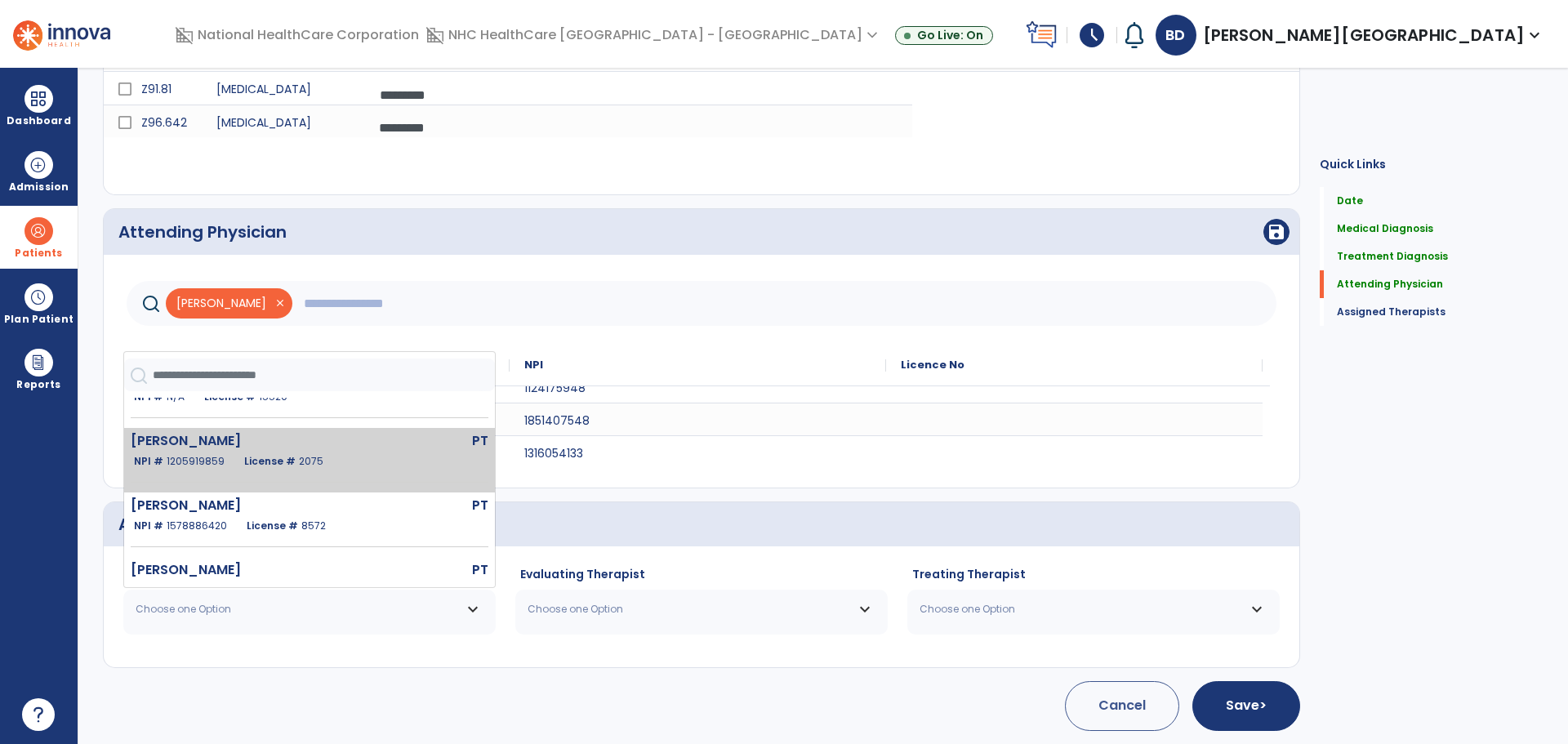 click on "Davenport  Bethany  PT   NPI #  1205919859  License #  2075" 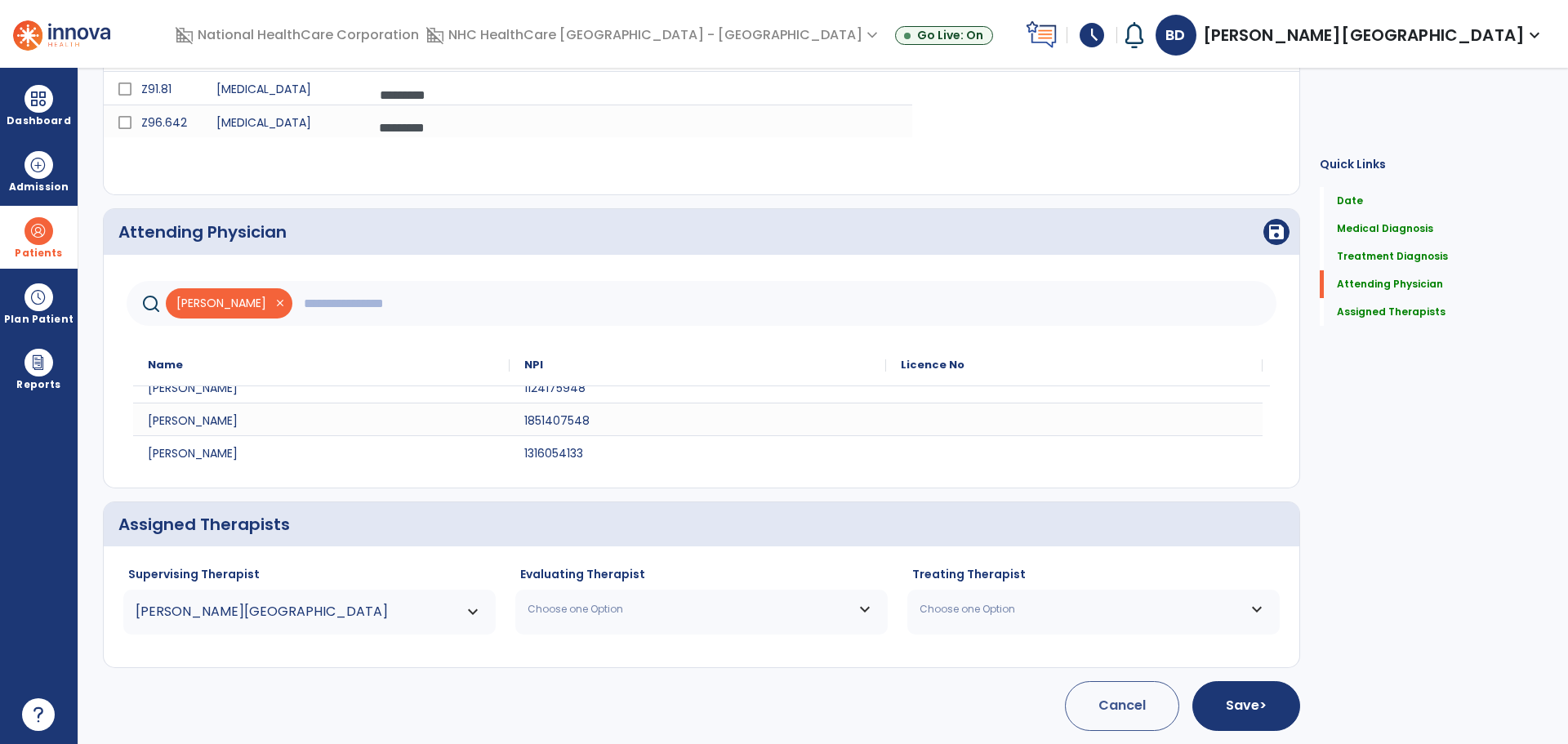 click on "Evaluating Therapist" 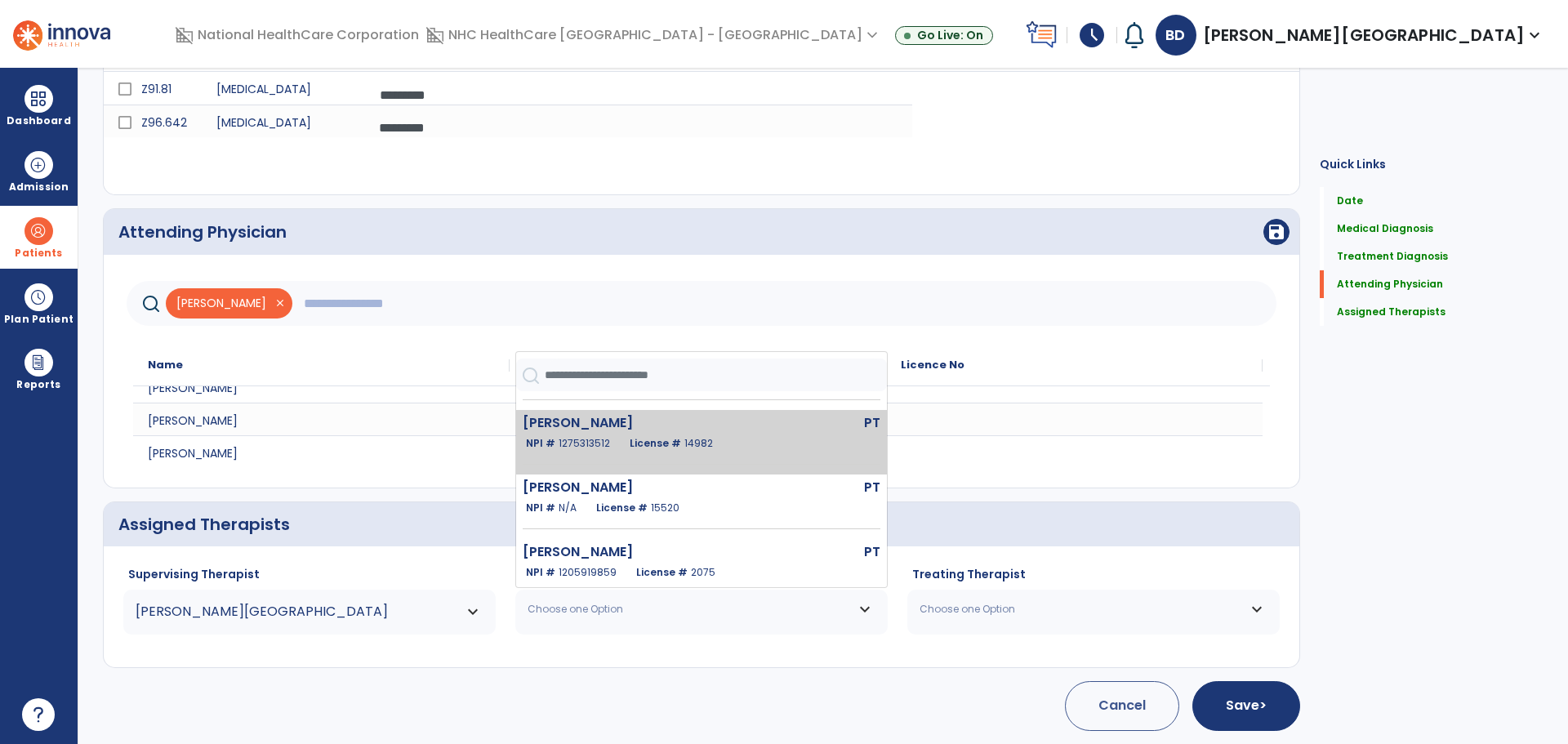 scroll, scrollTop: 82, scrollLeft: 0, axis: vertical 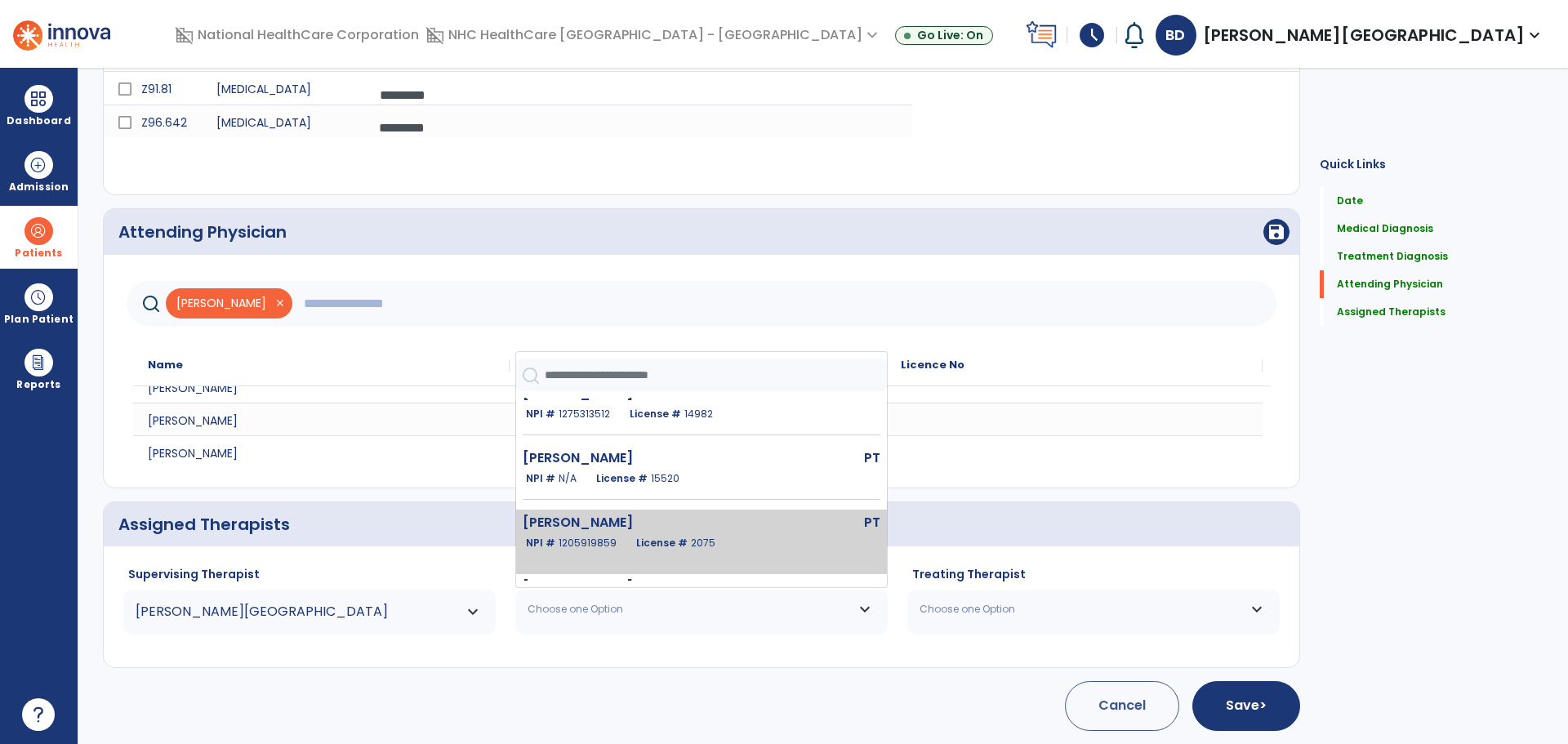 click on "Davenport  Bethany" 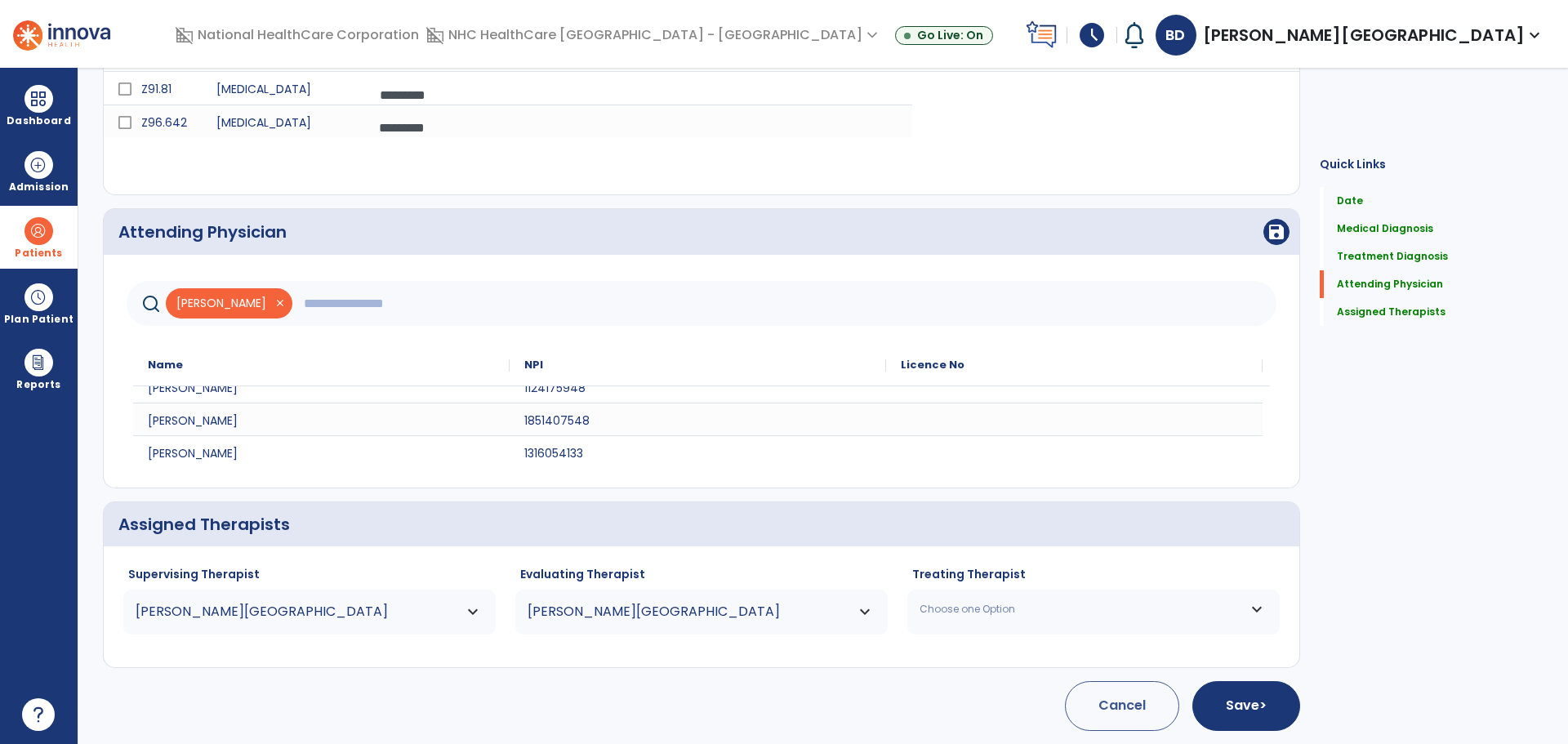 click on "Choose one Option" at bounding box center (1094, 609) 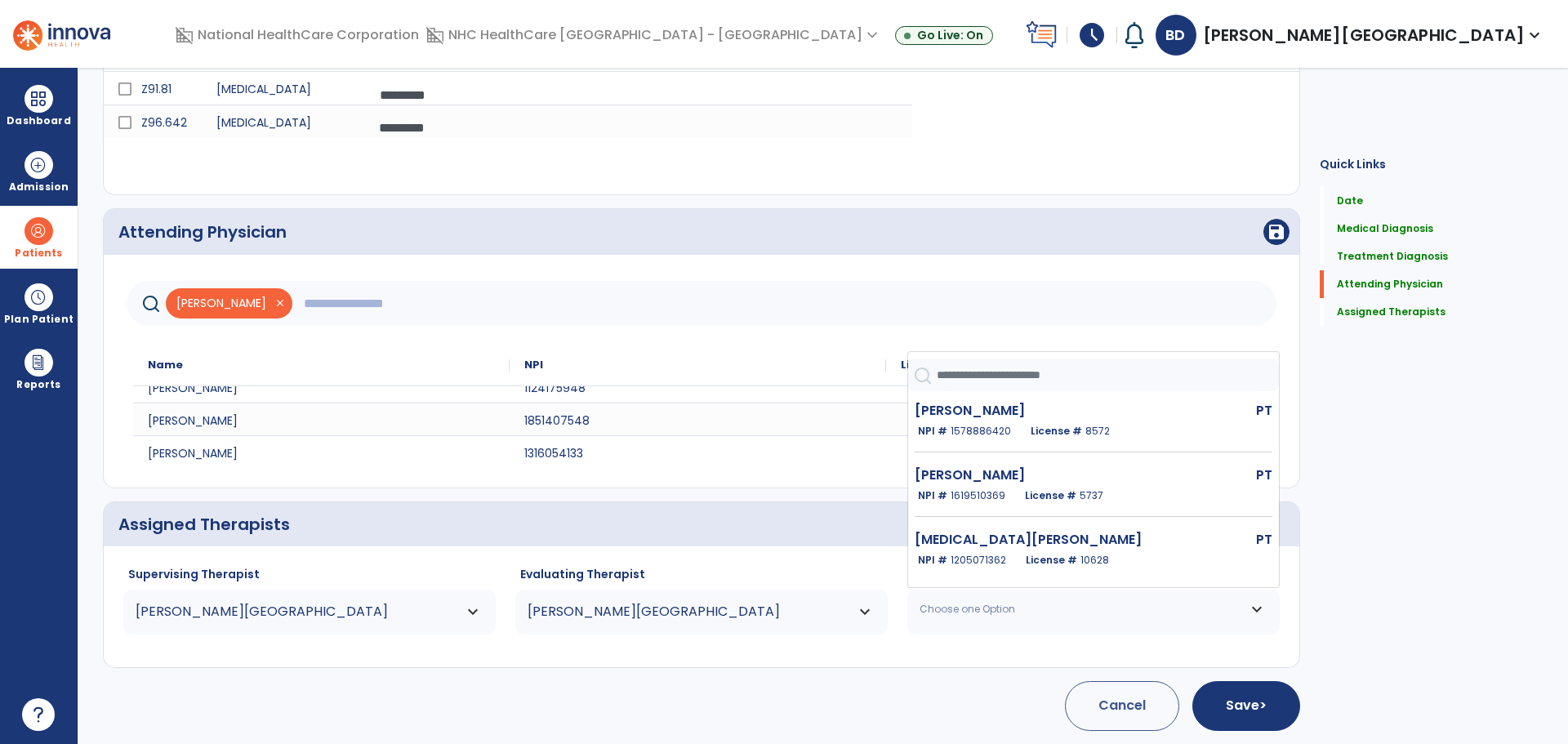 scroll, scrollTop: 408, scrollLeft: 0, axis: vertical 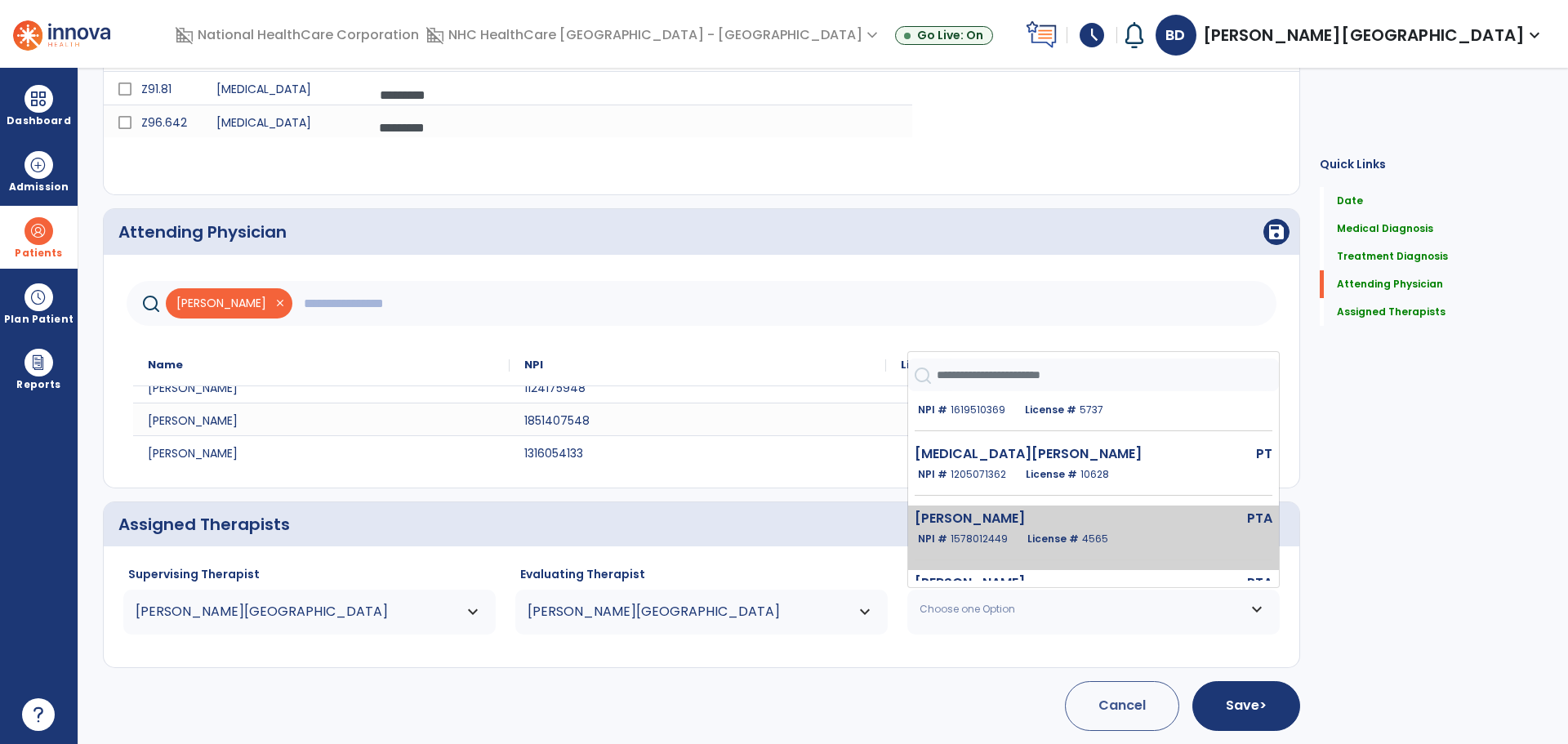 click on "Russell Jennifer" 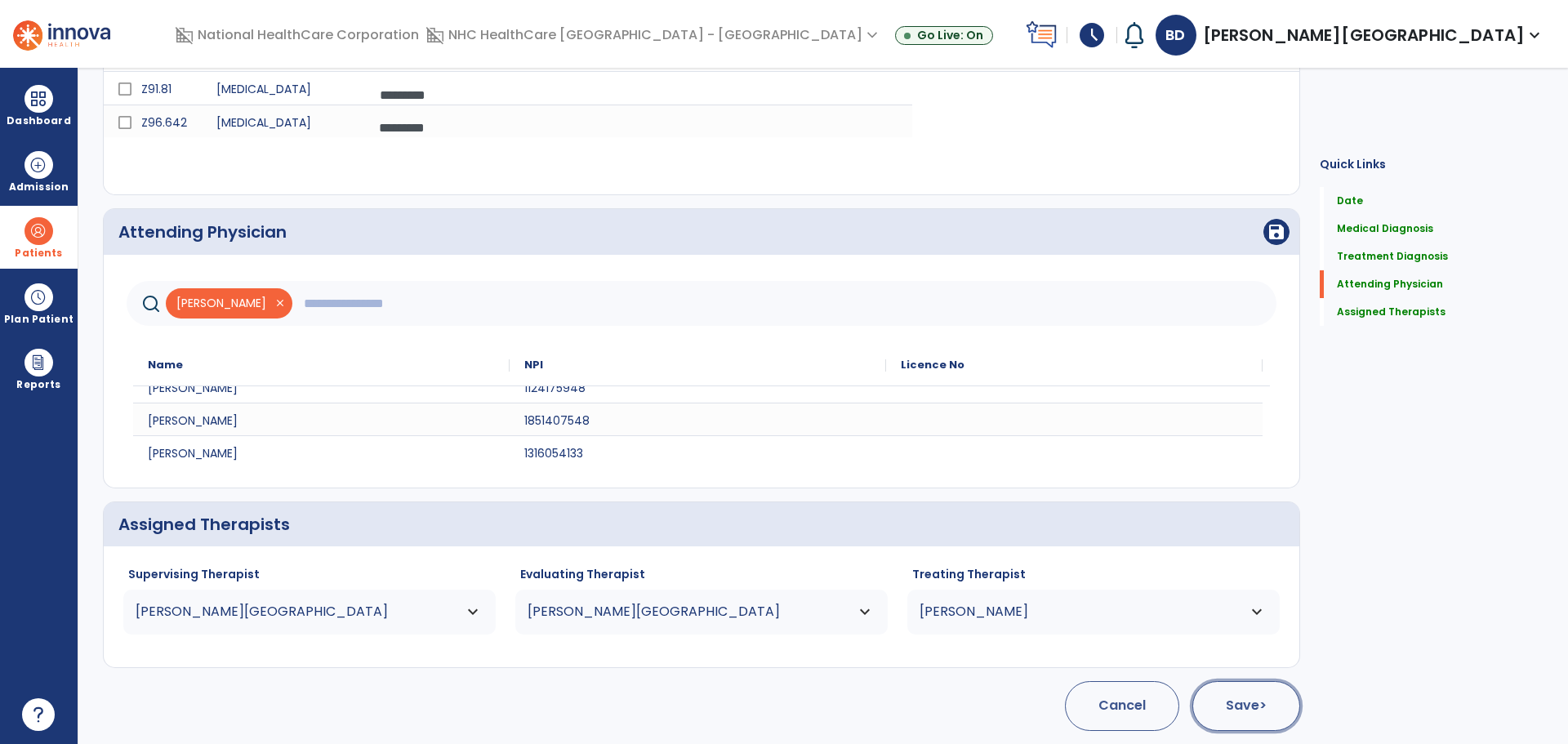 click on "Save  >" 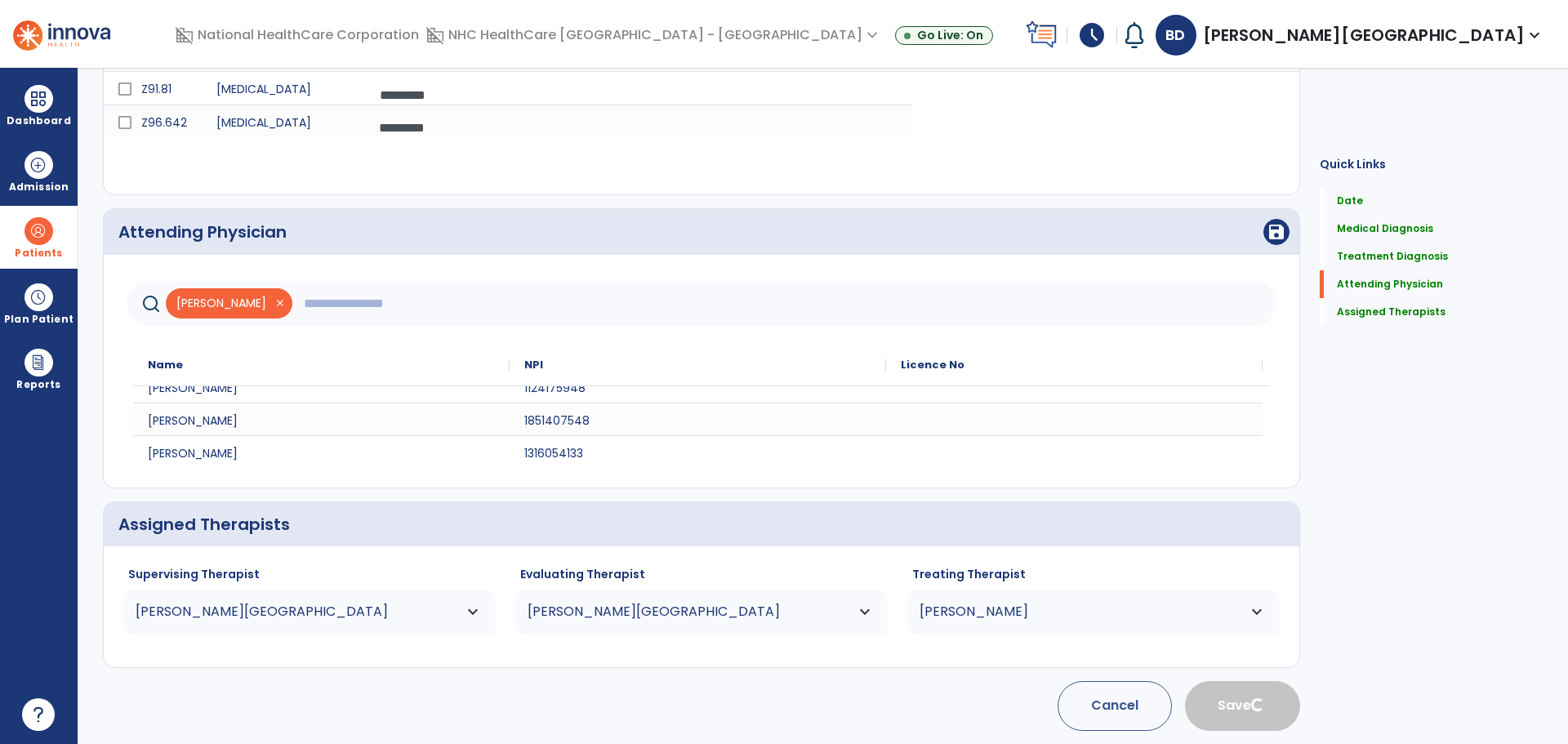type 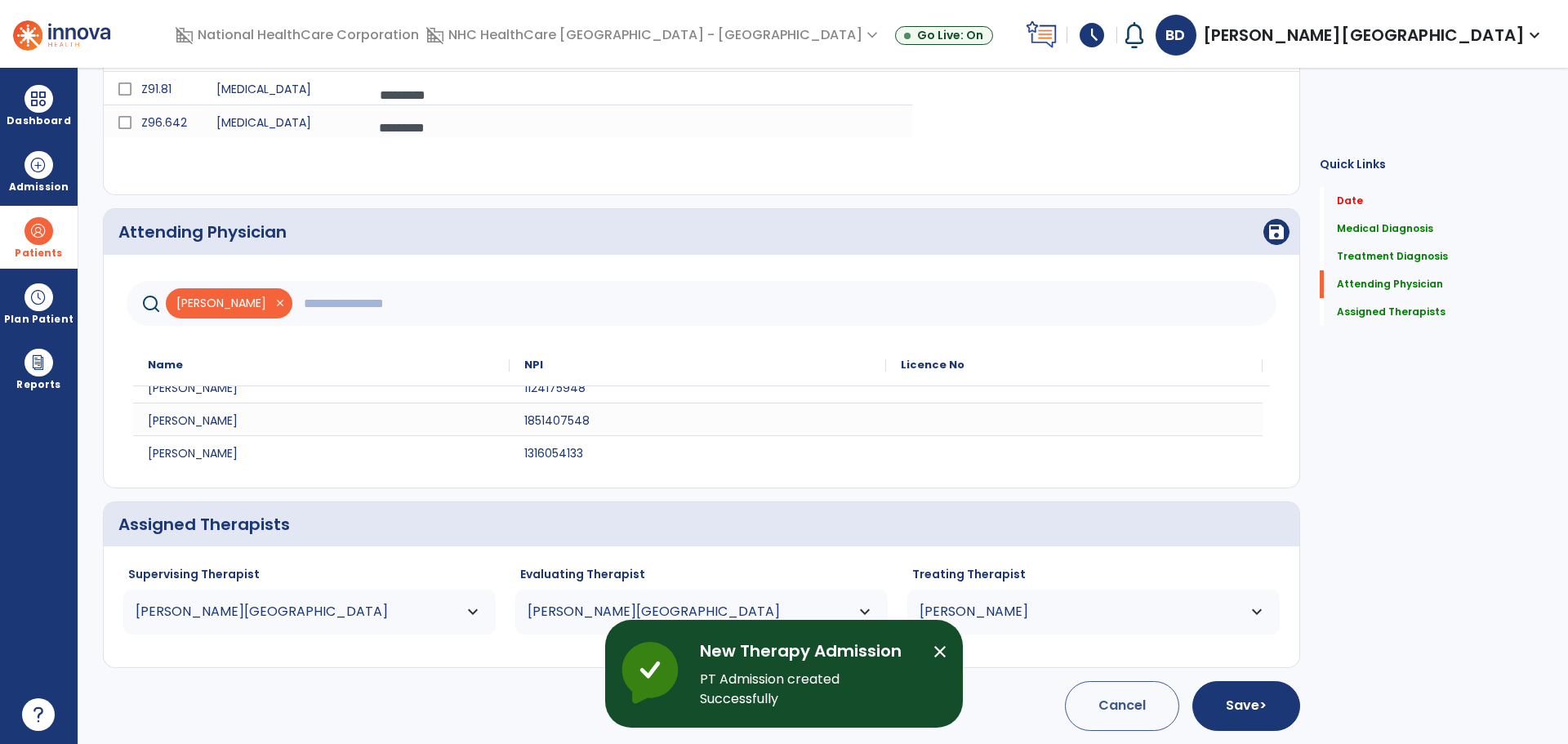 scroll, scrollTop: 0, scrollLeft: 0, axis: both 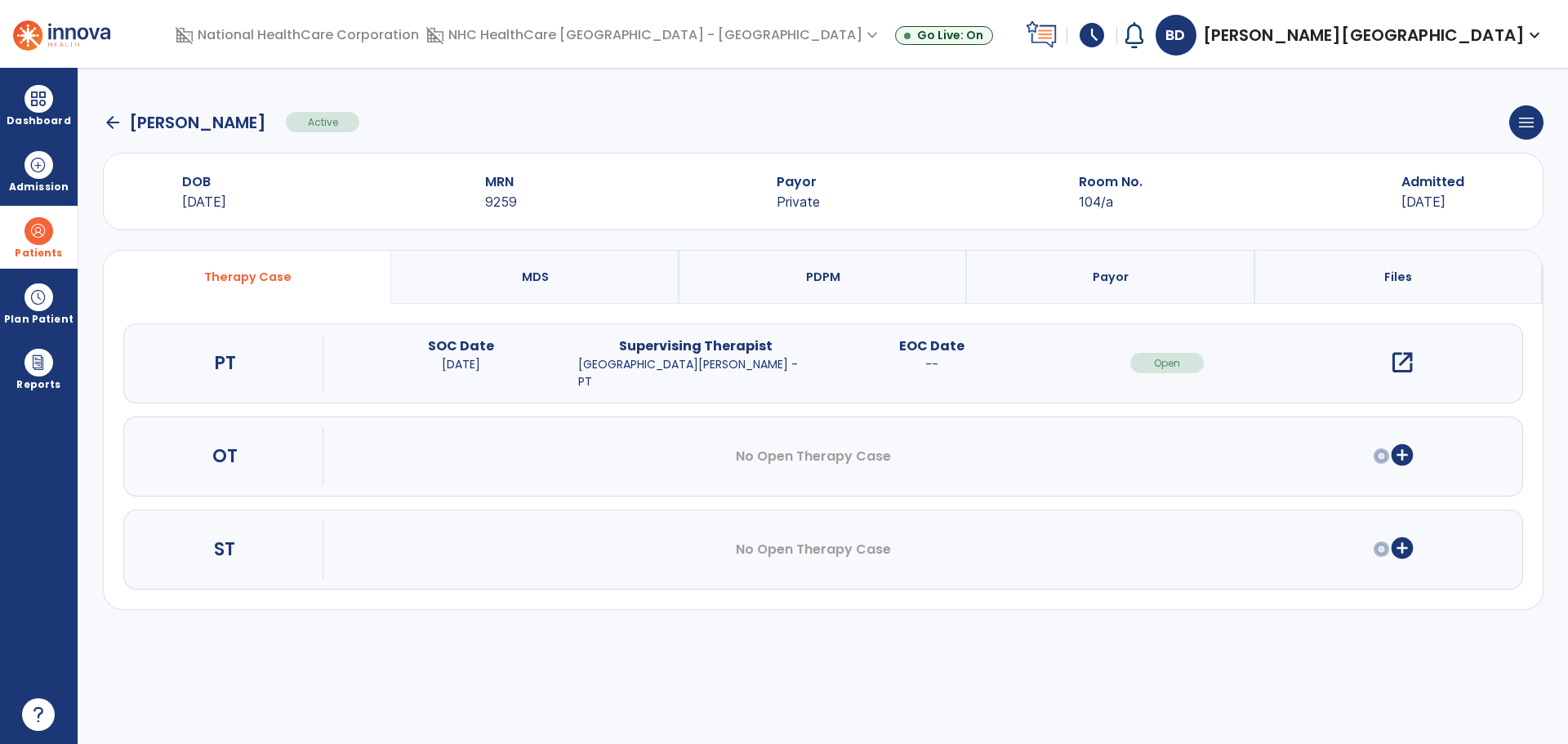 click on "arrow_back" 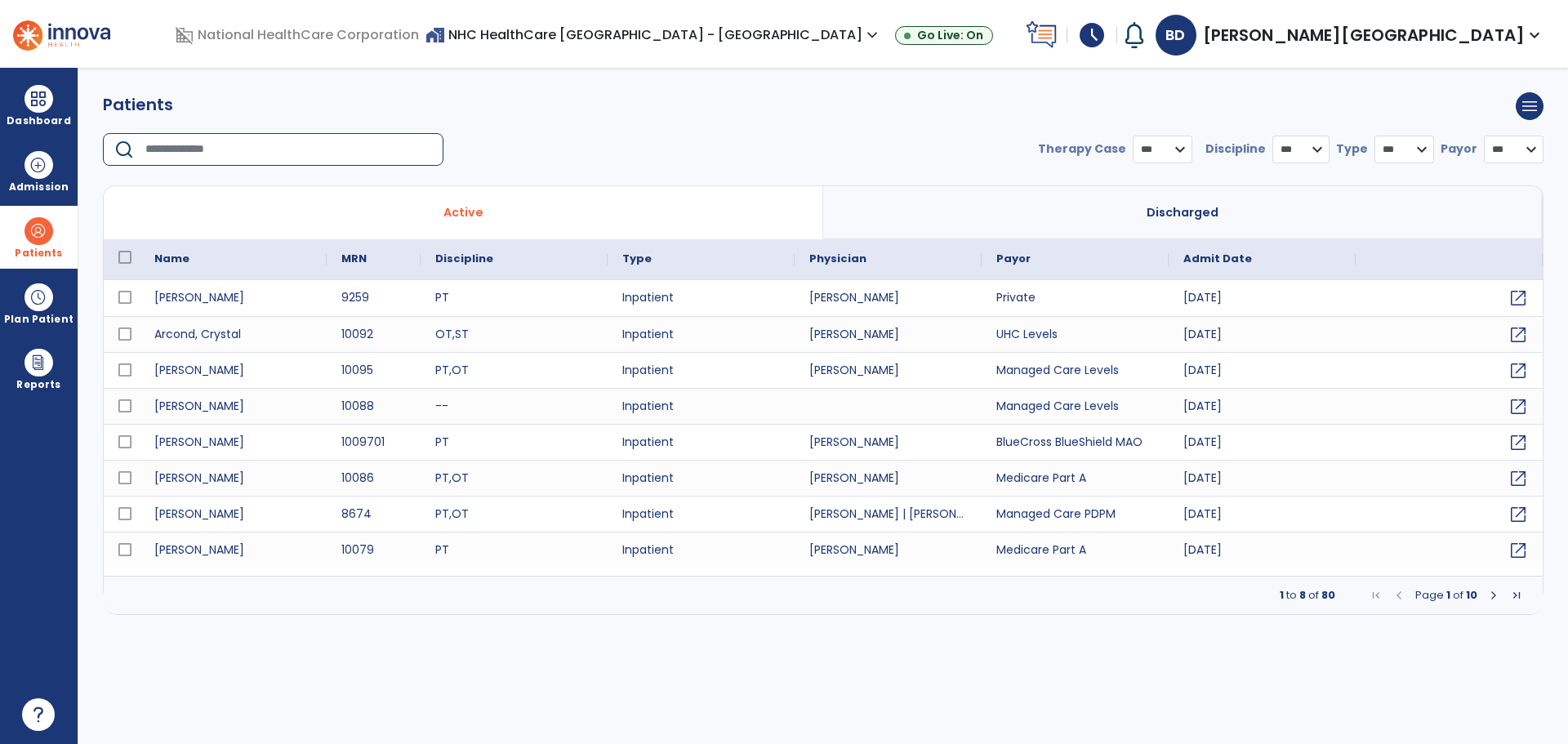 click at bounding box center [288, 149] 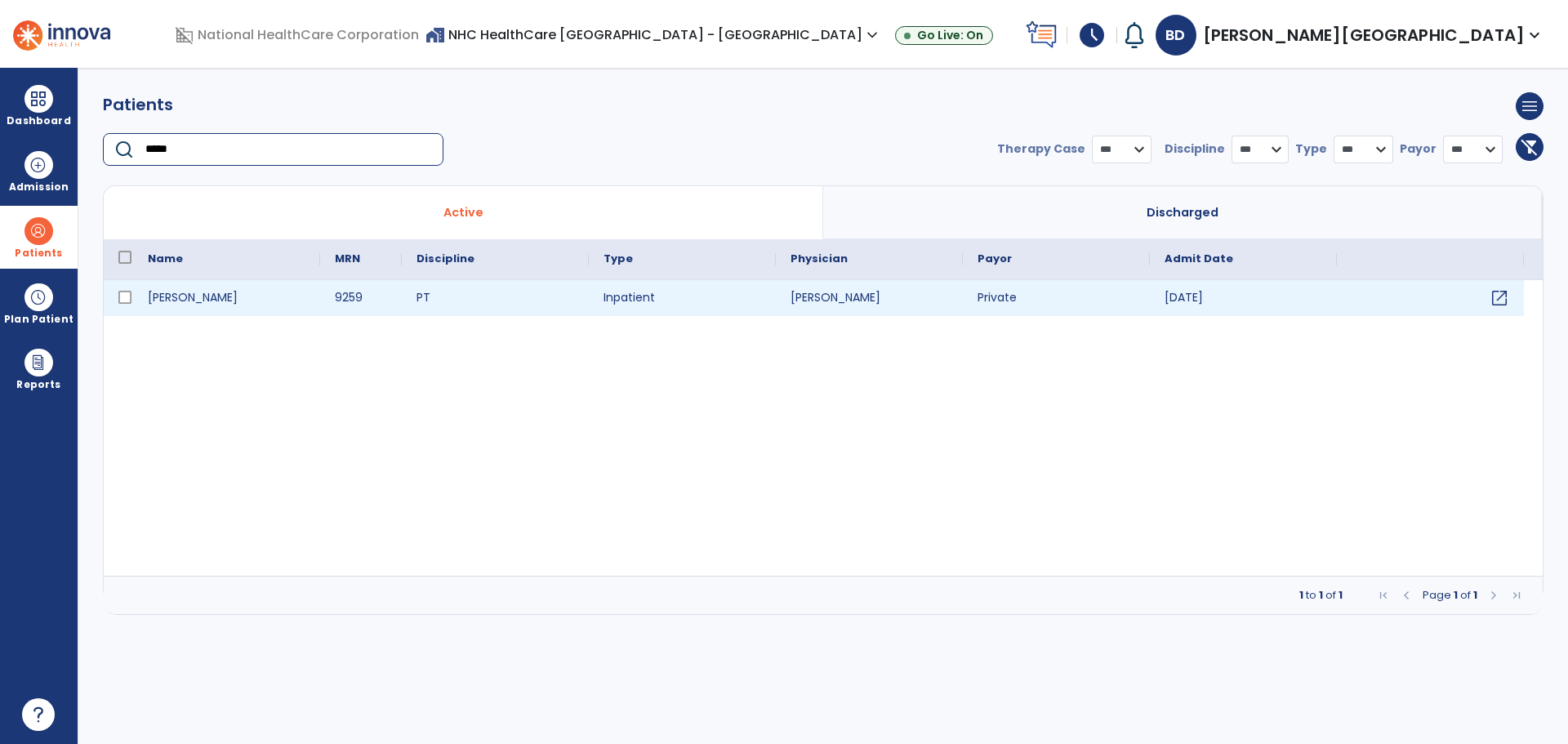 type on "*****" 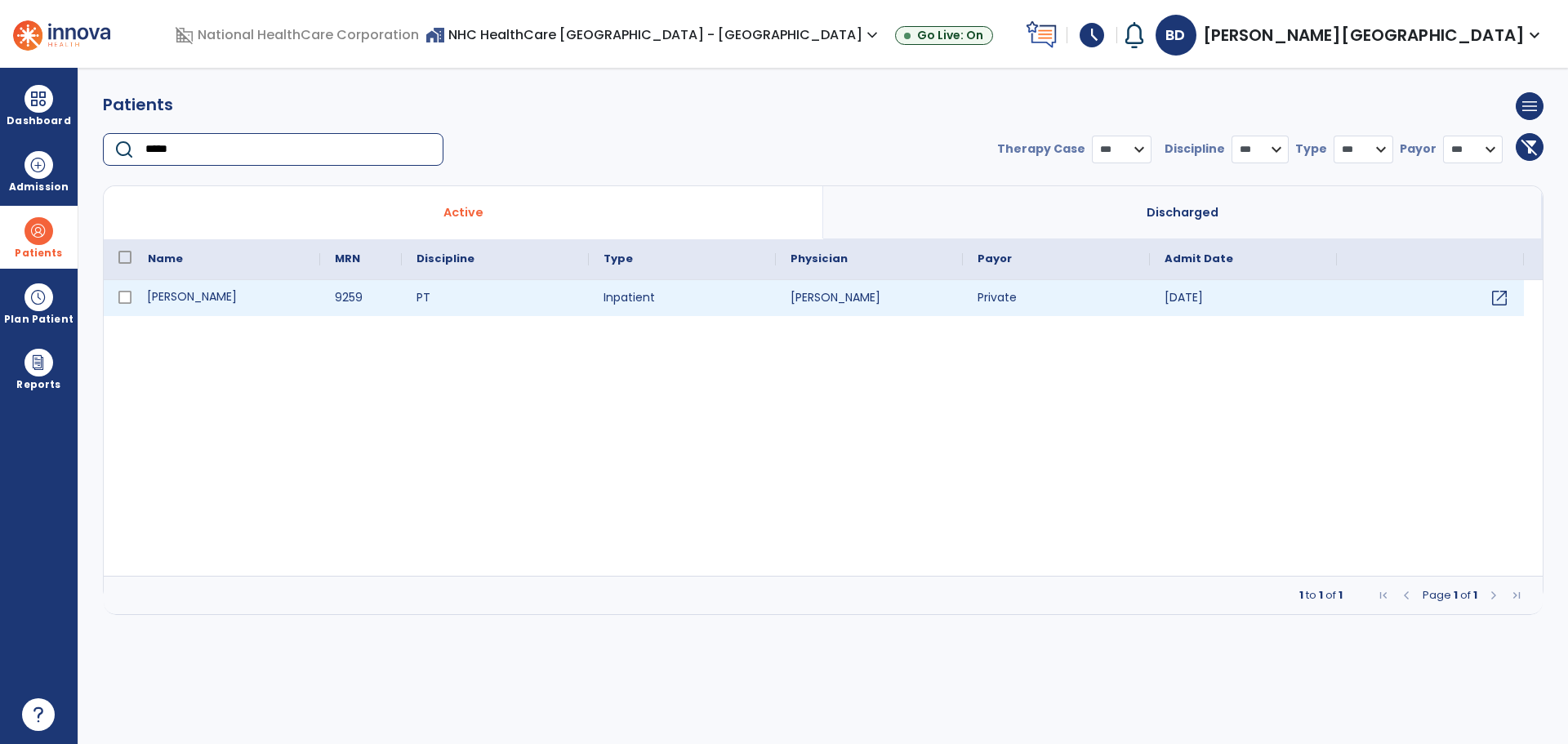 click on "[PERSON_NAME]" at bounding box center (226, 298) 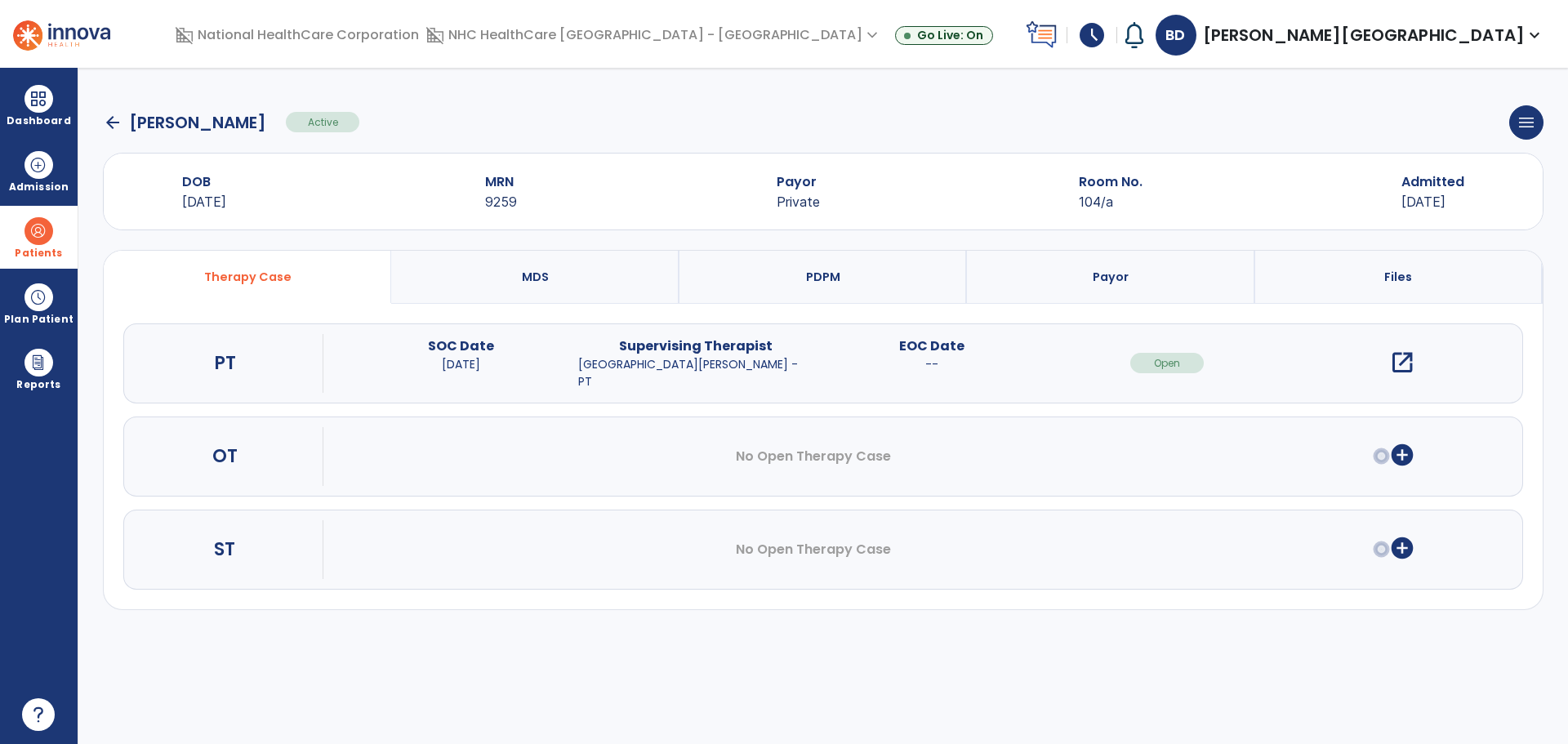 click on "open_in_new" at bounding box center [1402, 363] 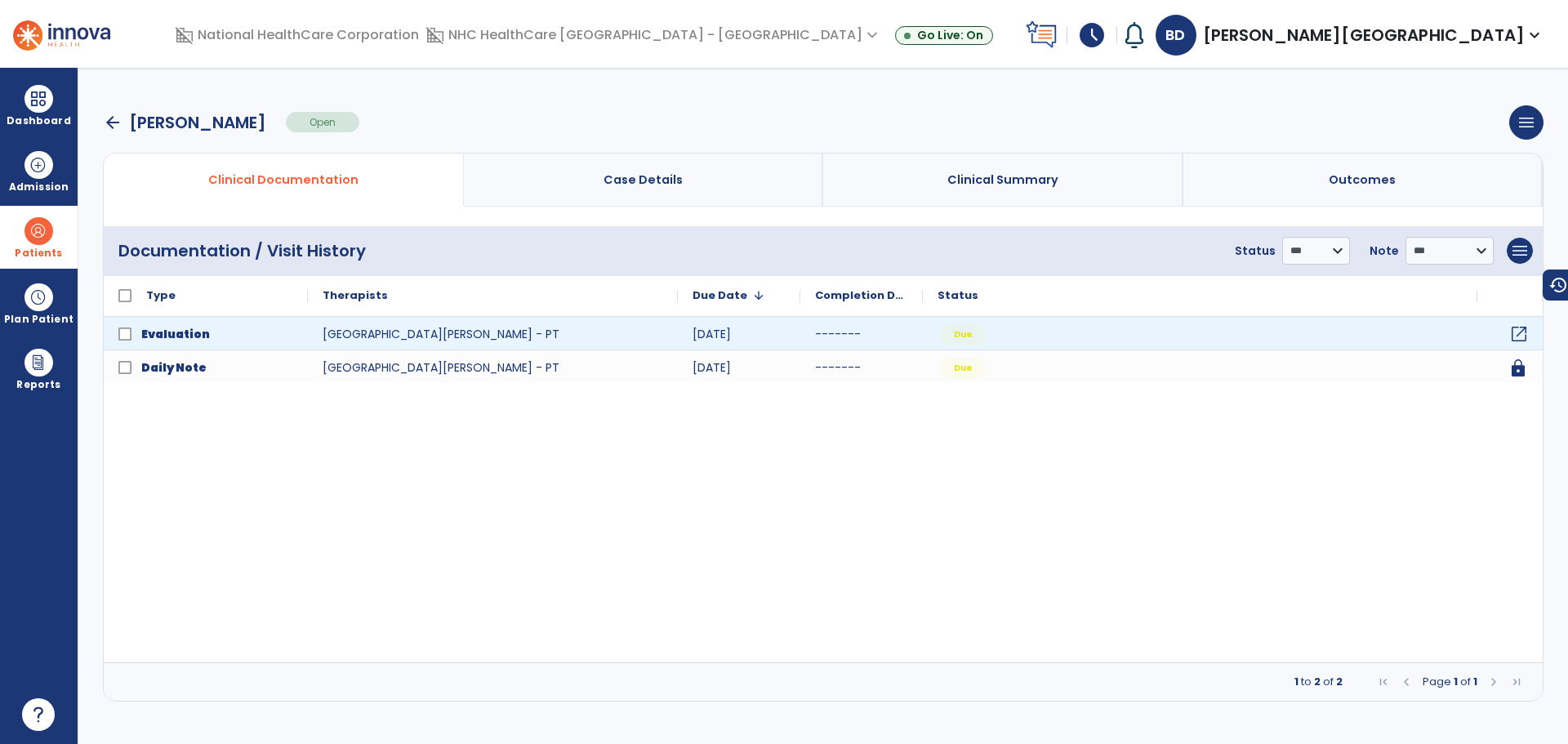 click on "open_in_new" 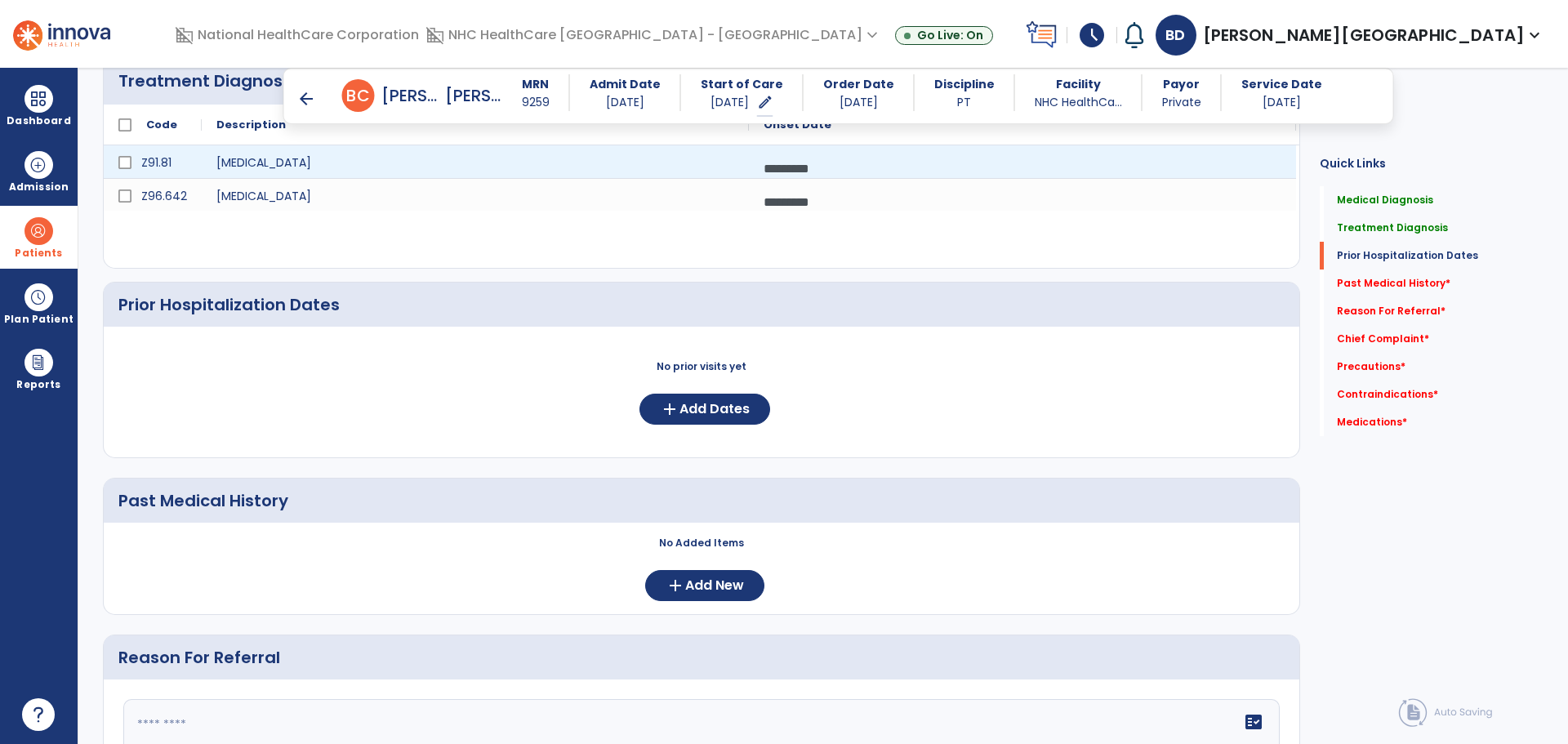 scroll, scrollTop: 490, scrollLeft: 0, axis: vertical 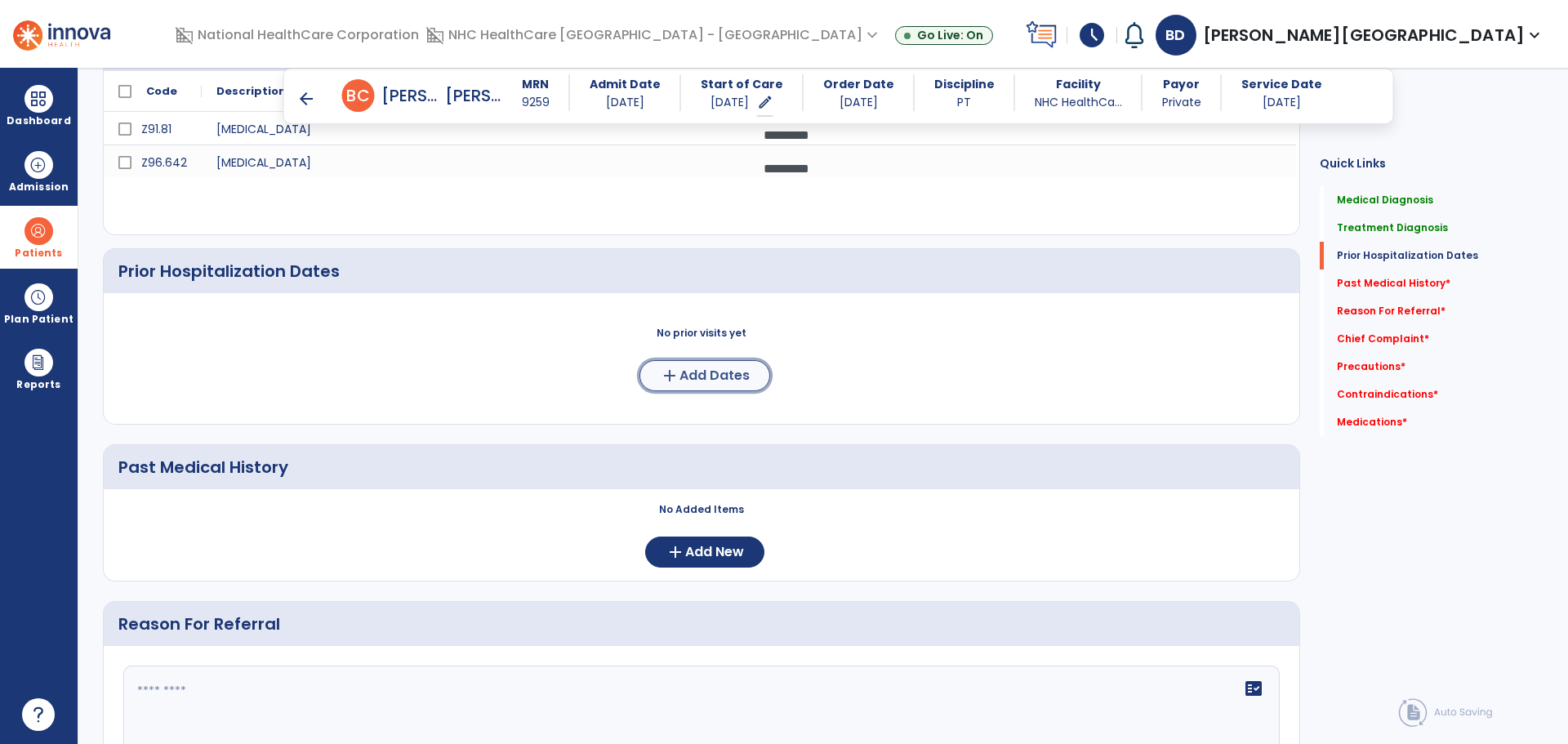 click on "Add Dates" 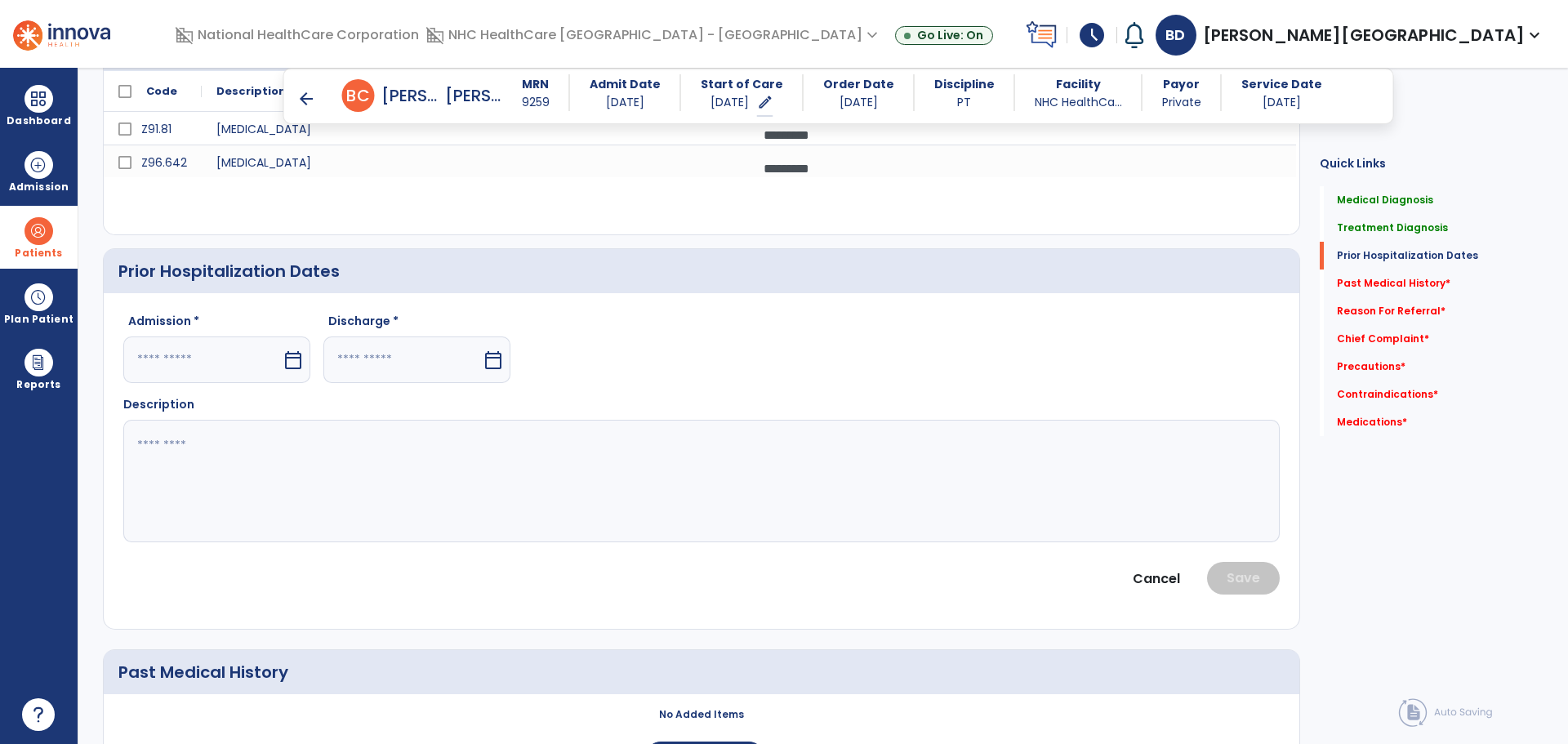 scroll, scrollTop: 0, scrollLeft: 0, axis: both 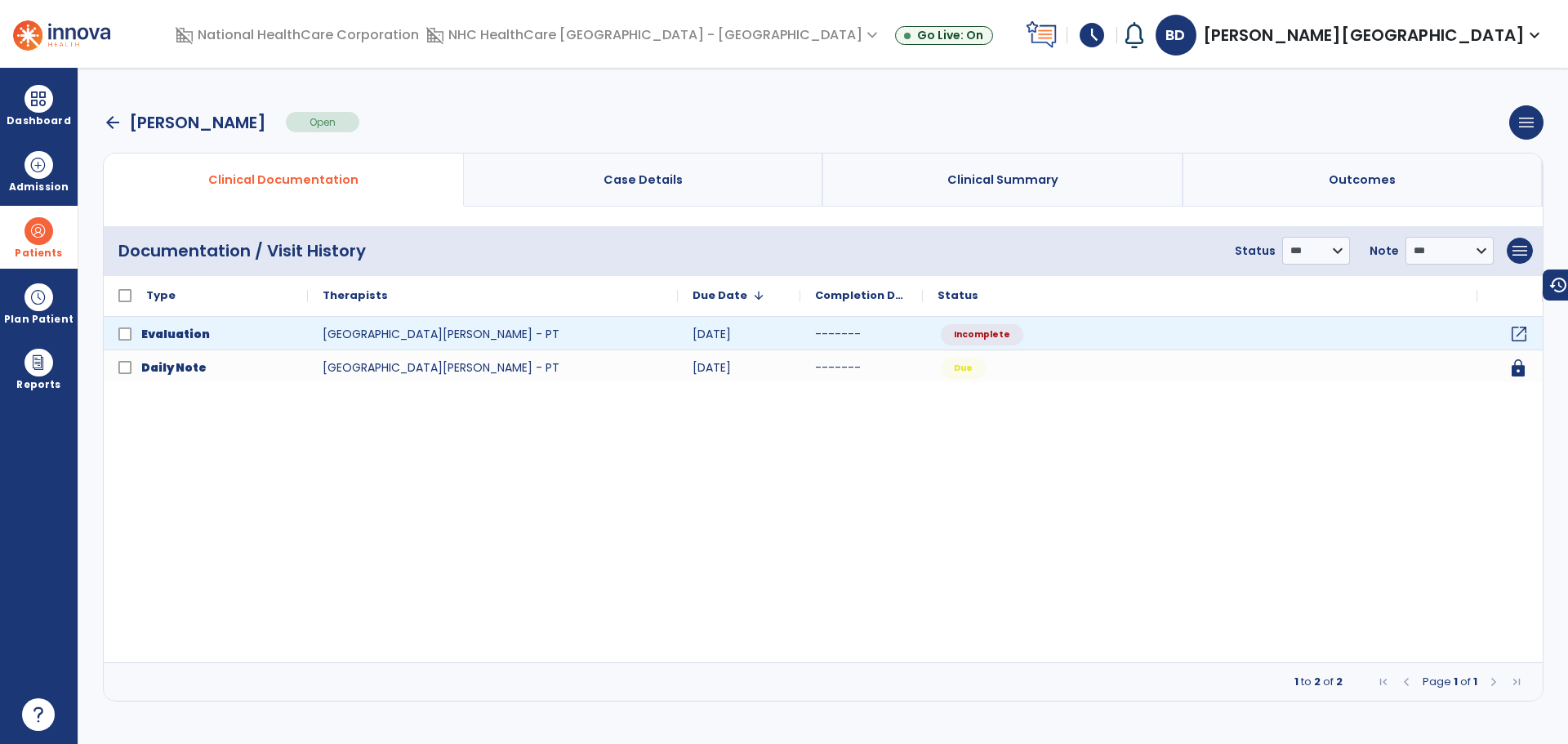click on "open_in_new" 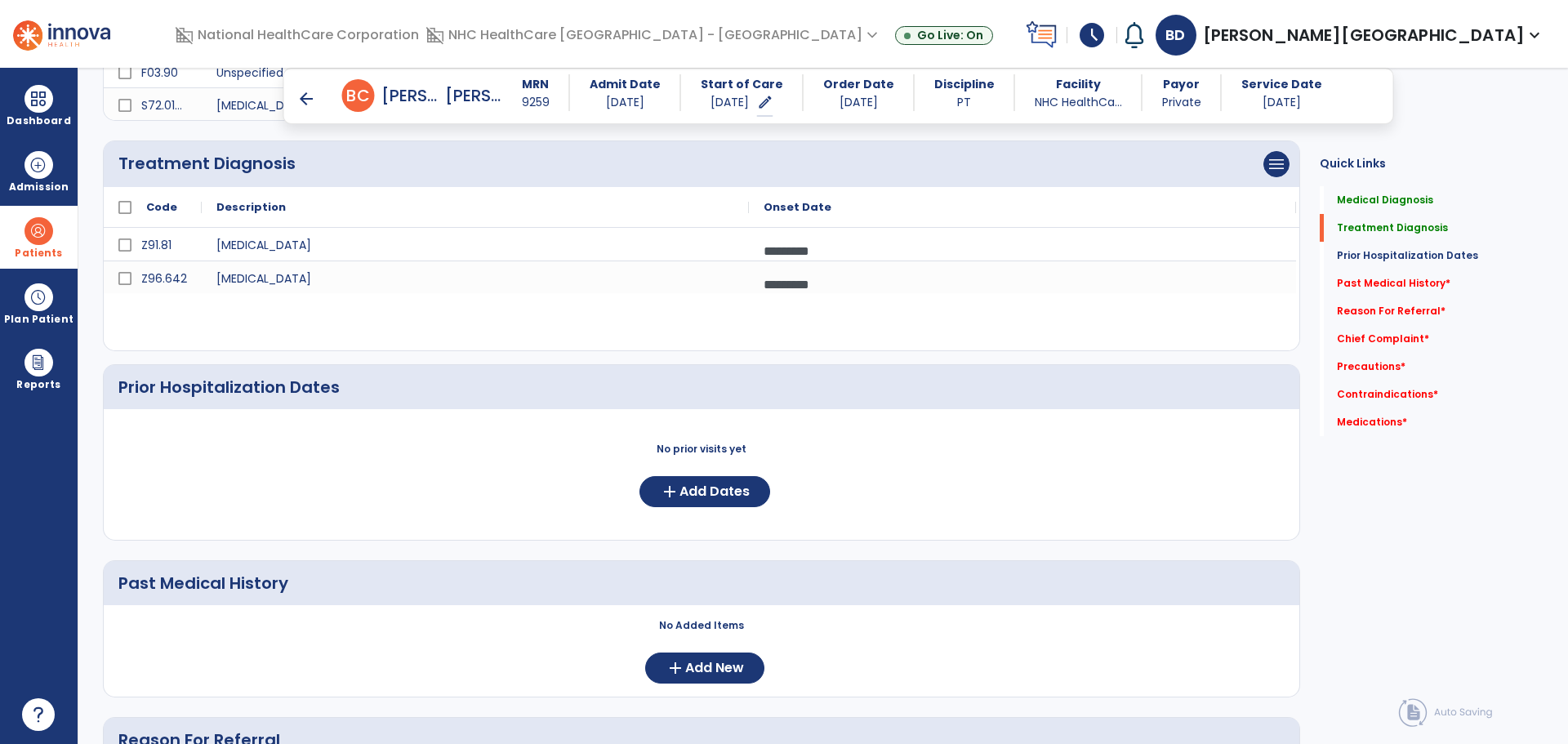 scroll, scrollTop: 408, scrollLeft: 0, axis: vertical 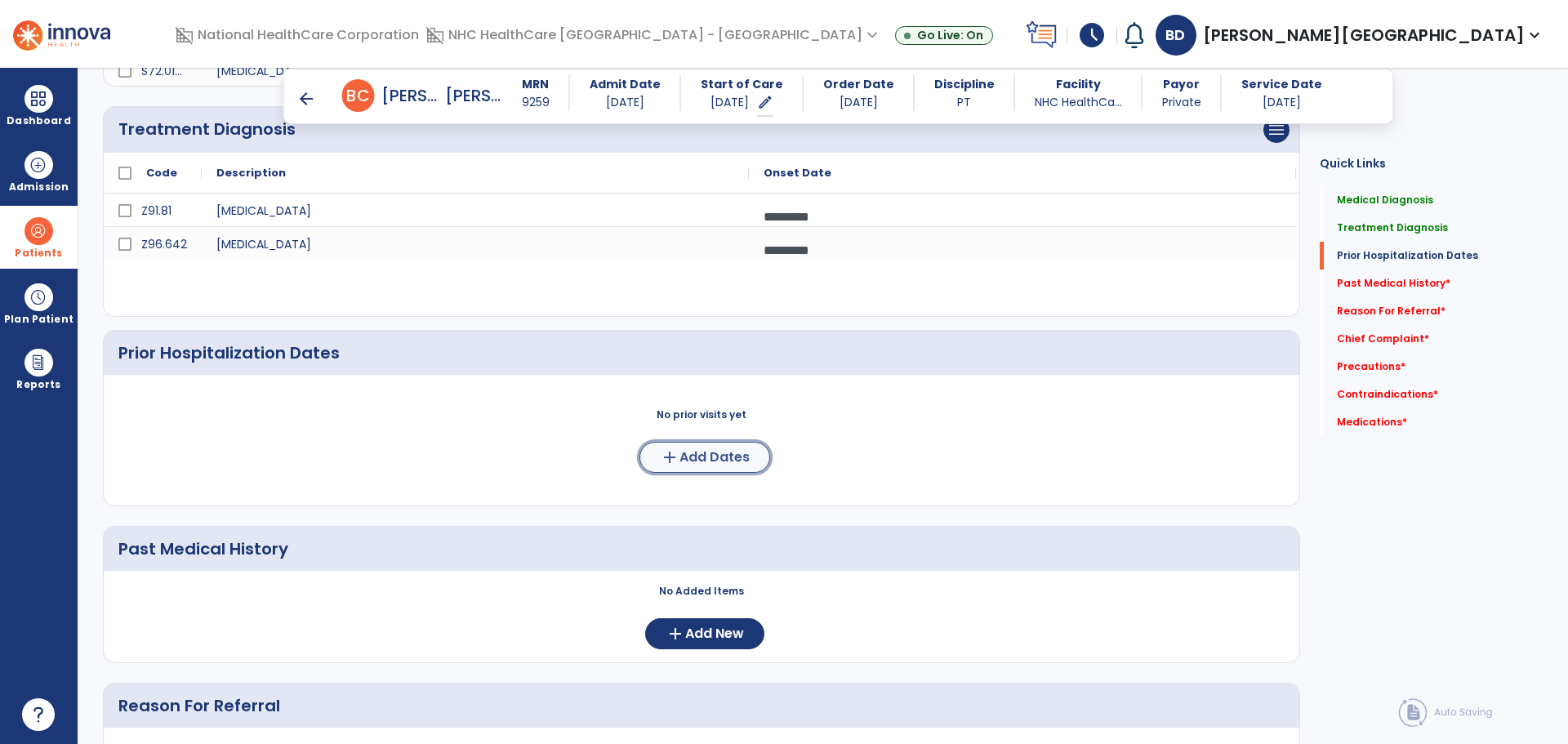 click on "Add Dates" 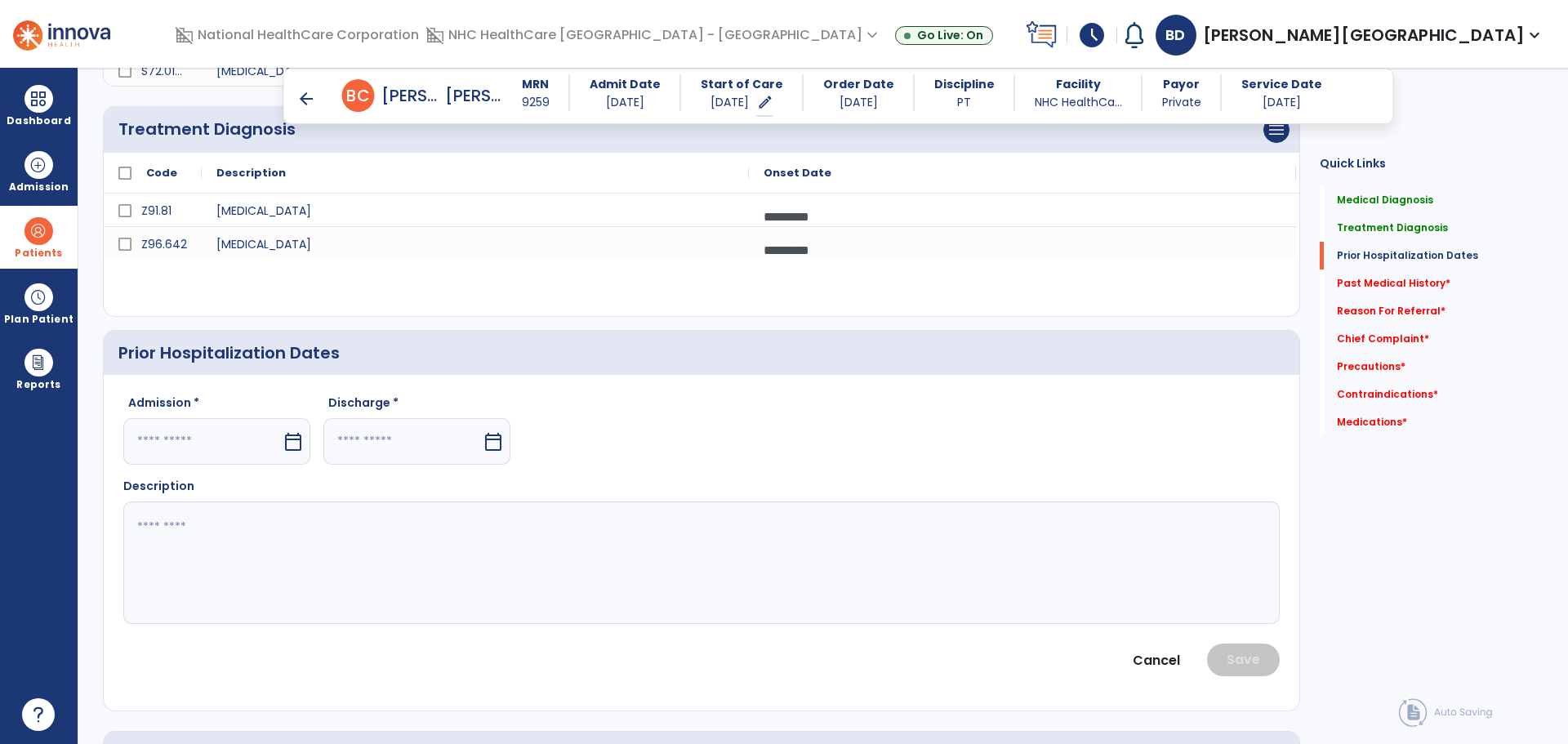 click on "calendar_today" at bounding box center (293, 442) 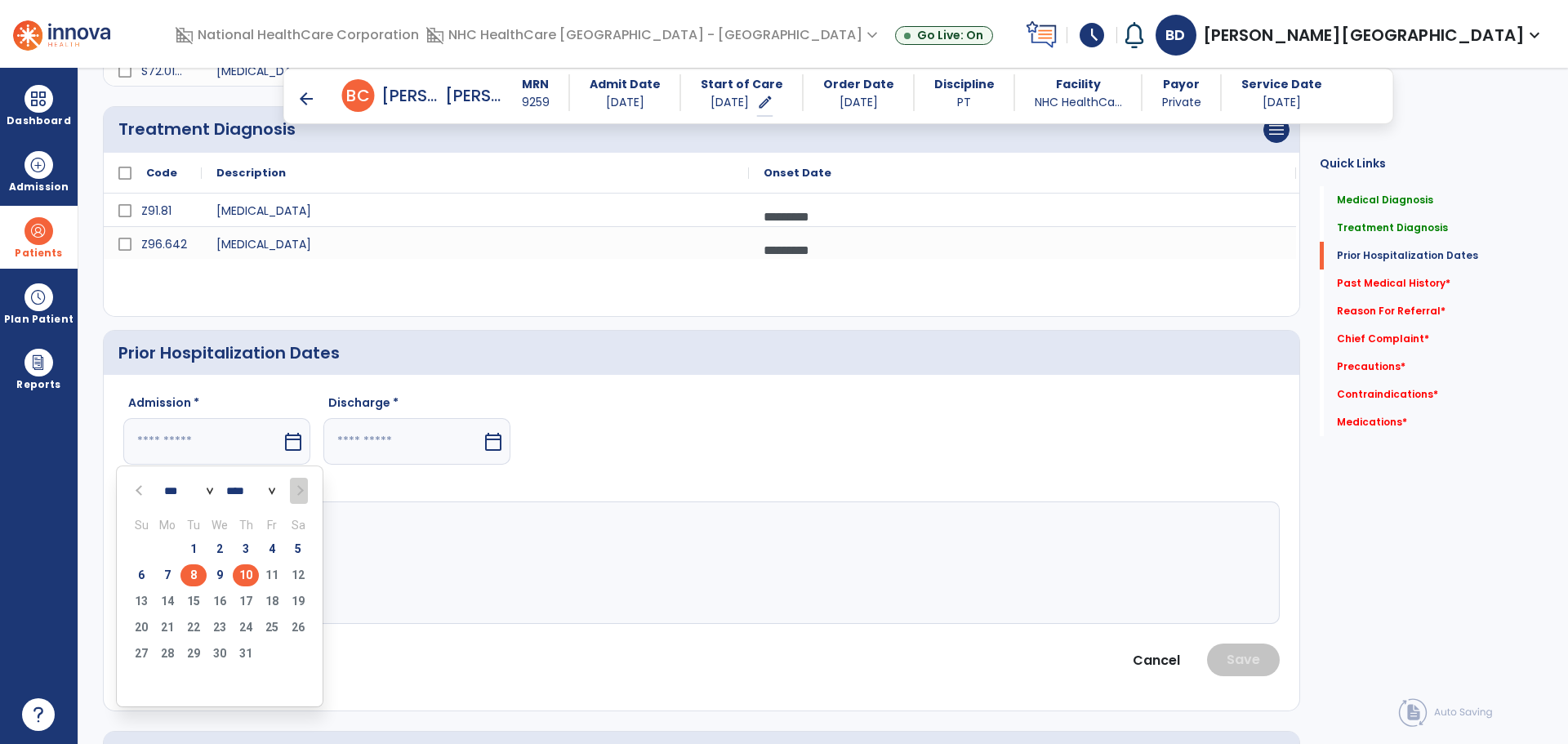 click on "8" at bounding box center (194, 575) 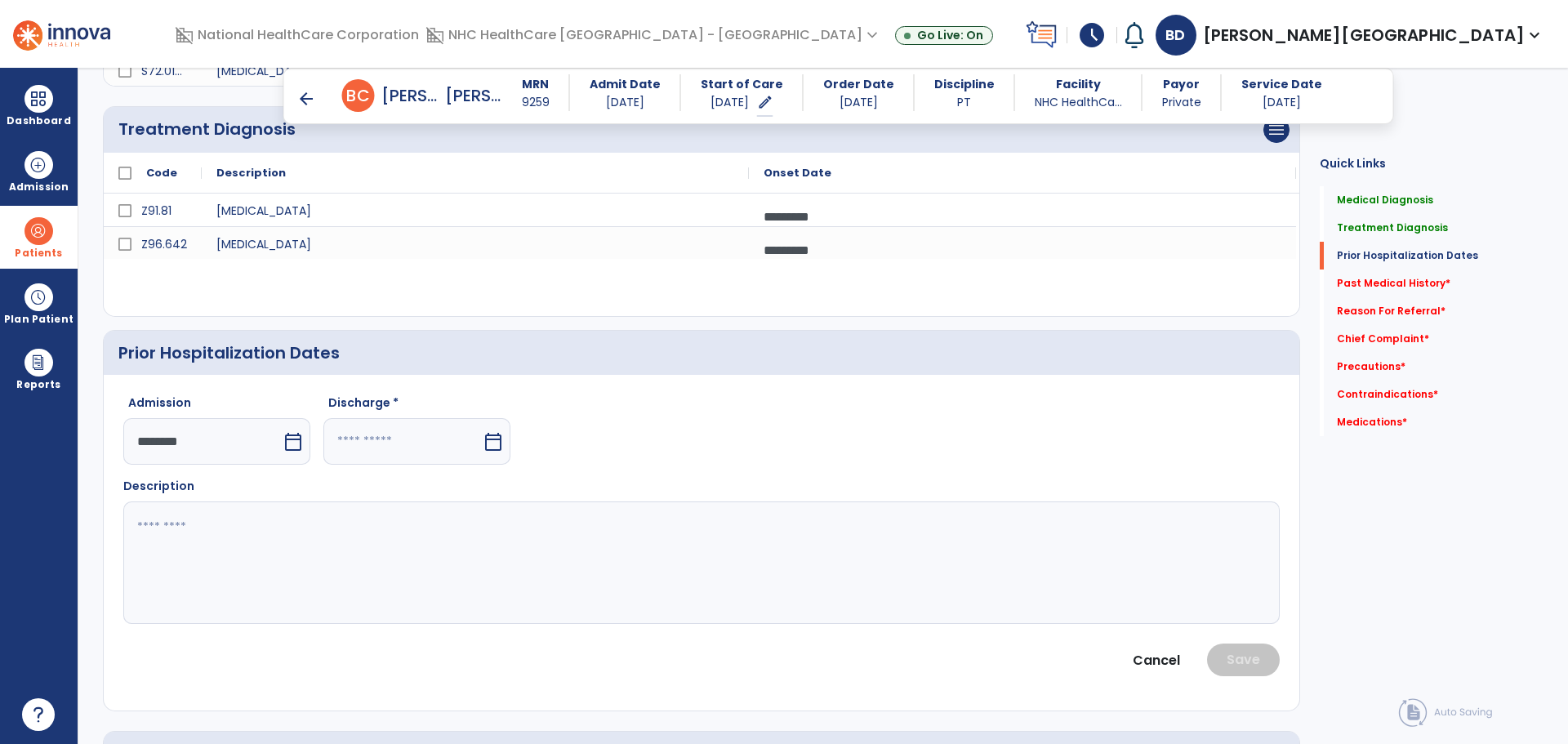 click on "calendar_today" at bounding box center [493, 442] 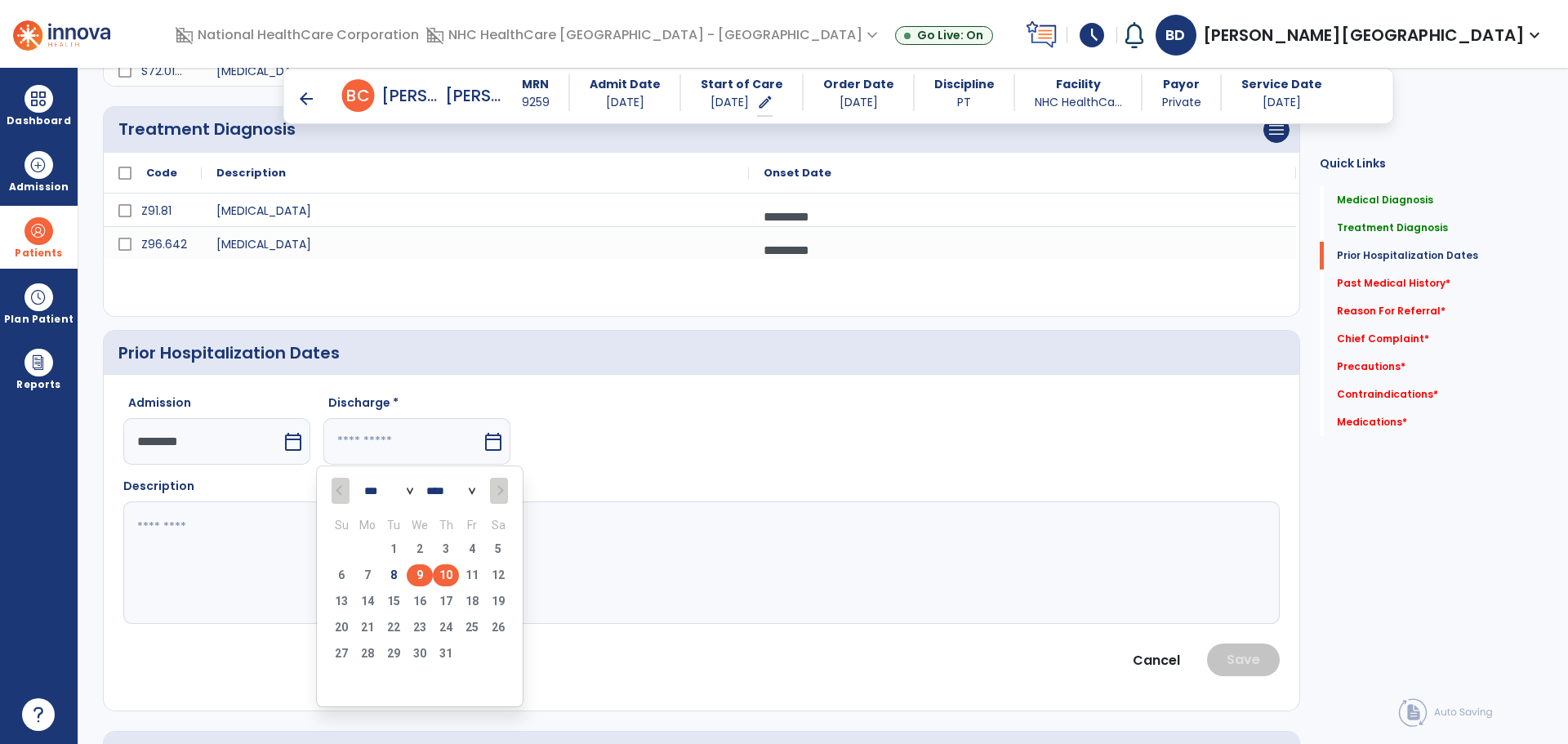 click on "9" at bounding box center (420, 575) 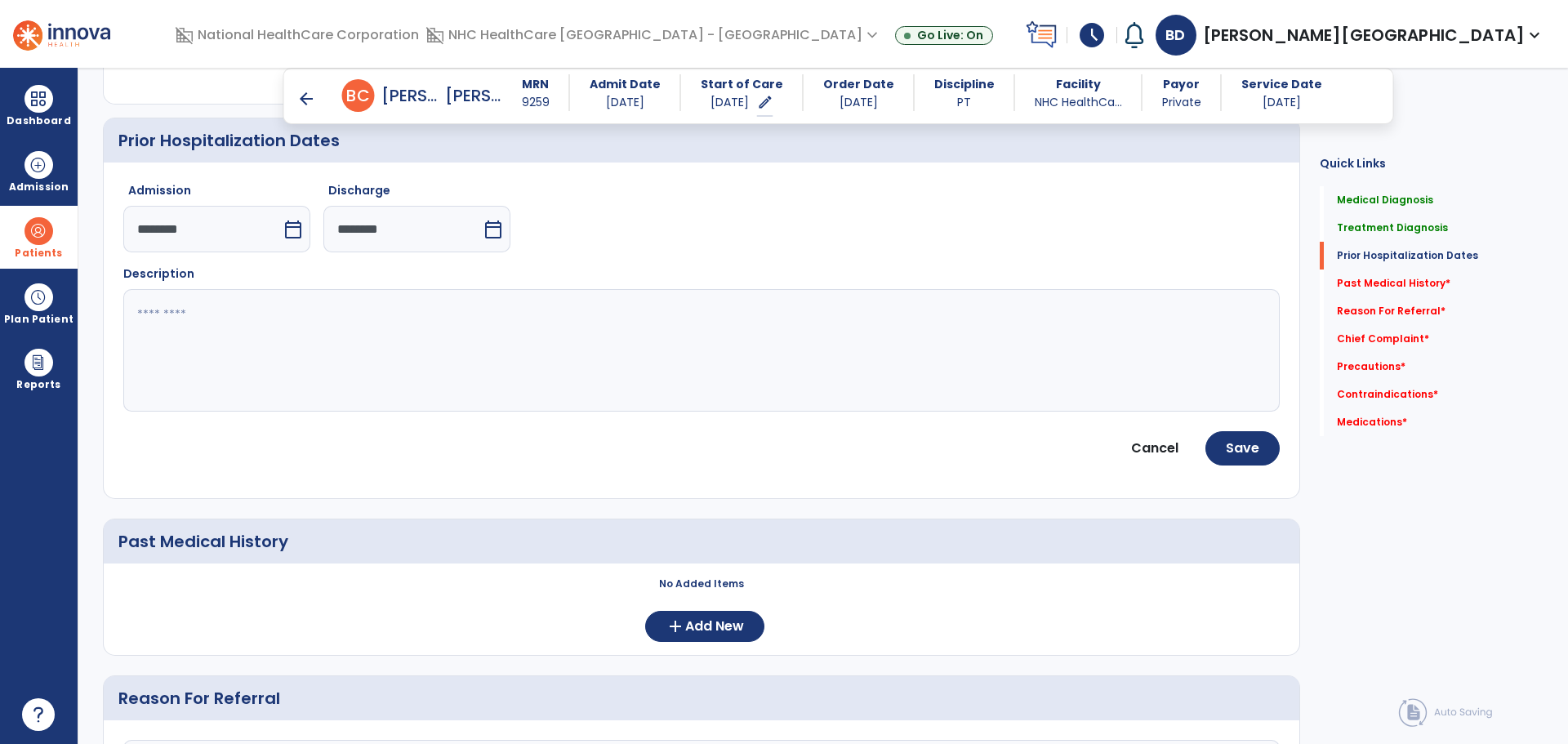 scroll, scrollTop: 653, scrollLeft: 0, axis: vertical 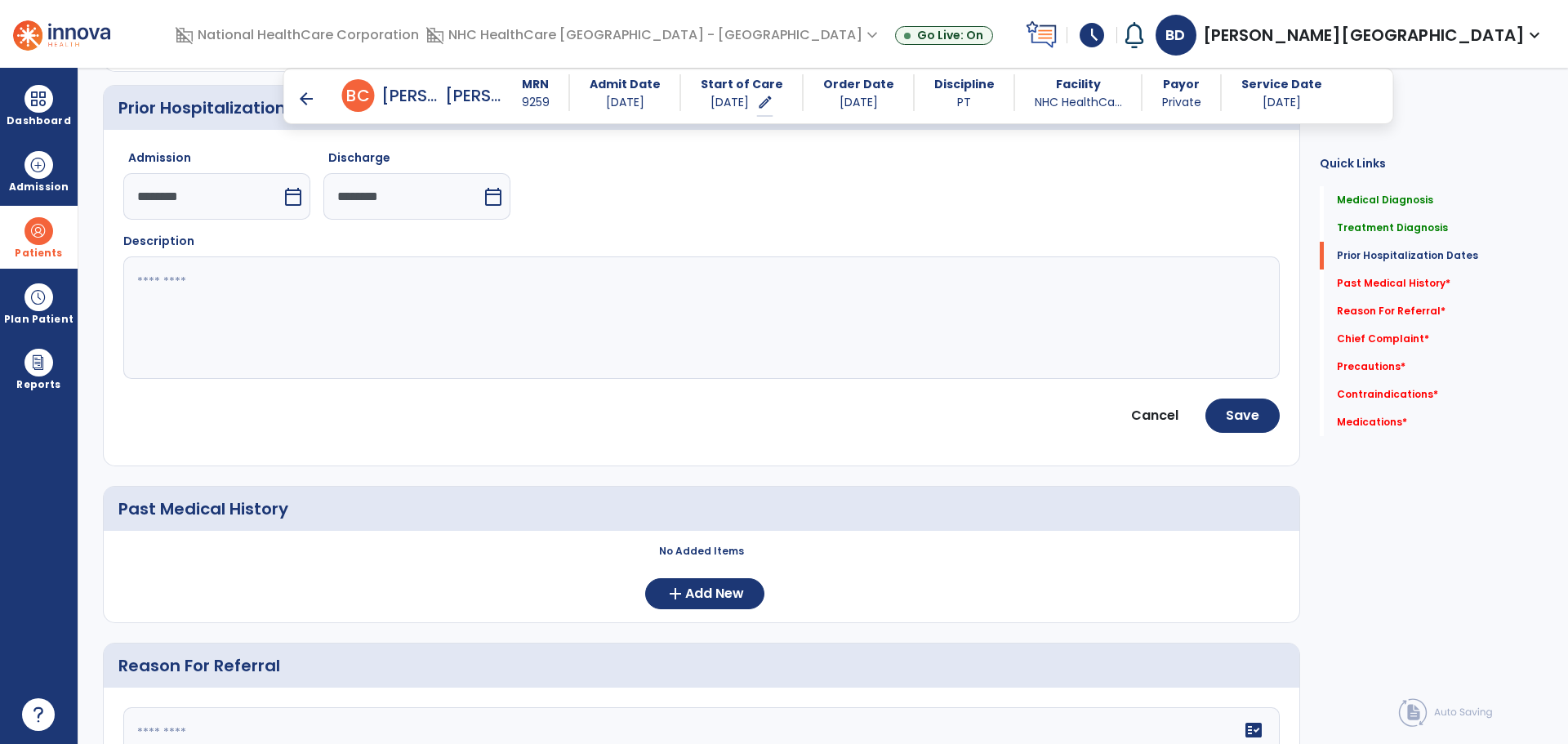 click 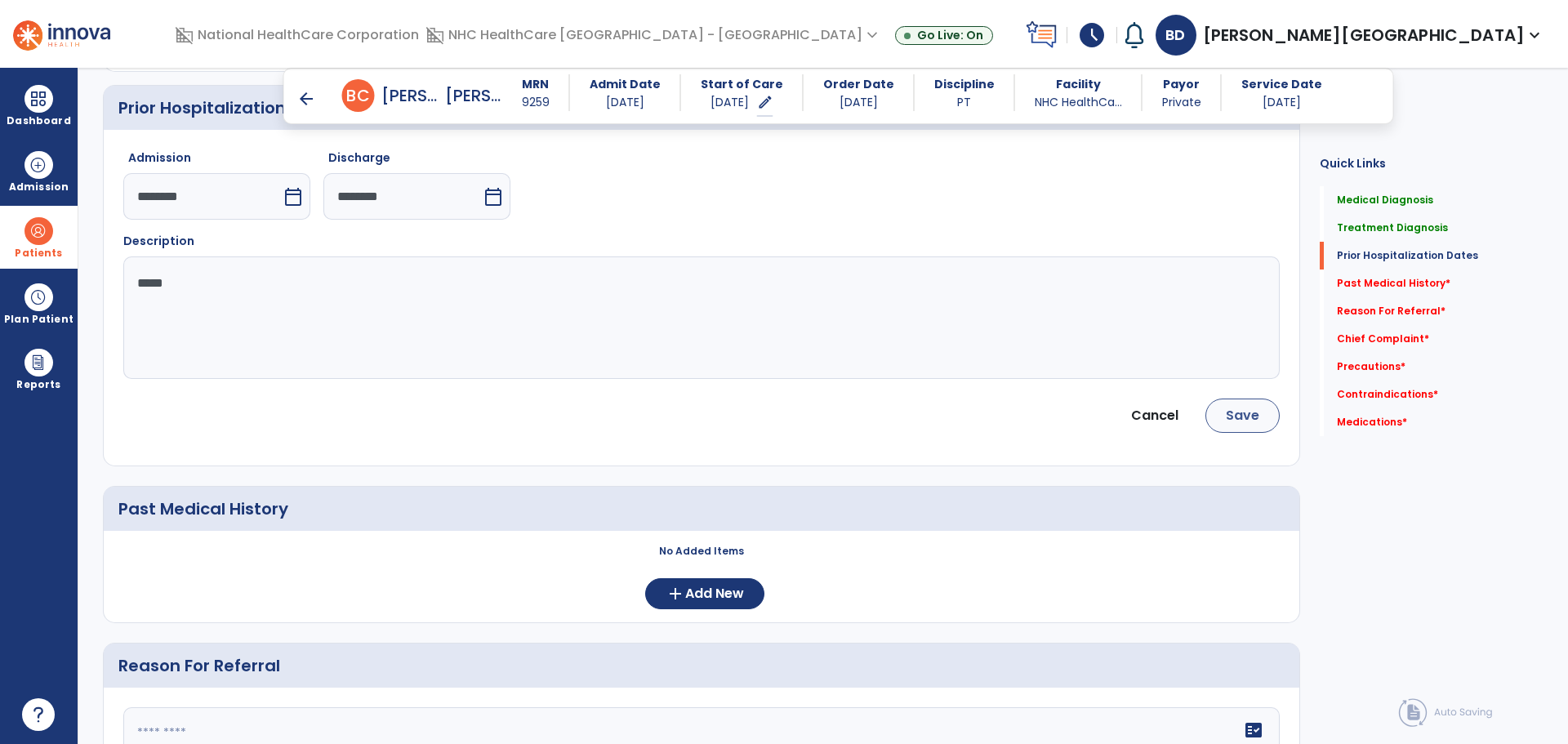 type on "*****" 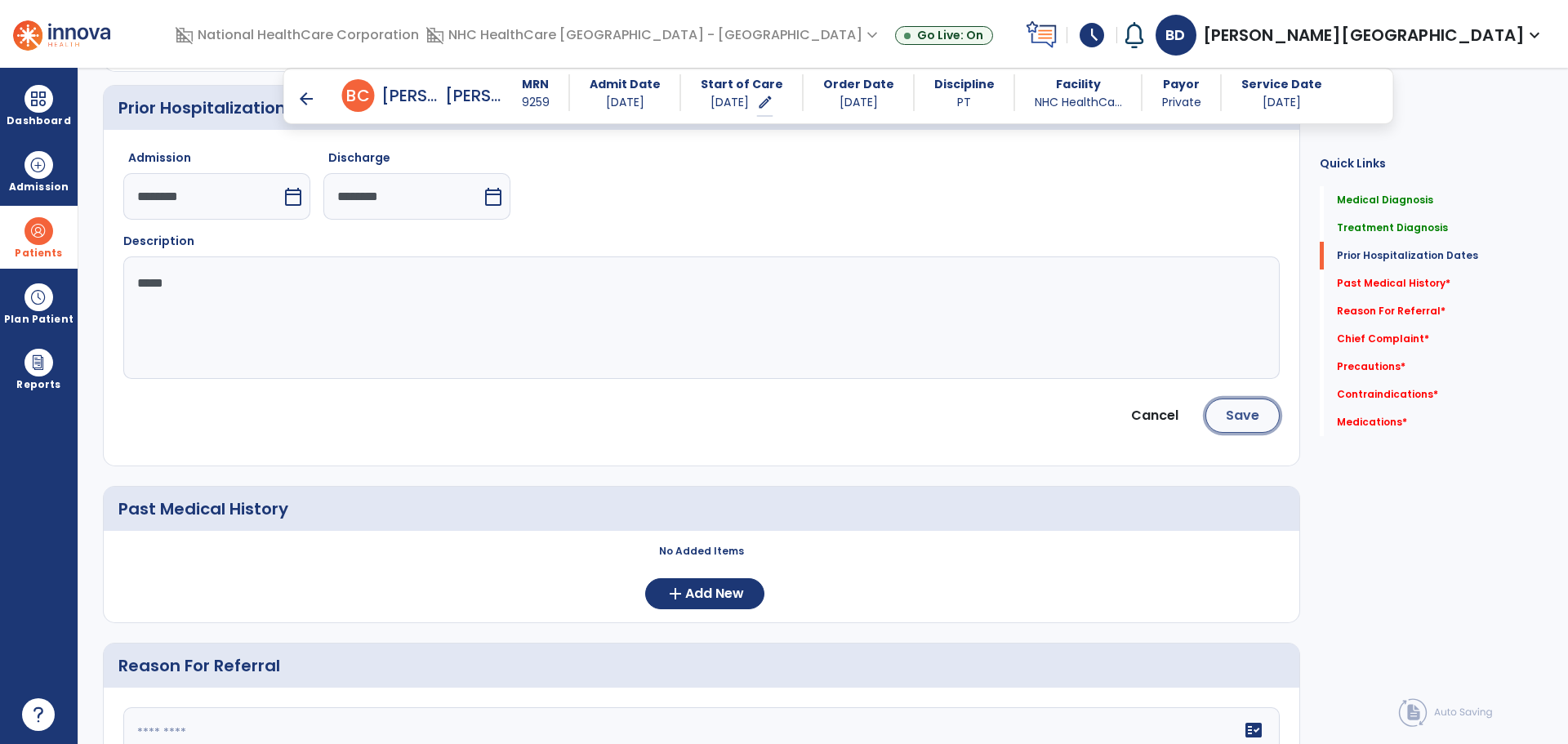 click on "Save" 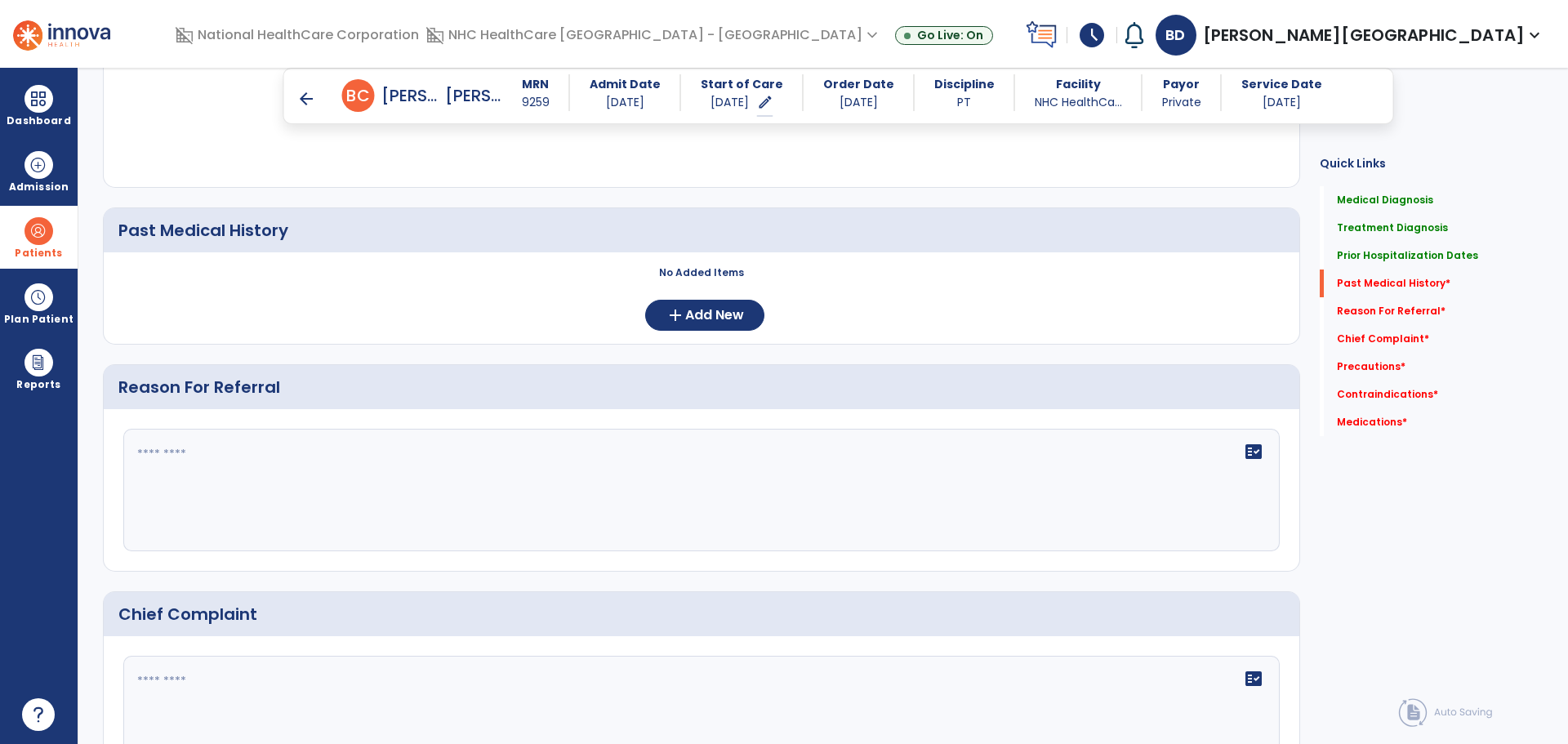 scroll, scrollTop: 817, scrollLeft: 0, axis: vertical 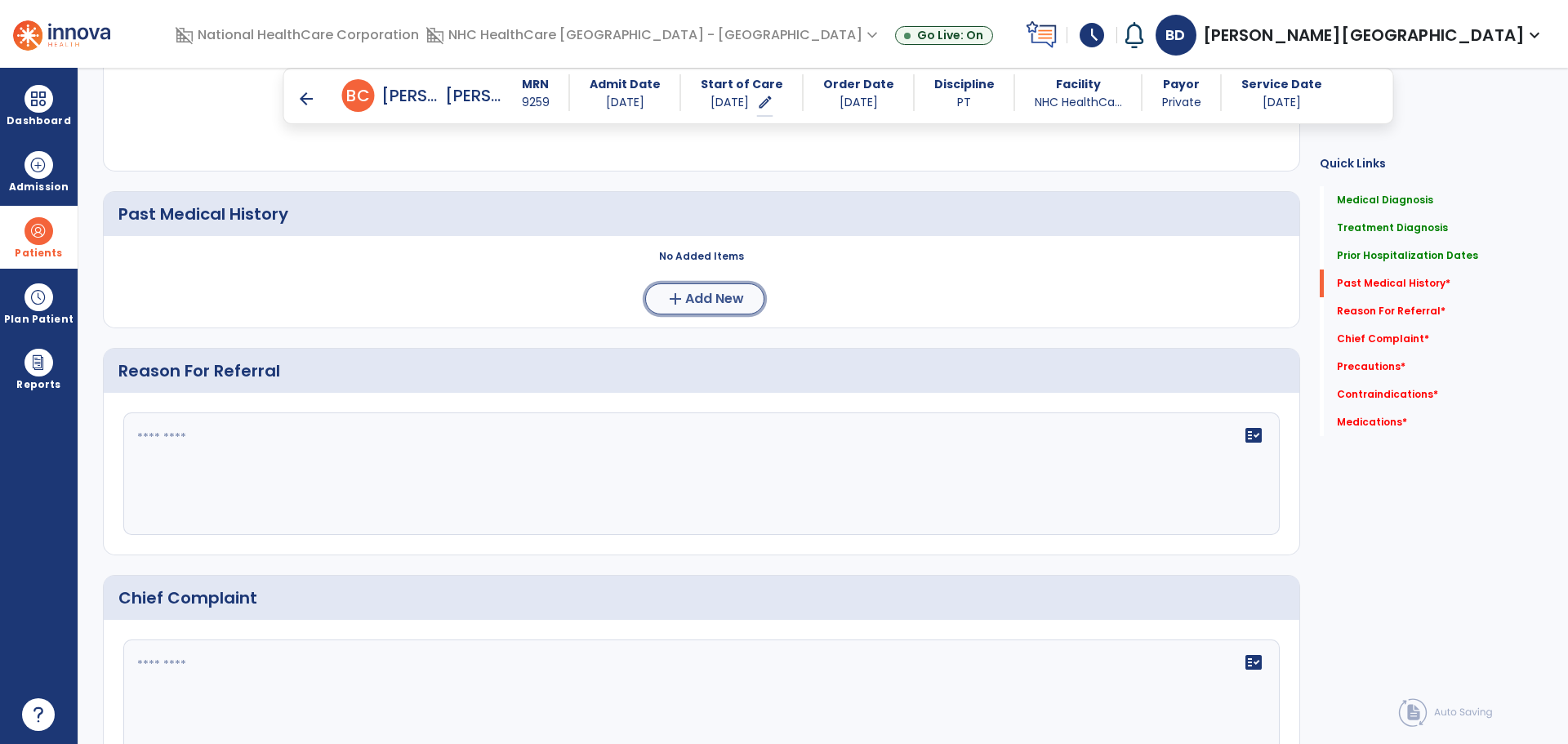 click on "Add New" 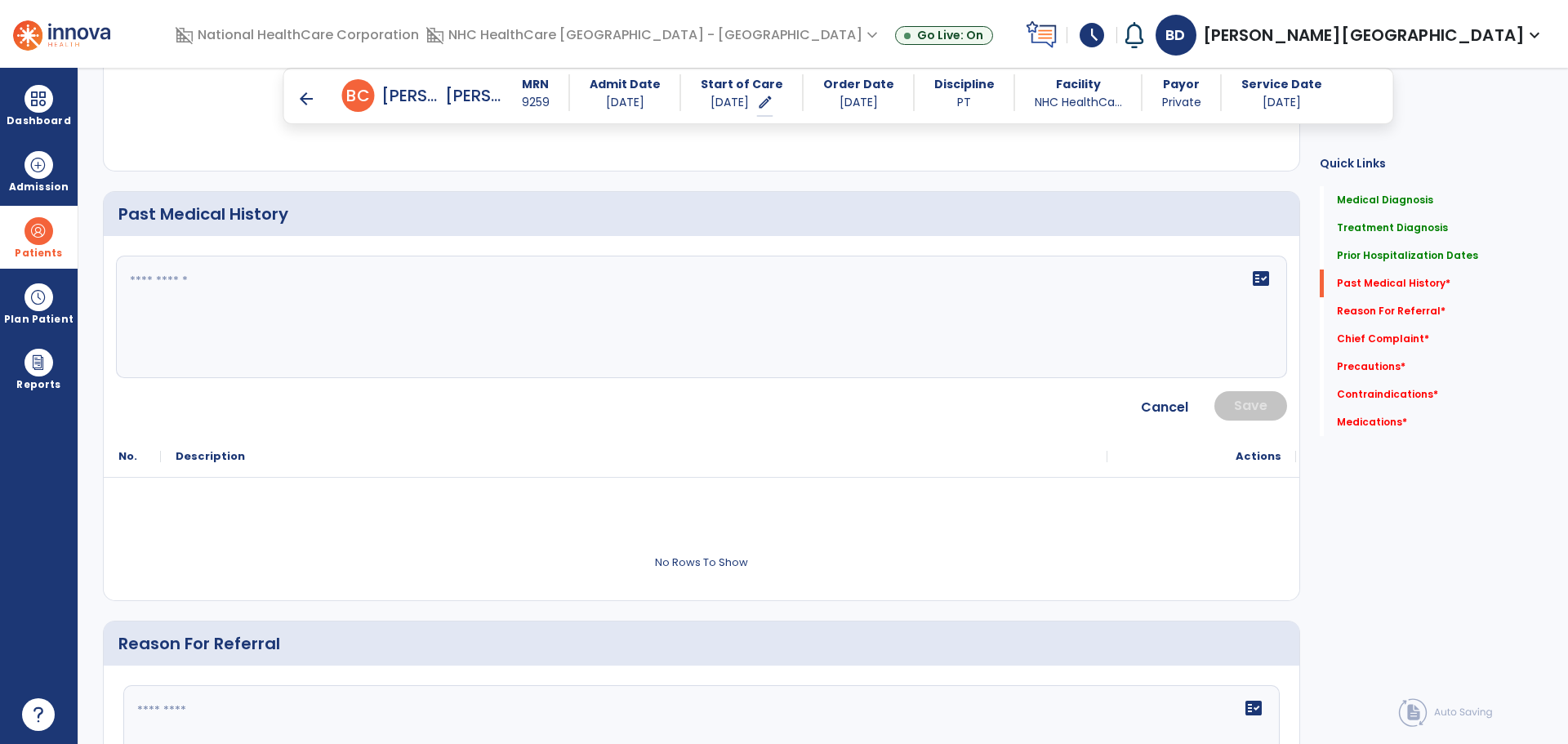 click on "fact_check" 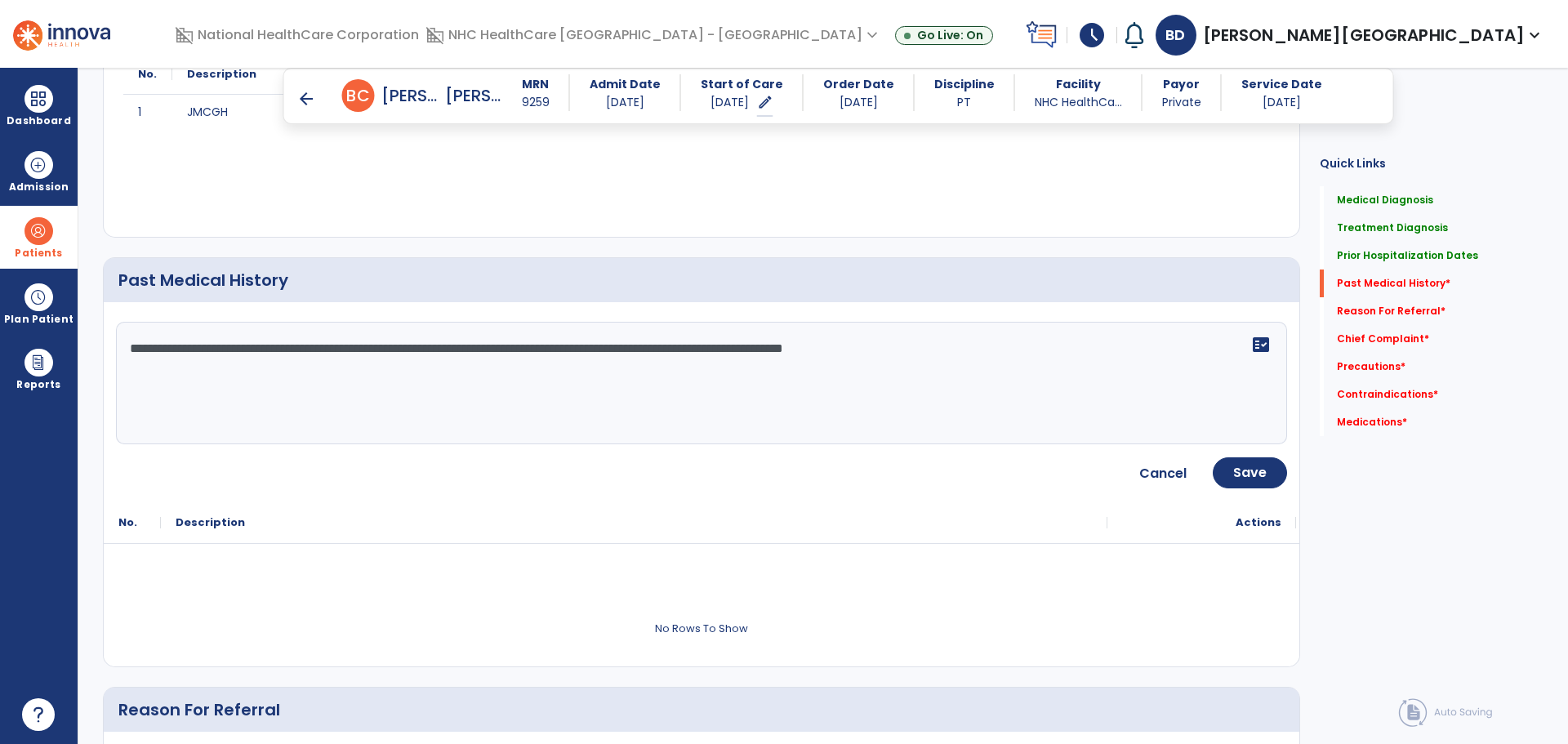 scroll, scrollTop: 735, scrollLeft: 0, axis: vertical 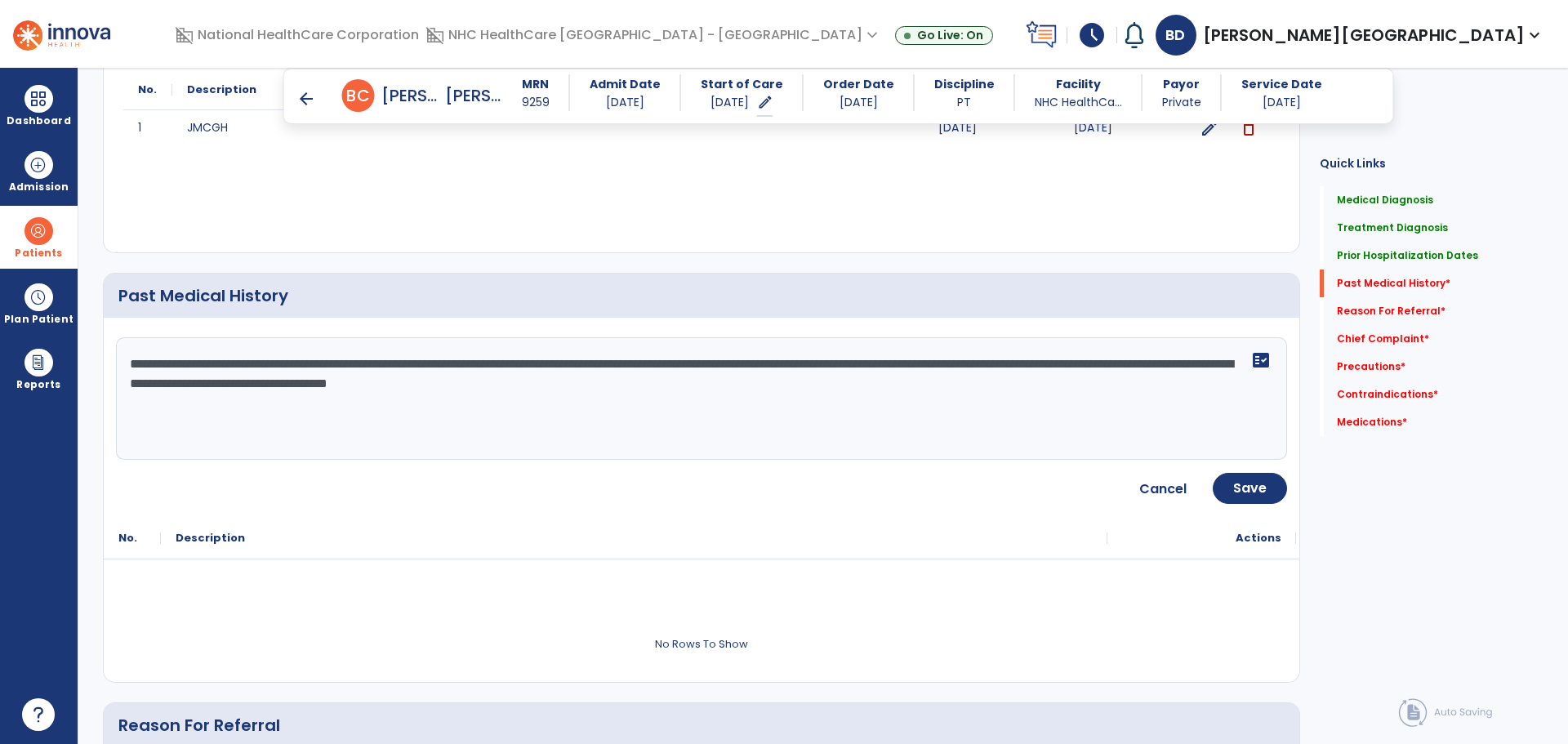 click on "**********" 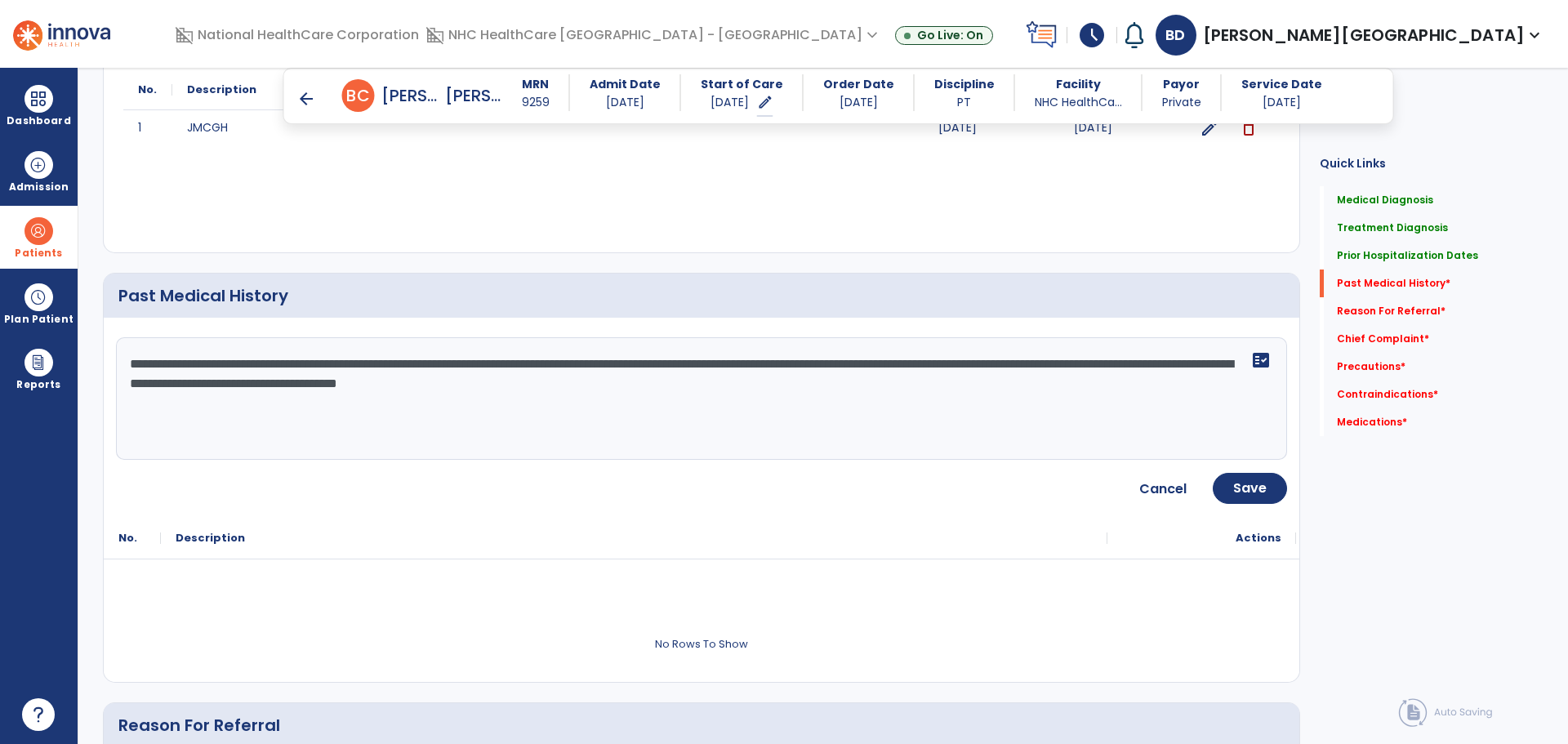 type on "**********" 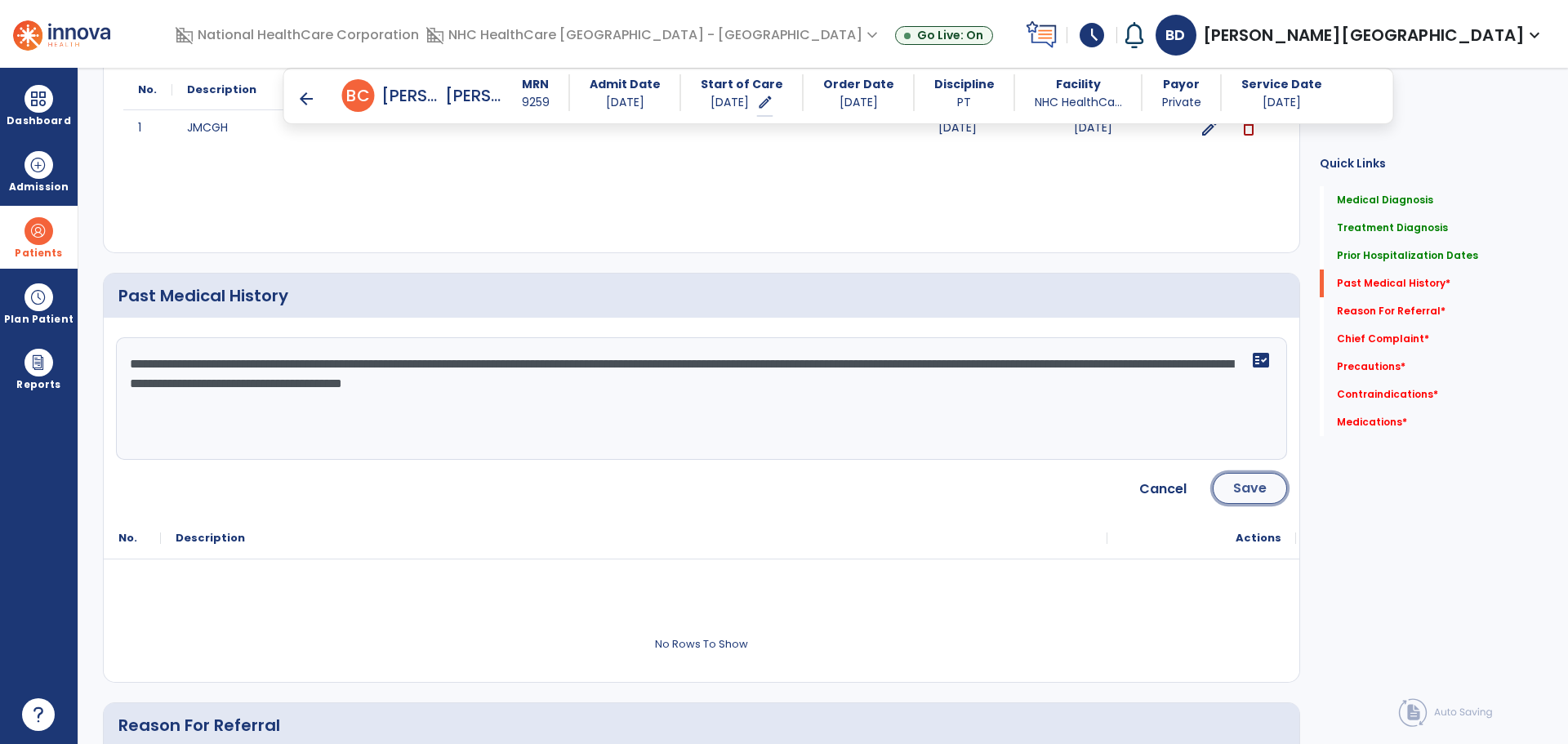 click on "Save" 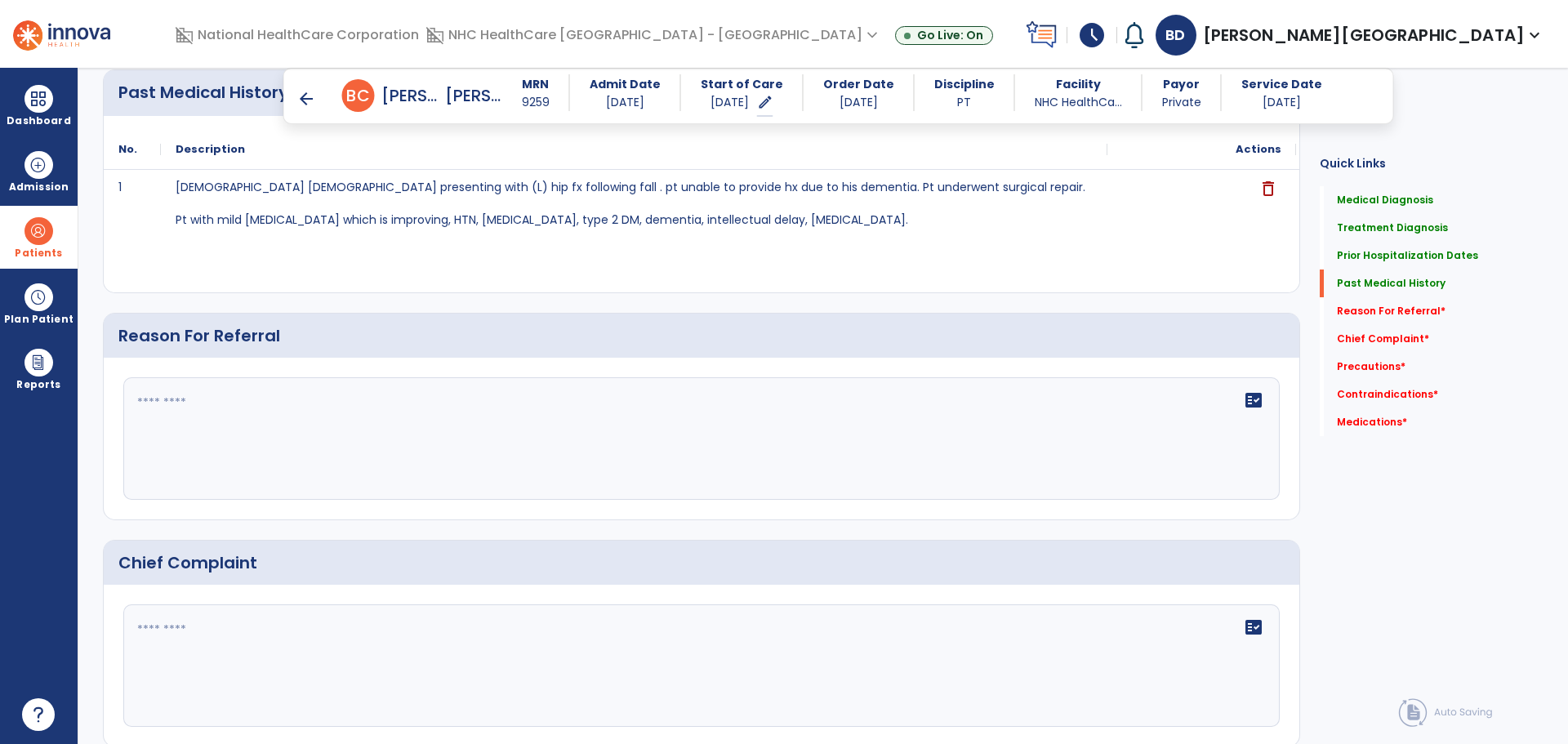 scroll, scrollTop: 980, scrollLeft: 0, axis: vertical 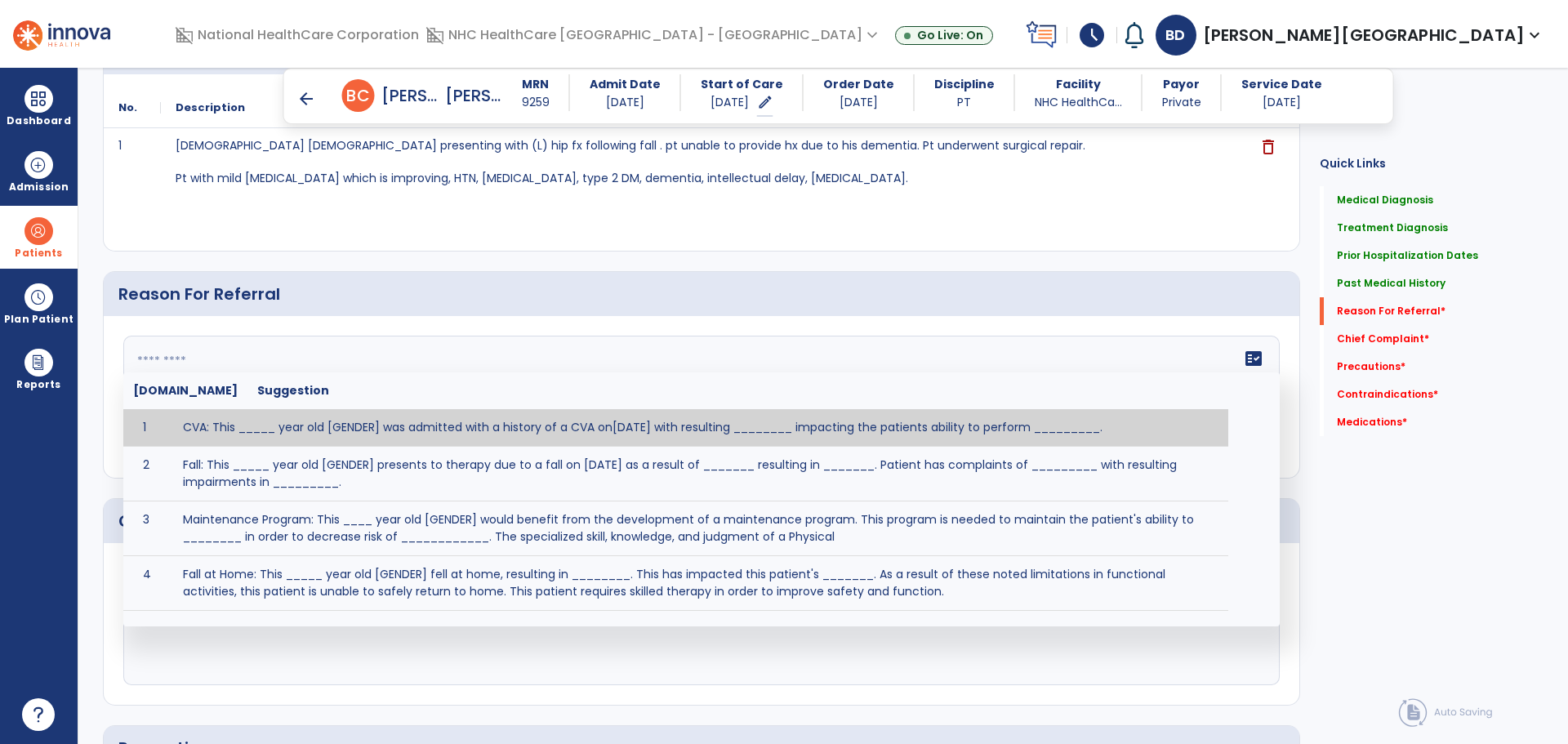 click on "fact_check  Sr.No Suggestion 1 CVA: This _____ year old [GENDER] was admitted with a history of a CVA on[DATE] with resulting ________ impacting the patients ability to perform _________. 2 Fall: This _____ year old [GENDER] presents to therapy due to a fall on [DATE] as a result of _______ resulting in _______.  Patient has complaints of _________ with resulting impairments in _________. 3 Maintenance Program: This ____ year old [GENDER] would benefit from the development of a maintenance program.  This program is needed to maintain the patient's ability to ________ in order to decrease risk of ____________.  The specialized skill, knowledge, and judgment of a Physical  4 Fall at Home: This _____ year old [GENDER] fell at home, resulting  in ________.  This has impacted this patient's _______.  As a result of these noted limitations in functional activities, this patient is unable to safely return to home.  This patient requires skilled therapy in order to improve safety and function. 5 6 7 8 9 10" 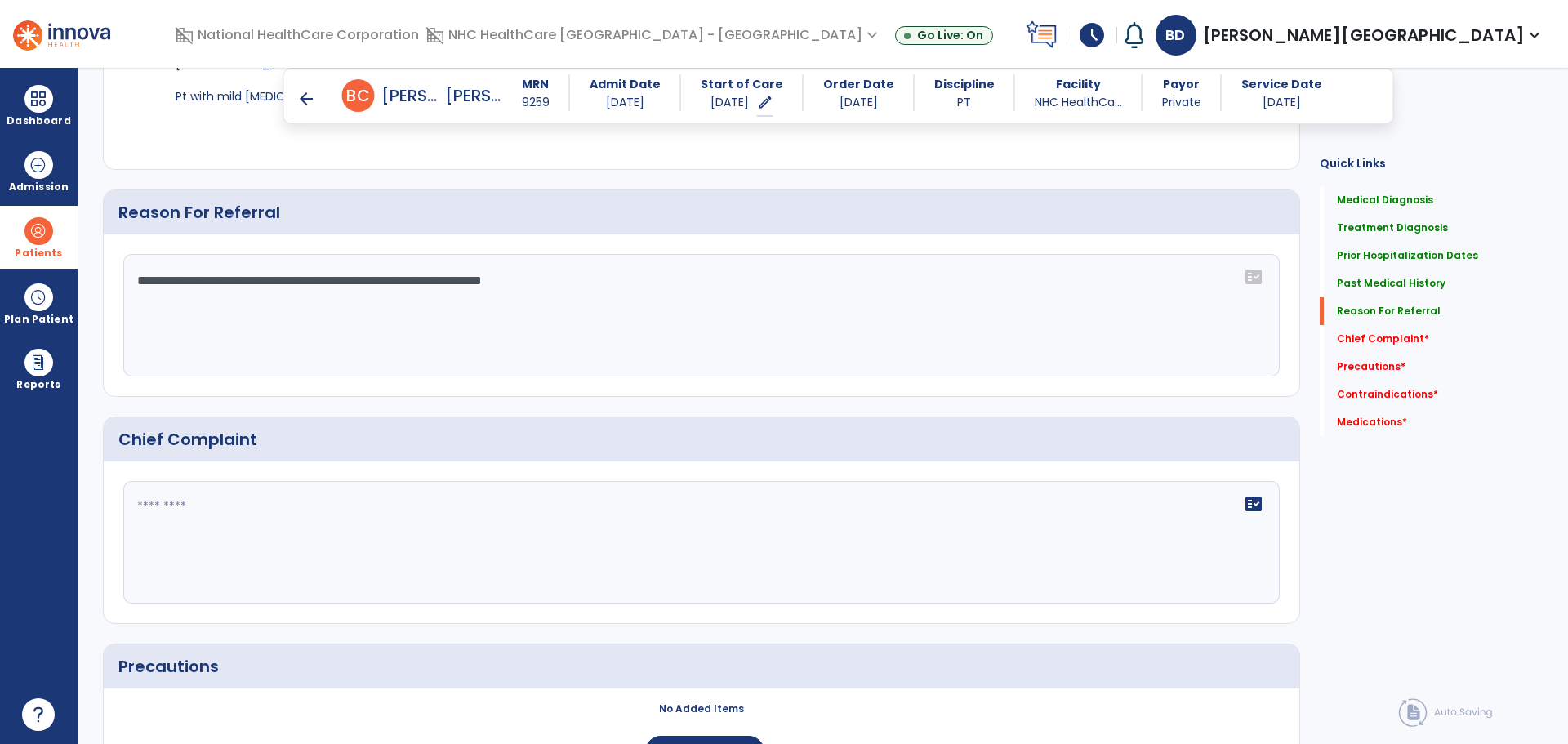 scroll, scrollTop: 1143, scrollLeft: 0, axis: vertical 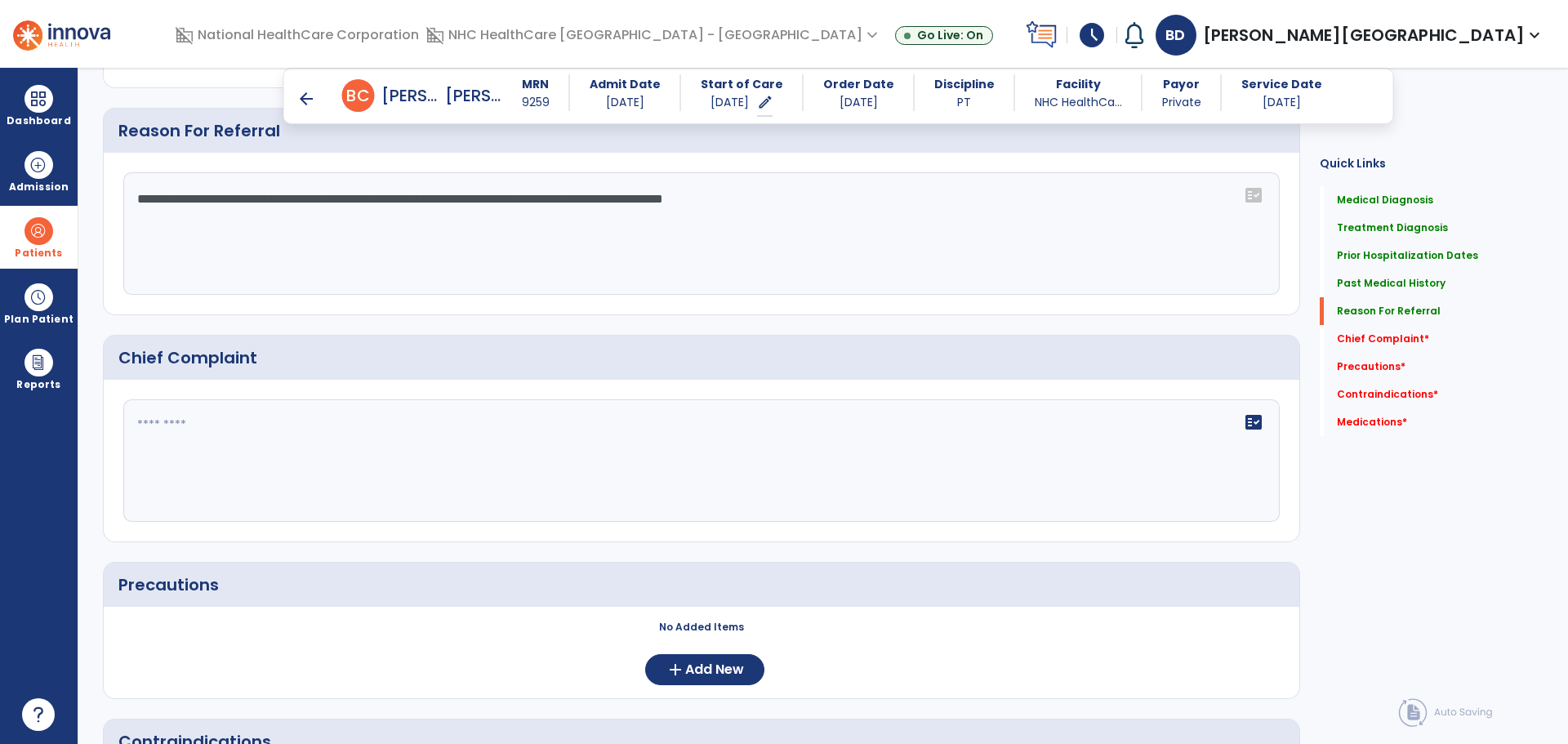 type on "**********" 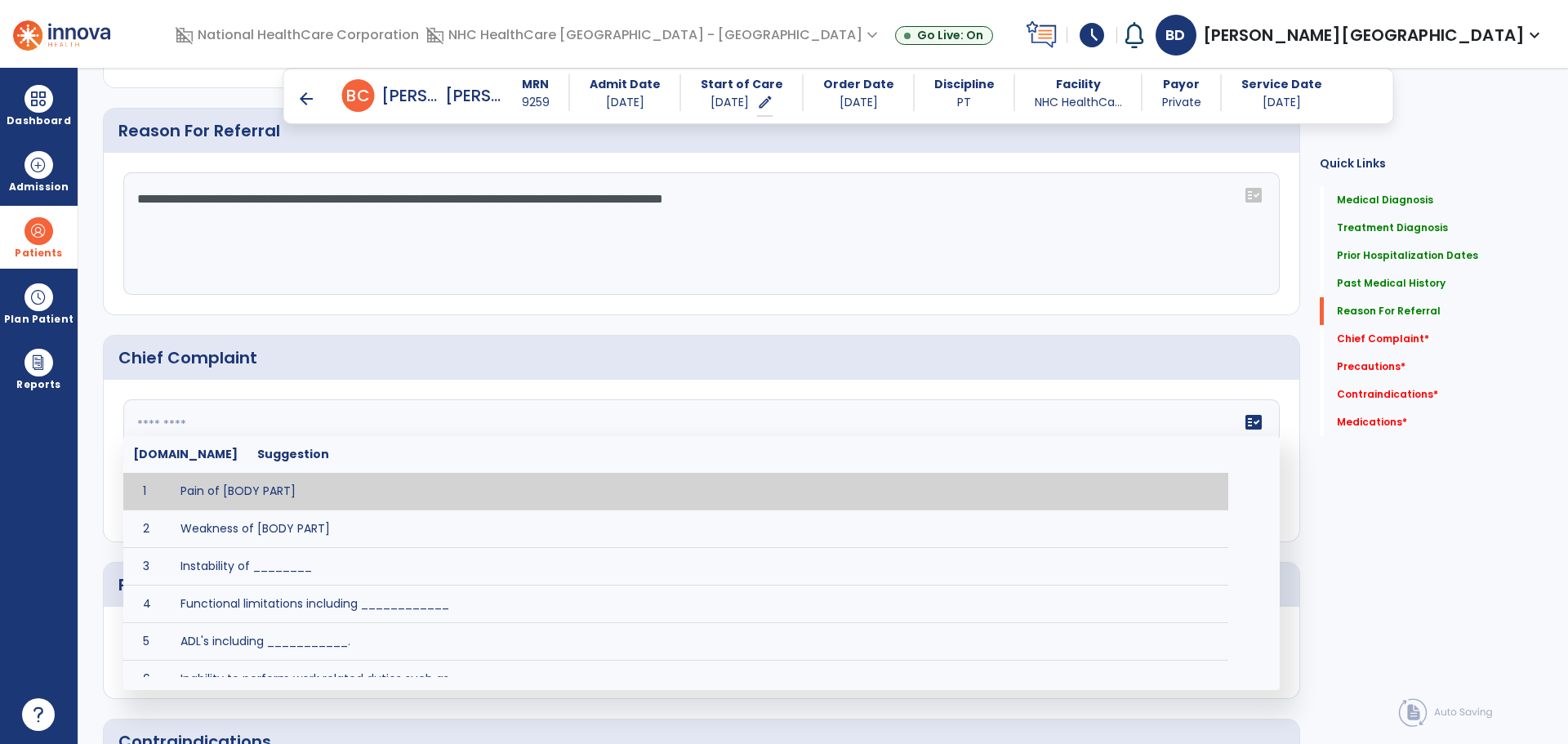 click on "fact_check  Sr.No Suggestion 1 Pain of [BODY PART] 2 Weakness of [BODY PART] 3 Instability of ________ 4 Functional limitations including ____________ 5 ADL's including ___________. 6 Inability to perform work related duties such as _________ 7 Inability to perform house hold duties such as __________. 8 Loss of balance. 9 Problems with gait including _________." 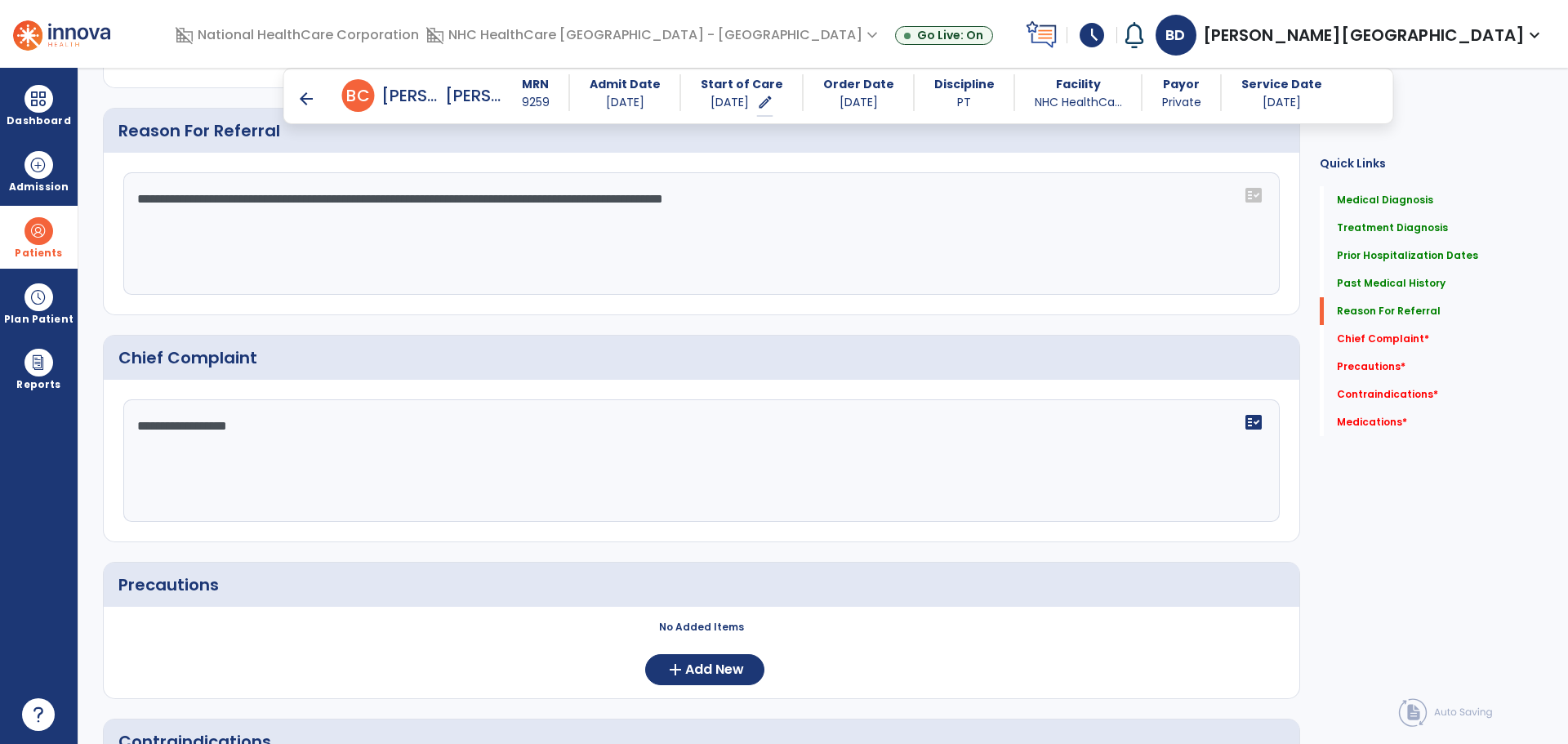 type on "**********" 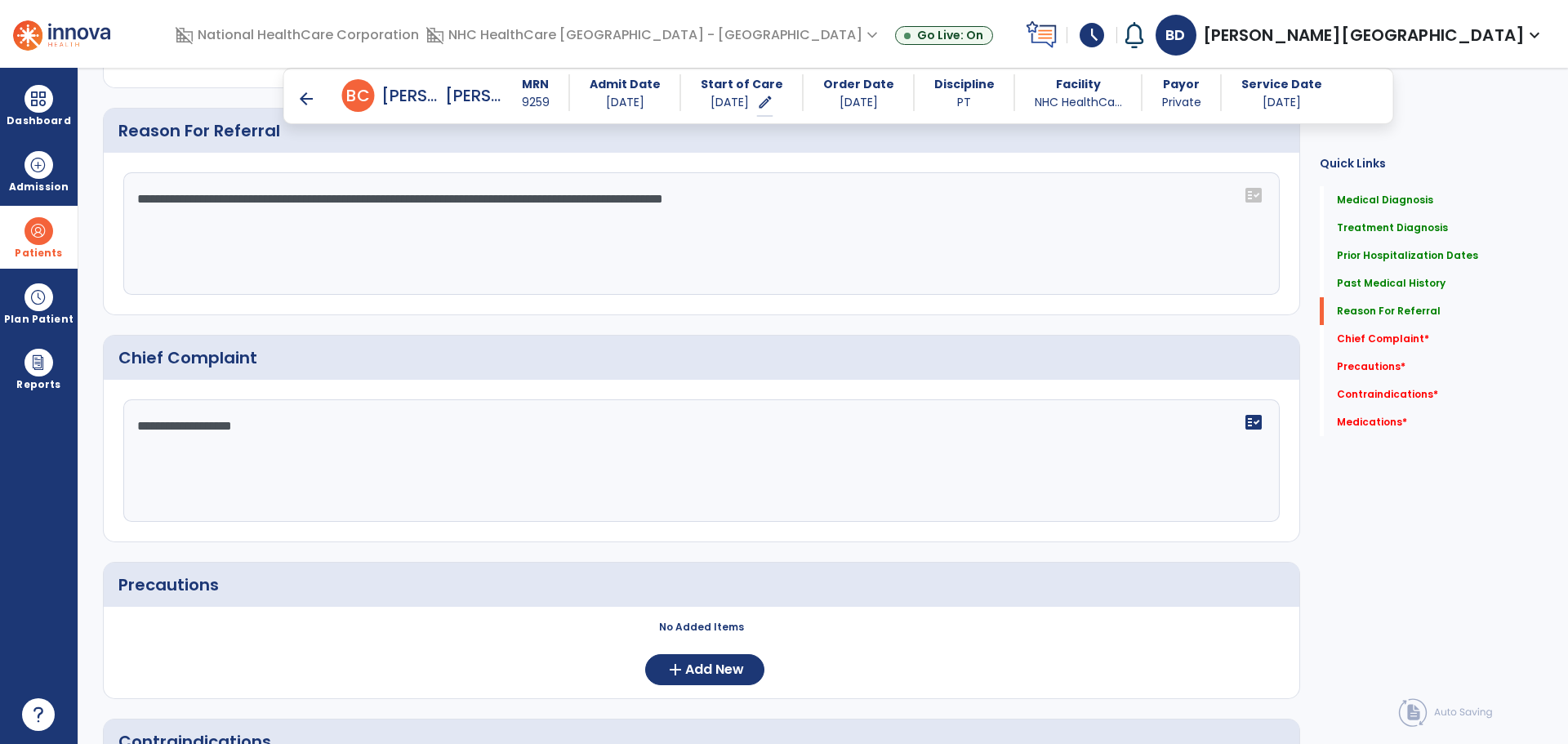 scroll, scrollTop: 0, scrollLeft: 0, axis: both 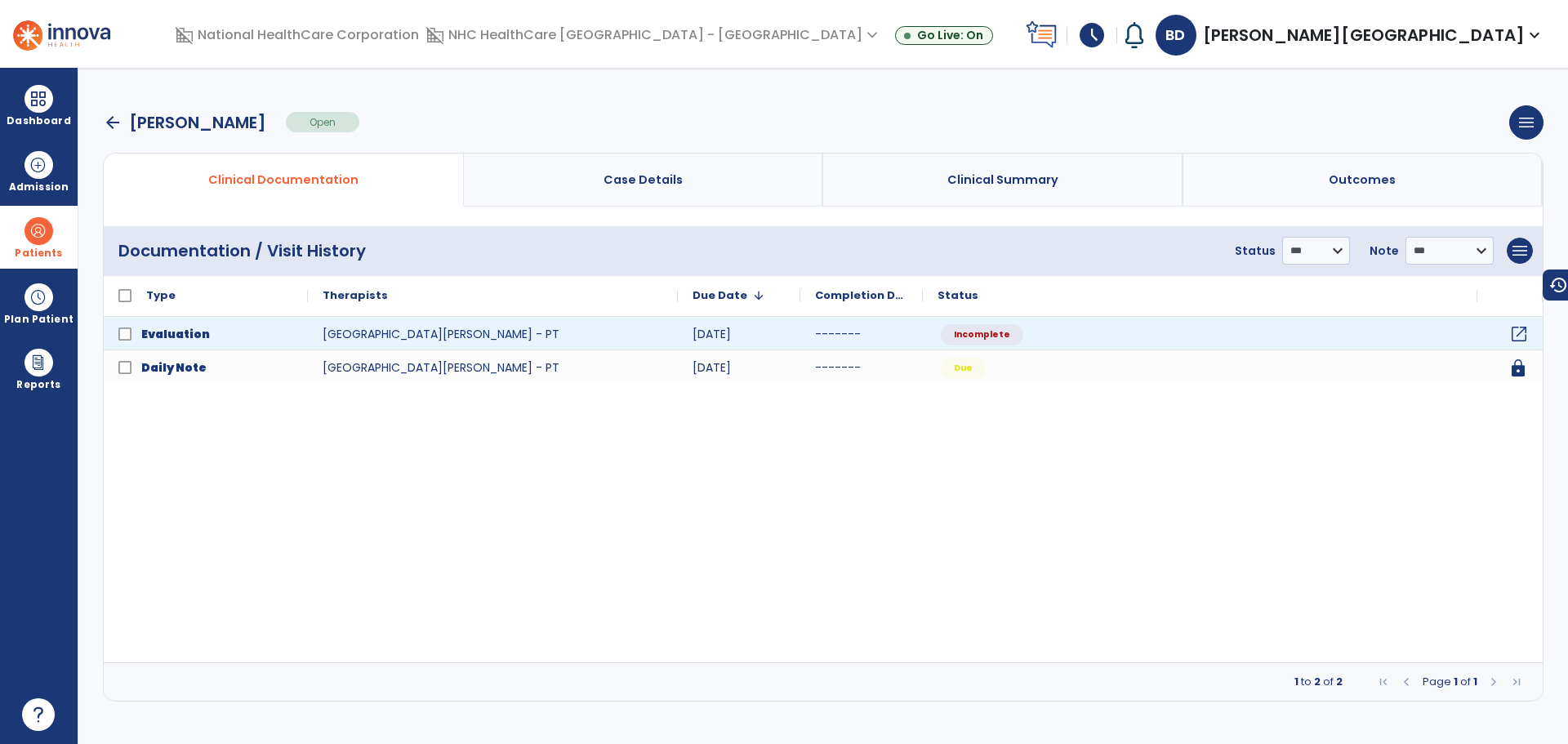 click on "open_in_new" 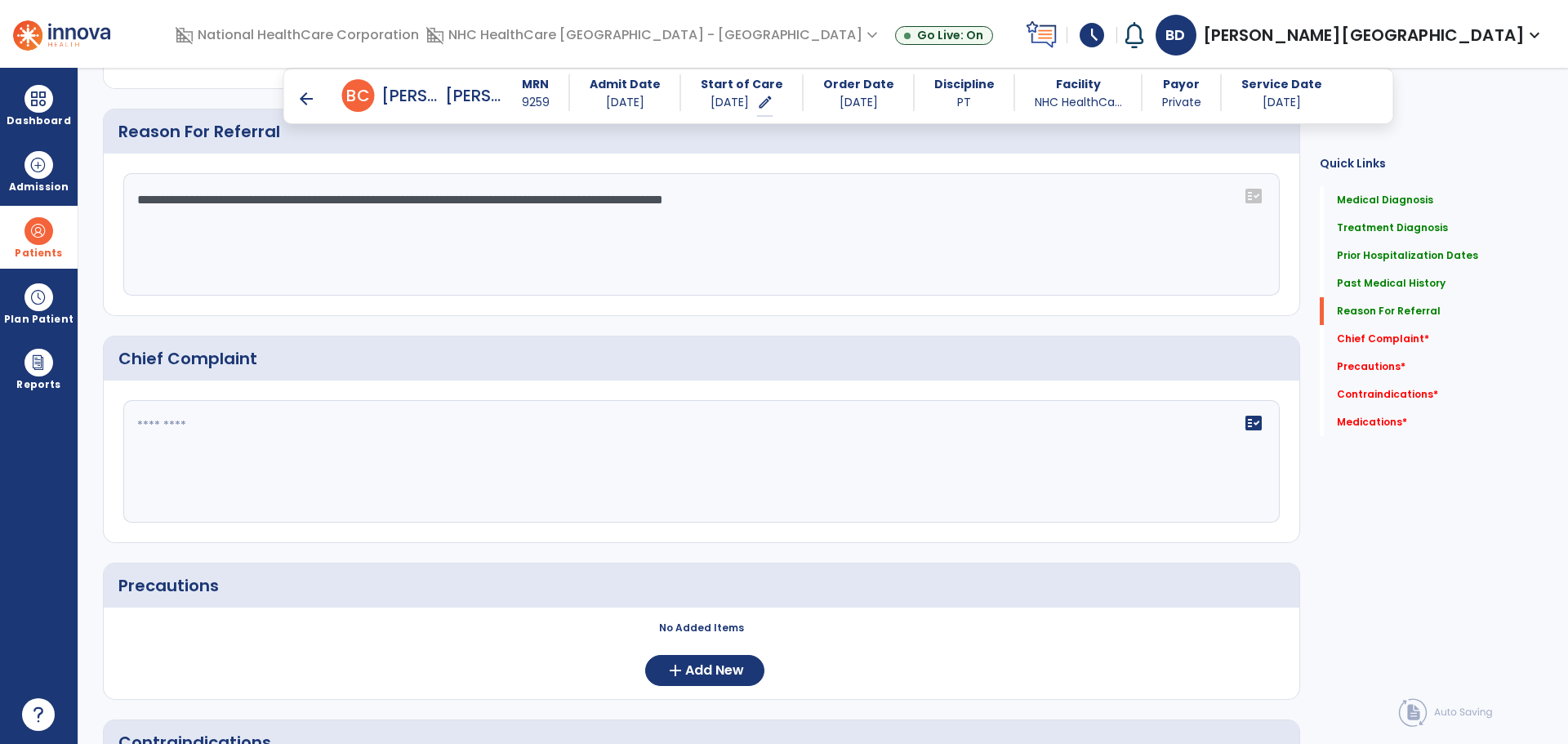 scroll, scrollTop: 1143, scrollLeft: 0, axis: vertical 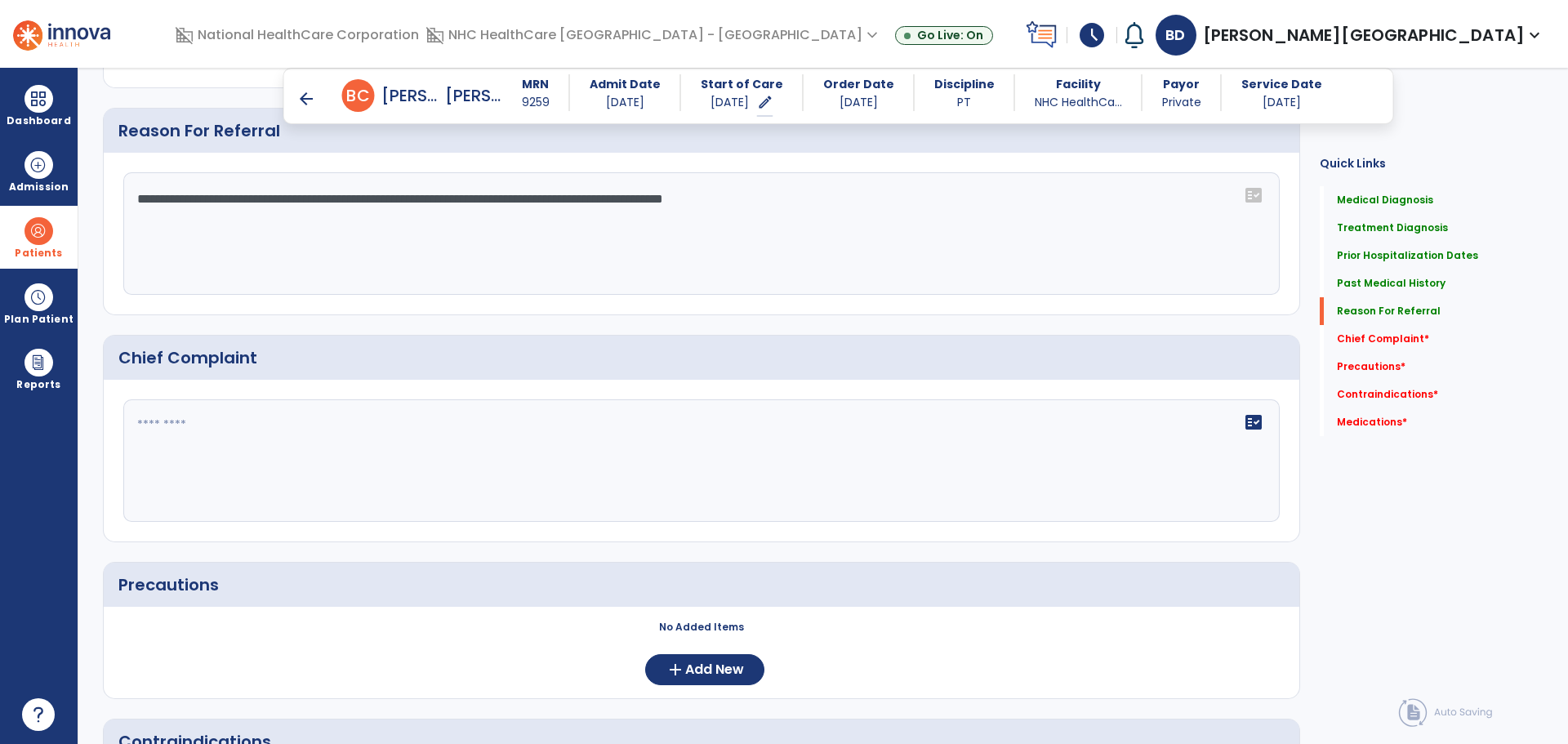 click on "fact_check" 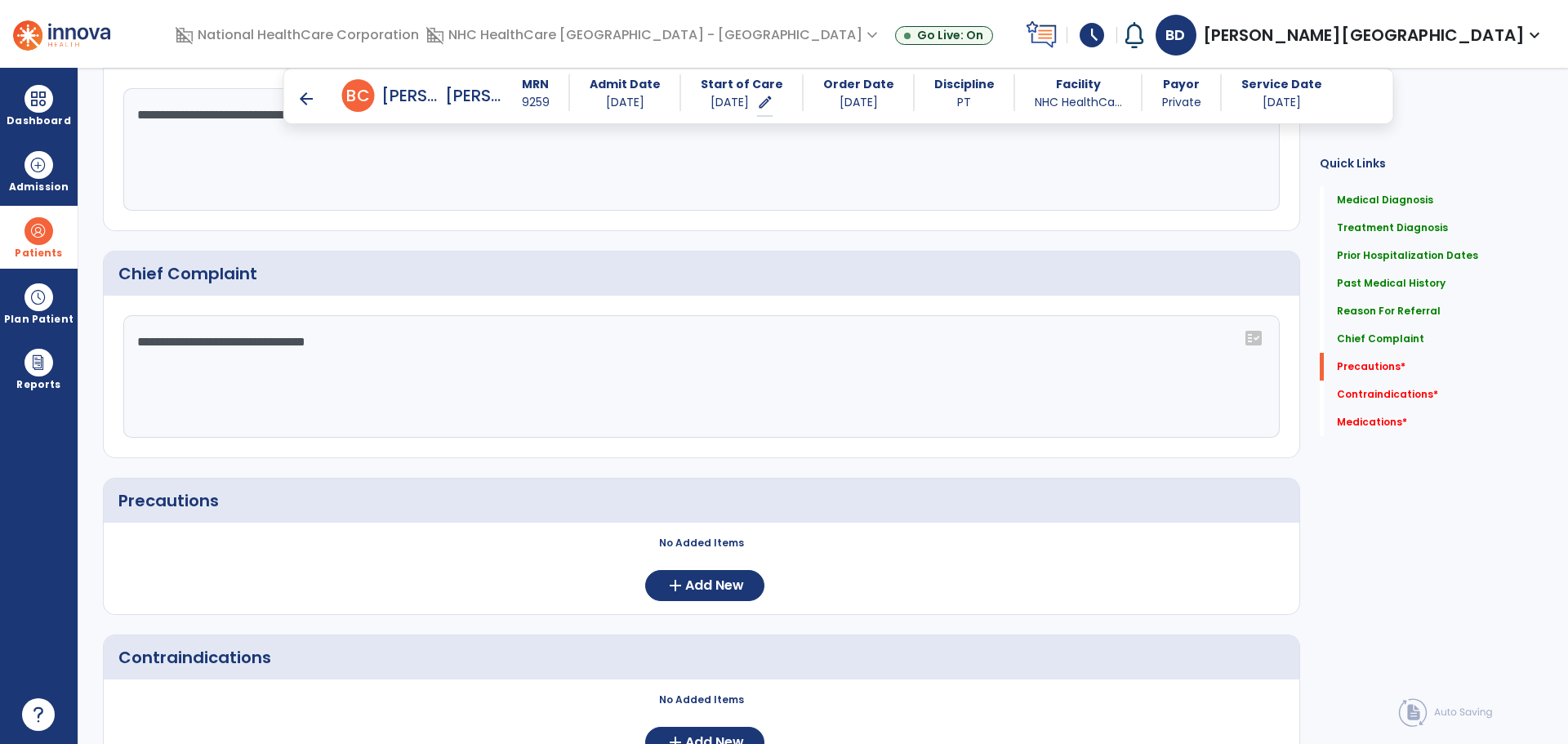 scroll, scrollTop: 1388, scrollLeft: 0, axis: vertical 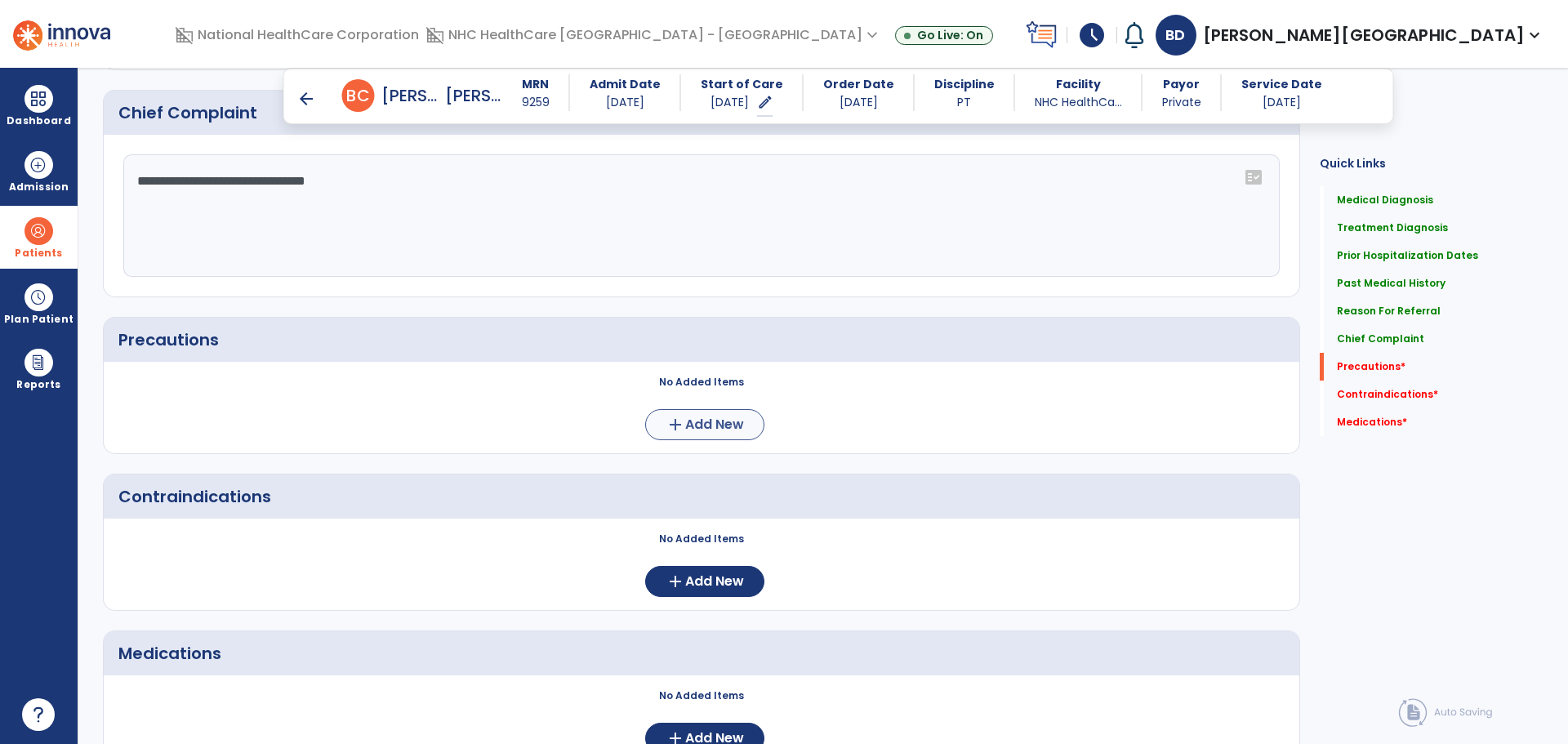 type on "**********" 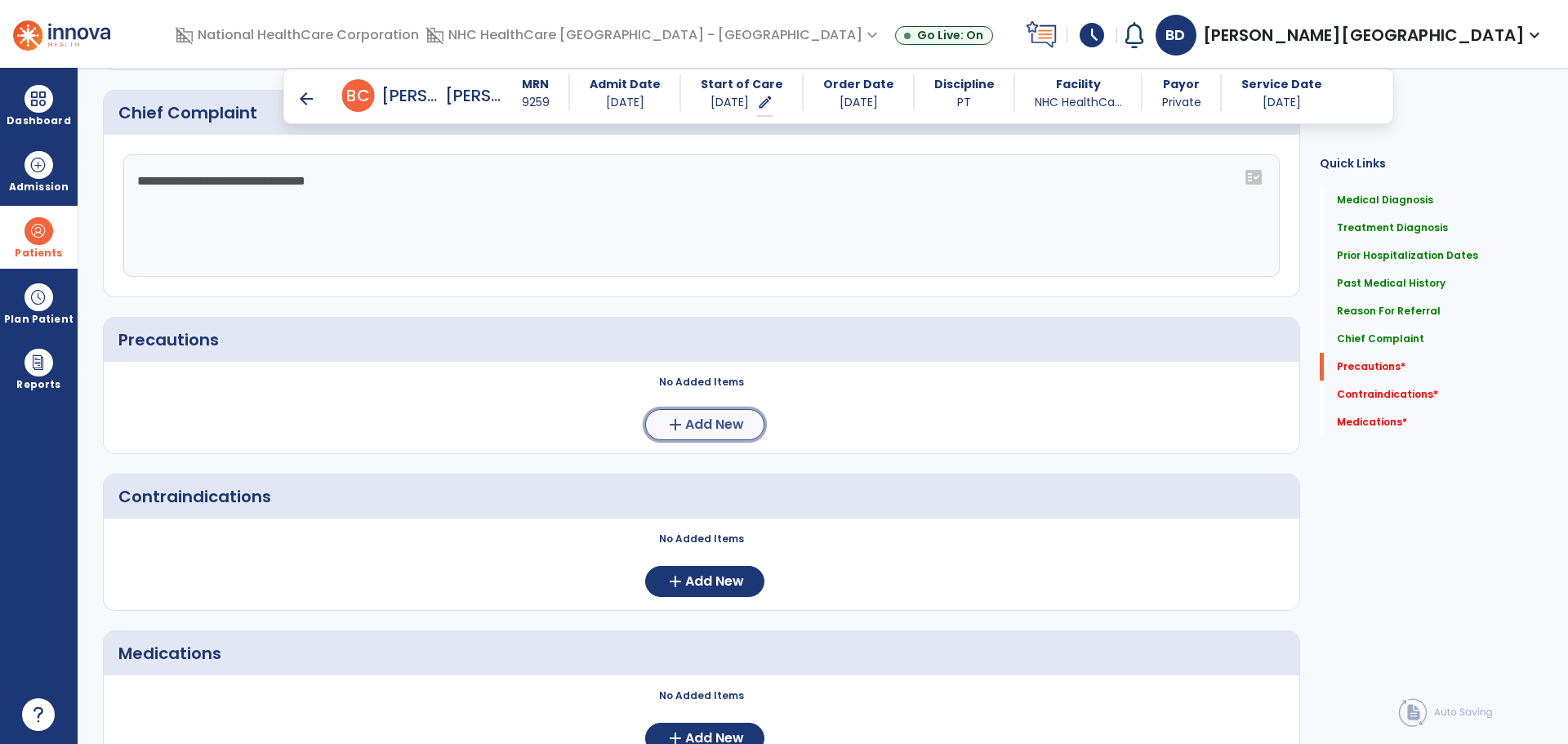 click on "Add New" 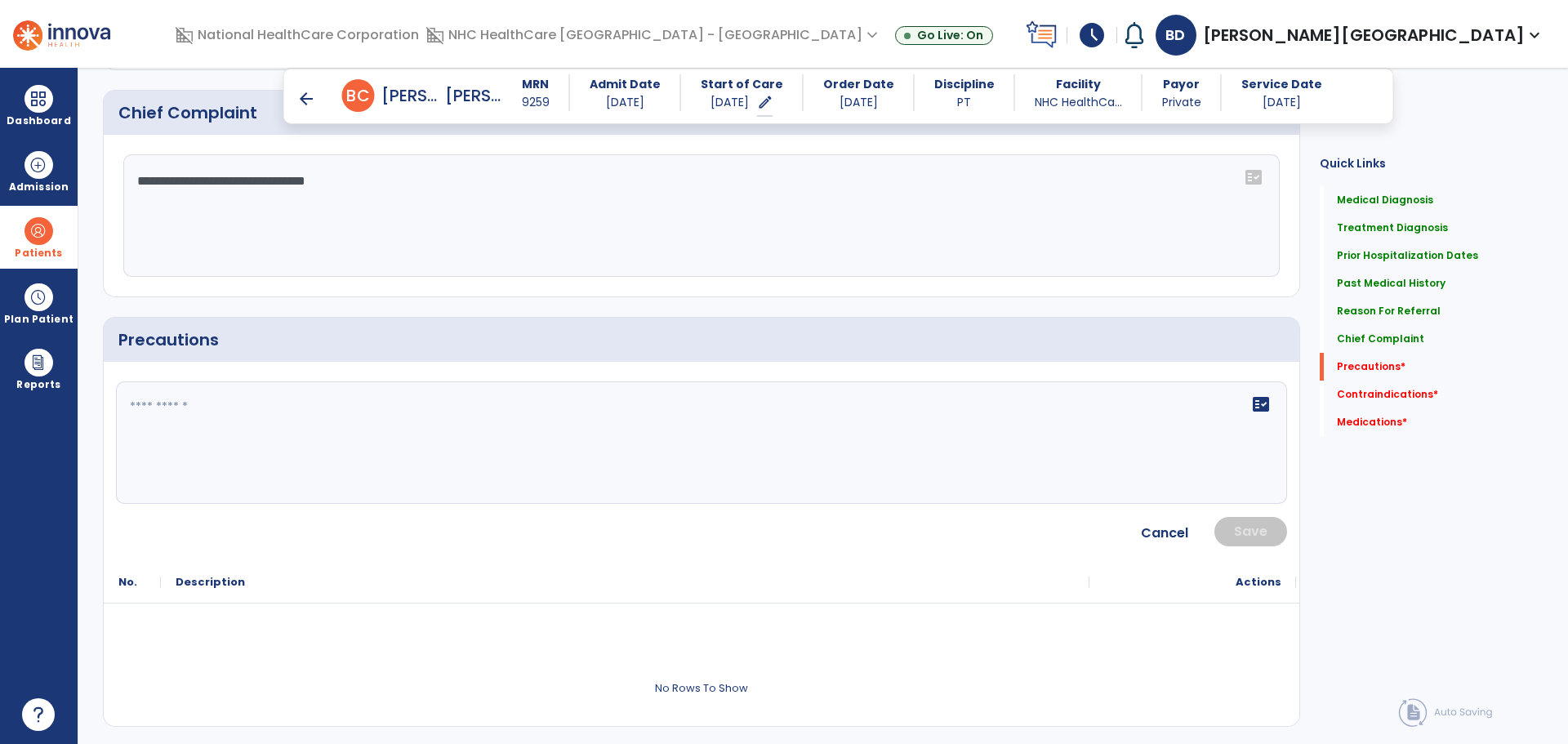 click on "fact_check" 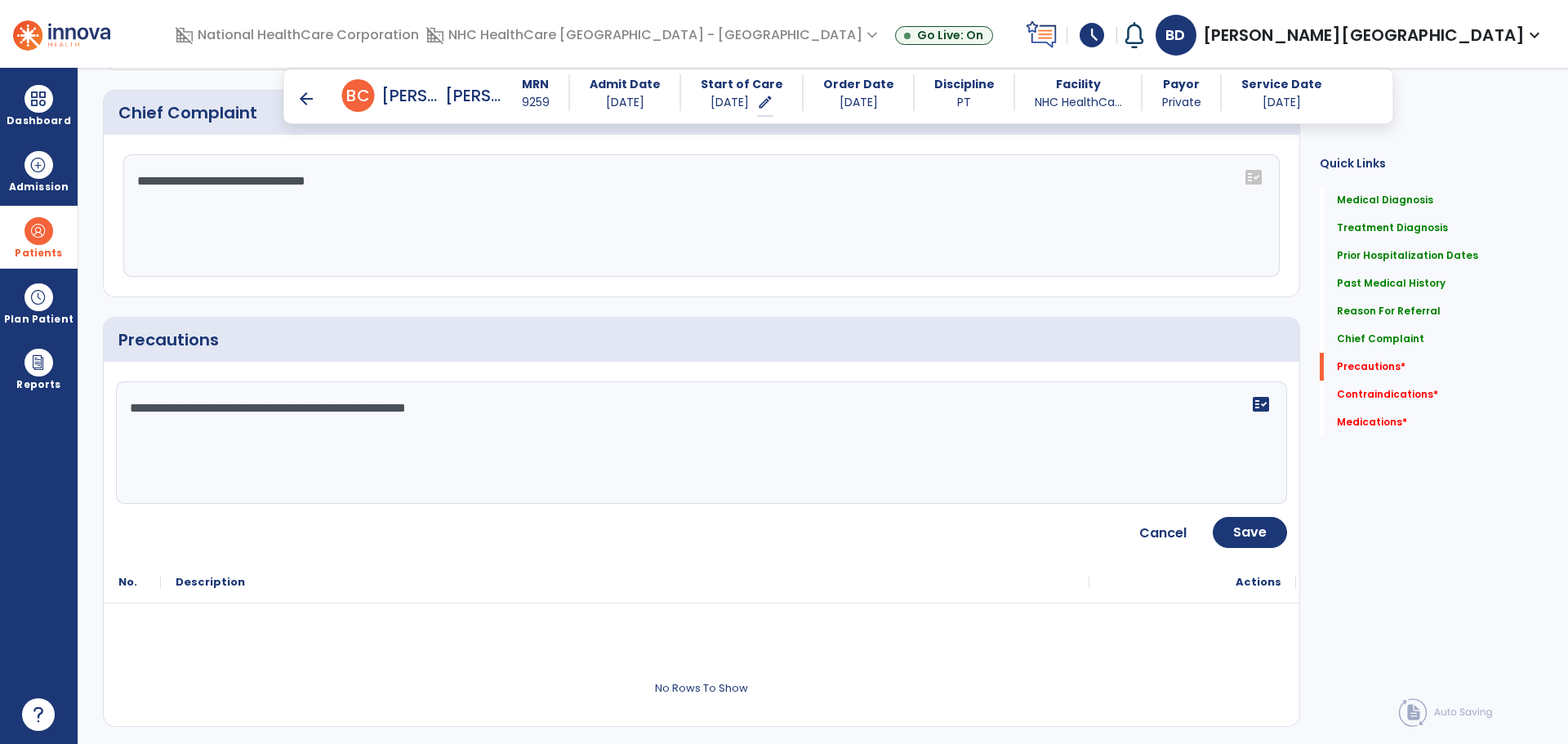 click on "**********" 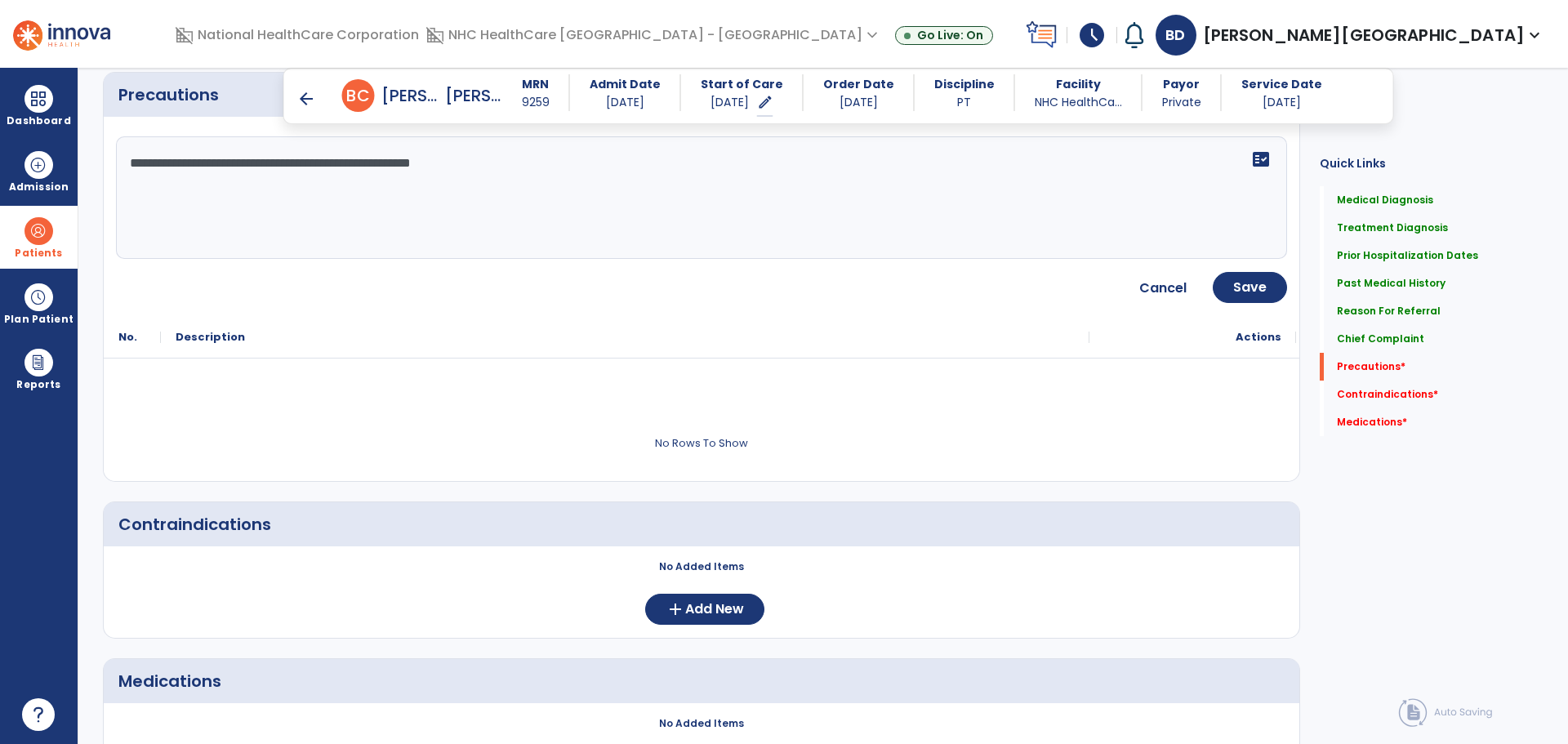 scroll, scrollTop: 1552, scrollLeft: 0, axis: vertical 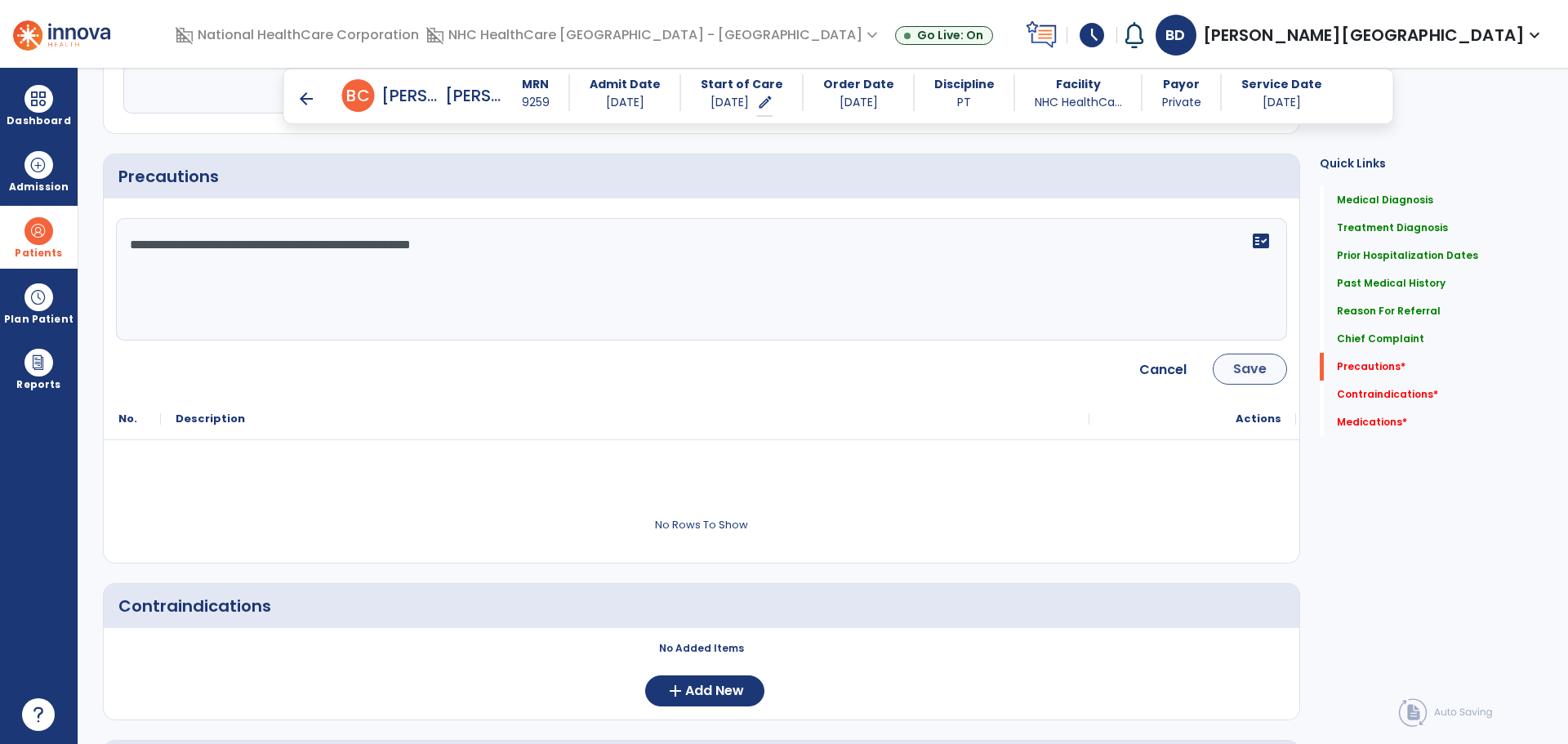 type on "**********" 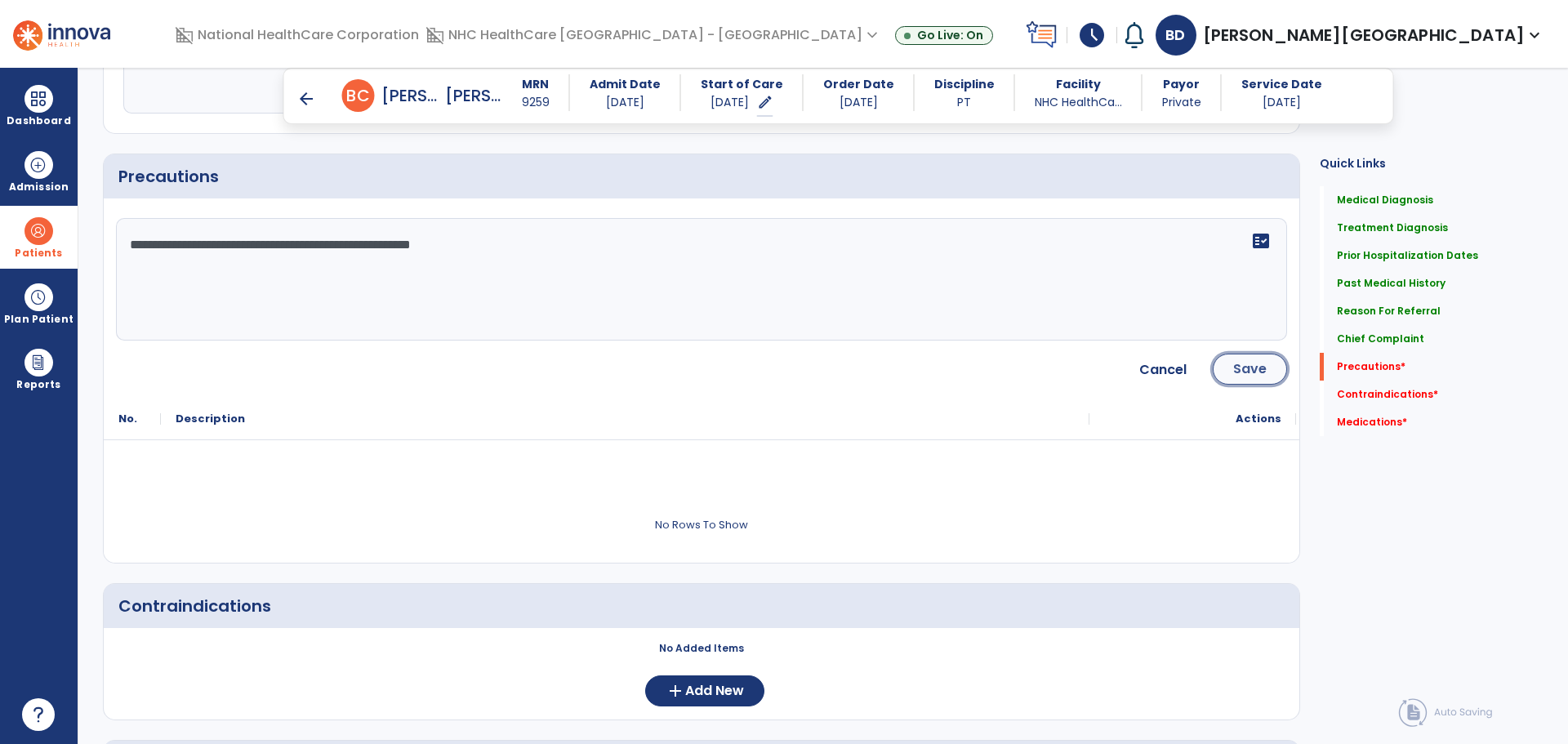 click on "Save" 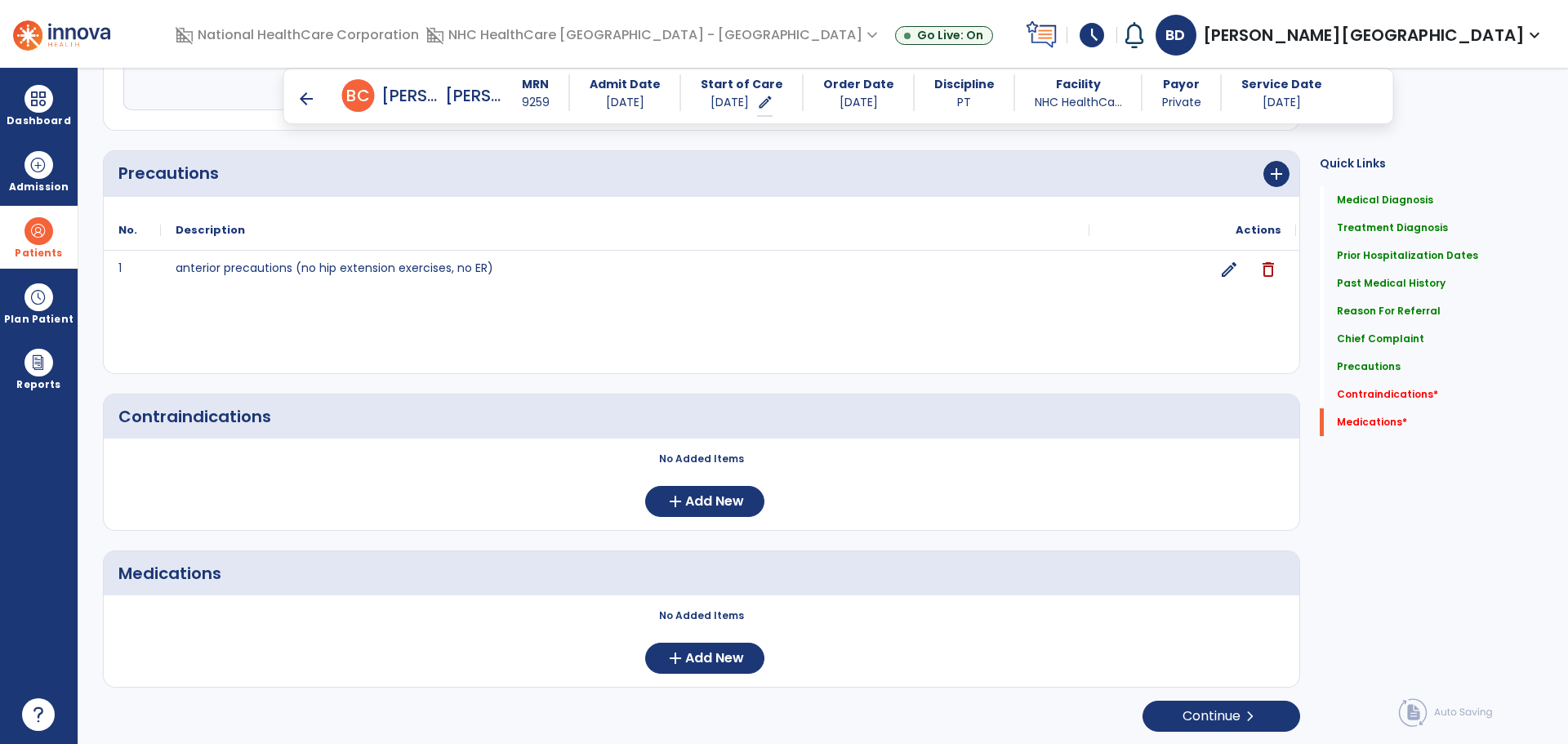 scroll, scrollTop: 1556, scrollLeft: 0, axis: vertical 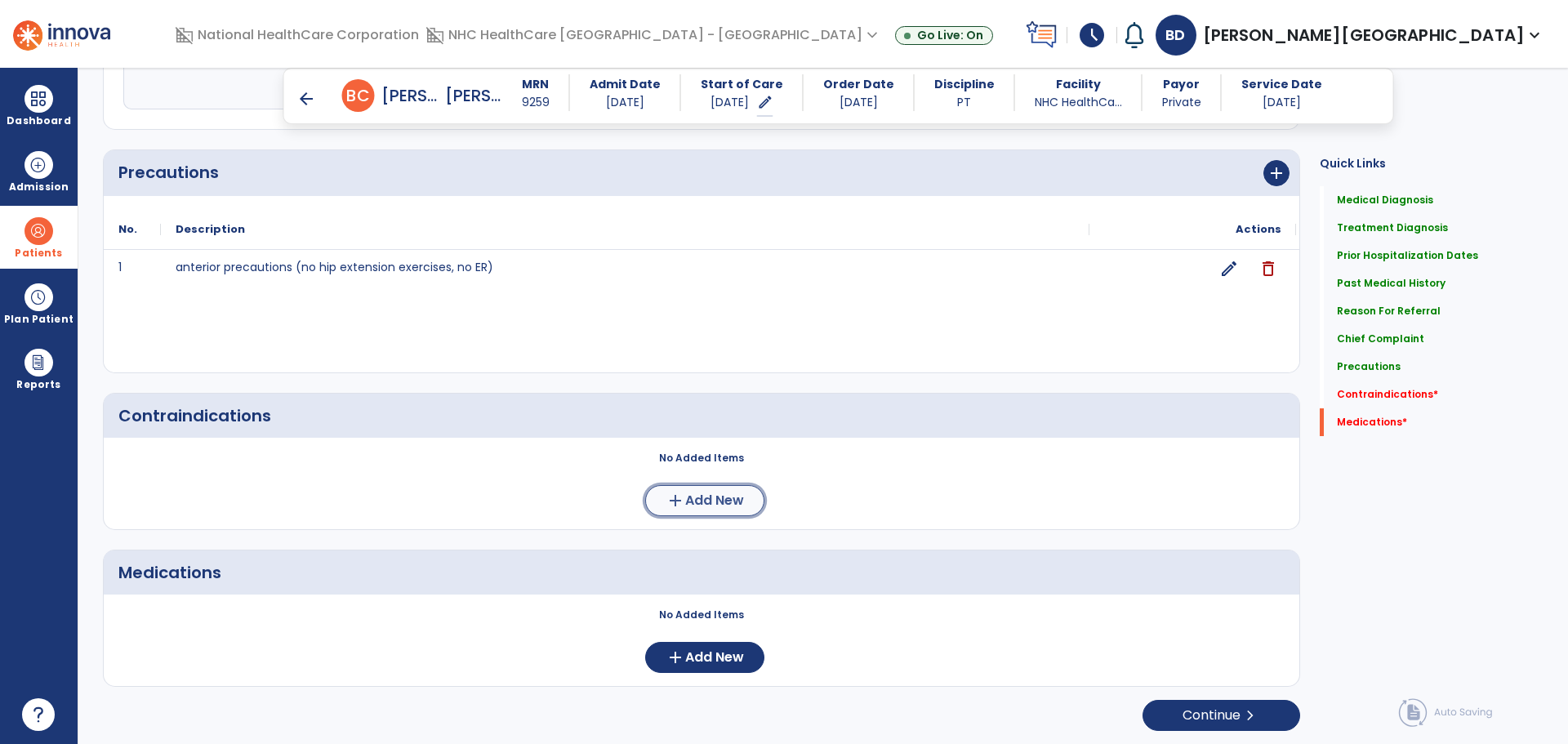 click on "Add New" 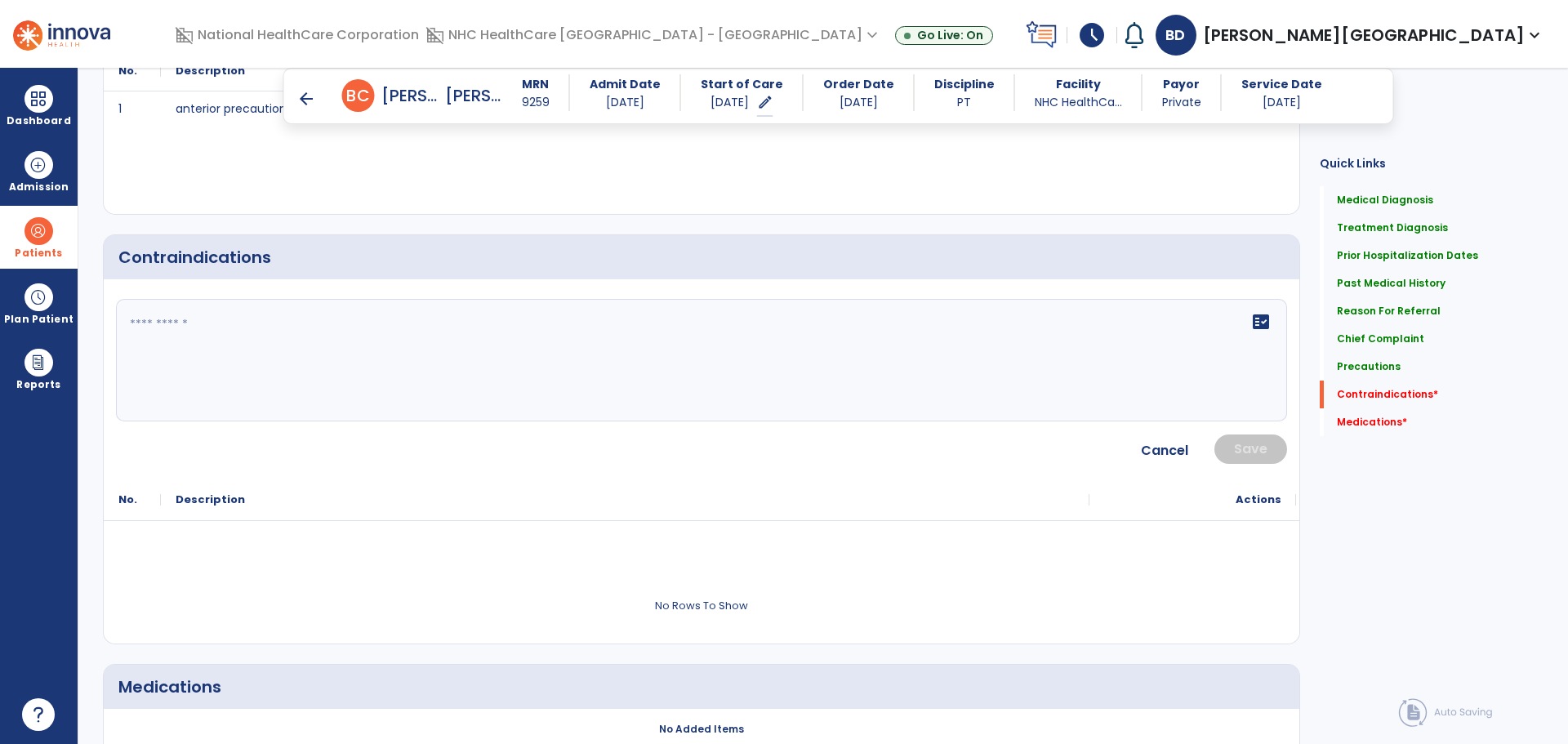 scroll, scrollTop: 1719, scrollLeft: 0, axis: vertical 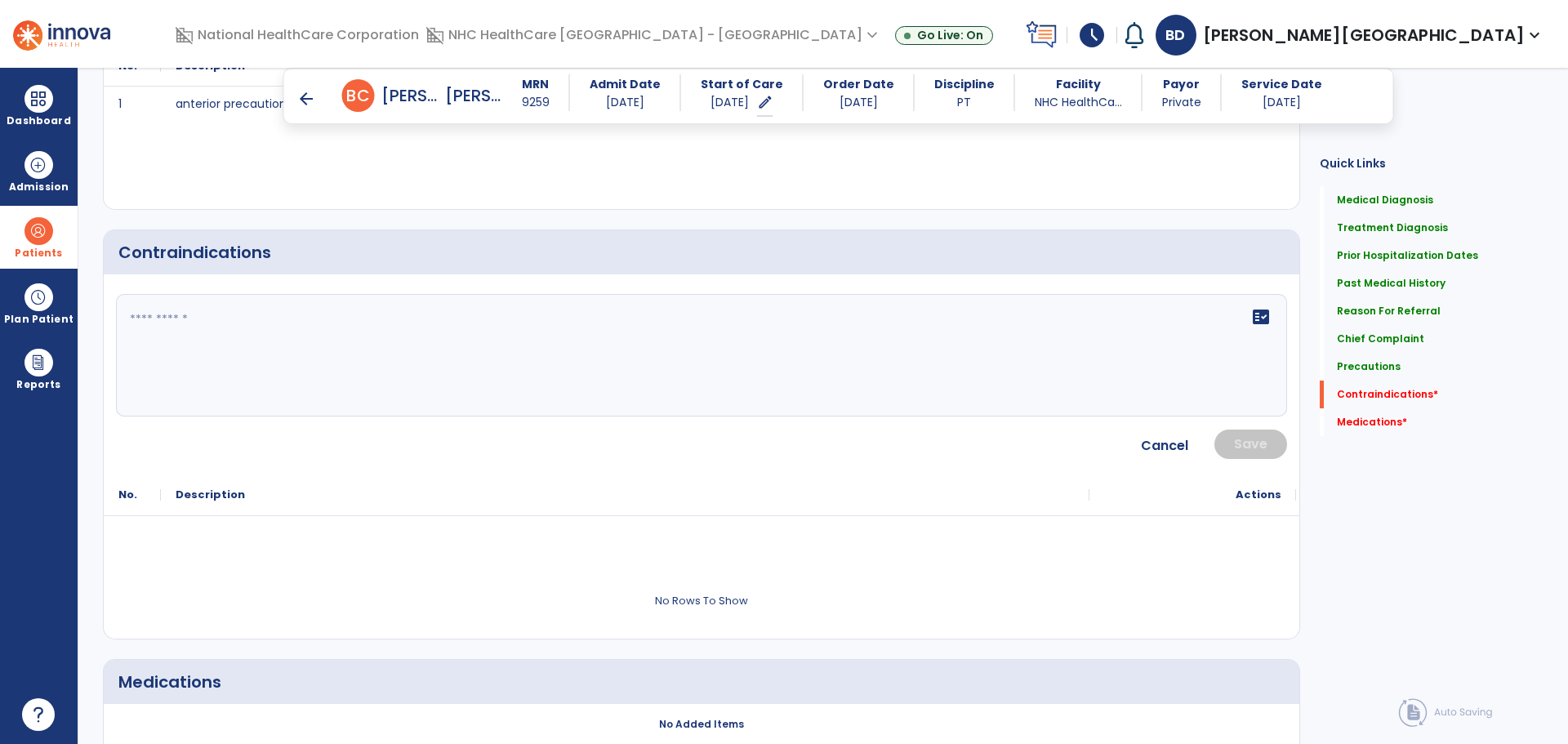 click on "fact_check" 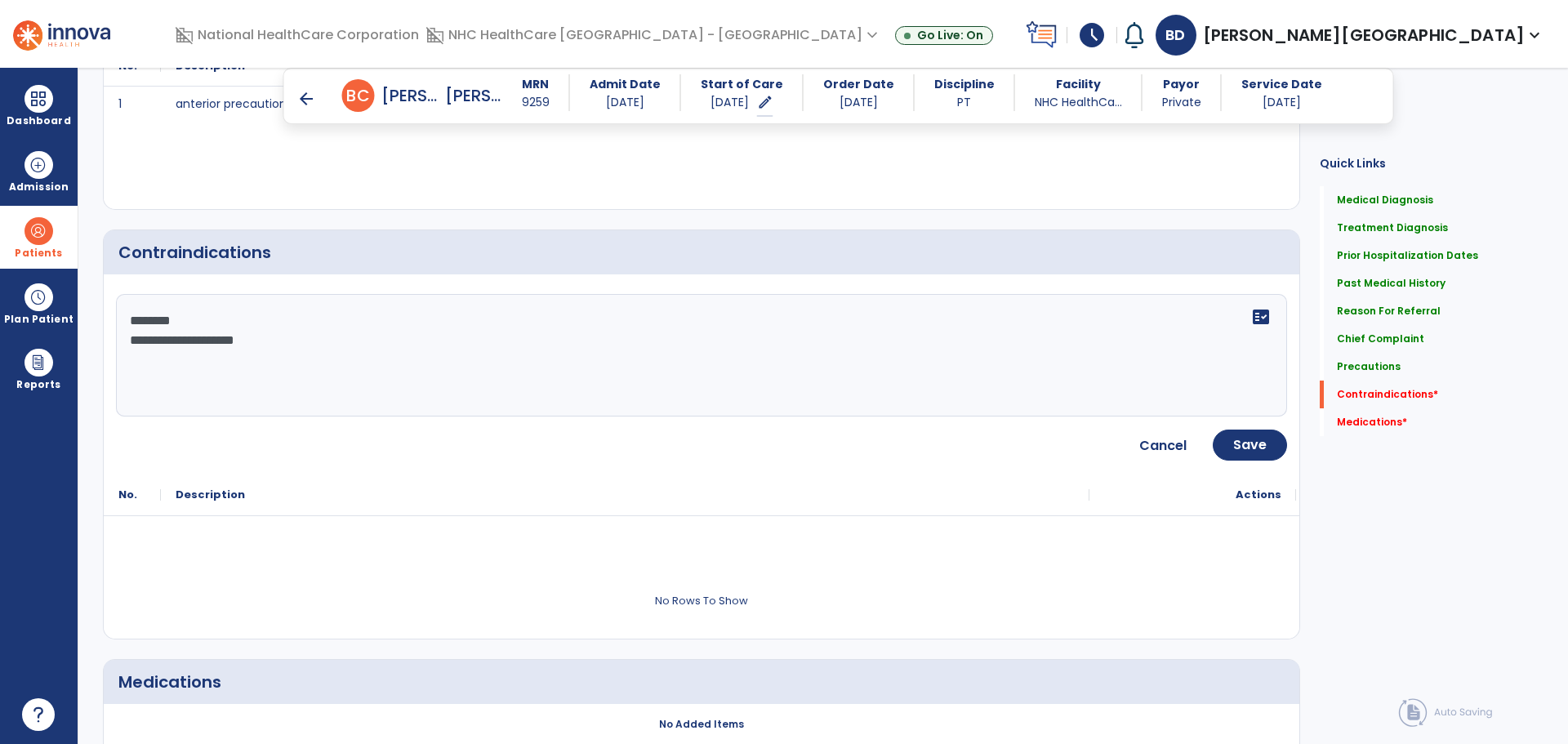 scroll, scrollTop: 1801, scrollLeft: 0, axis: vertical 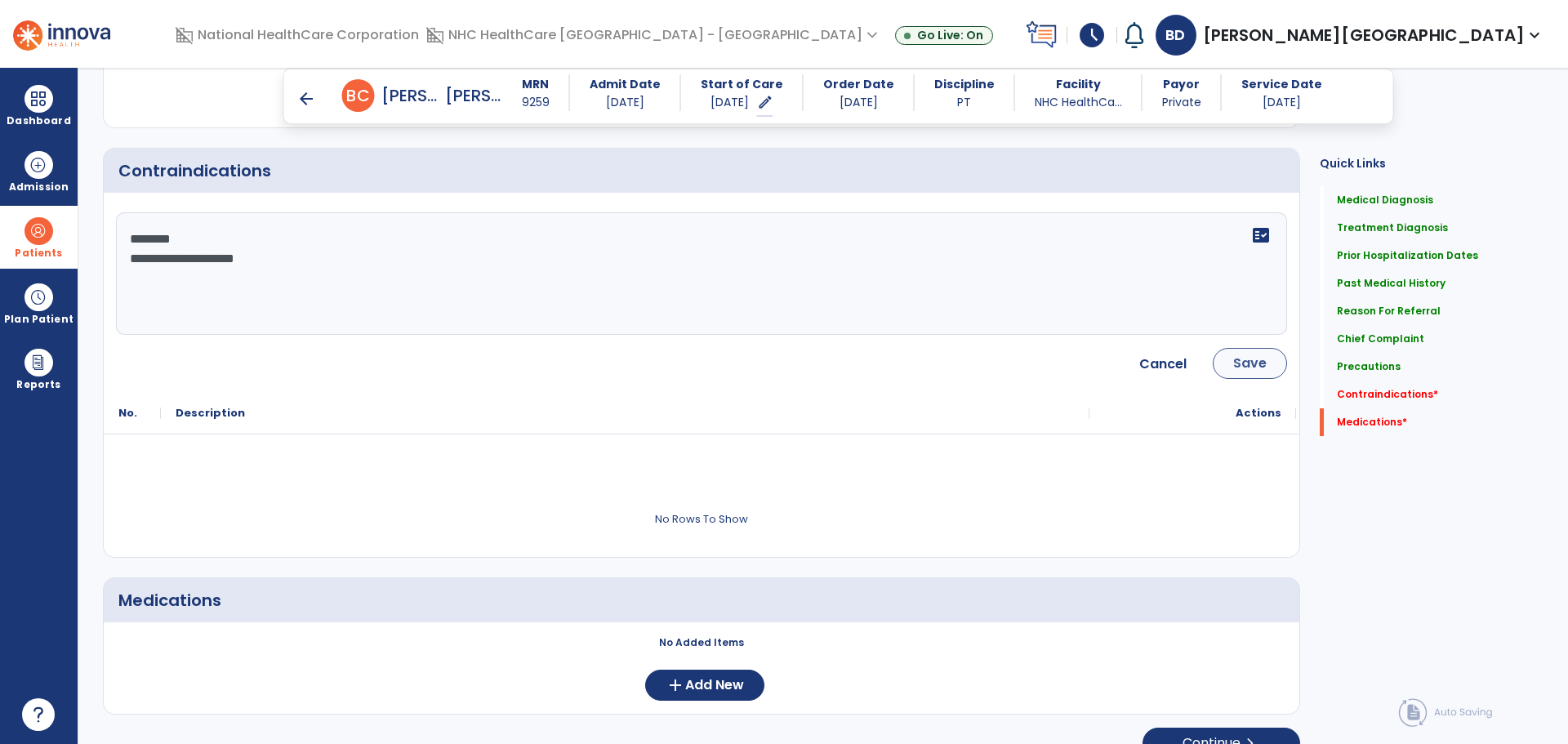 type on "**********" 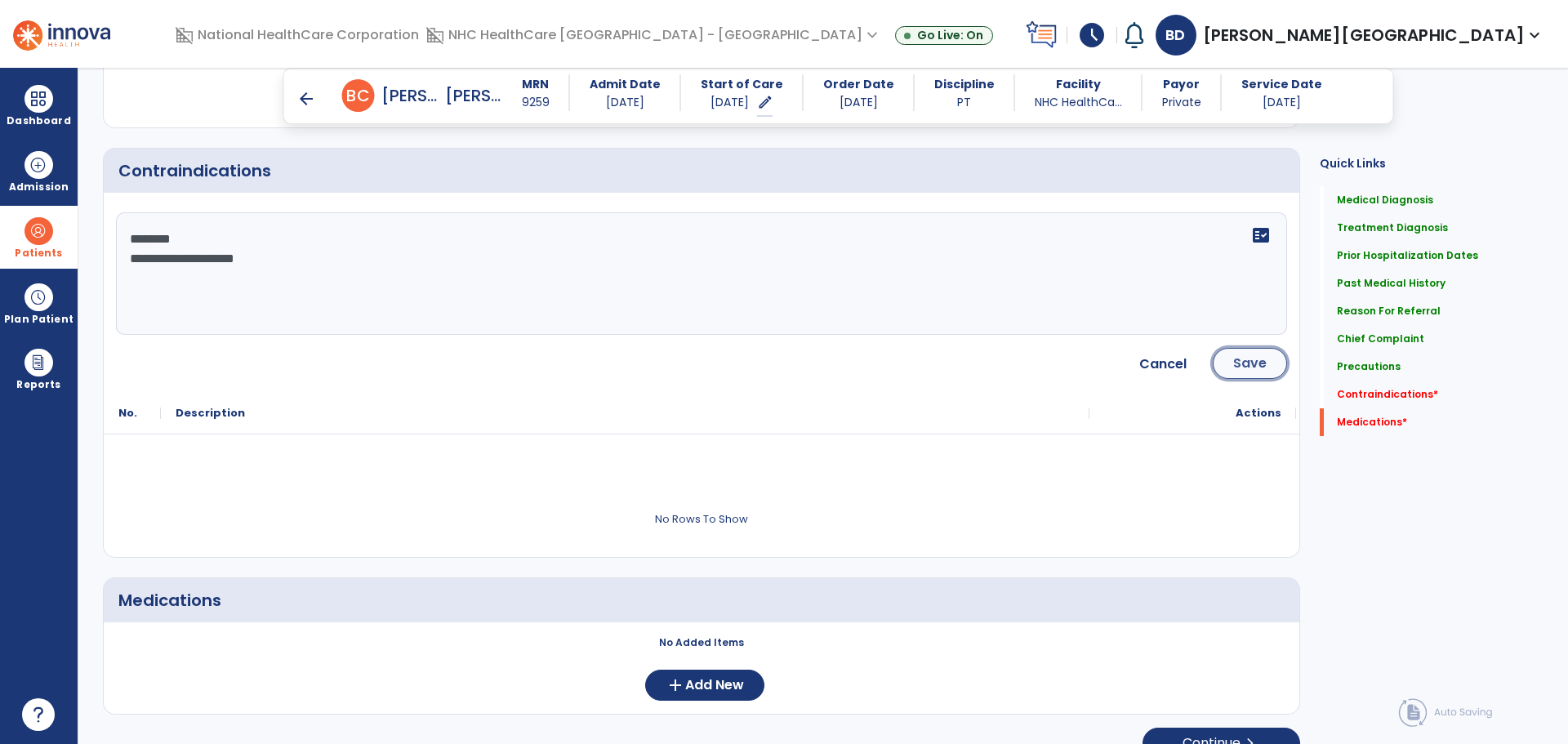 click on "Save" 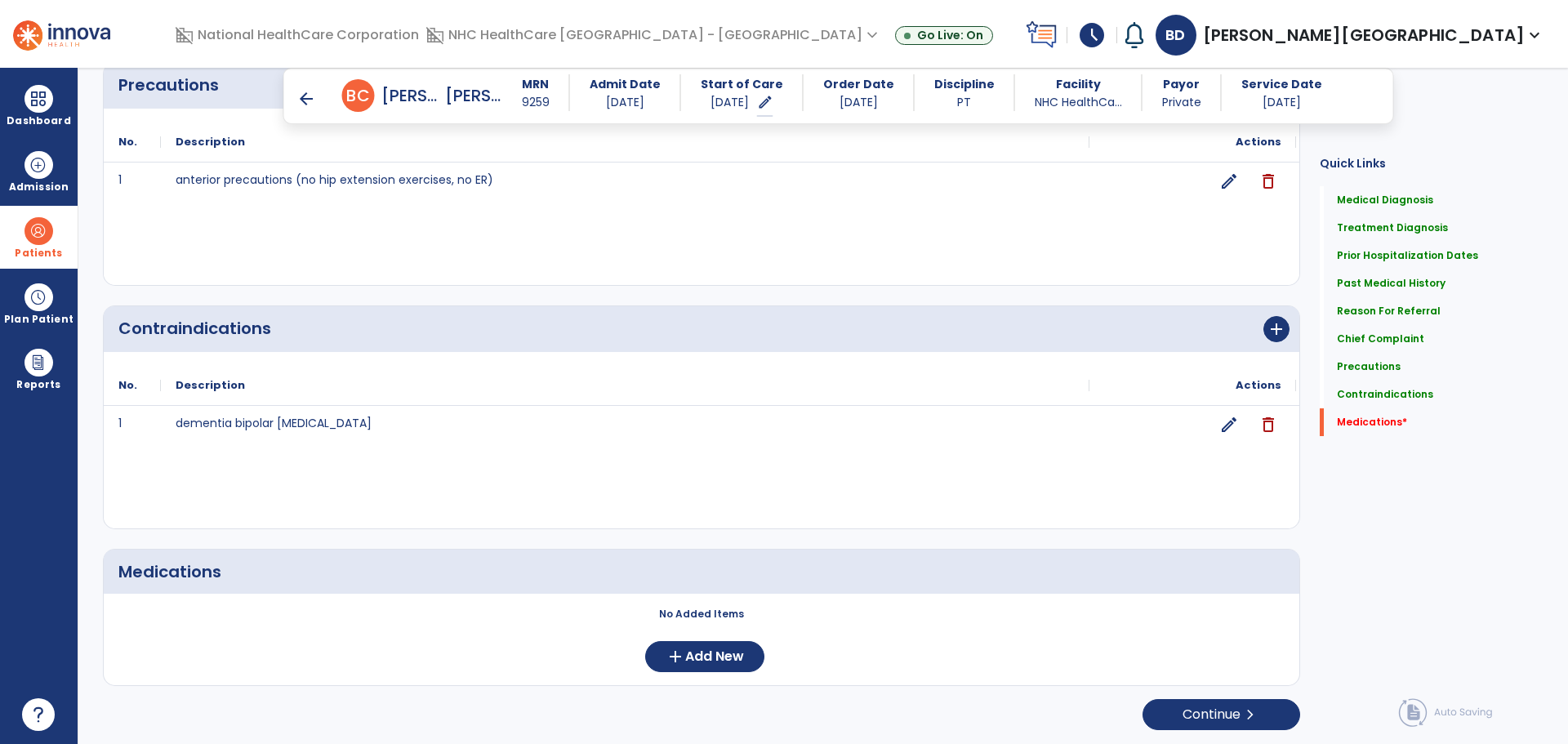 scroll, scrollTop: 1642, scrollLeft: 0, axis: vertical 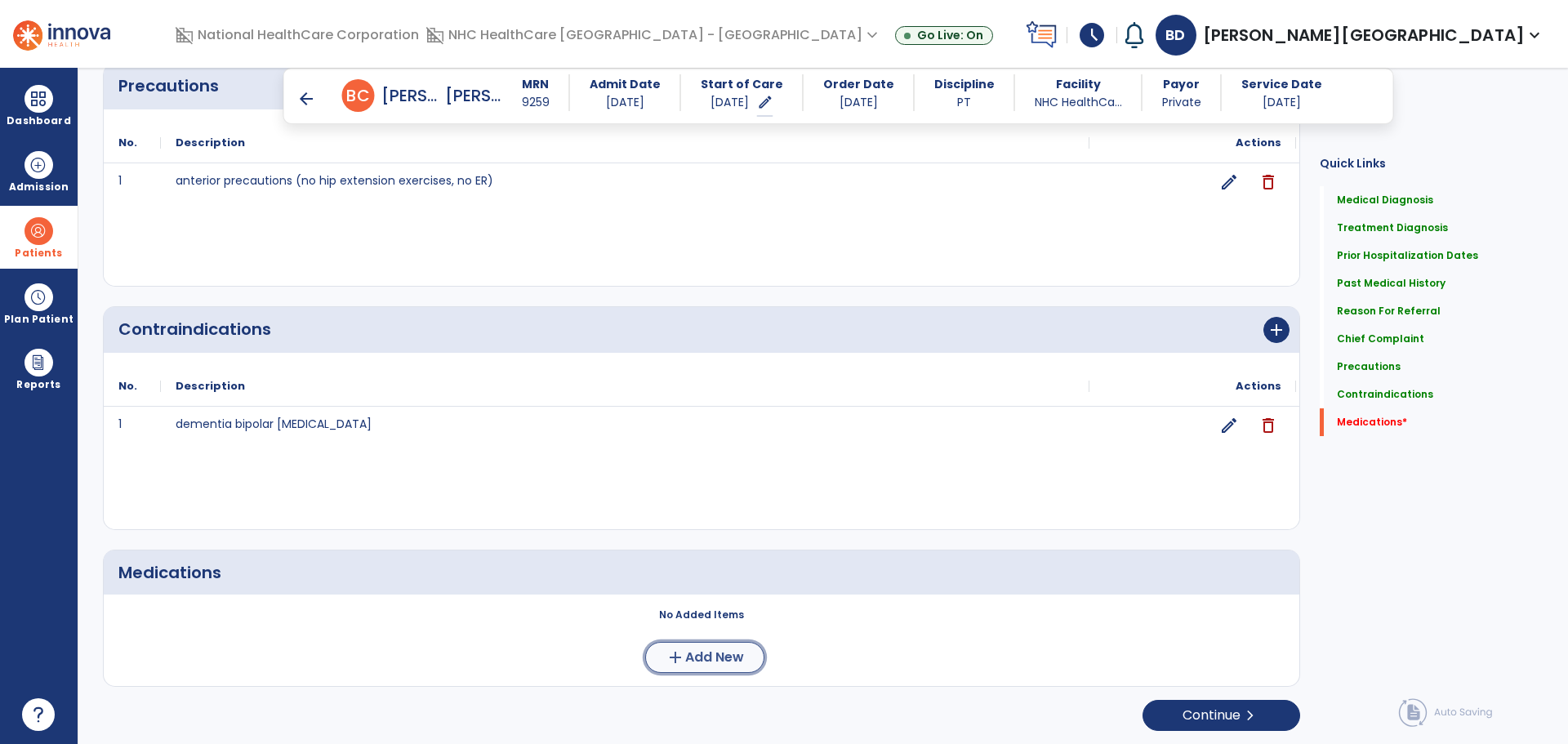 click on "Add New" 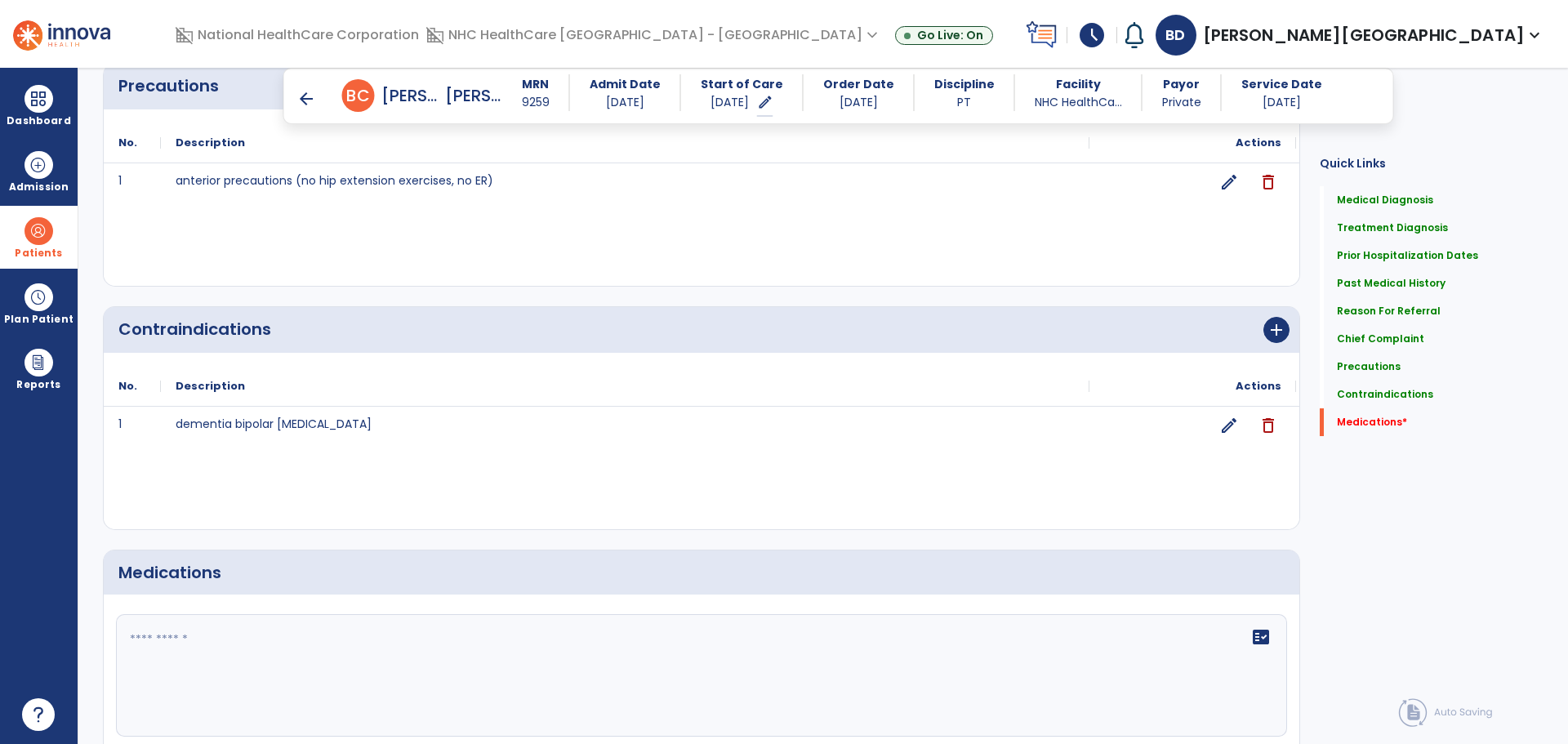 click on "fact_check" 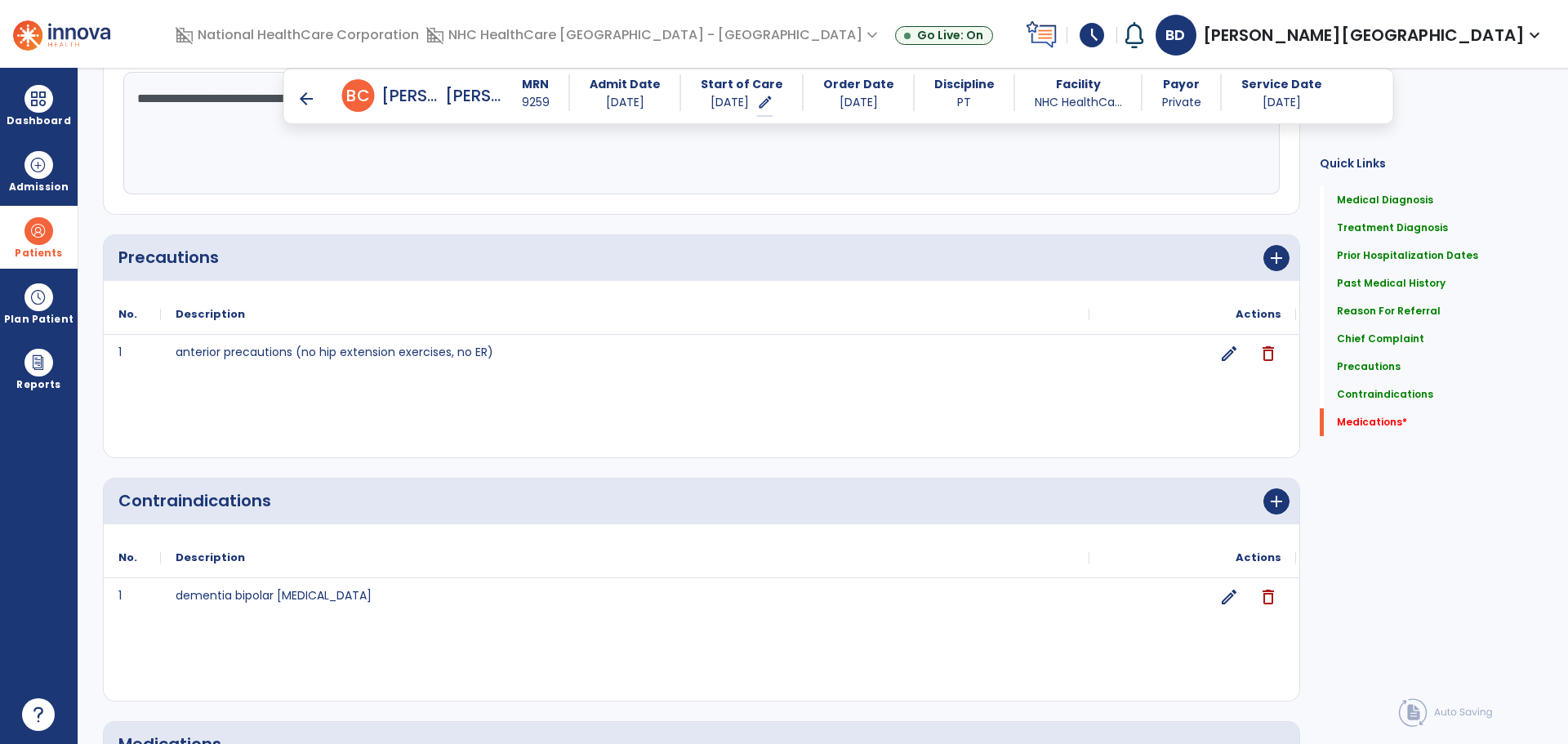 scroll, scrollTop: 1316, scrollLeft: 0, axis: vertical 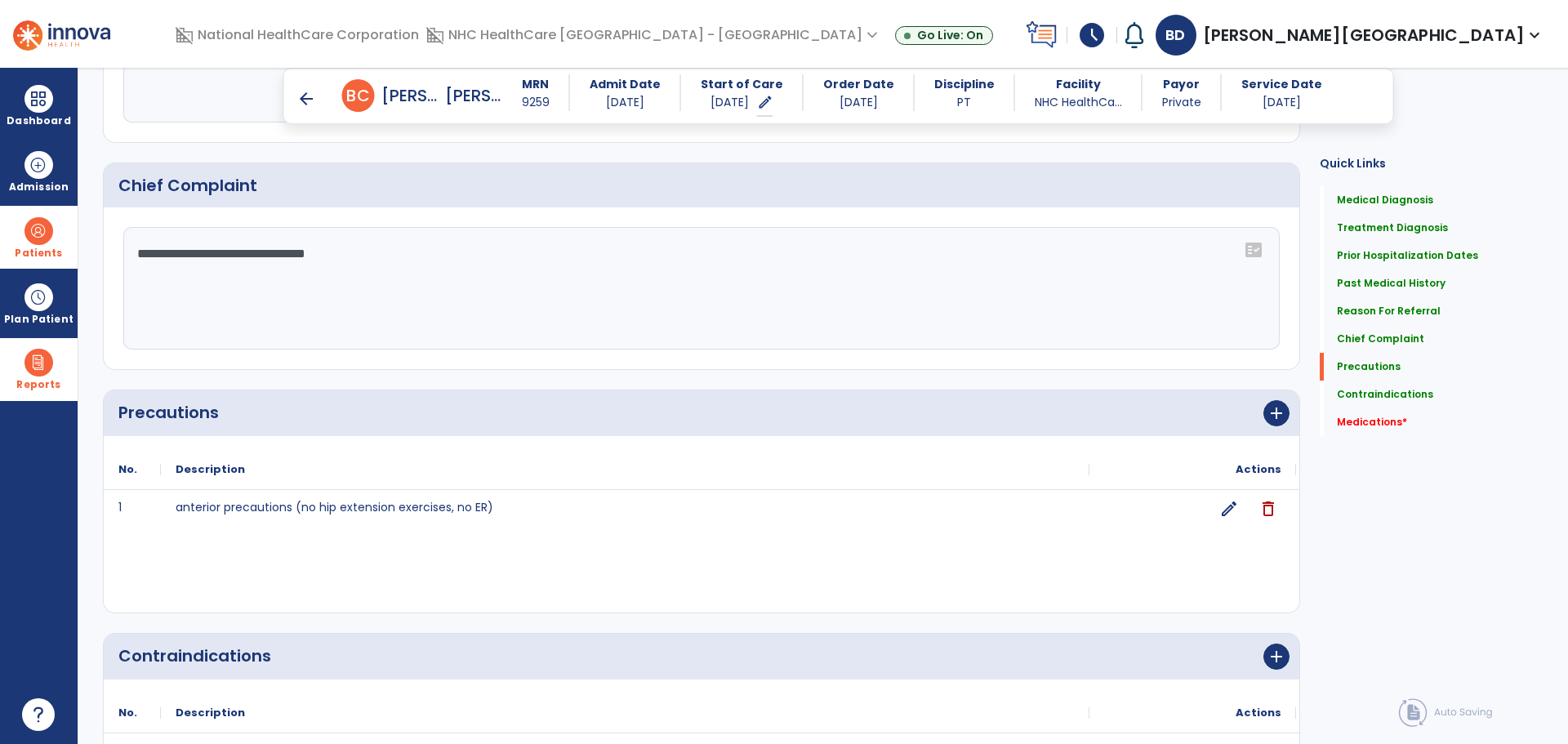 type on "**********" 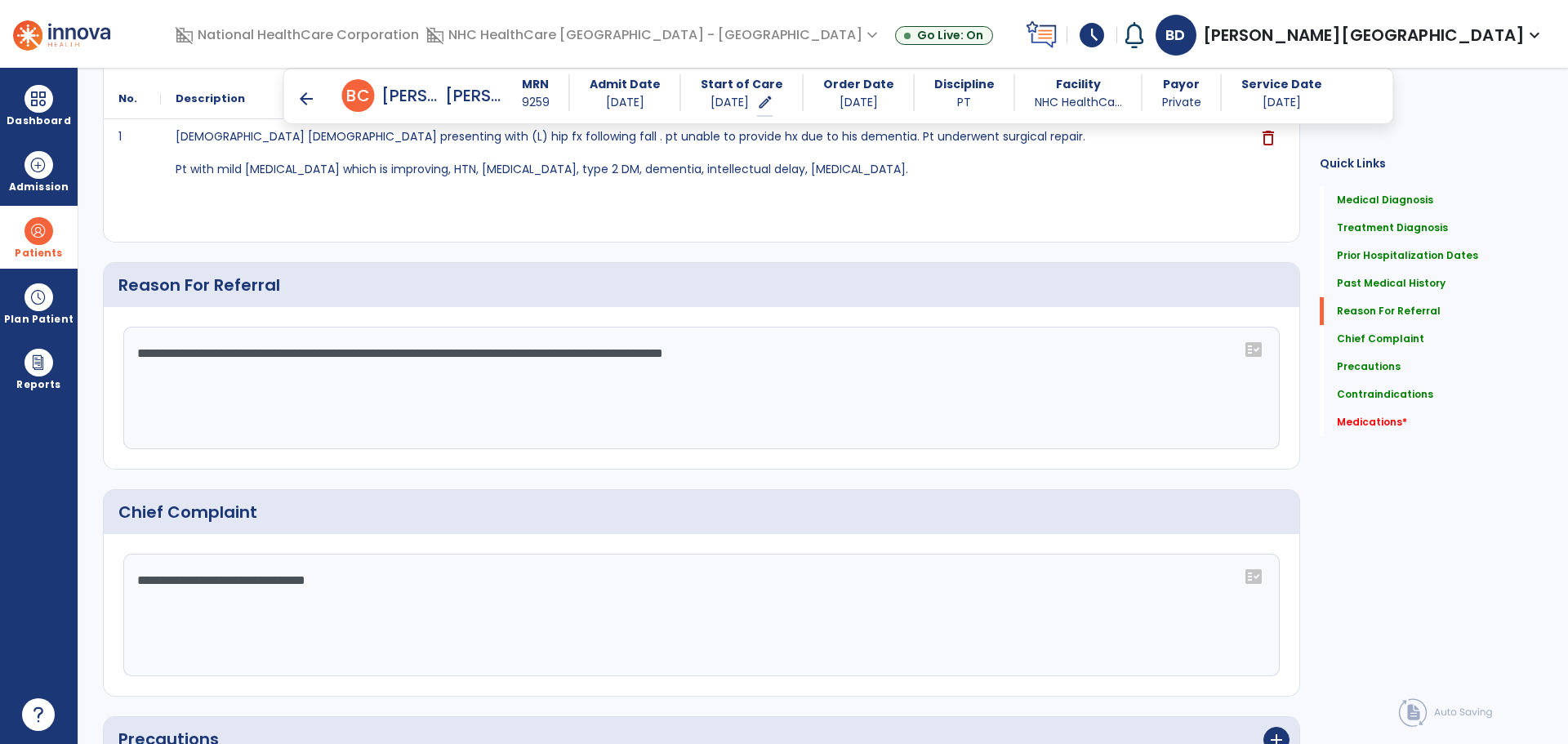 scroll, scrollTop: 1071, scrollLeft: 0, axis: vertical 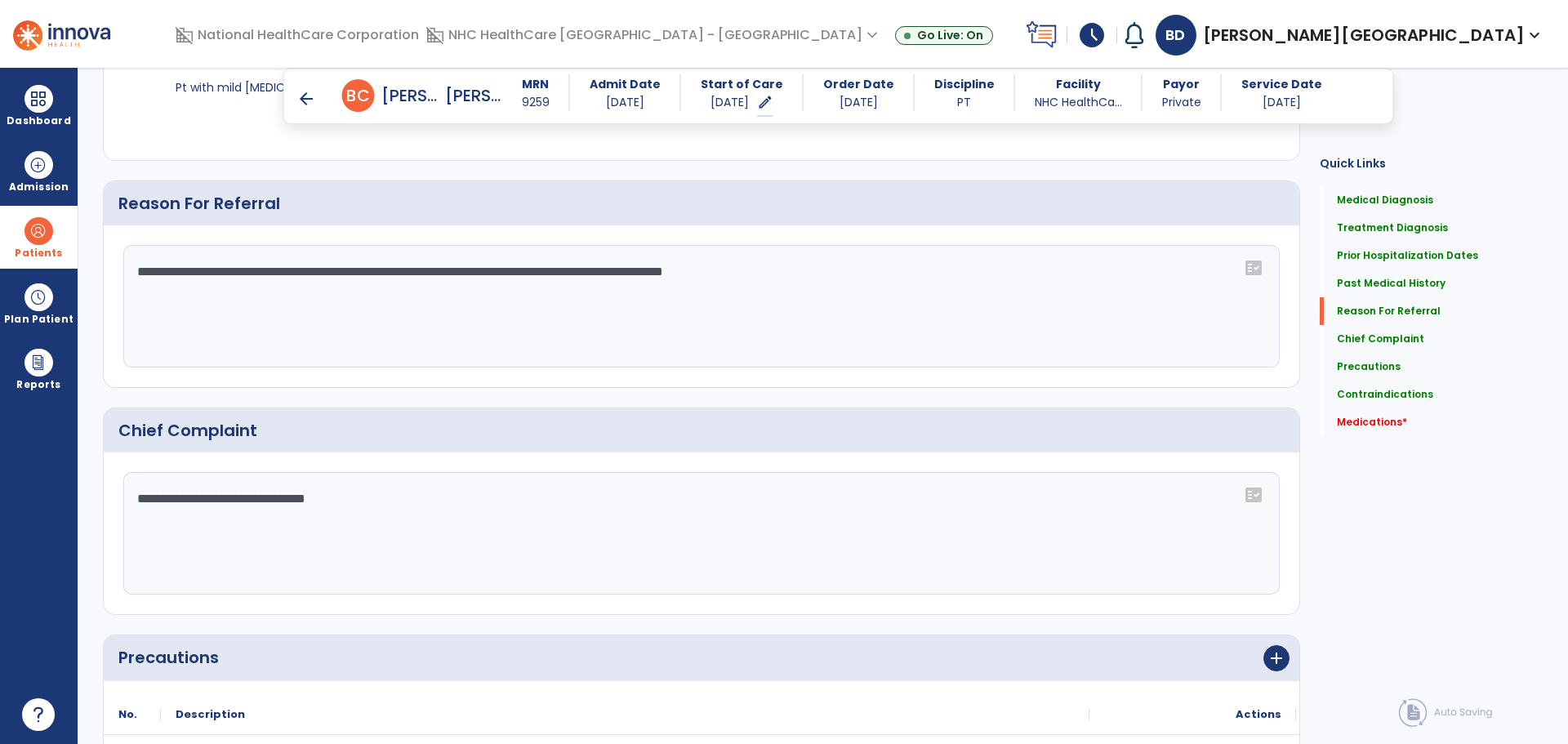 click on "**********" 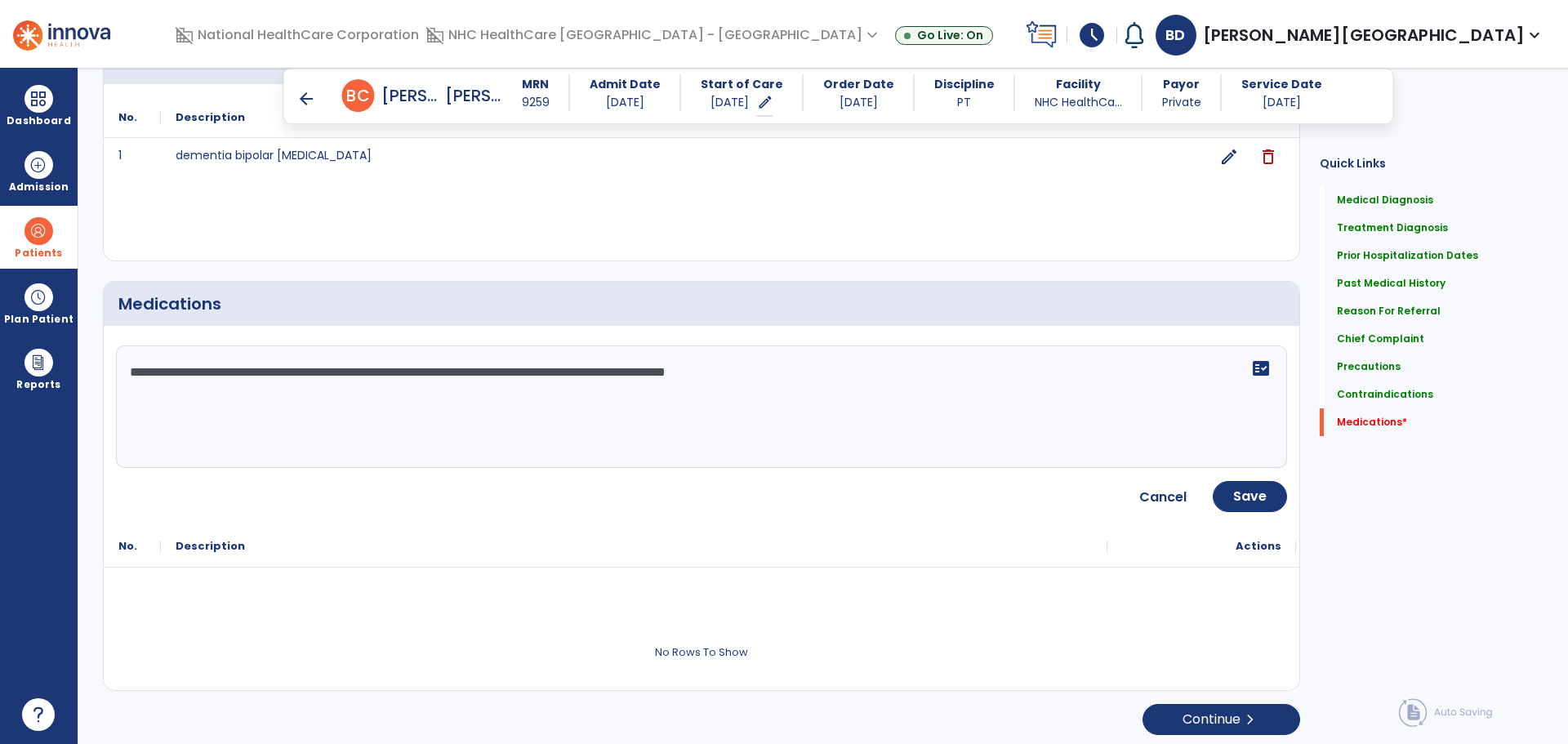 scroll, scrollTop: 1915, scrollLeft: 0, axis: vertical 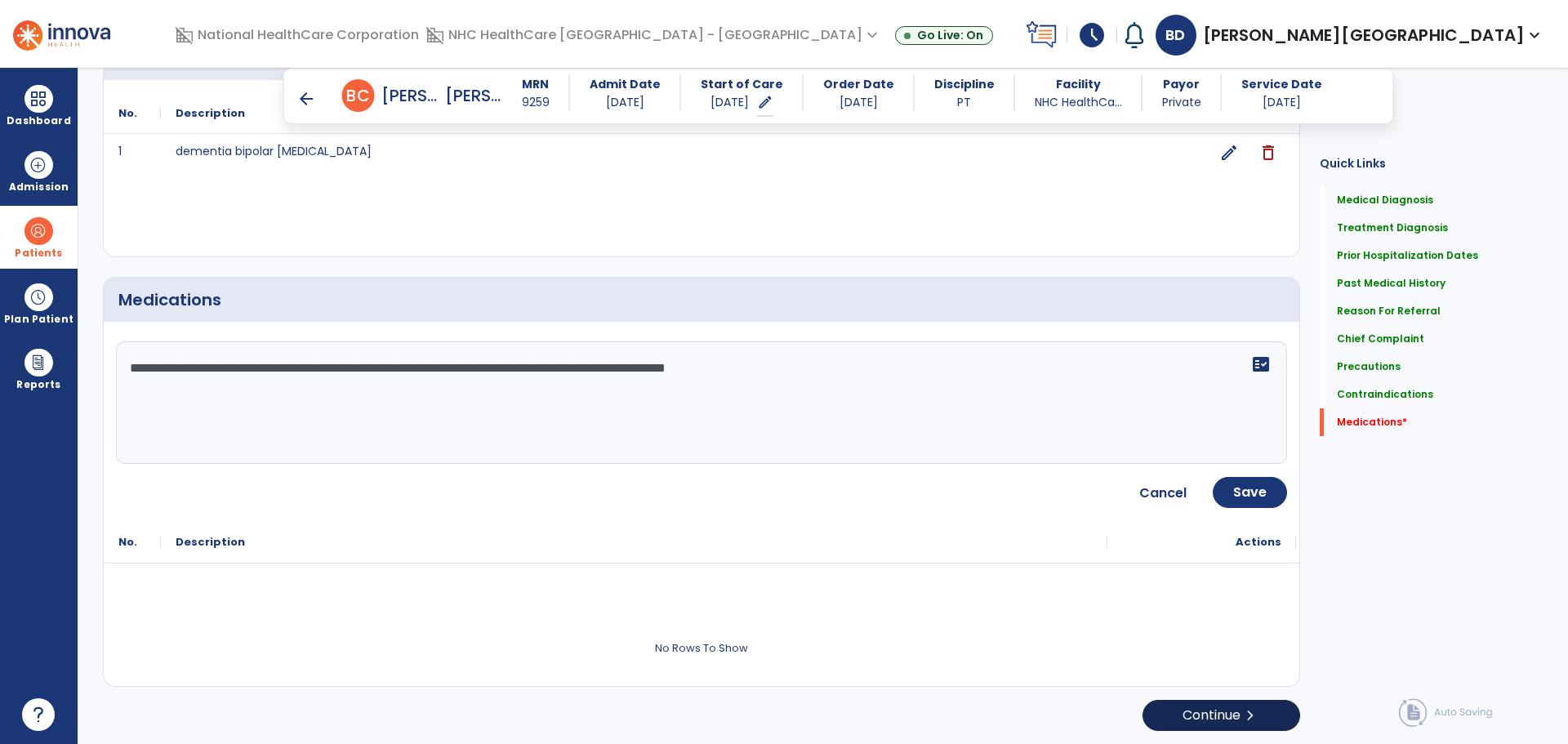 type on "**********" 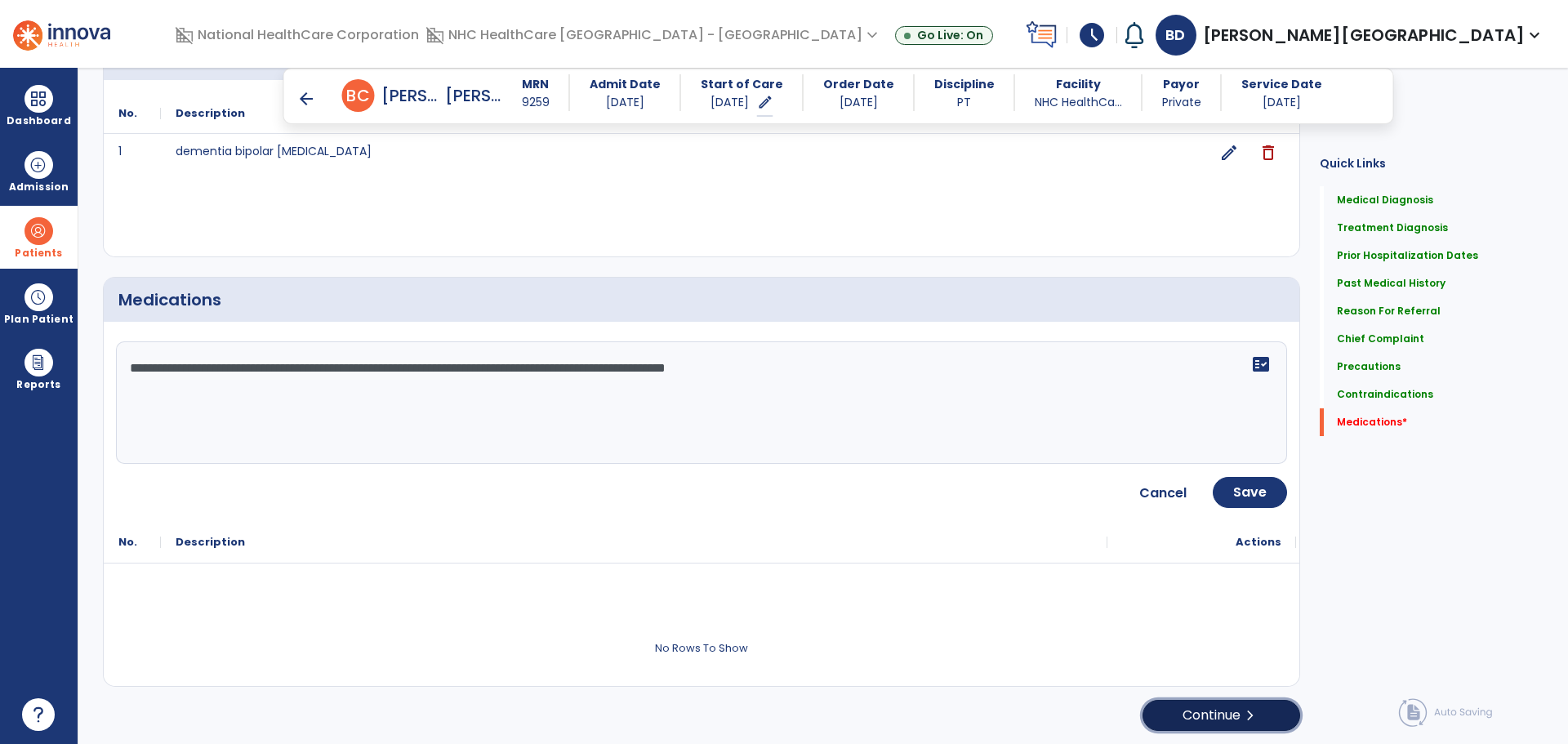 click on "Continue  chevron_right" 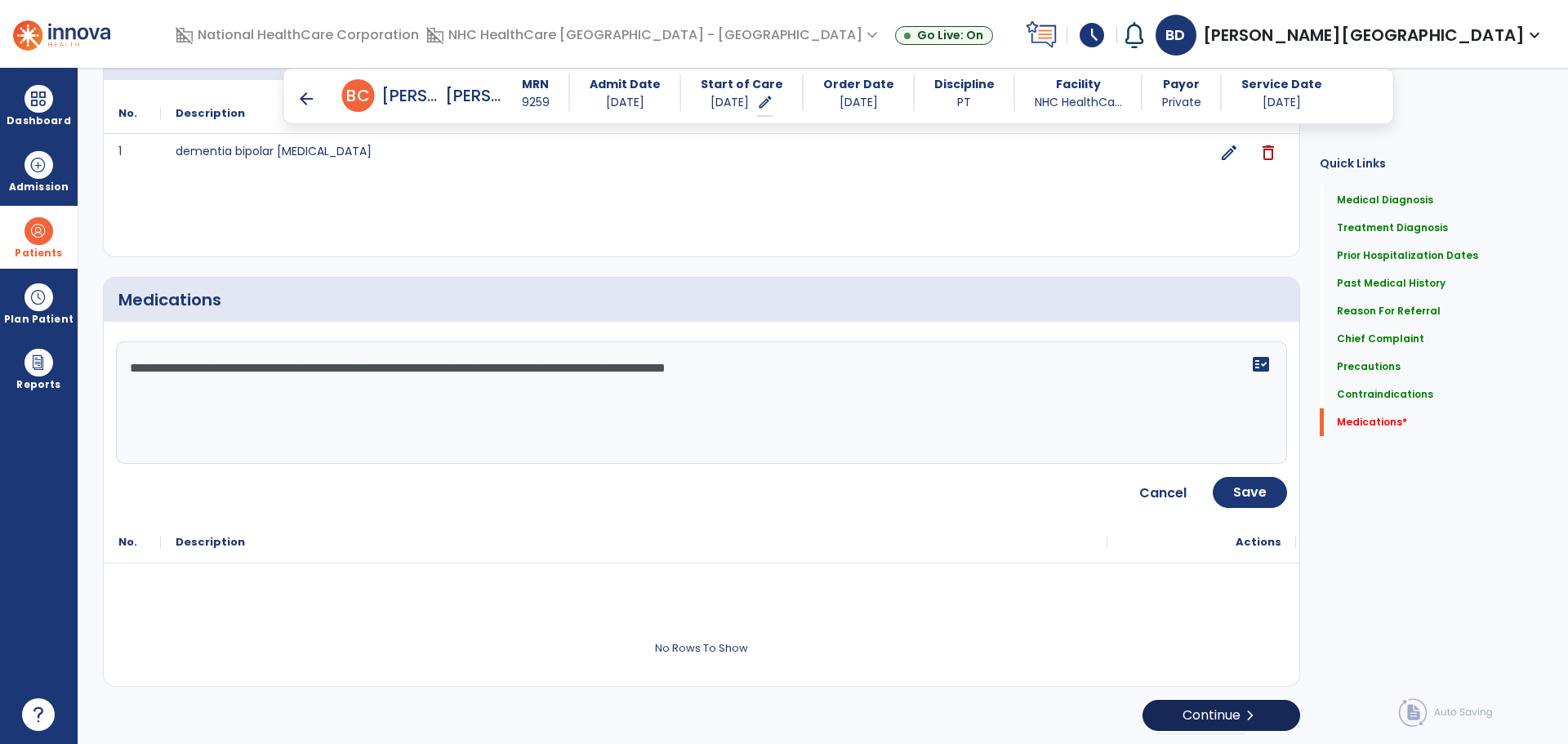 scroll, scrollTop: 0, scrollLeft: 0, axis: both 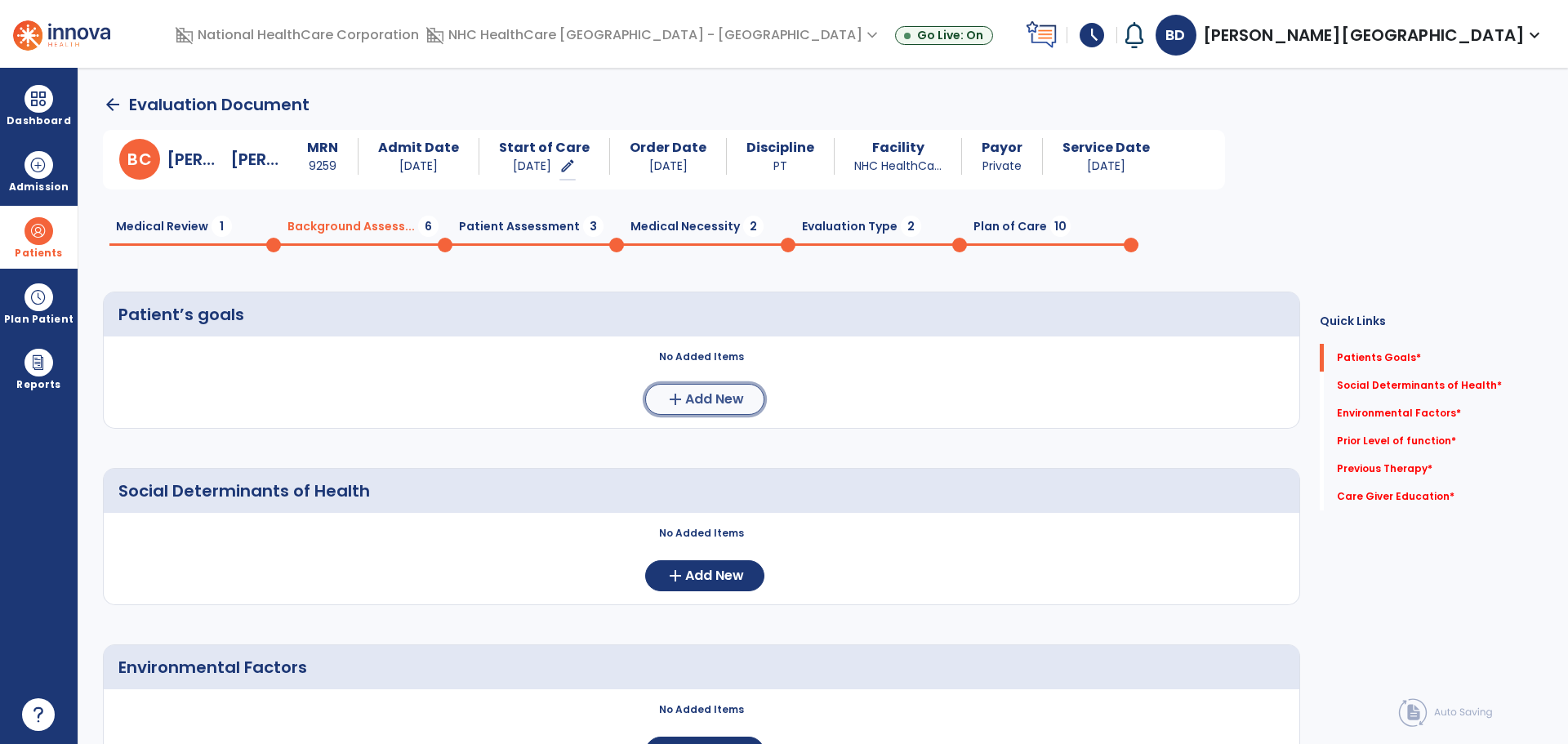 click on "Add New" 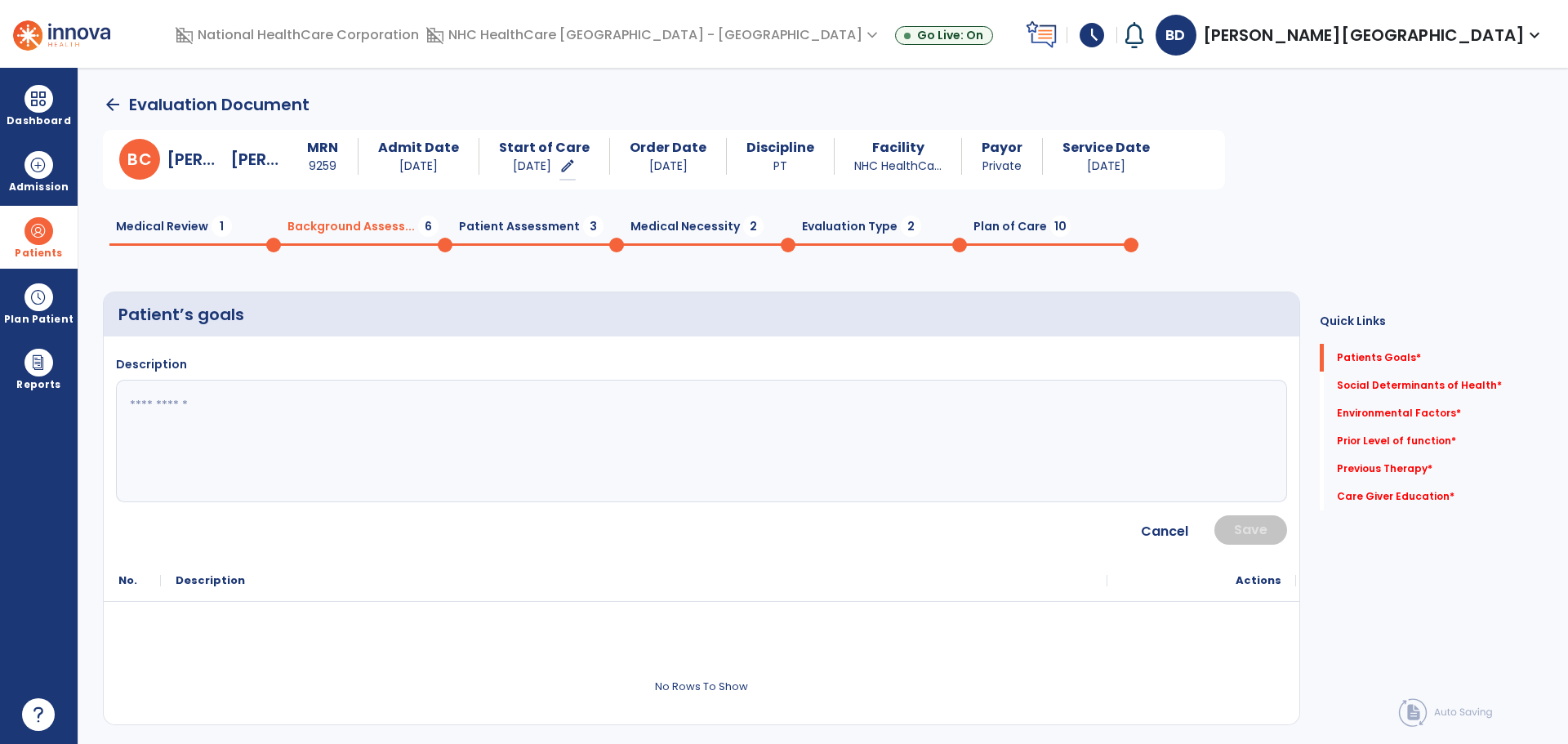 click 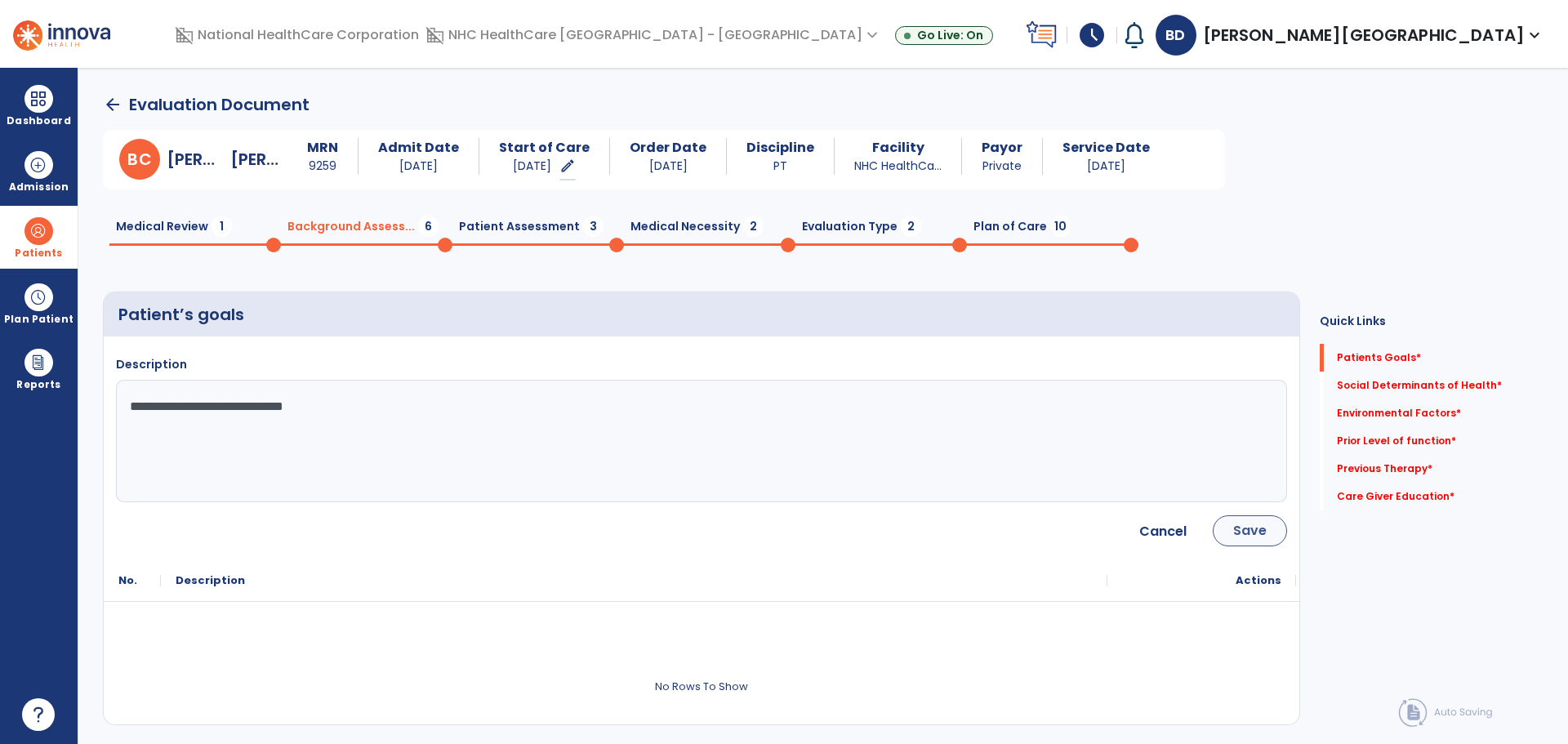 type on "**********" 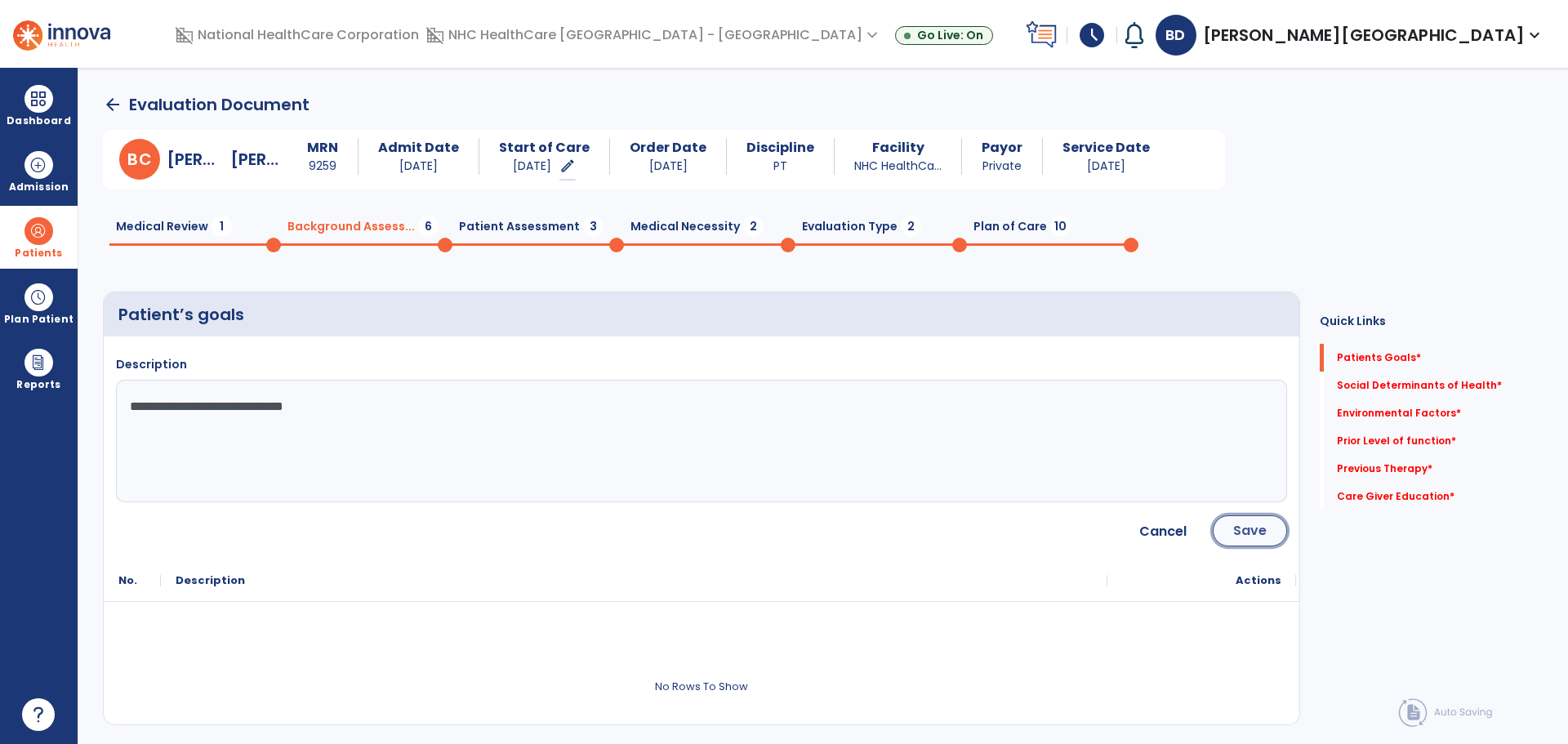 click on "Save" 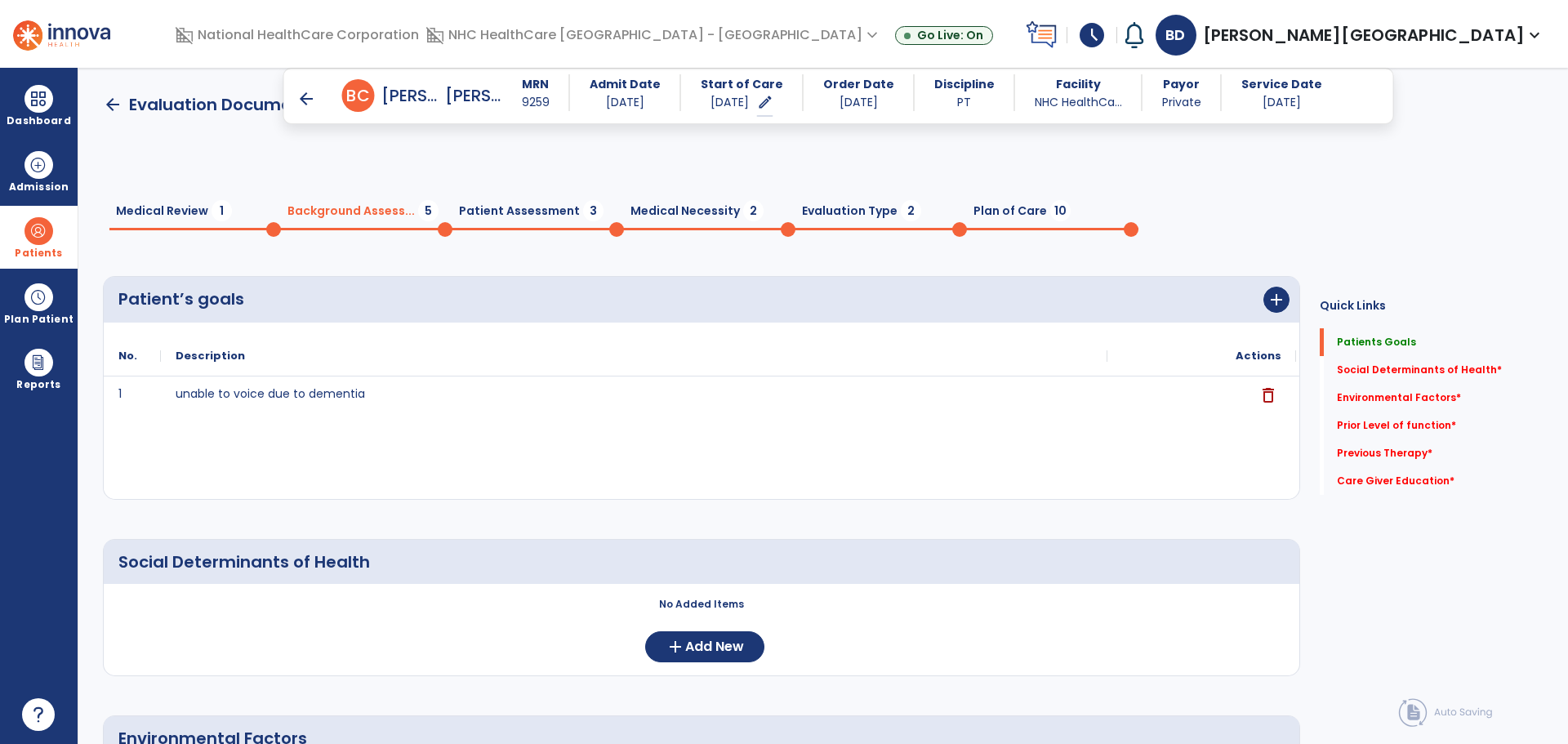 scroll, scrollTop: 245, scrollLeft: 0, axis: vertical 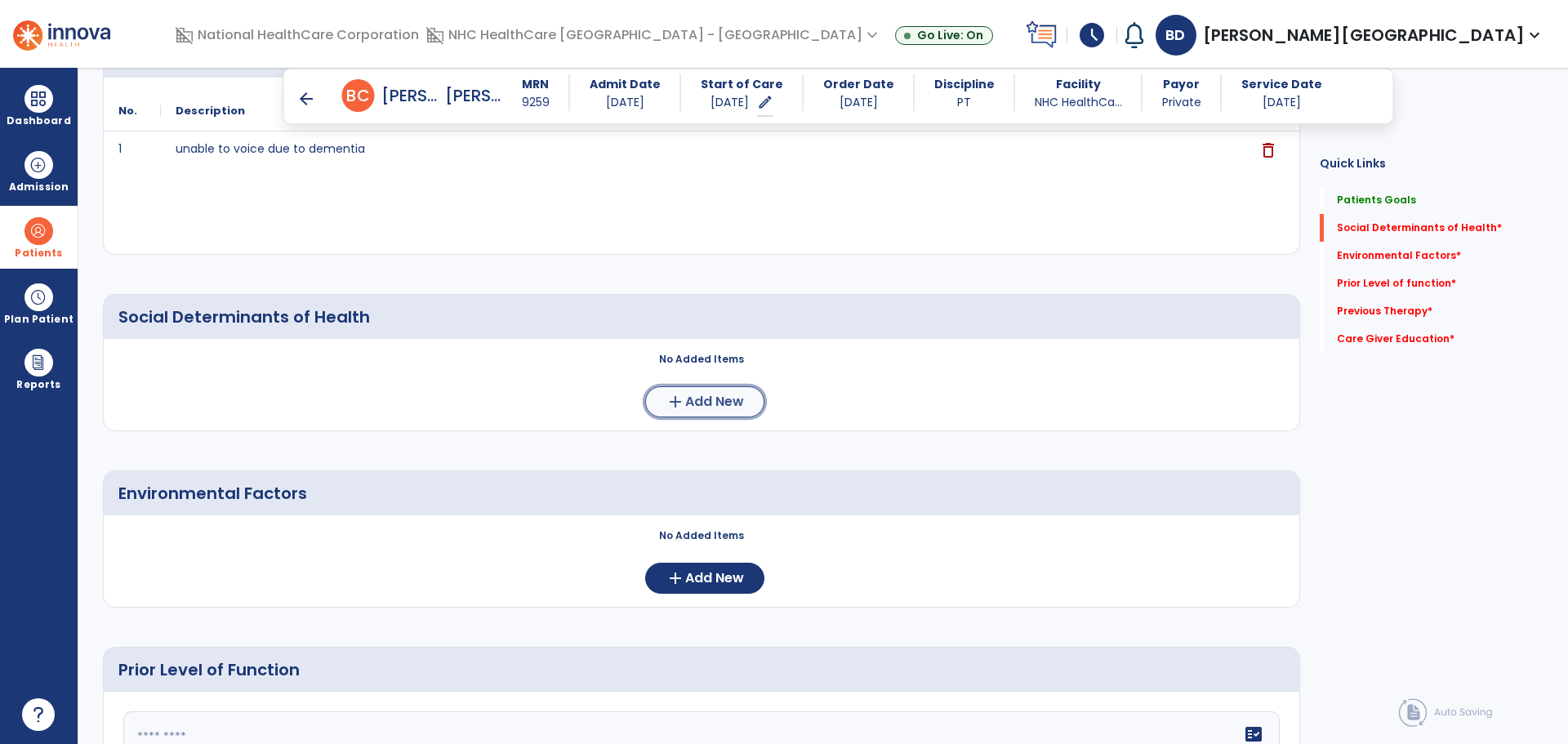click on "add  Add New" 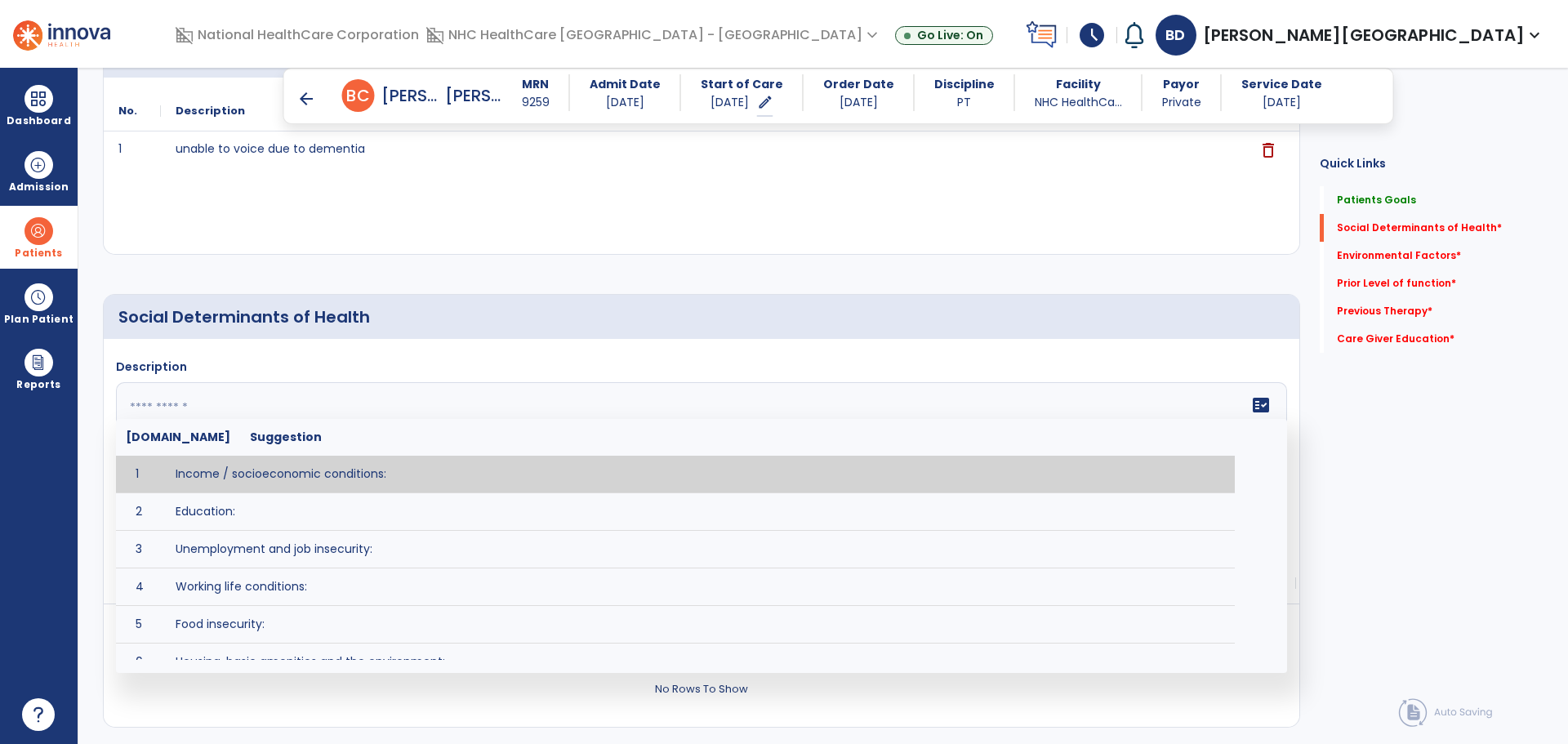 click 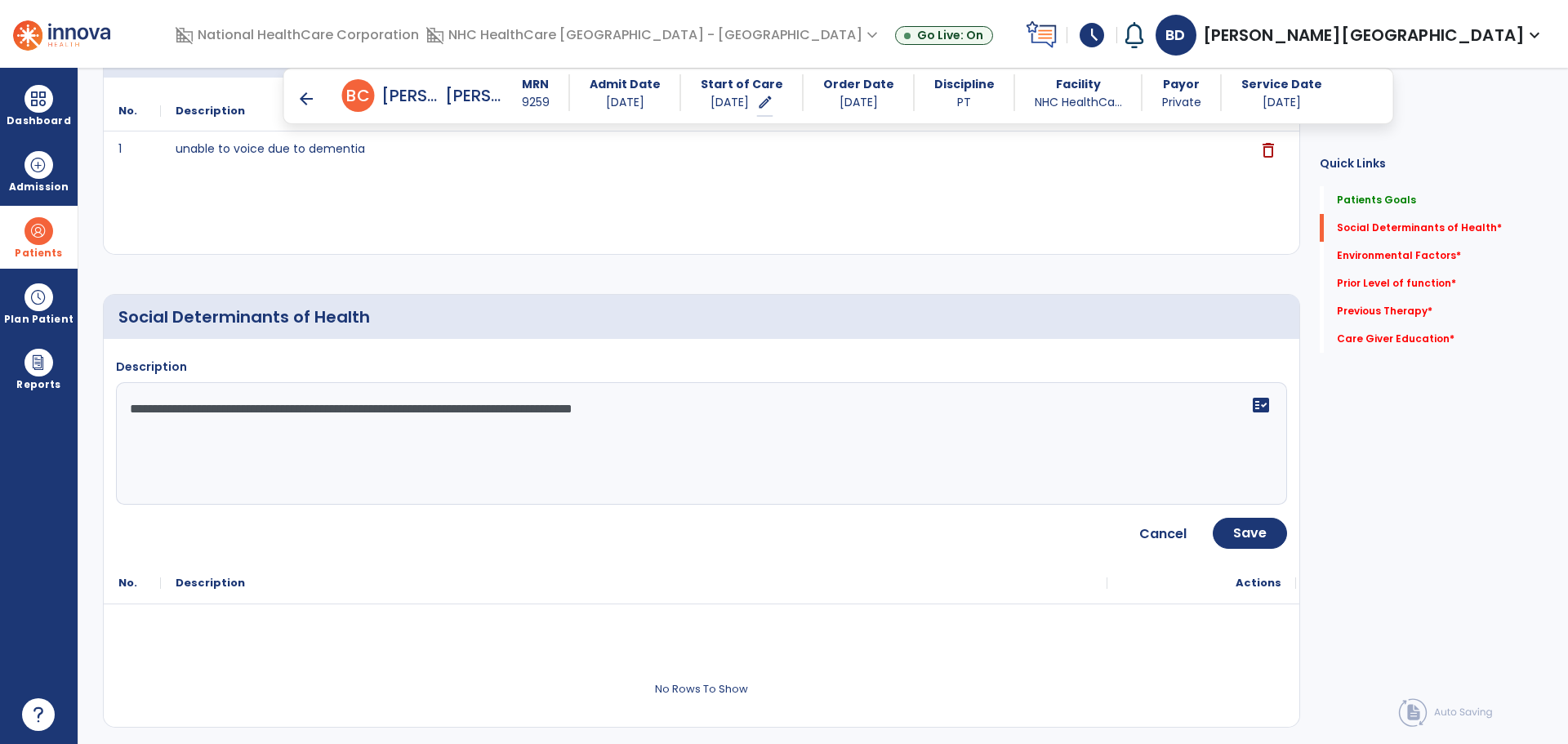 click on "**********" 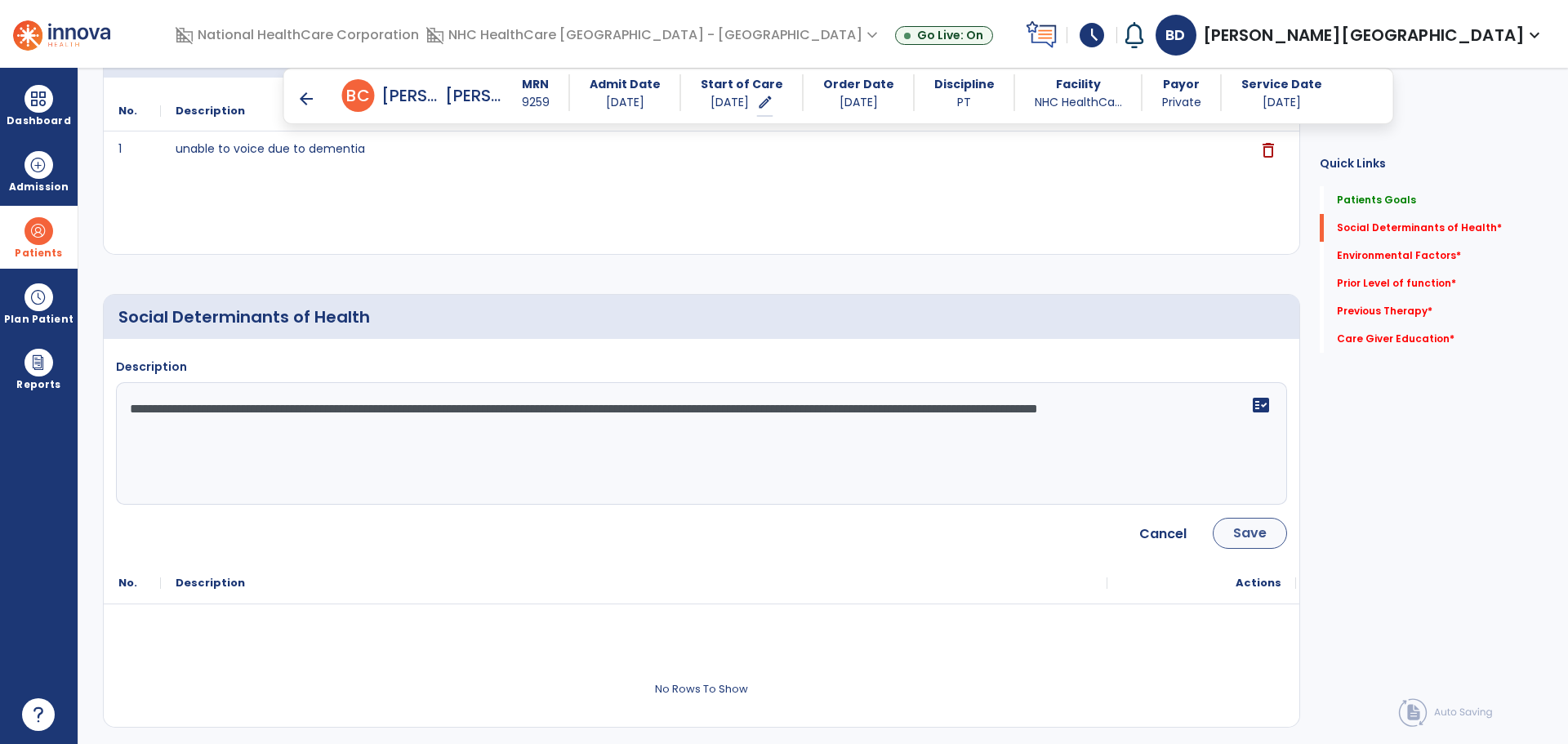 type on "**********" 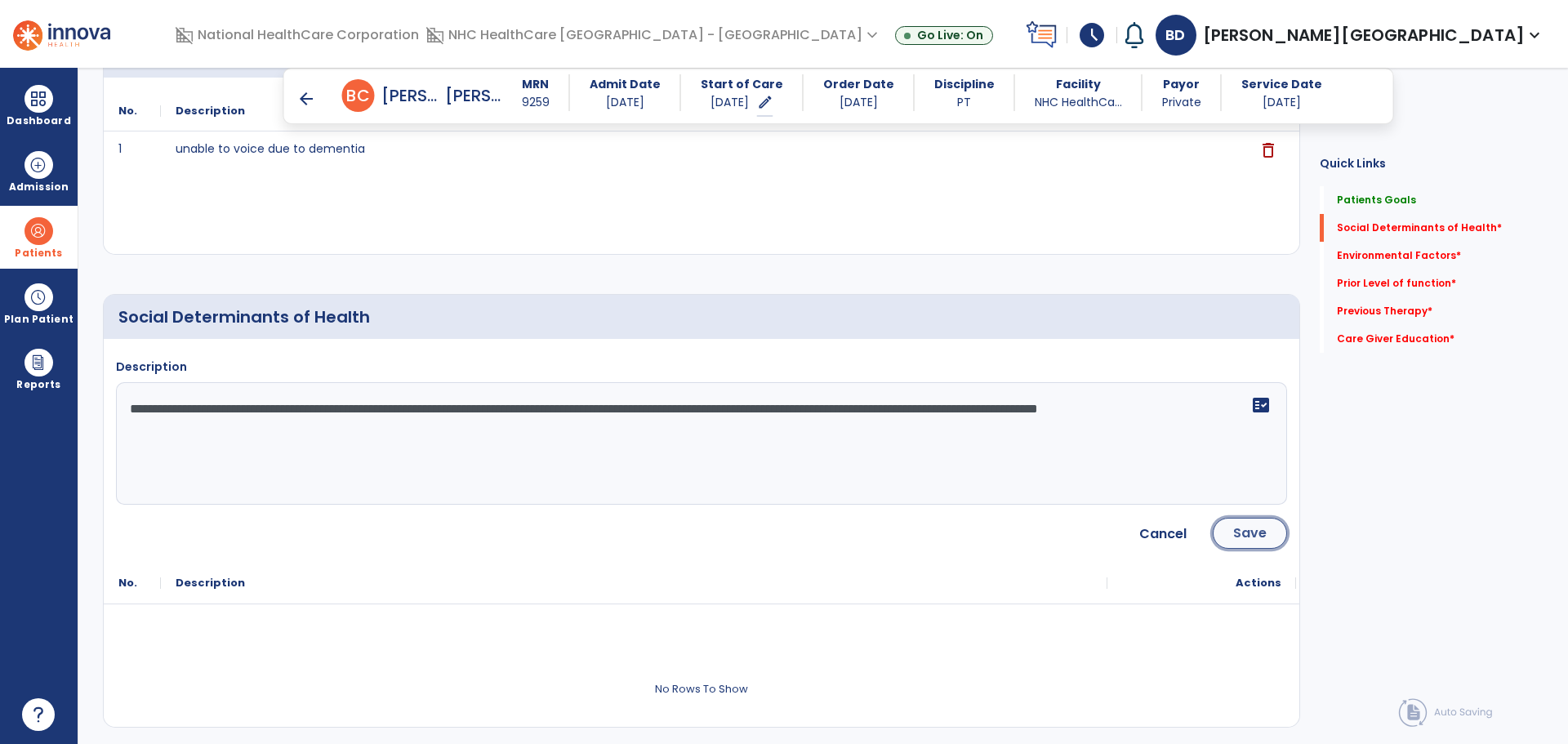 click on "Save" 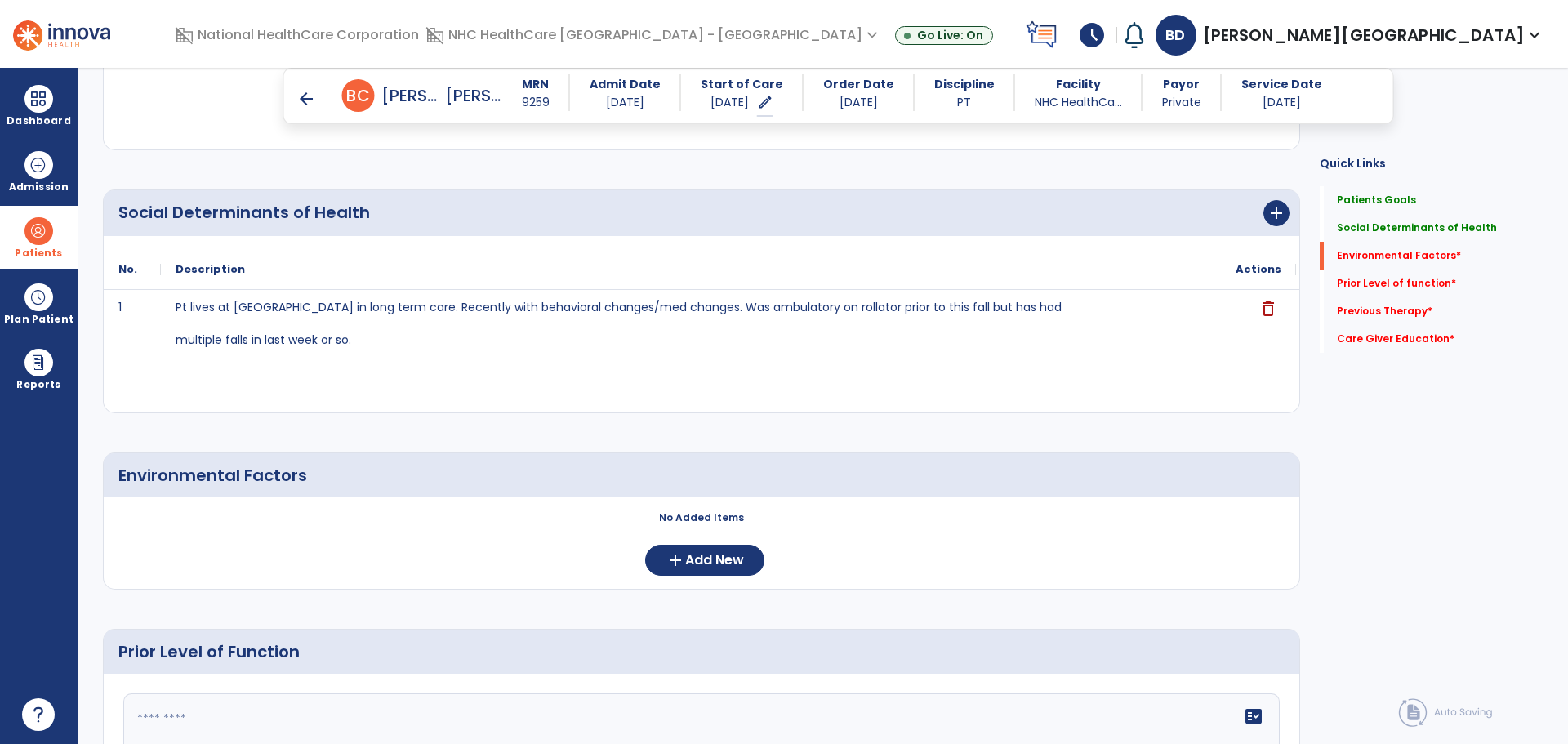 scroll, scrollTop: 490, scrollLeft: 0, axis: vertical 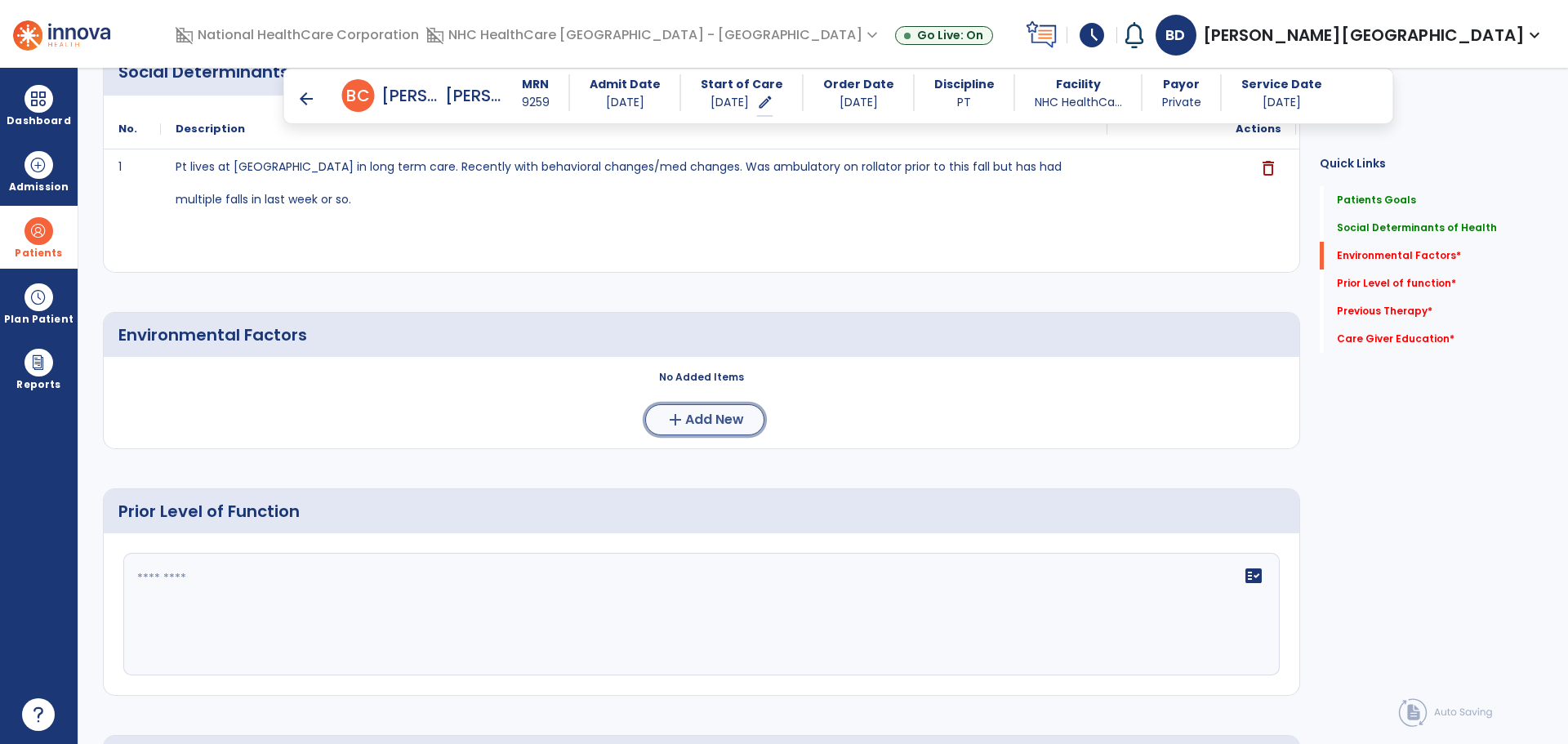 click on "Add New" 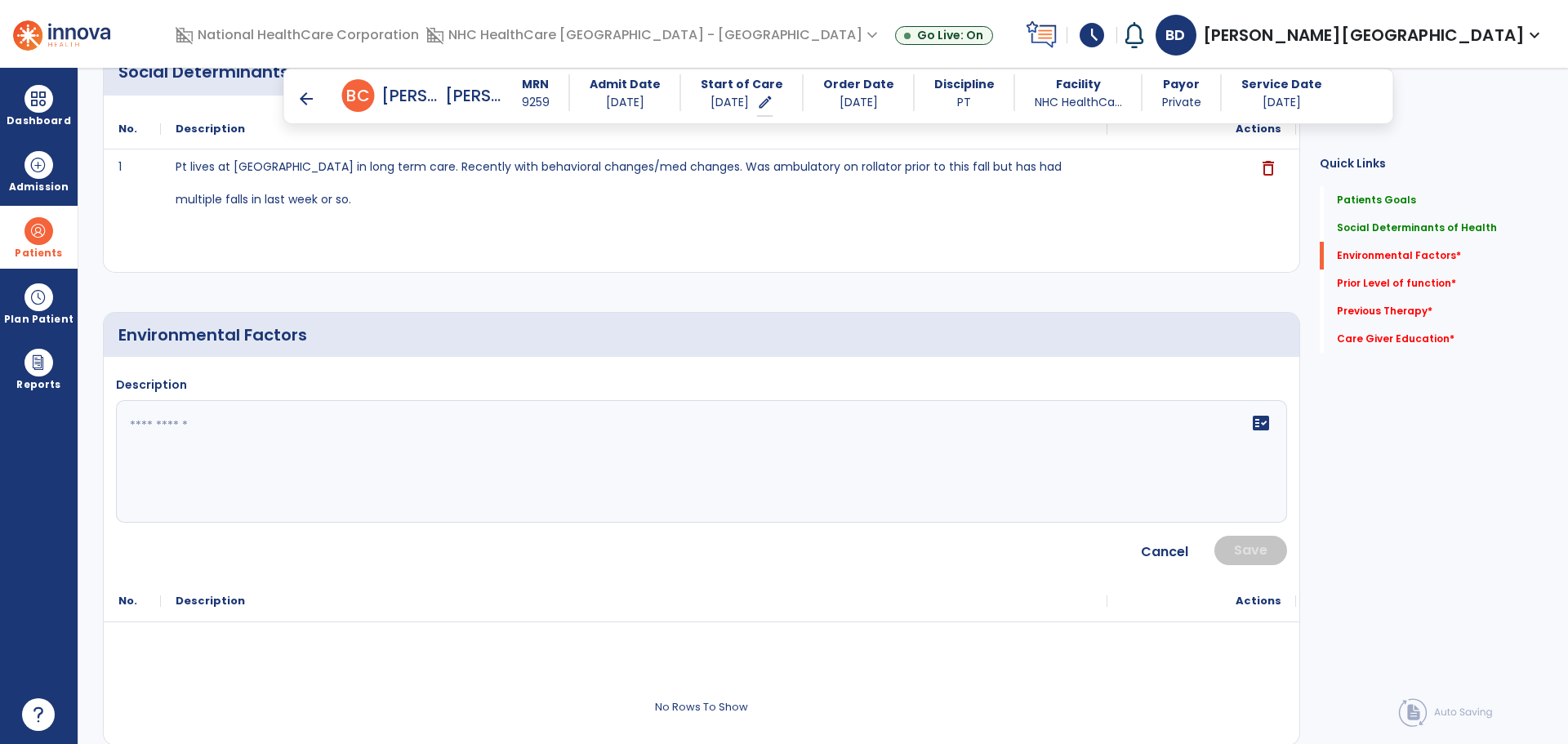 drag, startPoint x: 454, startPoint y: 423, endPoint x: 440, endPoint y: 436, distance: 19.104973 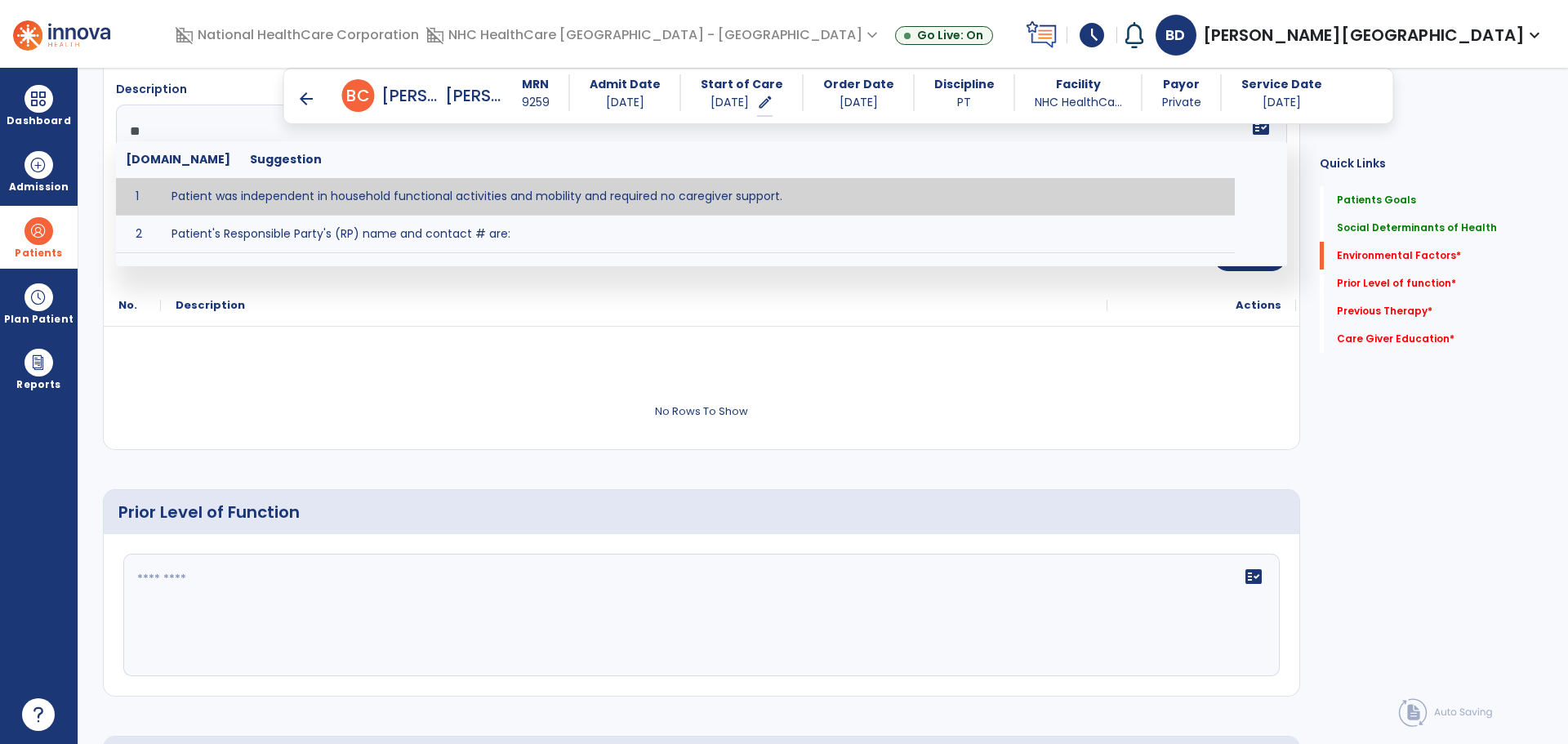 scroll, scrollTop: 817, scrollLeft: 0, axis: vertical 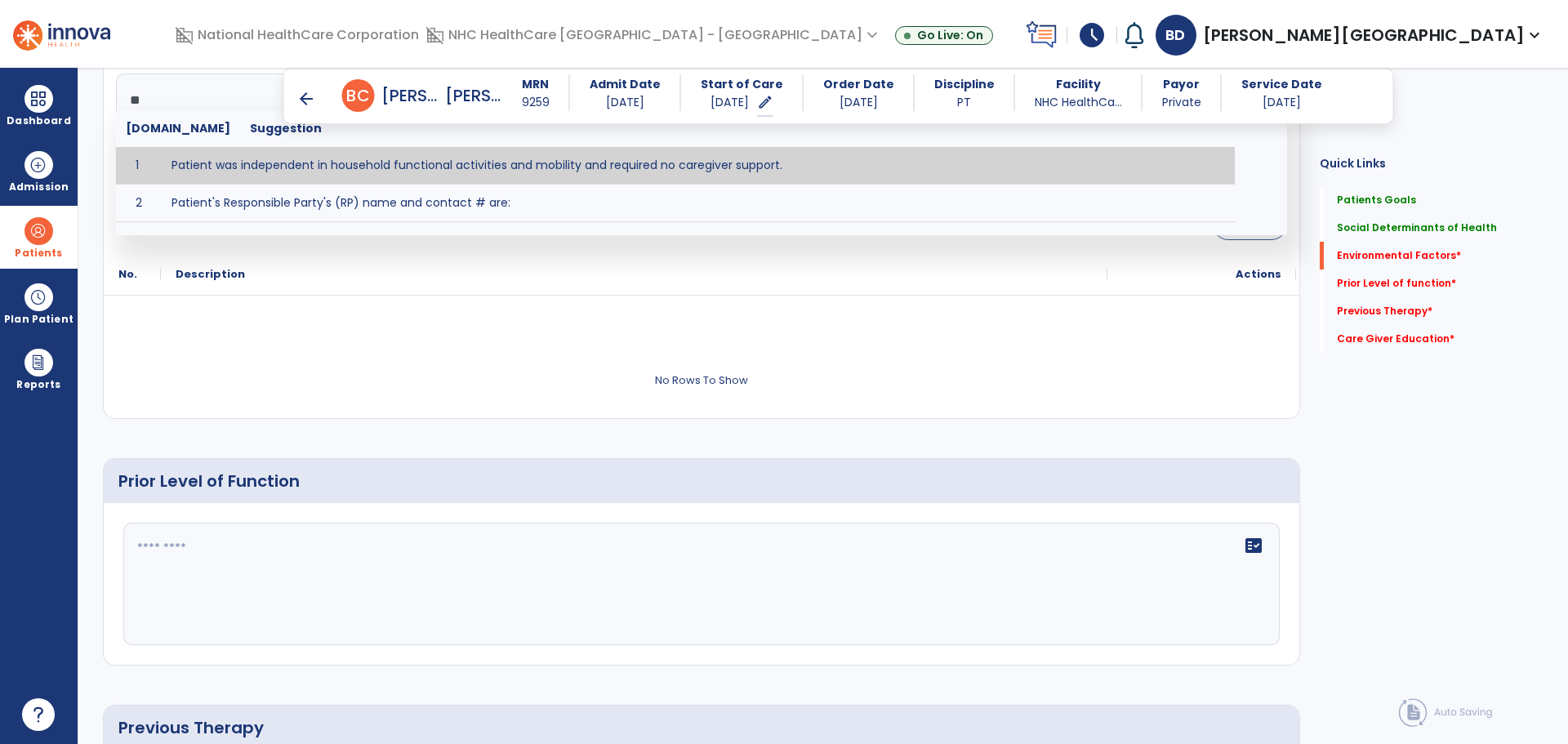 type on "**" 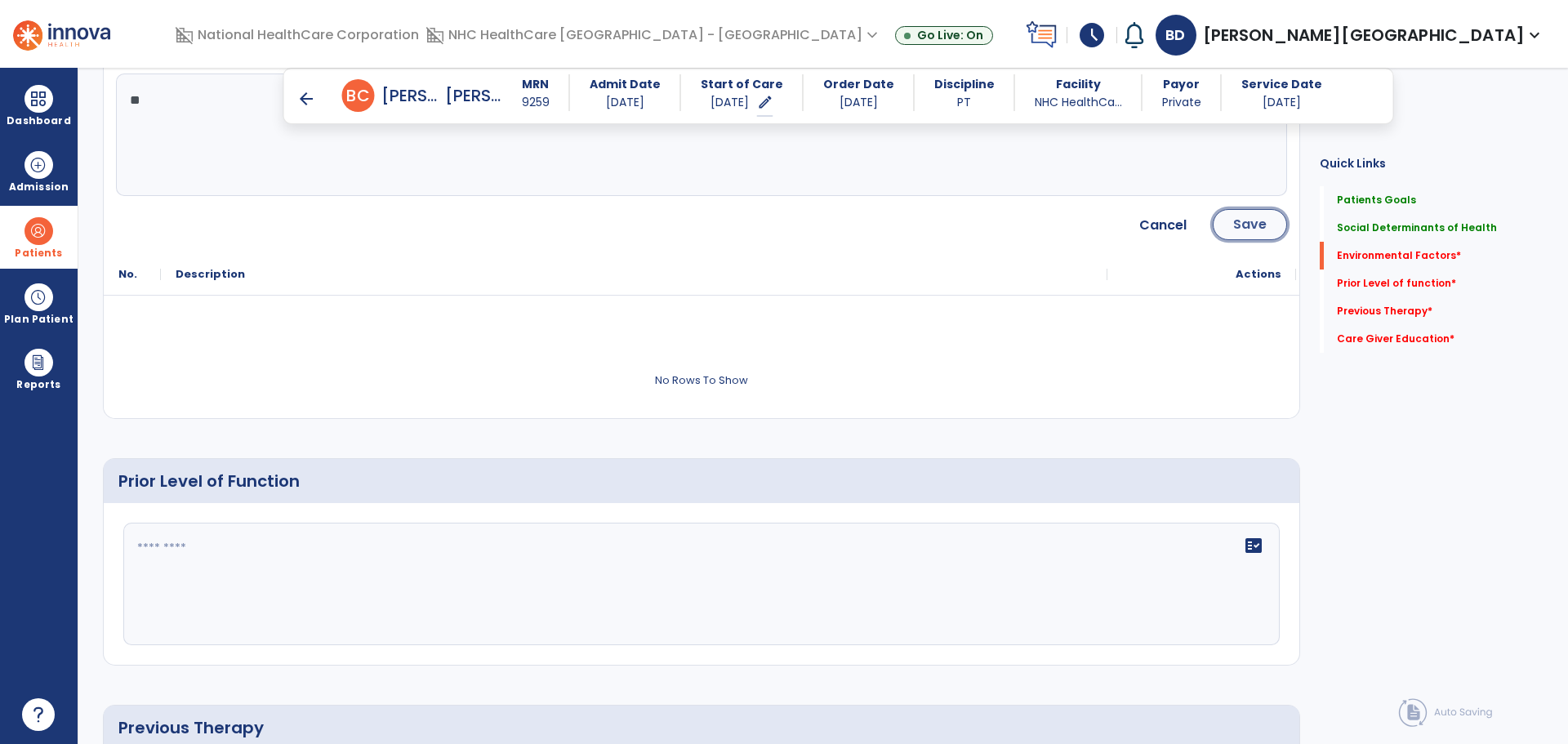 click on "Save" 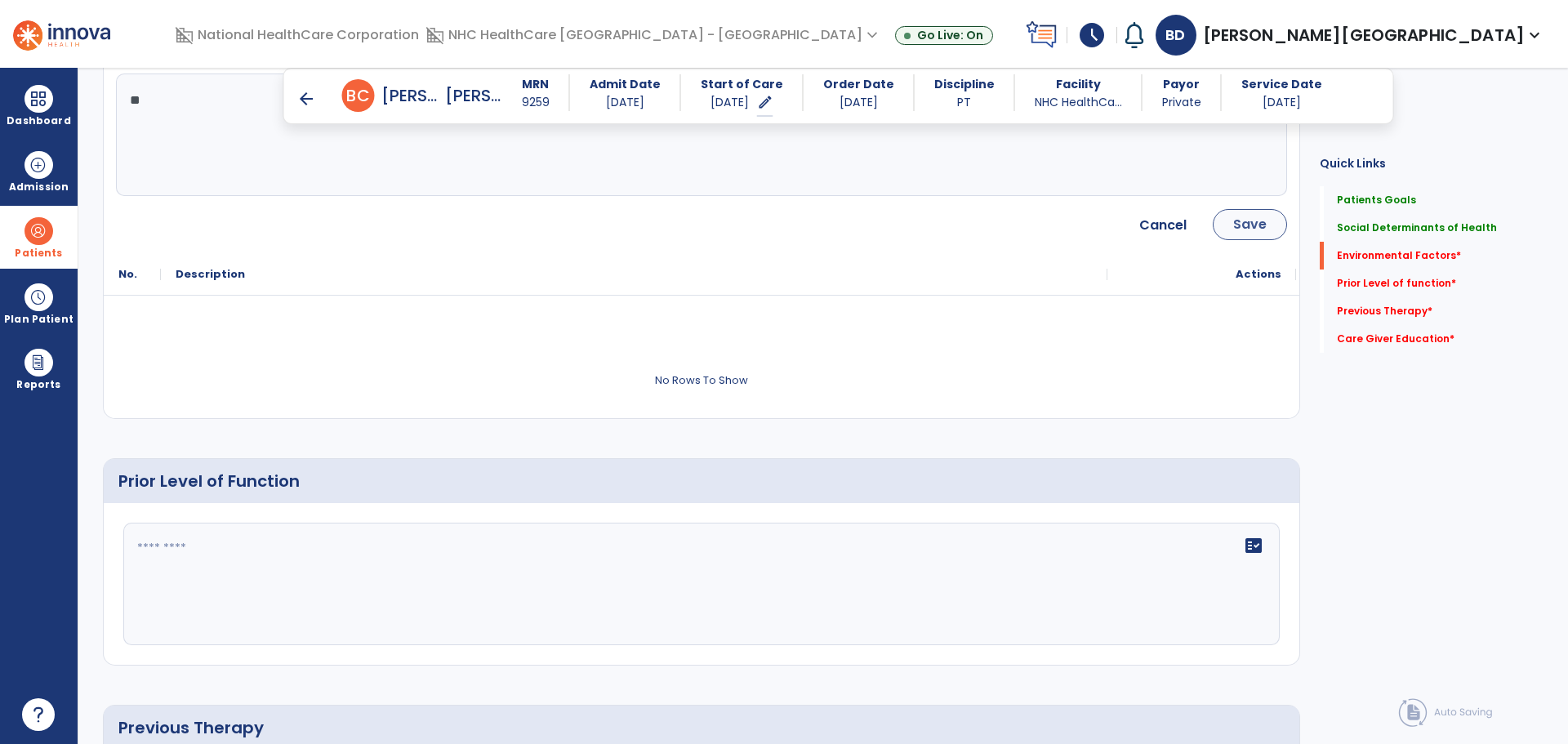 scroll, scrollTop: 646, scrollLeft: 0, axis: vertical 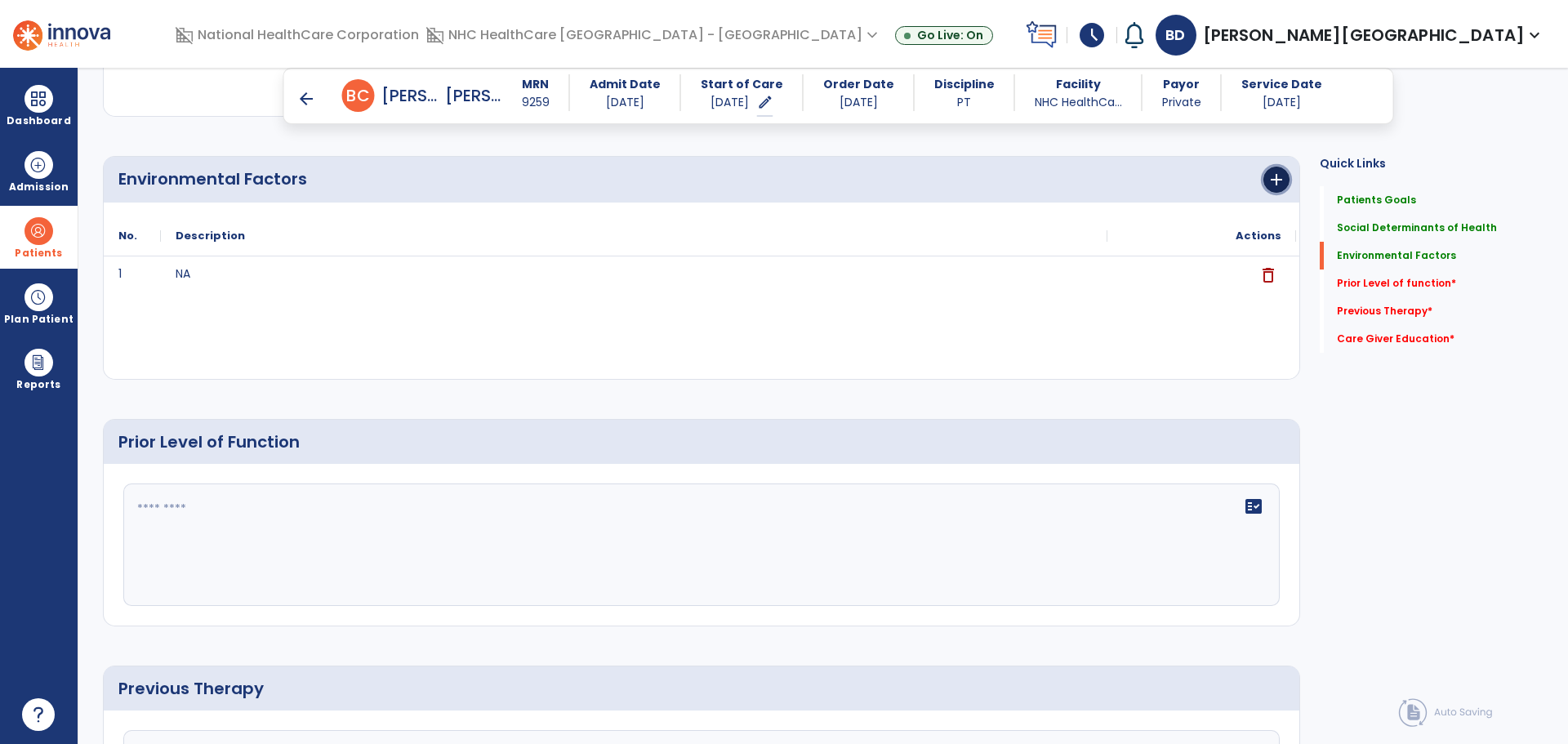 click on "add" 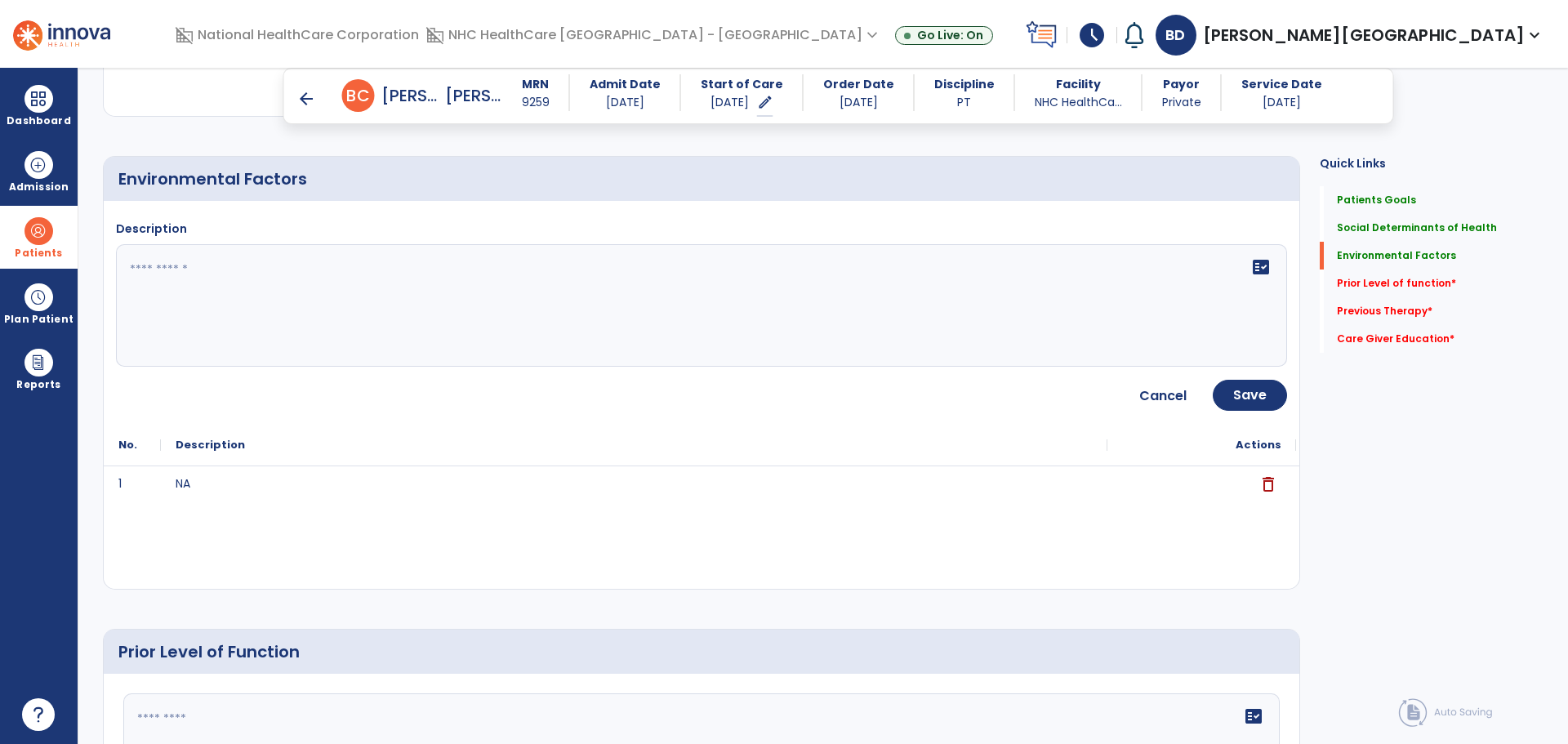 click on "fact_check" 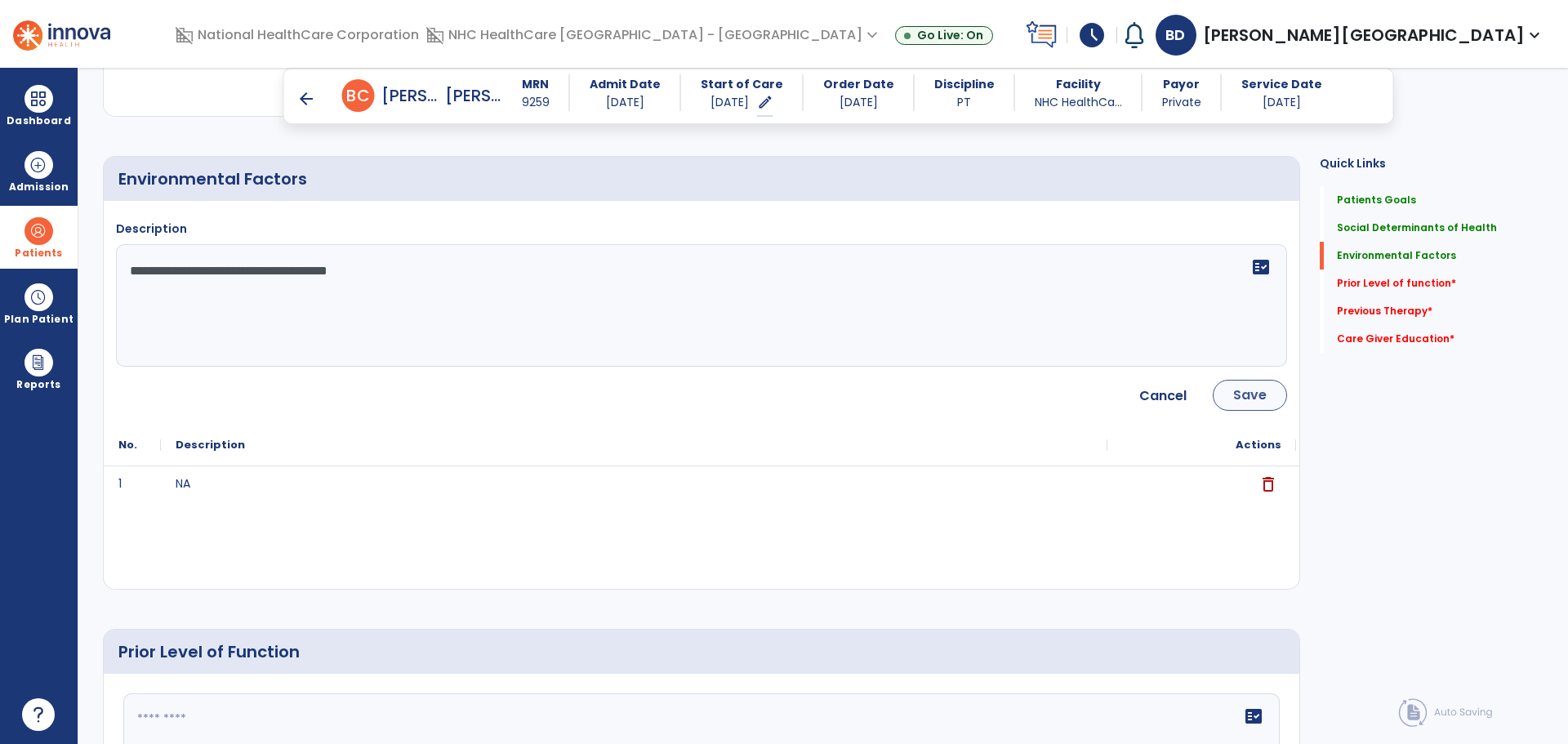 type on "**********" 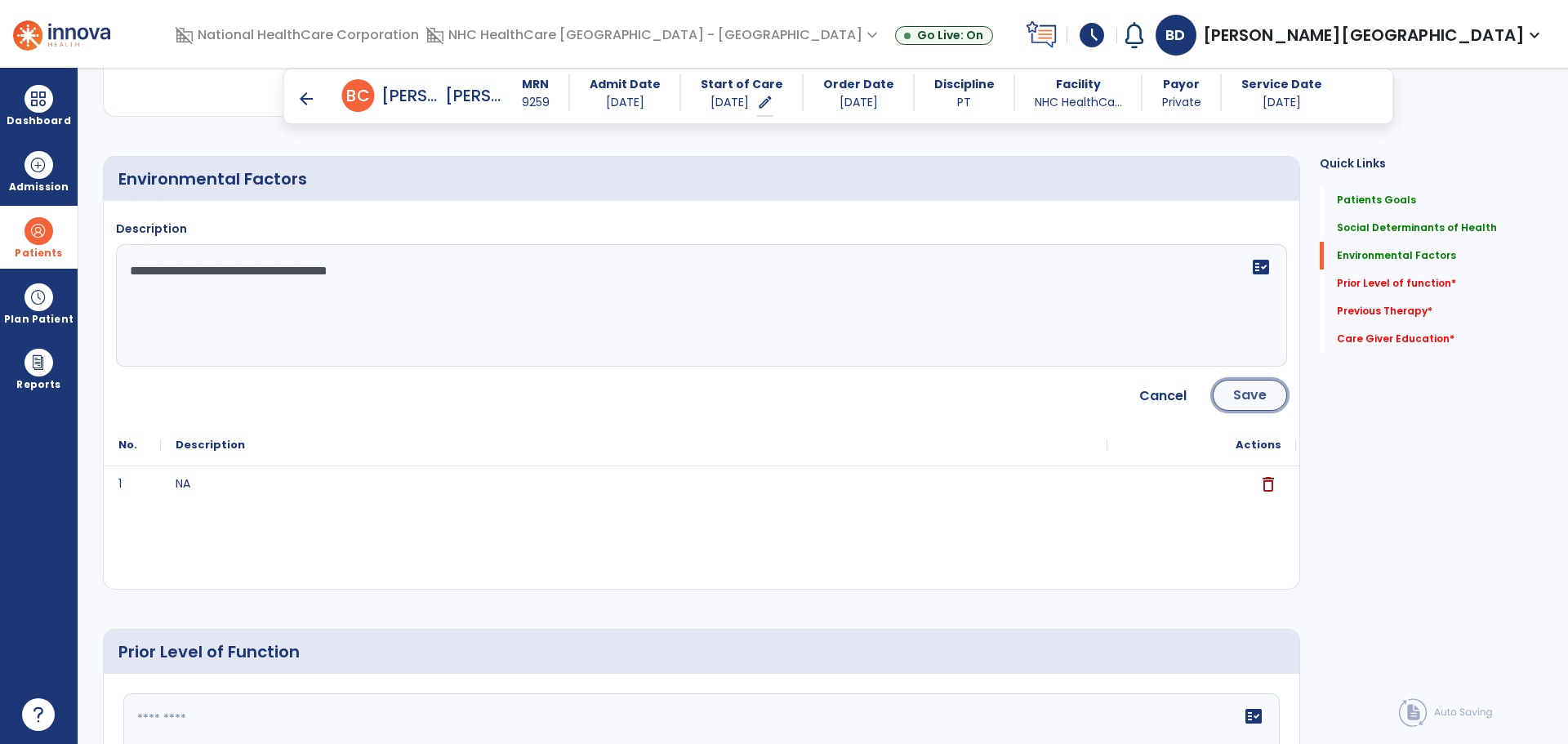 click on "Save" 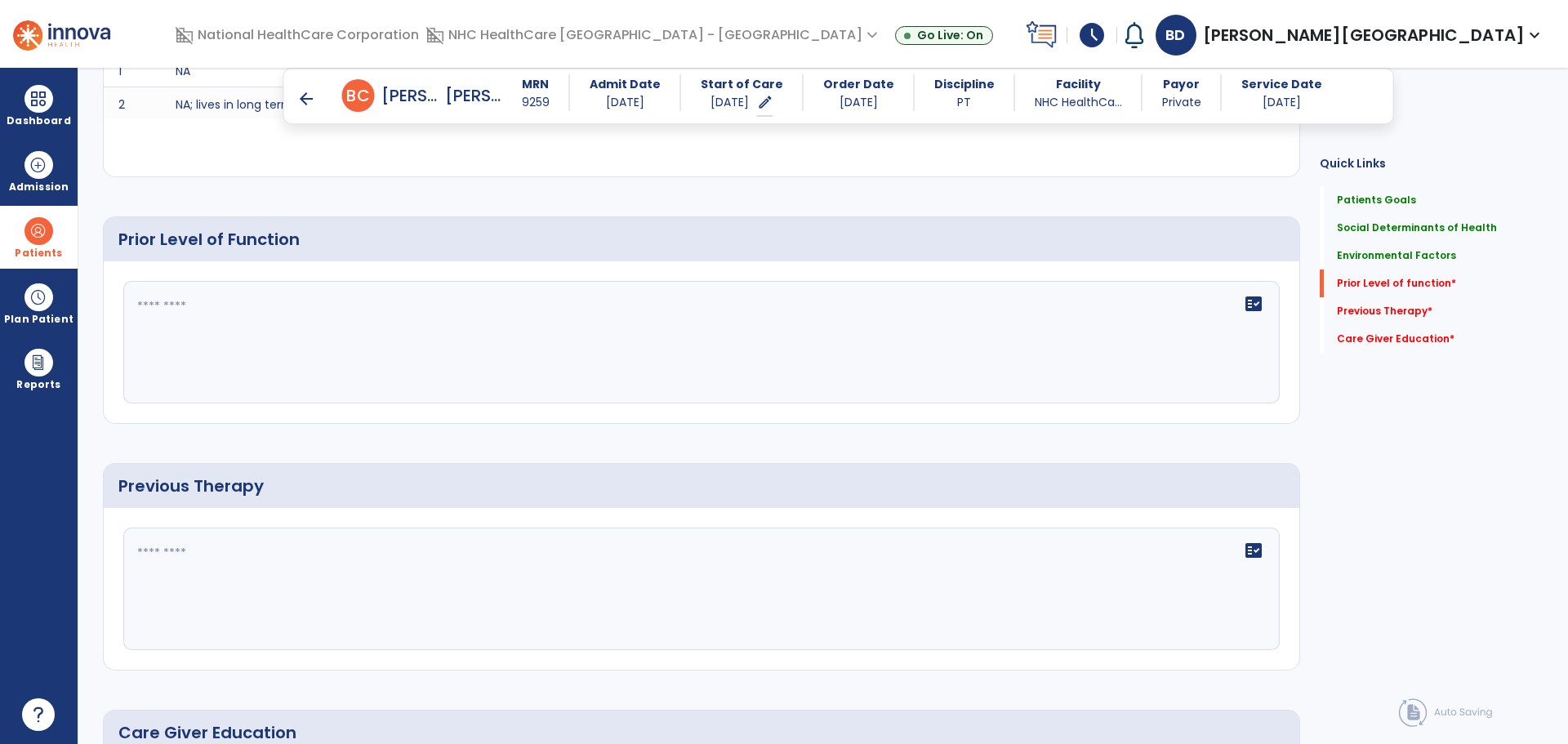 scroll, scrollTop: 891, scrollLeft: 0, axis: vertical 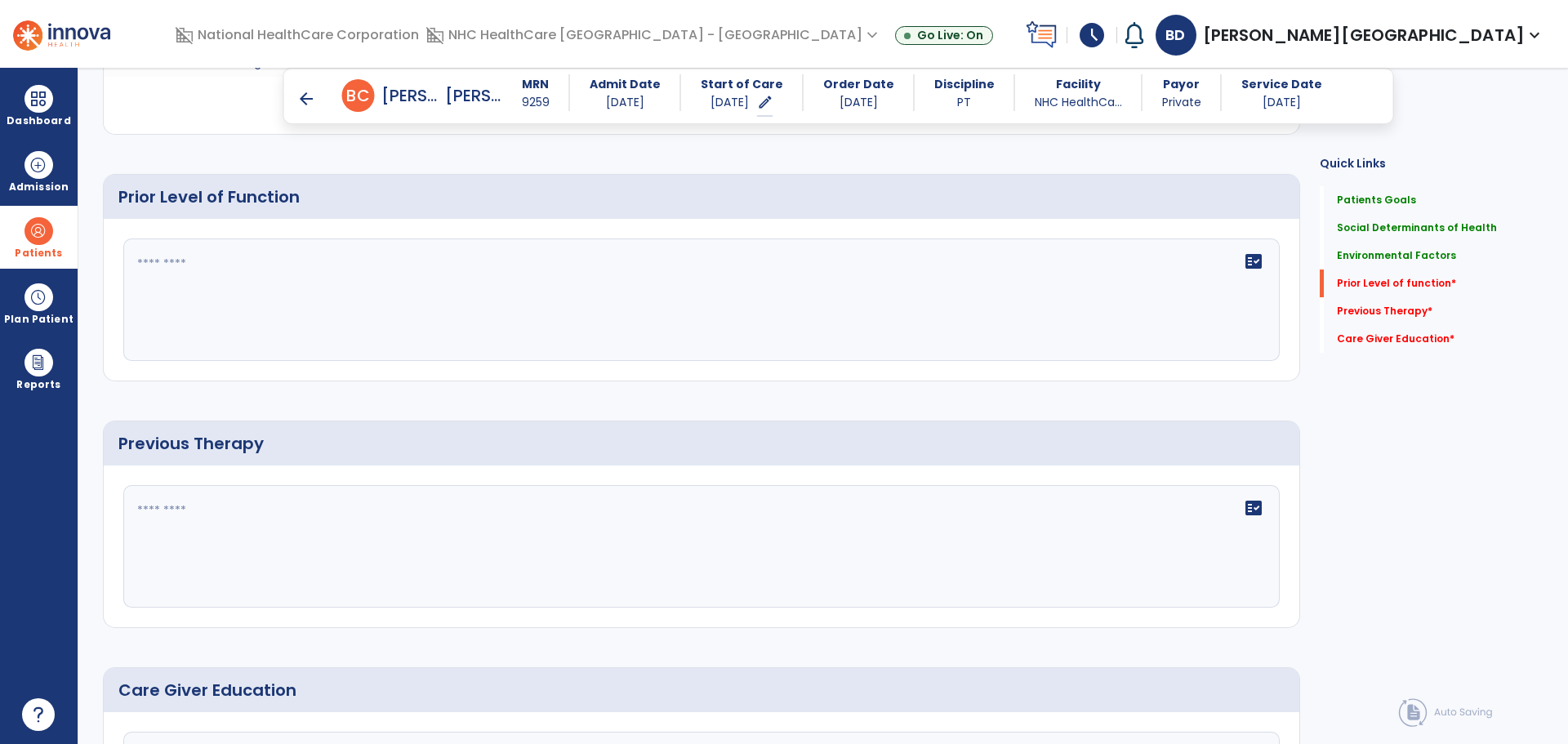 click on "fact_check" 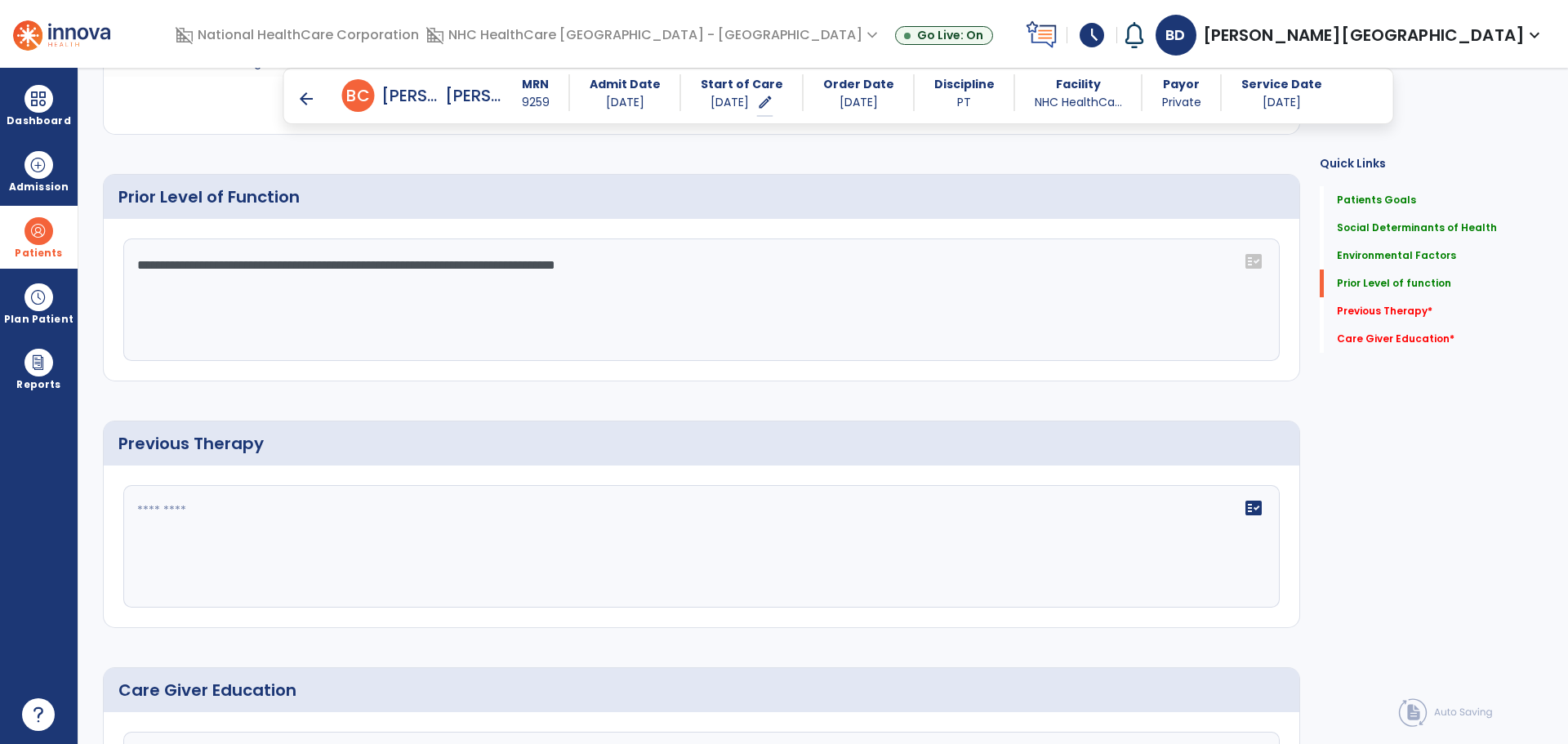 type on "**********" 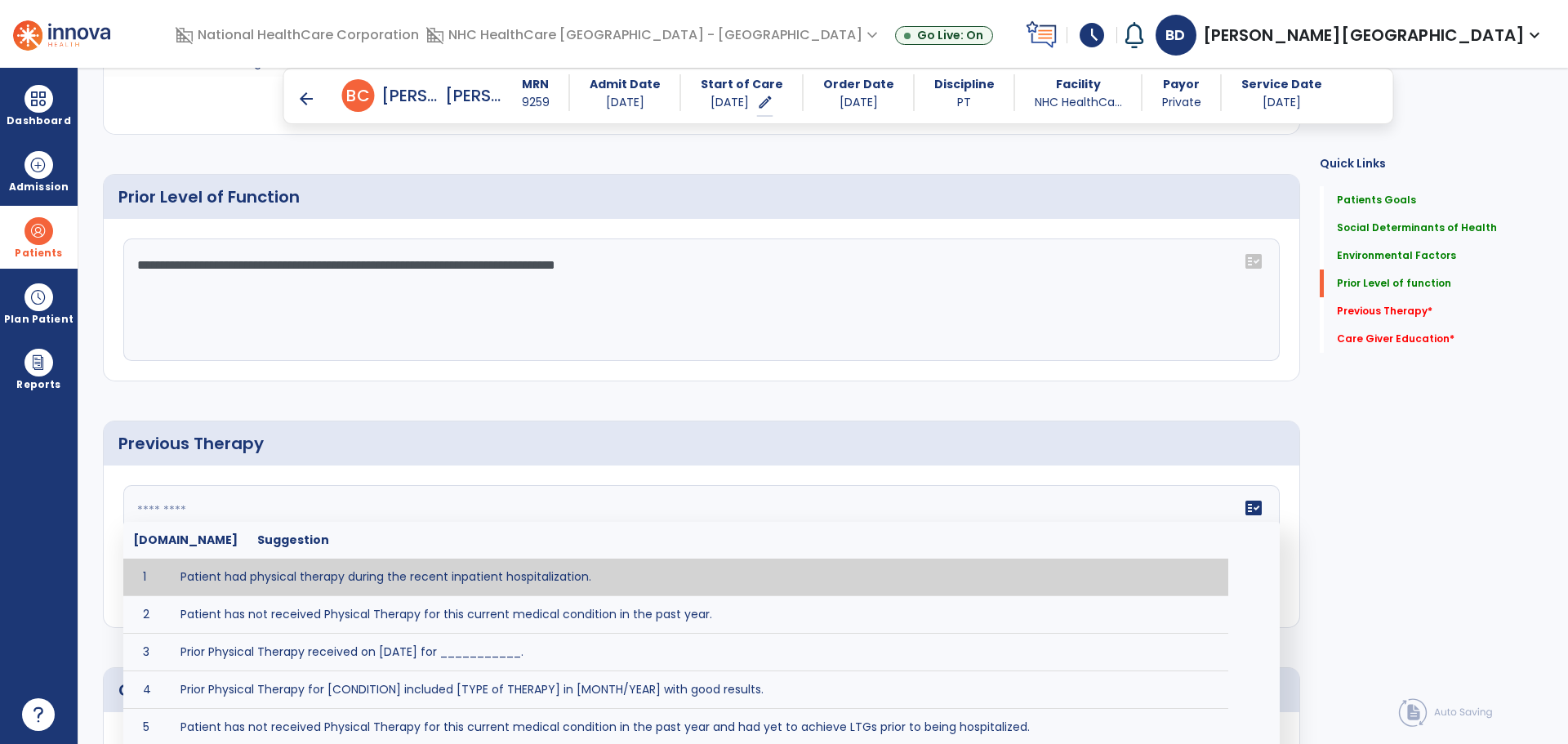 click on "fact_check  Sr.No Suggestion 1 Patient had physical therapy during the recent inpatient hospitalization. 2 Patient has not received Physical Therapy for this current medical condition in the past year. 3 Prior Physical Therapy received on [DATE] for ___________. 4 Prior Physical Therapy for [CONDITION] included [TYPE of THERAPY] in [MONTH/YEAR] with good results. 5 Patient has not received Physical Therapy for this current medical condition in the past year and had yet to achieve LTGs prior to being hospitalized. 6 Prior to this recent hospitalization, the patient had been on therapy case load for [TIME]and was still working to achieve LTGs before being hospitalized." 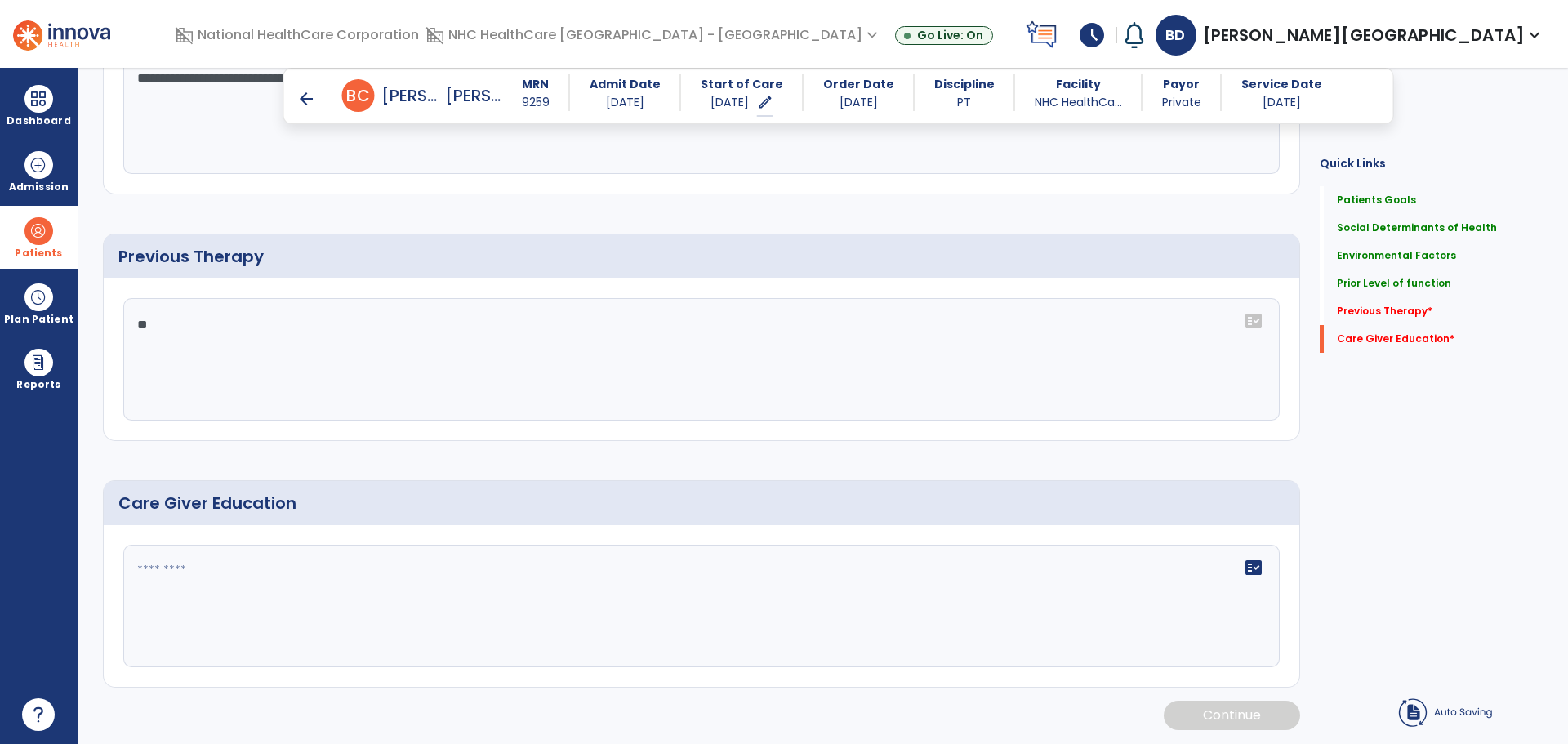 scroll, scrollTop: 1079, scrollLeft: 0, axis: vertical 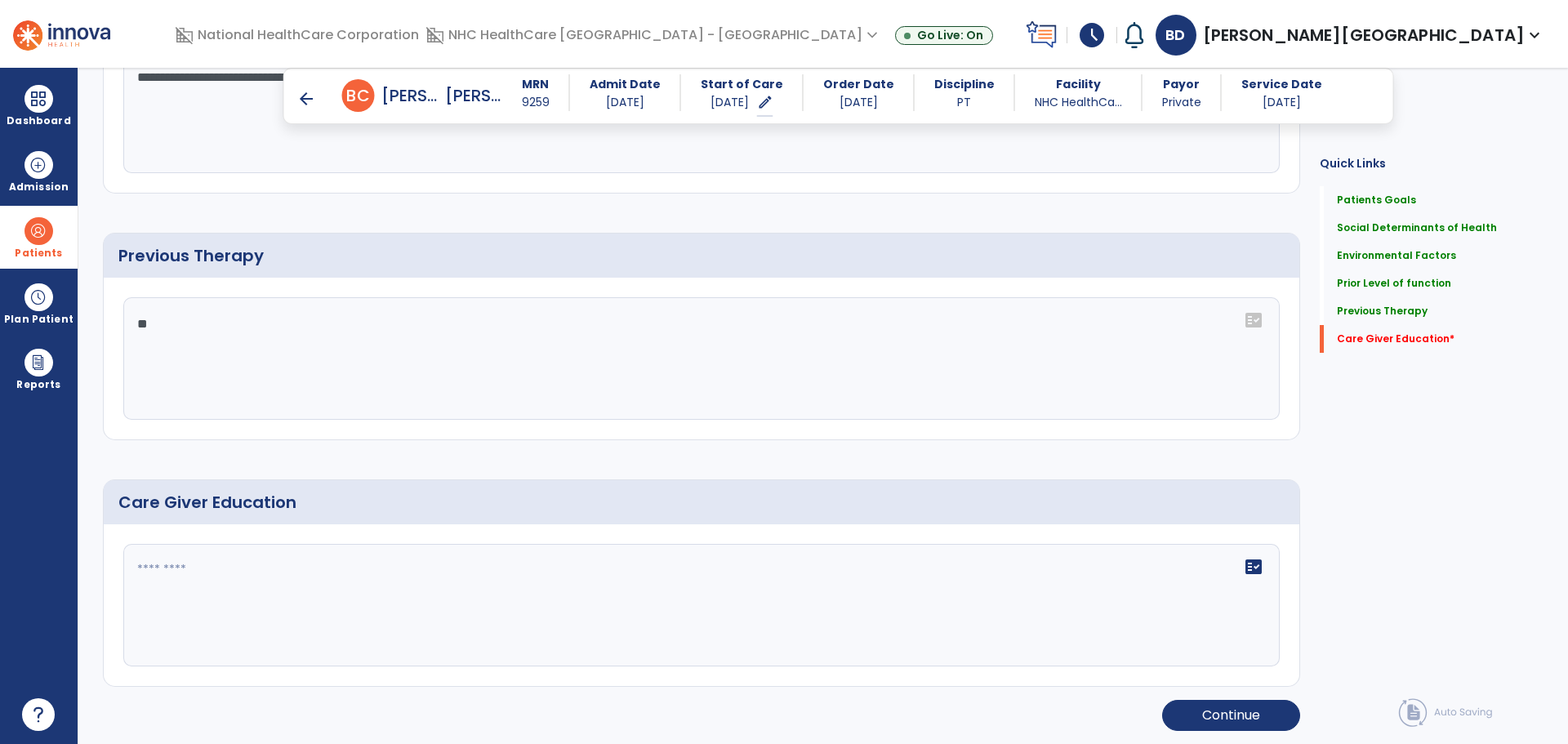 type on "**" 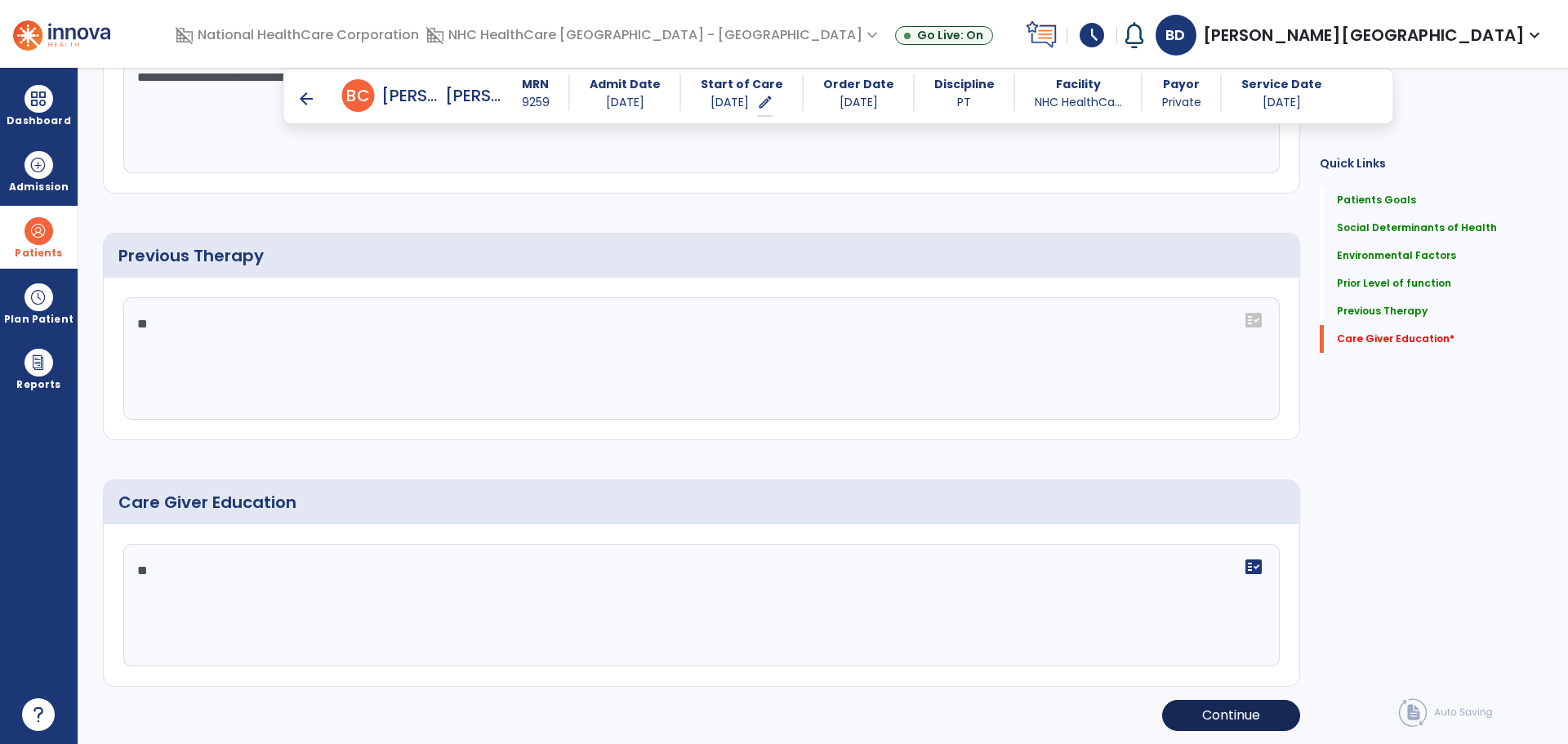 type on "**" 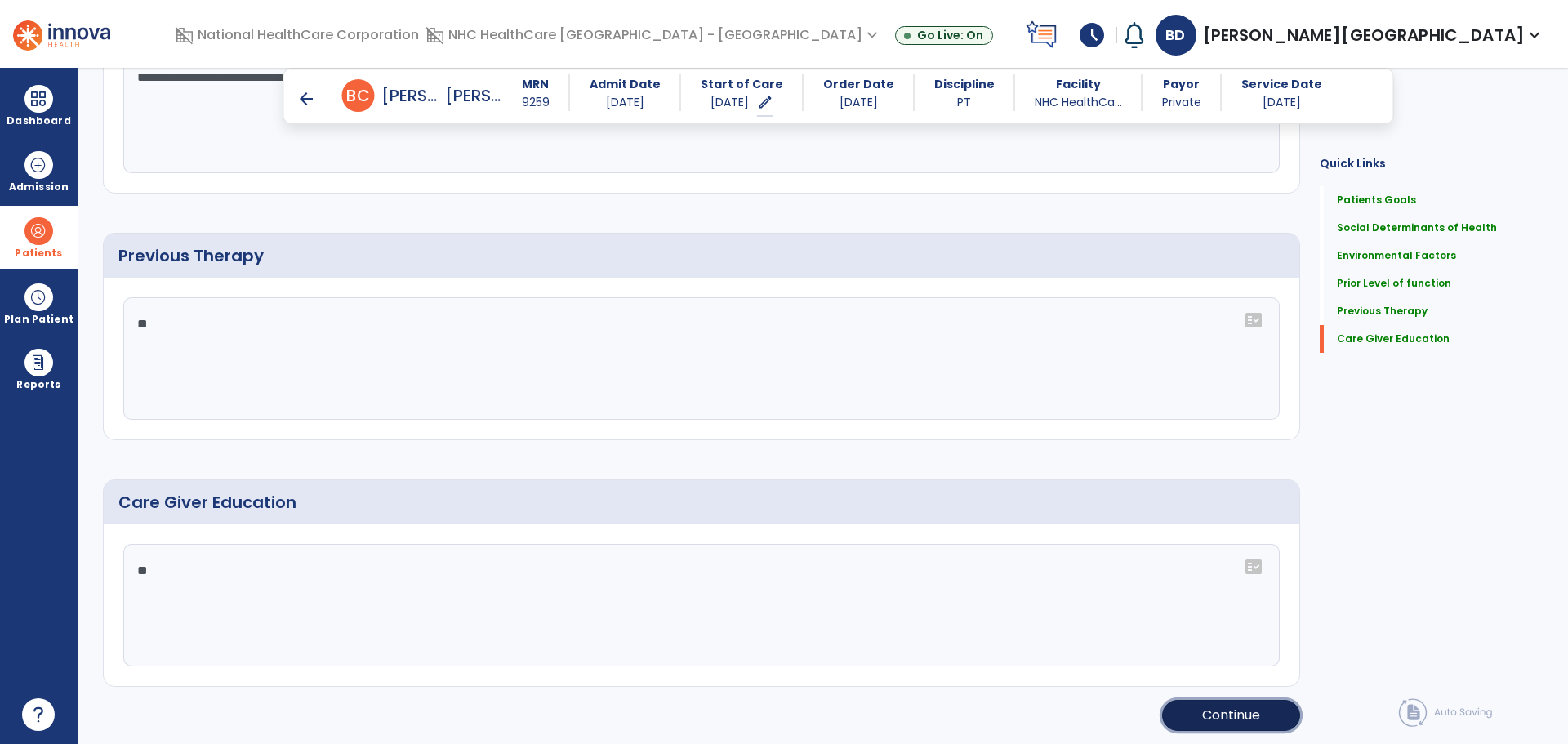 click on "Continue" 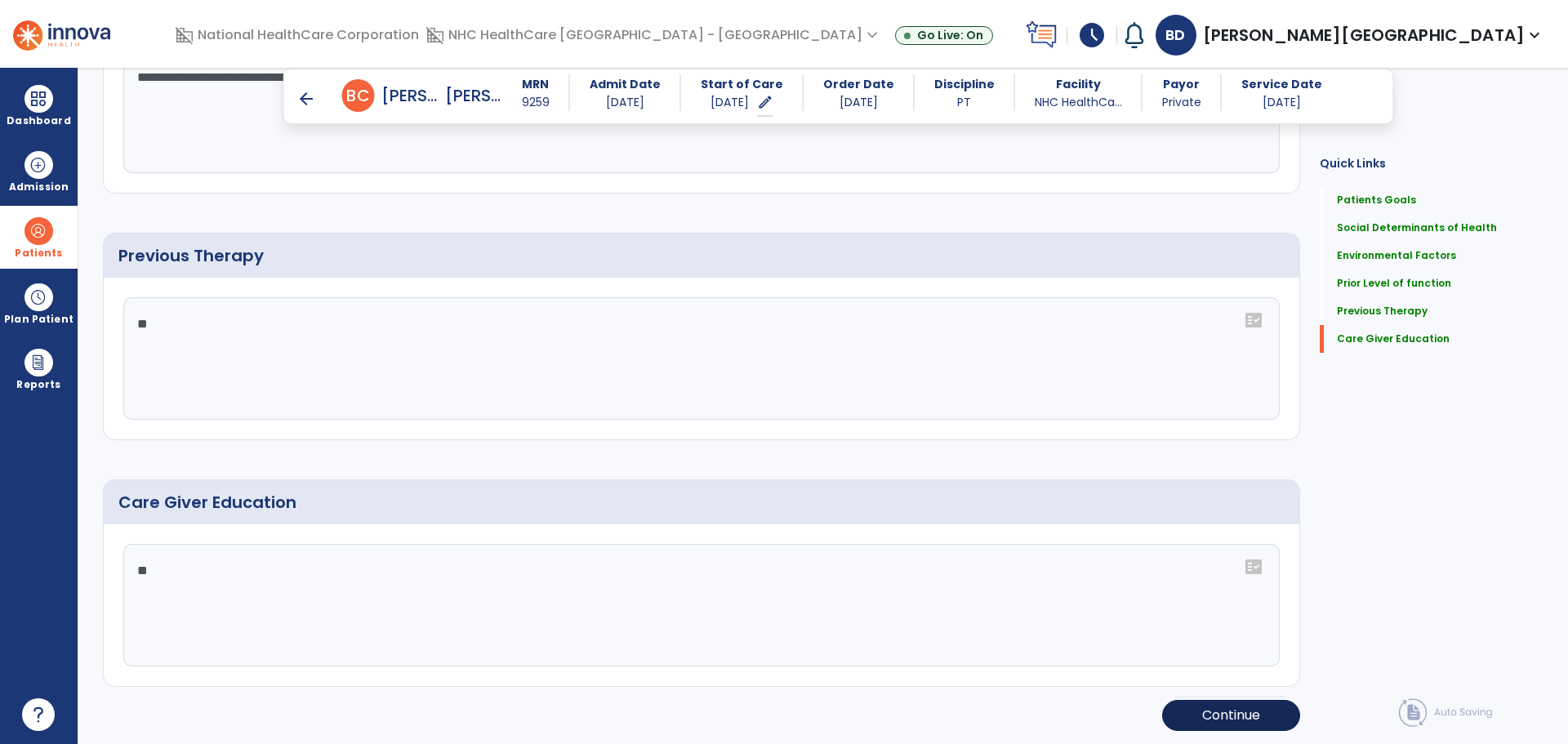 scroll, scrollTop: 41, scrollLeft: 0, axis: vertical 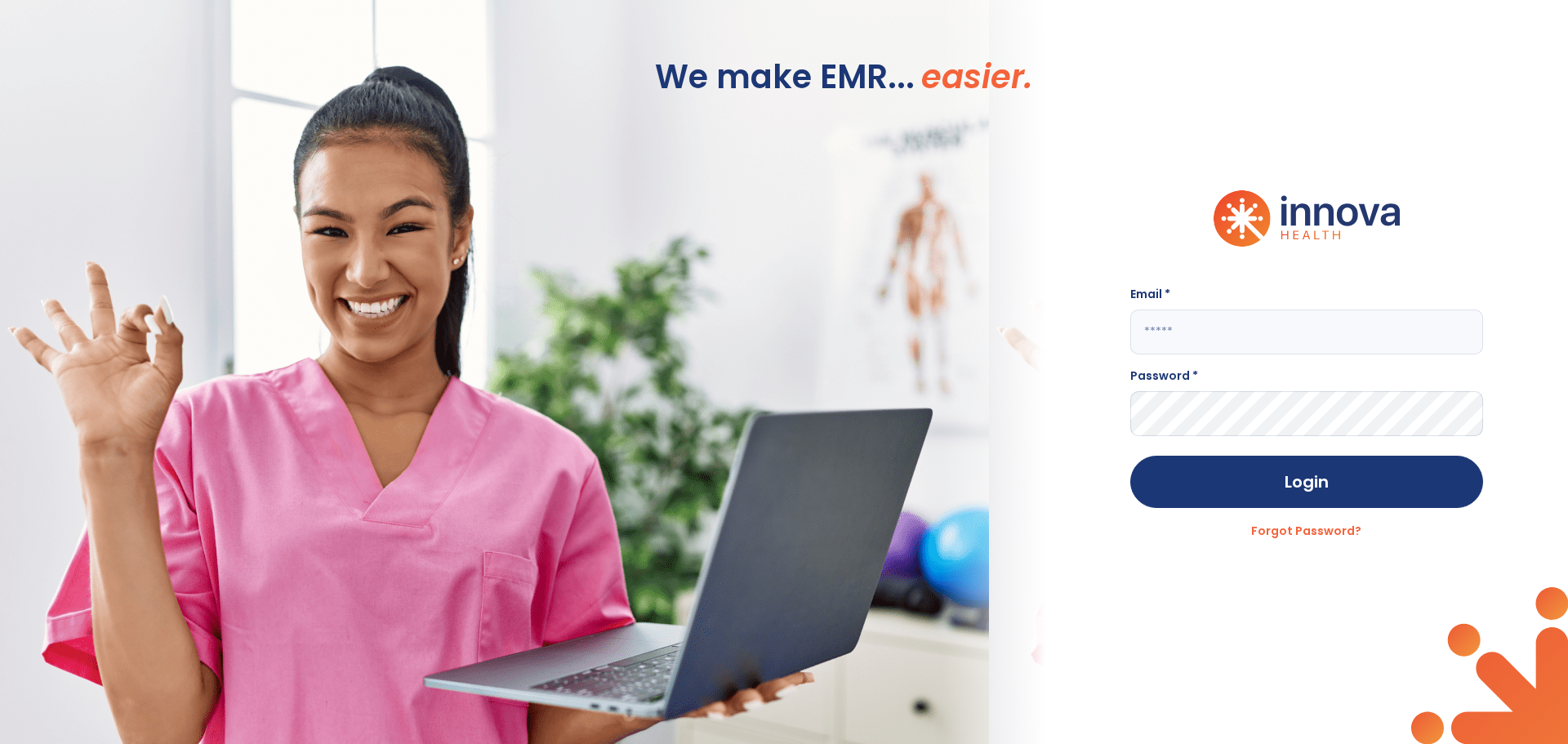 type on "**********" 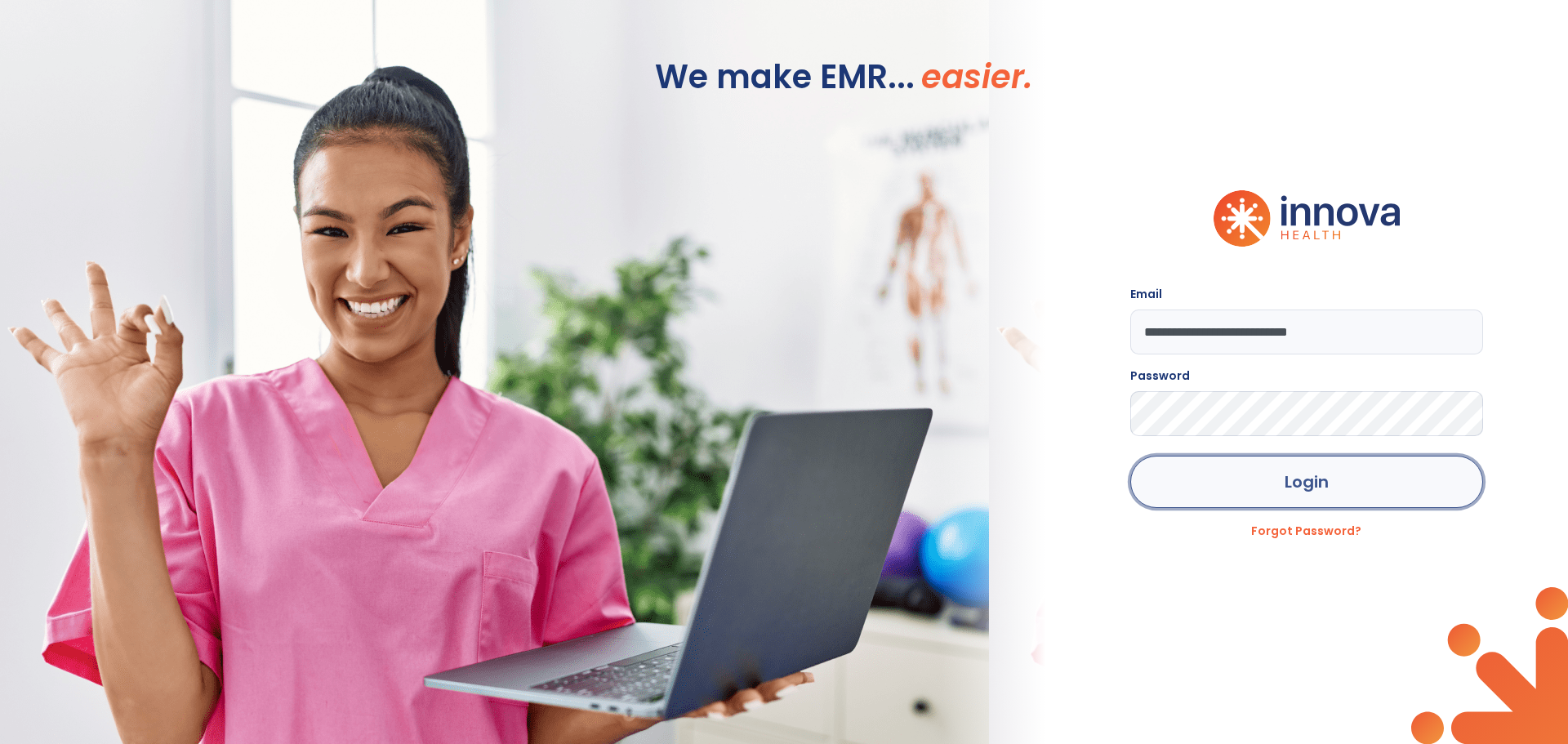 click on "Login" 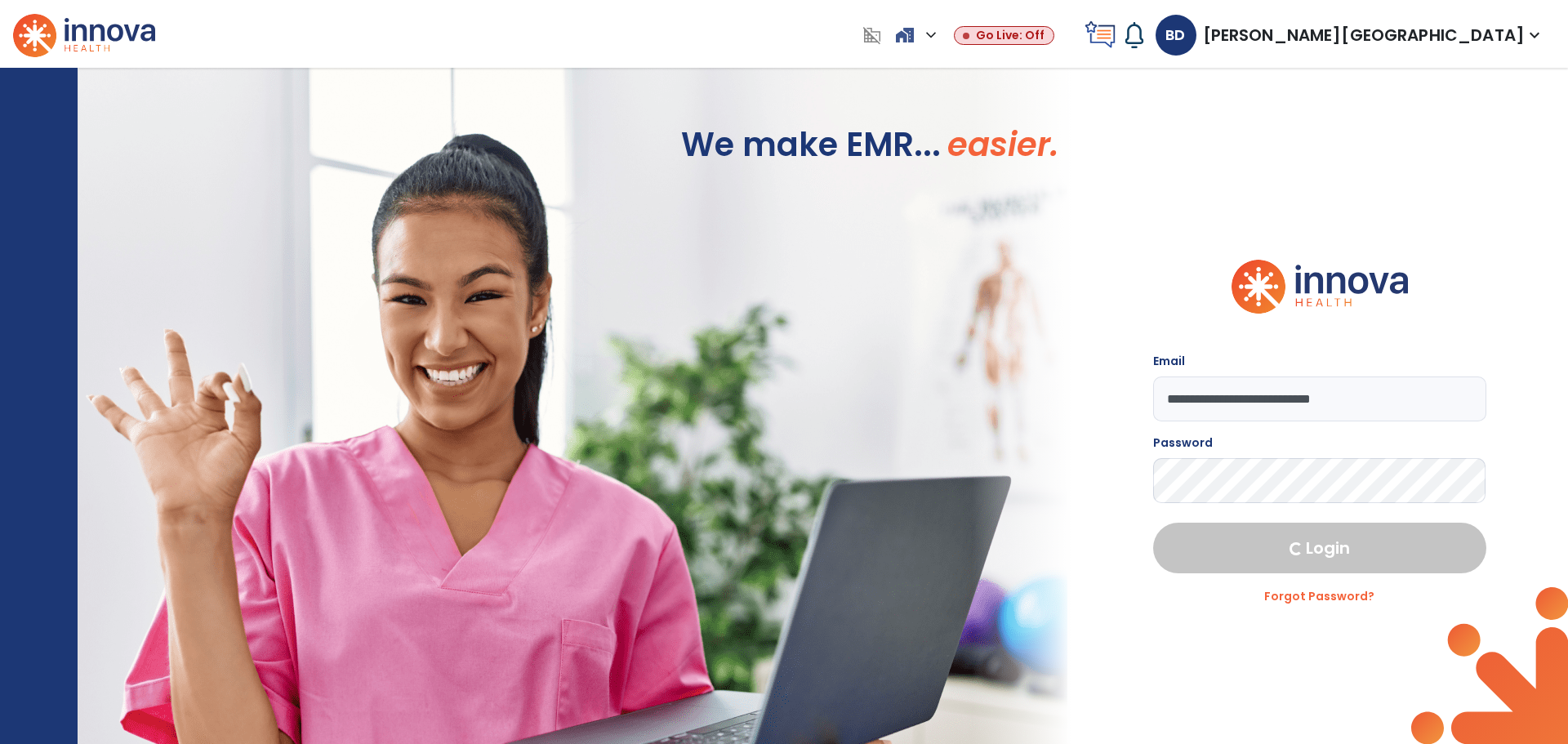 select on "****" 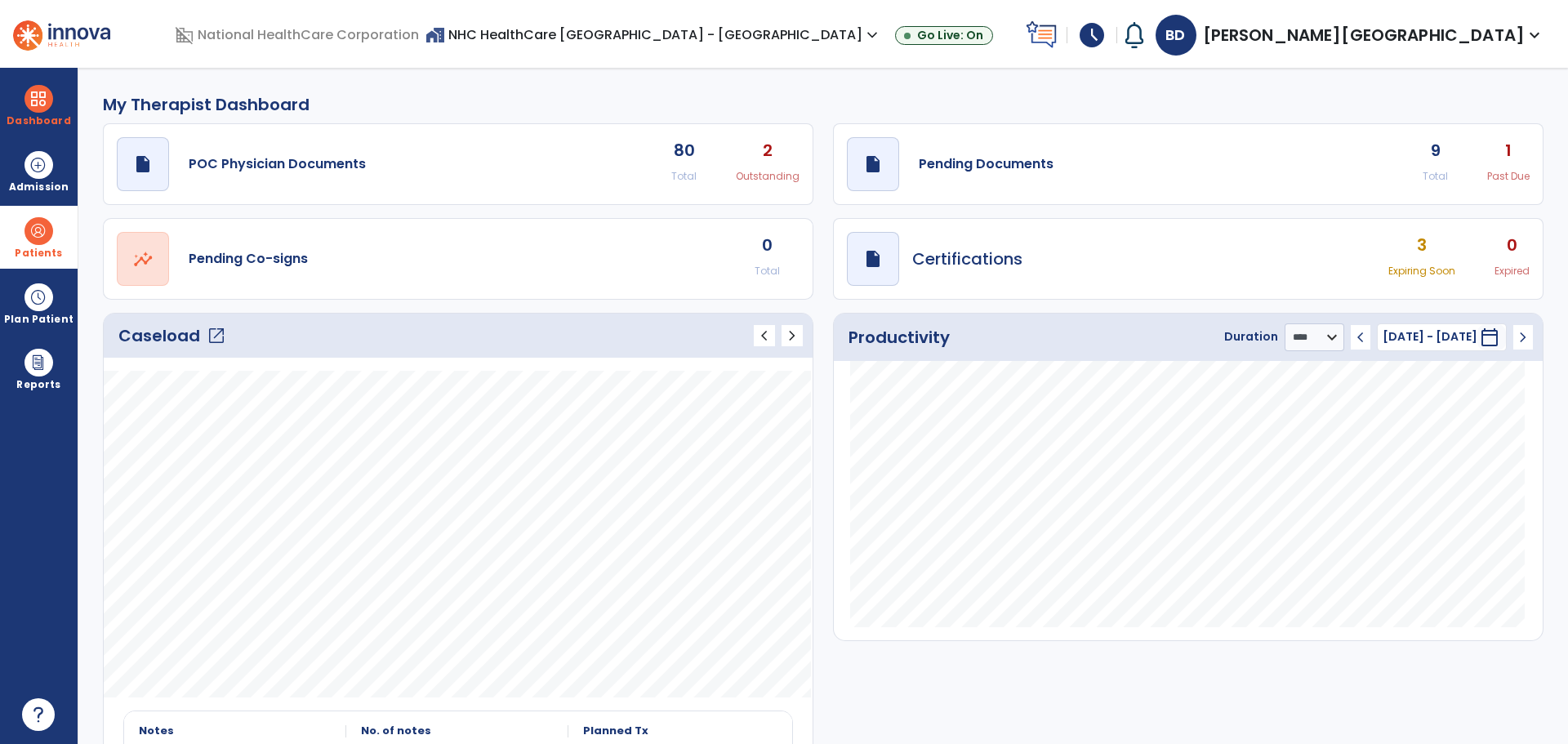 click on "Patients" at bounding box center [38, 253] 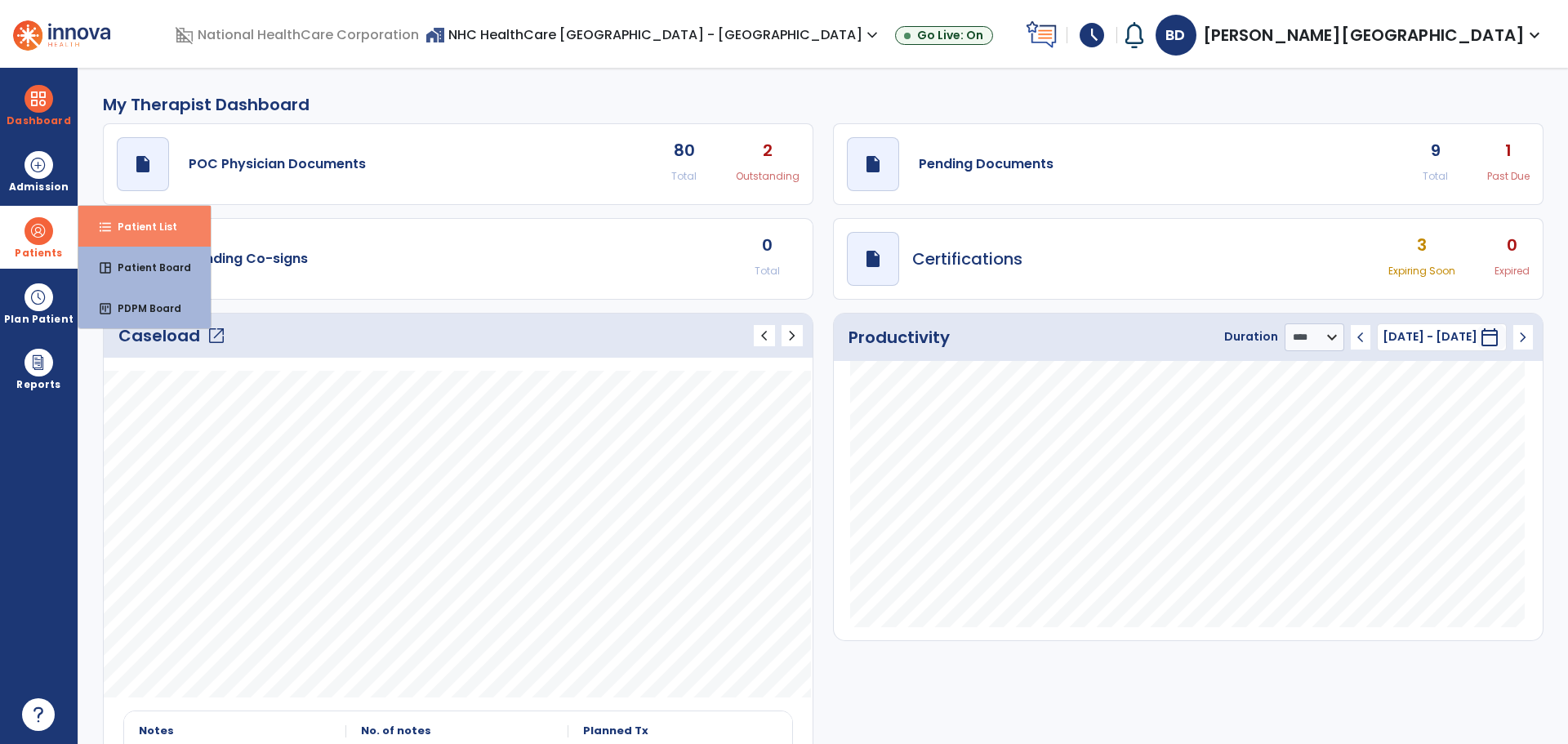 click on "format_list_bulleted  Patient List" at bounding box center [145, 226] 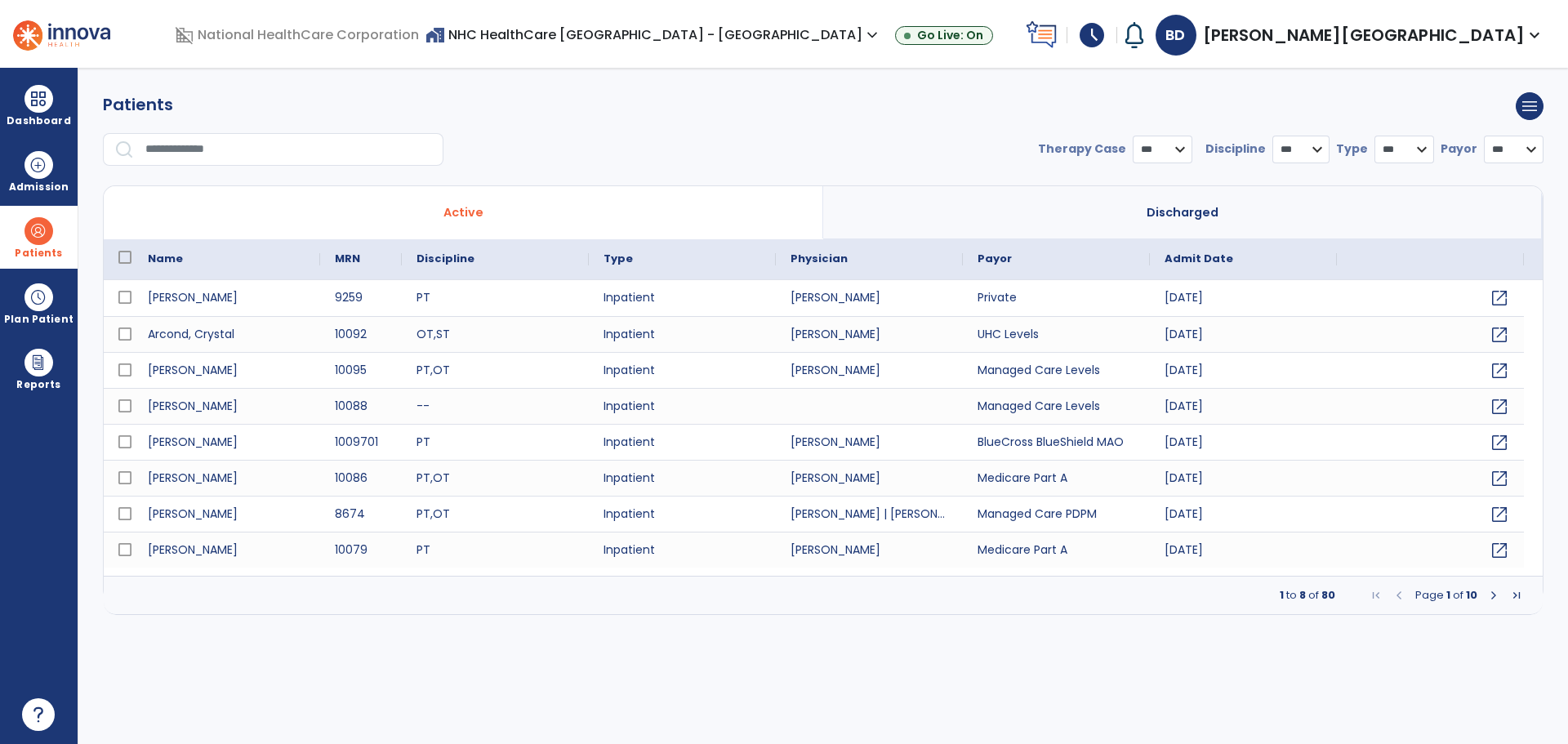 select on "***" 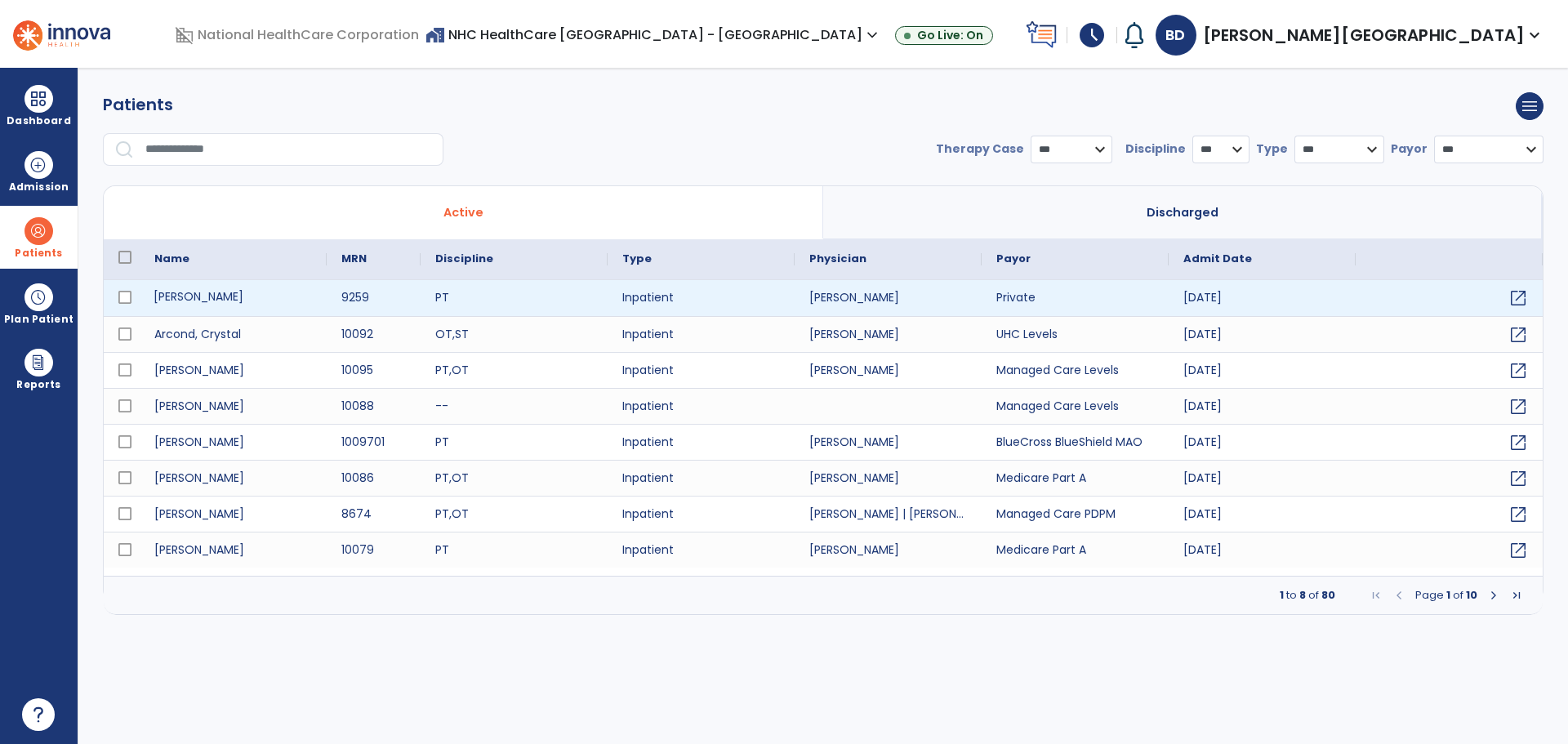 click on "[PERSON_NAME]" at bounding box center [233, 298] 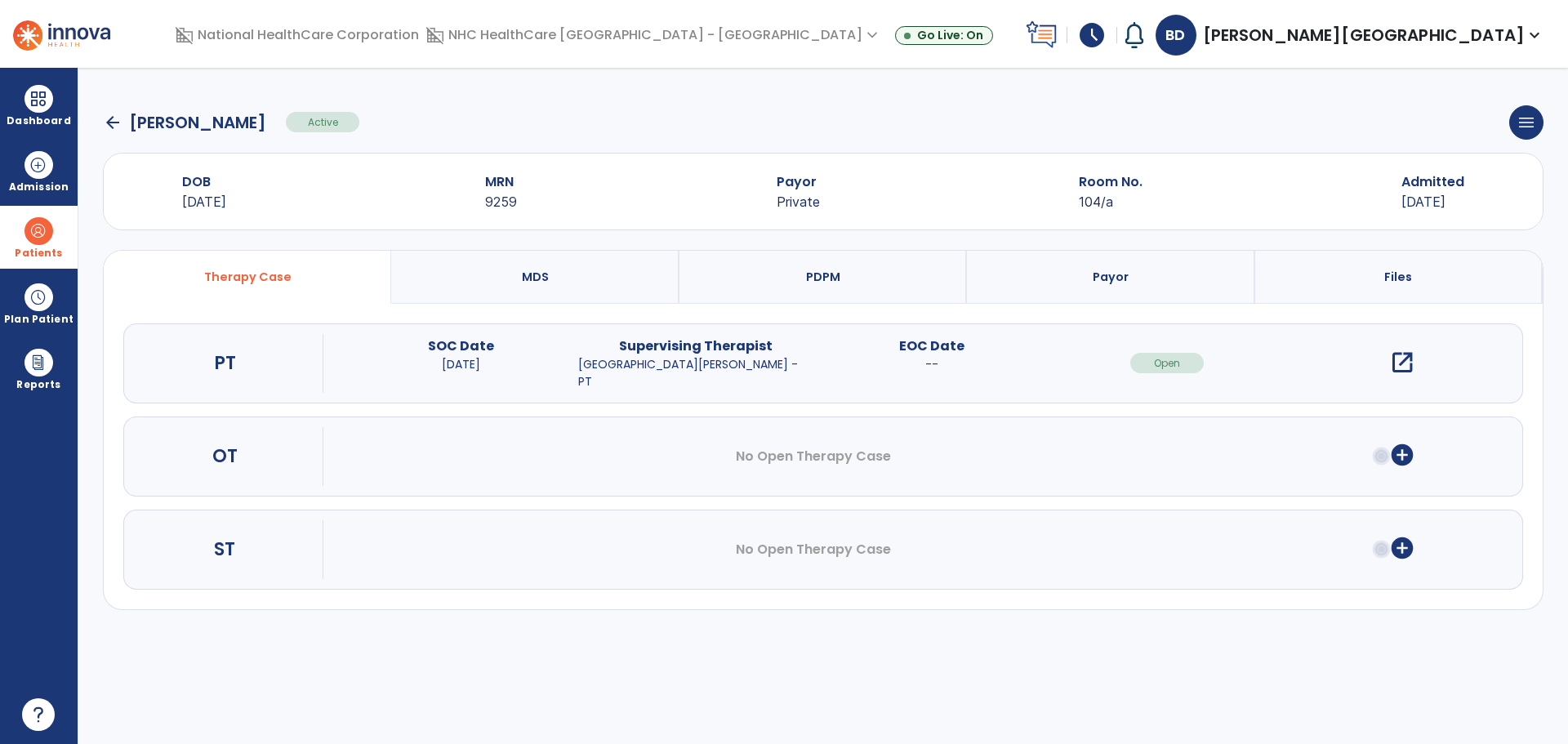 click on "open_in_new" at bounding box center [1402, 363] 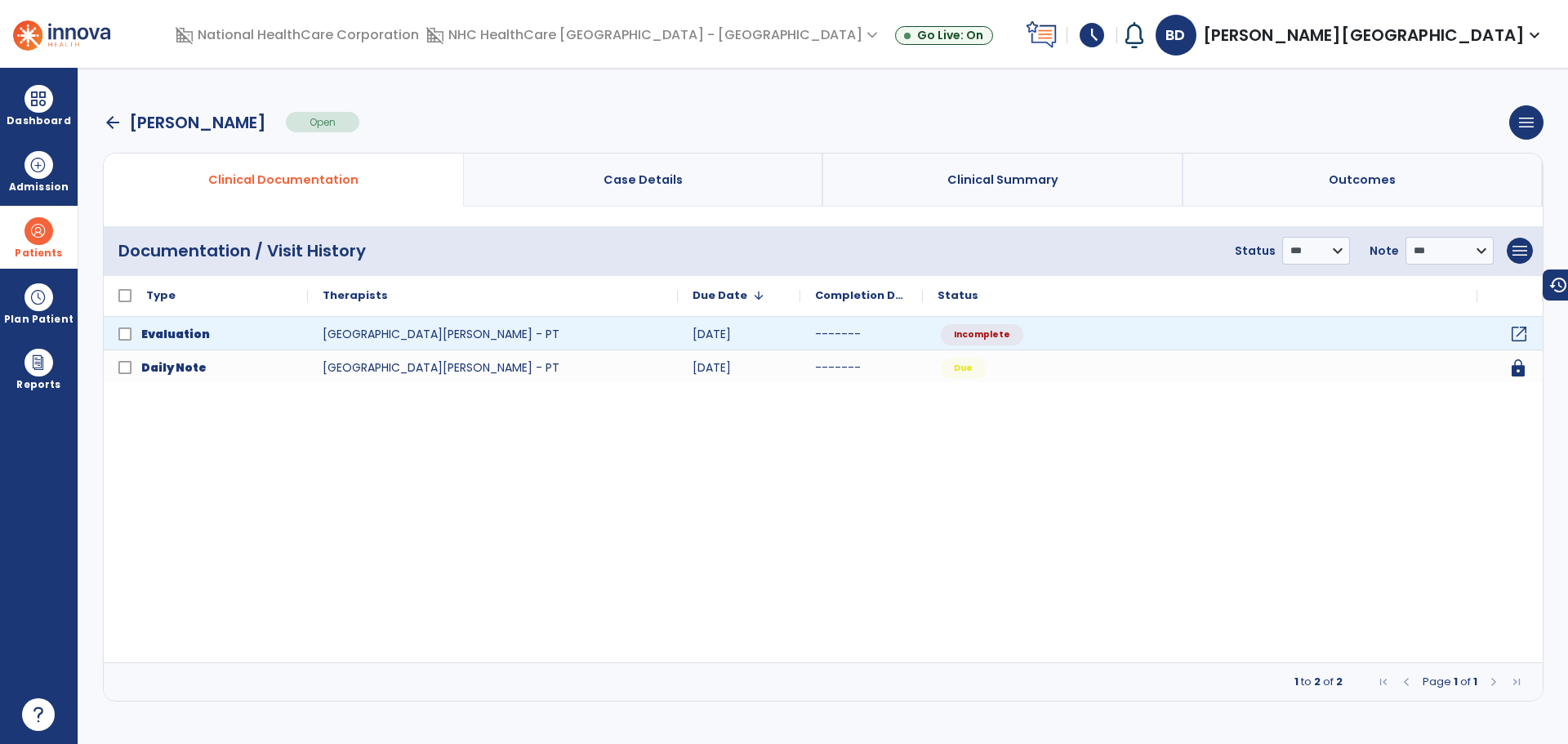 click on "open_in_new" 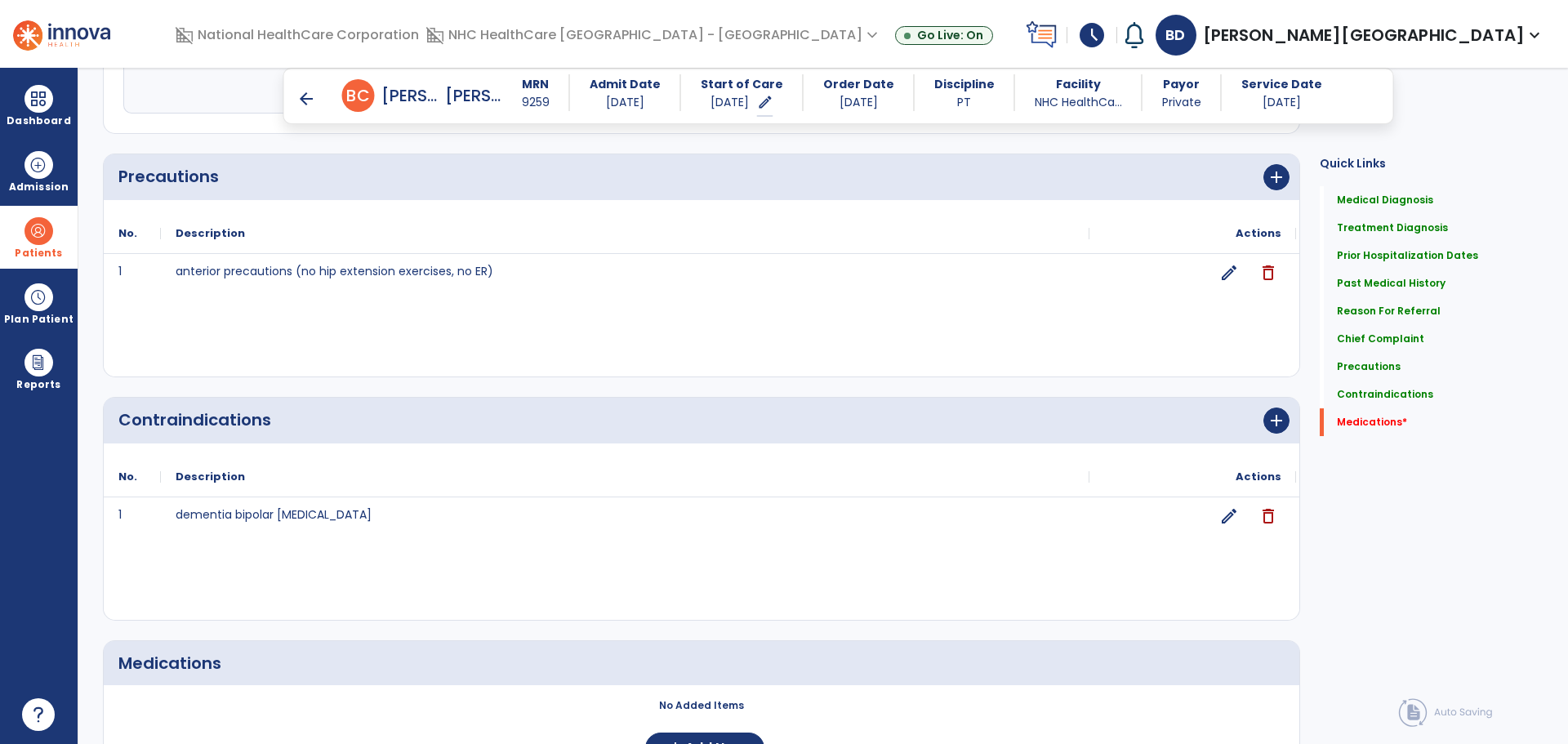 scroll, scrollTop: 1642, scrollLeft: 0, axis: vertical 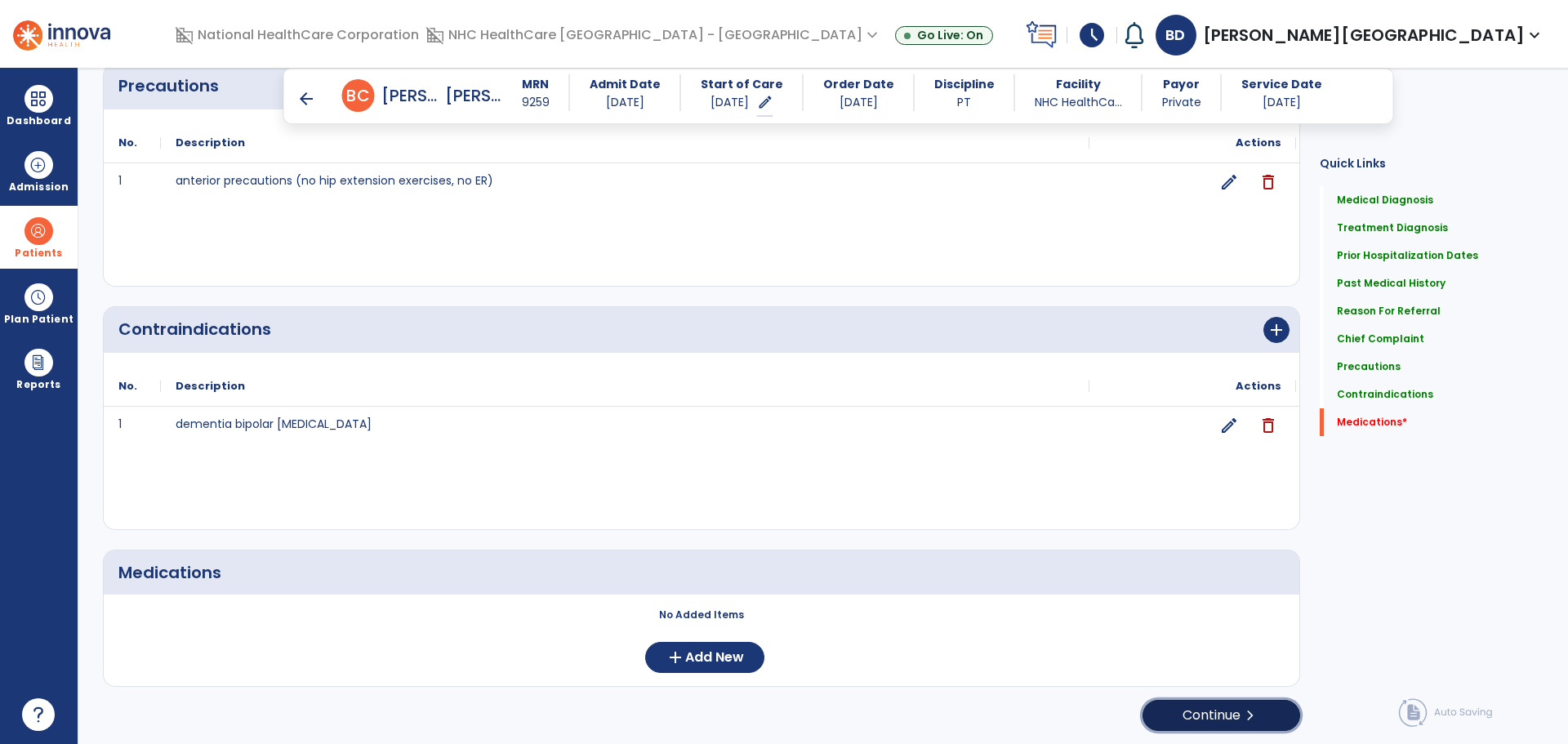 click on "Continue  chevron_right" 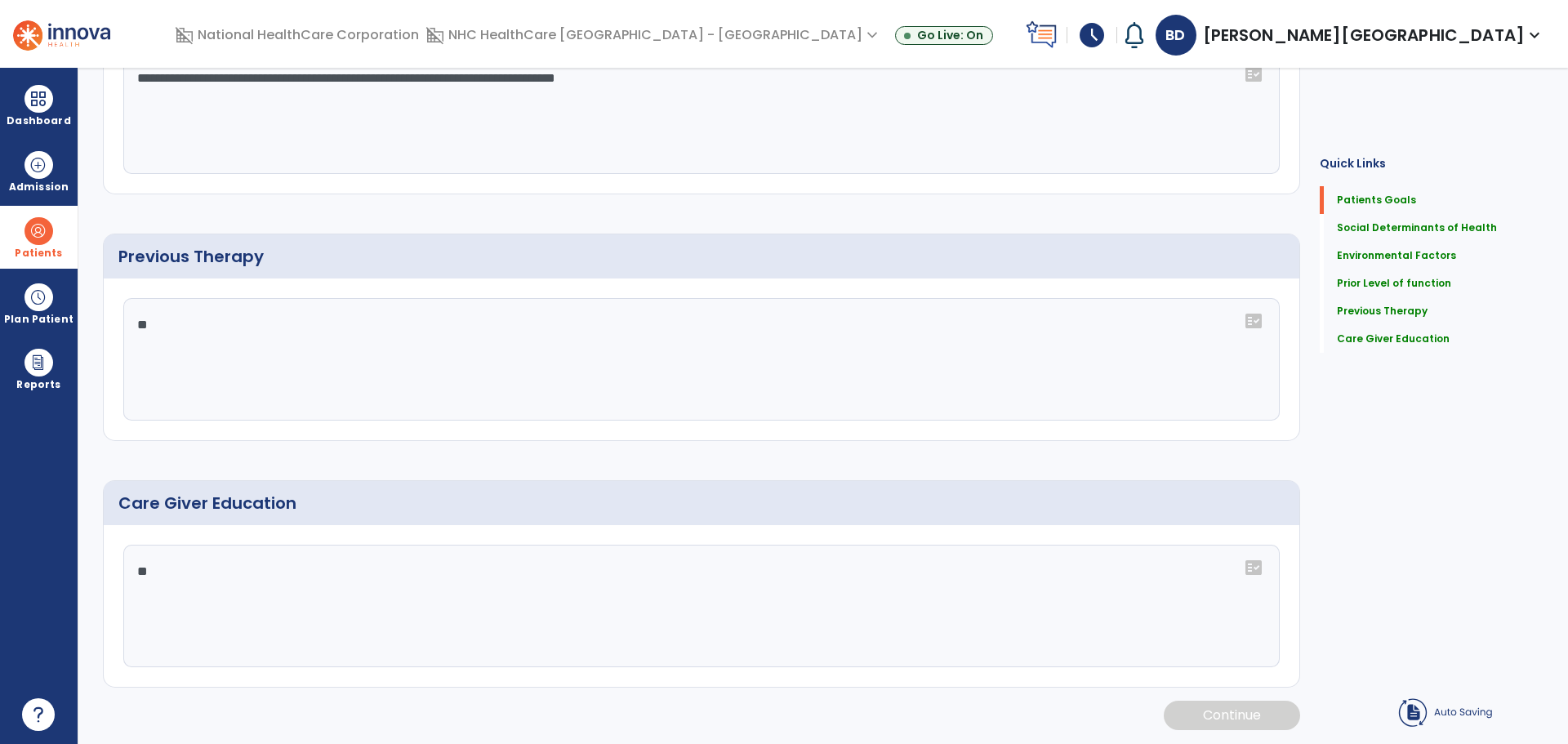 scroll, scrollTop: 0, scrollLeft: 0, axis: both 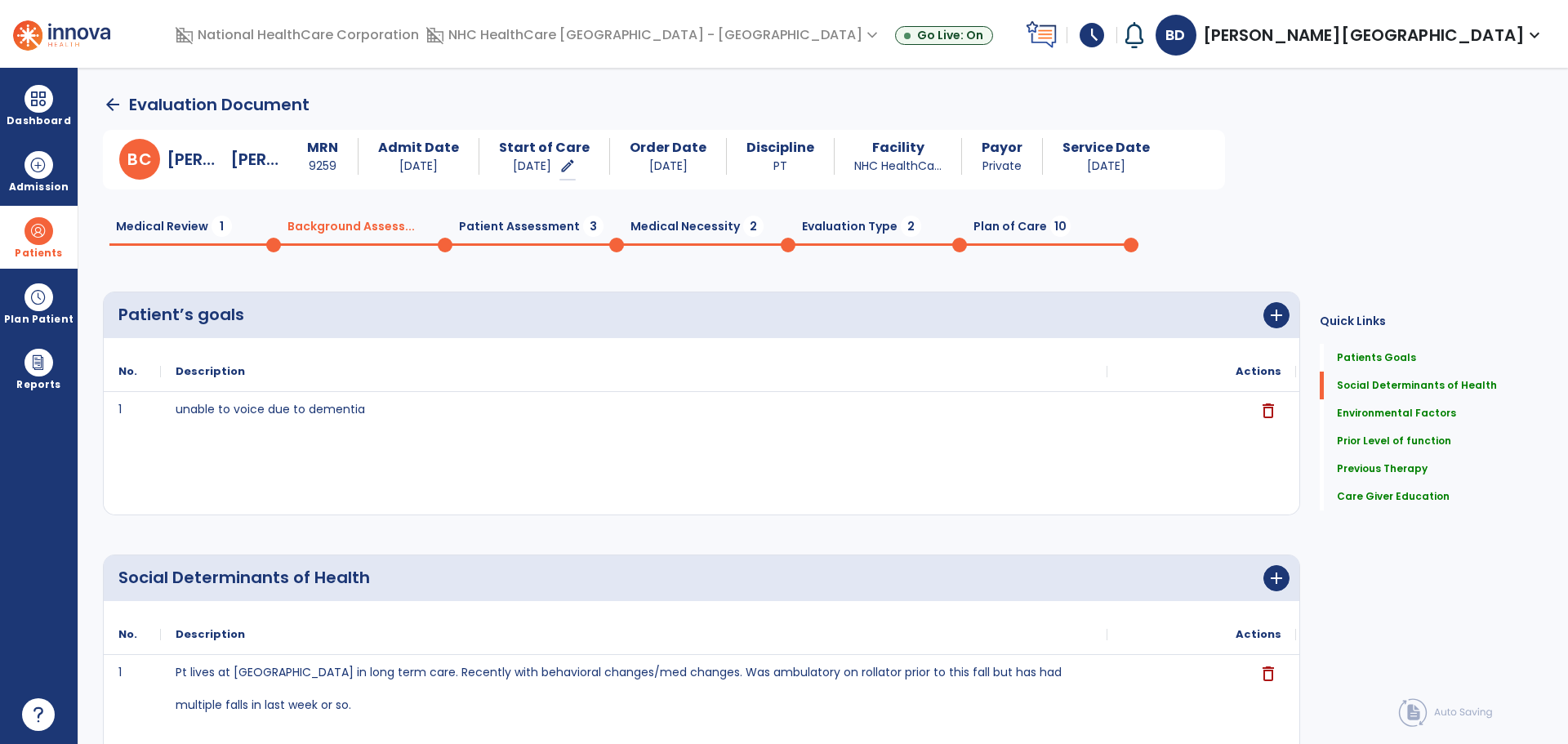 click on "1 unable to voice due to dementia delete" 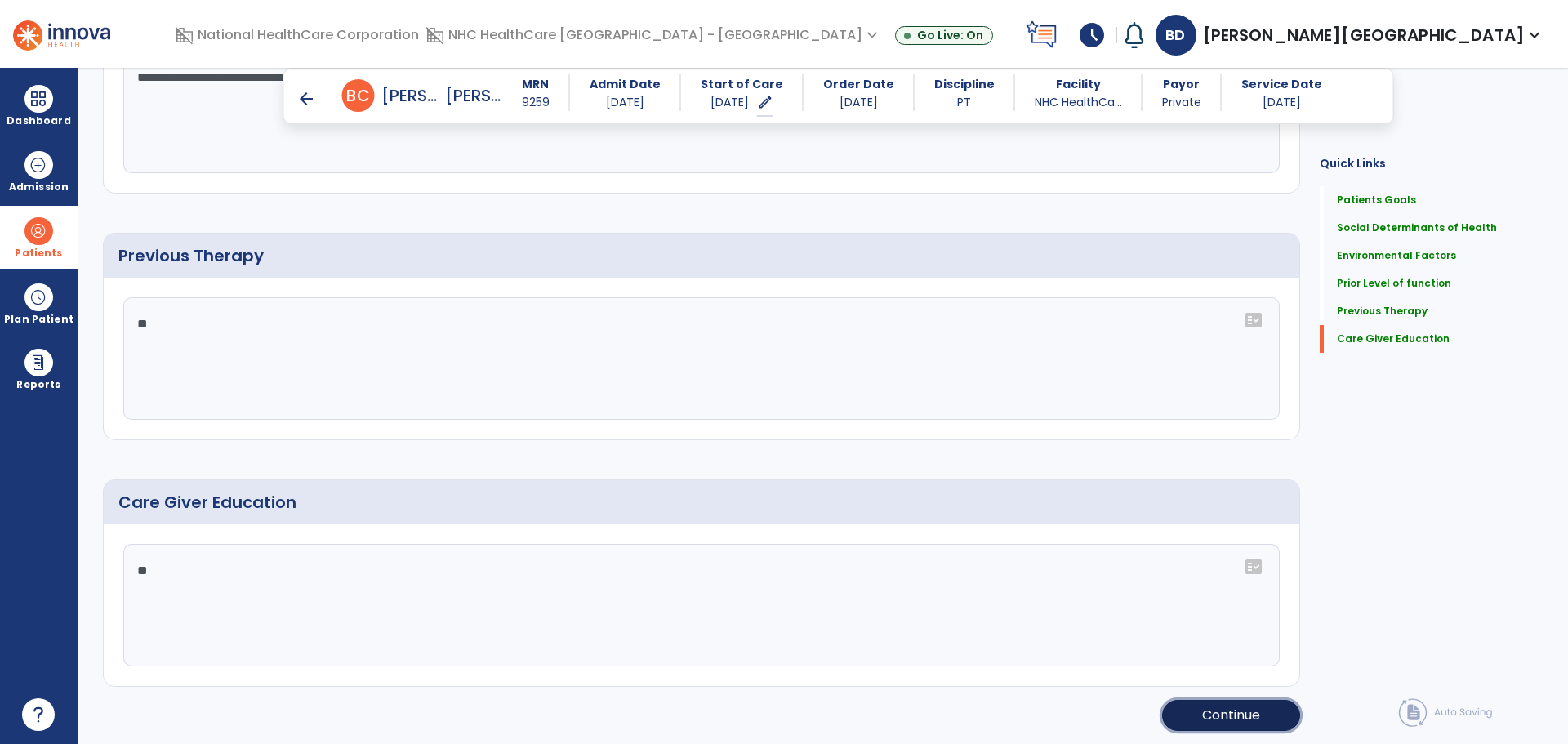click on "Continue" 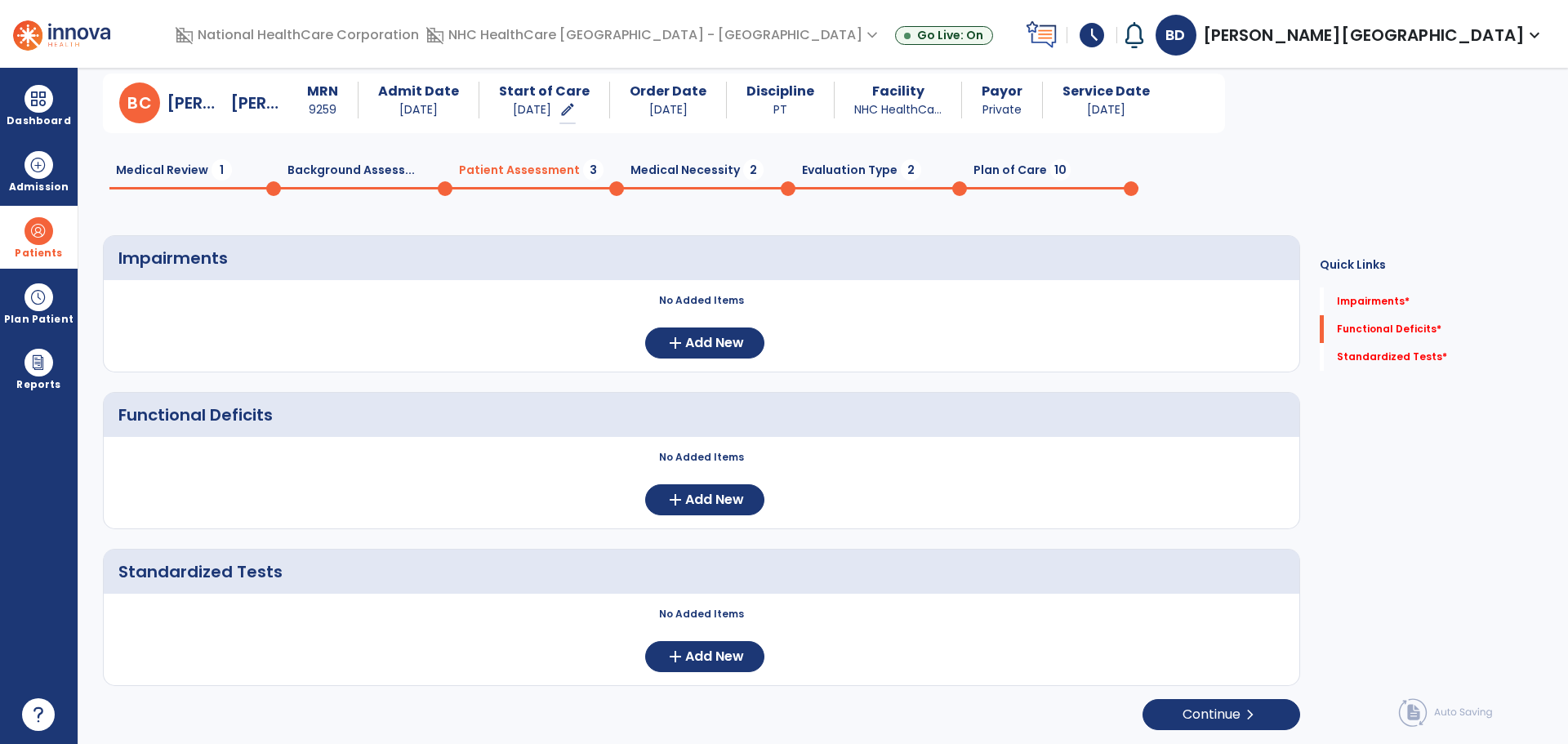 scroll, scrollTop: 41, scrollLeft: 0, axis: vertical 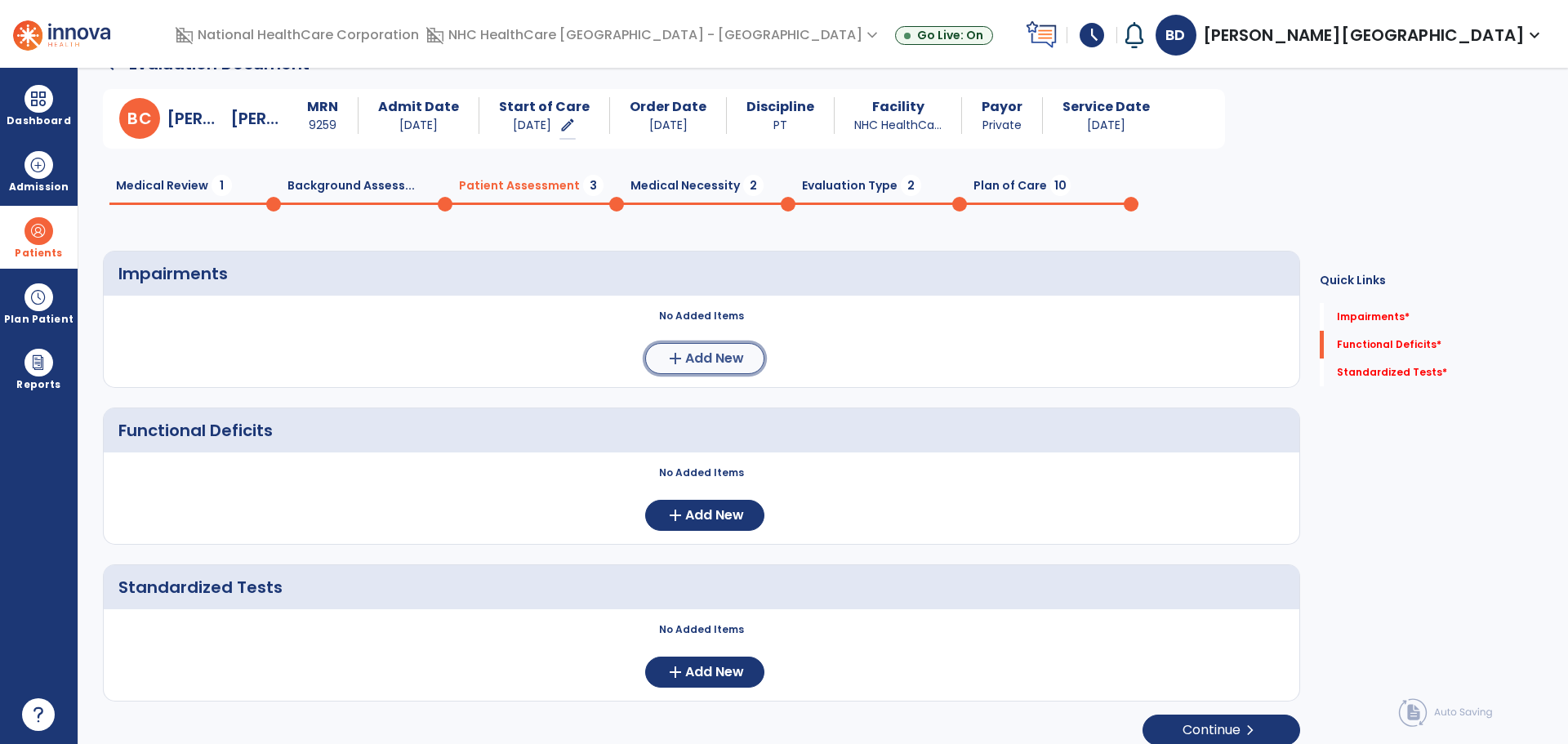 click on "Add New" 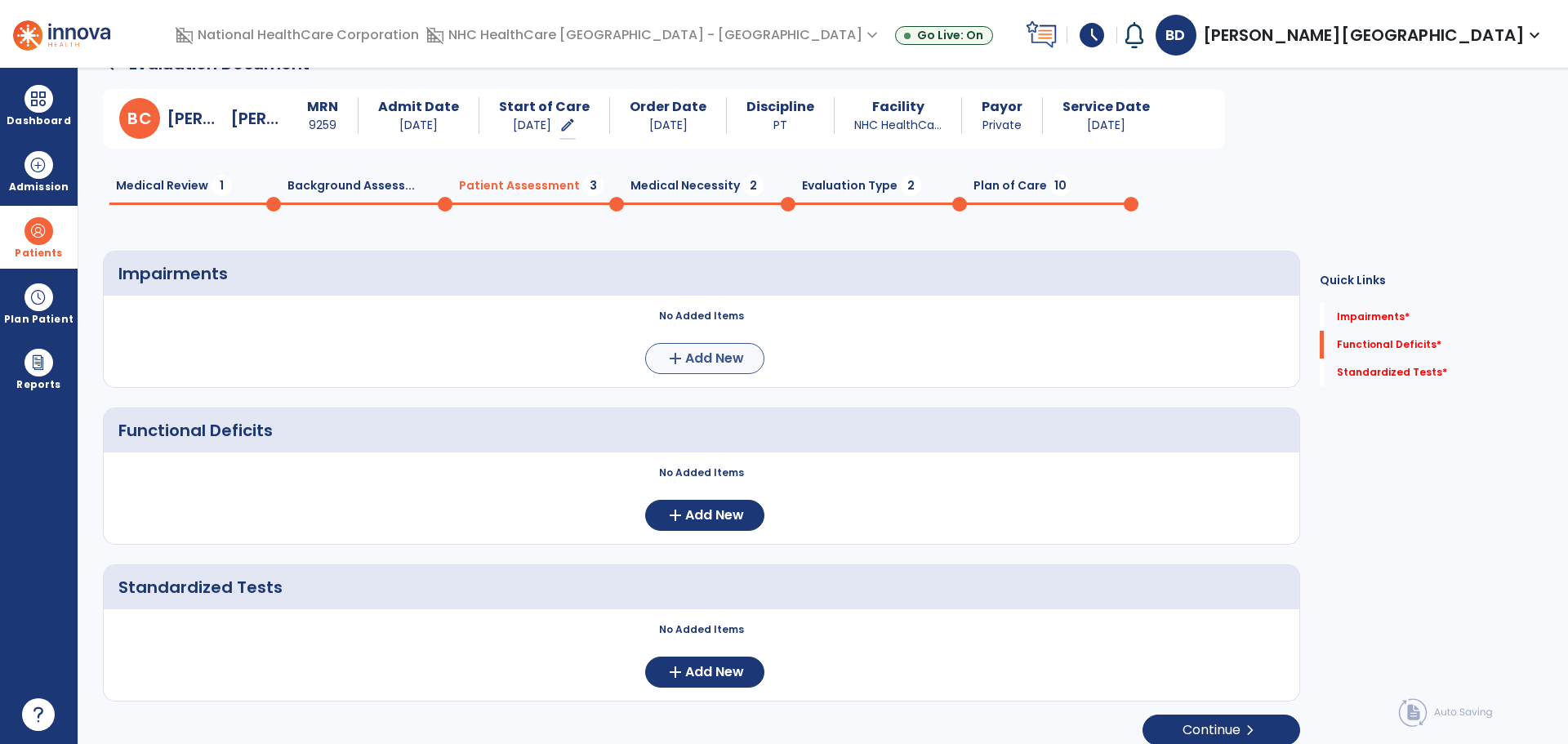 scroll, scrollTop: 0, scrollLeft: 0, axis: both 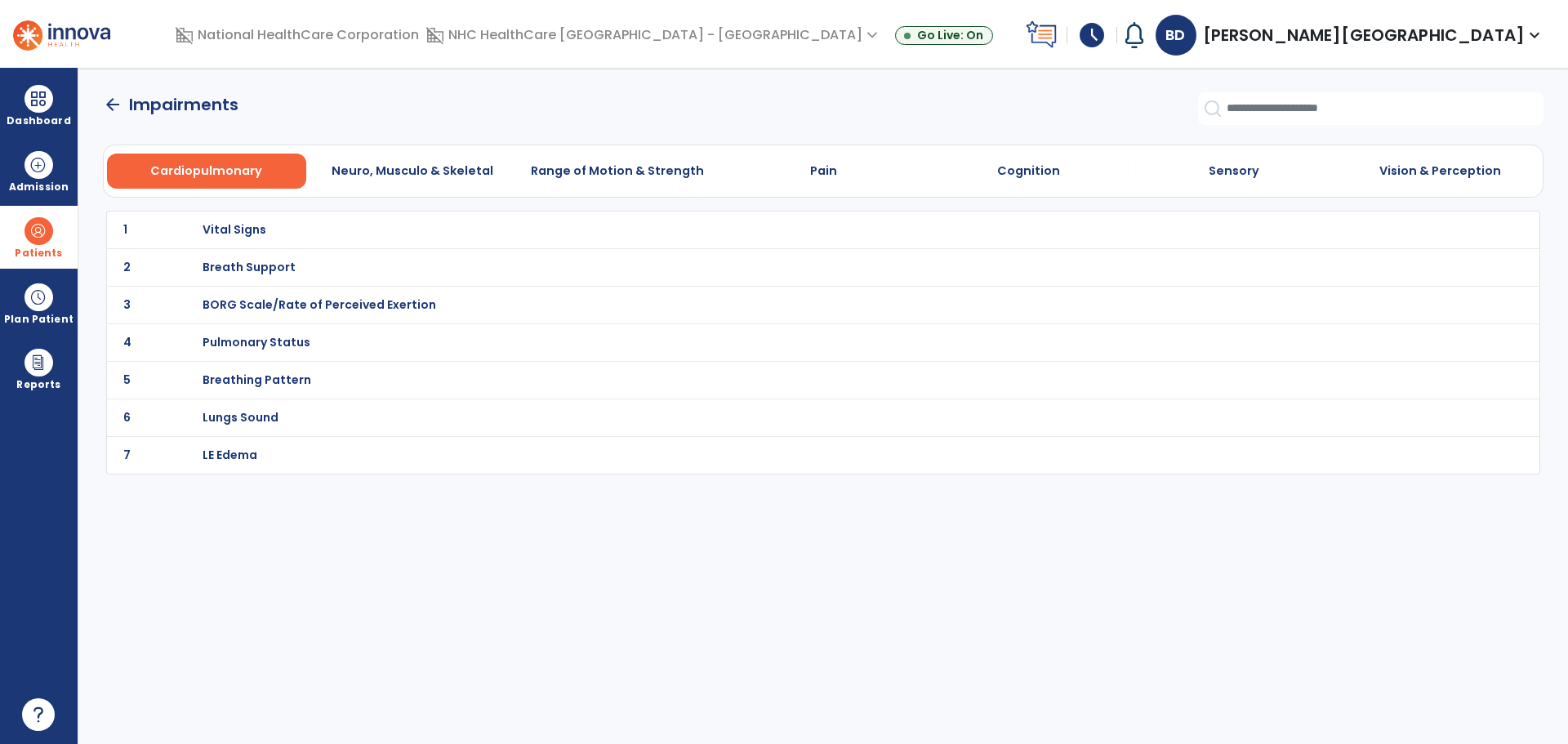 click on "Vital Signs" at bounding box center [786, 229] 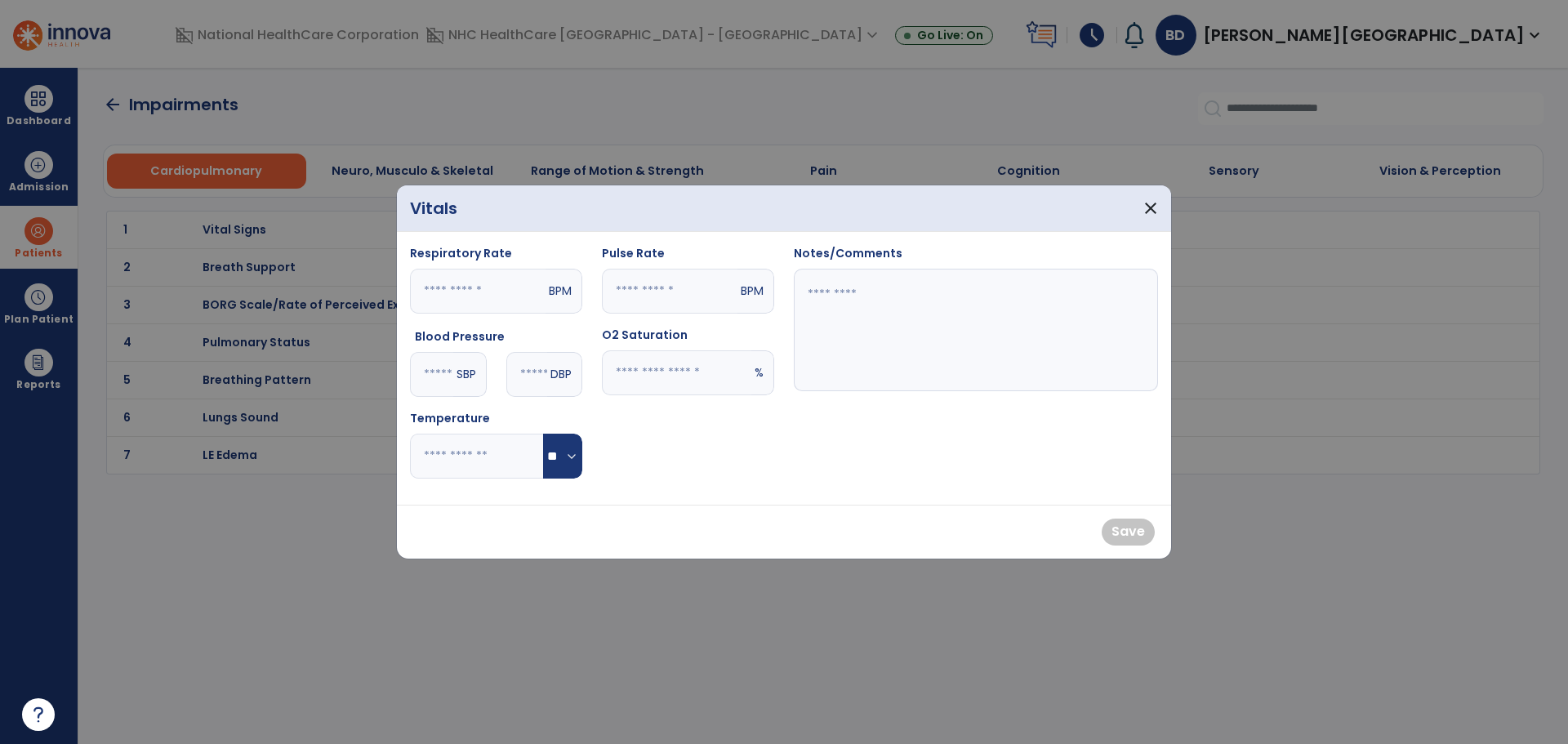 click at bounding box center (478, 291) 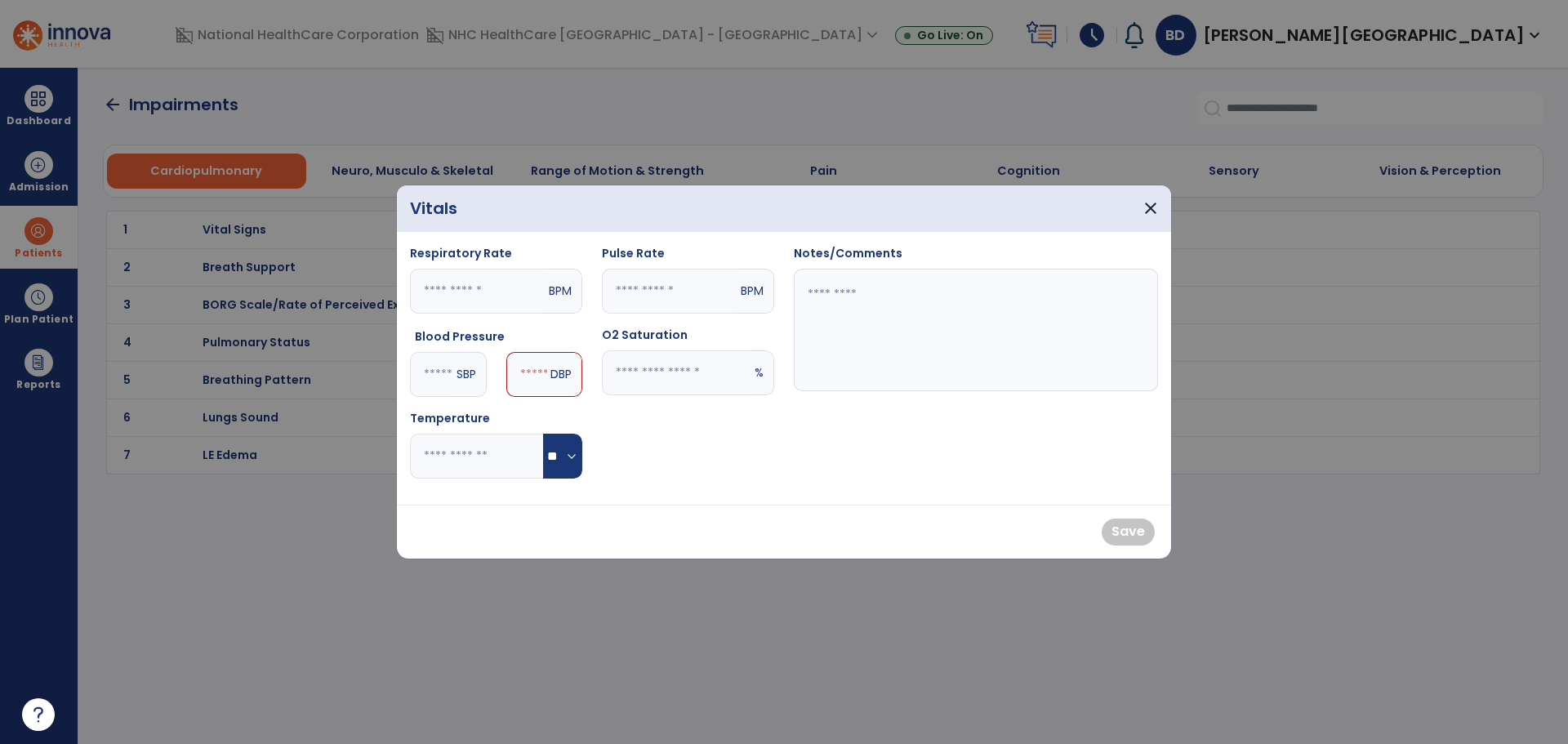 type on "***" 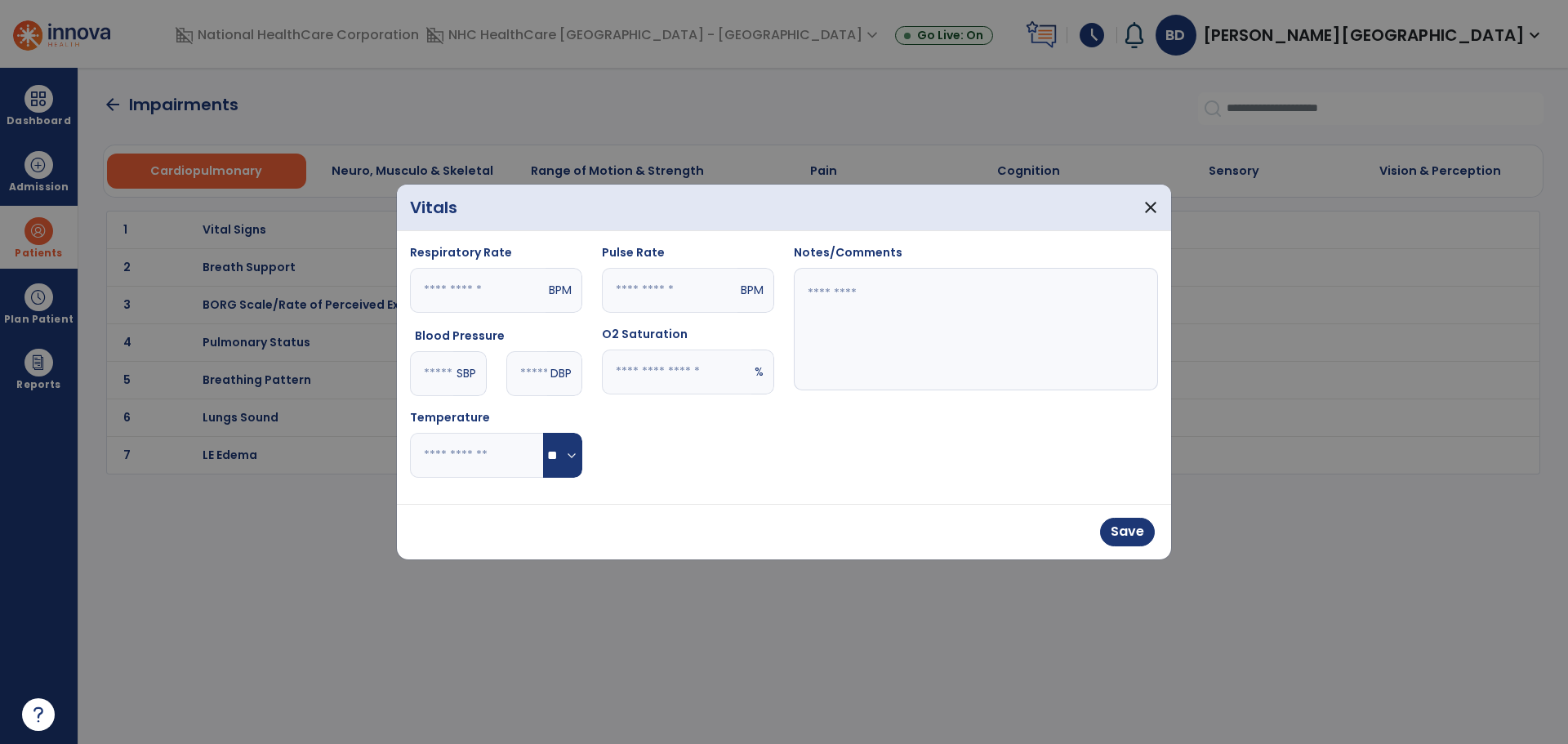 type on "**" 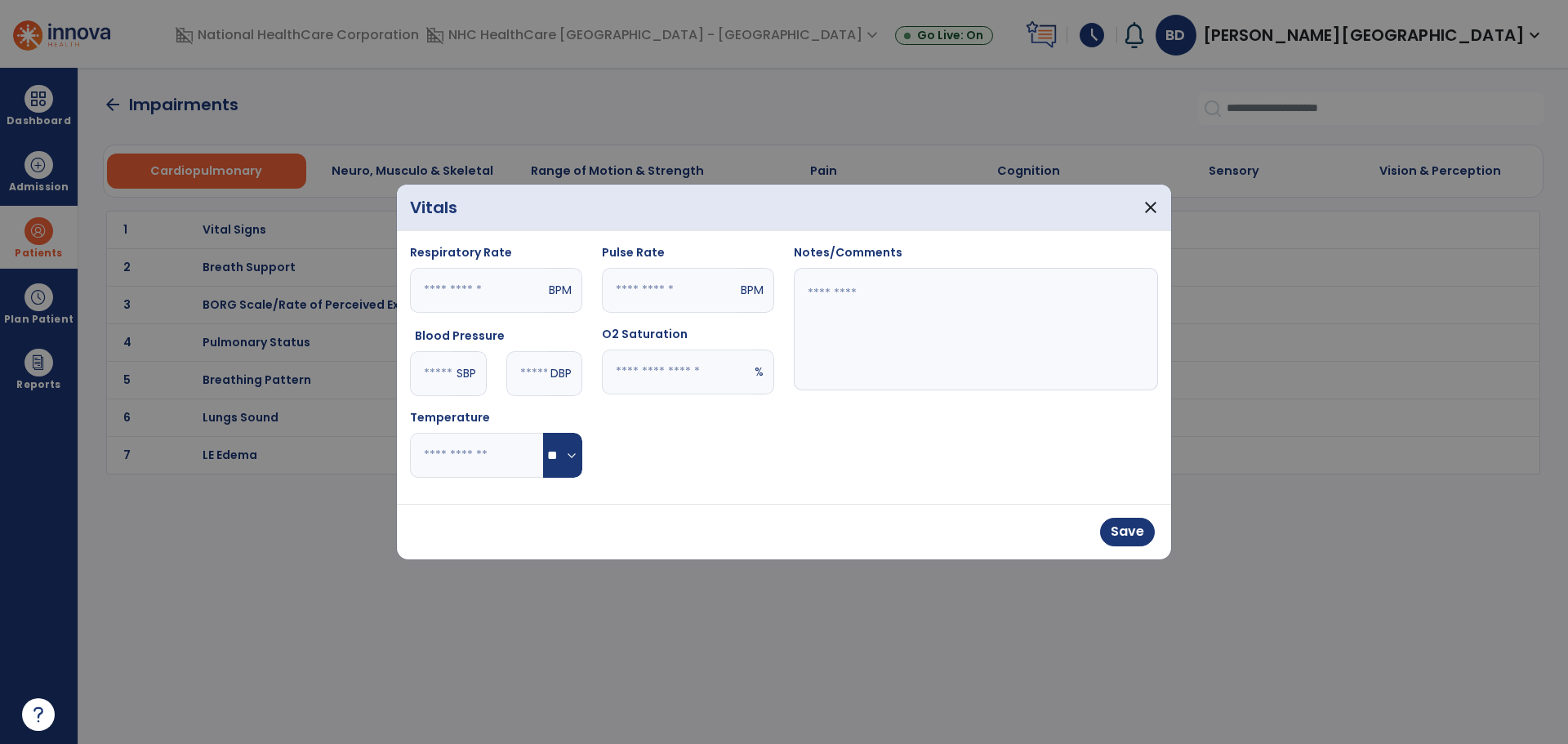 click at bounding box center (676, 372) 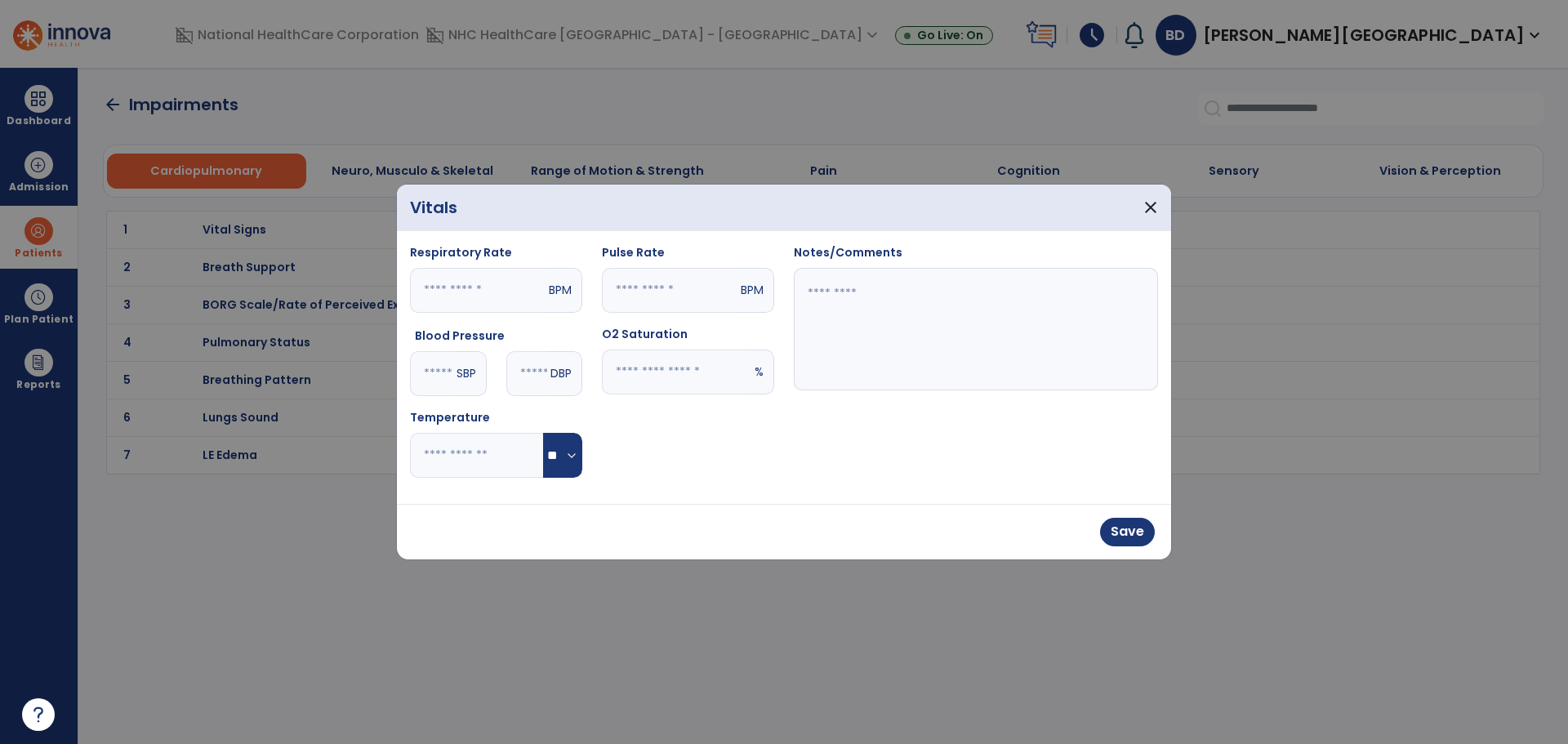 type on "**" 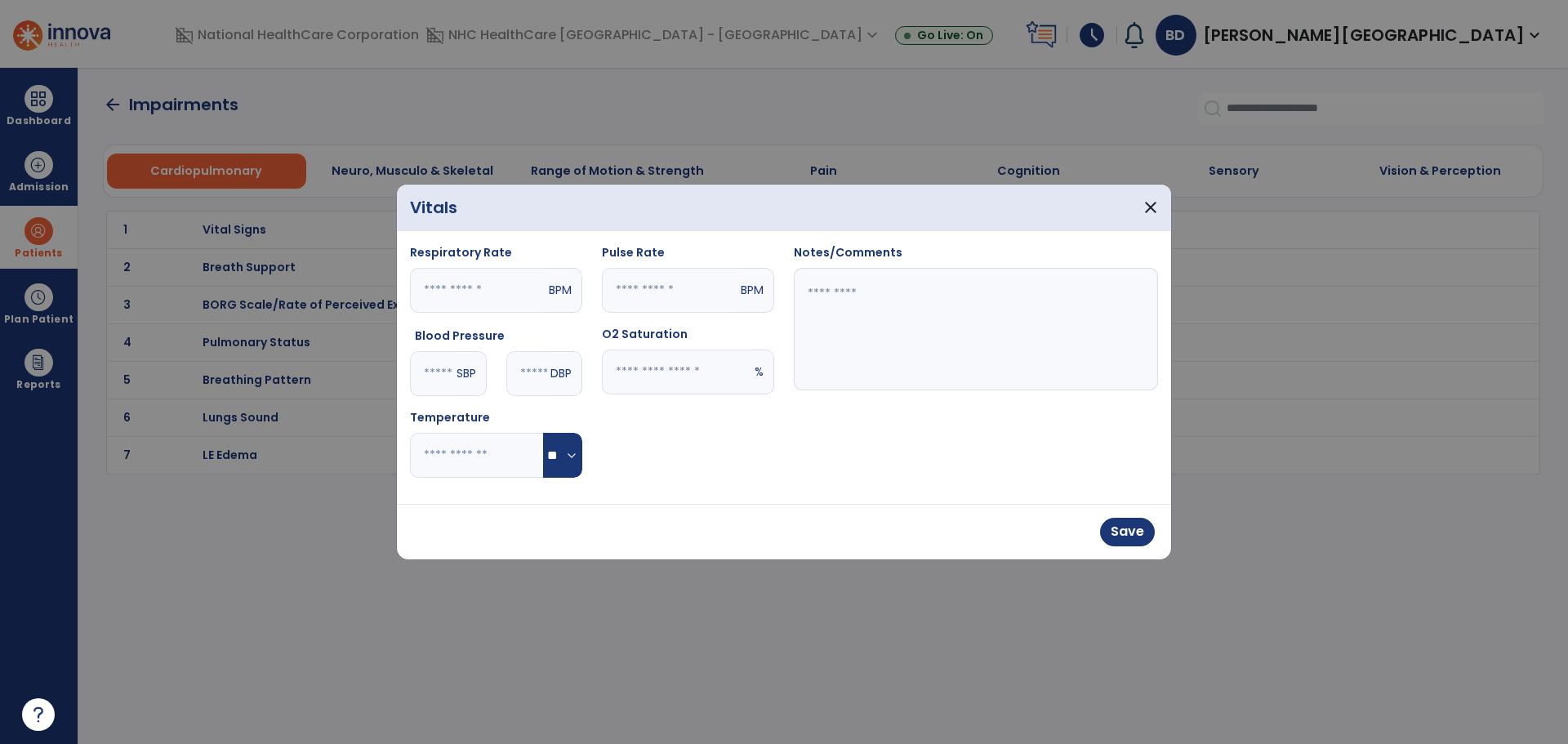 click at bounding box center (670, 290) 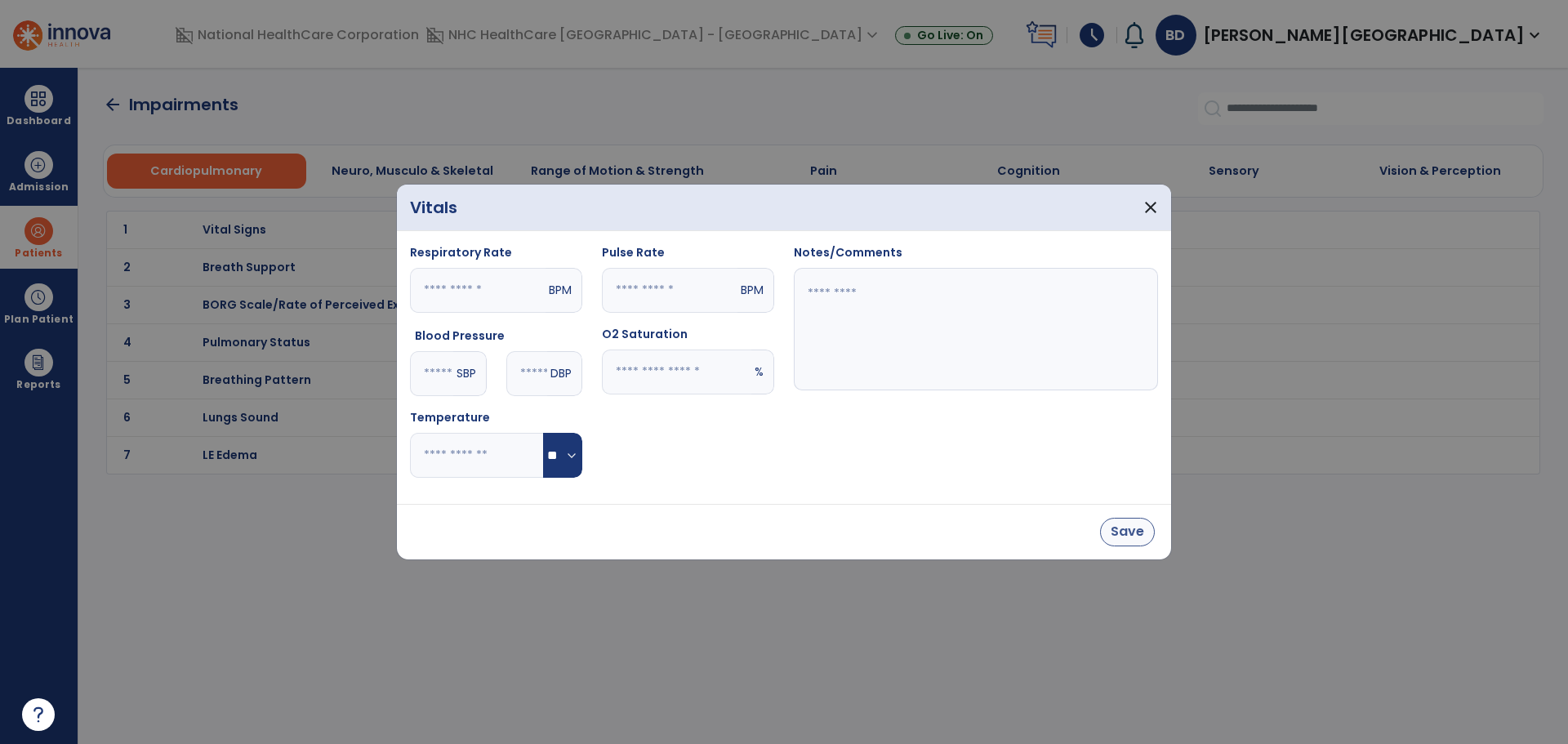 type on "**" 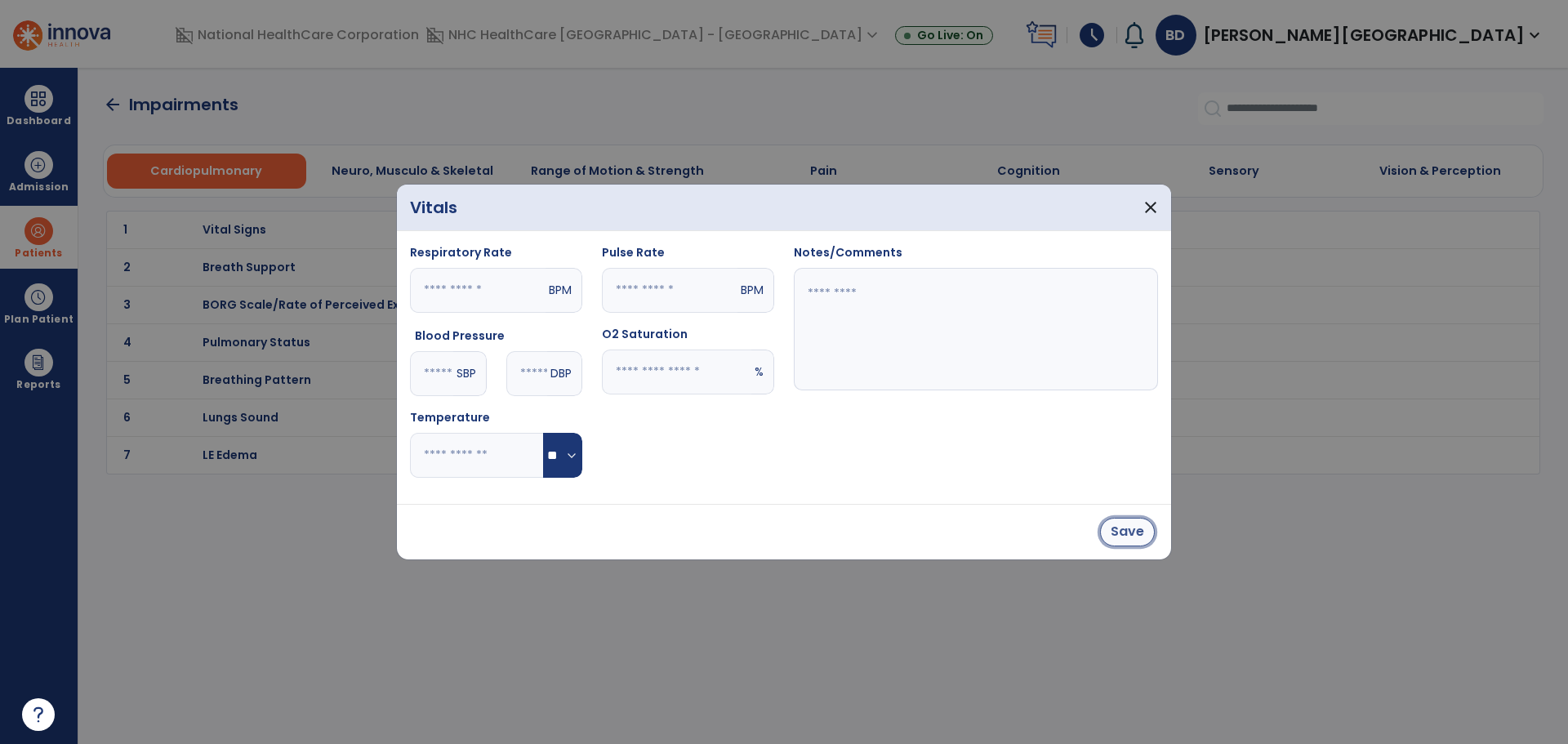 click on "Save" at bounding box center [1127, 532] 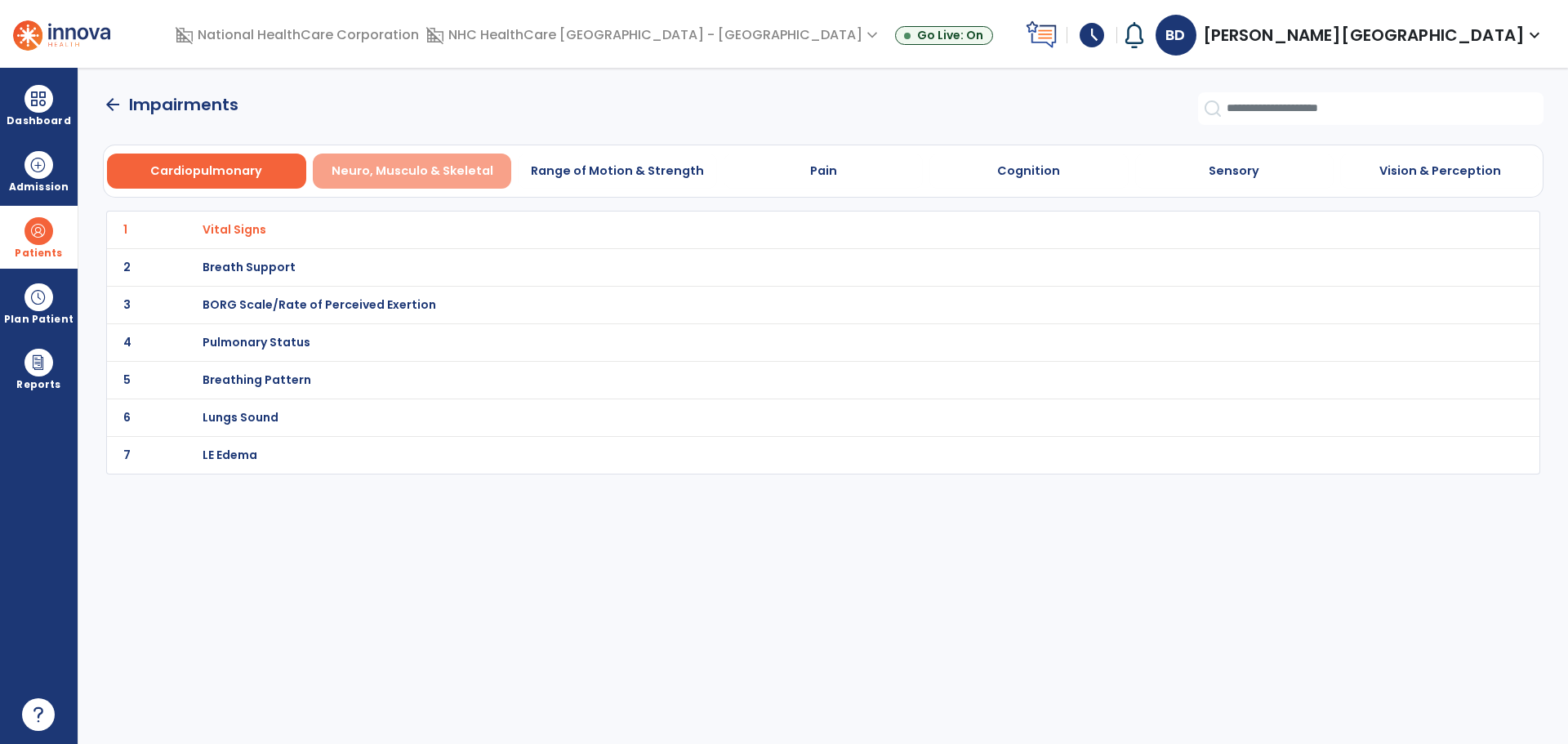 click on "Neuro, Musculo & Skeletal" at bounding box center [412, 171] 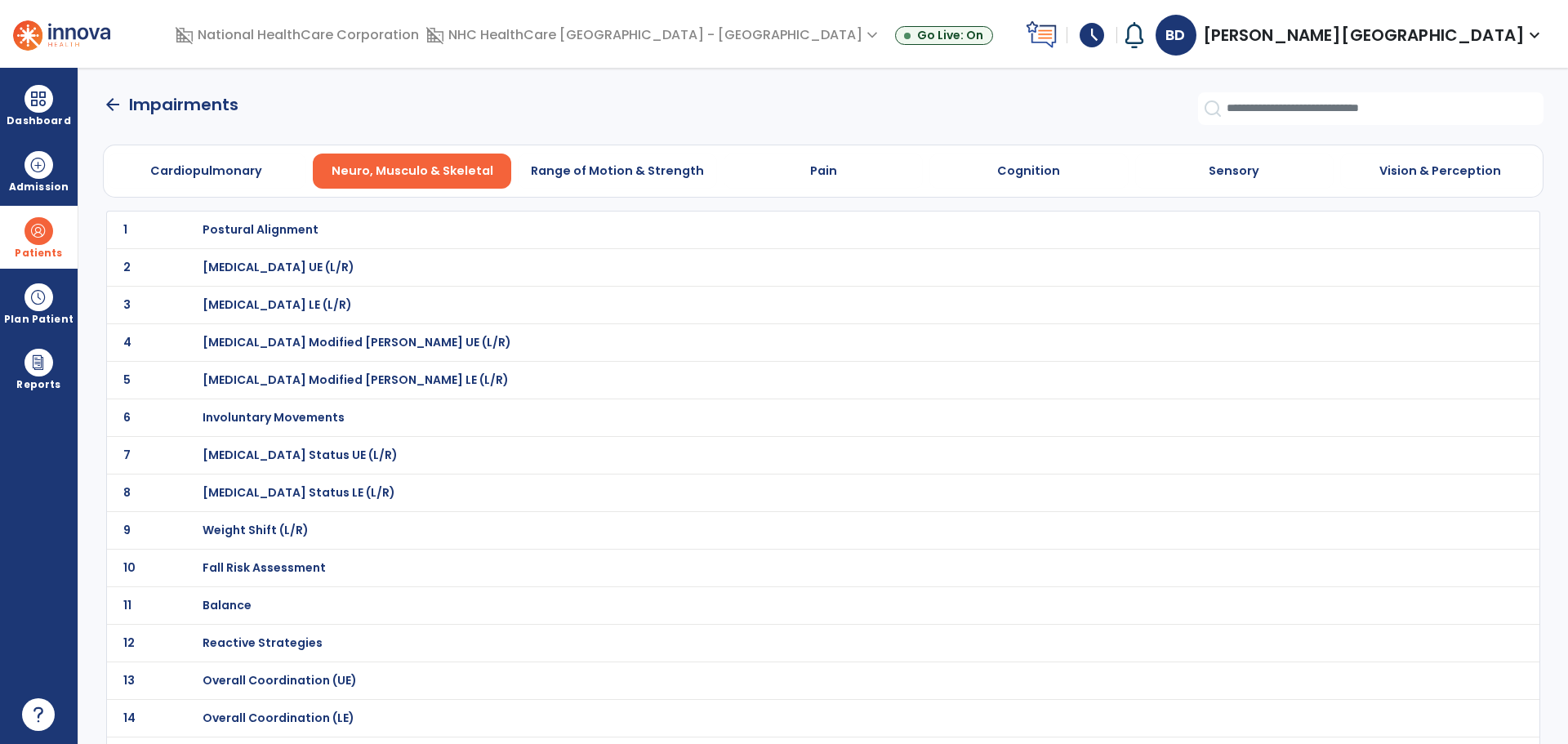 click on "Weight Bearing Status LE (L/R)" at bounding box center [261, 229] 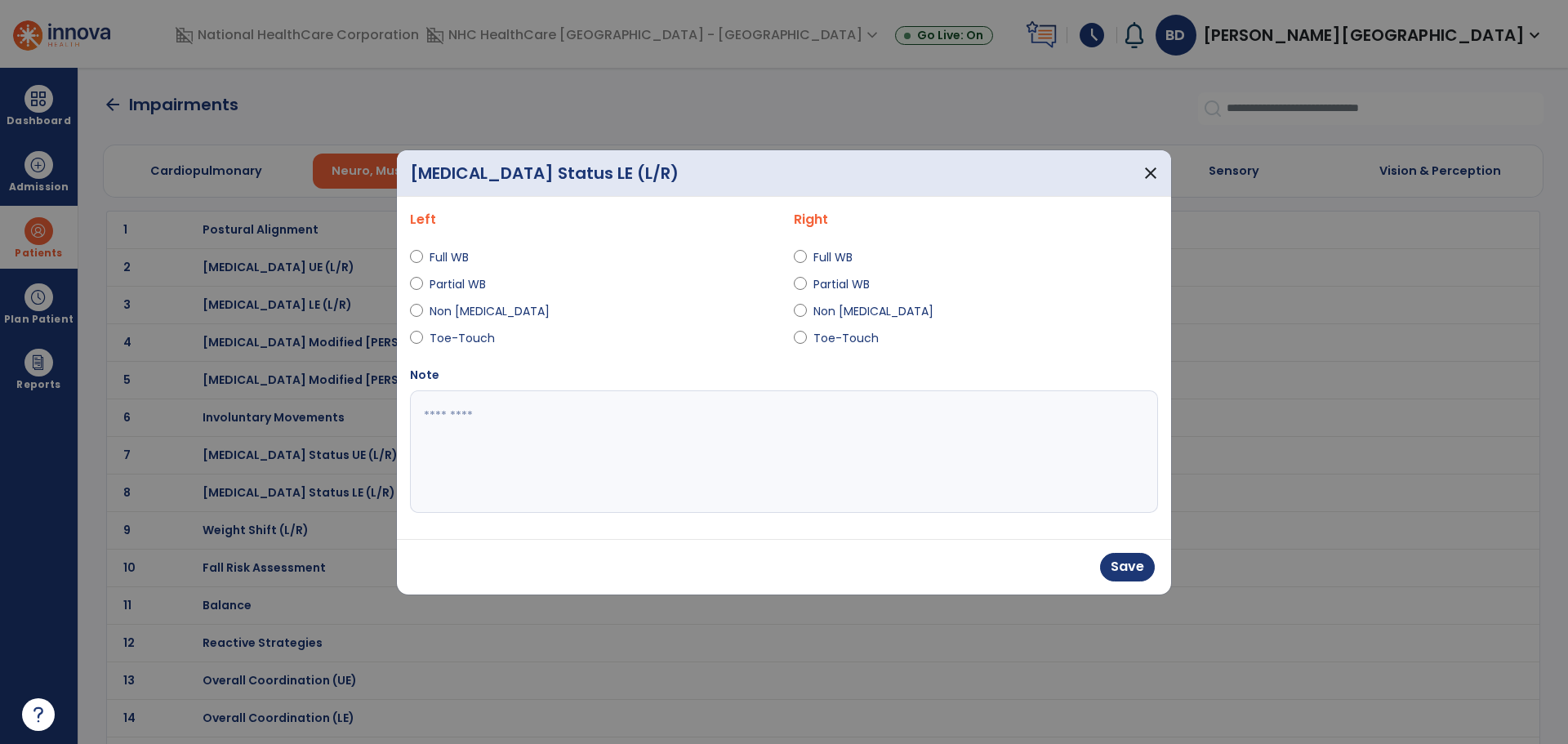 click at bounding box center [784, 452] 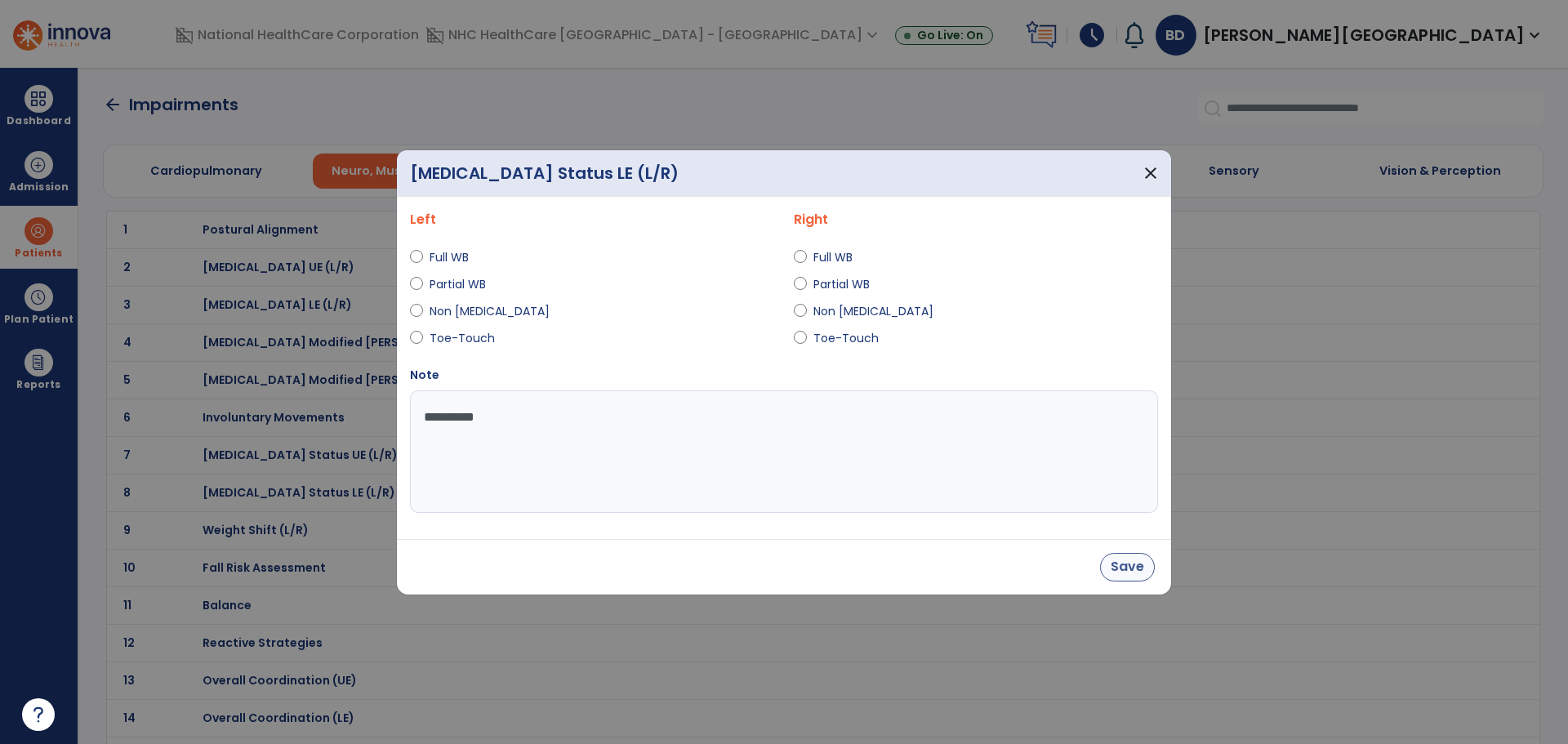 type on "**********" 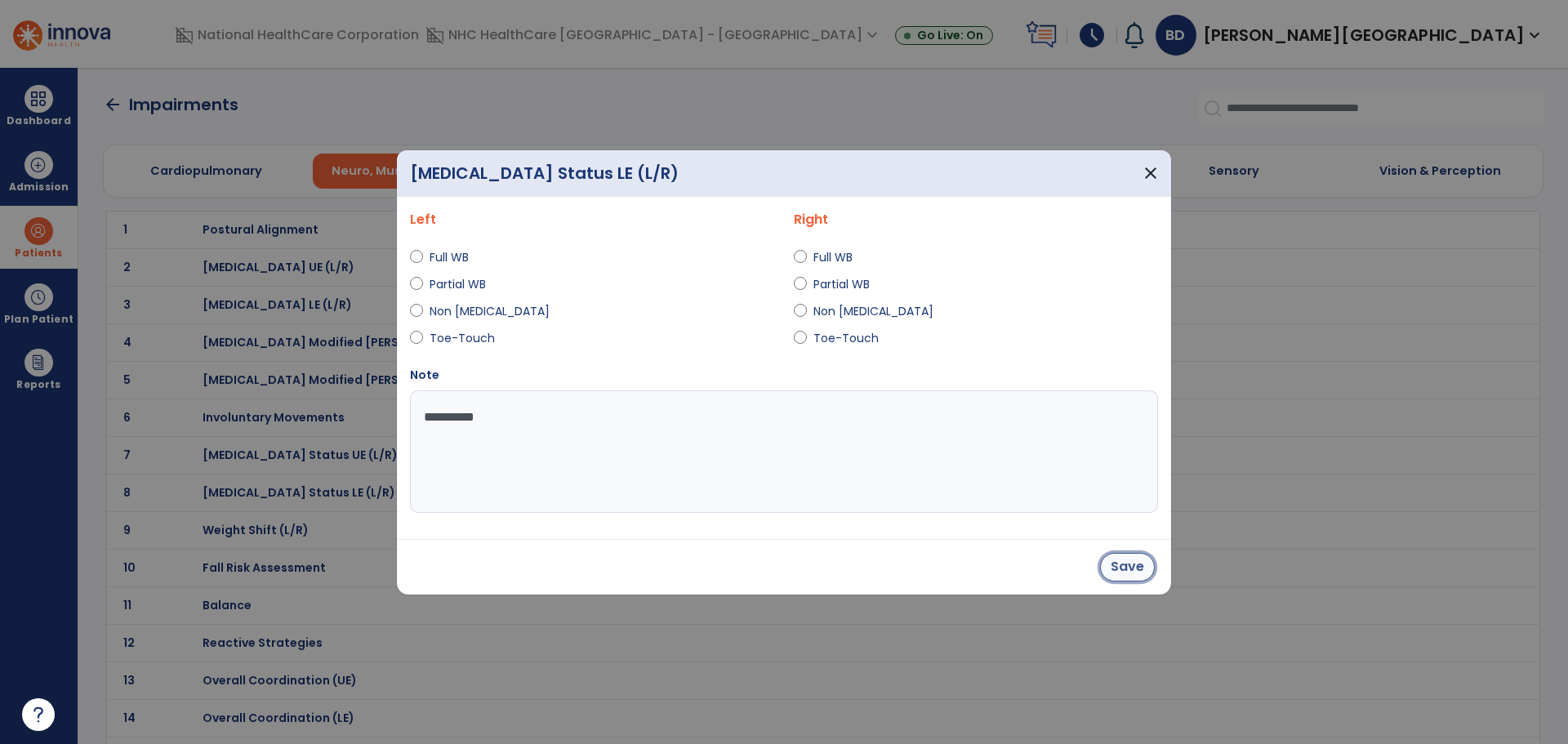 click on "Save" at bounding box center [1127, 567] 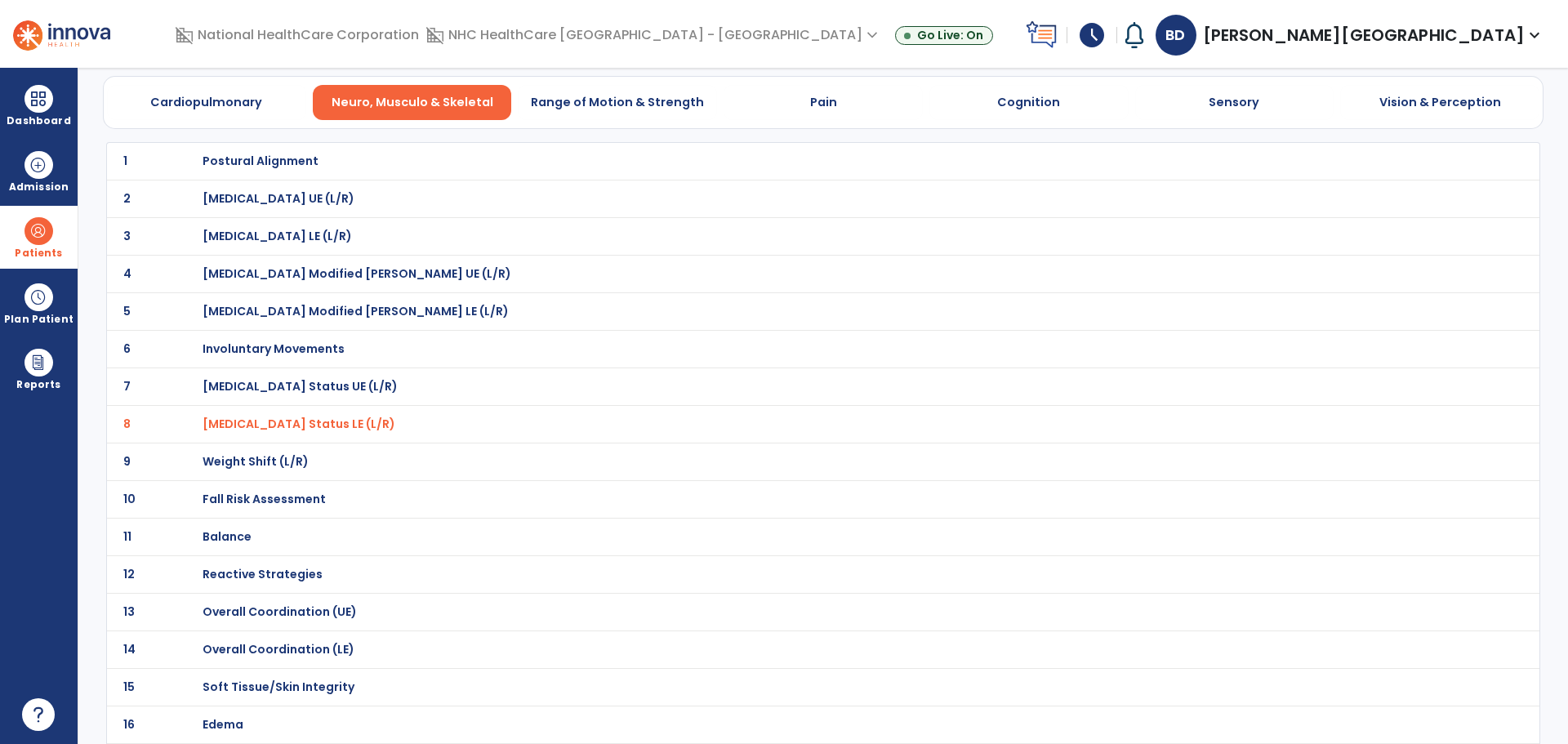 scroll, scrollTop: 163, scrollLeft: 0, axis: vertical 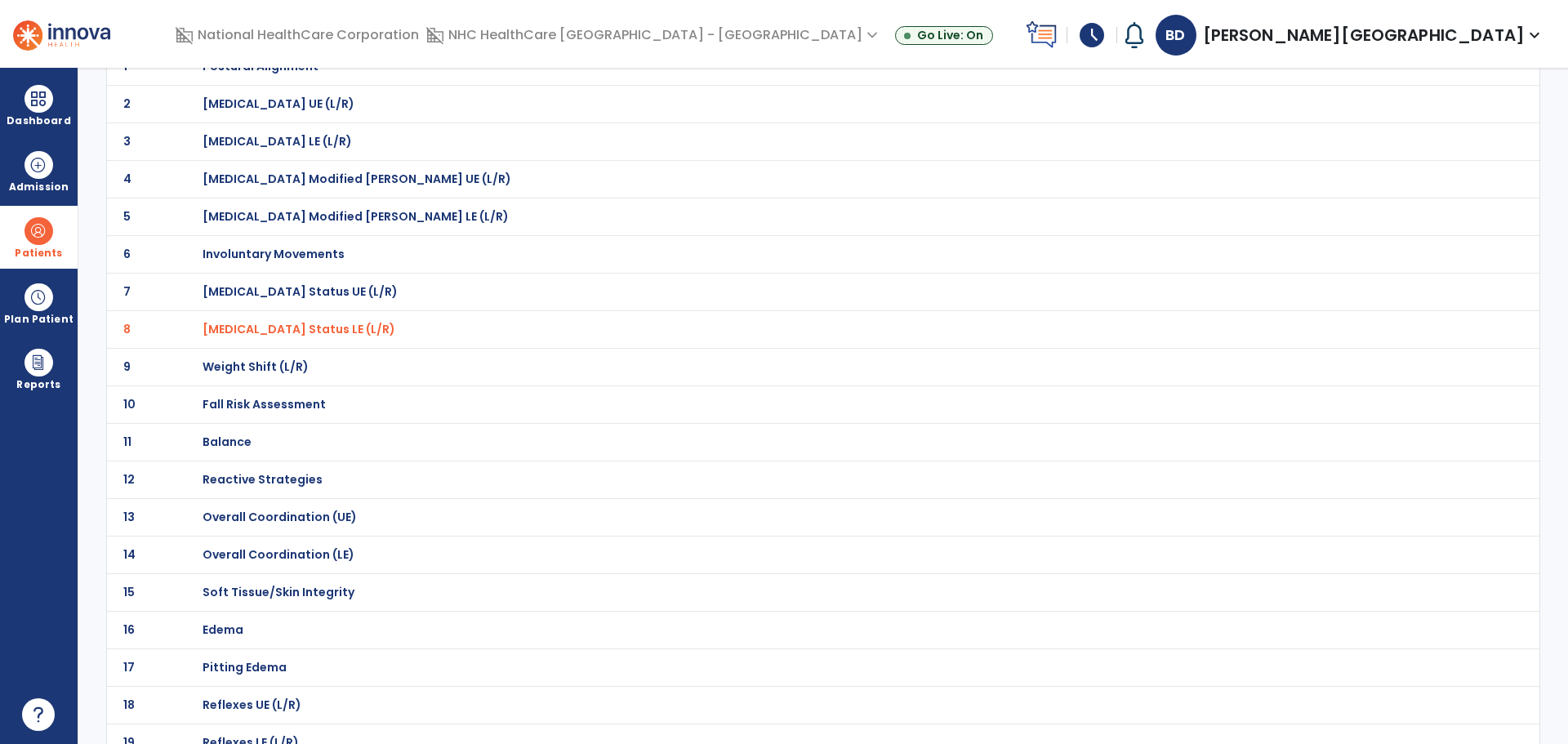 click on "Weight Shift (L/R)" at bounding box center (261, 66) 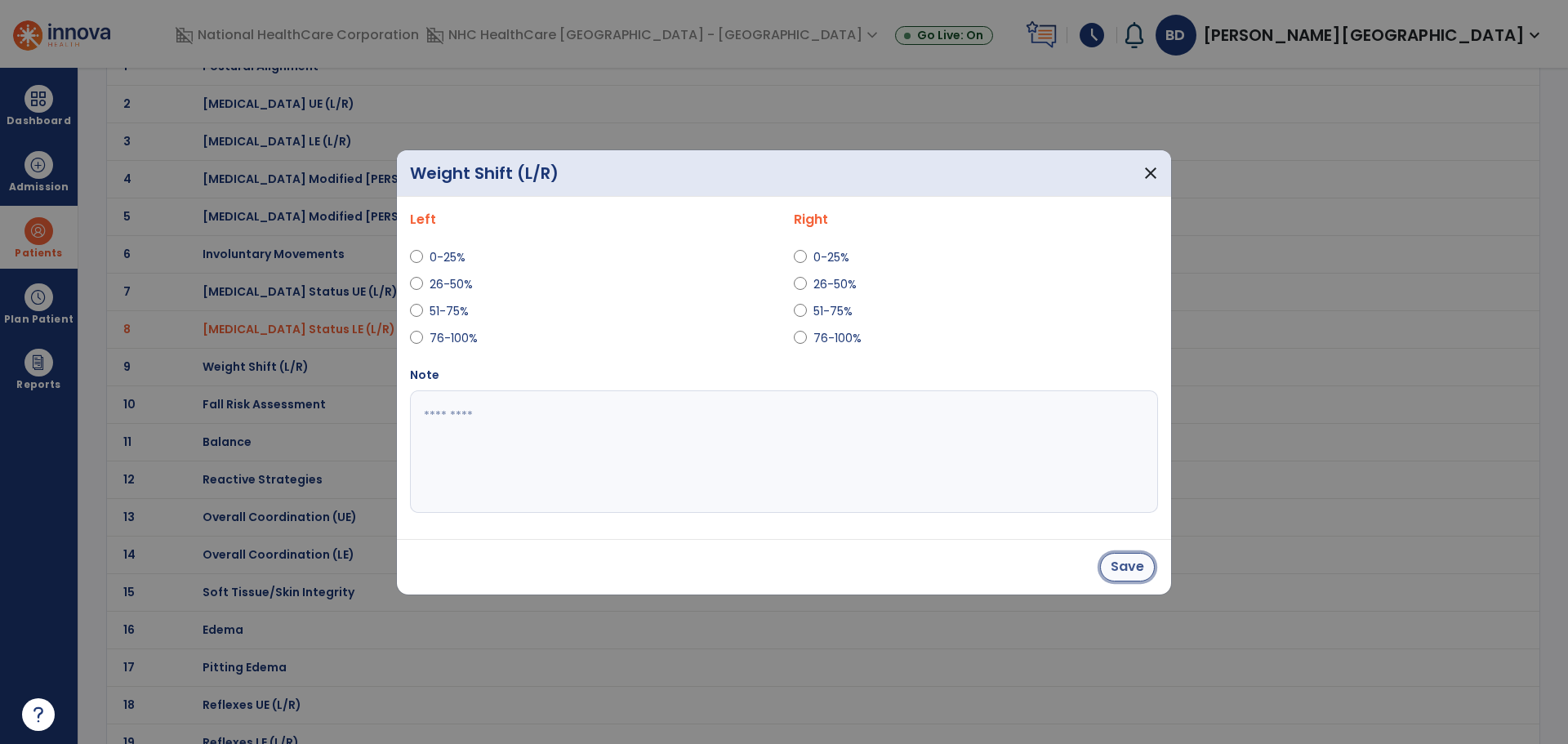 click on "Save" at bounding box center (1127, 567) 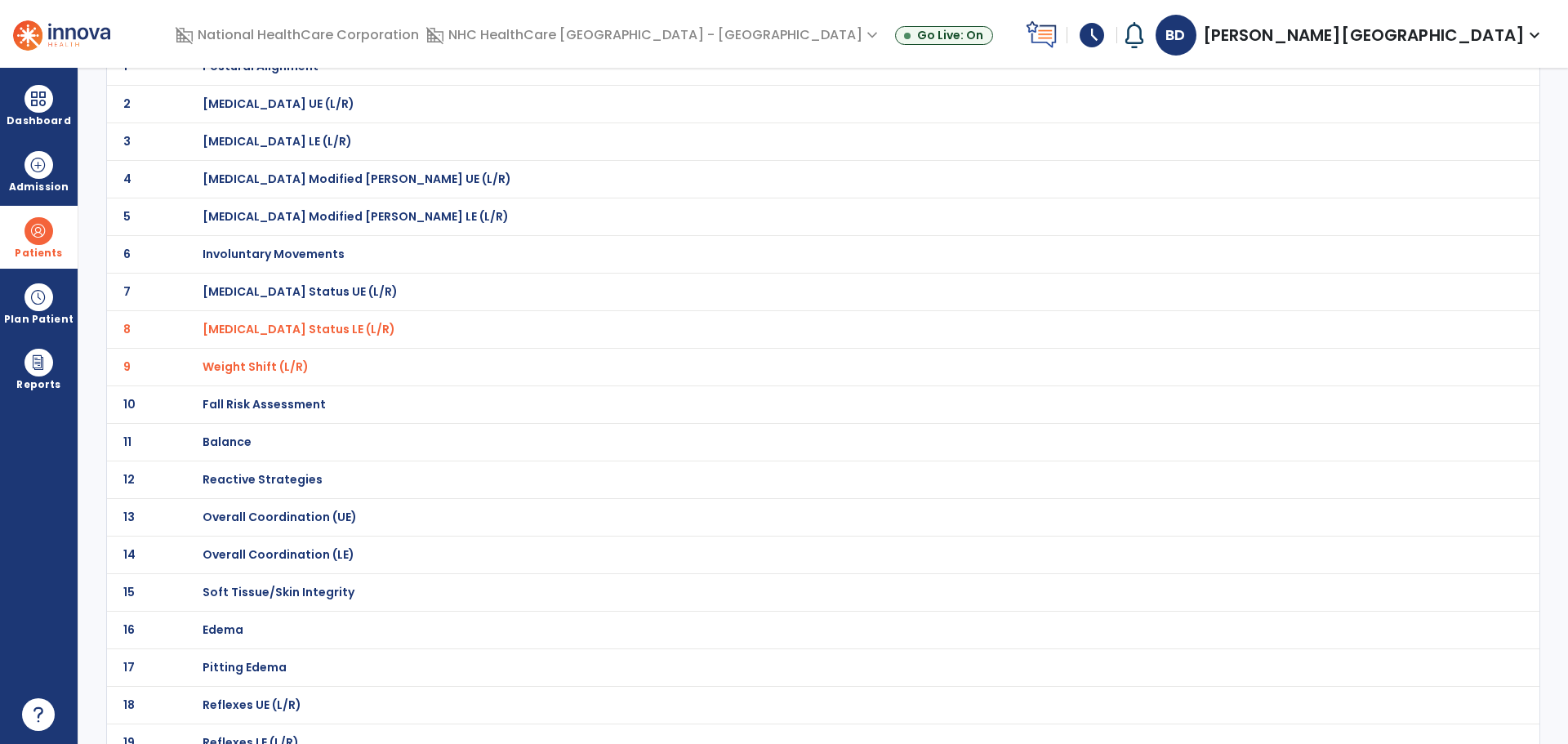 click on "Fall Risk Assessment" at bounding box center [261, 66] 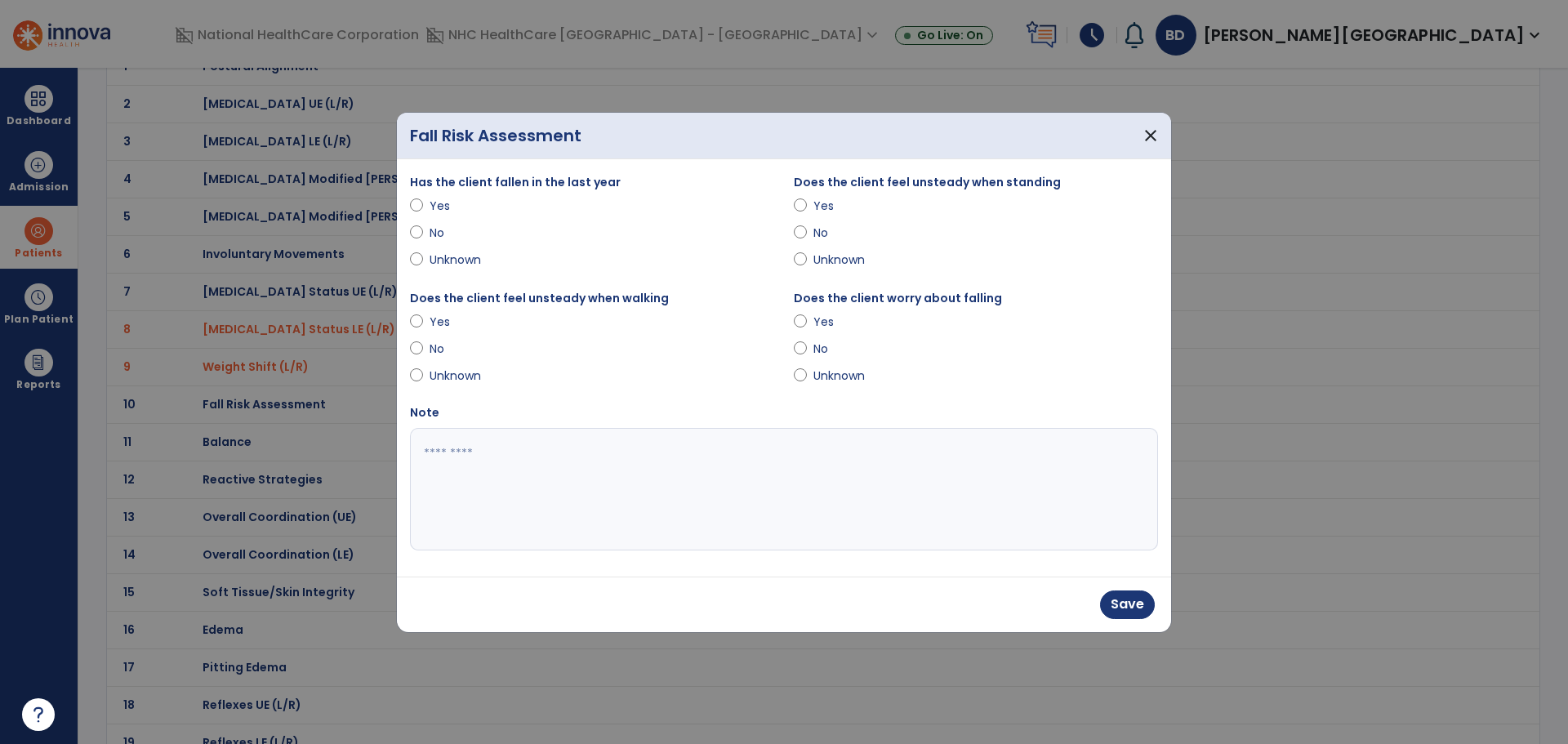 click on "Does the client worry about falling  Yes No Unknown" at bounding box center [976, 346] 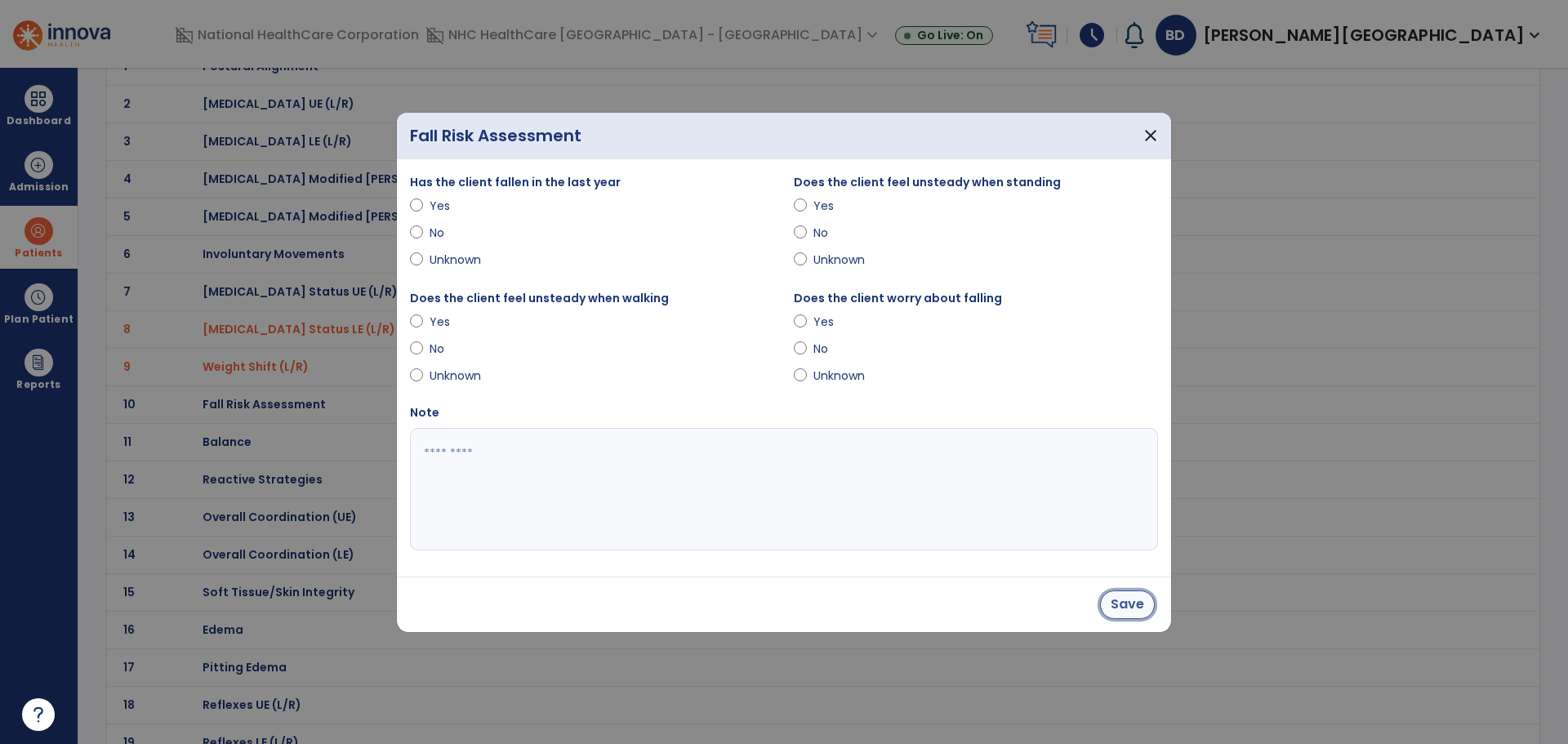 click on "Save" at bounding box center (1127, 604) 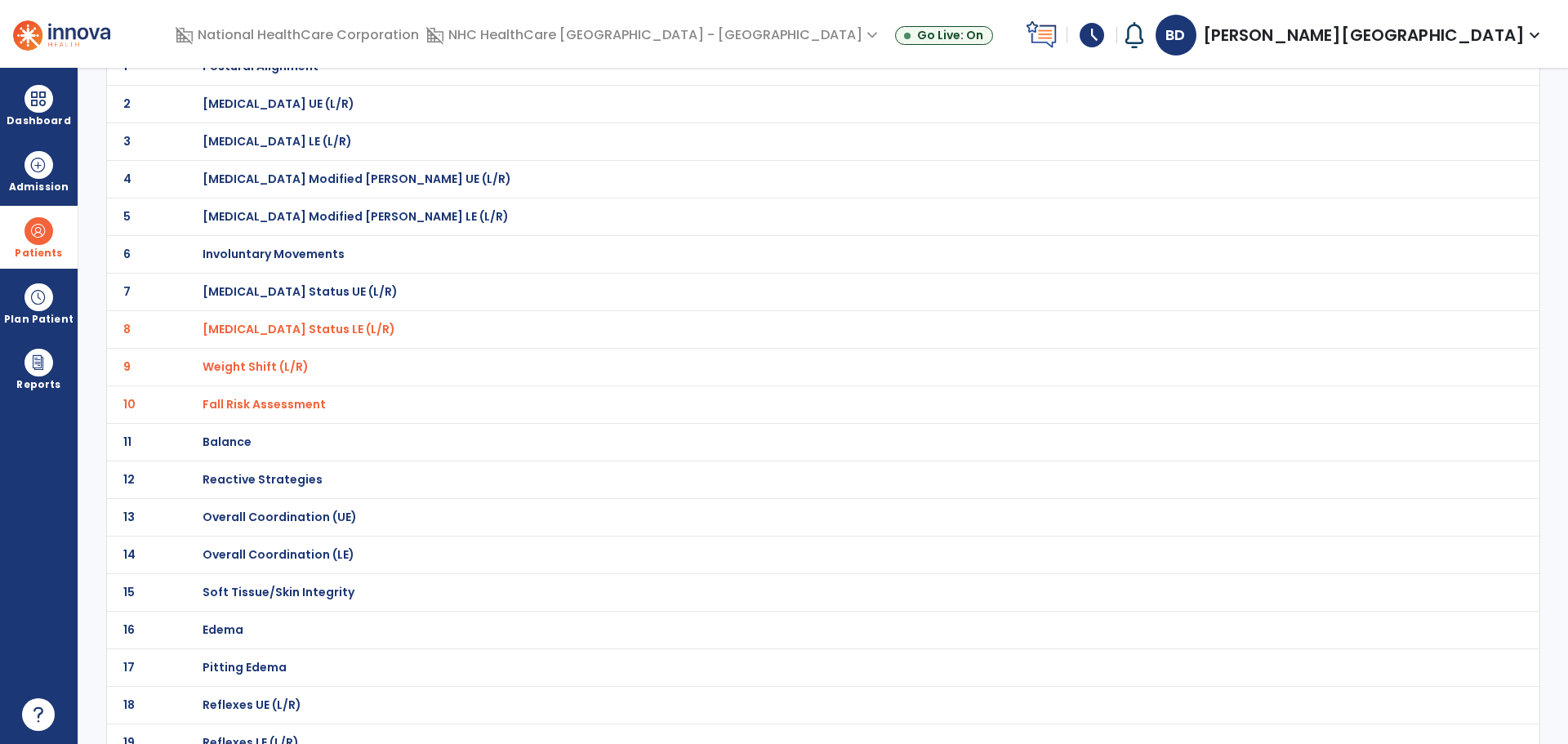 click on "Balance" at bounding box center (786, 66) 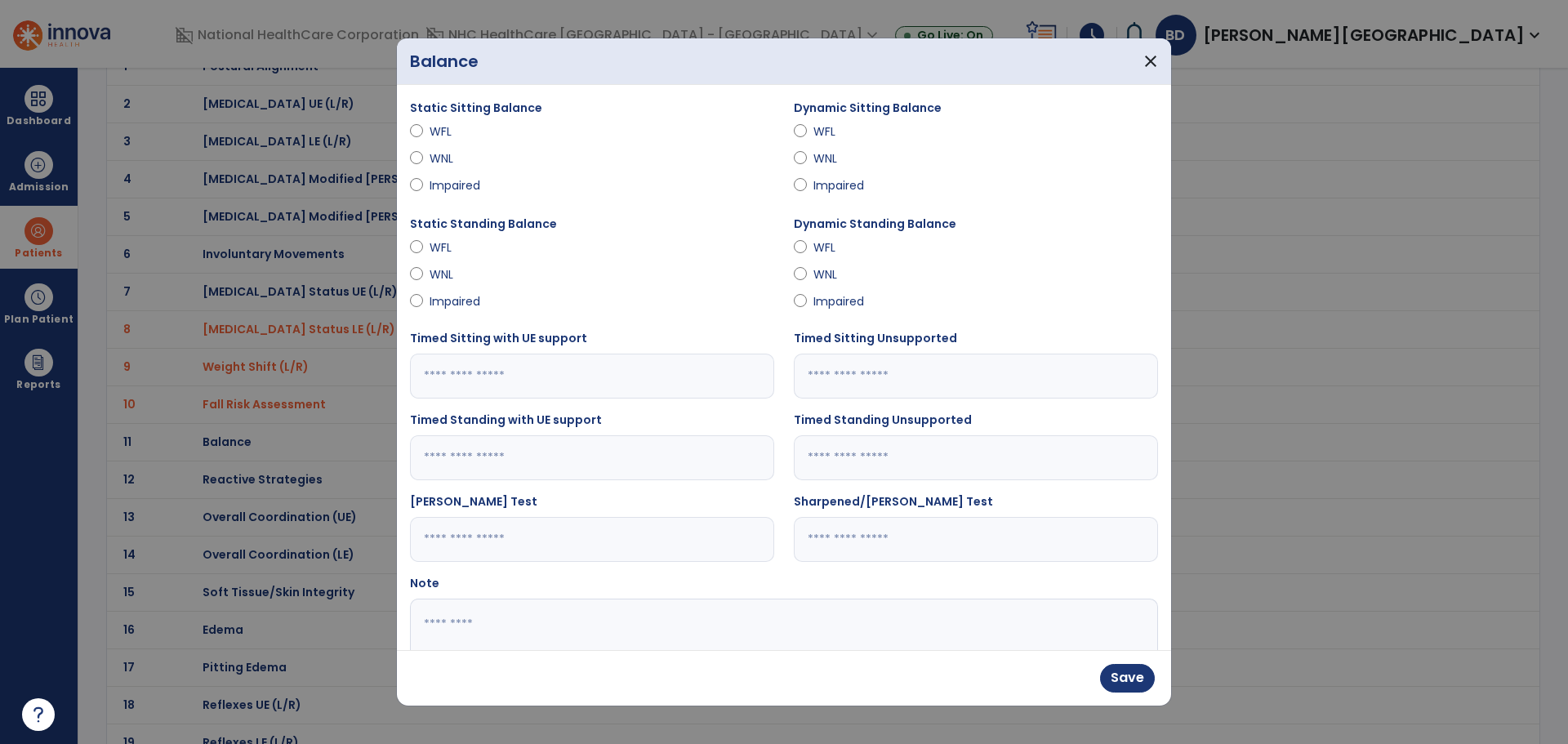 click at bounding box center (592, 376) 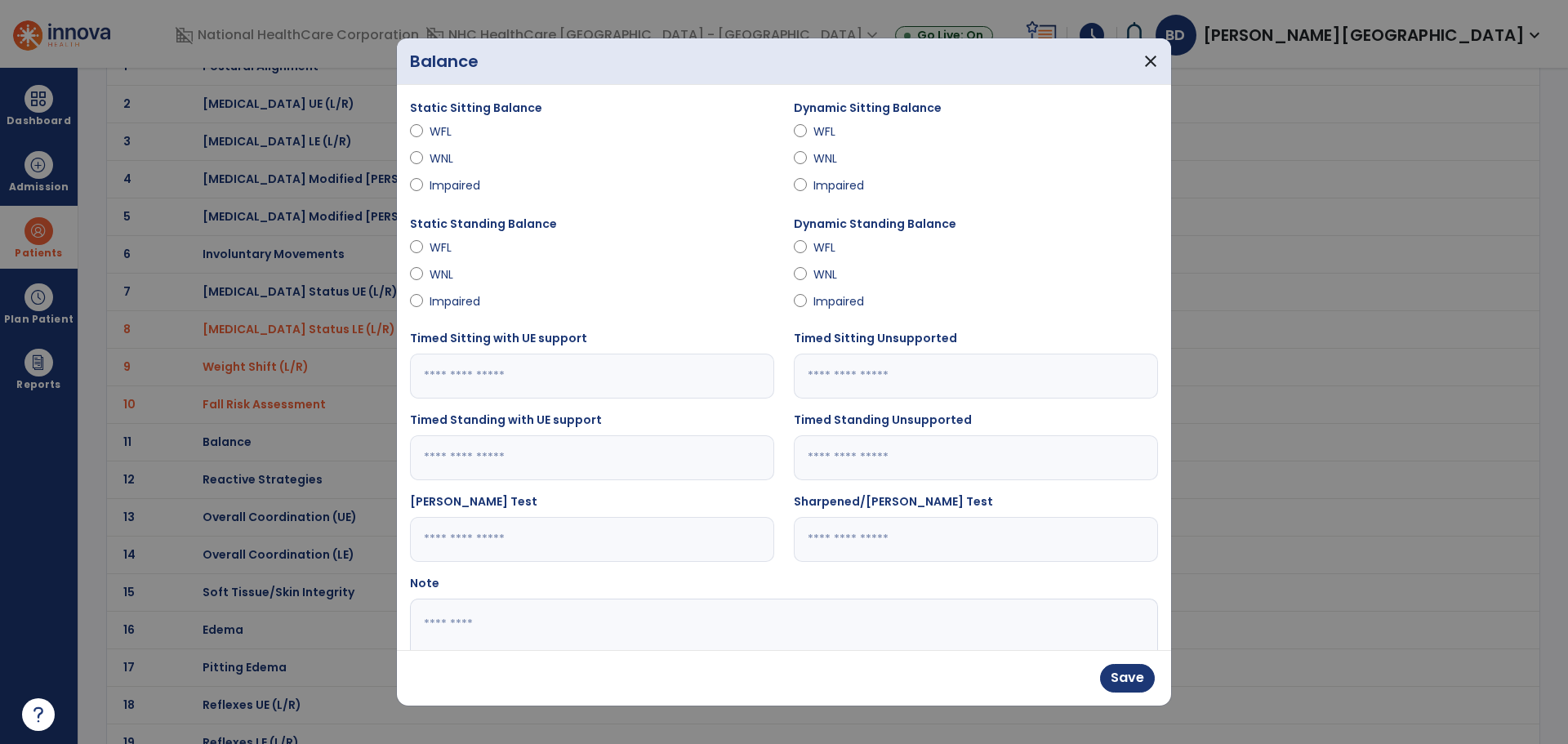 type on "***" 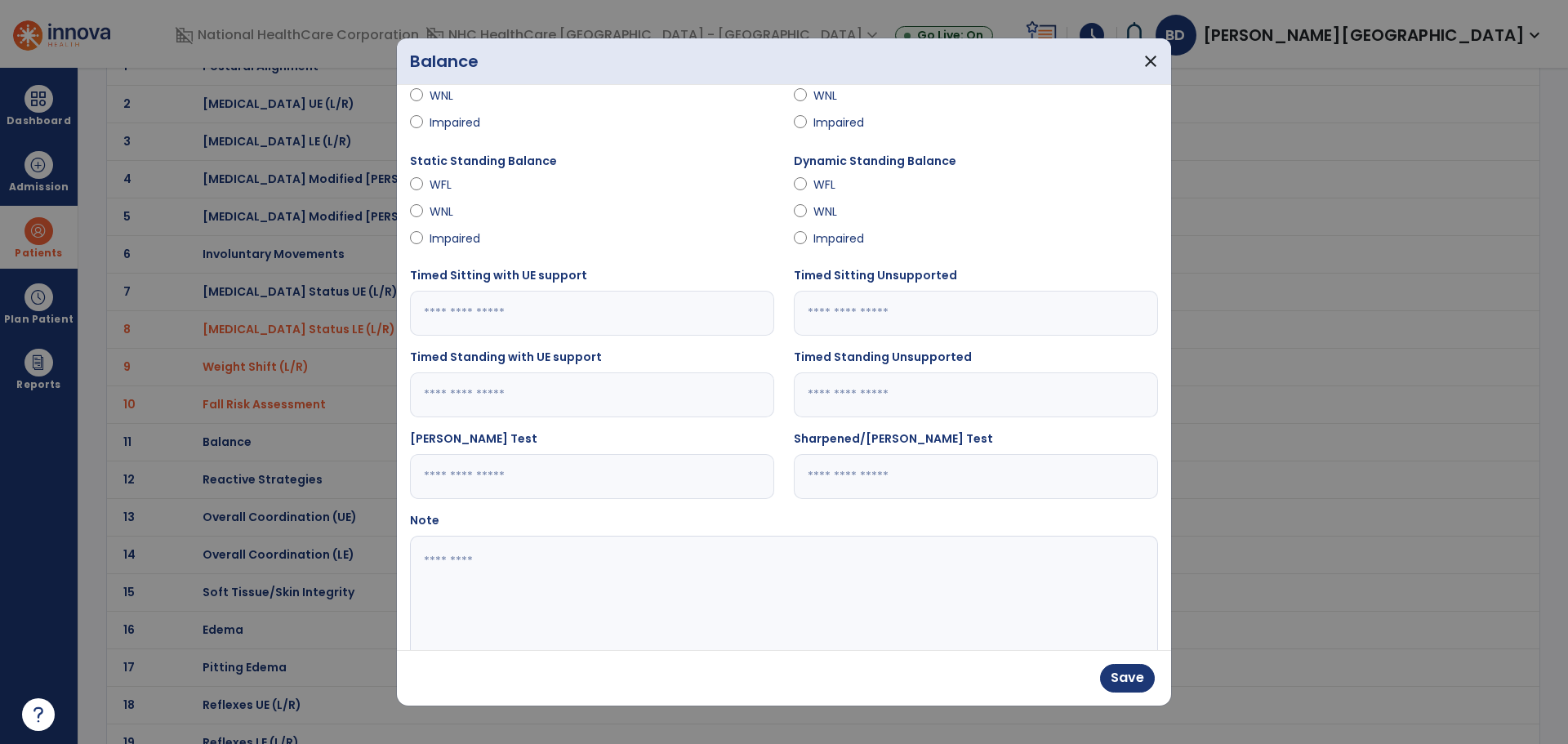 scroll, scrollTop: 98, scrollLeft: 0, axis: vertical 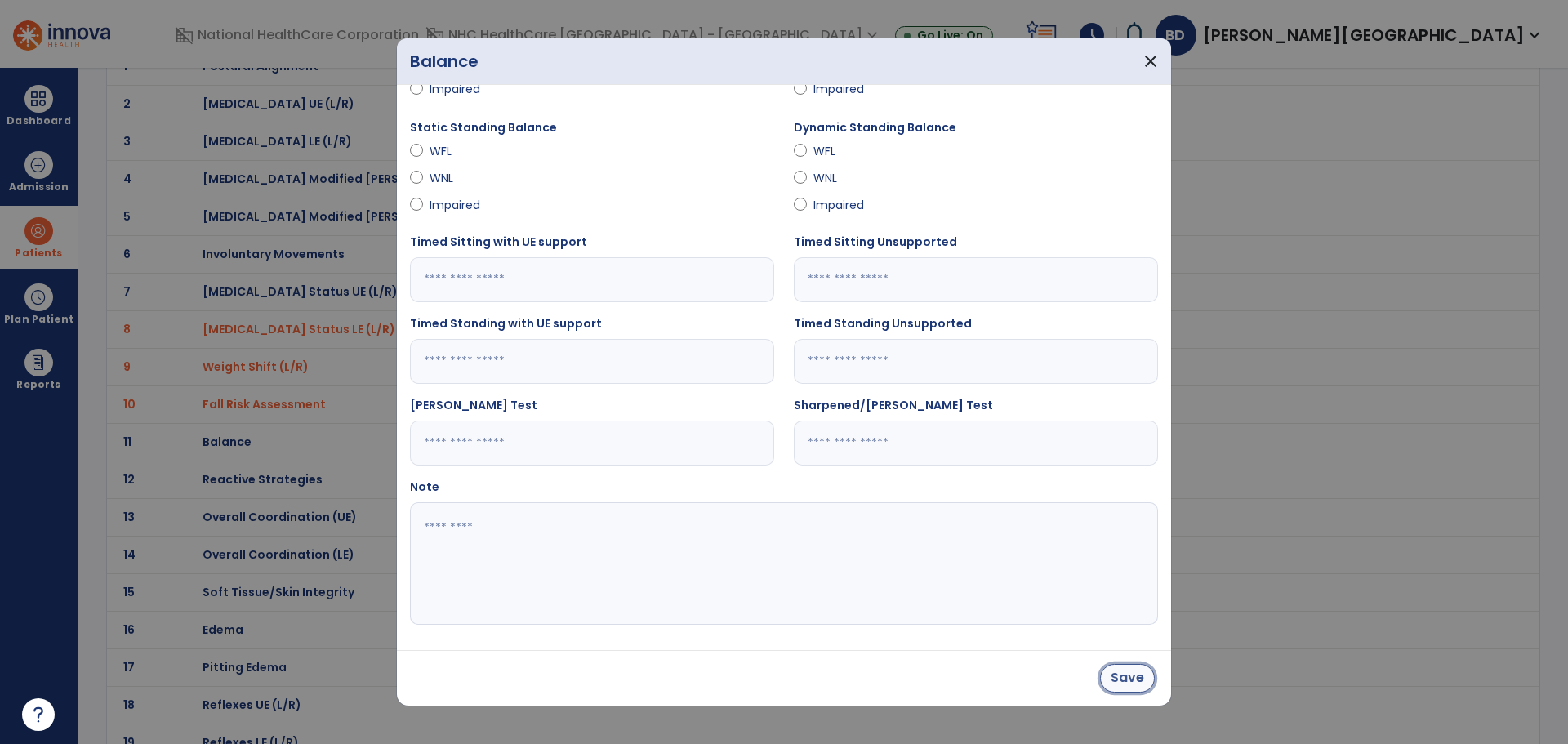 click on "Save" at bounding box center (1127, 678) 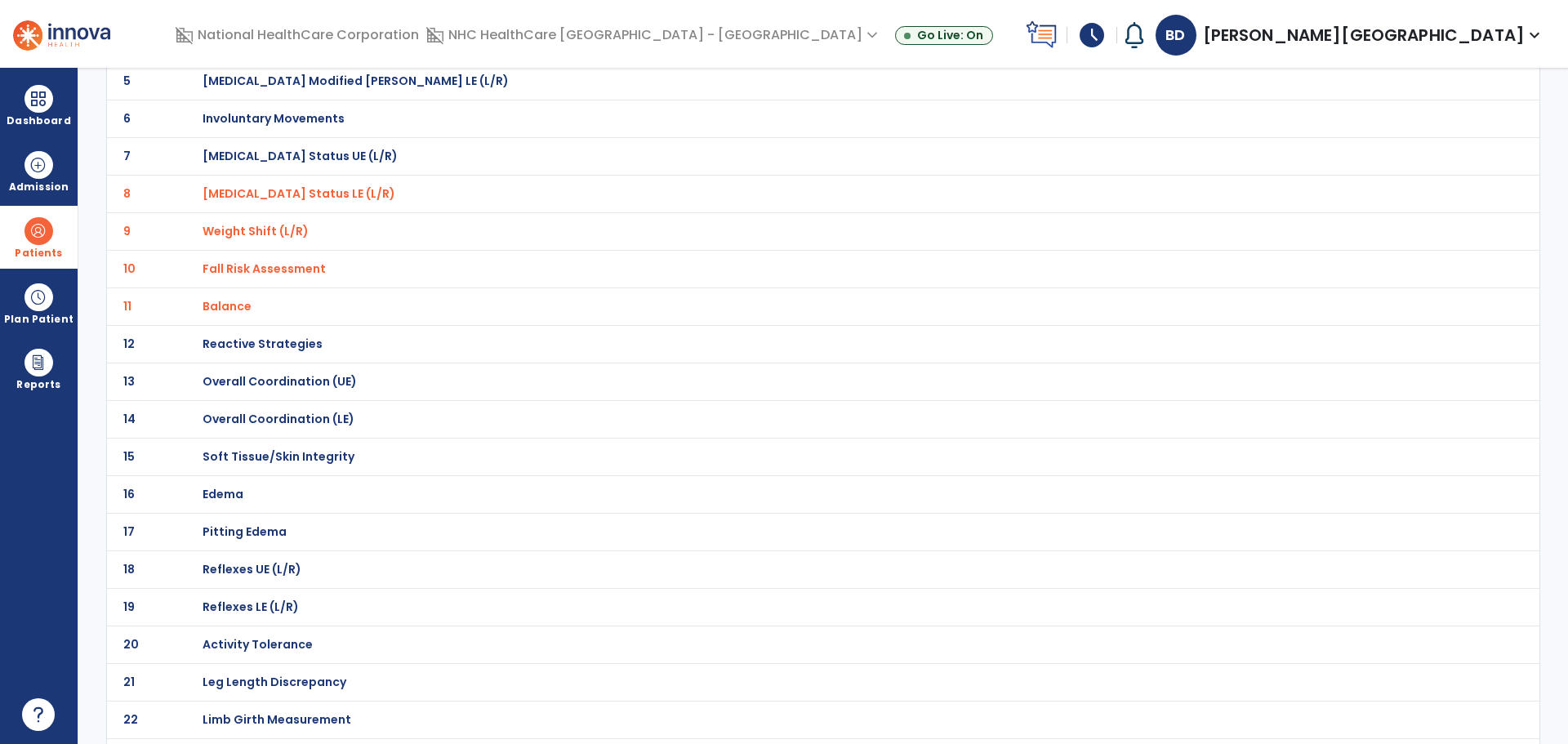 scroll, scrollTop: 407, scrollLeft: 0, axis: vertical 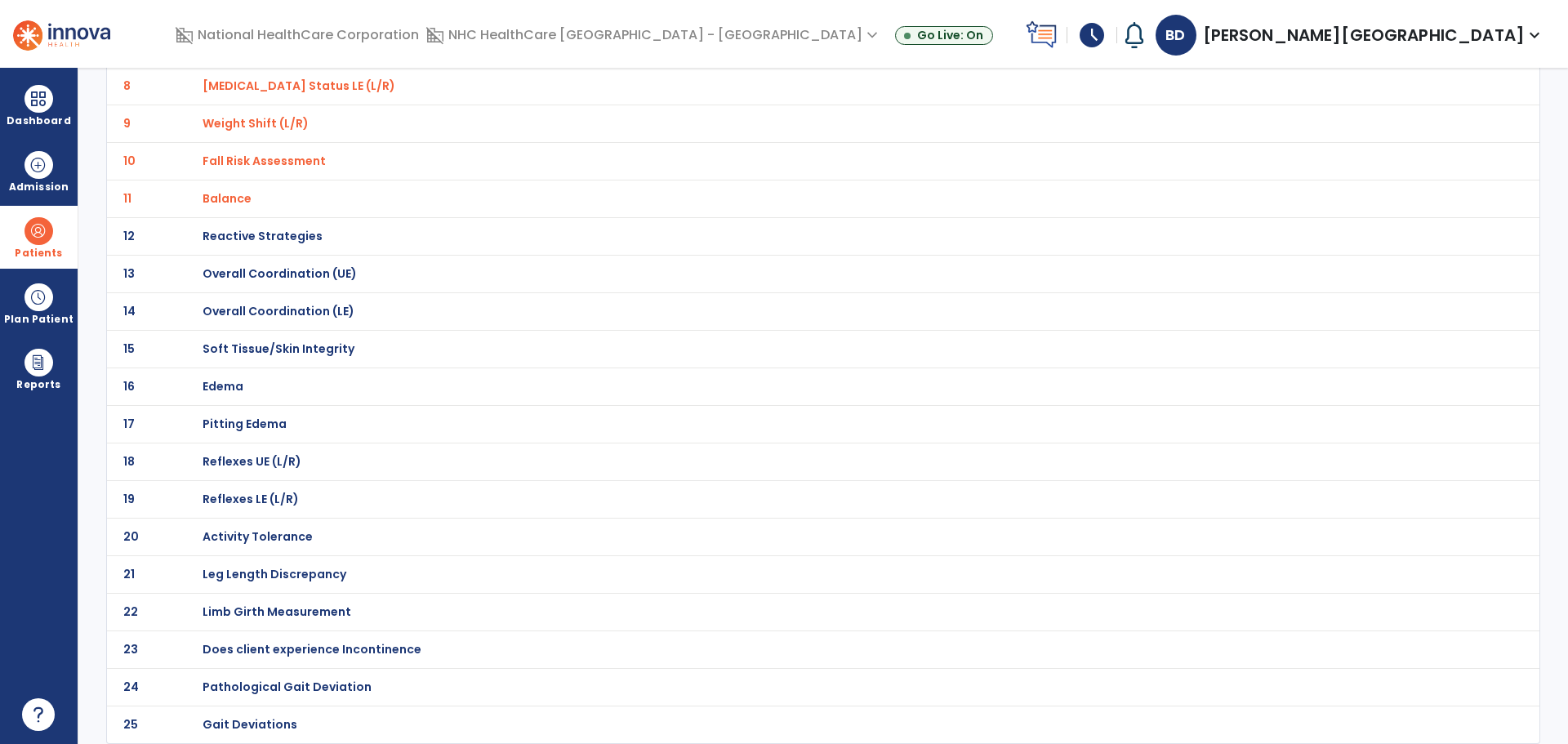 click on "Edema" at bounding box center [786, -177] 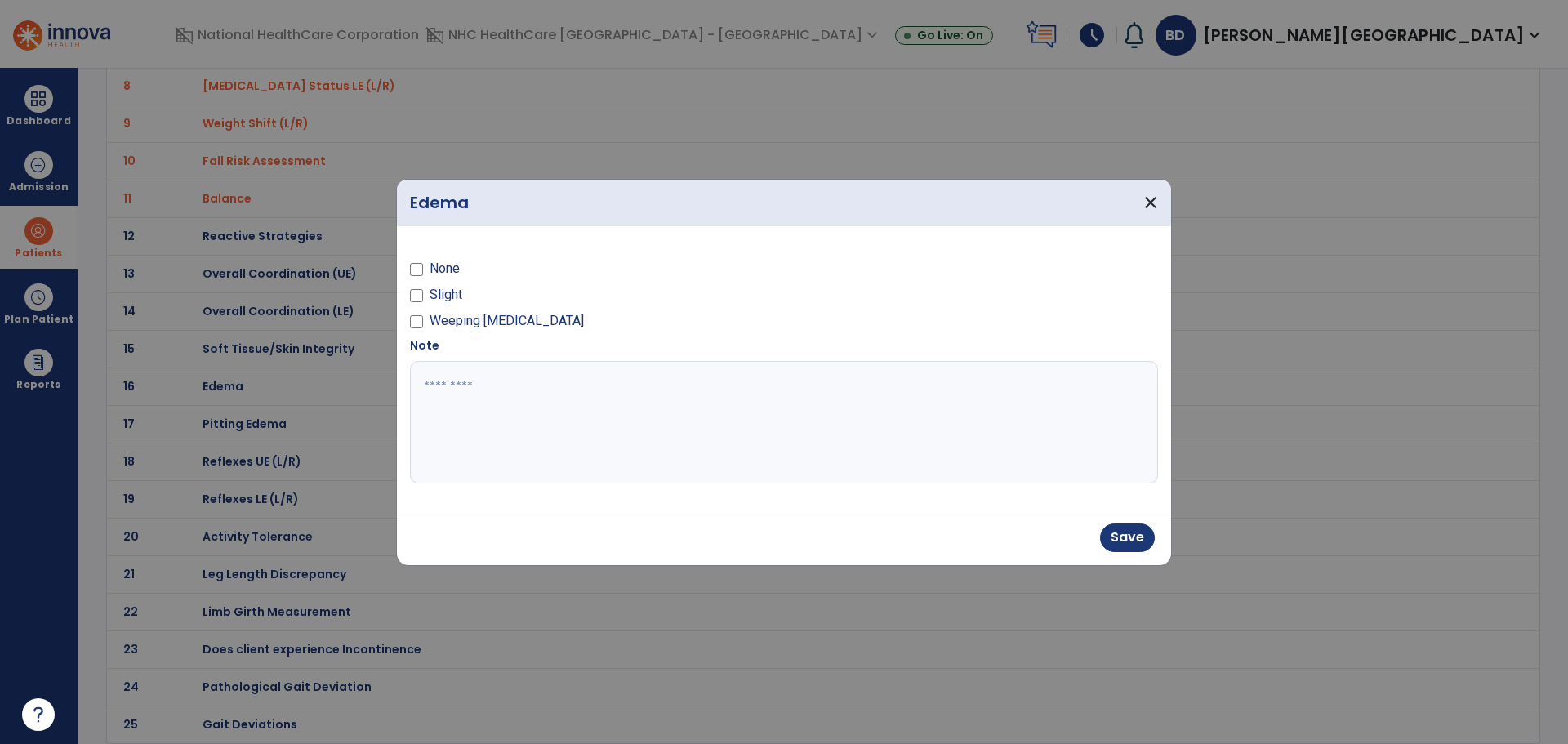drag, startPoint x: 719, startPoint y: 428, endPoint x: 713, endPoint y: 434, distance: 8.485281 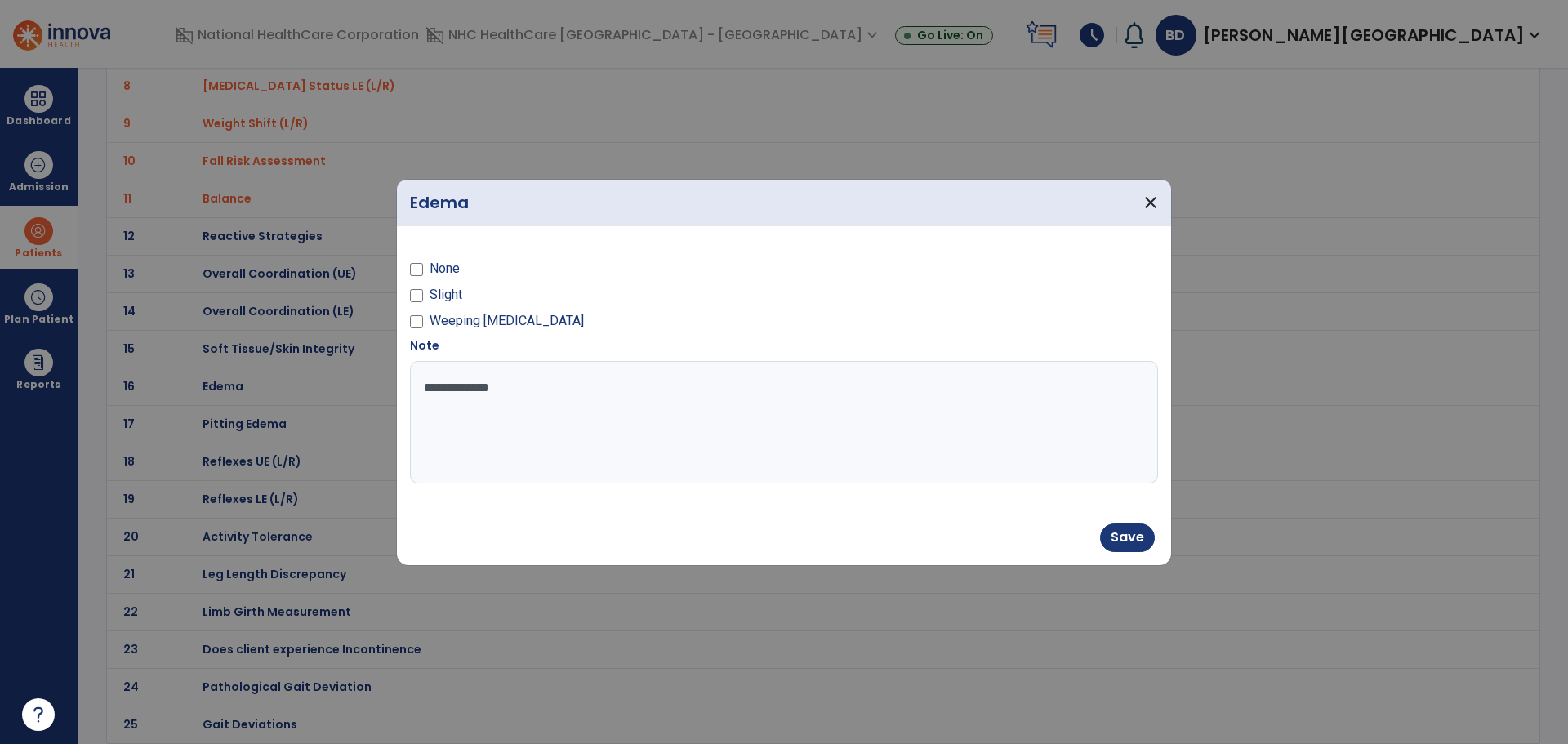 type on "**********" 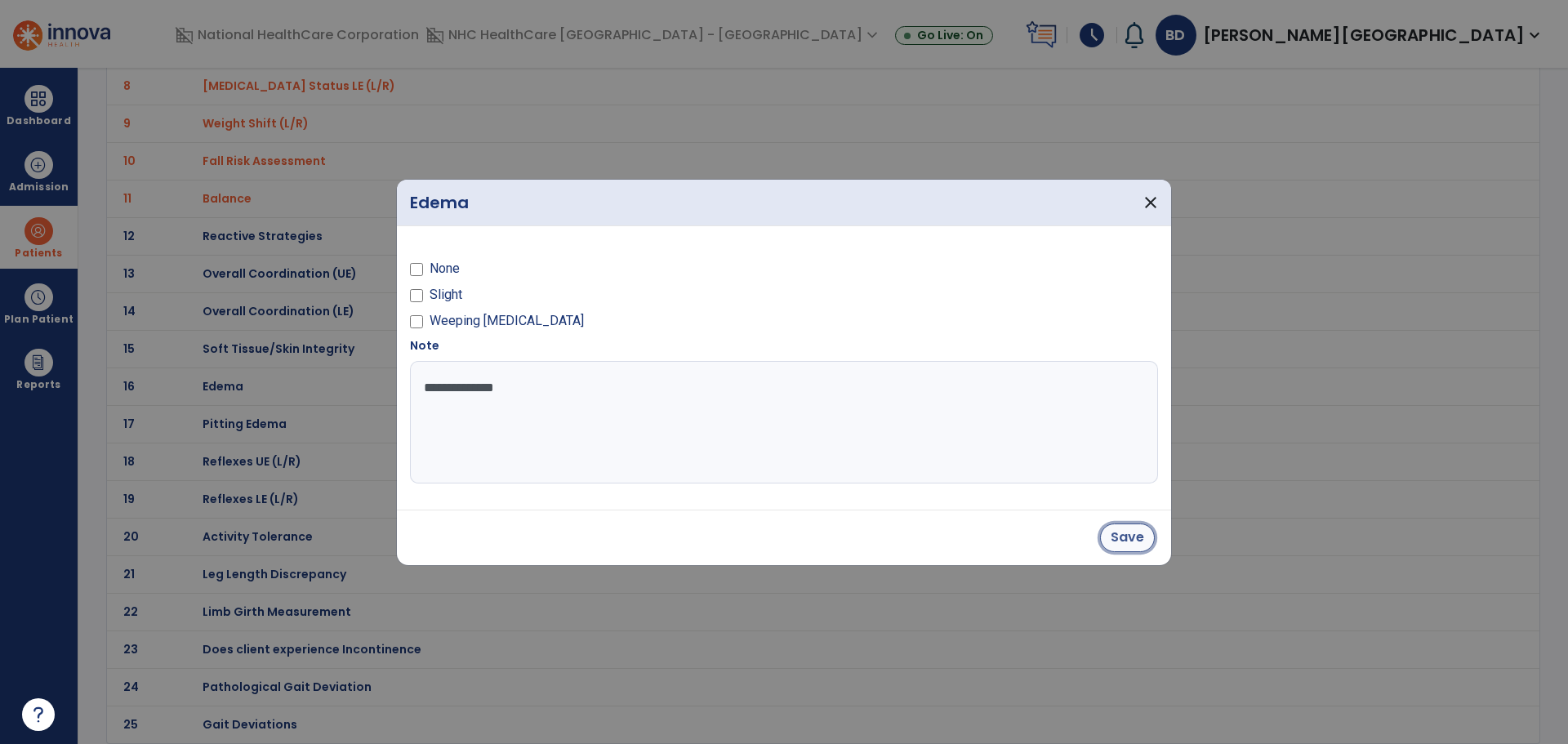 click on "Save" at bounding box center (1127, 537) 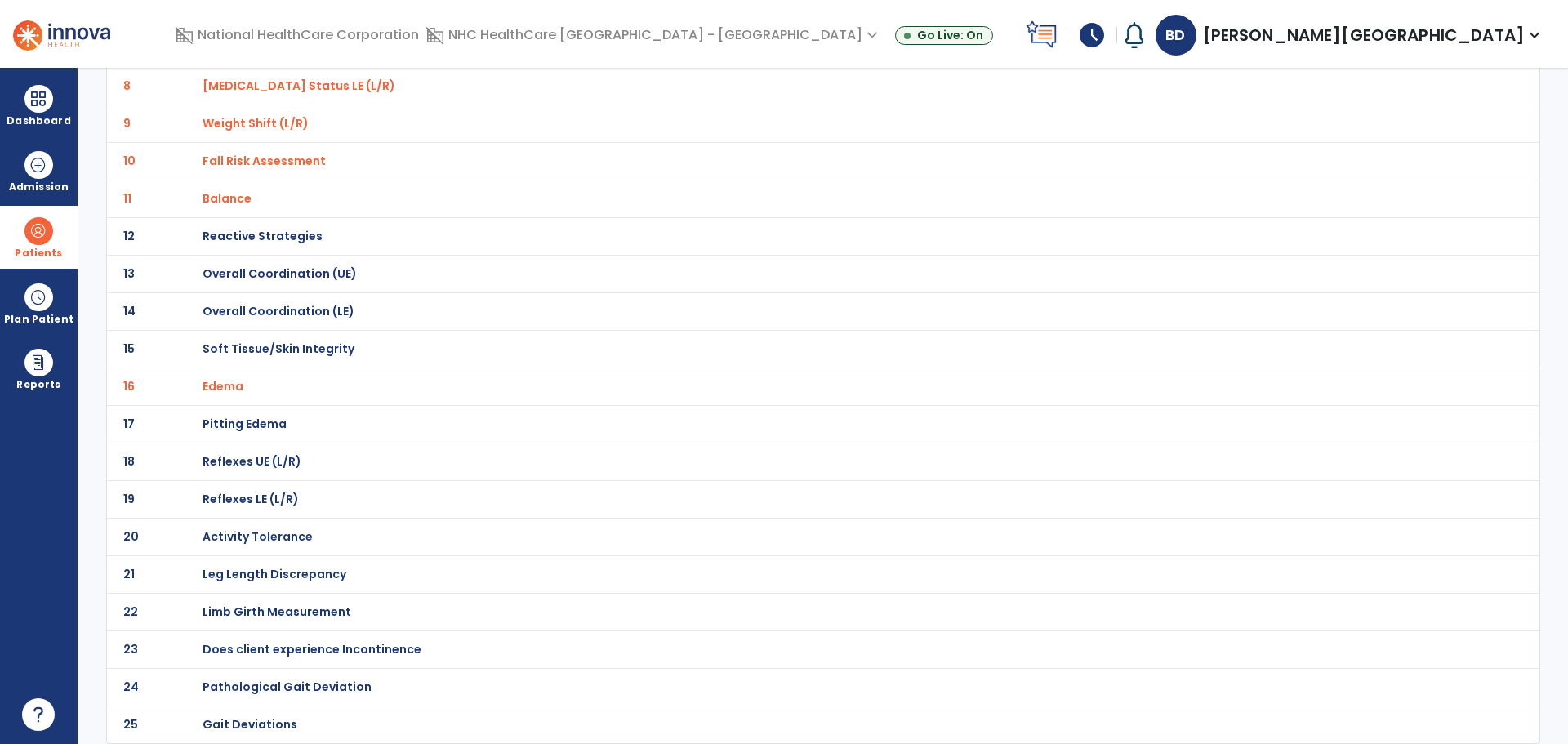 click on "Gait Deviations" at bounding box center [261, -177] 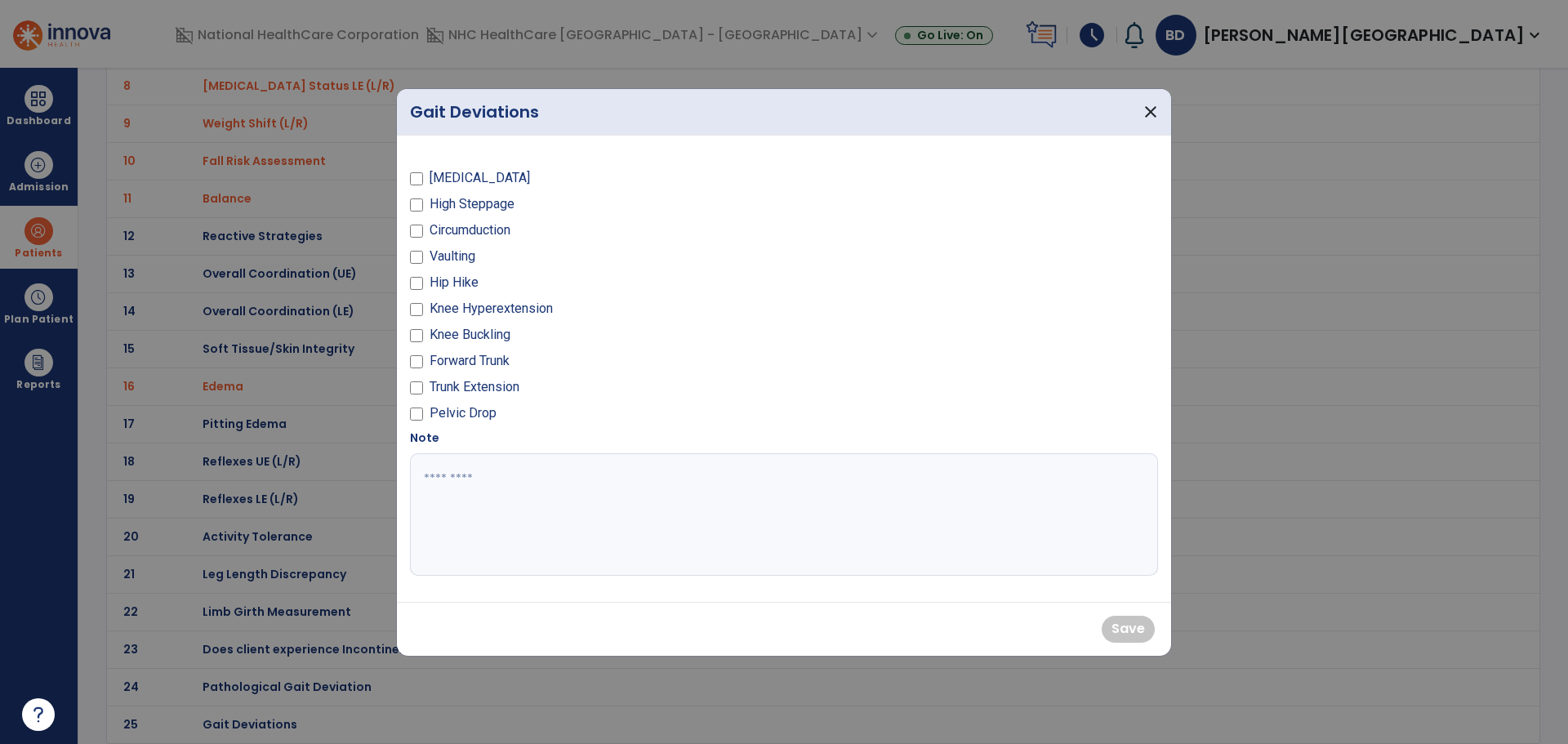 click at bounding box center [784, 372] 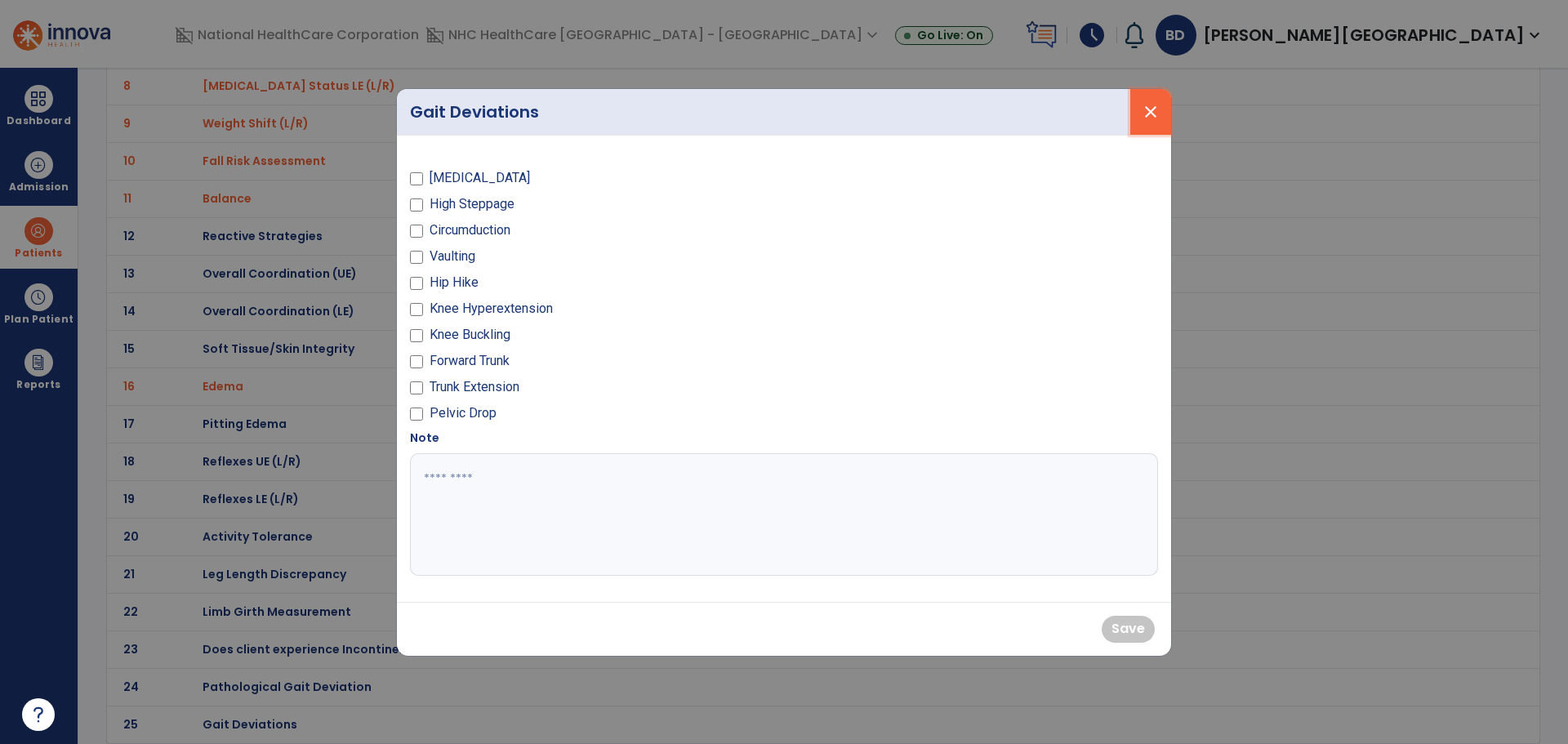 click on "close" at bounding box center (1151, 112) 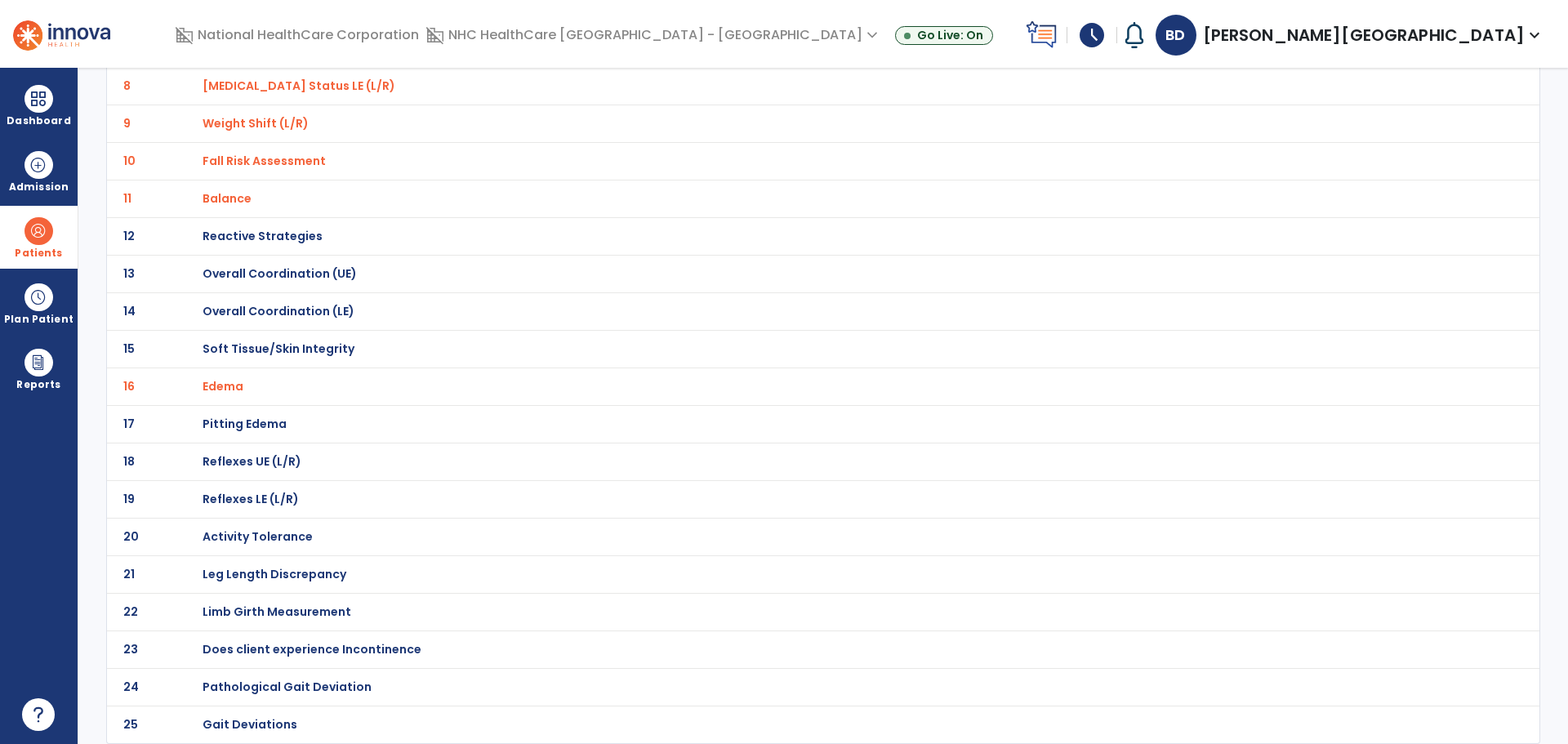 click on "Does client experience Incontinence" at bounding box center (261, -177) 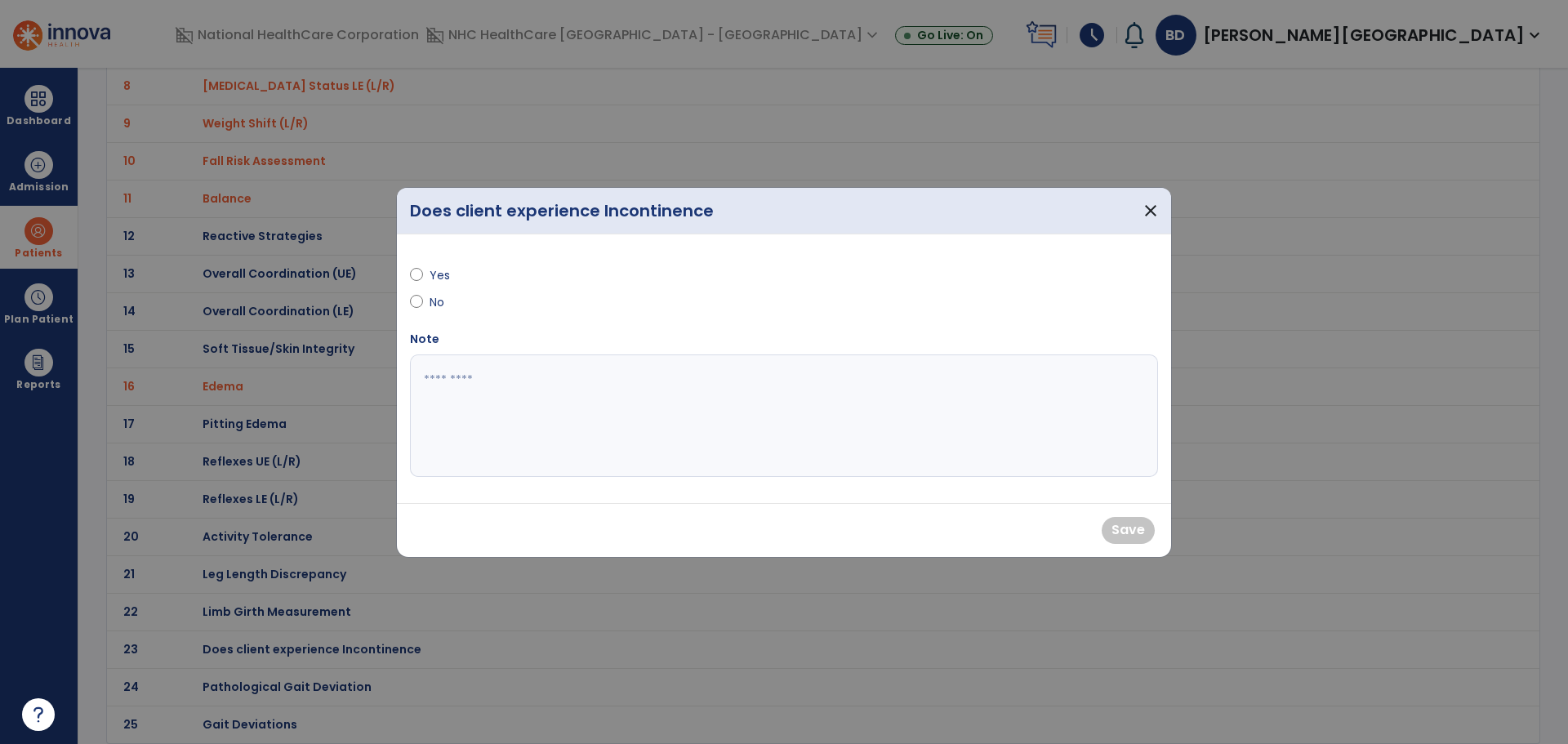 click at bounding box center [416, 278] 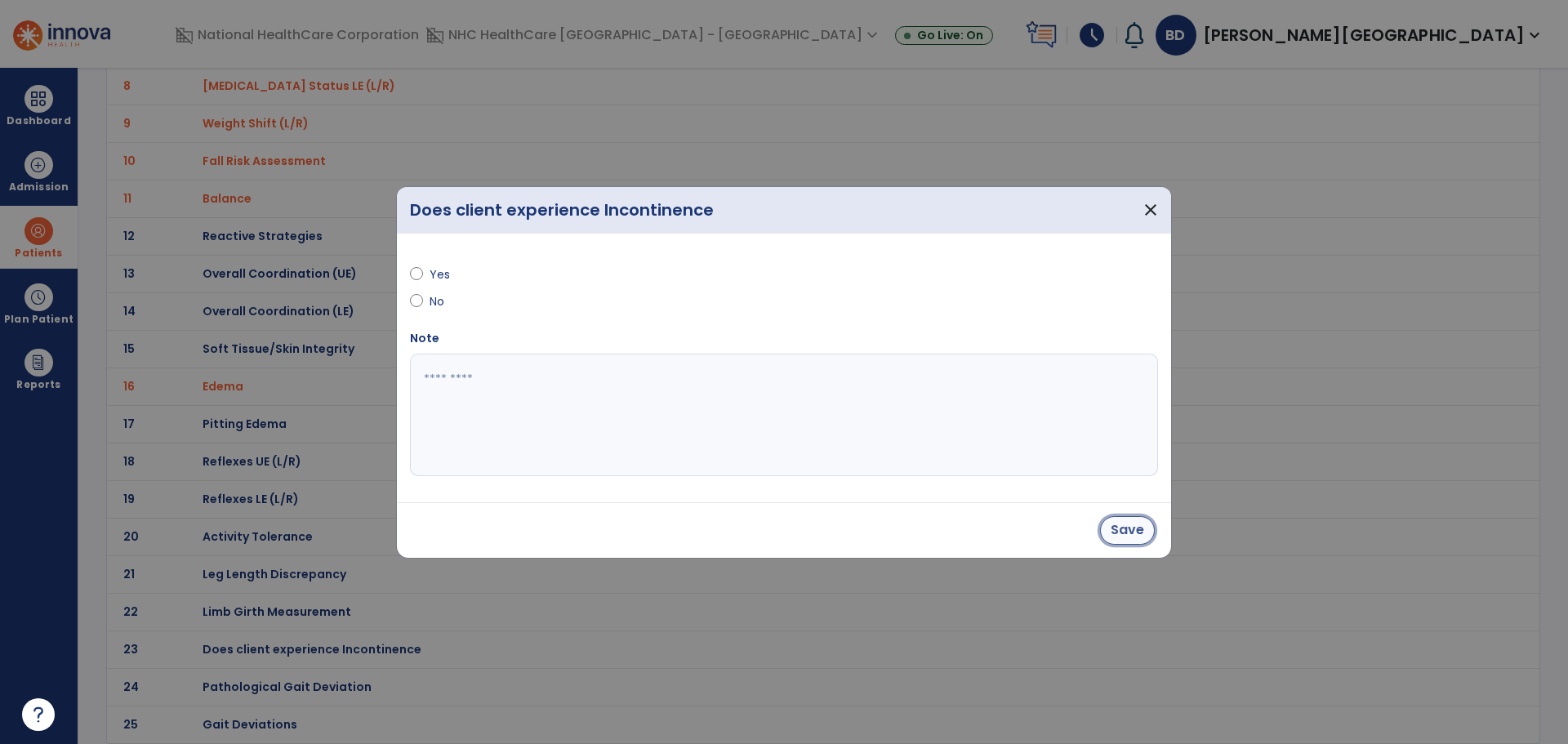 click on "Save" at bounding box center [1127, 530] 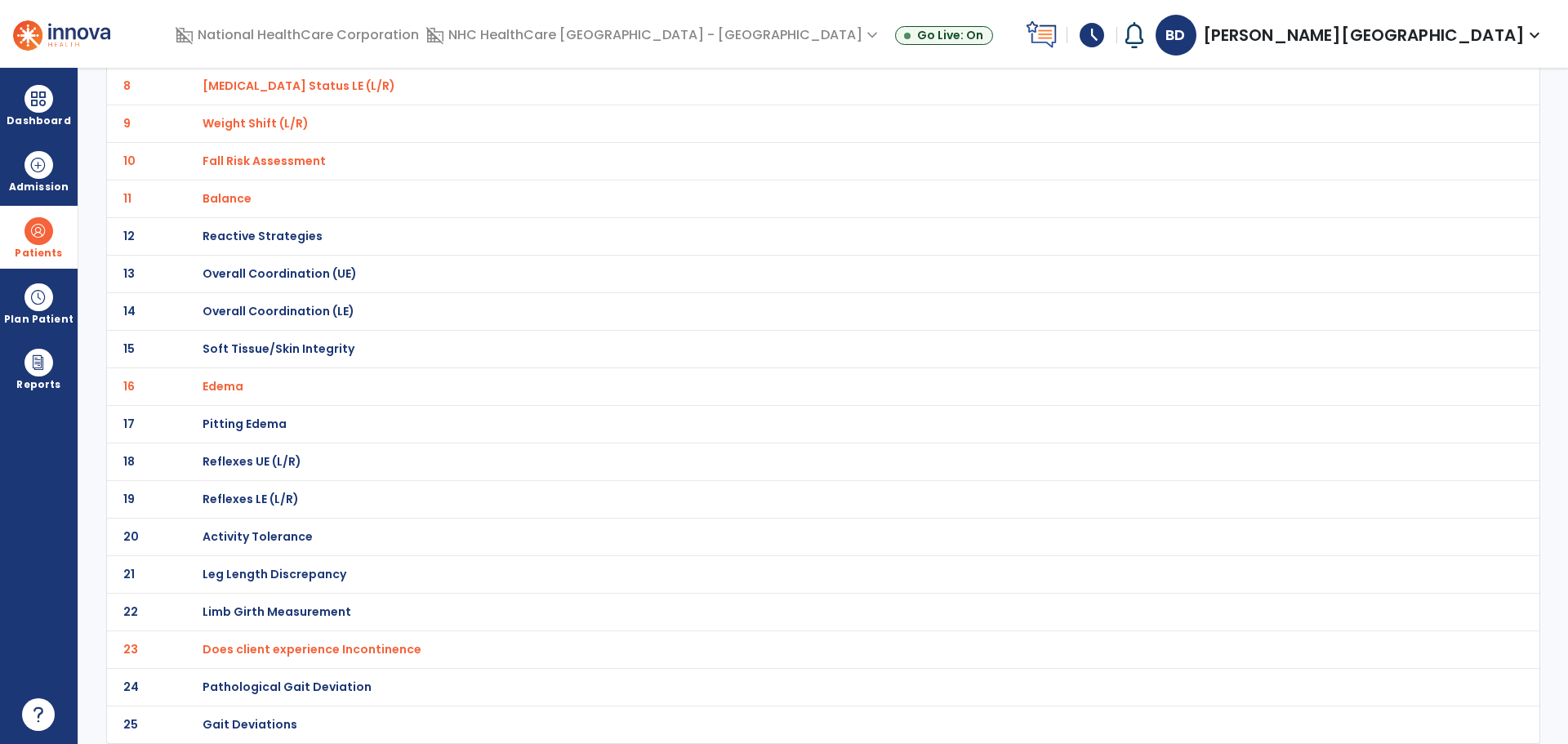 click on "Gait Deviations" at bounding box center (261, -177) 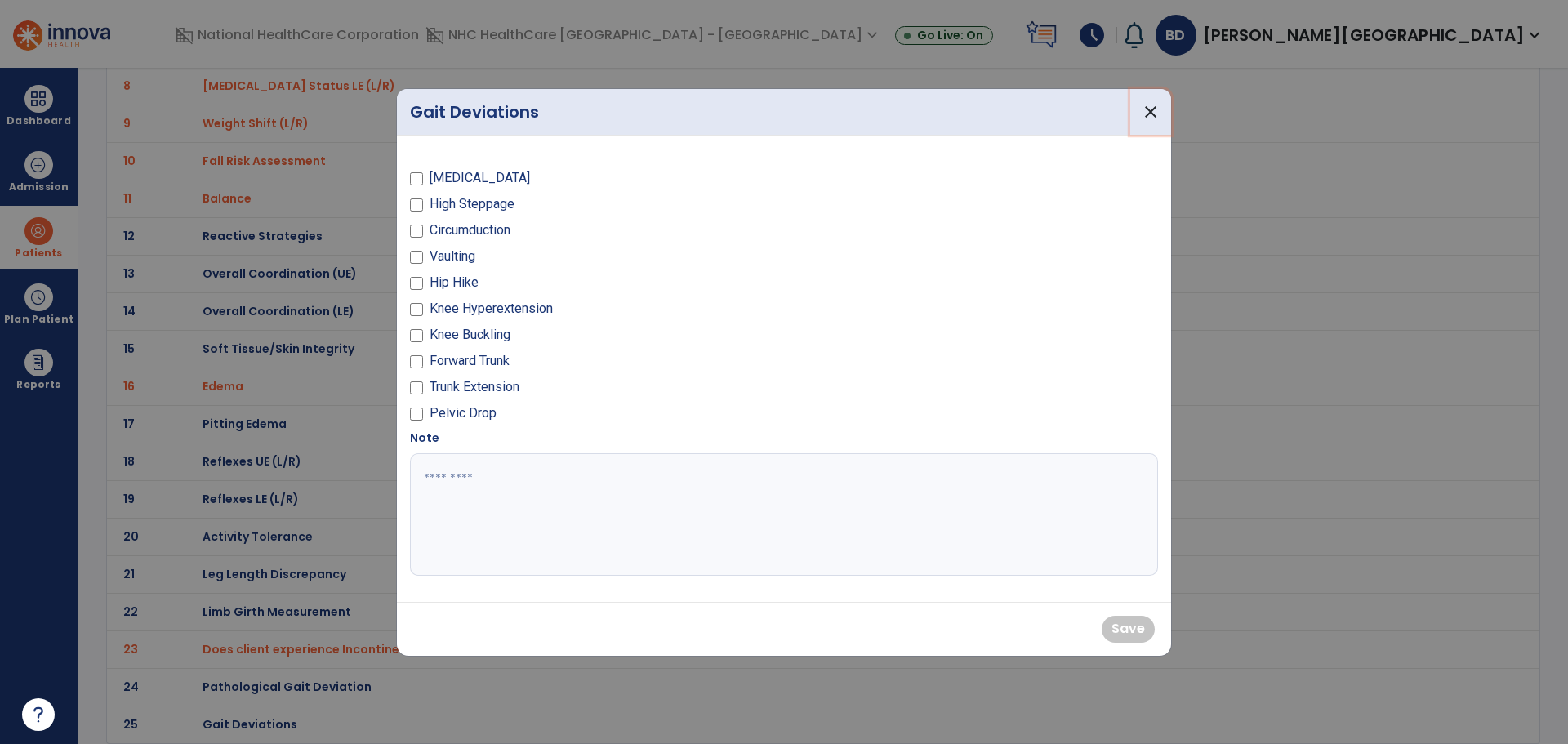 click on "close" at bounding box center (1151, 112) 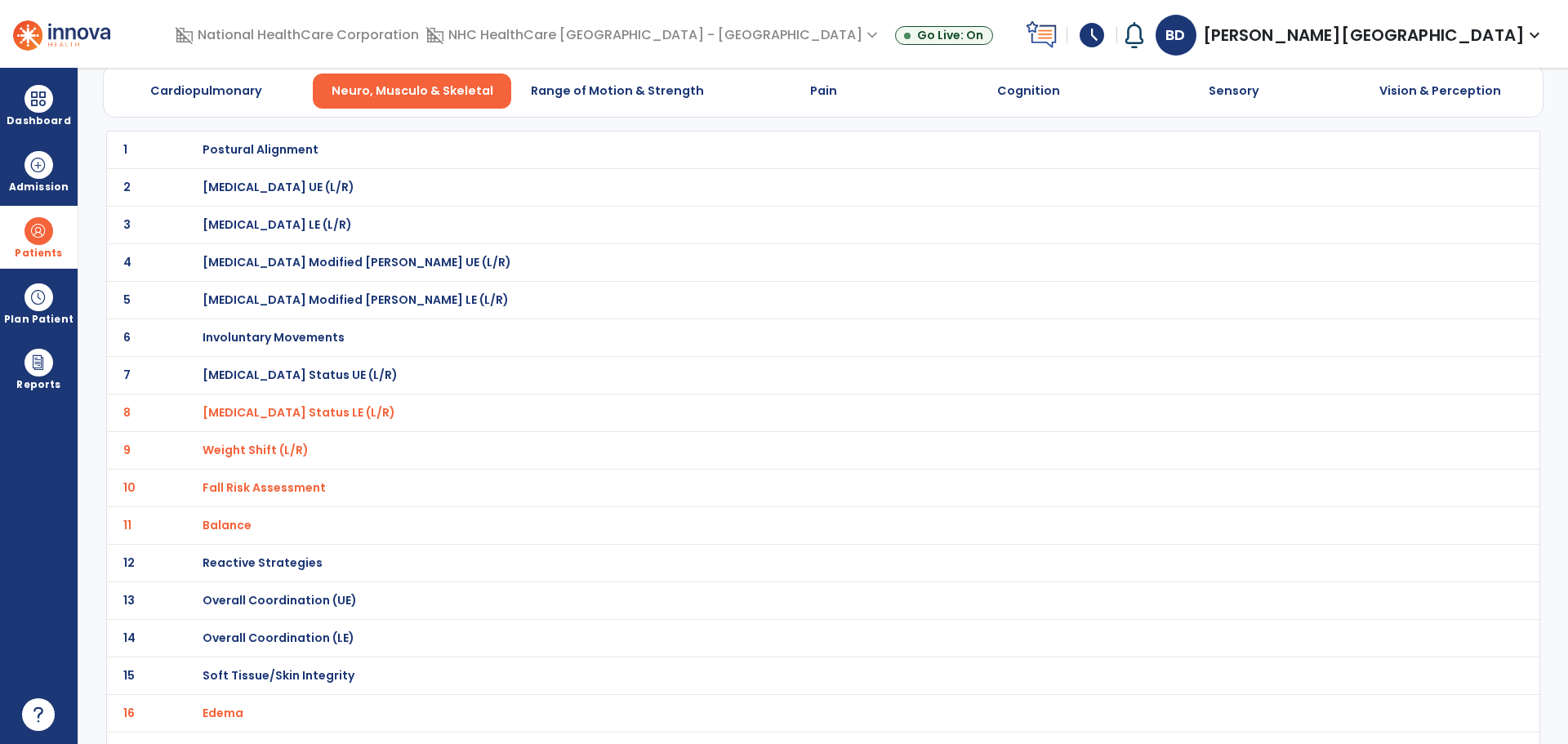 scroll, scrollTop: 0, scrollLeft: 0, axis: both 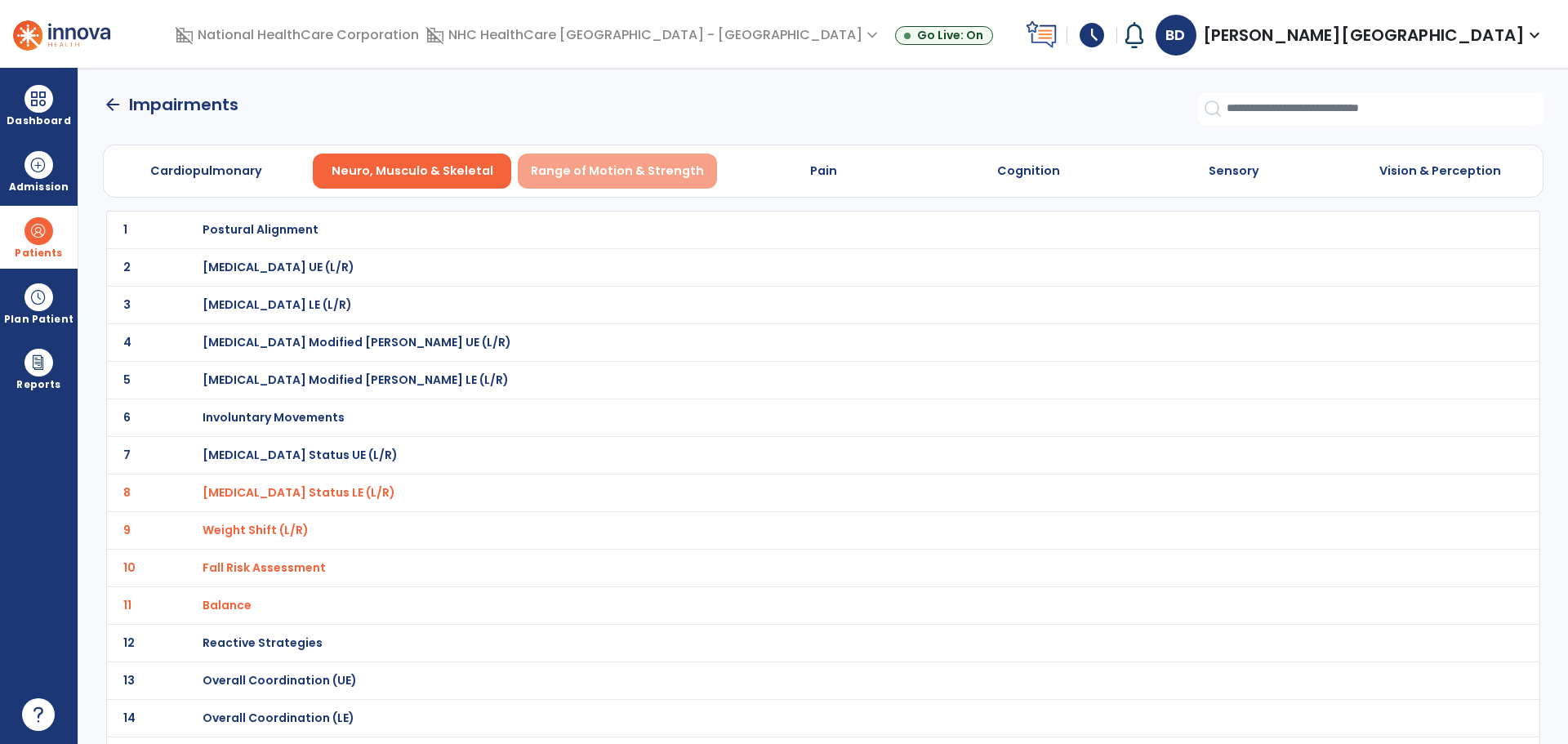 click on "Range of Motion & Strength" at bounding box center (617, 171) 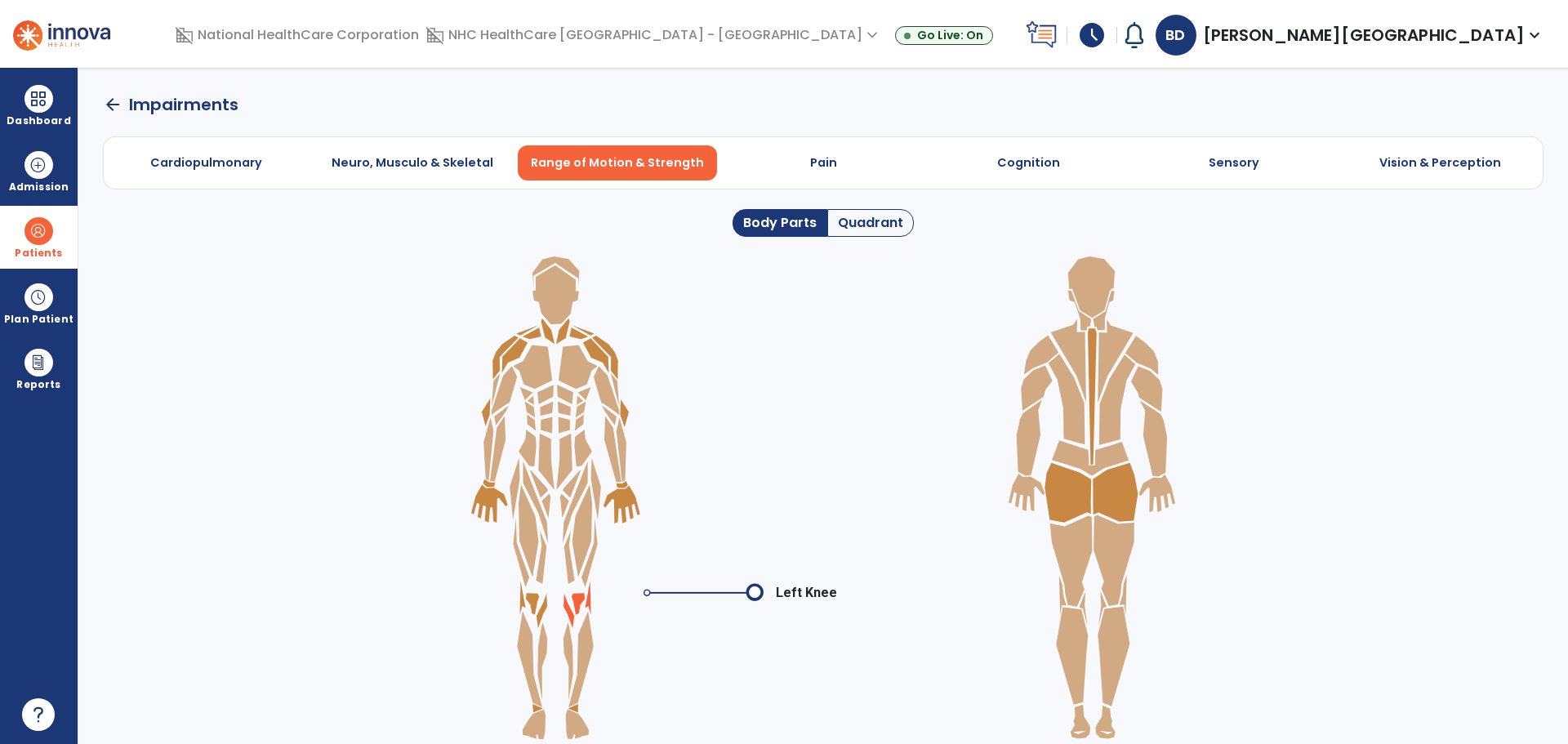 click 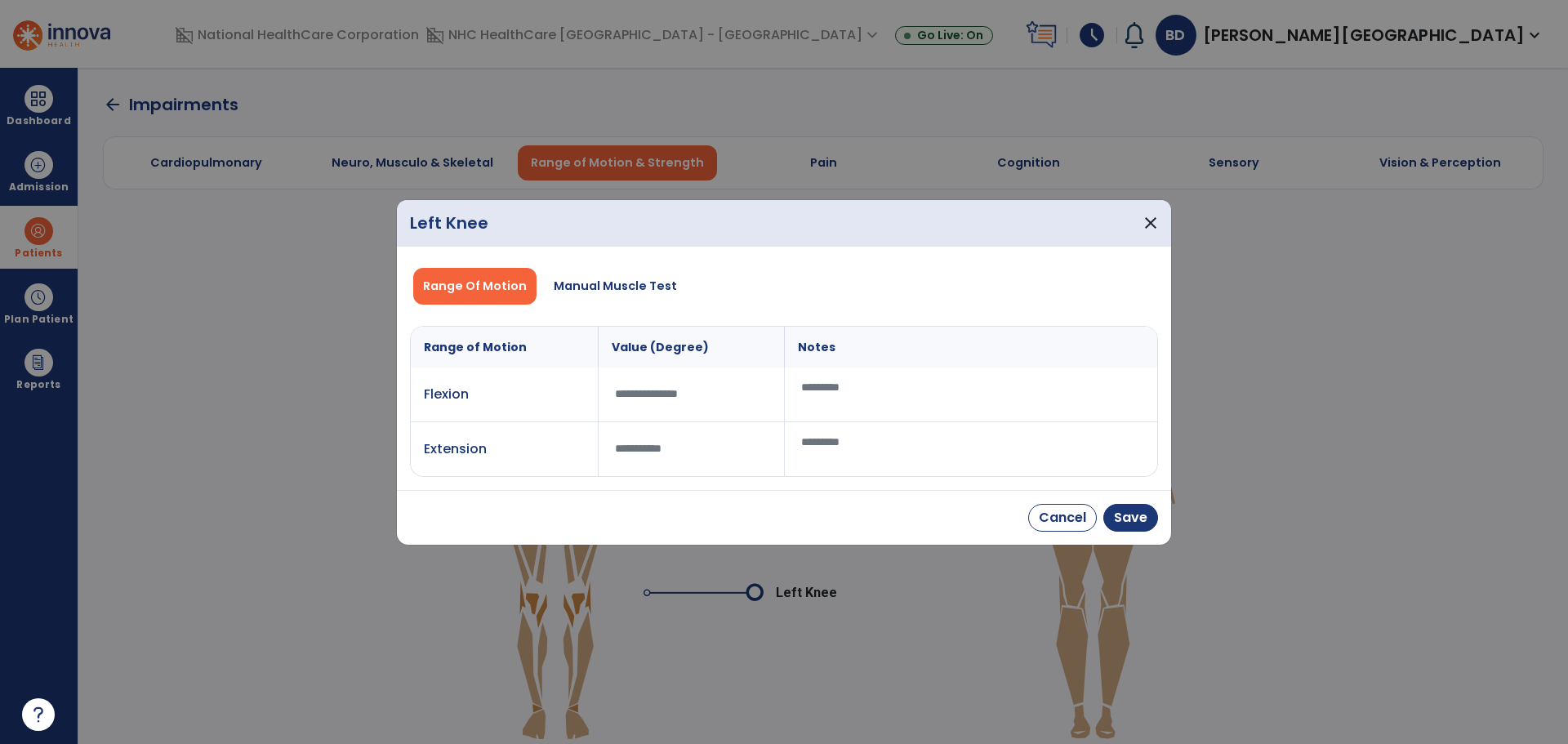 click at bounding box center (971, 394) 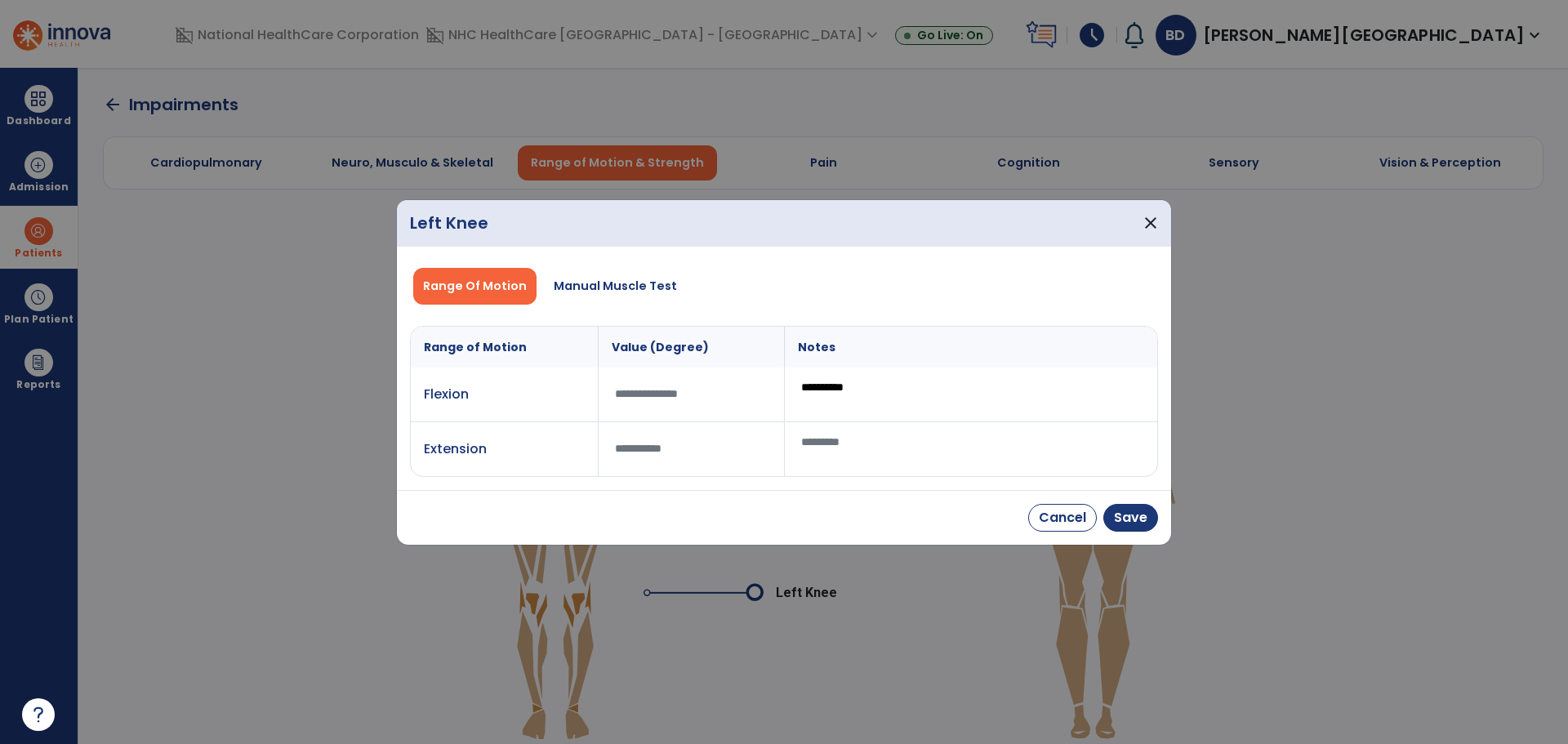 type on "**********" 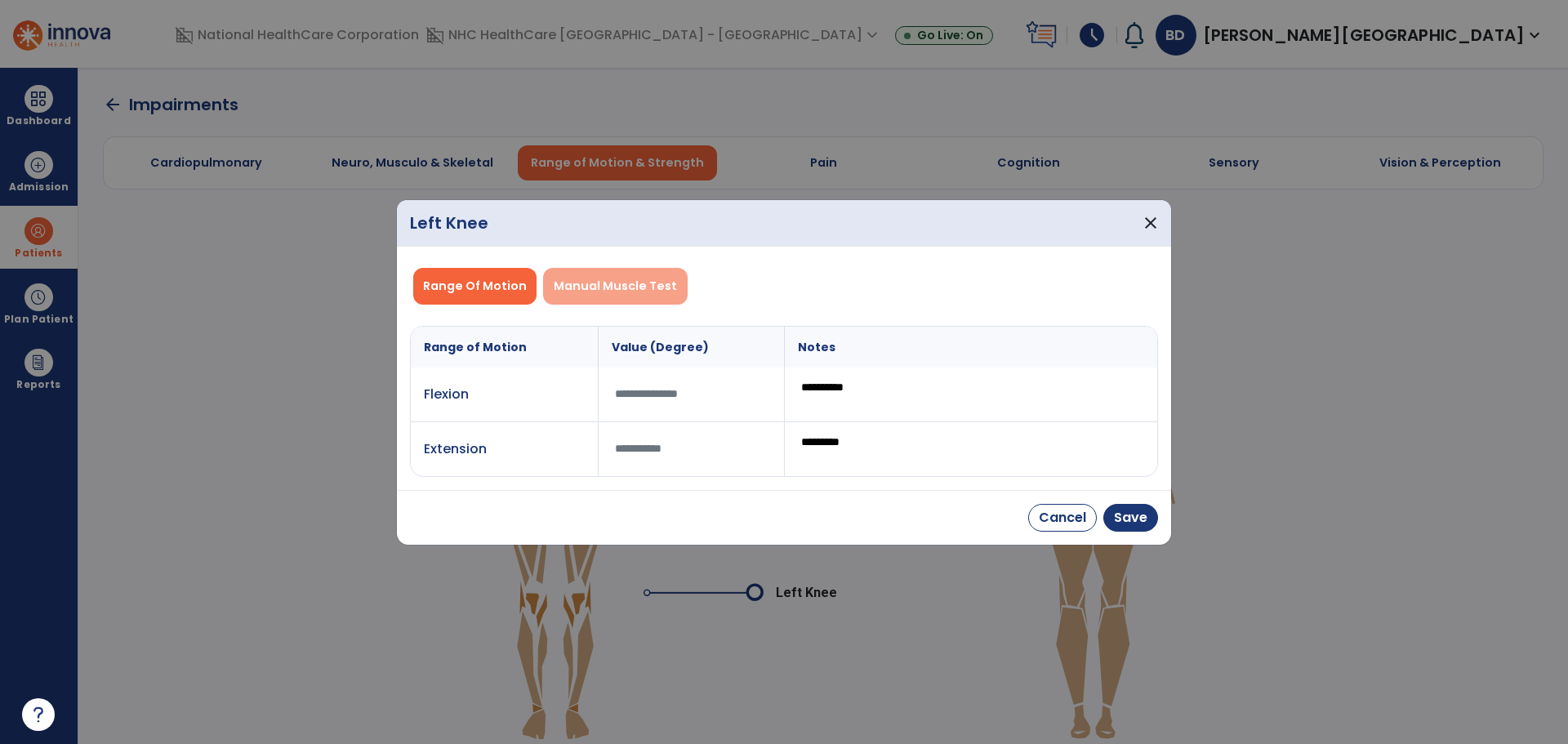 type on "*********" 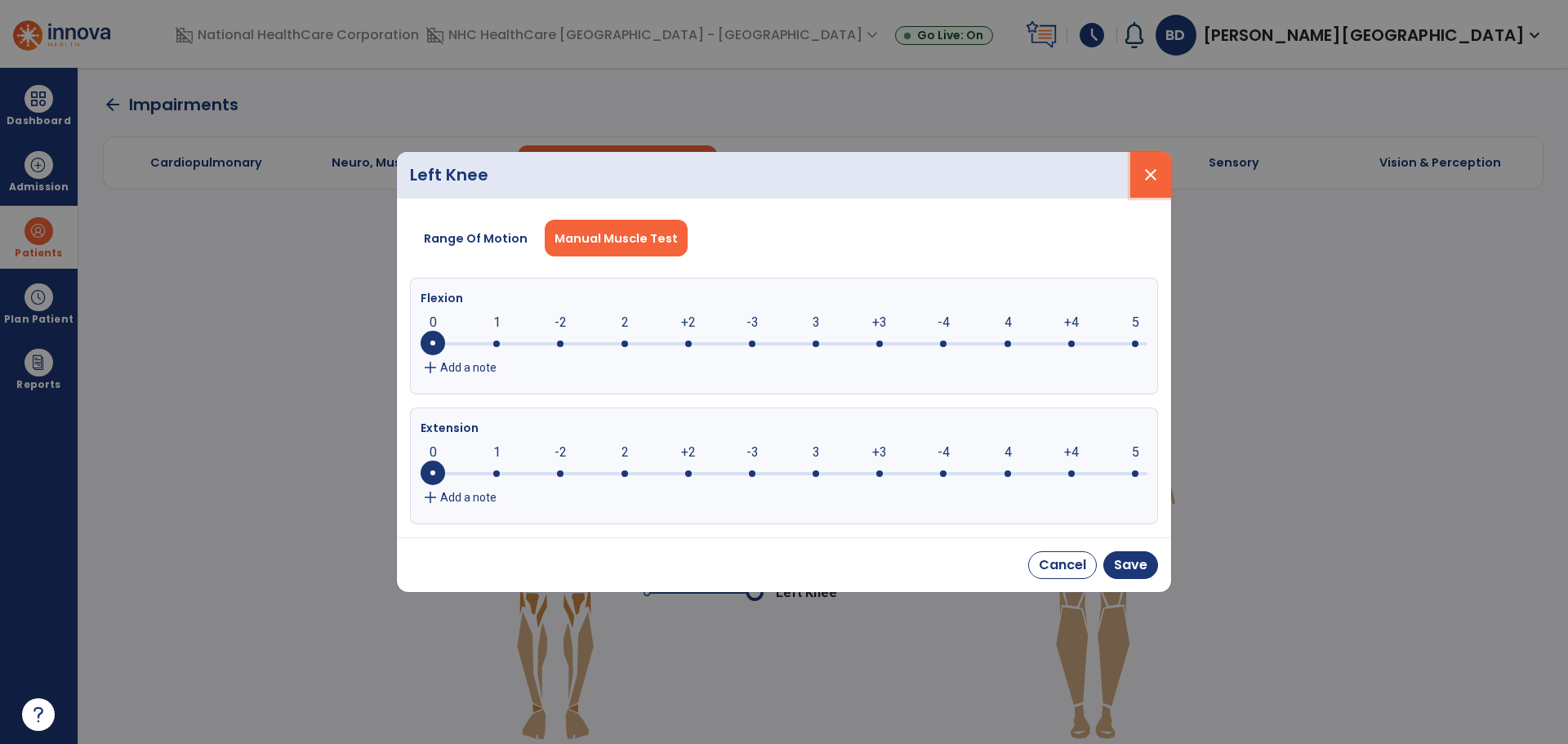 click on "close" at bounding box center (1151, 175) 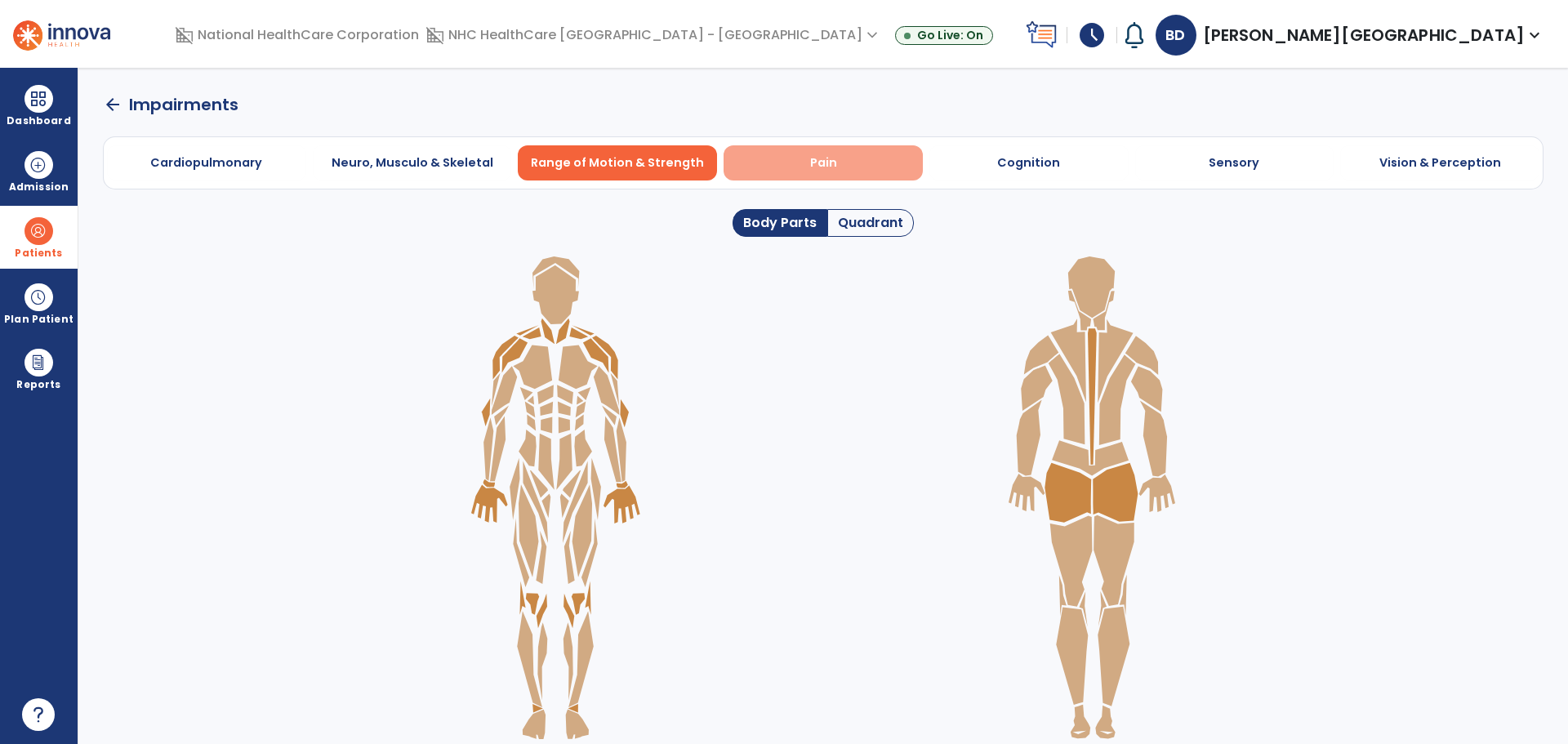 click on "Pain" at bounding box center (823, 163) 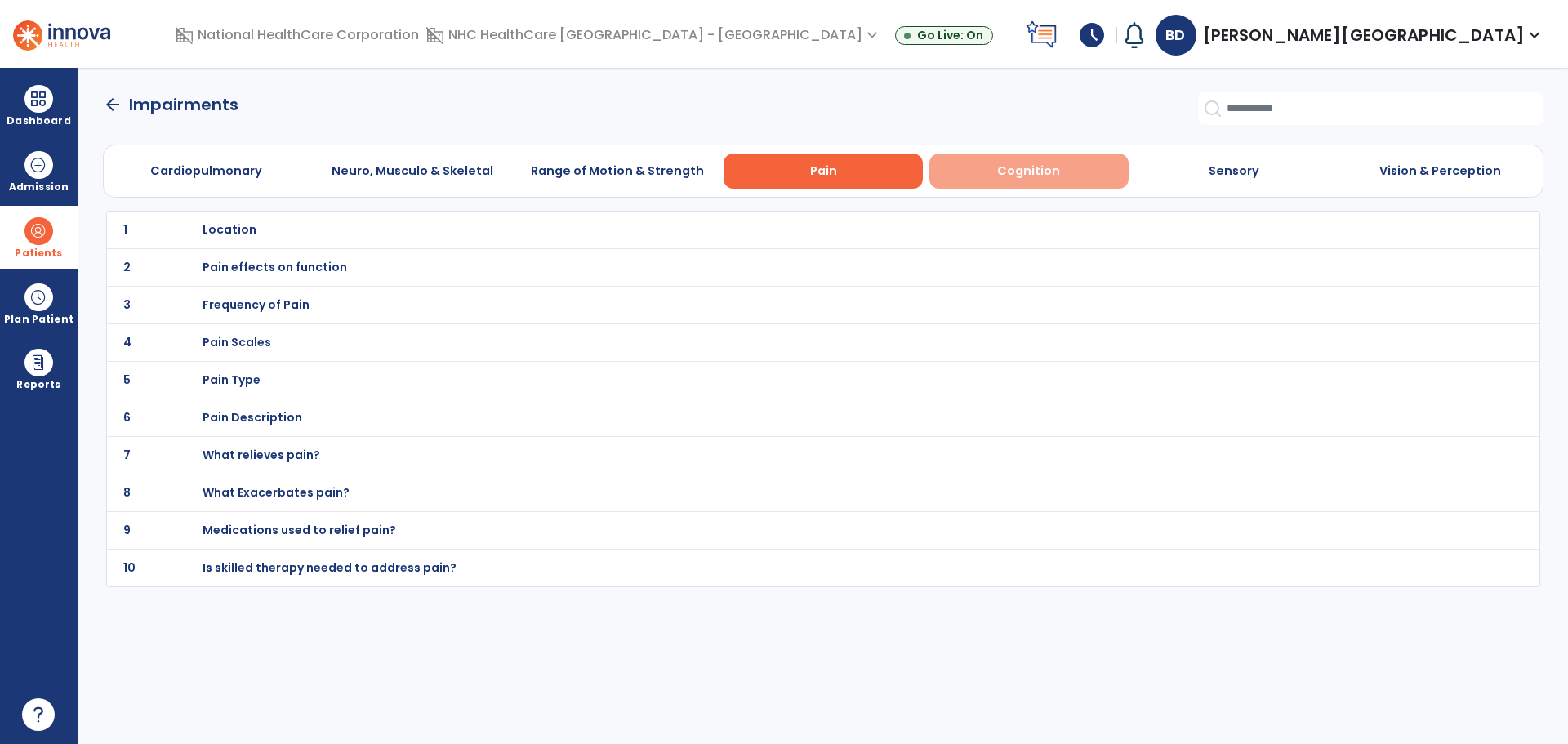 click on "Cognition" at bounding box center [1029, 171] 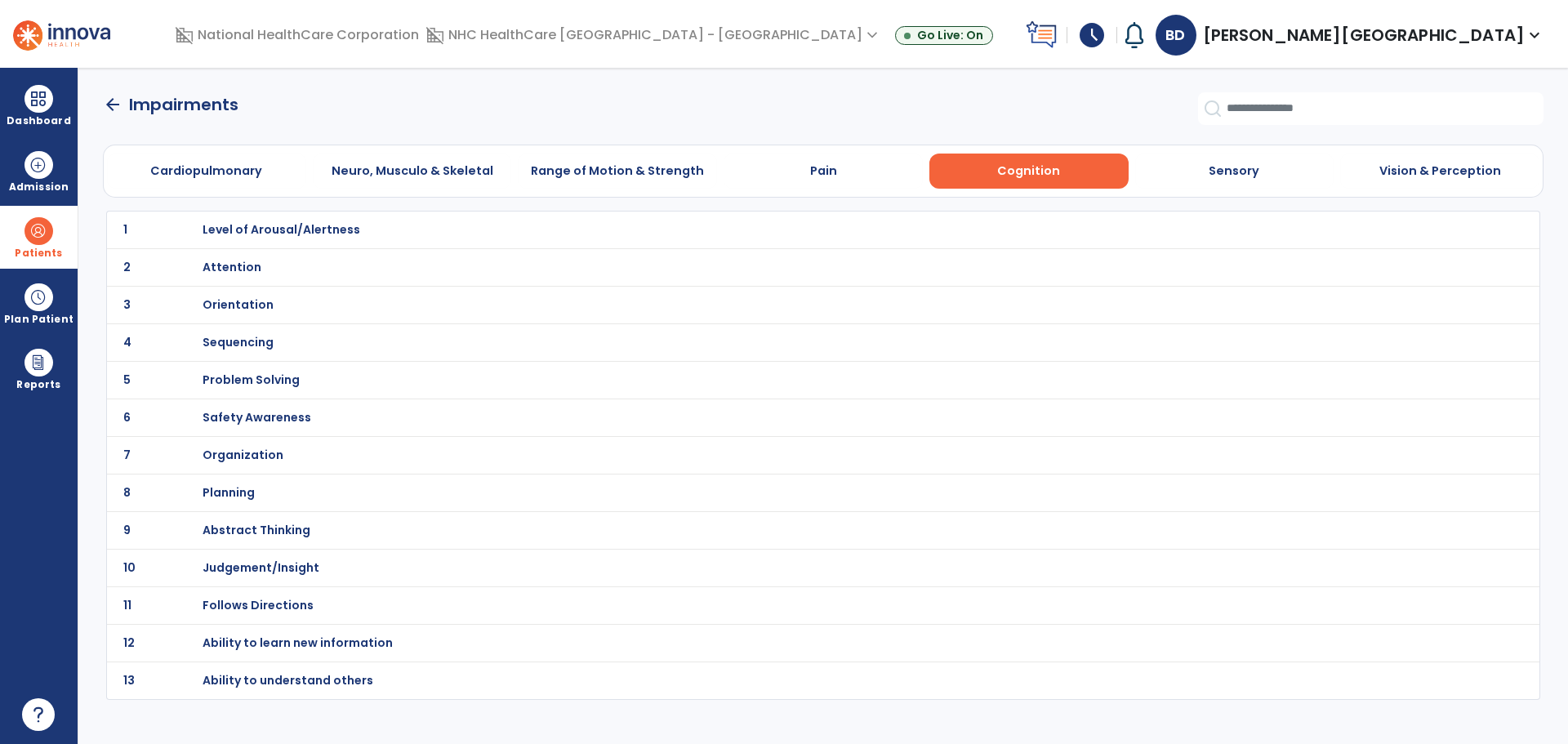 click on "Orientation" at bounding box center (786, 229) 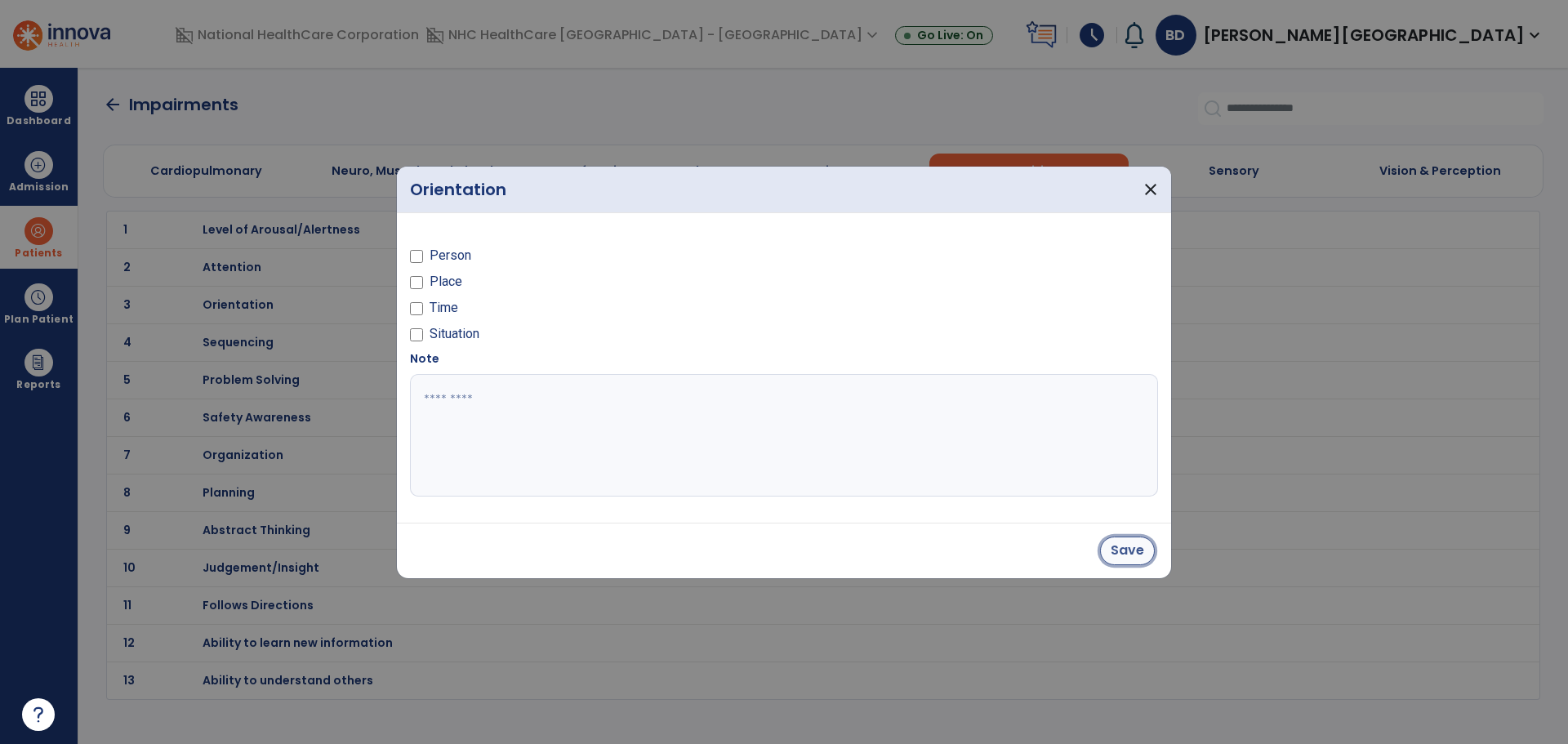 click on "Save" at bounding box center (1127, 550) 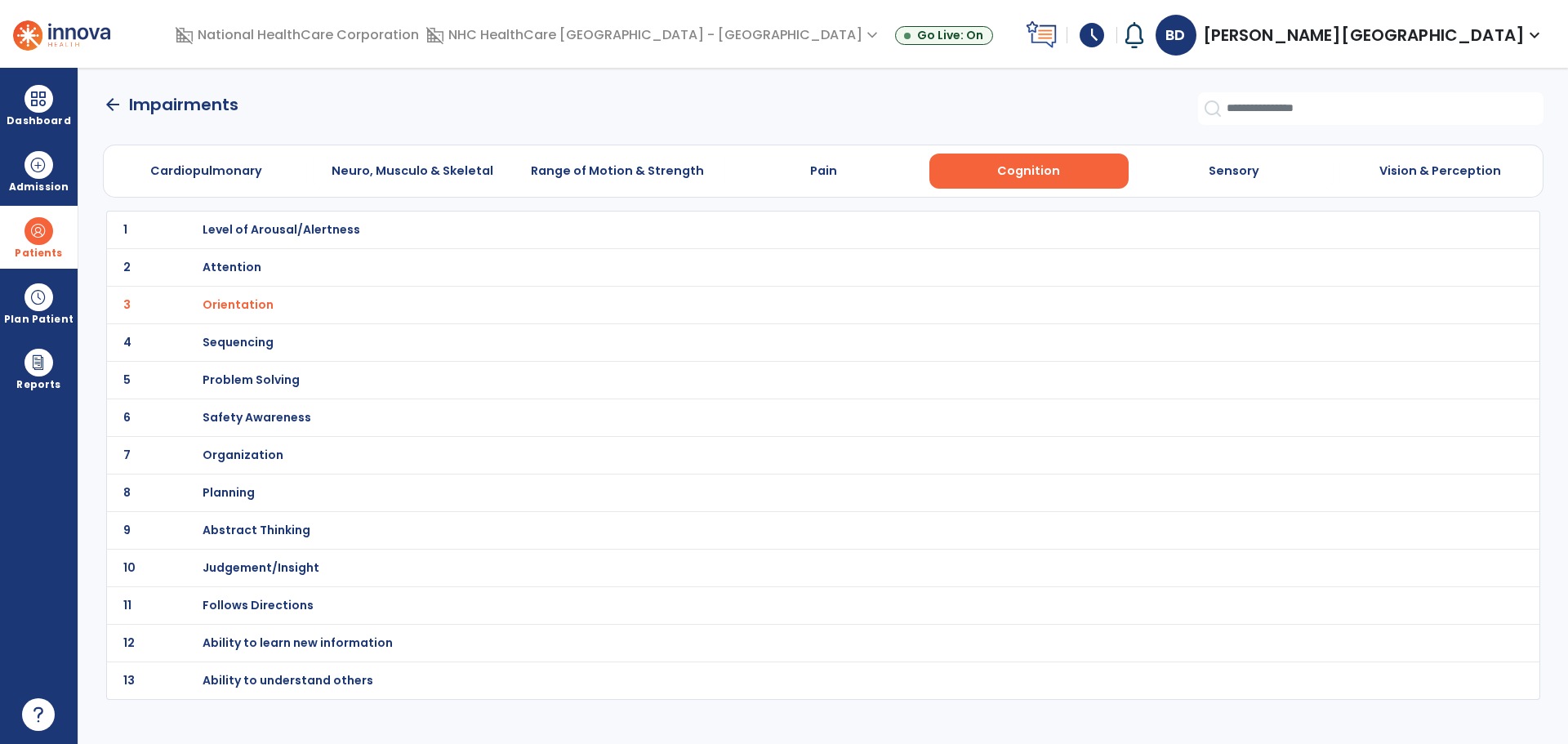 click on "Abstract Thinking" at bounding box center [281, 229] 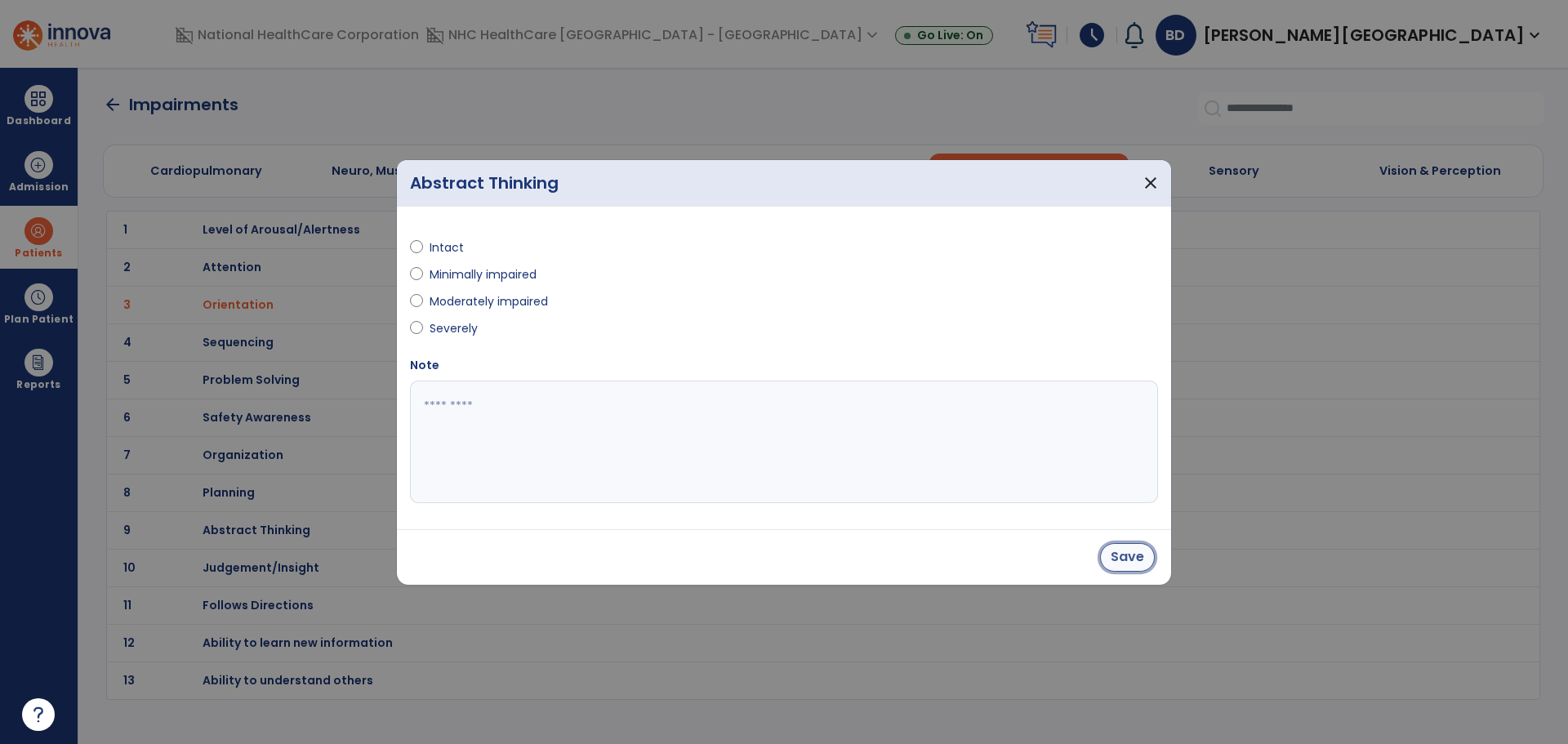 click on "Save" at bounding box center (1127, 557) 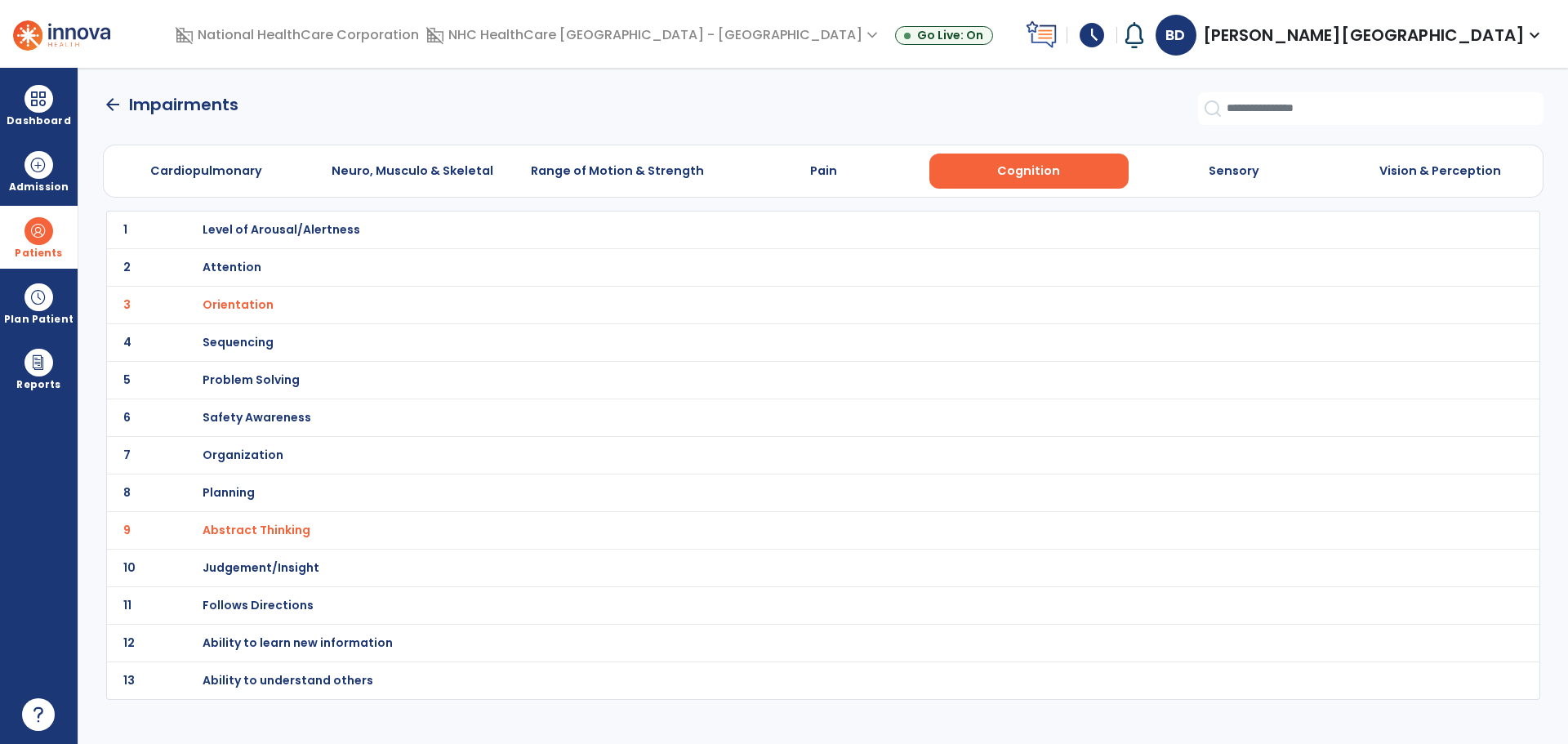 click on "Judgement/Insight" at bounding box center [281, 229] 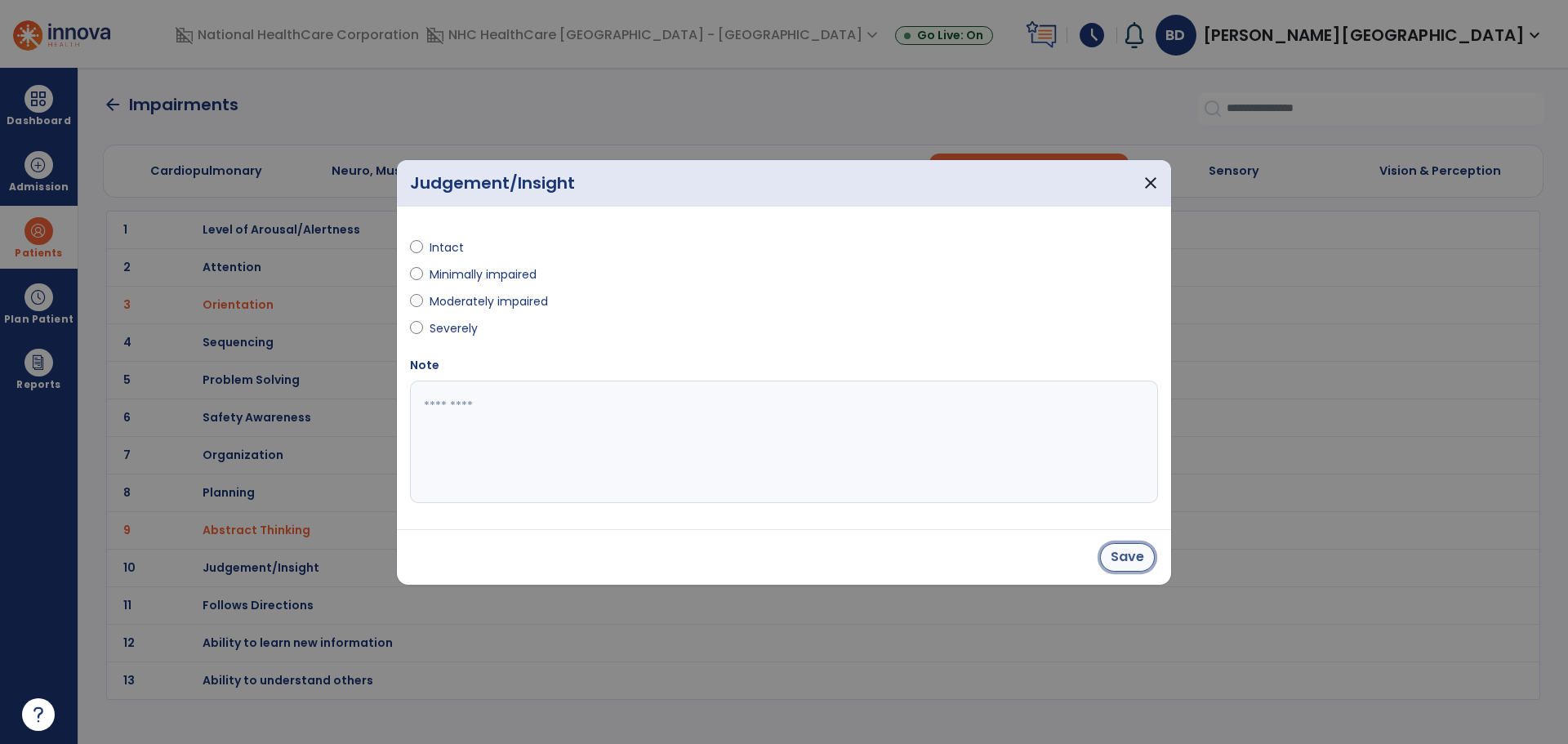 click on "Save" at bounding box center (1127, 557) 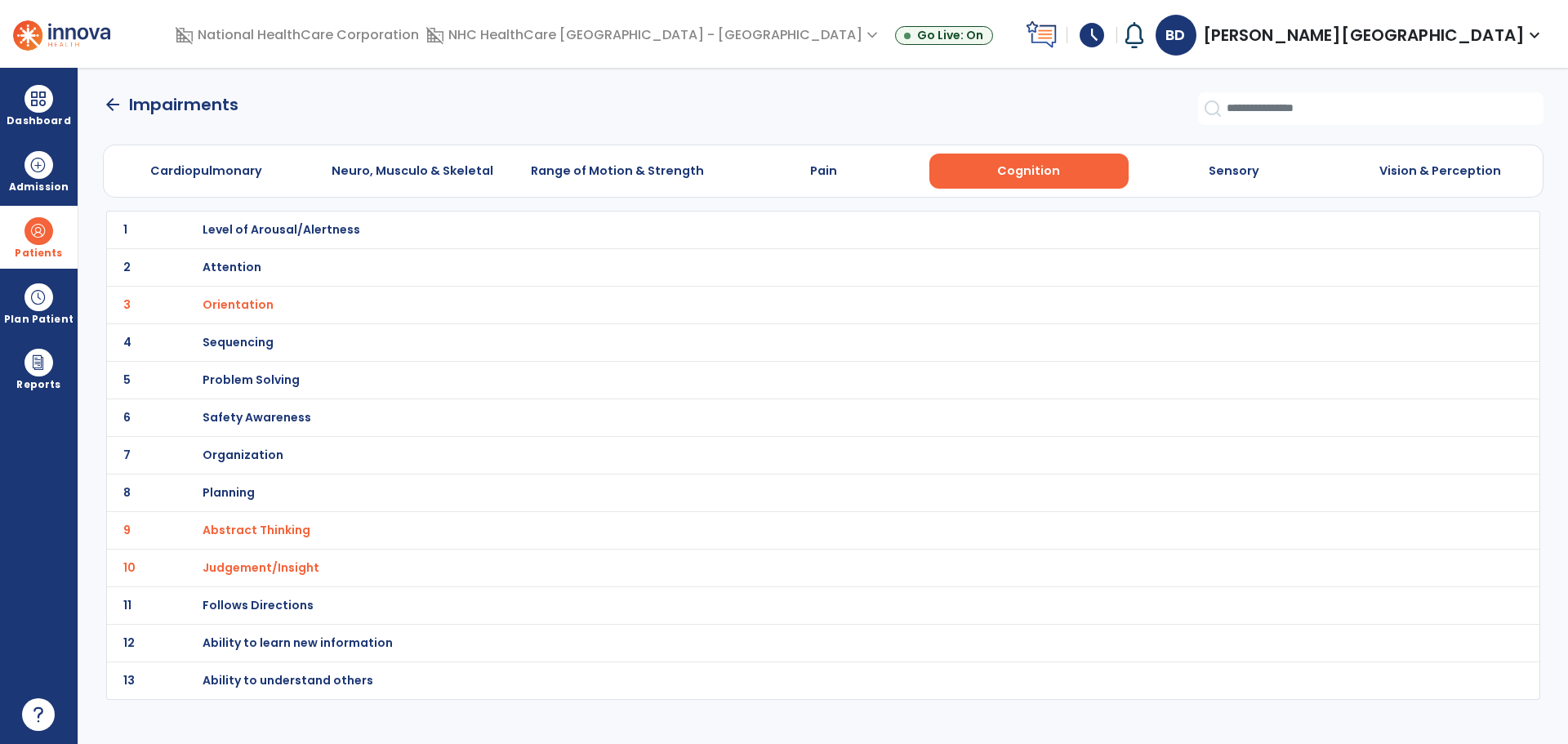 click on "Follows Directions" at bounding box center (281, 229) 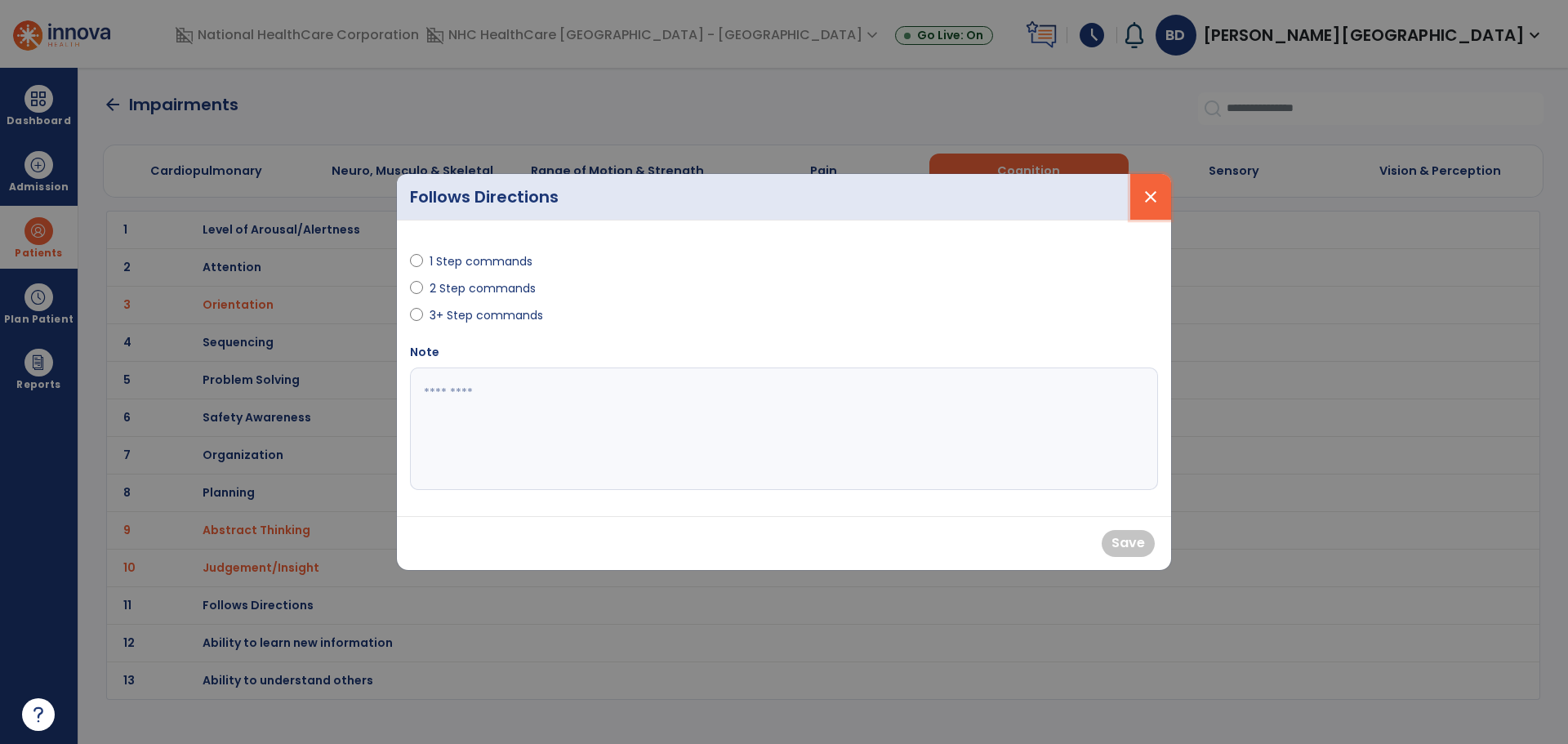 click on "close" at bounding box center (1151, 197) 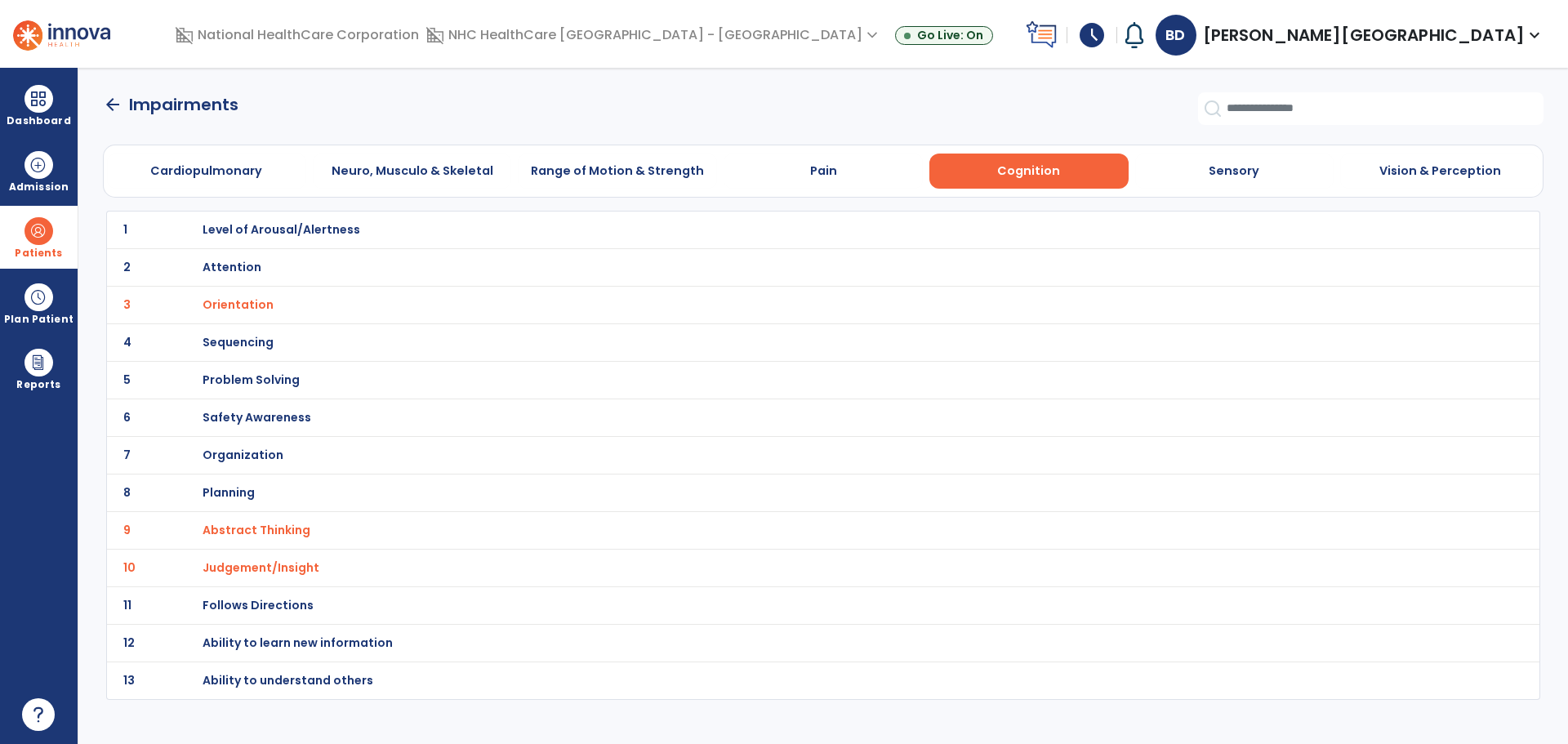 click on "Follows Directions" at bounding box center [281, 229] 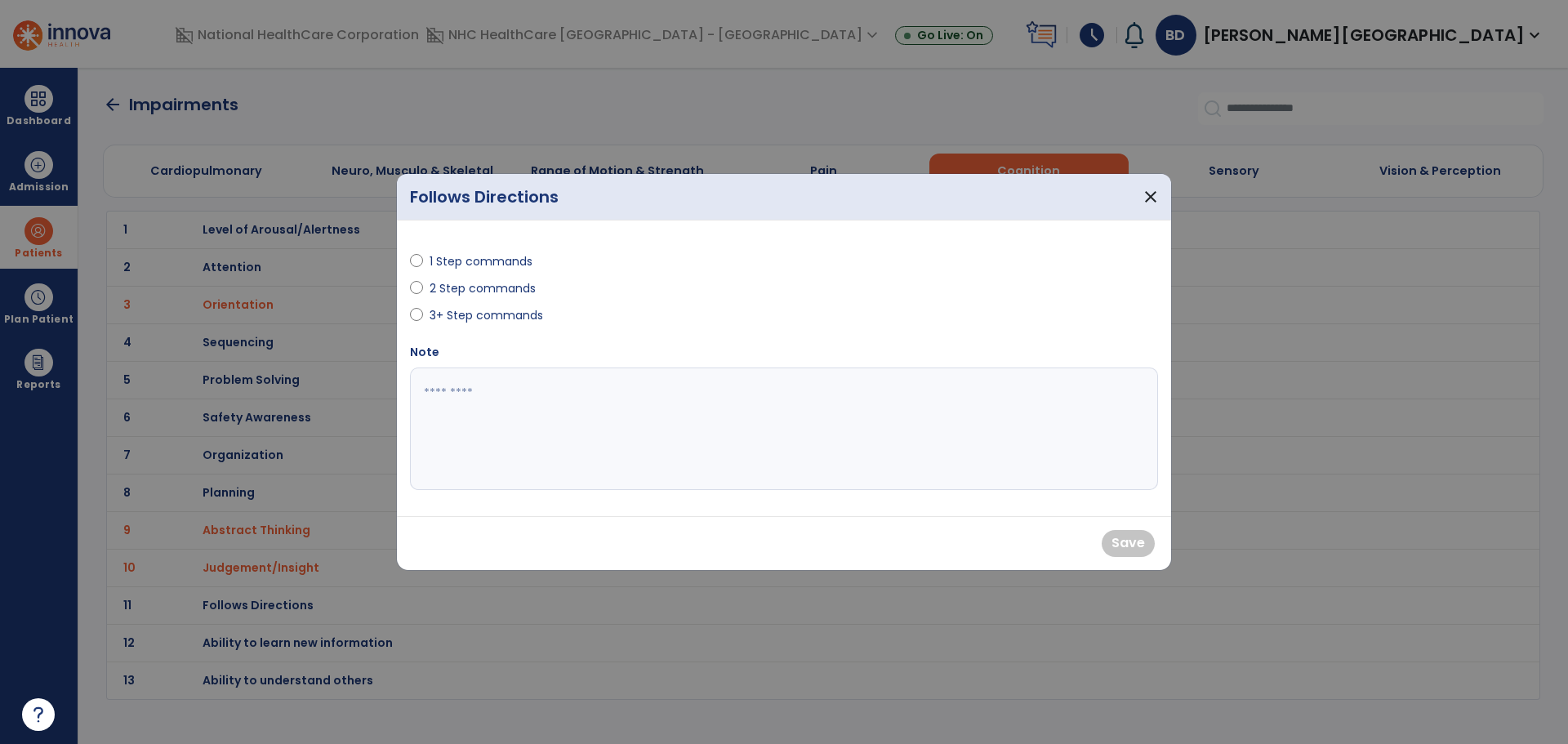 click at bounding box center [784, 429] 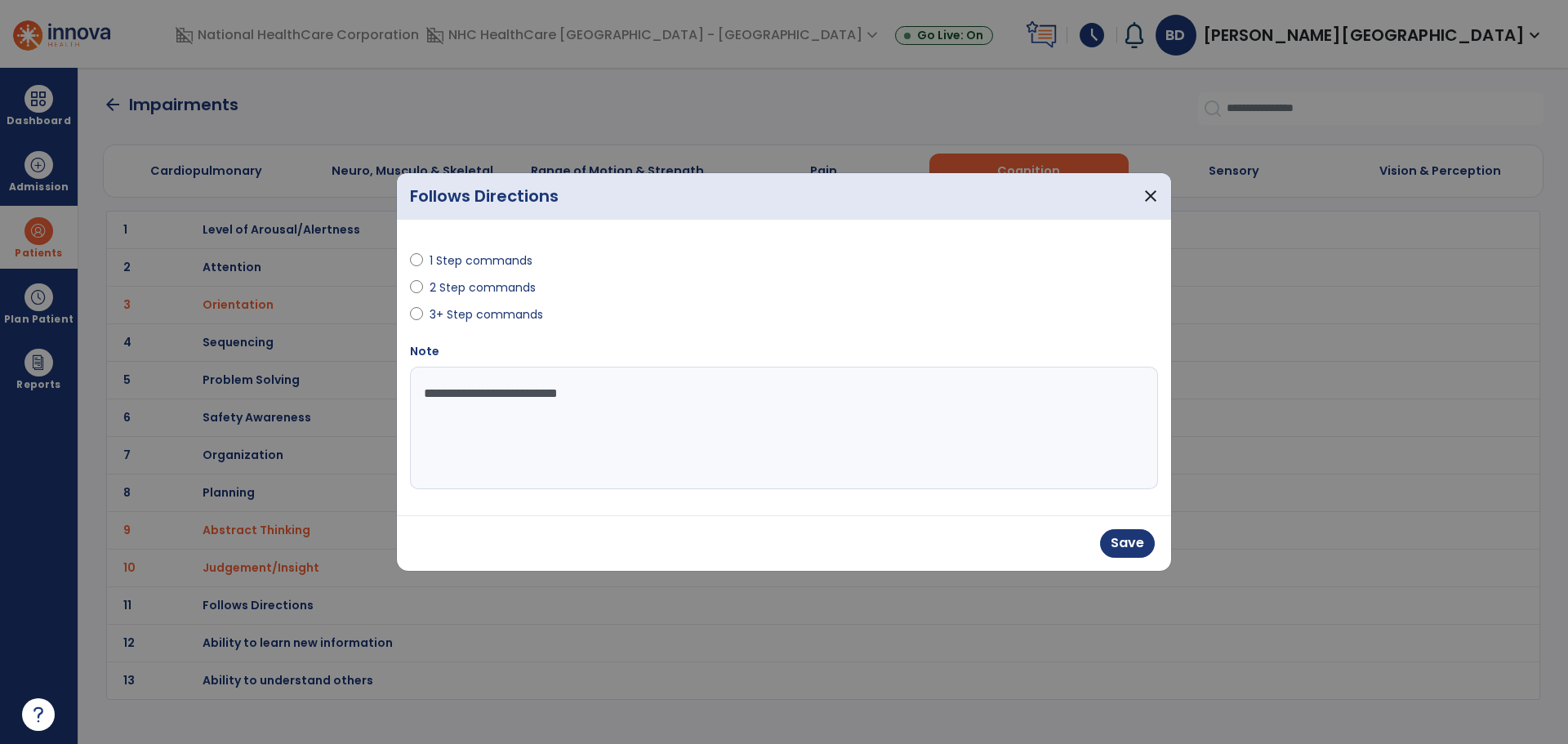 click on "**********" at bounding box center (784, 428) 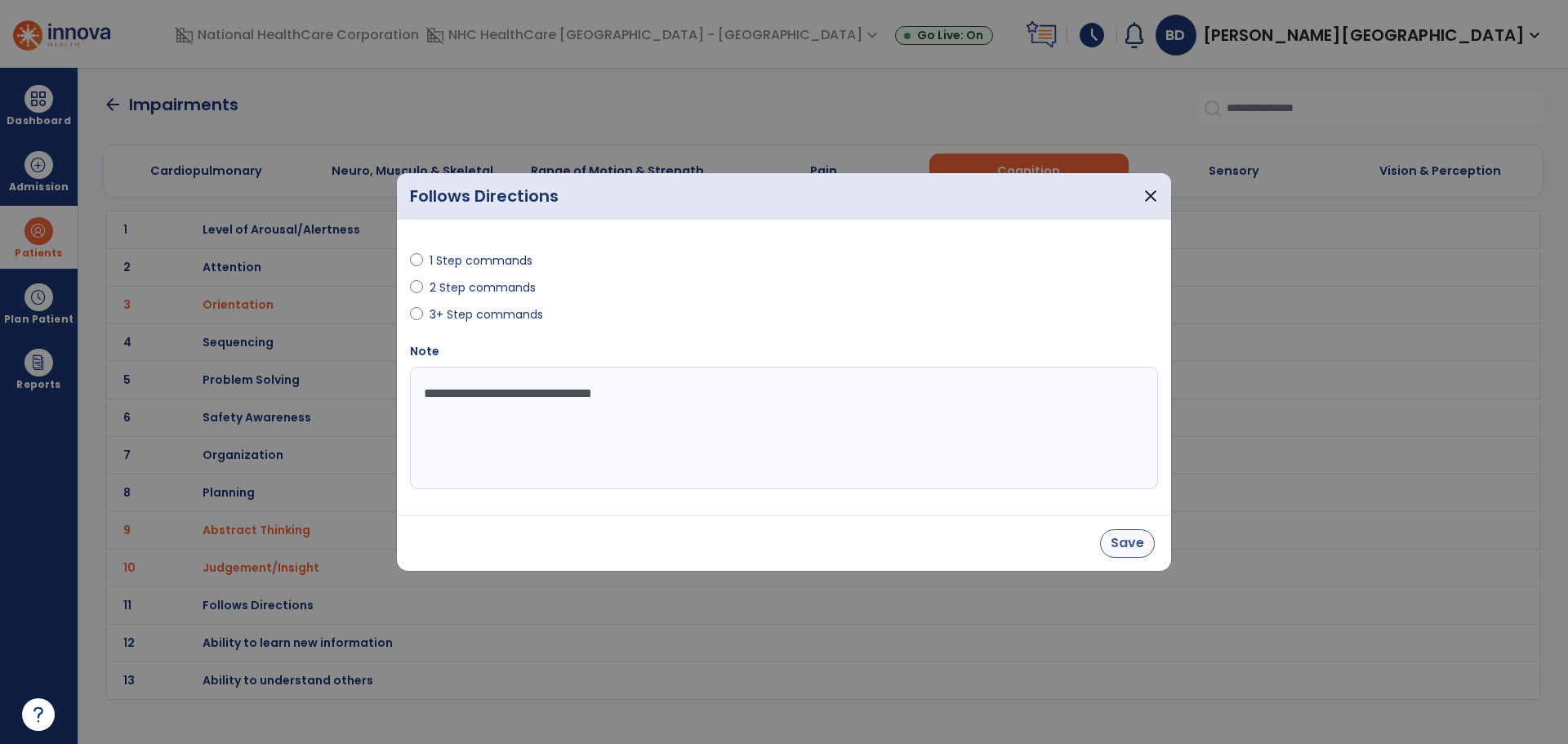 type on "**********" 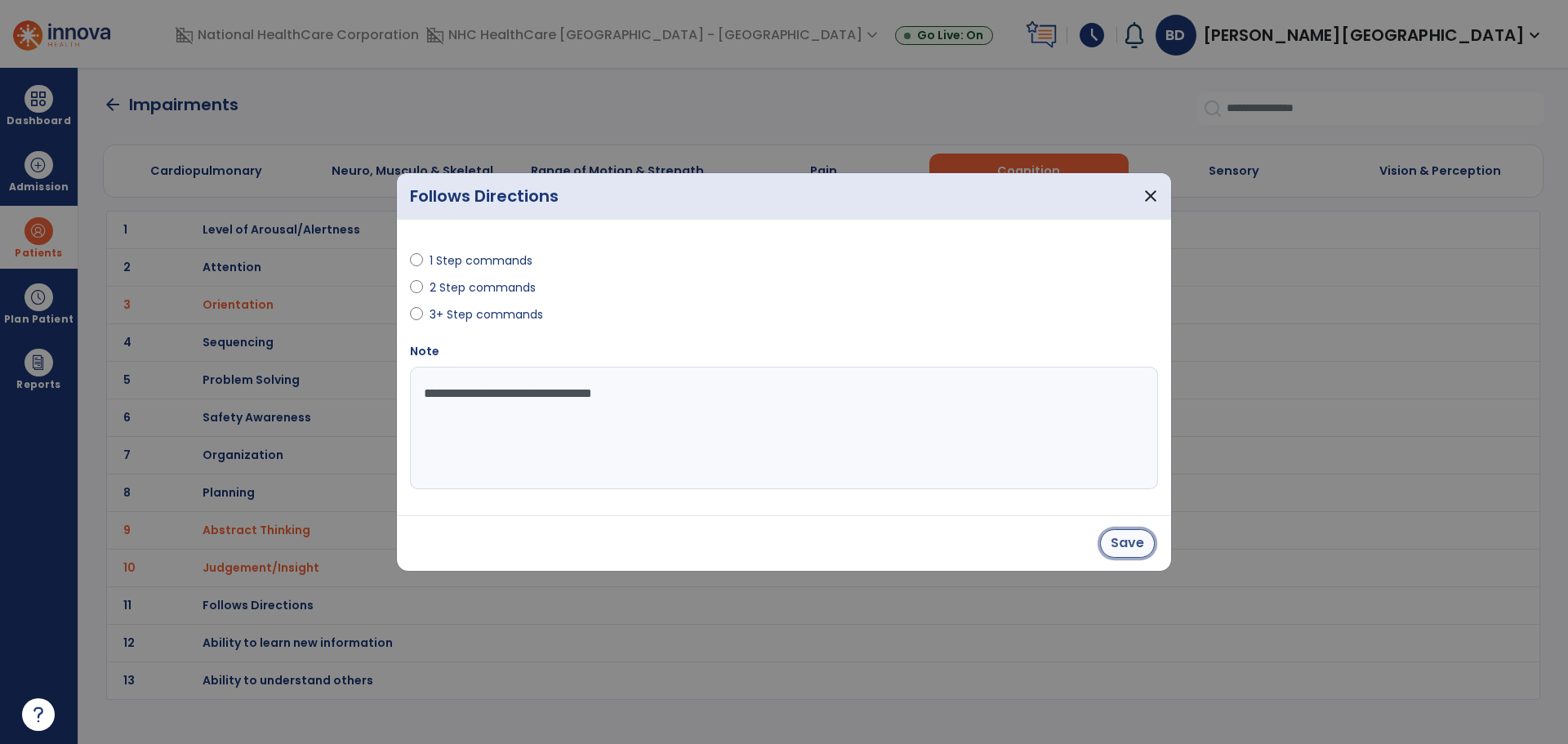click on "Save" at bounding box center [1127, 543] 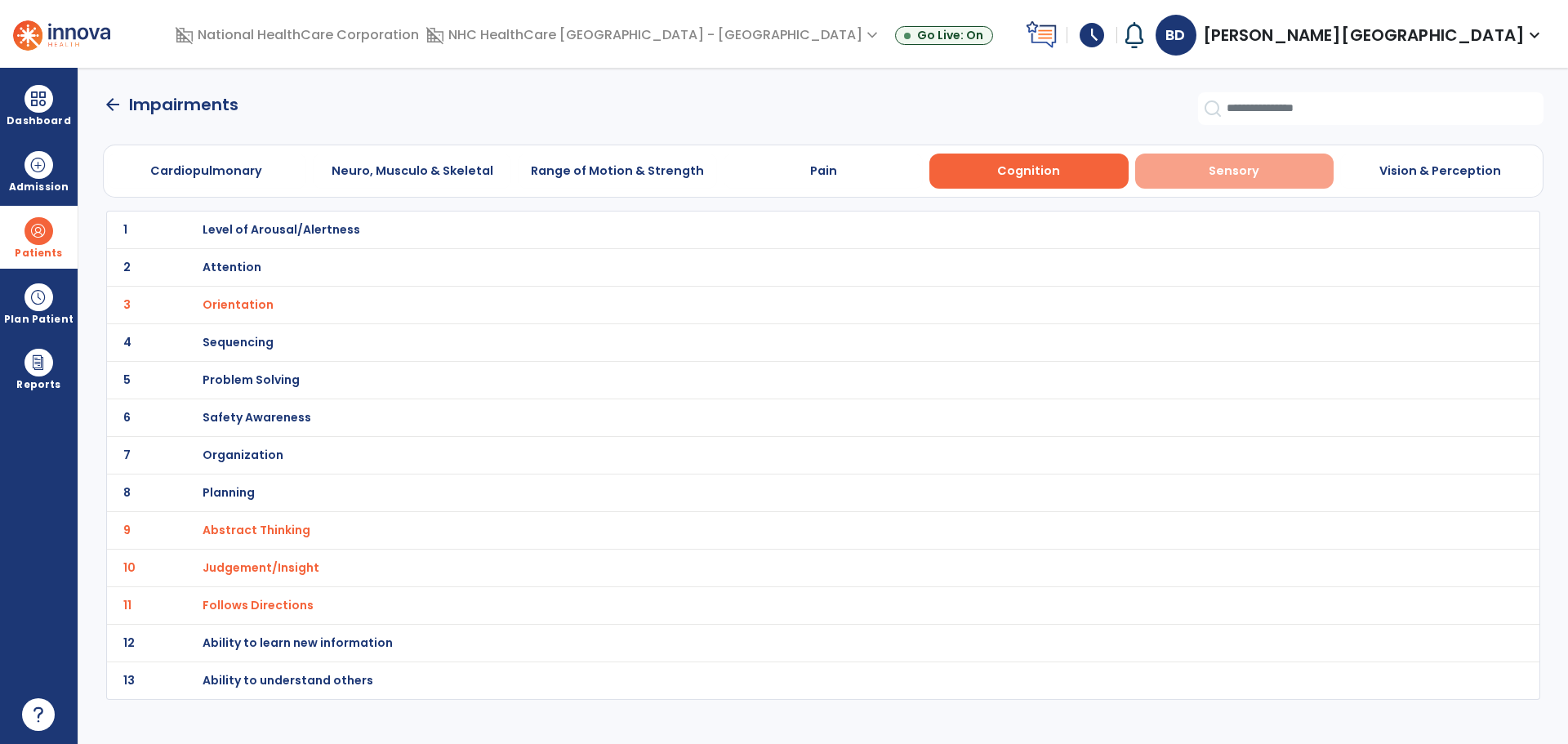 click on "Sensory" at bounding box center (1234, 171) 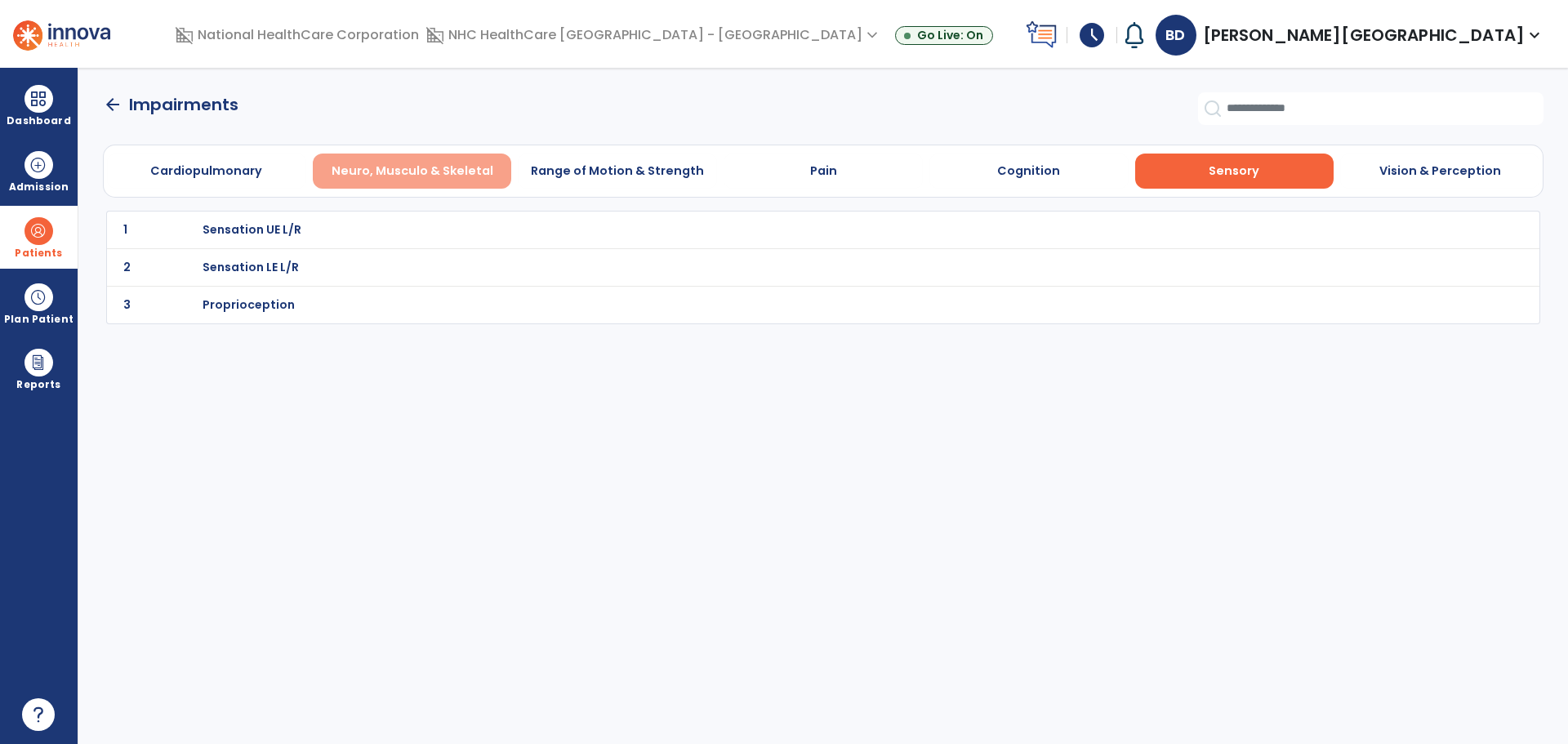click on "Neuro, Musculo & Skeletal" at bounding box center (412, 171) 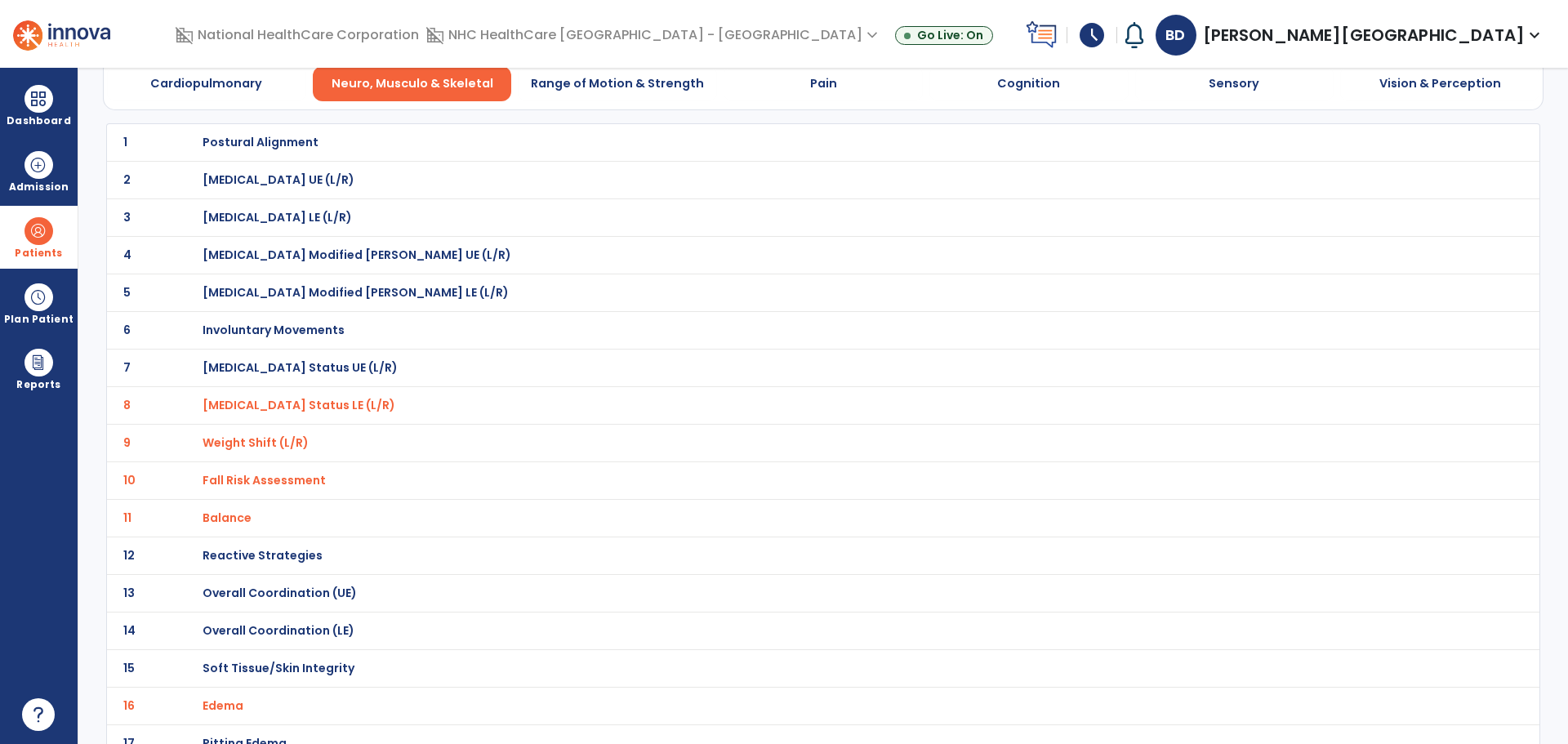 scroll, scrollTop: 0, scrollLeft: 0, axis: both 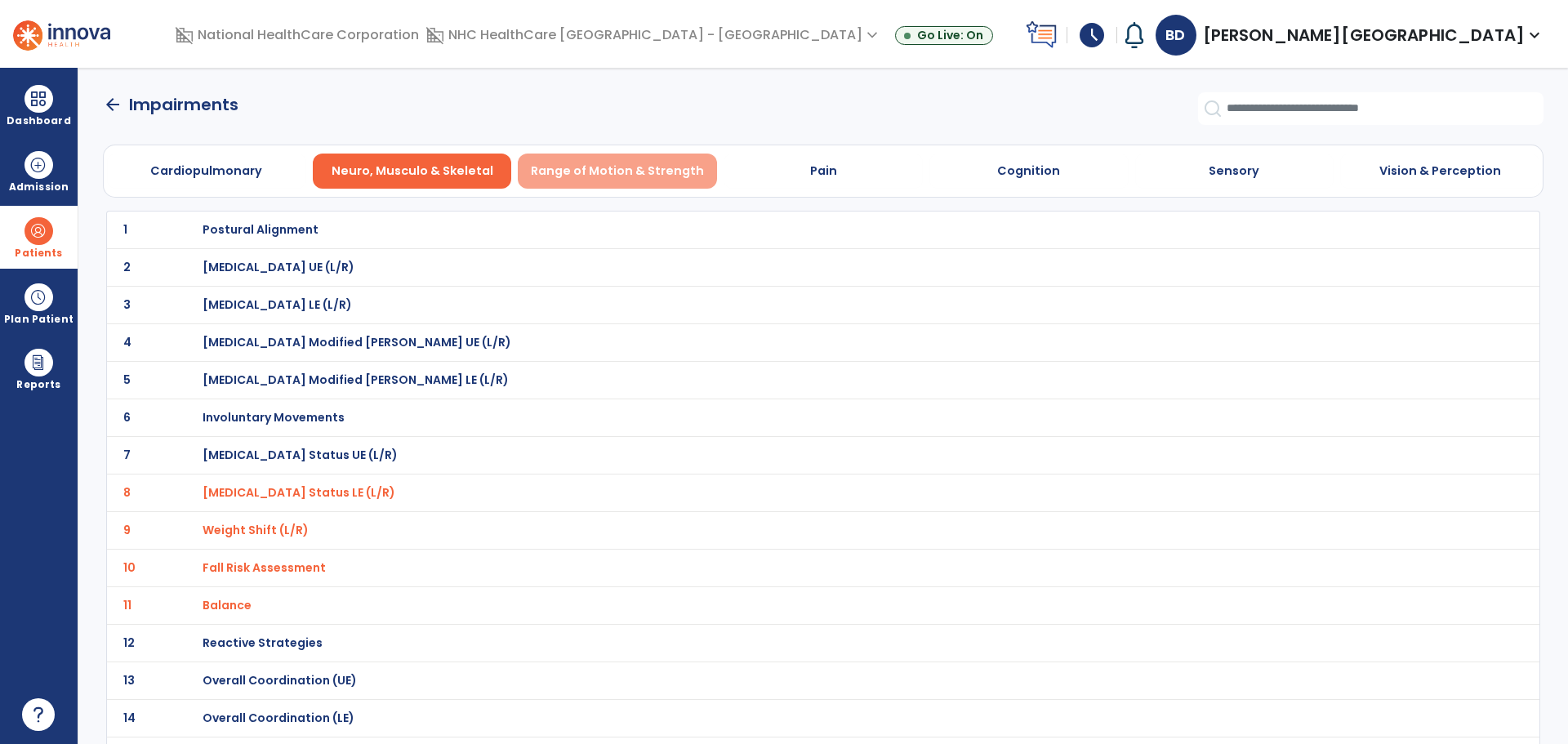 click on "Range of Motion & Strength" at bounding box center (617, 171) 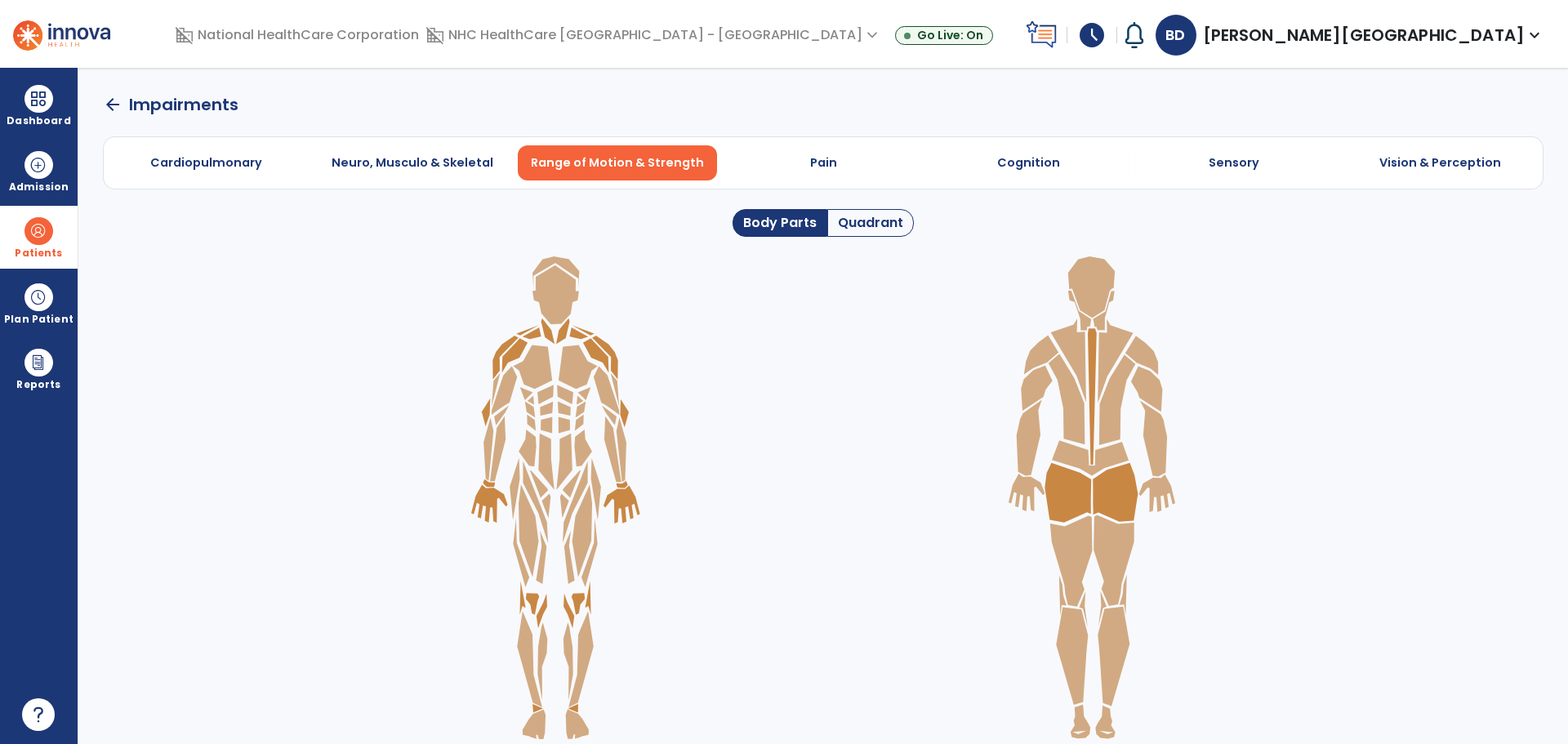 click on "Range of Motion & Strength" at bounding box center (617, 163) 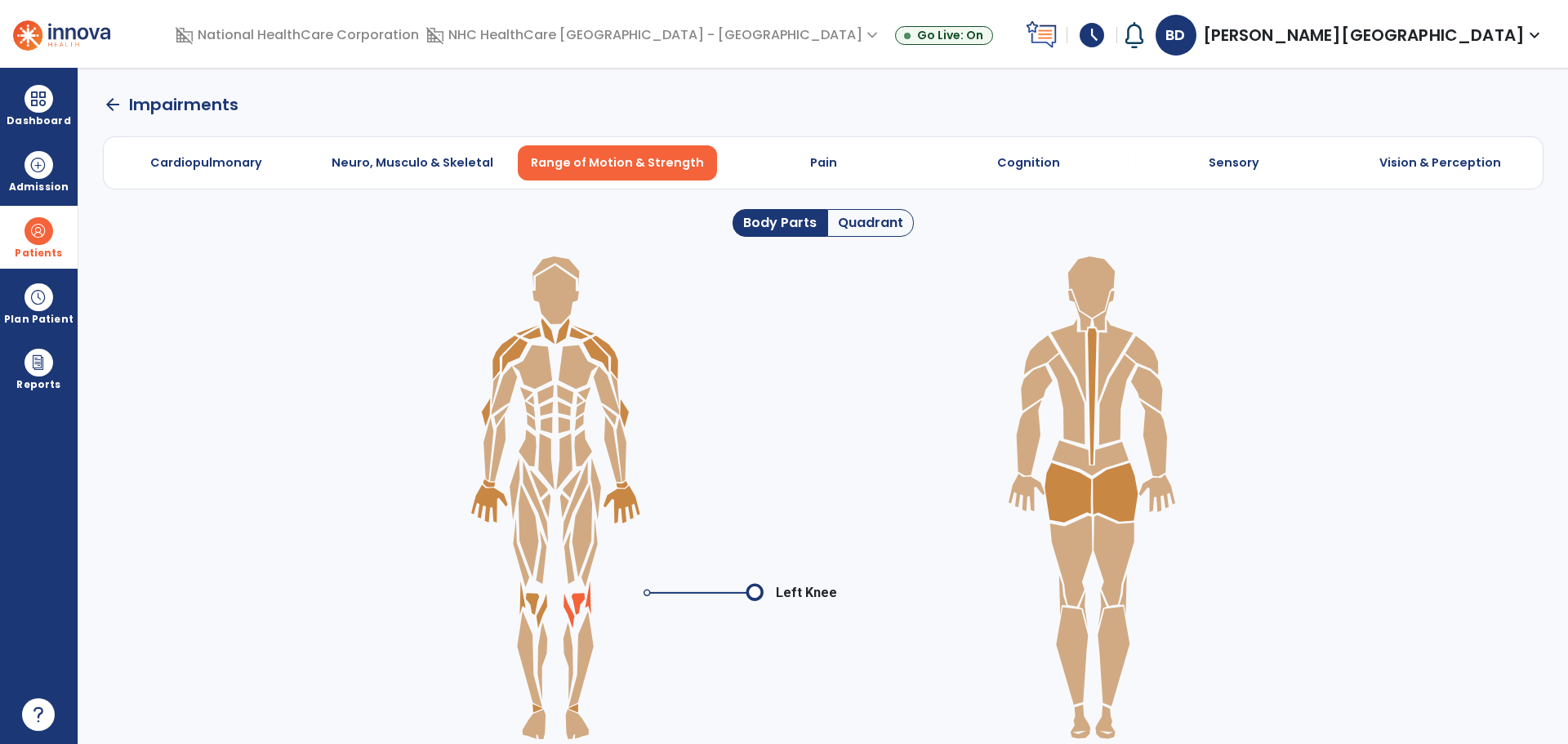 click 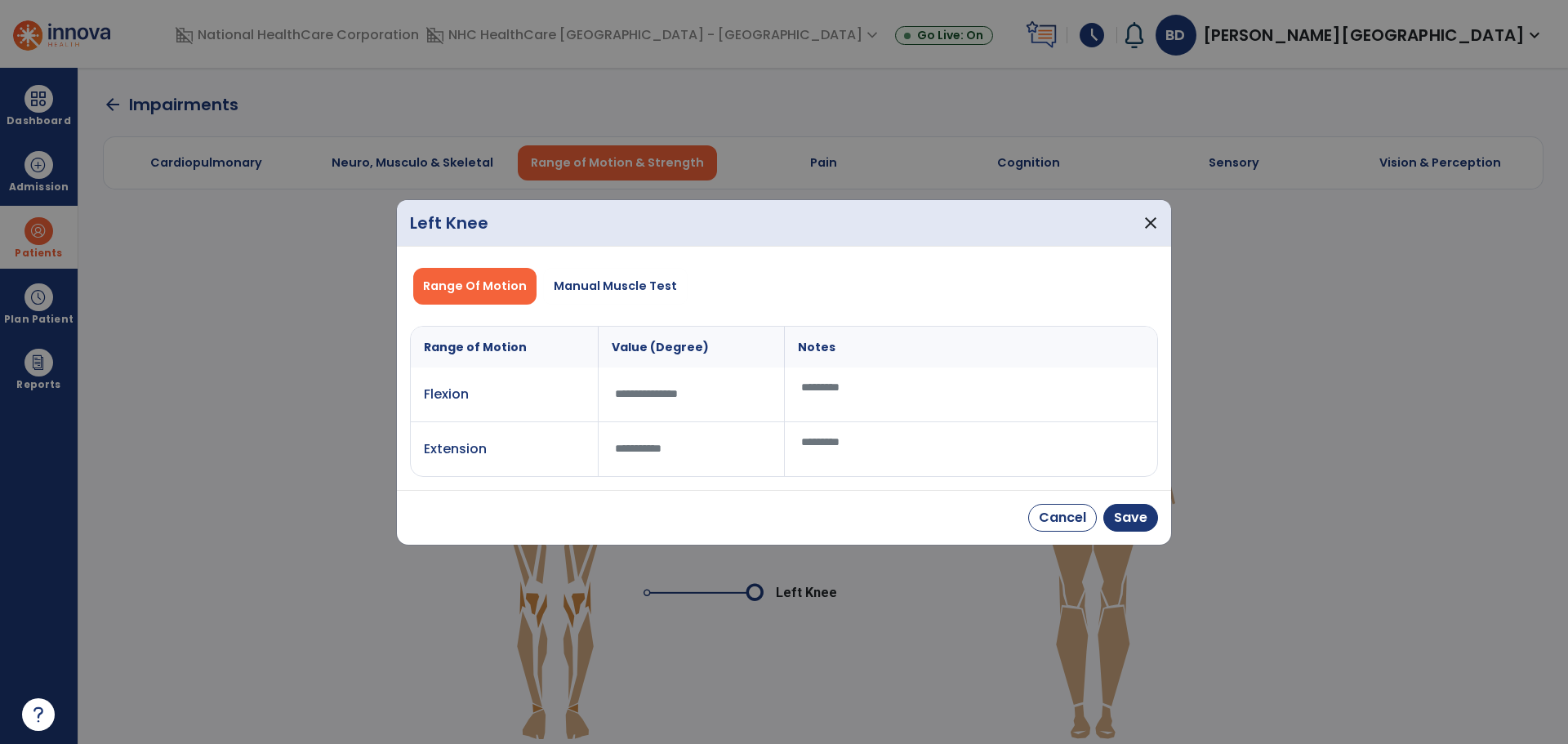 click at bounding box center (970, 394) 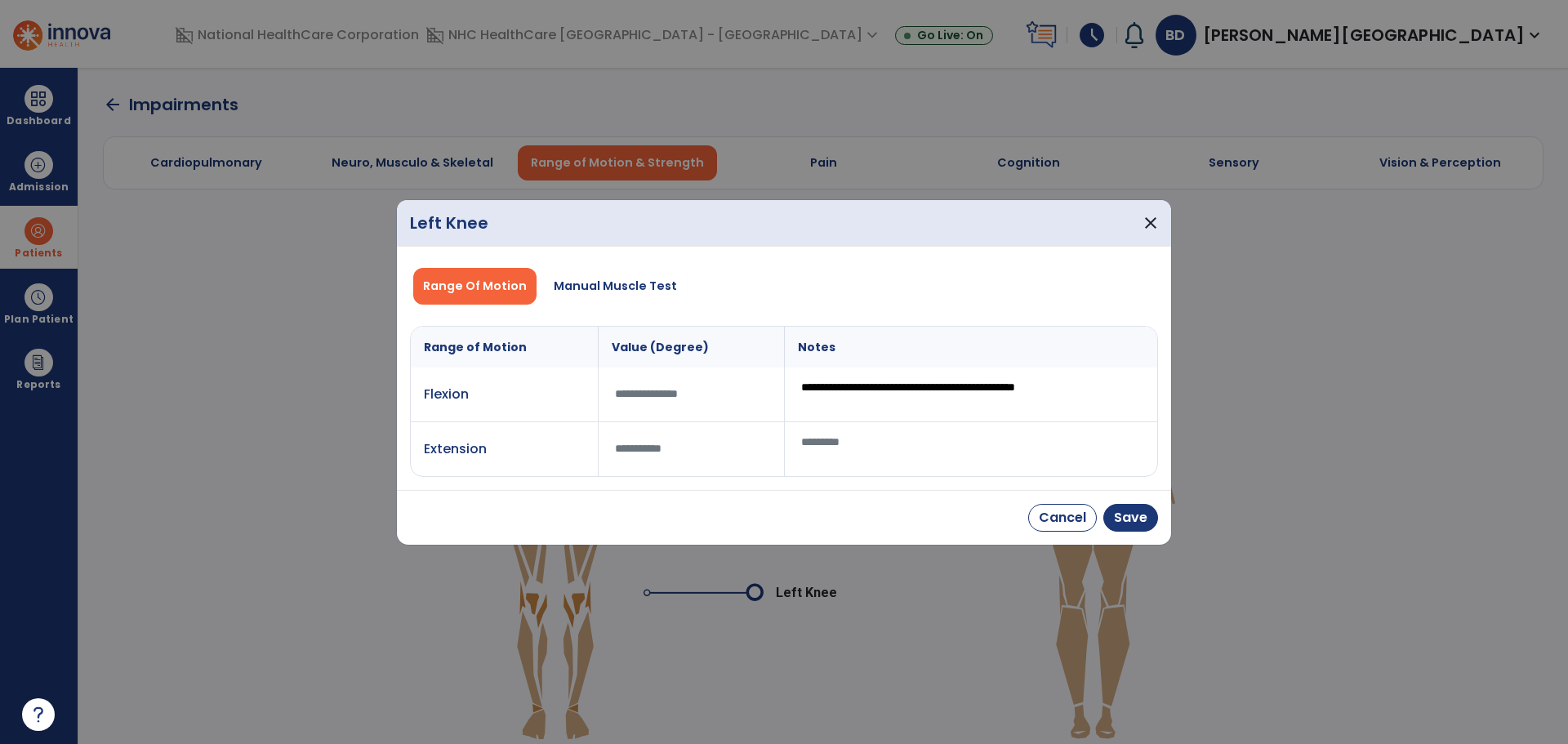 type on "**********" 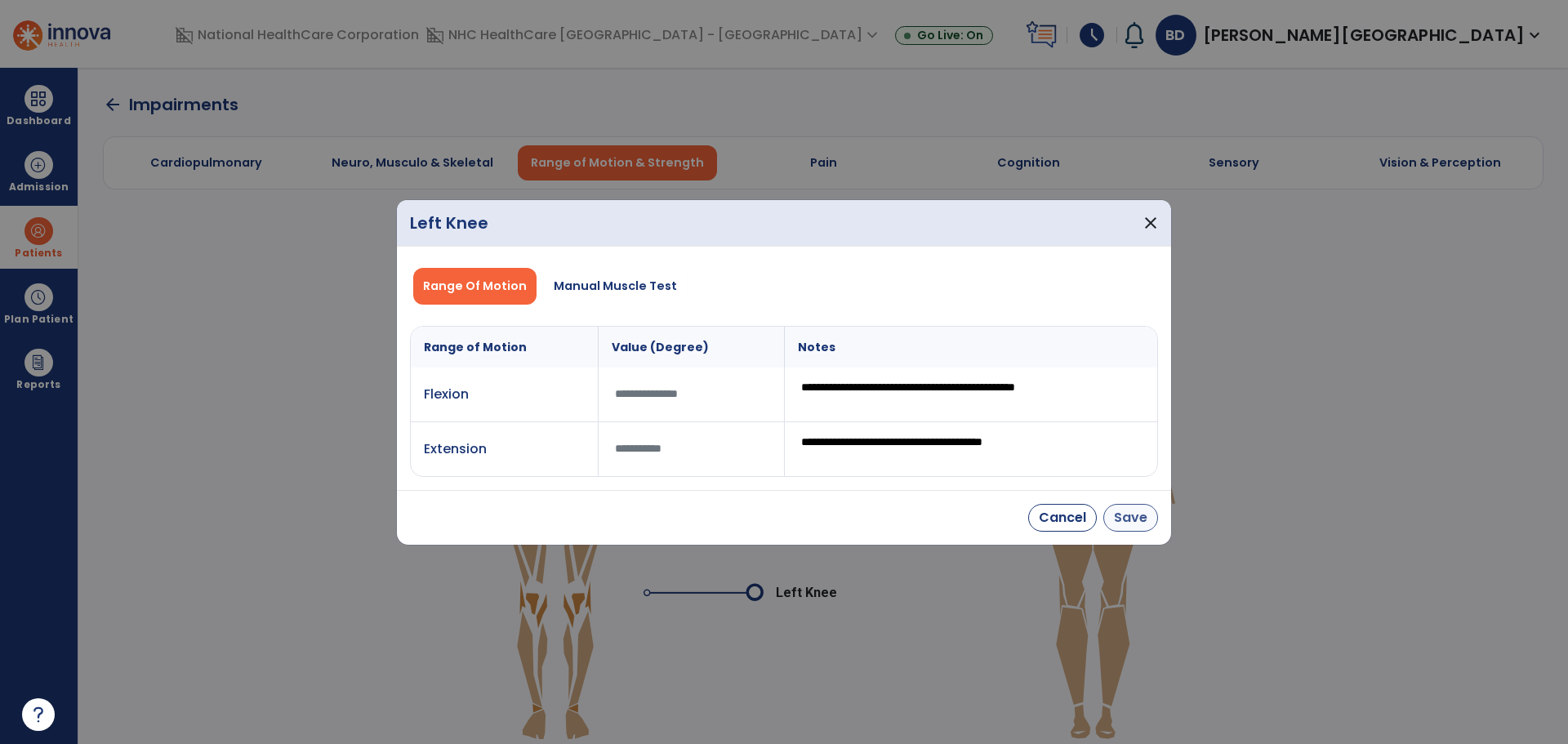 type on "**********" 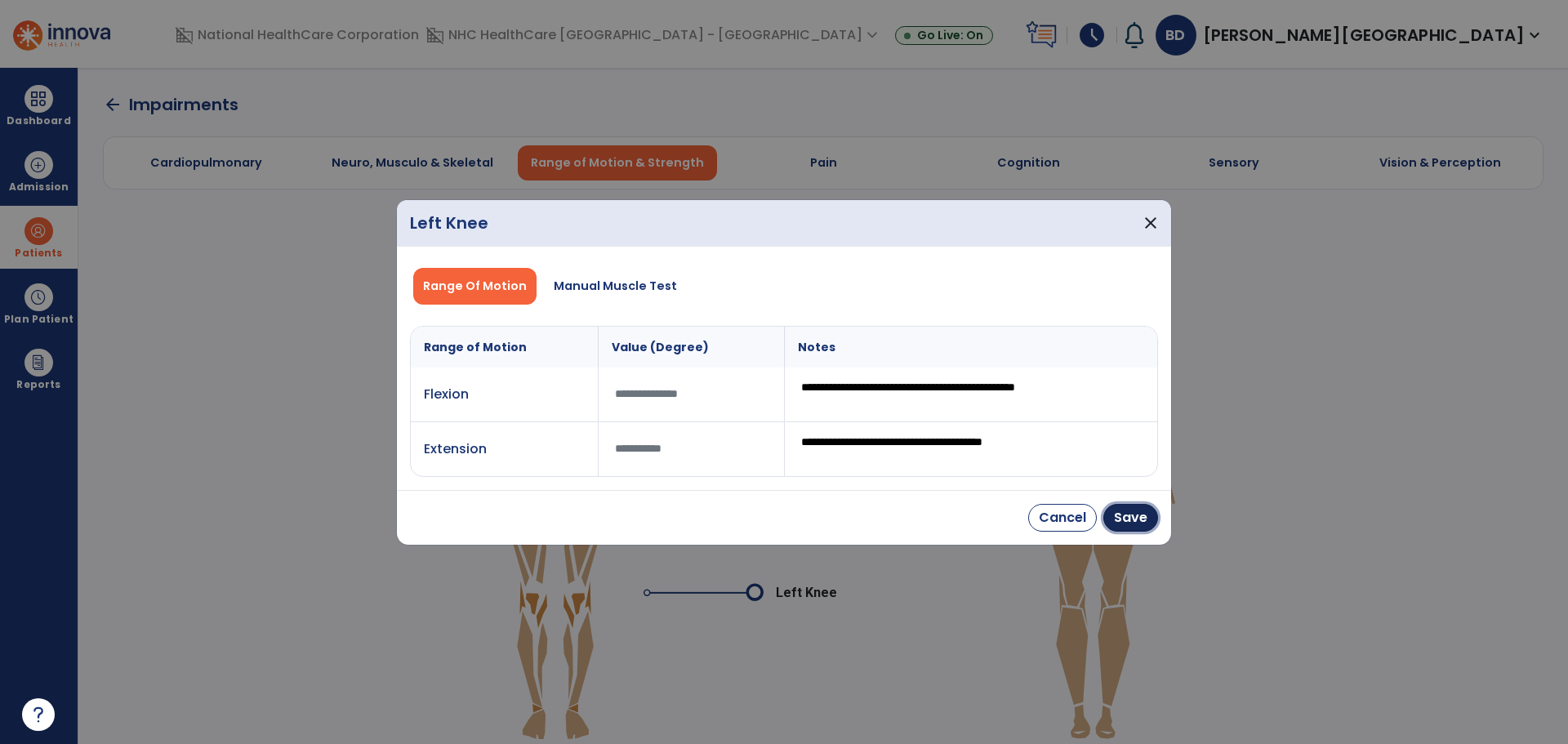 click on "Save" at bounding box center (1130, 518) 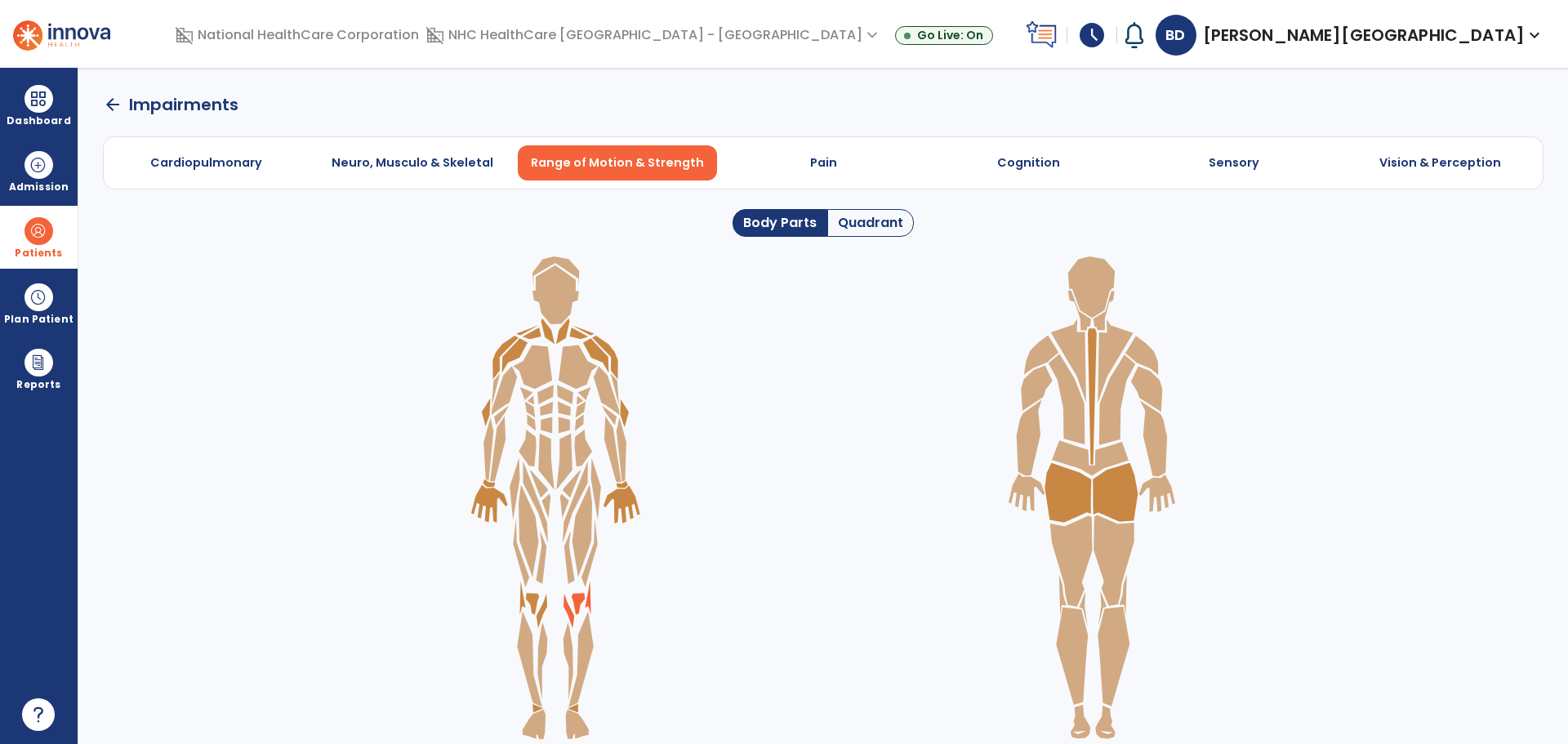 click 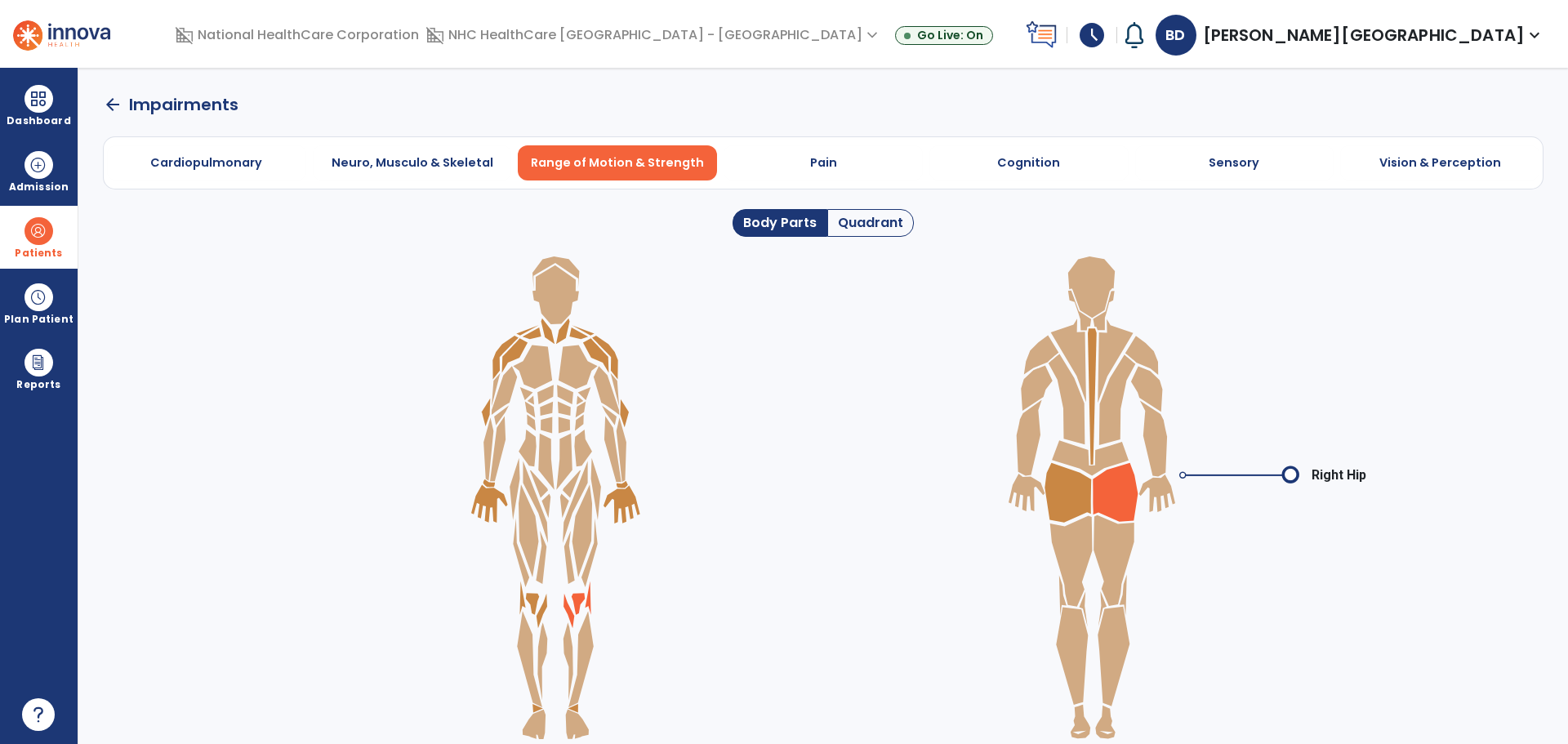 drag, startPoint x: 594, startPoint y: 564, endPoint x: 1125, endPoint y: 502, distance: 534.60733 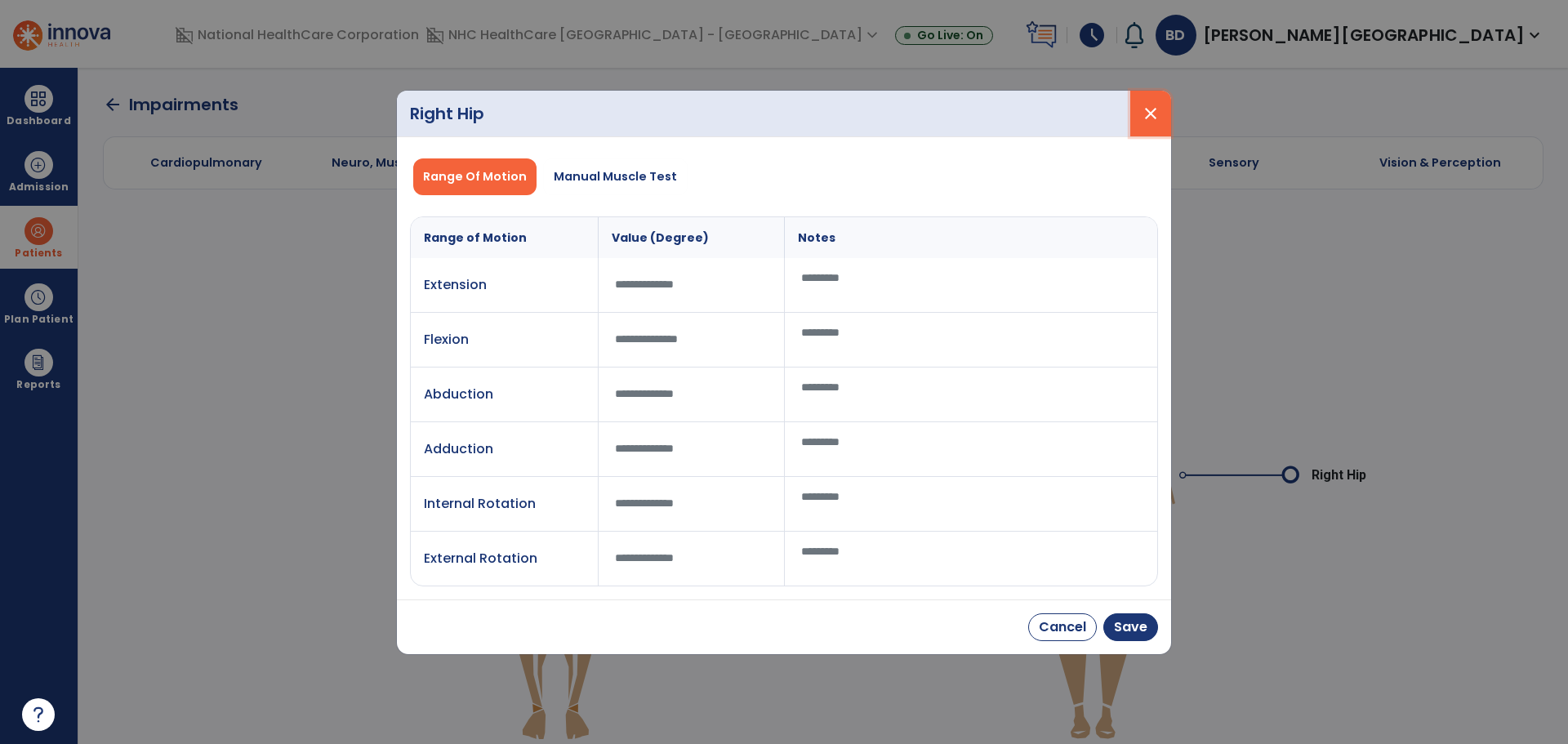 click on "close" at bounding box center [1151, 114] 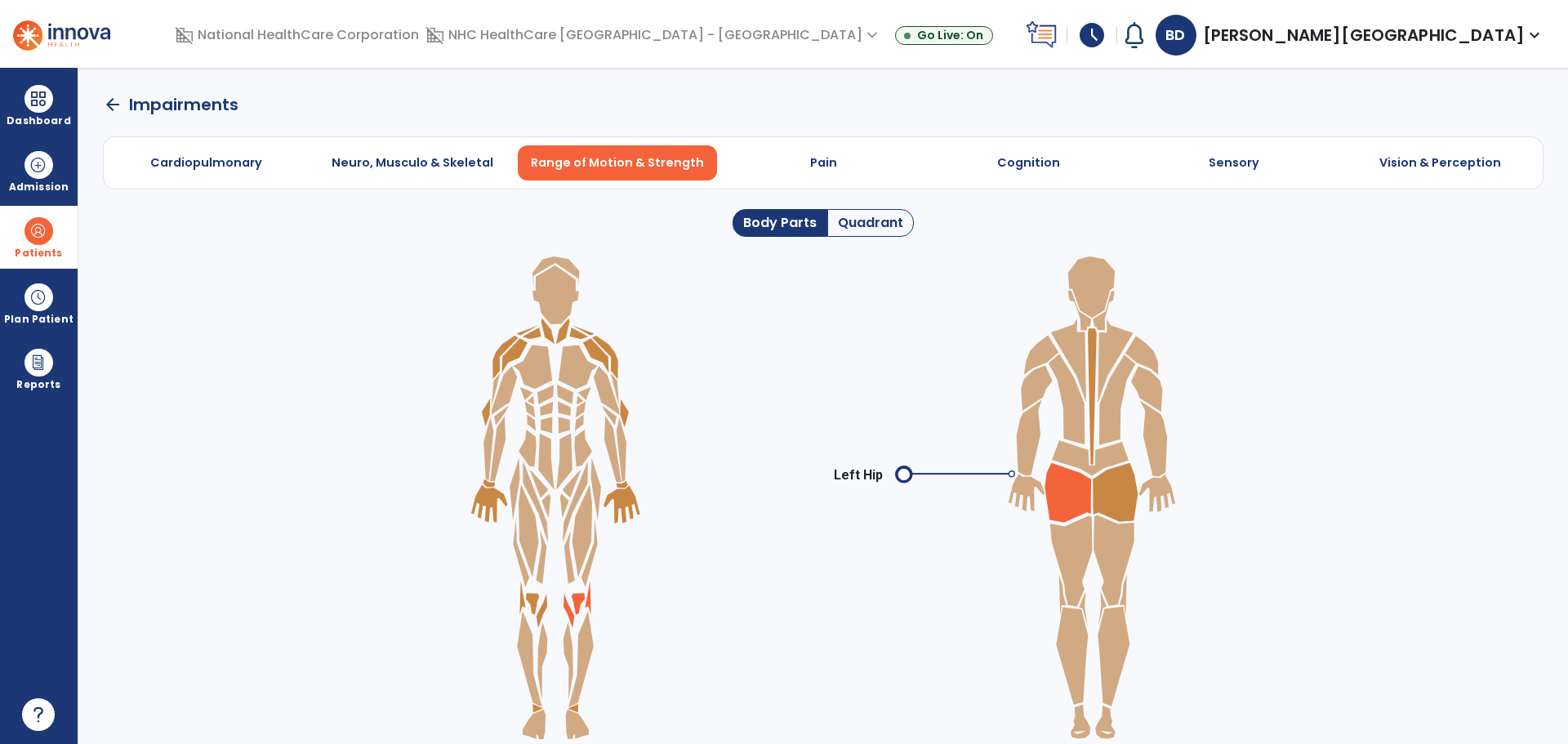 click 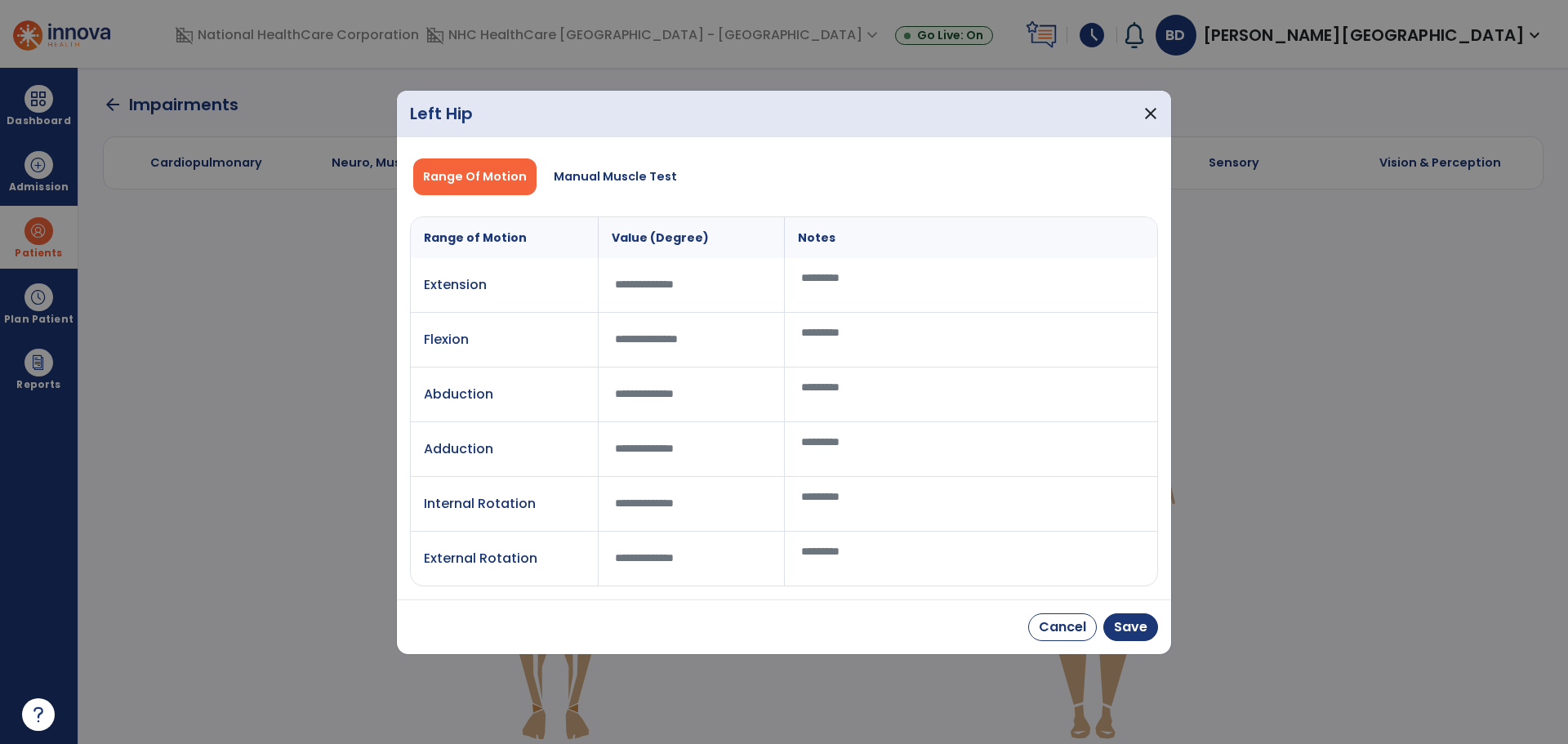 drag, startPoint x: 844, startPoint y: 402, endPoint x: 835, endPoint y: 399, distance: 9.486833 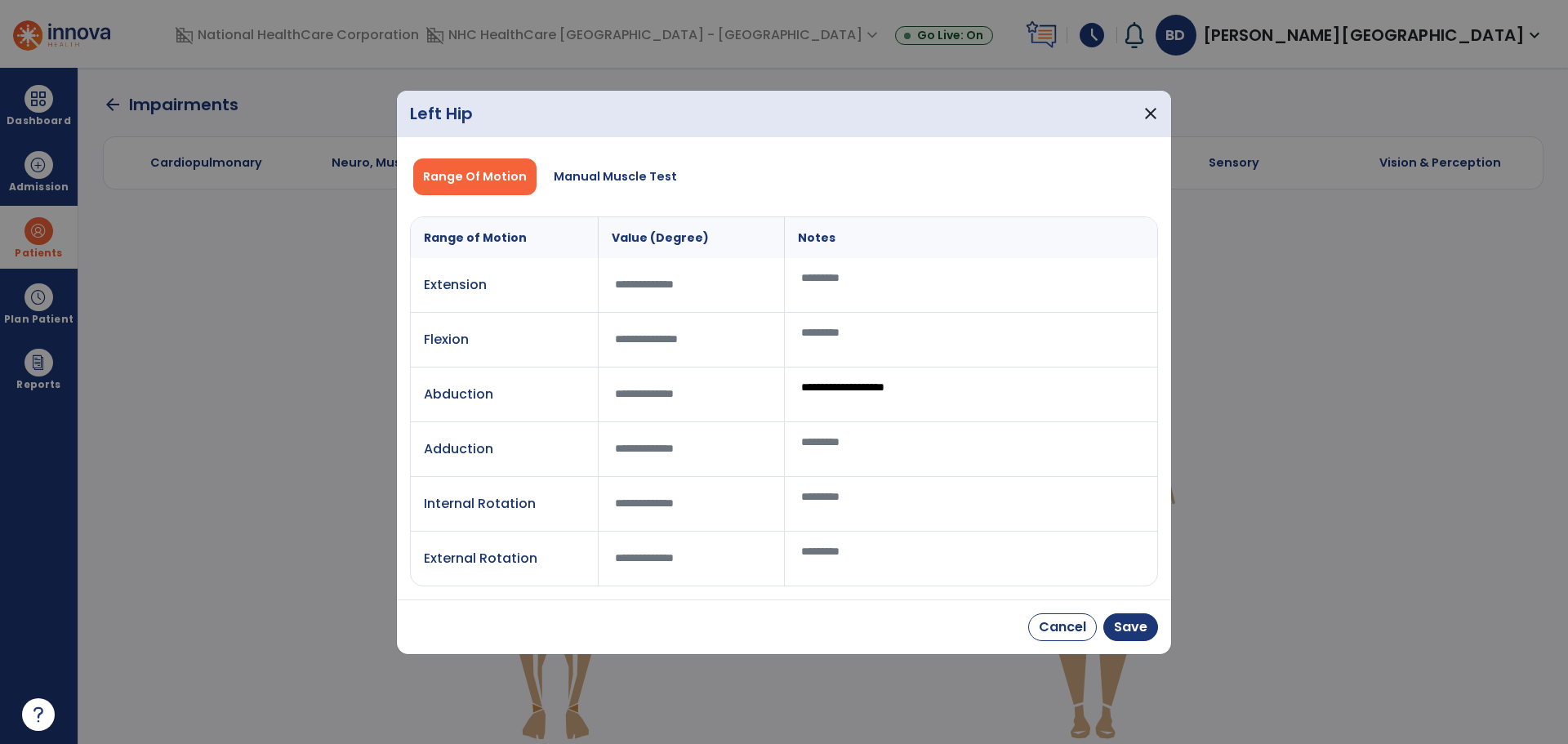 type on "**********" 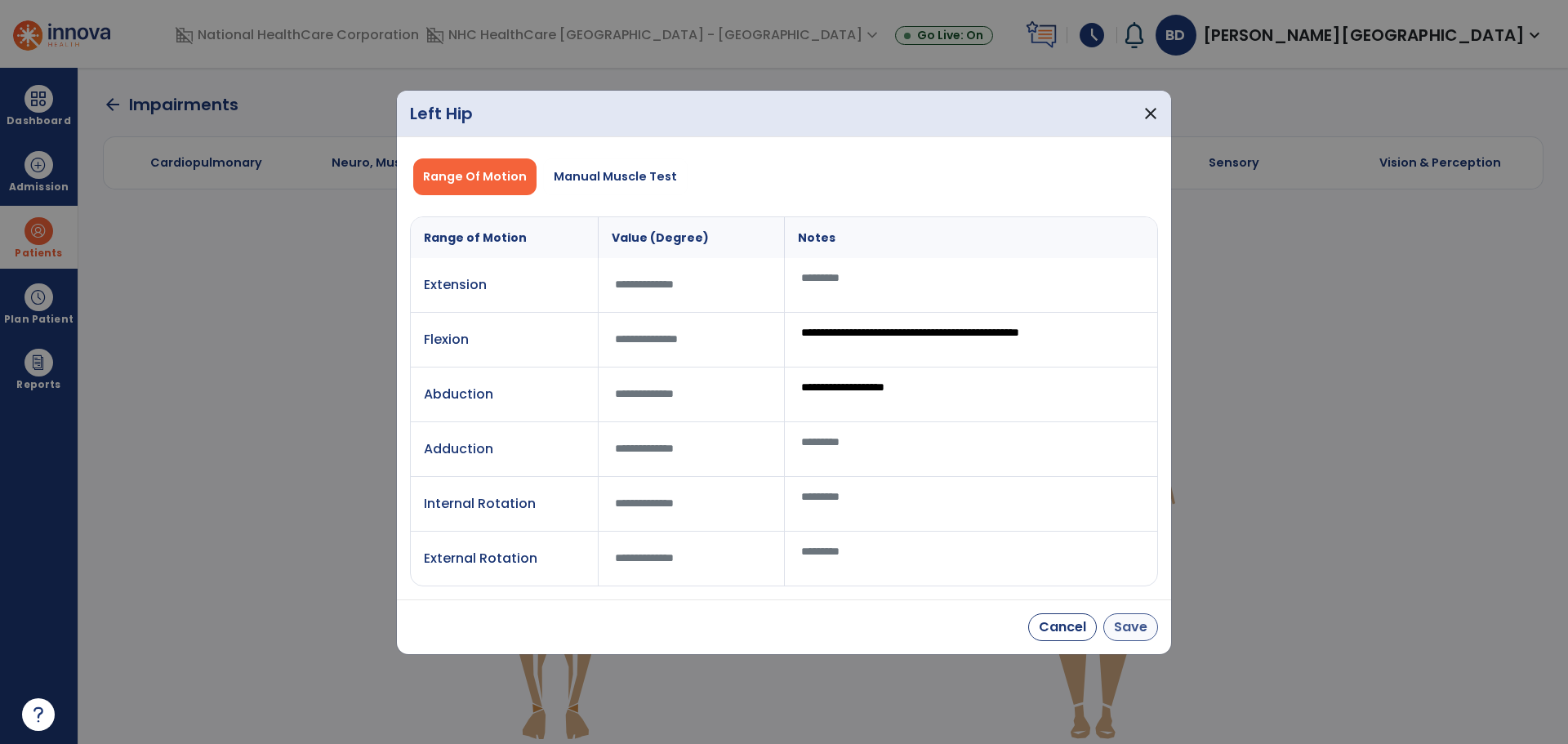 type on "**********" 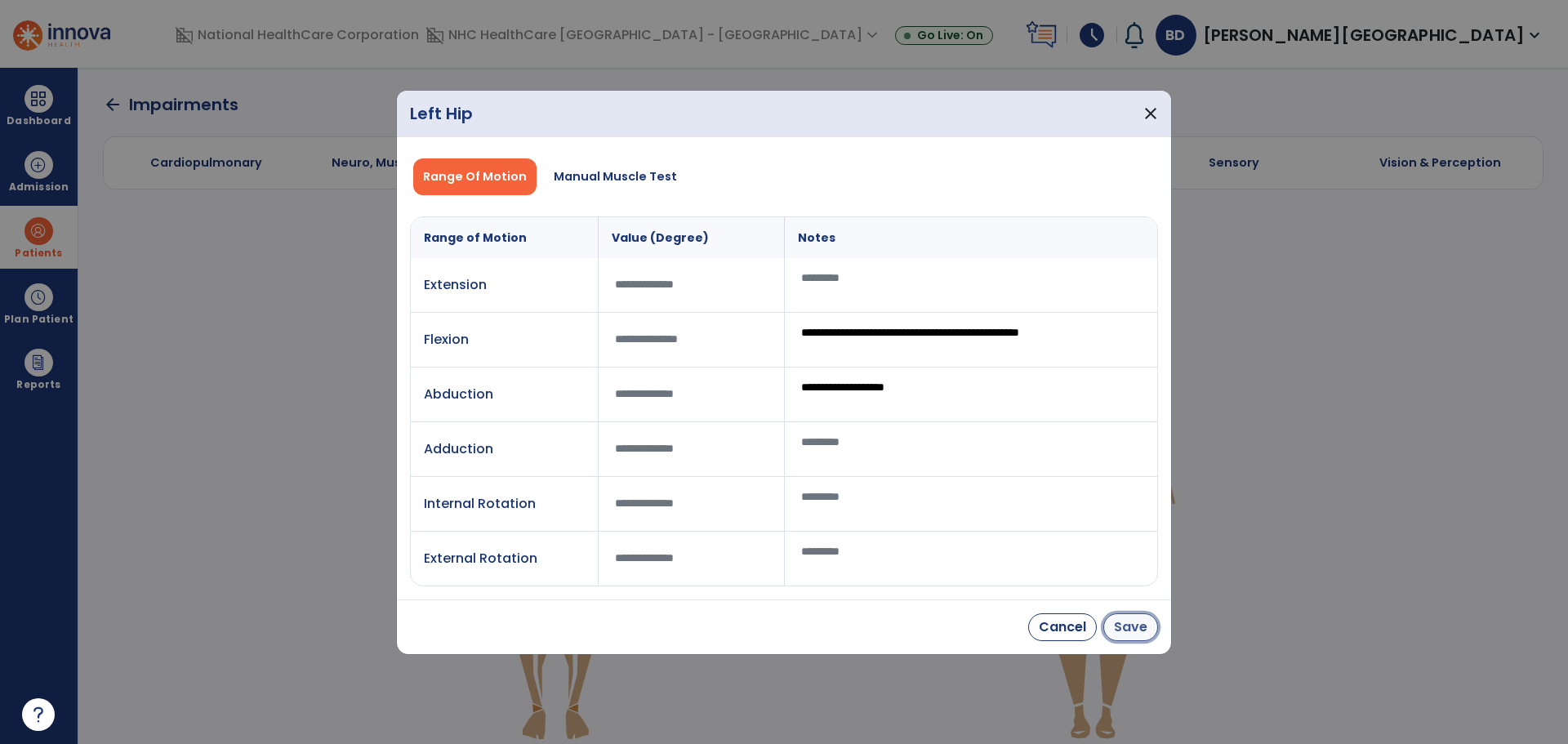 click on "Save" at bounding box center [1130, 627] 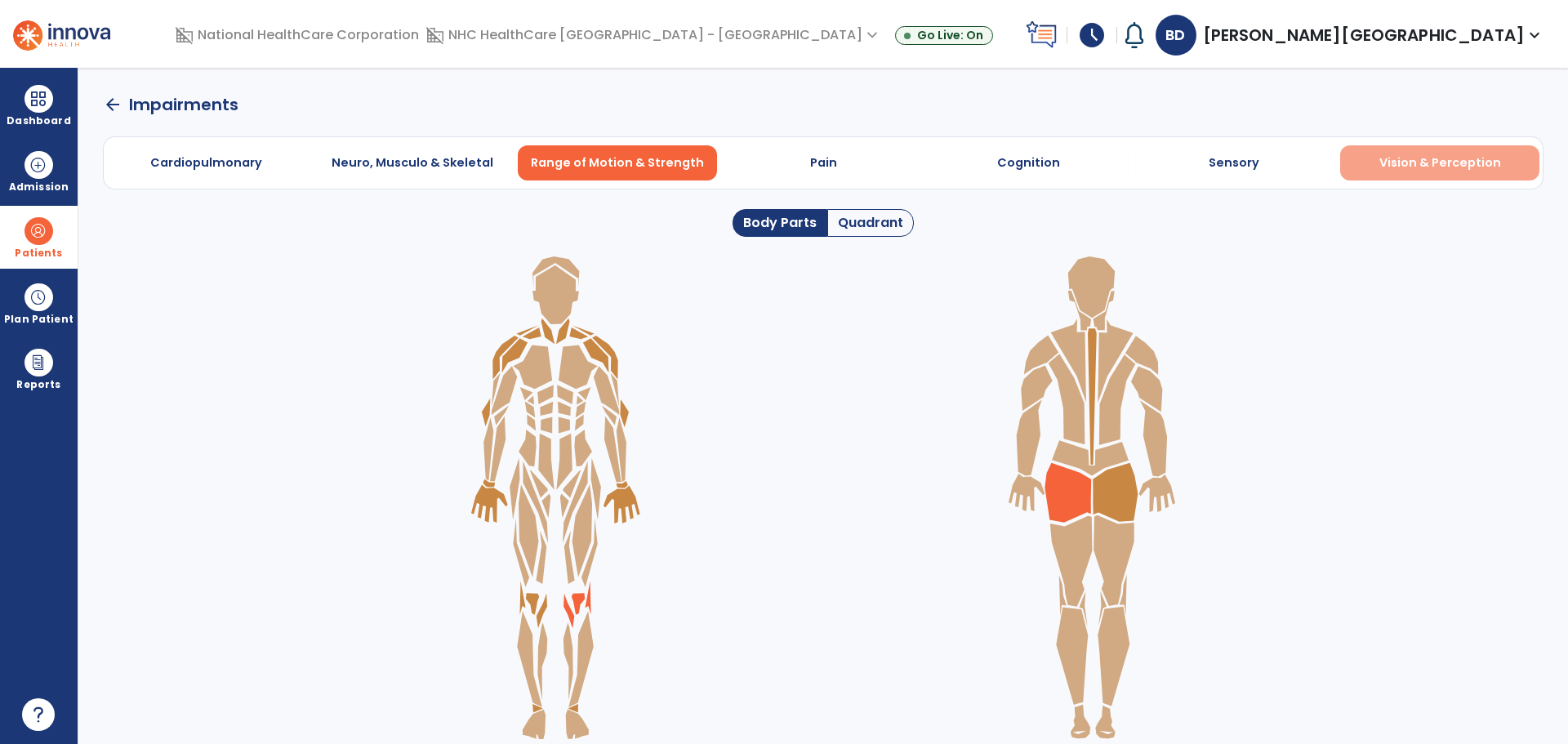 click on "Vision & Perception" at bounding box center [1440, 163] 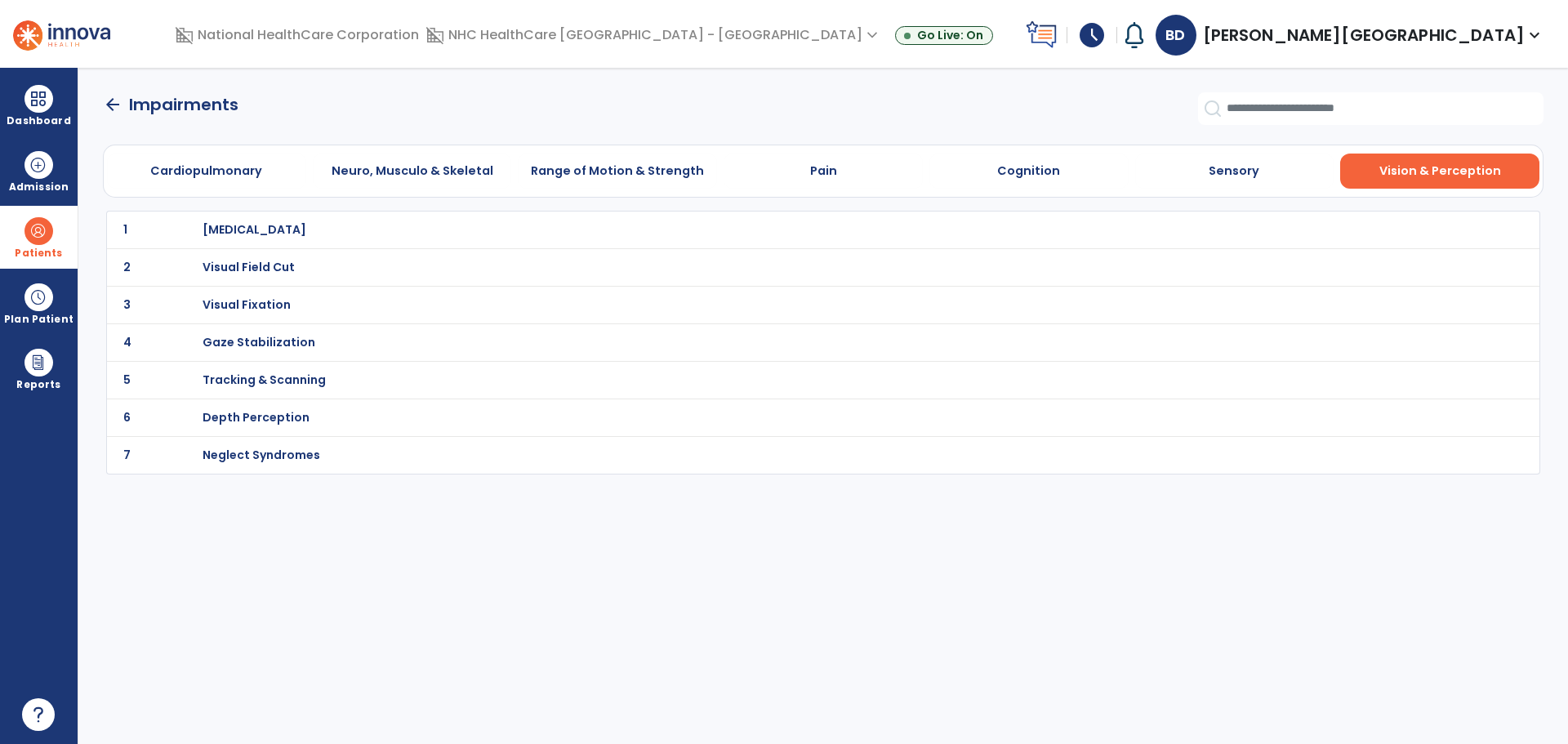 click on "Visual Acuity" at bounding box center (254, 229) 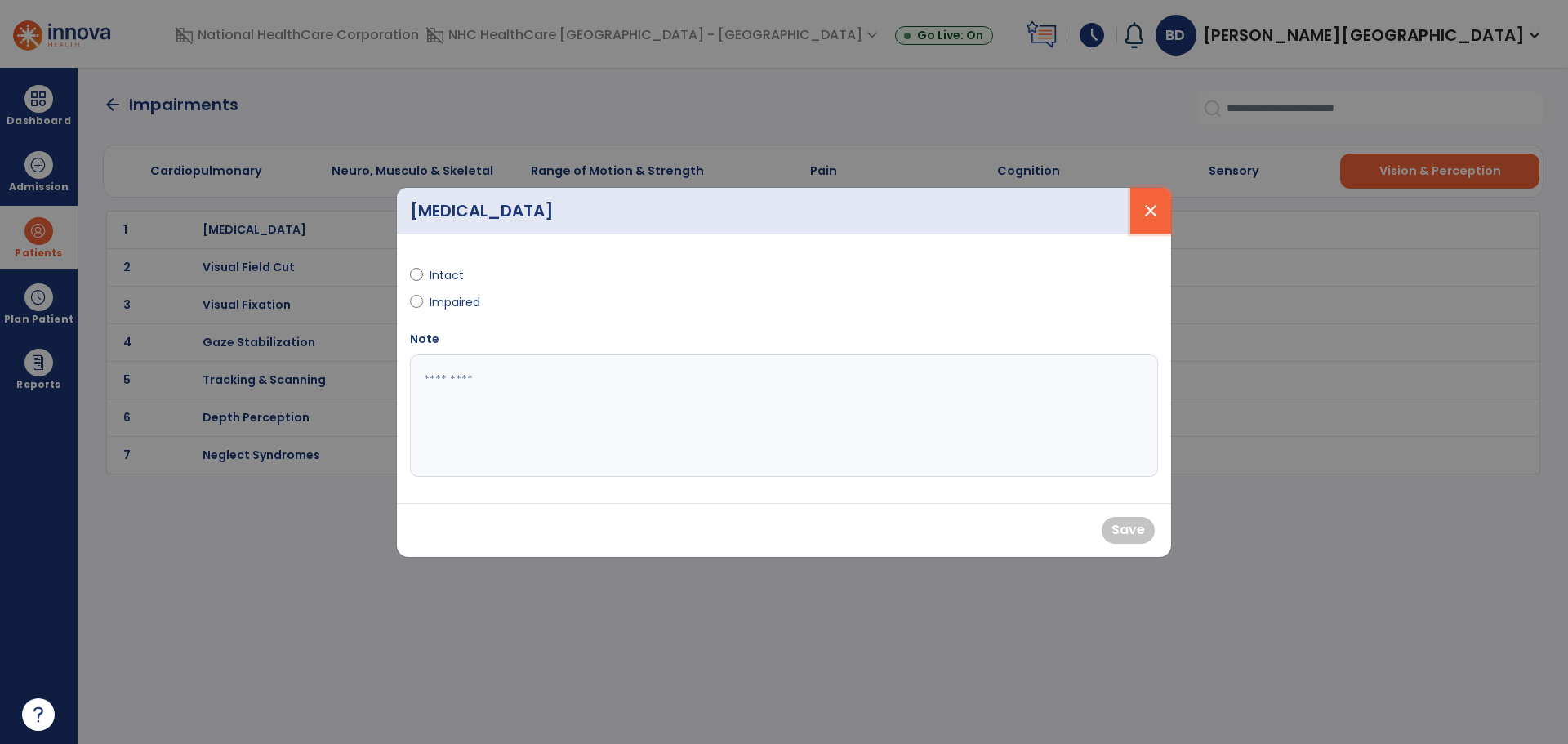 click on "close" at bounding box center [1151, 211] 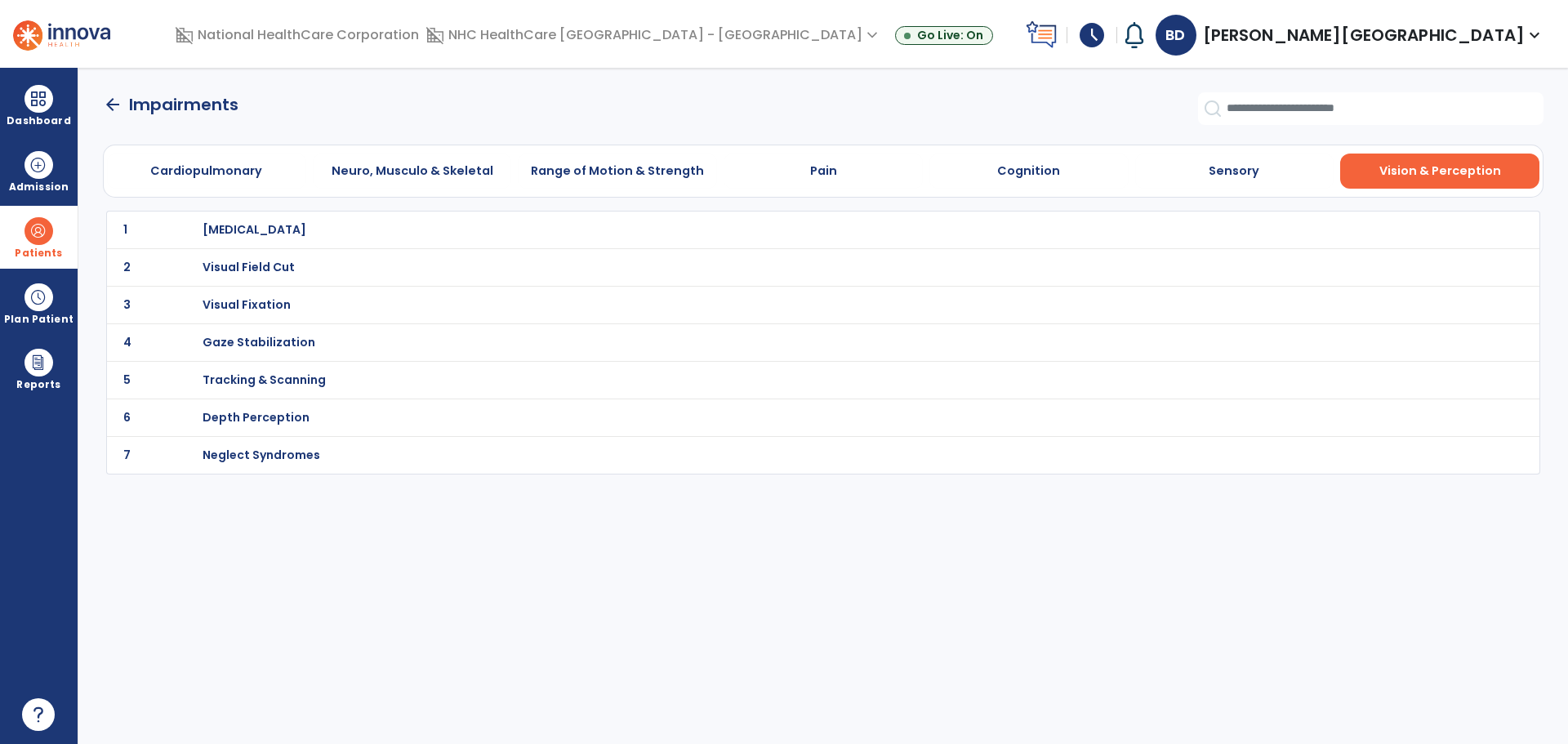 click on "Tracking & Scanning" at bounding box center [254, 229] 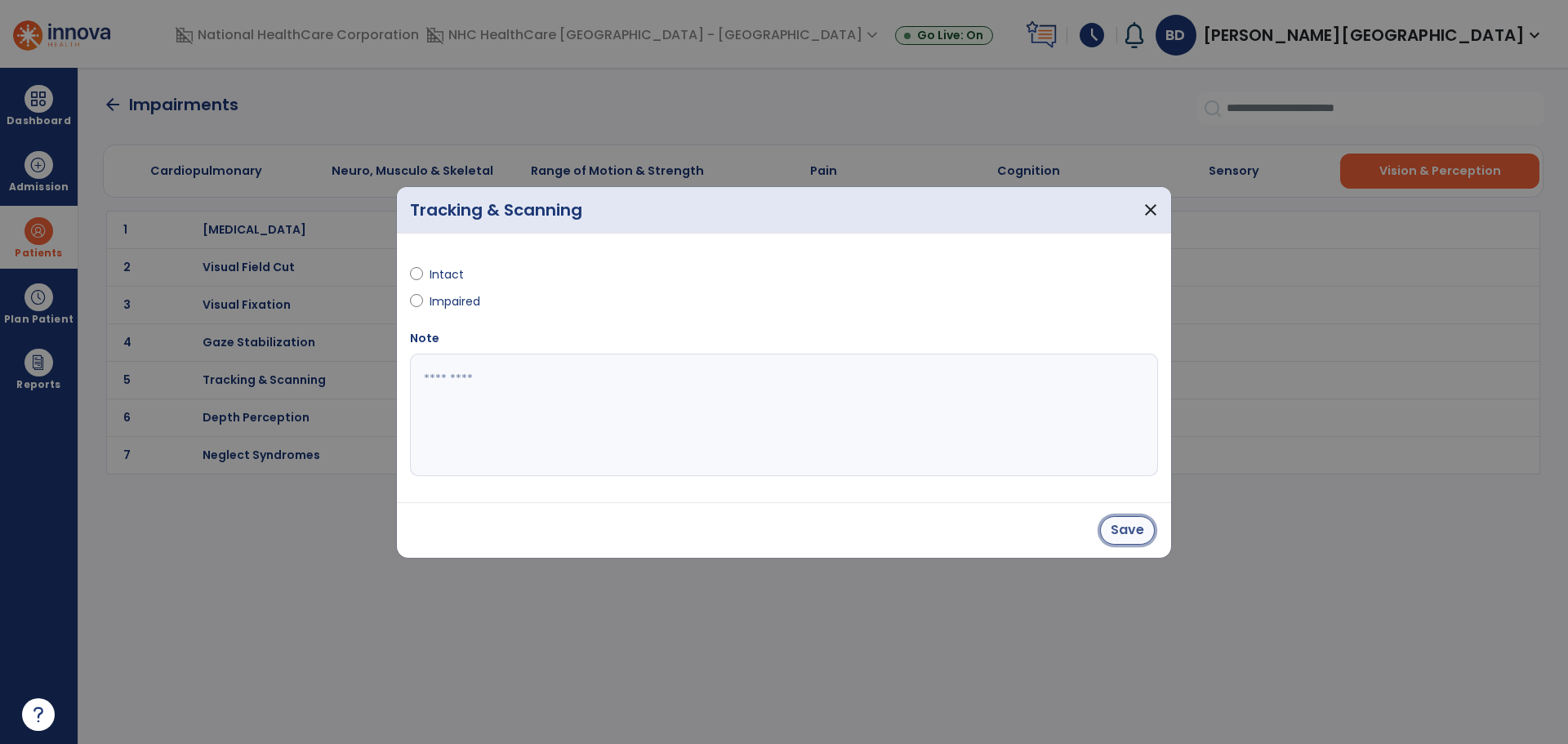 click on "Save" at bounding box center [1127, 530] 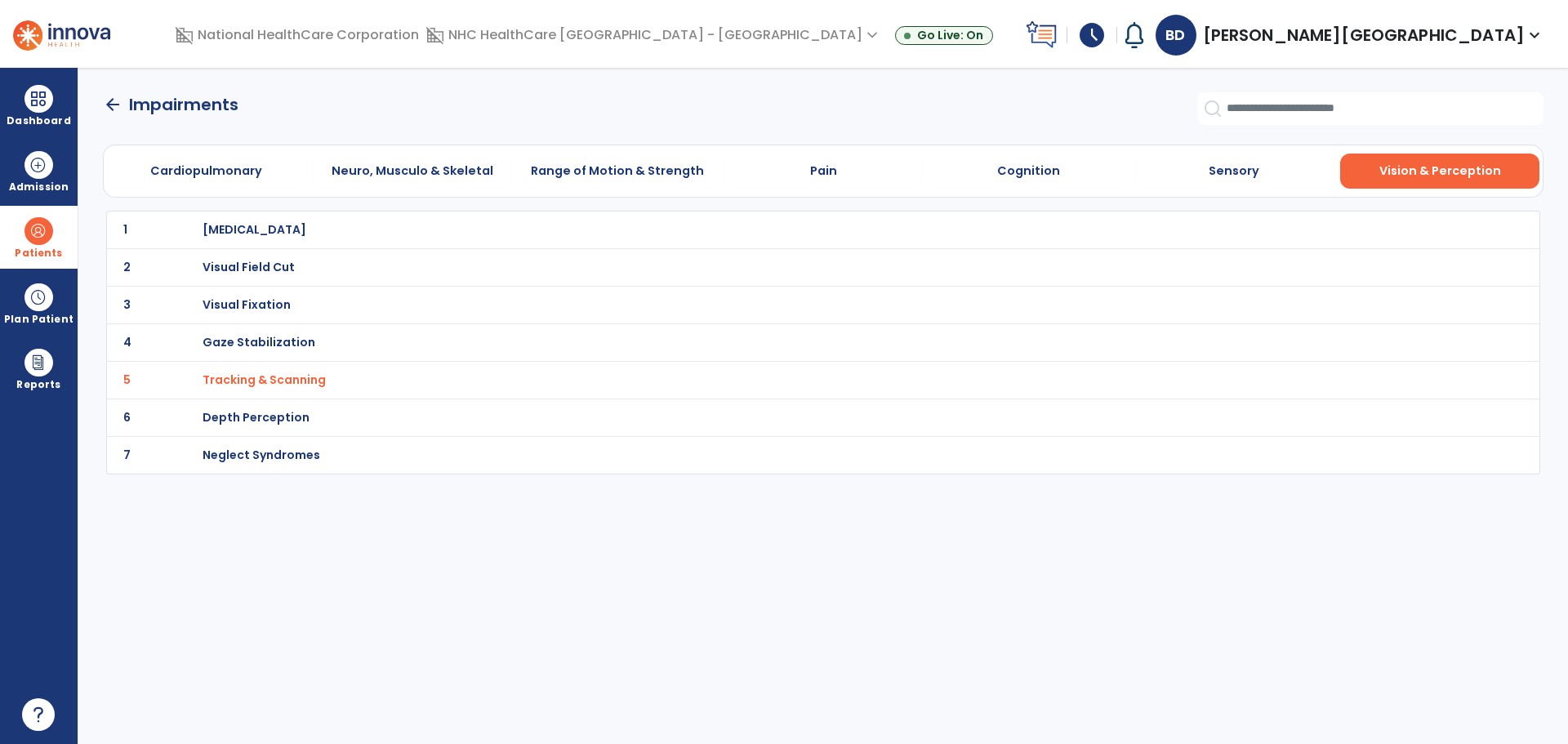 click on "arrow_back" 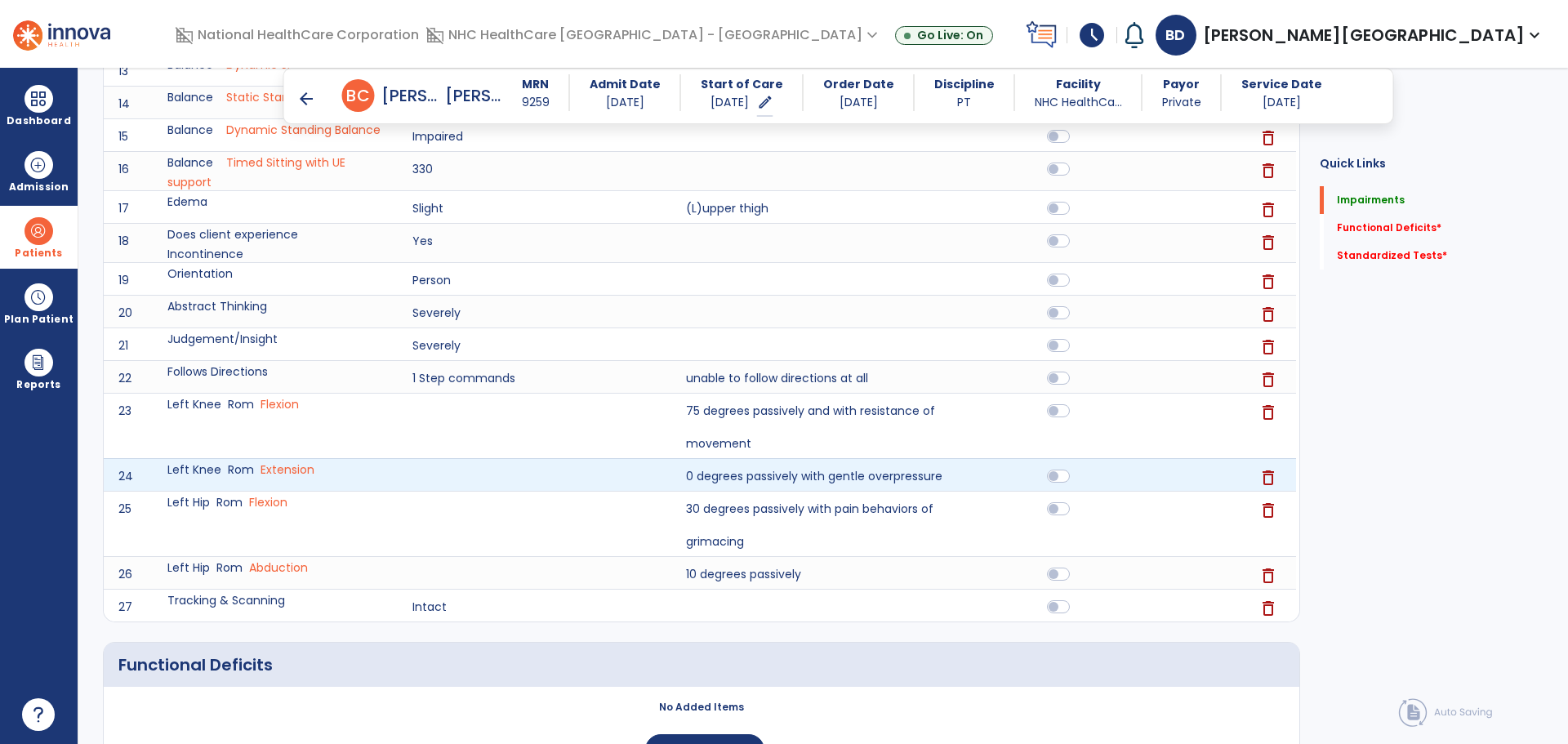 scroll, scrollTop: 984, scrollLeft: 0, axis: vertical 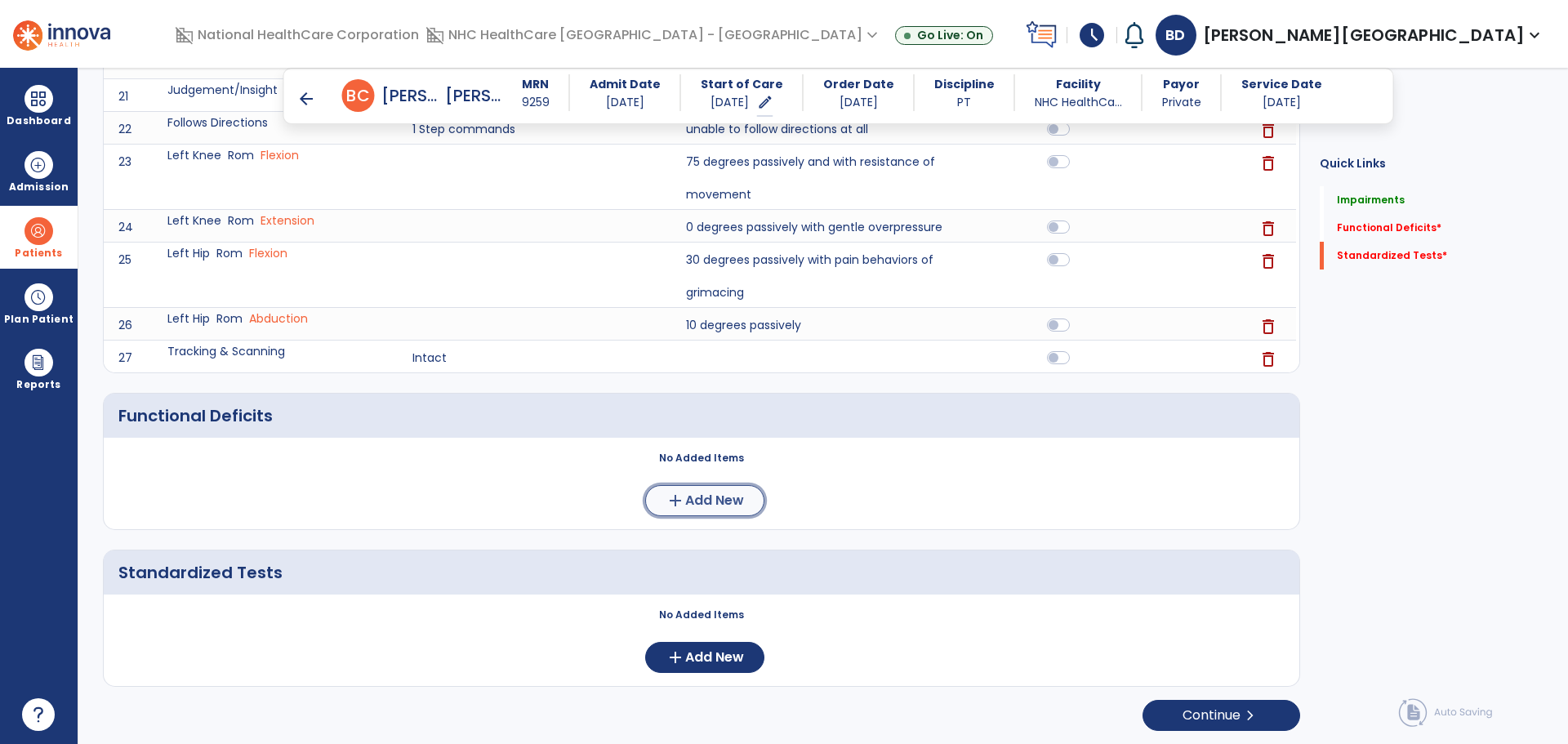 click on "Add New" 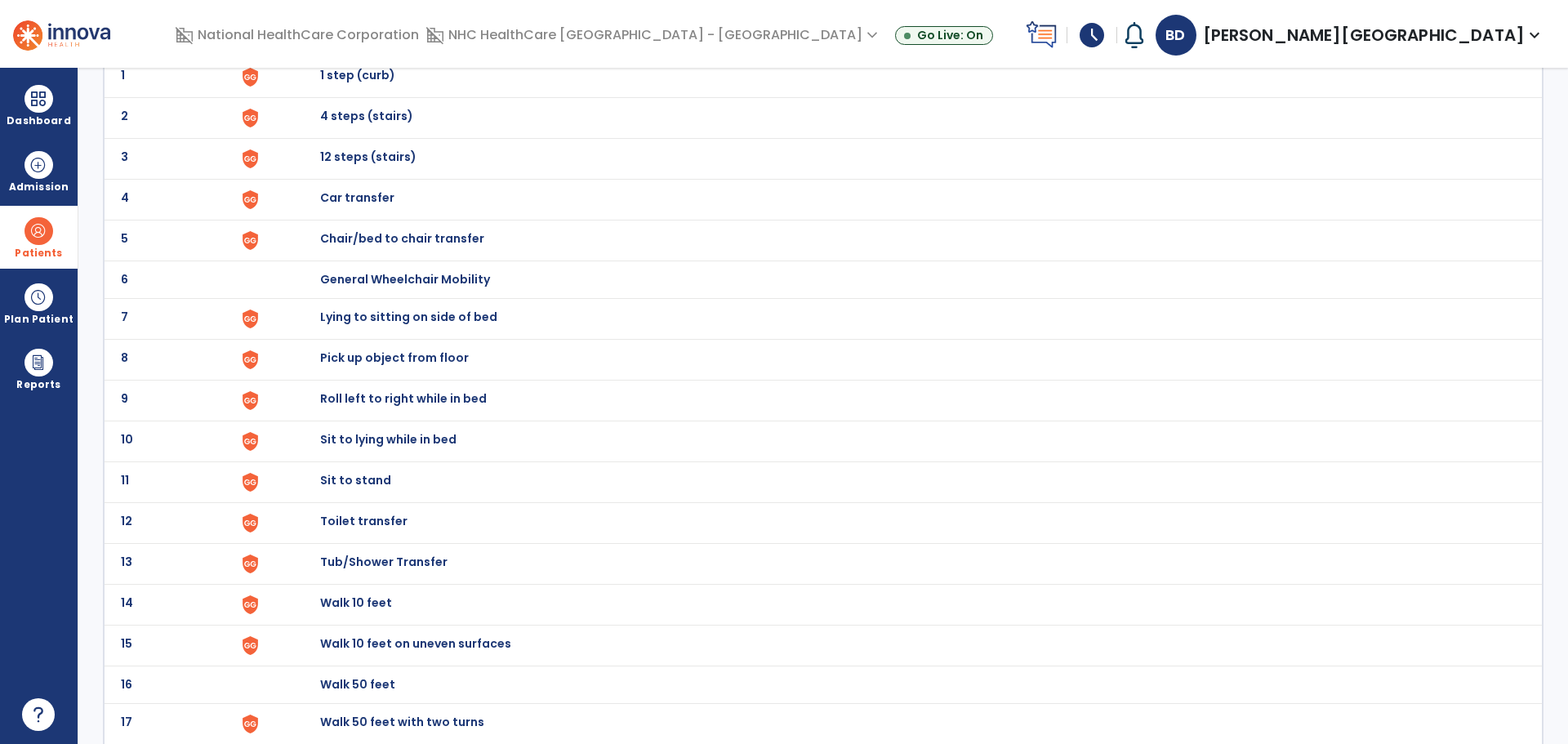 scroll, scrollTop: 163, scrollLeft: 0, axis: vertical 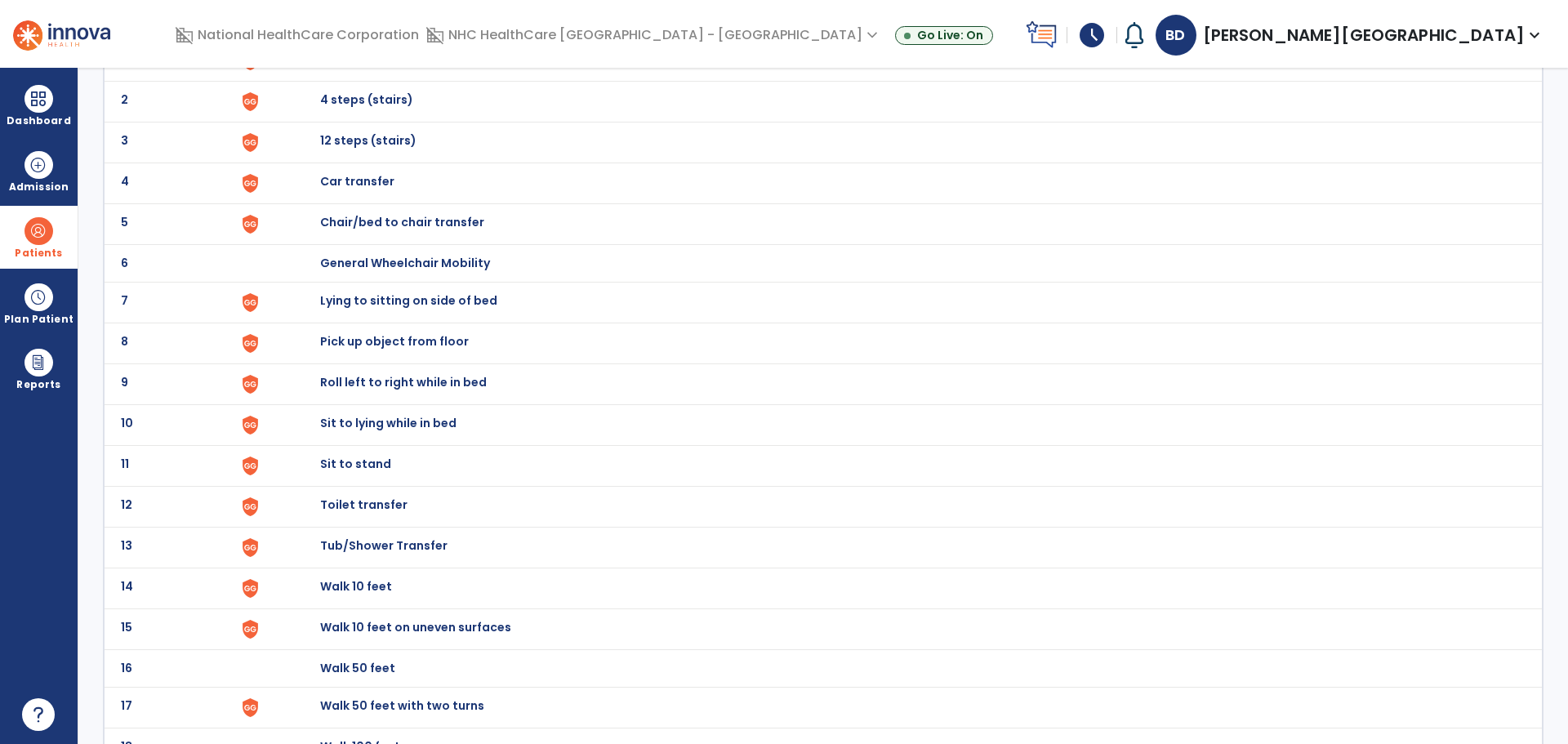 click on "Chair/bed to chair transfer" at bounding box center [358, 59] 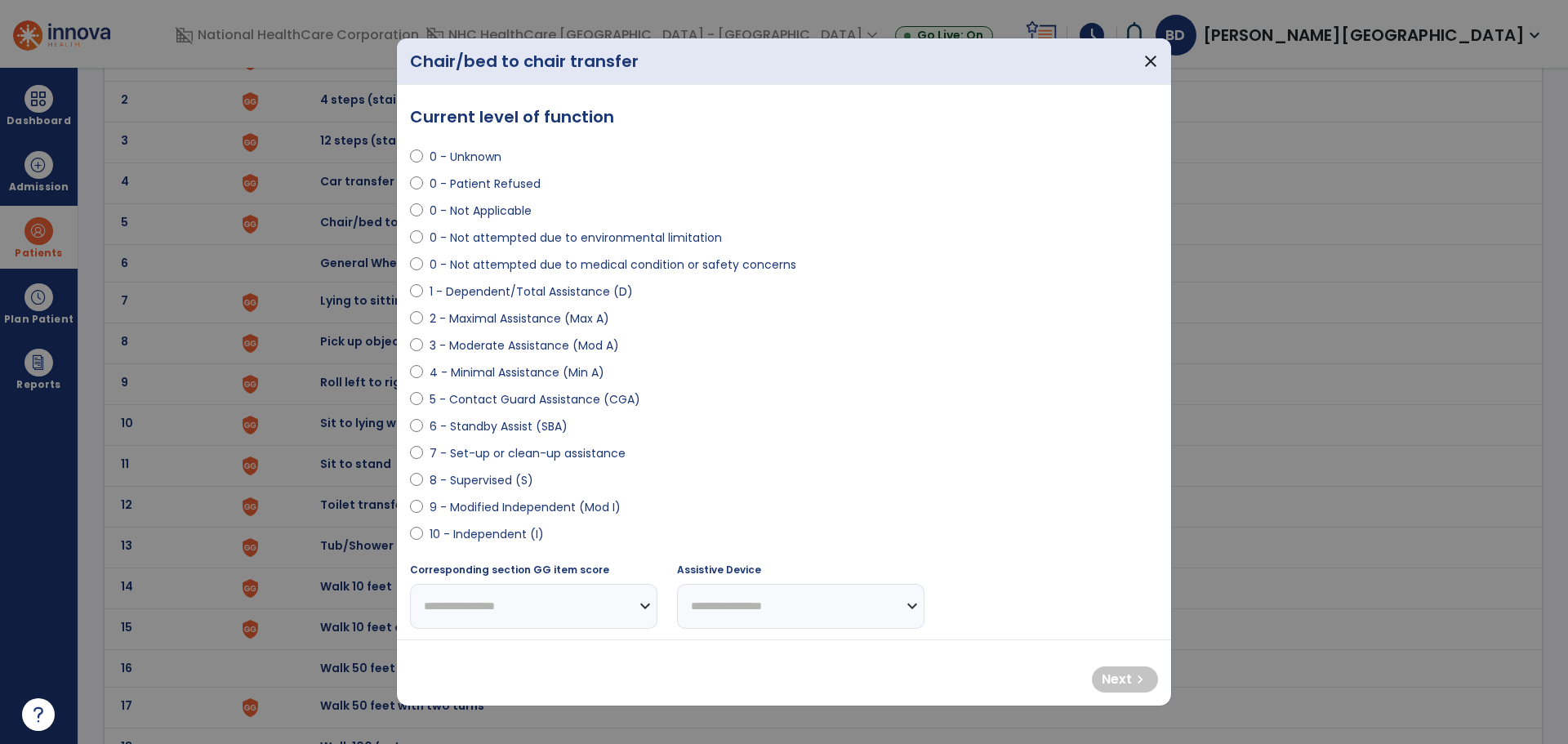 click at bounding box center [784, 372] 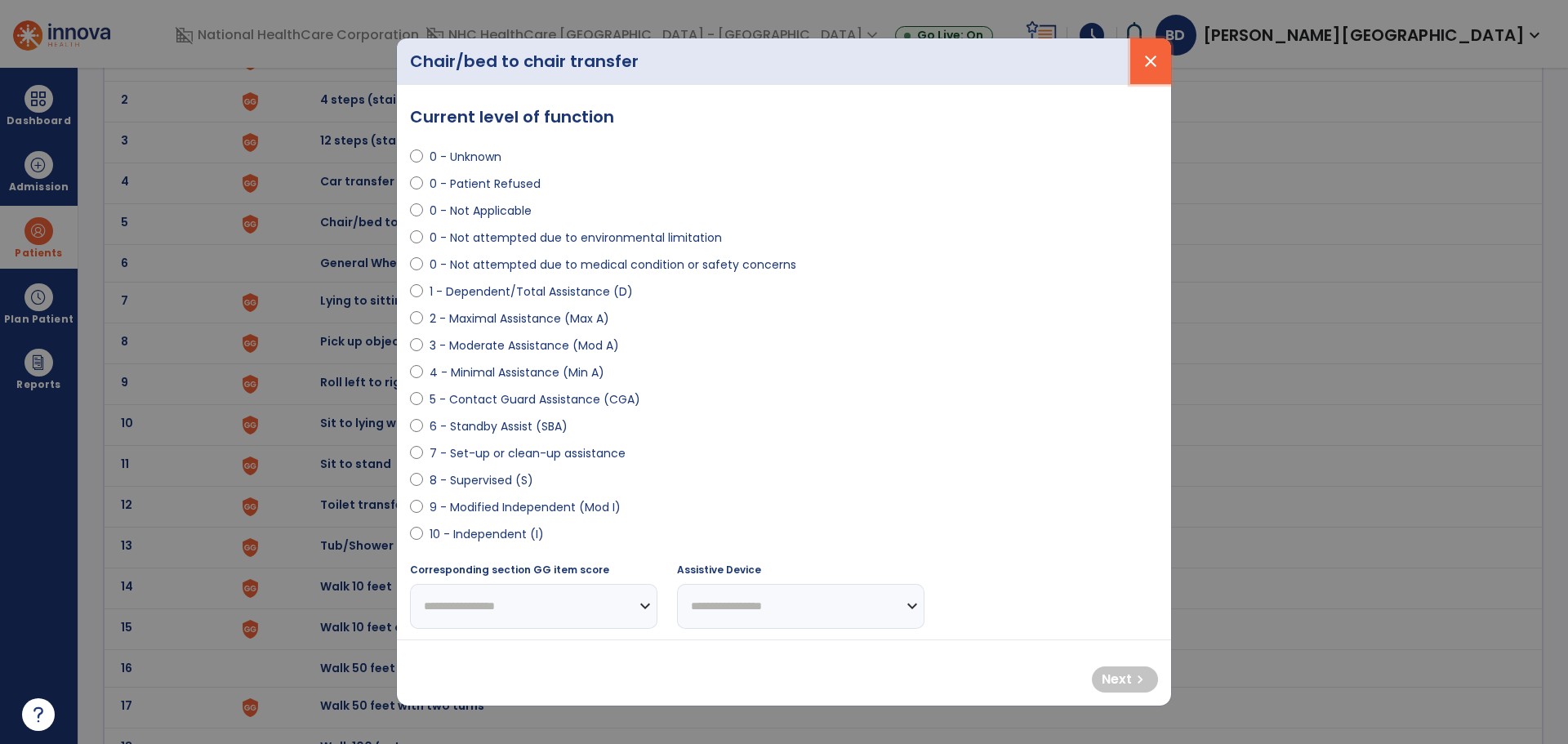click on "close" at bounding box center (1151, 61) 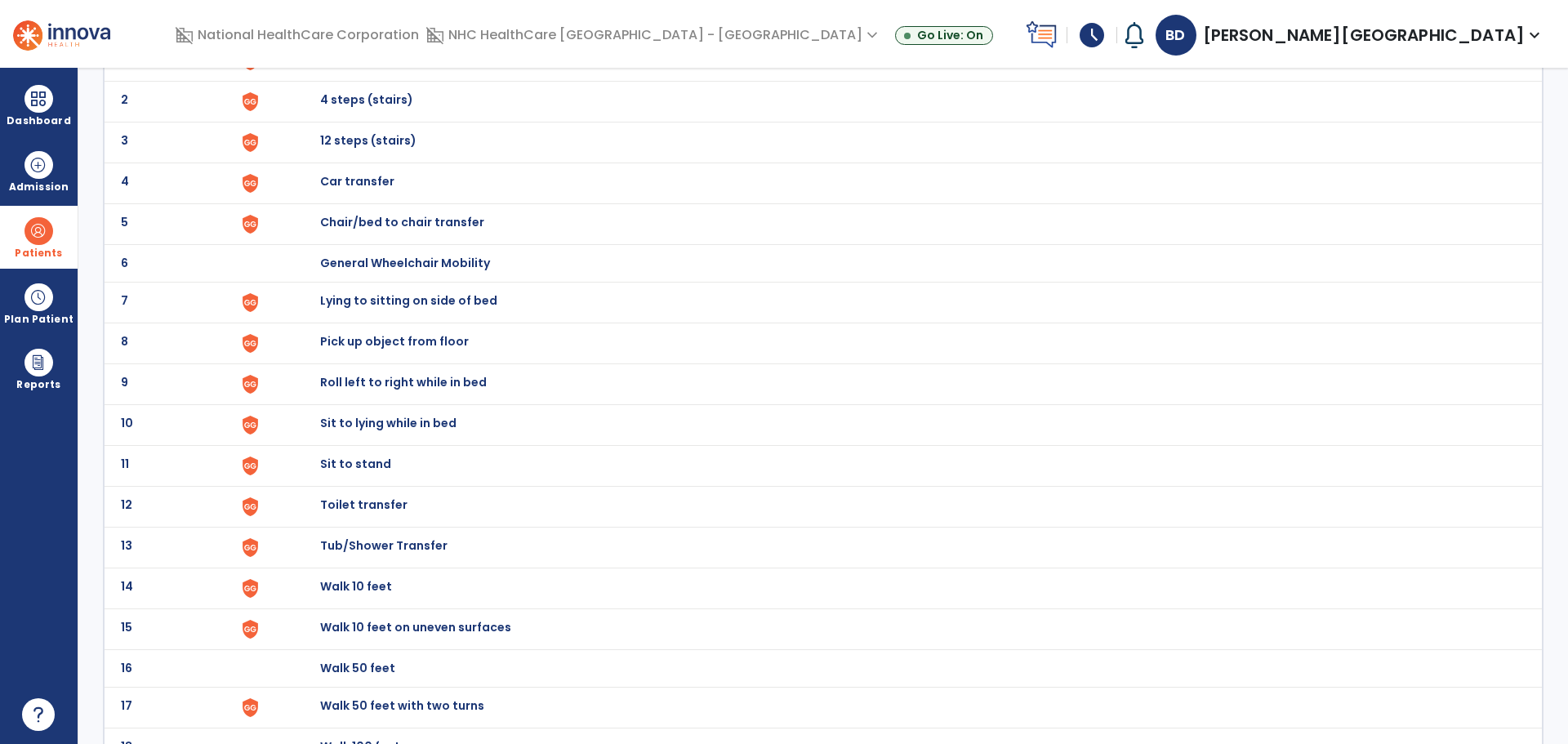 click on "Chair/bed to chair transfer" at bounding box center [358, 59] 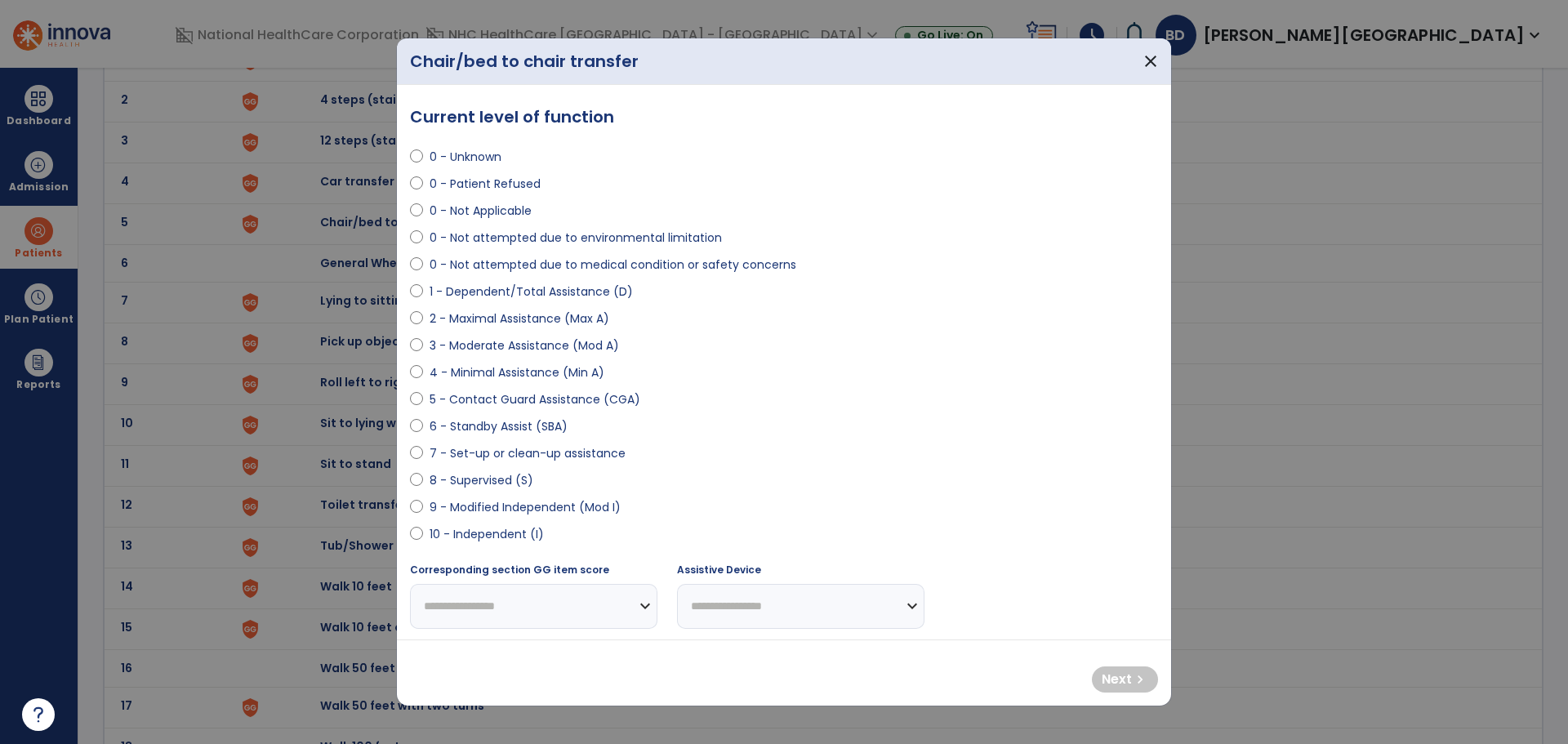 select on "**********" 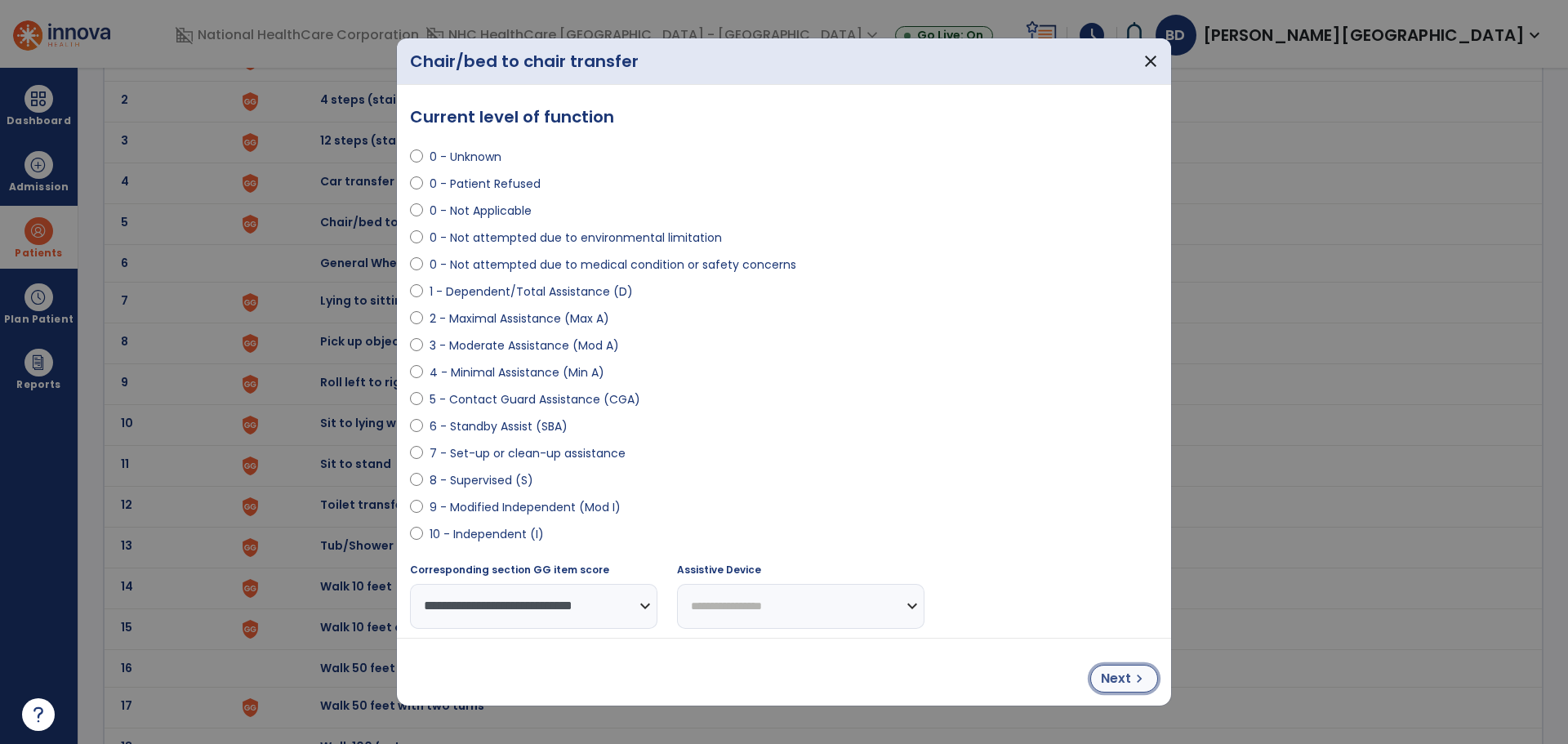 click on "Next" at bounding box center (1116, 679) 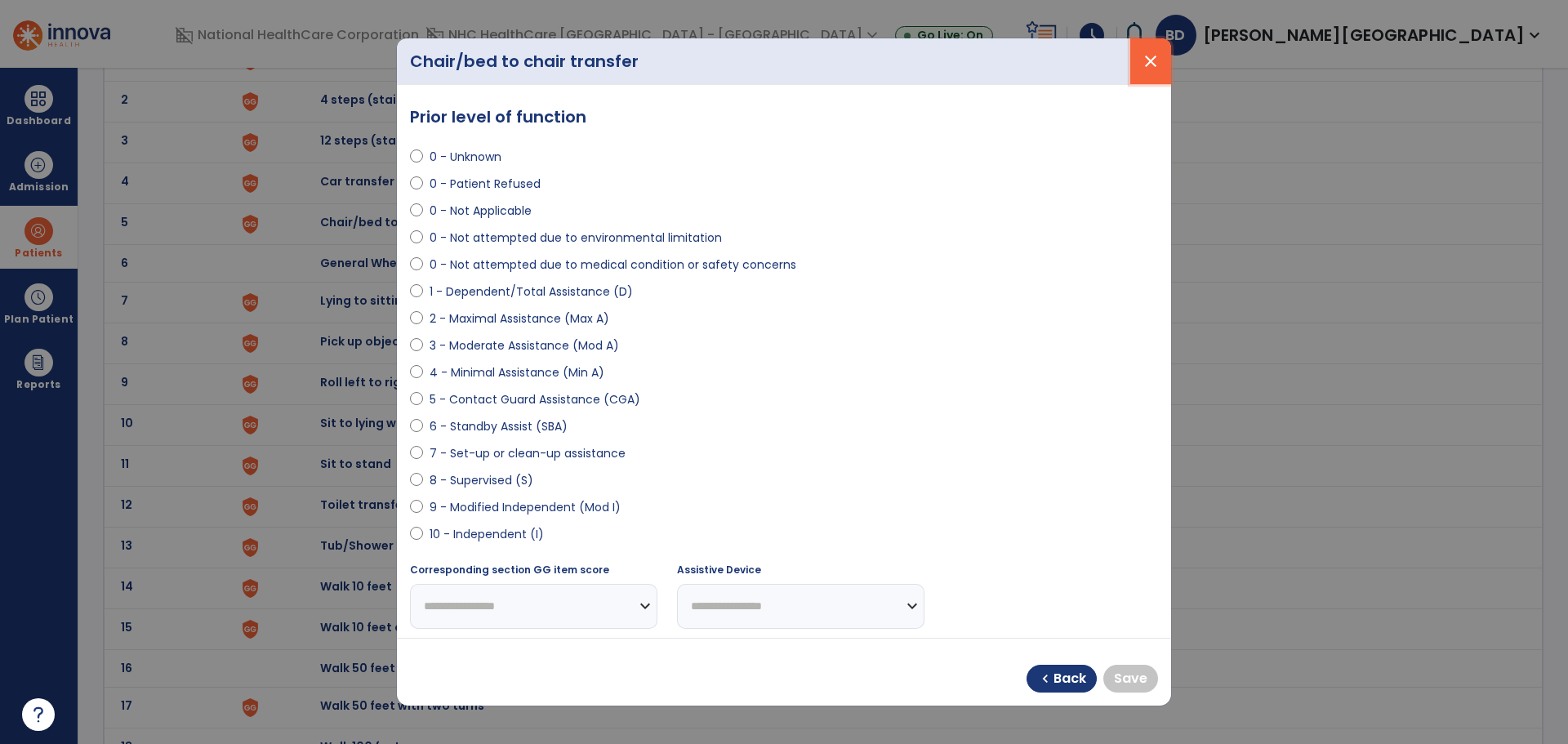 click on "close" at bounding box center (1151, 61) 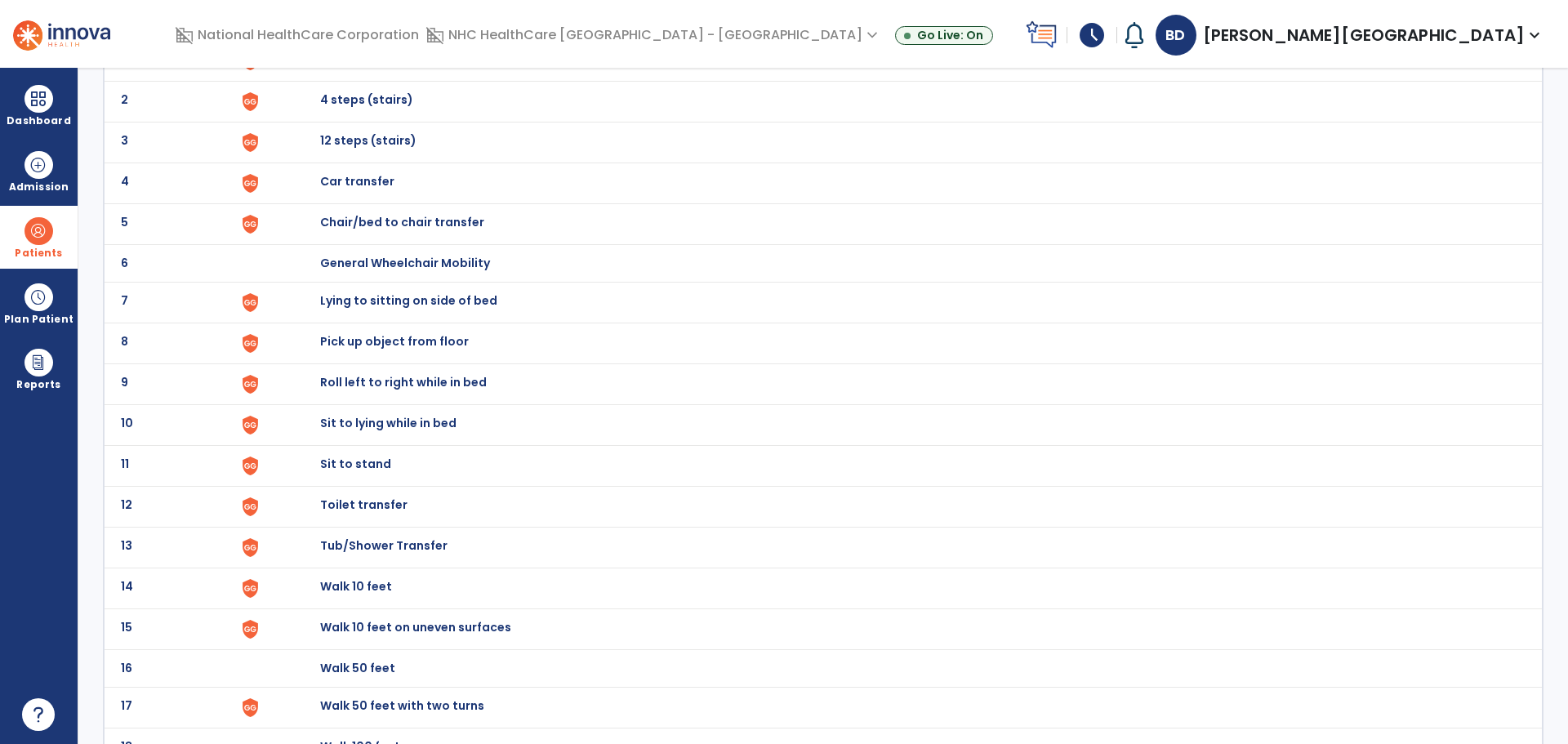 click on "Chair/bed to chair transfer" at bounding box center (358, 59) 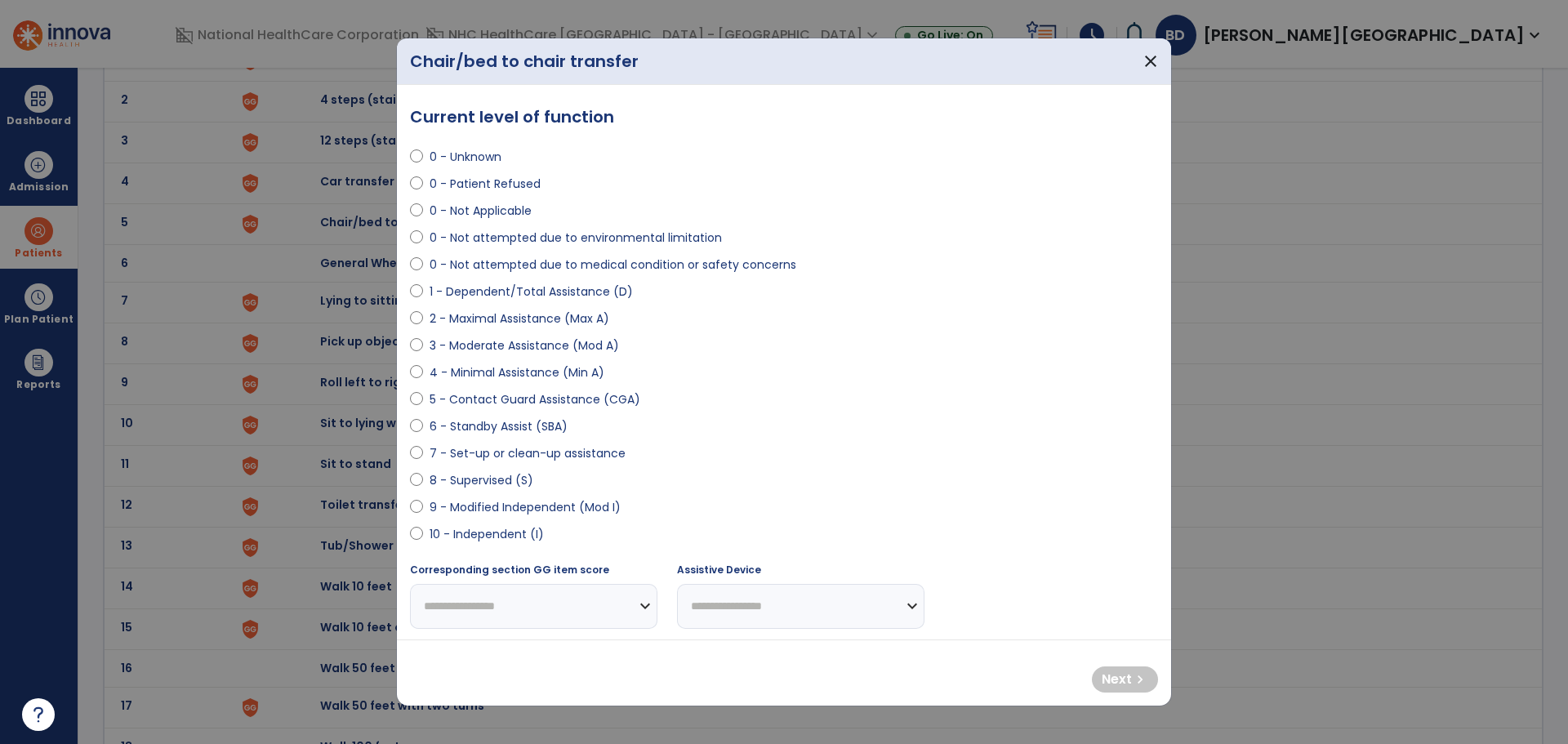 select on "**********" 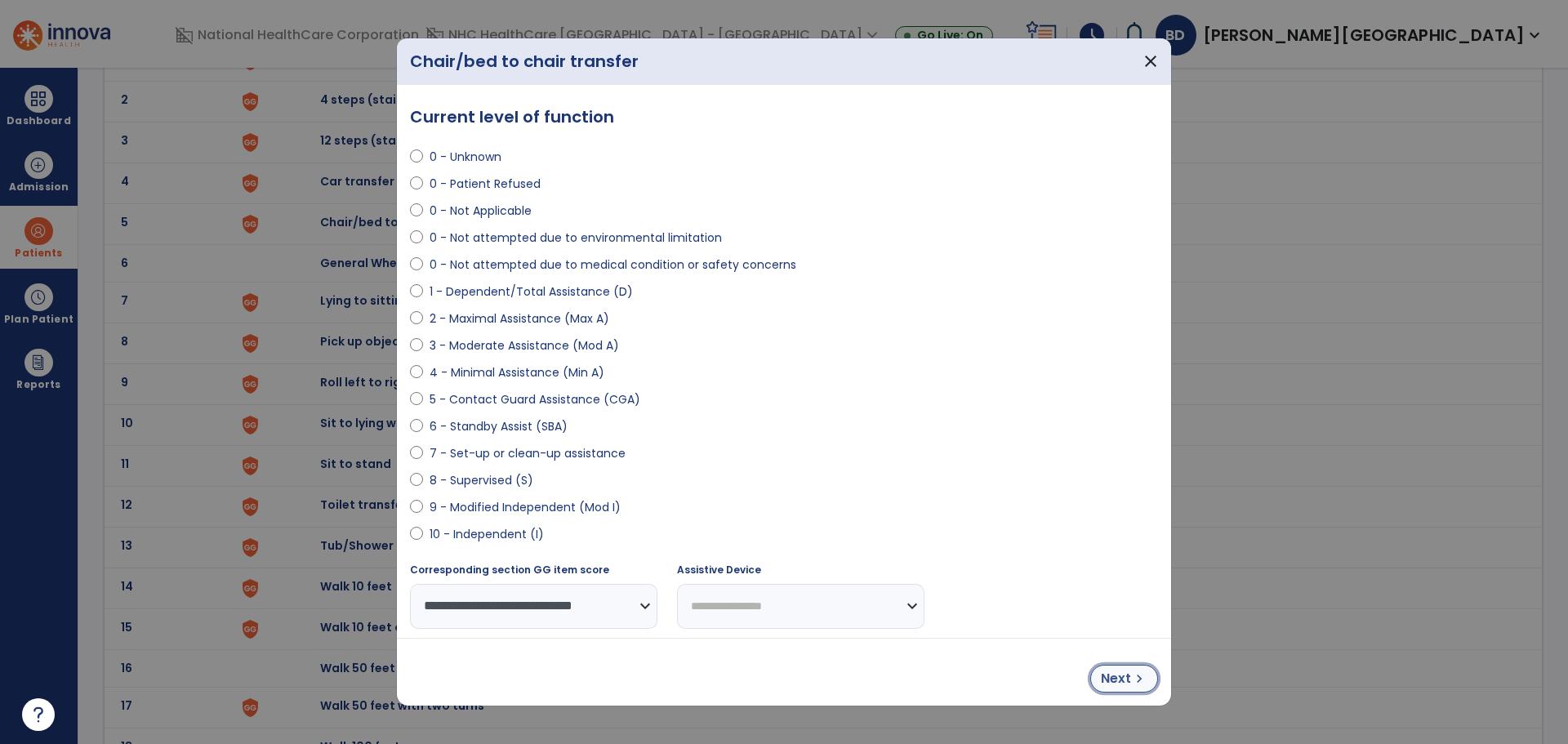 click on "Next" at bounding box center (1116, 679) 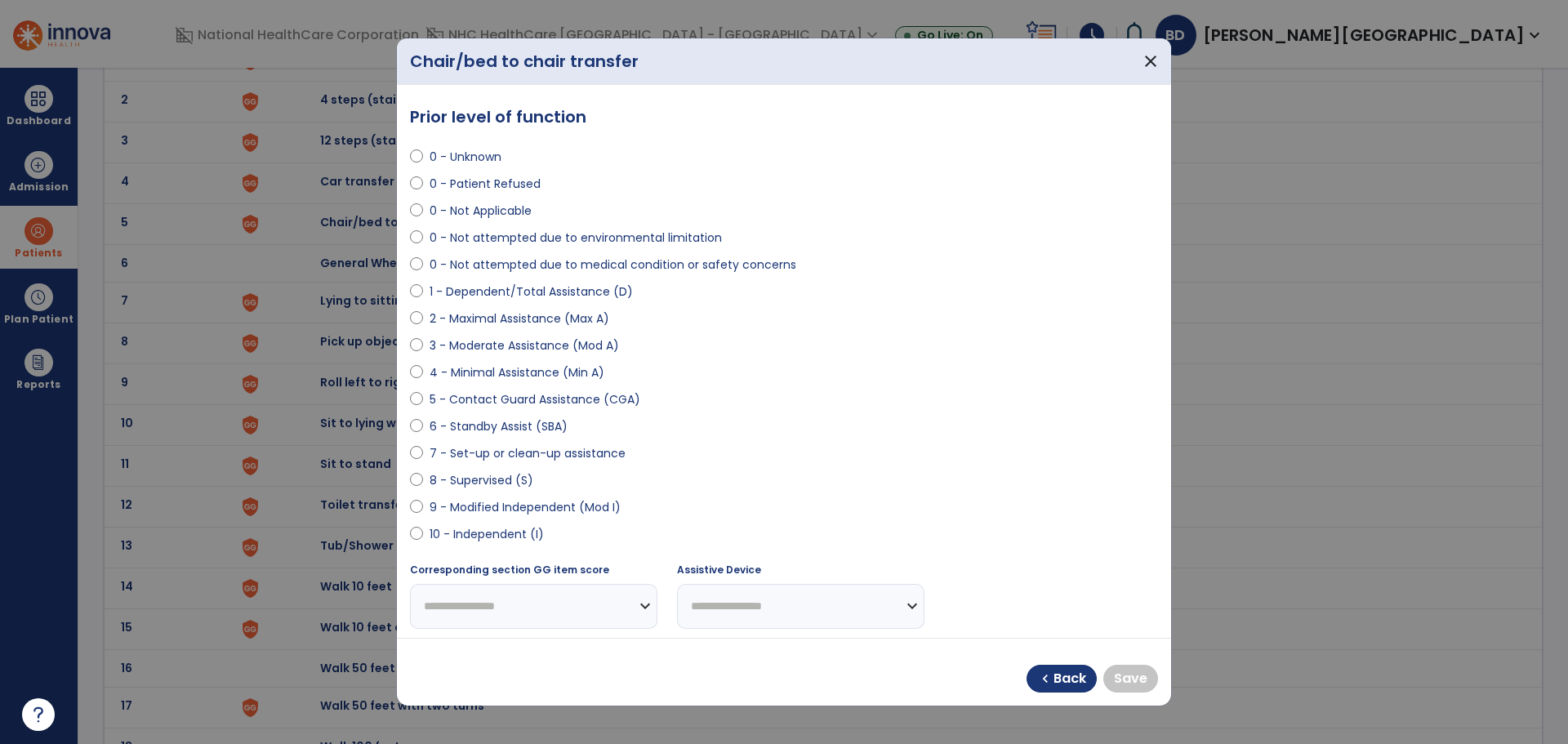 select on "**********" 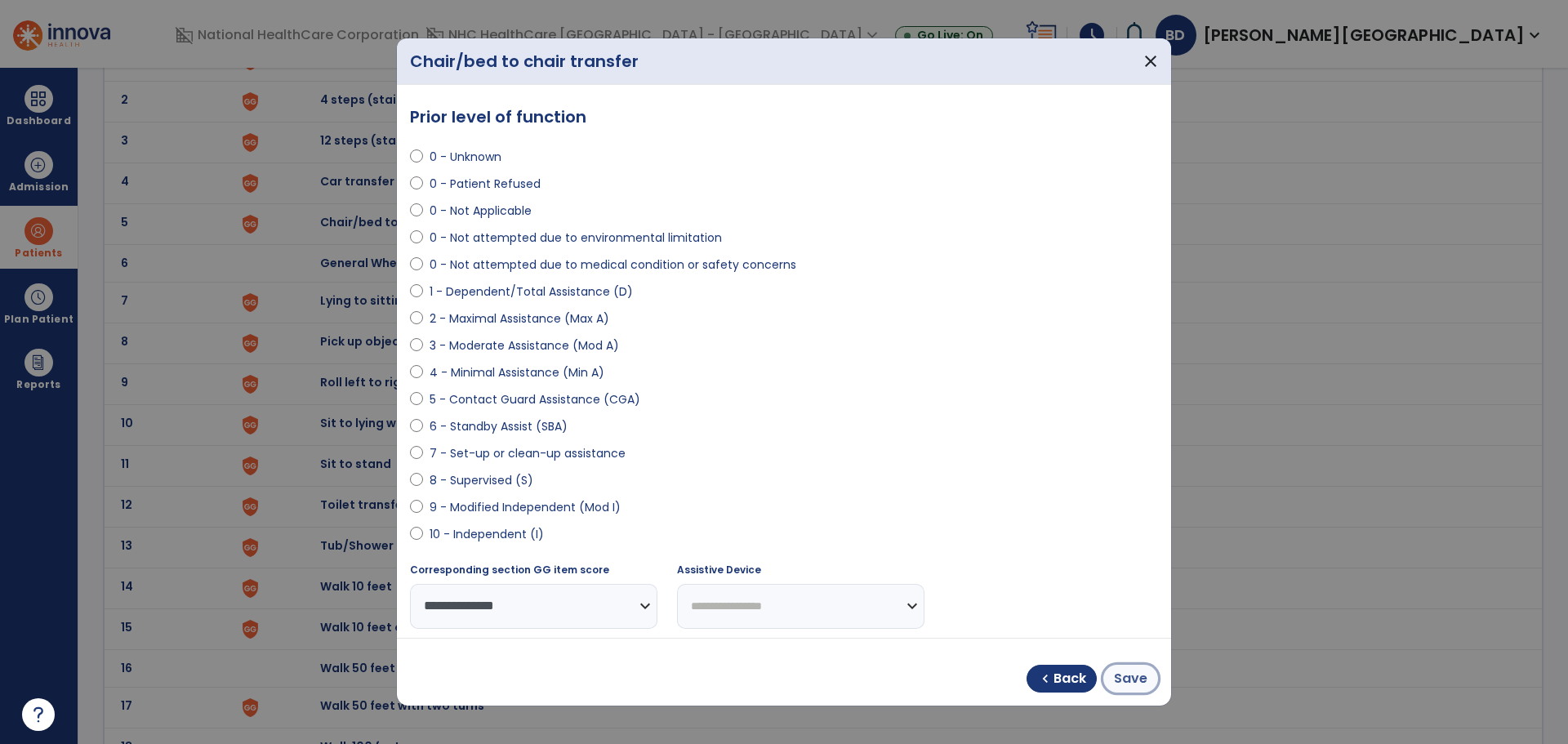 click on "Save" at bounding box center [1130, 679] 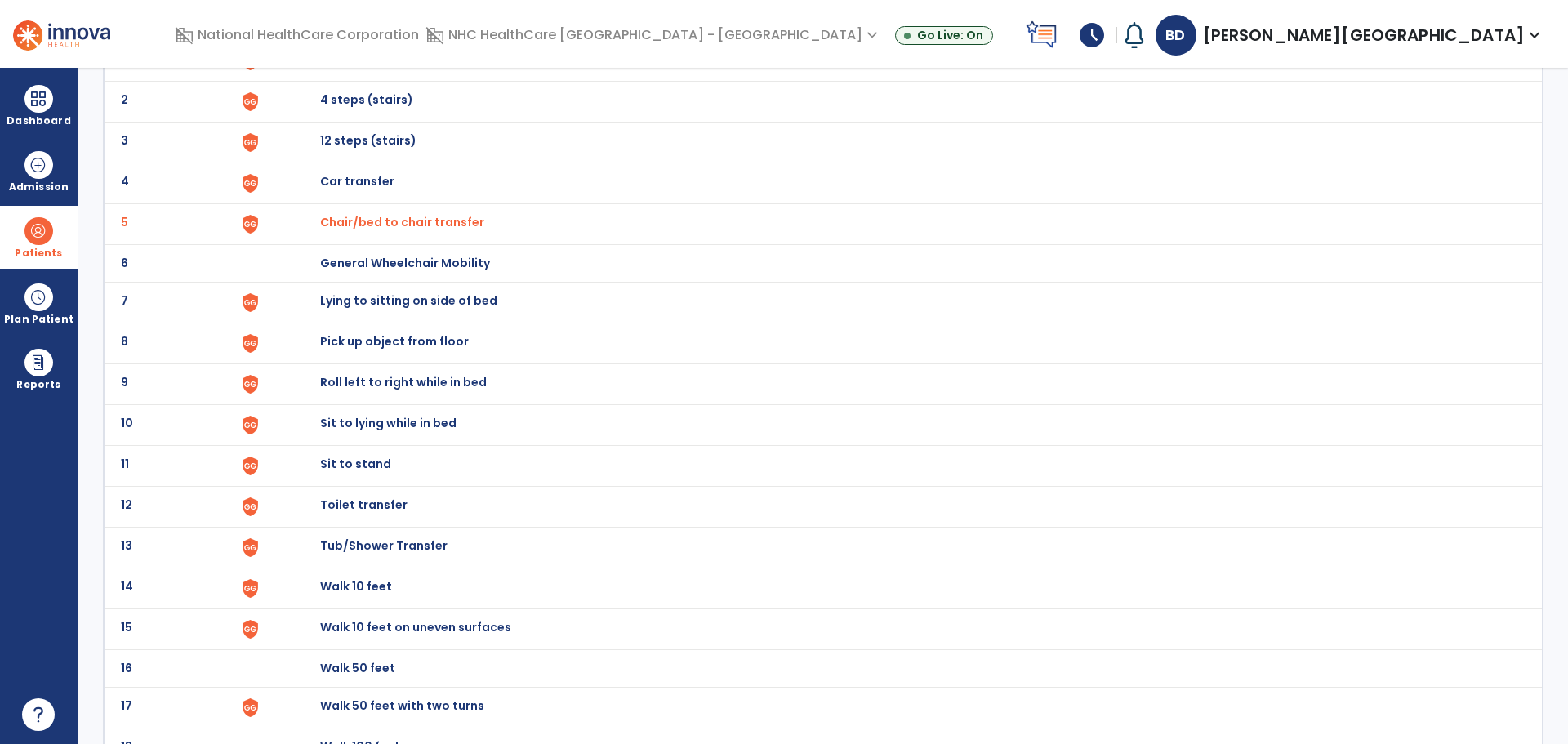 click on "Lying to sitting on side of bed" at bounding box center [358, 59] 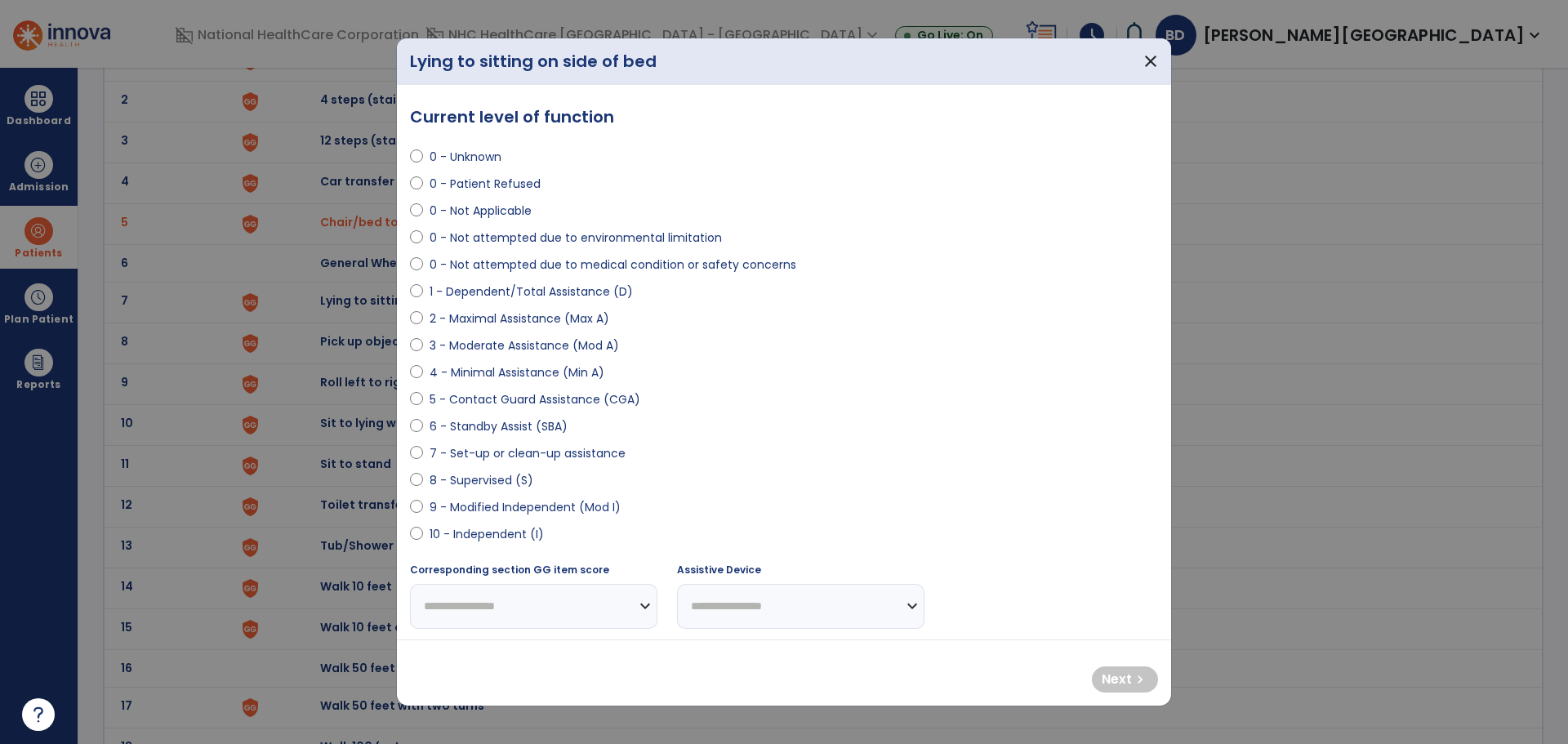 select on "**********" 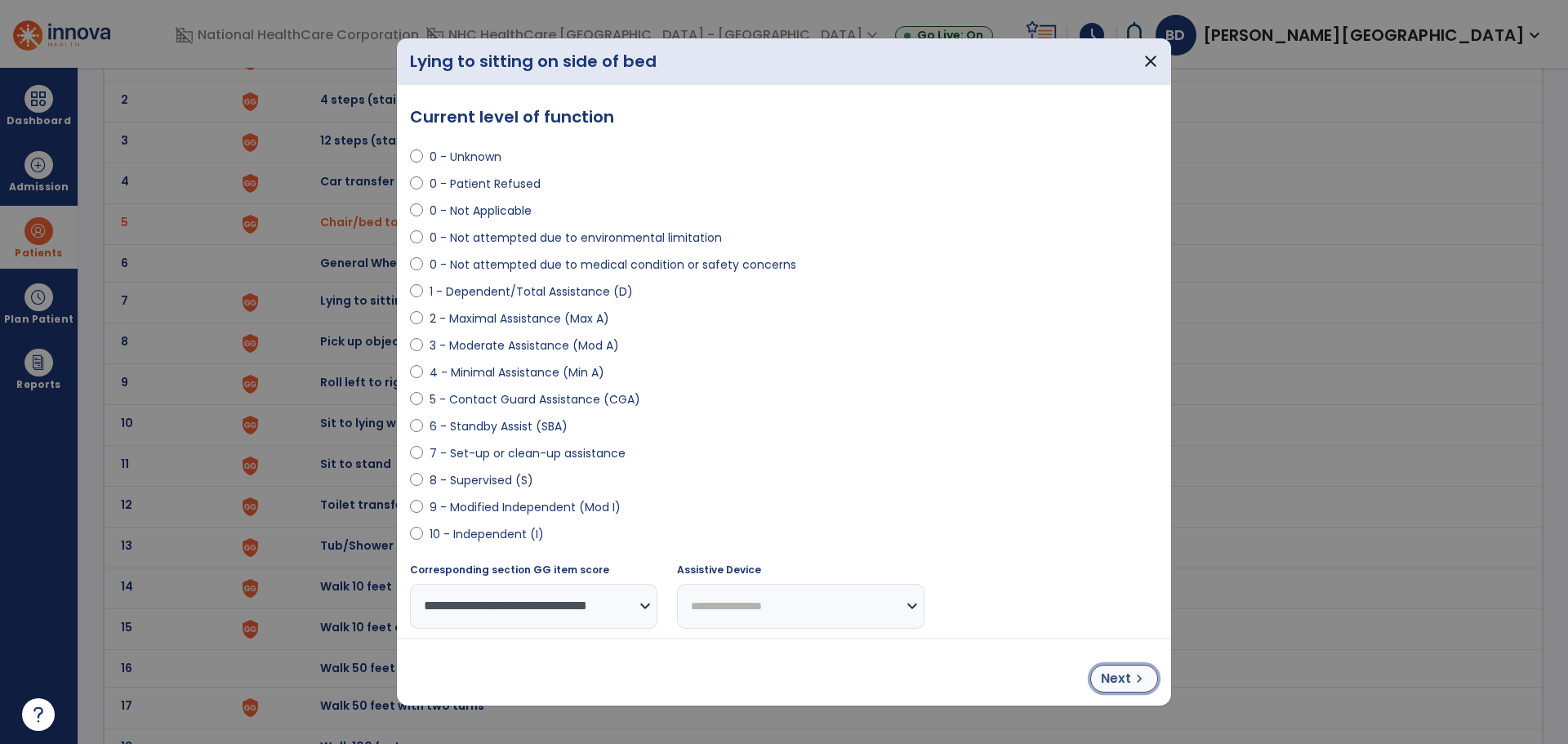 click on "Next" at bounding box center [1116, 679] 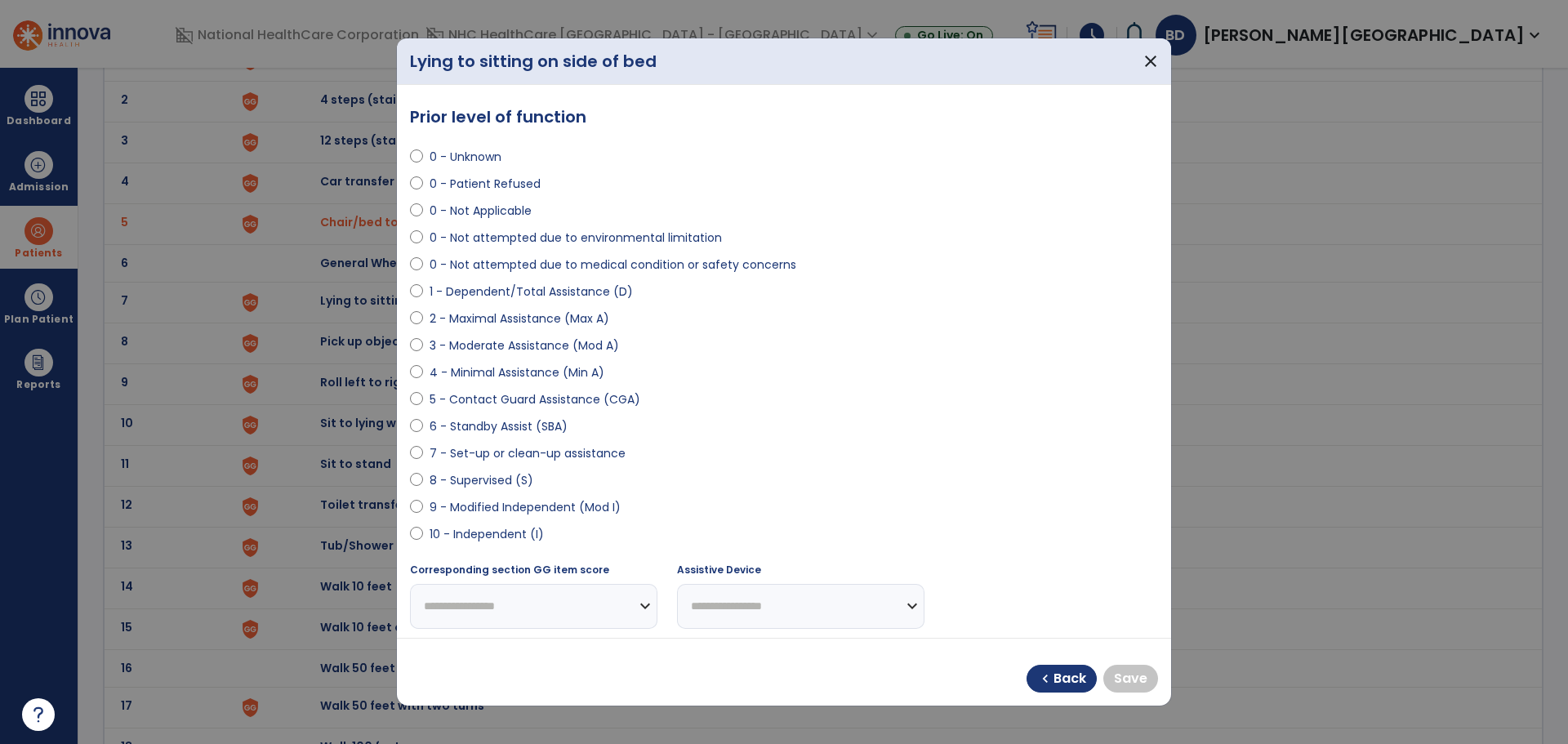 select on "**********" 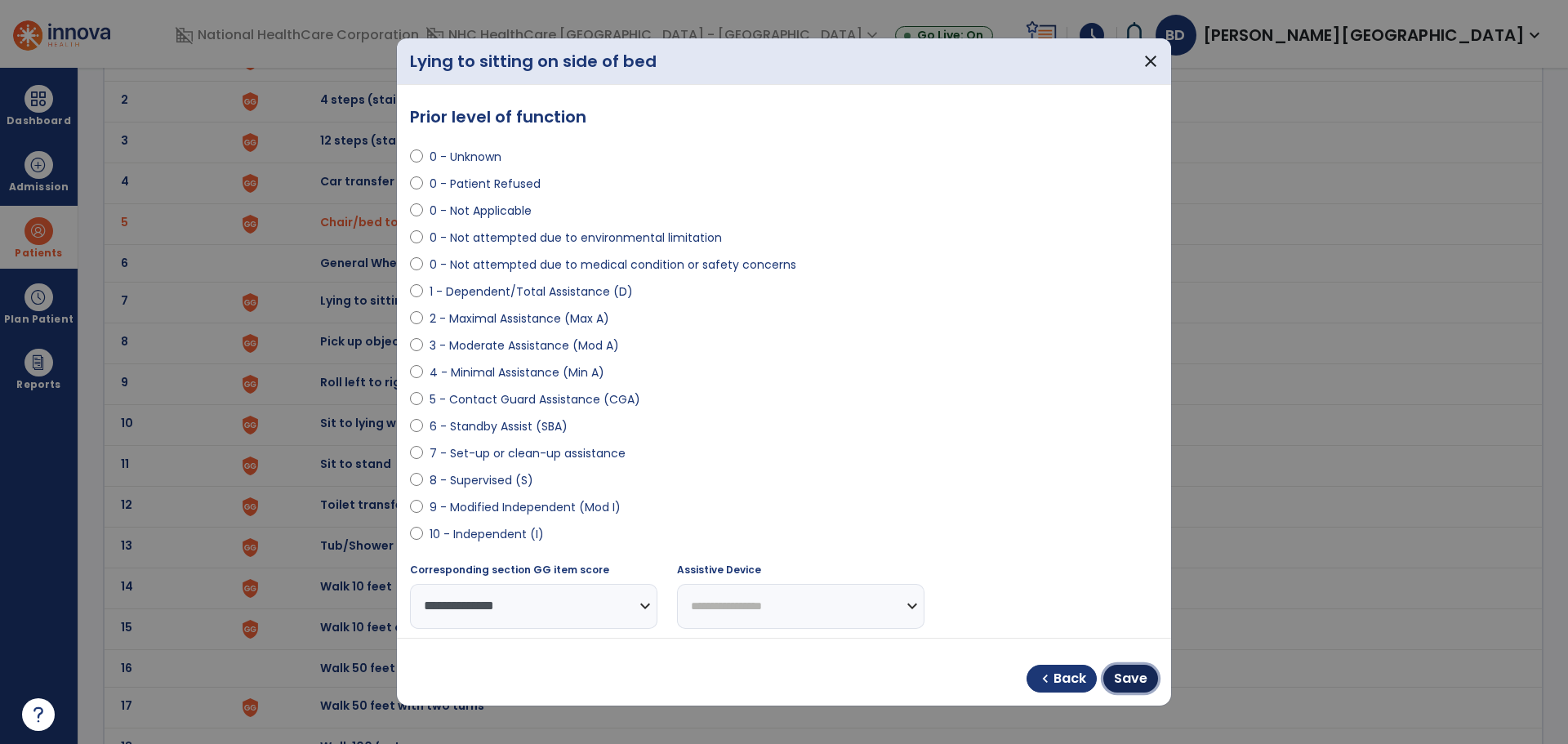 drag, startPoint x: 1126, startPoint y: 675, endPoint x: 1009, endPoint y: 656, distance: 119 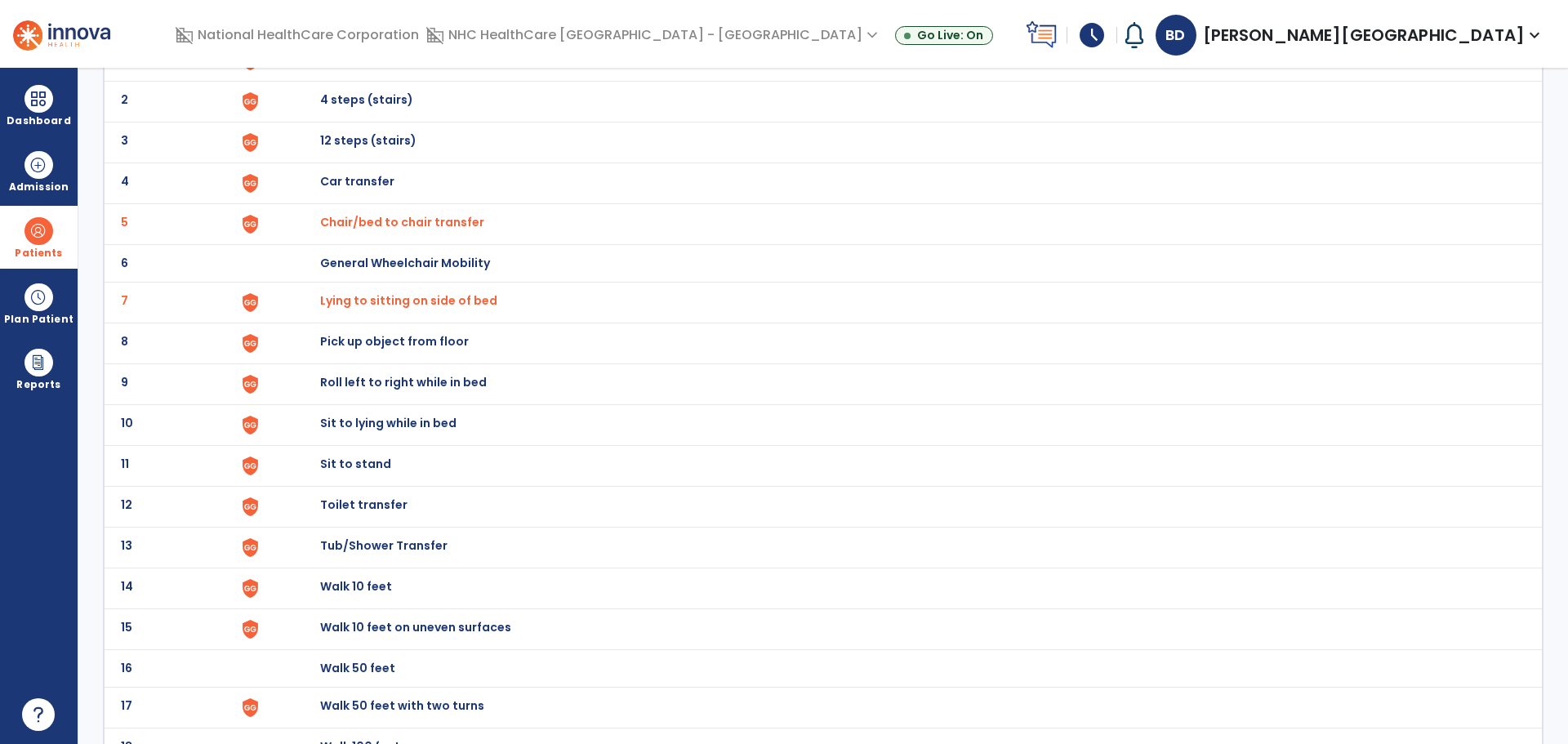 click on "Sit to stand" at bounding box center [358, 59] 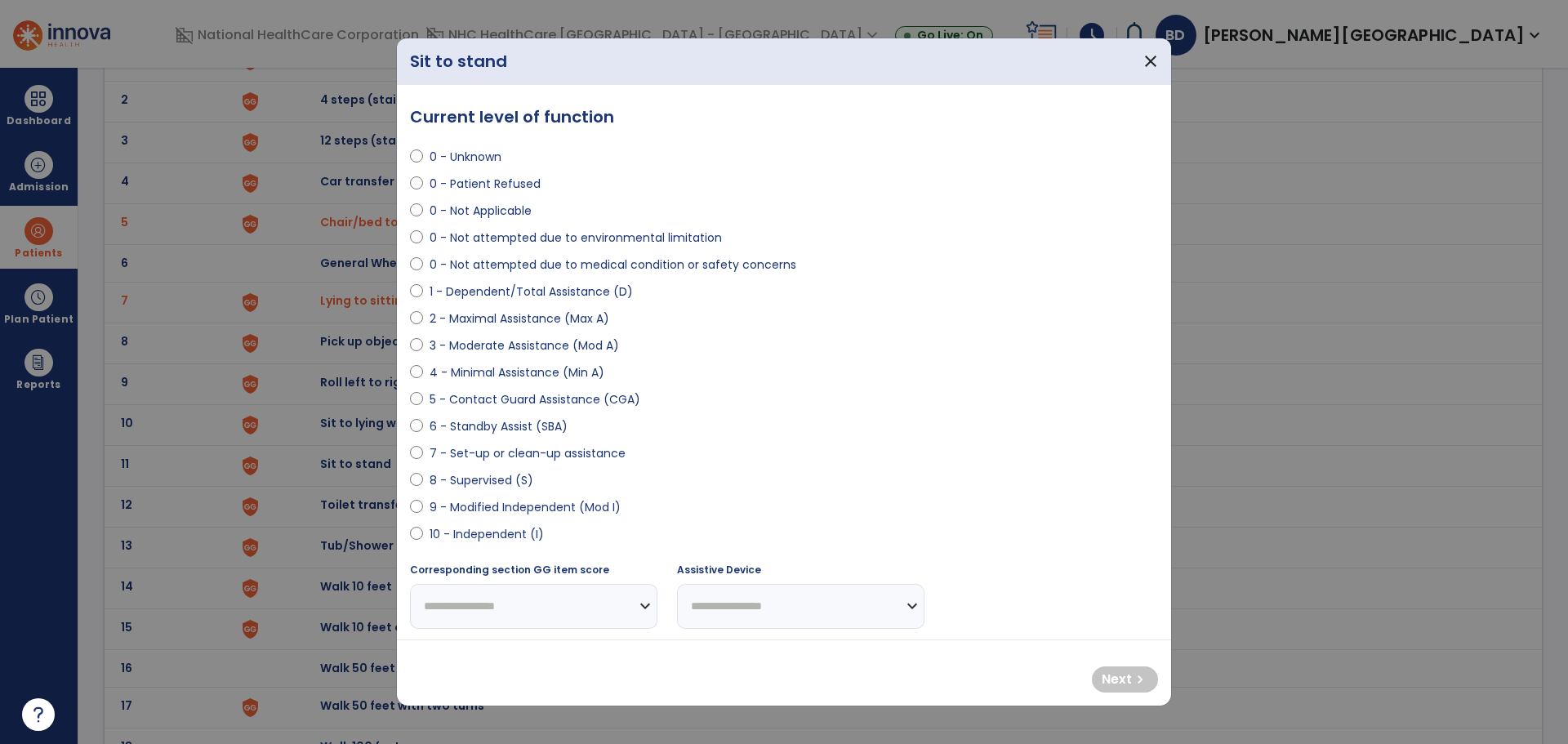 select on "**********" 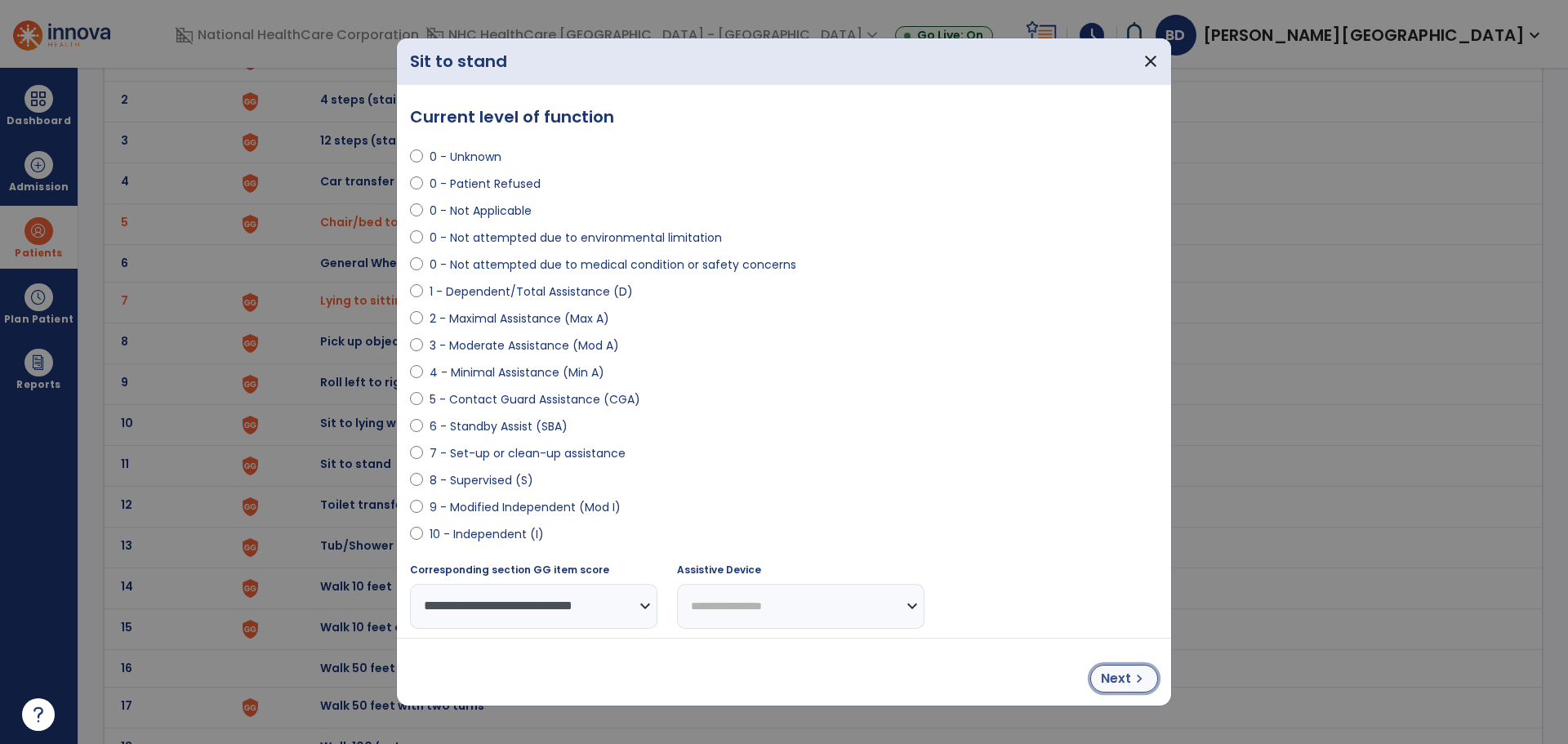 click on "Next" at bounding box center (1116, 679) 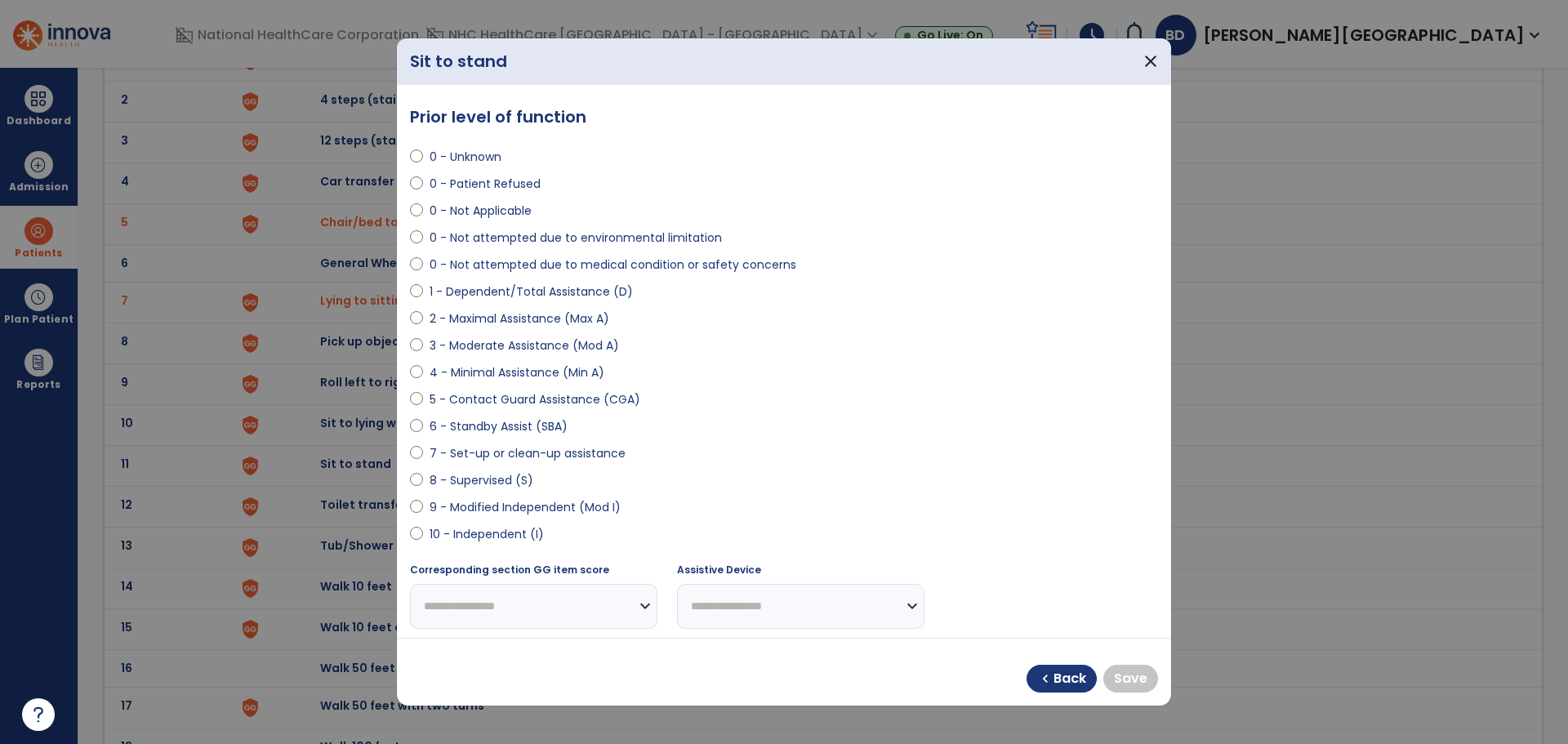 drag, startPoint x: 210, startPoint y: 431, endPoint x: 303, endPoint y: 422, distance: 93.43447 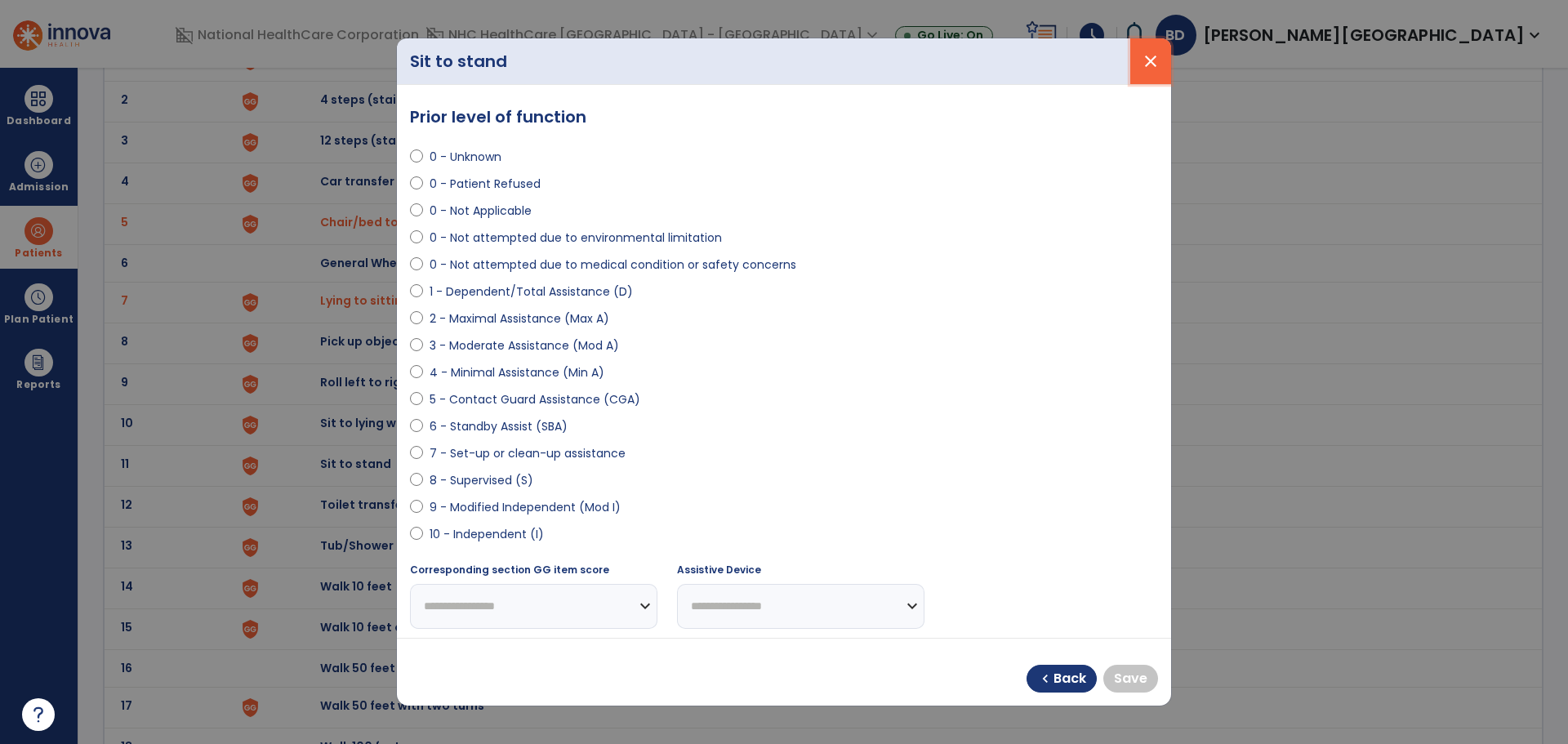 click on "close" at bounding box center (1151, 61) 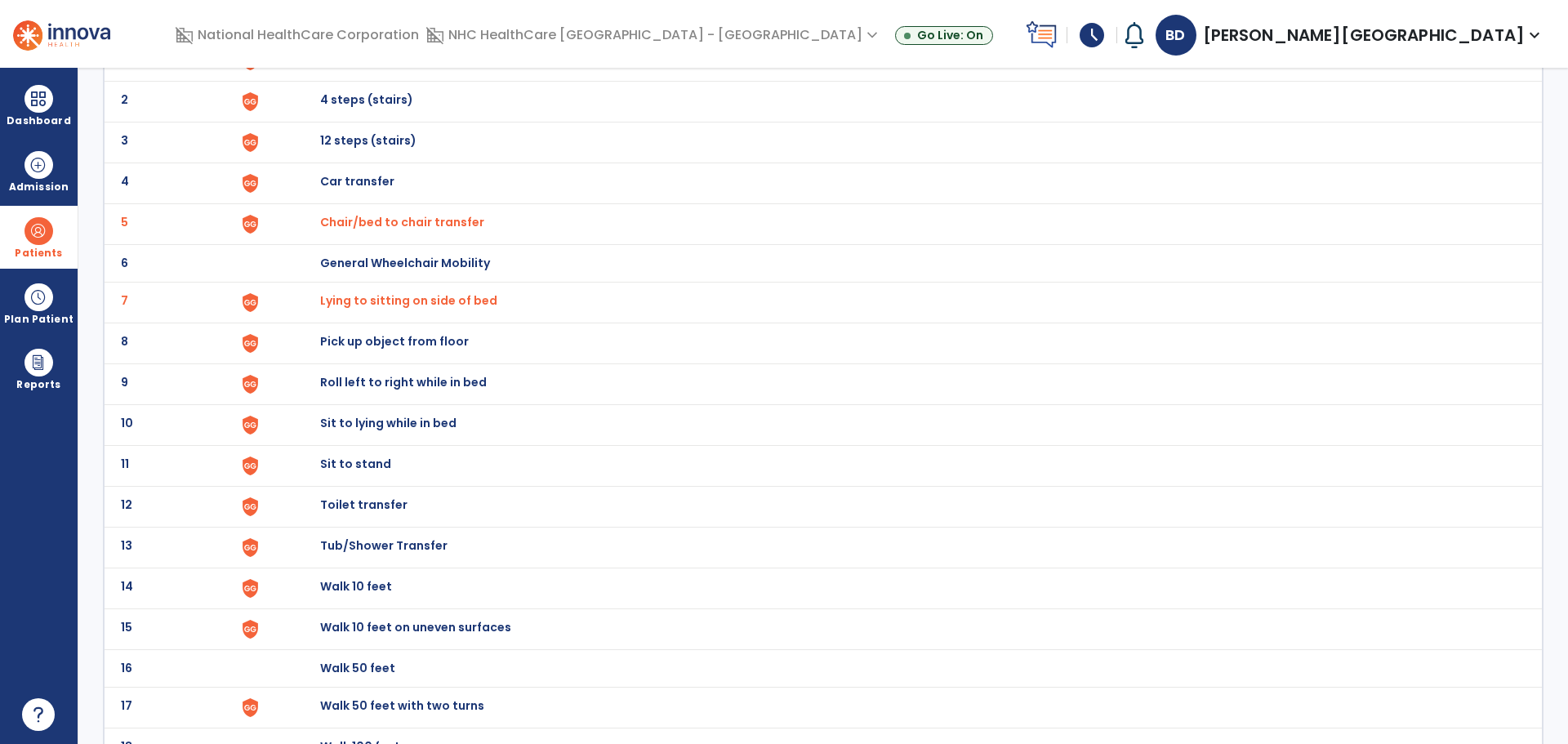 click on "Roll left to right while in bed" at bounding box center [358, 59] 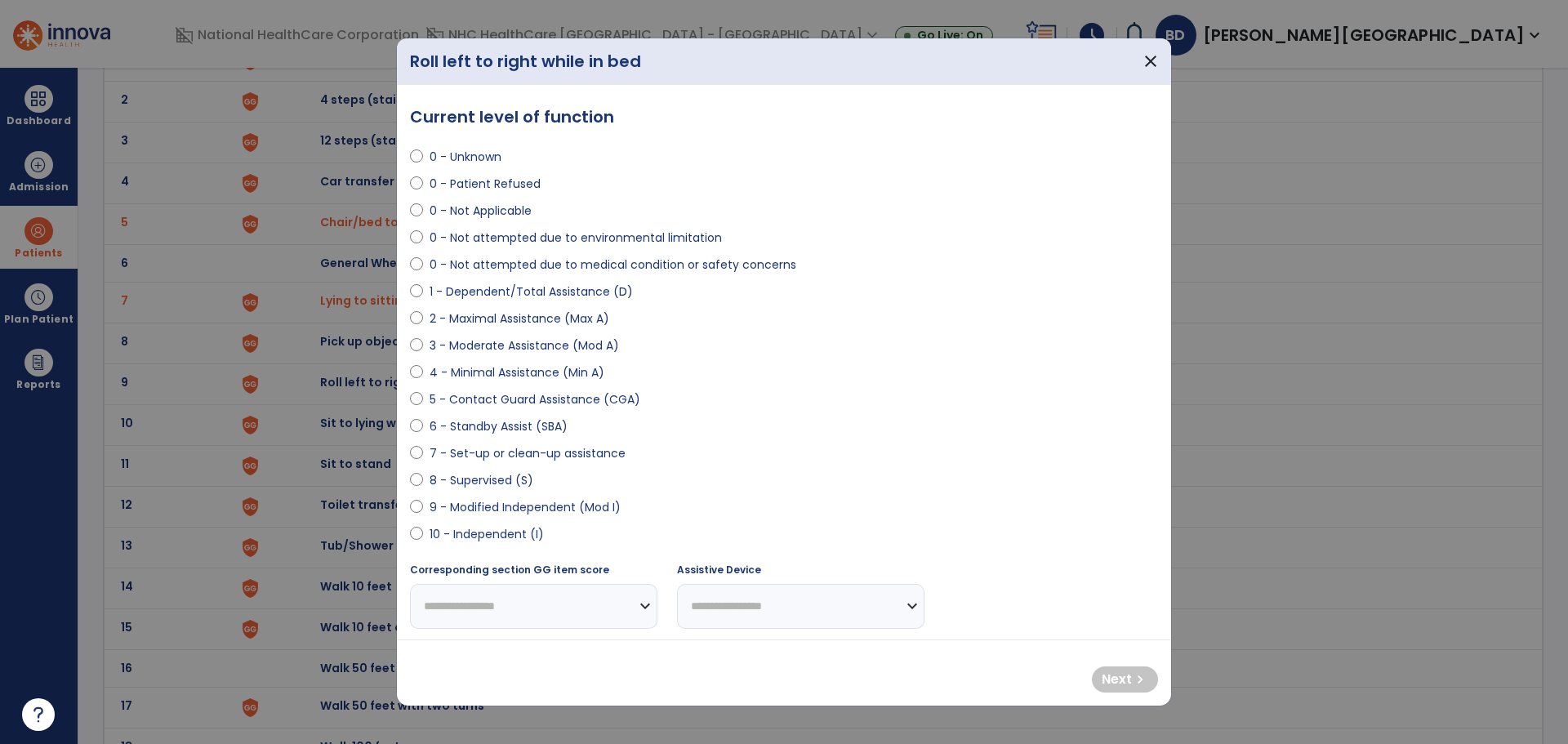 select on "**********" 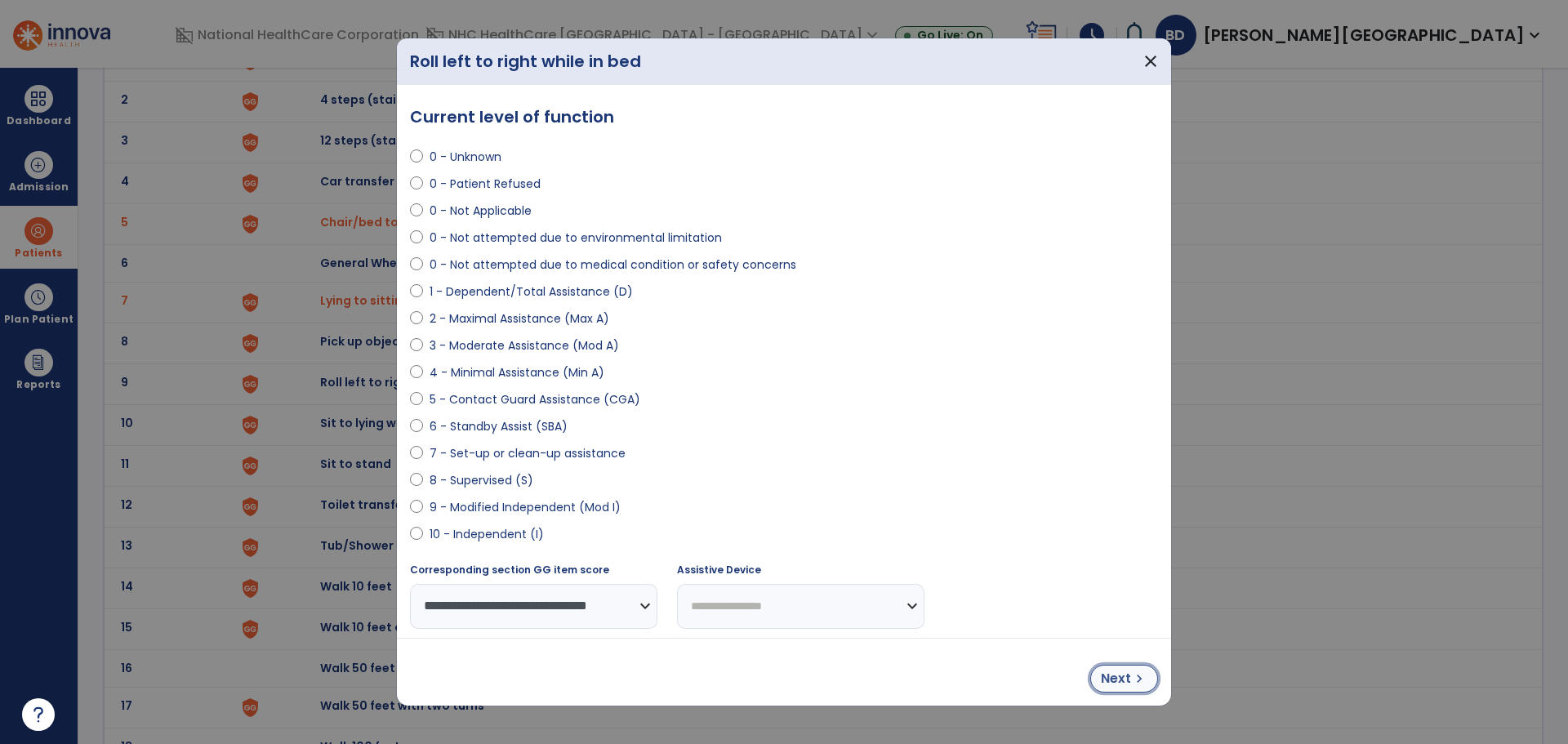 click on "Next  chevron_right" at bounding box center [1124, 679] 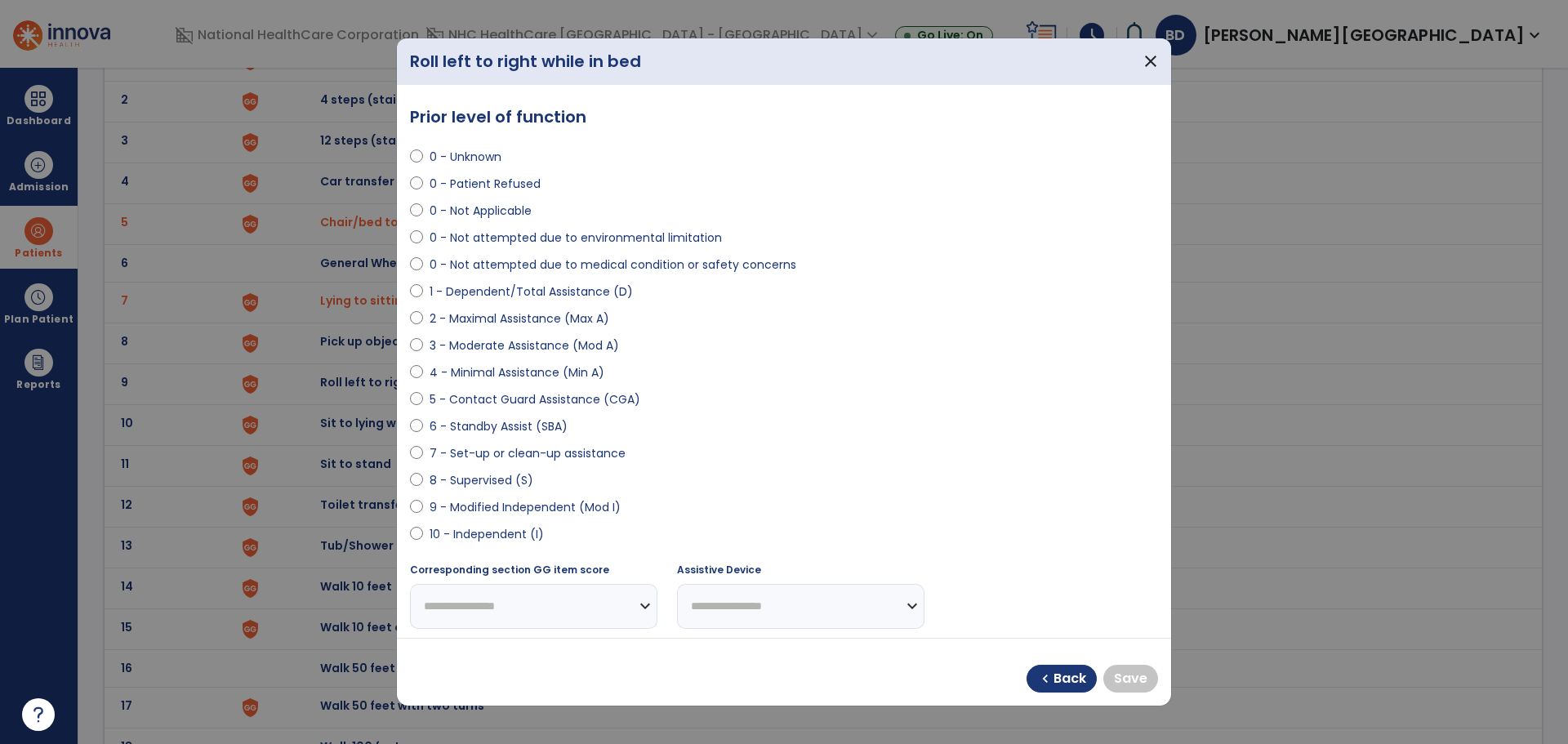 select on "**********" 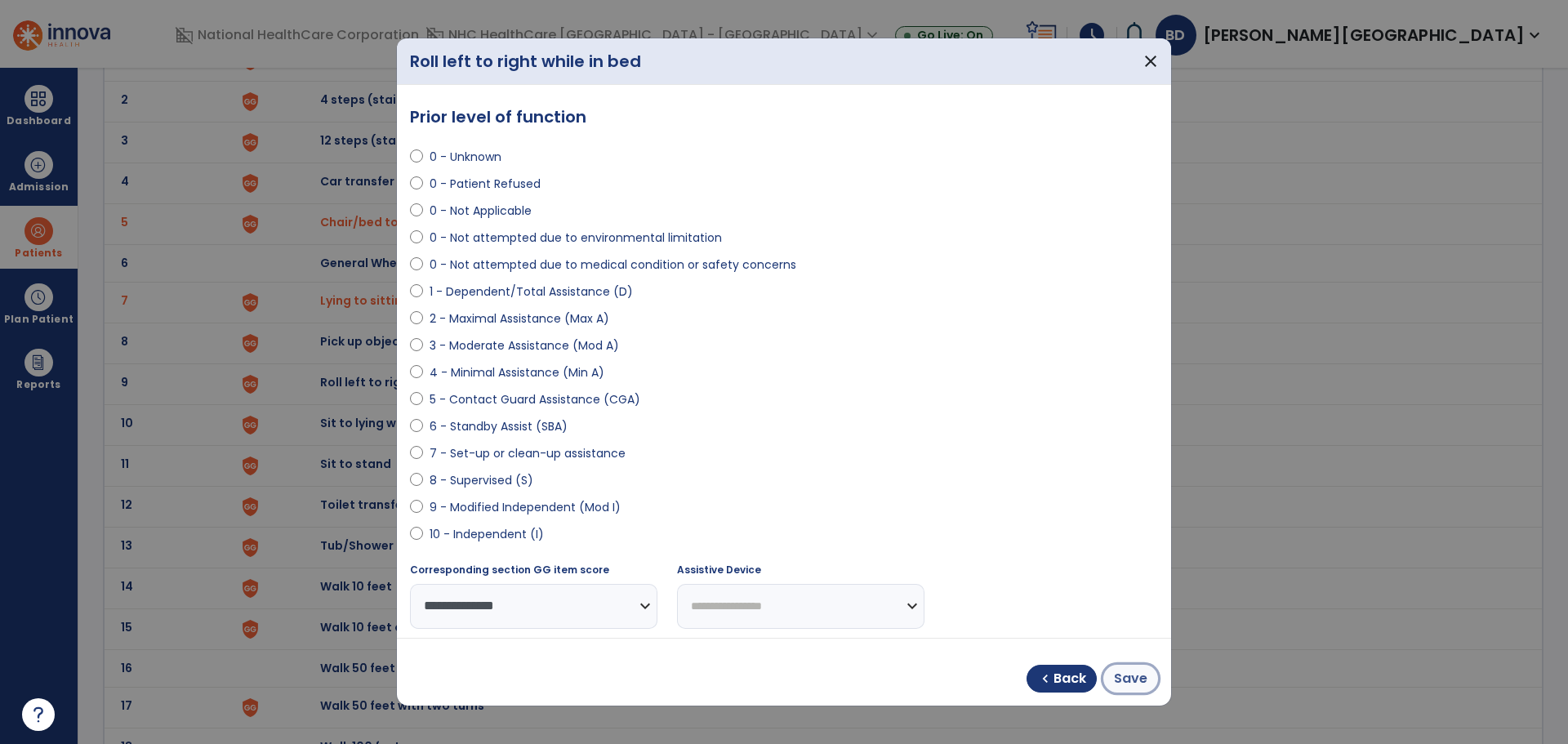 click on "Save" at bounding box center [1130, 679] 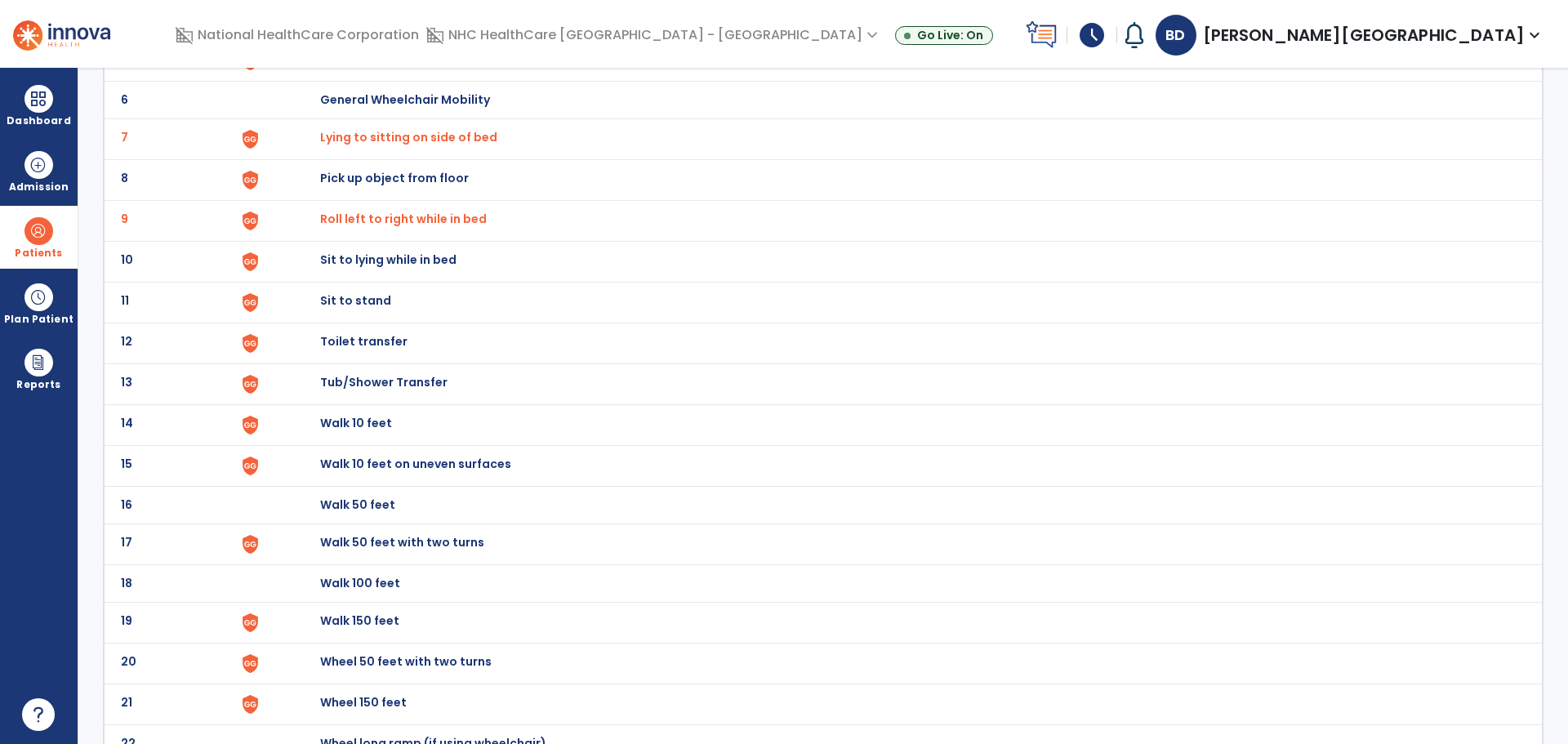 scroll, scrollTop: 384, scrollLeft: 0, axis: vertical 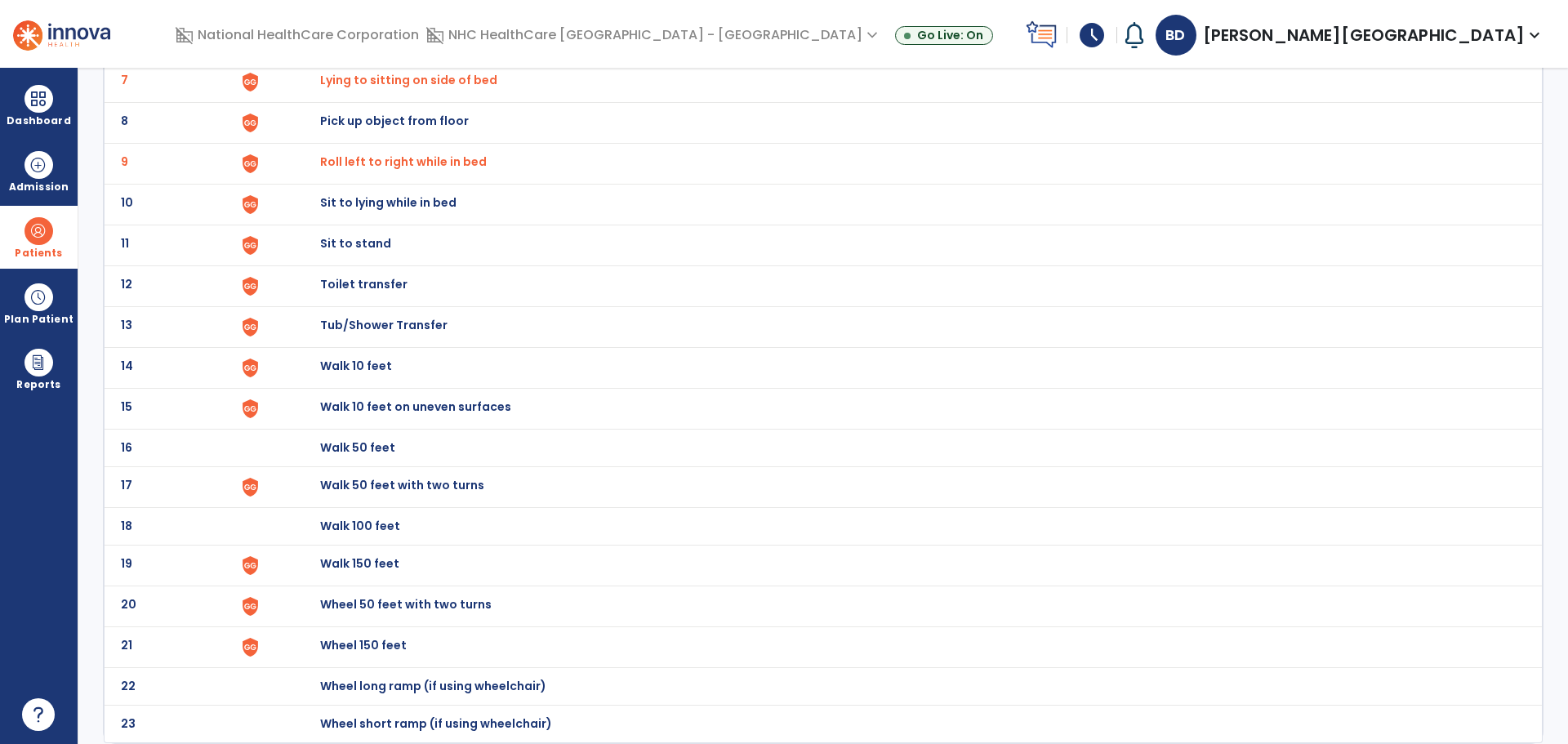 click on "Walk 50 feet with two turns" at bounding box center (358, -162) 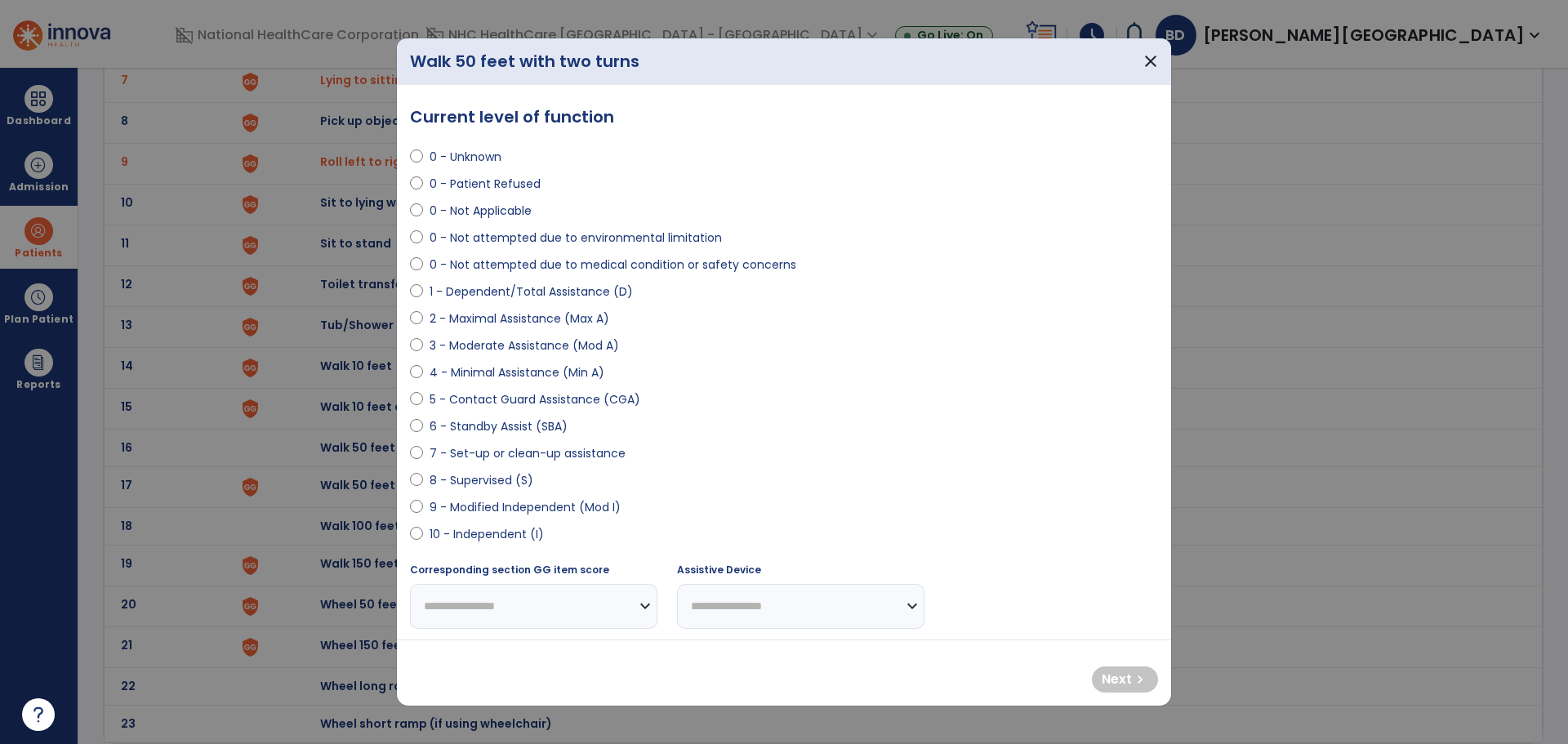 select on "**********" 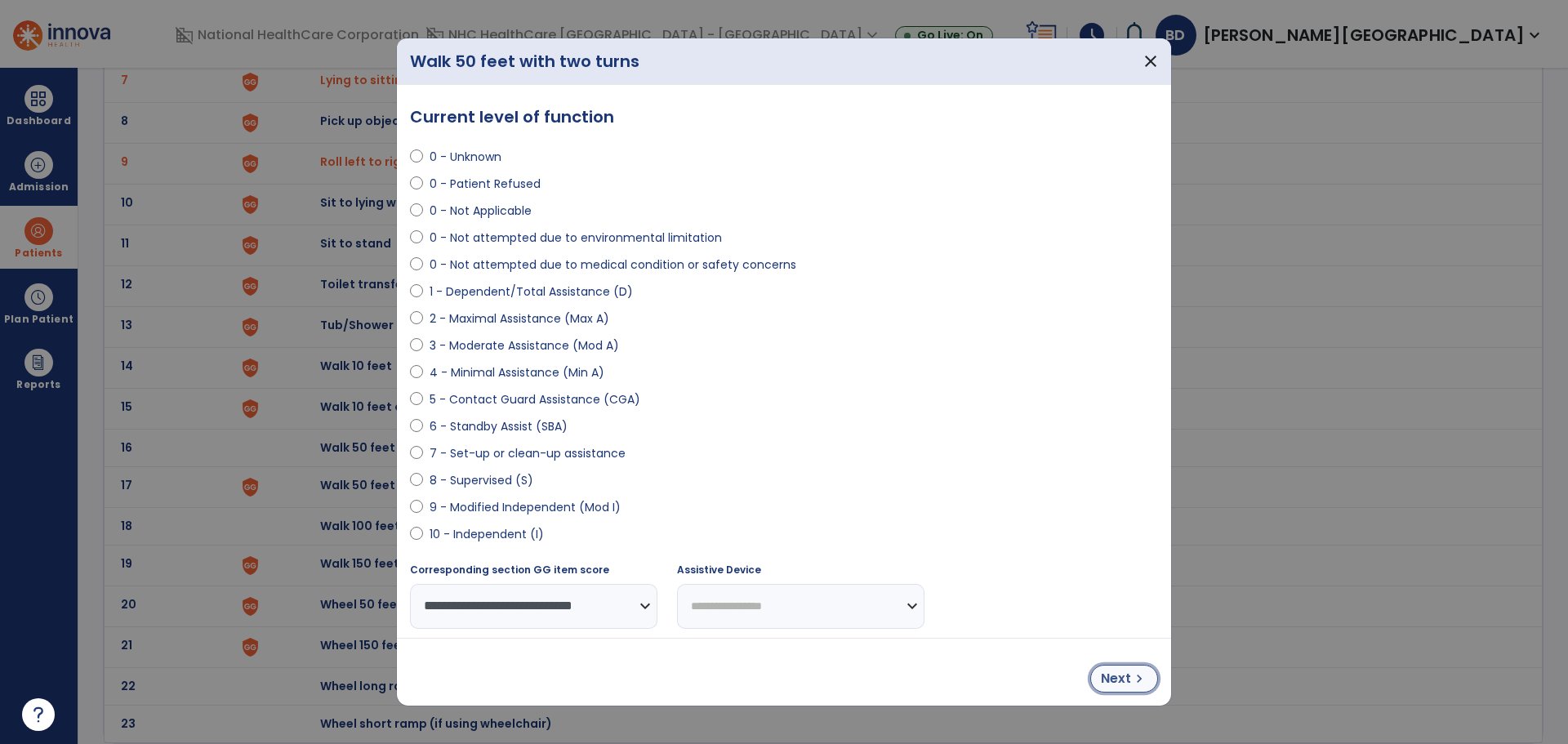 click on "chevron_right" at bounding box center [1139, 679] 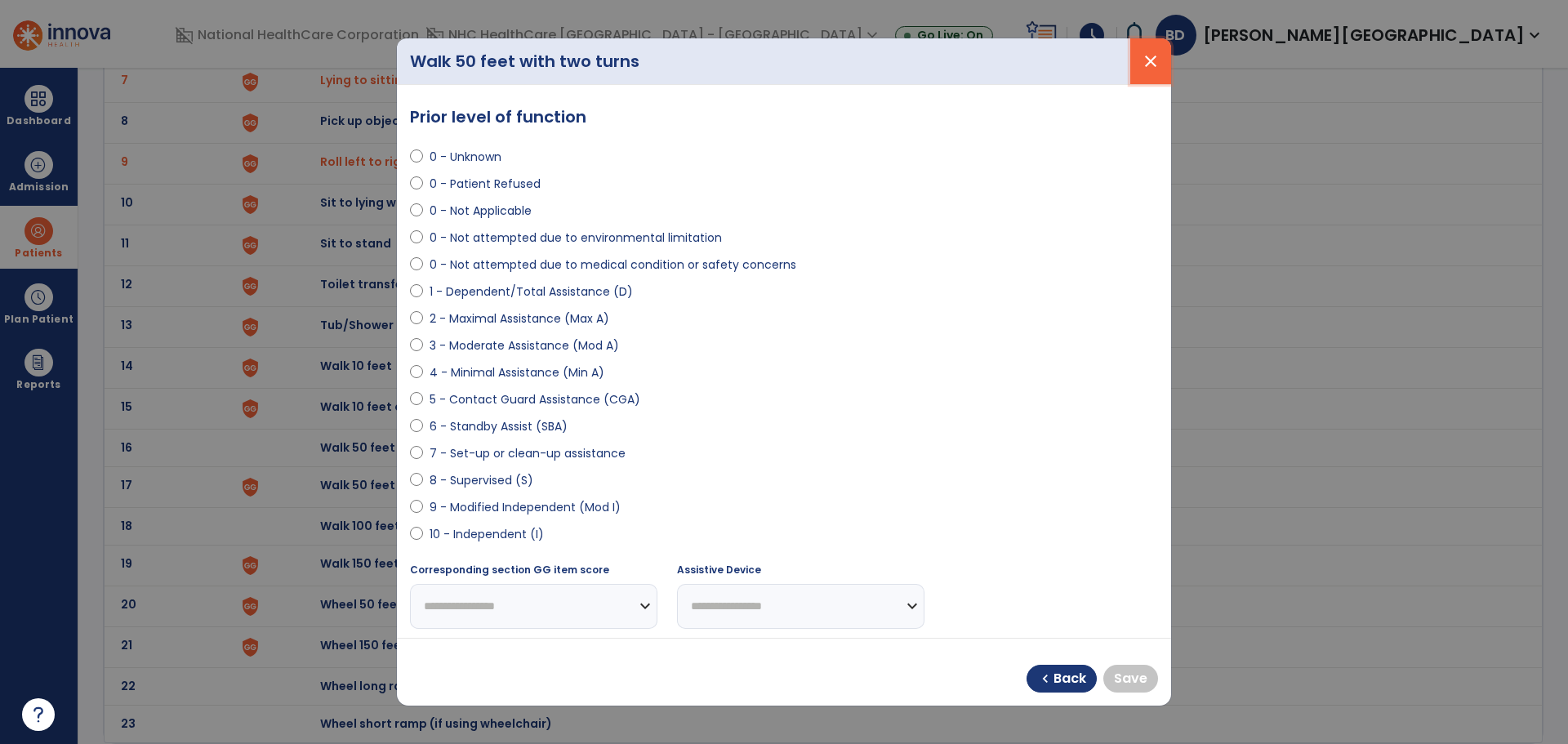 click on "close" at bounding box center (1151, 61) 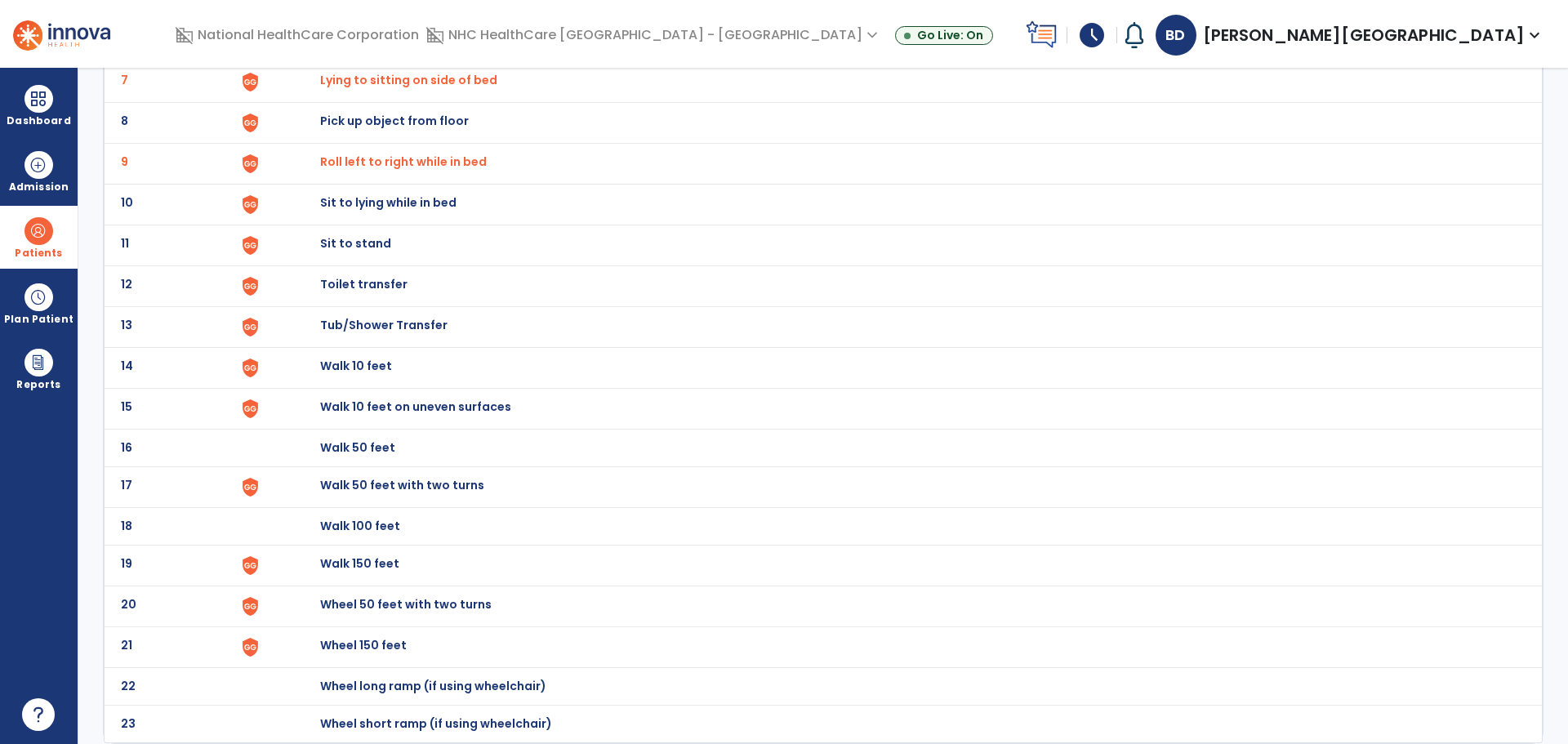 click on "Walk 50 feet with two turns" at bounding box center (358, -162) 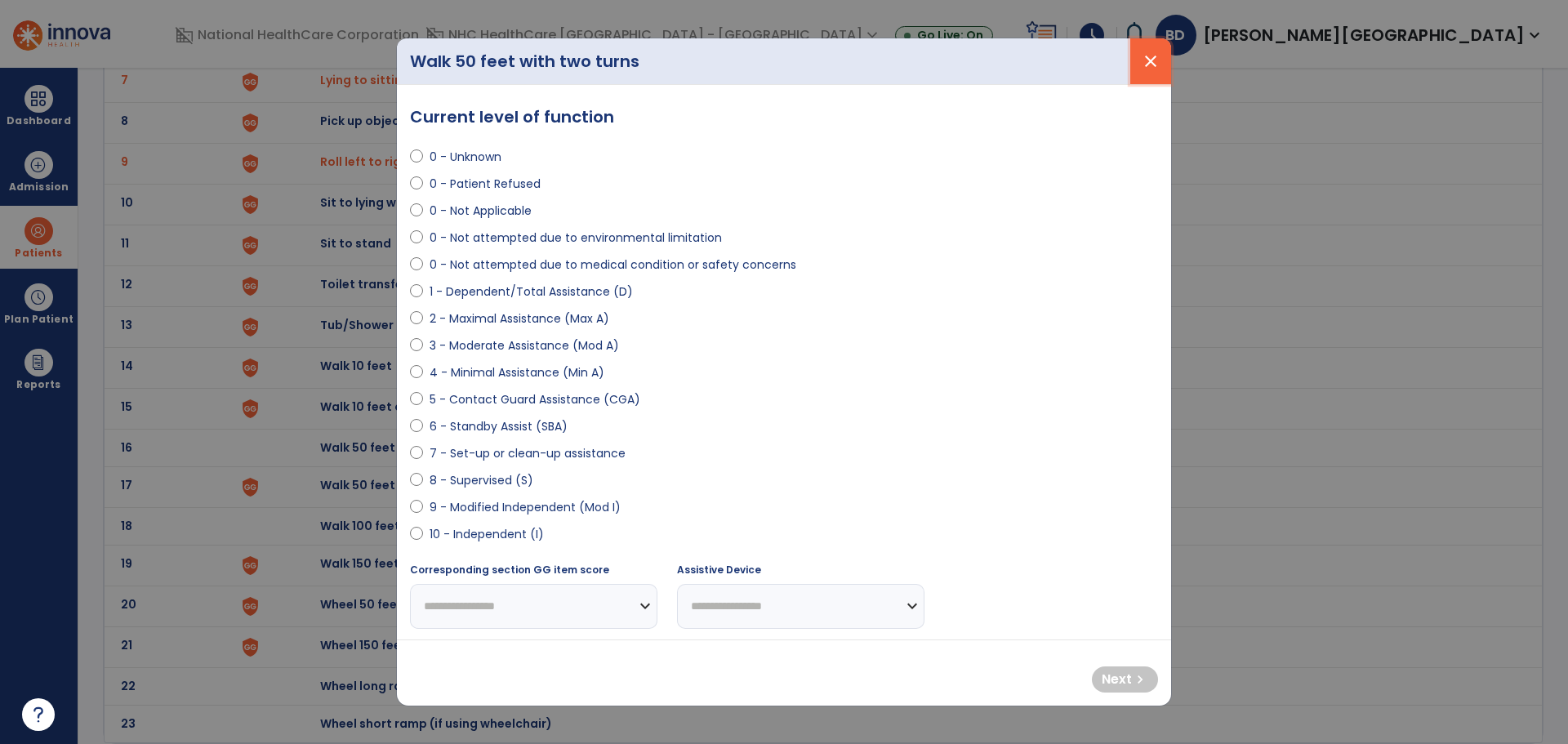 click on "close" at bounding box center [1151, 61] 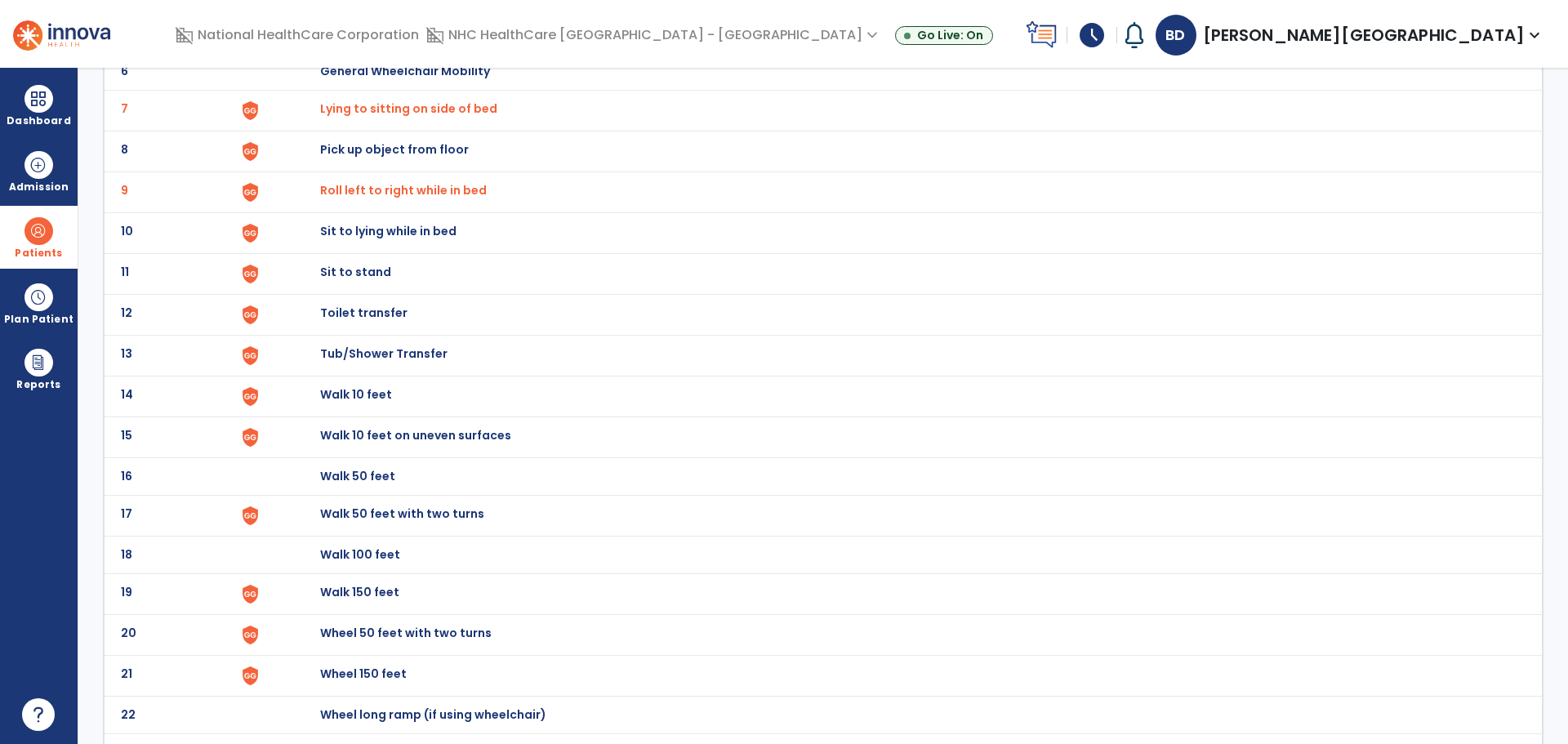 scroll, scrollTop: 384, scrollLeft: 0, axis: vertical 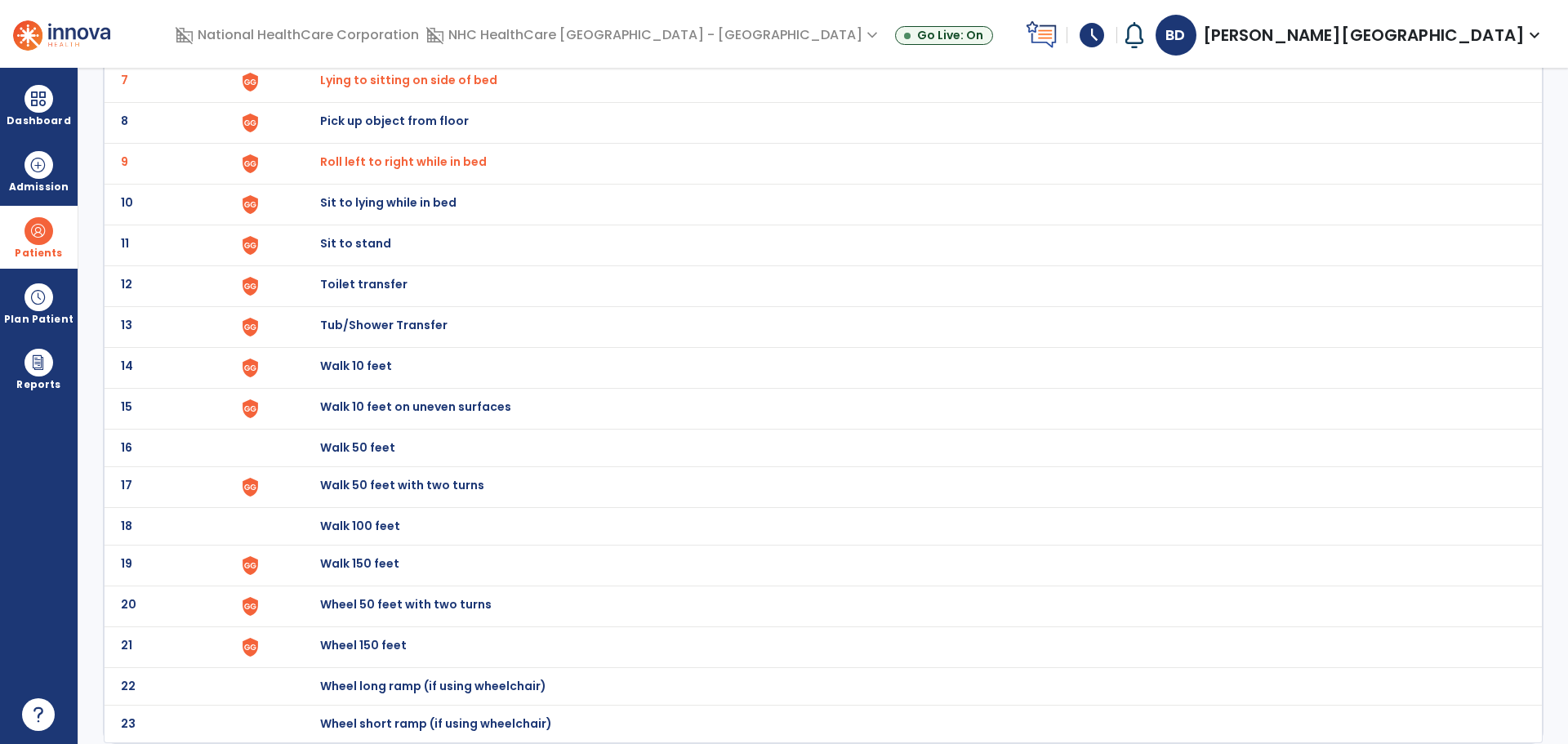 click on "Sit to lying while in bed" at bounding box center [358, -162] 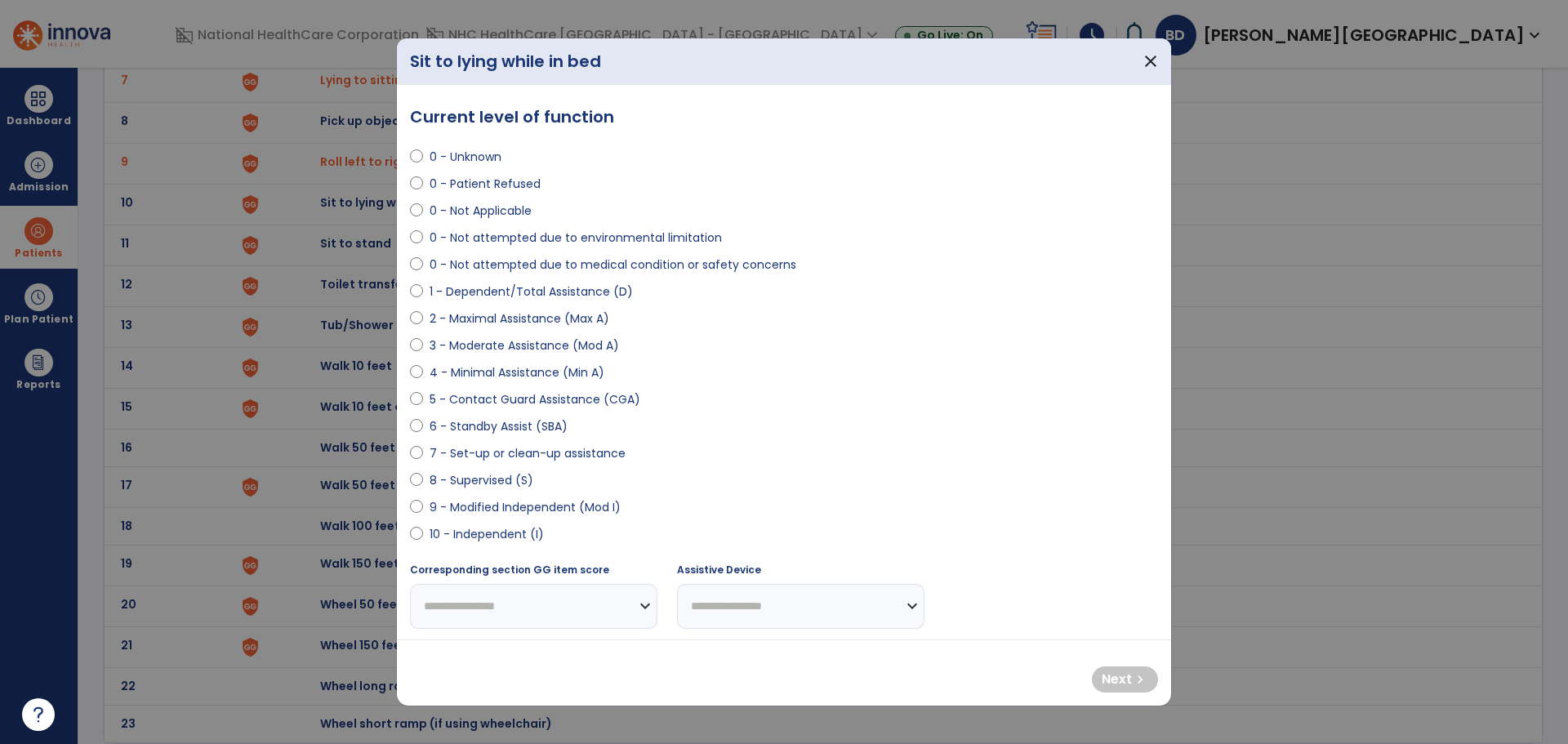 select on "**********" 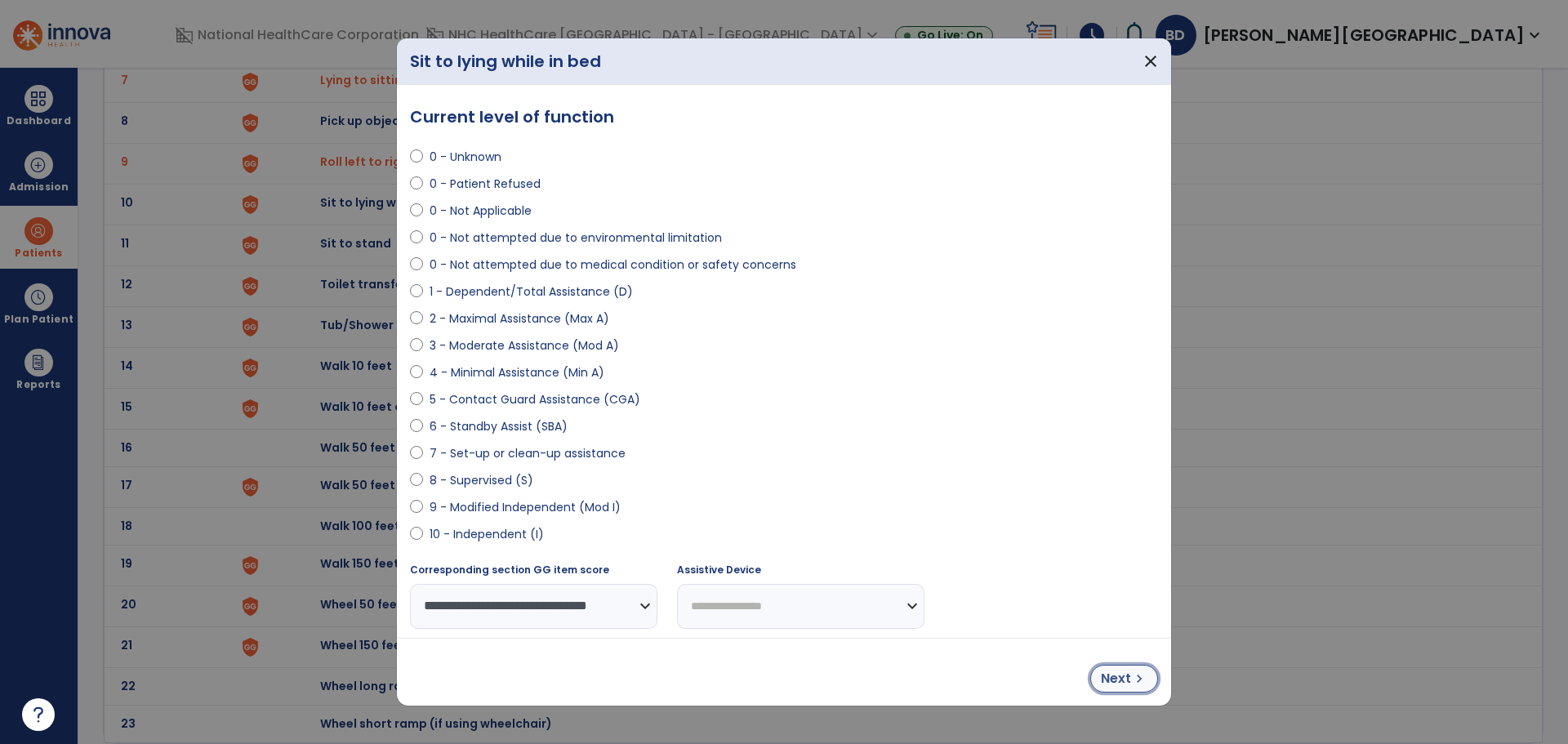 click on "Next" at bounding box center [1116, 679] 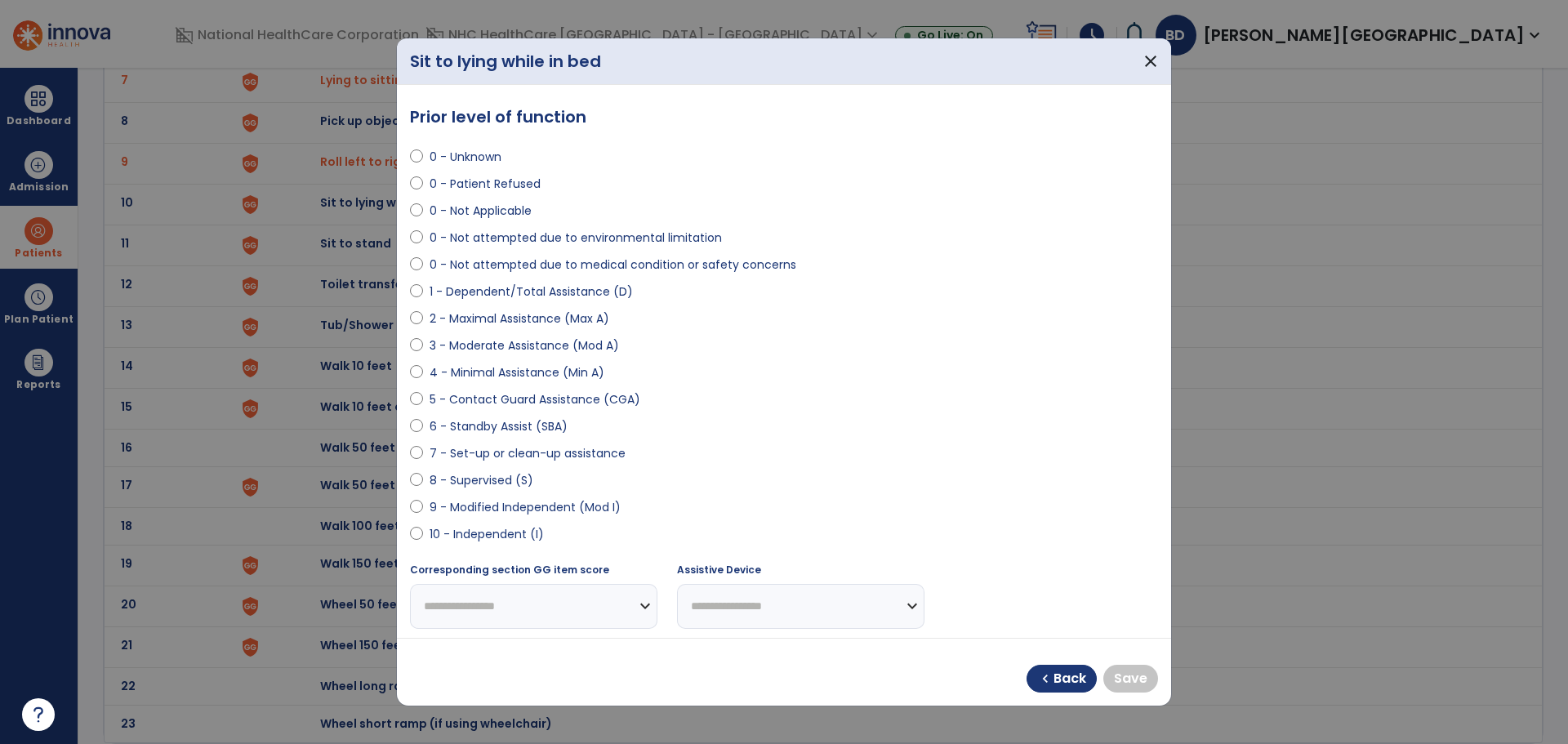 click at bounding box center [784, 372] 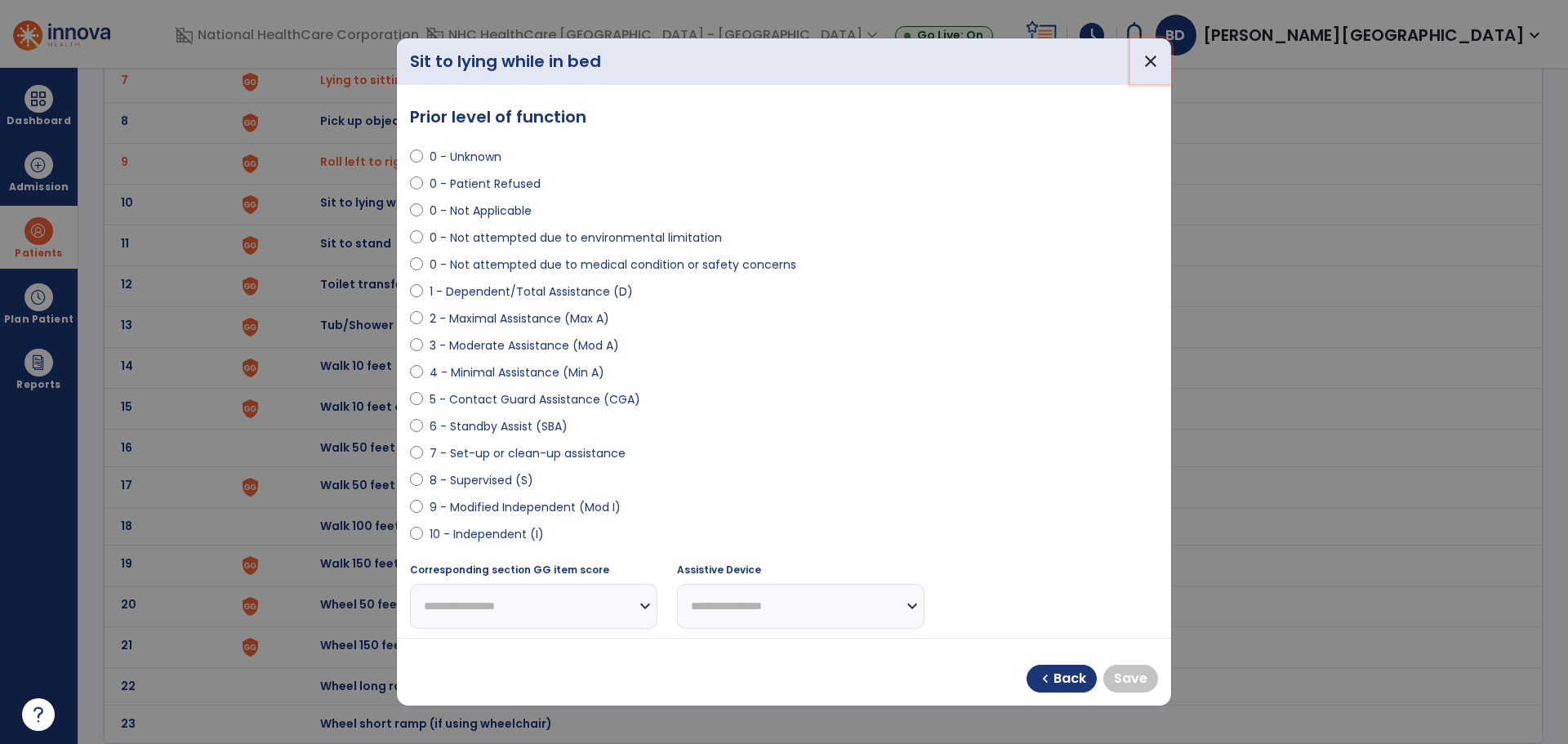 click on "close" at bounding box center [1151, 61] 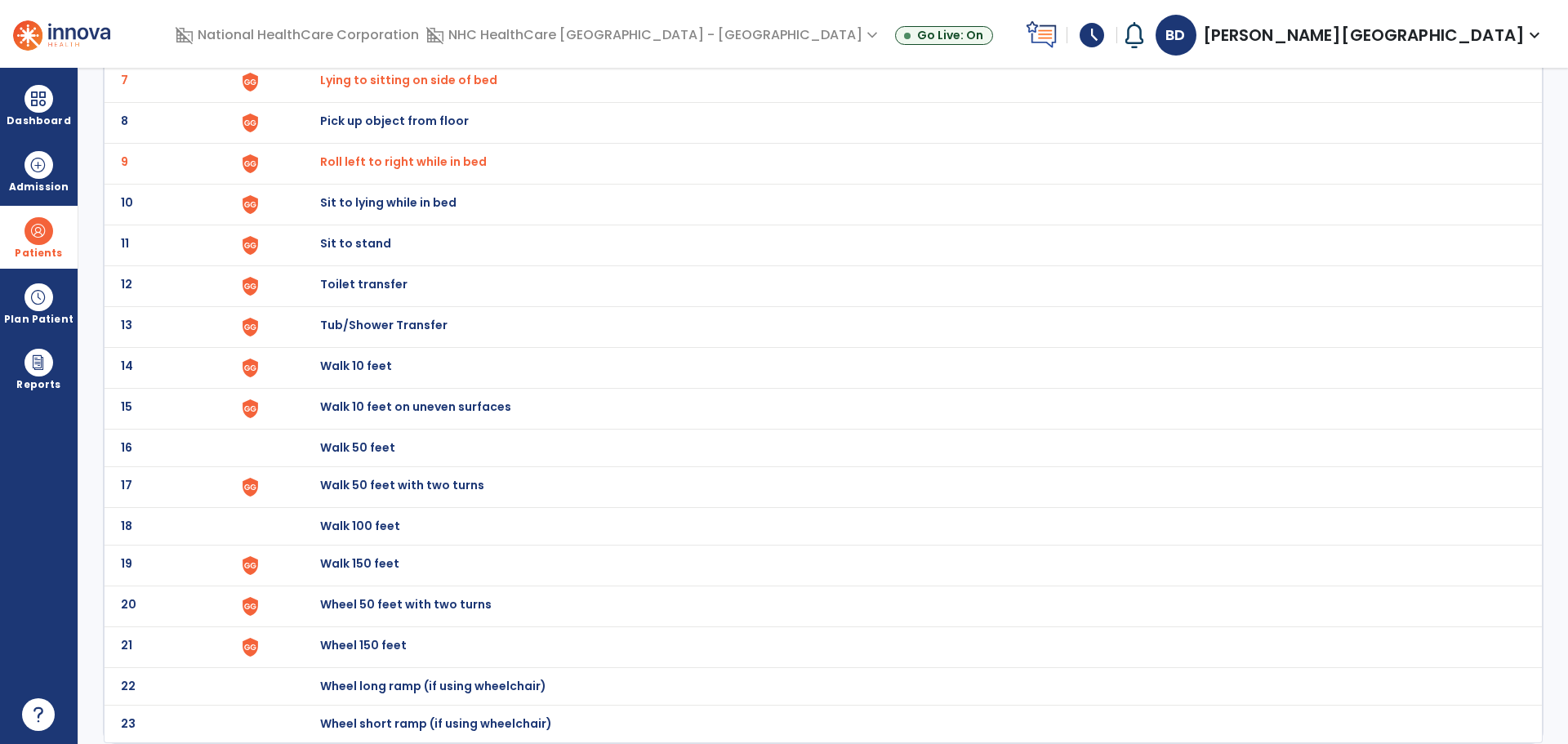click on "Sit to lying while in bed" at bounding box center [358, -162] 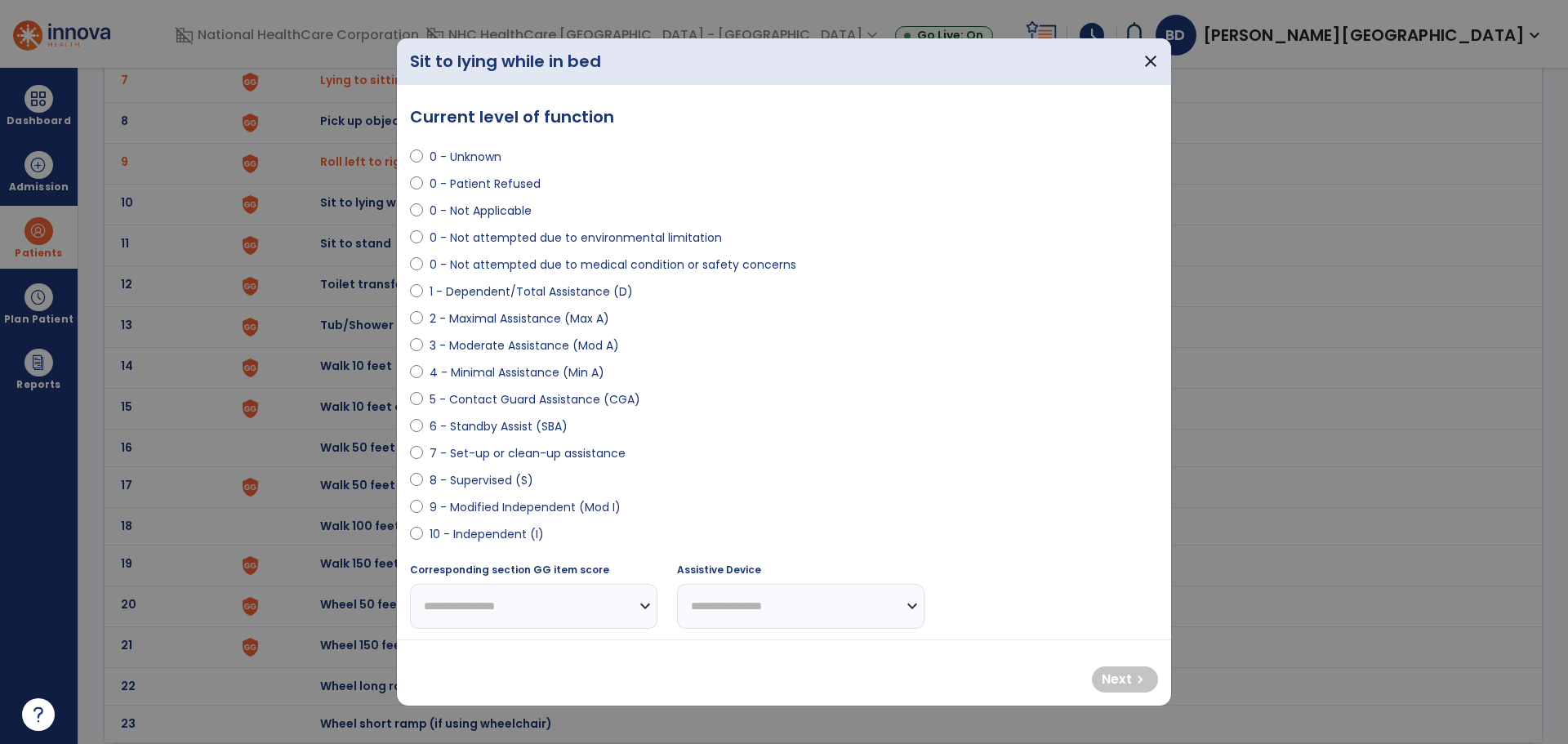 select on "**********" 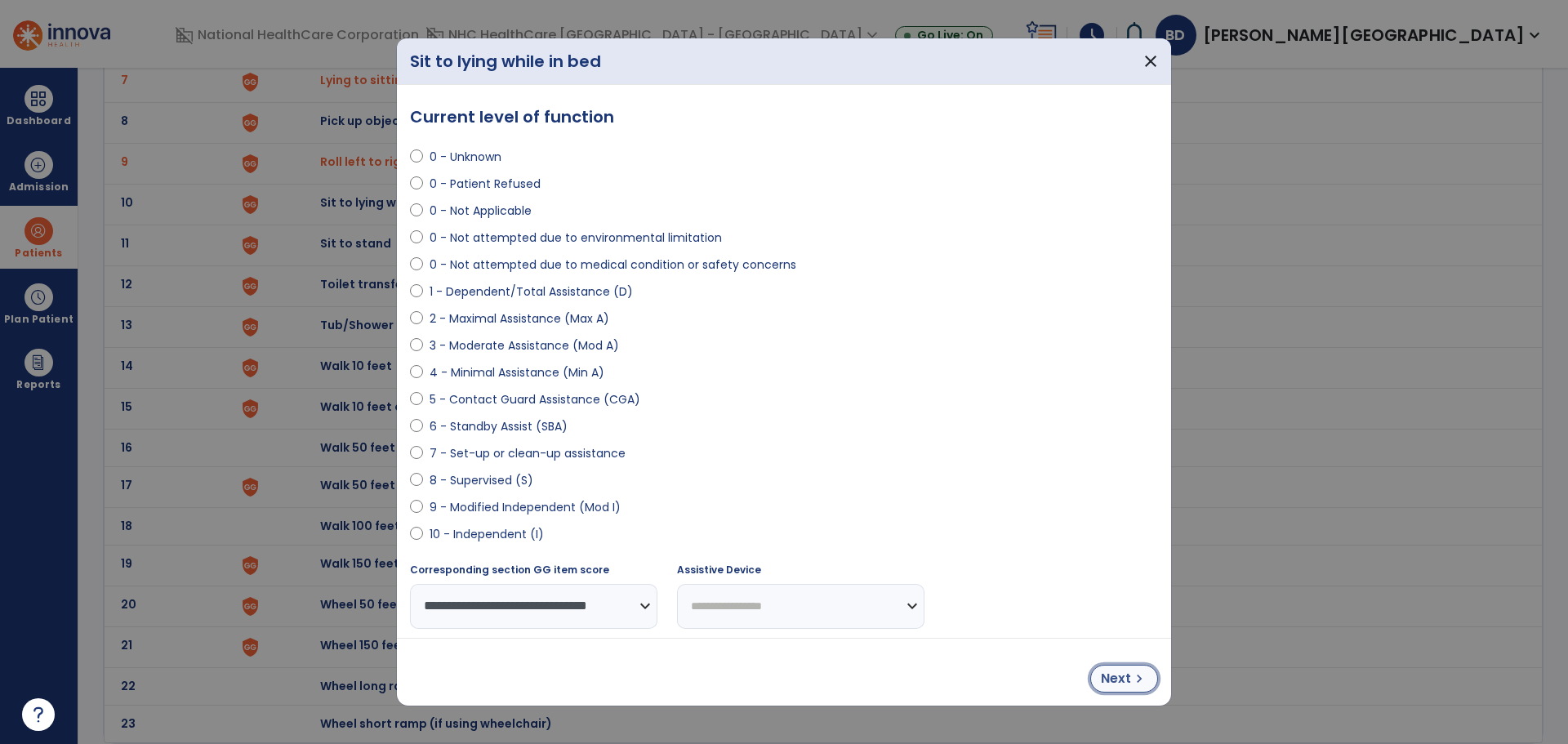 click on "Next" at bounding box center (1116, 679) 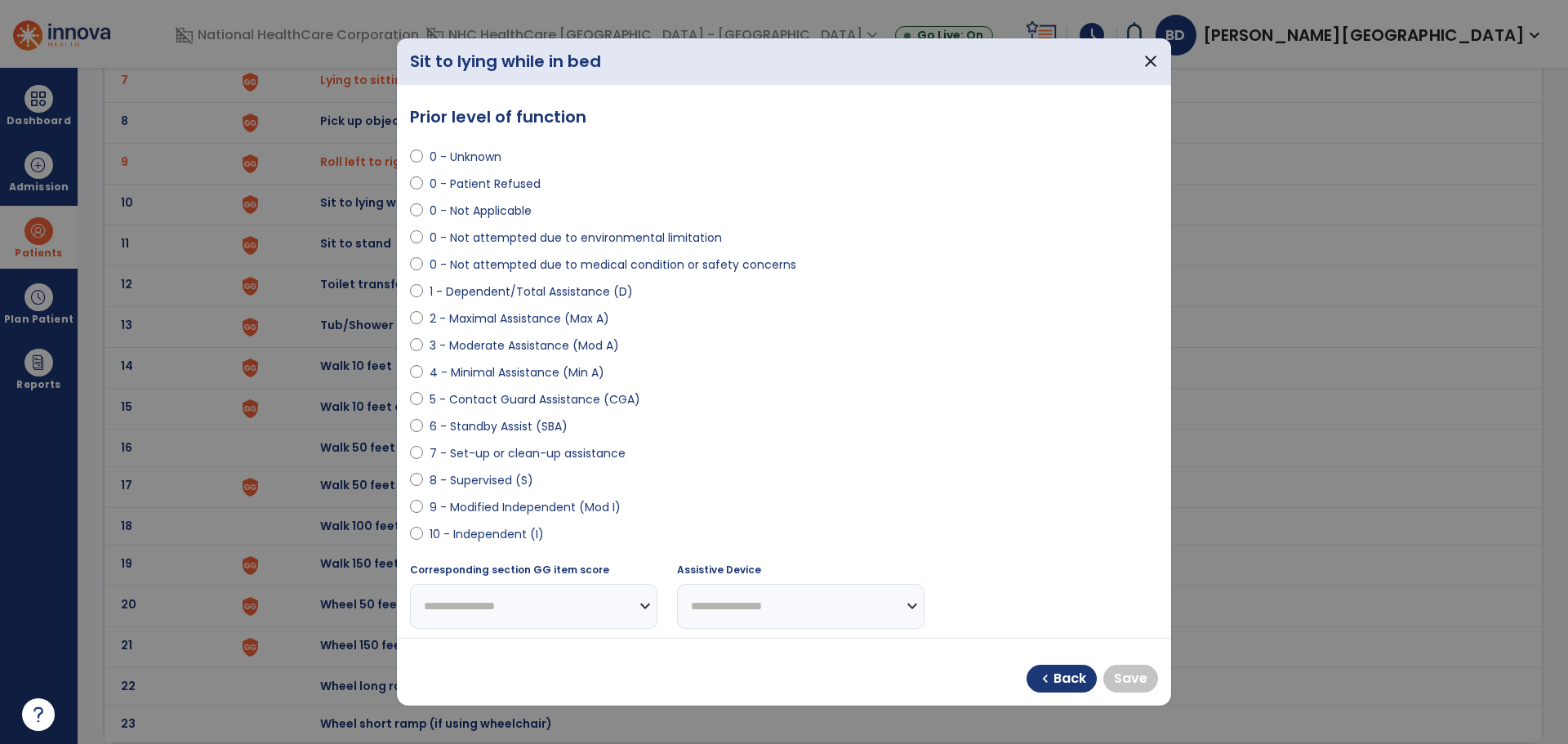 select on "**********" 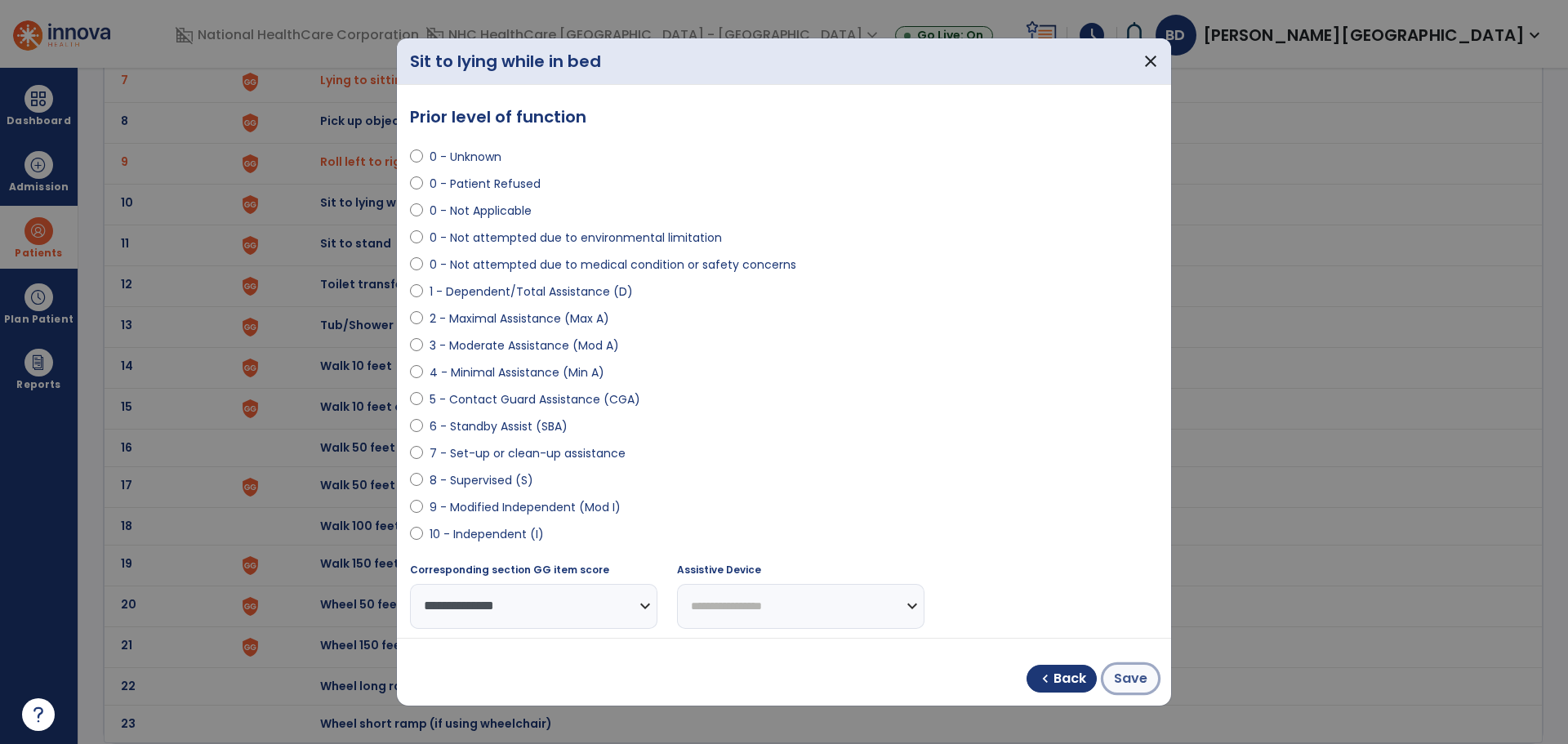click on "Save" at bounding box center (1130, 679) 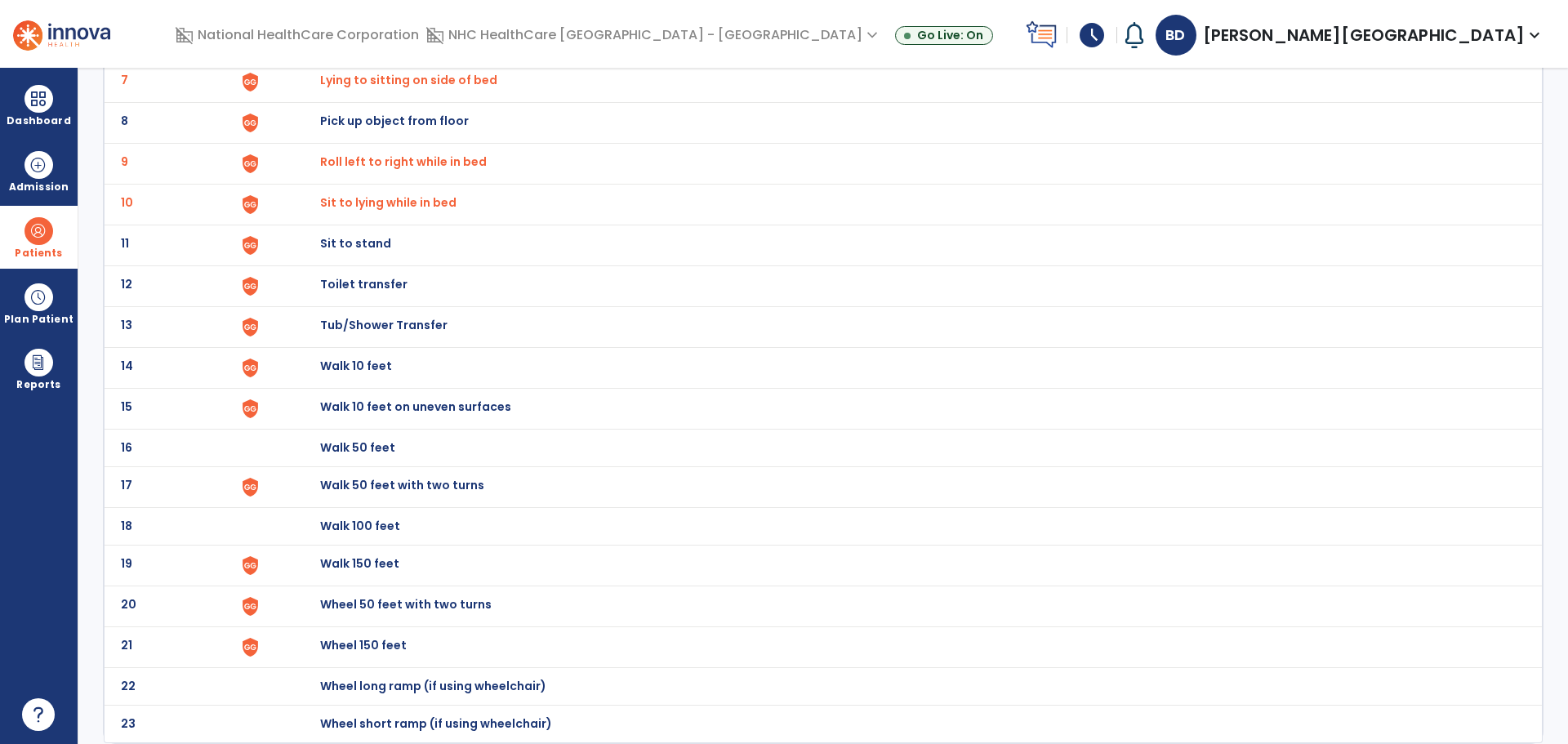 click on "Sit to stand" at bounding box center [358, -162] 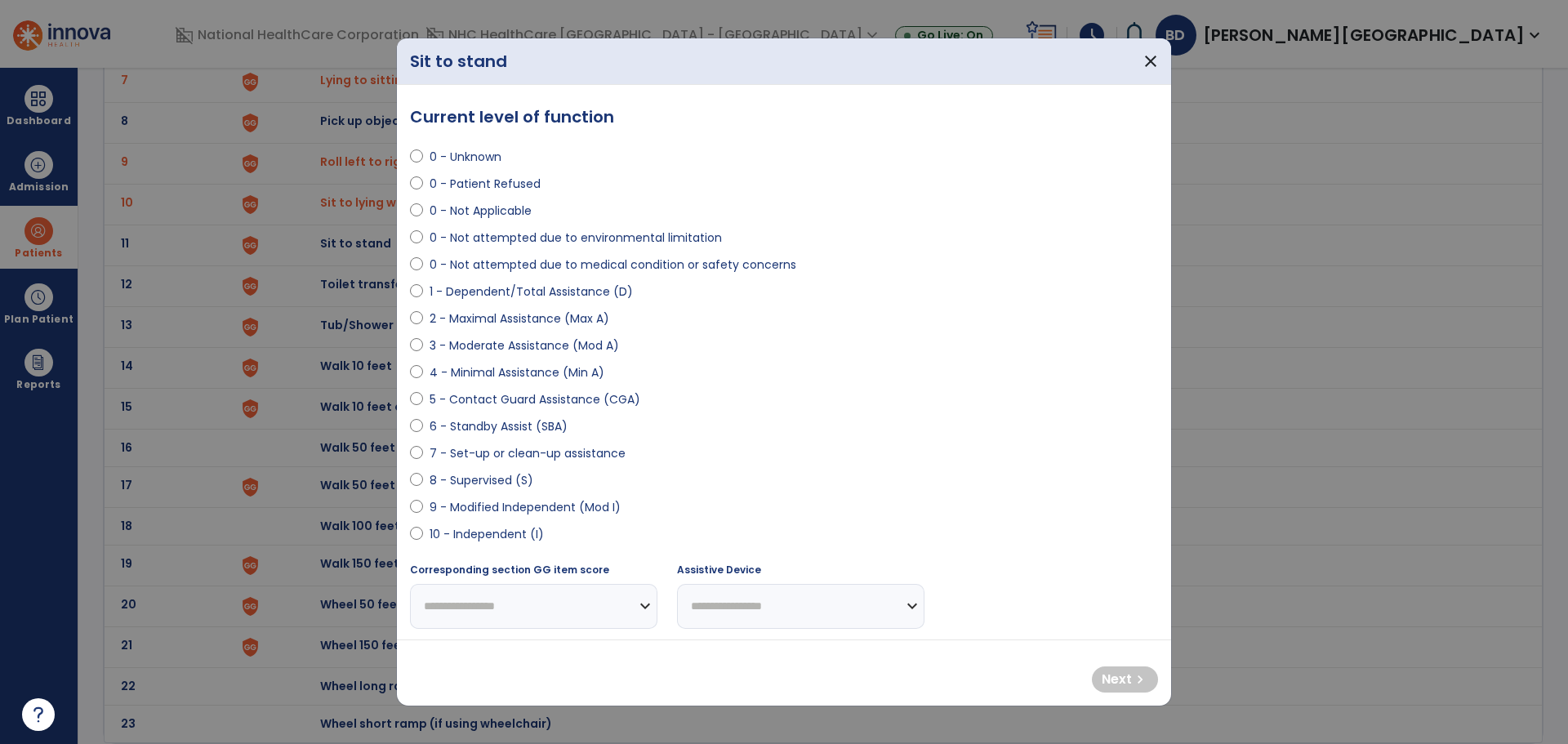 select on "**********" 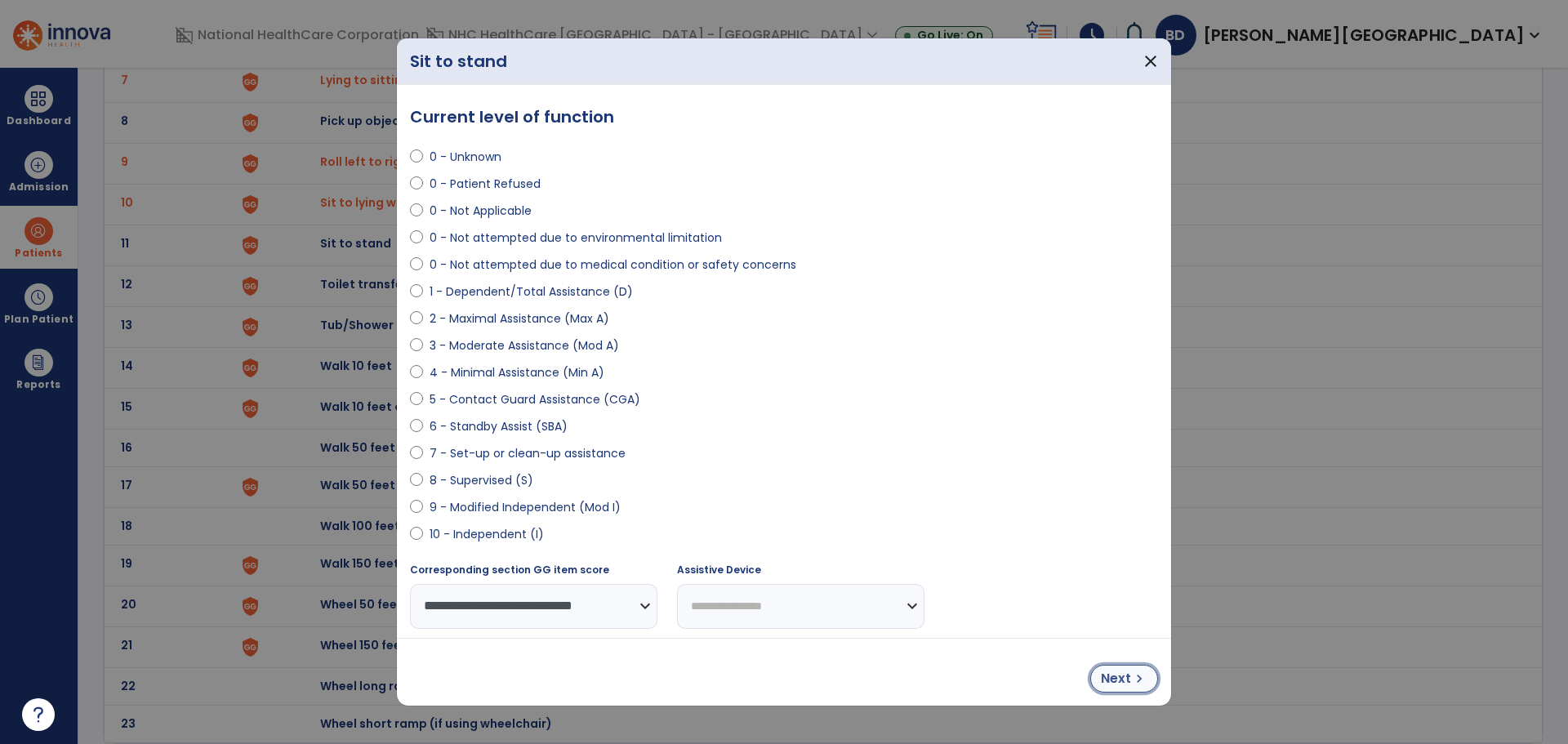 click on "chevron_right" at bounding box center (1139, 679) 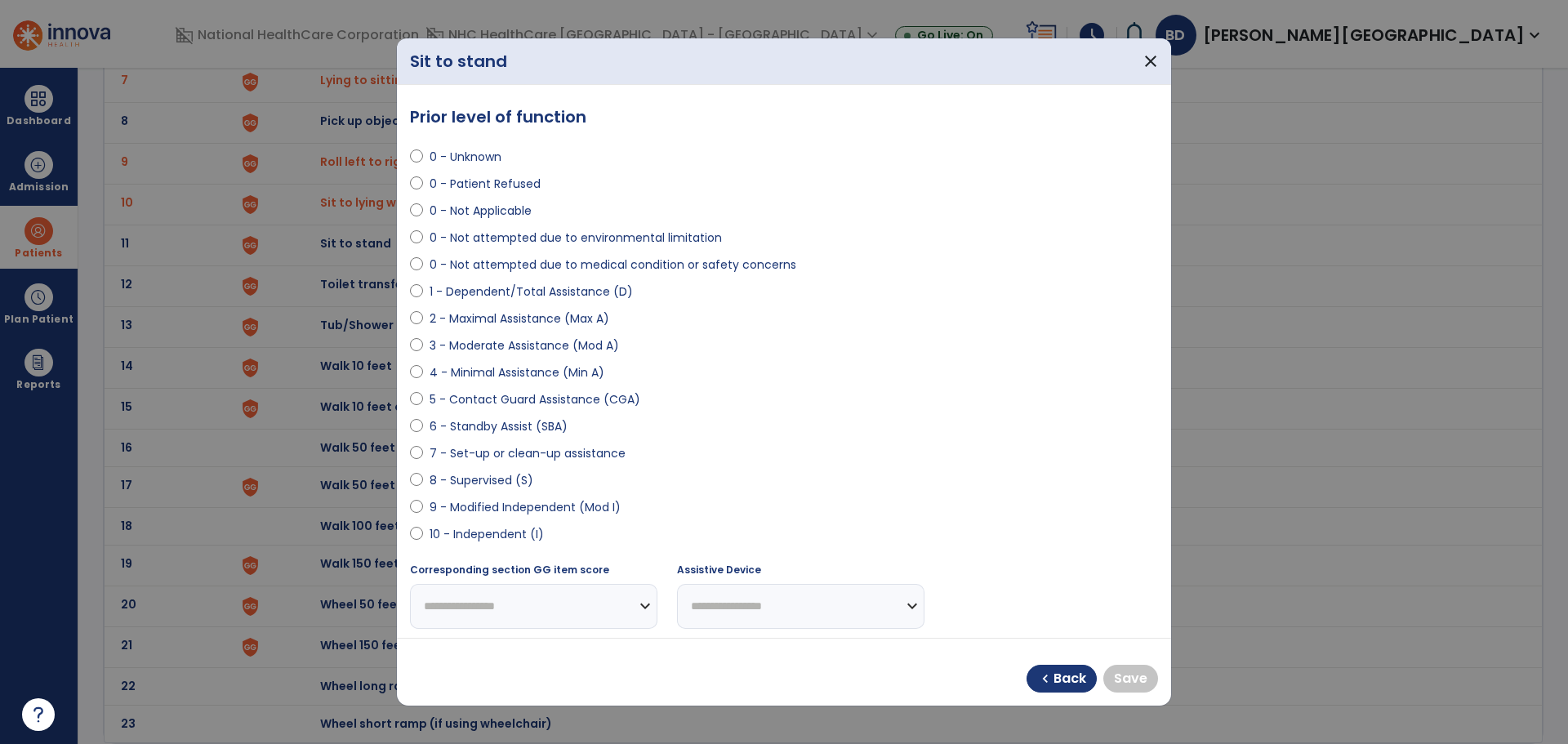 select on "**********" 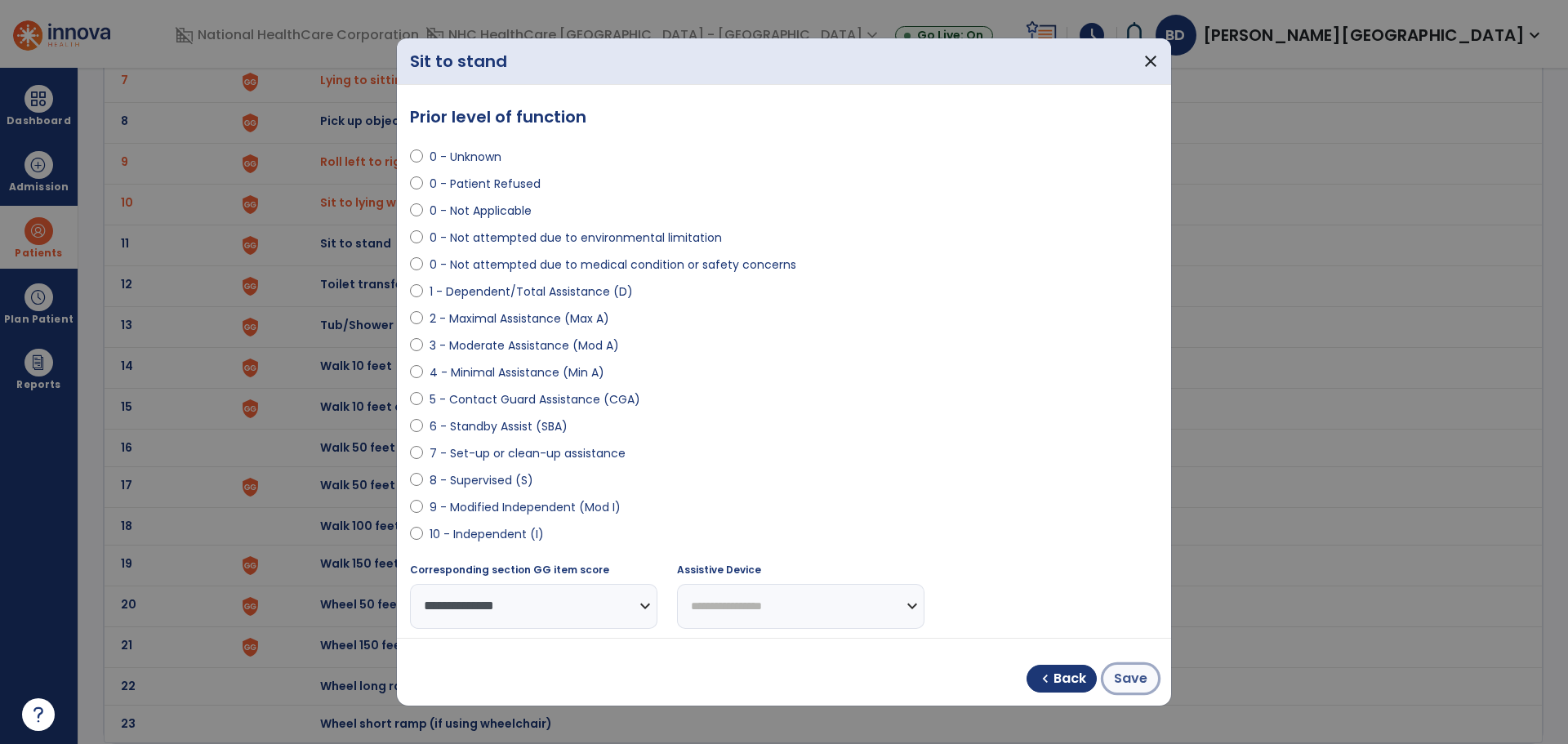 click on "Save" at bounding box center (1130, 679) 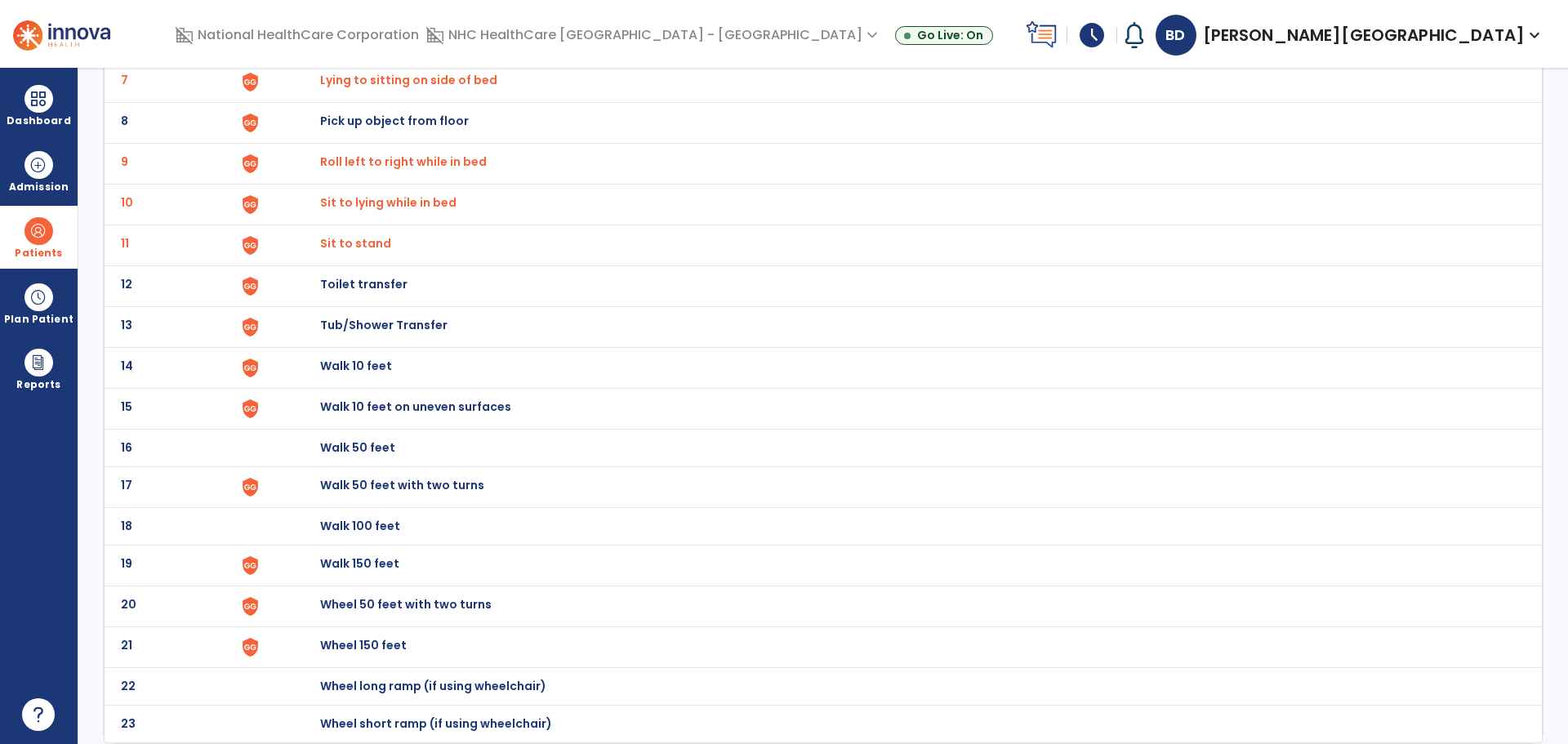 click on "Walk 50 feet with two turns" at bounding box center (358, -162) 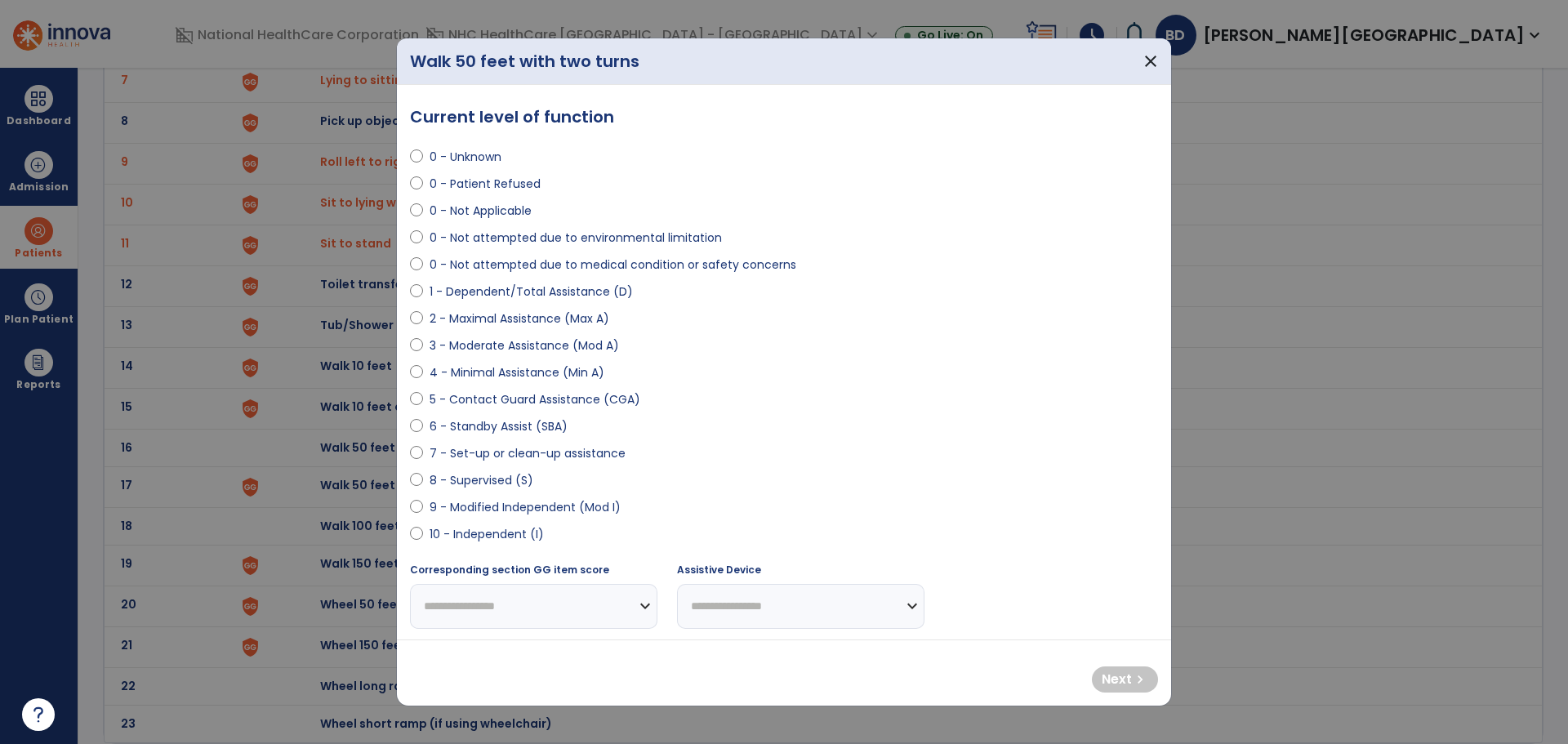 select on "**********" 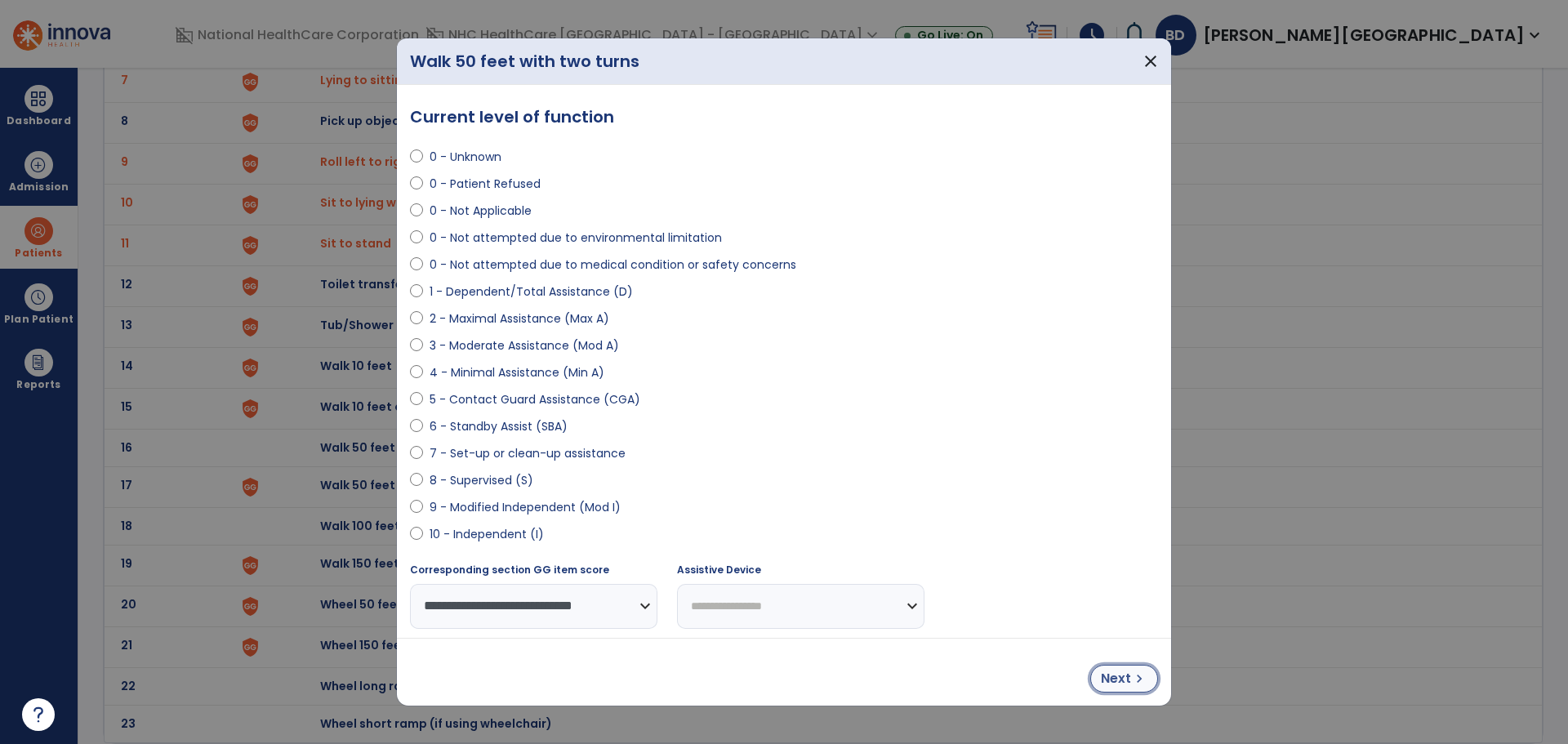click on "Next" at bounding box center (1116, 679) 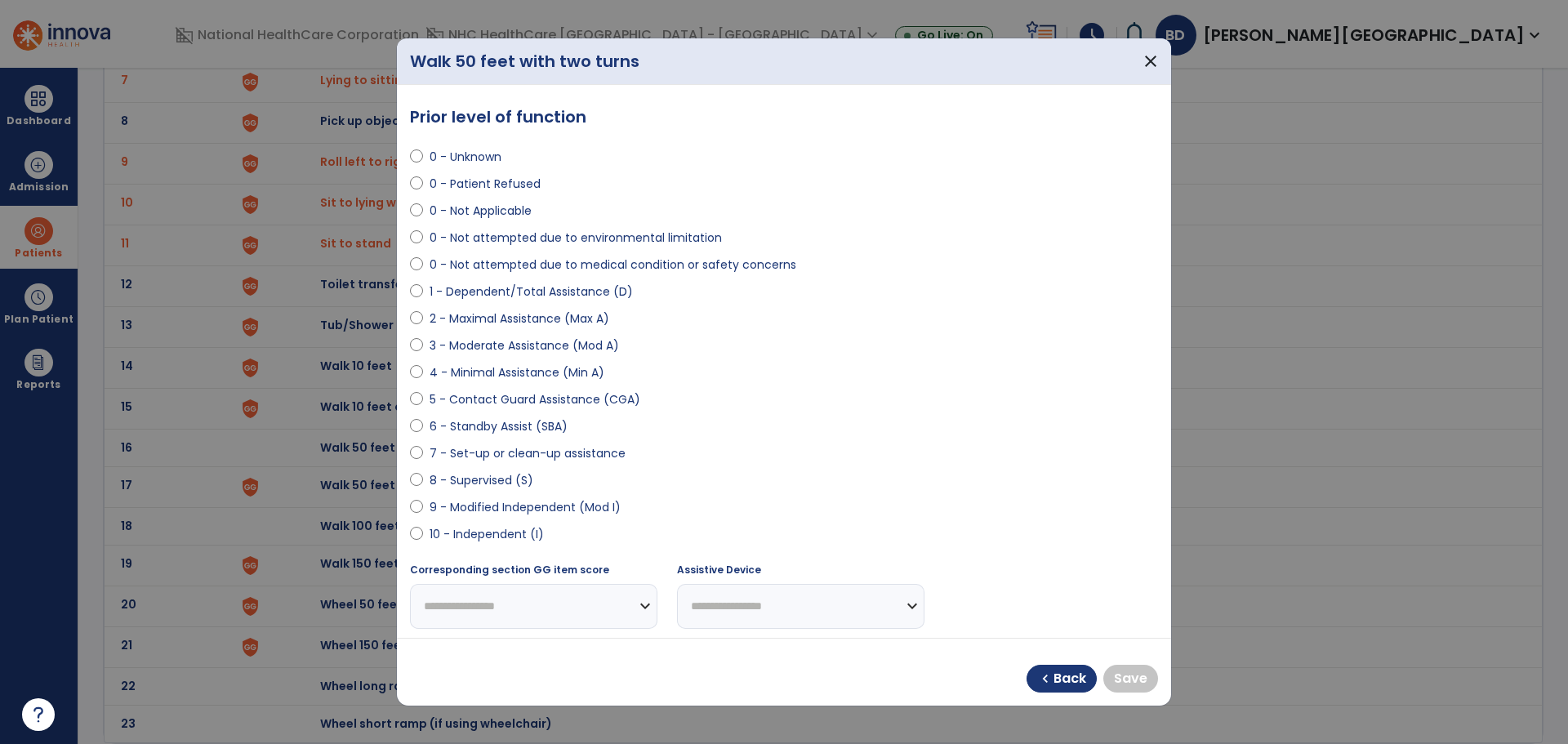 select on "**********" 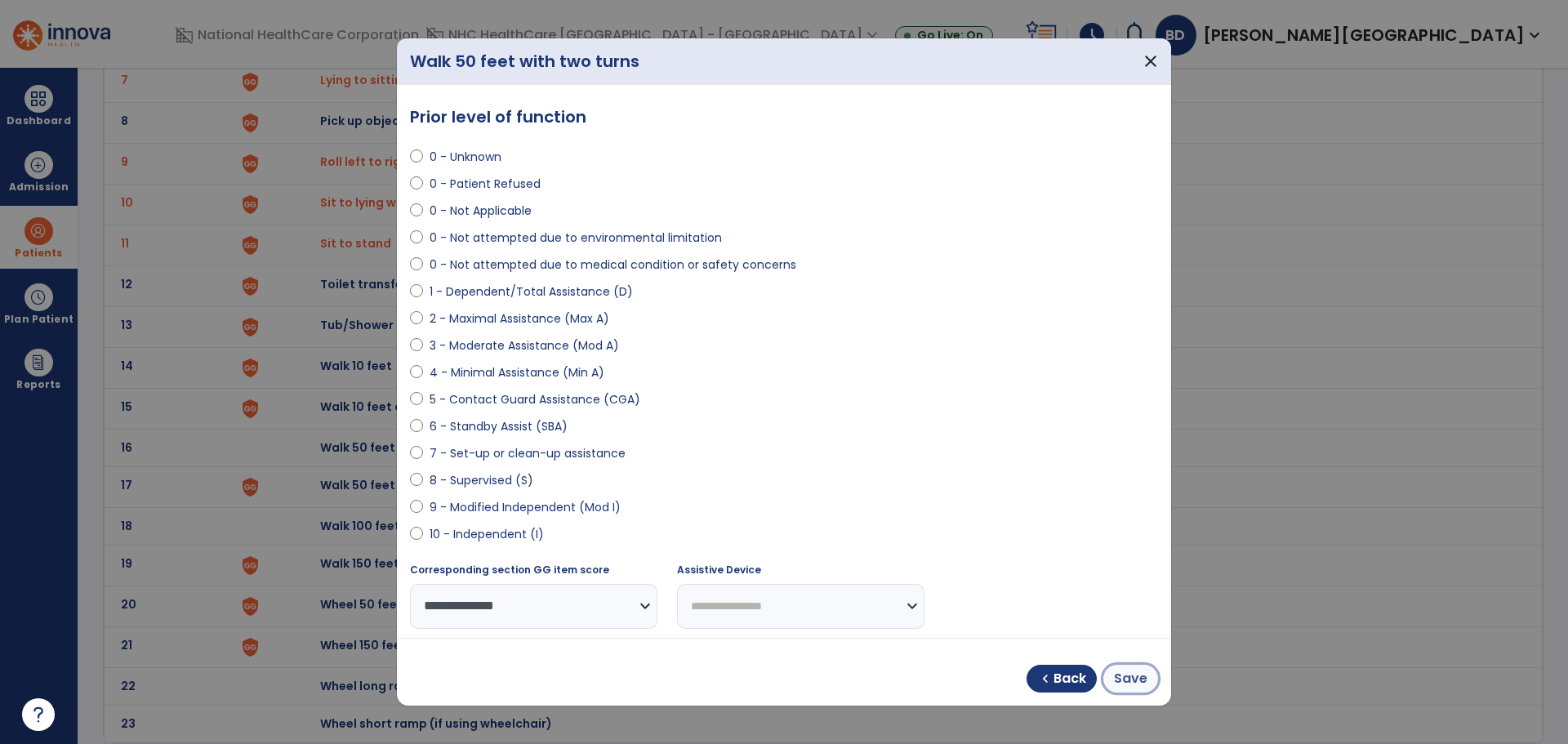 click on "Save" at bounding box center (1130, 679) 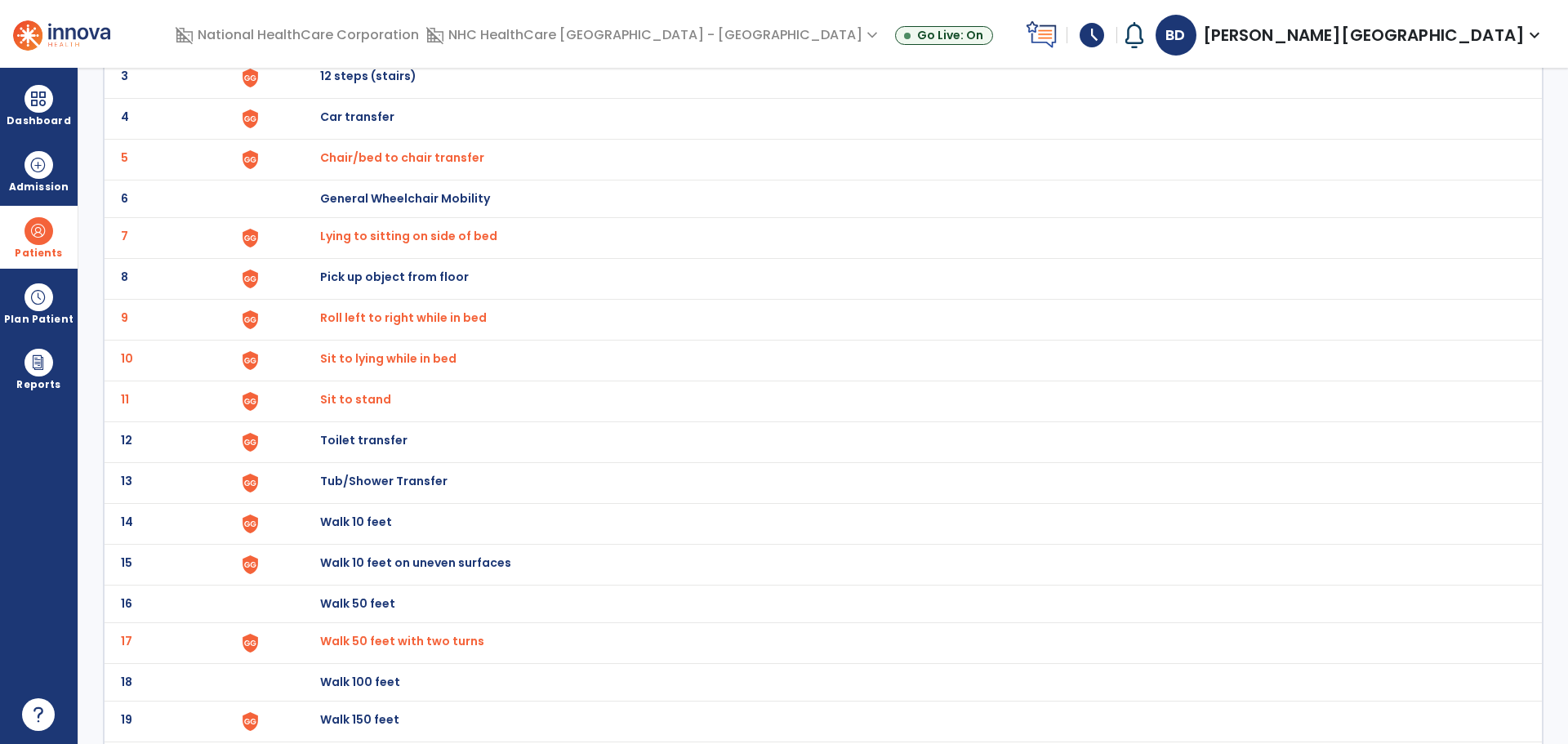 scroll, scrollTop: 0, scrollLeft: 0, axis: both 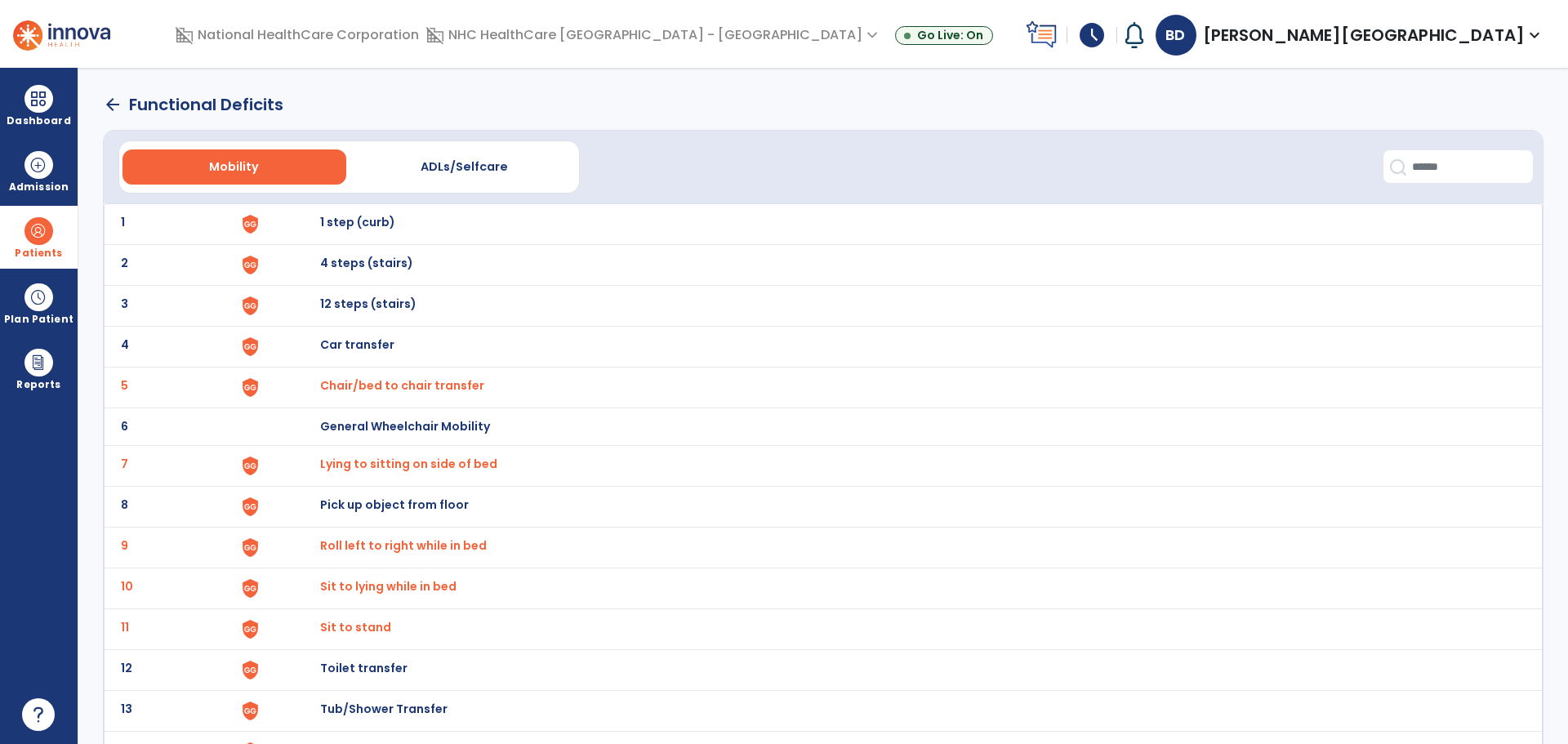 click on "arrow_back" 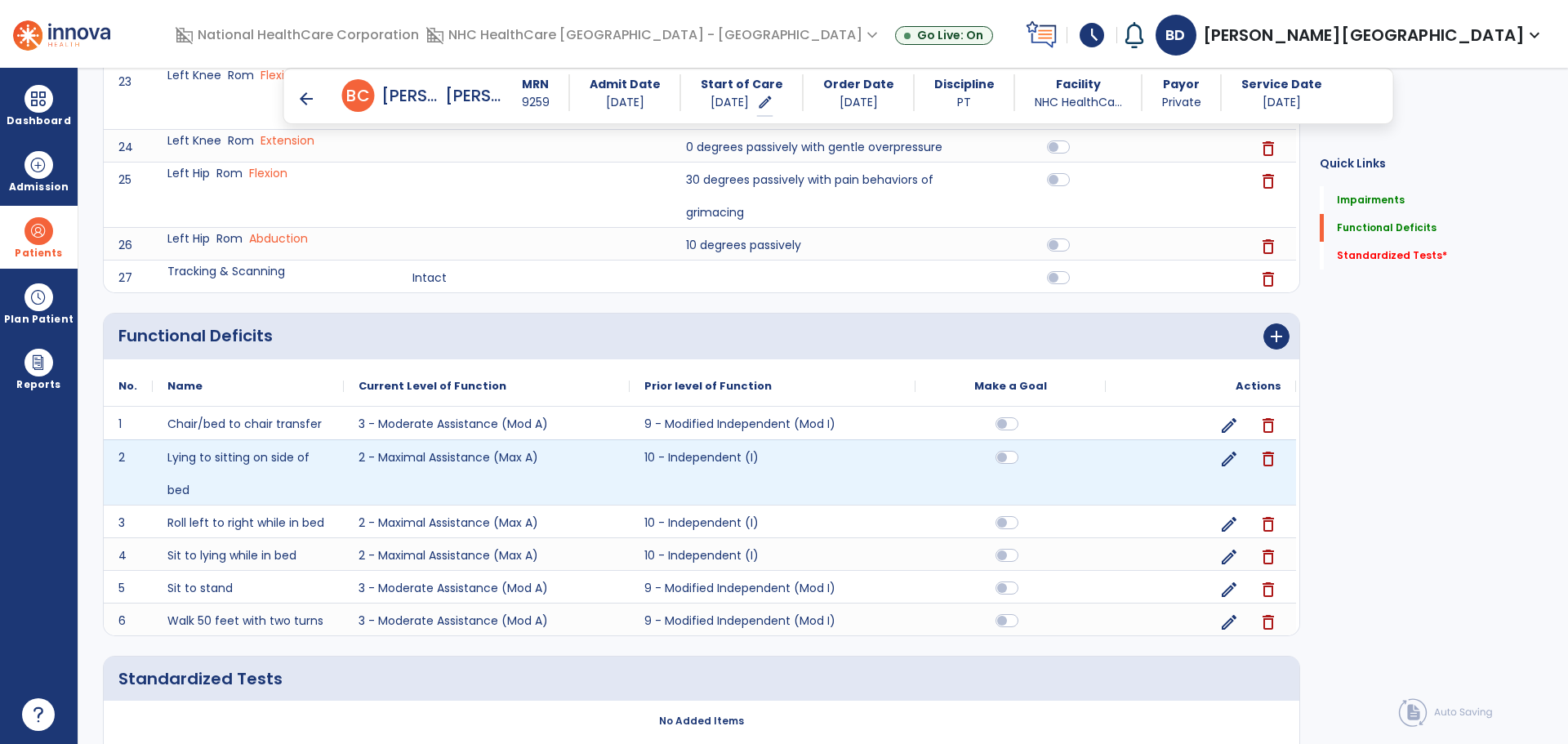 scroll, scrollTop: 1170, scrollLeft: 0, axis: vertical 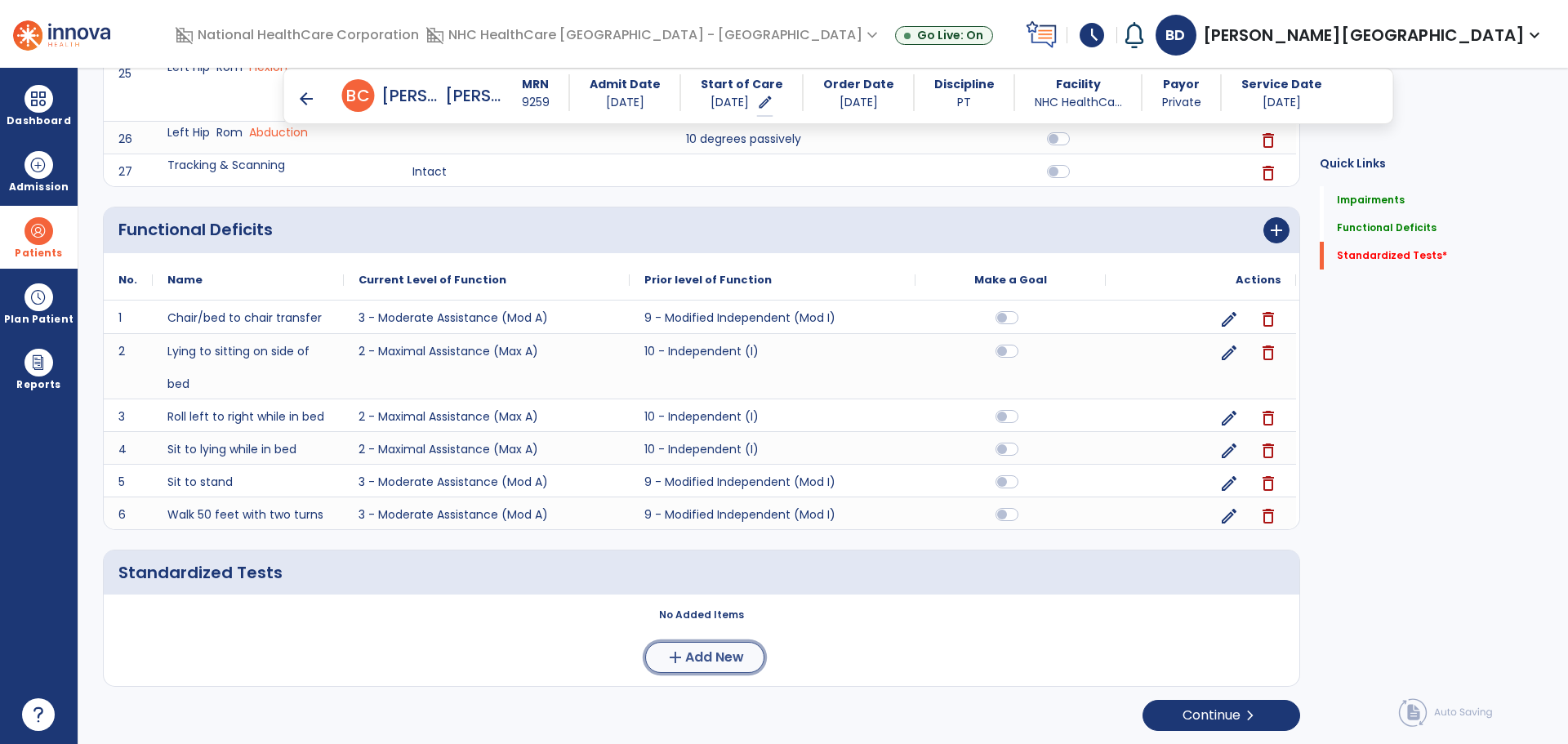 click on "Add New" 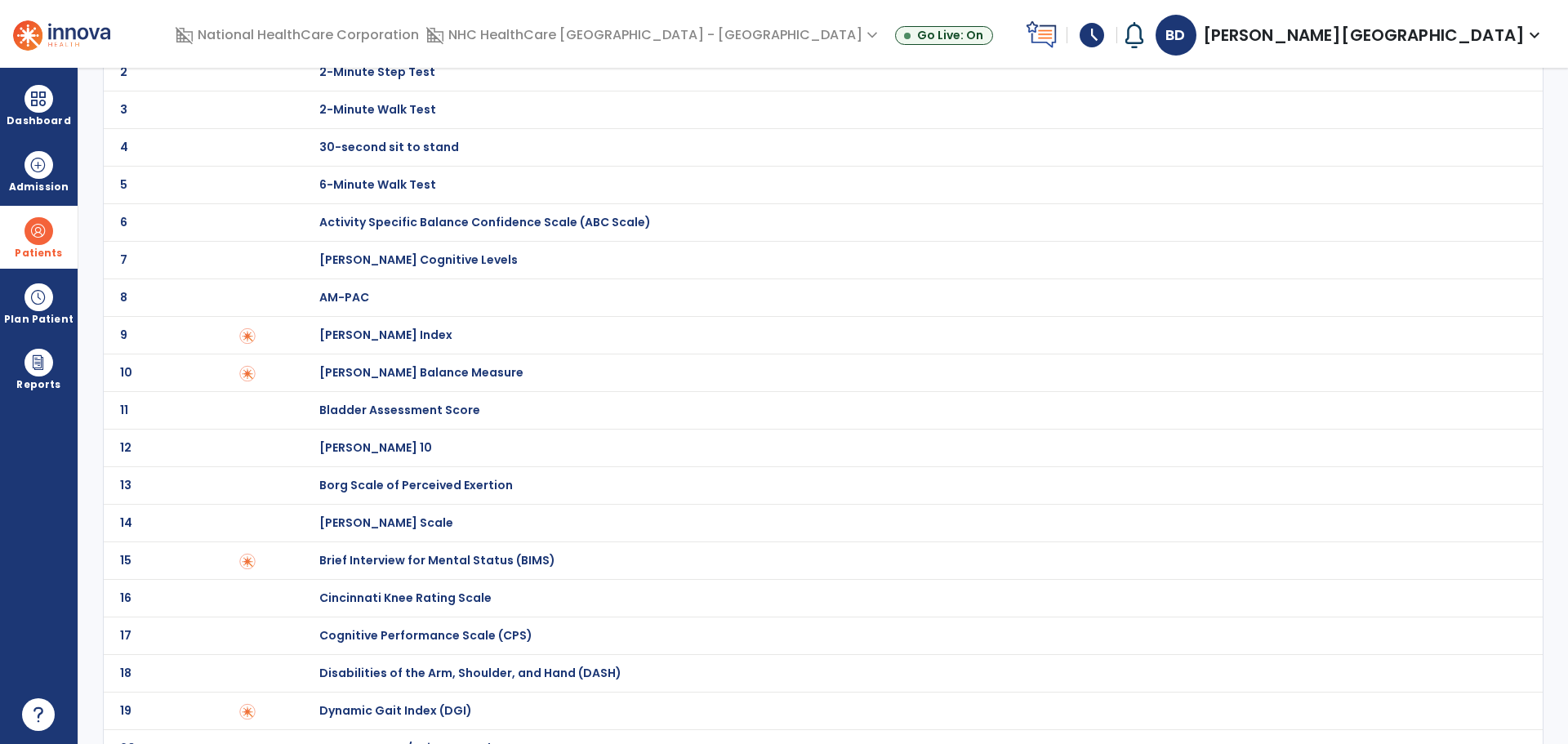 scroll, scrollTop: 0, scrollLeft: 0, axis: both 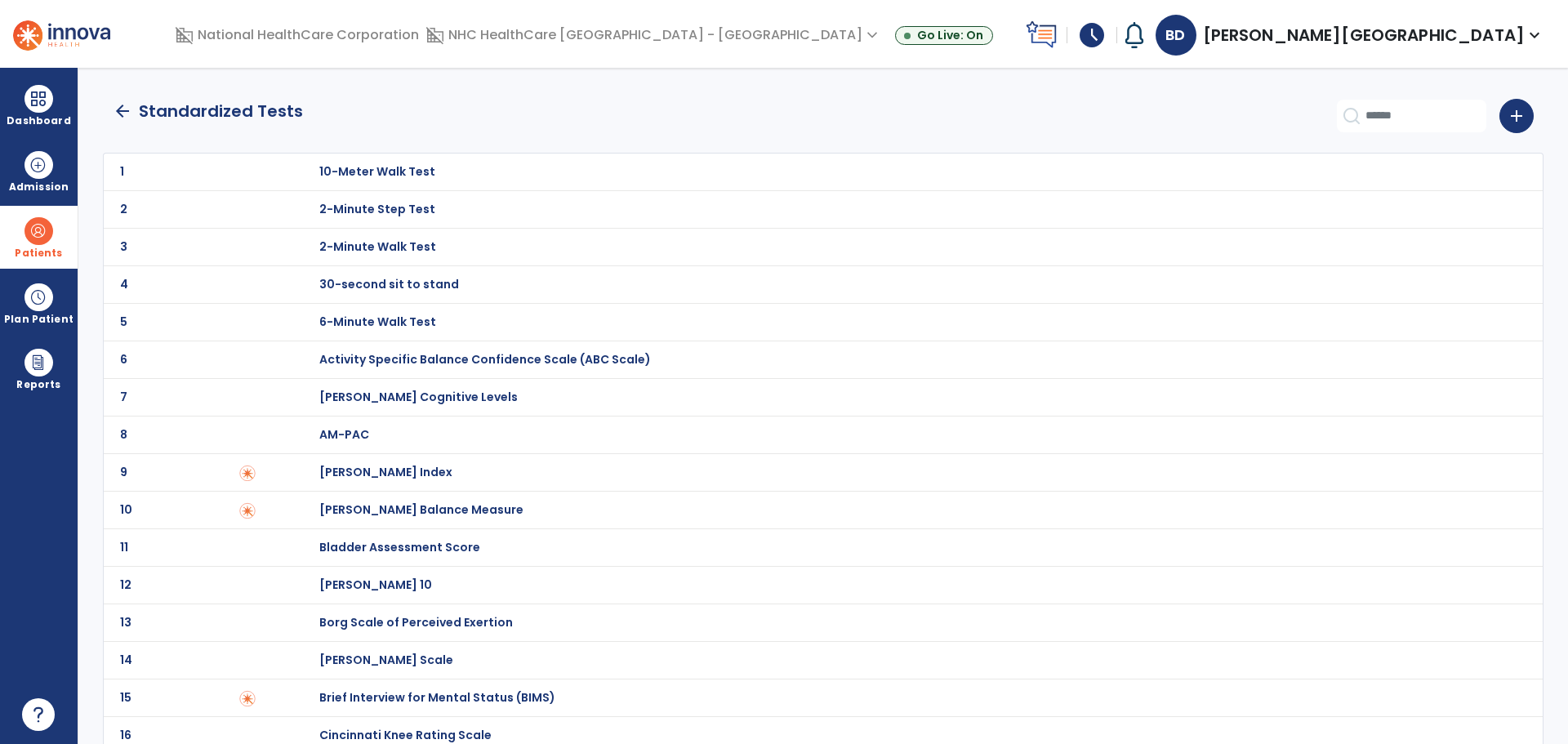 click on "arrow_back" 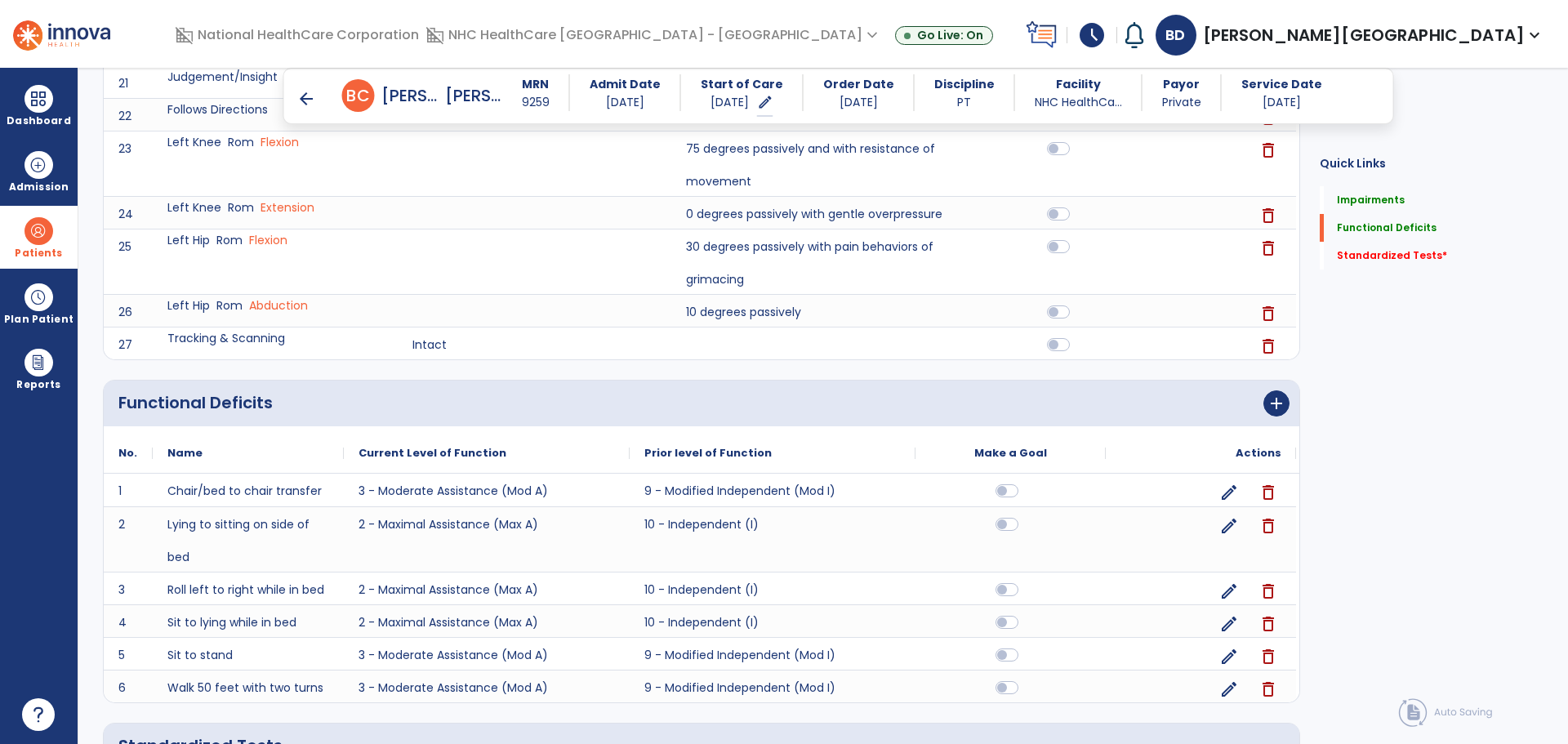 scroll, scrollTop: 1170, scrollLeft: 0, axis: vertical 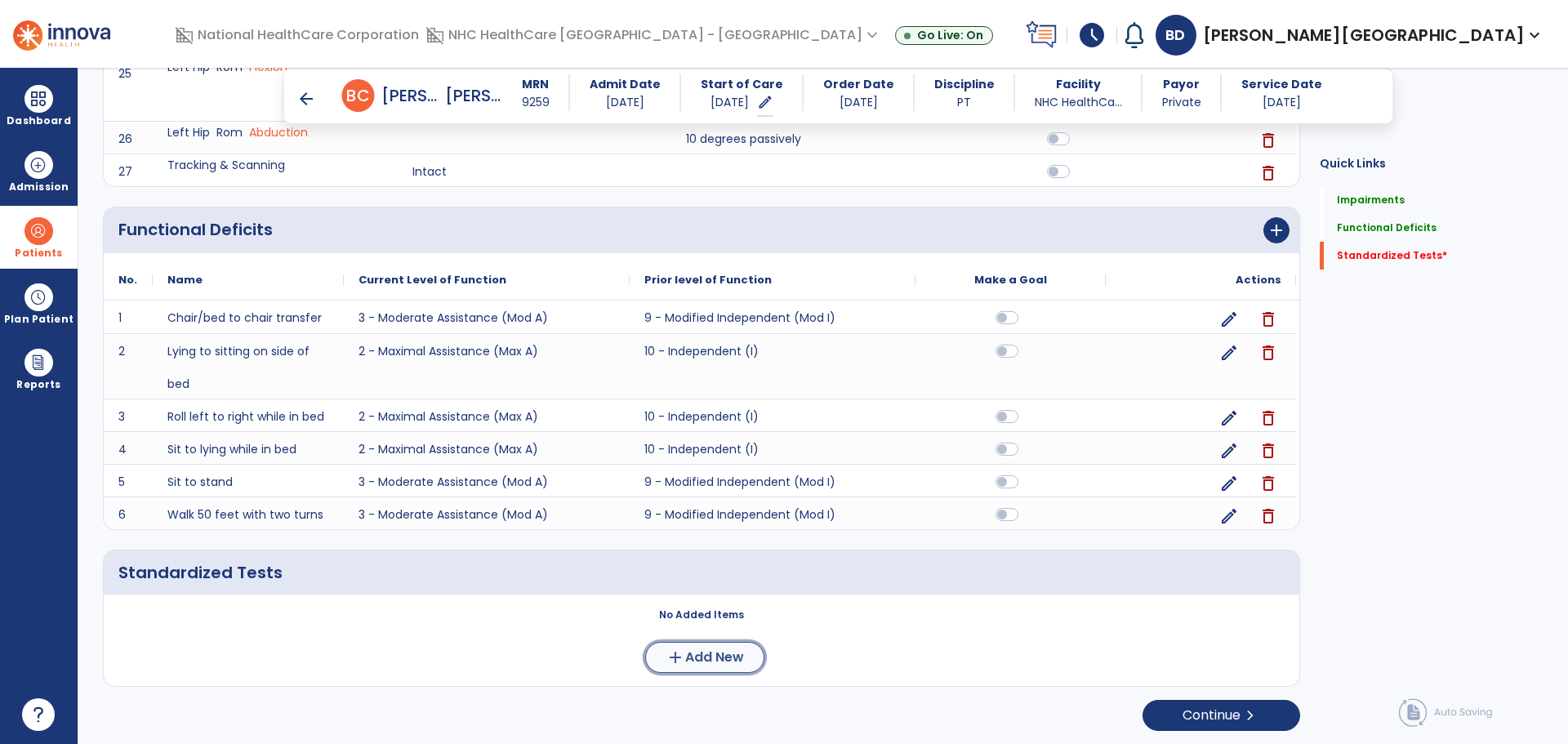 click on "Add New" 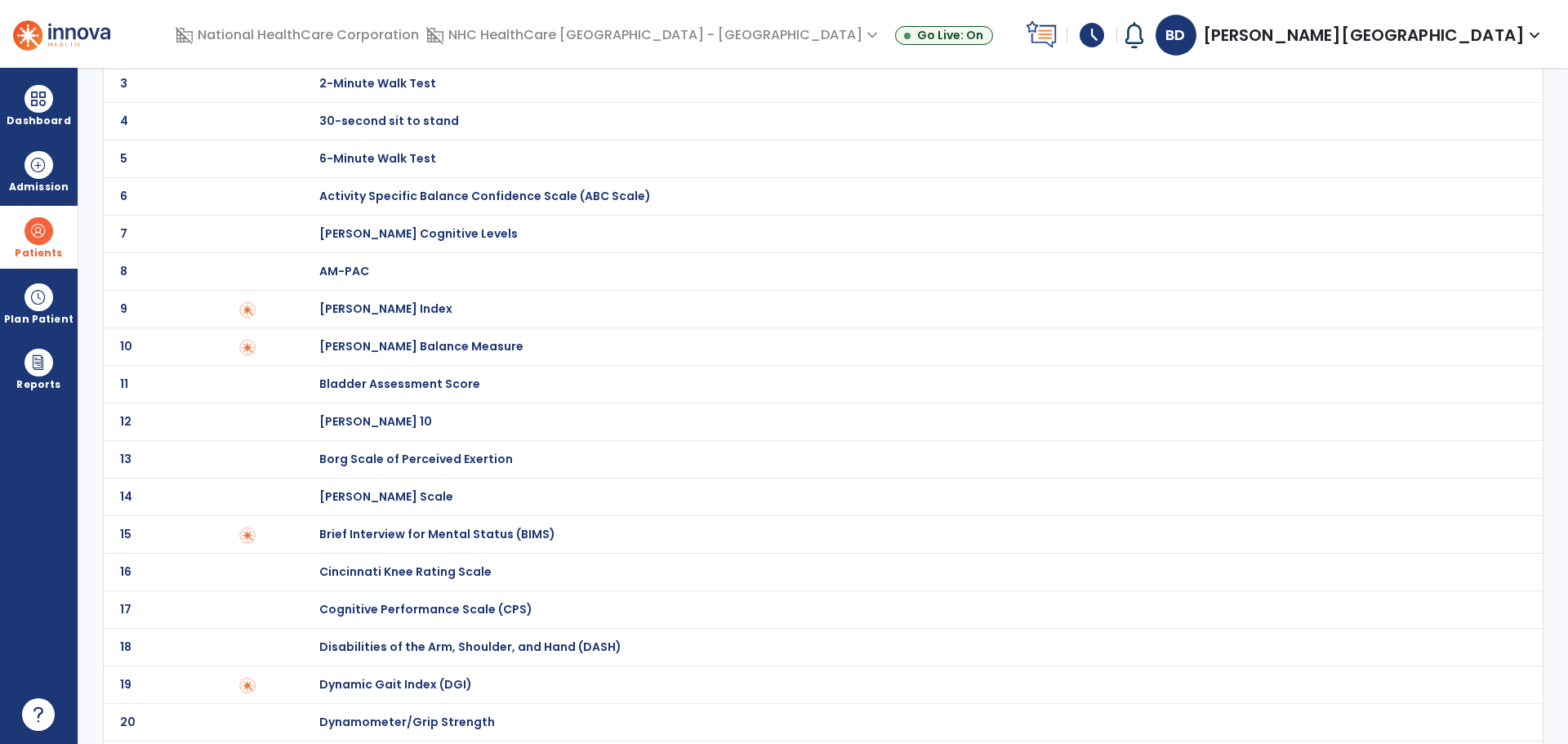 scroll, scrollTop: 0, scrollLeft: 0, axis: both 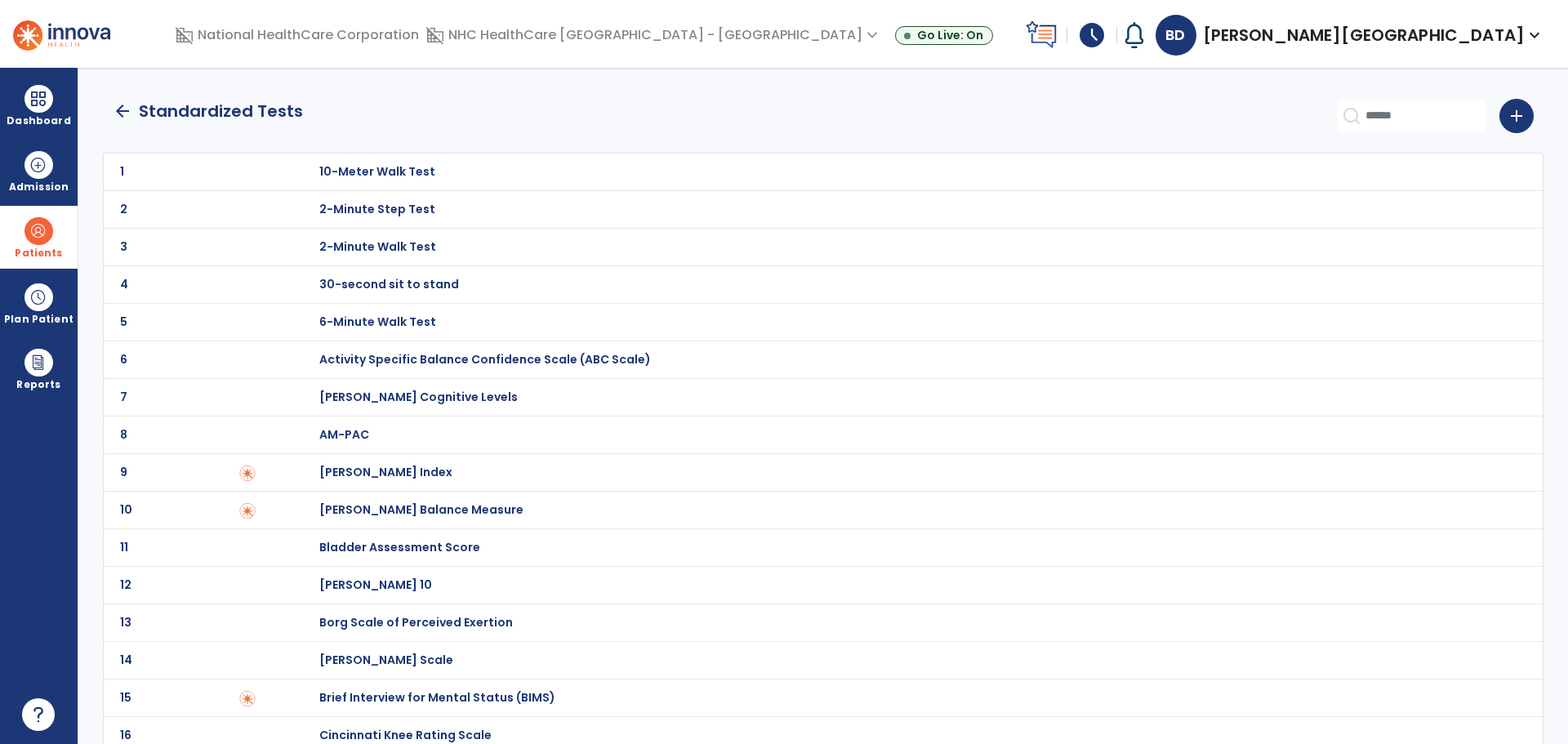 click on "arrow_back" 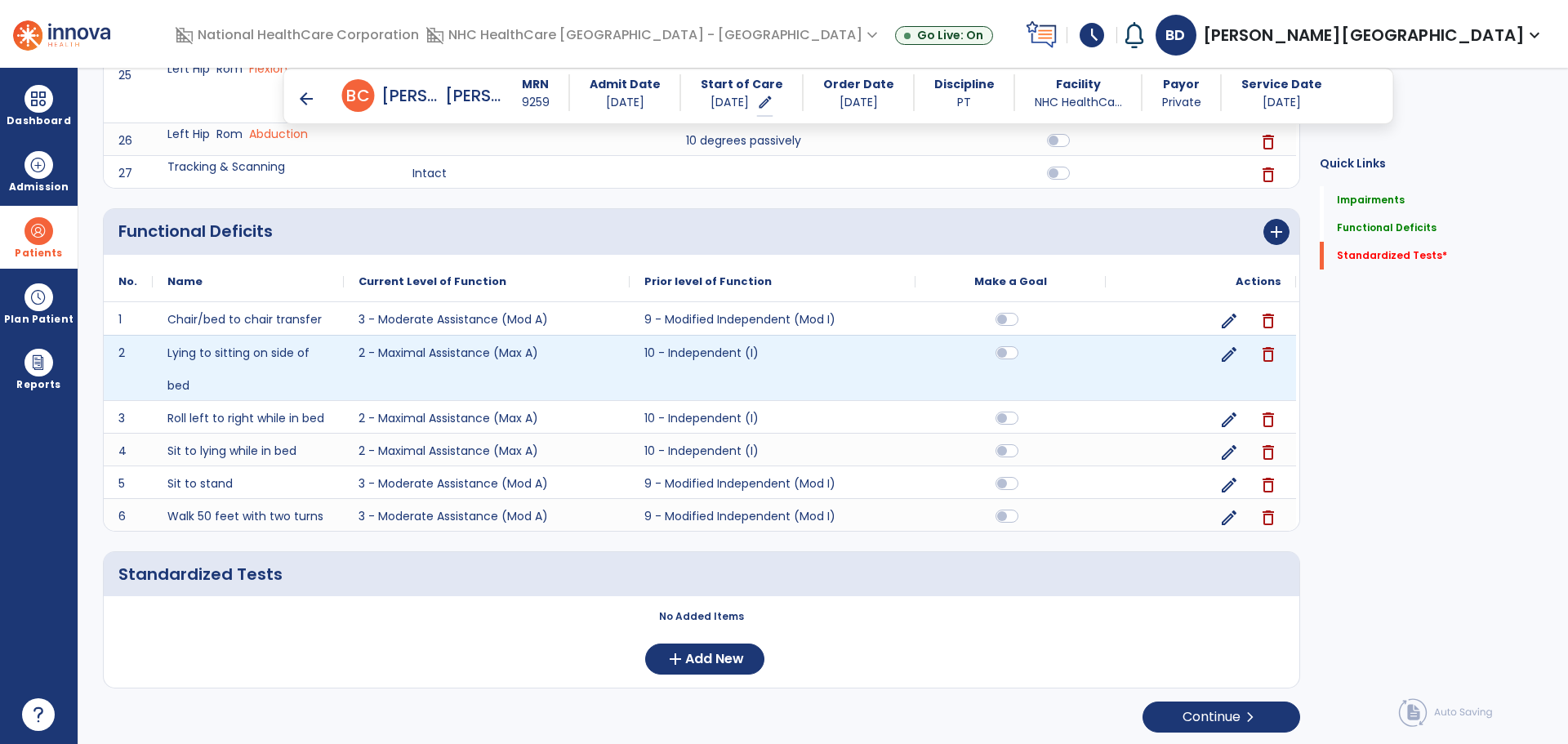 scroll, scrollTop: 1170, scrollLeft: 0, axis: vertical 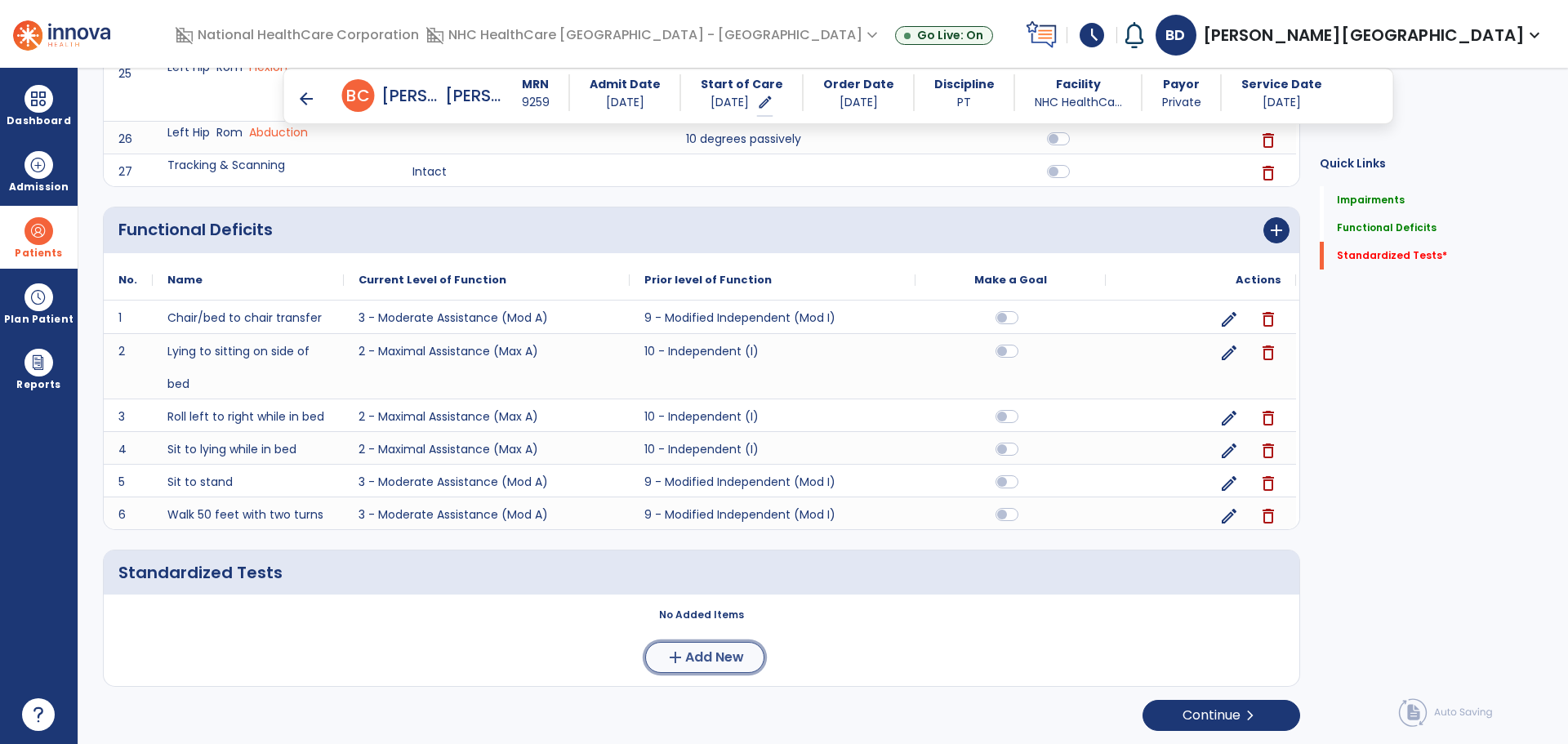 click on "add  Add New" 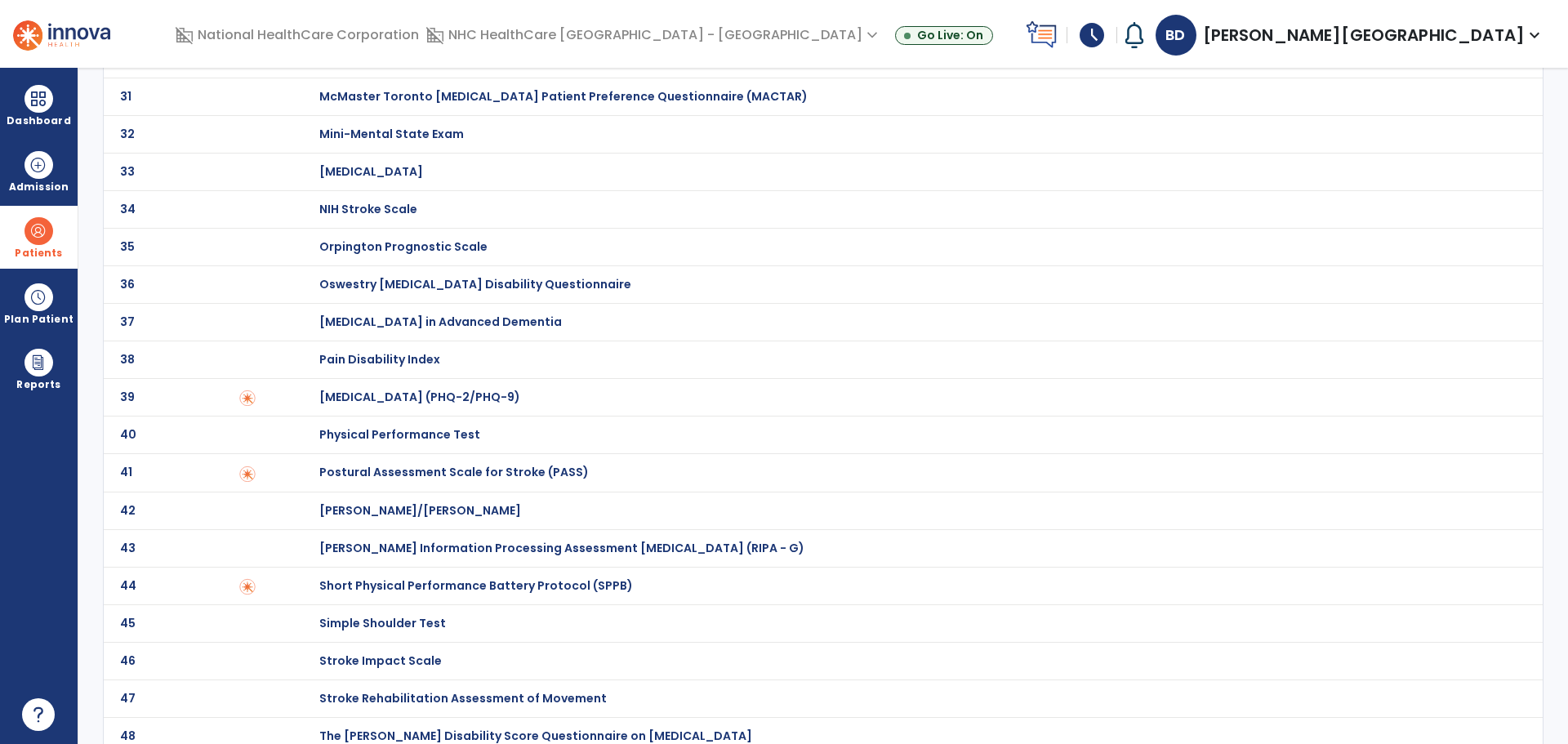 scroll, scrollTop: 1326, scrollLeft: 0, axis: vertical 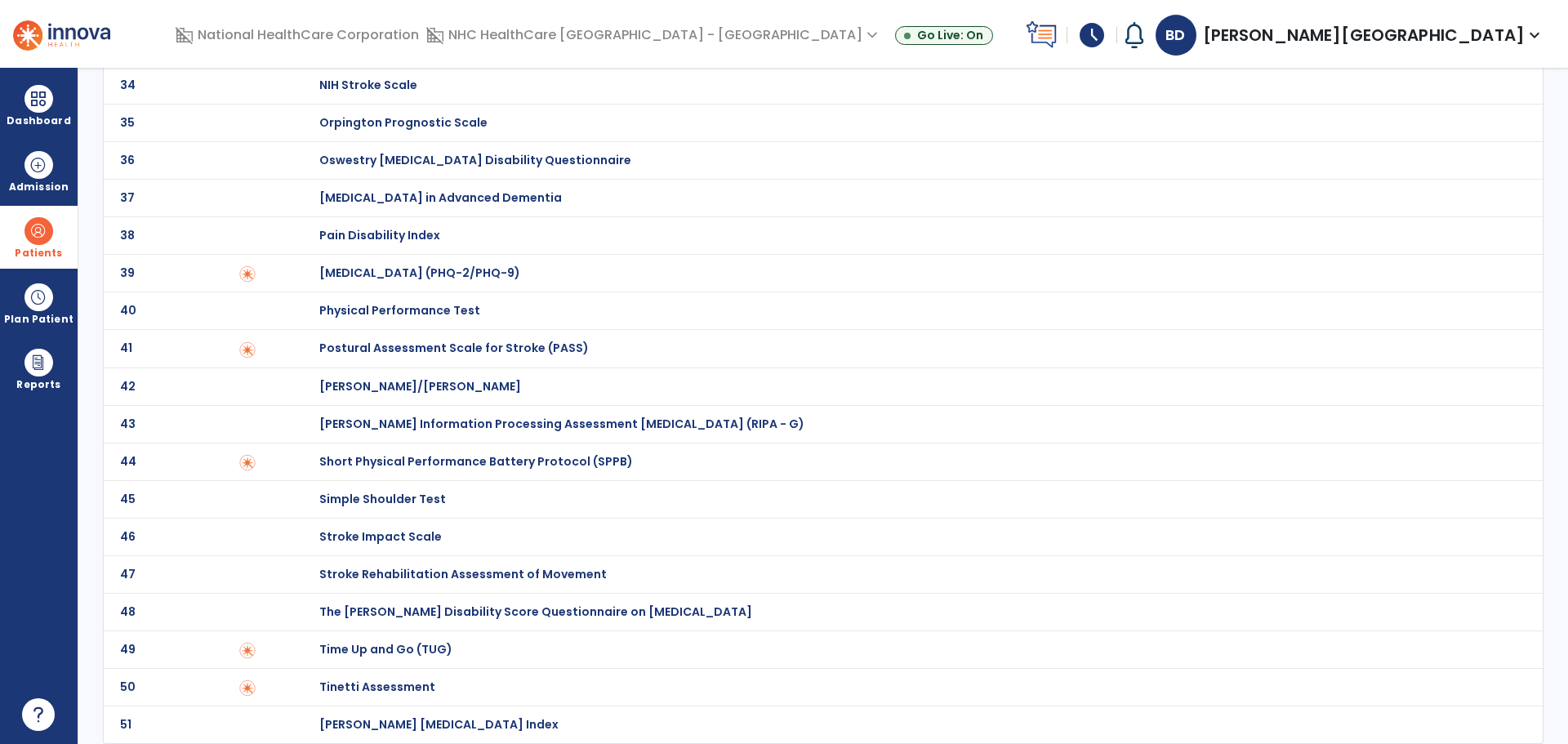 click on "Tinetti Assessment" at bounding box center (377, -1155) 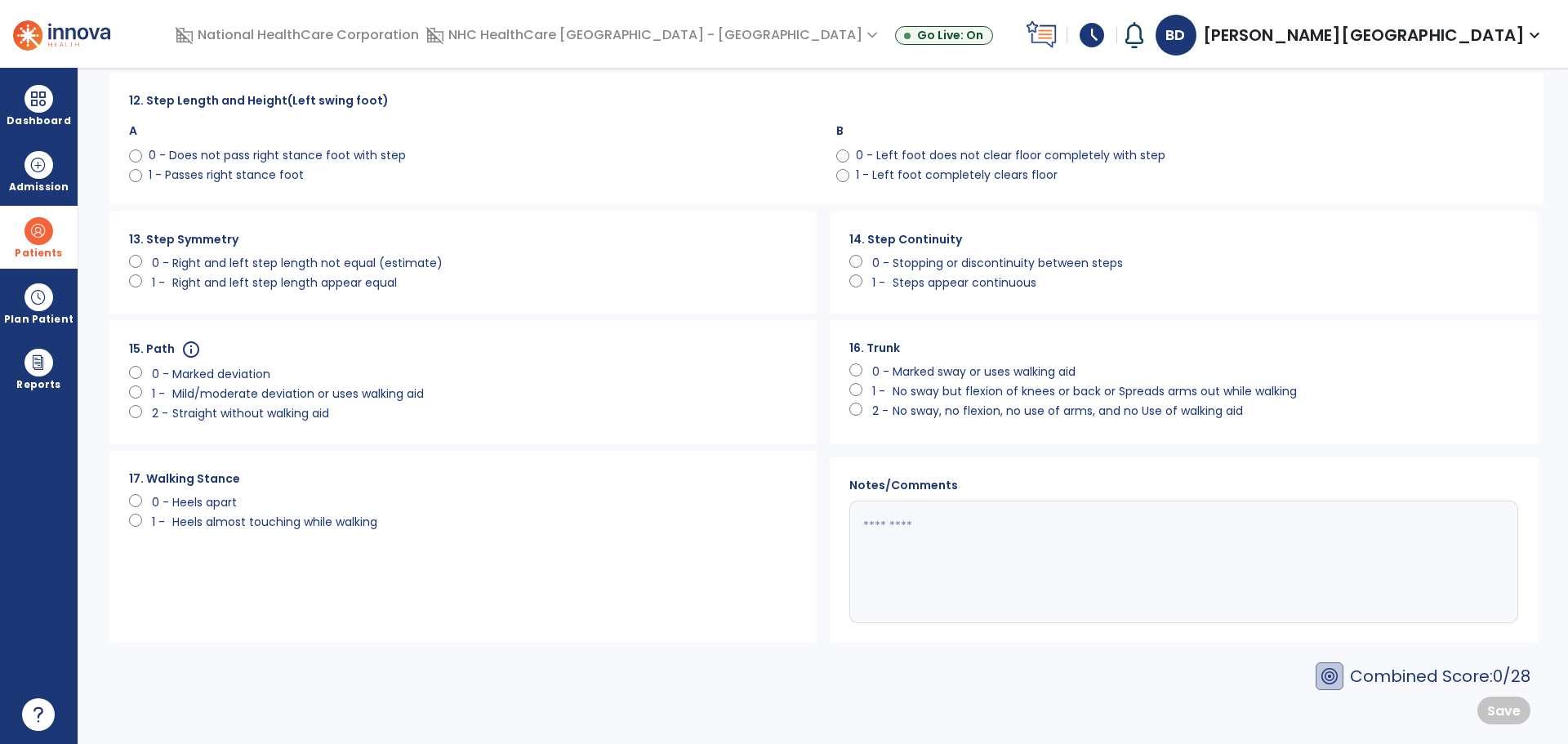 scroll, scrollTop: 0, scrollLeft: 0, axis: both 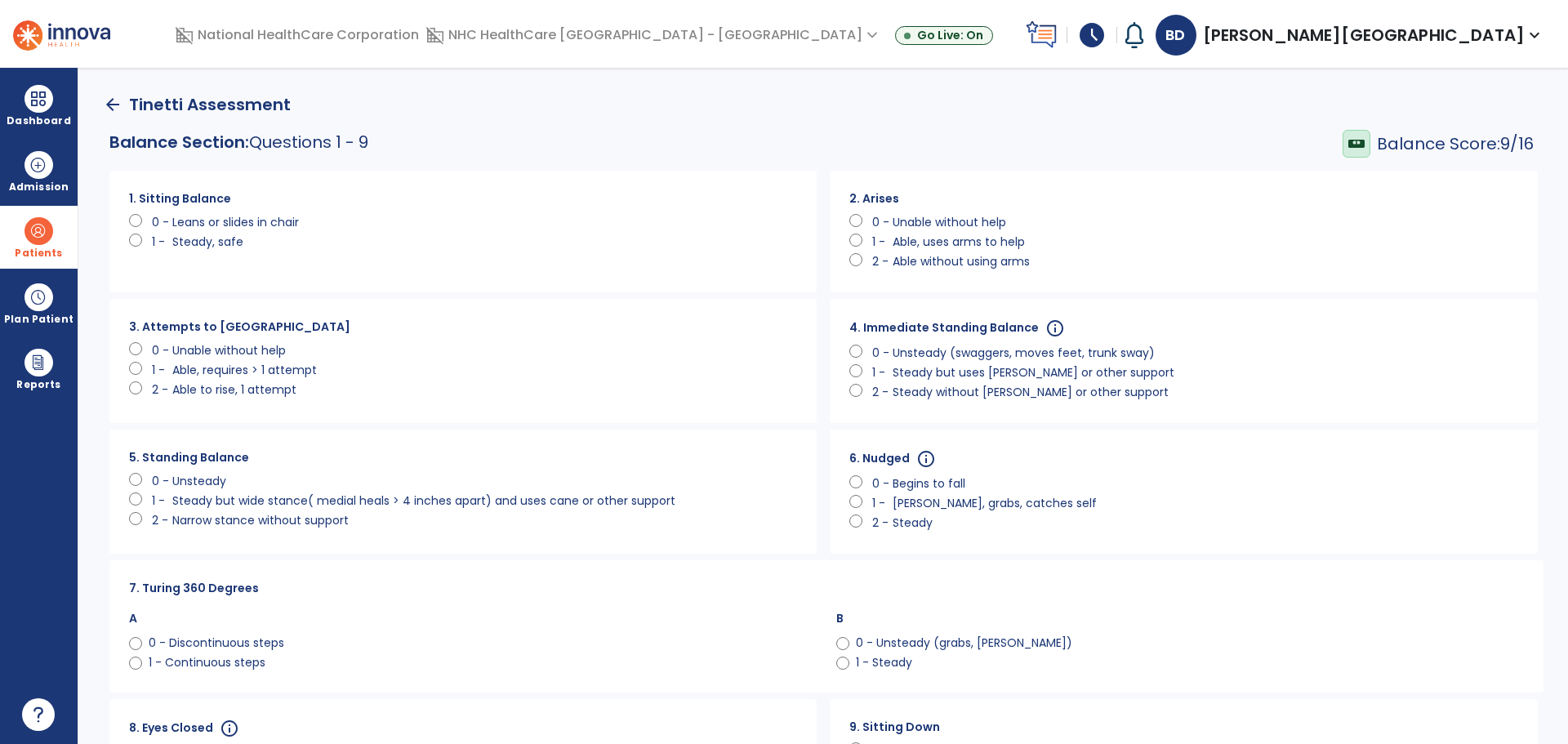 click on "arrow_back" 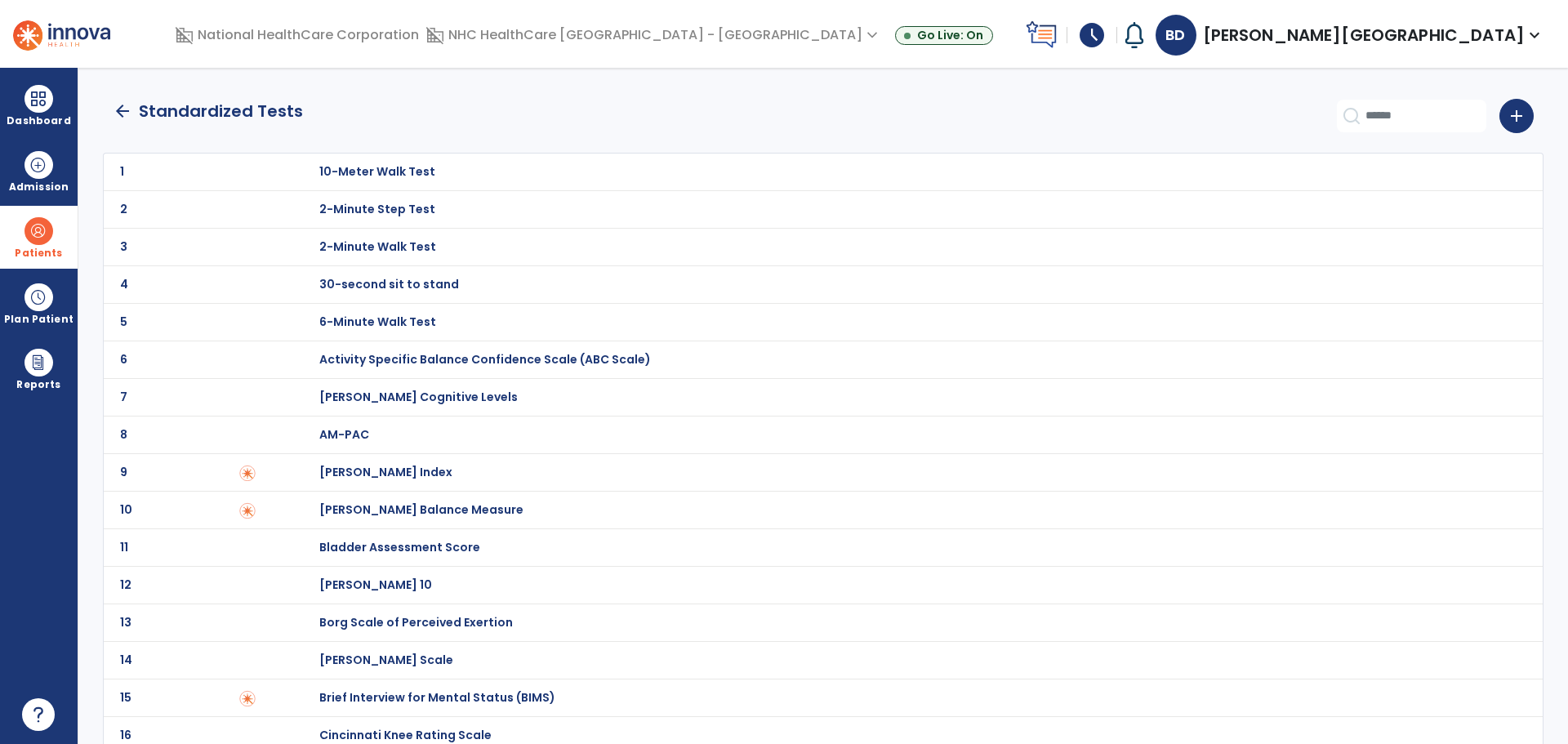 scroll, scrollTop: 25, scrollLeft: 0, axis: vertical 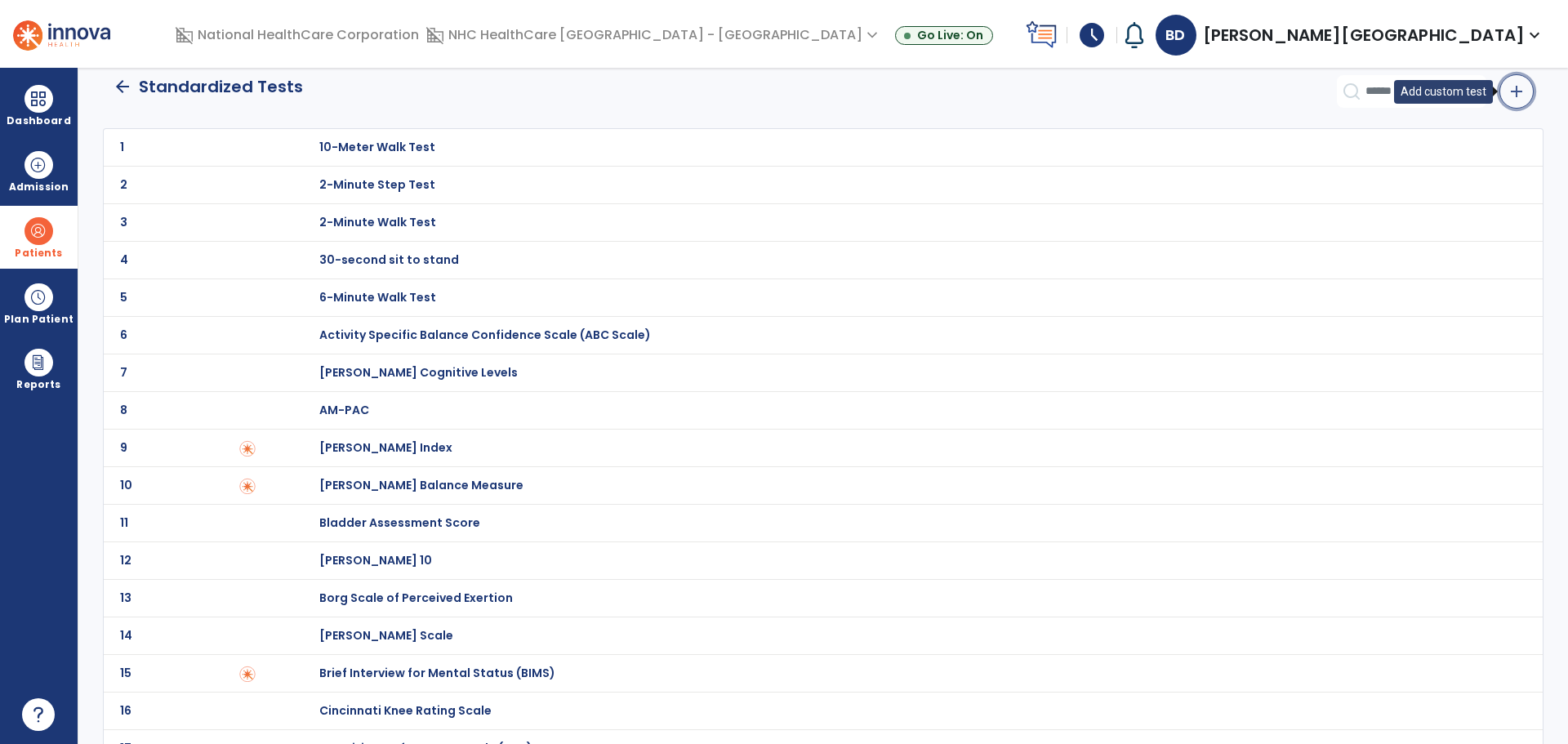 click on "add" 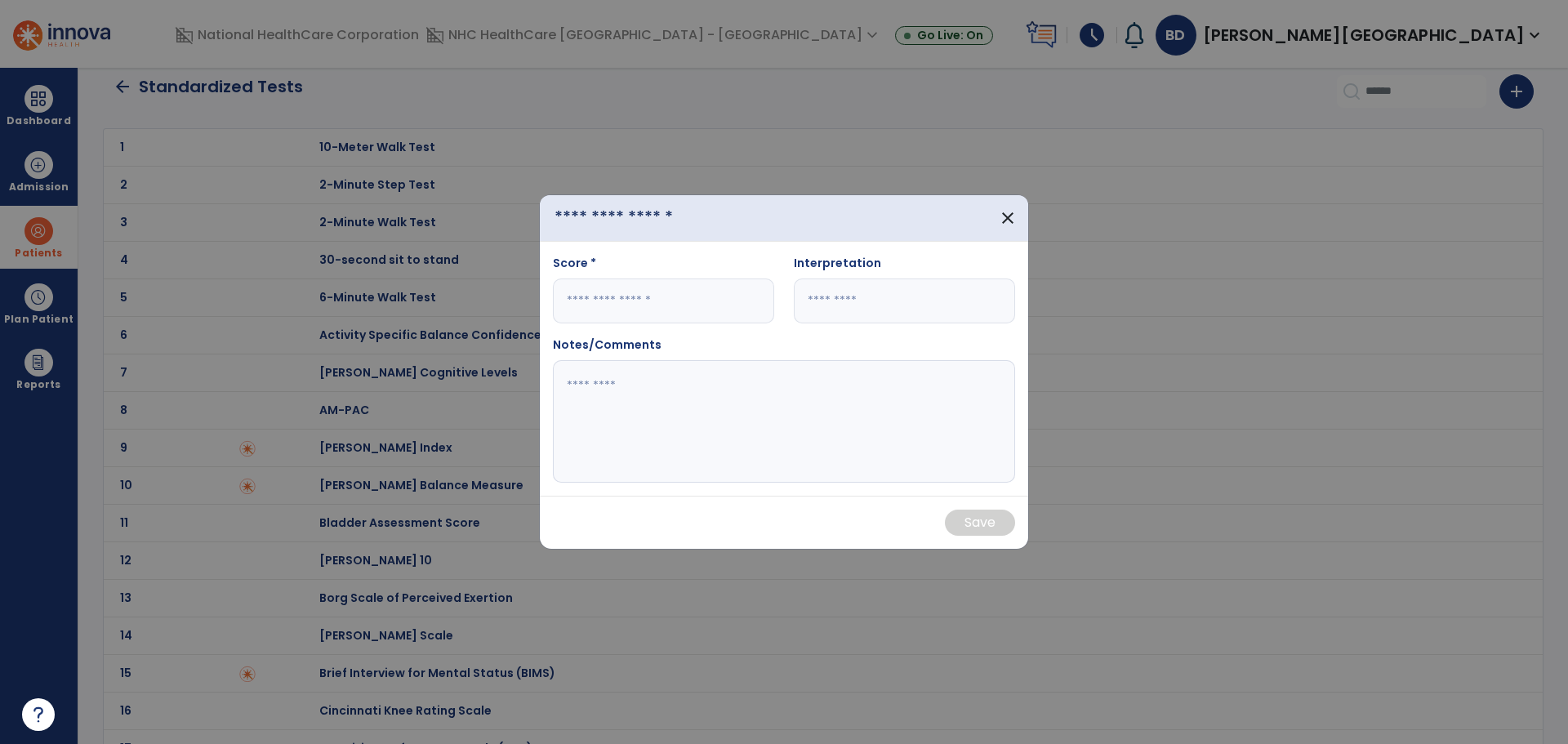 drag, startPoint x: 624, startPoint y: 224, endPoint x: 620, endPoint y: 247, distance: 23.345235 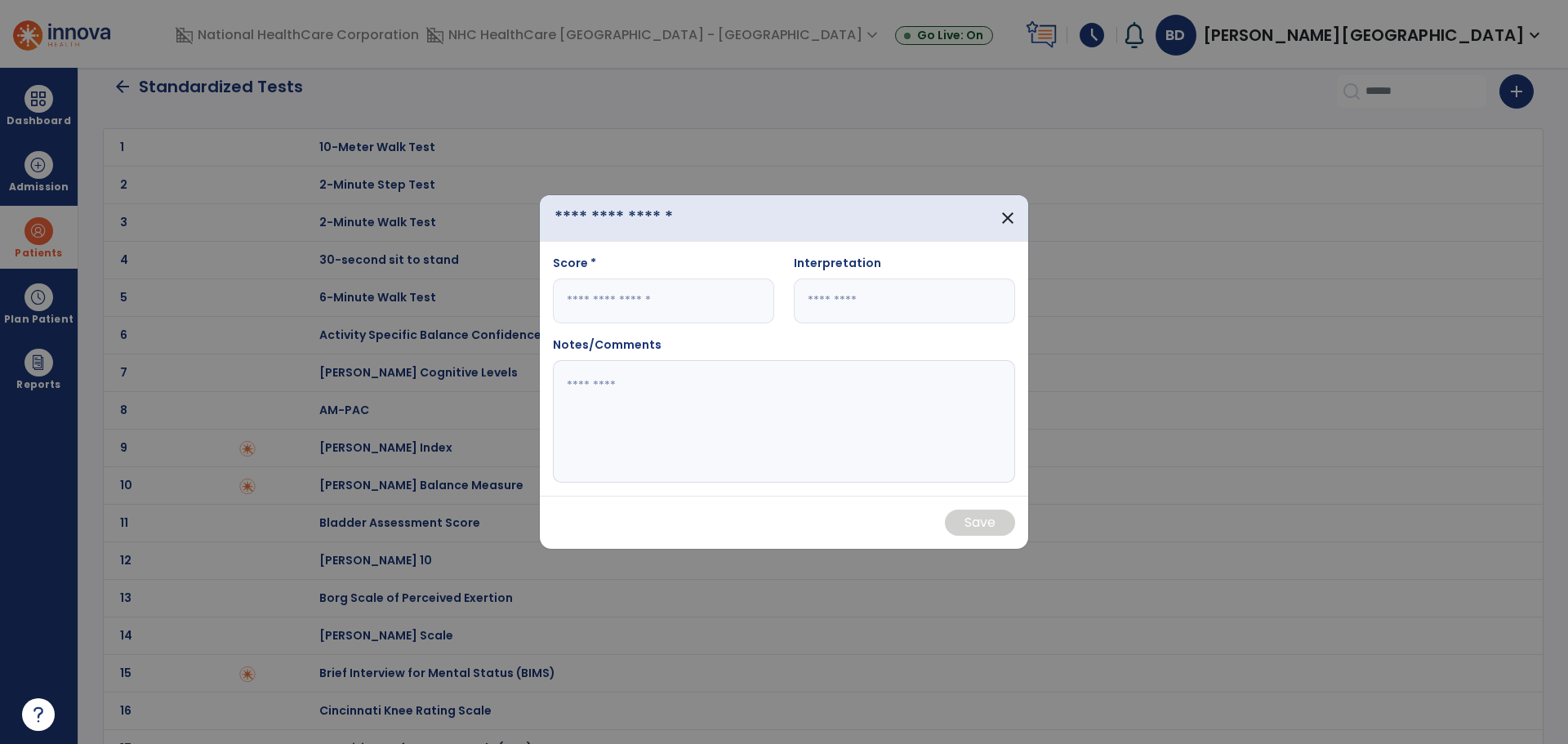 click at bounding box center [670, 218] 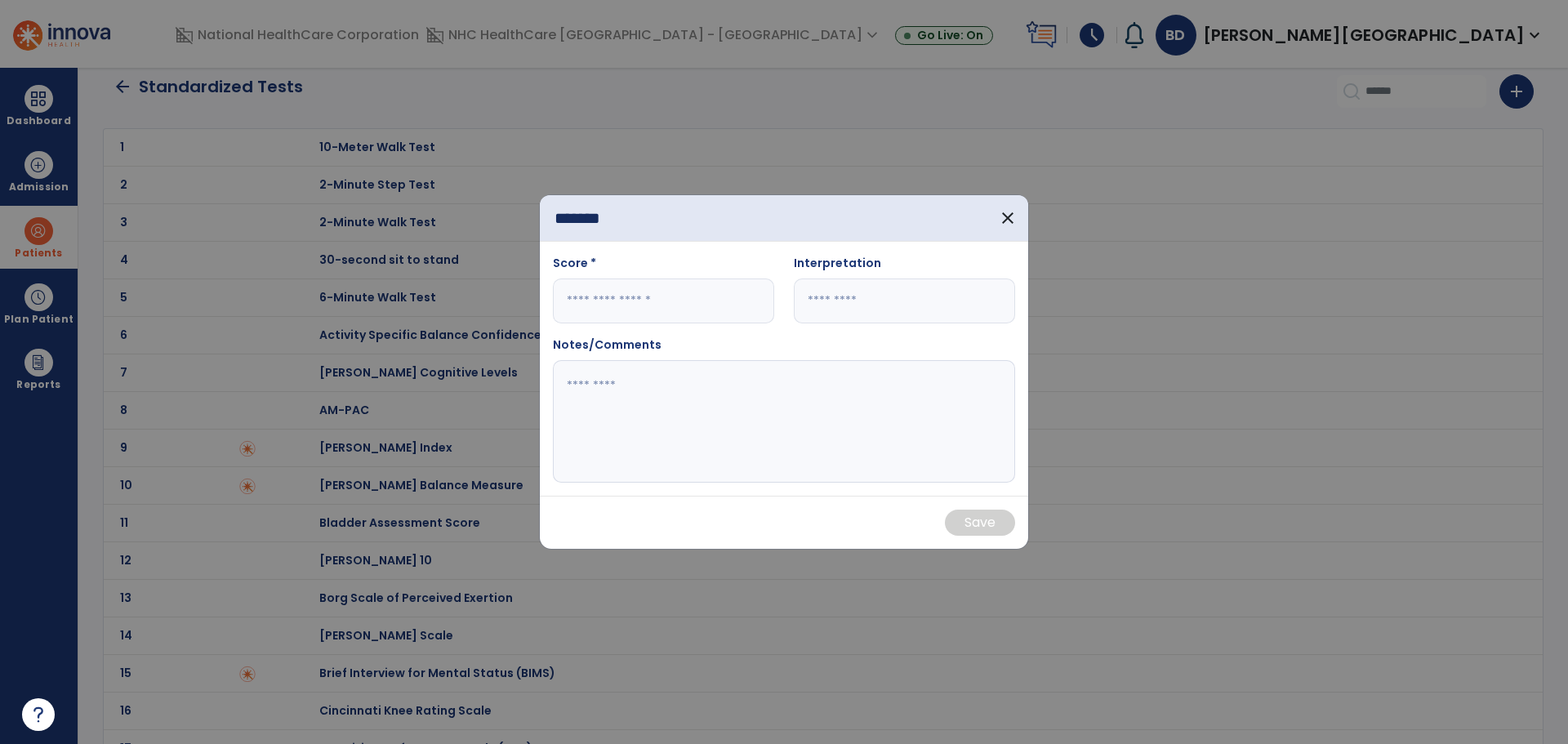 type on "*******" 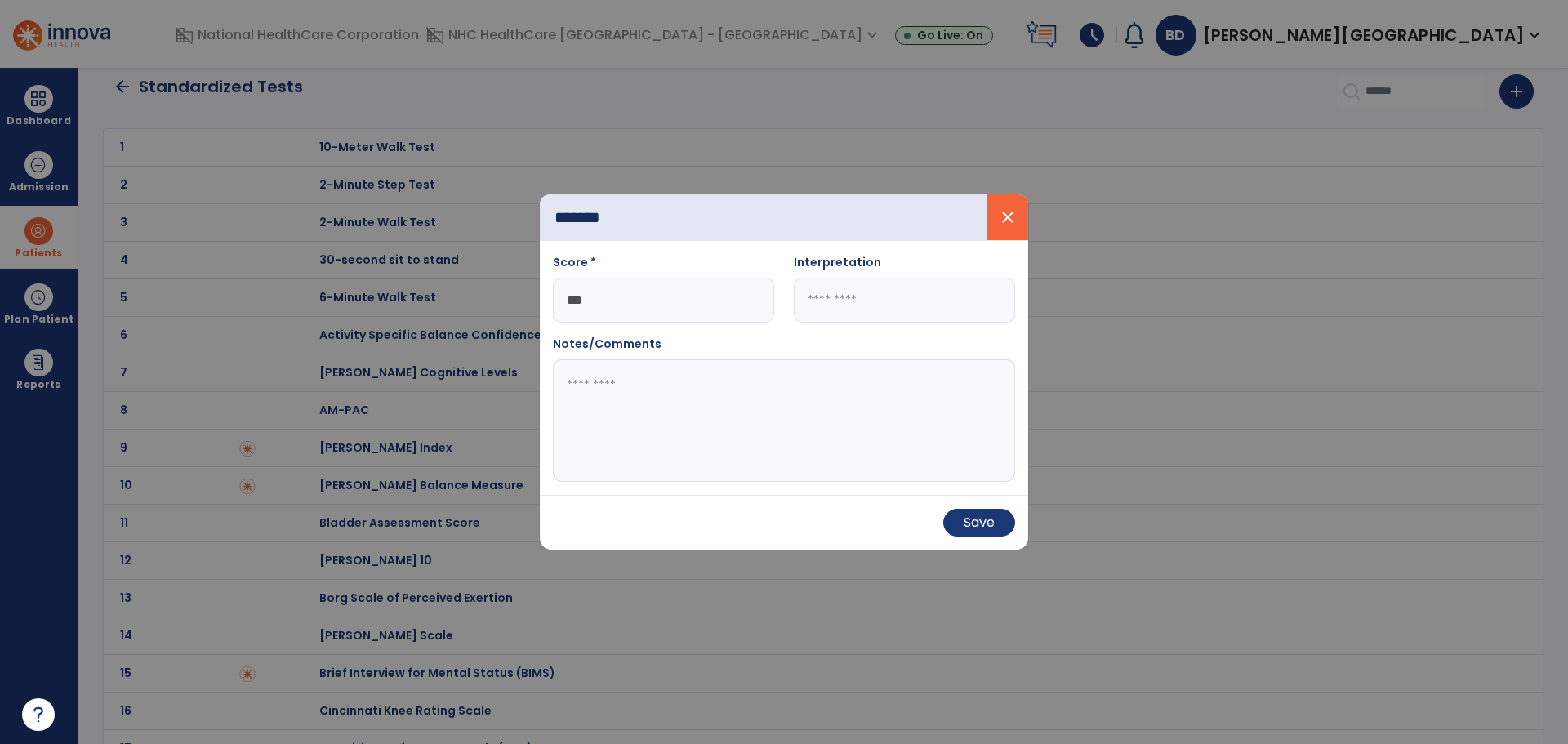 type on "***" 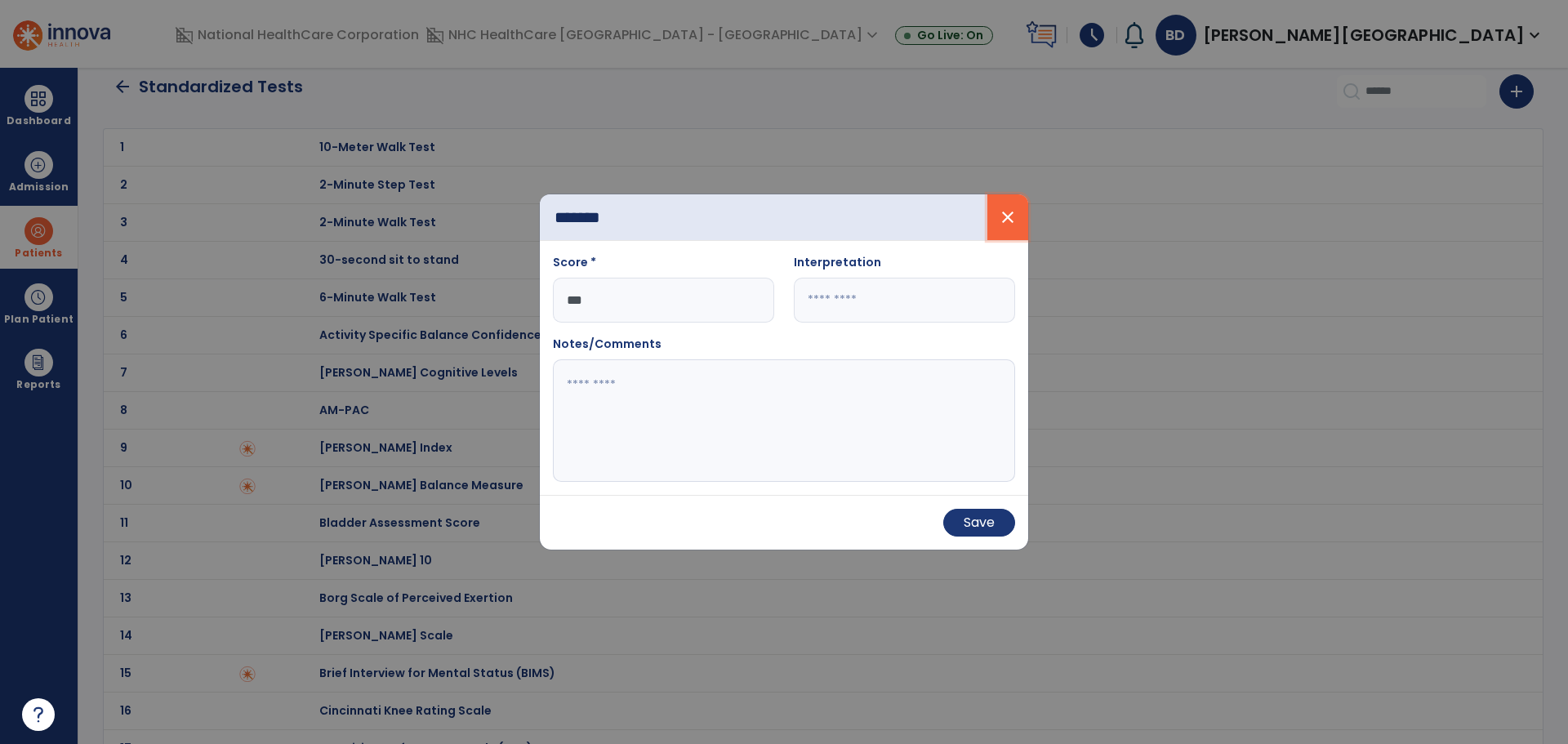 click on "close" at bounding box center (1008, 217) 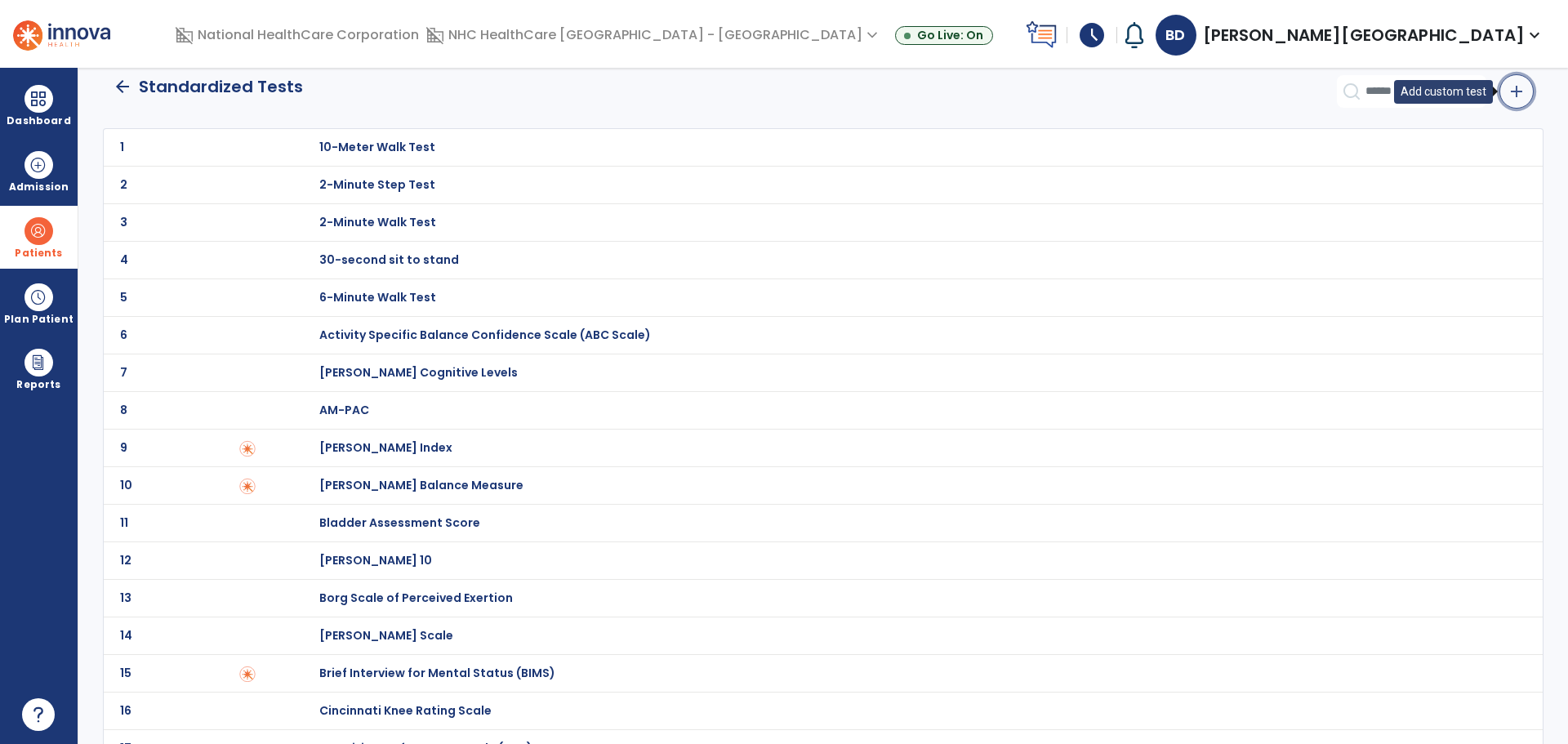 click on "add" 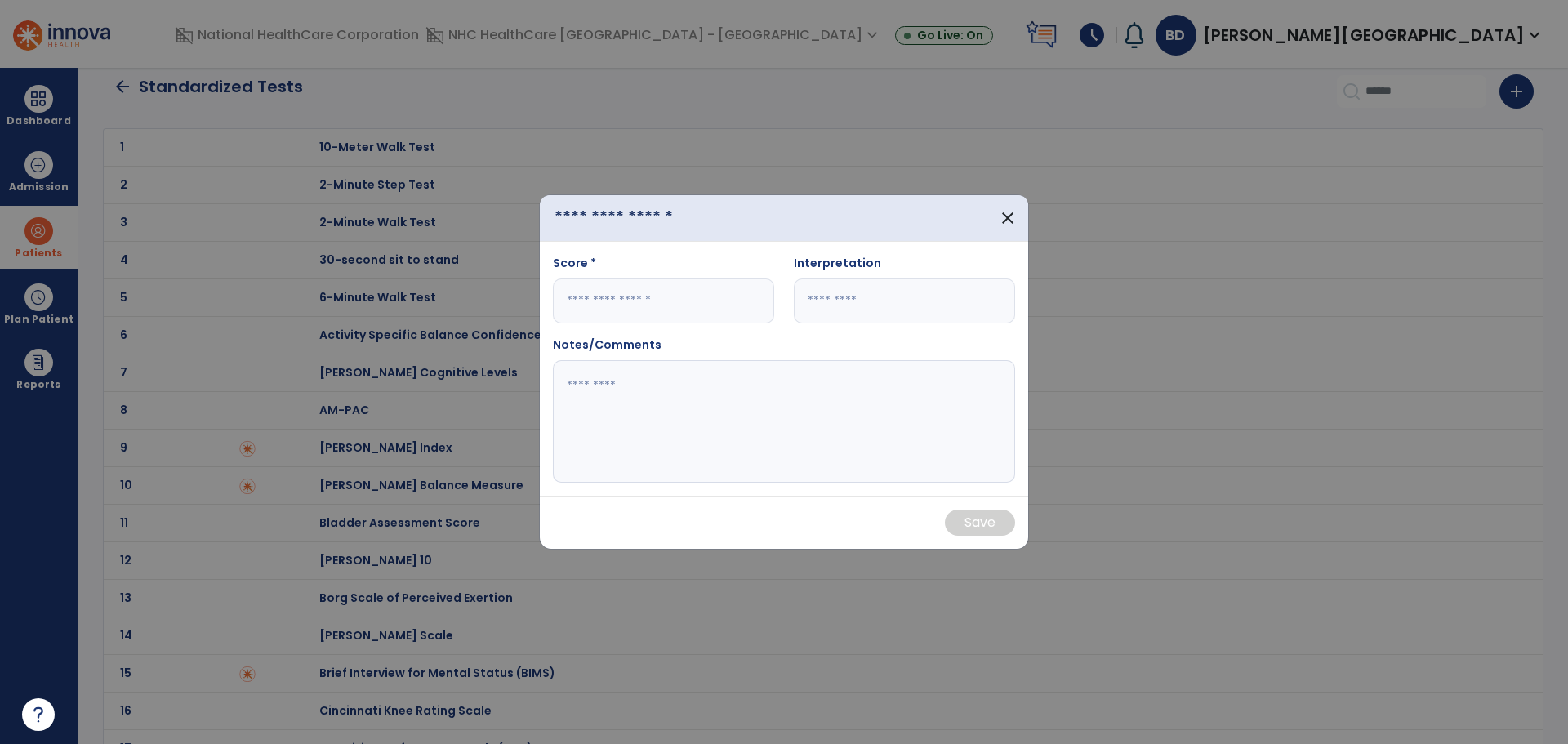 click at bounding box center [670, 218] 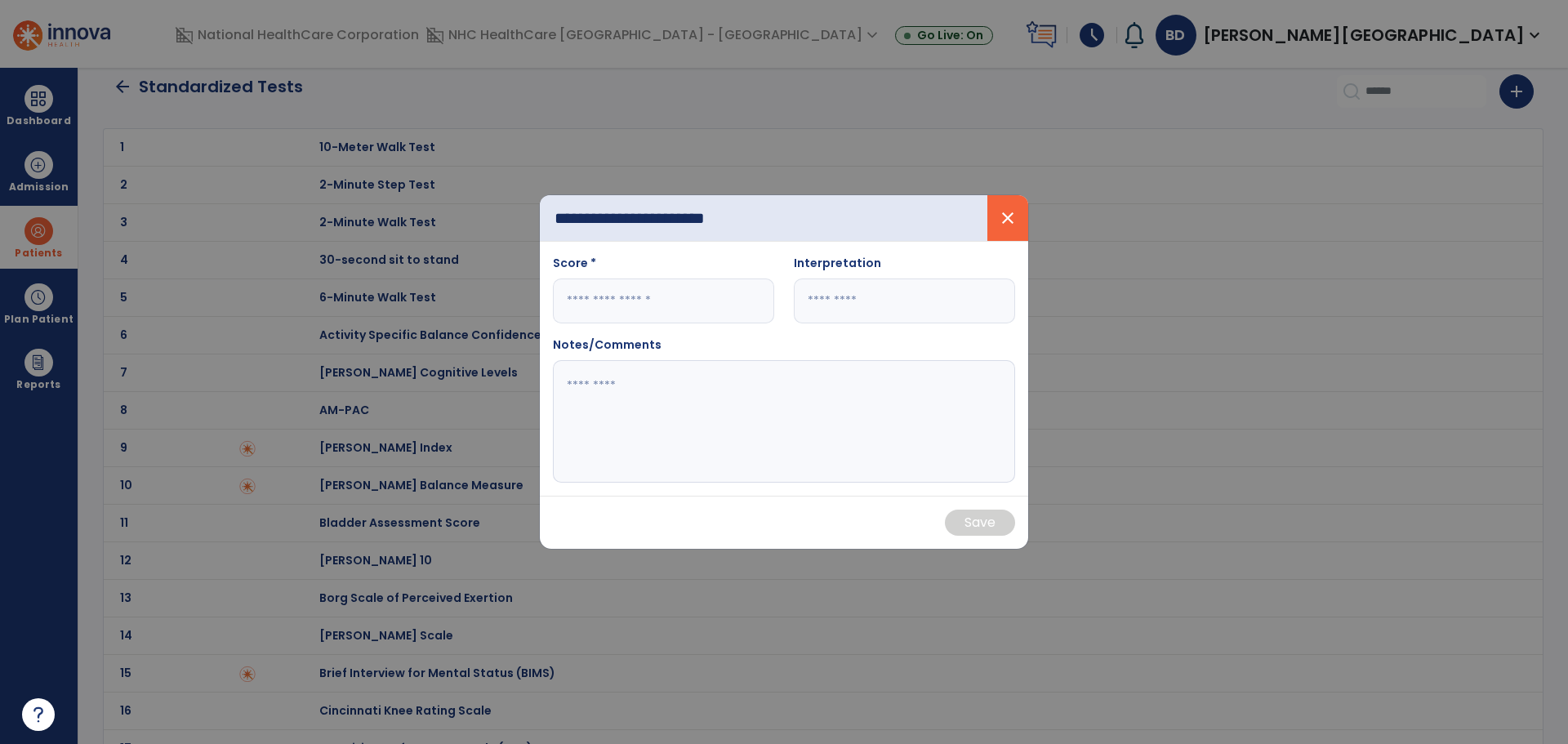 type on "**********" 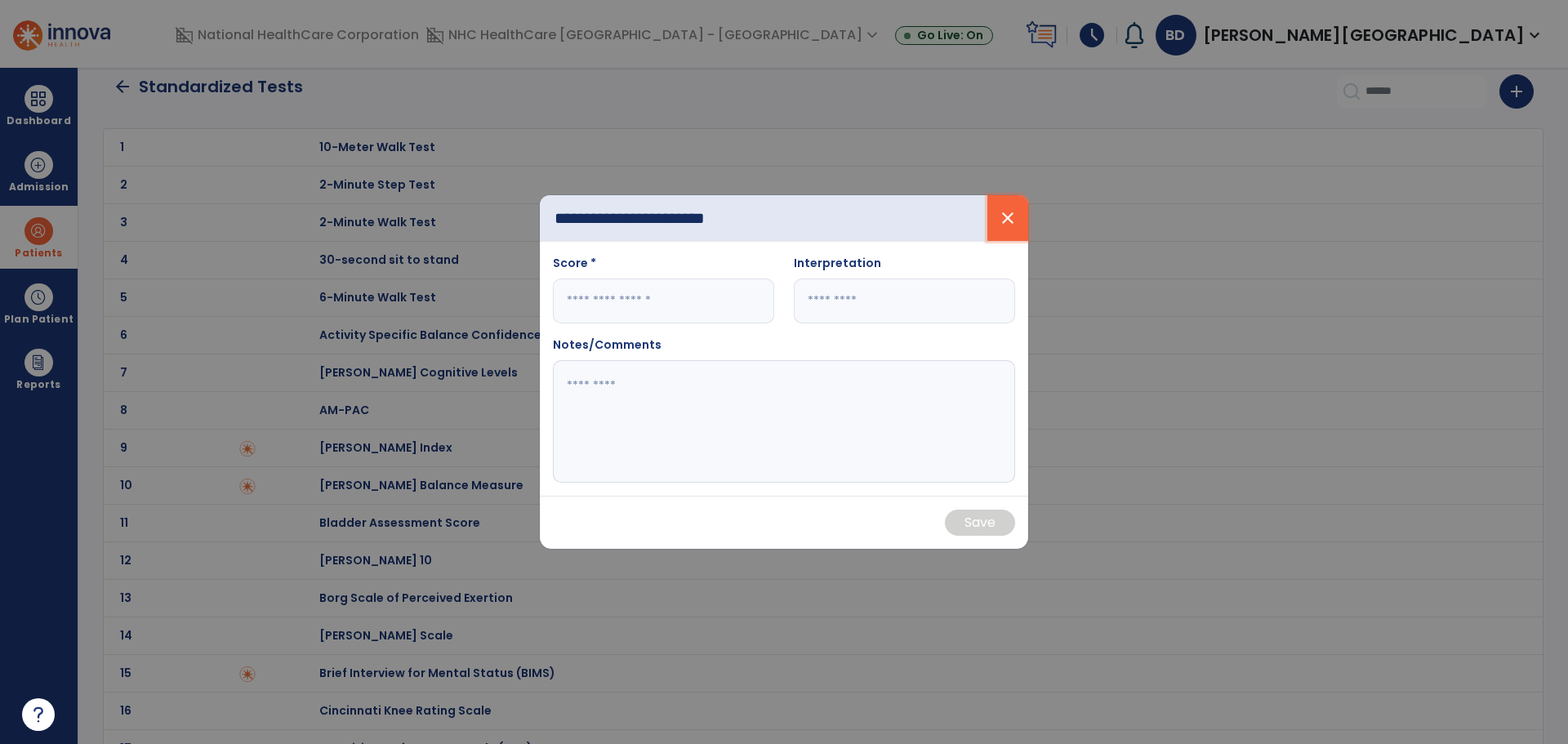 click on "close" at bounding box center (1008, 218) 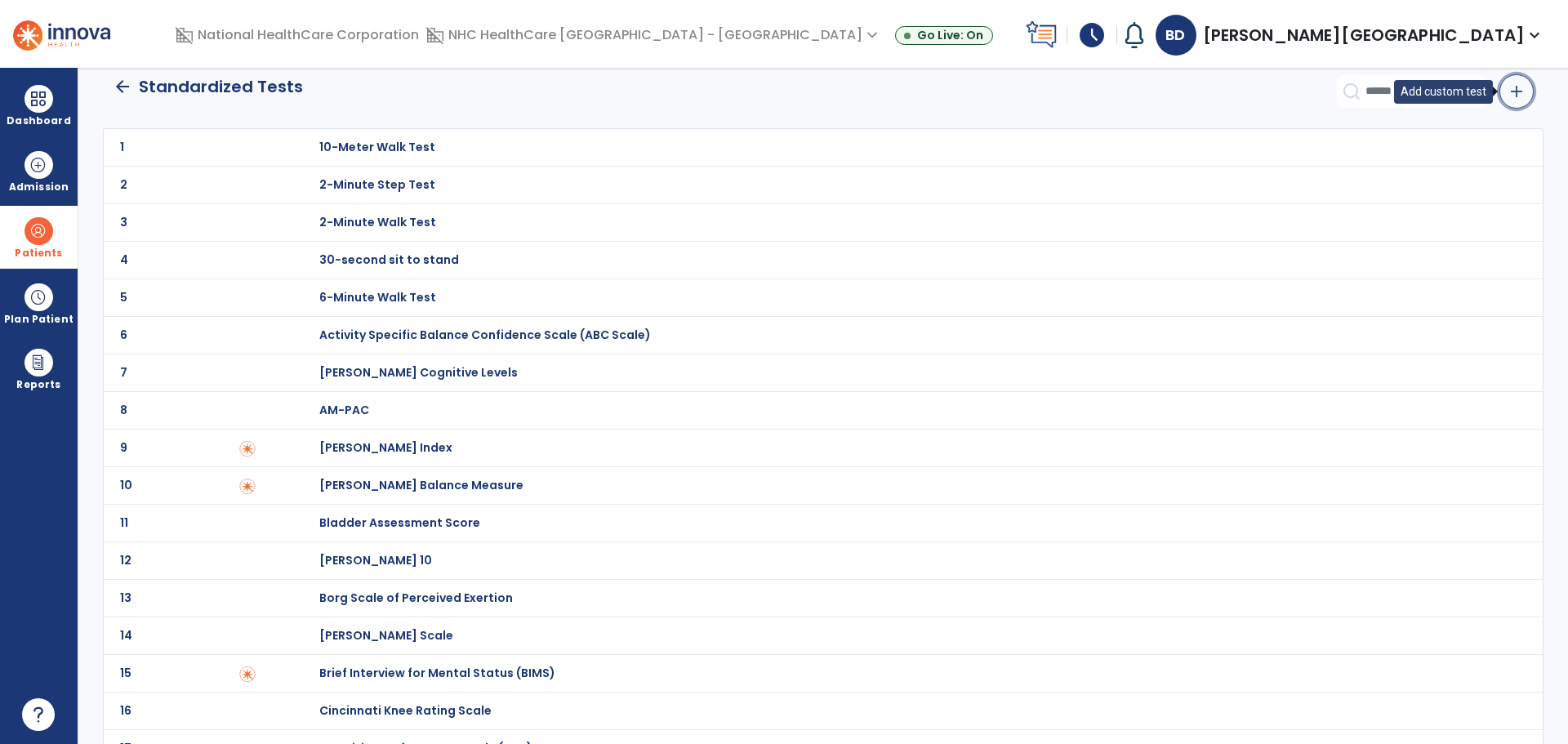 click on "add" 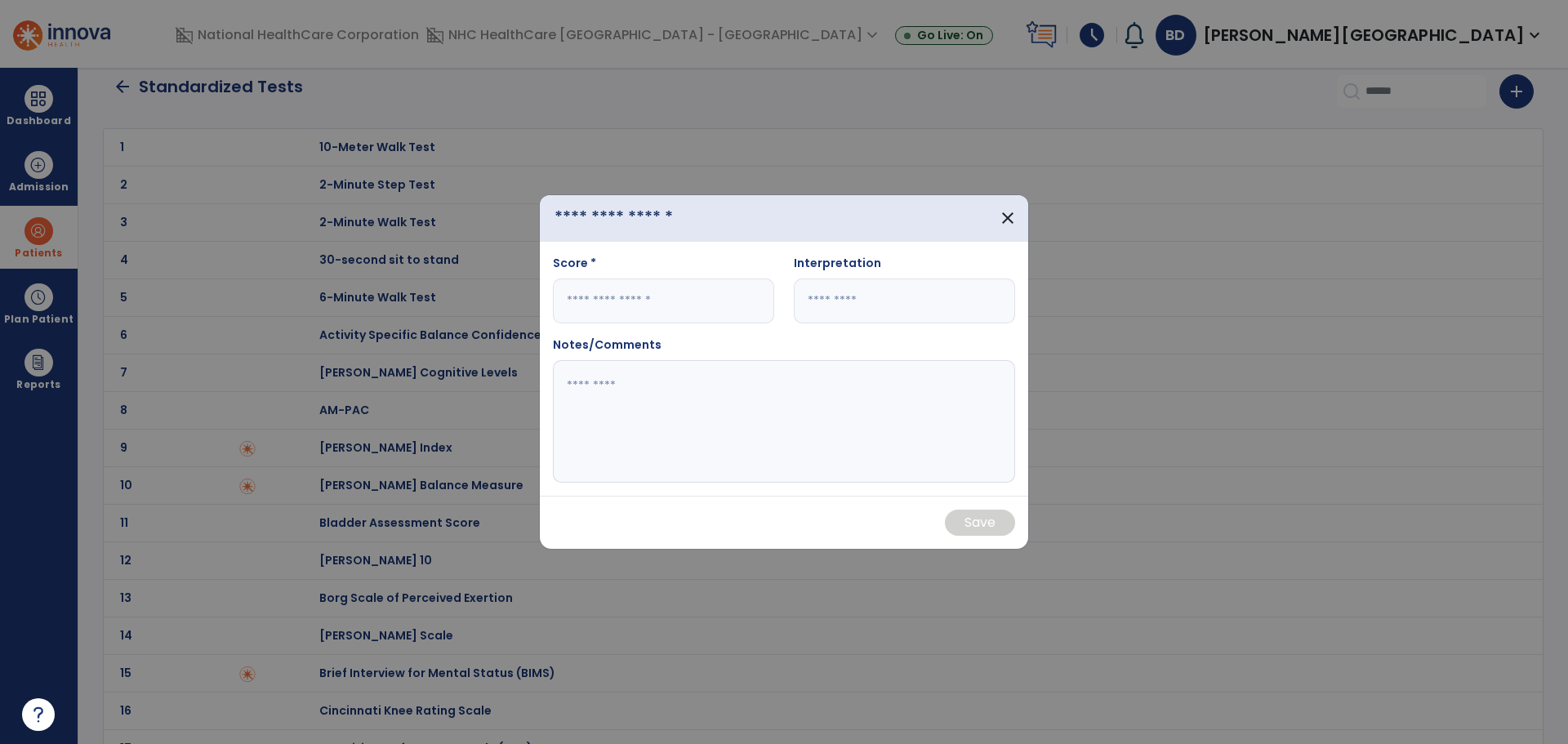 click at bounding box center [670, 218] 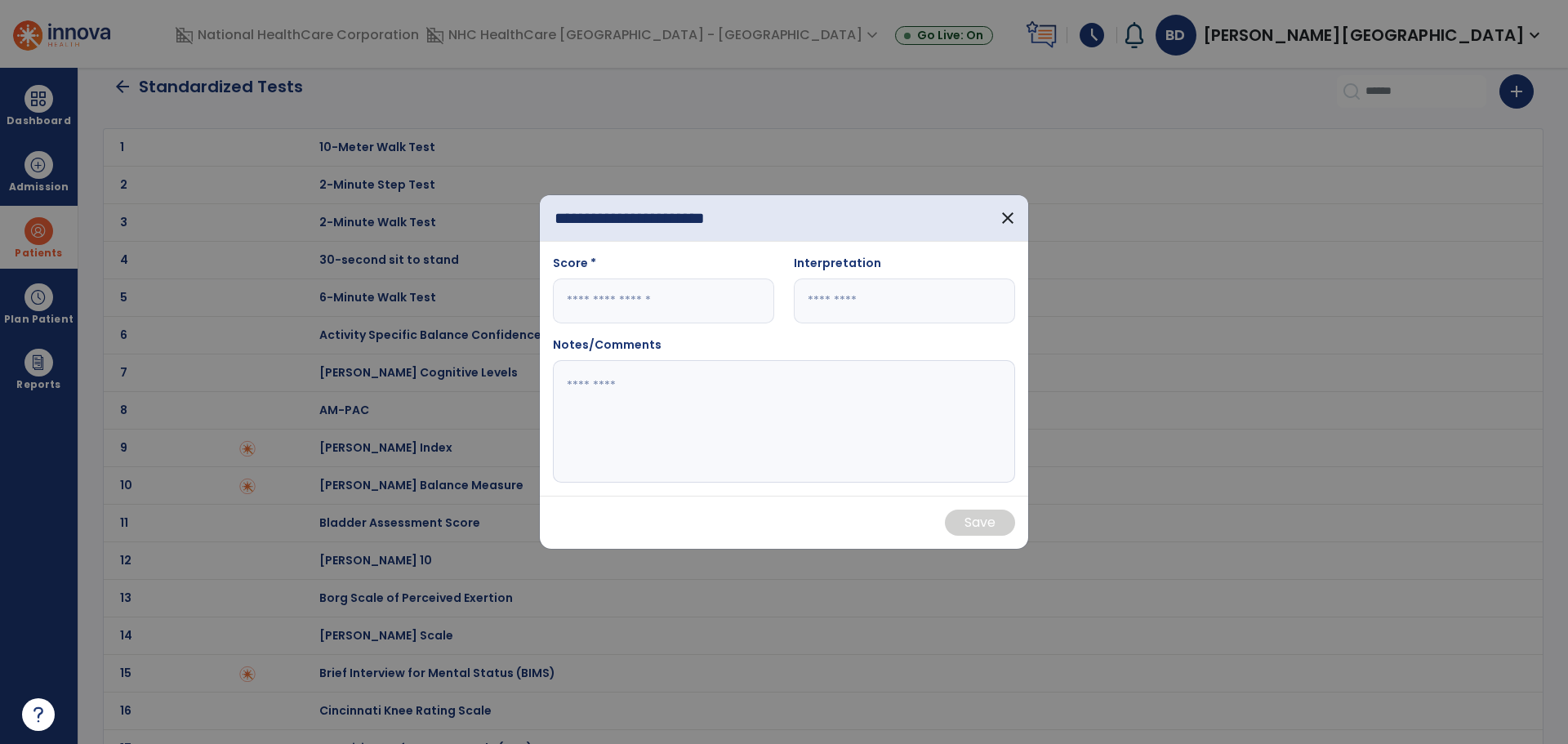 type on "**********" 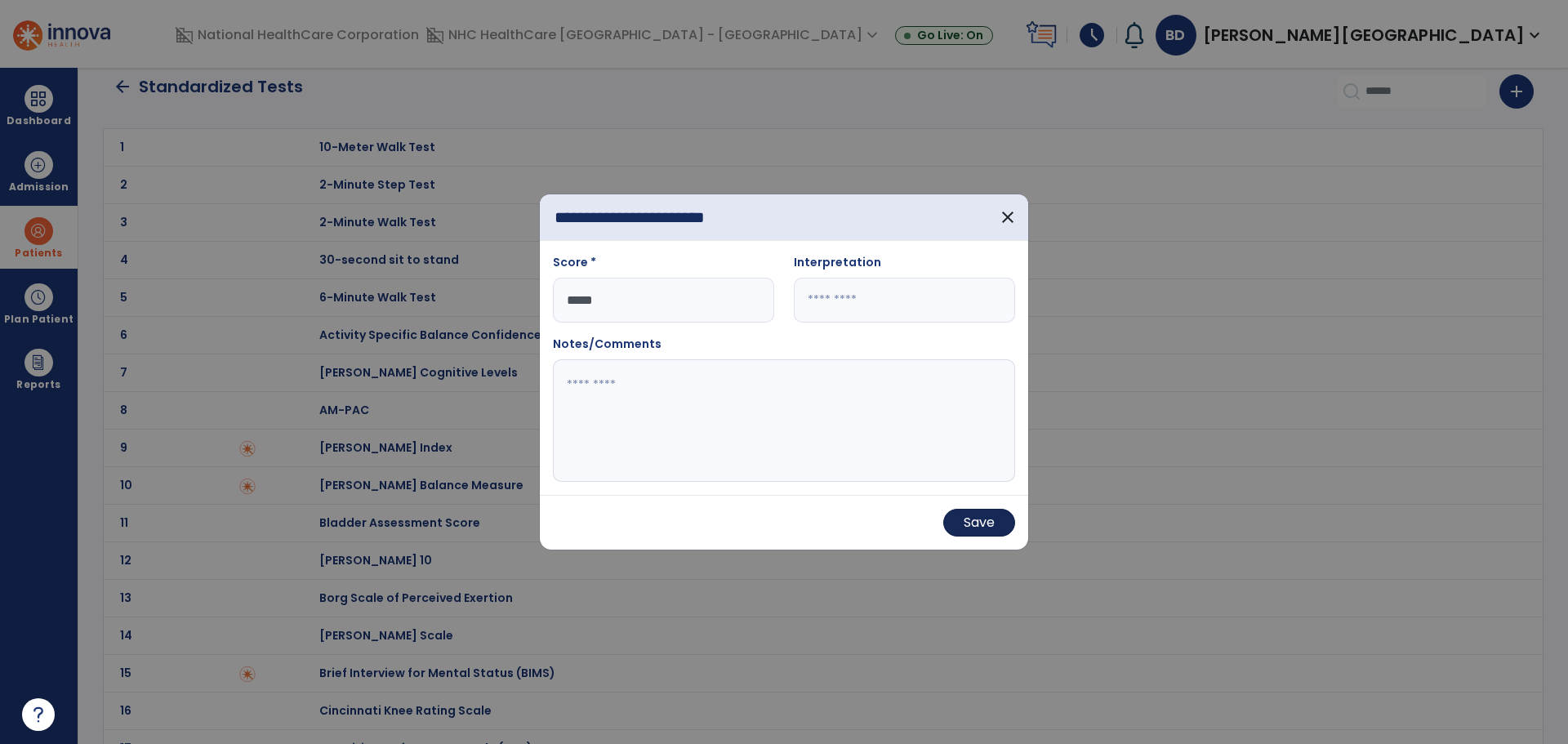 type on "*****" 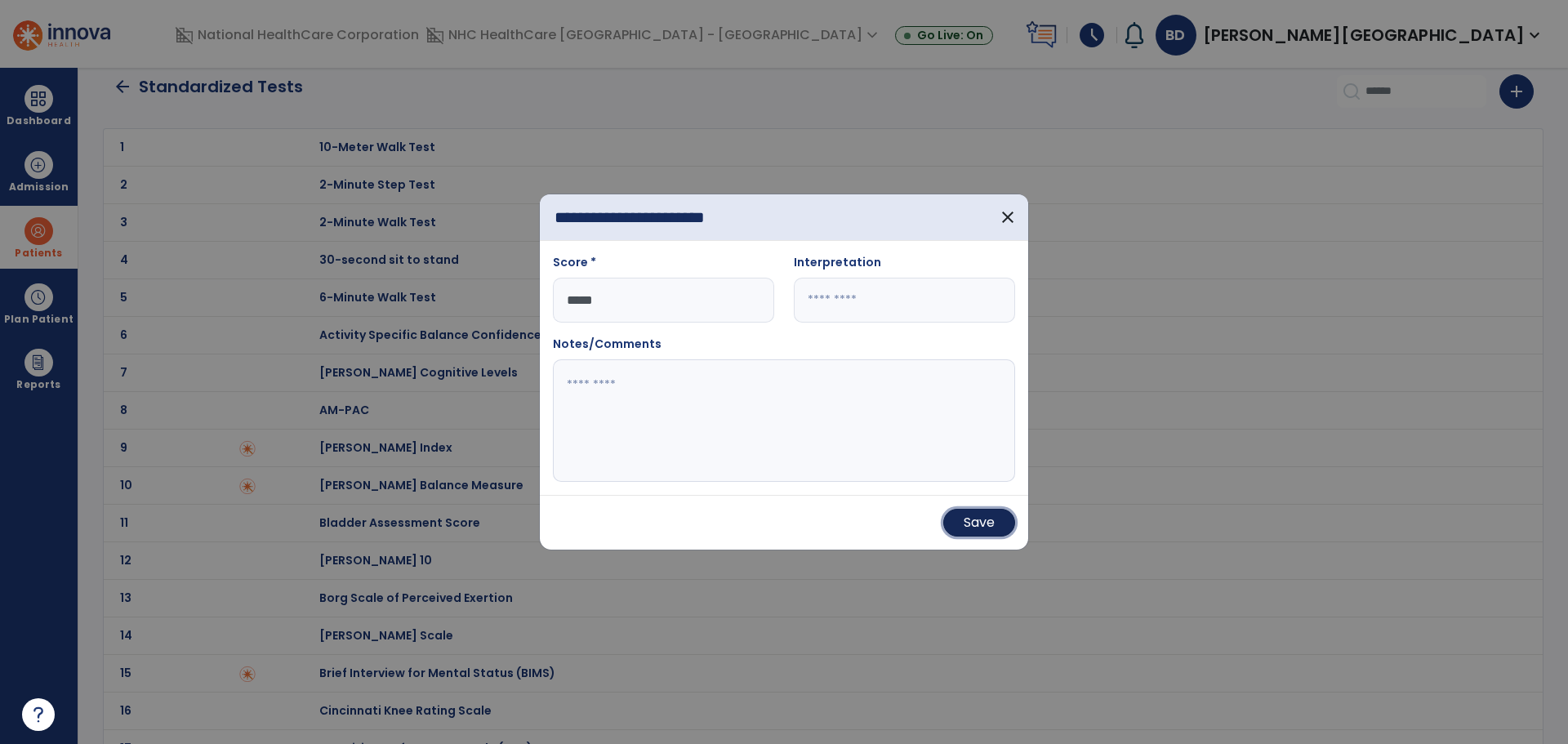 click on "Save" at bounding box center (979, 523) 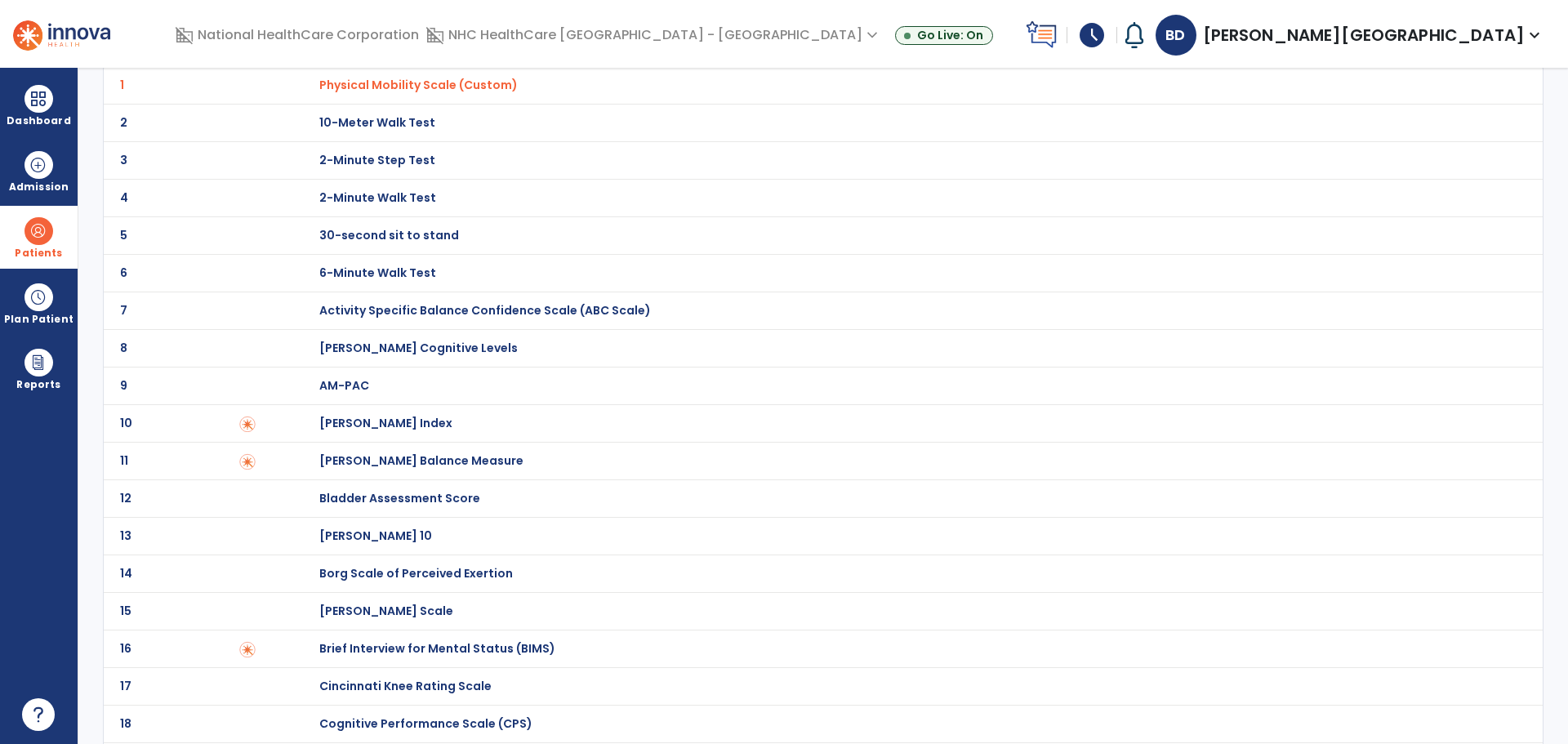 scroll, scrollTop: 0, scrollLeft: 0, axis: both 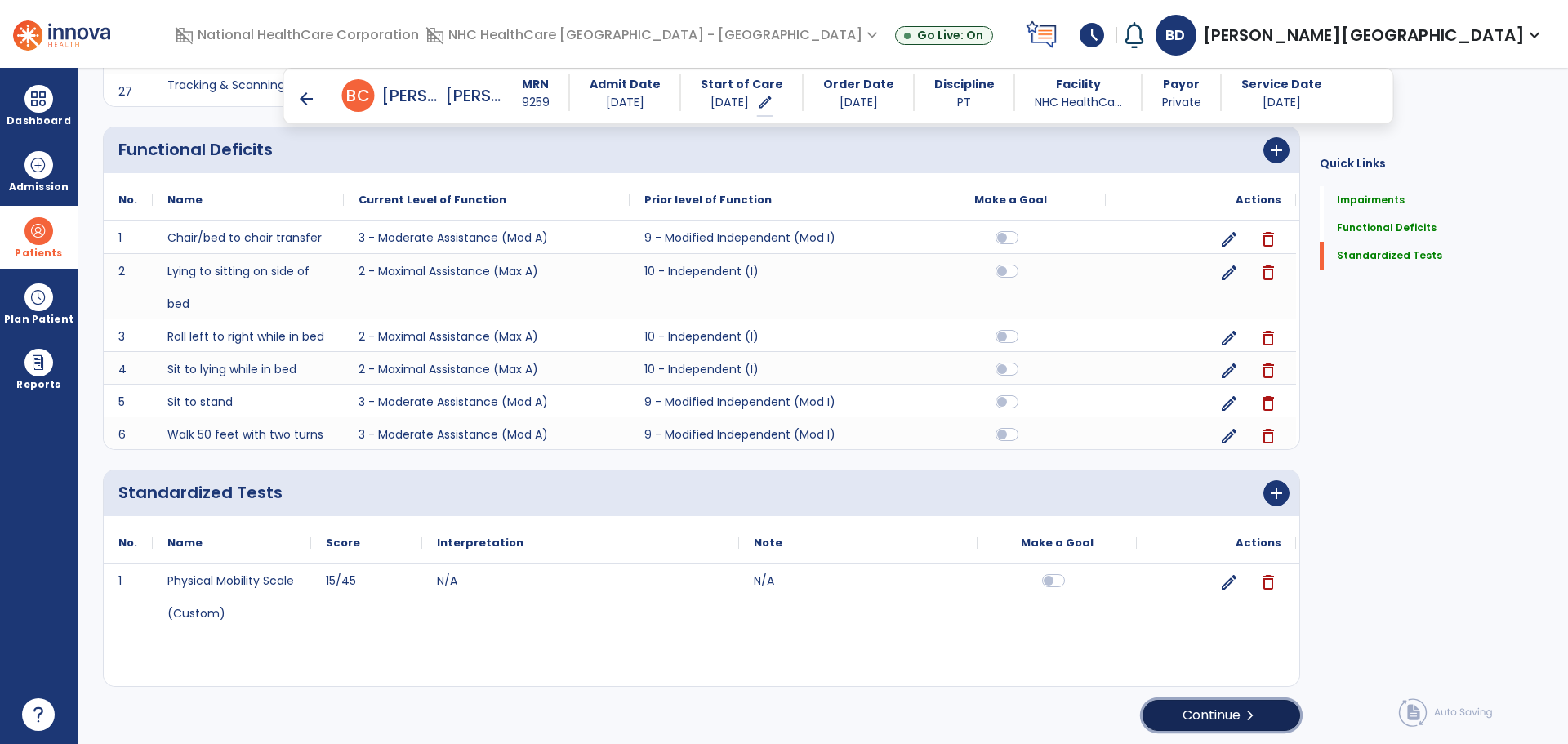 click on "Continue  chevron_right" 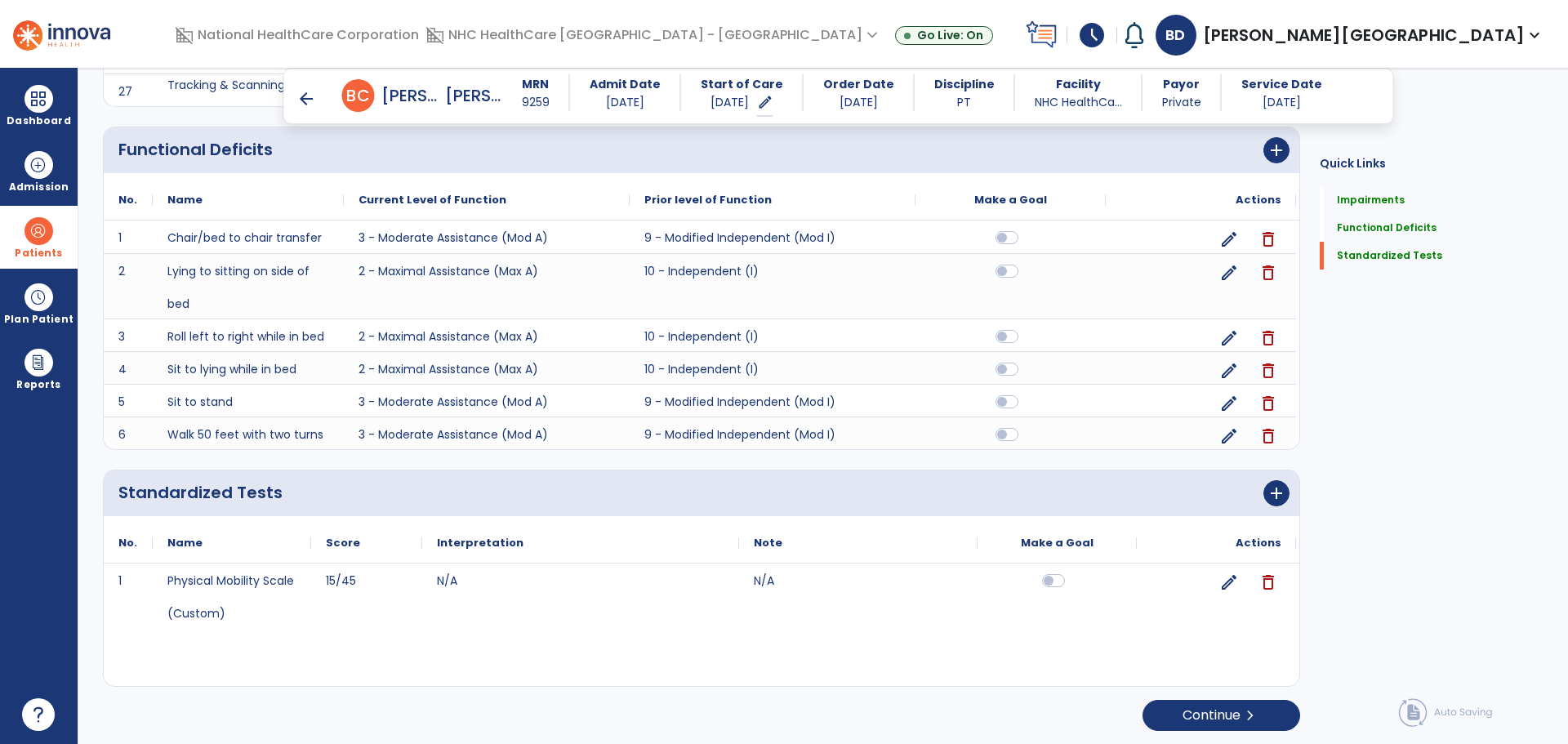 scroll, scrollTop: 0, scrollLeft: 0, axis: both 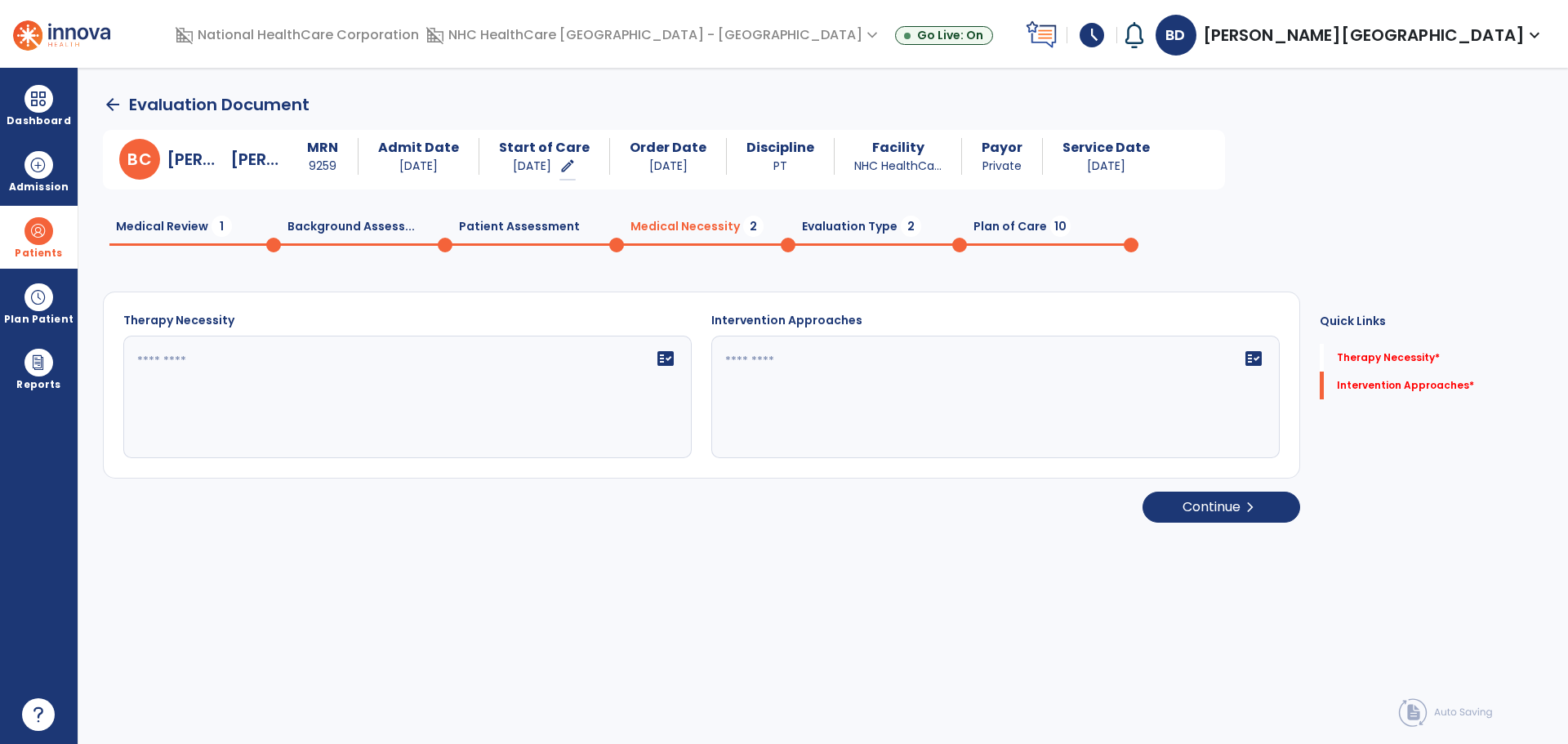 click on "fact_check" 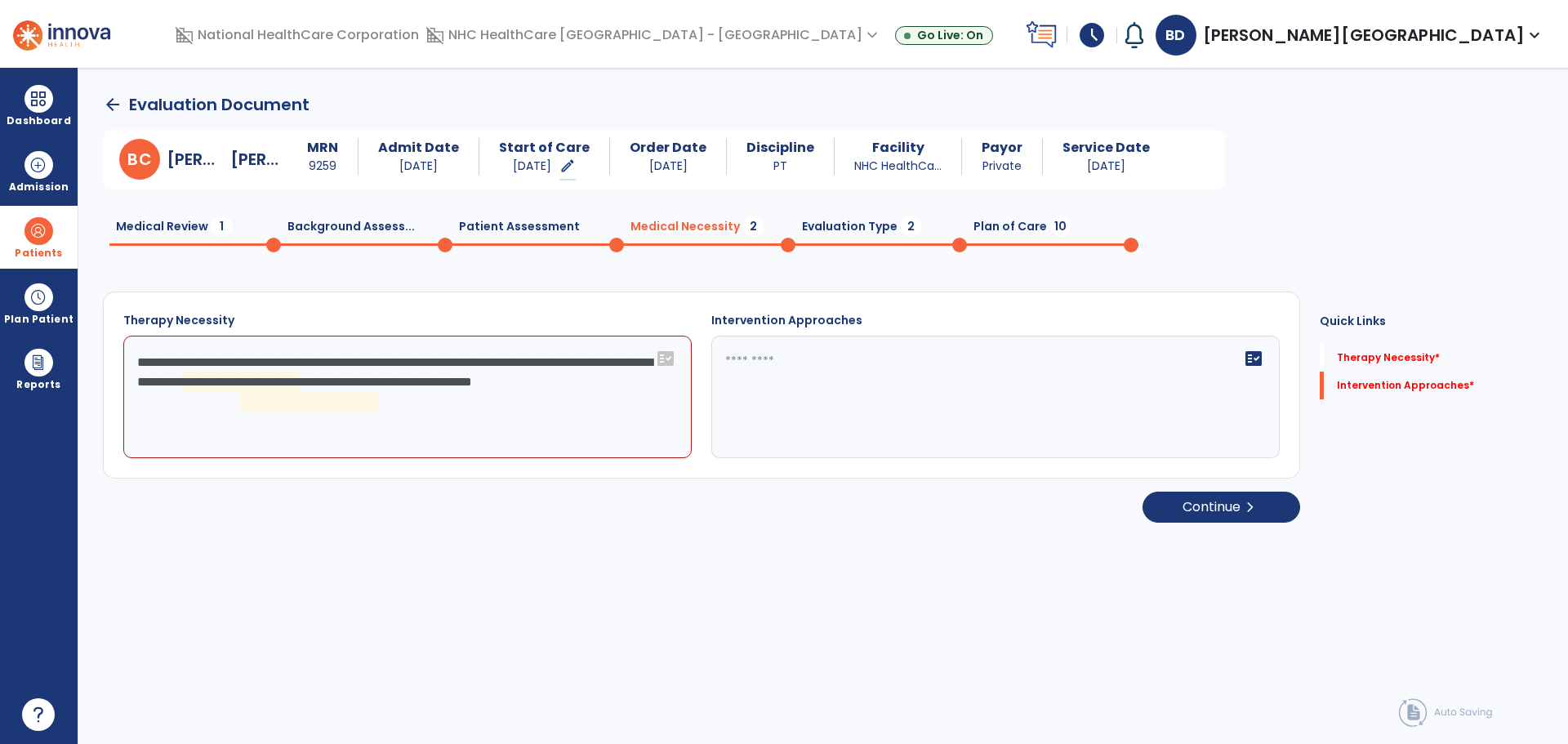 click on "**********" 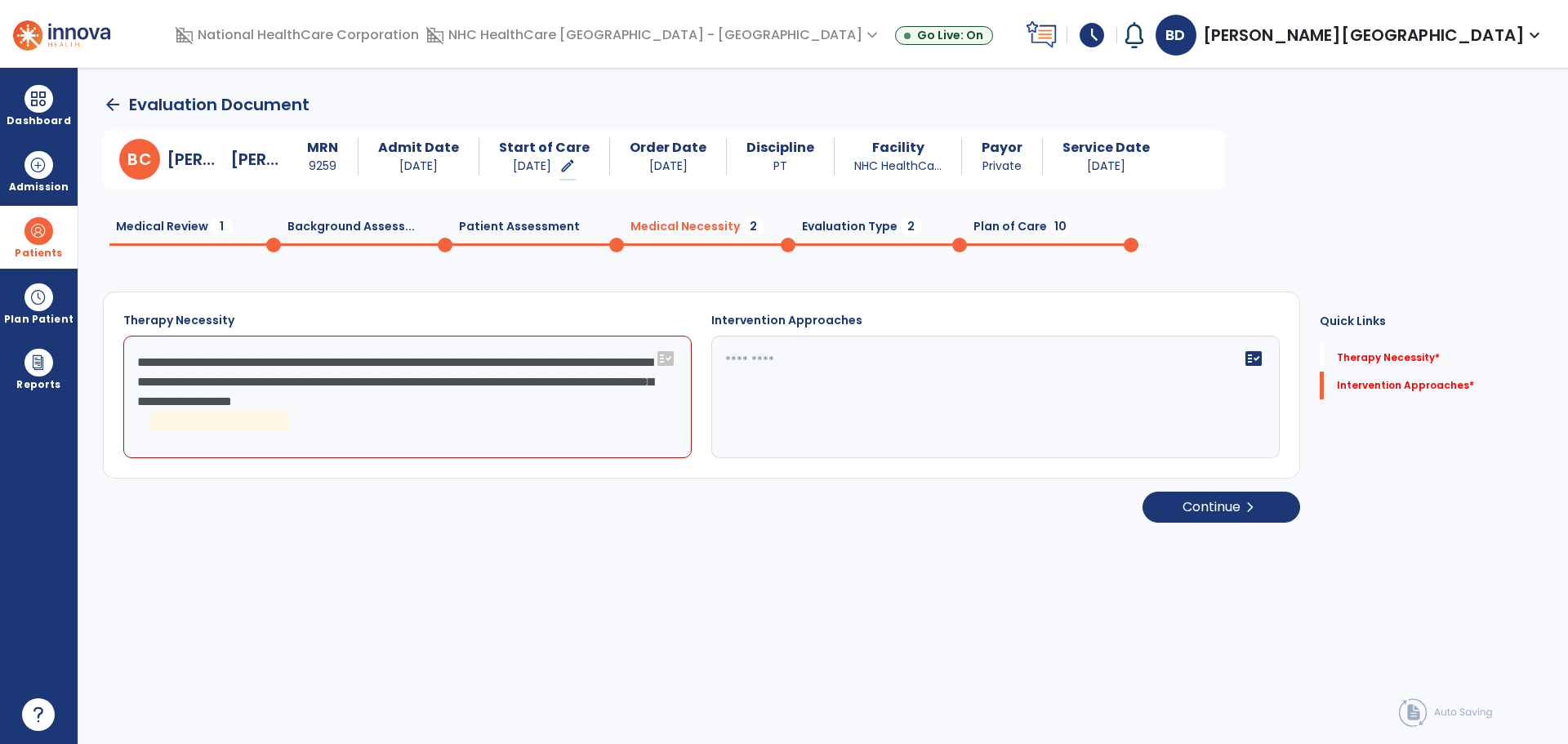 click on "**********" 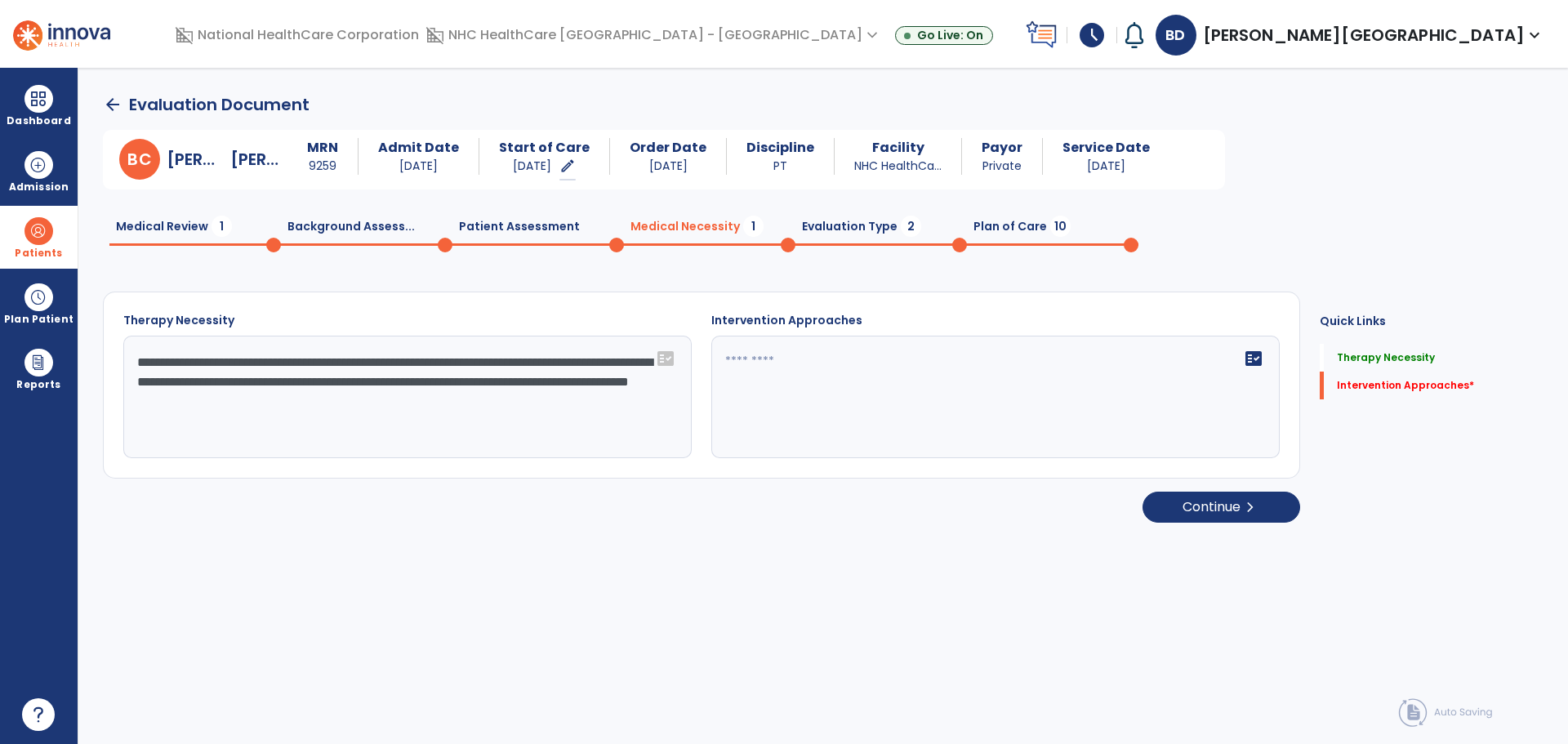 click on "**********" 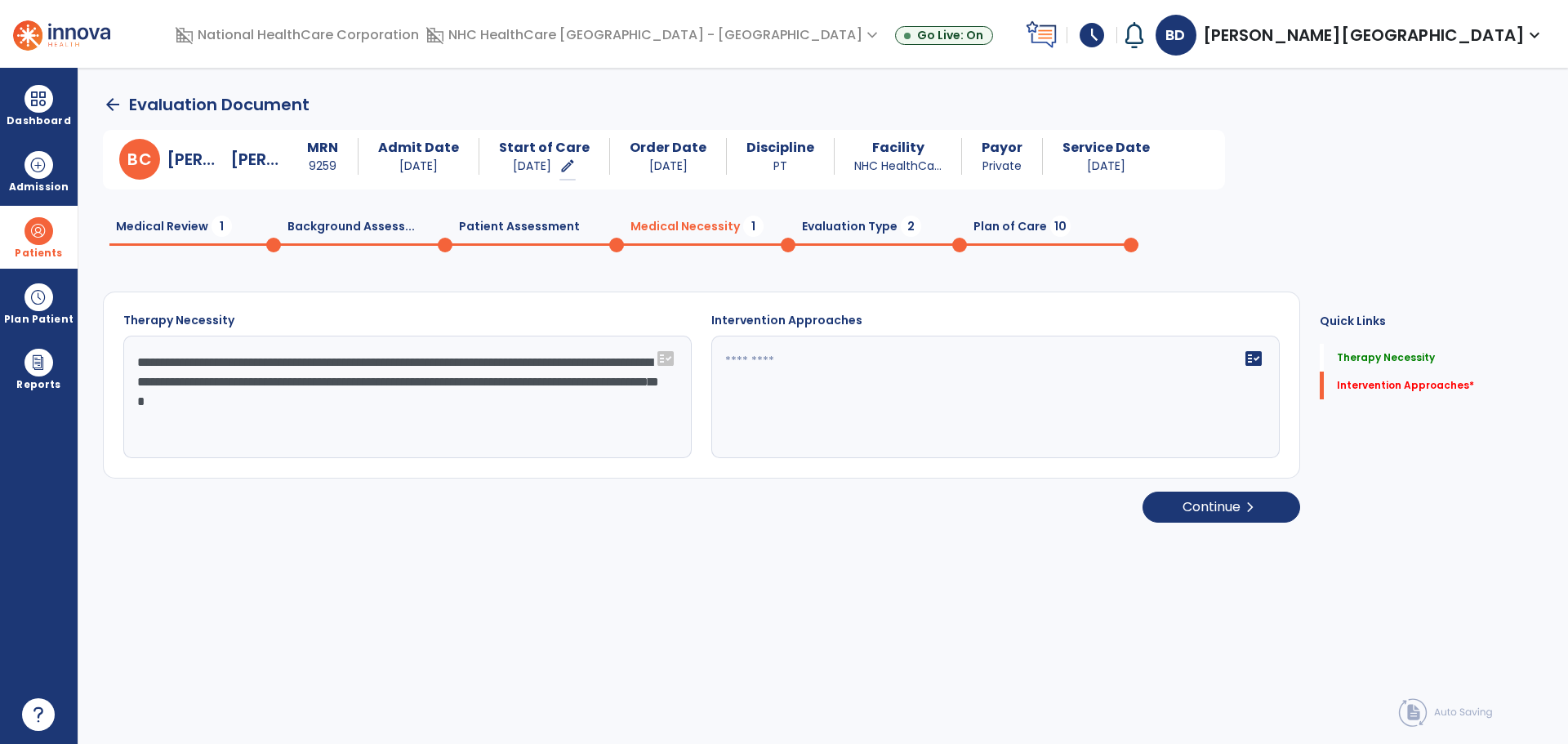 click on "**********" 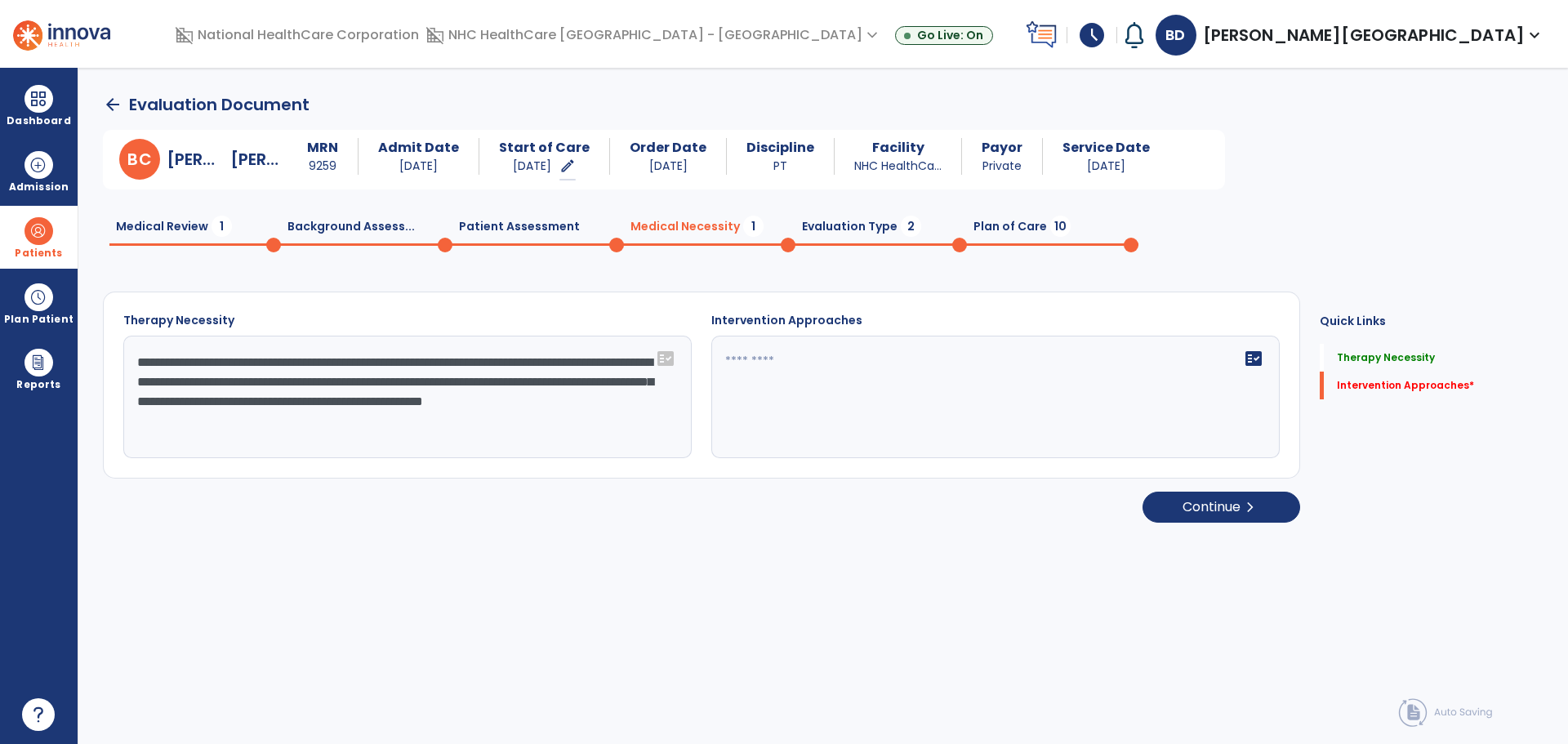 click on "**********" 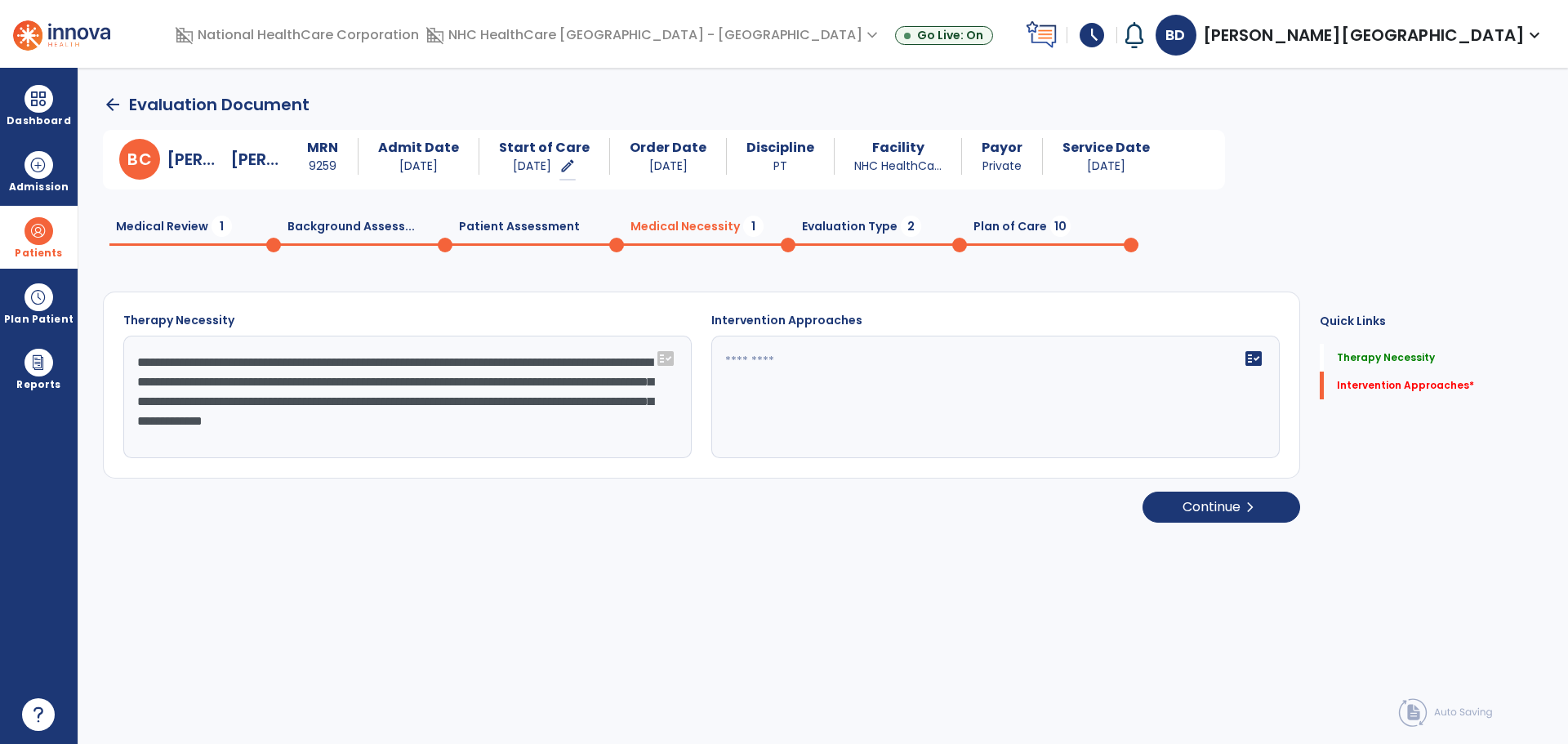 type on "**********" 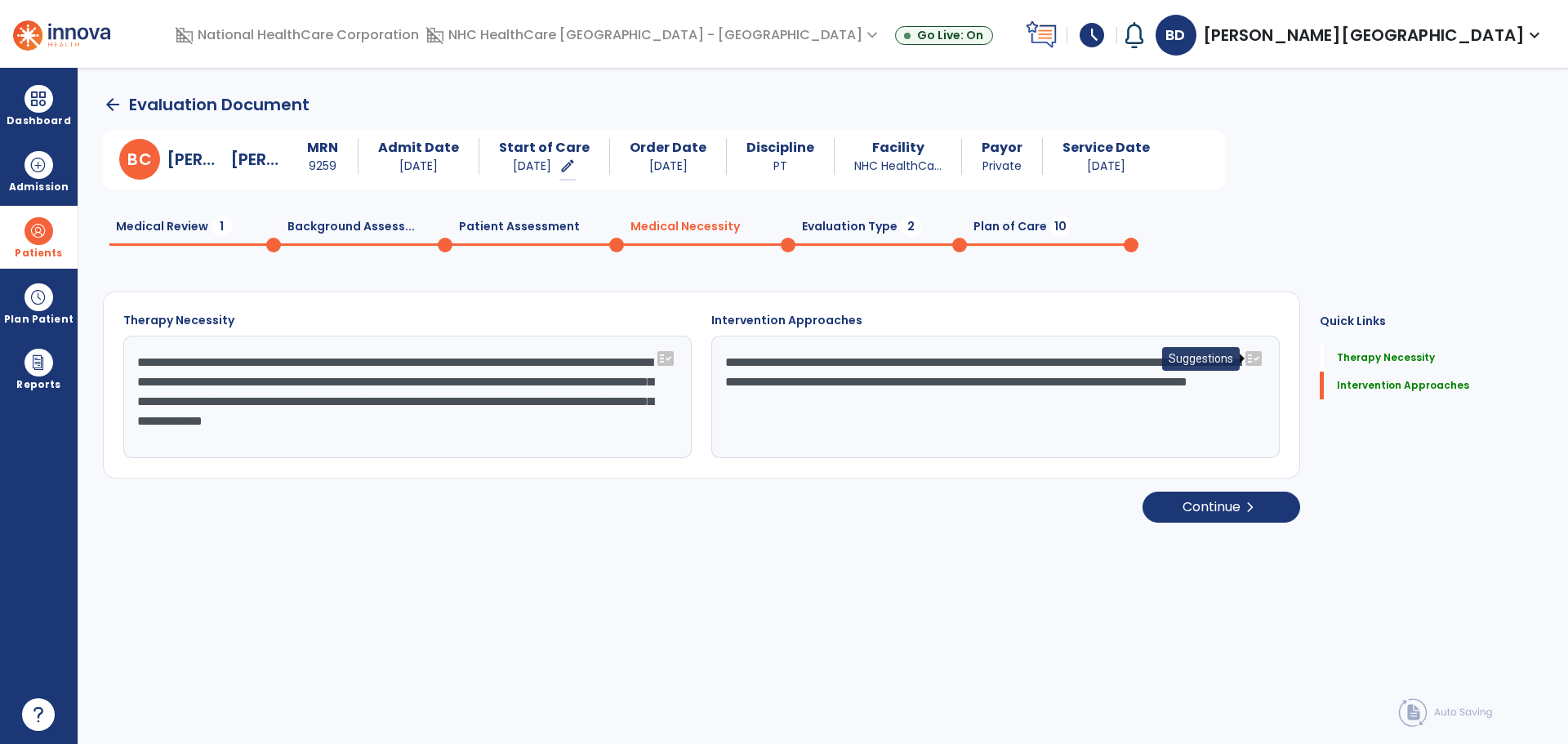 click on "fact_check" 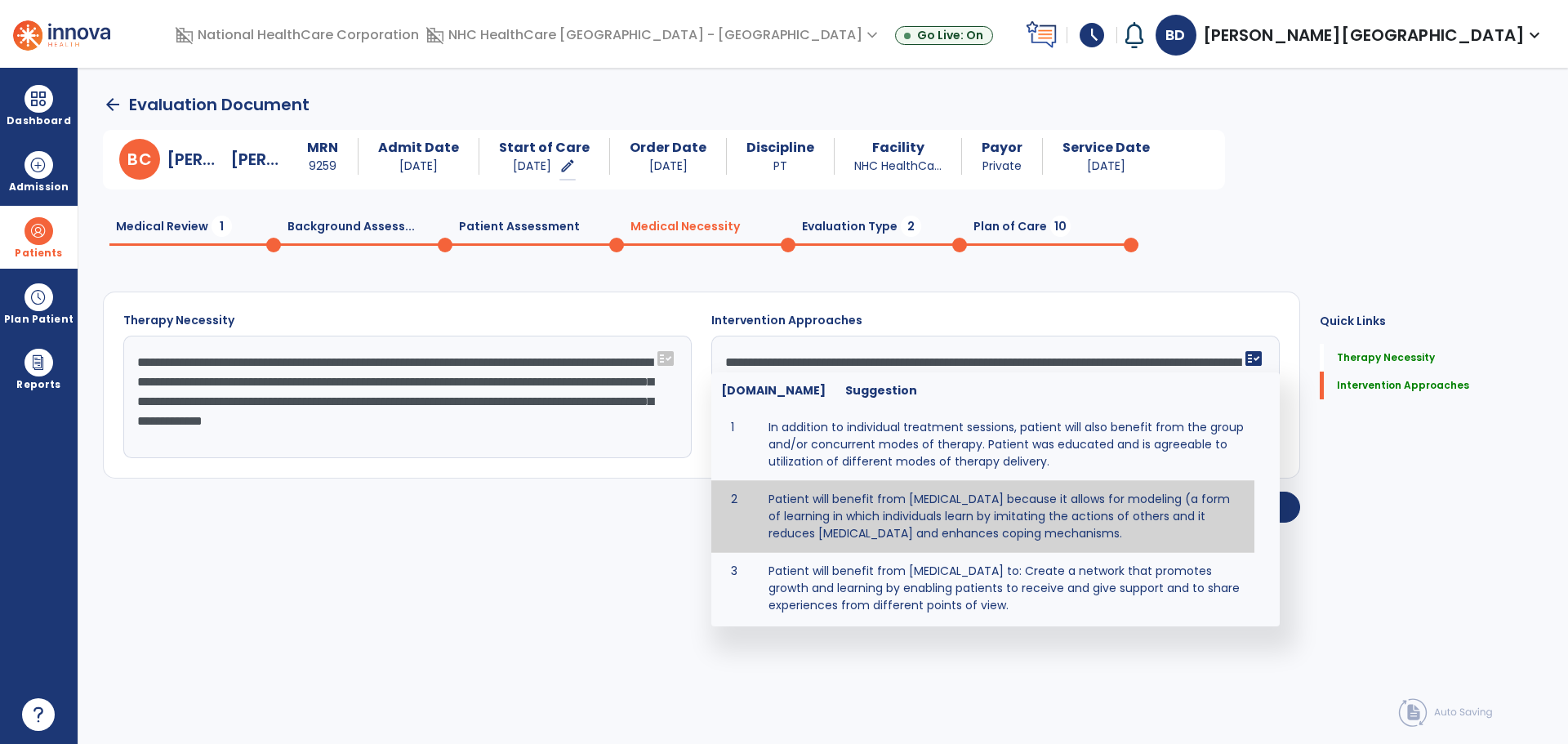 type on "**********" 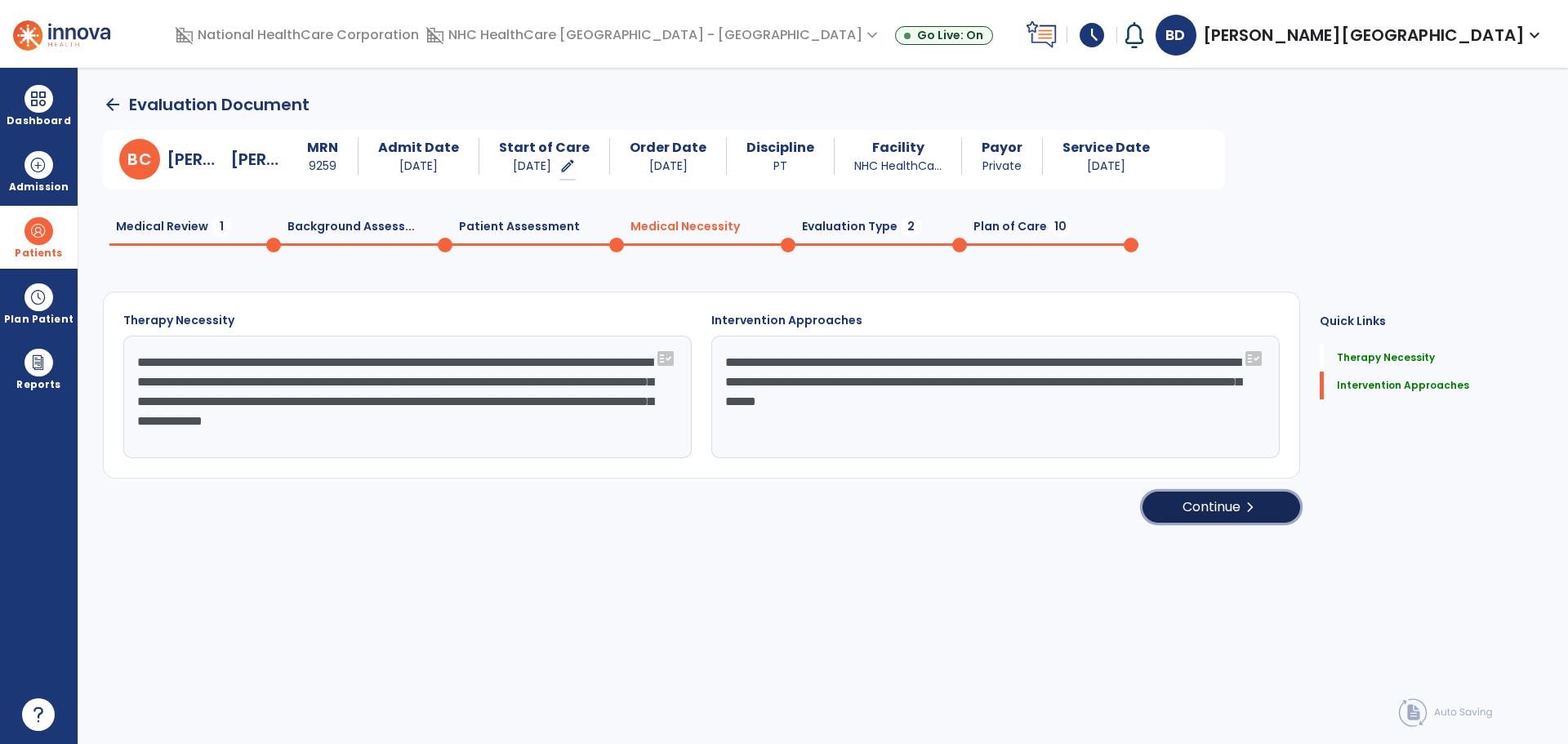 click on "Continue  chevron_right" 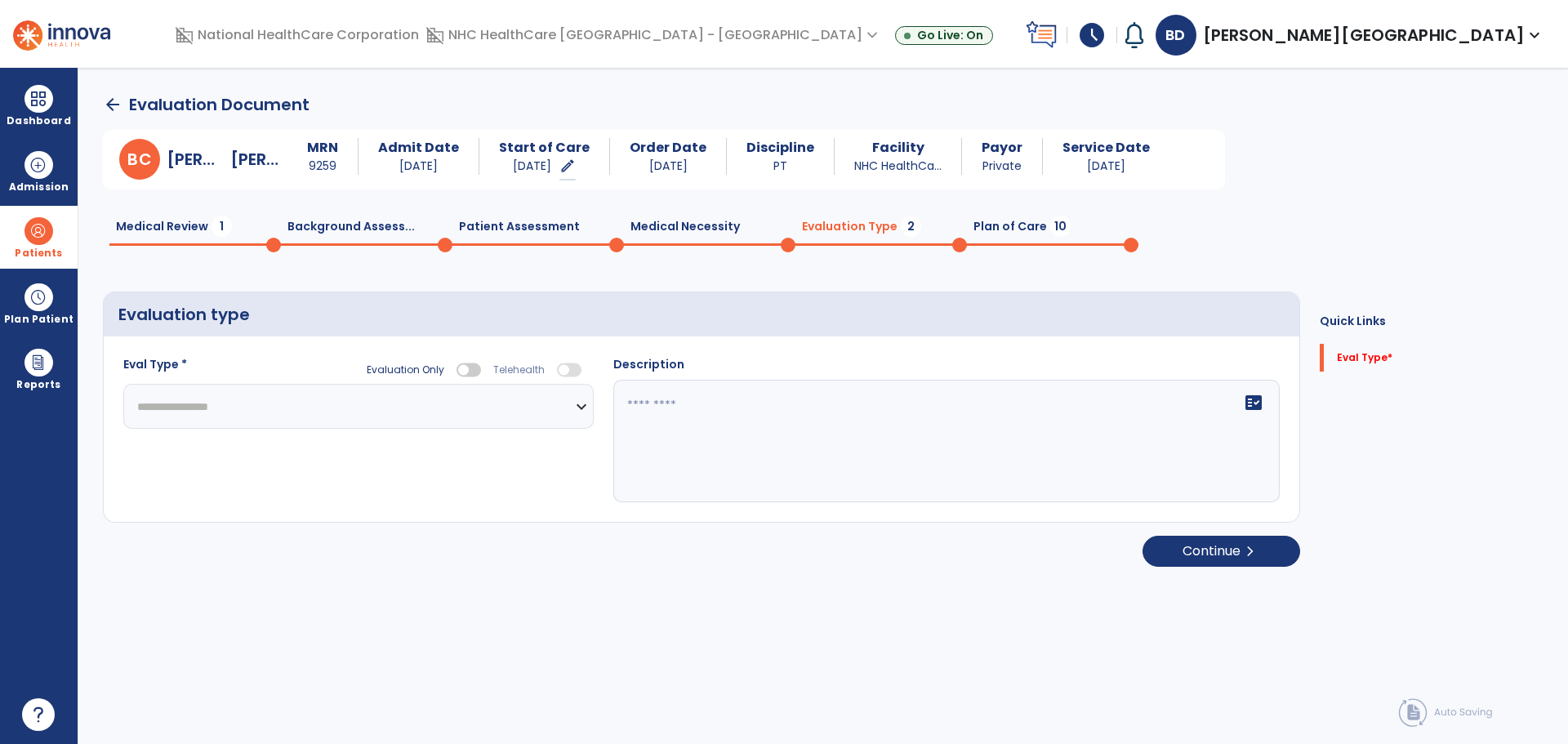 click on "**********" 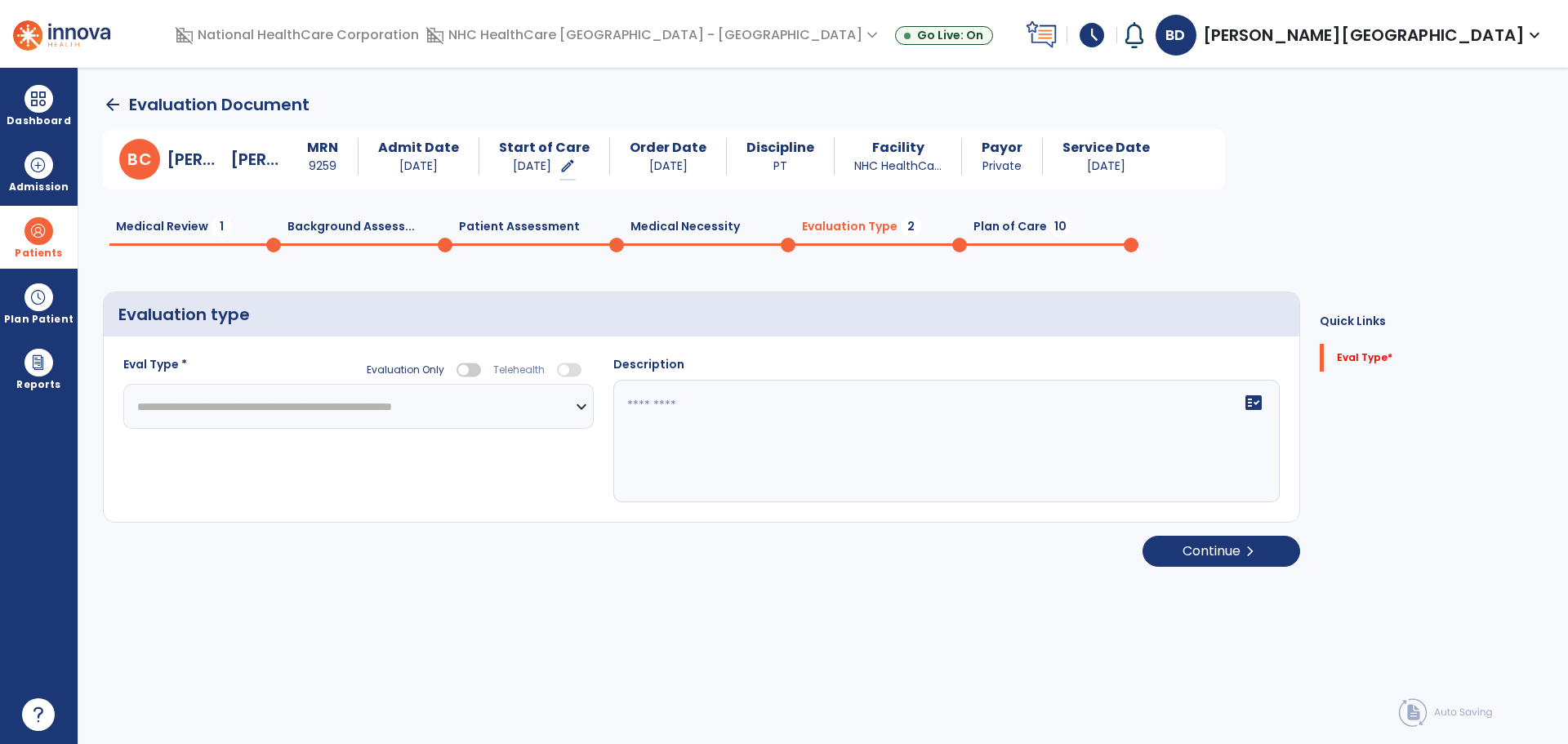click on "**********" 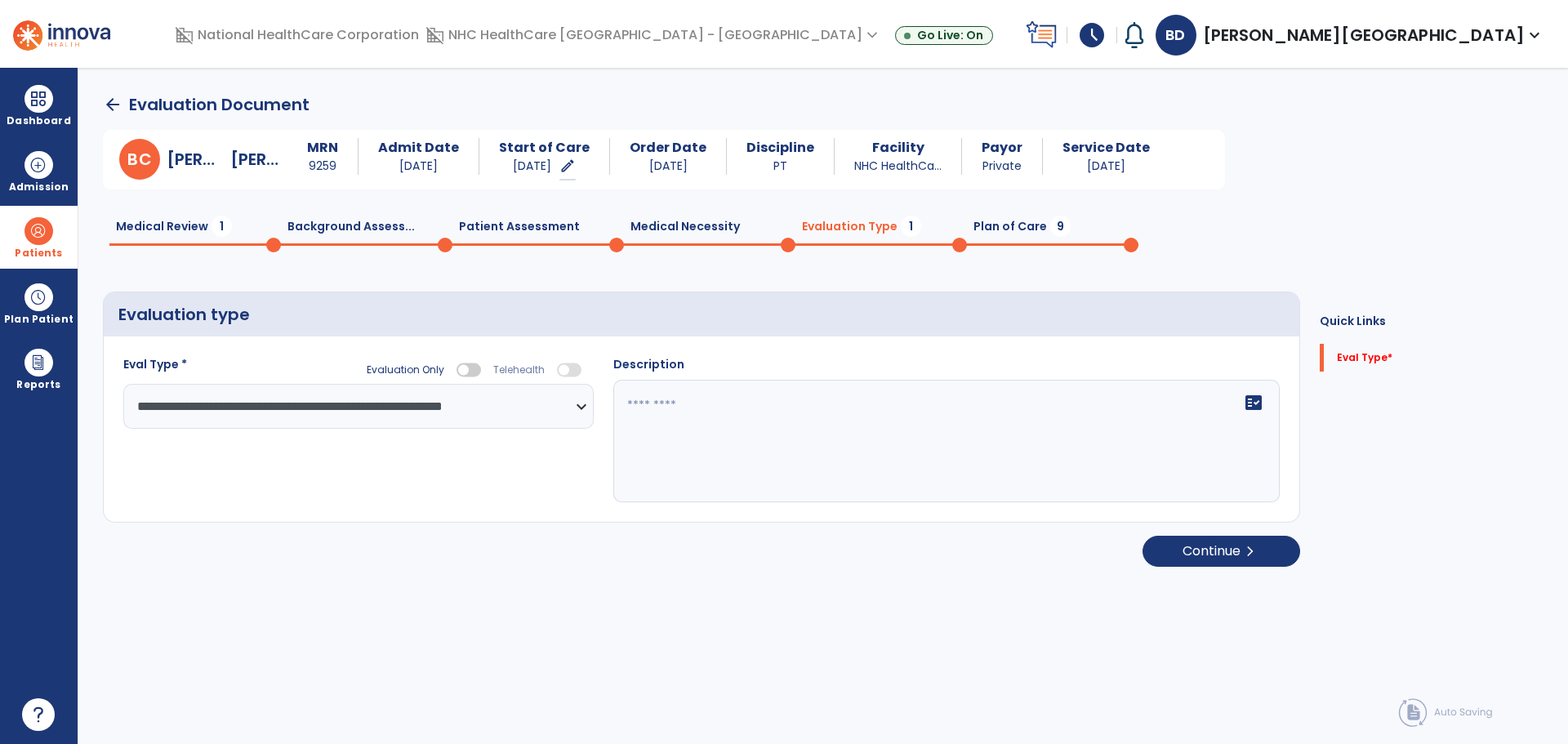 click on "fact_check" 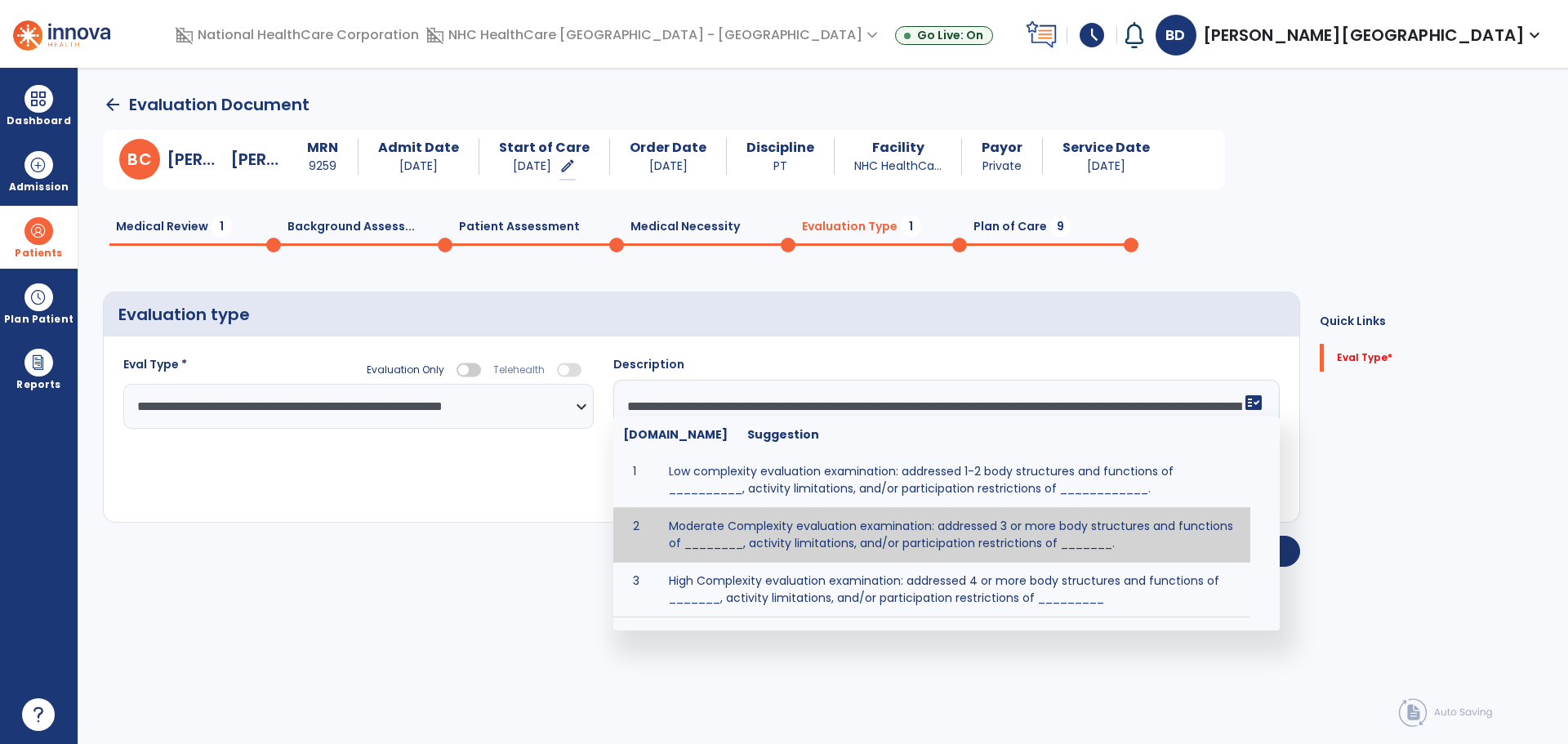 drag, startPoint x: 800, startPoint y: 546, endPoint x: 756, endPoint y: 529, distance: 47.16991 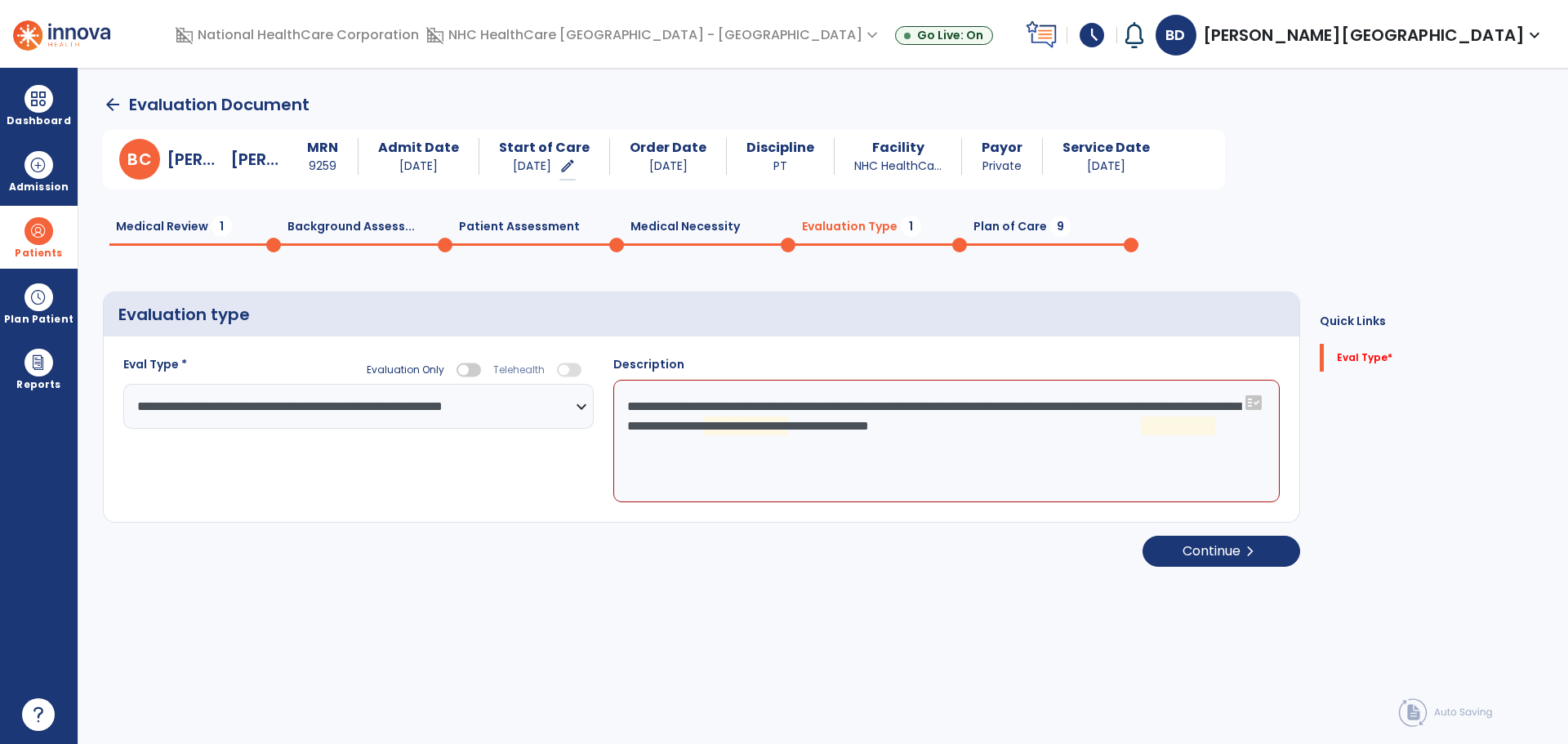 click on "**********" 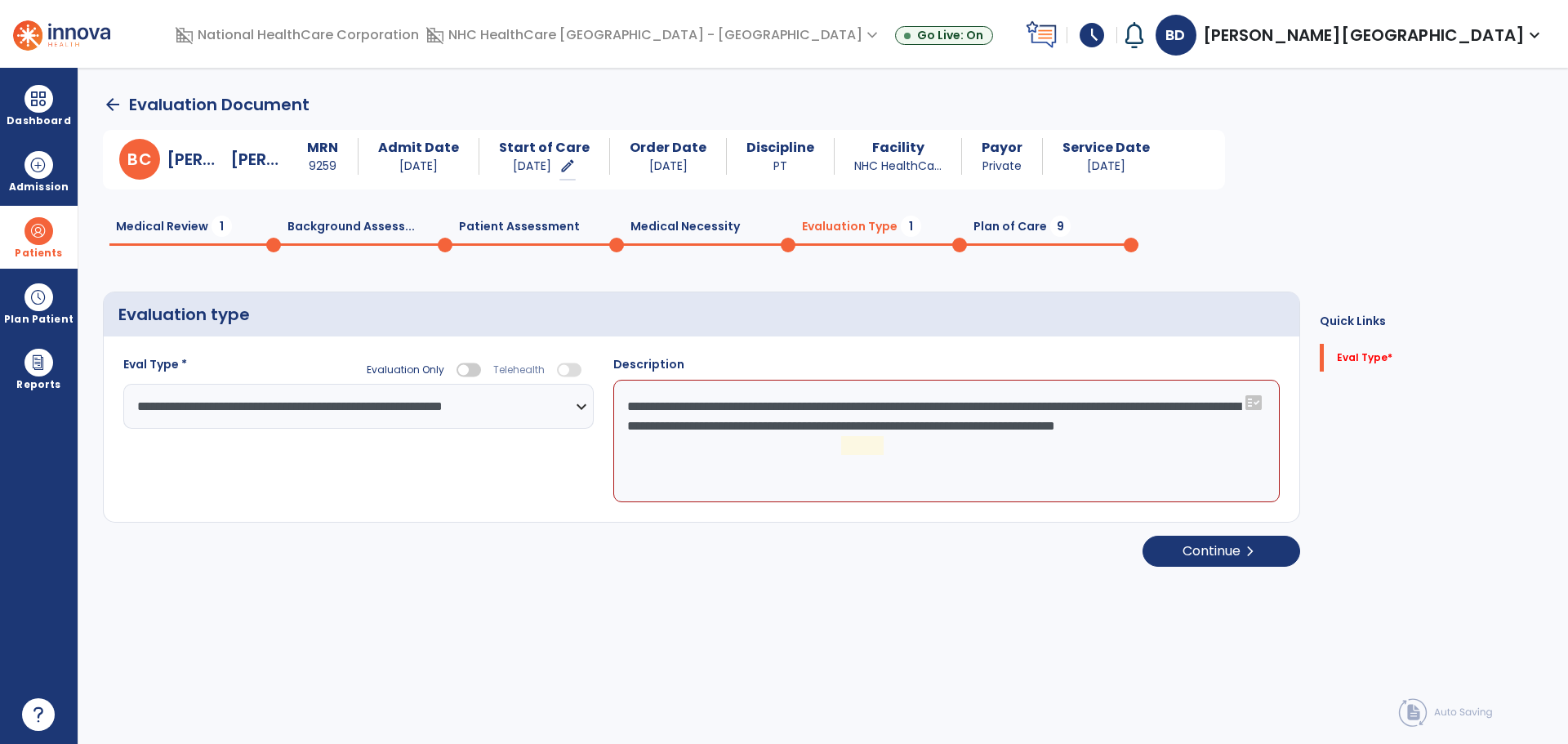 type on "**********" 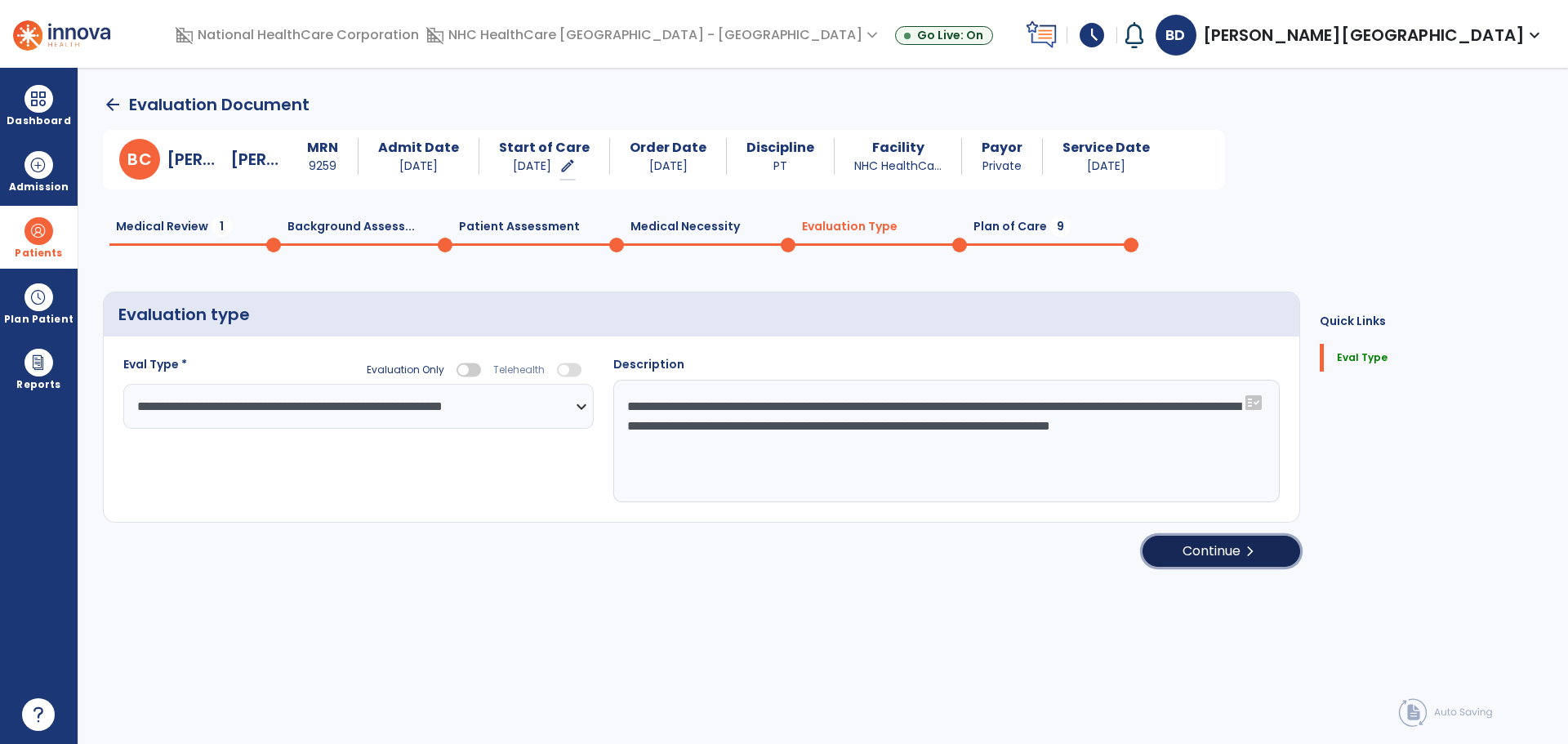 click on "Continue  chevron_right" 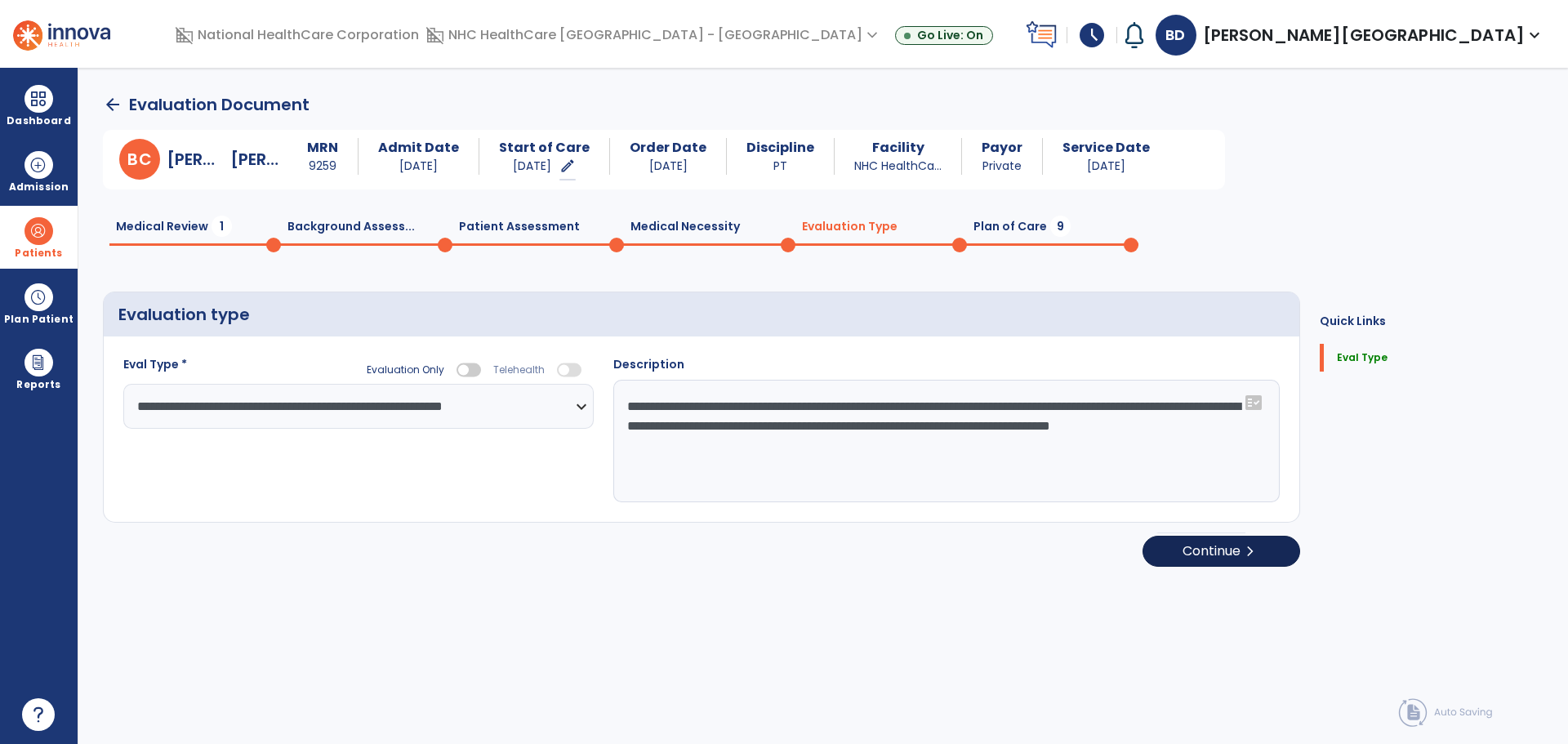 select on "*****" 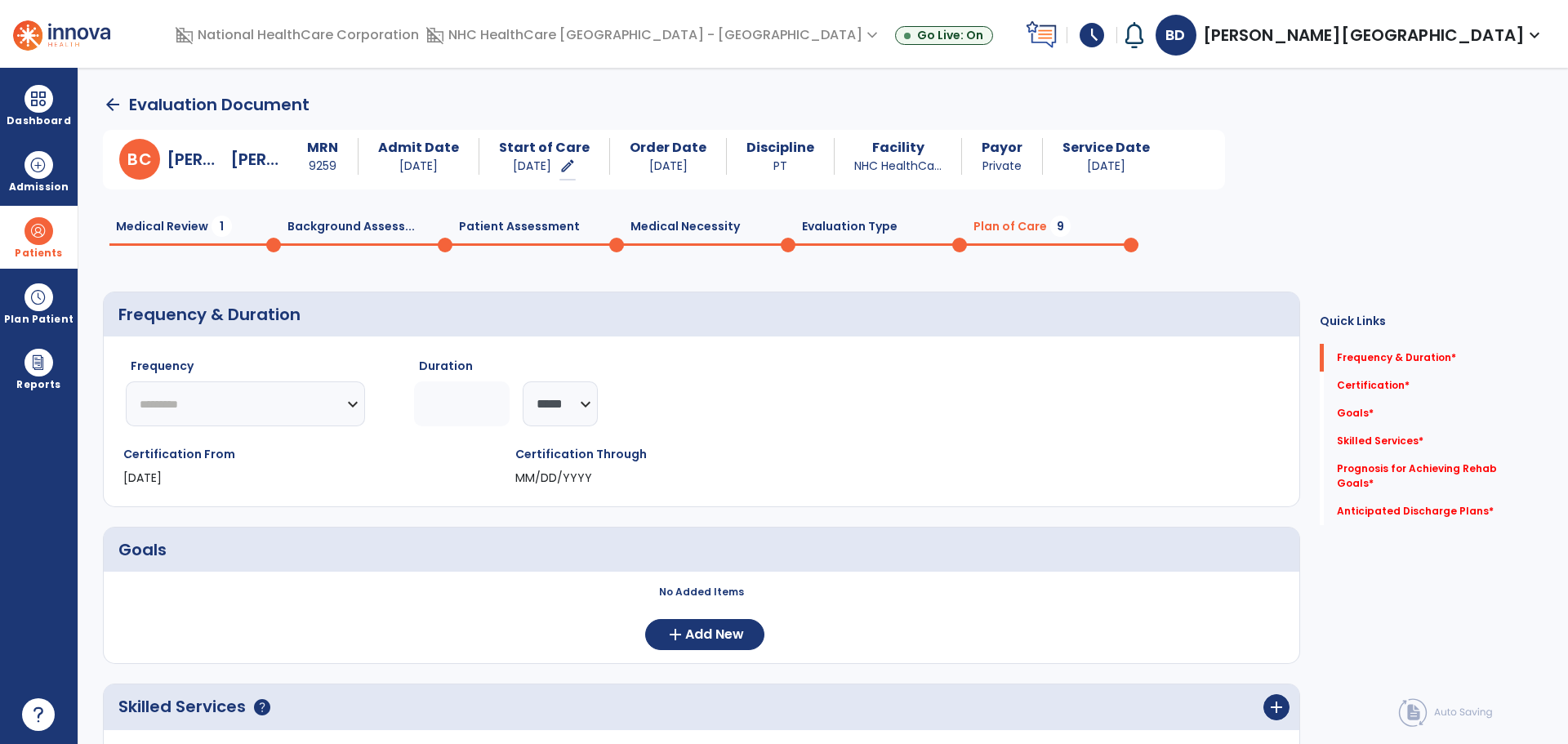 drag, startPoint x: 349, startPoint y: 411, endPoint x: 296, endPoint y: 425, distance: 54.81788 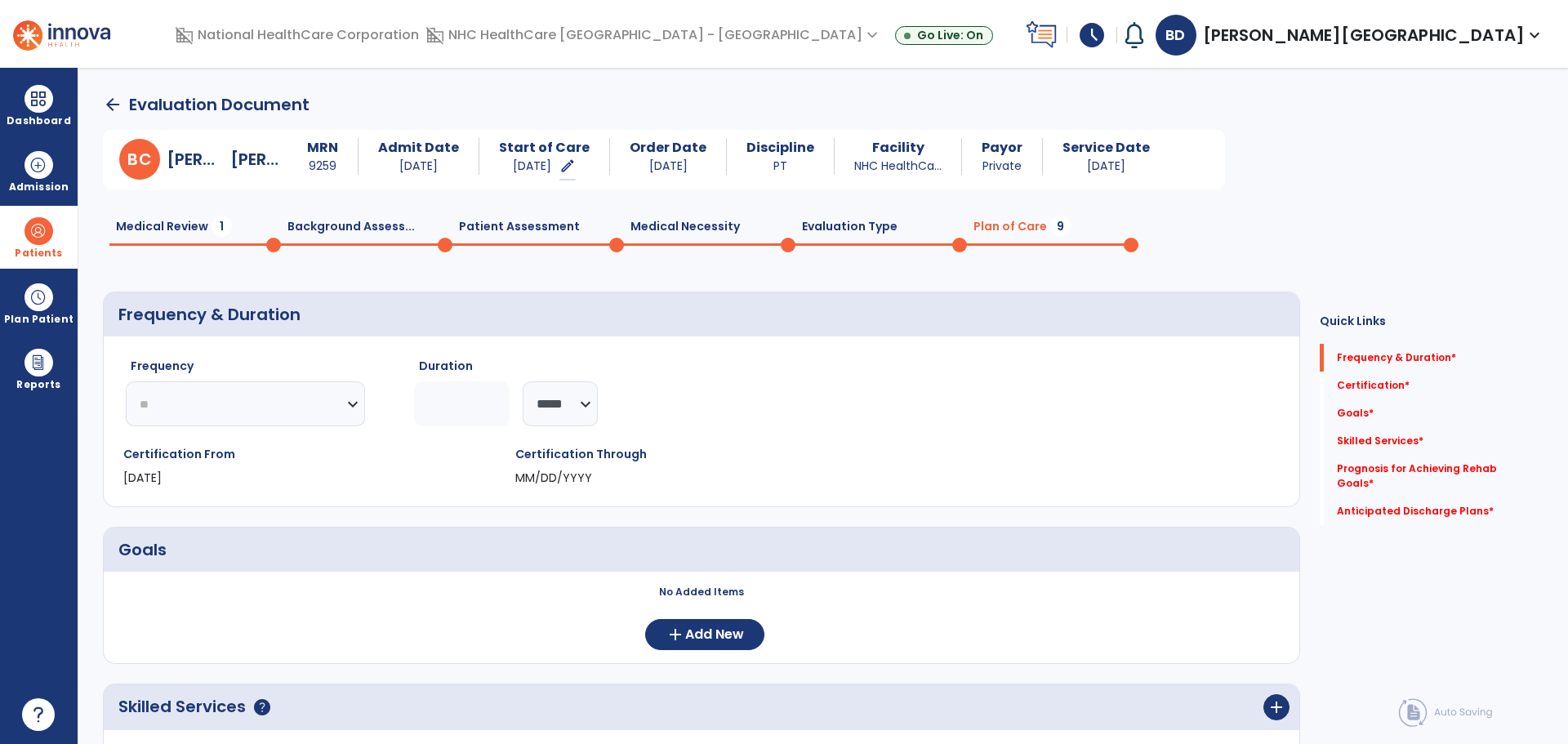click on "********* ** ** ** ** ** ** **" 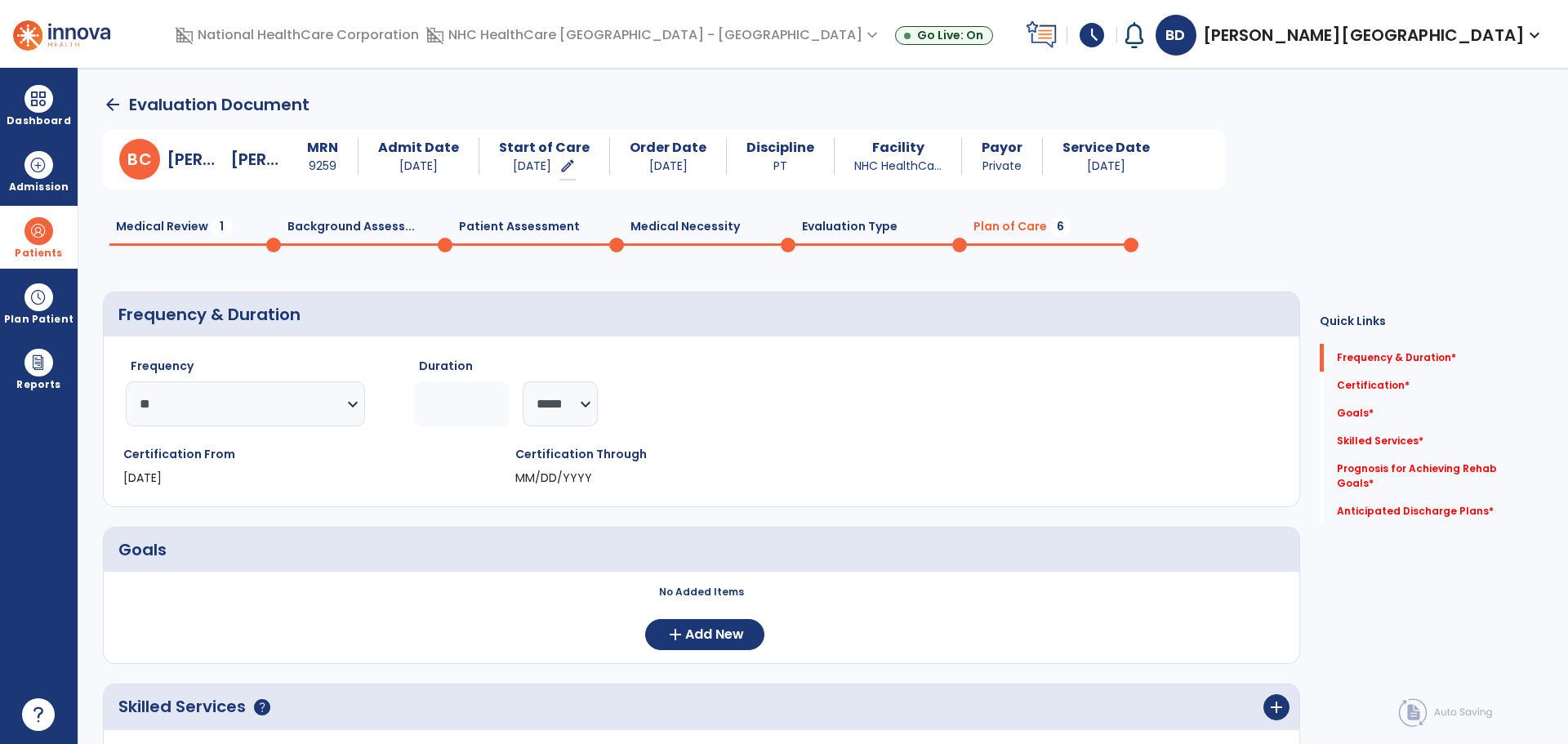 click 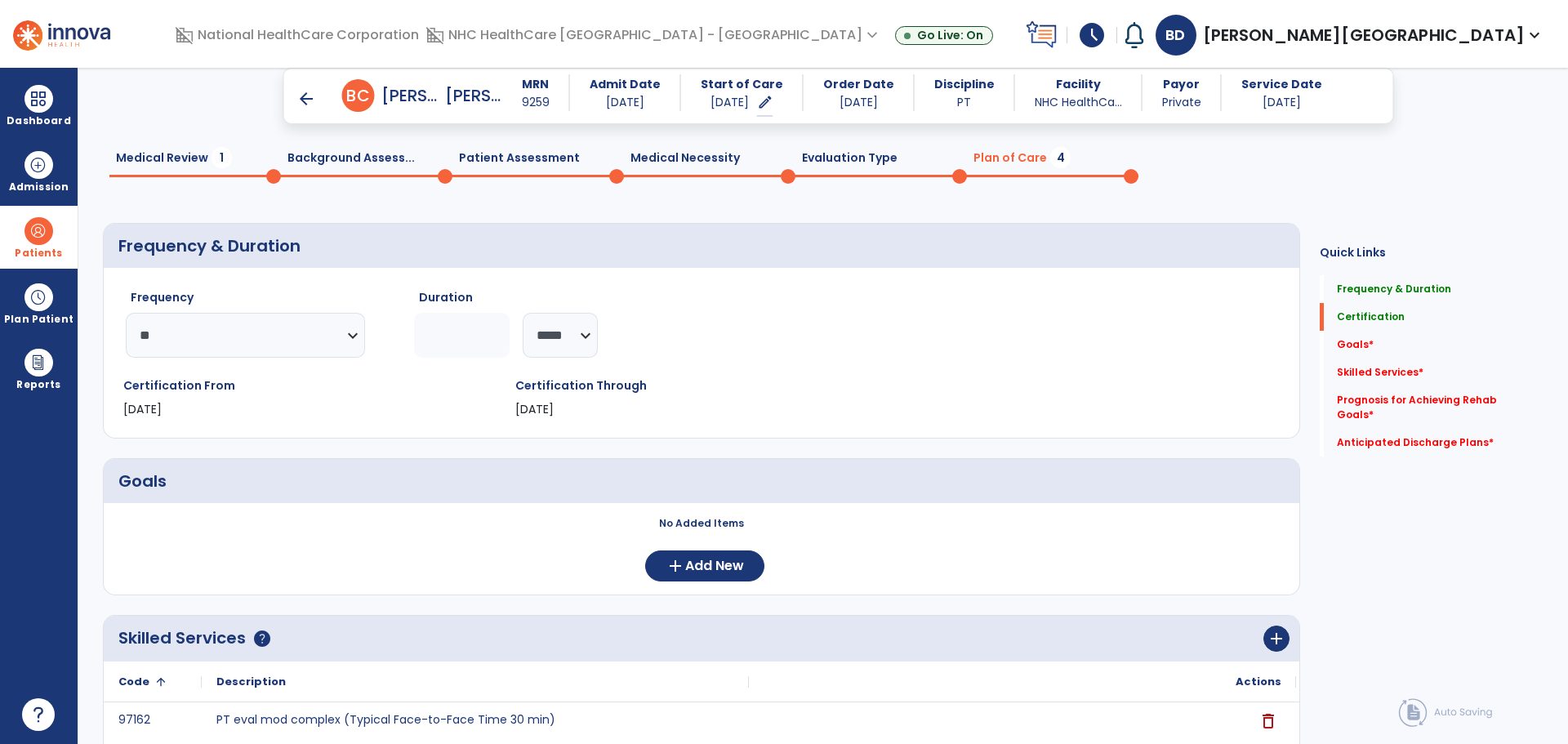 scroll, scrollTop: 82, scrollLeft: 0, axis: vertical 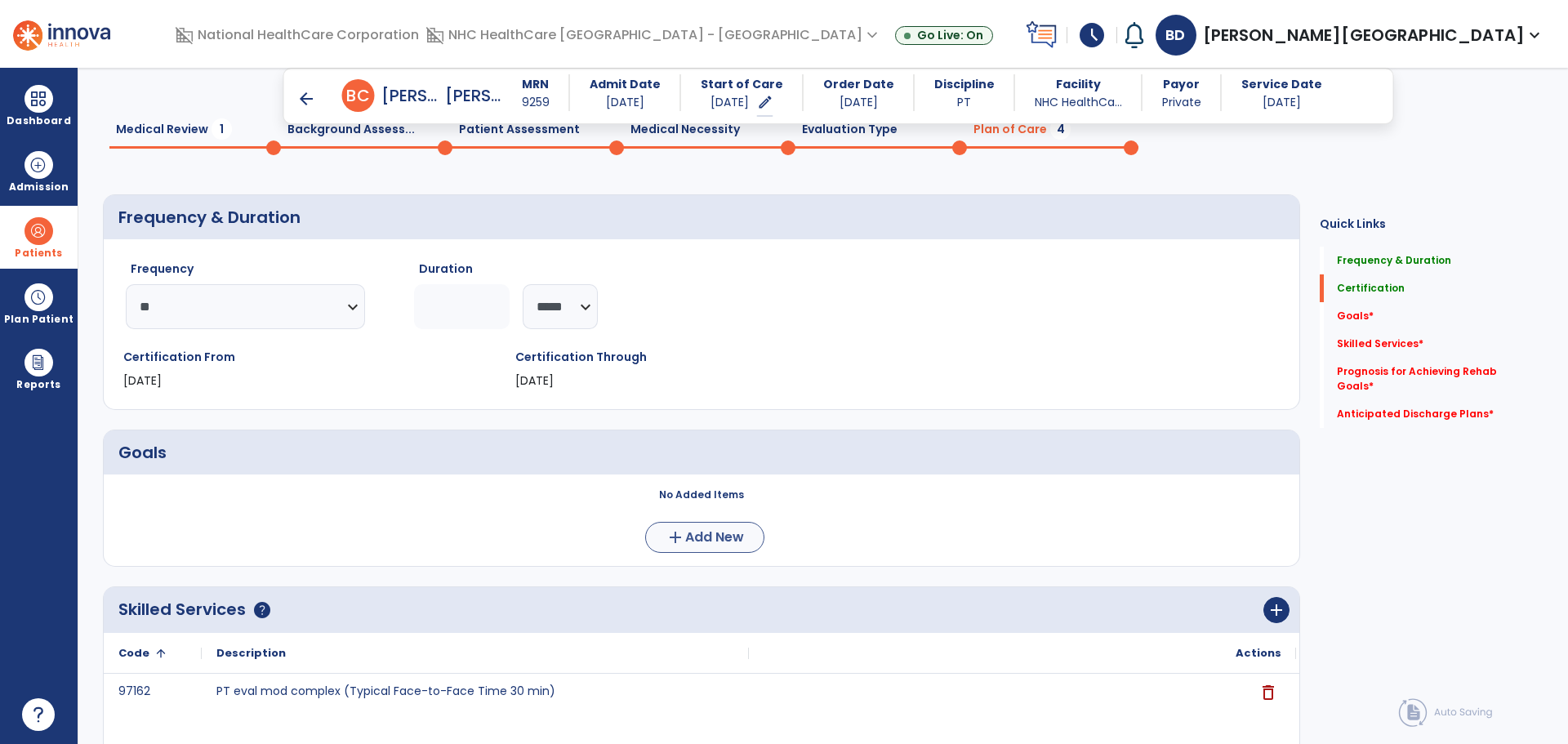 type on "*" 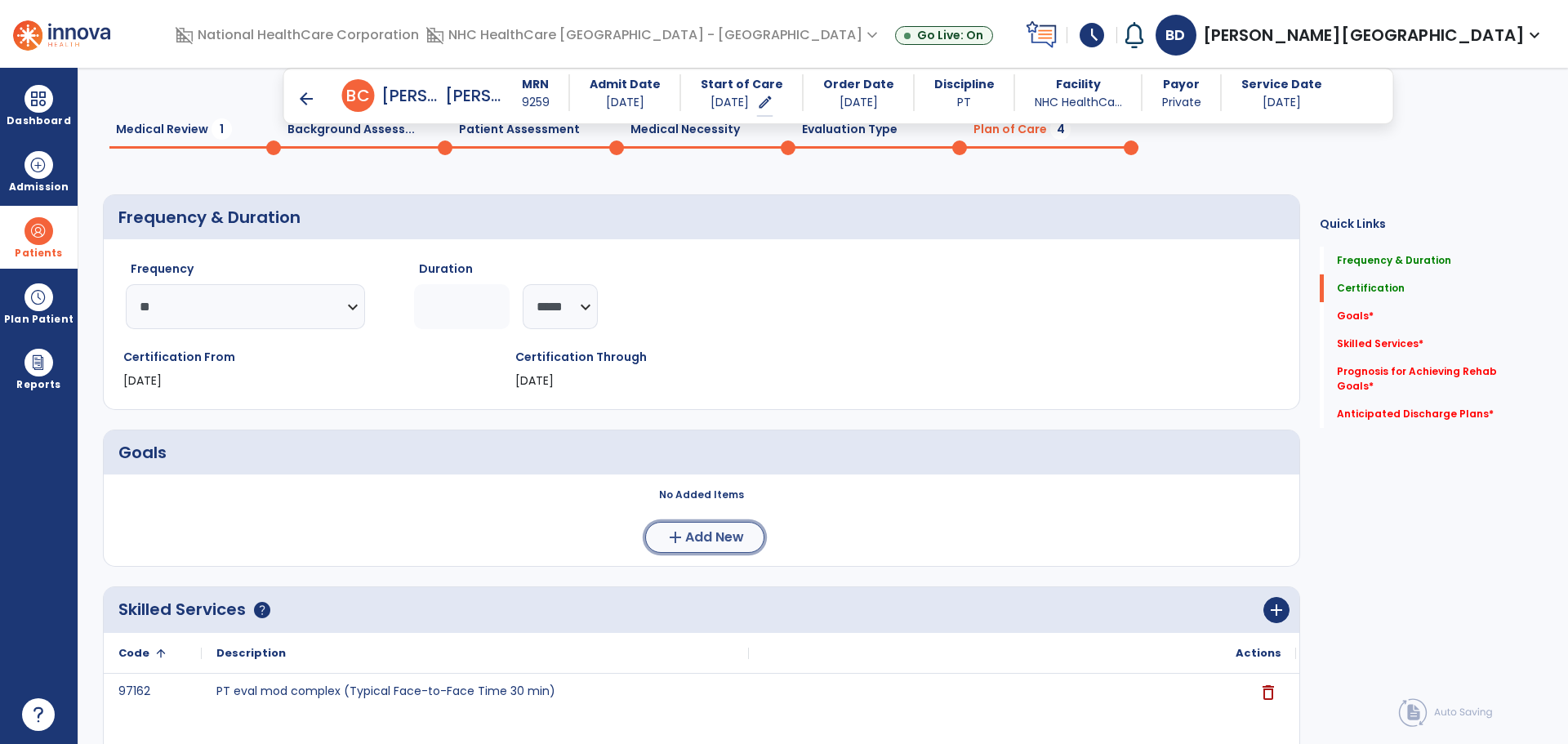 click on "Add New" at bounding box center [715, 537] 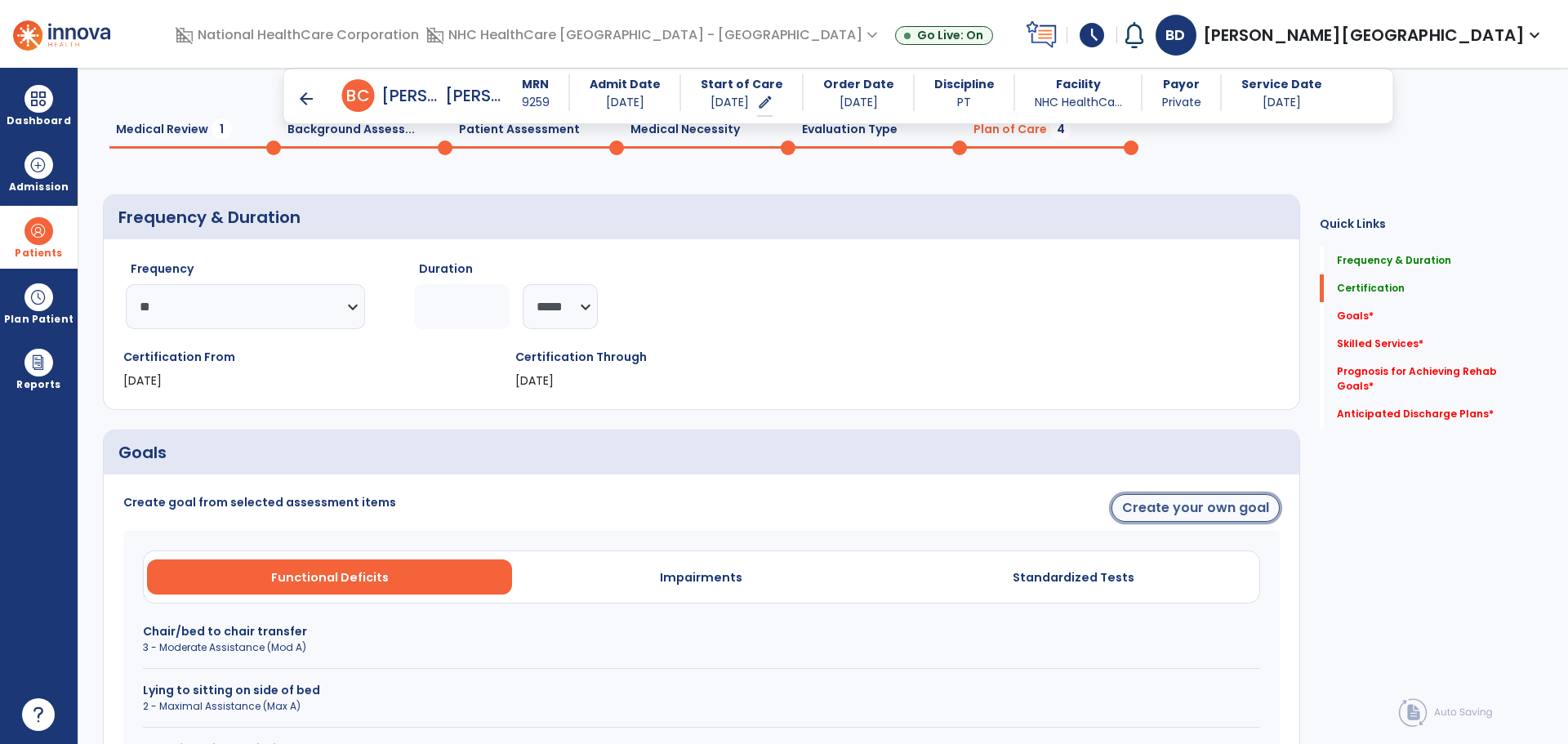 click on "Create your own goal" at bounding box center [1196, 508] 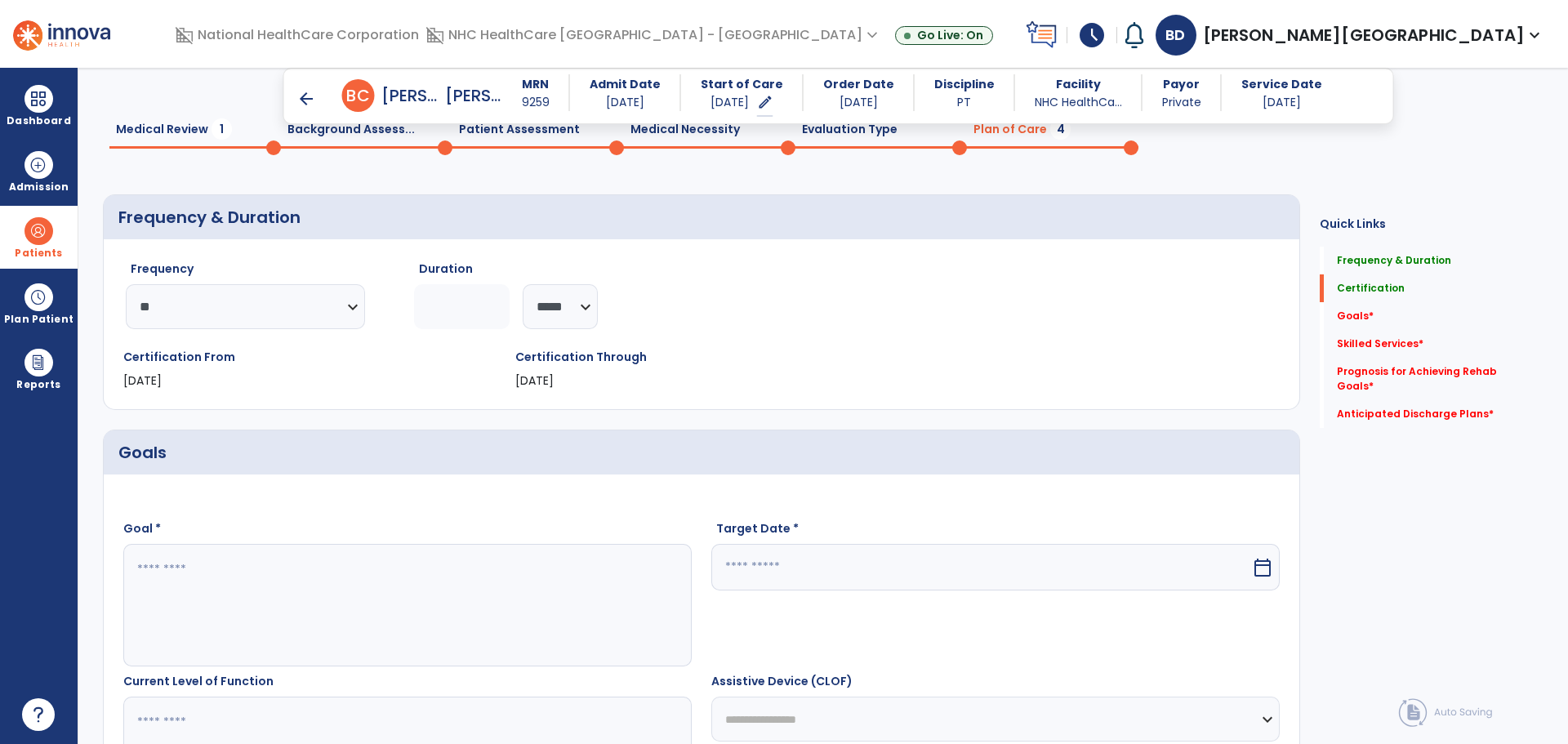 drag, startPoint x: 376, startPoint y: 572, endPoint x: 372, endPoint y: 582, distance: 10.77033 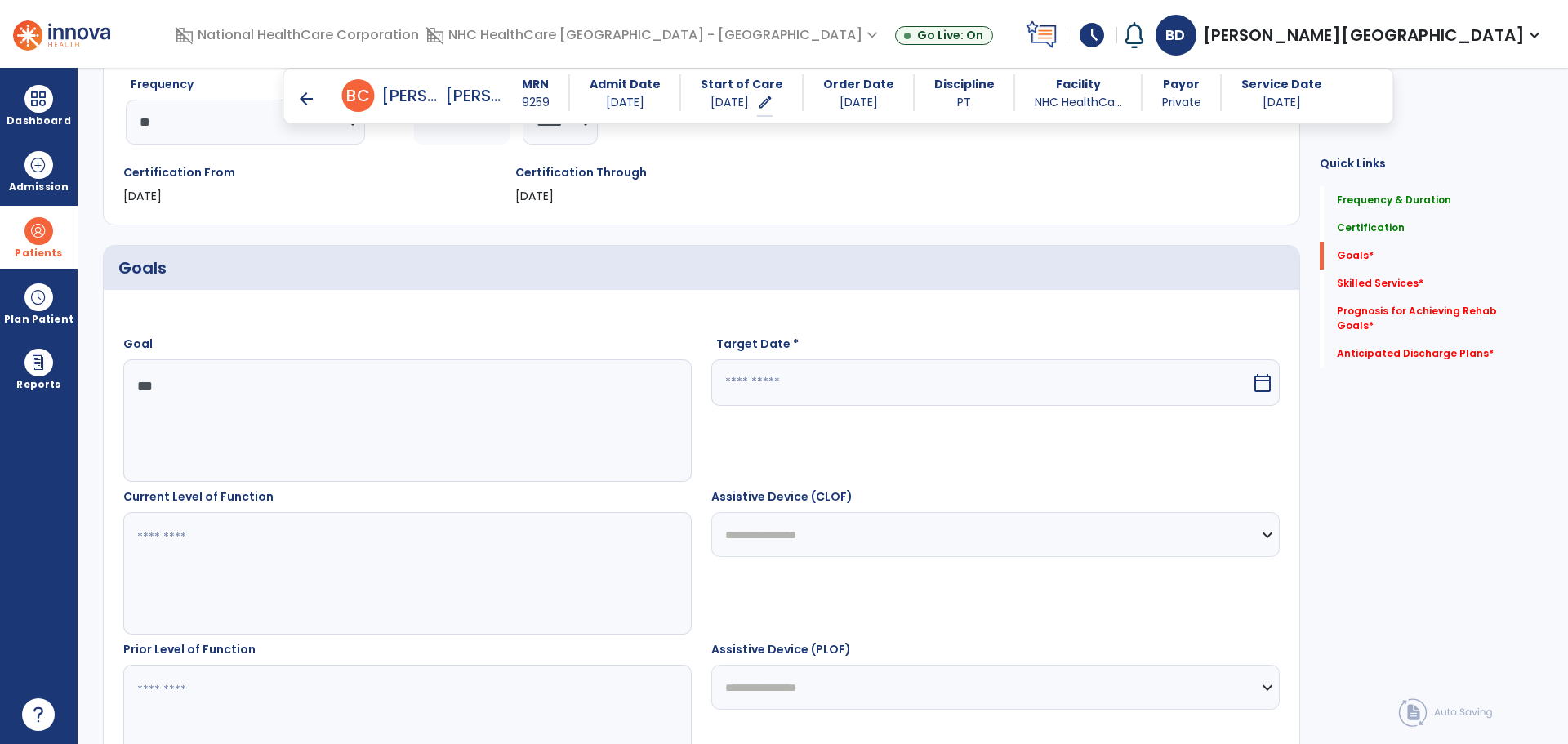 scroll, scrollTop: 327, scrollLeft: 0, axis: vertical 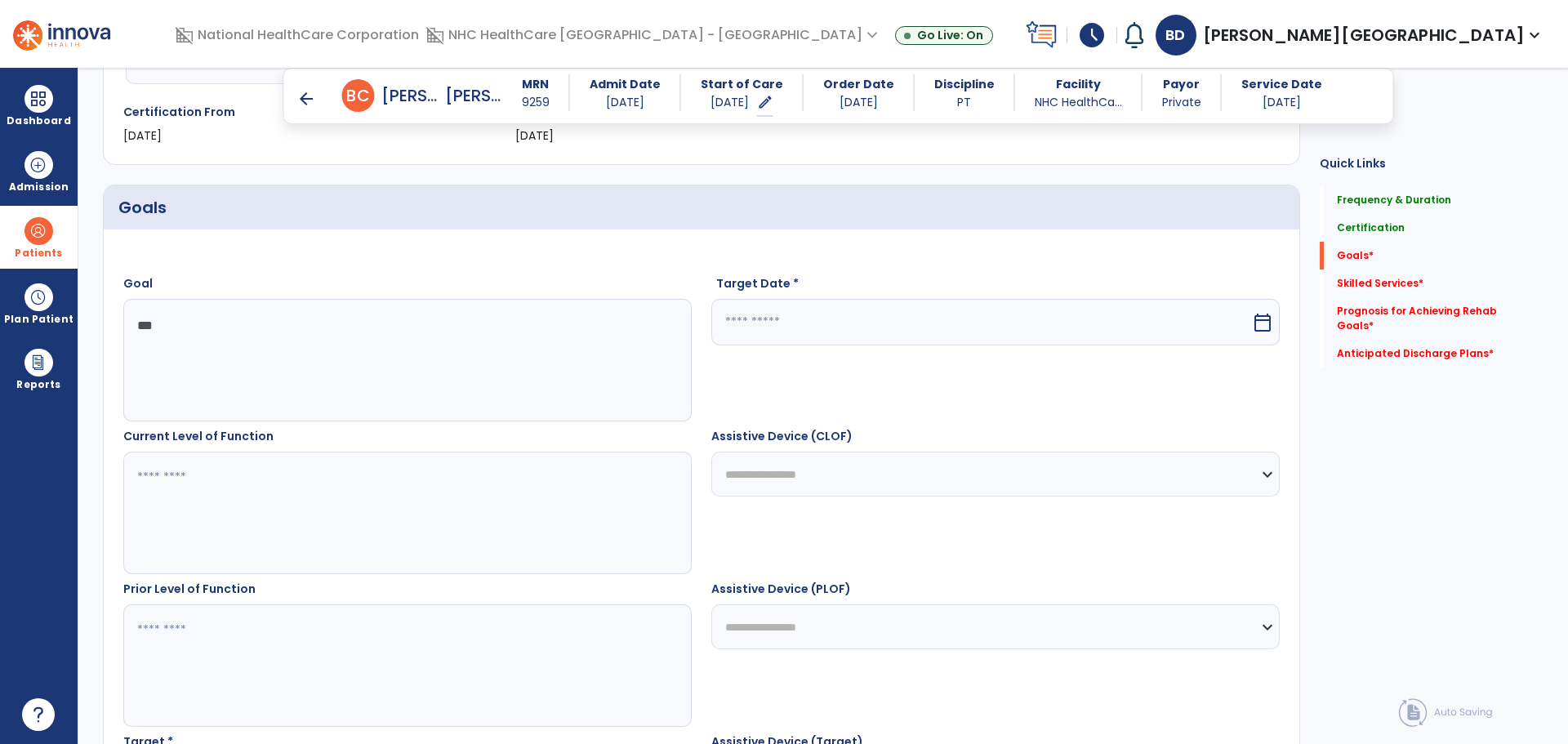 type on "***" 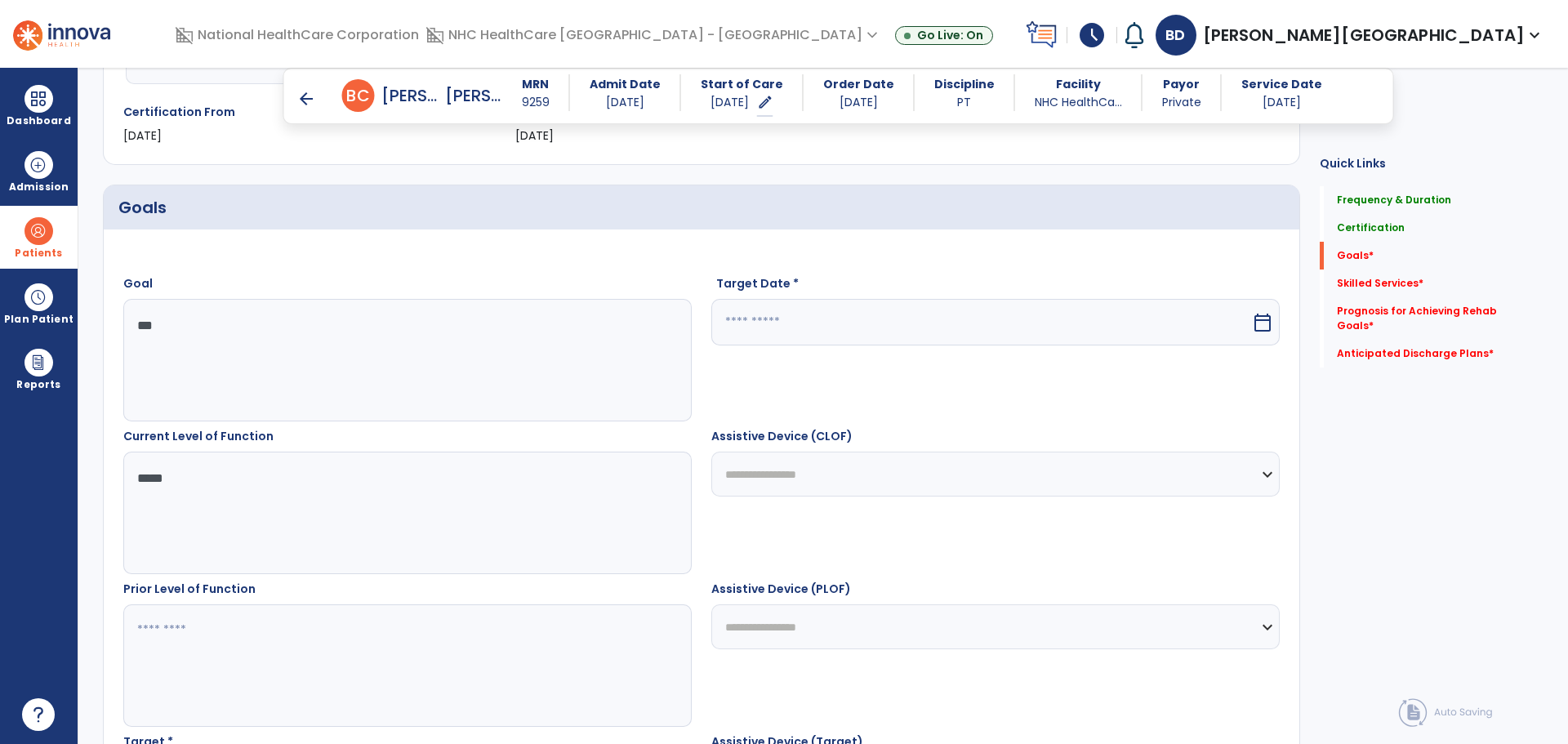 type on "*****" 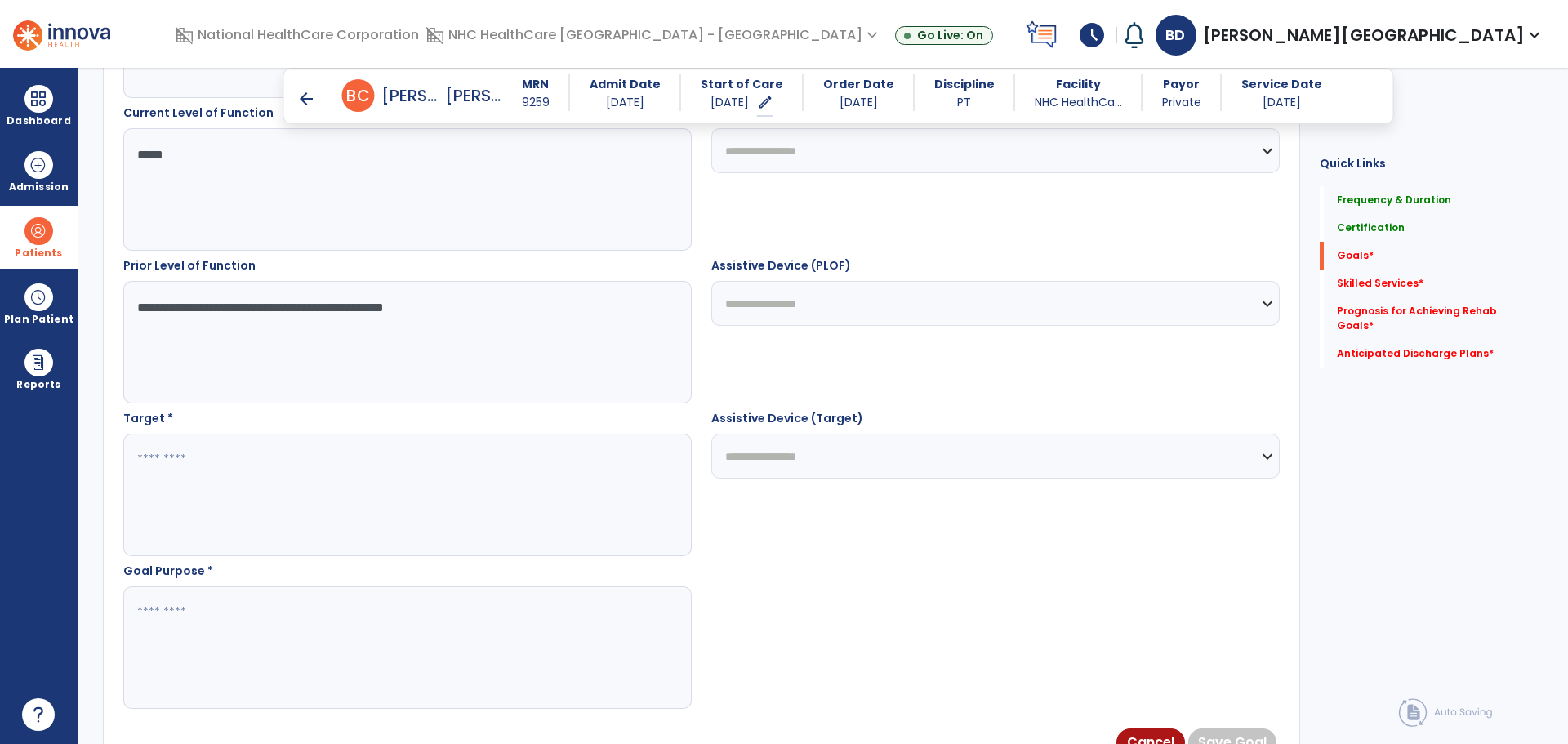 scroll, scrollTop: 653, scrollLeft: 0, axis: vertical 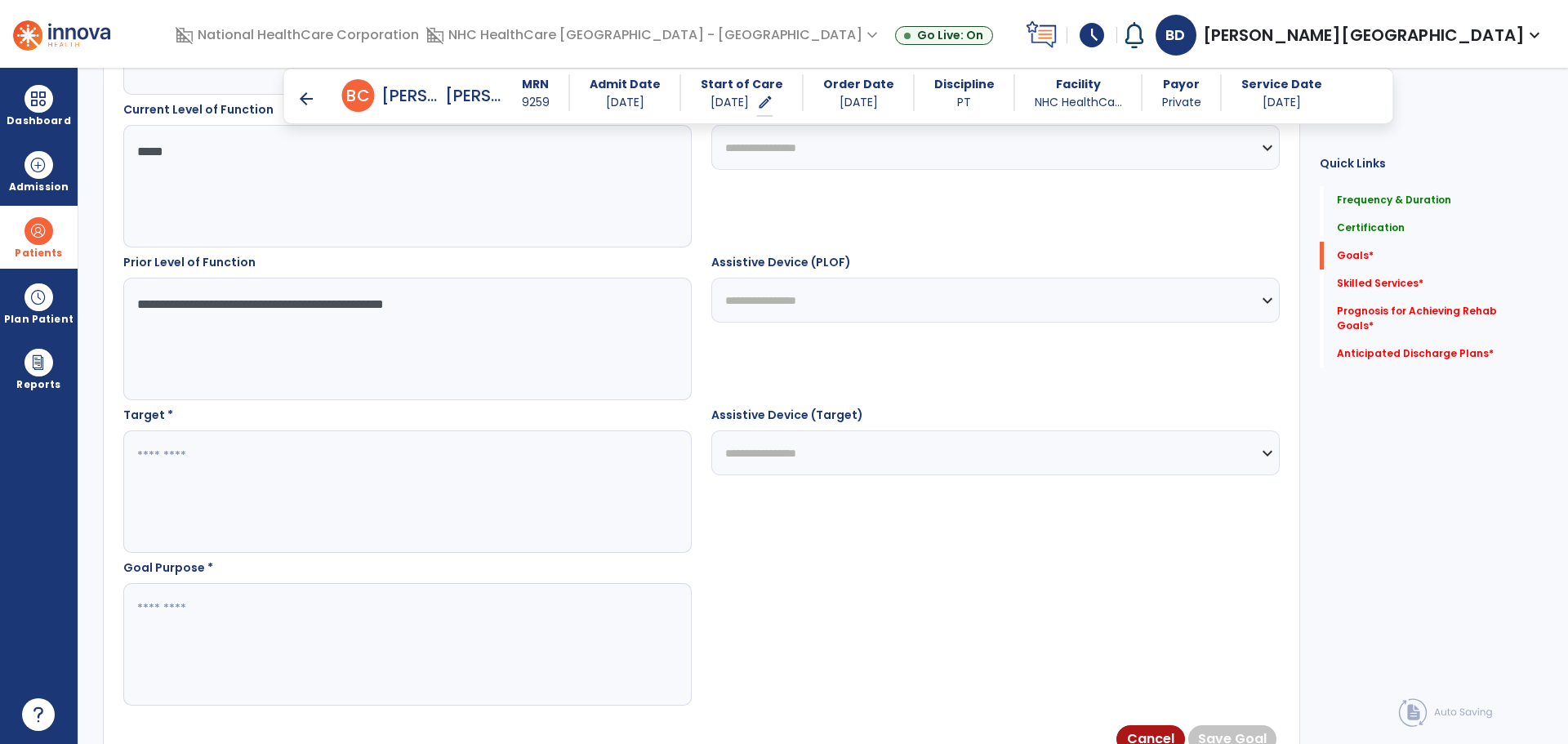 type on "**********" 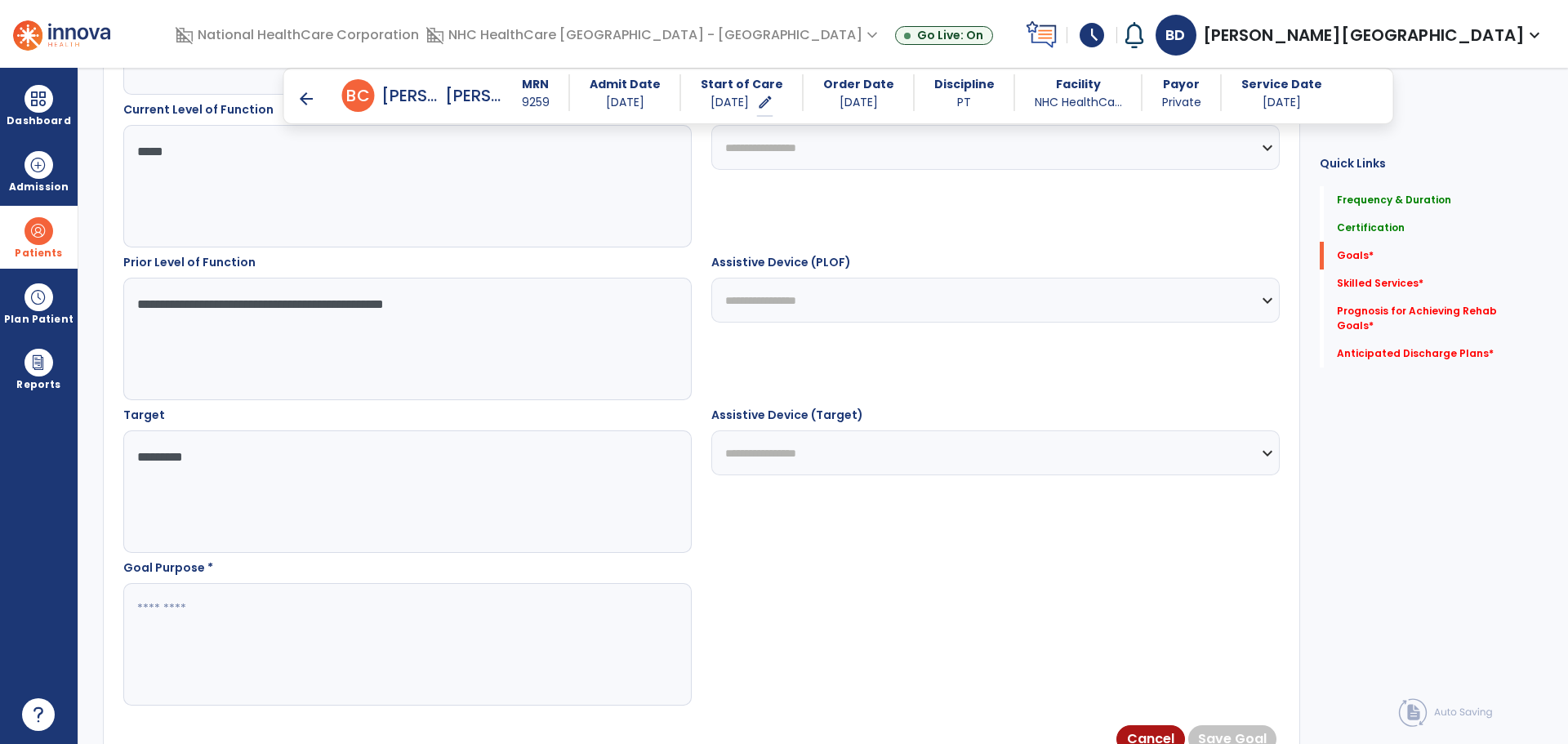 type on "**********" 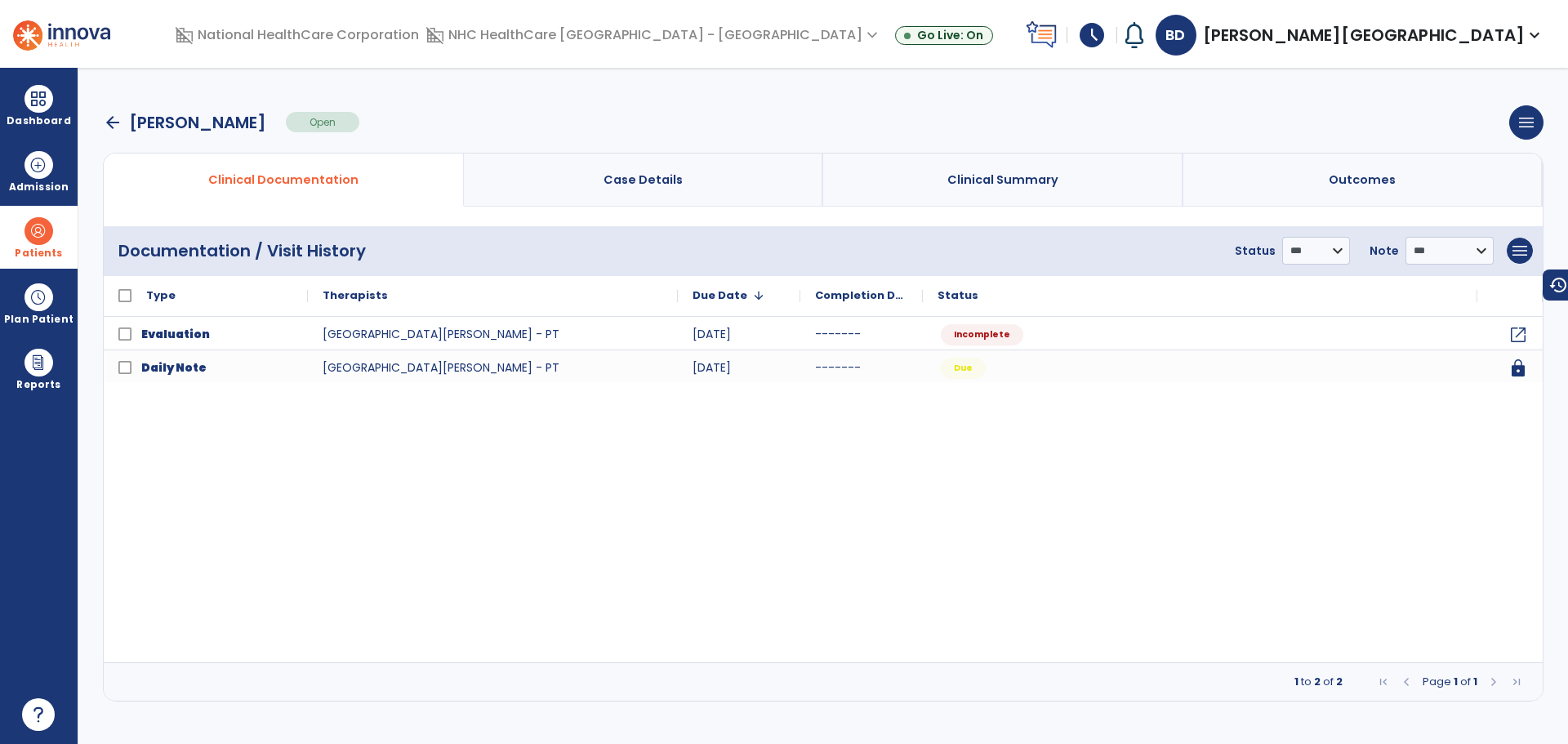 scroll, scrollTop: 0, scrollLeft: 0, axis: both 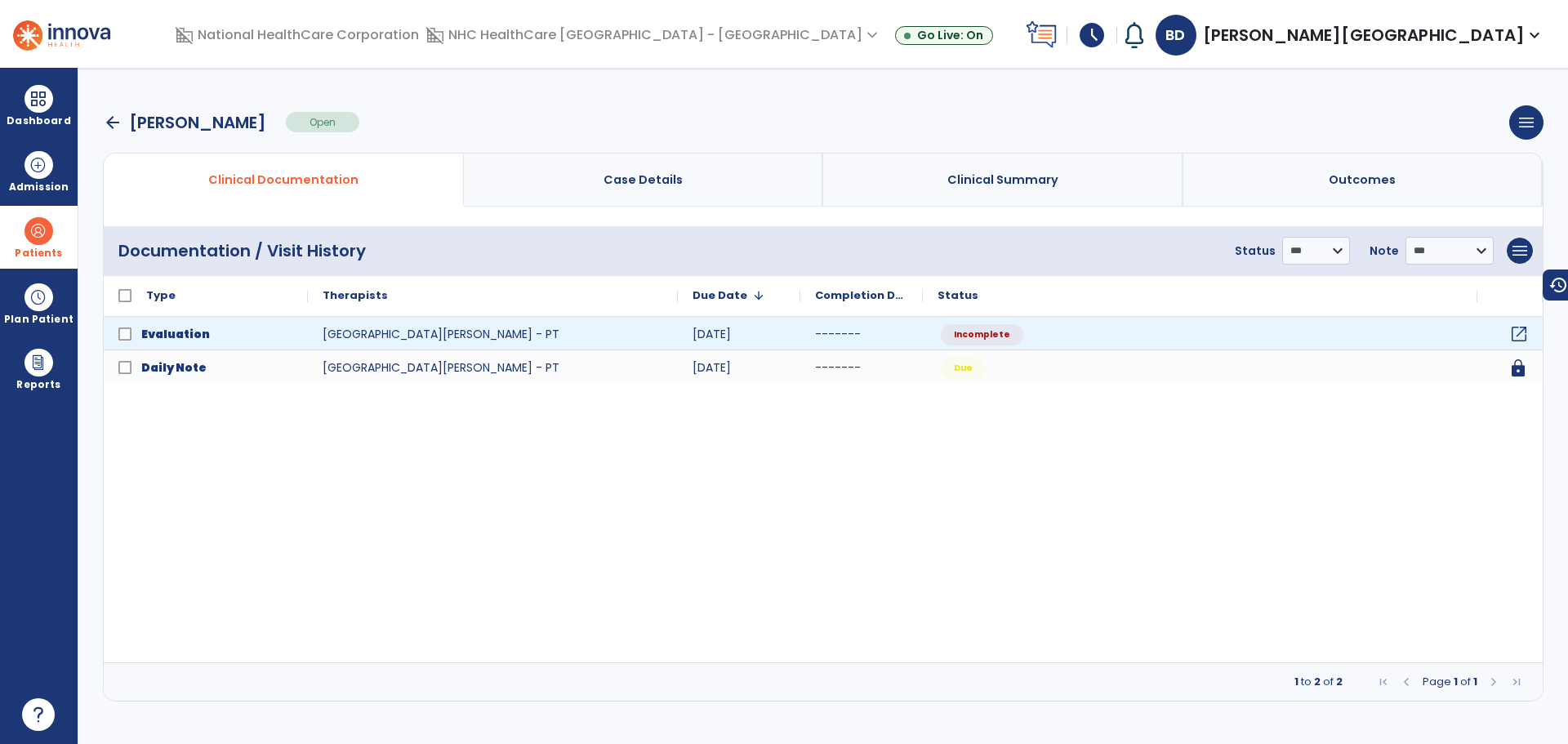 click on "open_in_new" 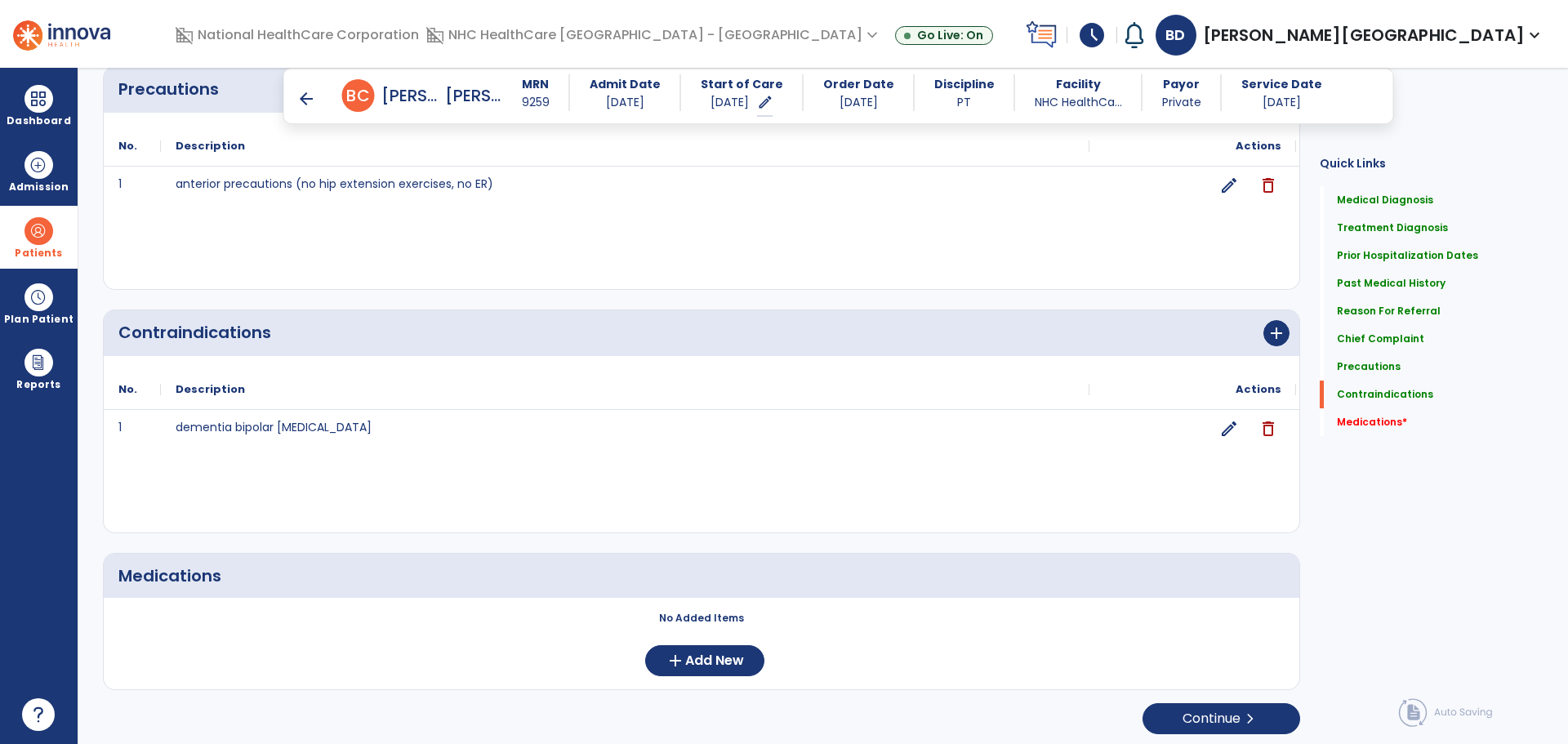 scroll, scrollTop: 1642, scrollLeft: 0, axis: vertical 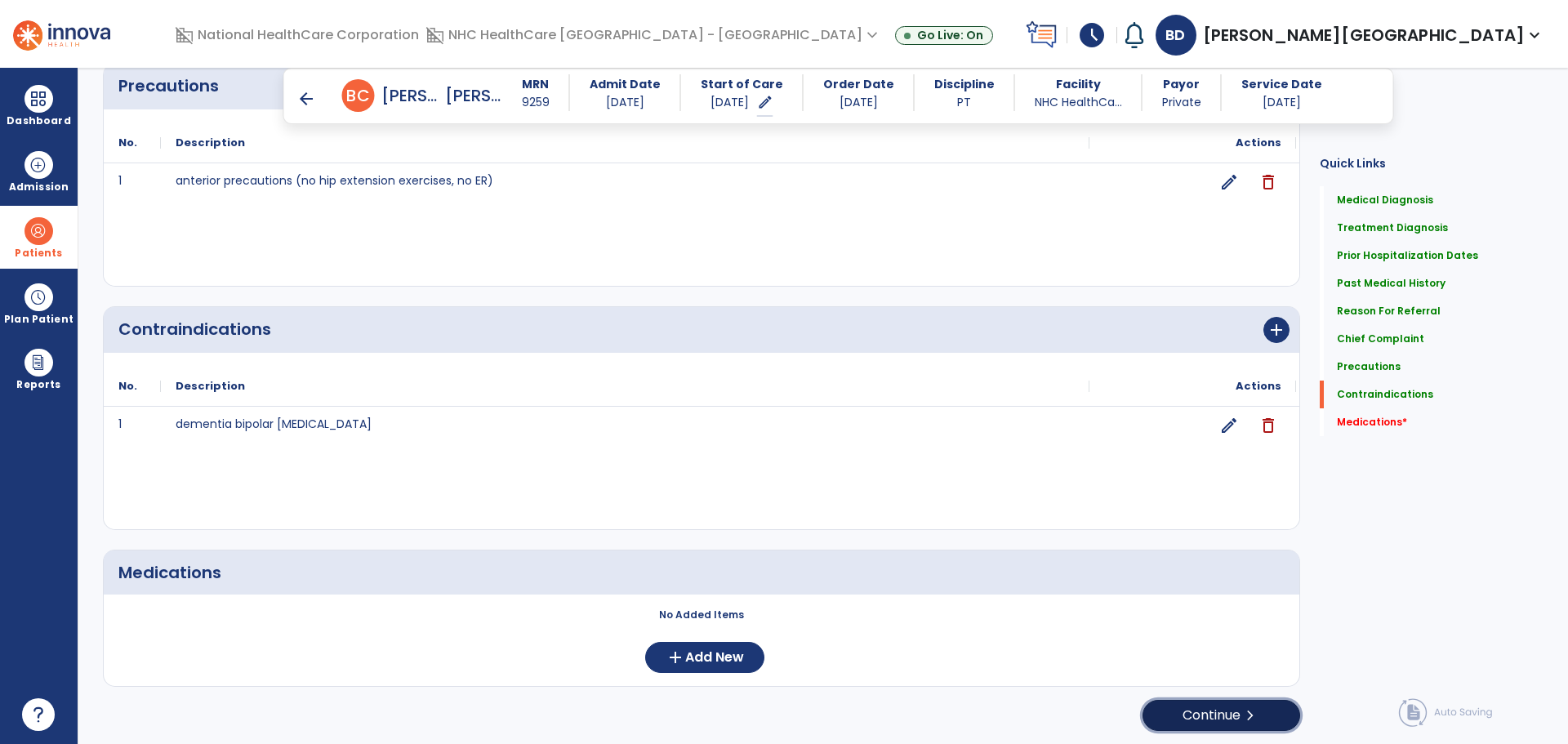 click on "Continue  chevron_right" 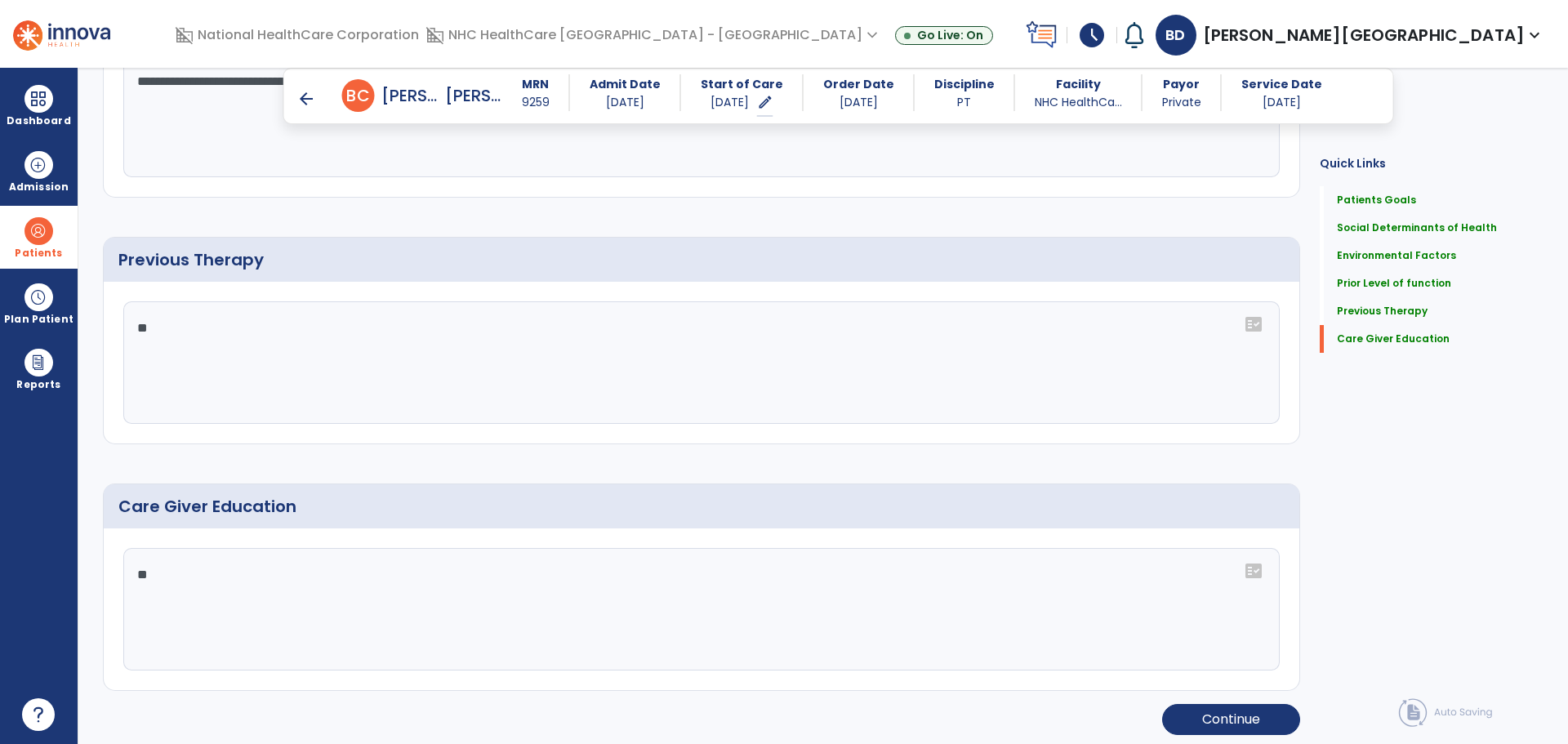 scroll, scrollTop: 1079, scrollLeft: 0, axis: vertical 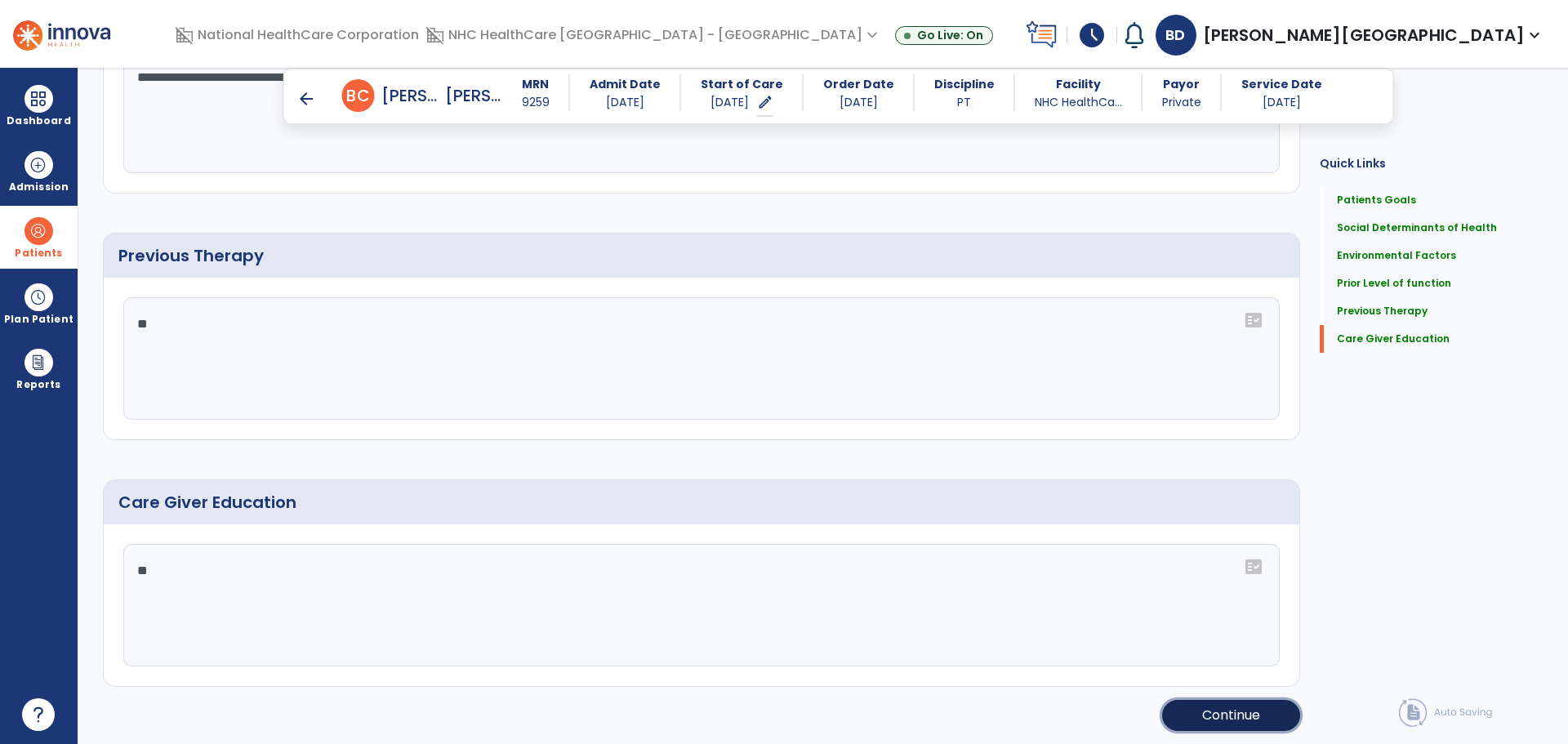 click on "Continue" 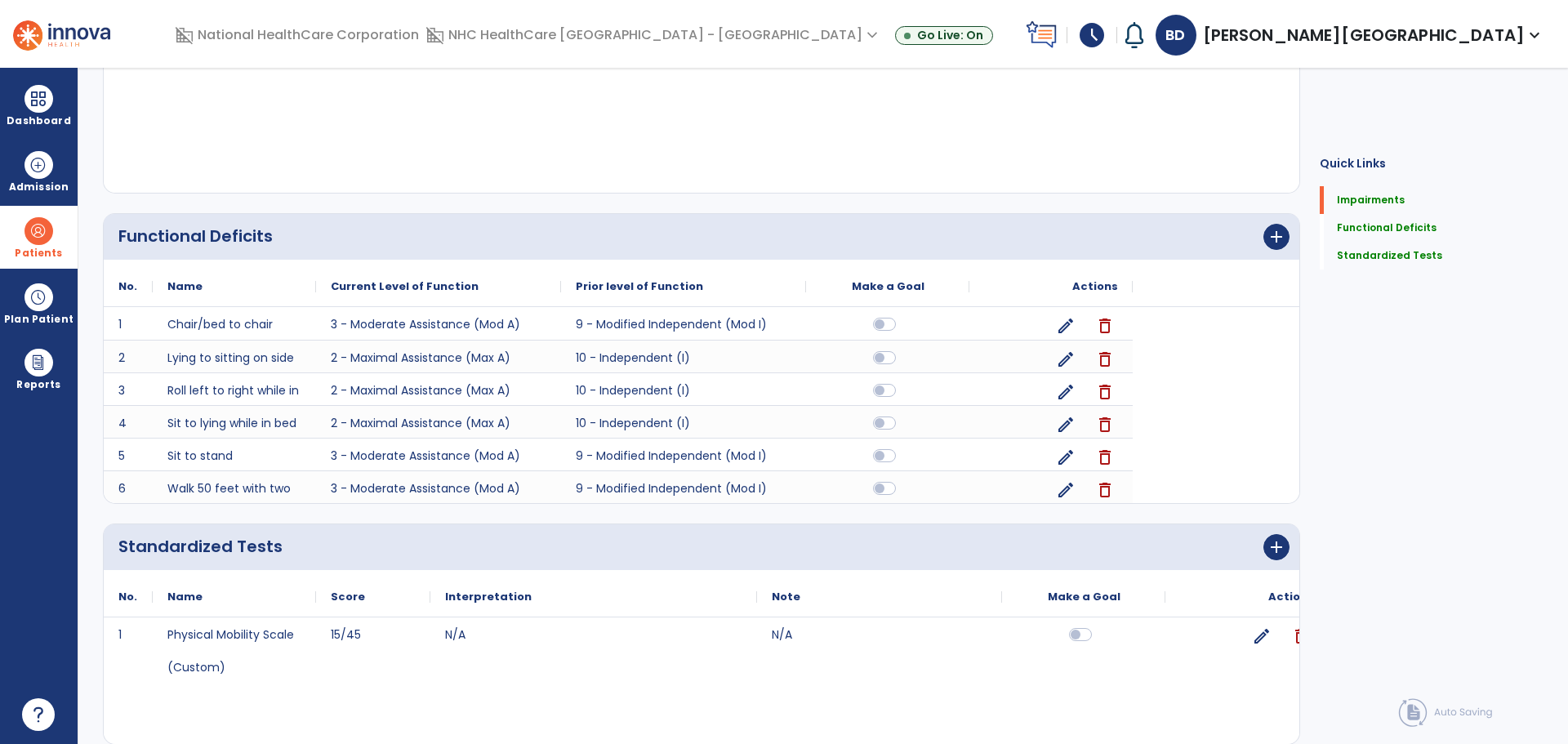 scroll, scrollTop: 0, scrollLeft: 0, axis: both 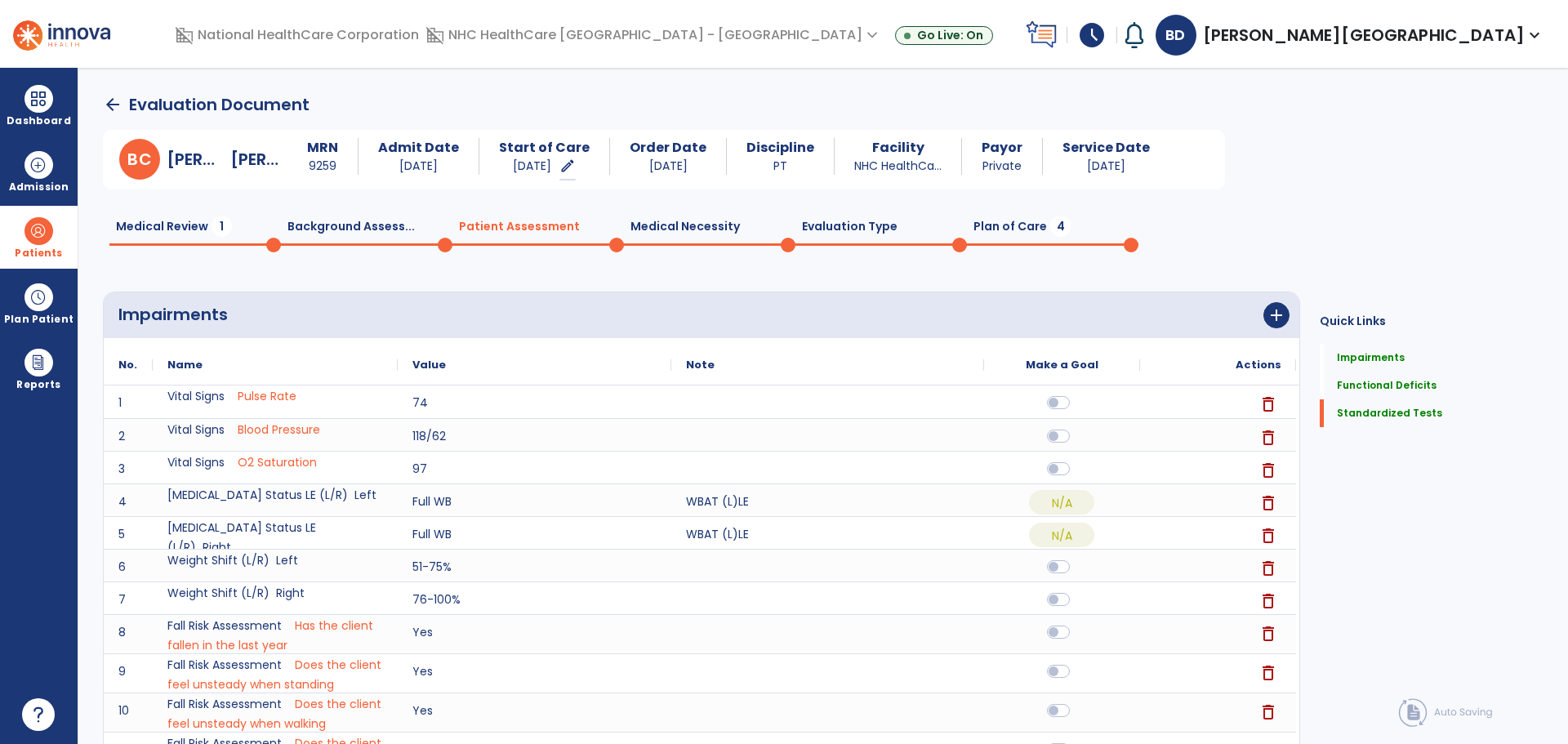 click on "Medical Necessity  0" 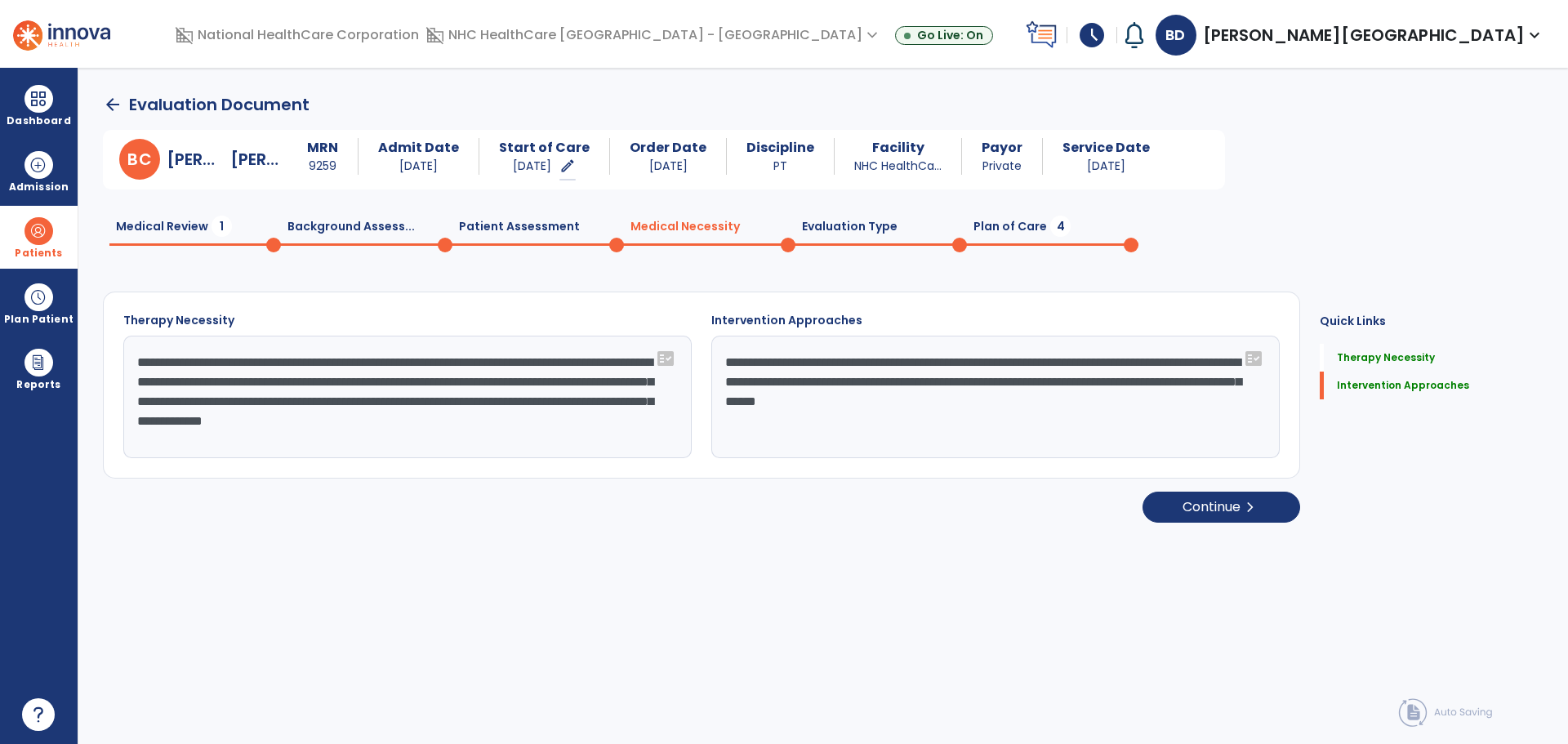 click on "Evaluation Type  0" 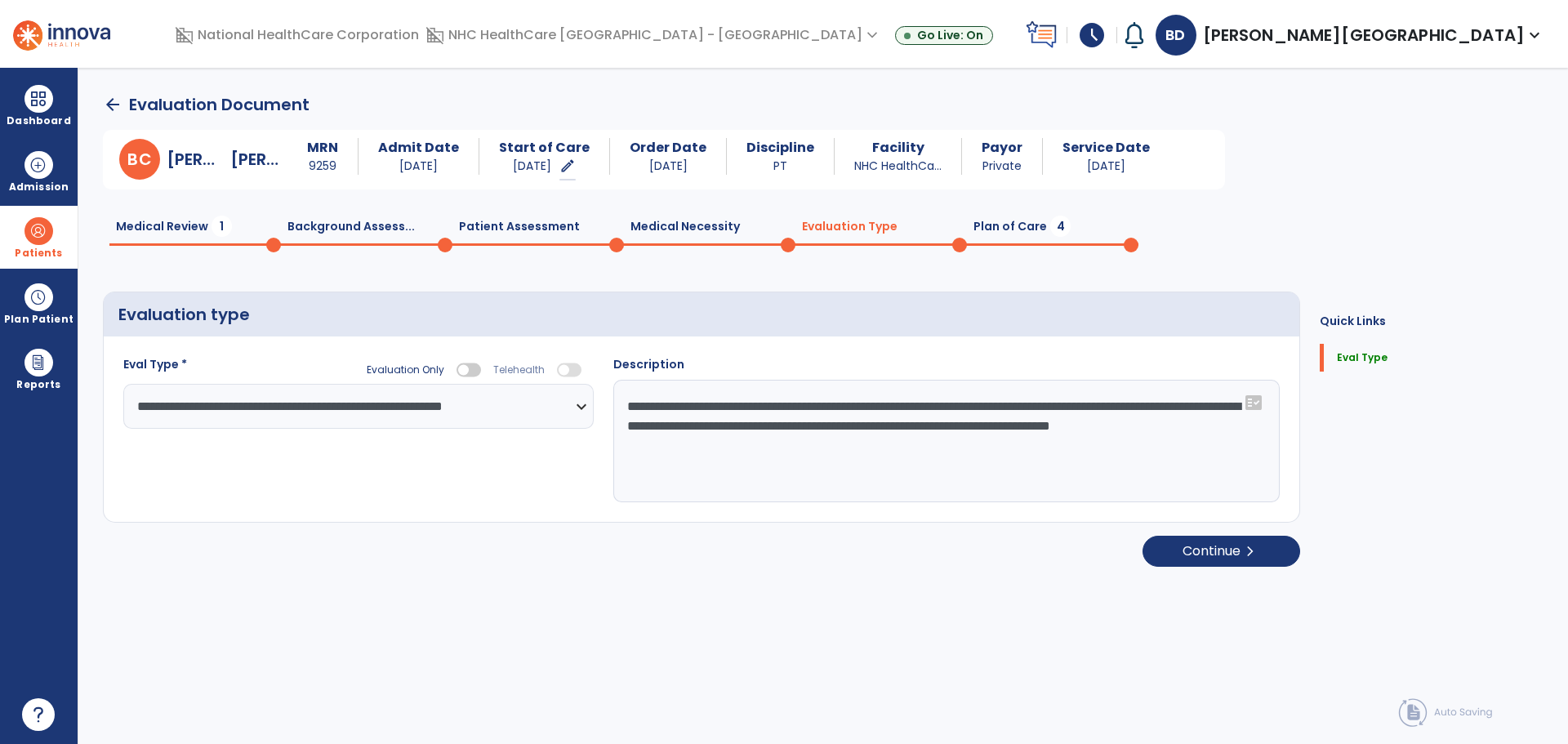 click on "Plan of Care  4" 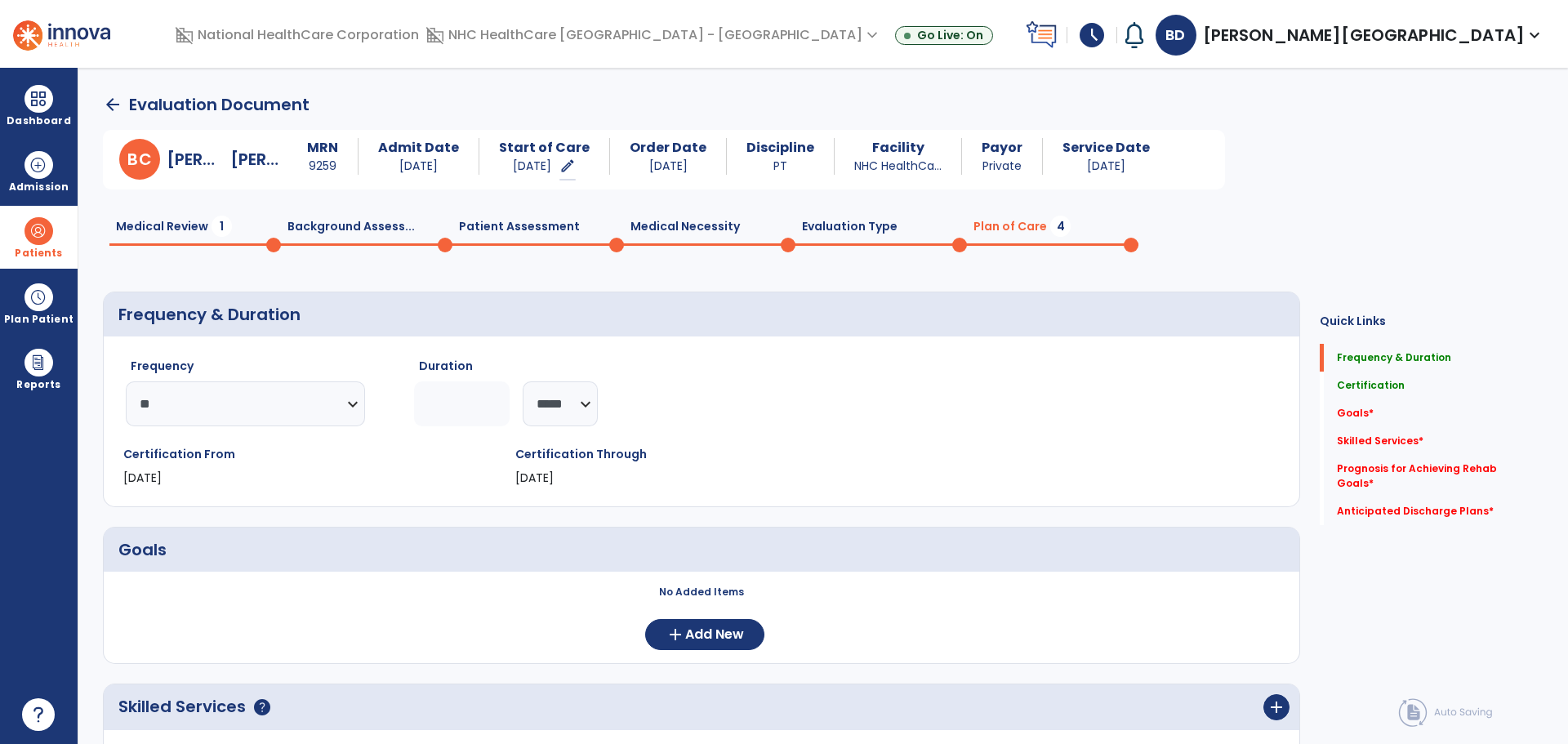 scroll, scrollTop: 327, scrollLeft: 0, axis: vertical 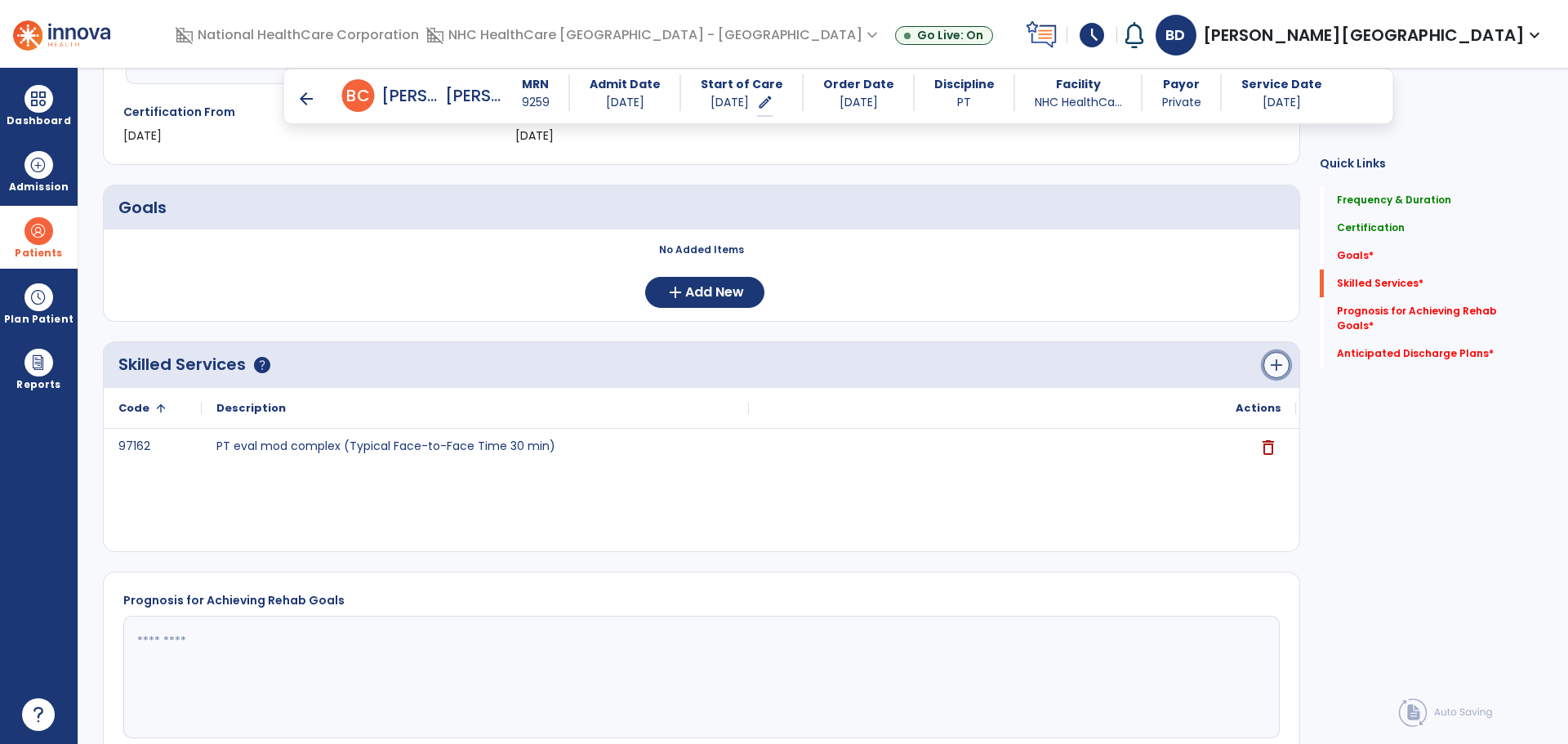 click on "add" 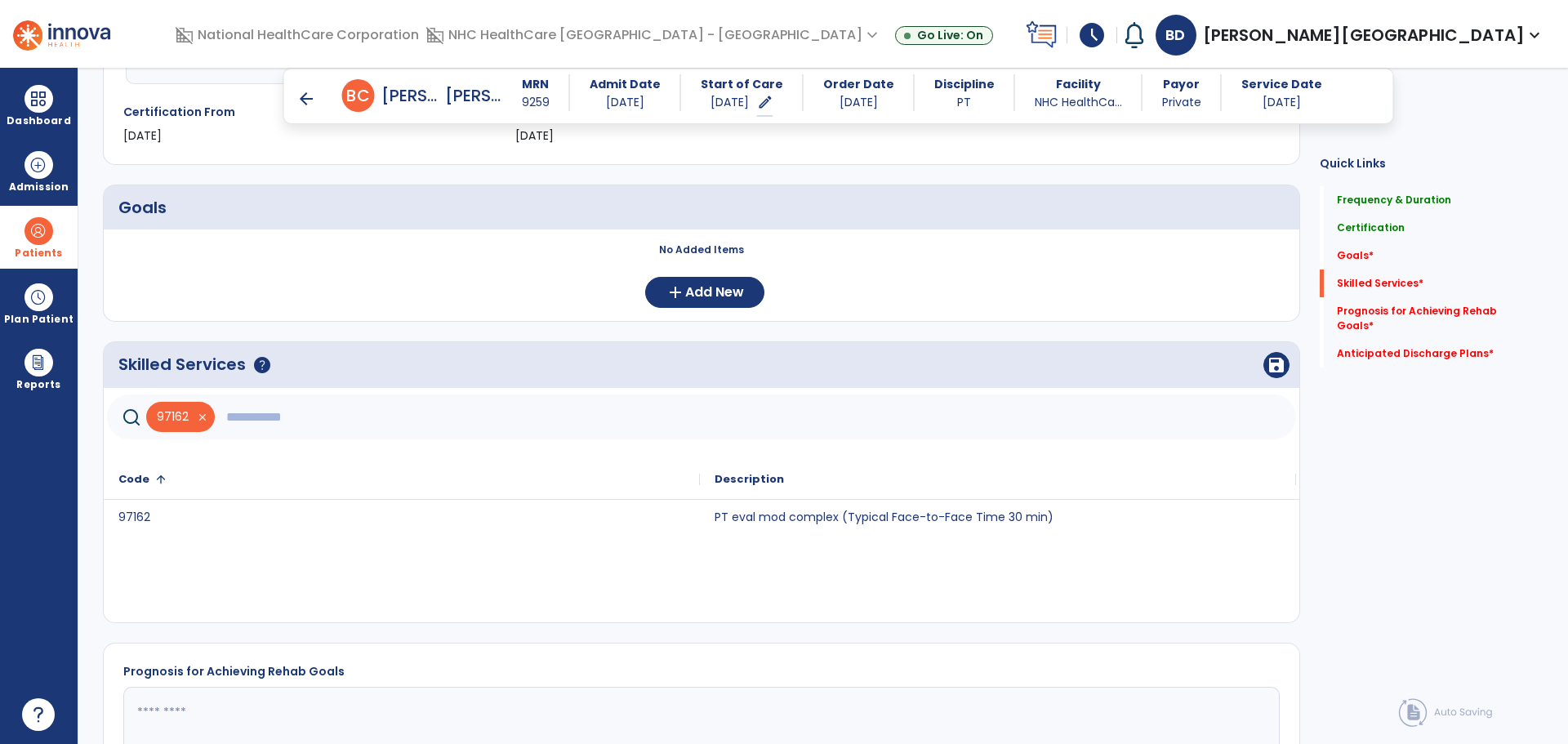 click 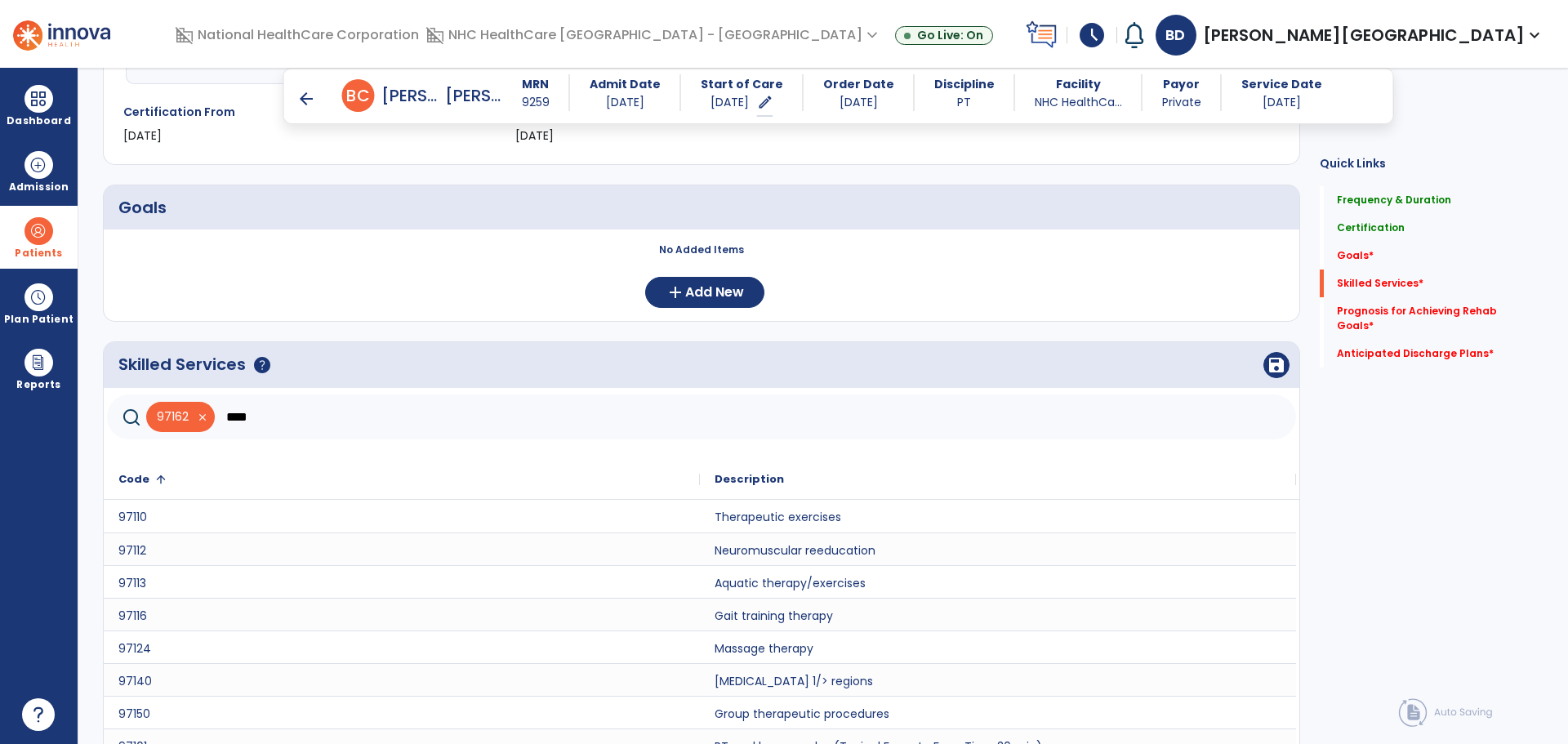 scroll, scrollTop: 448, scrollLeft: 0, axis: vertical 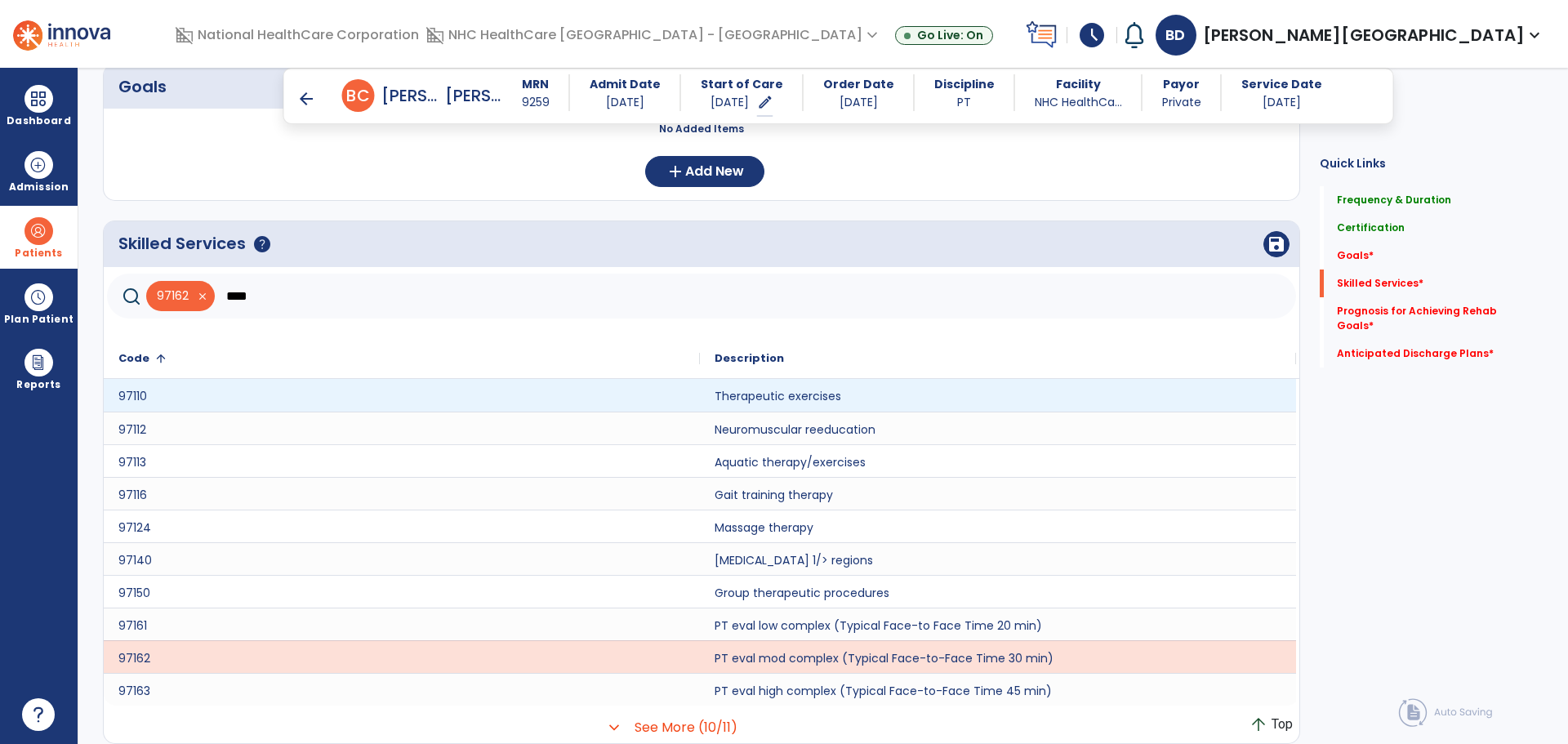 click on "97110 Therapeutic exercises 97112 Neuromuscular reeducation 97113 Aquatic therapy/exercises 97116 Gait training therapy 97124 Massage therapy 97140 Manual therapy 1/> regions 97150 Group therapeutic procedures 97161 PT eval low complex (Typical Face-to Face Time 20 min) 97162 PT eval mod complex (Typical Face-to-Face Time 30 min) 97163 PT eval high complex (Typical Face-to-Face Time 45 min)" 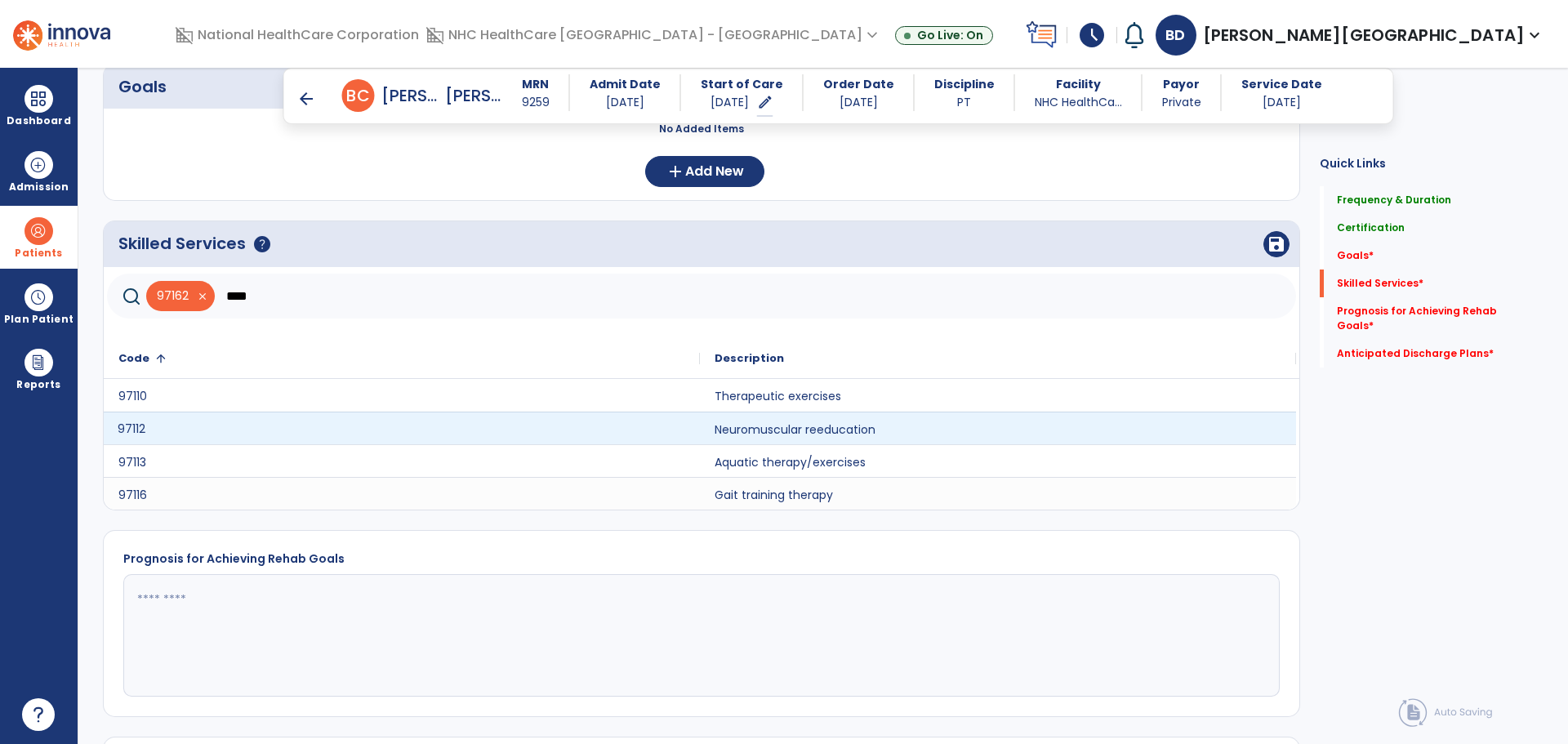 click on "97112" 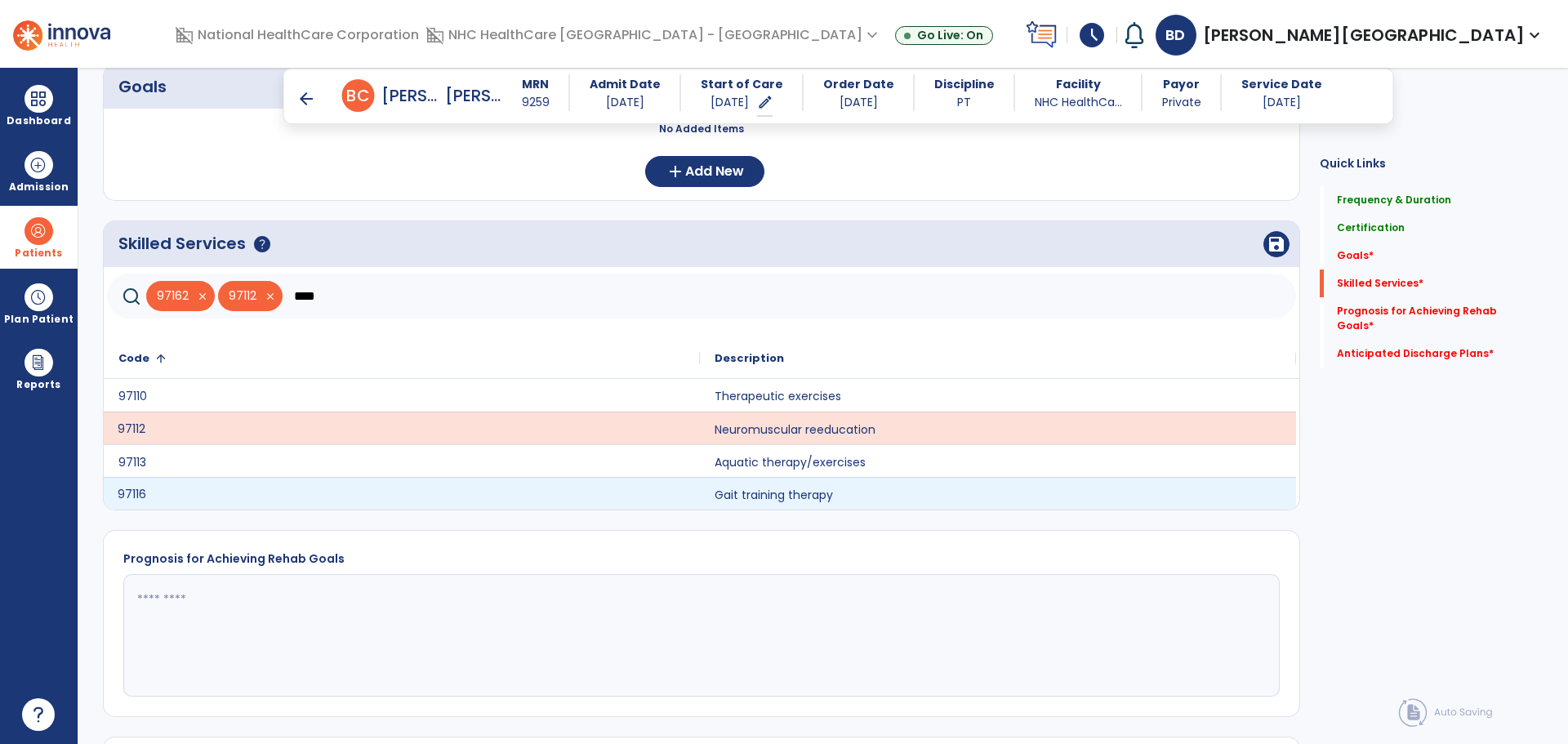 click on "97116" 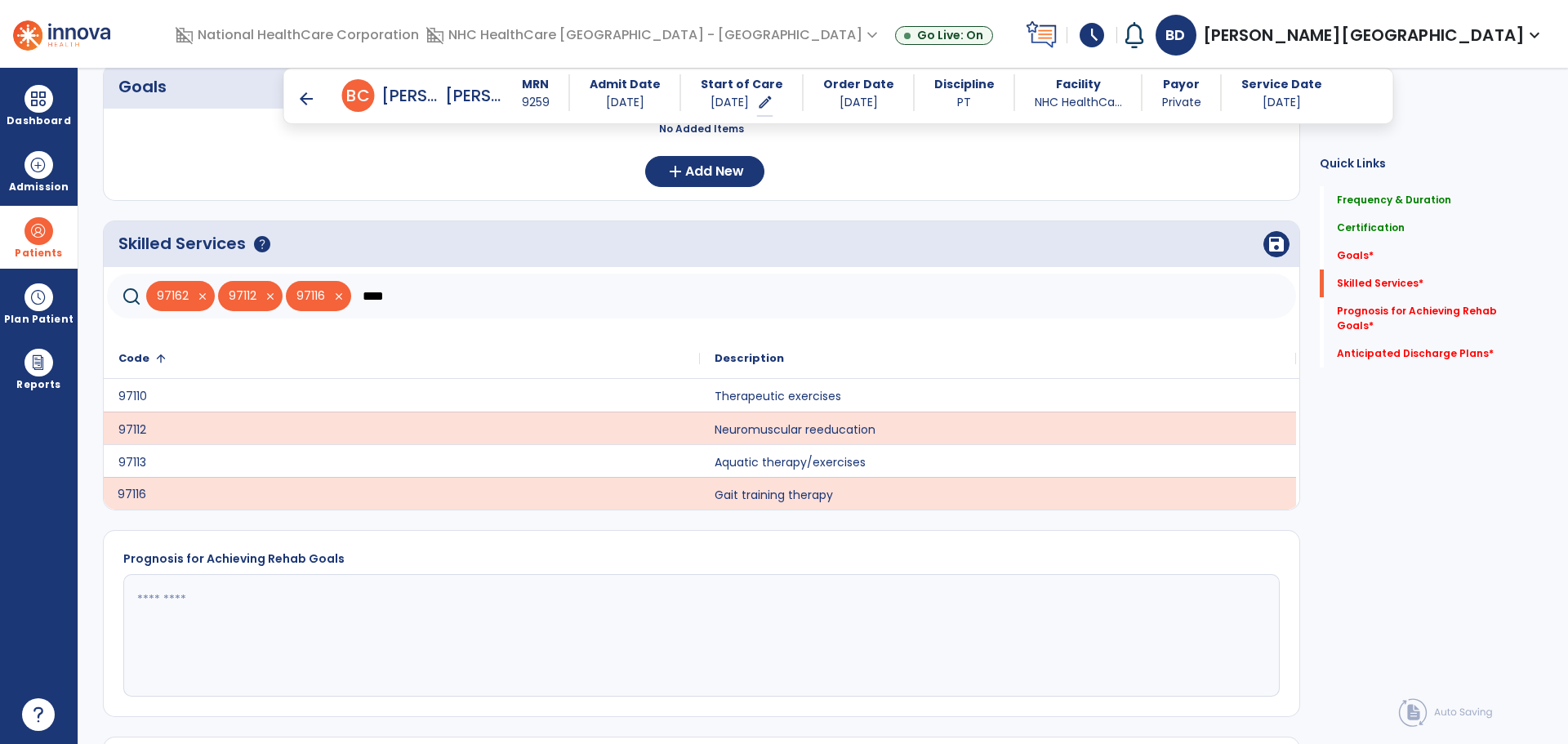 click on "****" 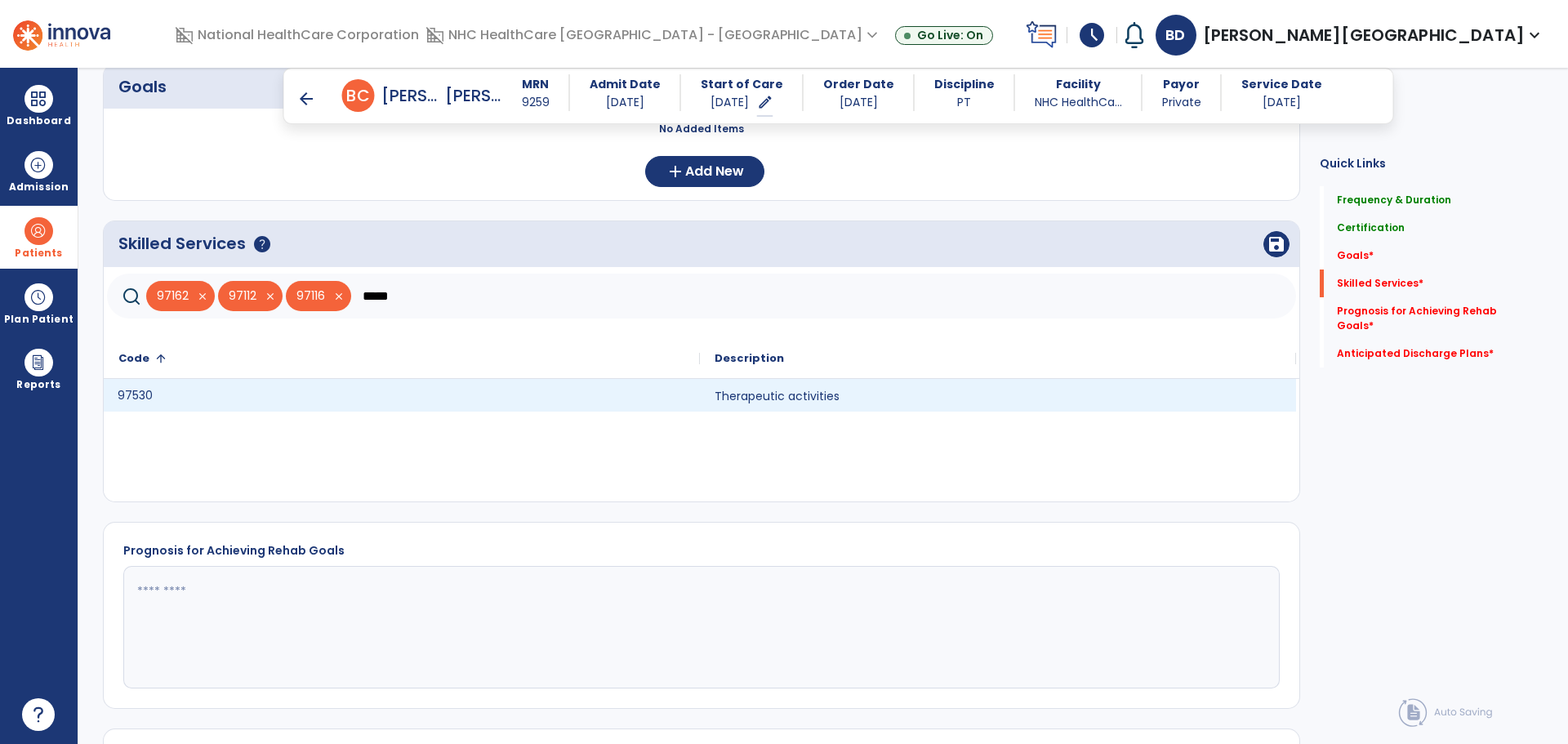 click on "97530" 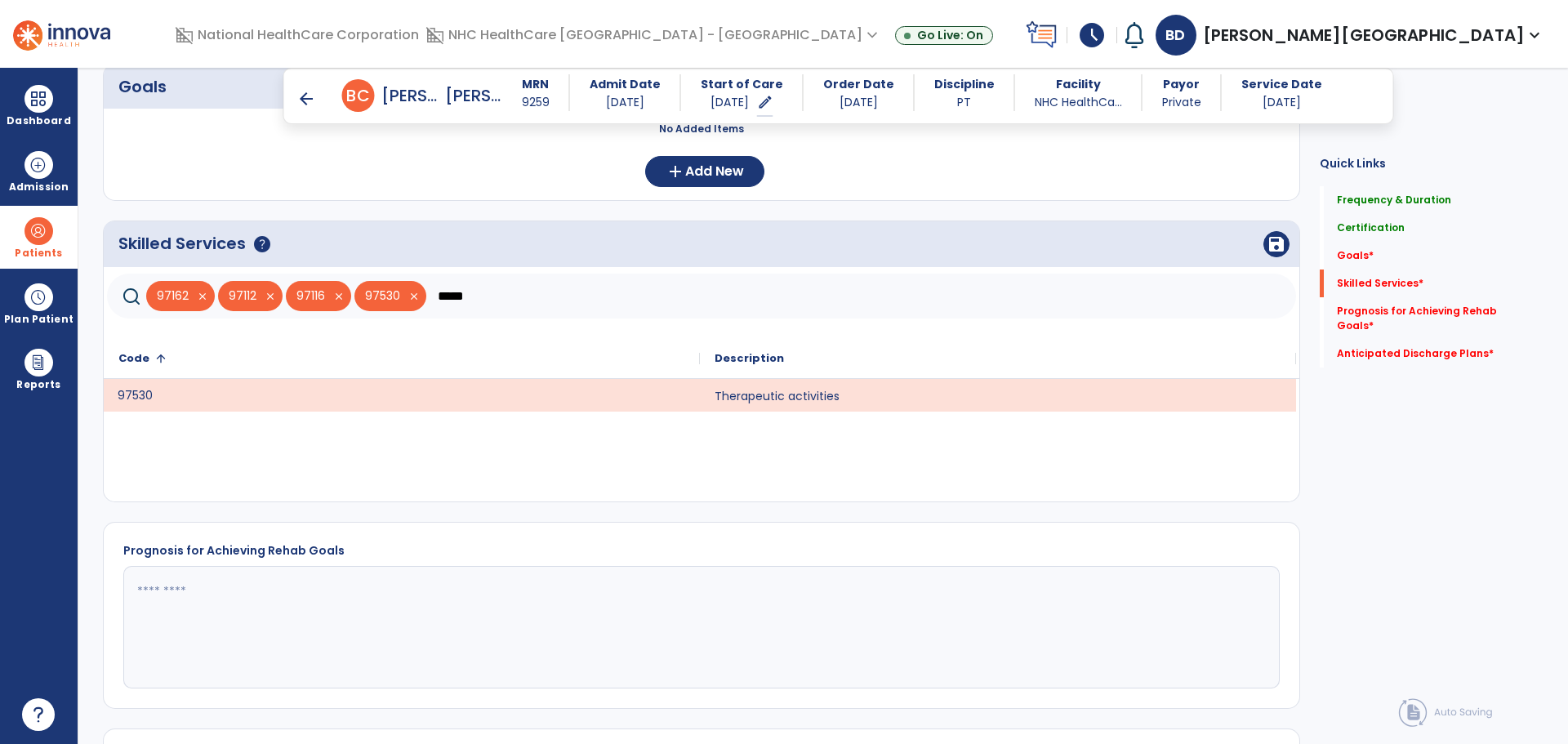click on "*****" 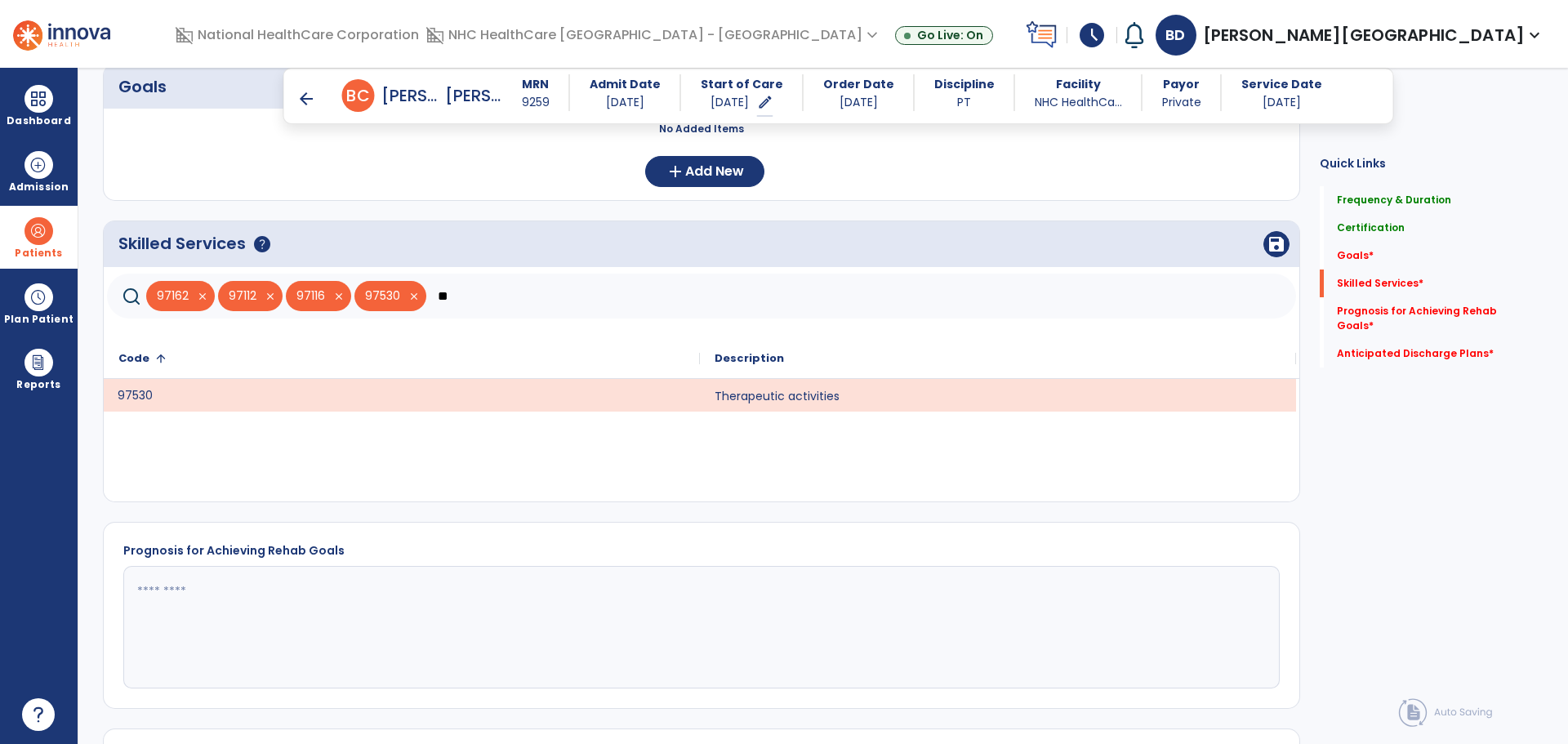 type on "*" 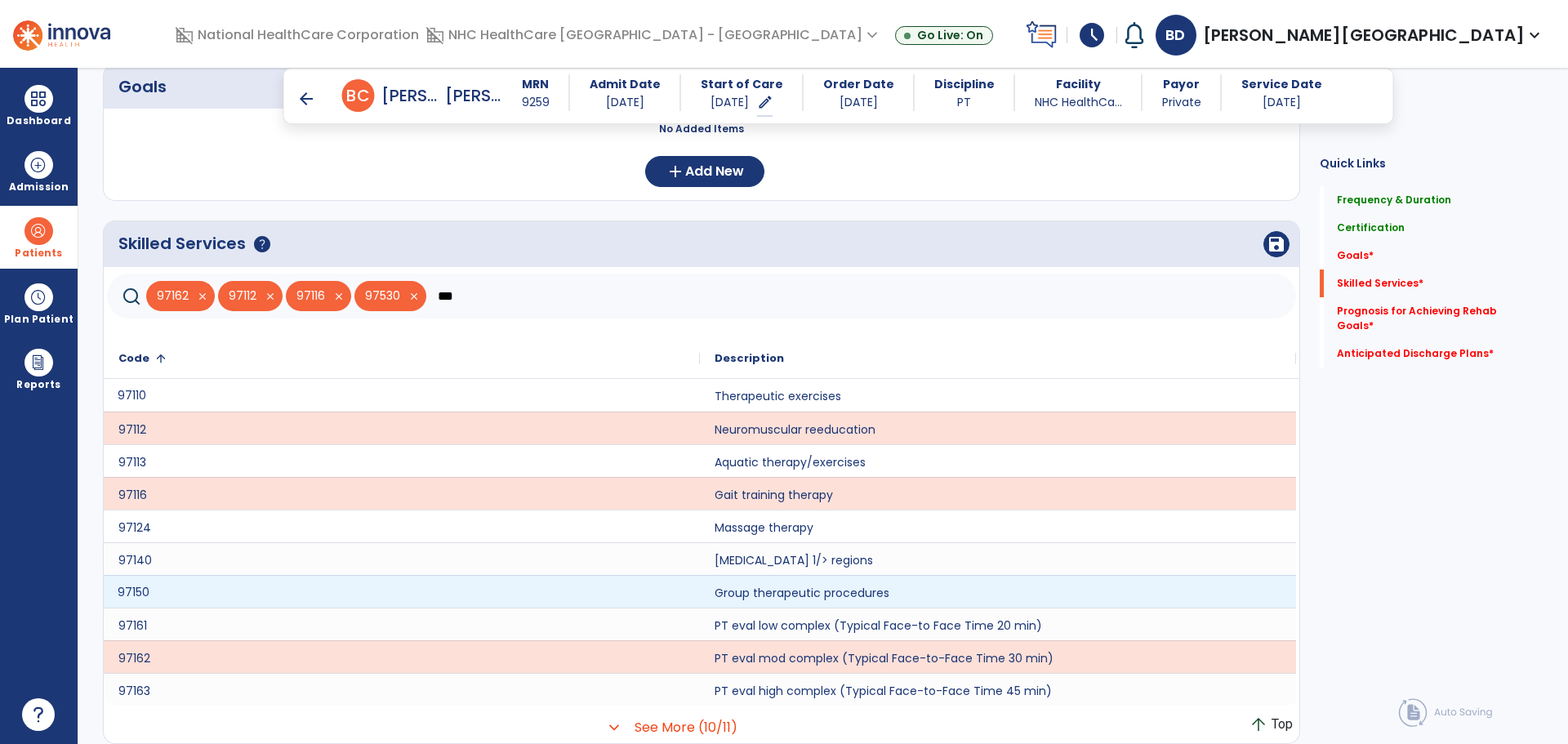click on "97150" 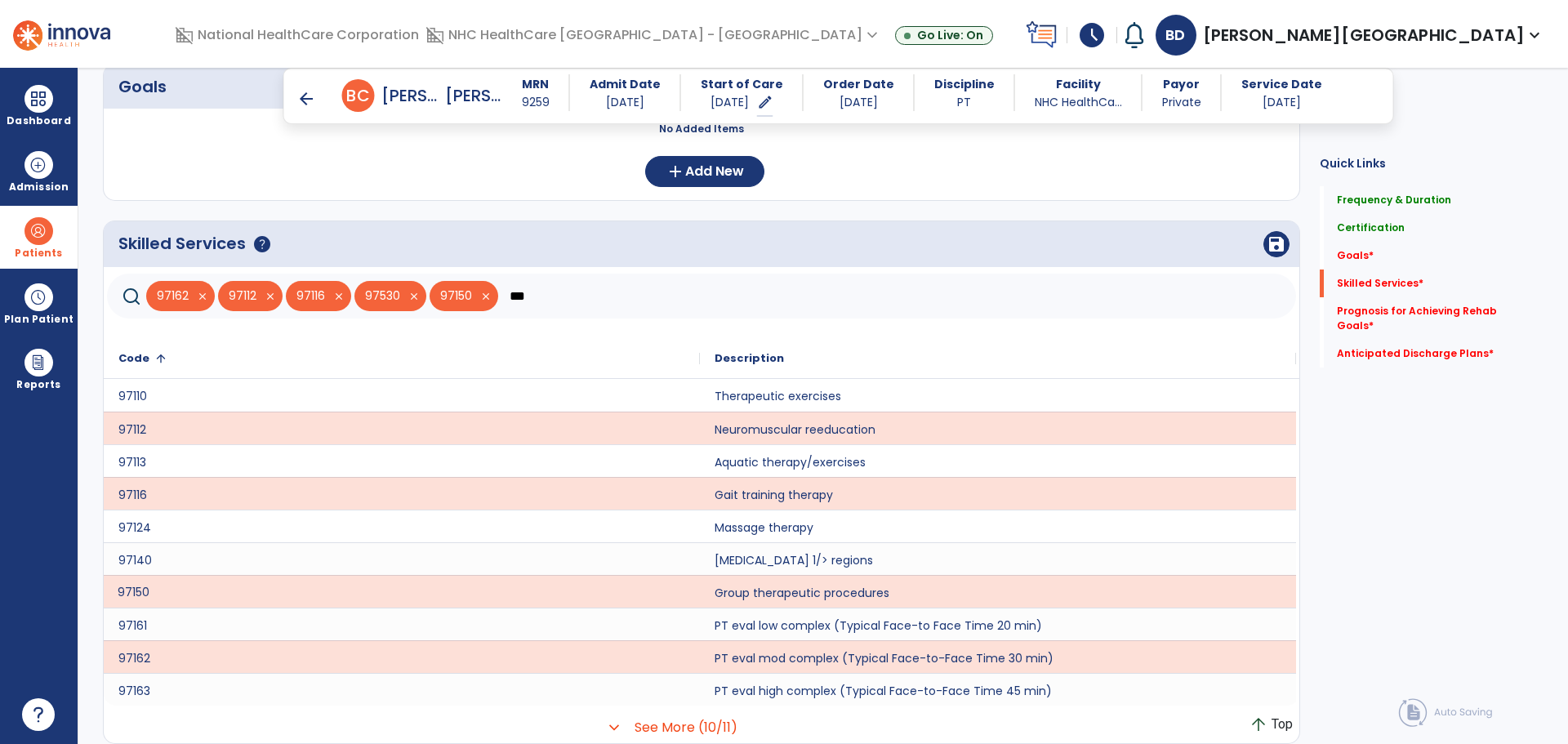 click on "***" 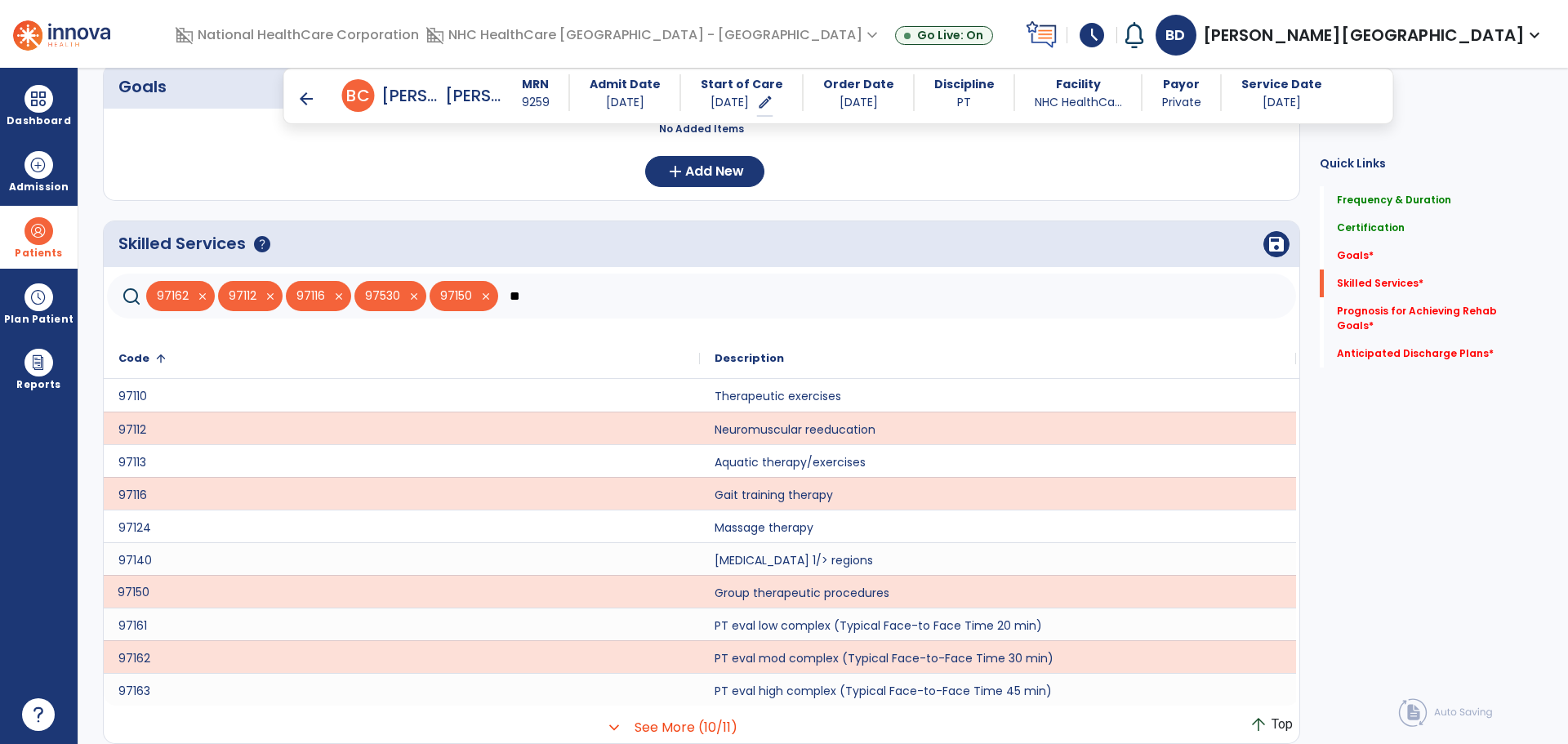 type on "*" 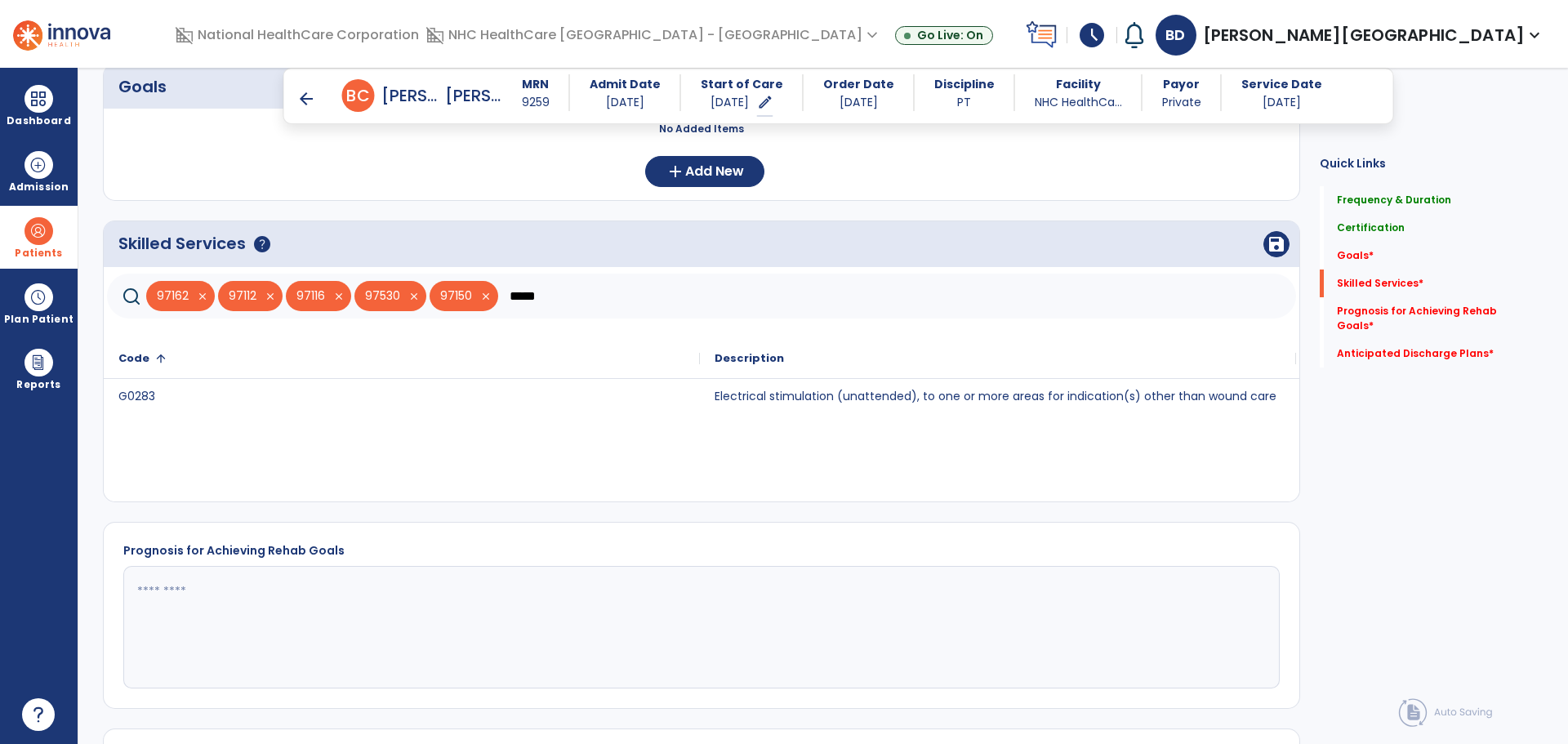 click on "*****" 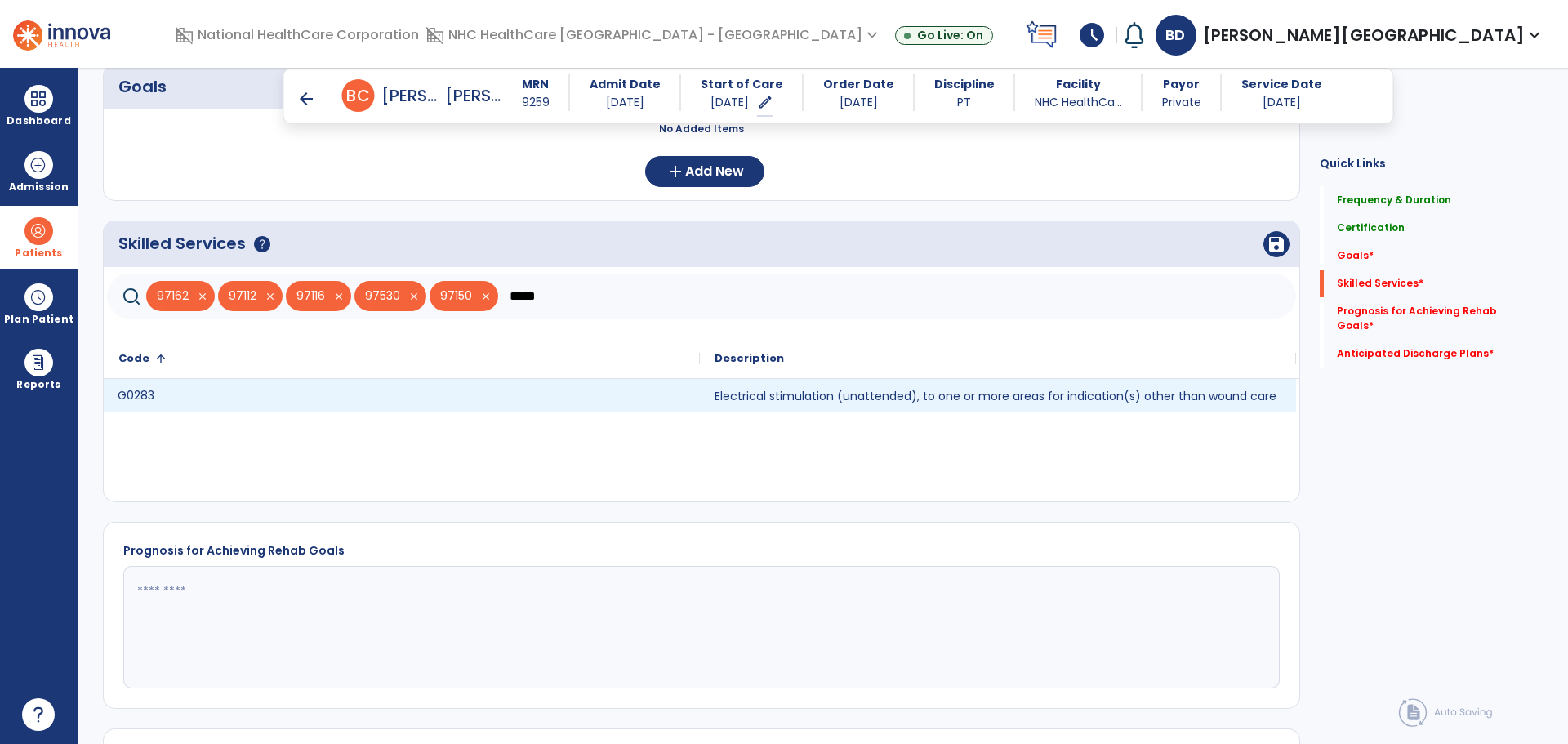 click on "G0283" 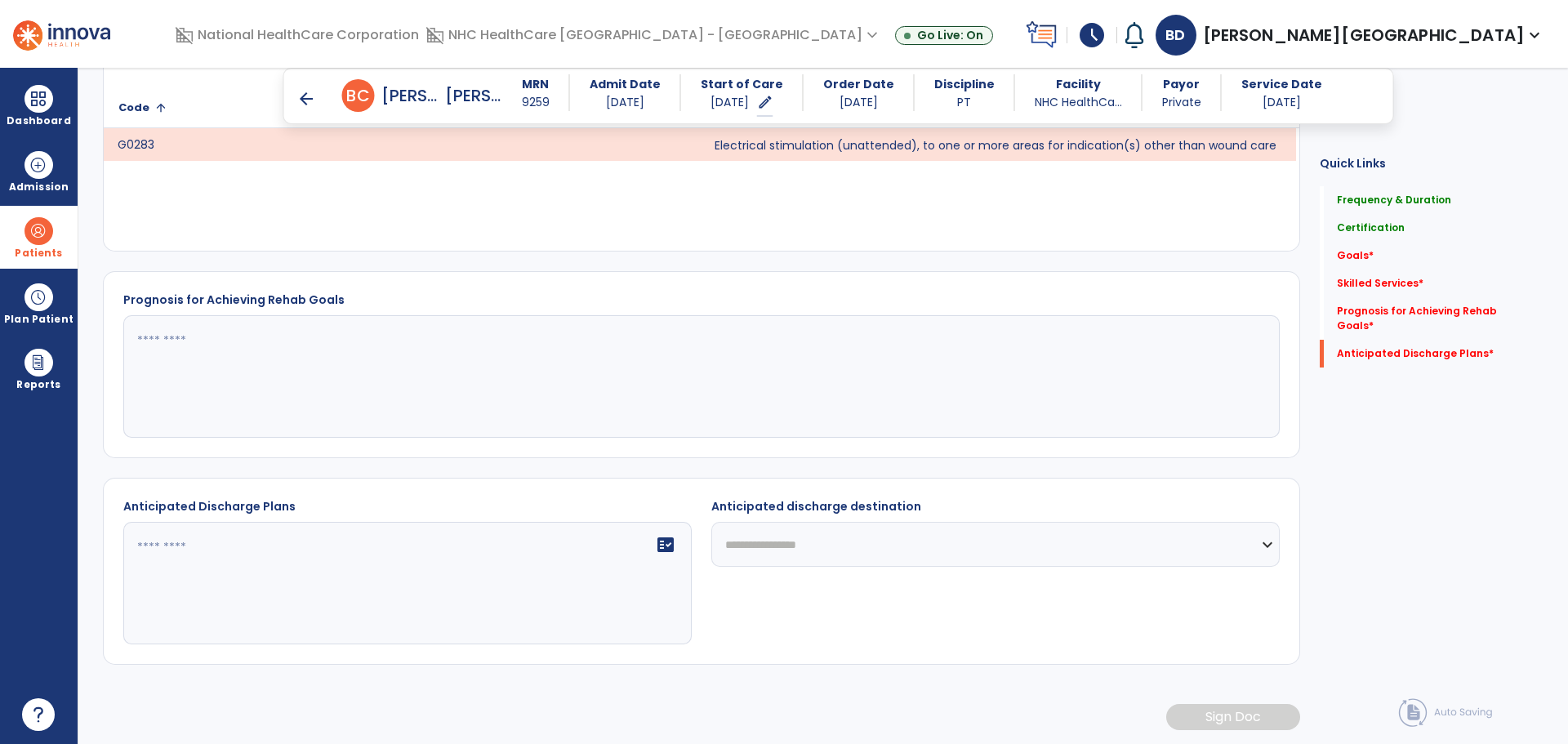 scroll, scrollTop: 290, scrollLeft: 0, axis: vertical 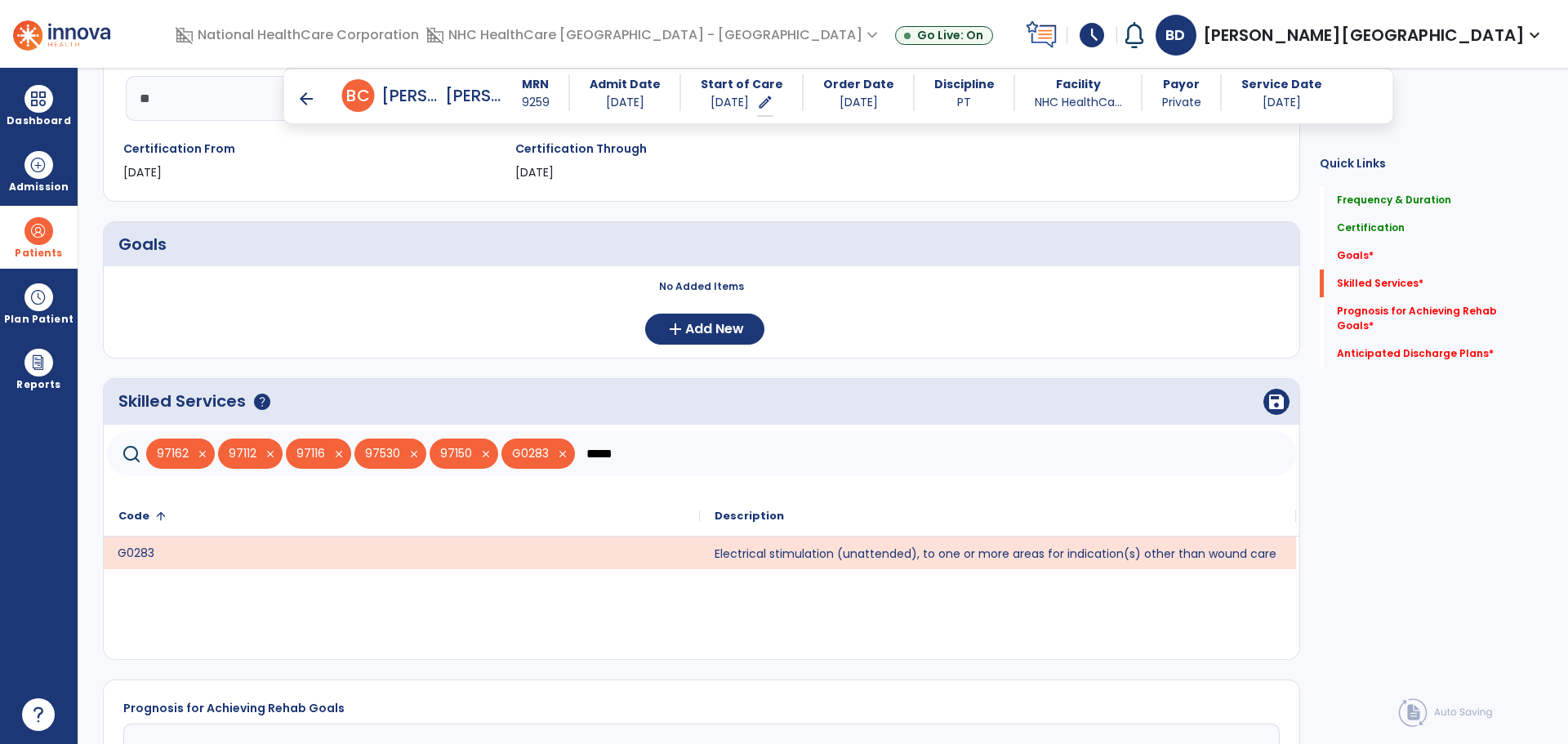 click on "*****" 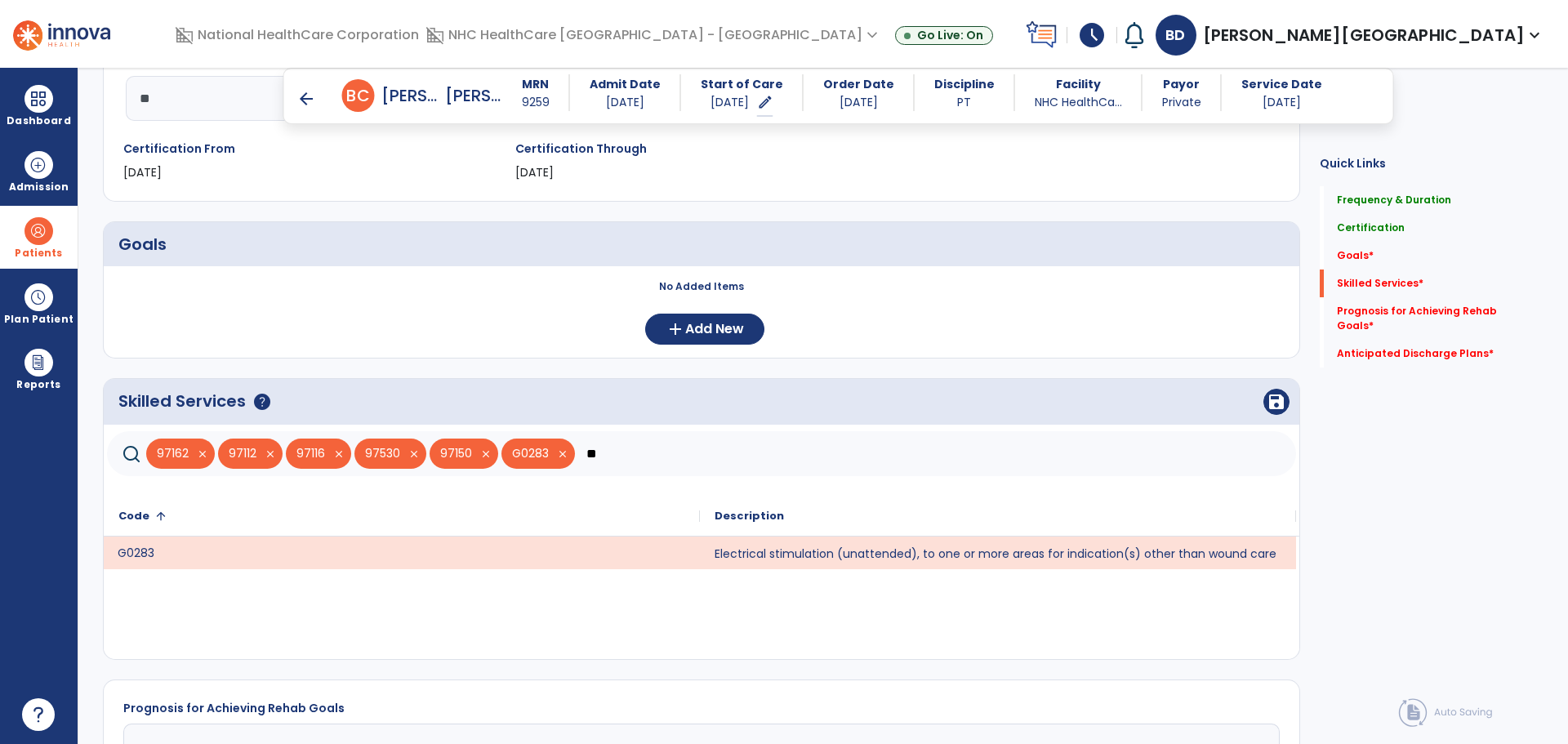 type on "*" 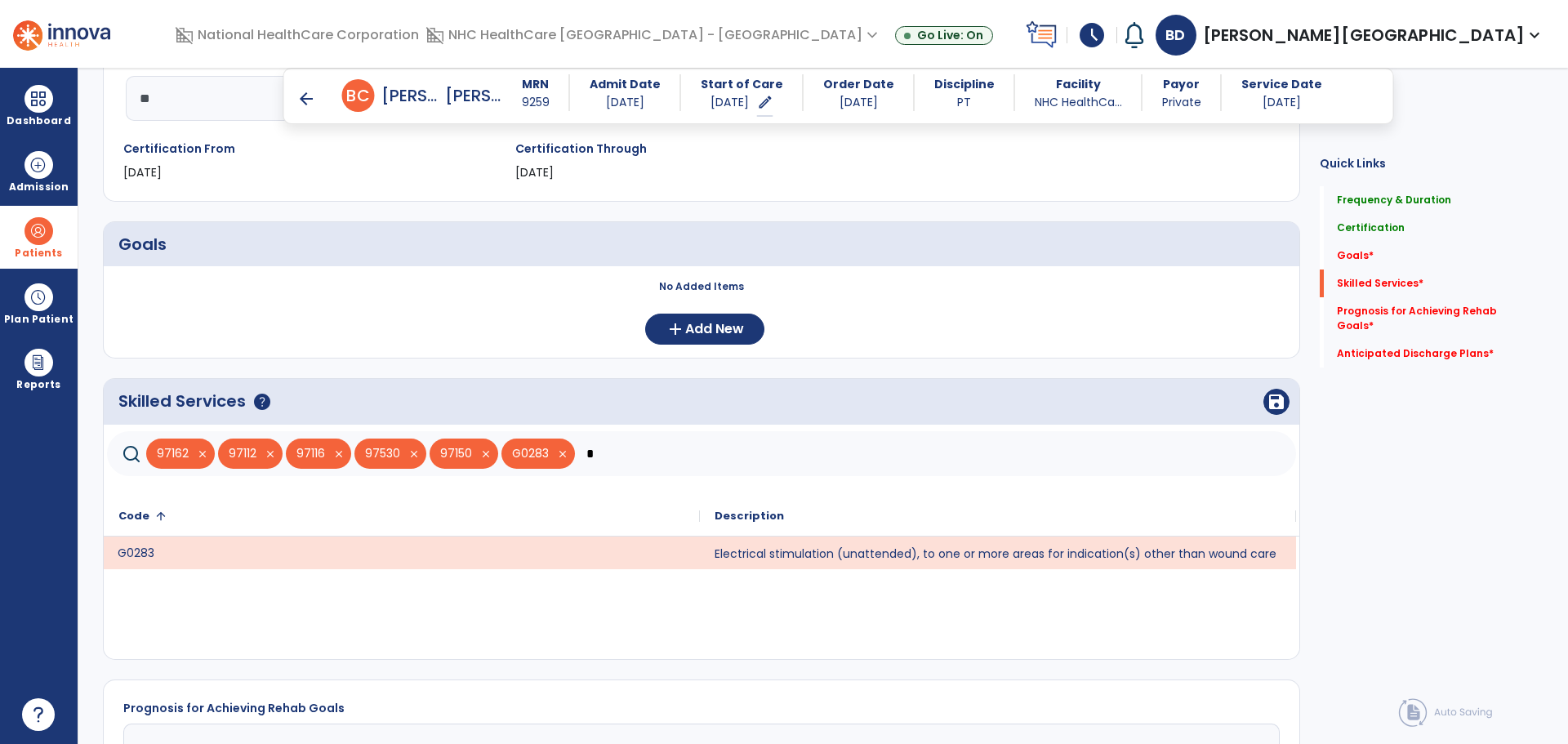 type 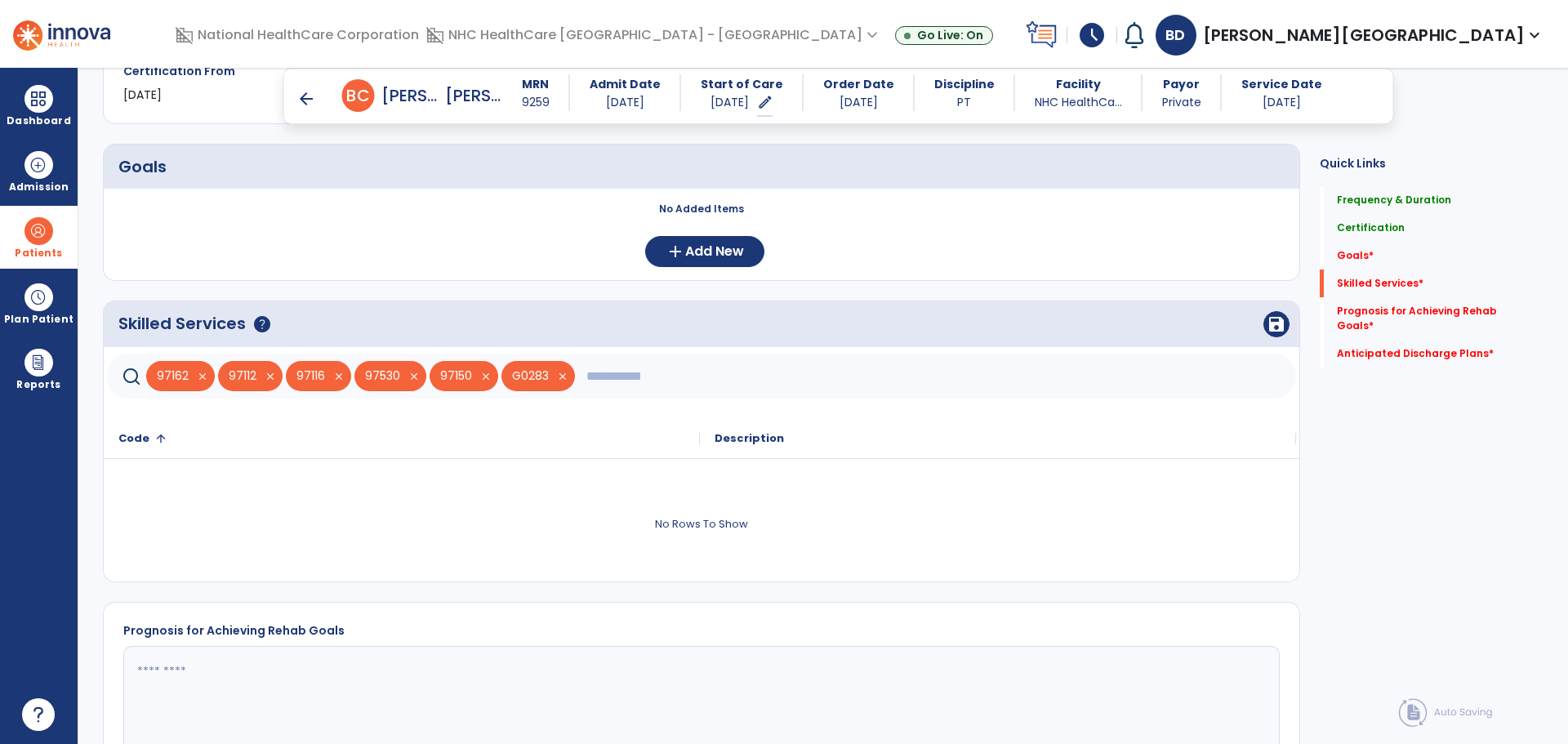 scroll, scrollTop: 453, scrollLeft: 0, axis: vertical 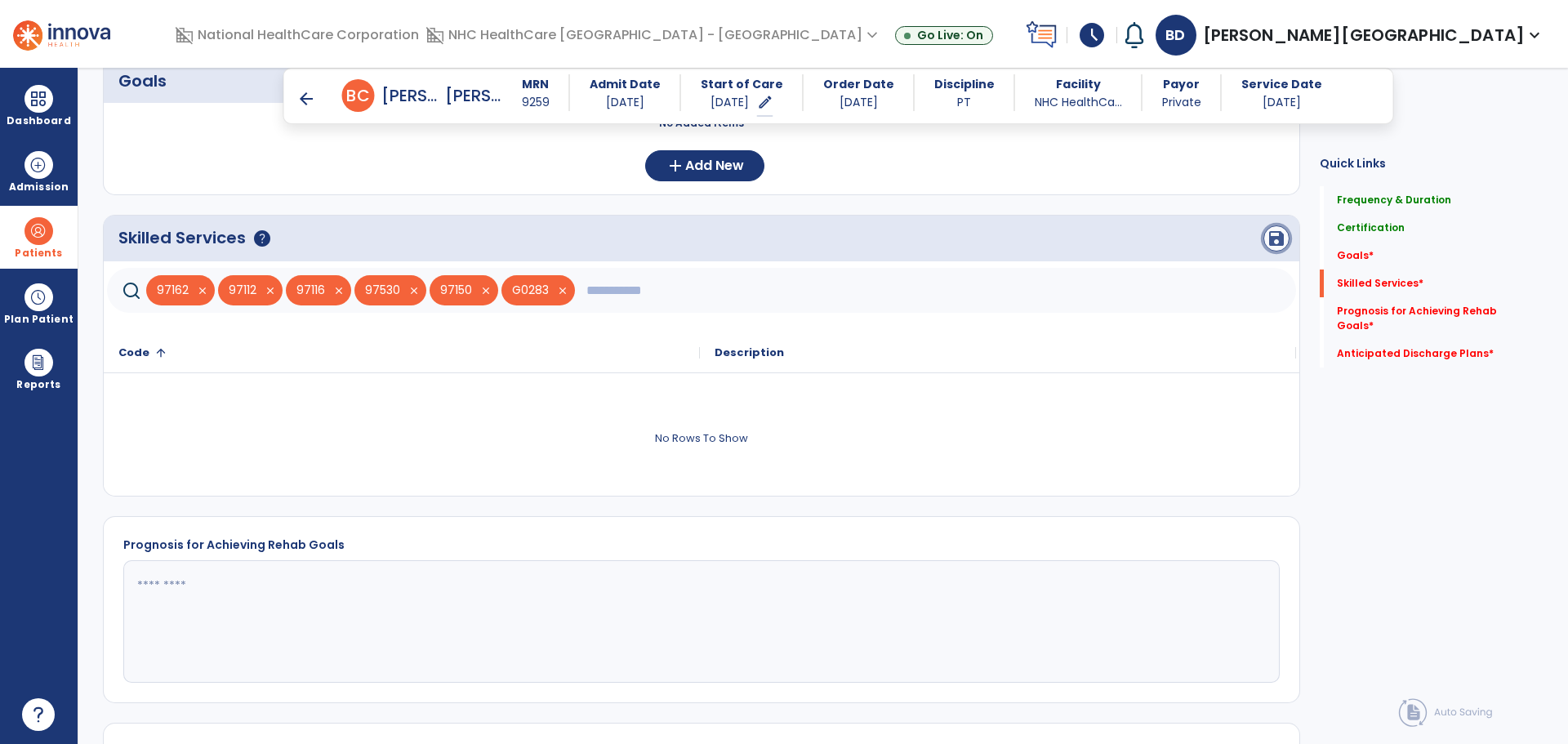 click on "save" 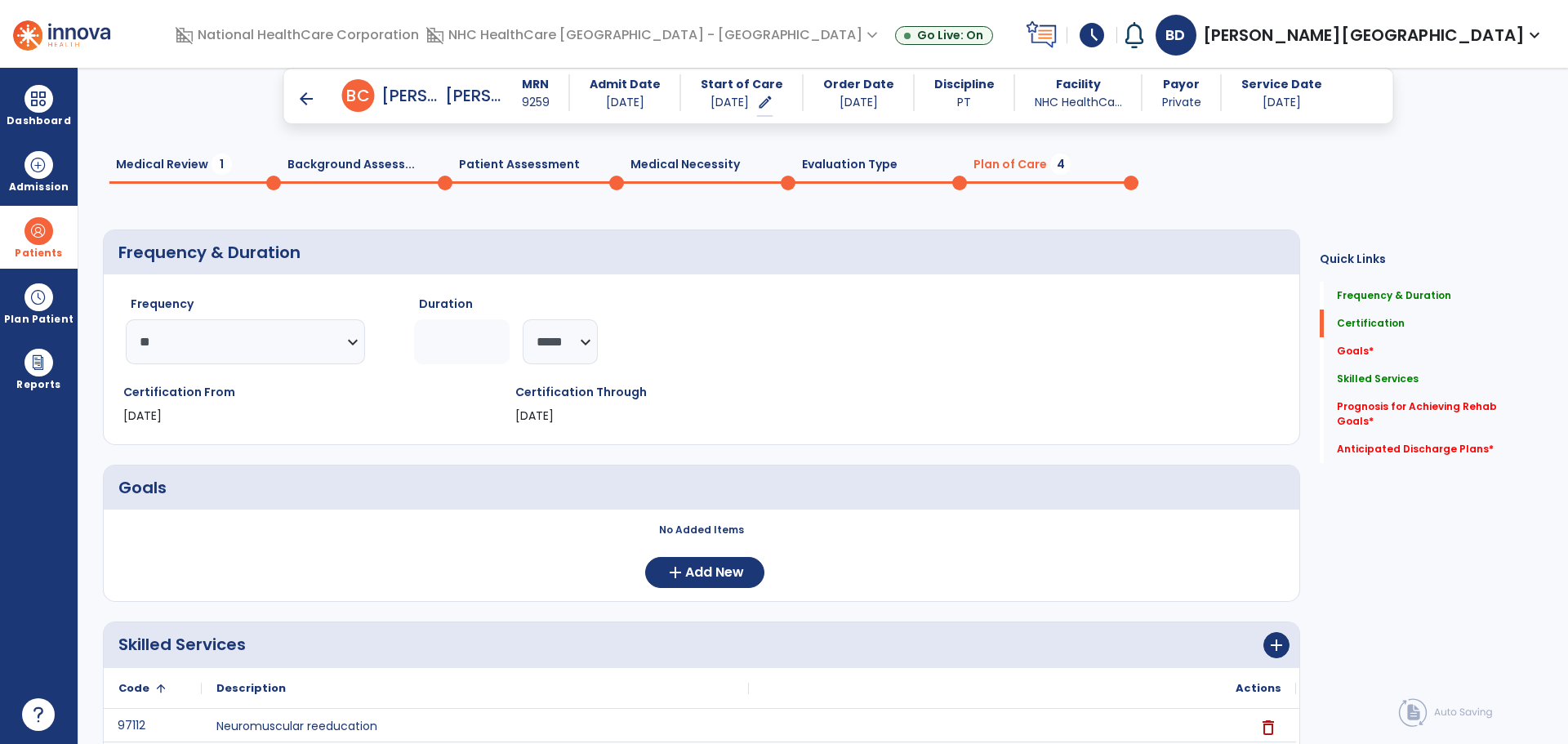 scroll, scrollTop: 45, scrollLeft: 0, axis: vertical 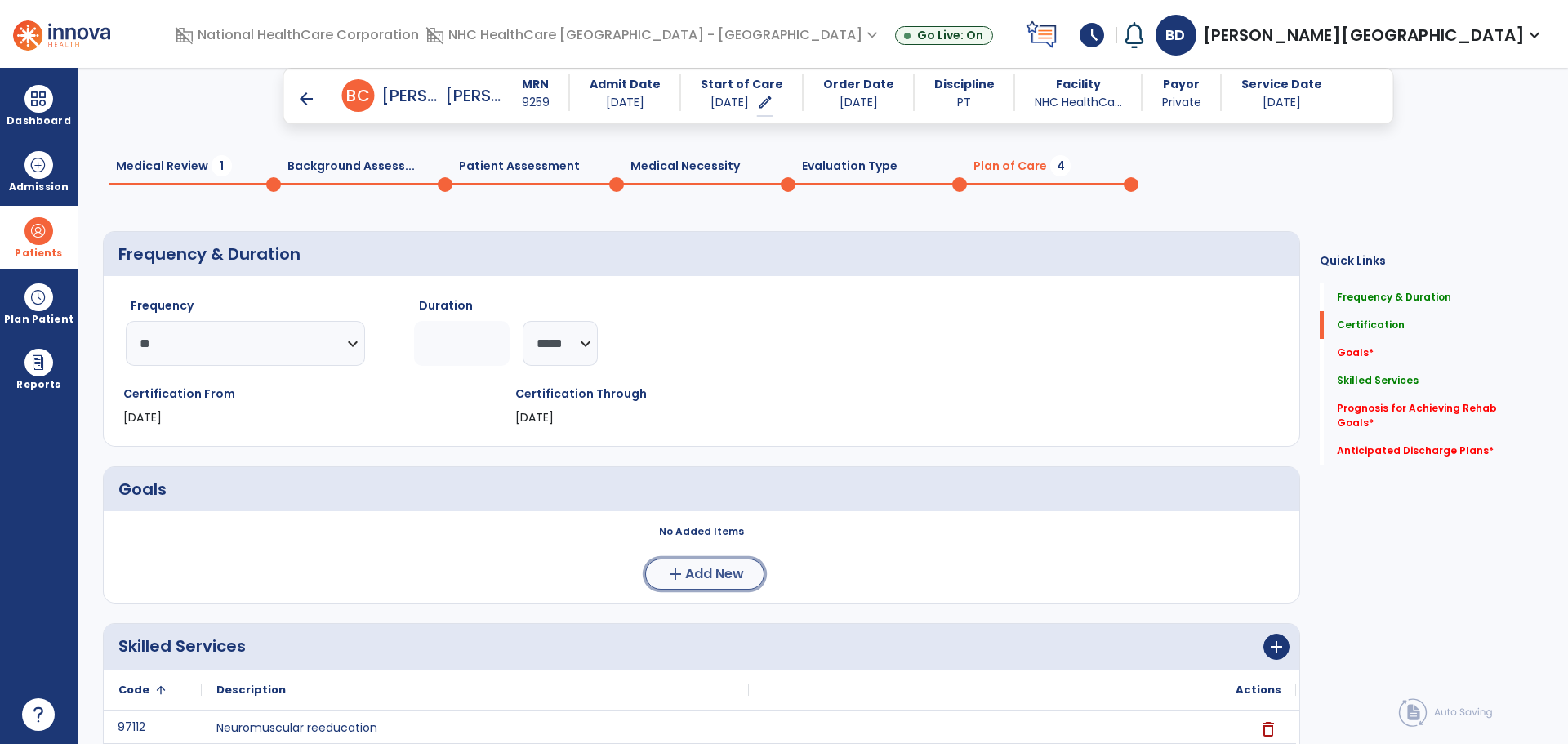 click on "Add New" at bounding box center (715, 574) 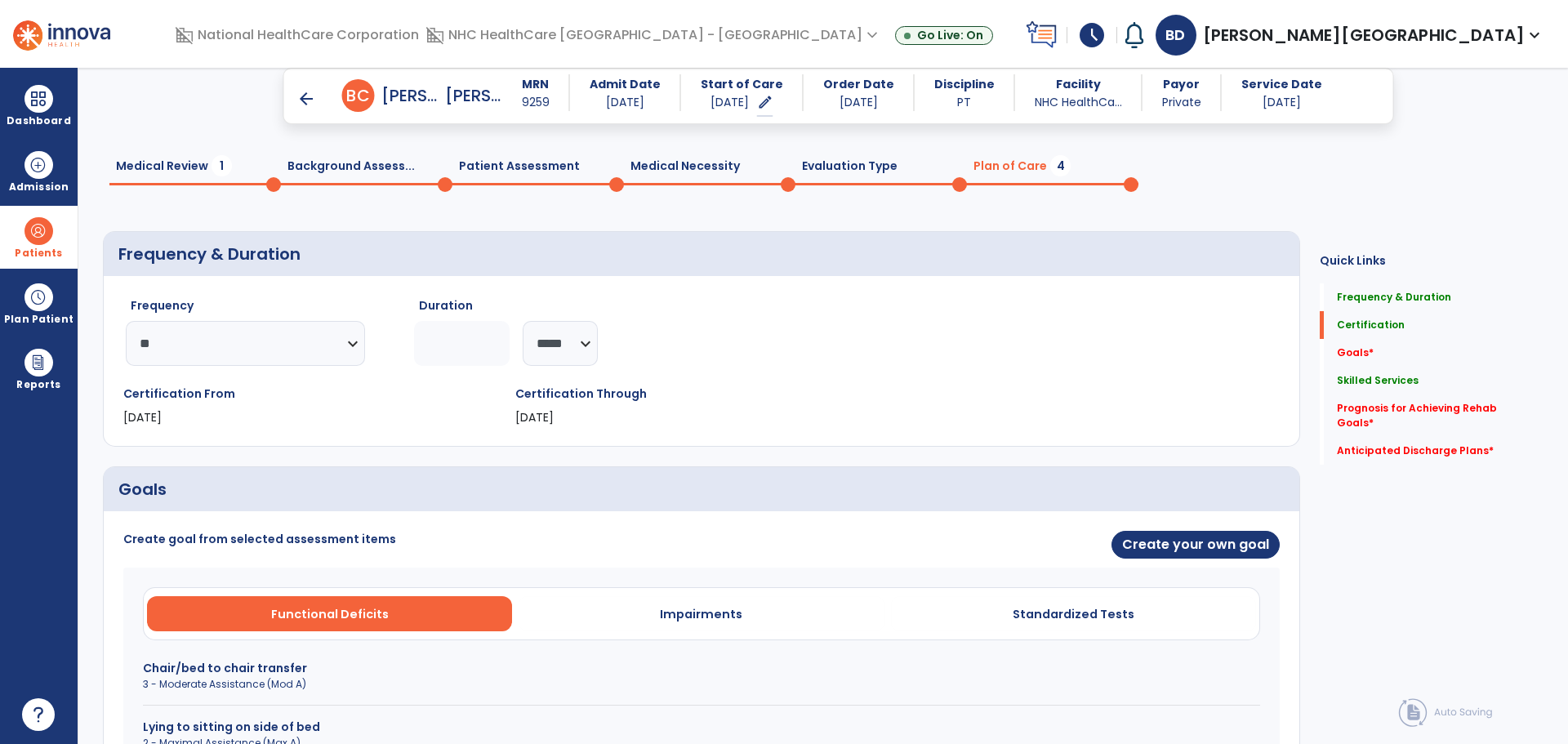 scroll, scrollTop: 290, scrollLeft: 0, axis: vertical 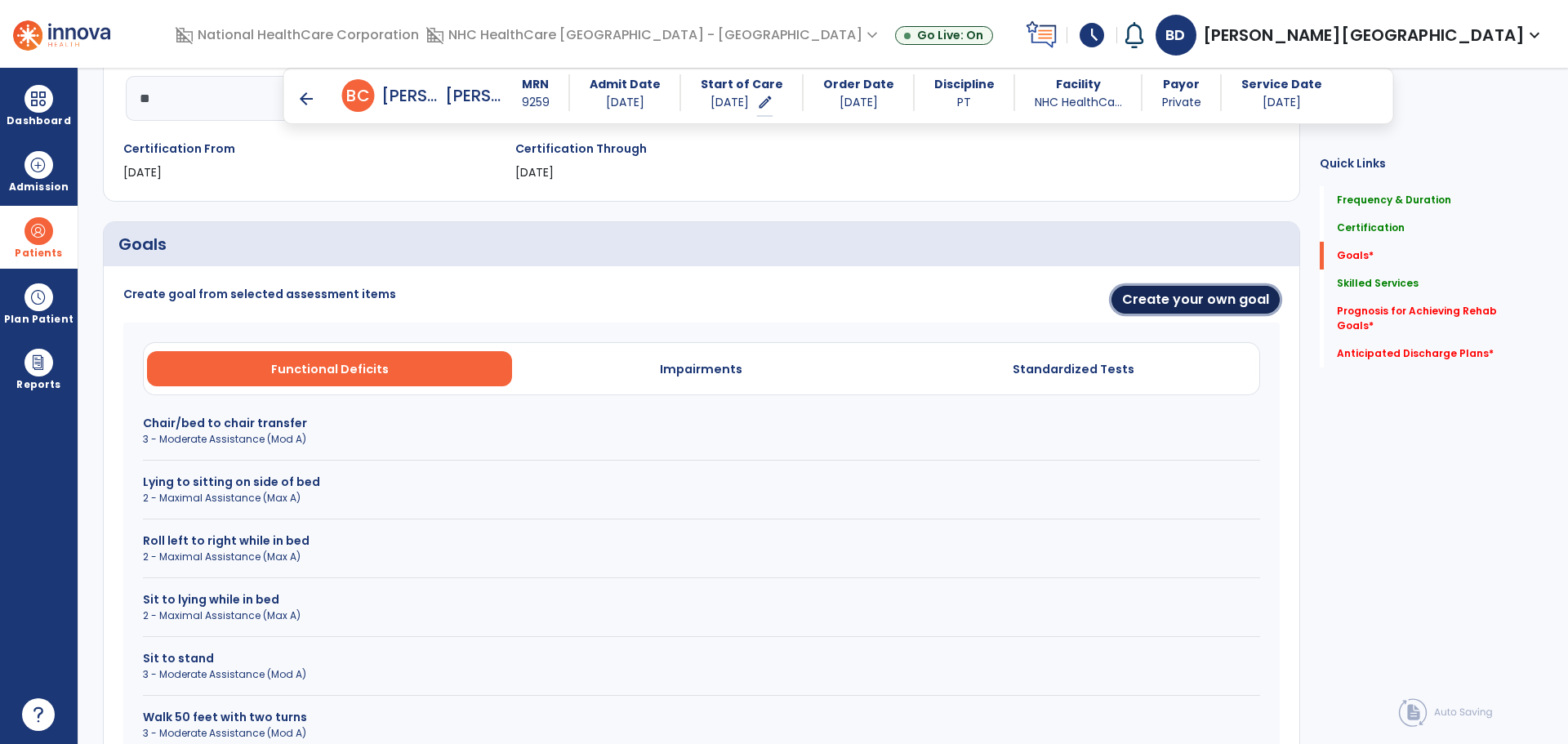 click on "Create your own goal" at bounding box center [1196, 300] 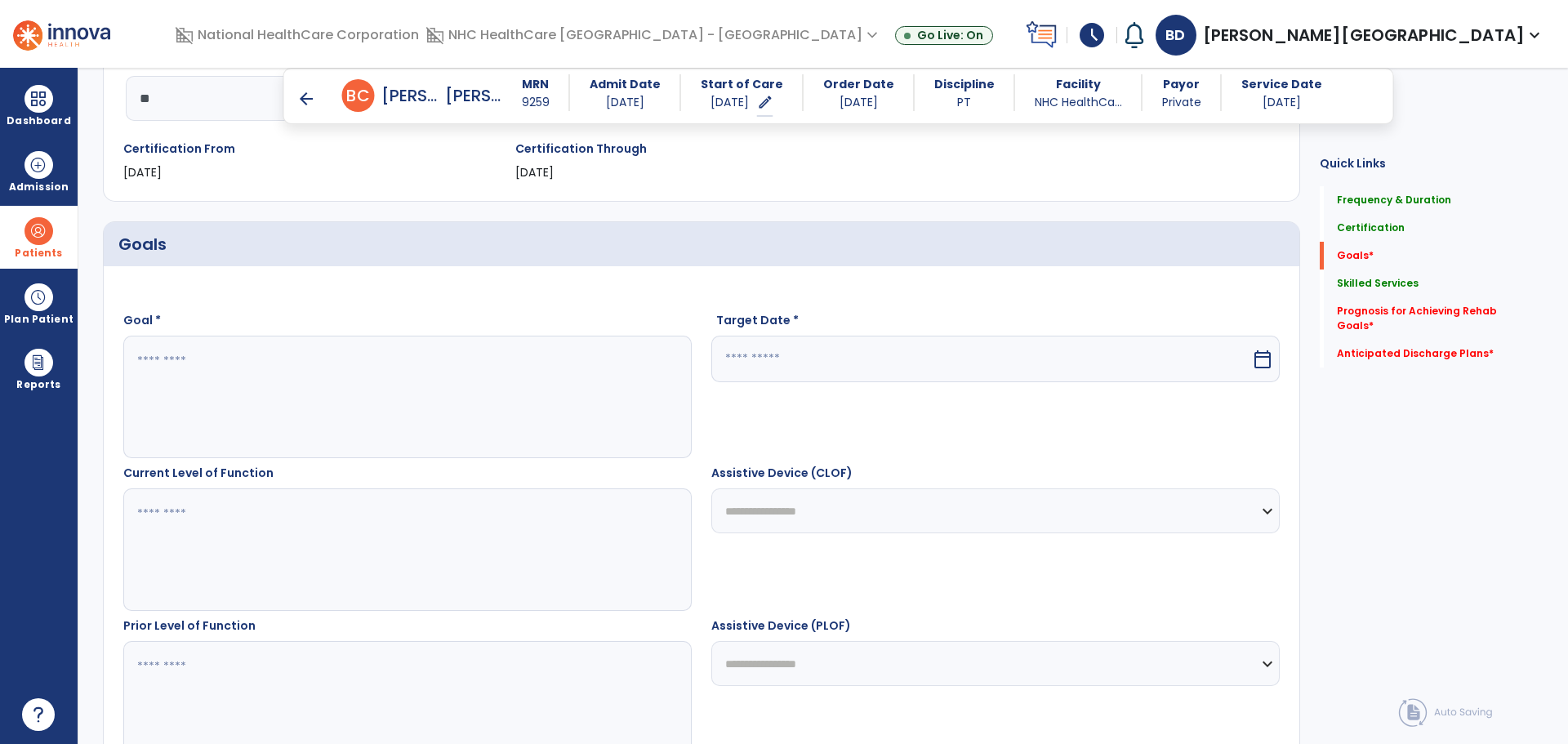 click at bounding box center [407, 397] 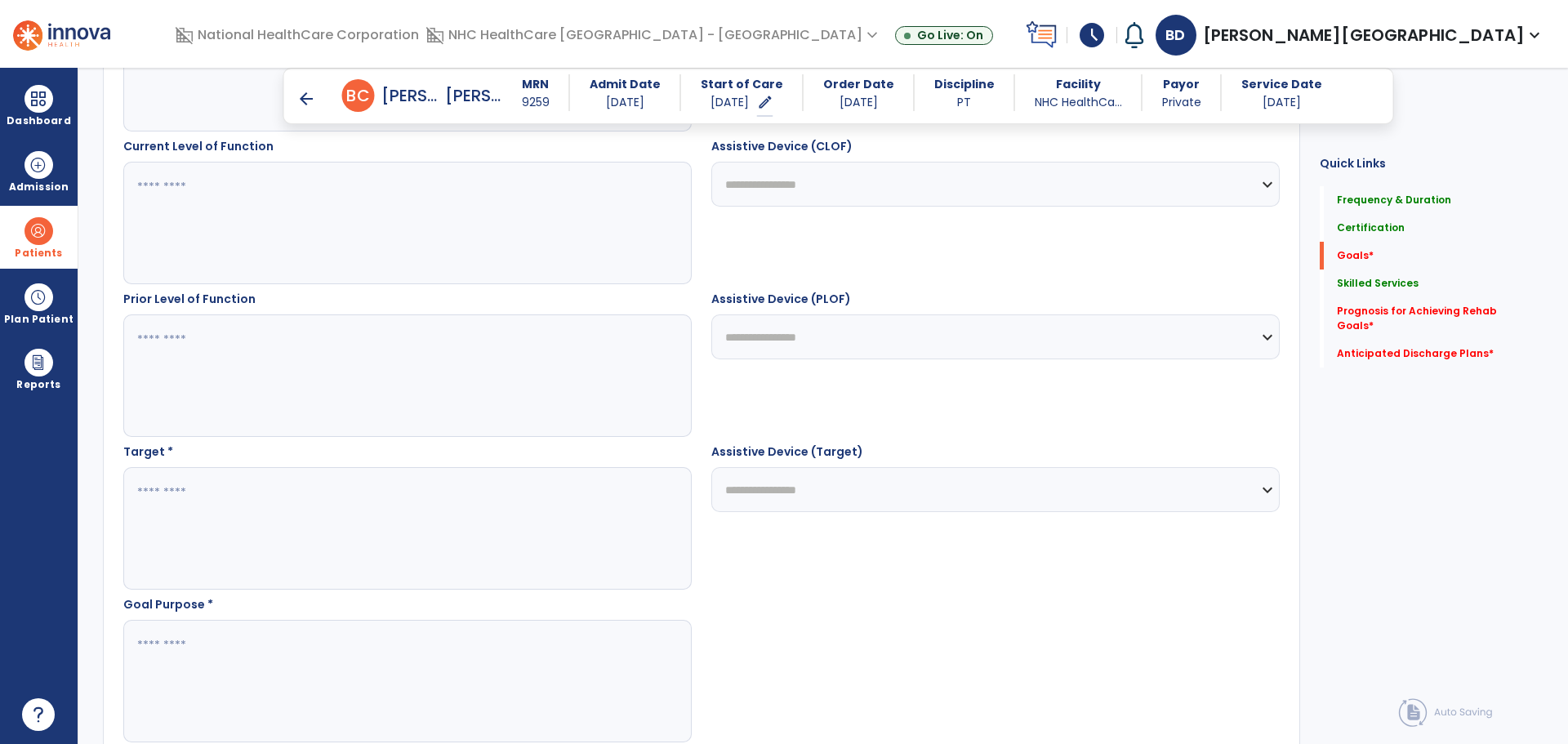scroll, scrollTop: 943, scrollLeft: 0, axis: vertical 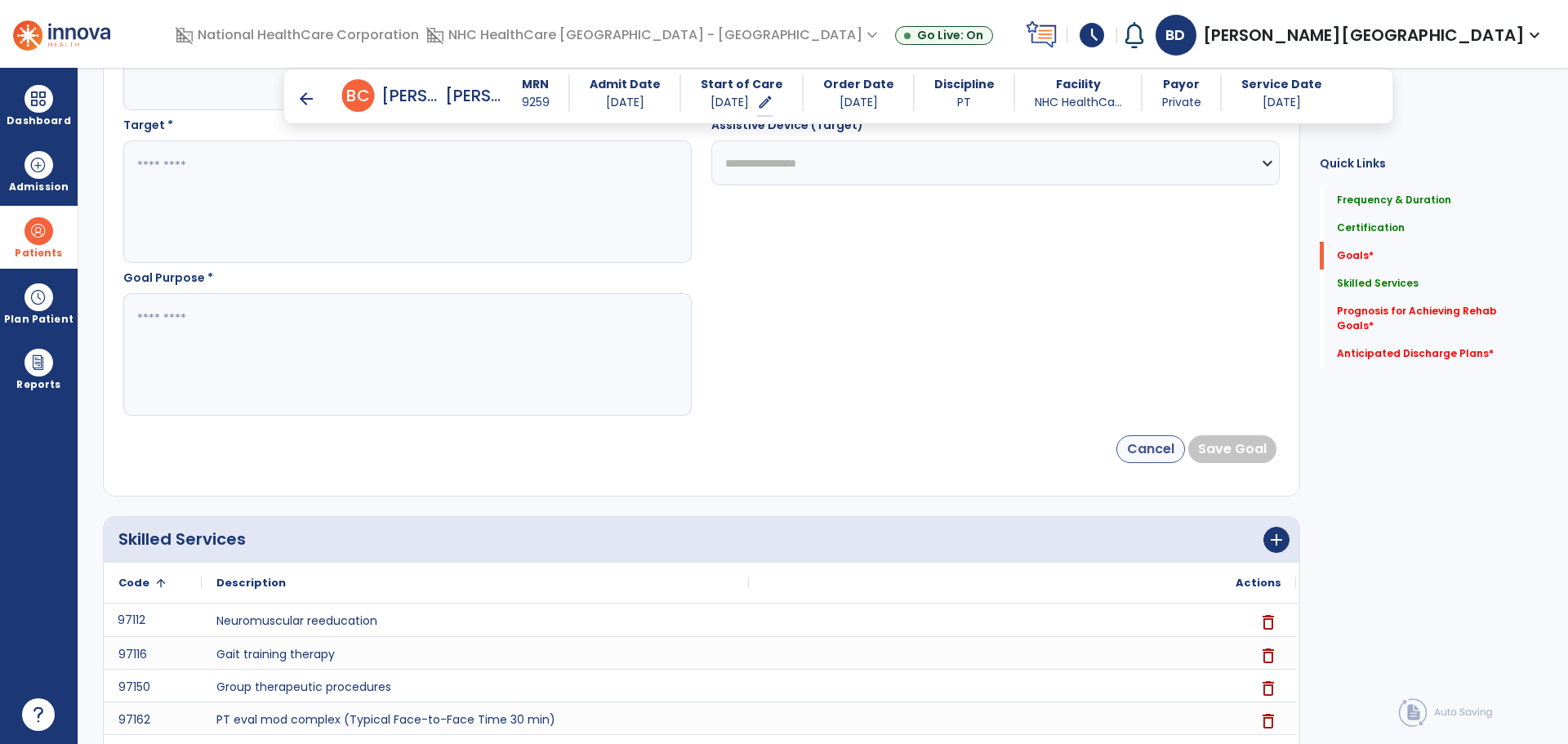 type on "******" 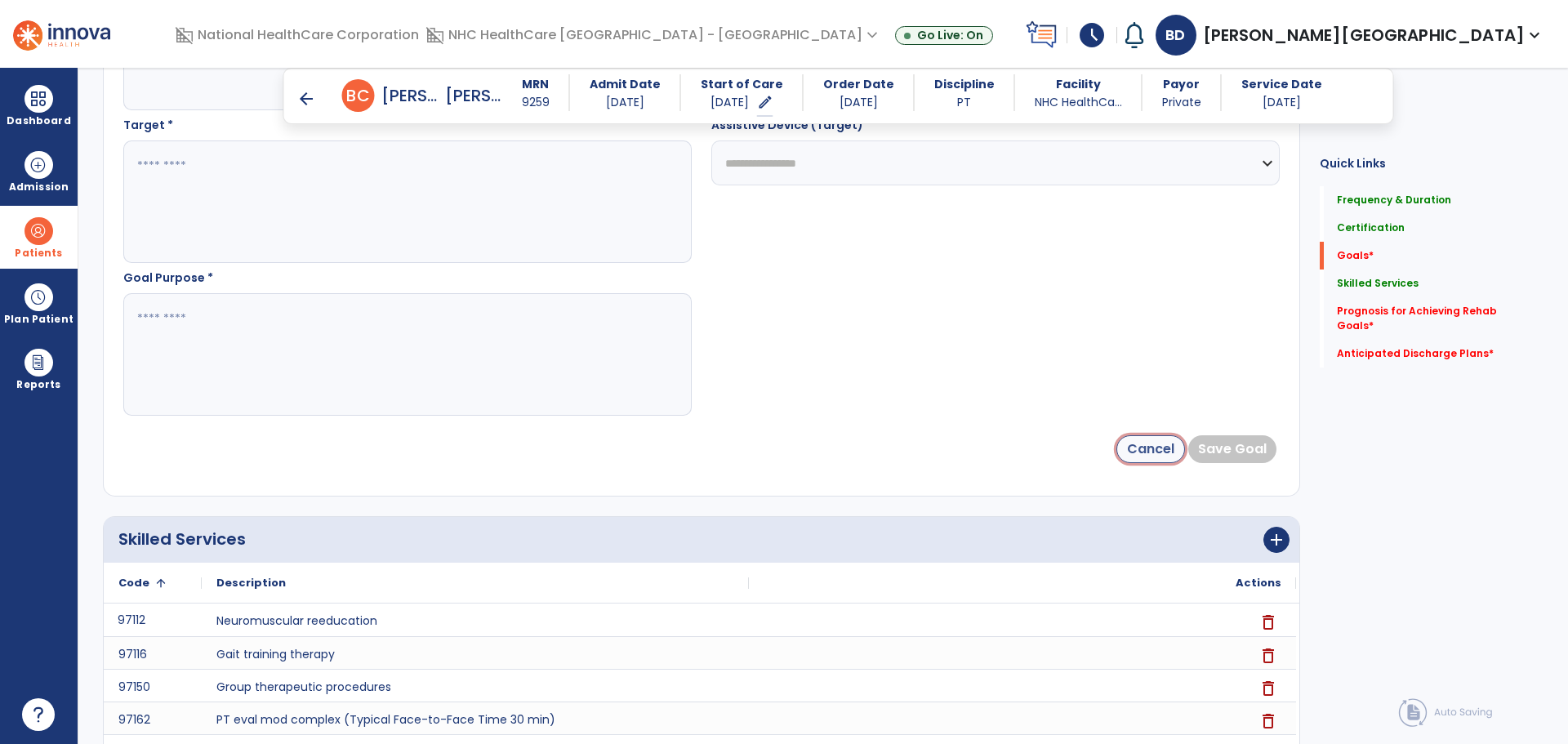 click on "Cancel" at bounding box center (1151, 449) 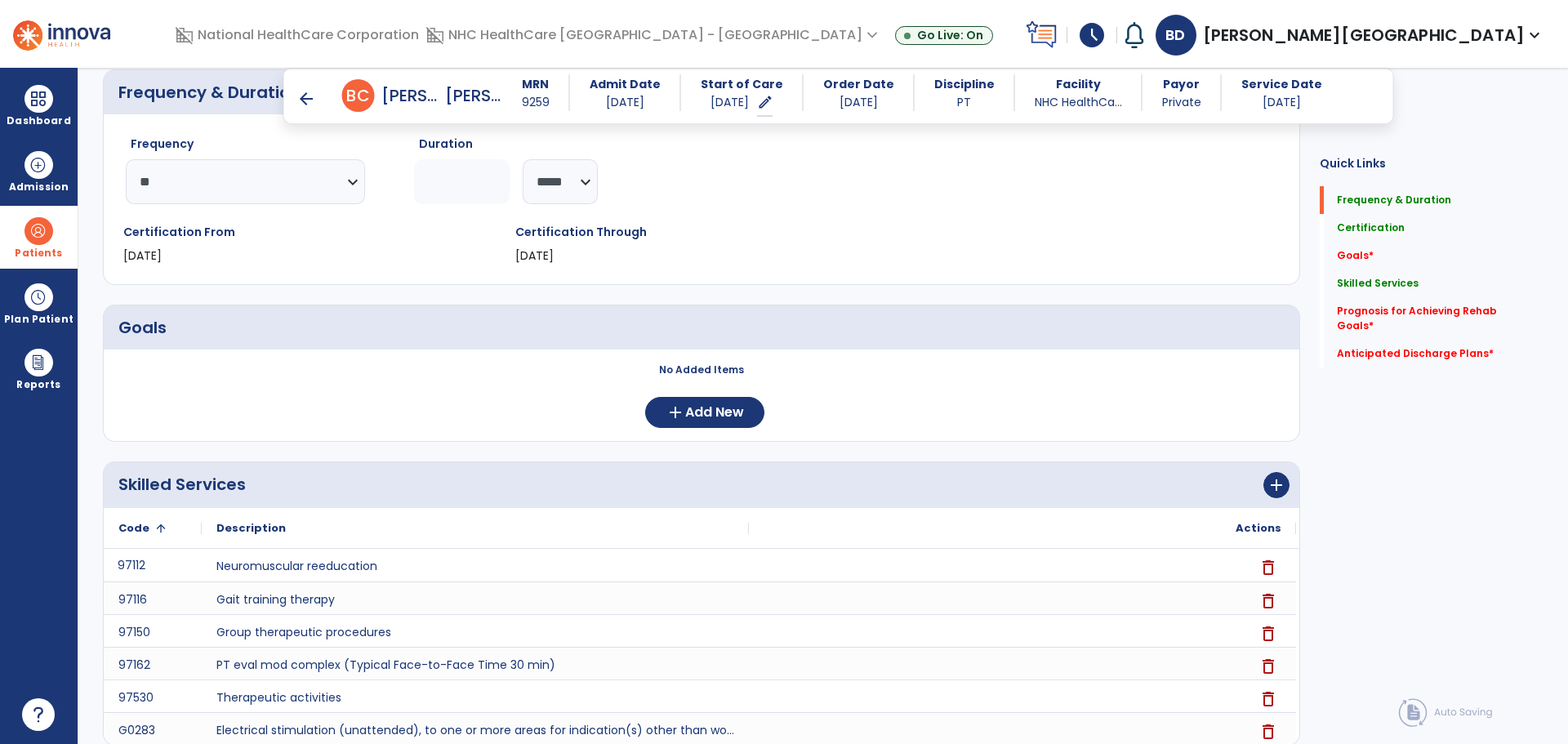 scroll, scrollTop: 47, scrollLeft: 0, axis: vertical 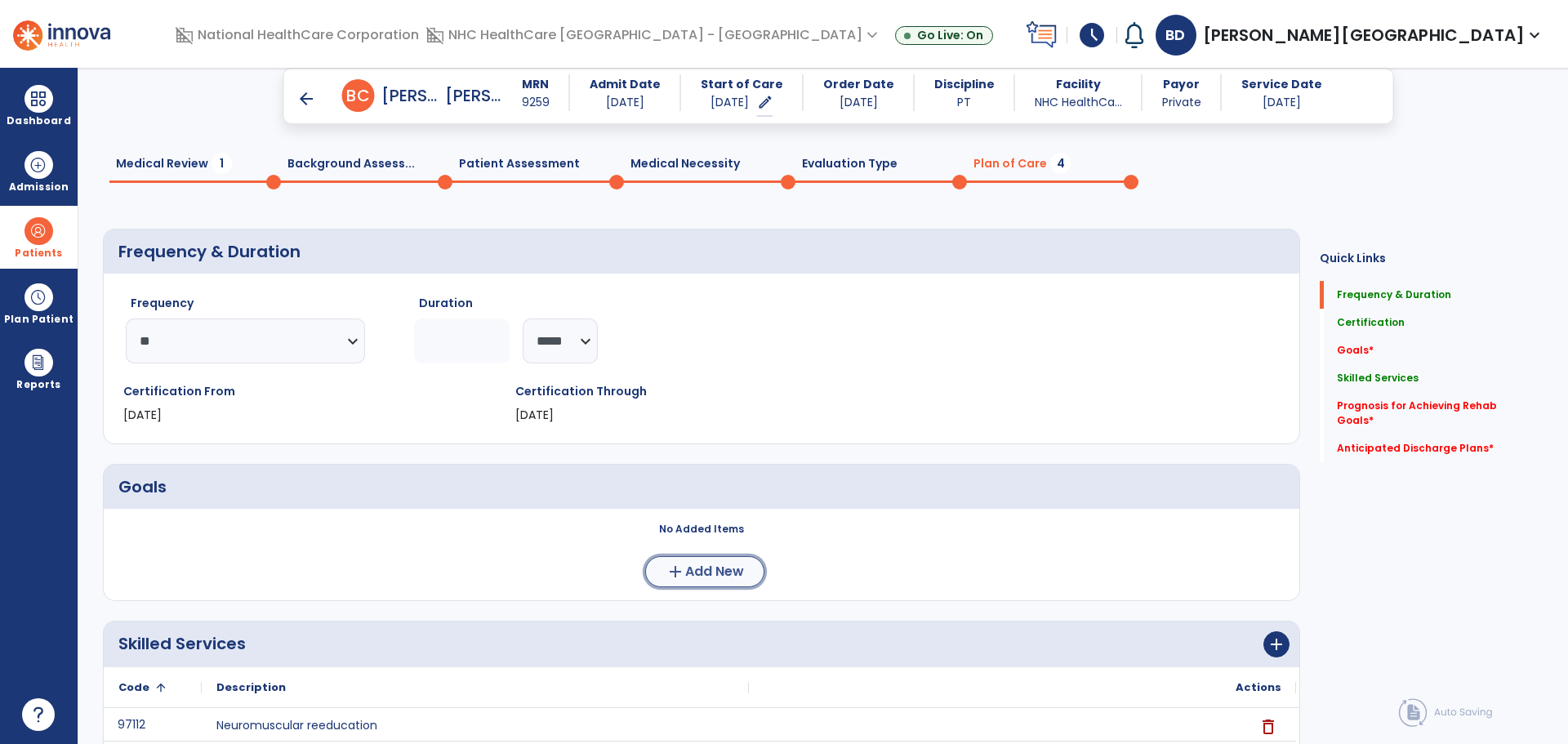 click on "Add New" at bounding box center (715, 572) 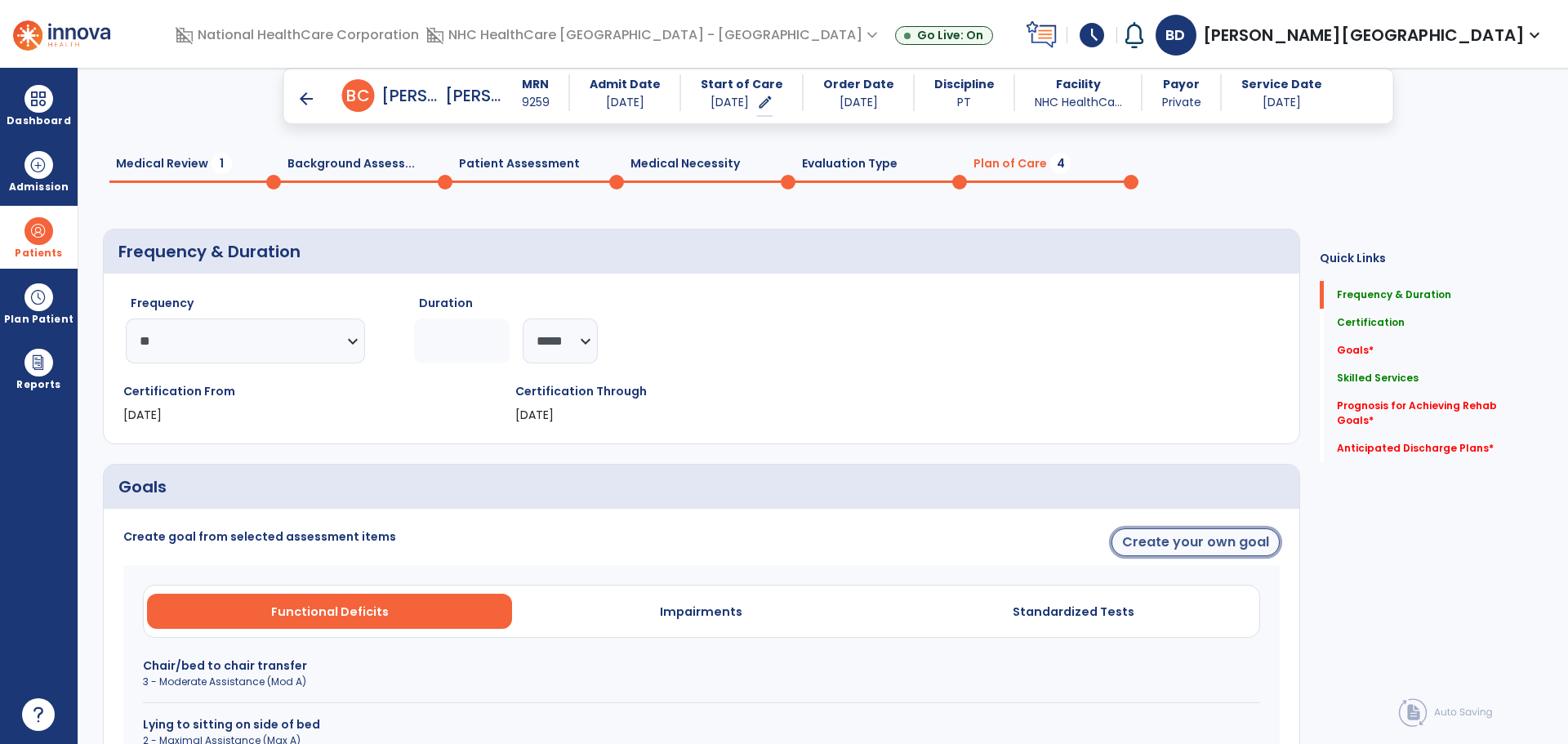 click on "Create your own goal" at bounding box center (1196, 542) 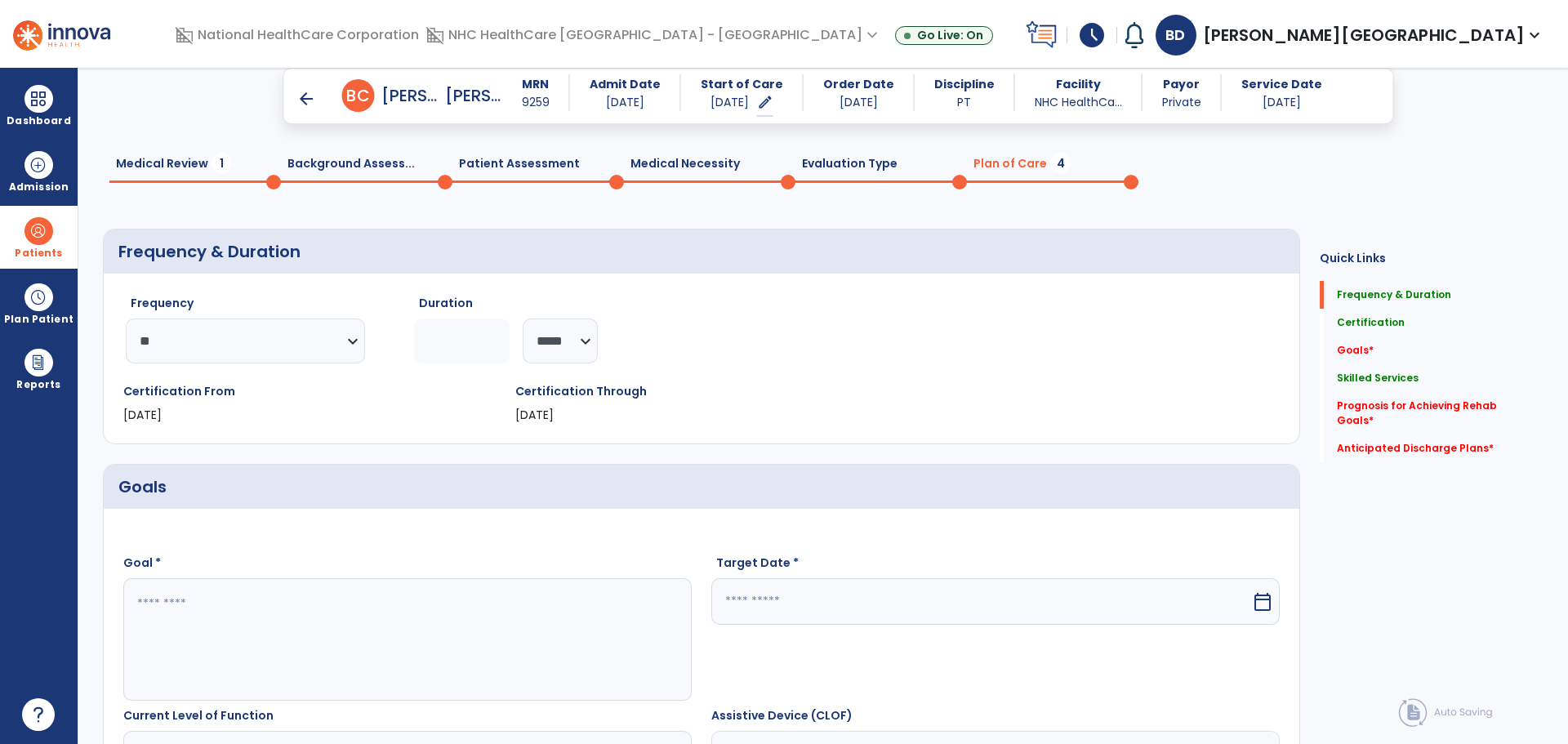 click at bounding box center (407, 639) 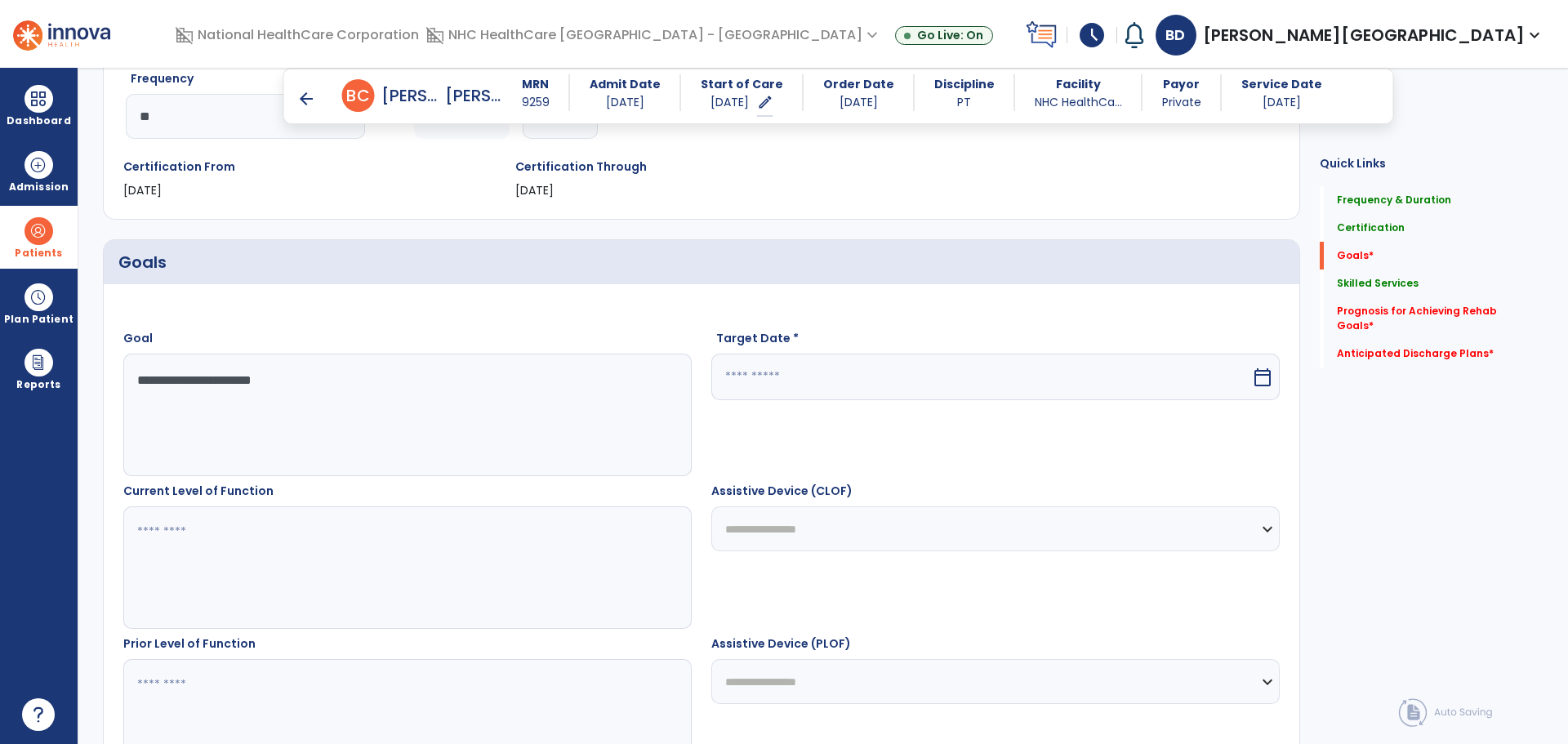 scroll, scrollTop: 292, scrollLeft: 0, axis: vertical 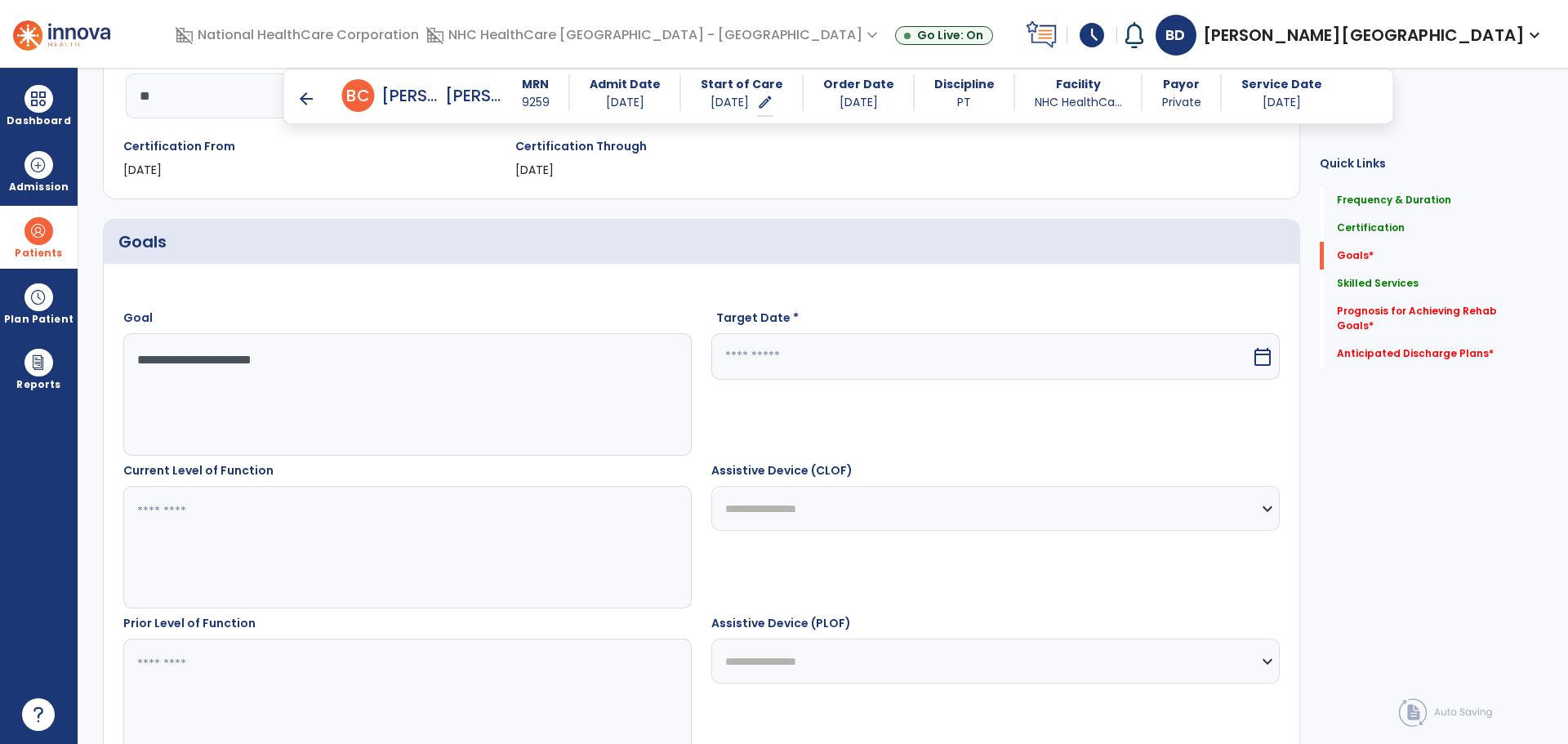 type on "**********" 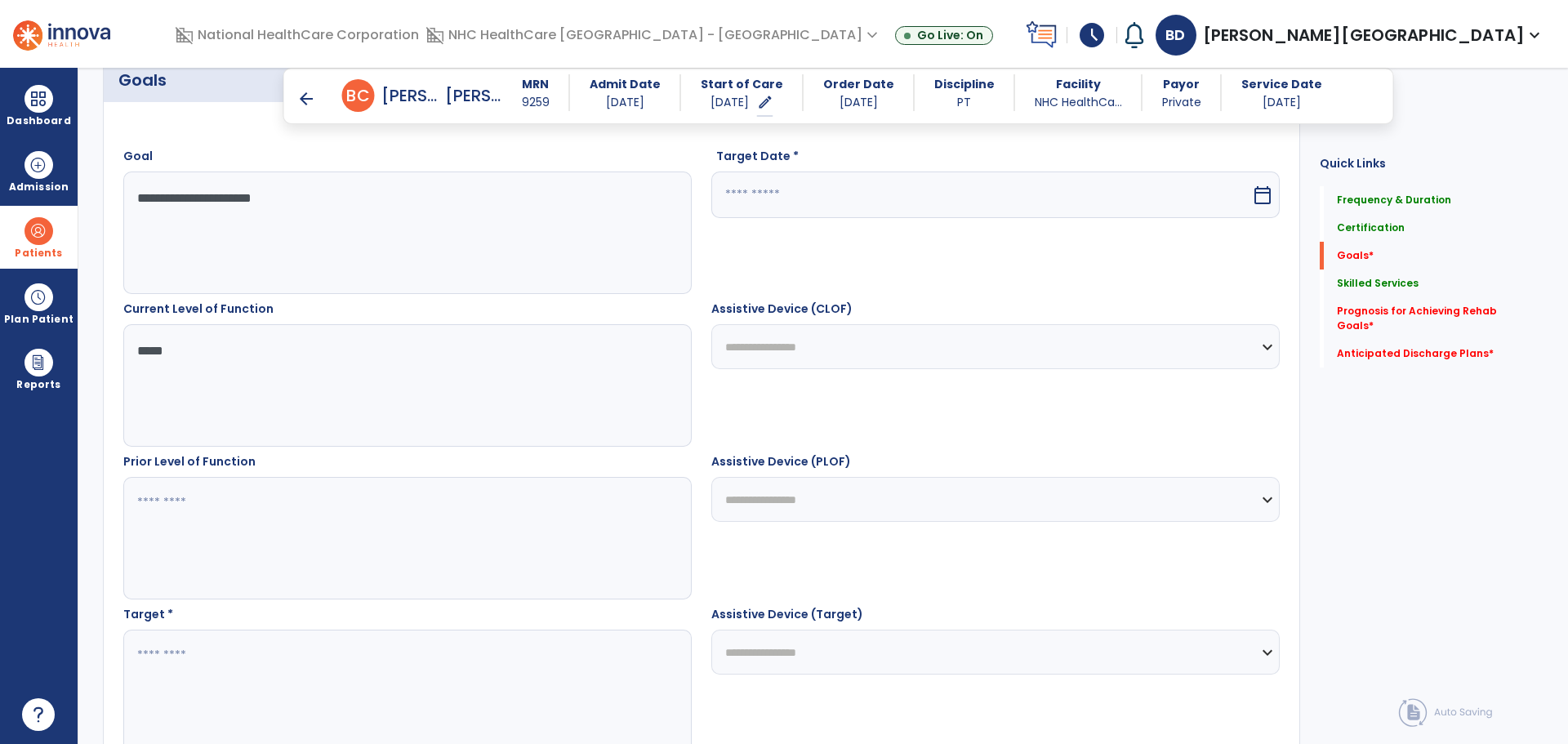 scroll, scrollTop: 537, scrollLeft: 0, axis: vertical 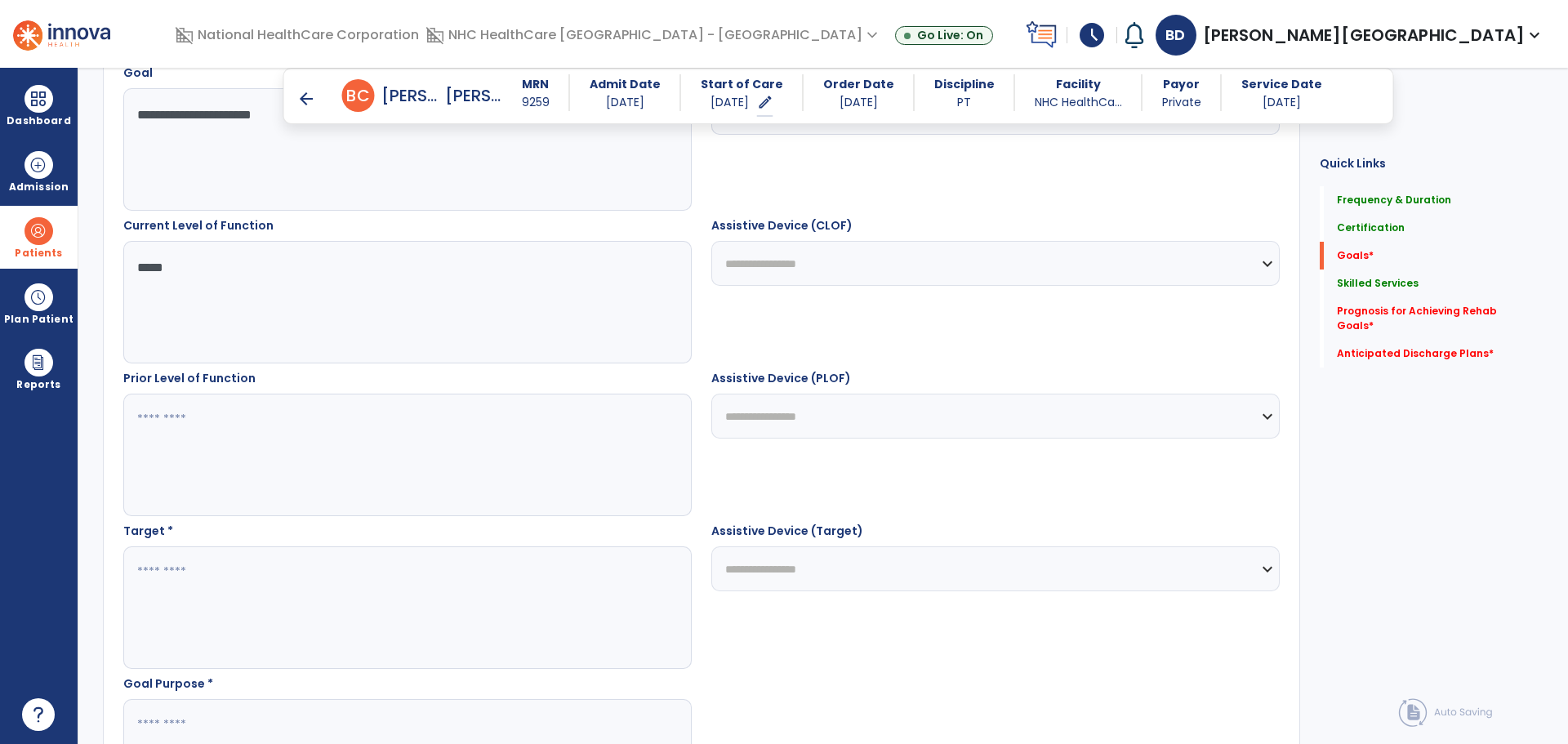 type on "*****" 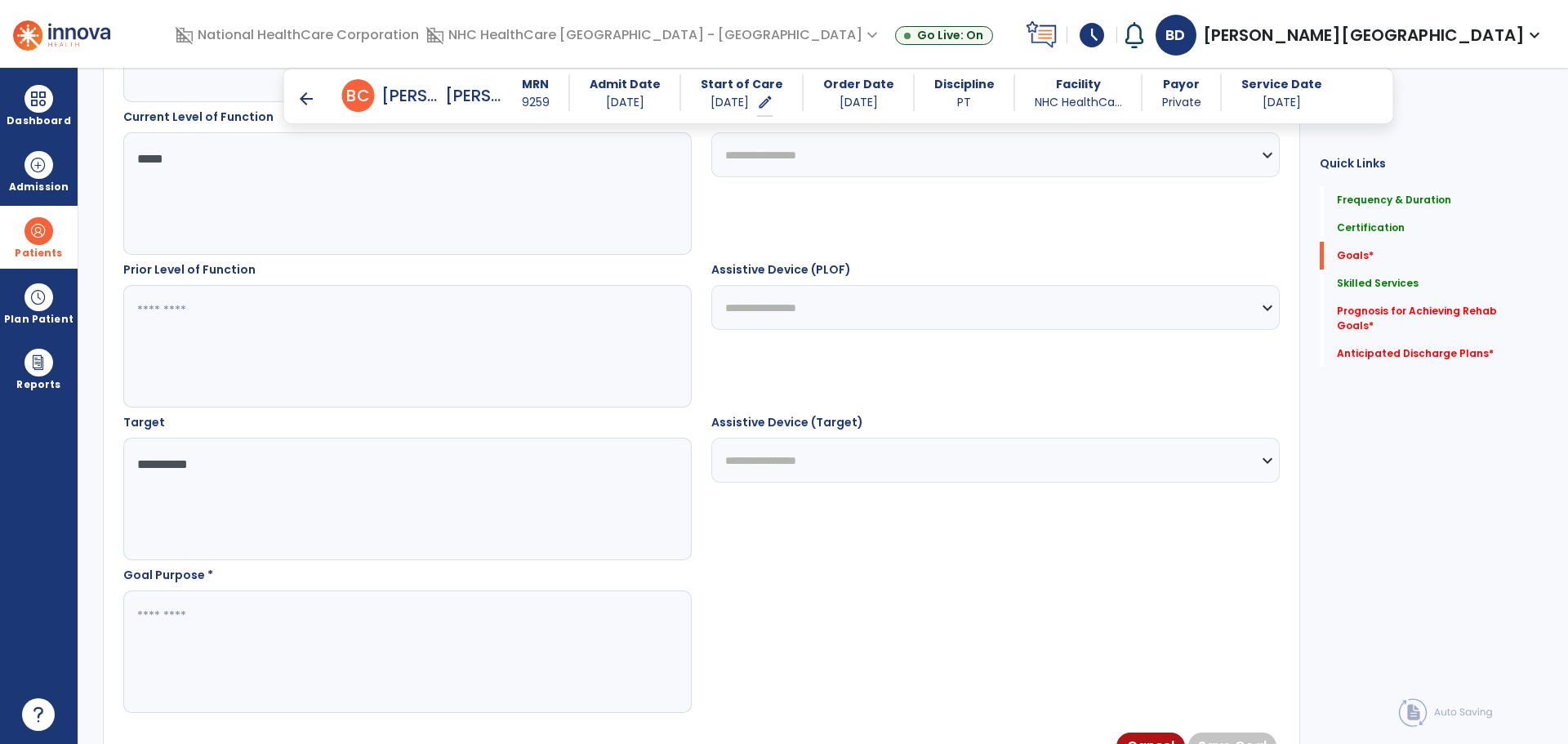 scroll, scrollTop: 782, scrollLeft: 0, axis: vertical 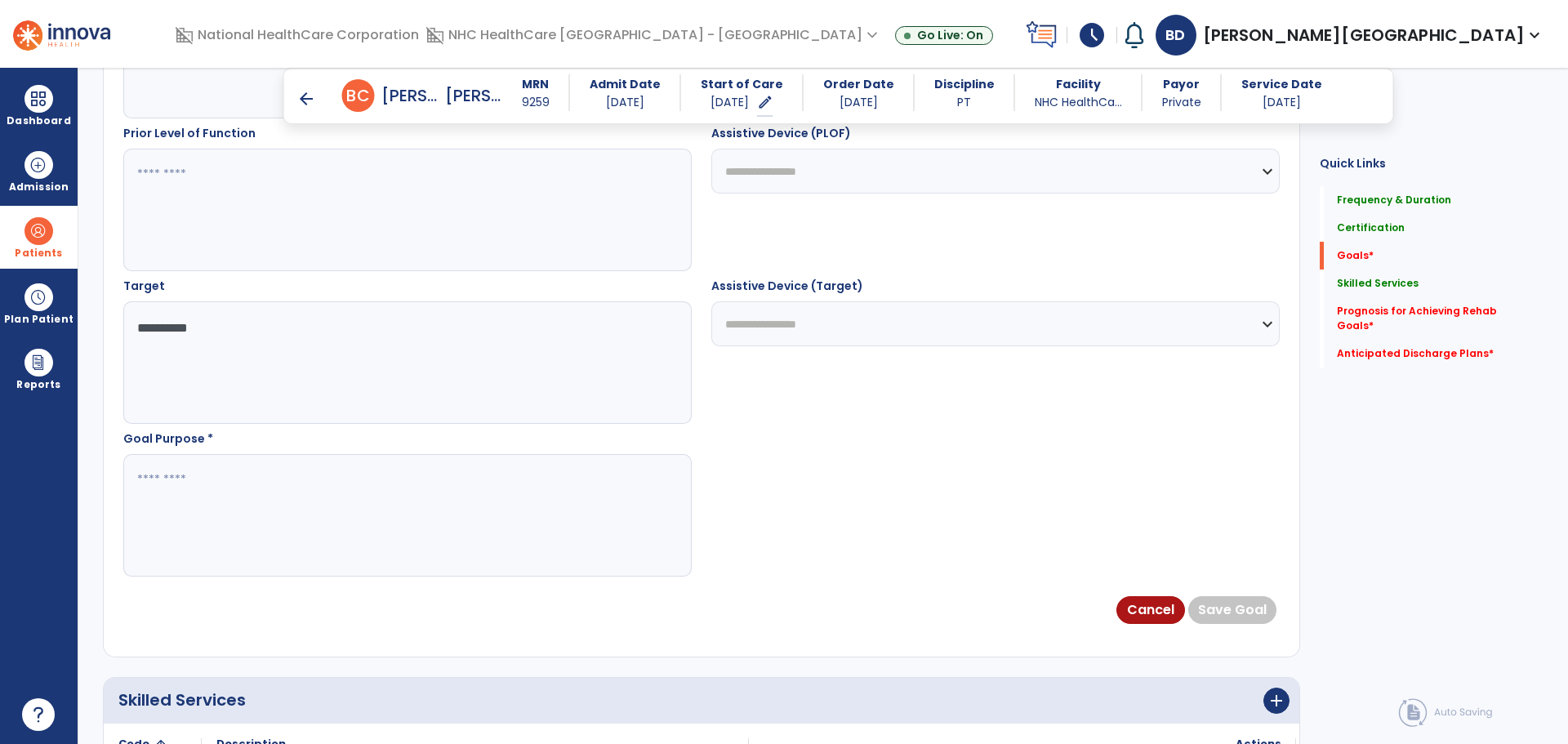 type on "**********" 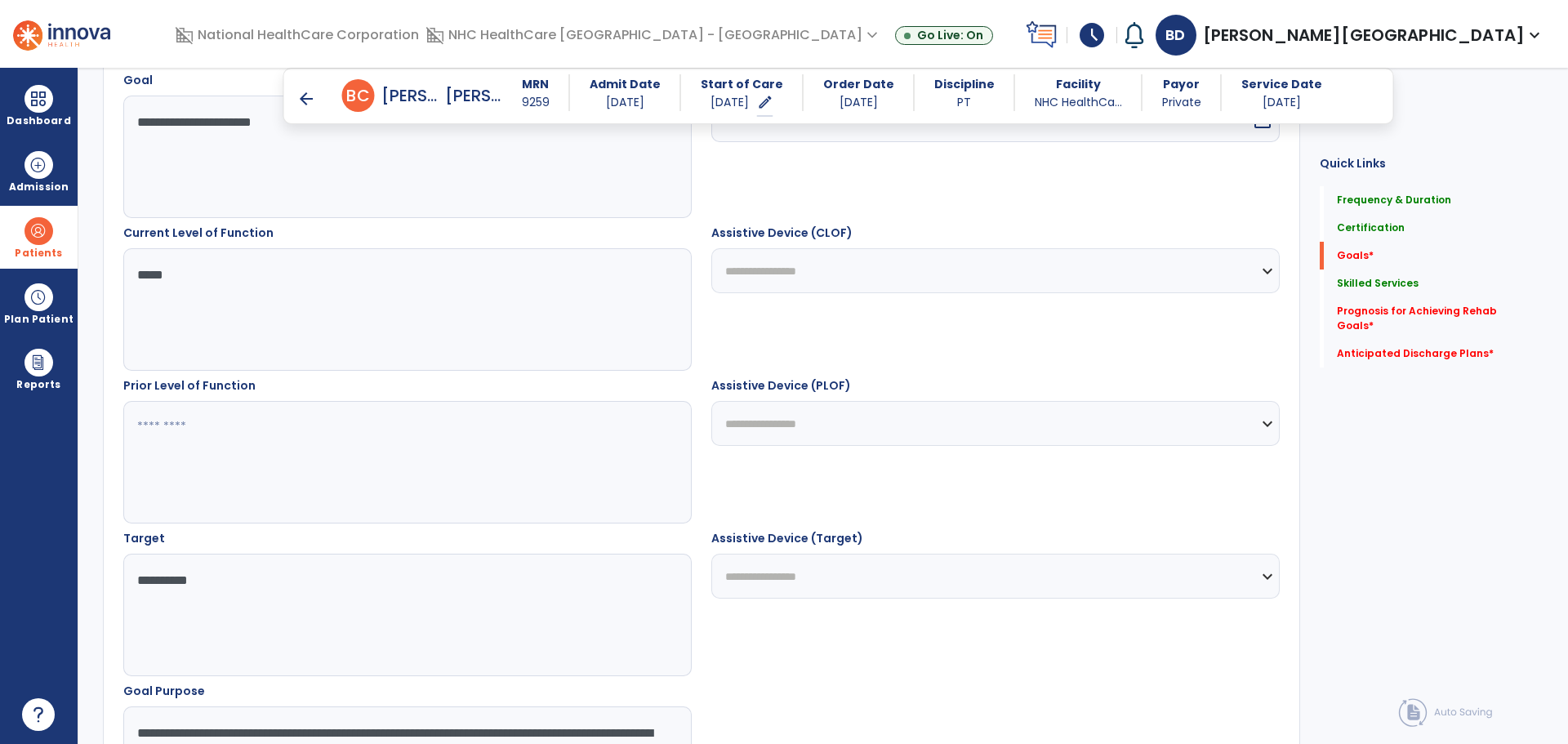 scroll, scrollTop: 374, scrollLeft: 0, axis: vertical 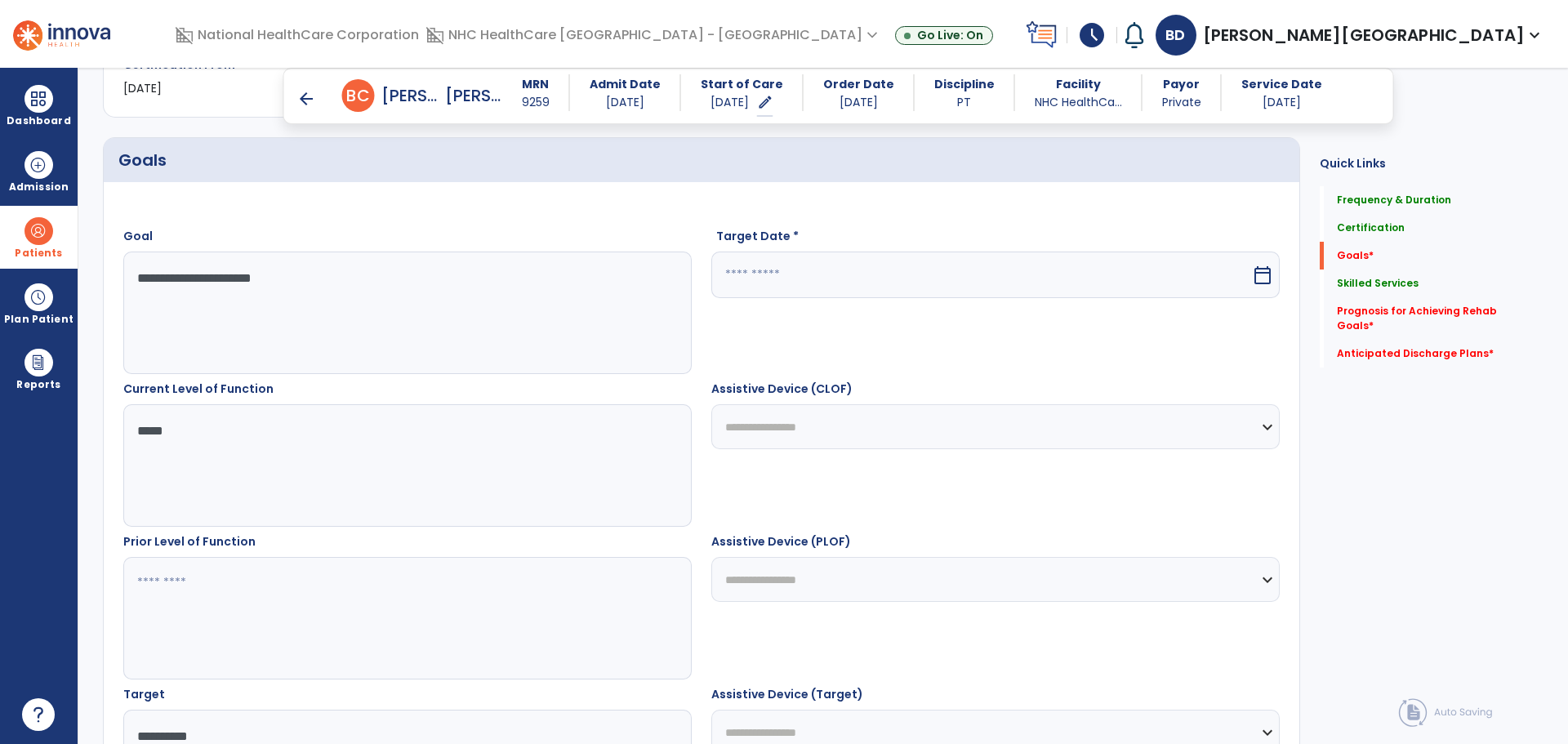 type on "**********" 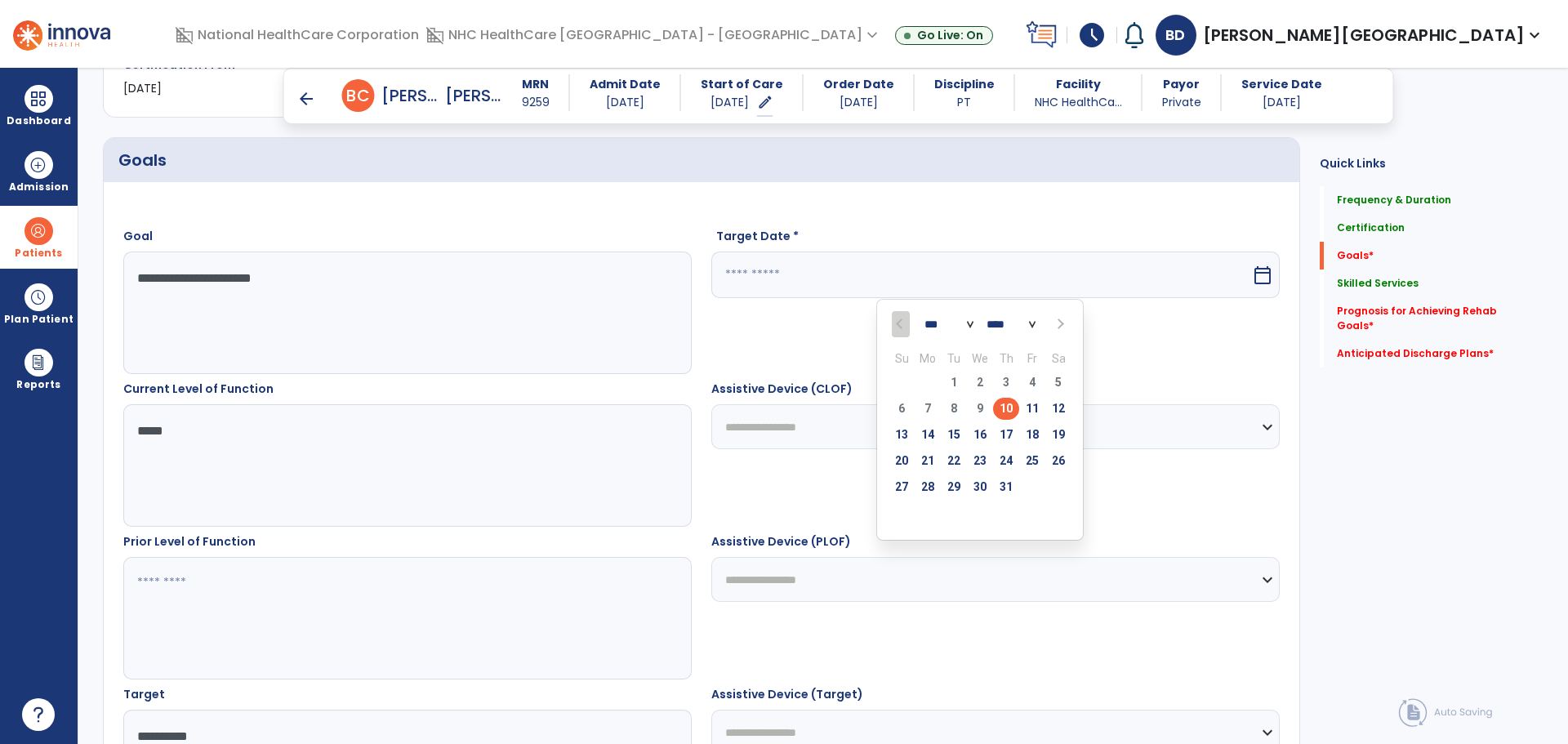 click at bounding box center [1058, 324] 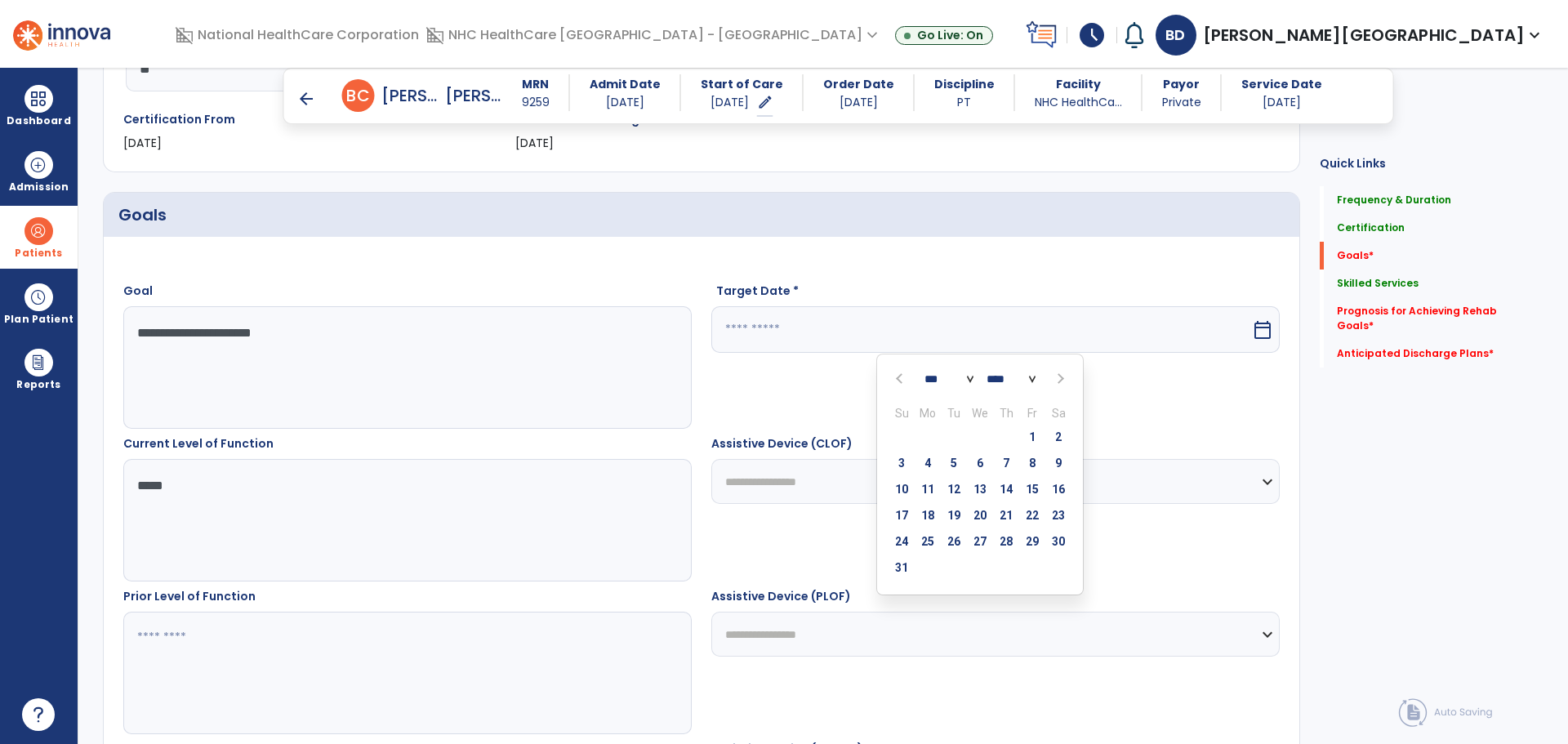 scroll, scrollTop: 374, scrollLeft: 0, axis: vertical 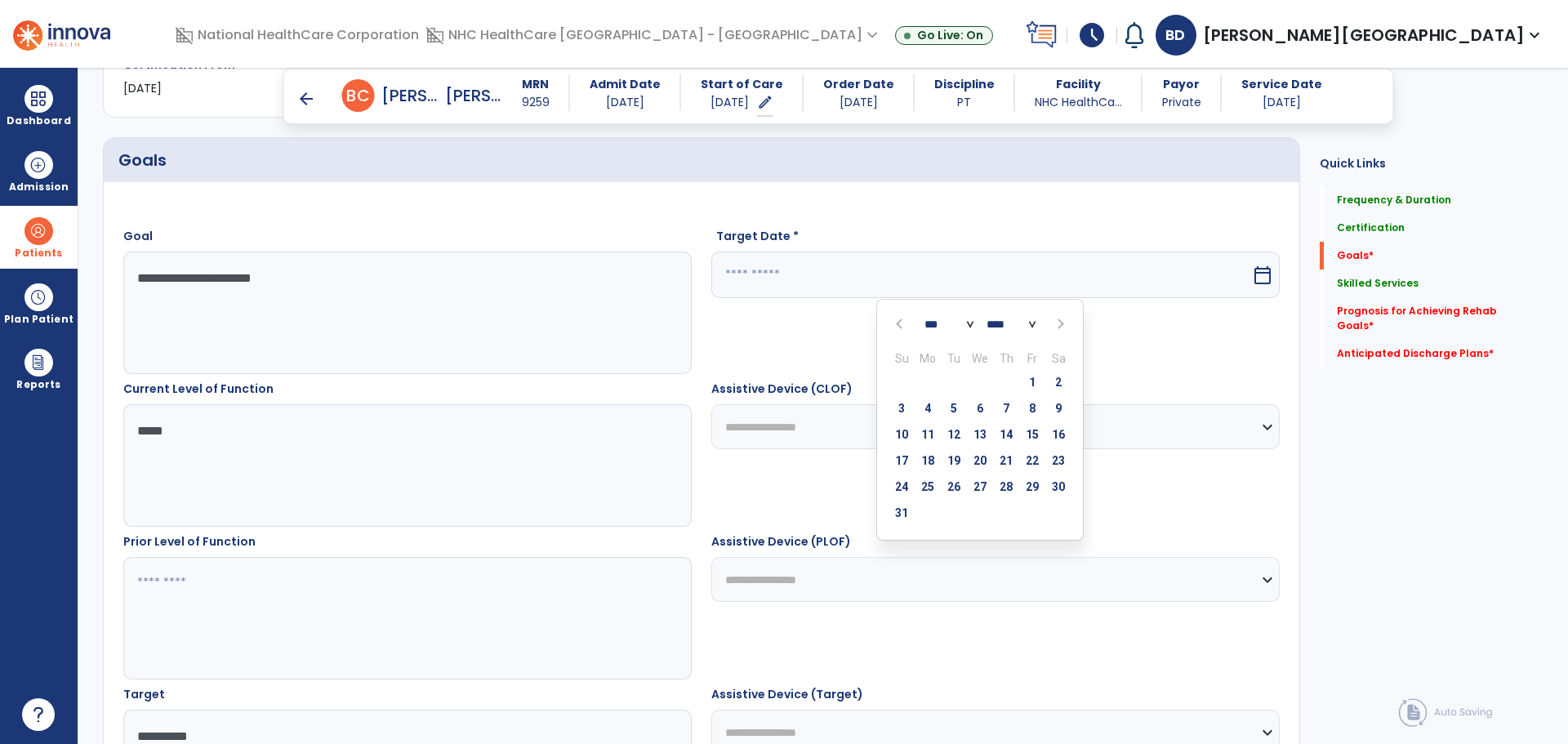 click at bounding box center (1059, 324) 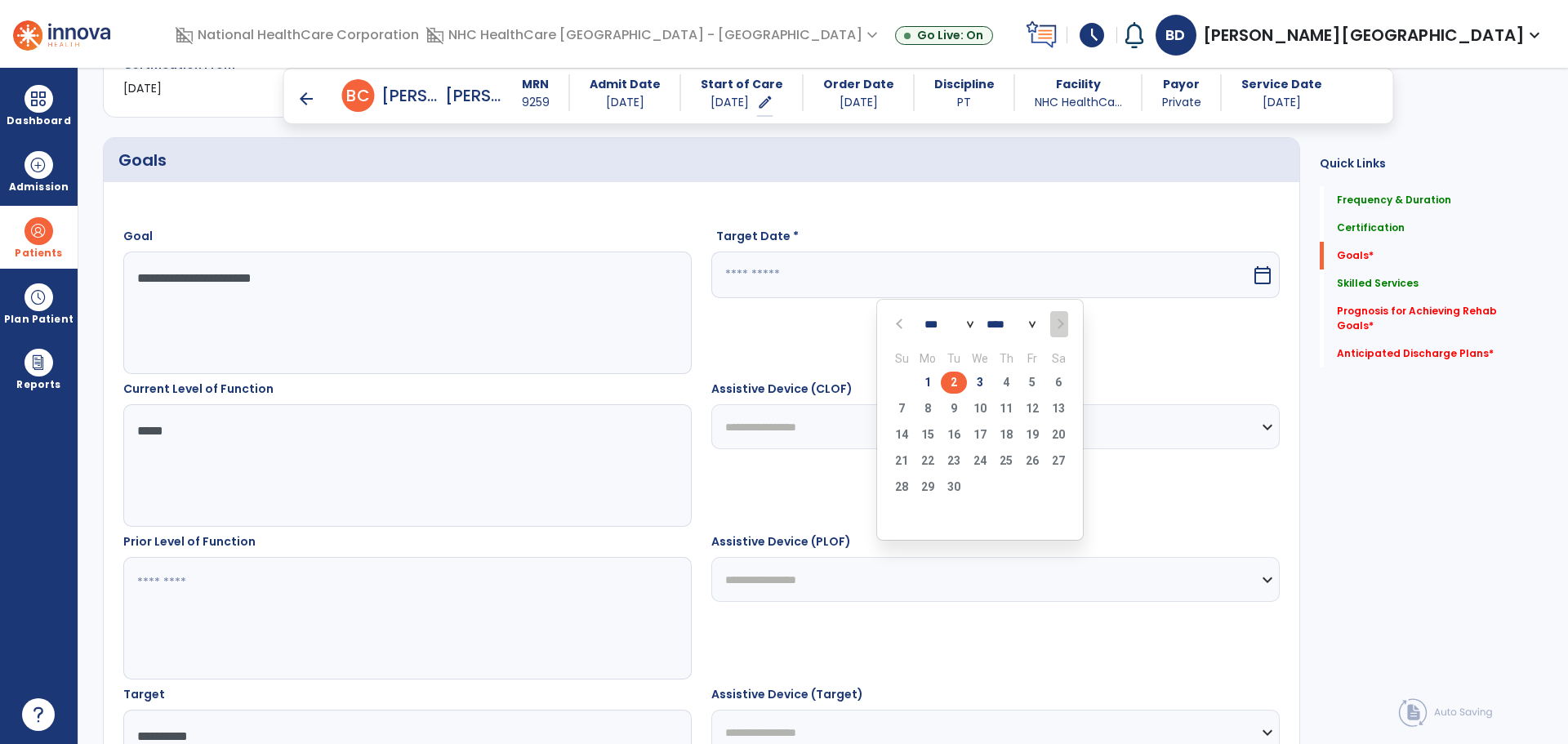 click on "2" at bounding box center [954, 382] 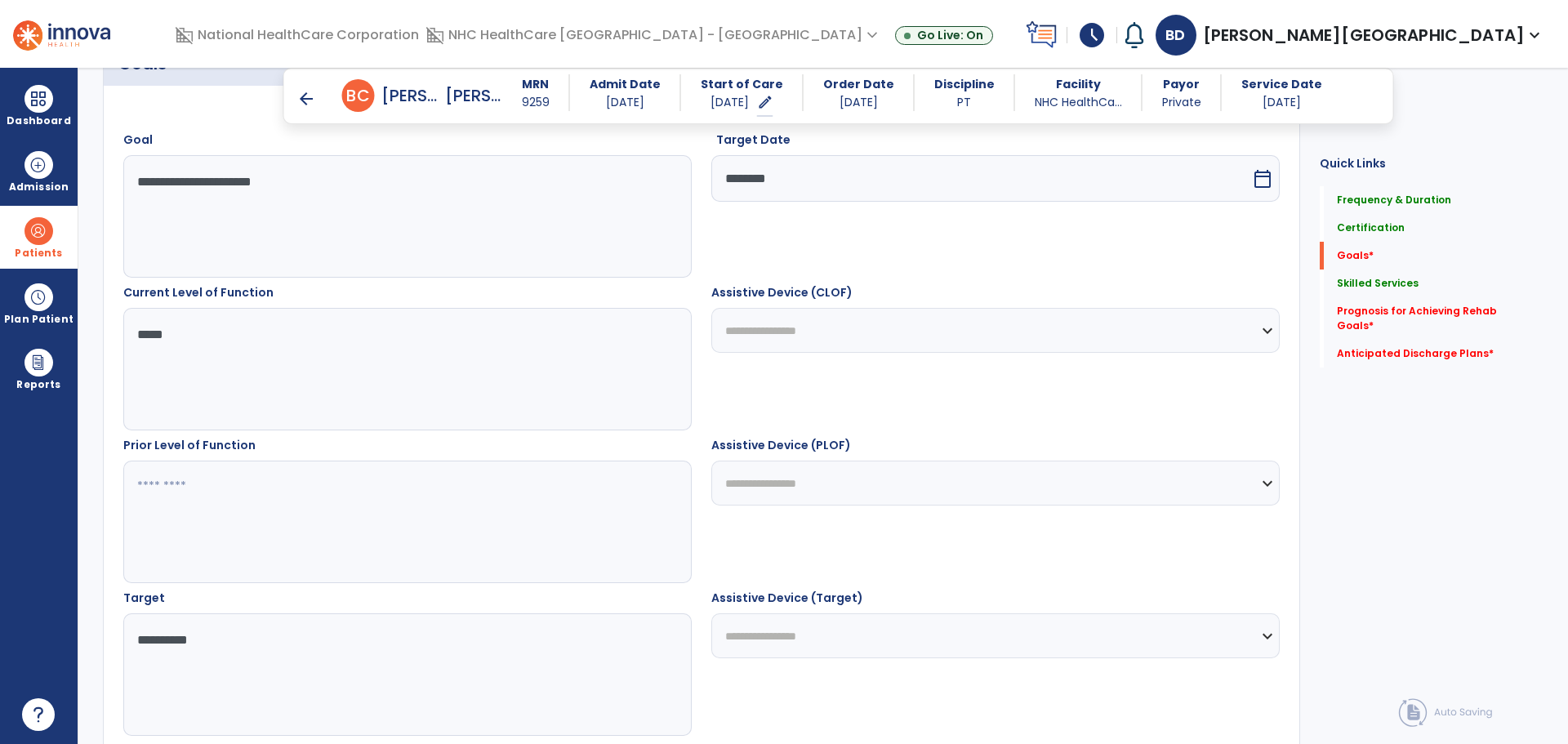 scroll, scrollTop: 701, scrollLeft: 0, axis: vertical 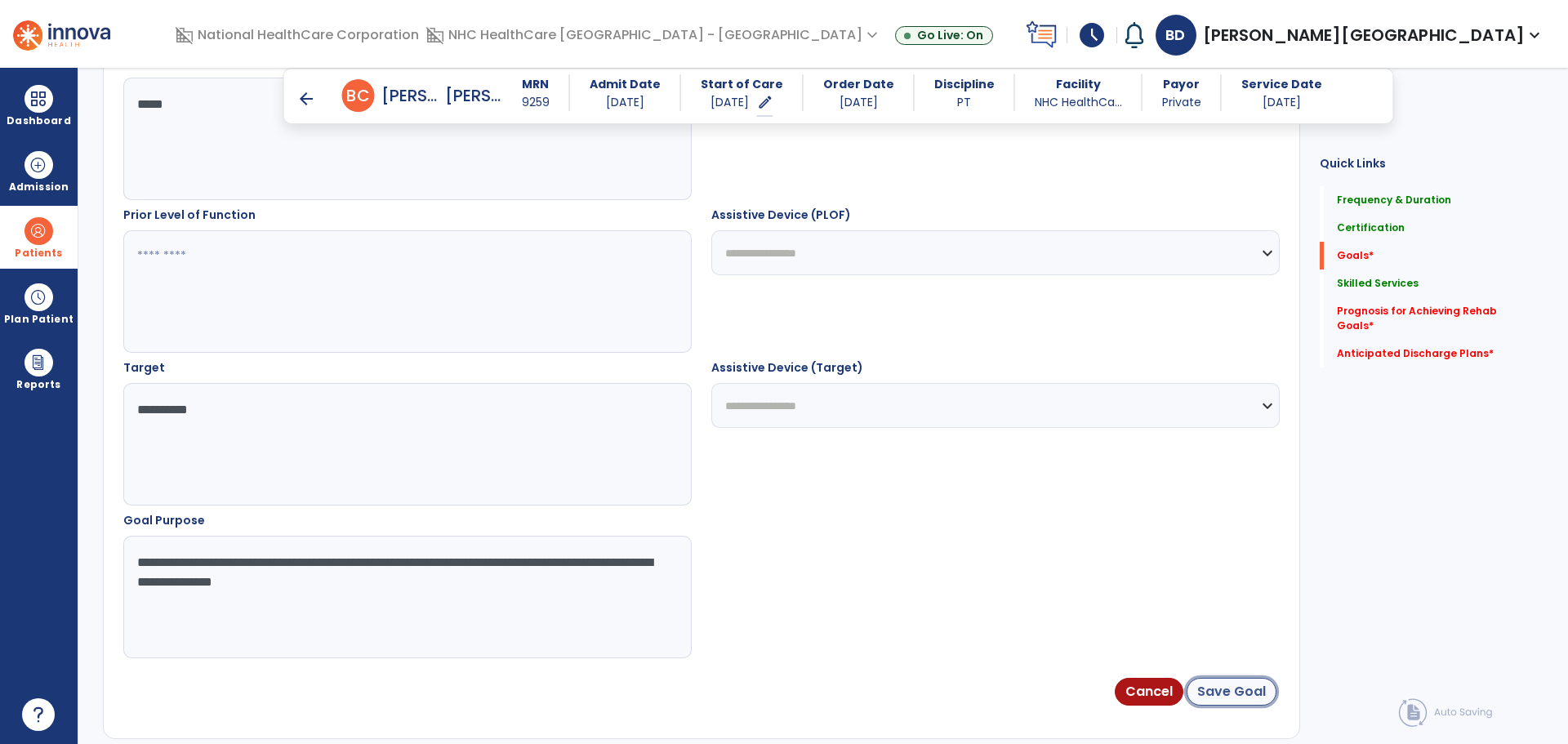 click on "Save Goal" at bounding box center (1232, 692) 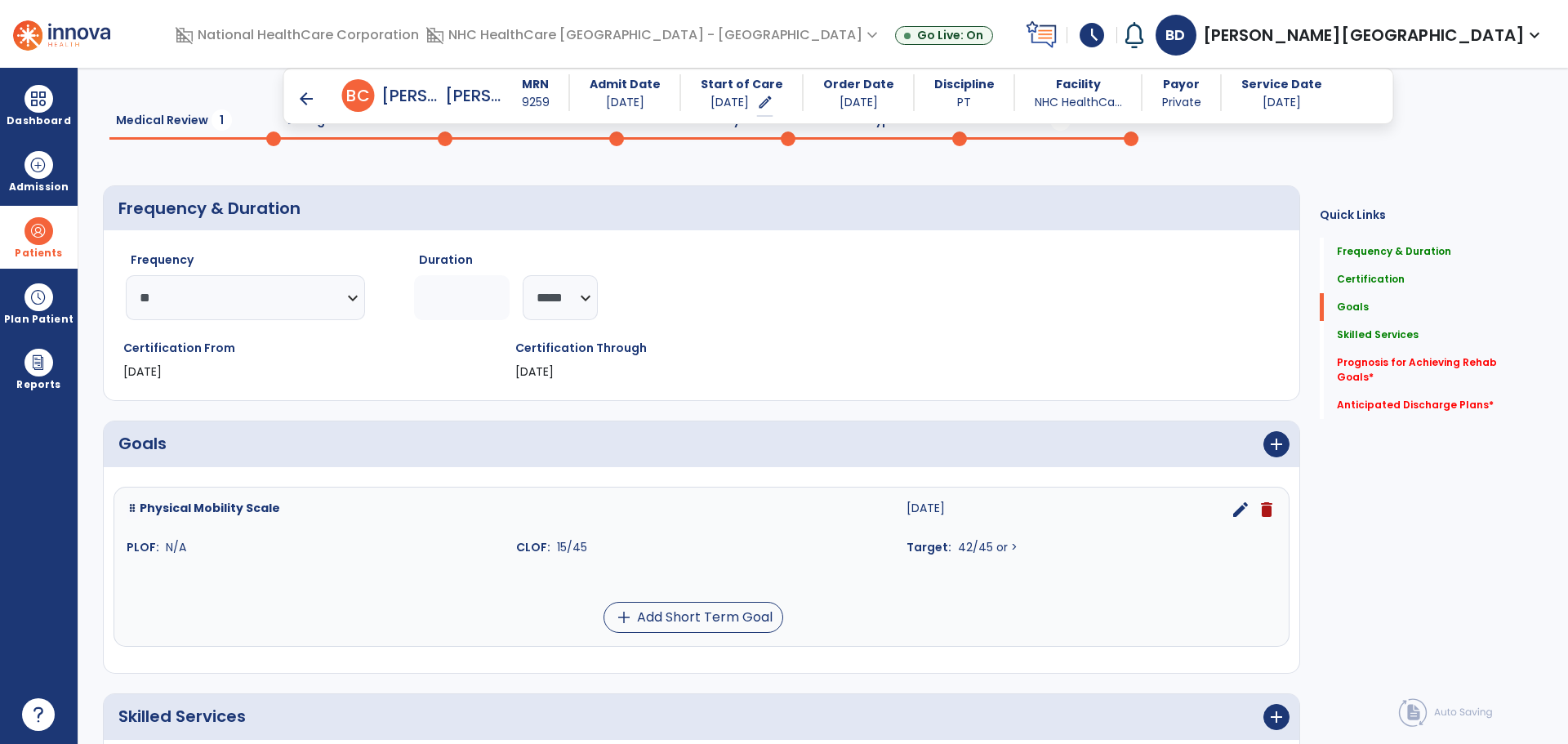 scroll, scrollTop: 245, scrollLeft: 0, axis: vertical 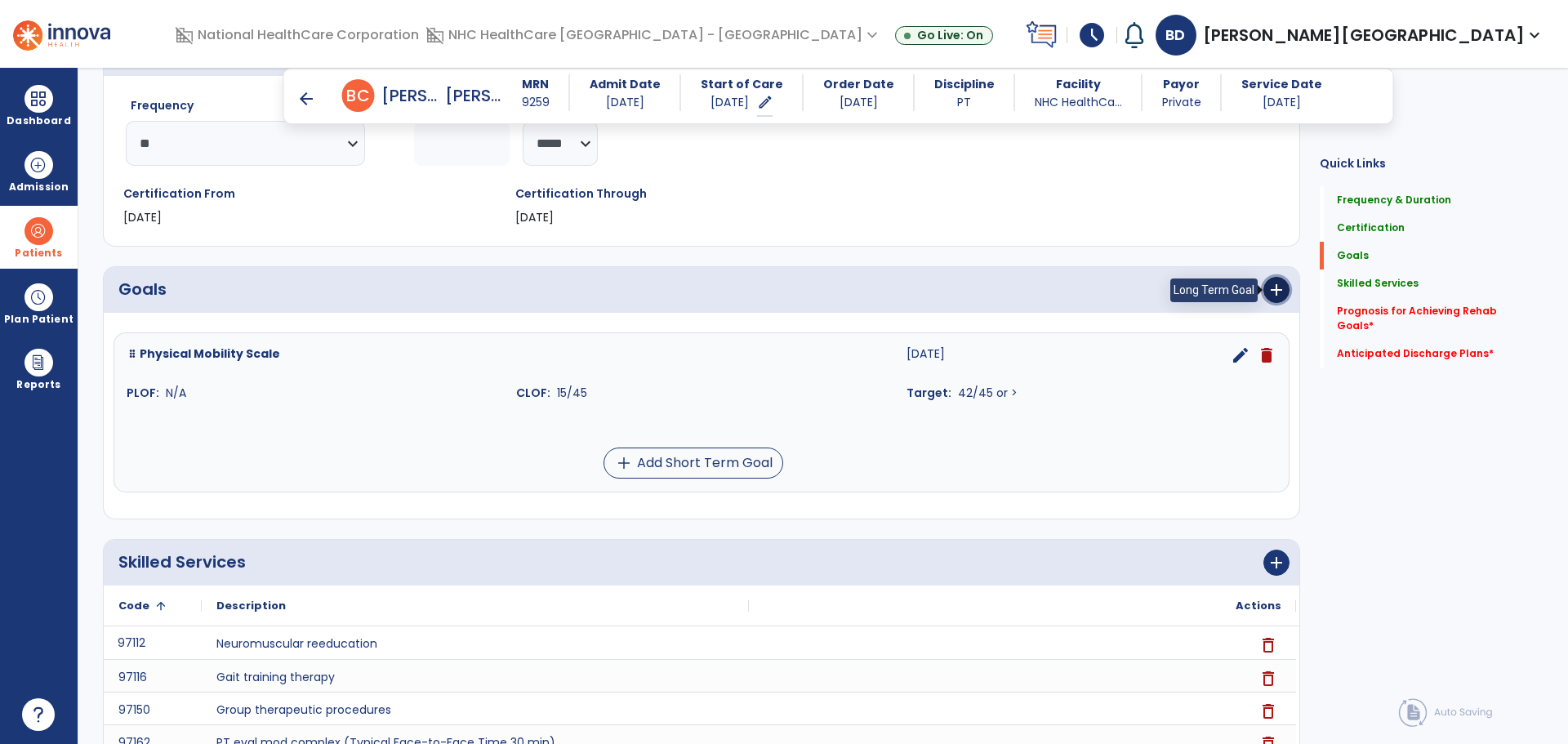 drag, startPoint x: 1269, startPoint y: 288, endPoint x: 1247, endPoint y: 301, distance: 25.55386 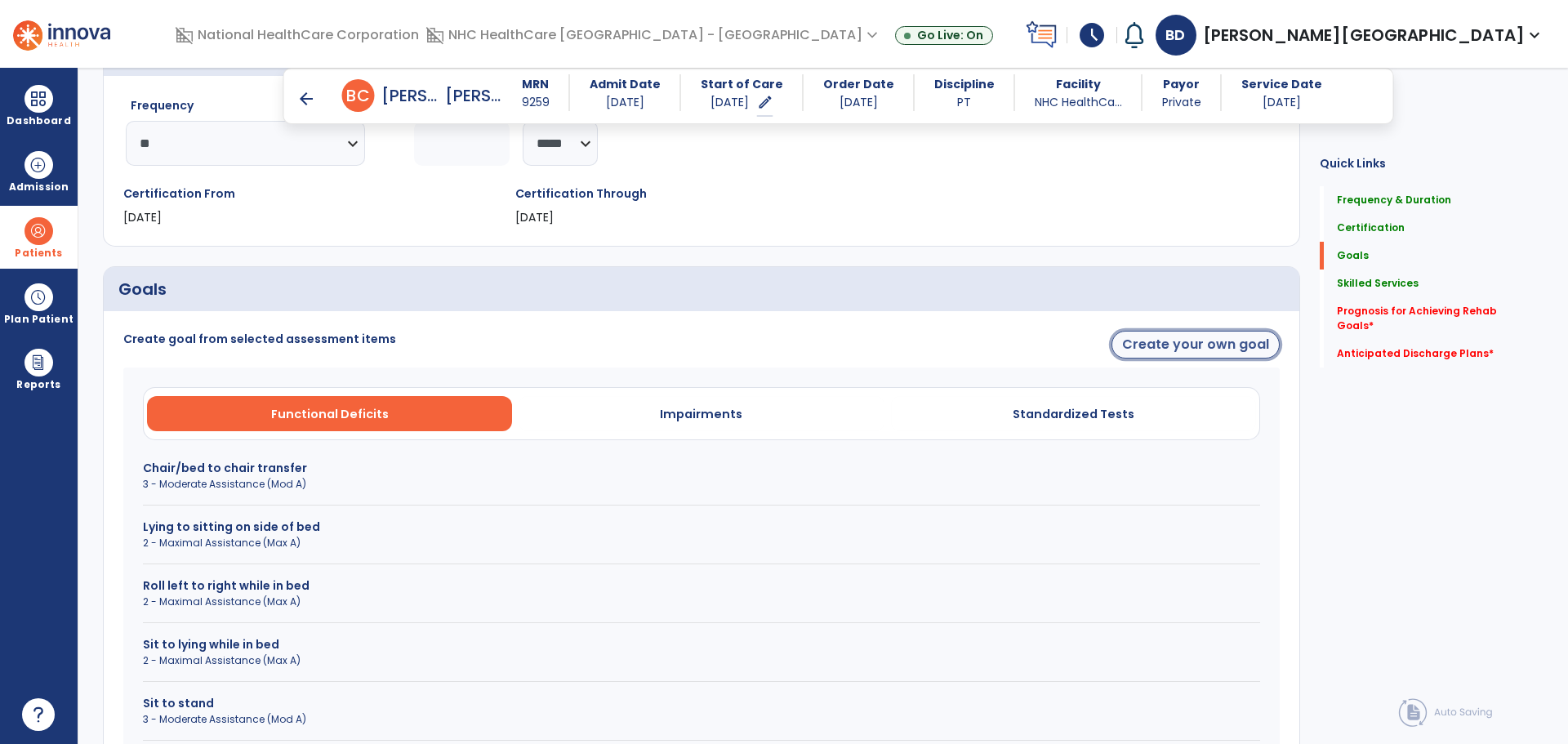 click on "Create your own goal" at bounding box center [1196, 345] 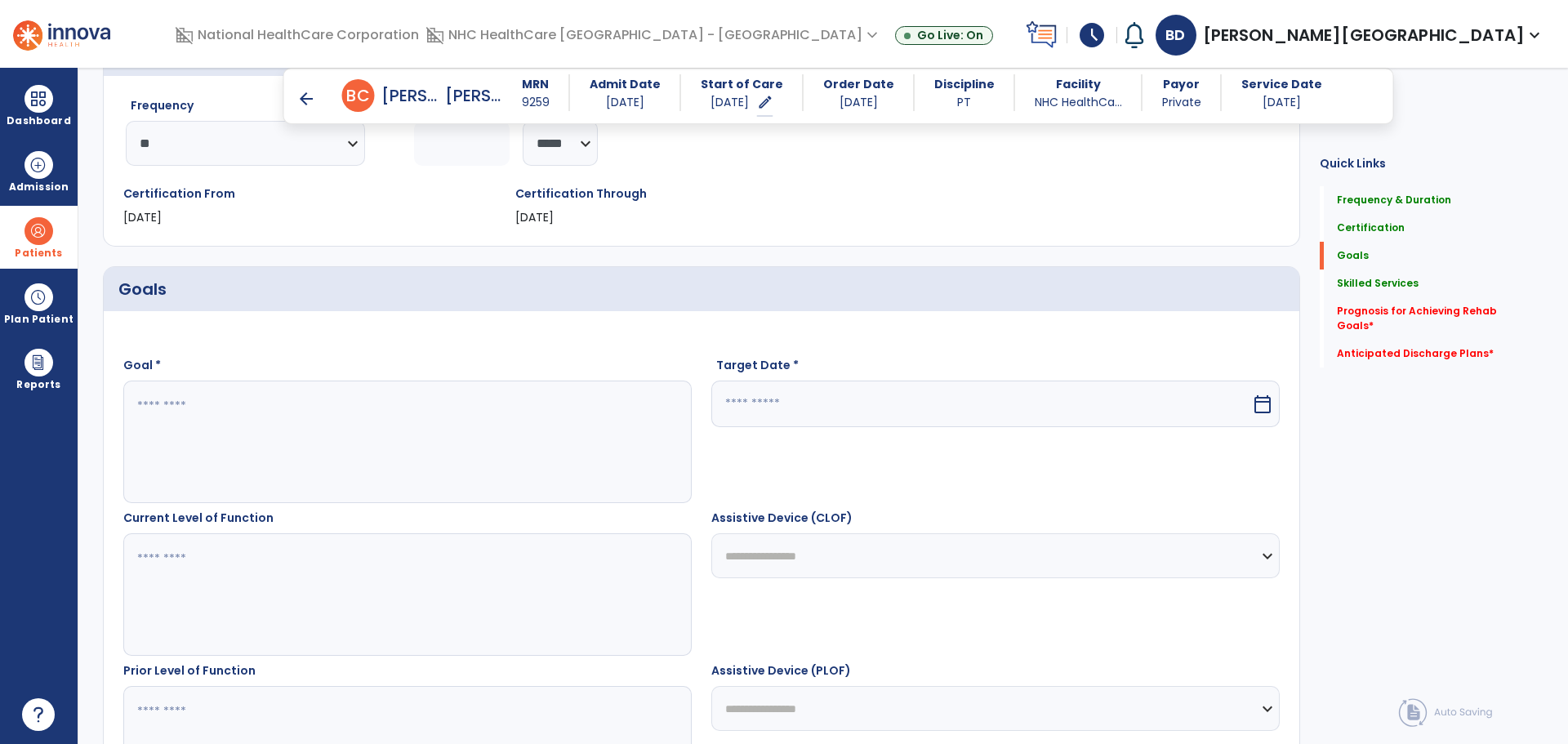 click at bounding box center (407, 442) 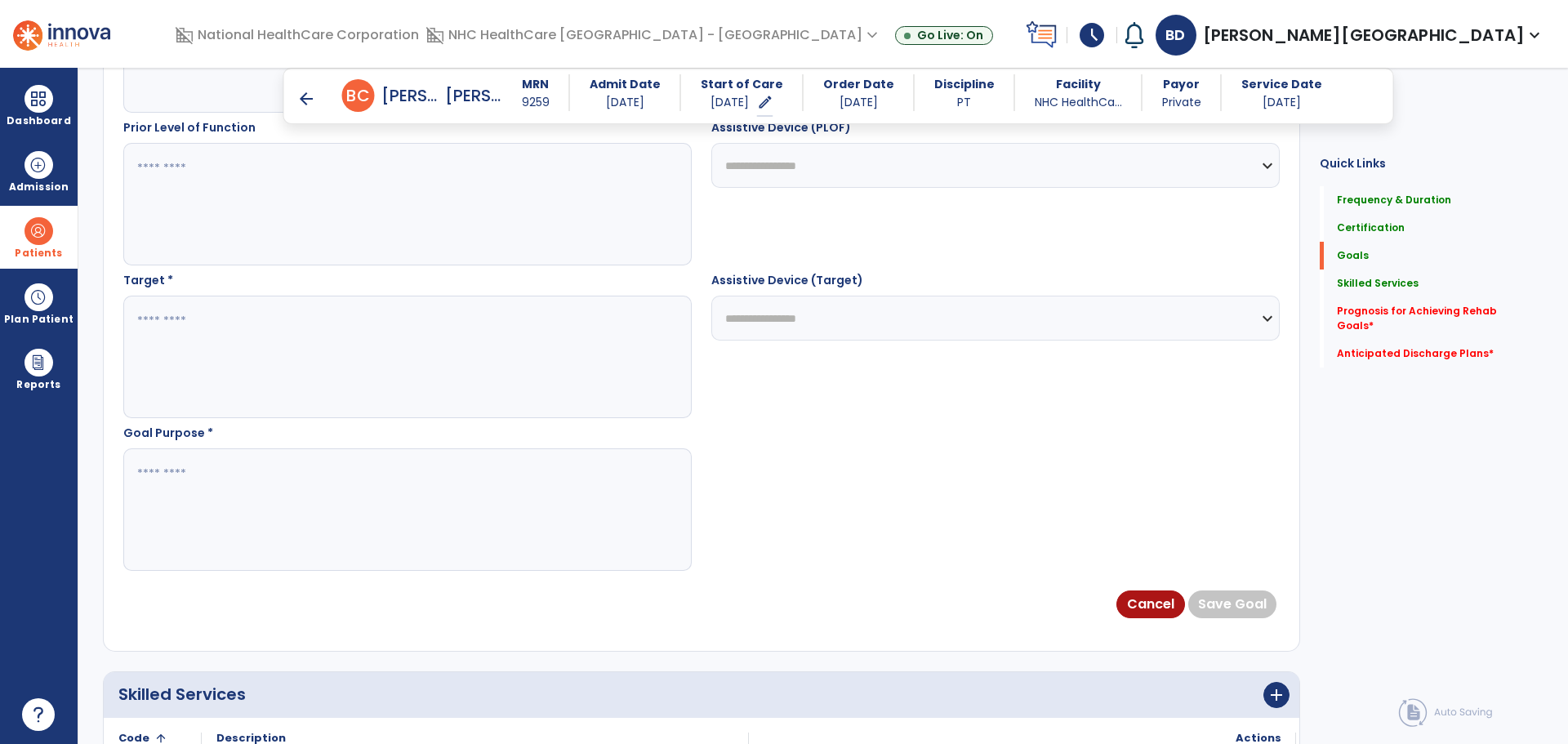 scroll, scrollTop: 980, scrollLeft: 0, axis: vertical 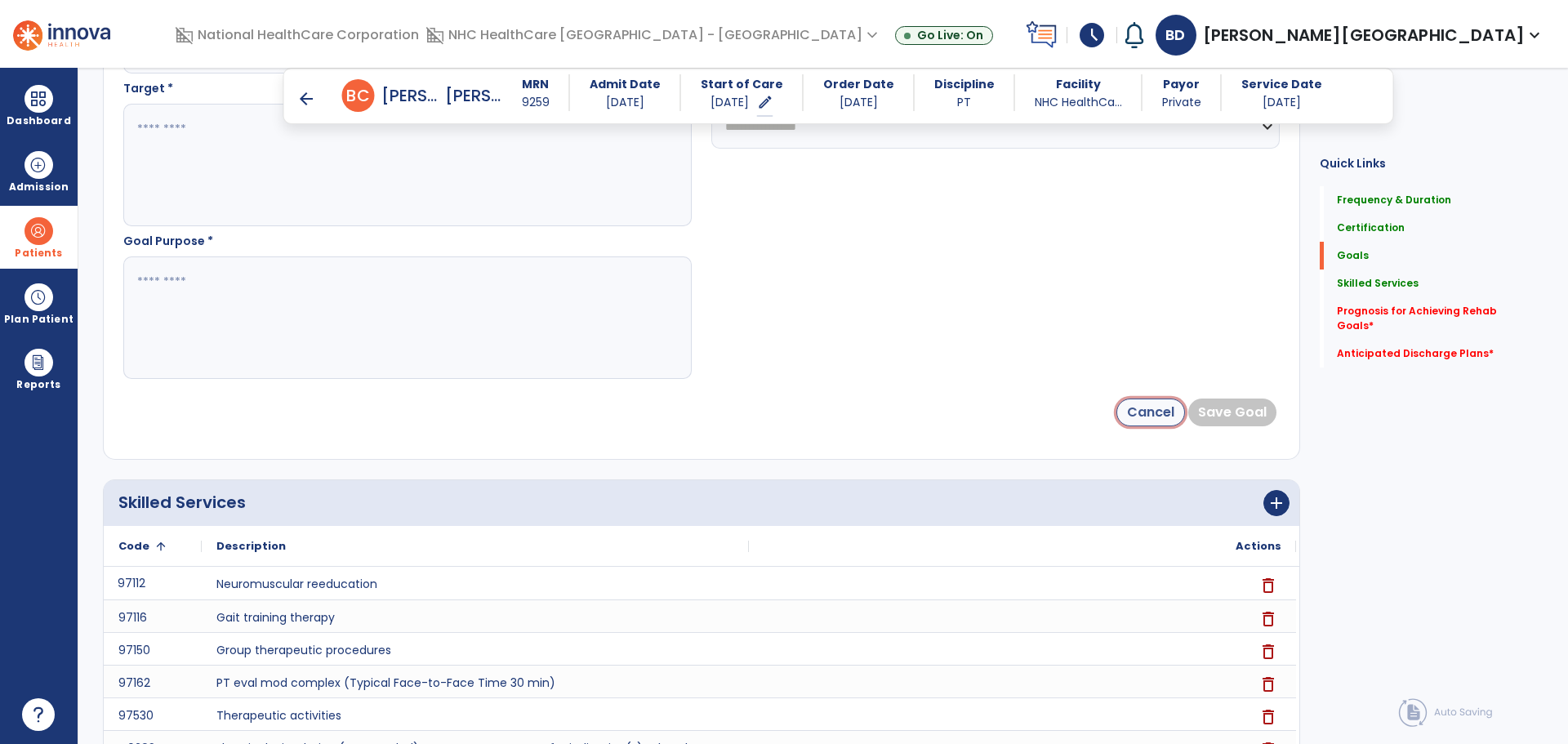 click on "Cancel" at bounding box center (1151, 412) 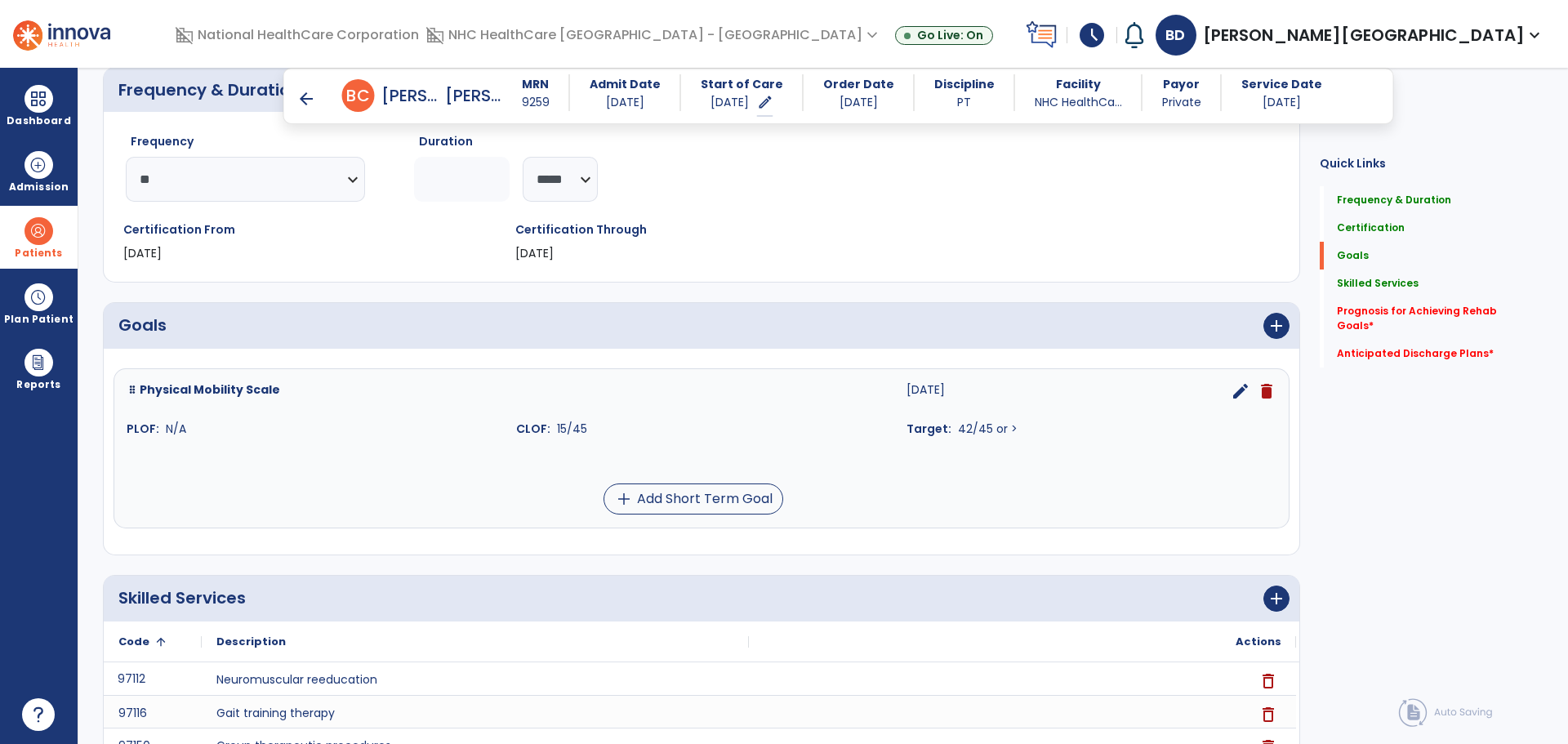 scroll, scrollTop: 180, scrollLeft: 0, axis: vertical 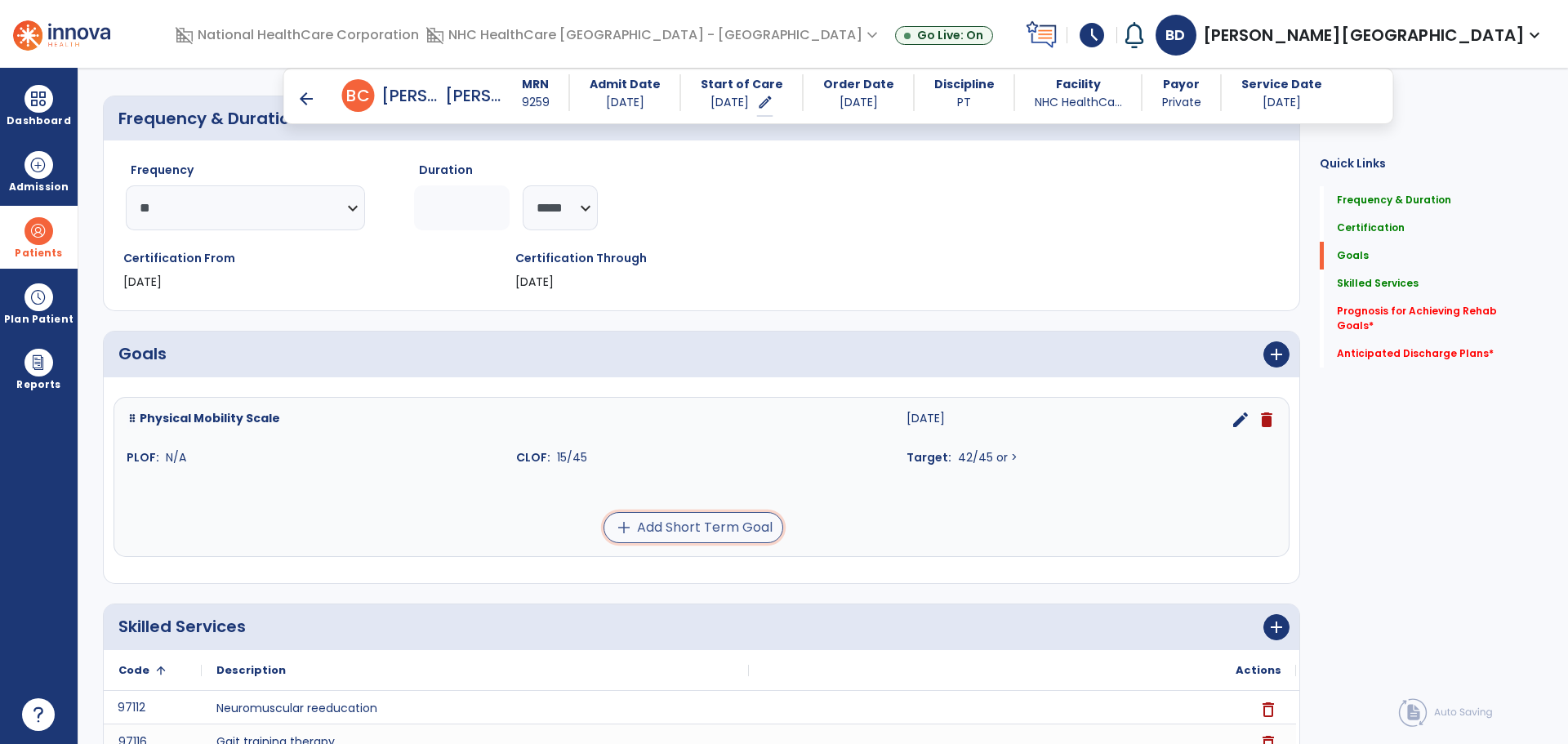 click on "add  Add Short Term Goal" at bounding box center (693, 528) 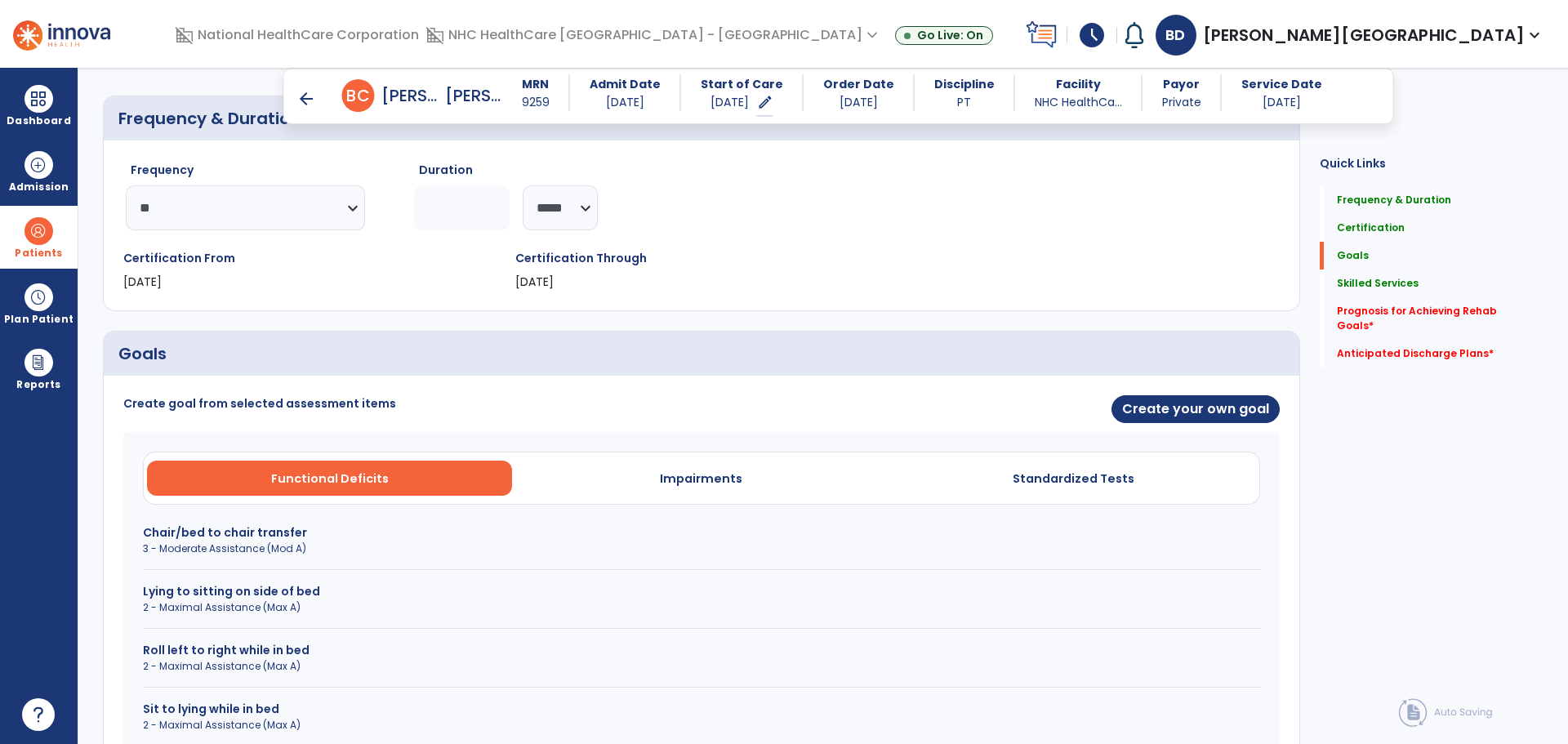 click on "3 - Moderate Assistance (Mod A)" at bounding box center (702, 549) 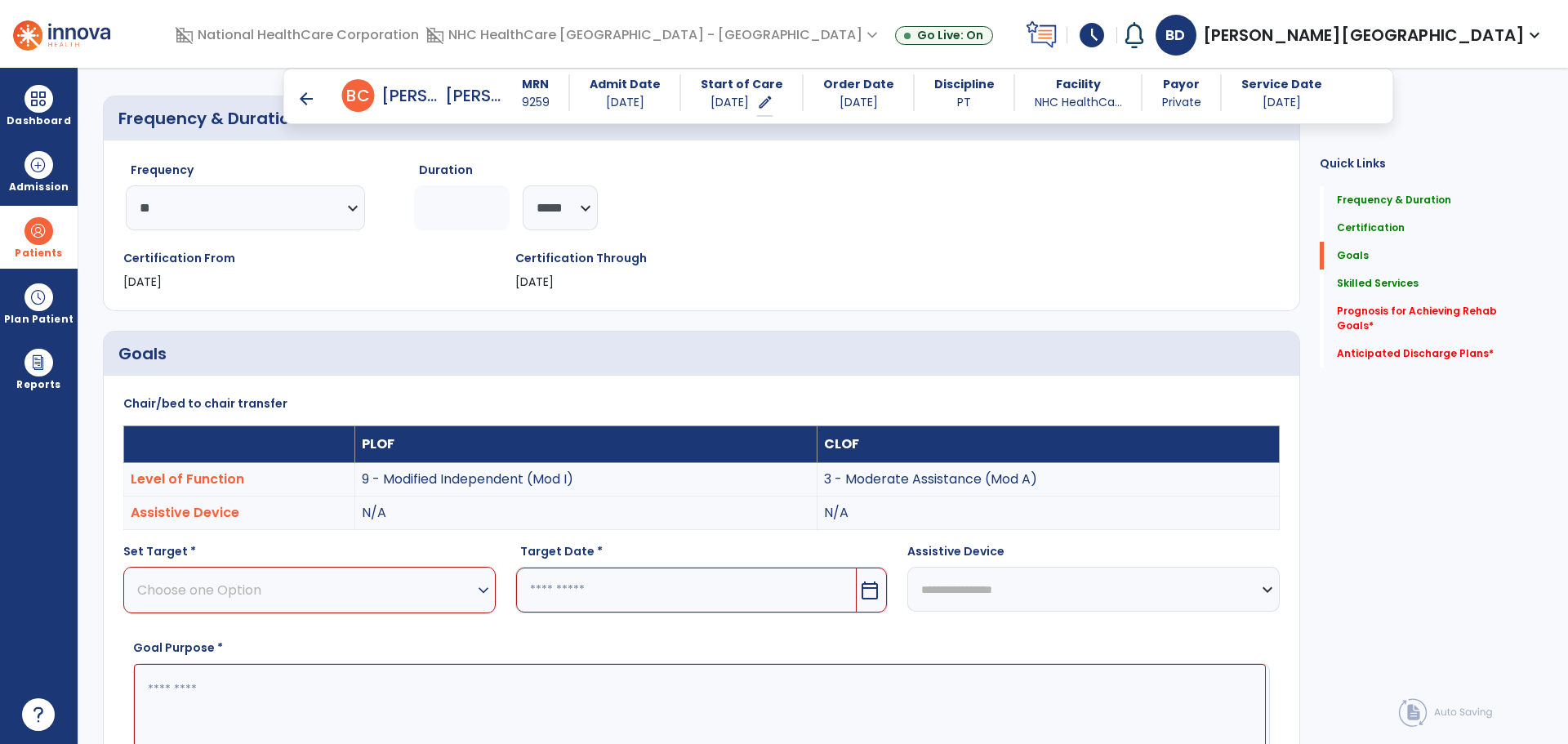 click on "expand_more" at bounding box center (483, 590) 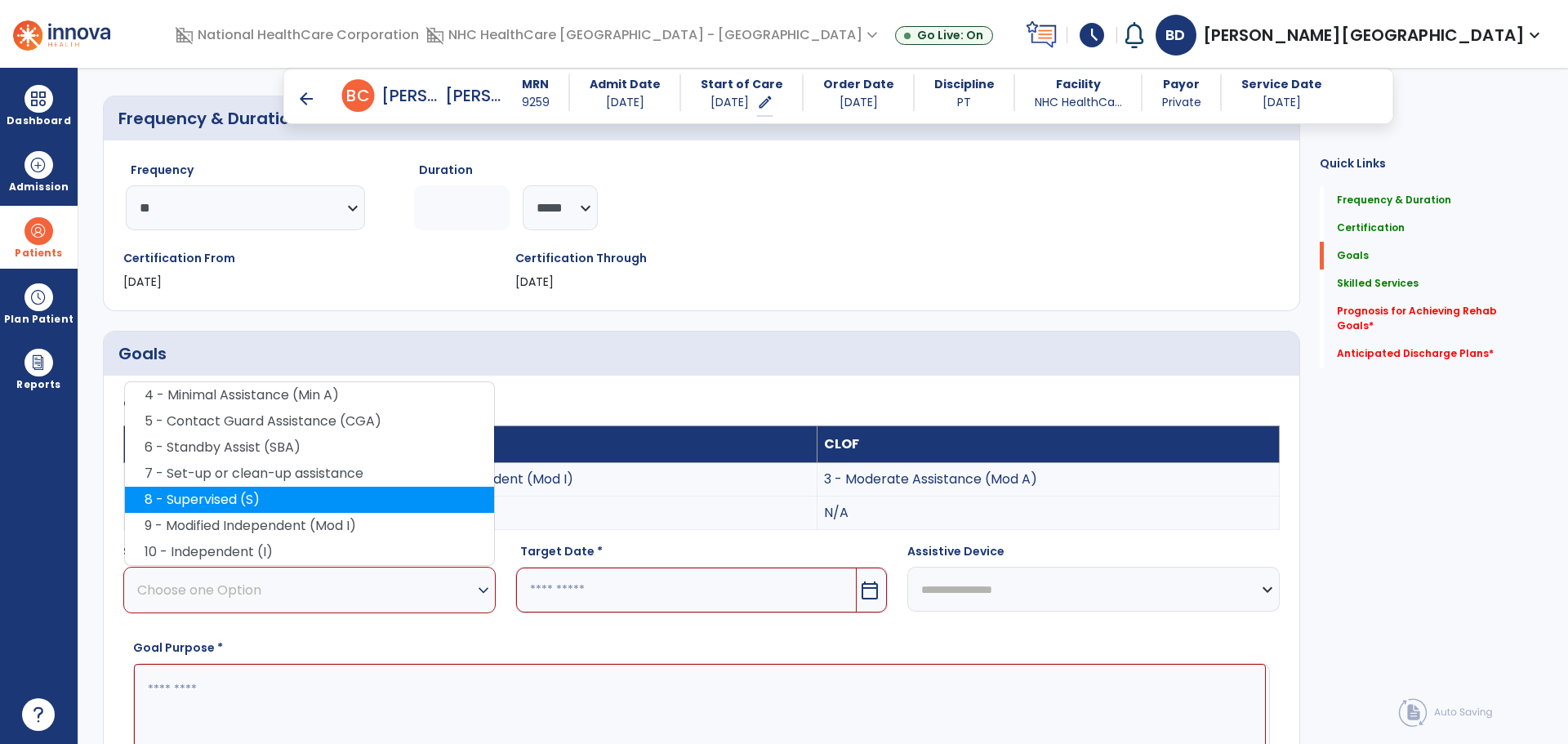 click on "8 - Supervised (S)" at bounding box center [310, 500] 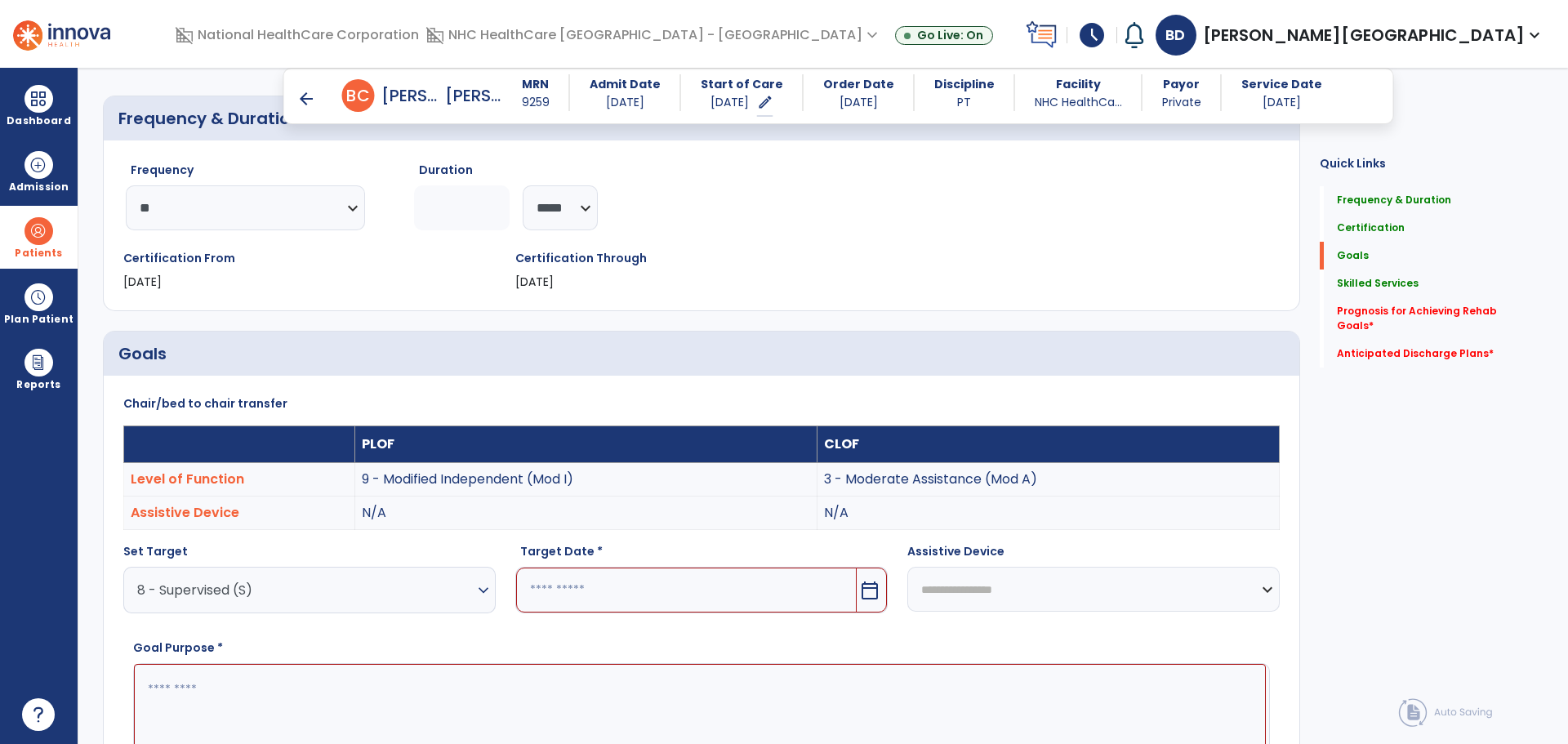click on "calendar_today" at bounding box center (870, 590) 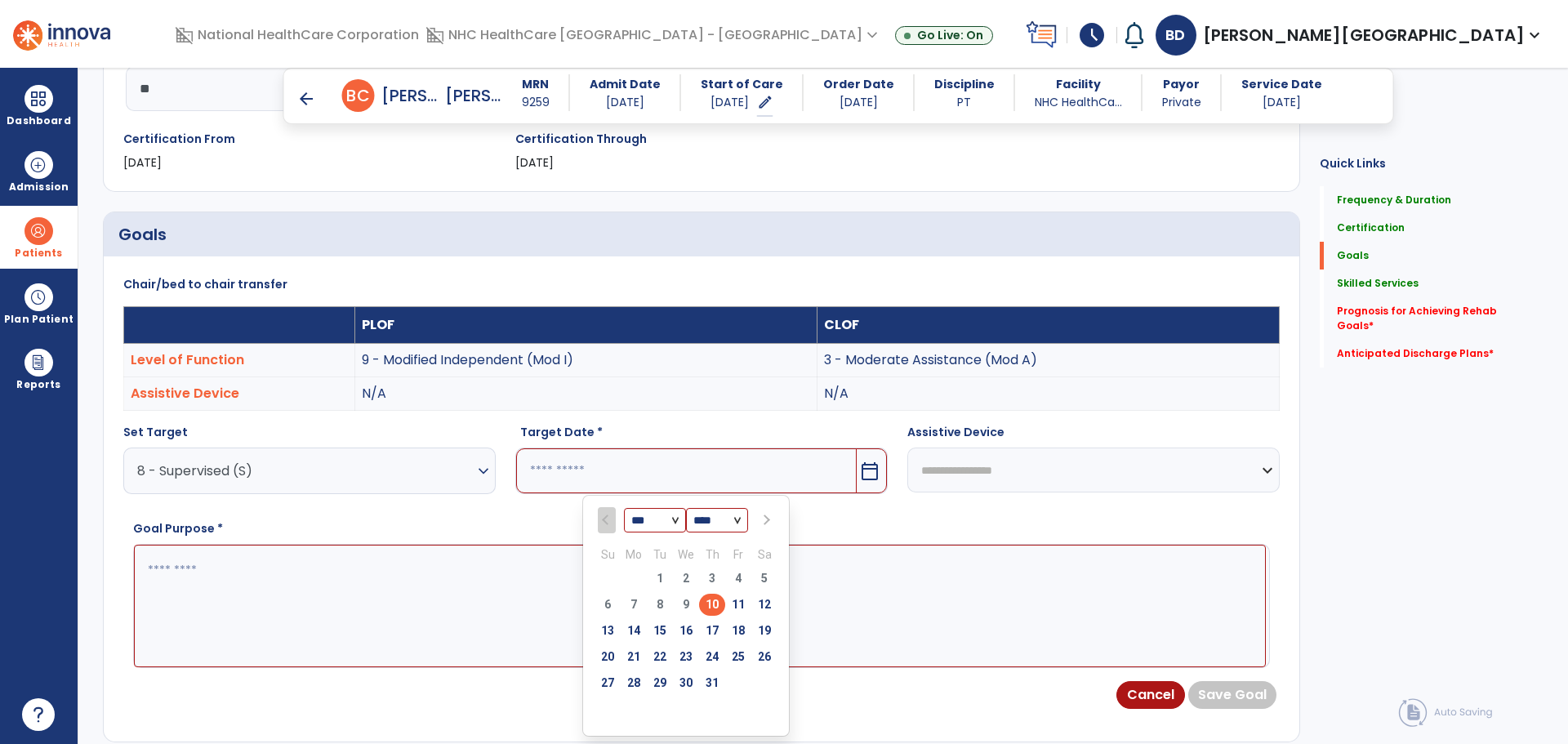 scroll, scrollTop: 344, scrollLeft: 0, axis: vertical 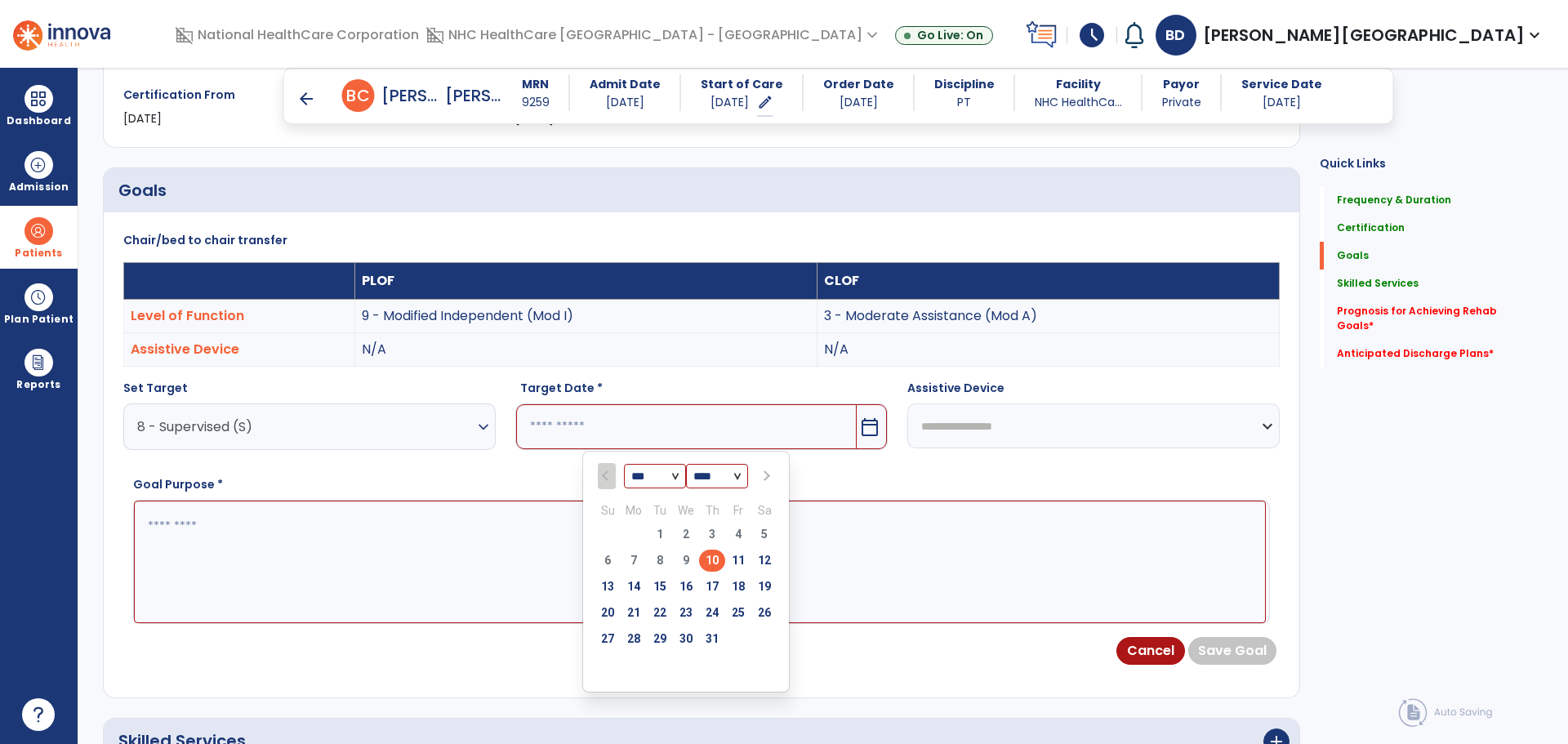 click at bounding box center (764, 476) 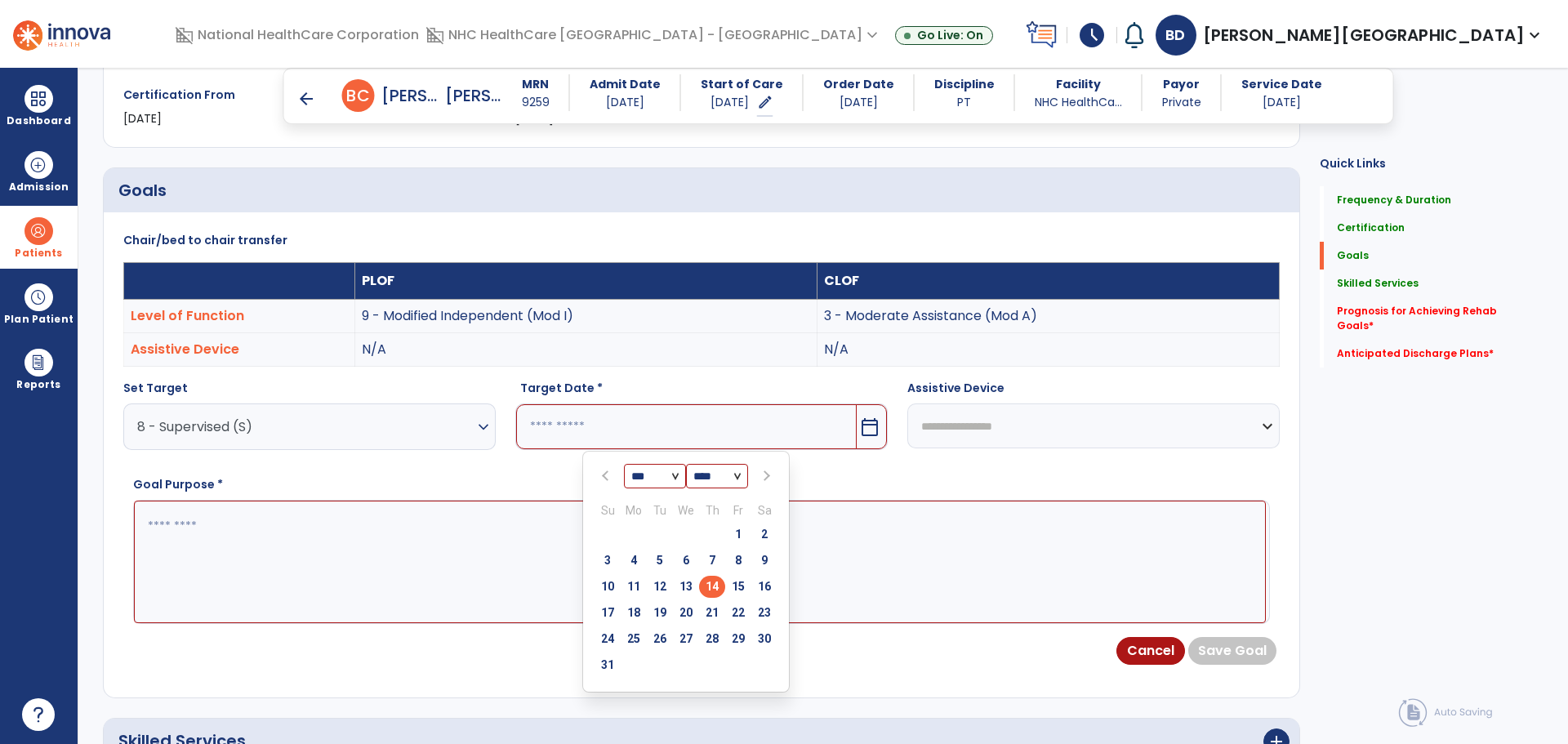 click on "14" at bounding box center [712, 586] 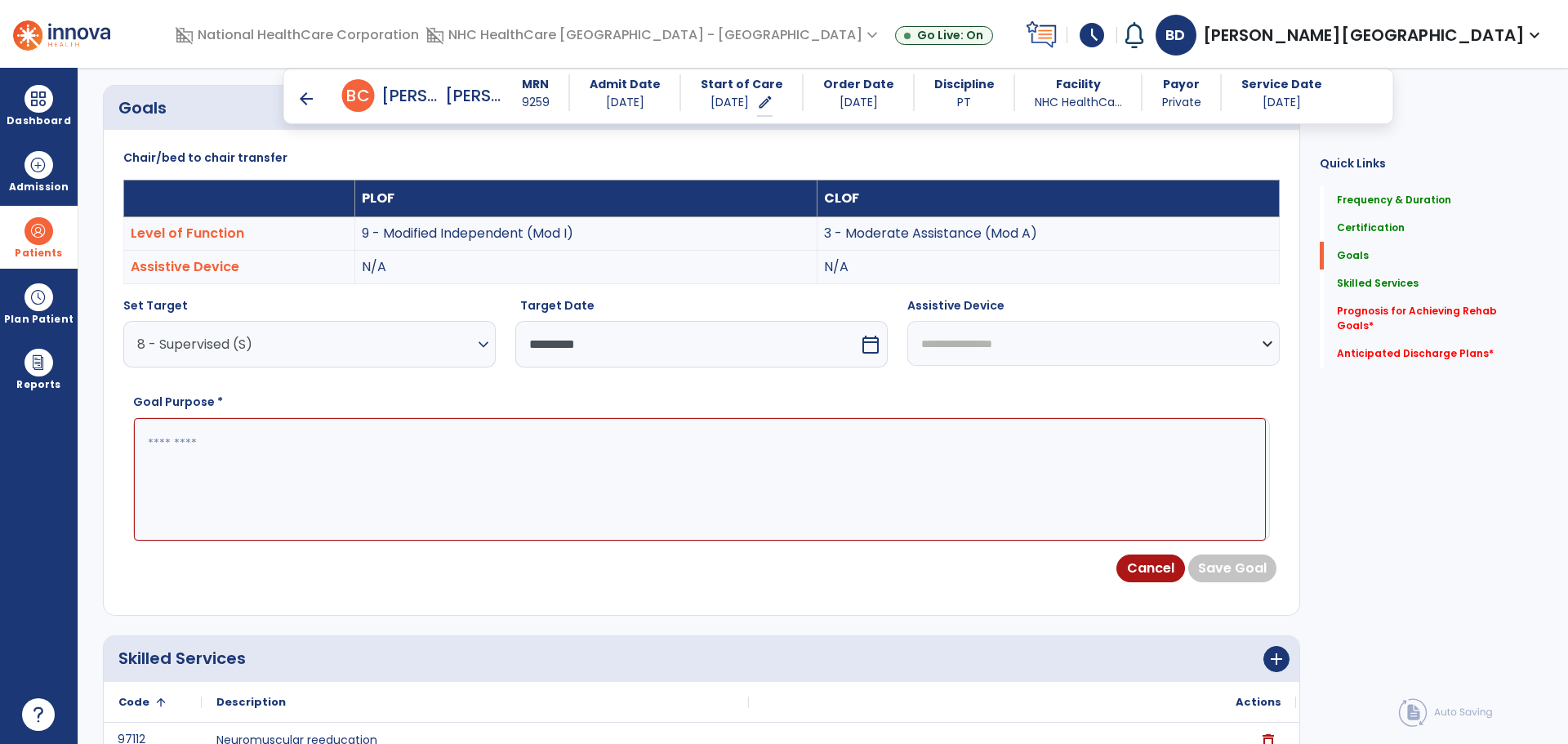 scroll, scrollTop: 507, scrollLeft: 0, axis: vertical 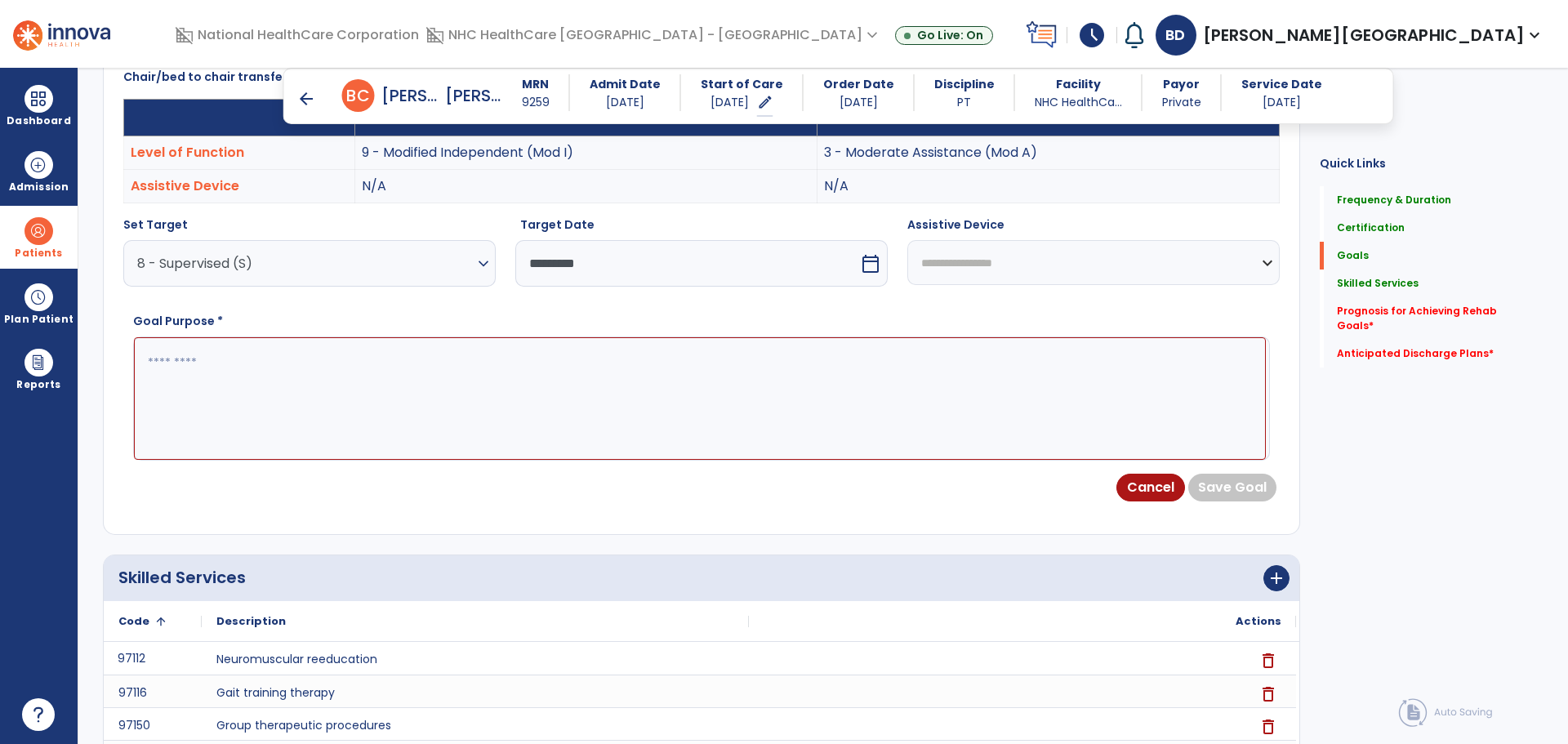 click at bounding box center (700, 399) 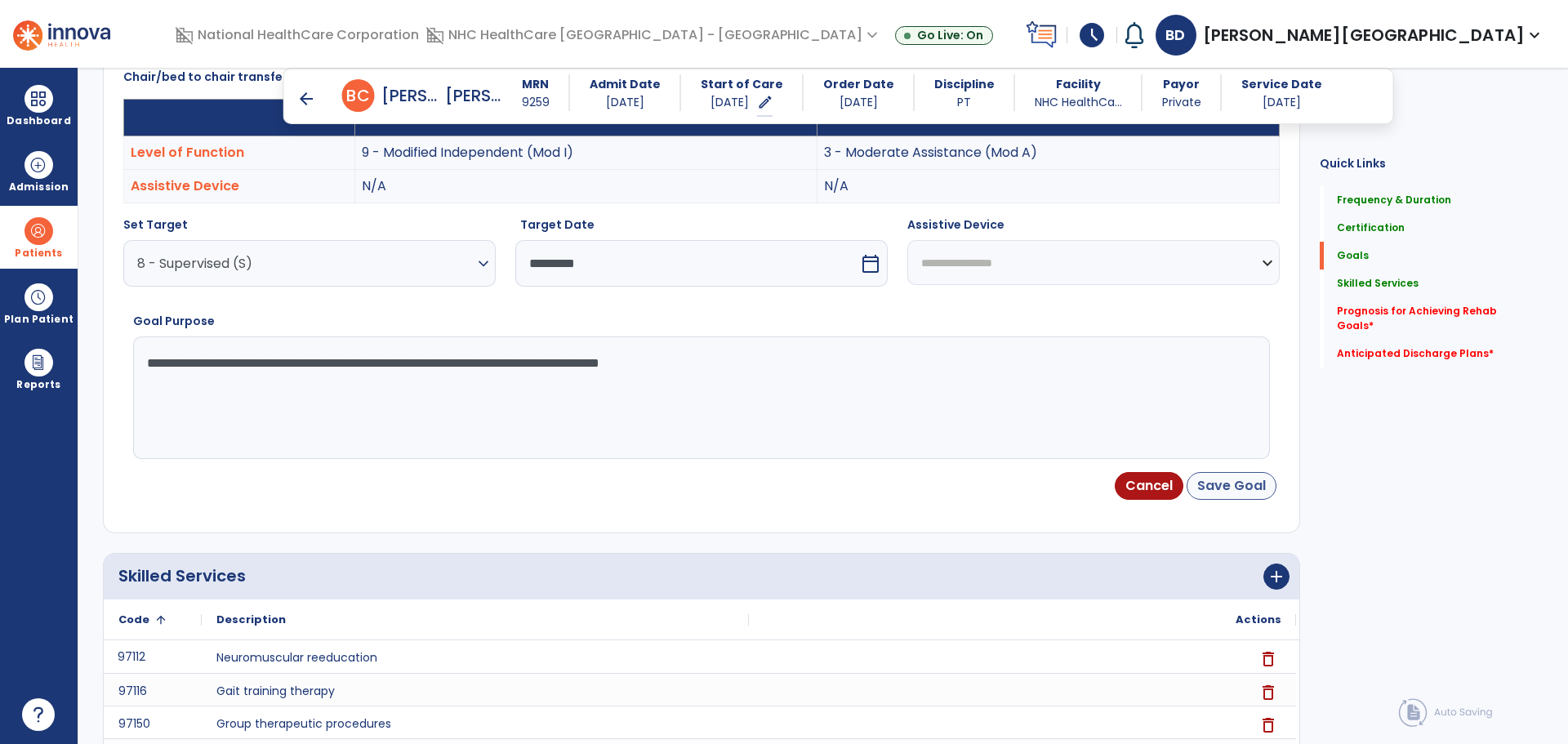 type on "**********" 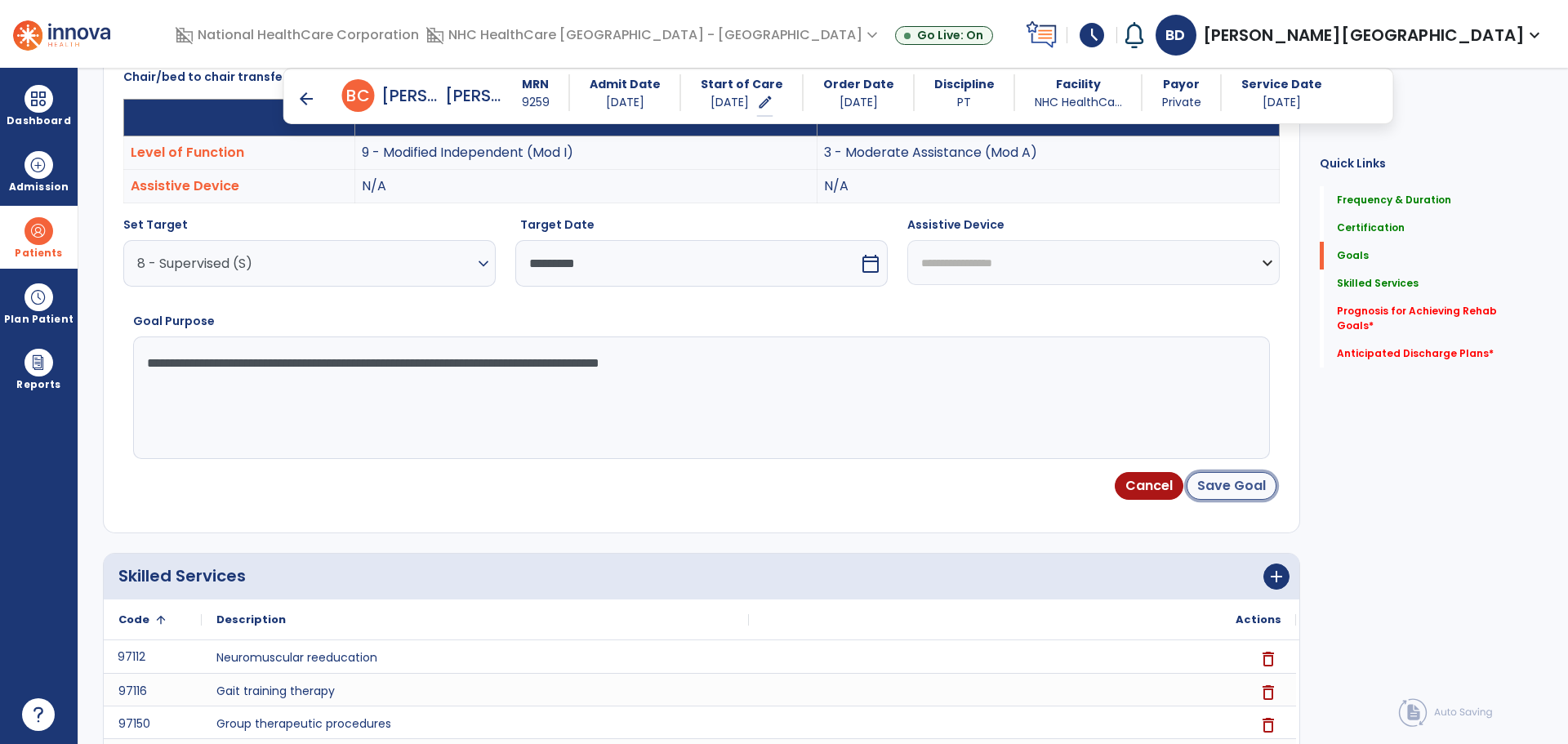 click on "Save Goal" at bounding box center (1232, 486) 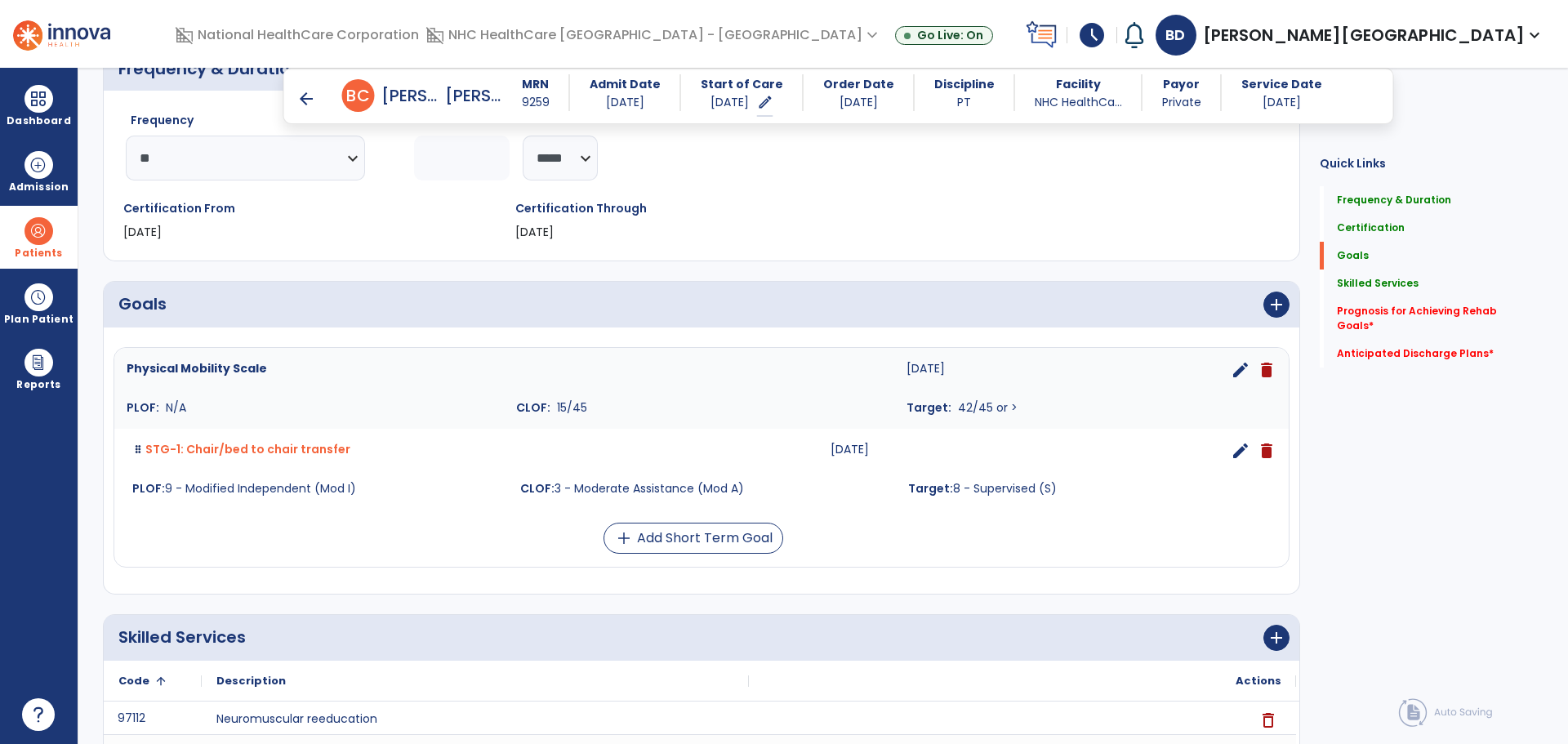 scroll, scrollTop: 270, scrollLeft: 0, axis: vertical 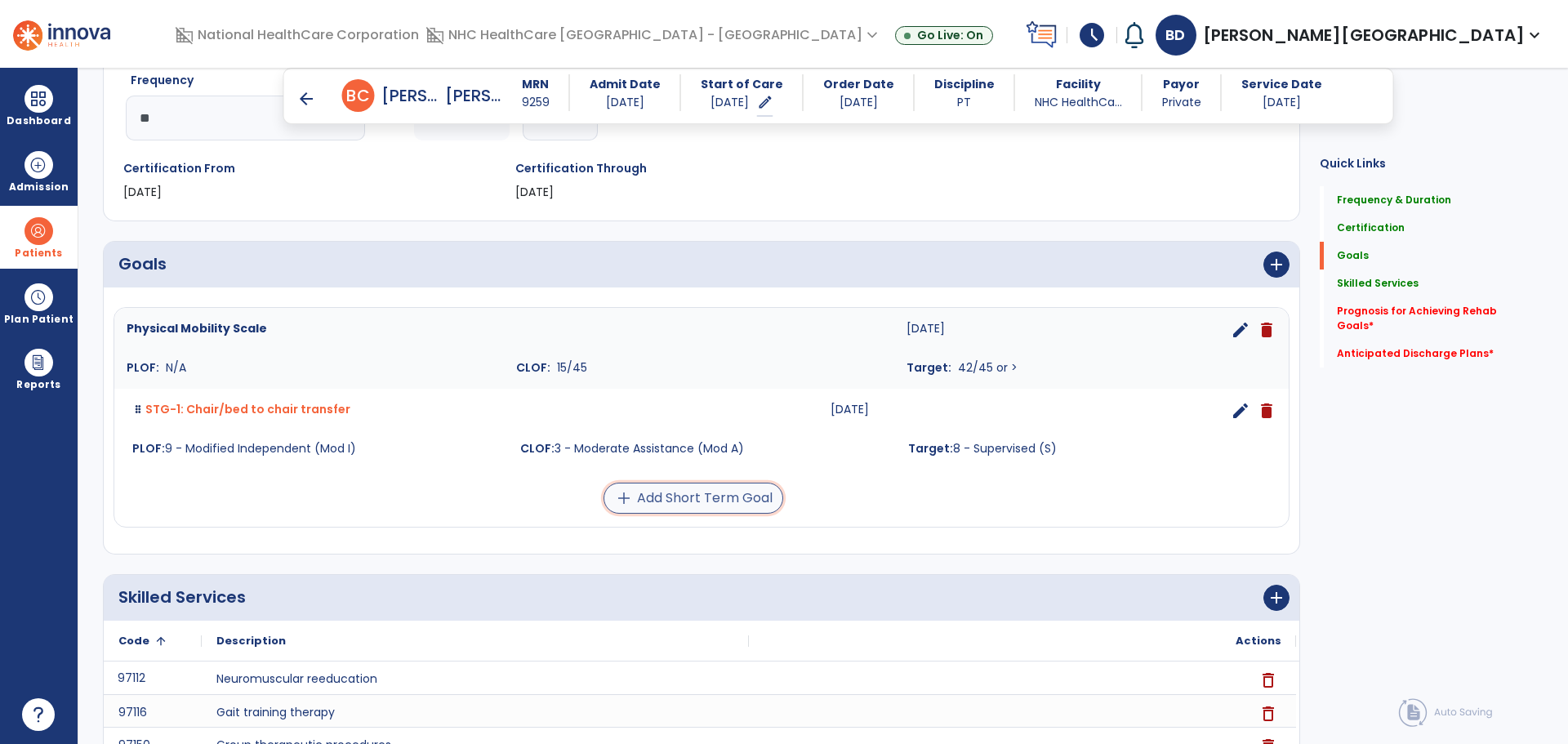 click on "add  Add Short Term Goal" at bounding box center (693, 498) 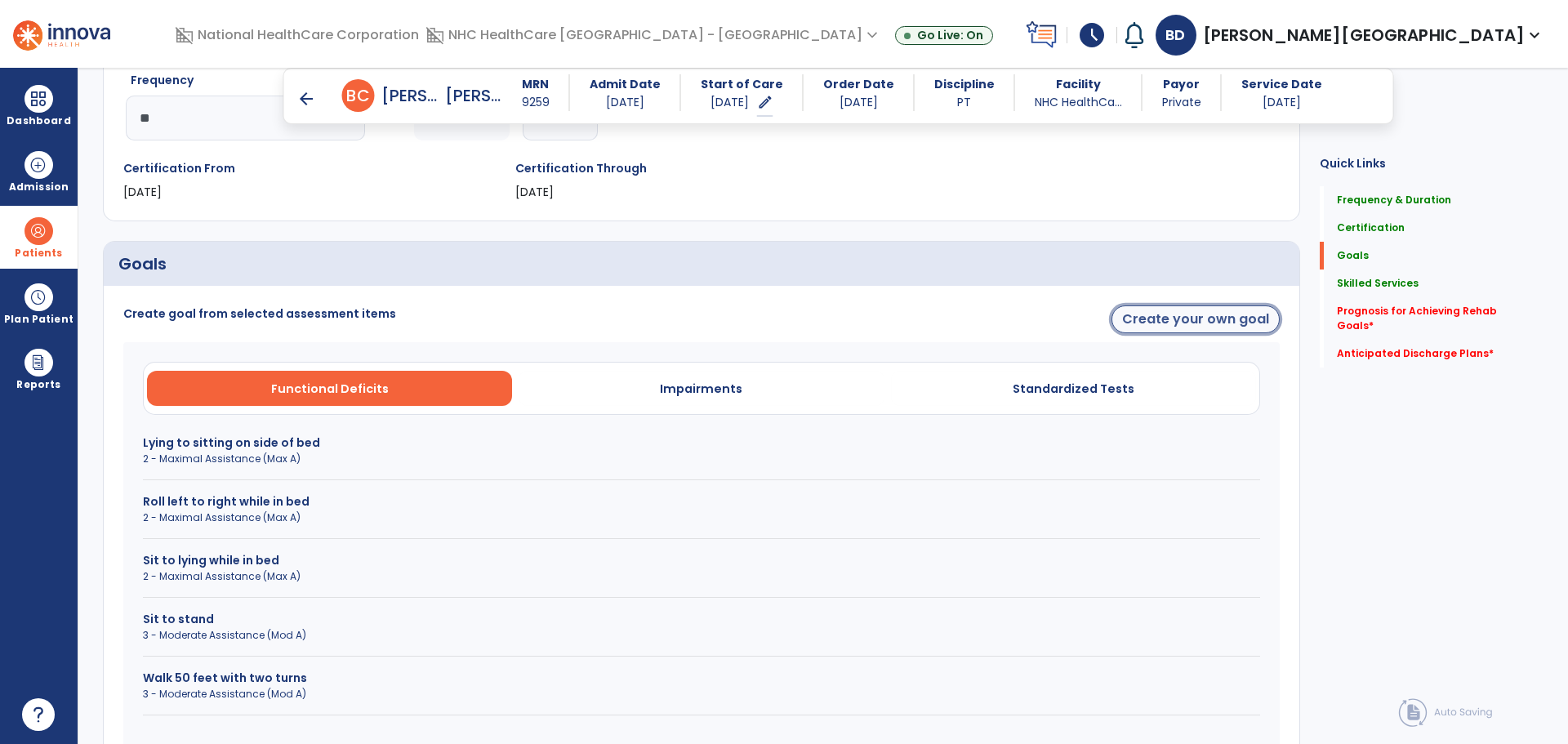 click on "Create your own goal" at bounding box center [1196, 319] 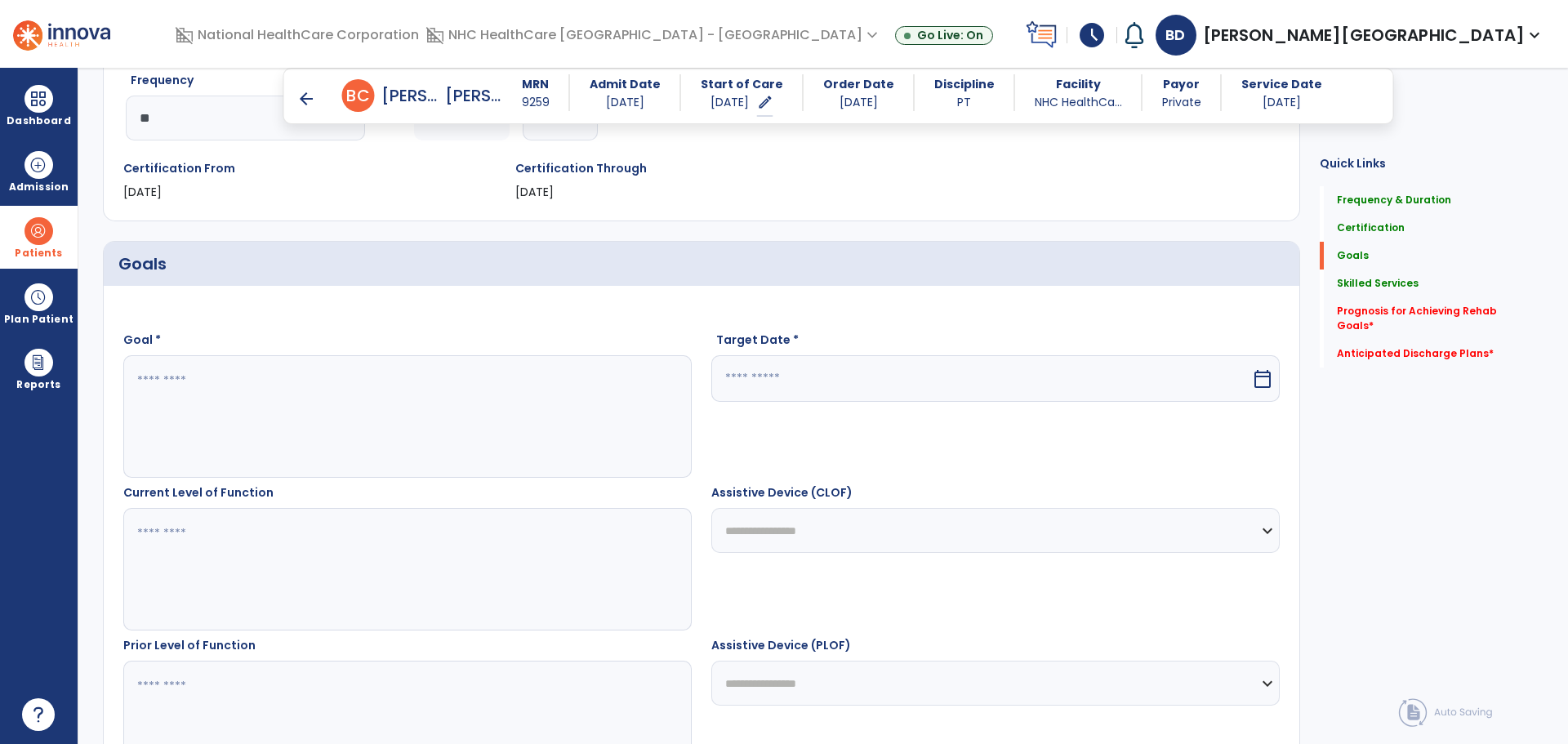 click at bounding box center [407, 417] 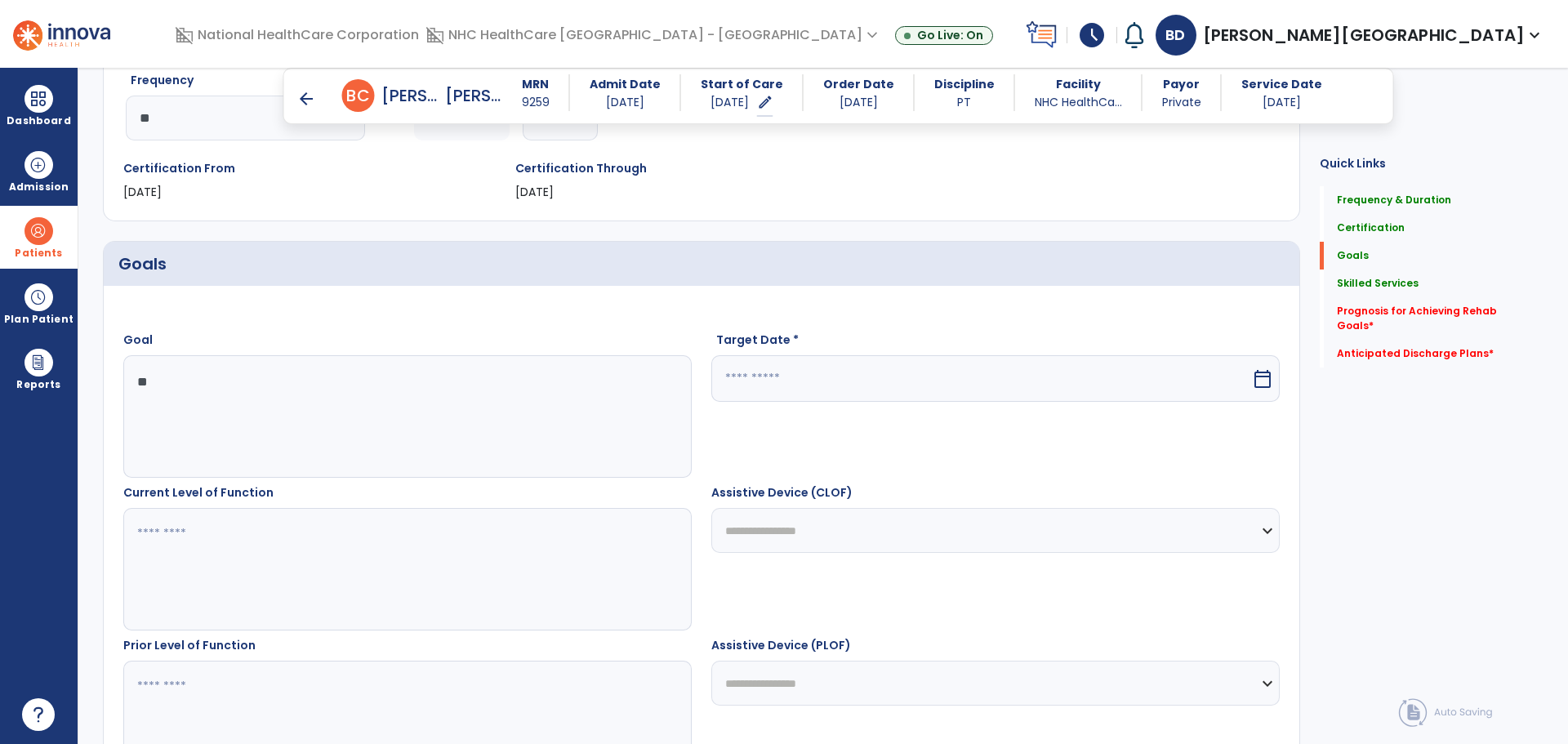type on "*" 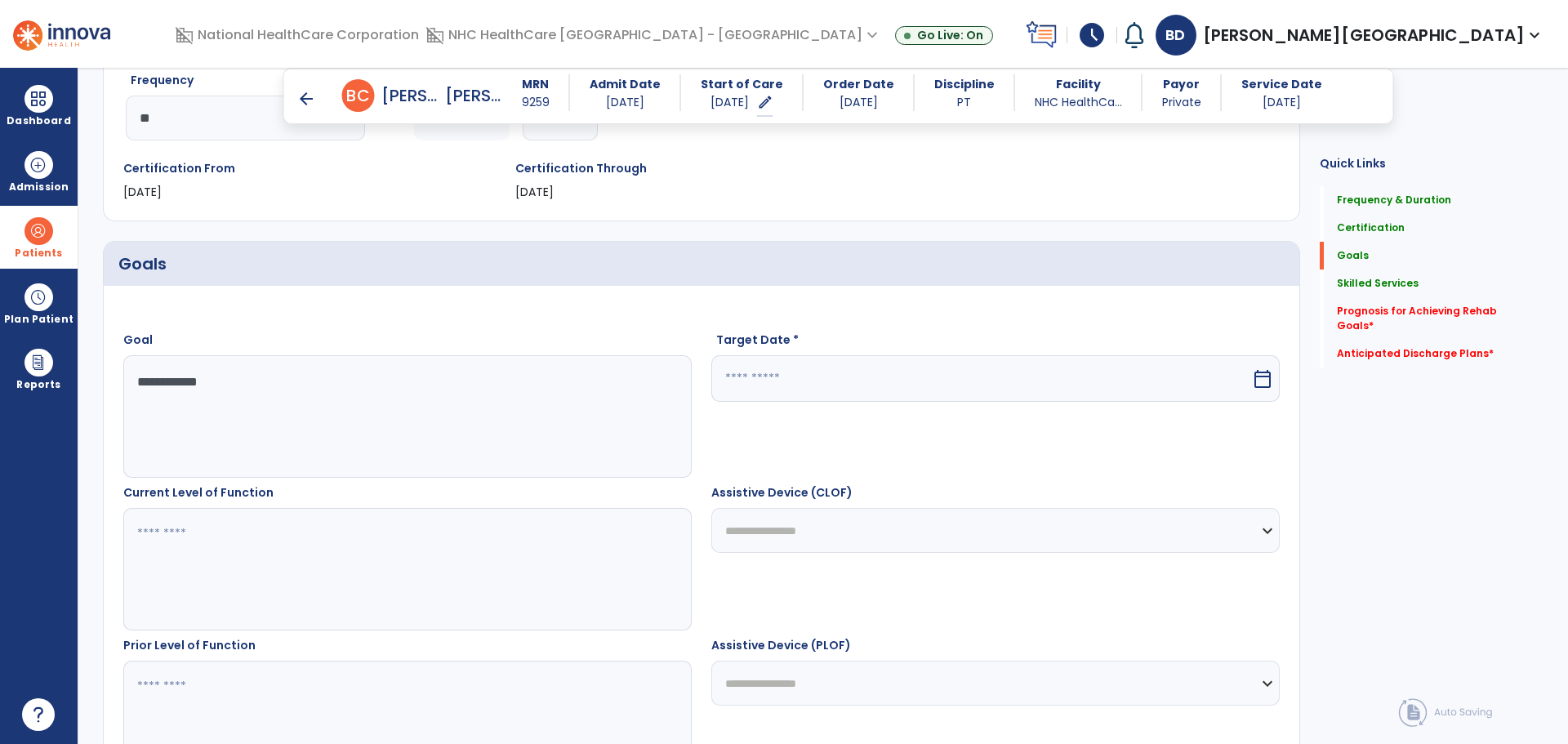 type on "**********" 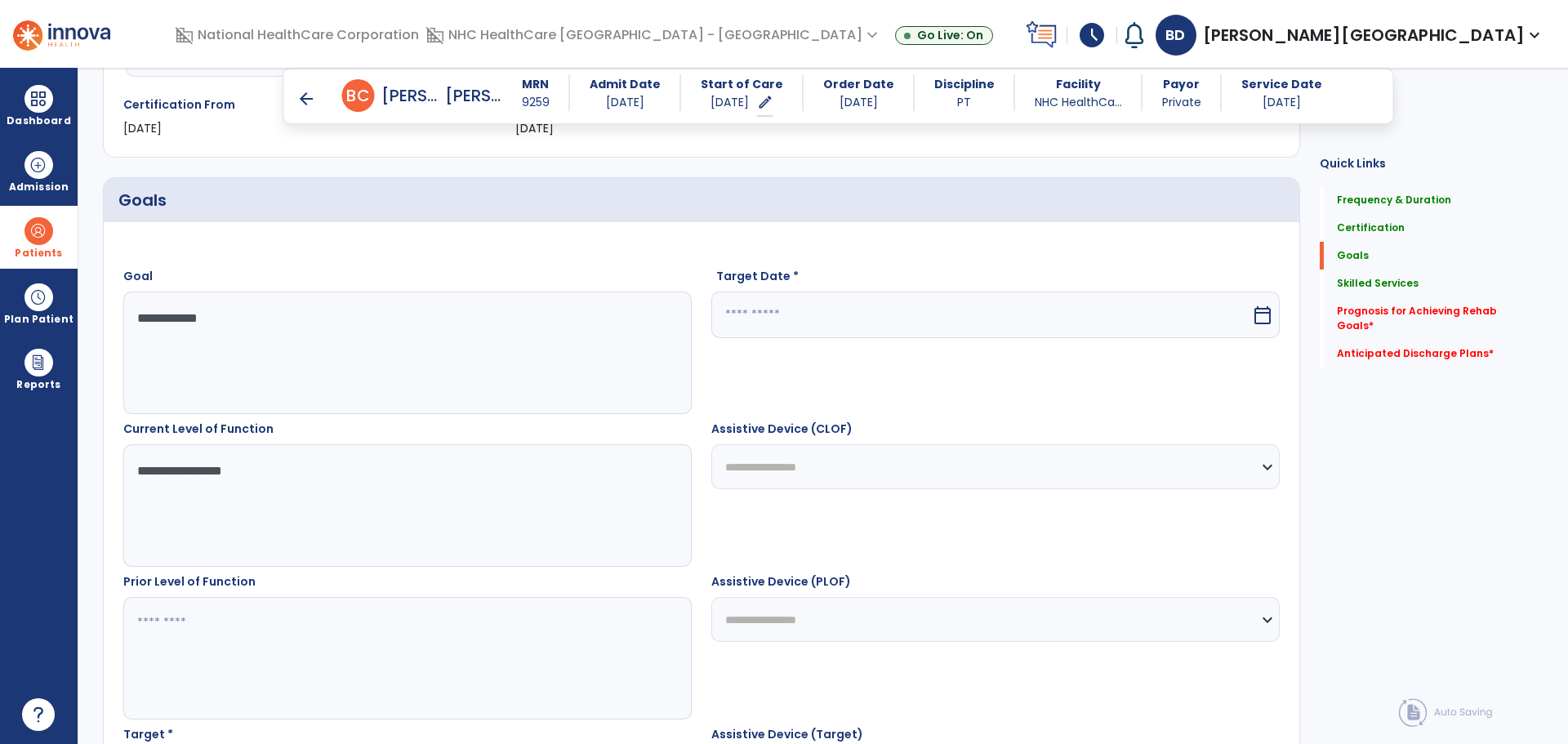 scroll, scrollTop: 434, scrollLeft: 0, axis: vertical 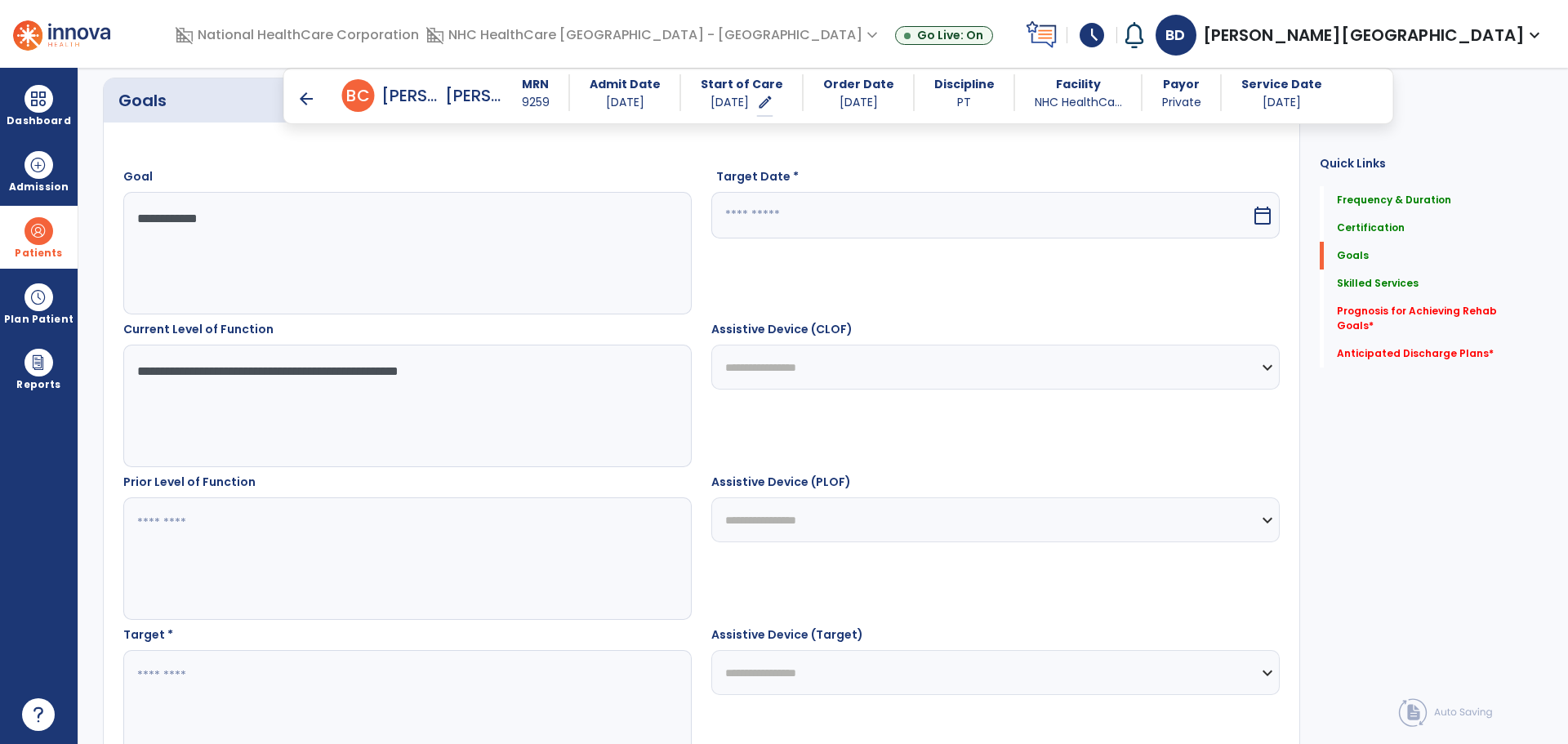 type on "**********" 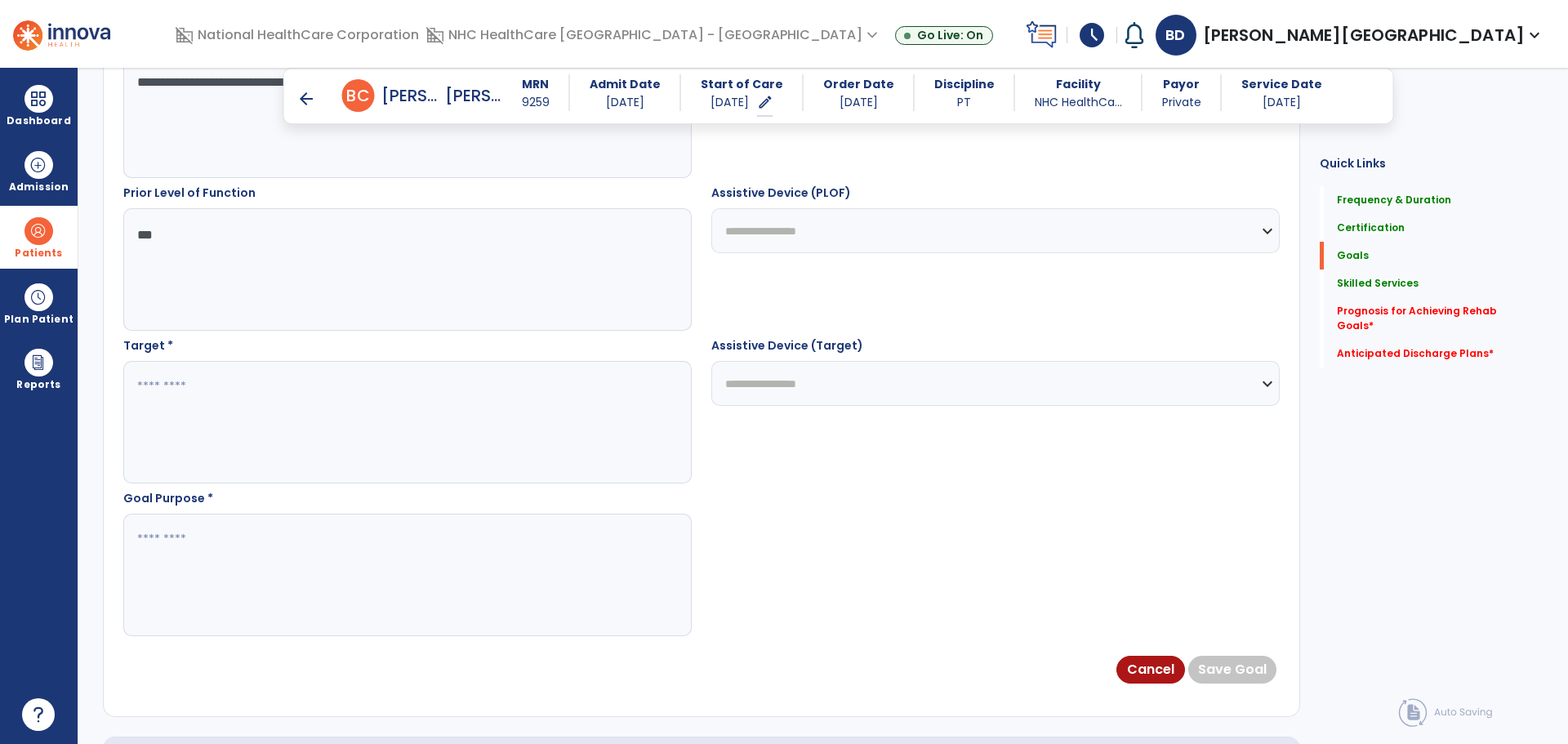 scroll, scrollTop: 760, scrollLeft: 0, axis: vertical 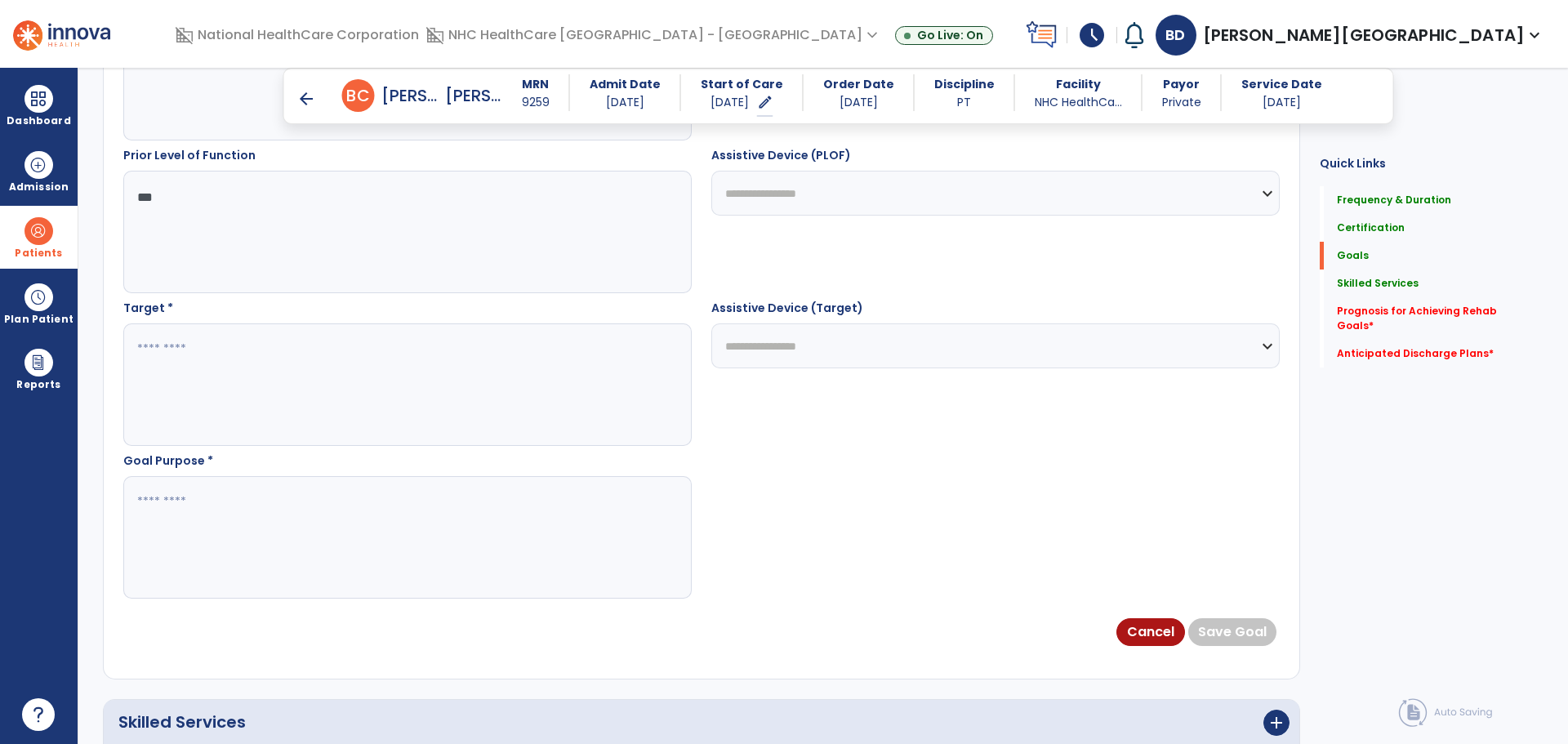 type on "***" 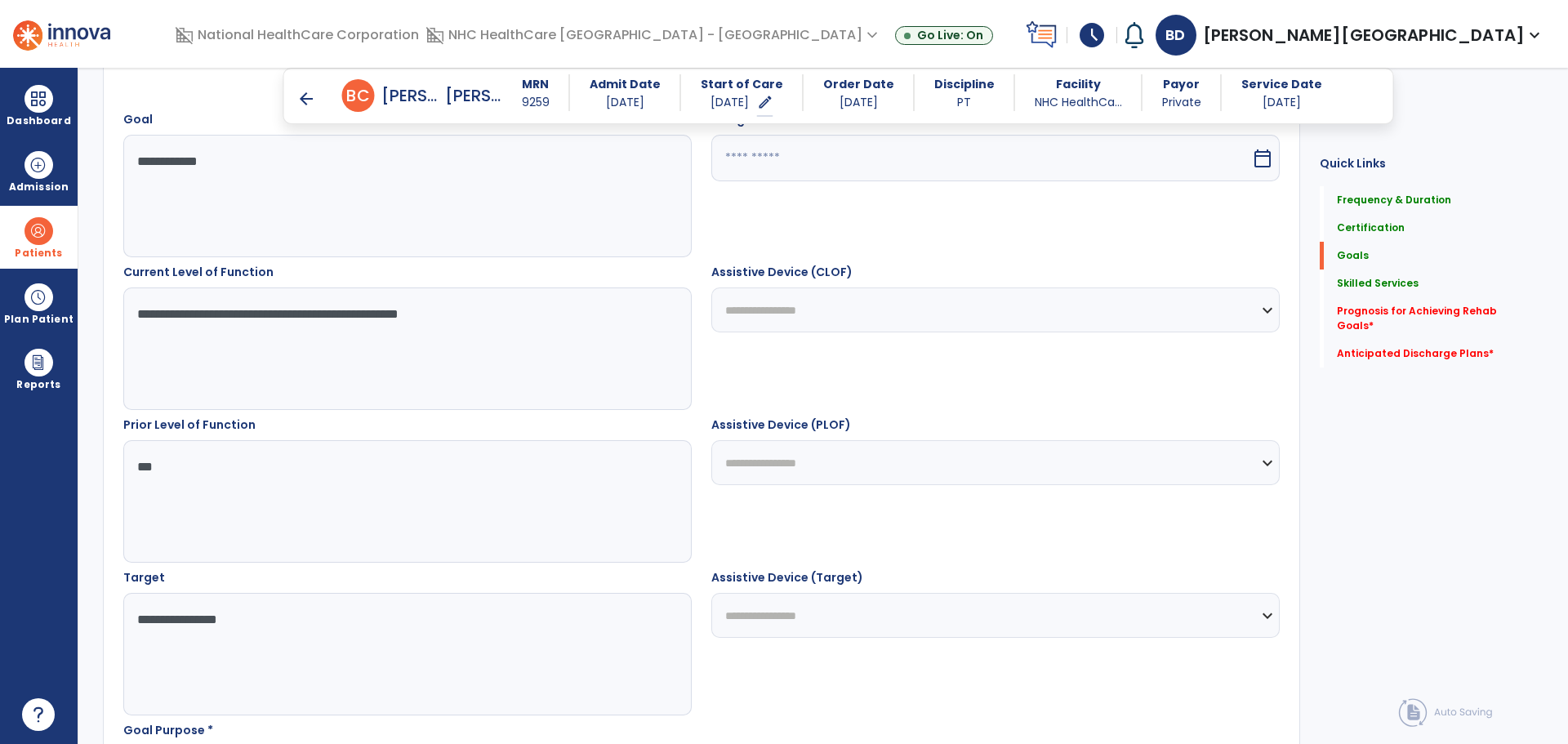 scroll, scrollTop: 679, scrollLeft: 0, axis: vertical 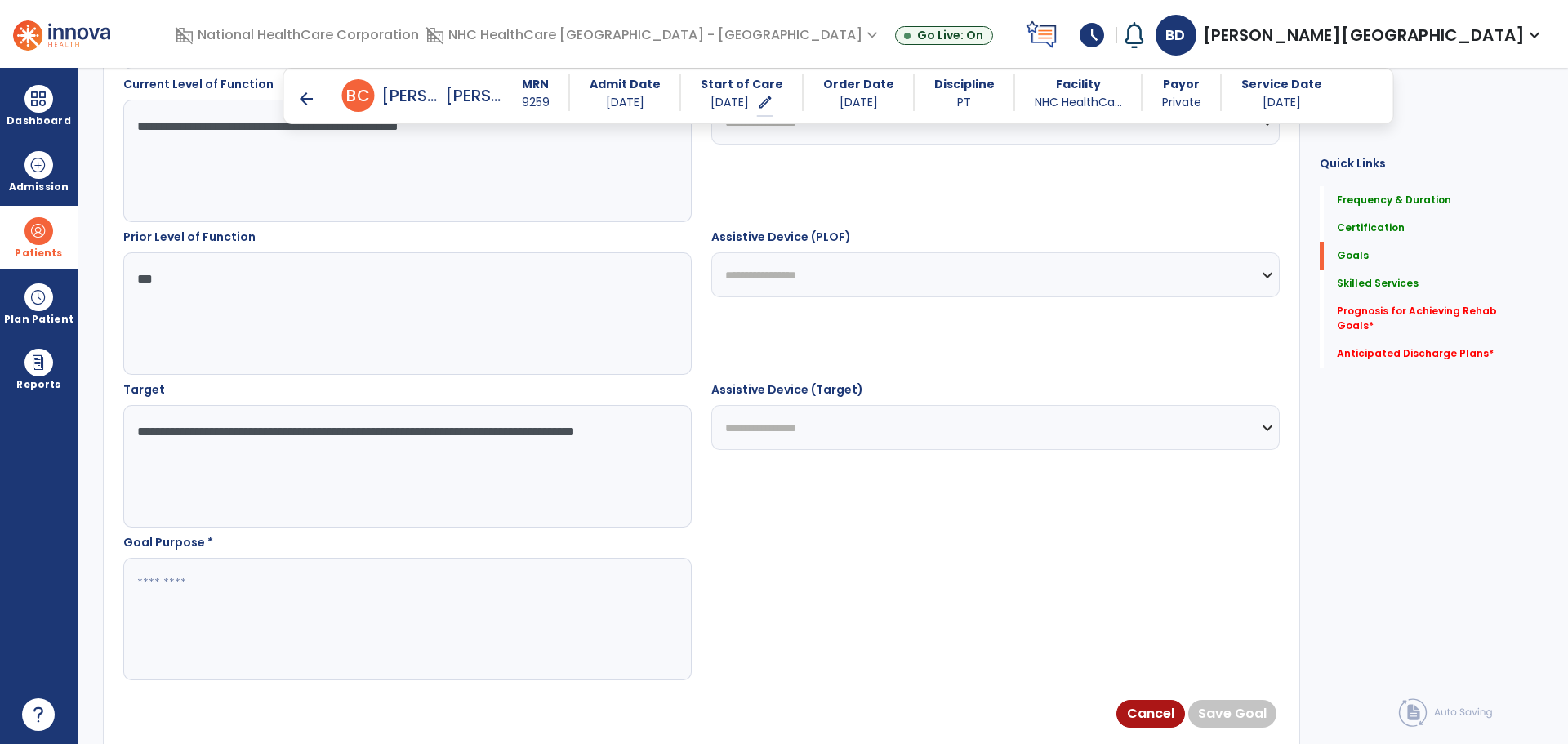 type on "**********" 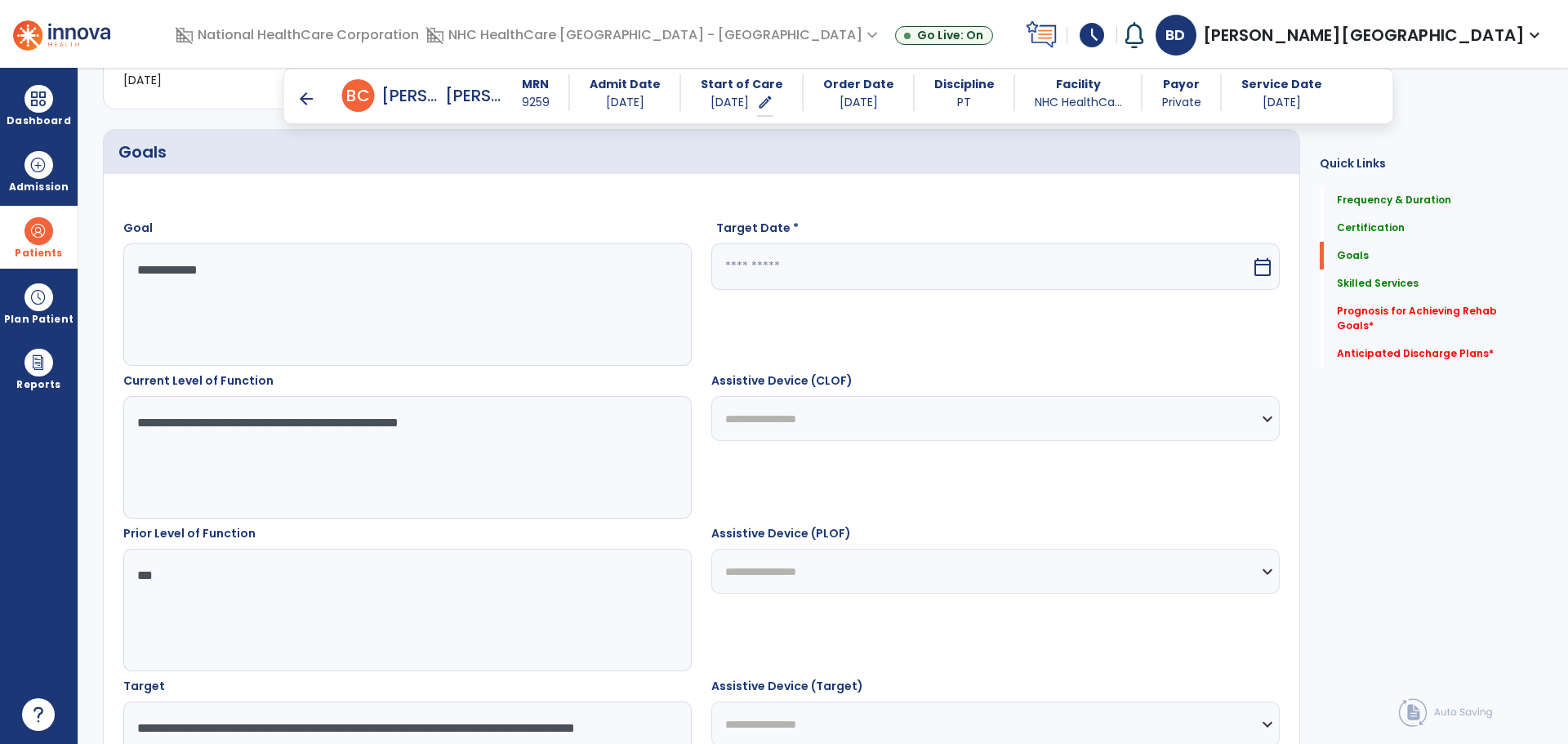 scroll, scrollTop: 352, scrollLeft: 0, axis: vertical 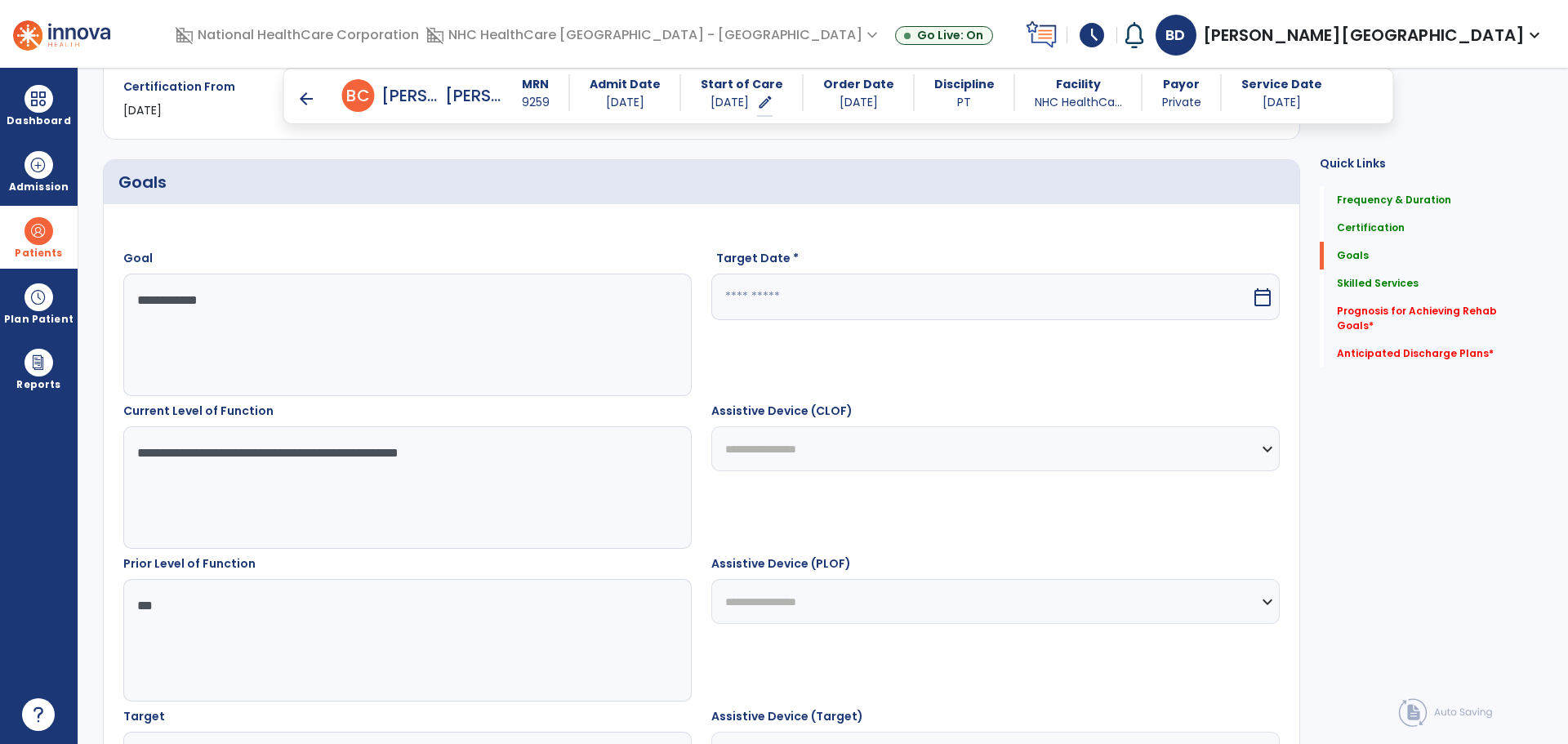 type on "**********" 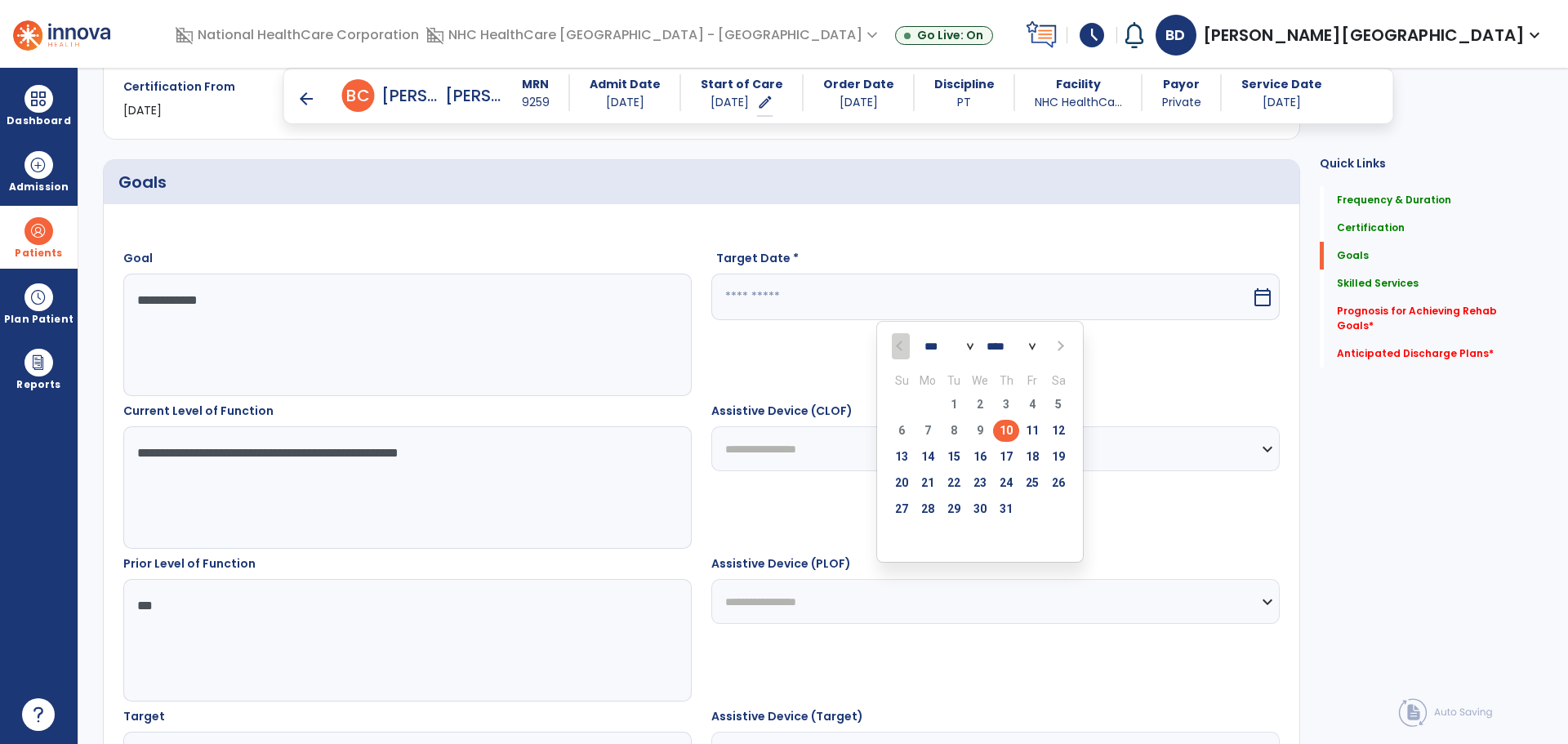 click at bounding box center (1058, 346) 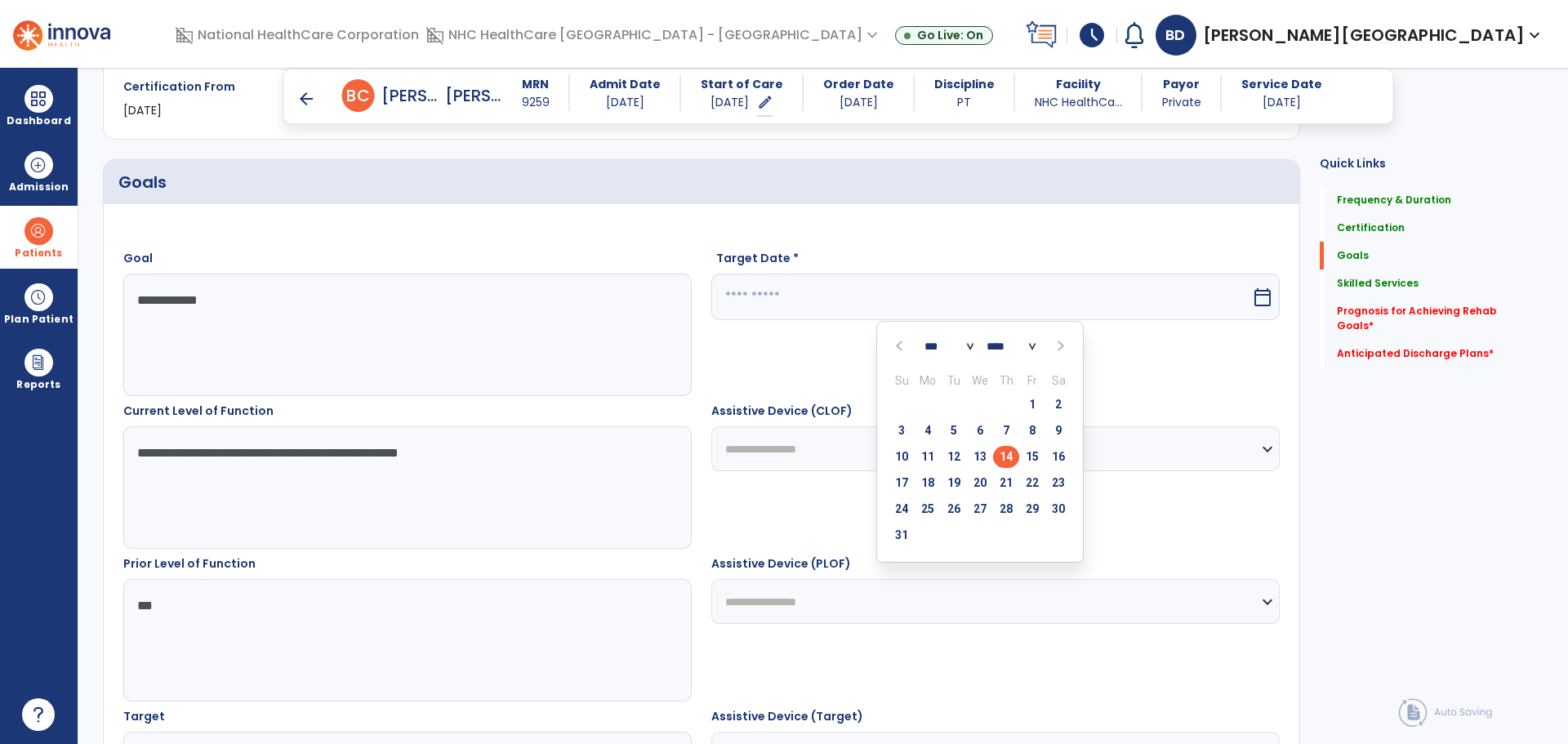 click on "14" at bounding box center [1006, 457] 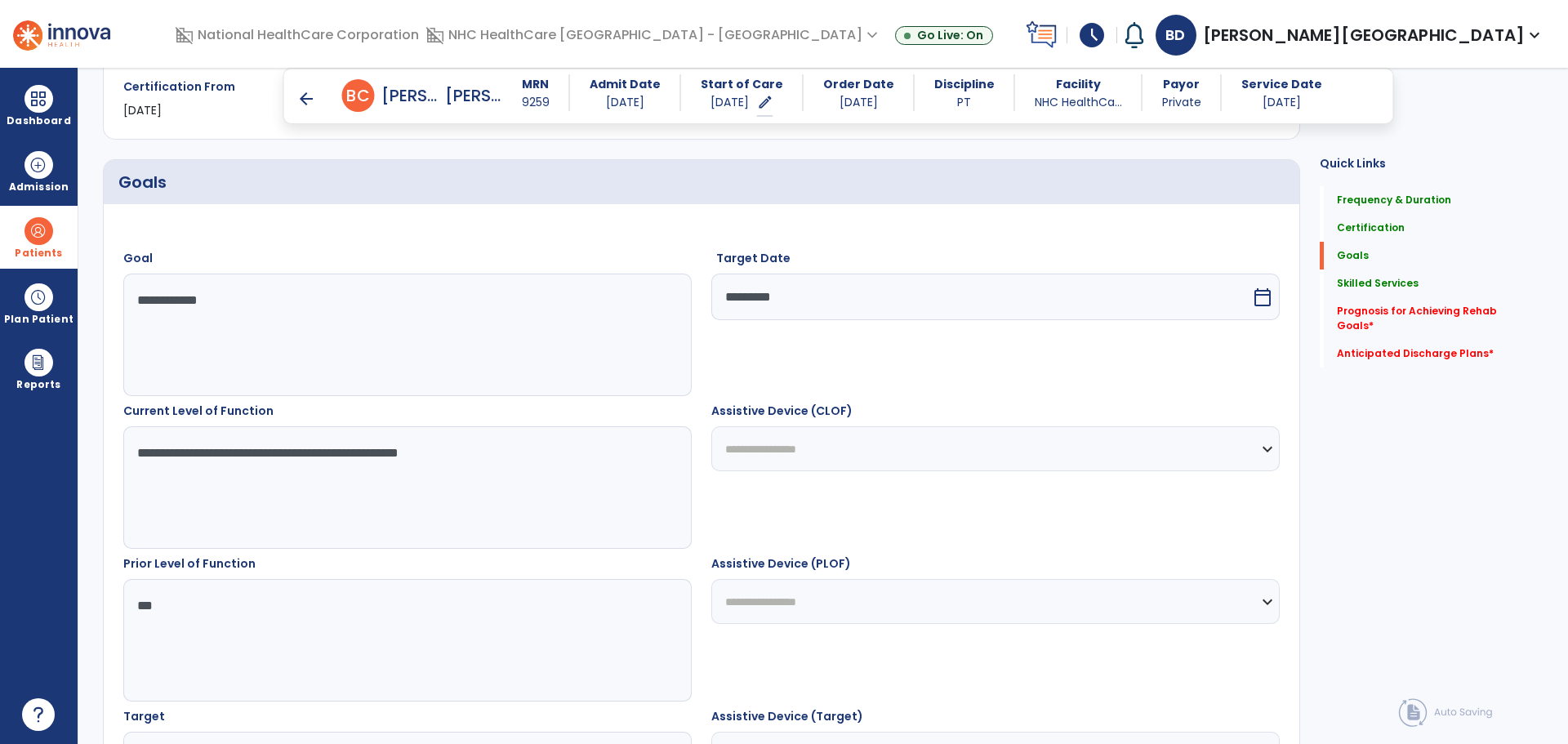 scroll, scrollTop: 842, scrollLeft: 0, axis: vertical 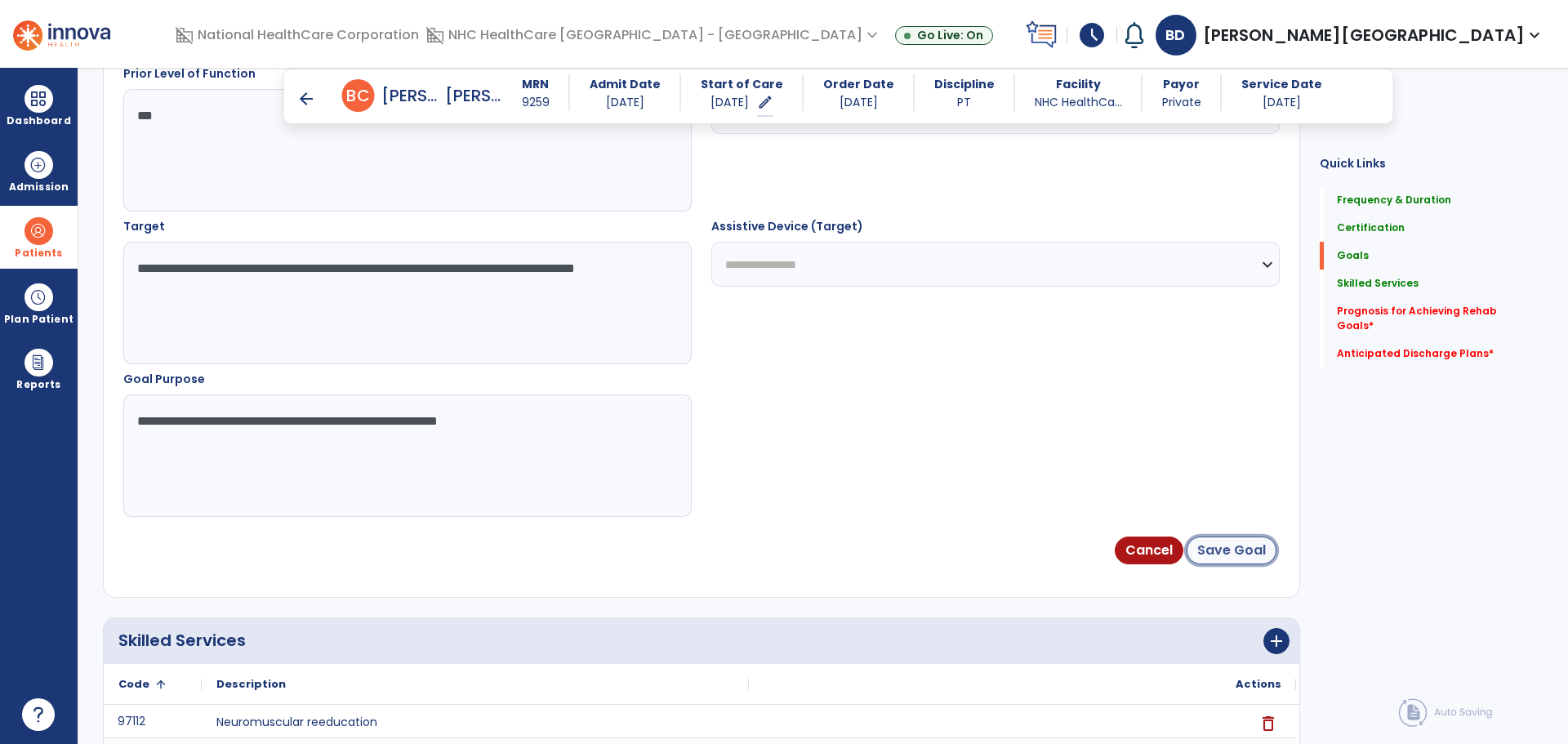 click on "Save Goal" at bounding box center (1232, 550) 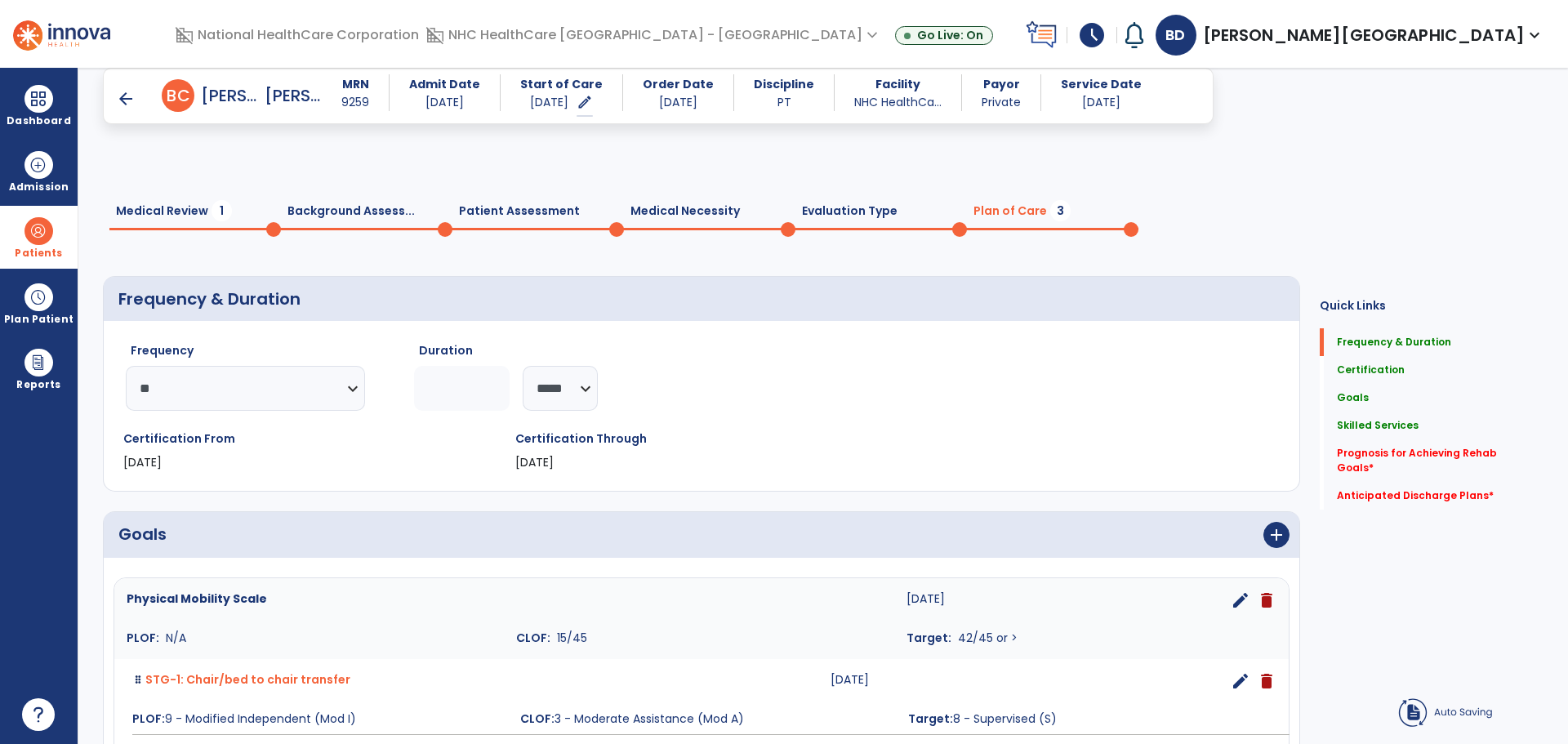 scroll, scrollTop: 408, scrollLeft: 0, axis: vertical 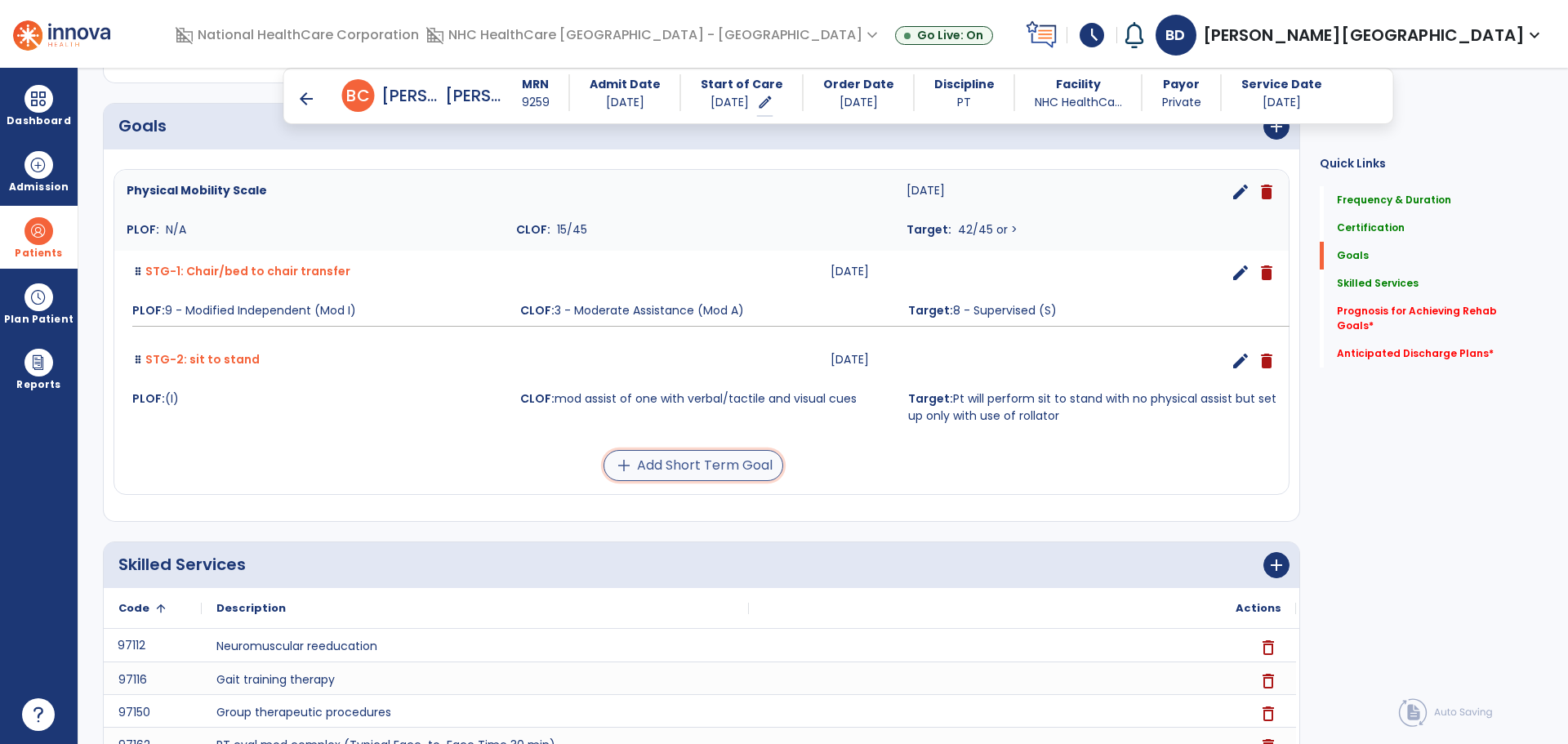 click on "add  Add Short Term Goal" at bounding box center [693, 466] 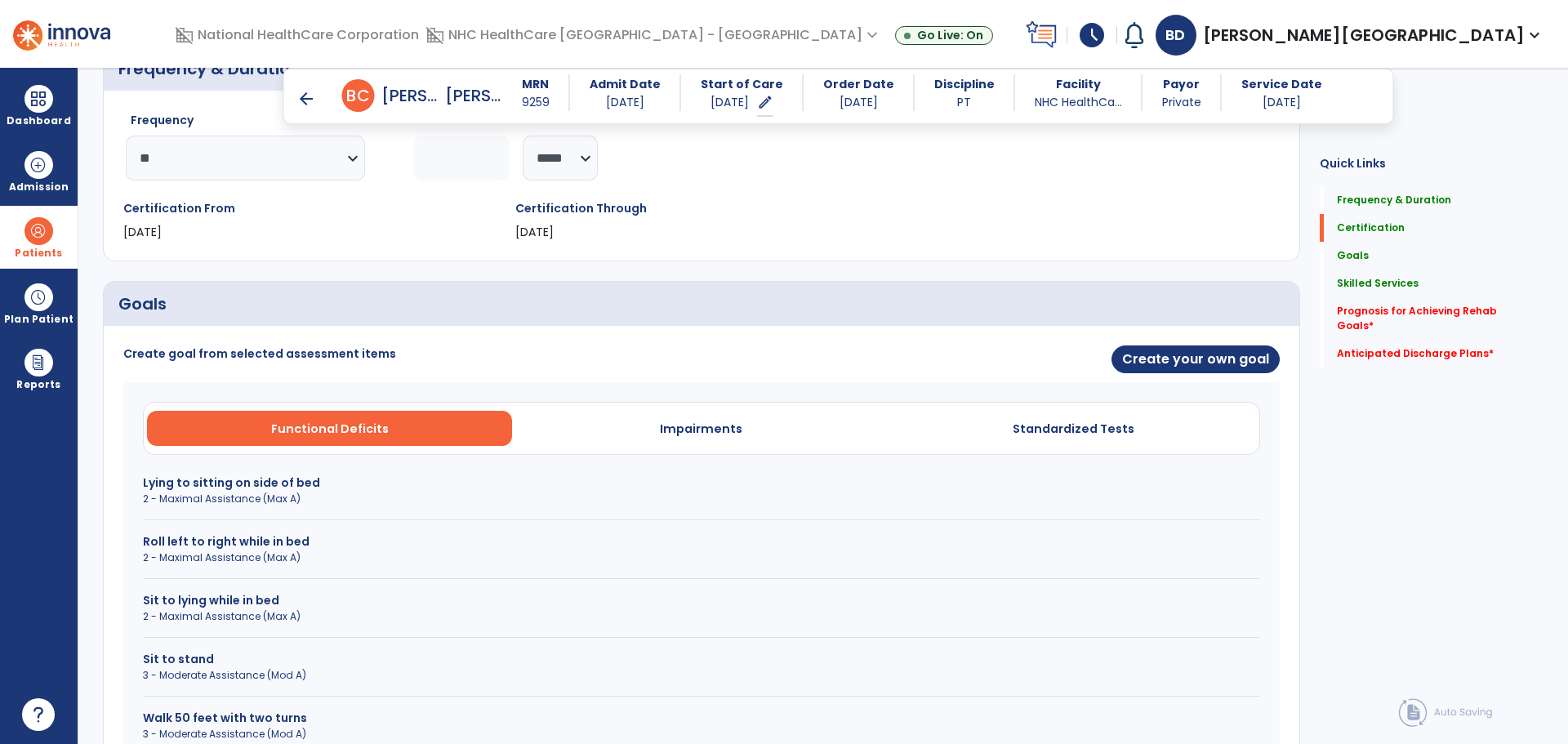 scroll, scrollTop: 327, scrollLeft: 0, axis: vertical 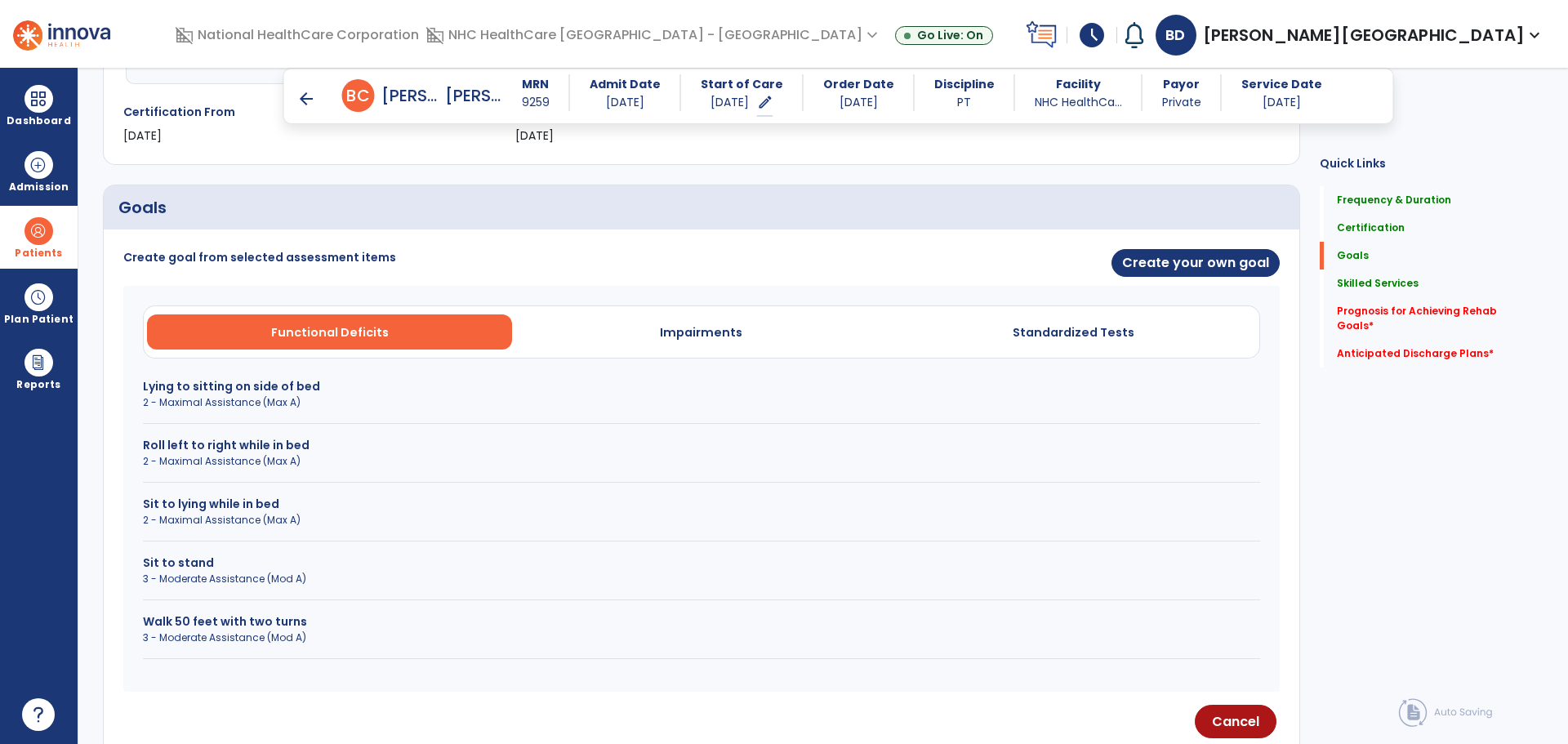 click on "3 - Moderate Assistance (Mod A)" at bounding box center (702, 638) 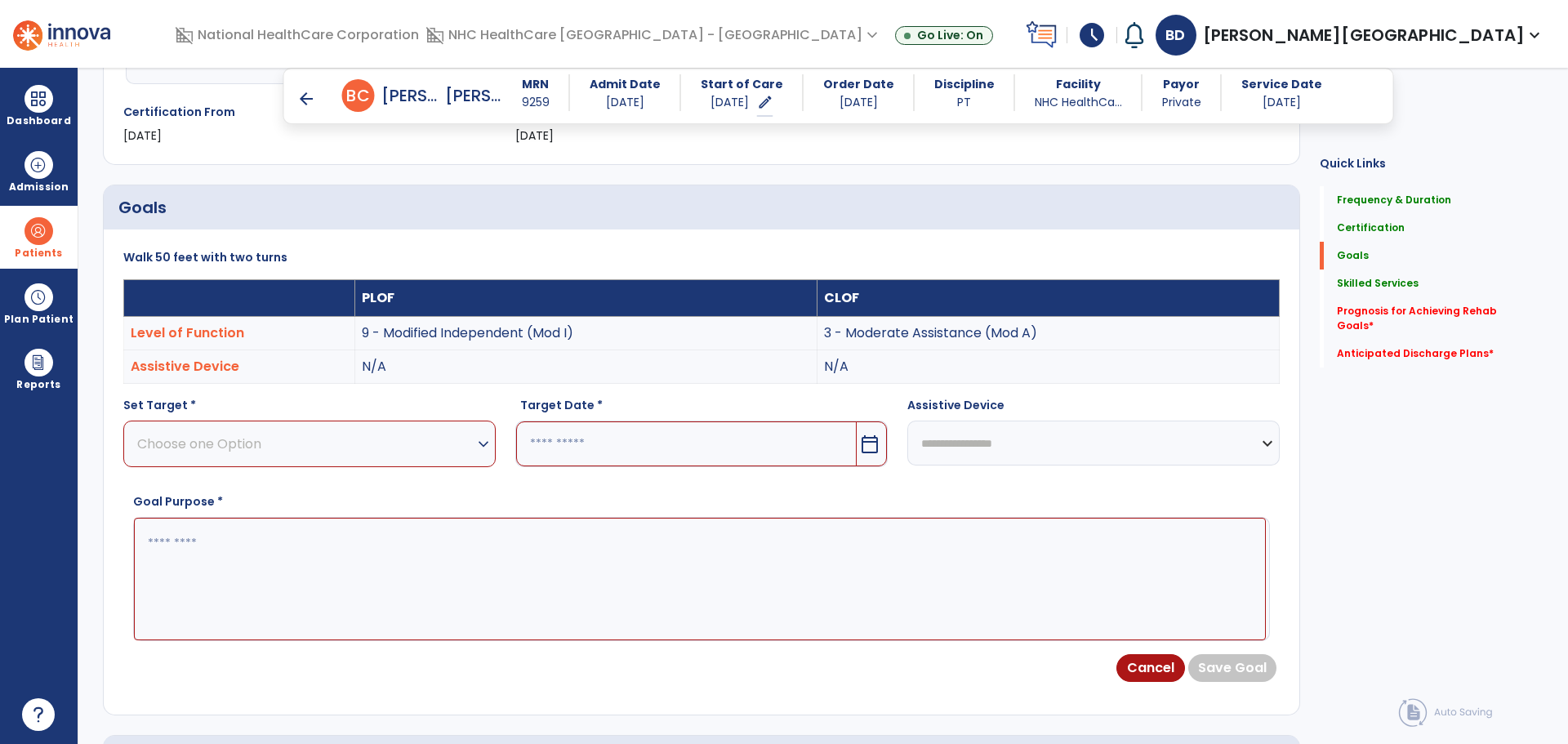 click on "expand_more" at bounding box center (483, 444) 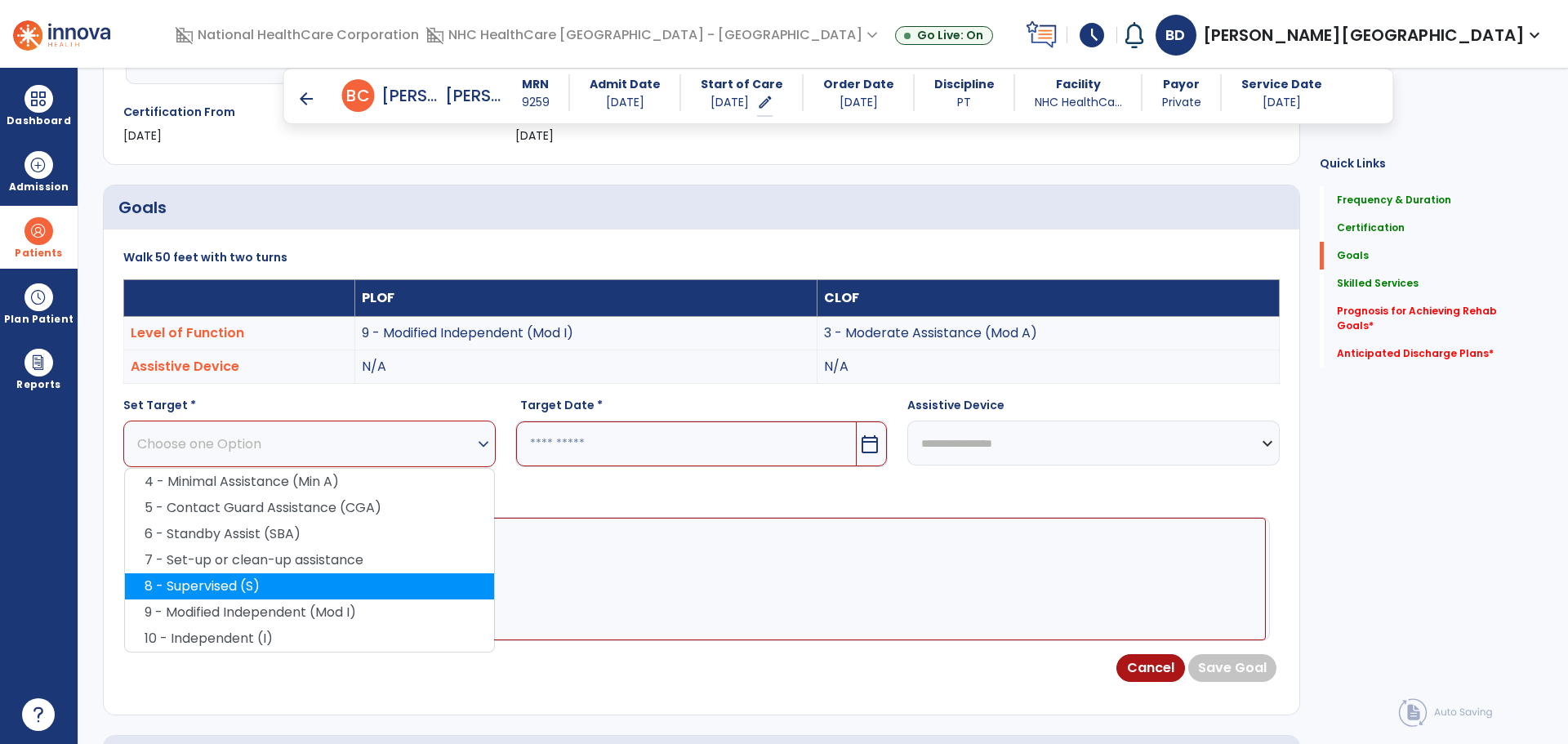 click on "8 - Supervised (S)" at bounding box center [310, 586] 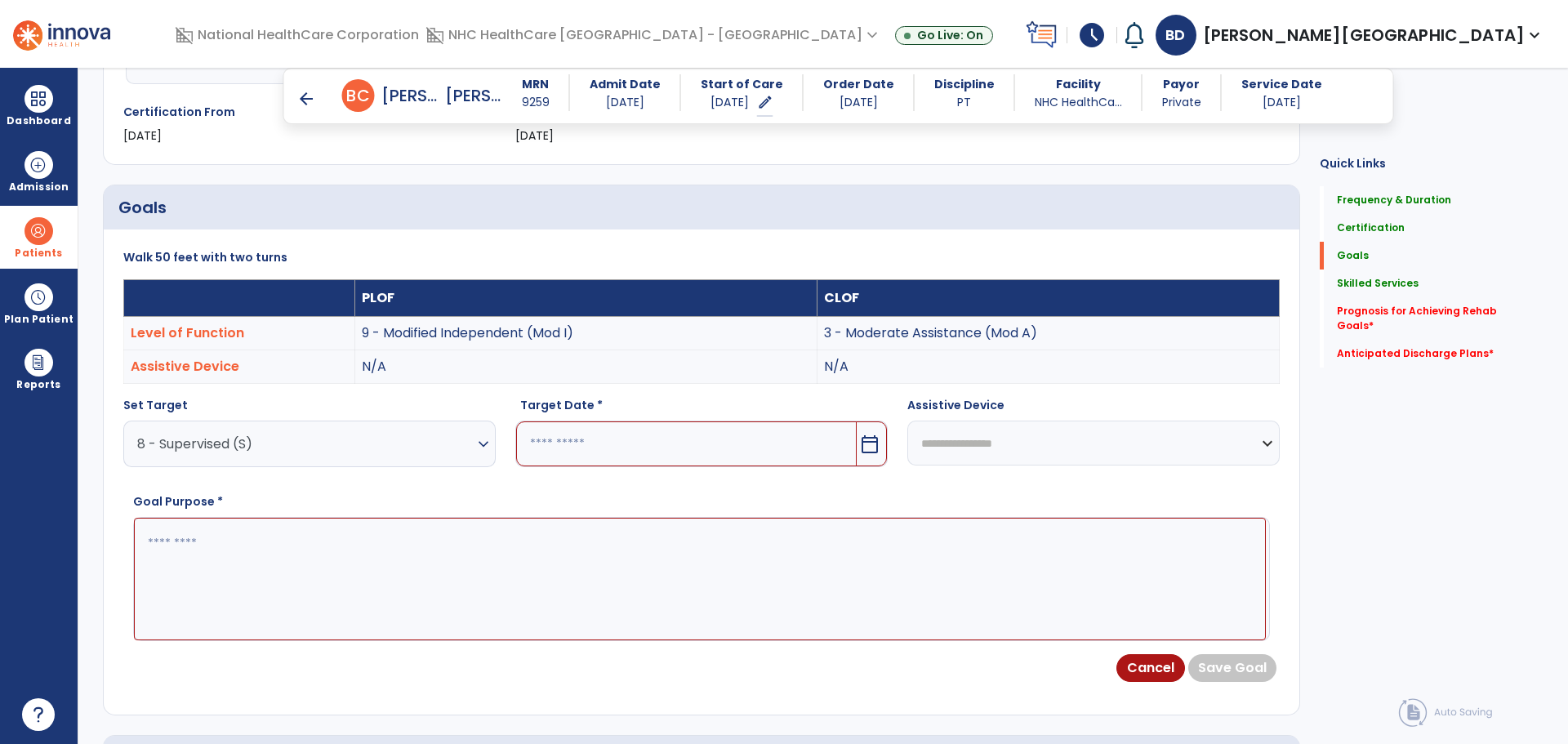 click on "calendar_today" at bounding box center [870, 444] 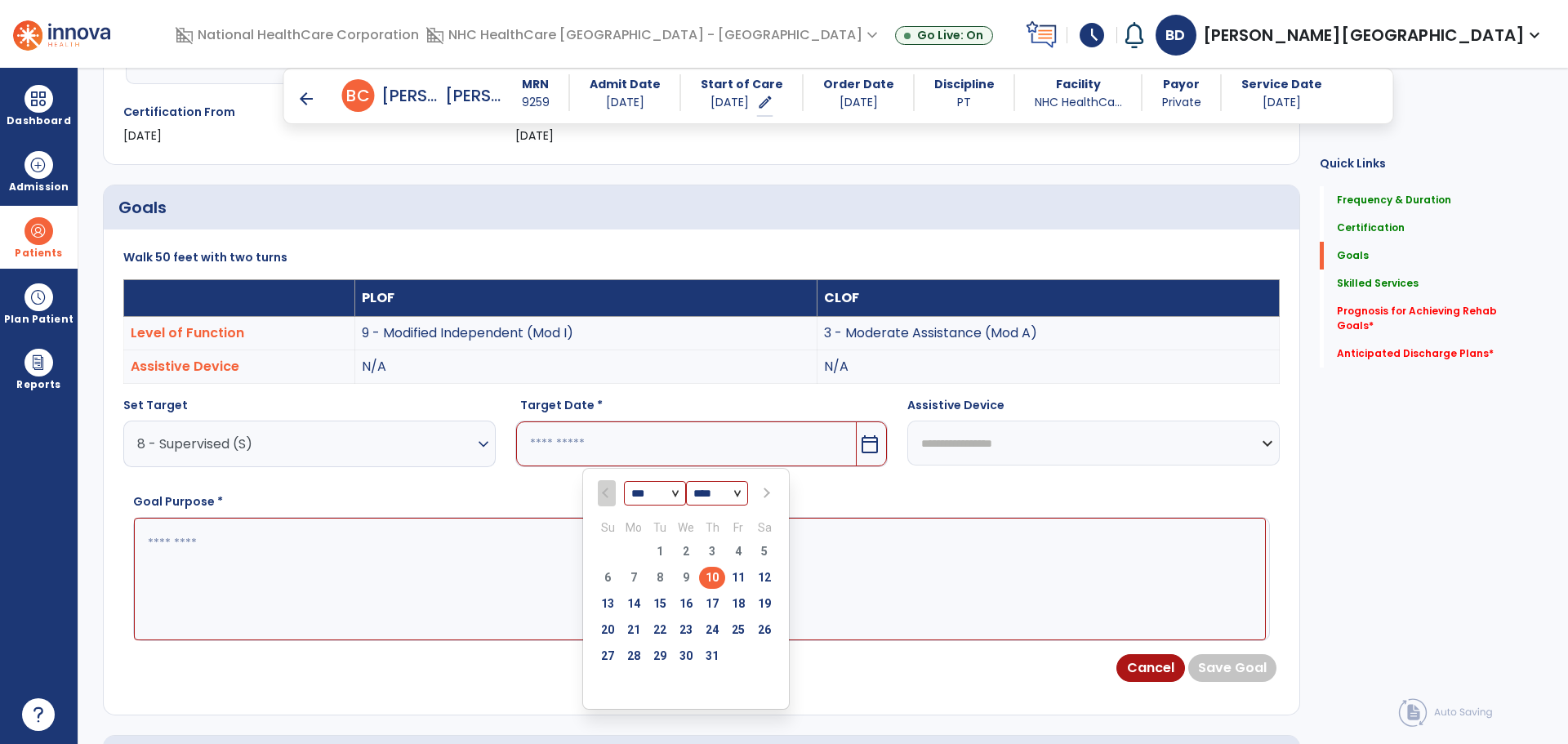 click at bounding box center [765, 493] 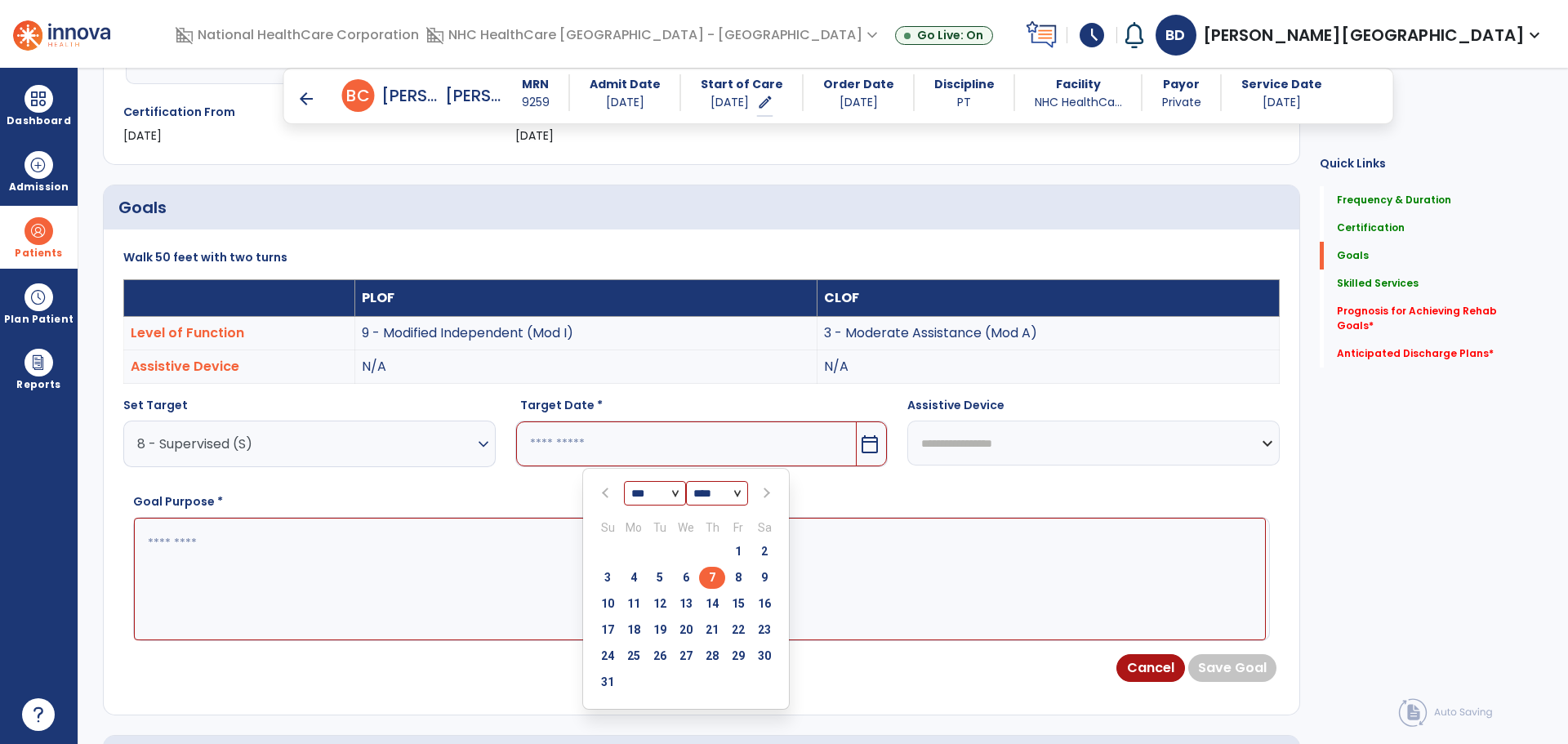 click on "7" at bounding box center (712, 577) 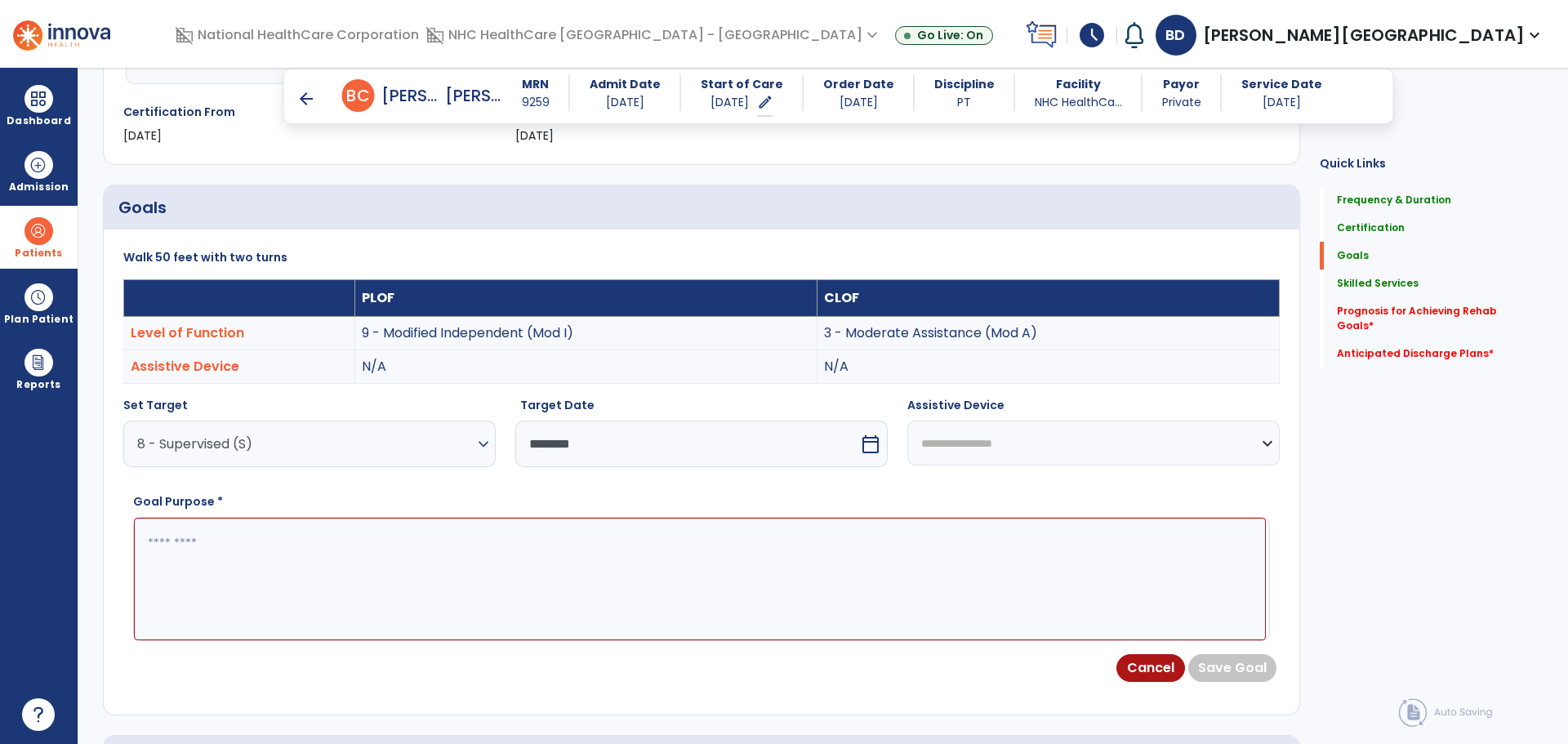 click at bounding box center [700, 579] 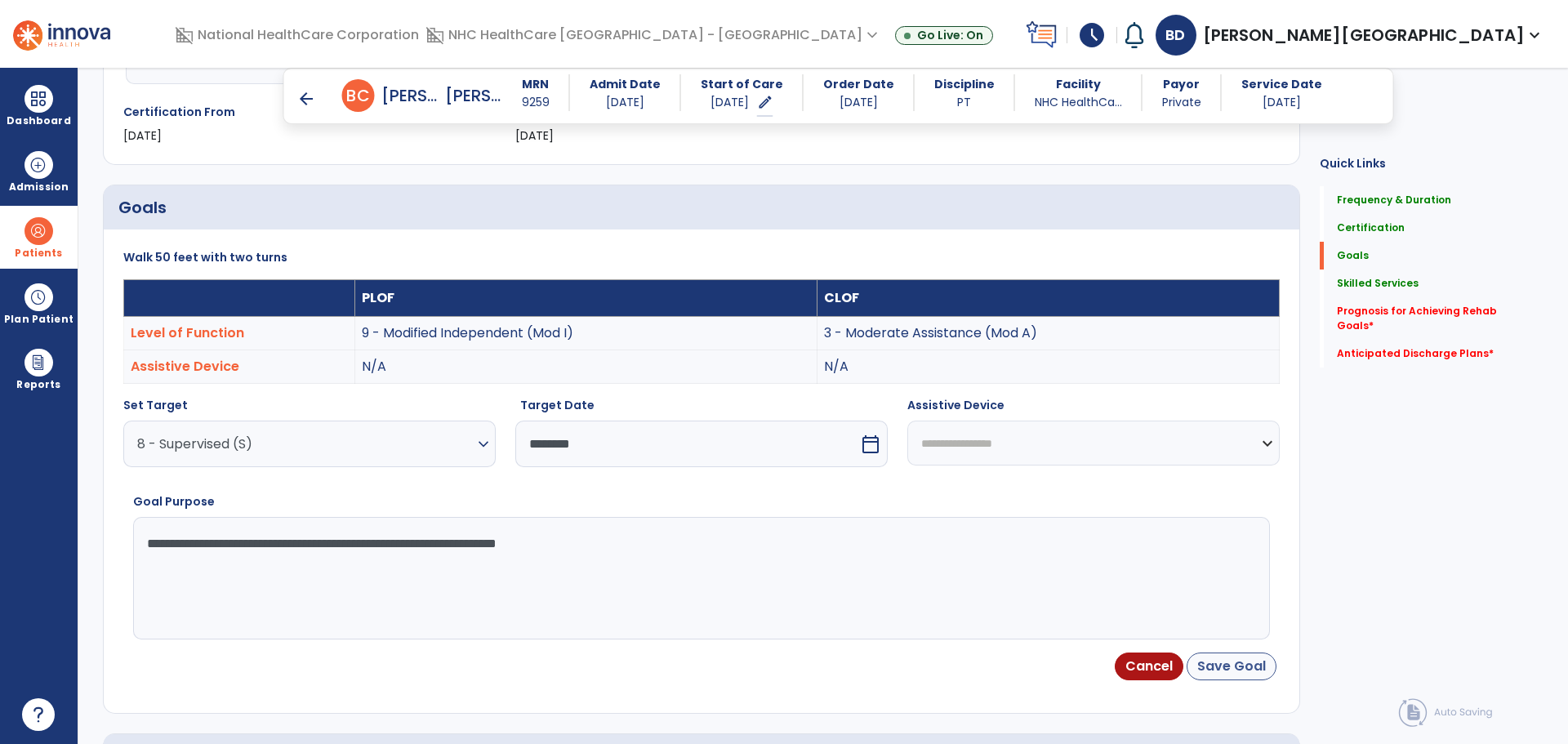 type on "**********" 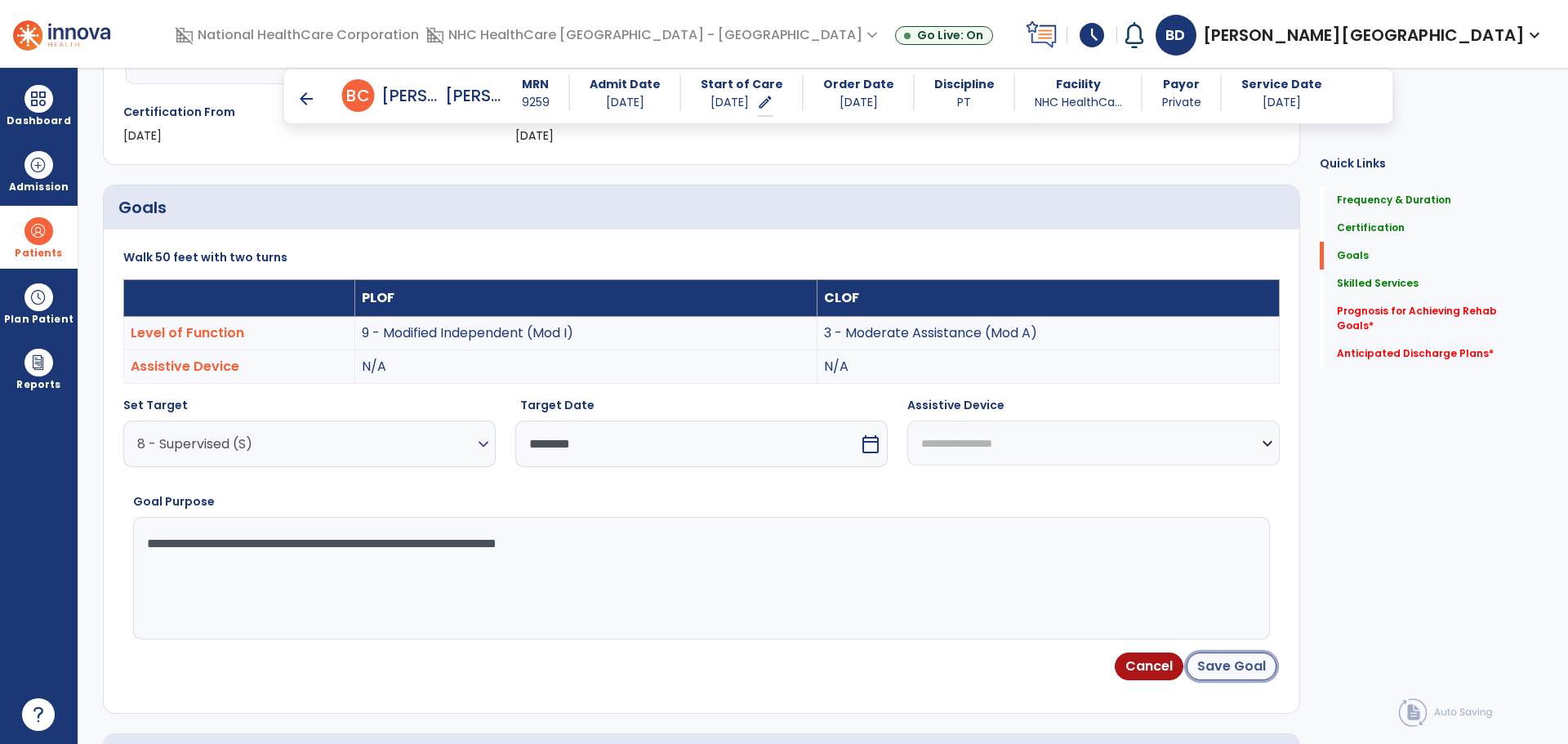 click on "Save Goal" at bounding box center (1232, 666) 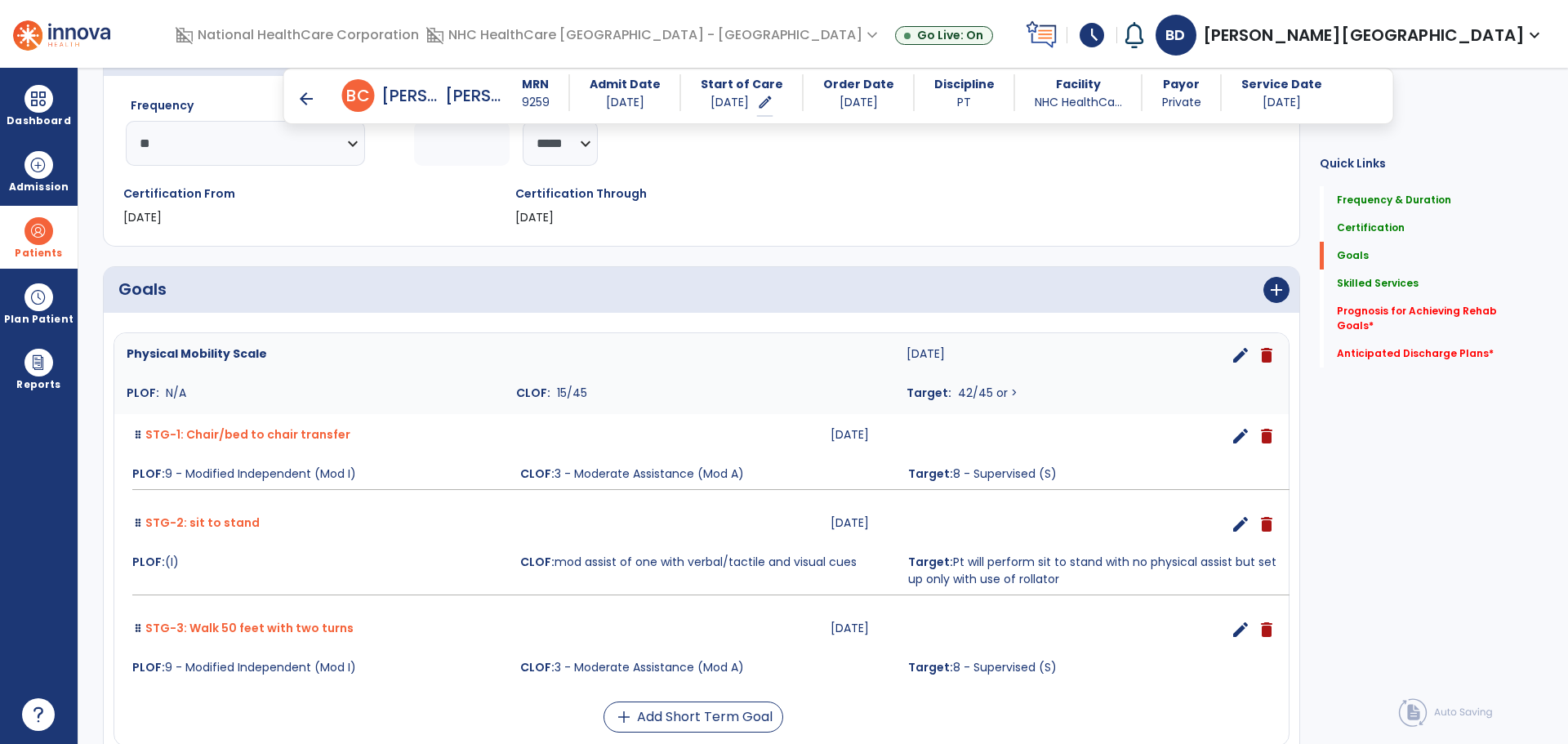 scroll, scrollTop: 0, scrollLeft: 0, axis: both 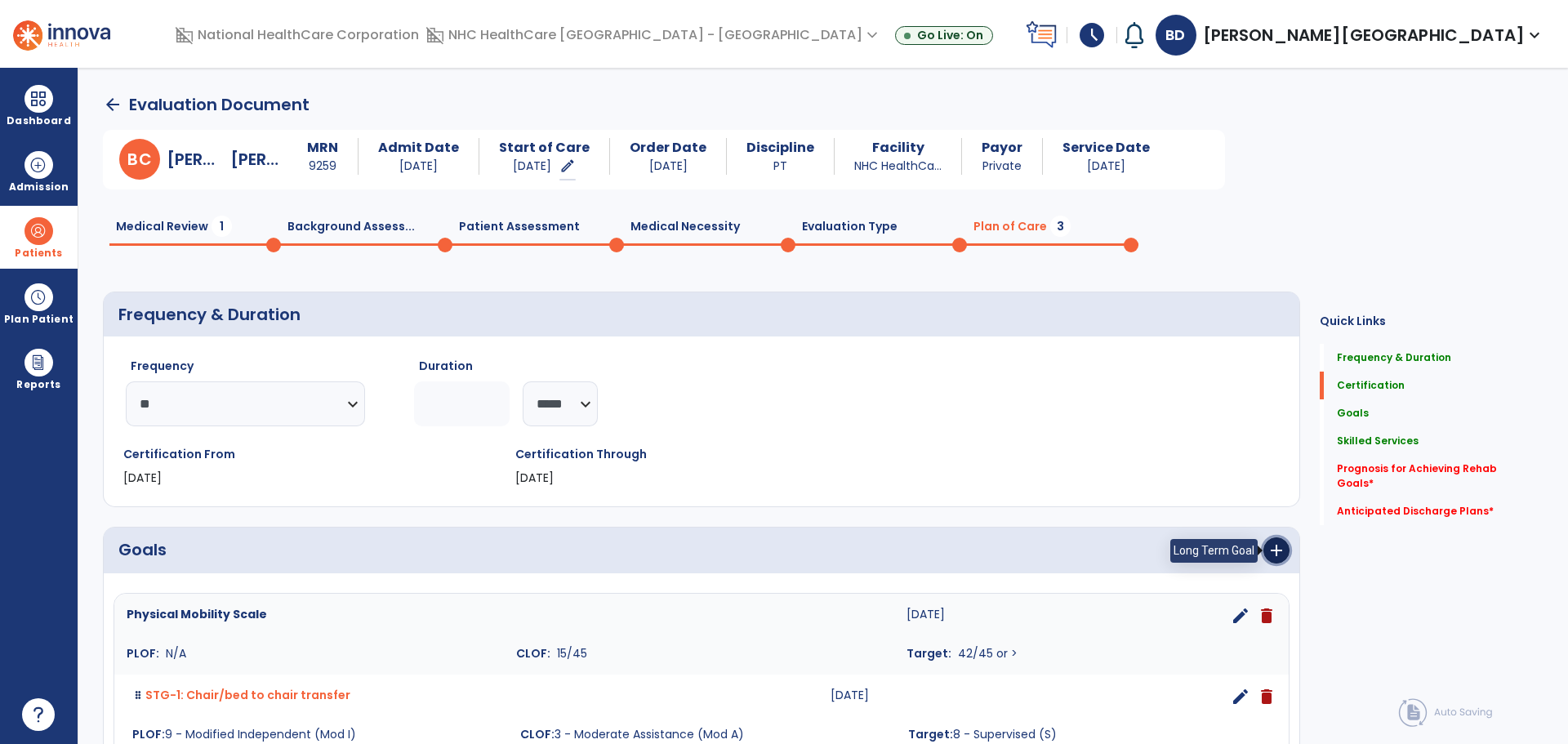 click on "add" at bounding box center (1276, 550) 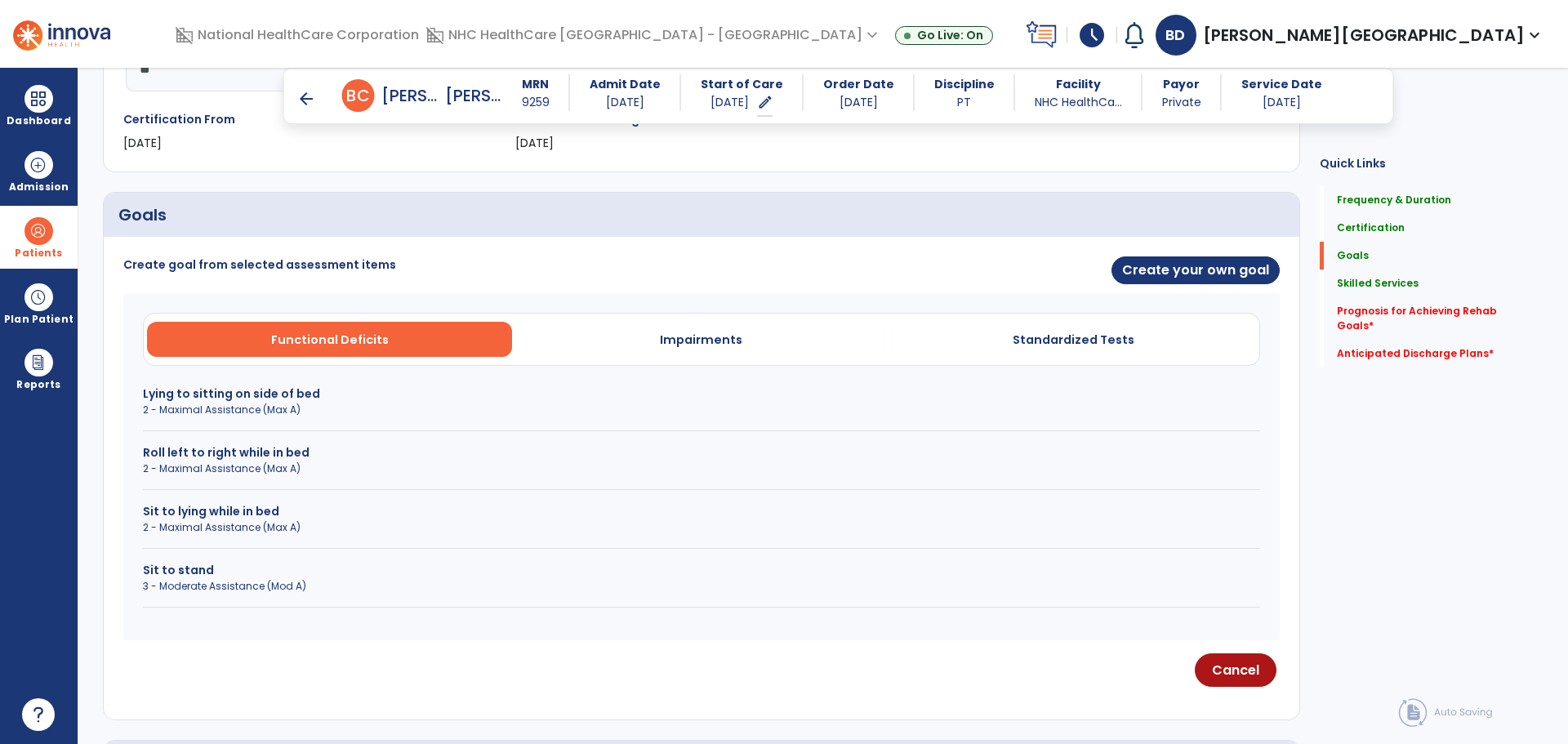 scroll, scrollTop: 327, scrollLeft: 0, axis: vertical 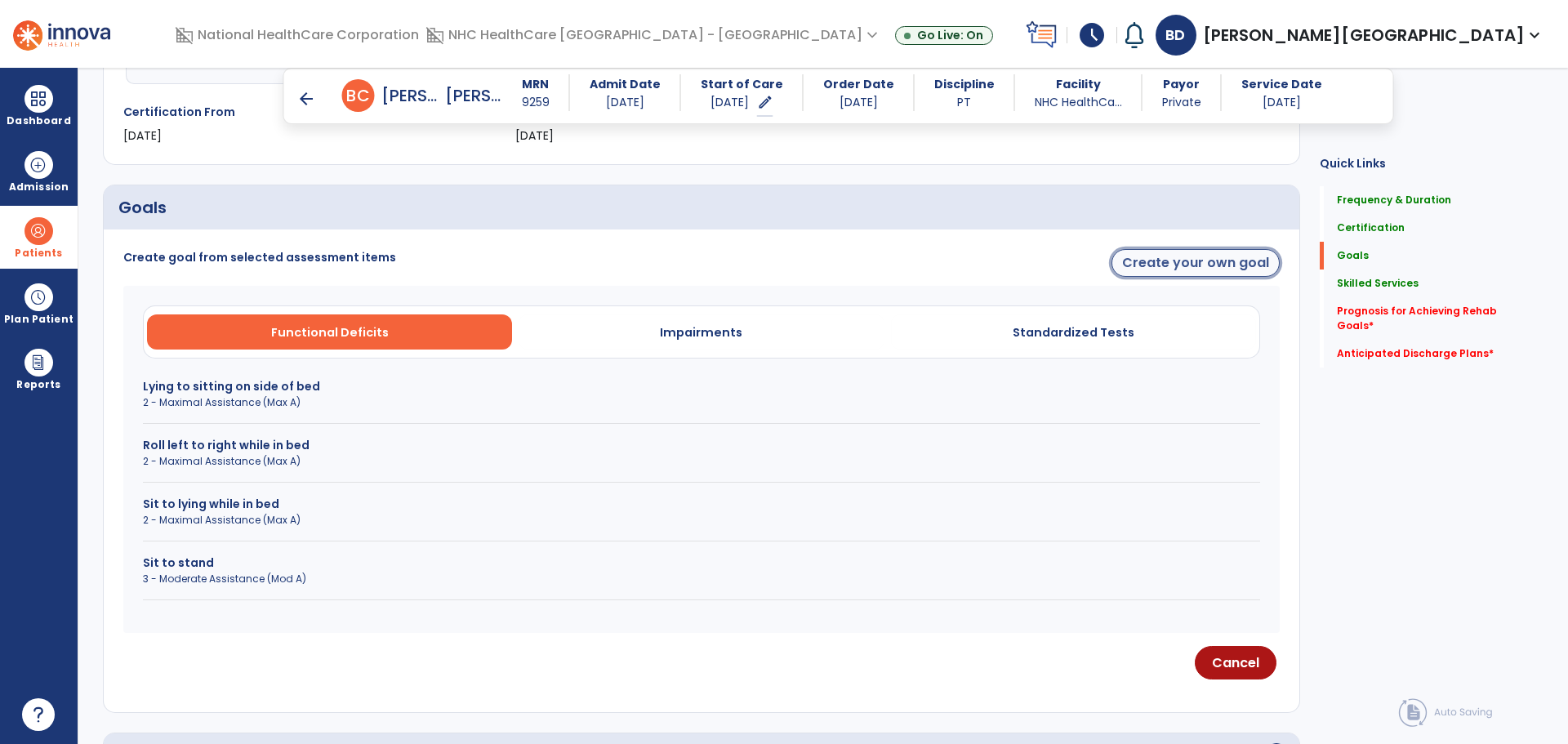 click on "Create your own goal" at bounding box center (1196, 263) 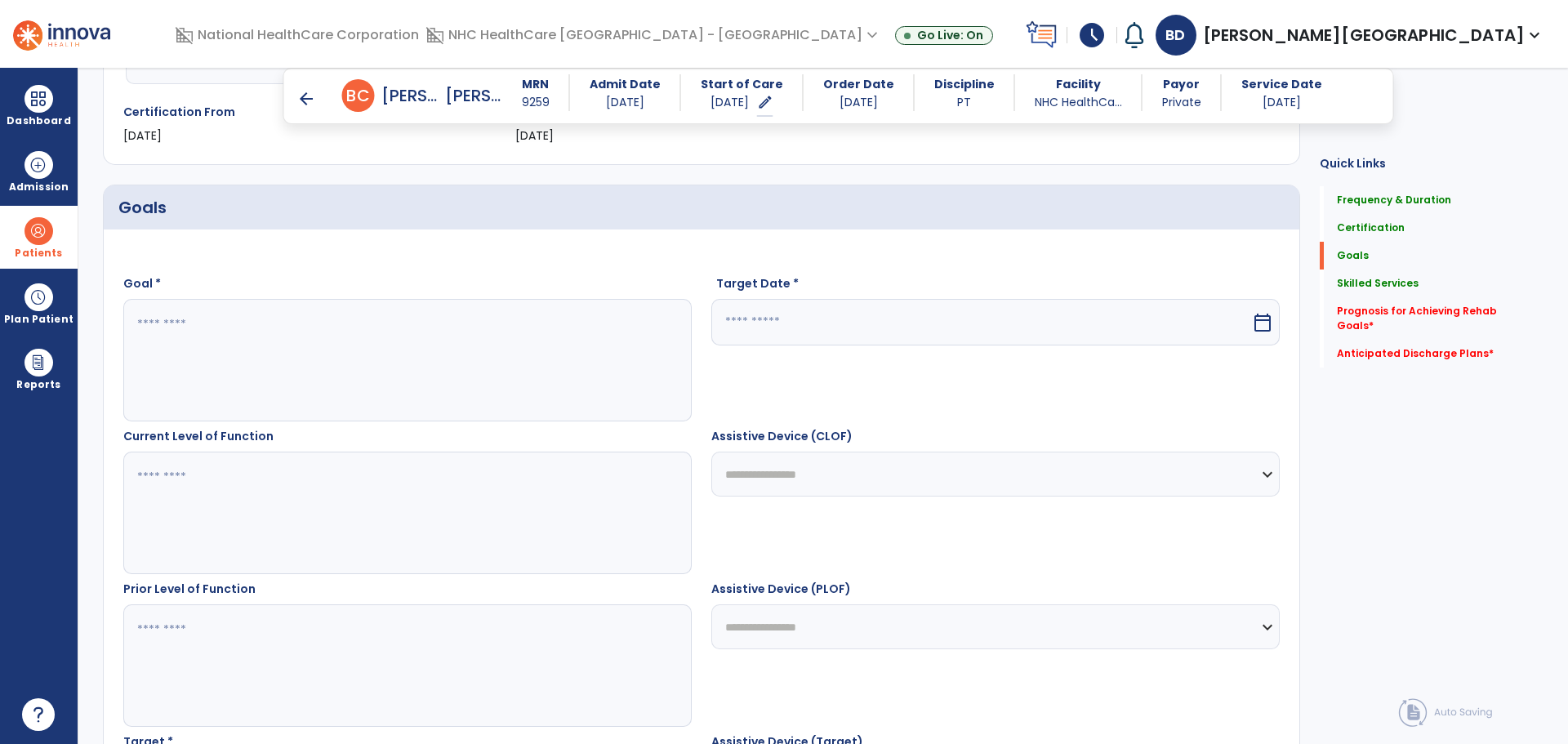 click at bounding box center [407, 360] 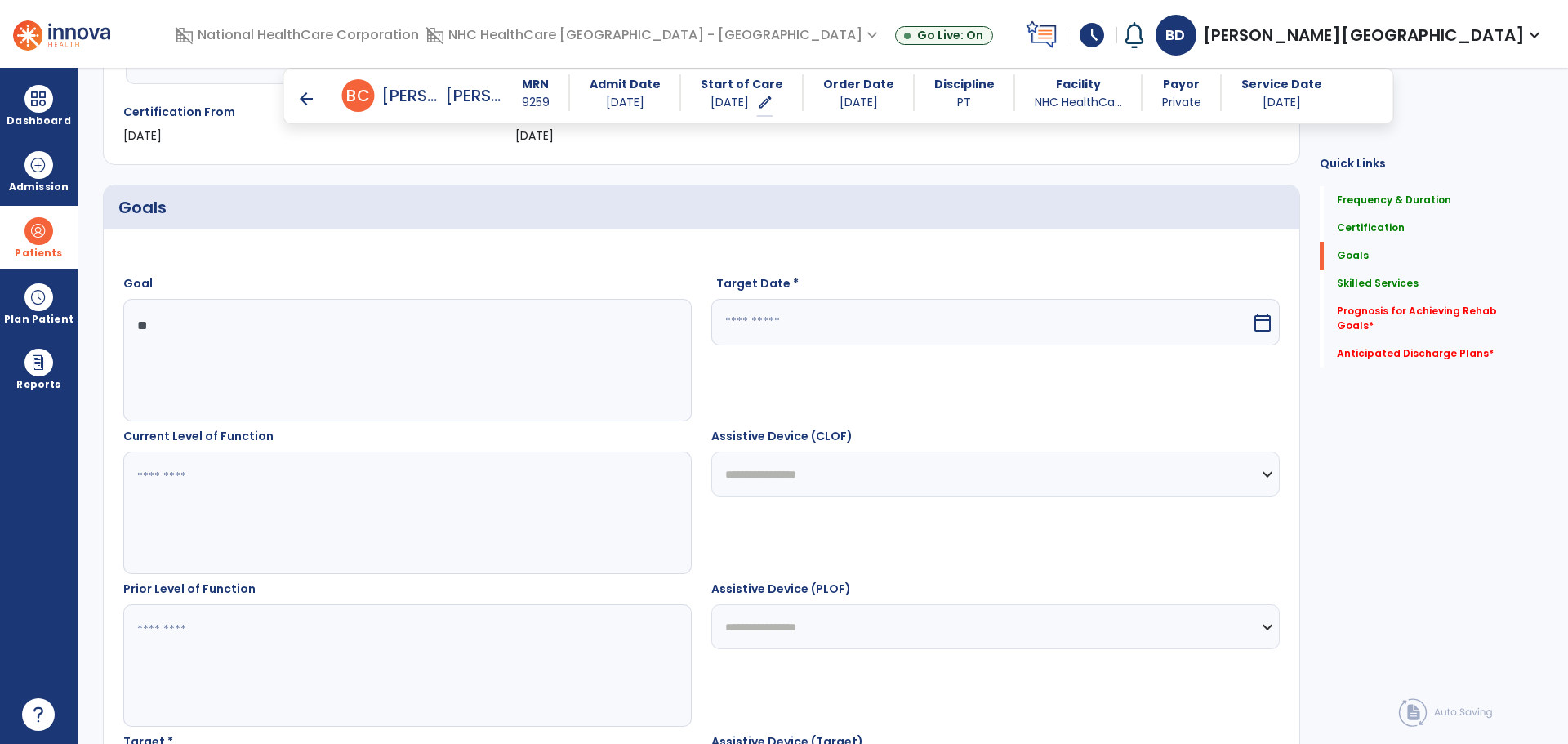 type on "**" 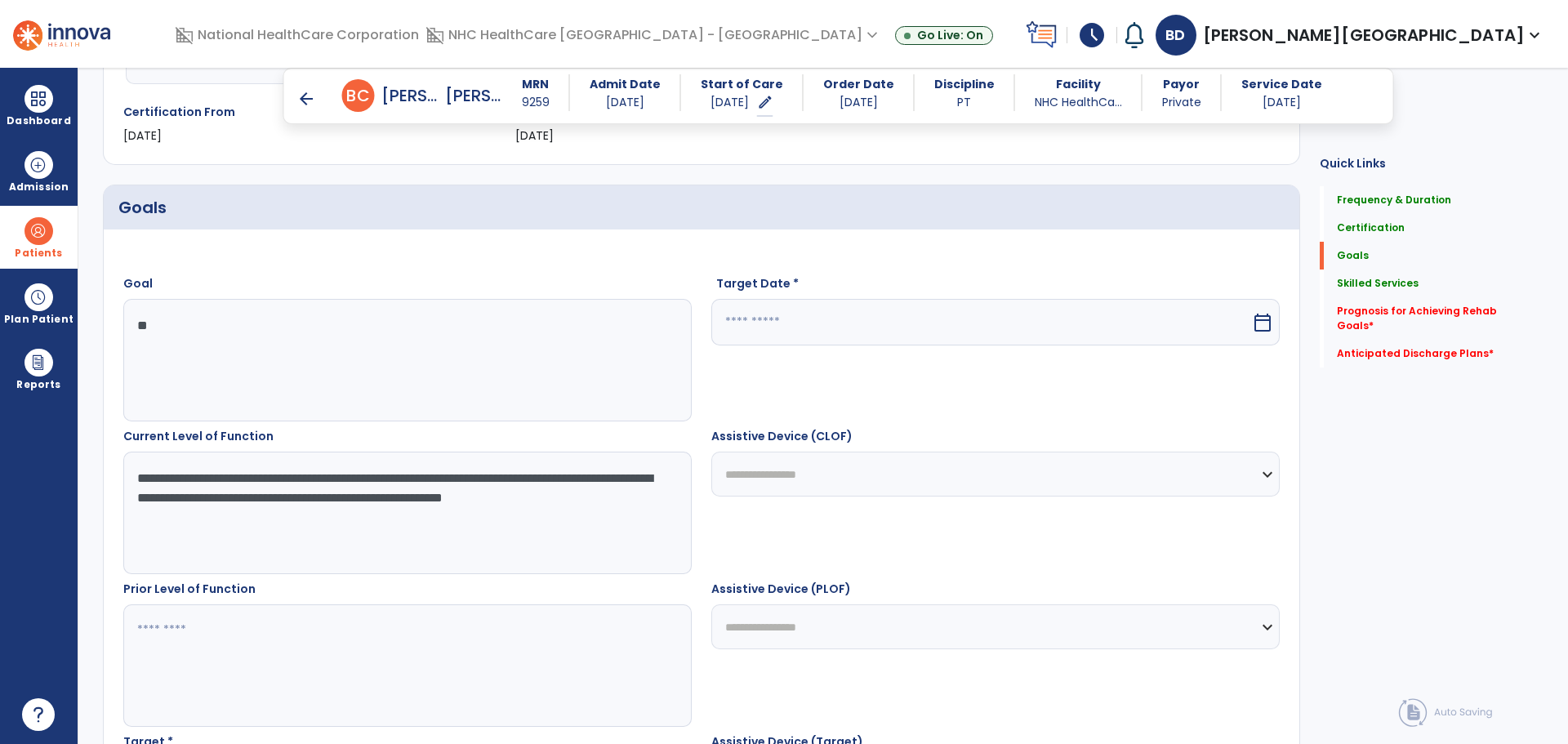 type on "**********" 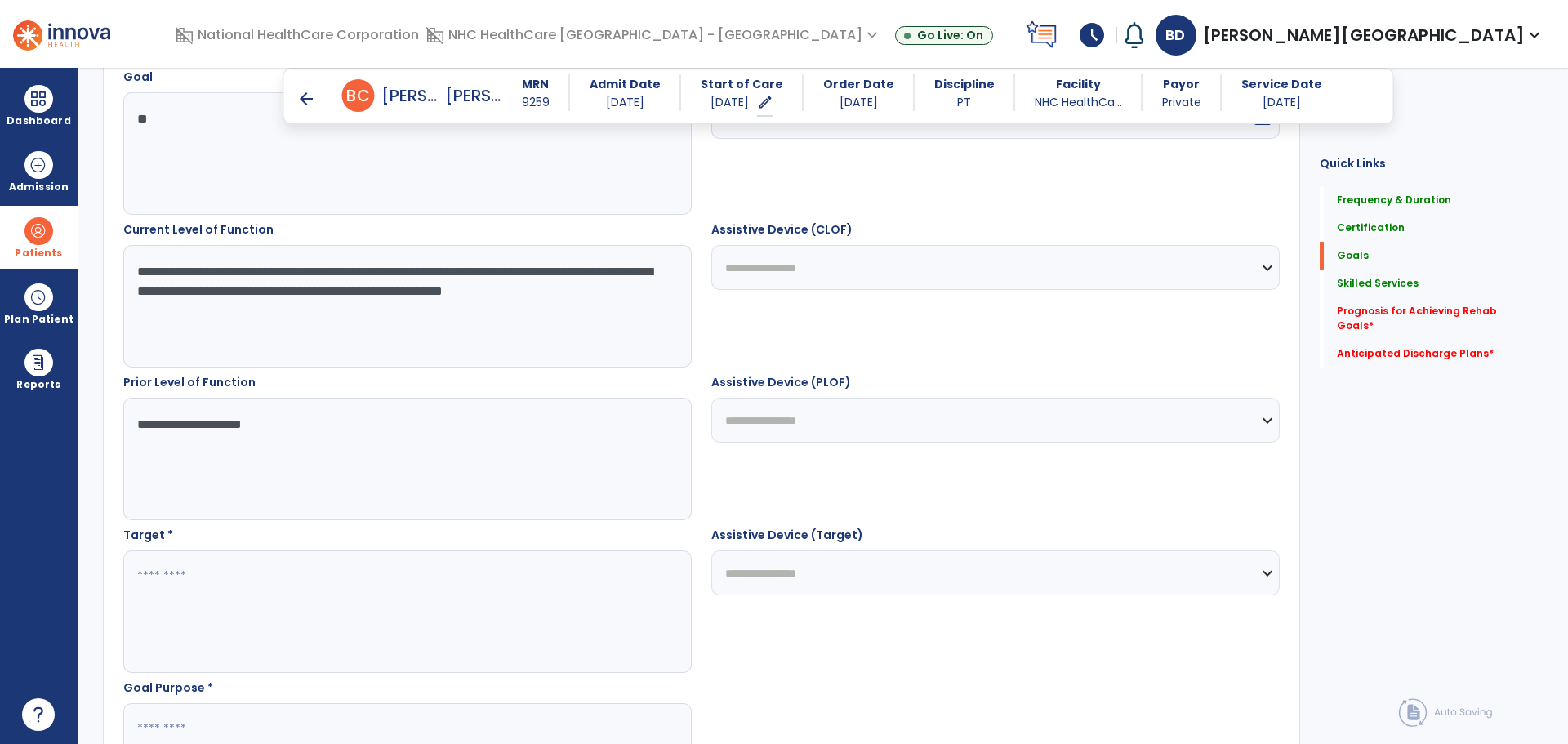 scroll, scrollTop: 572, scrollLeft: 0, axis: vertical 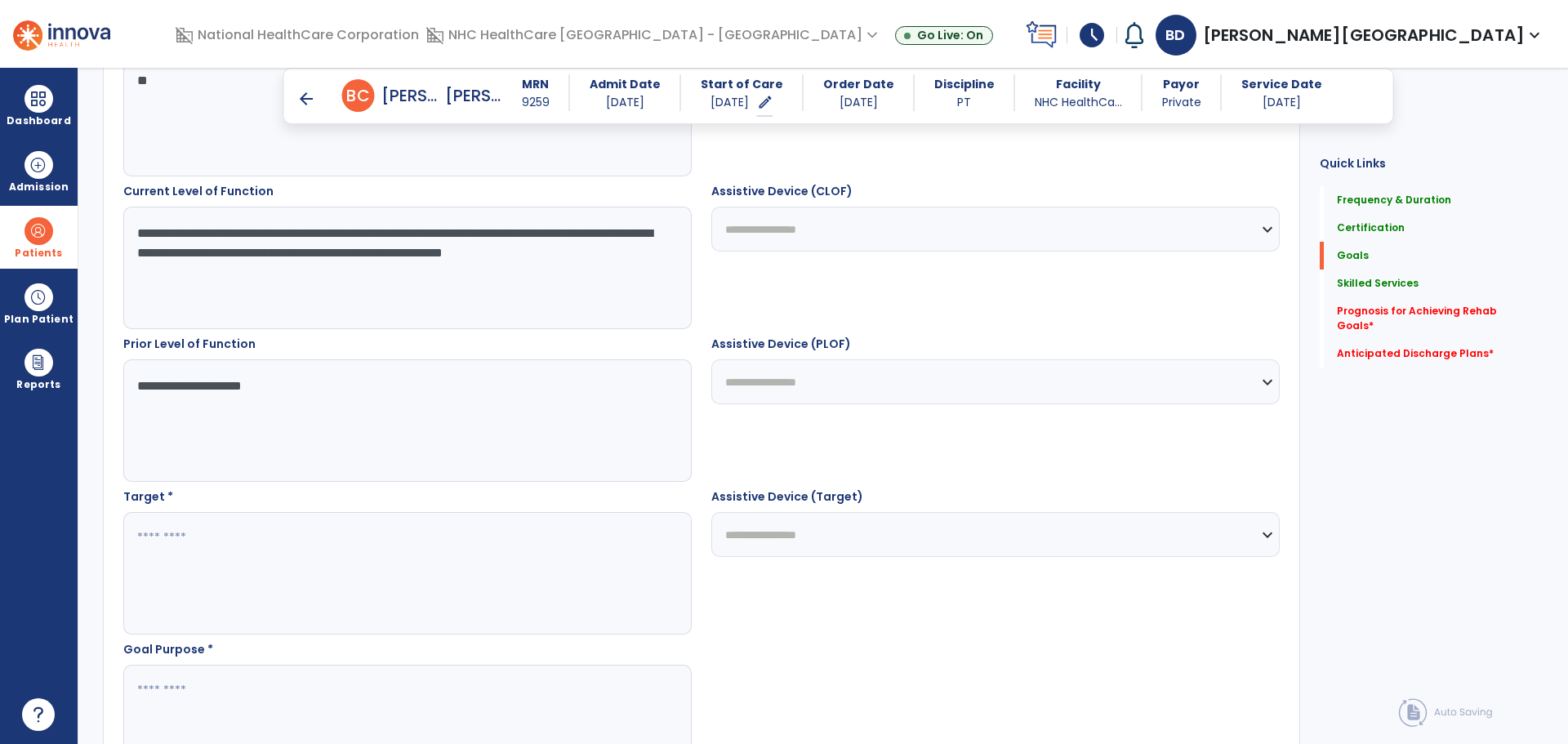 type on "**********" 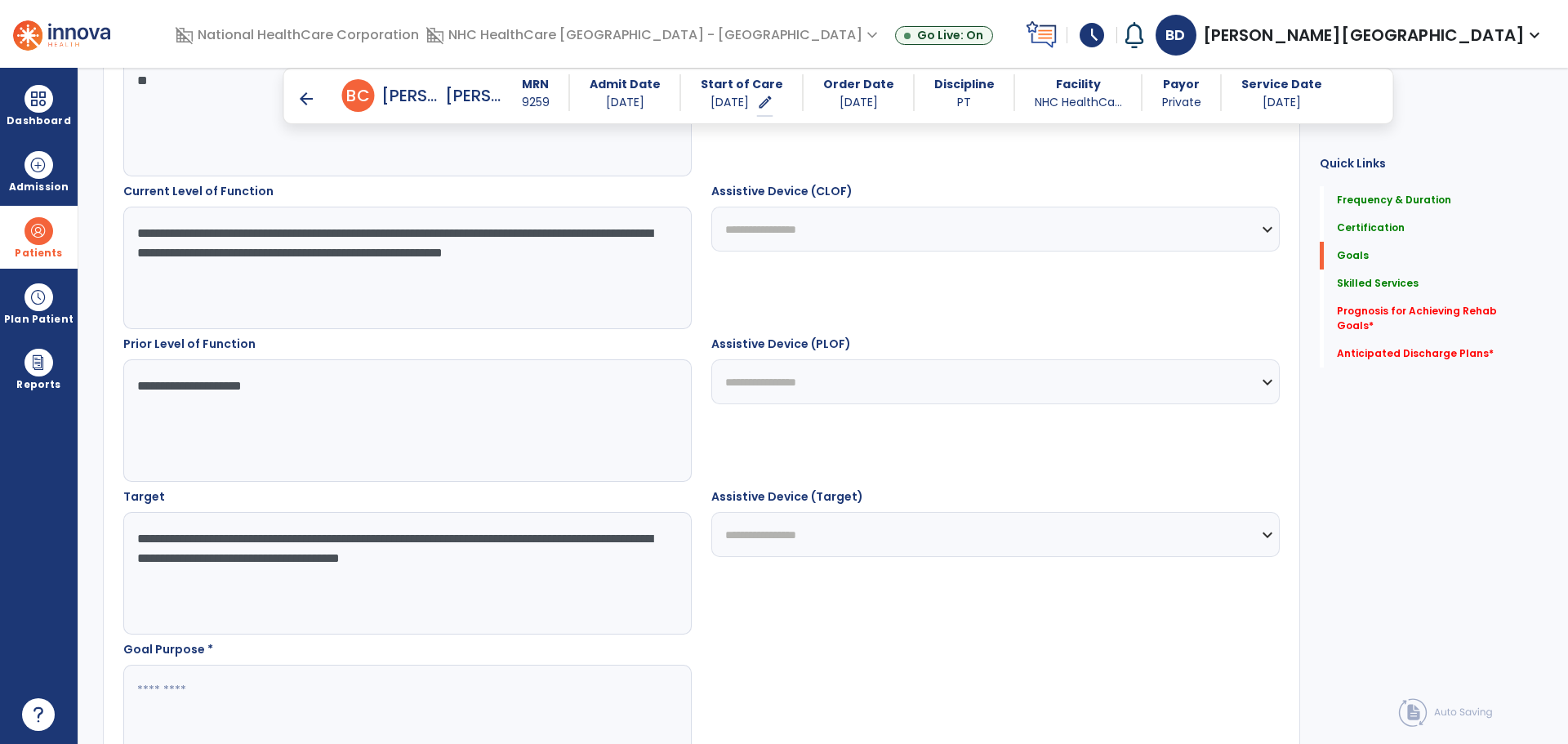 type on "**********" 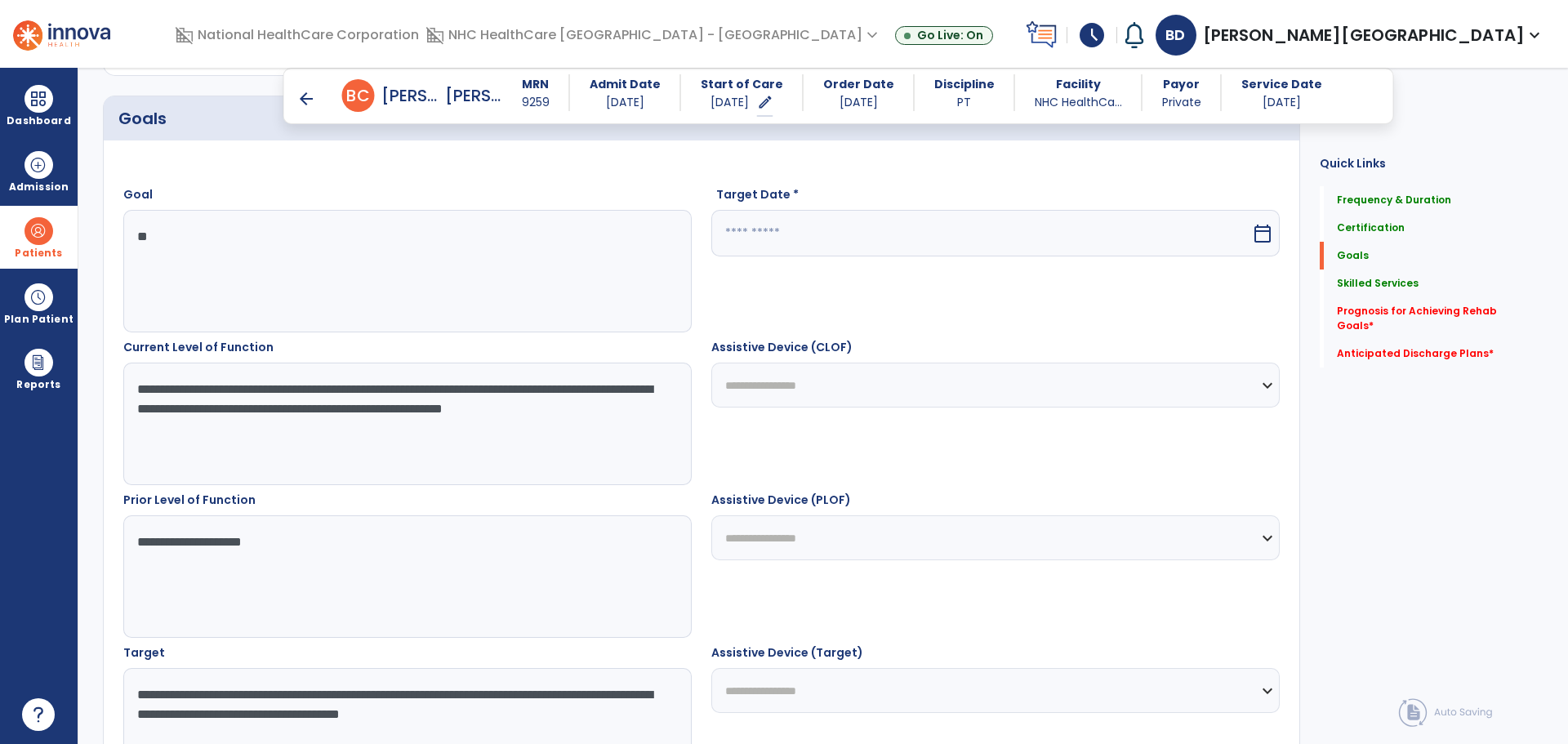 scroll, scrollTop: 163, scrollLeft: 0, axis: vertical 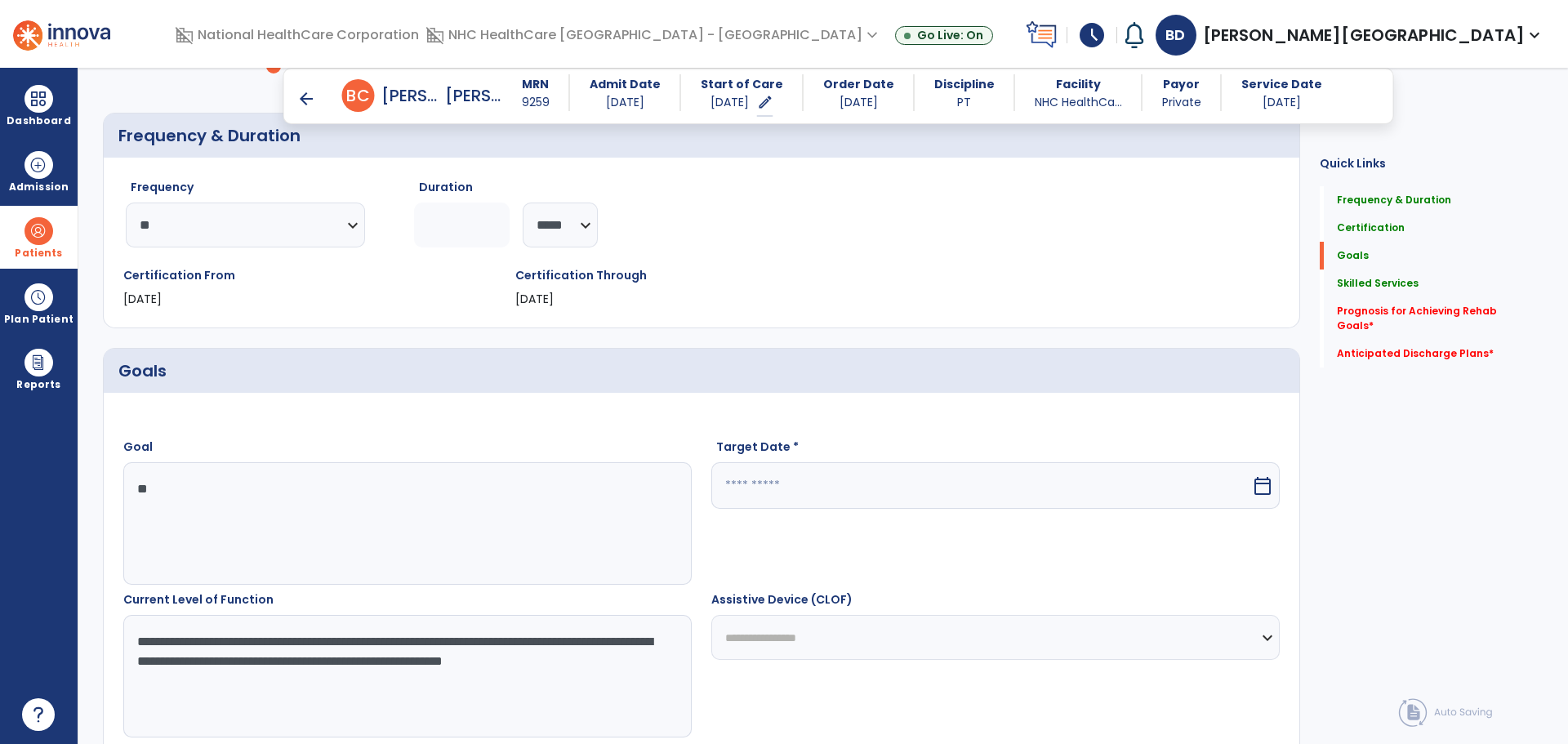 type on "**********" 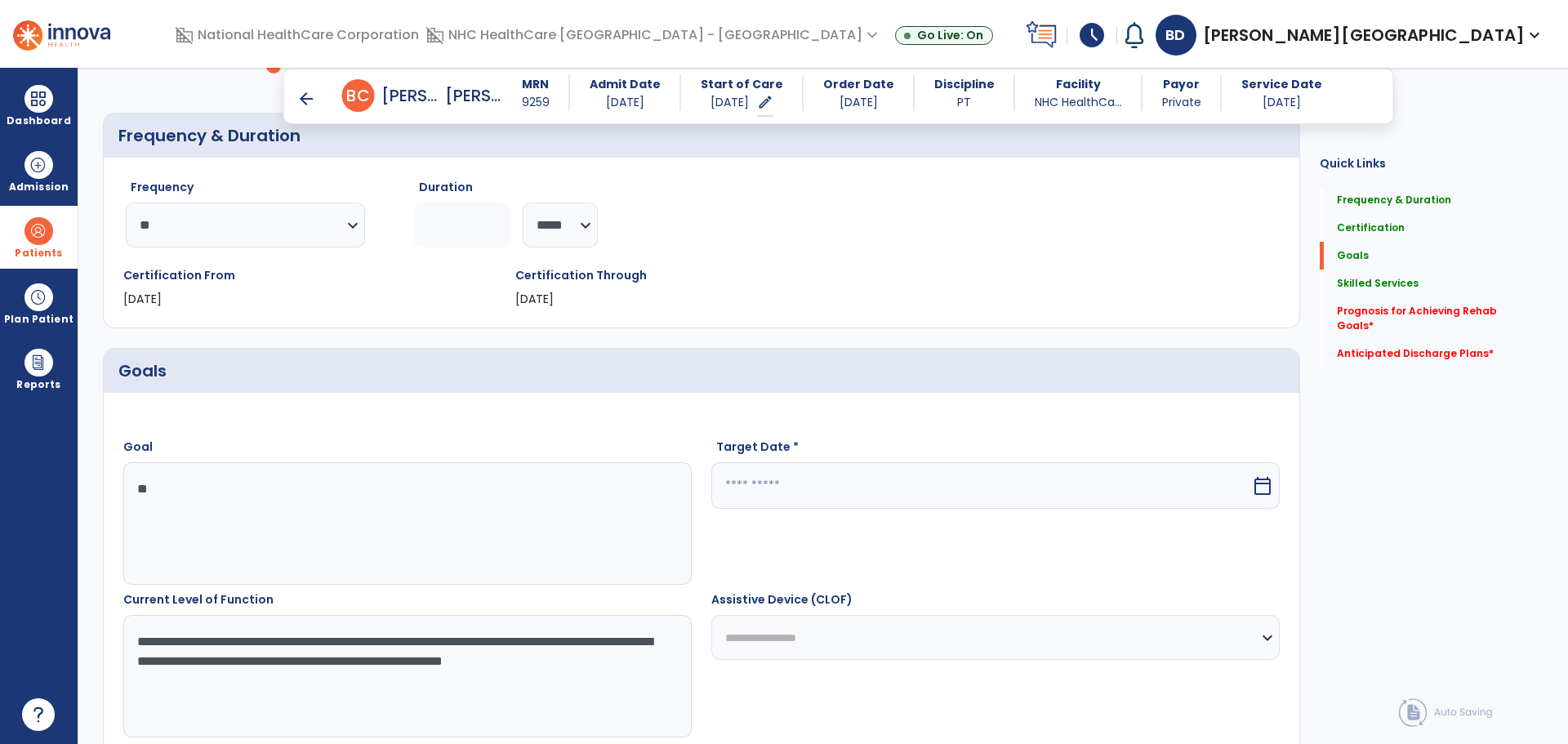 click at bounding box center (981, 485) 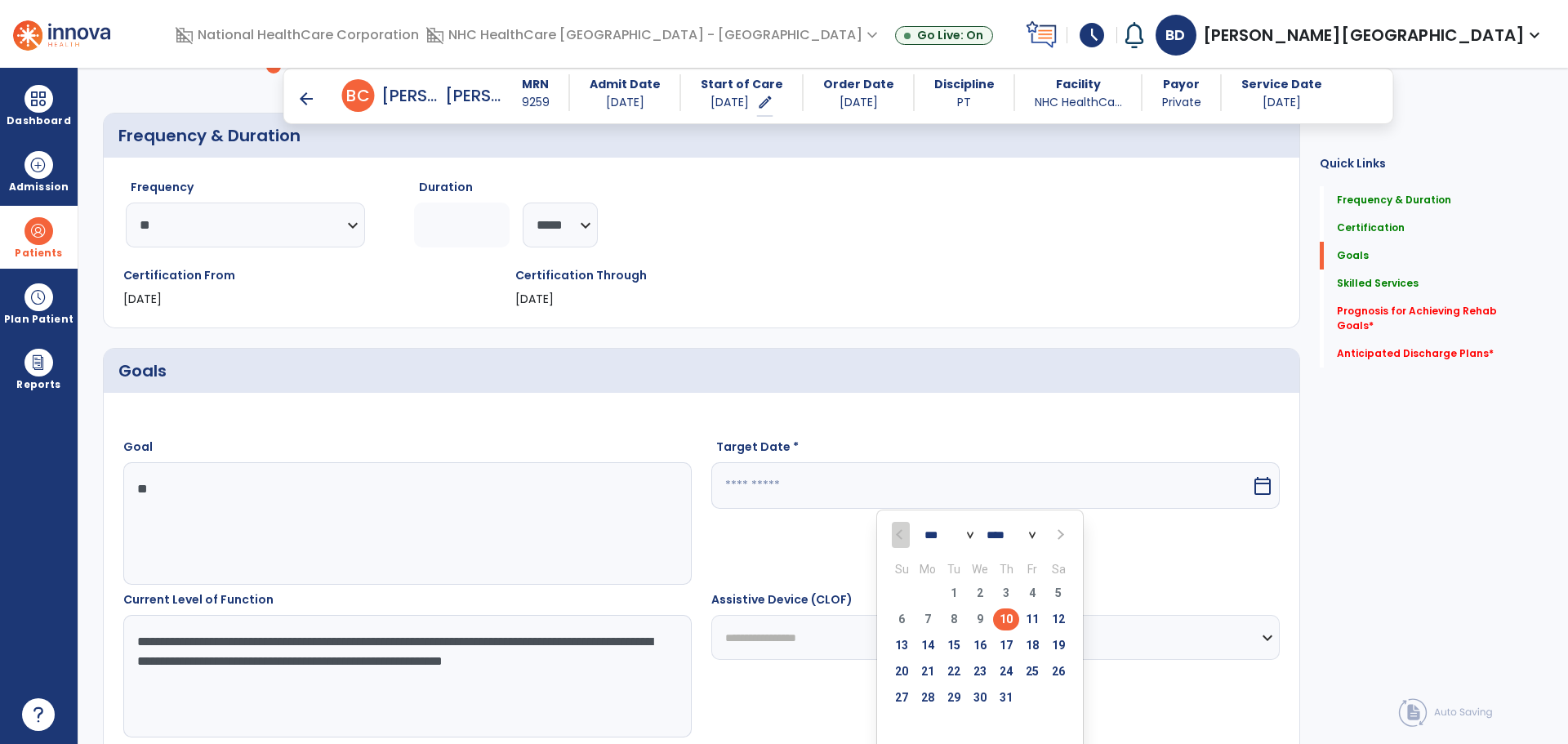 drag, startPoint x: 1260, startPoint y: 490, endPoint x: 1228, endPoint y: 509, distance: 37.215588 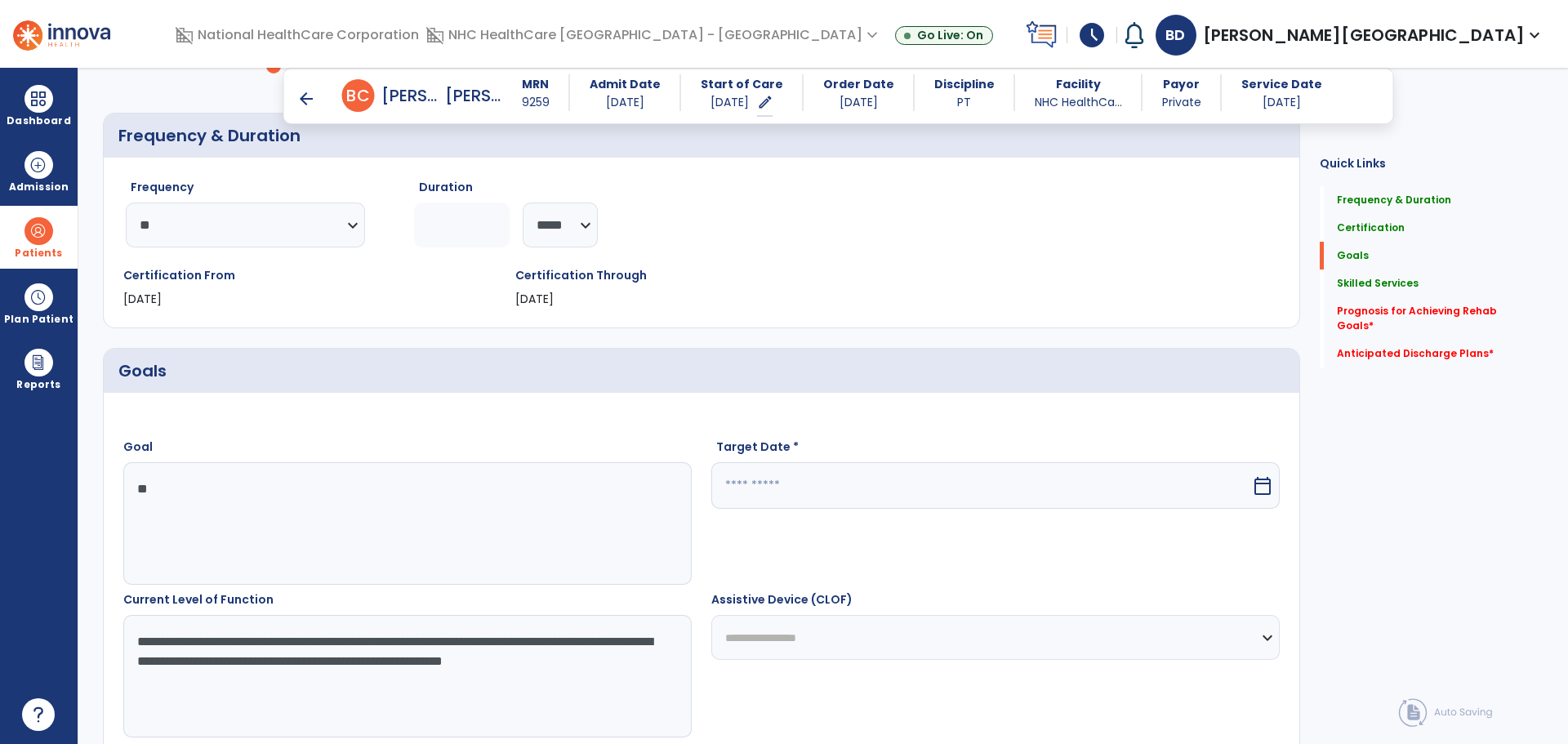 click on "calendar_today" at bounding box center (1263, 486) 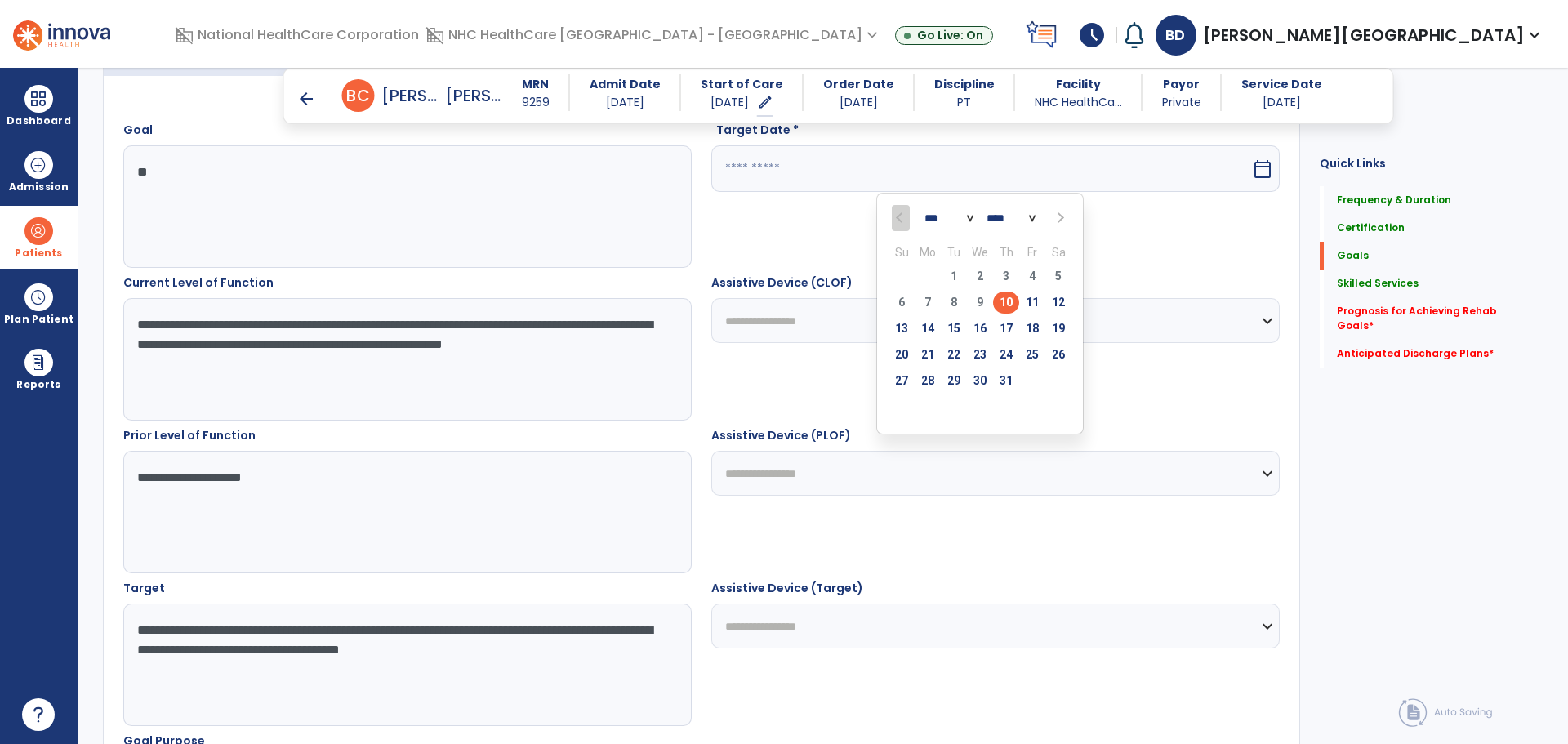 scroll, scrollTop: 490, scrollLeft: 0, axis: vertical 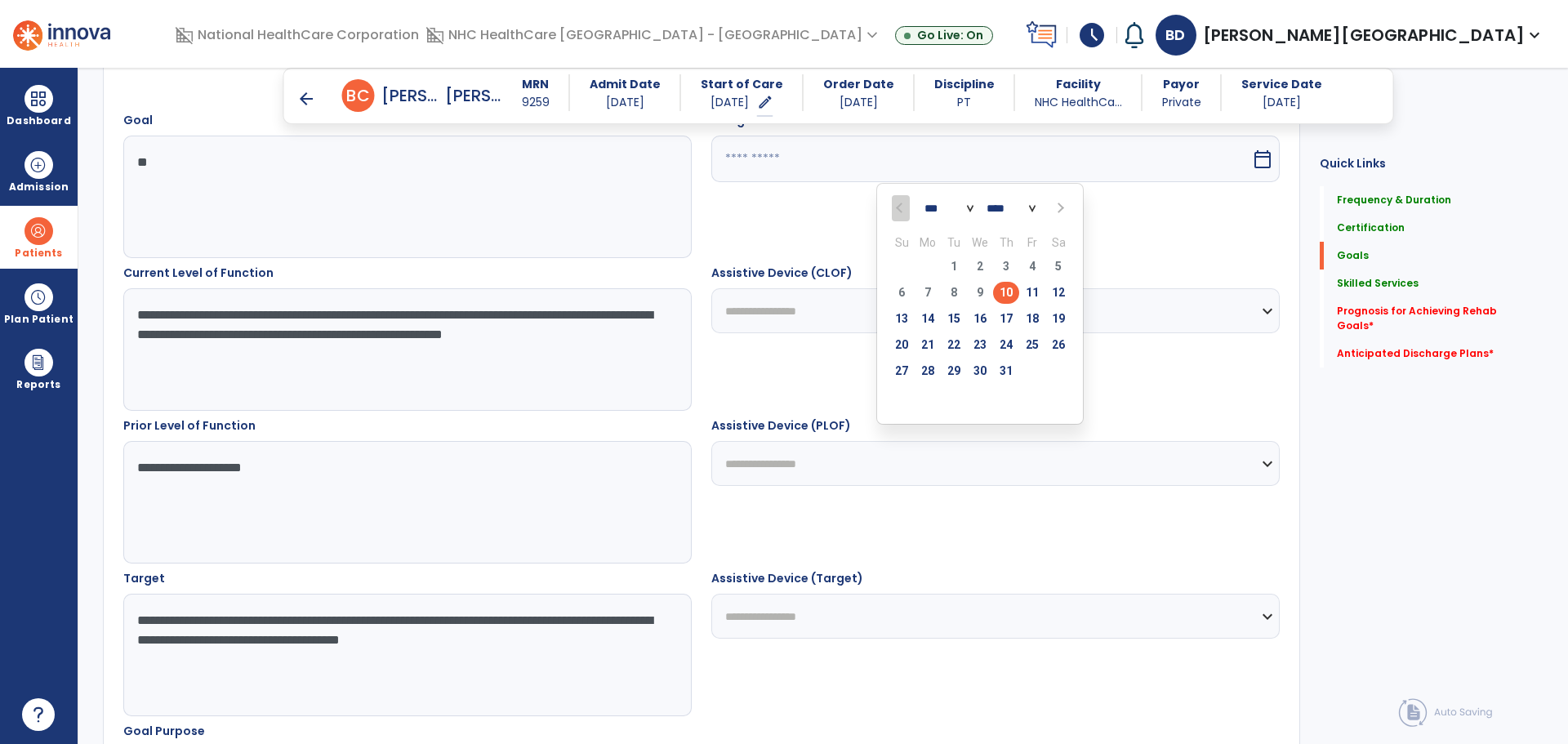 click at bounding box center [1059, 208] 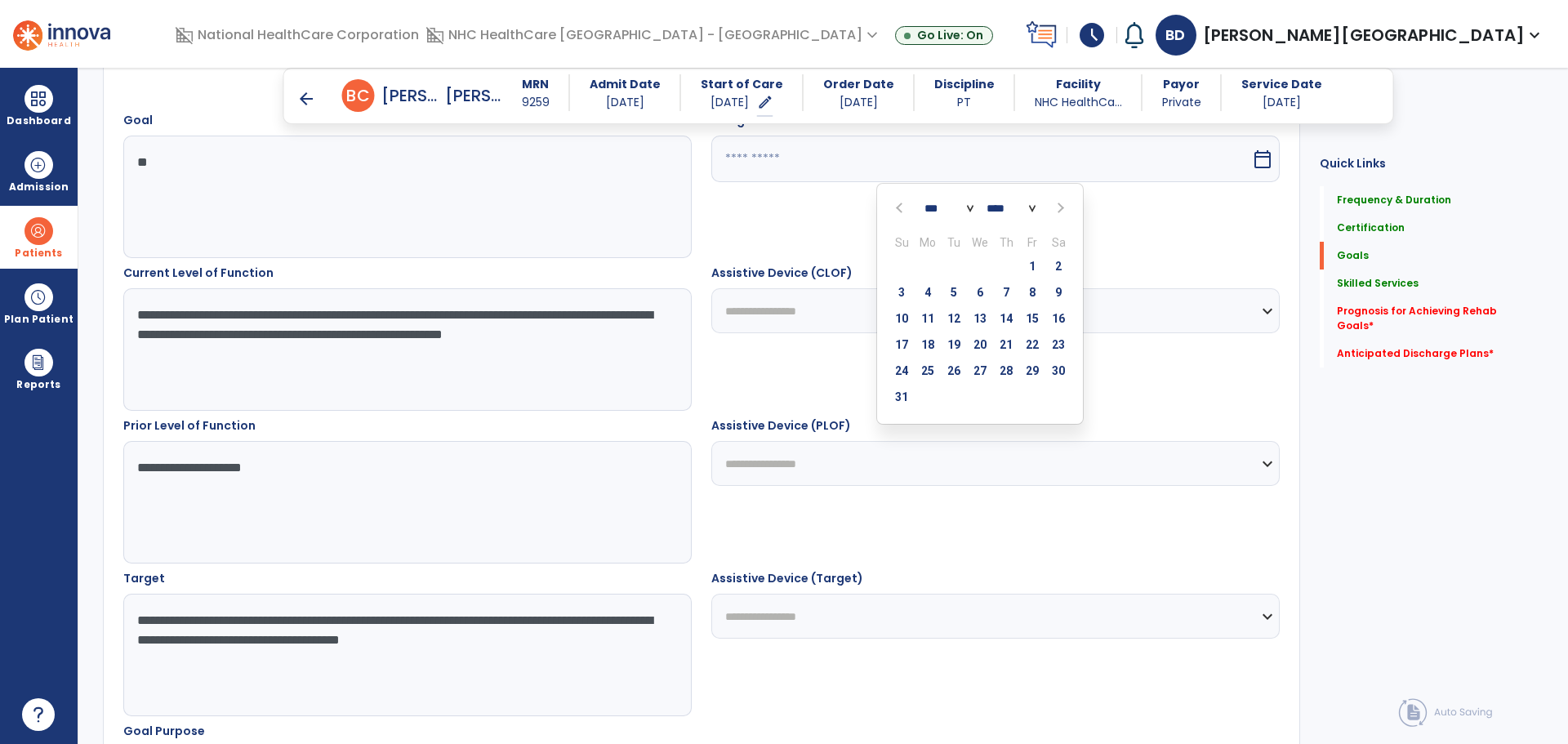 click at bounding box center [1059, 208] 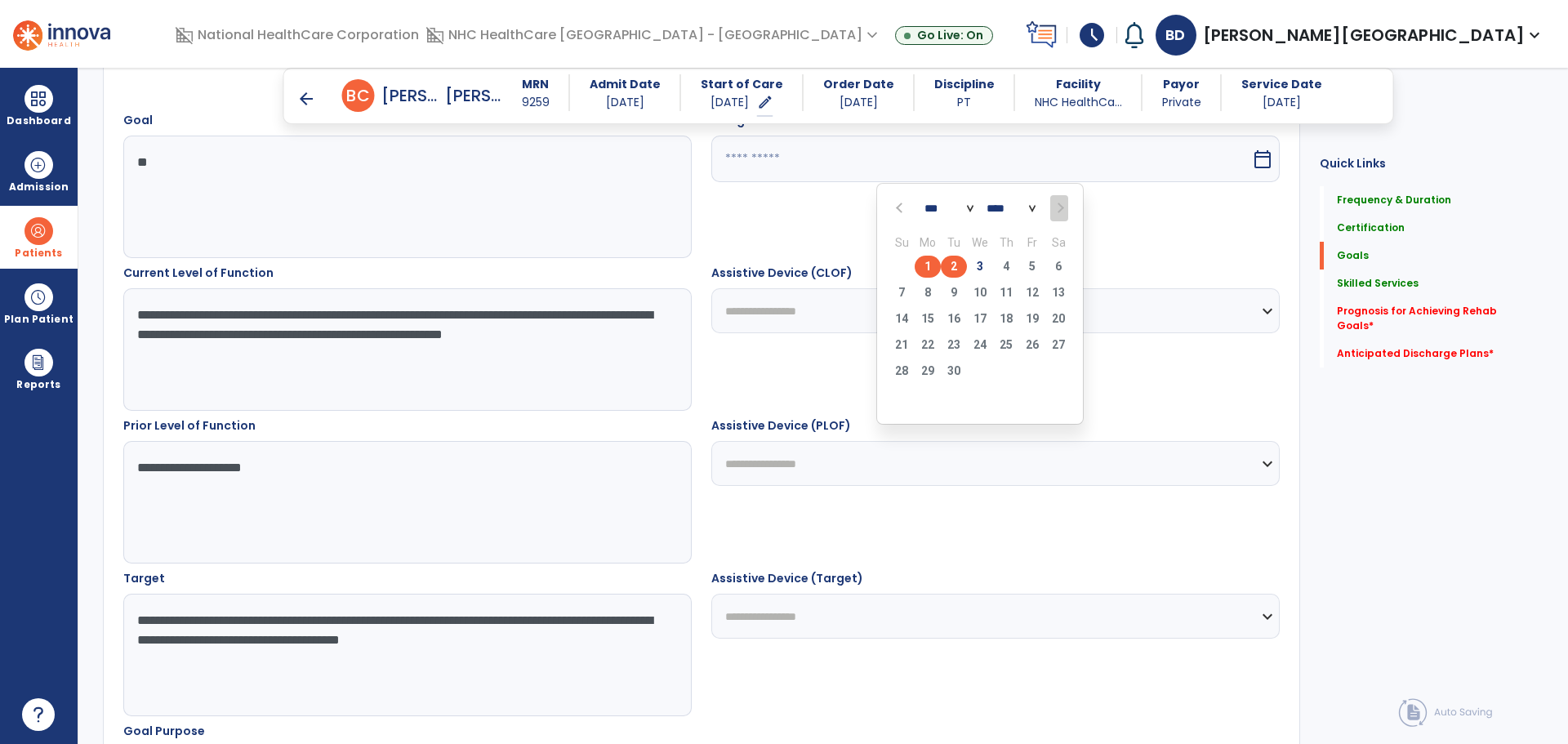 click on "2" at bounding box center [954, 266] 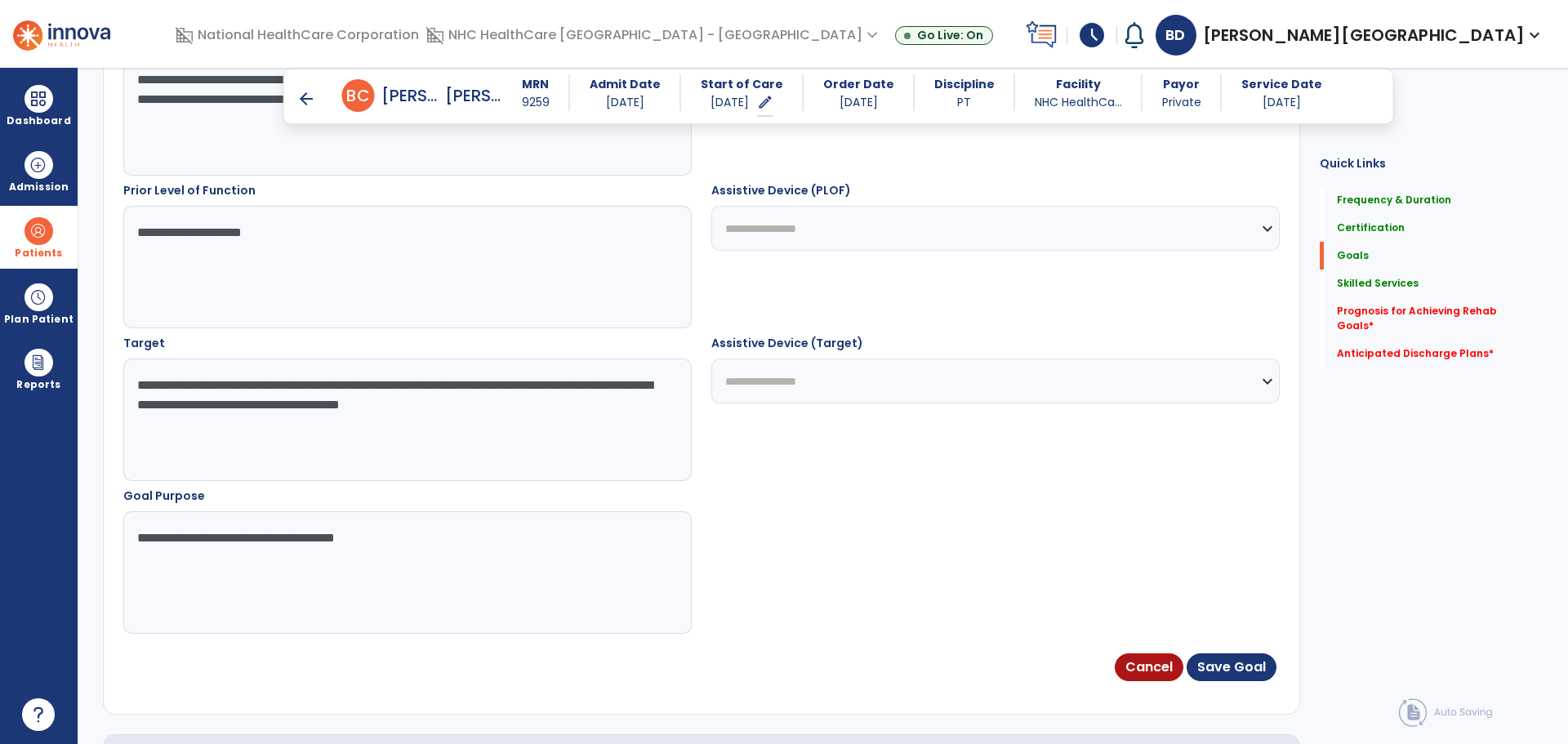 scroll, scrollTop: 735, scrollLeft: 0, axis: vertical 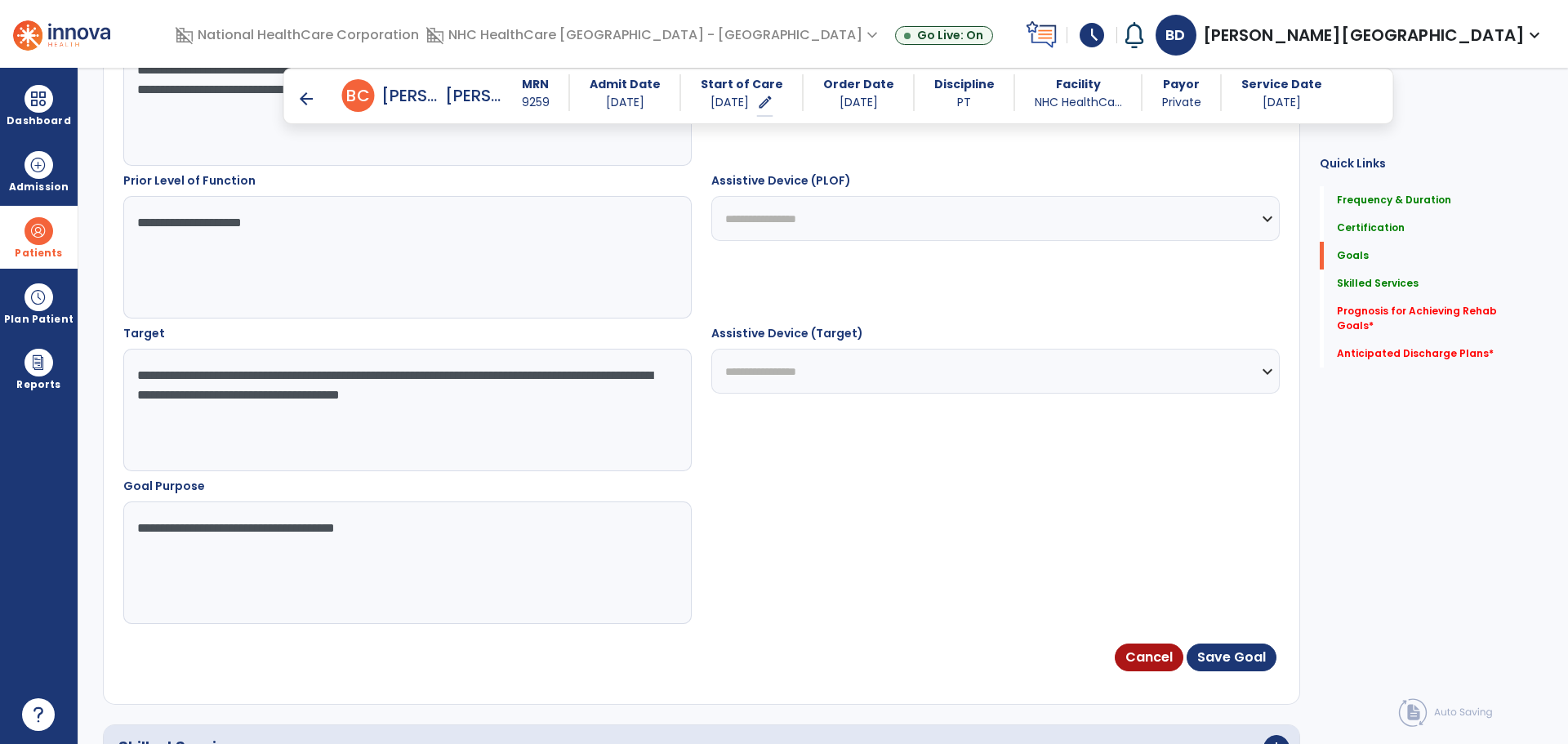 click on "**********" at bounding box center [996, 398] 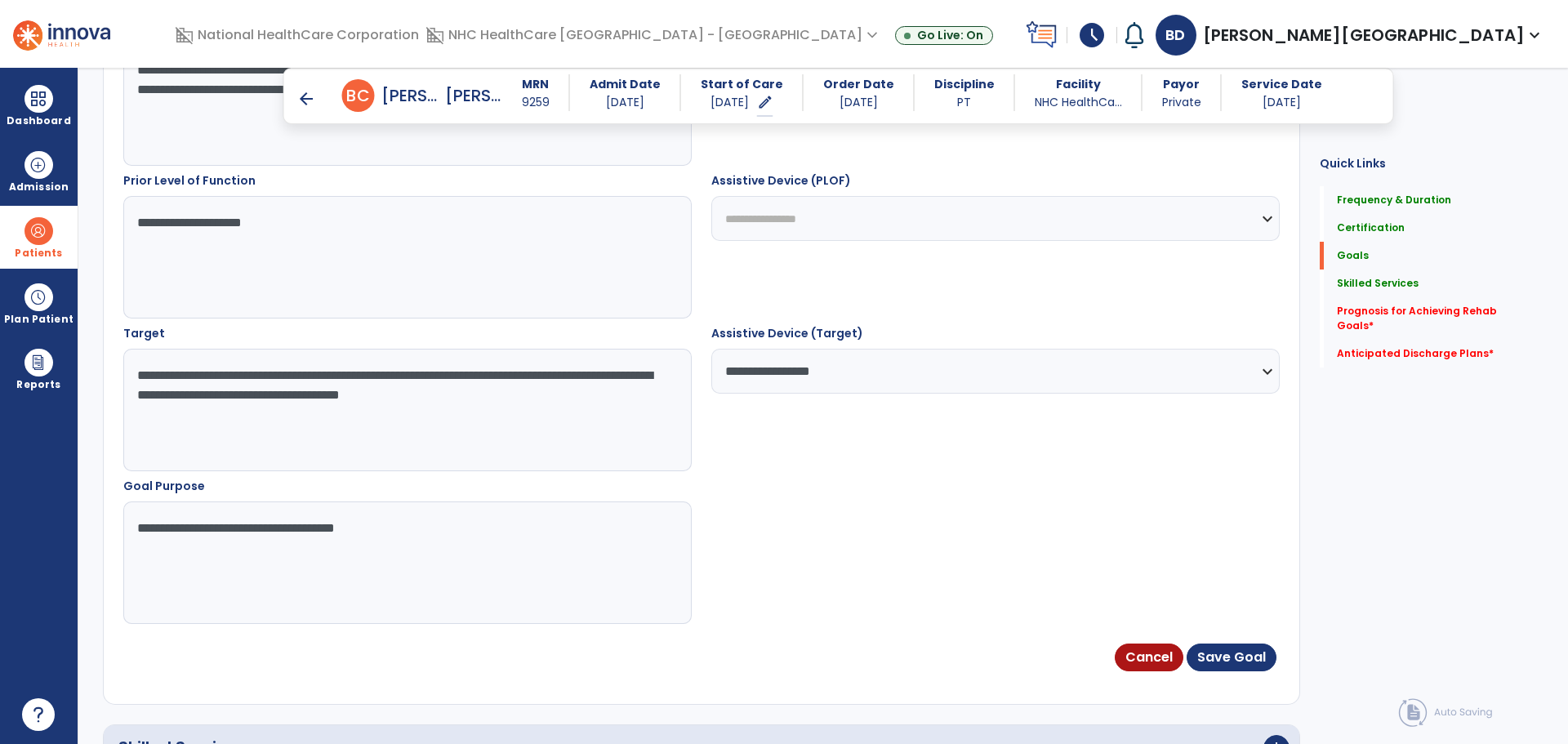 drag, startPoint x: 1263, startPoint y: 374, endPoint x: 1241, endPoint y: 371, distance: 22.203603 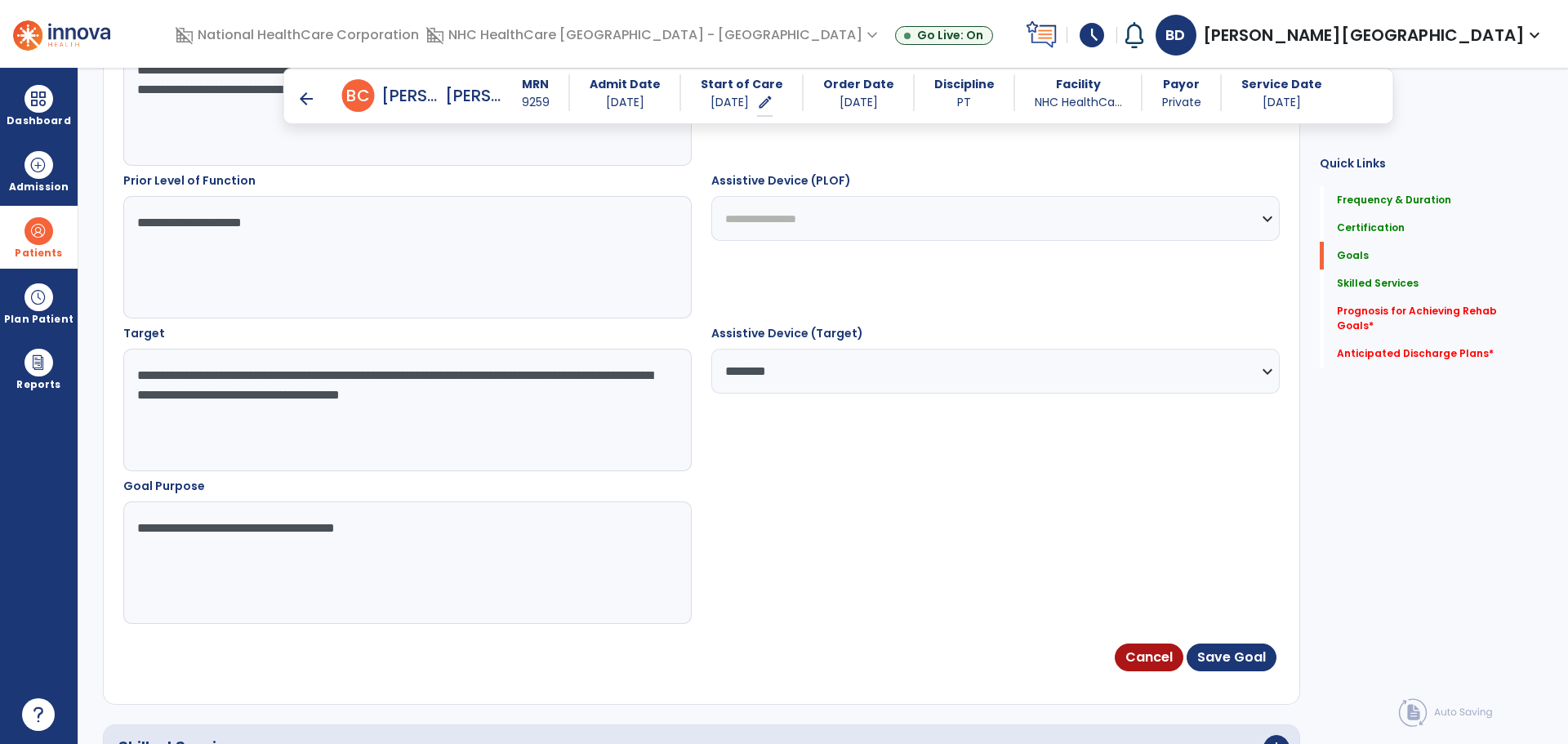 click on "**********" at bounding box center [996, 371] 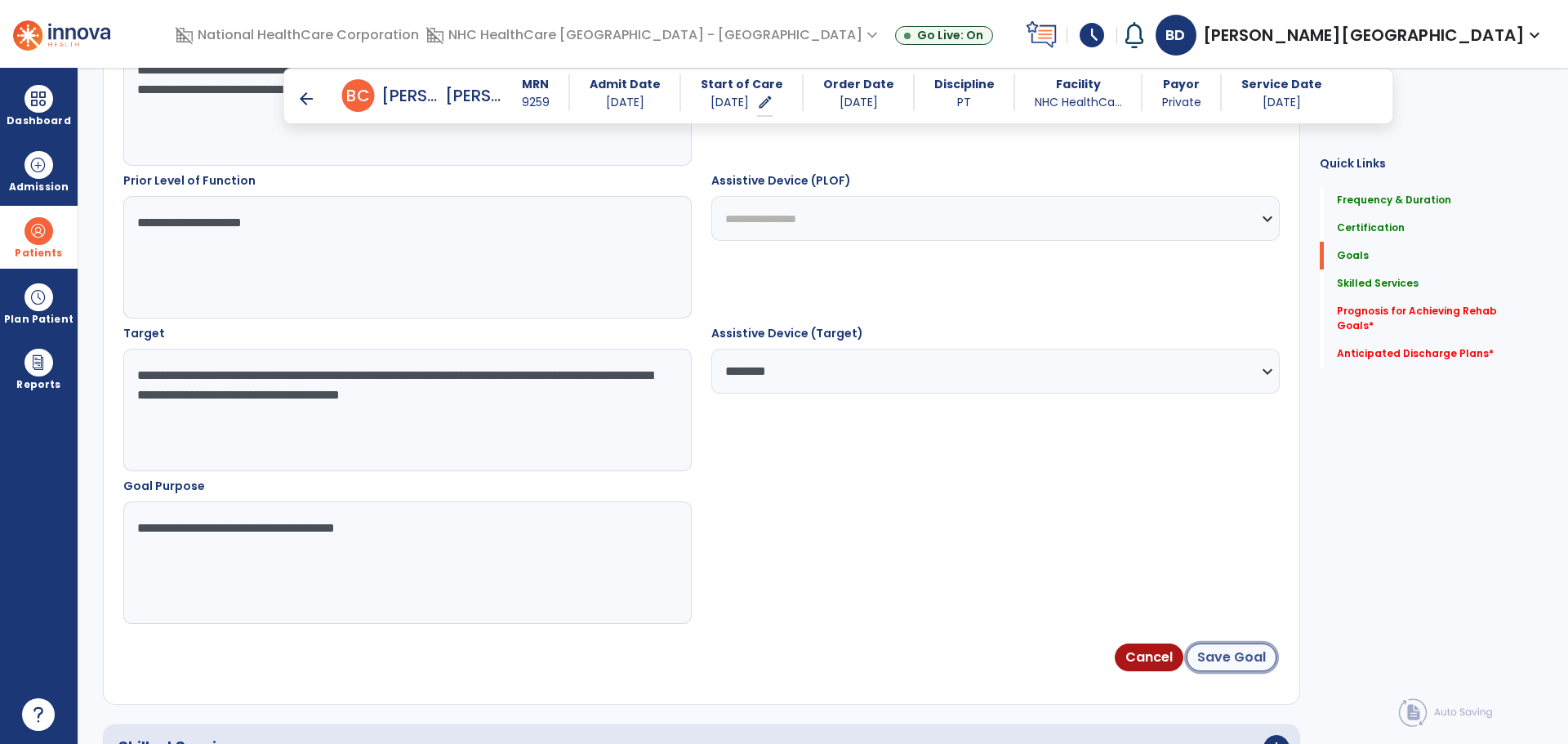 click on "Save Goal" at bounding box center (1232, 657) 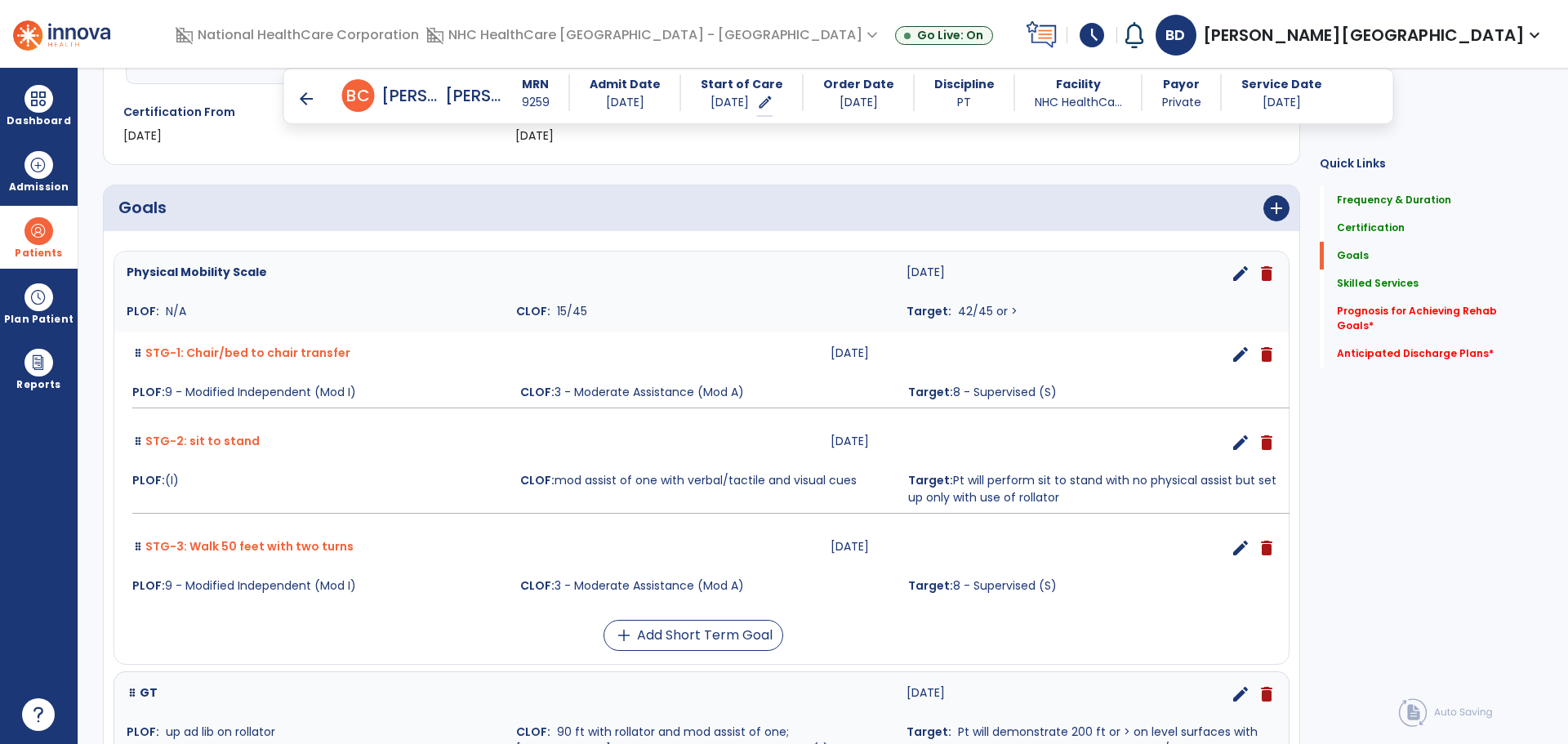 scroll, scrollTop: 82, scrollLeft: 0, axis: vertical 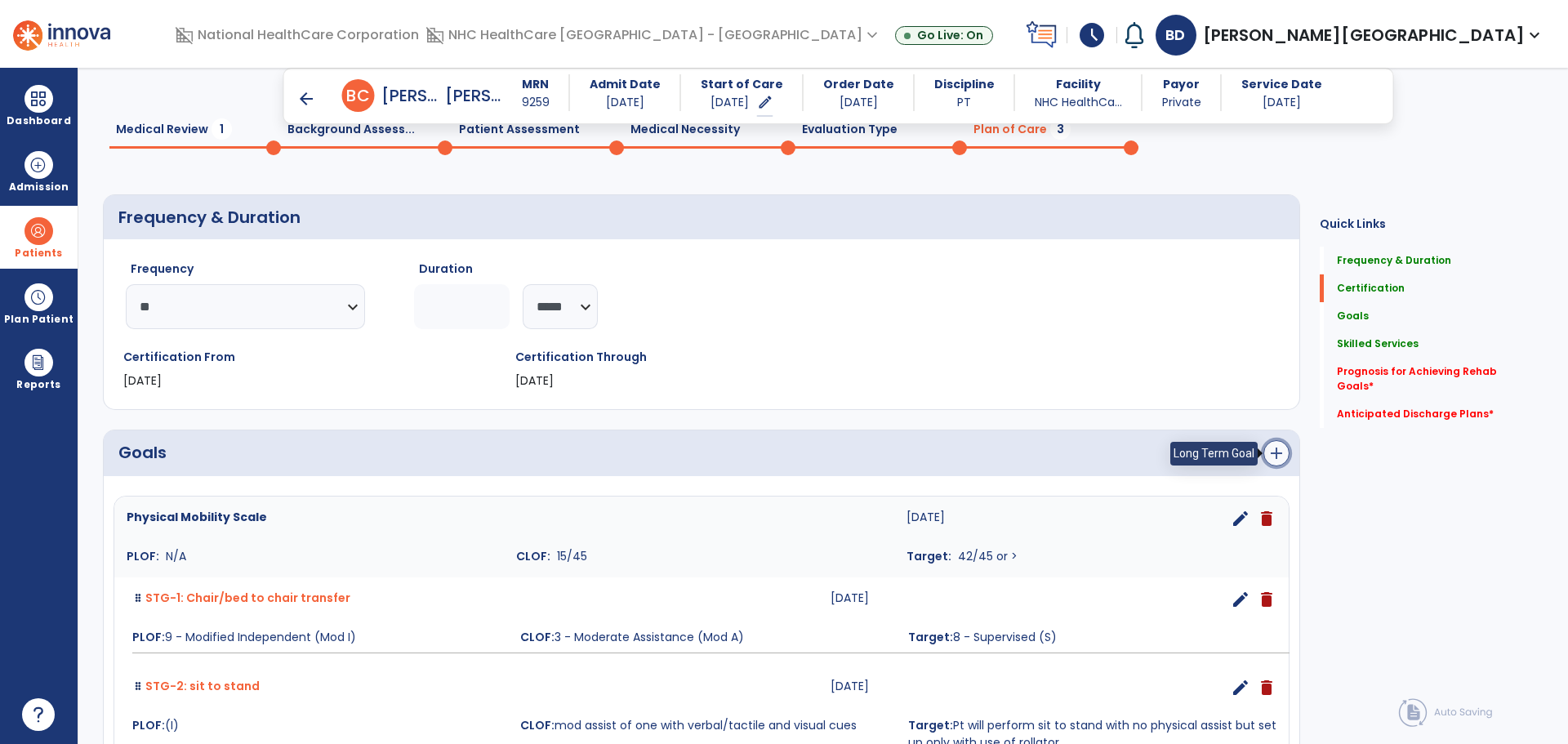 click on "add" at bounding box center [1276, 453] 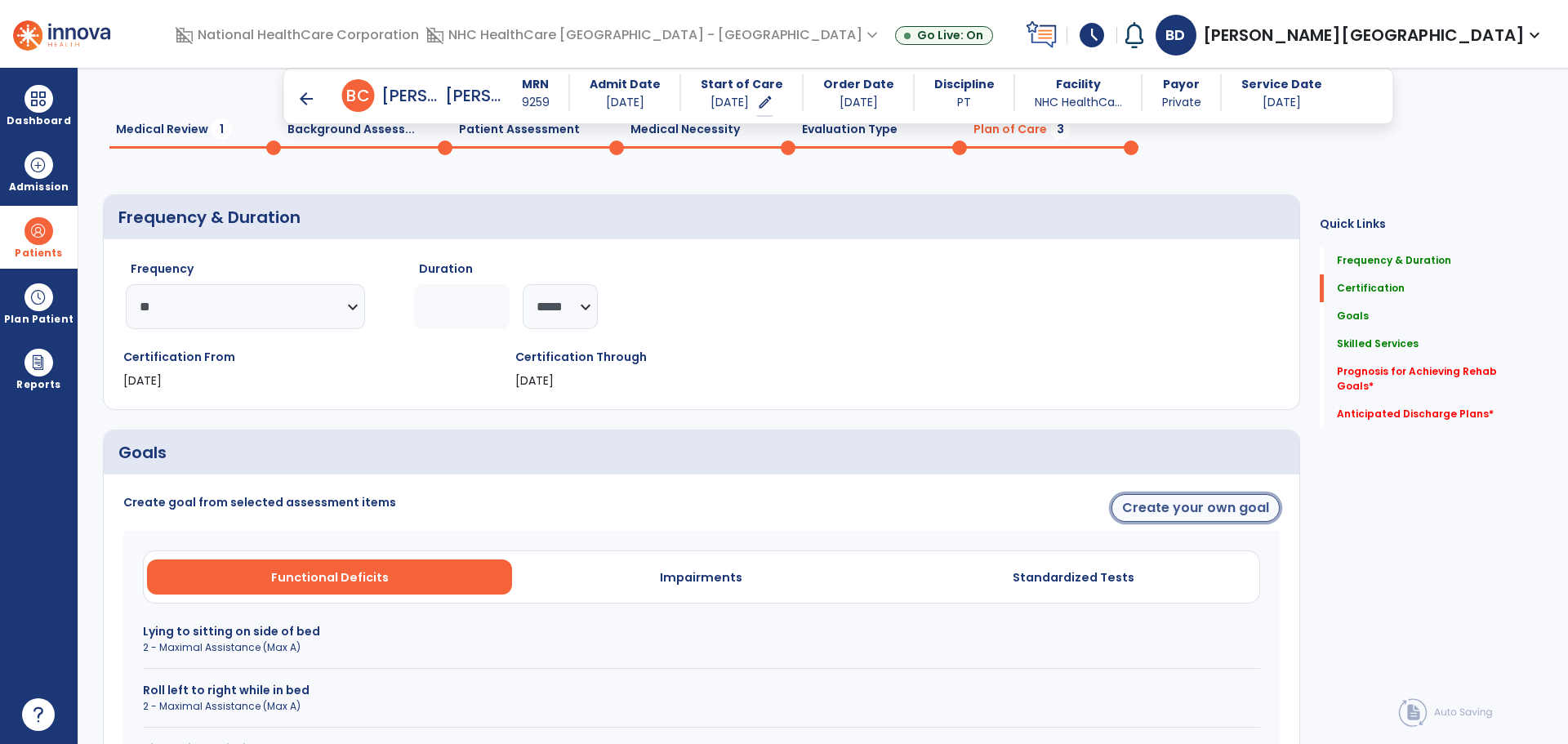 click on "Create your own goal" at bounding box center (1196, 508) 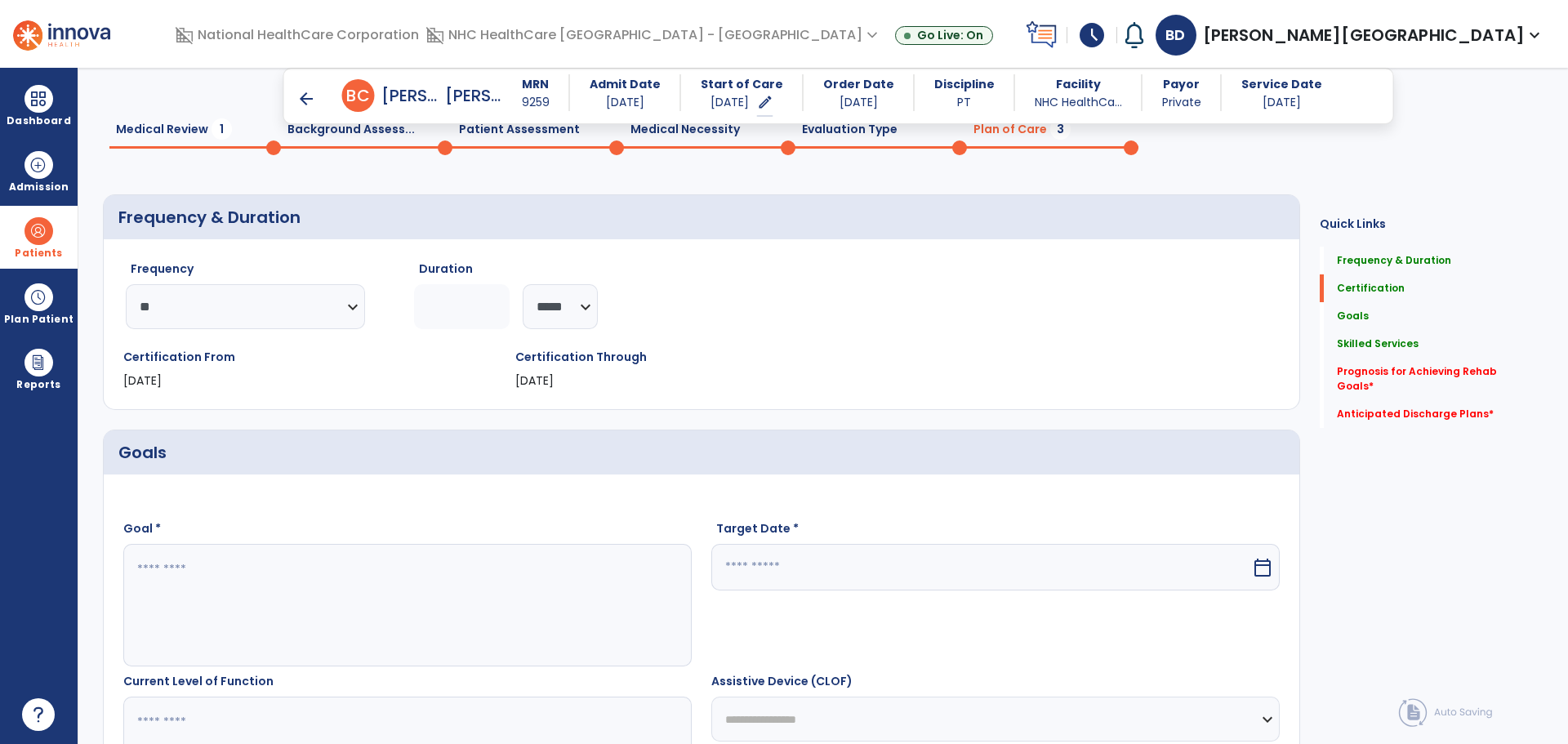 click at bounding box center [407, 605] 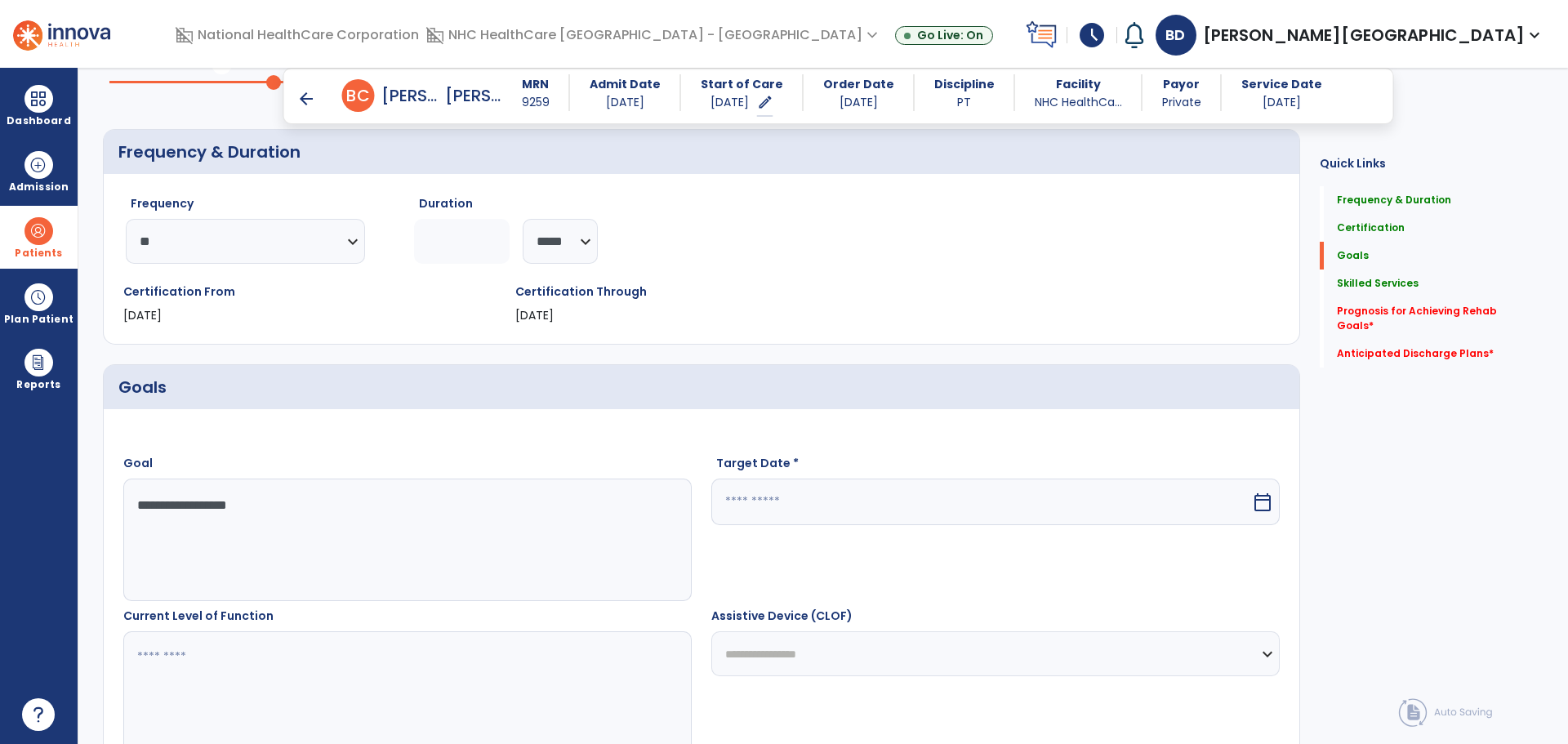 scroll, scrollTop: 245, scrollLeft: 0, axis: vertical 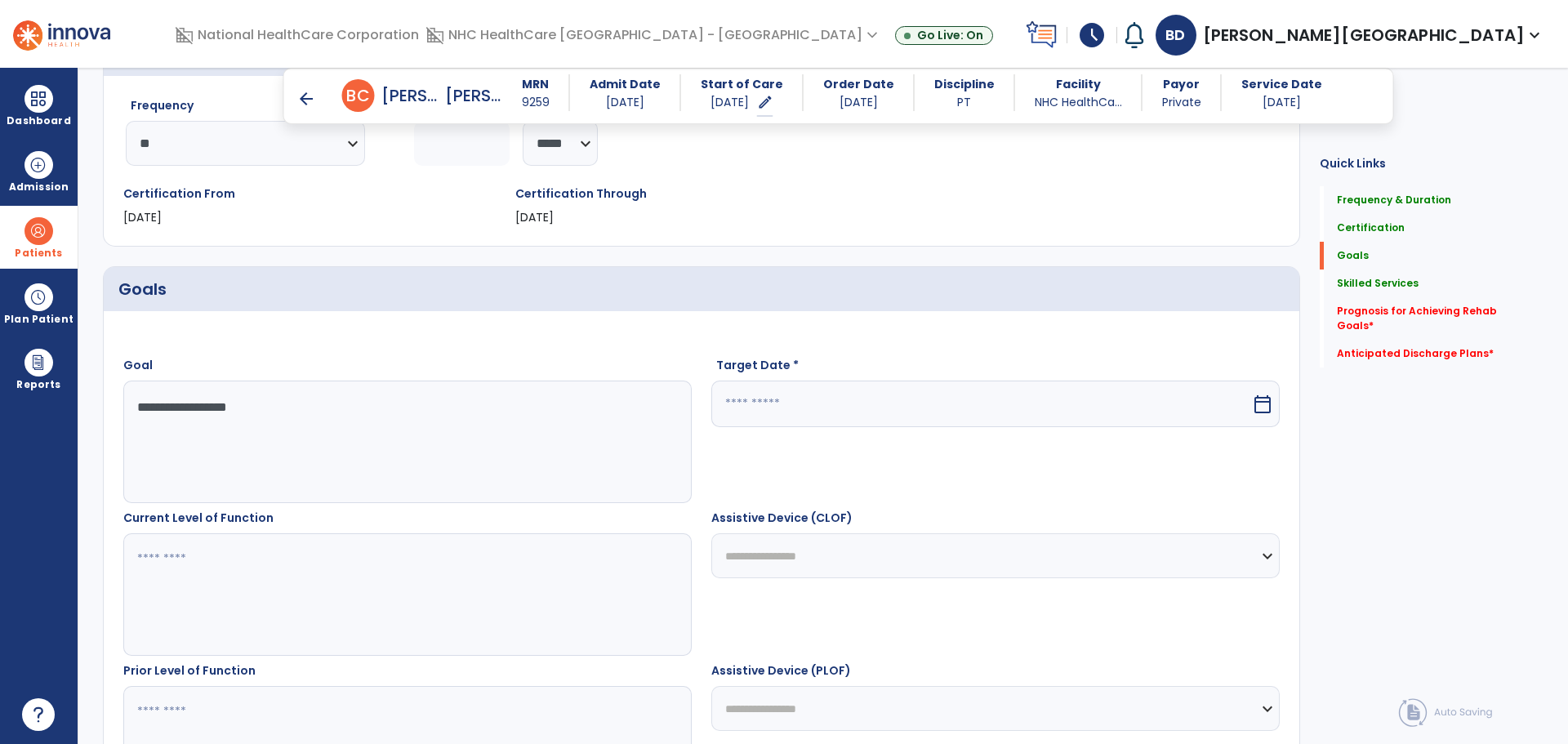 type on "**********" 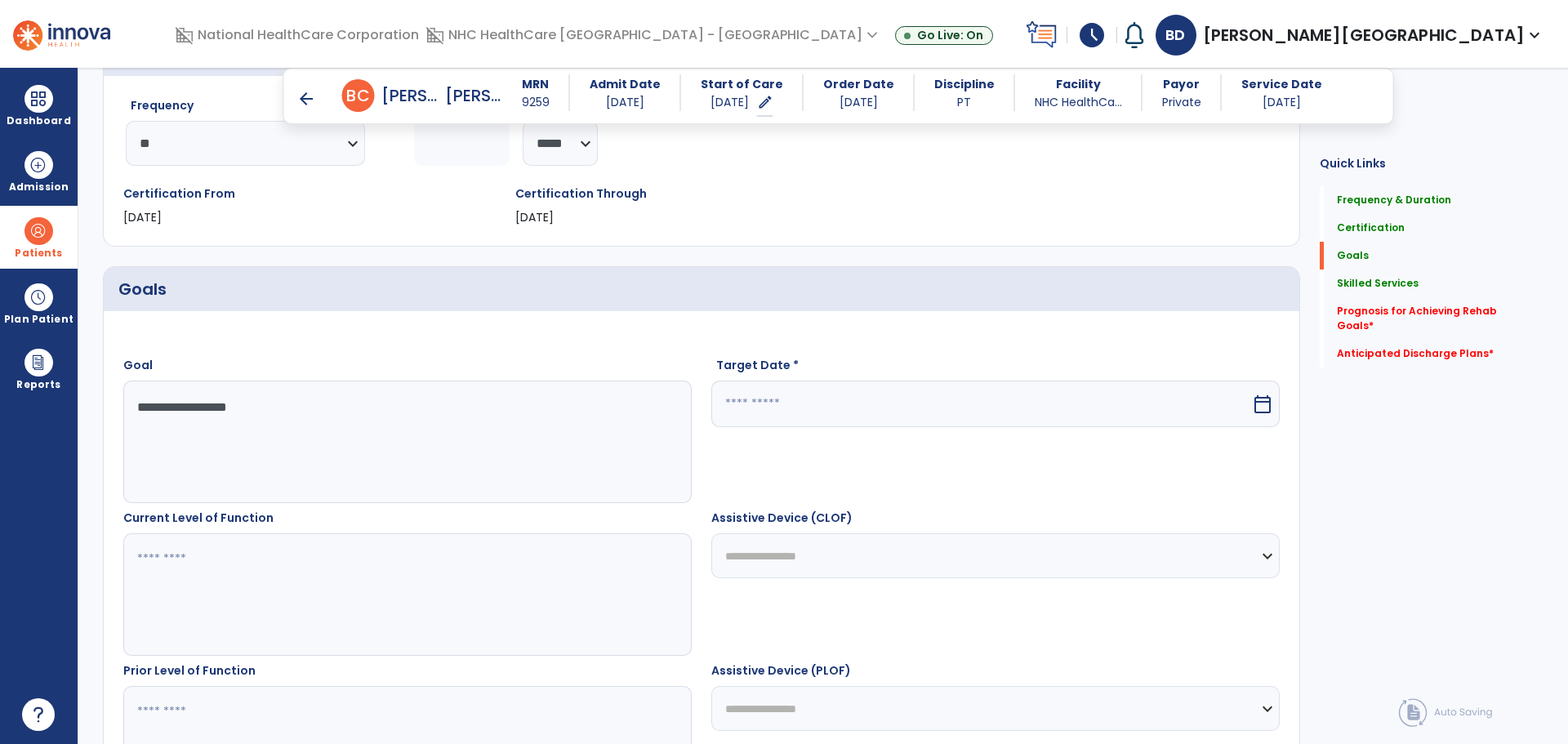 click at bounding box center [407, 595] 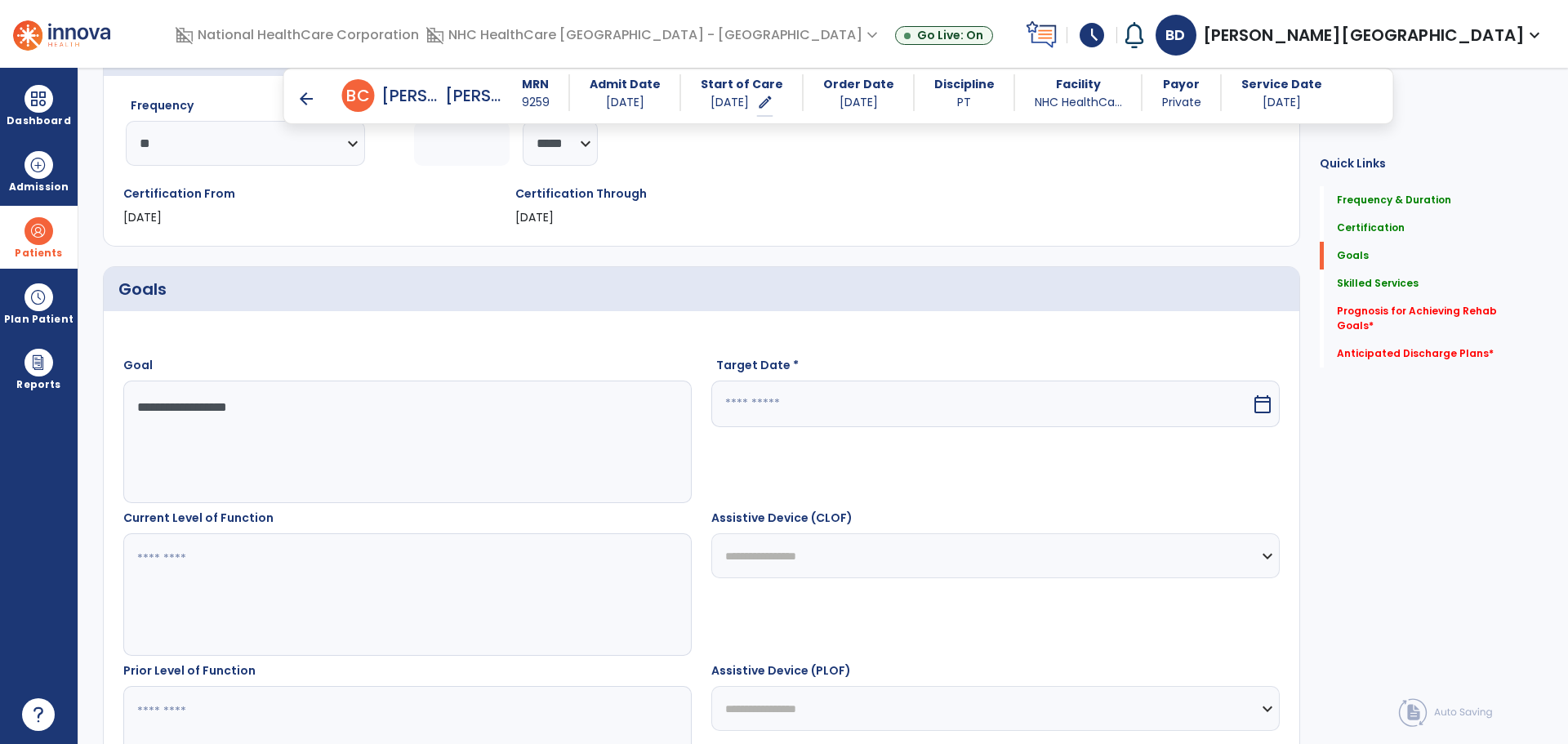 type on "*" 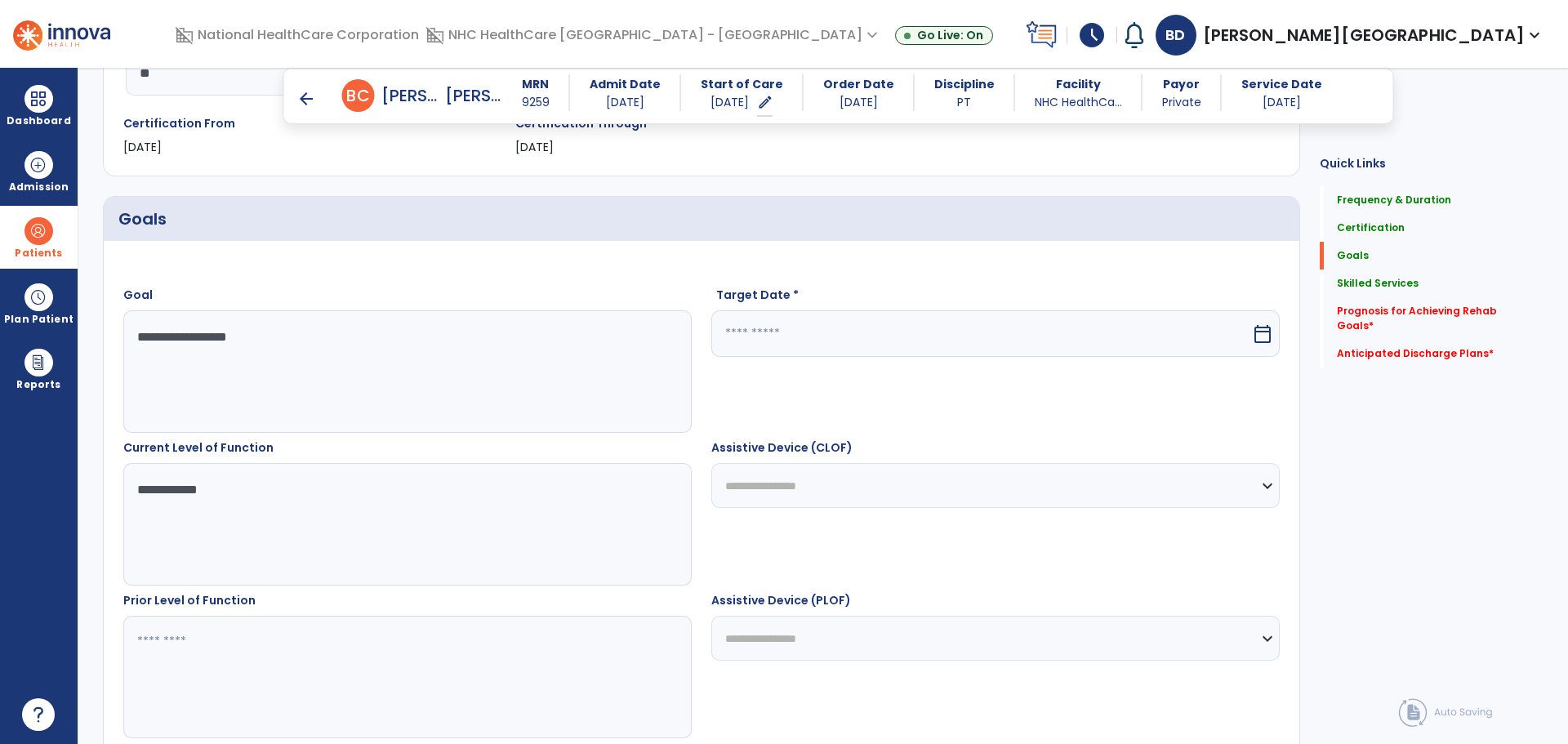 scroll, scrollTop: 408, scrollLeft: 0, axis: vertical 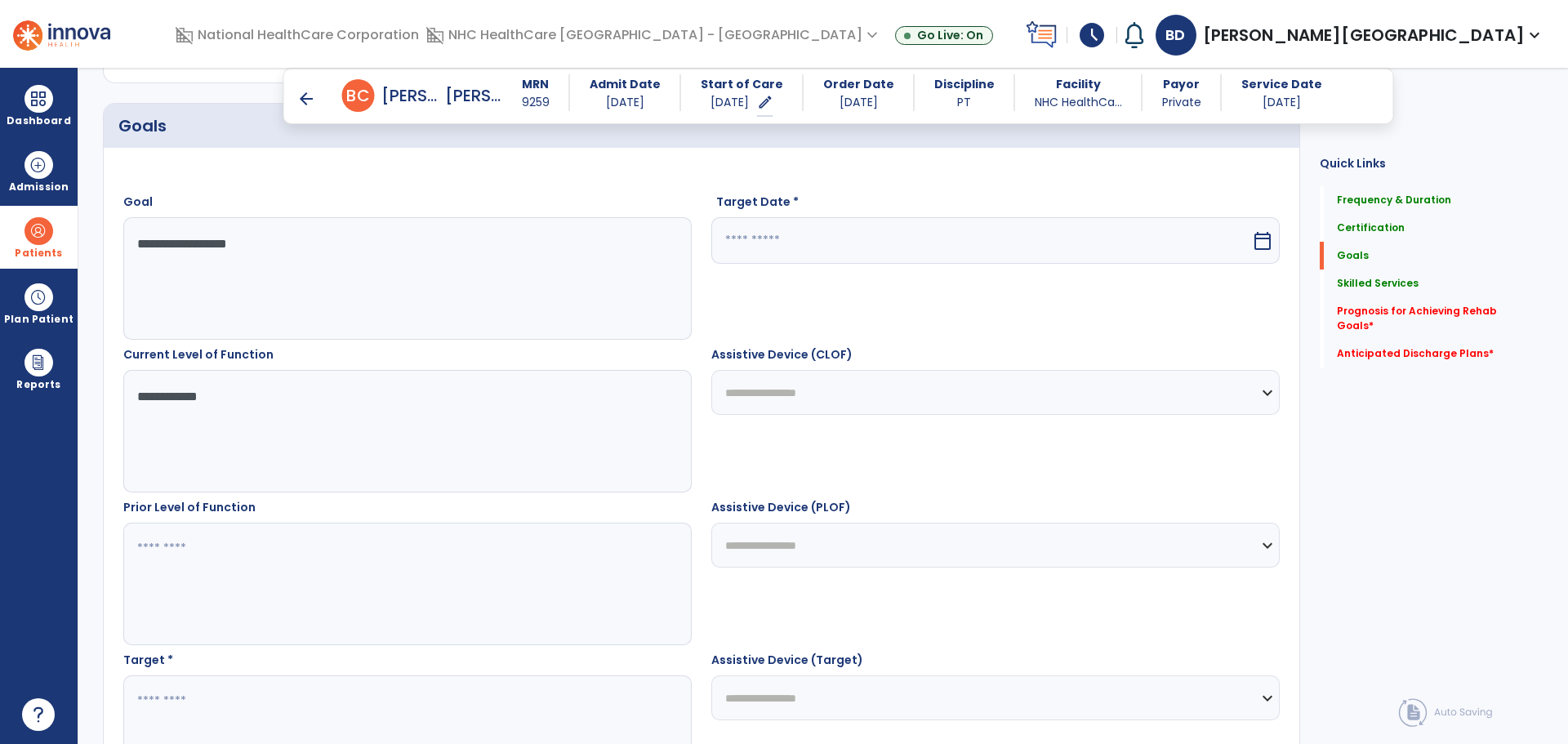 type on "**********" 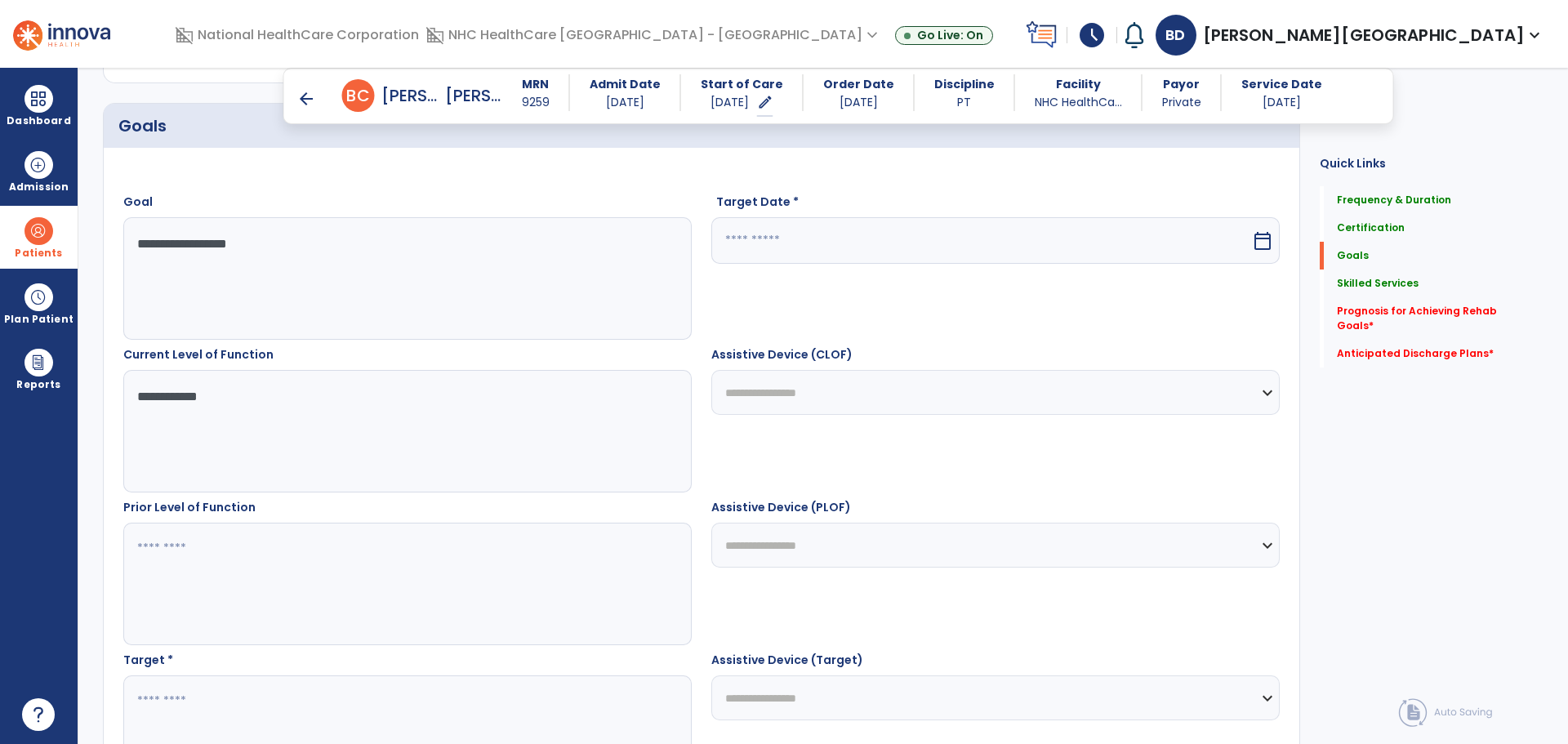 click at bounding box center (407, 584) 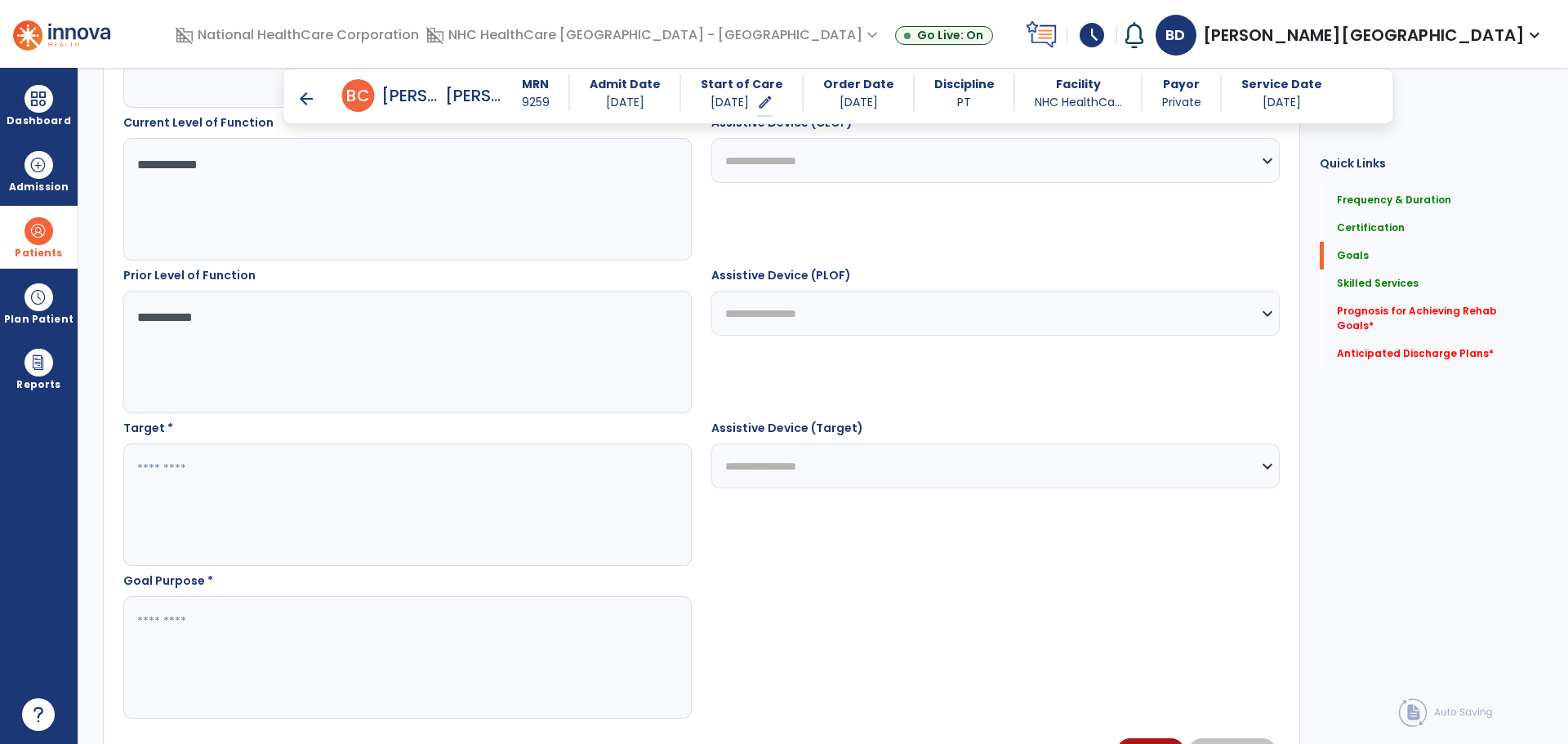scroll, scrollTop: 653, scrollLeft: 0, axis: vertical 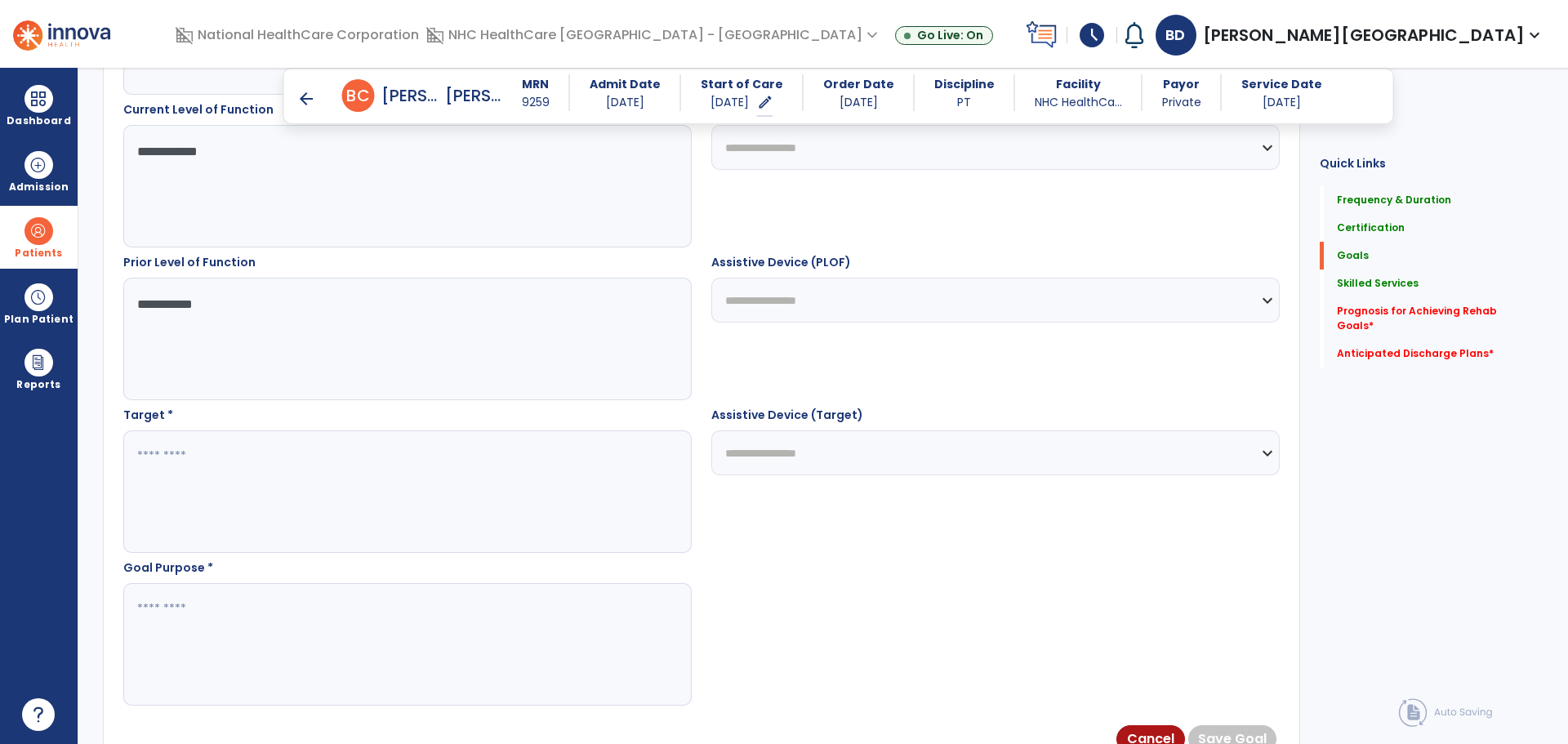 type on "**********" 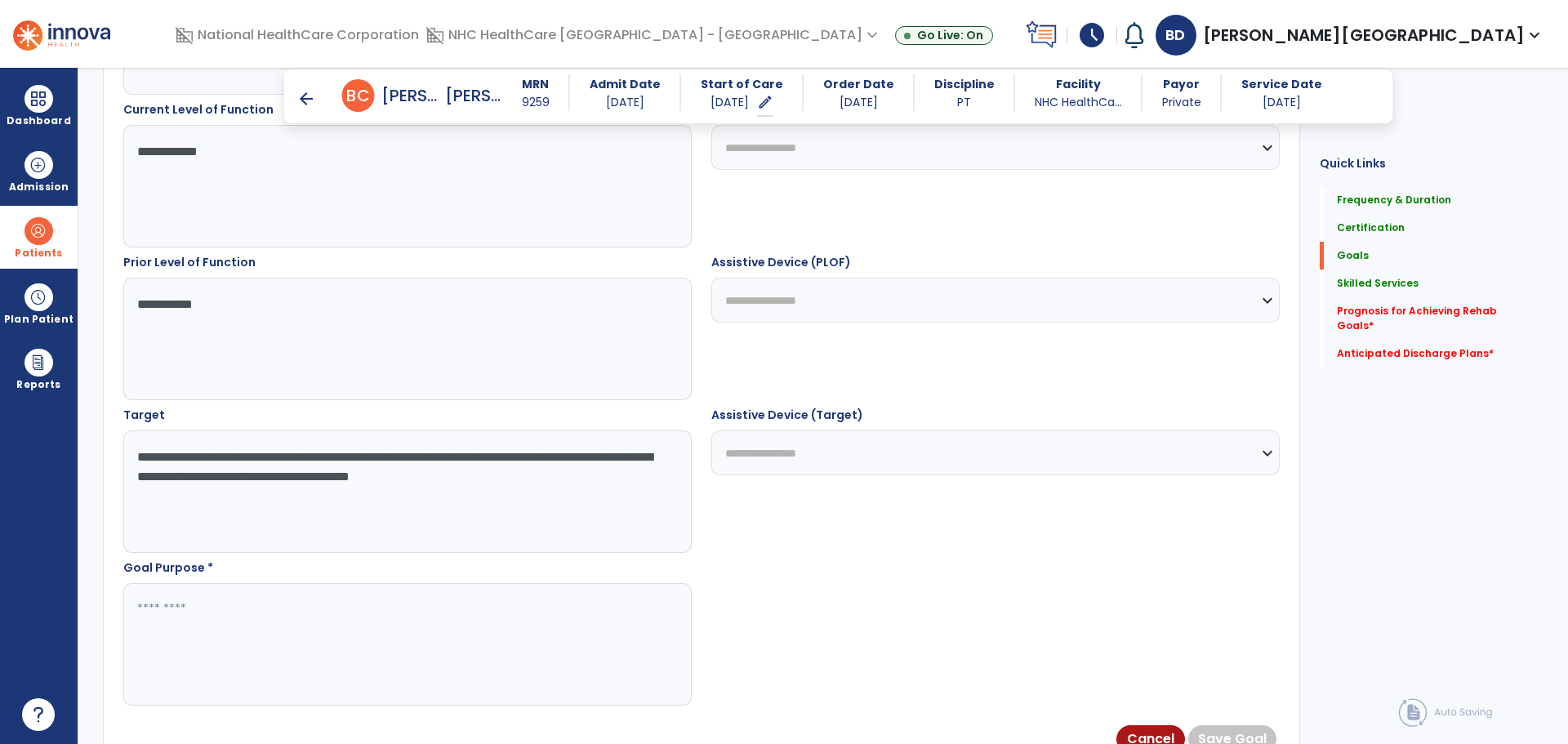 type on "**********" 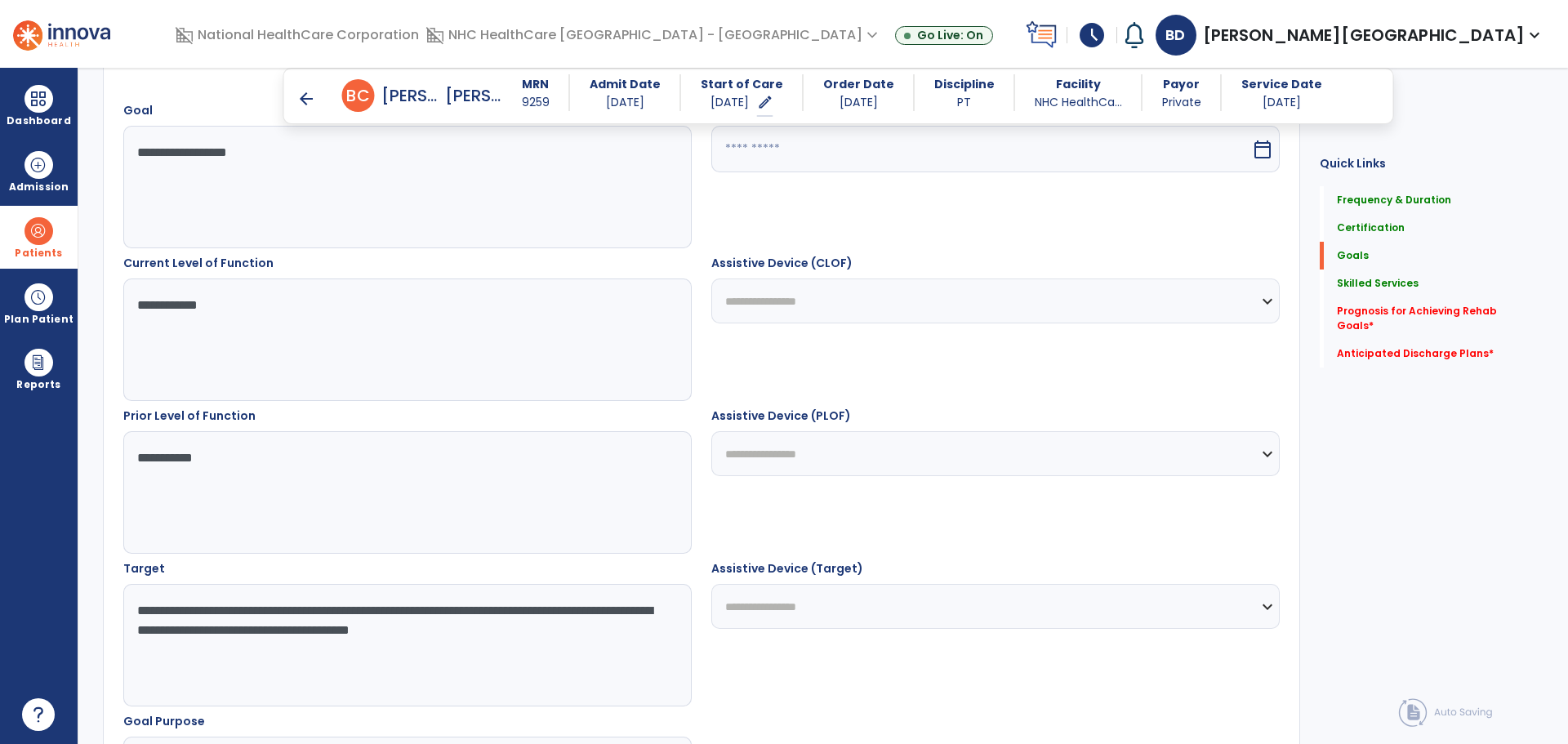 scroll, scrollTop: 327, scrollLeft: 0, axis: vertical 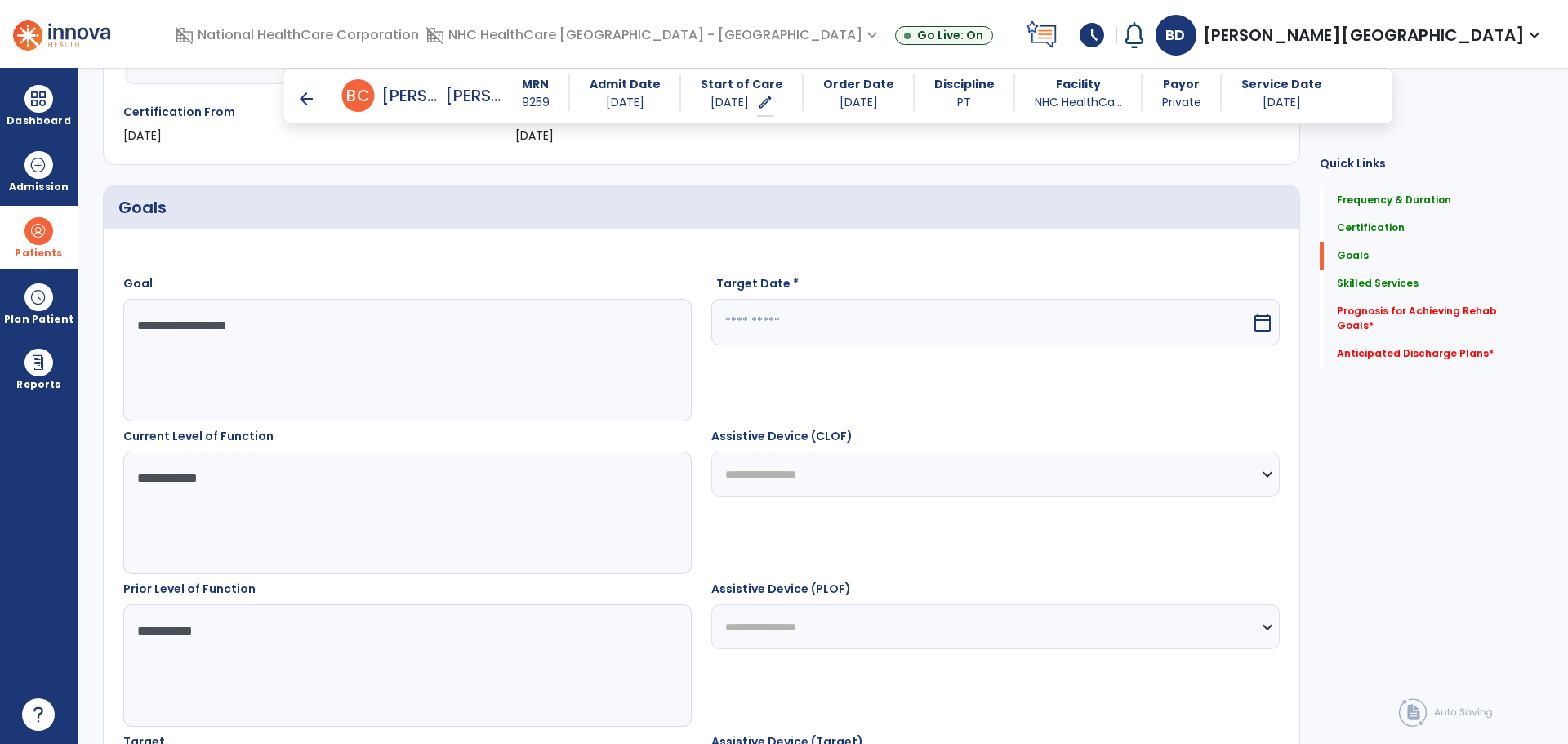 type on "**********" 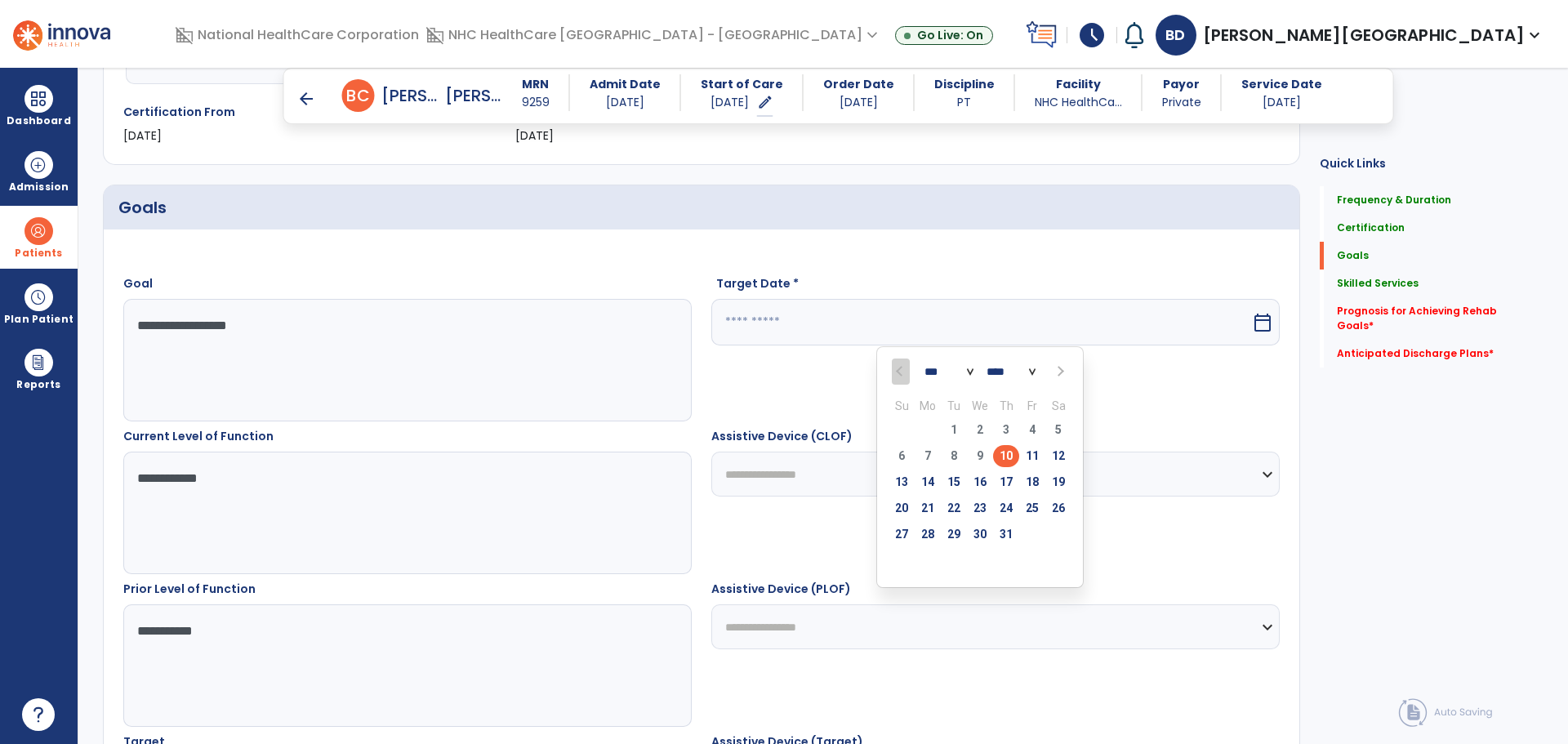 click at bounding box center [1058, 372] 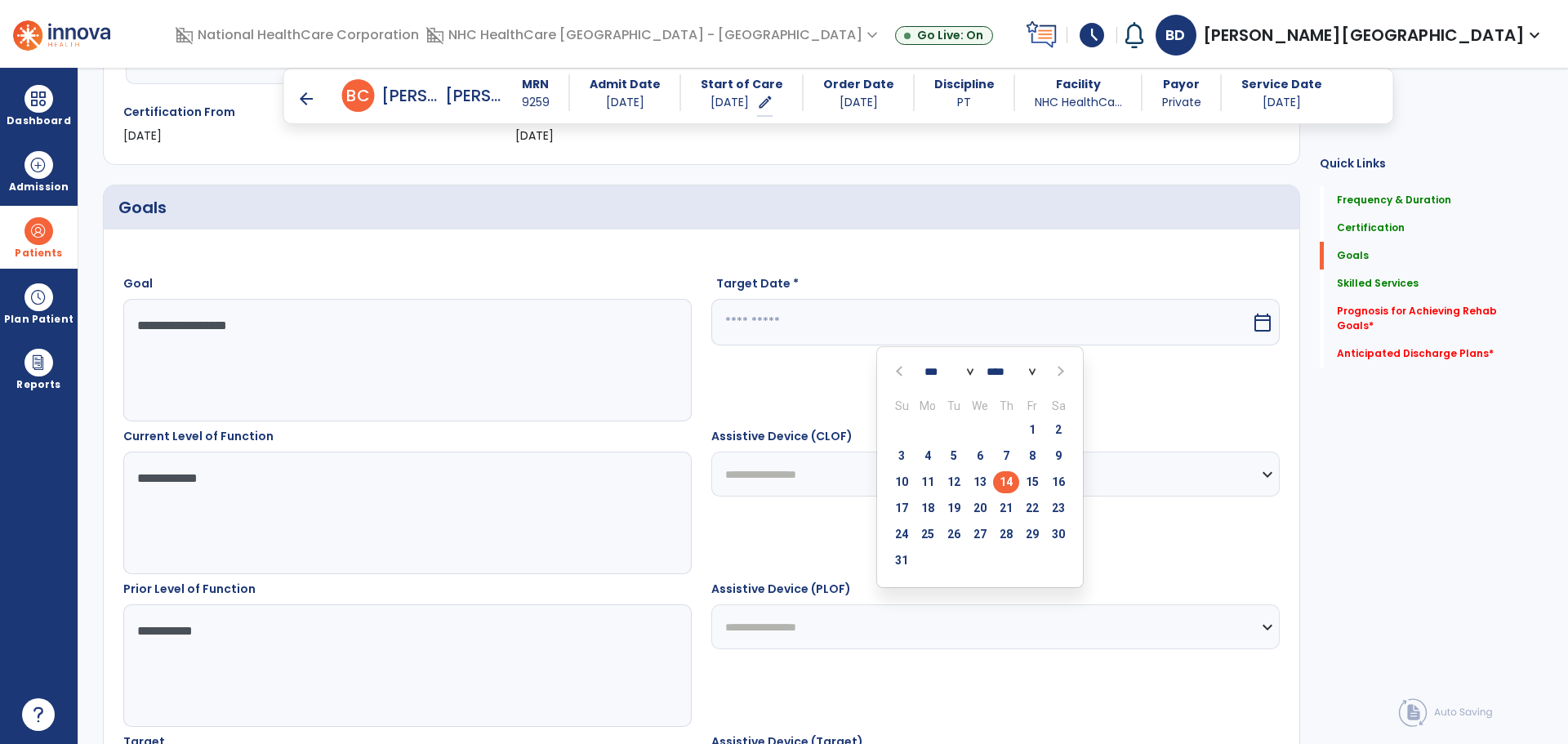 click on "14" at bounding box center (1006, 482) 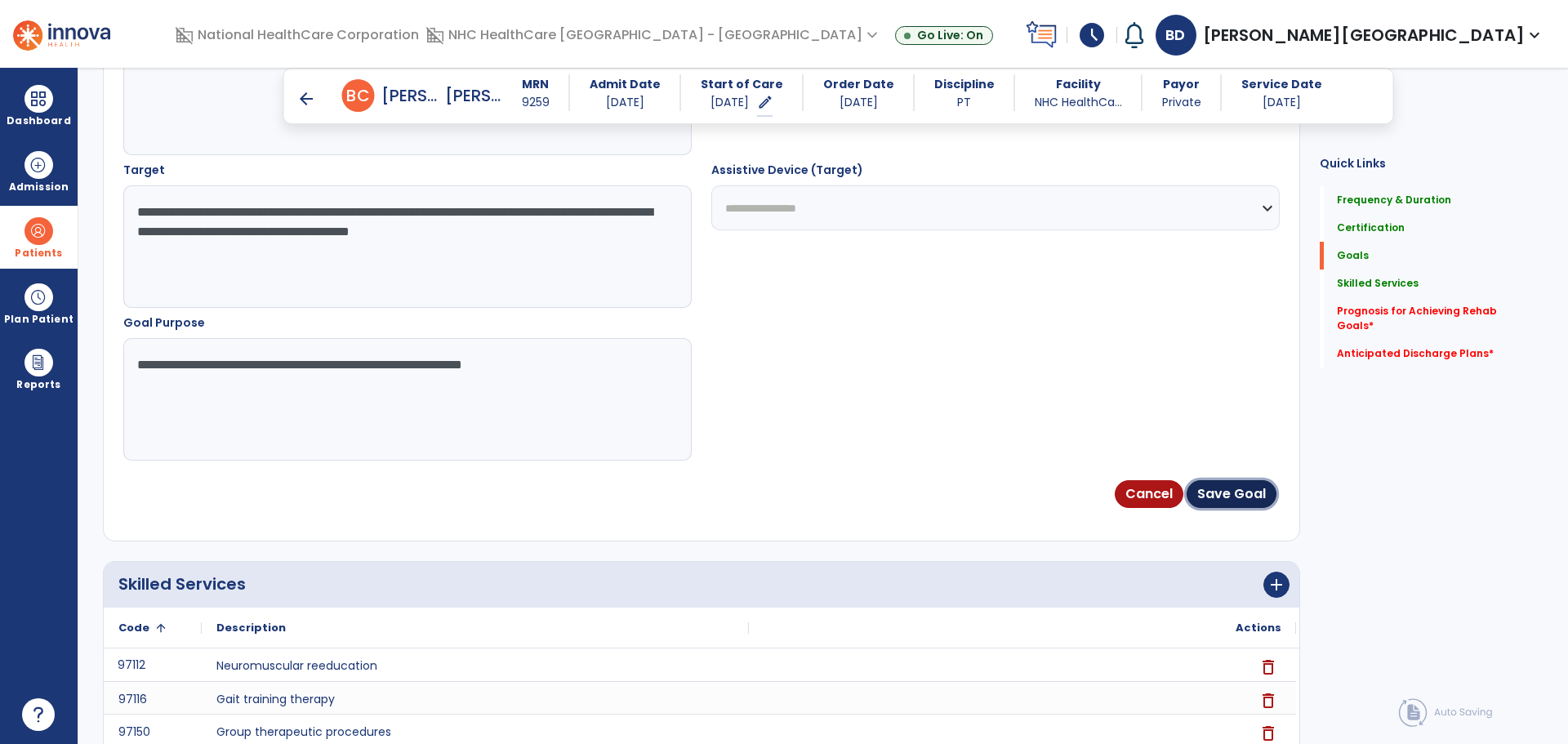 click on "Save Goal" at bounding box center [1232, 494] 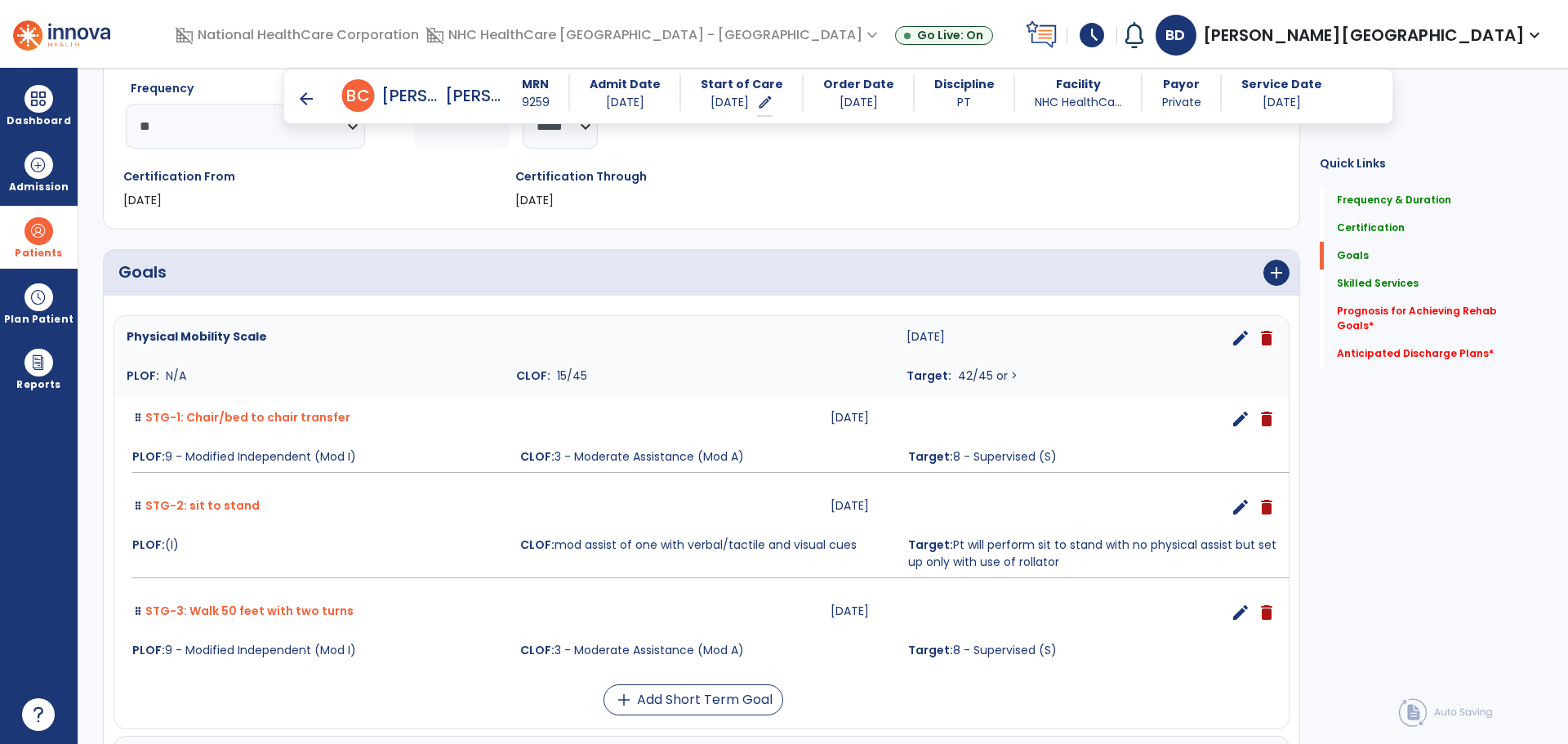 scroll, scrollTop: 17, scrollLeft: 0, axis: vertical 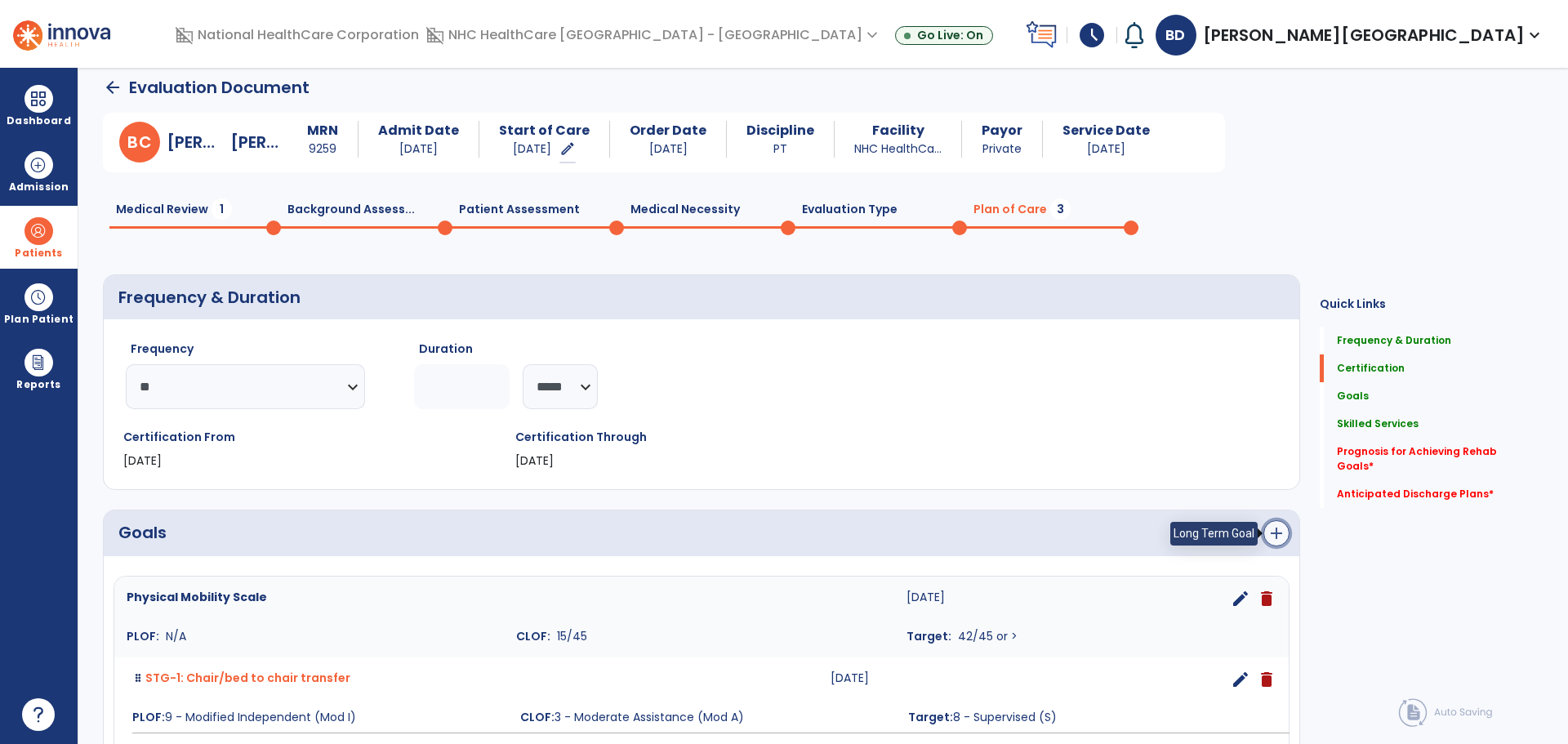 click on "add" at bounding box center [1276, 533] 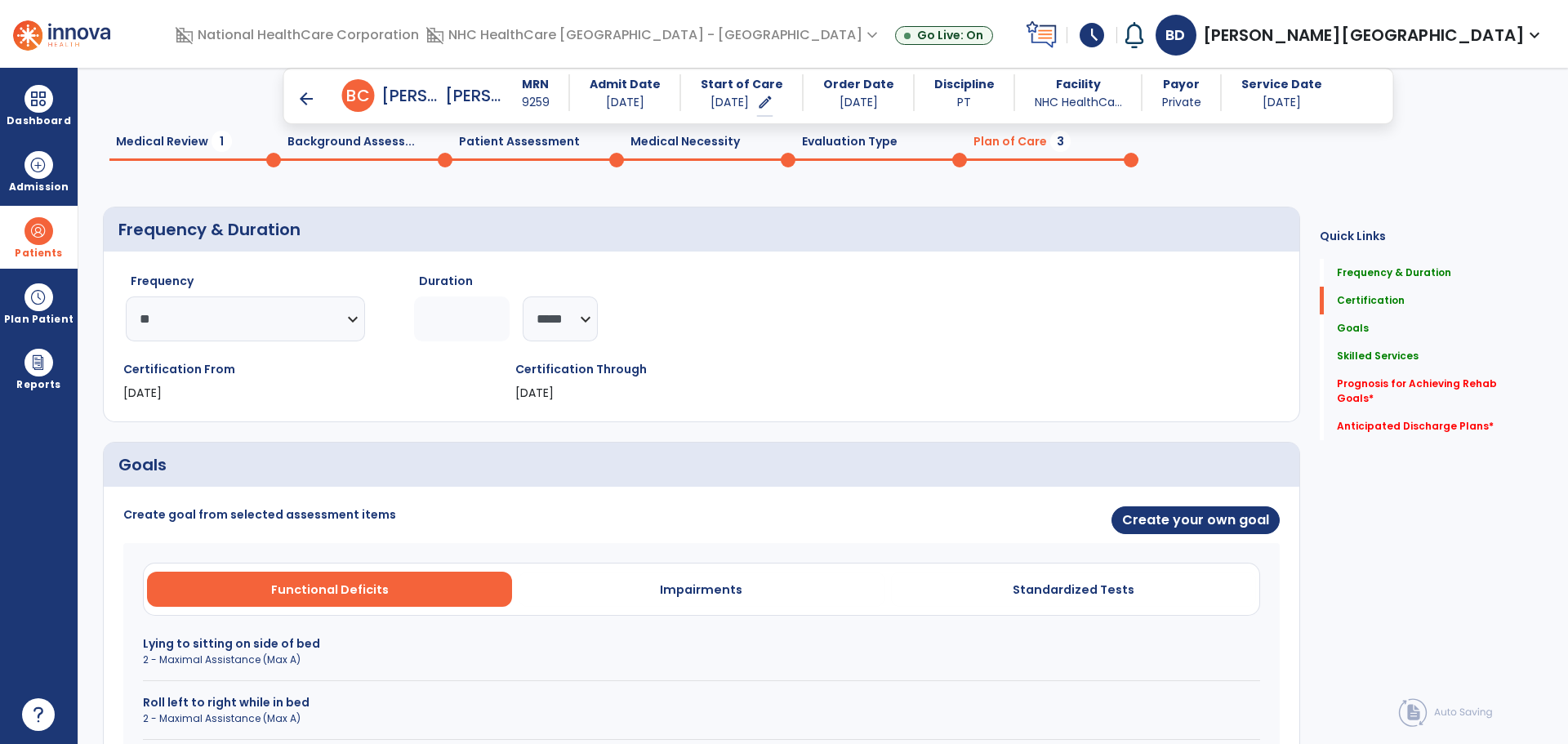 scroll, scrollTop: 99, scrollLeft: 0, axis: vertical 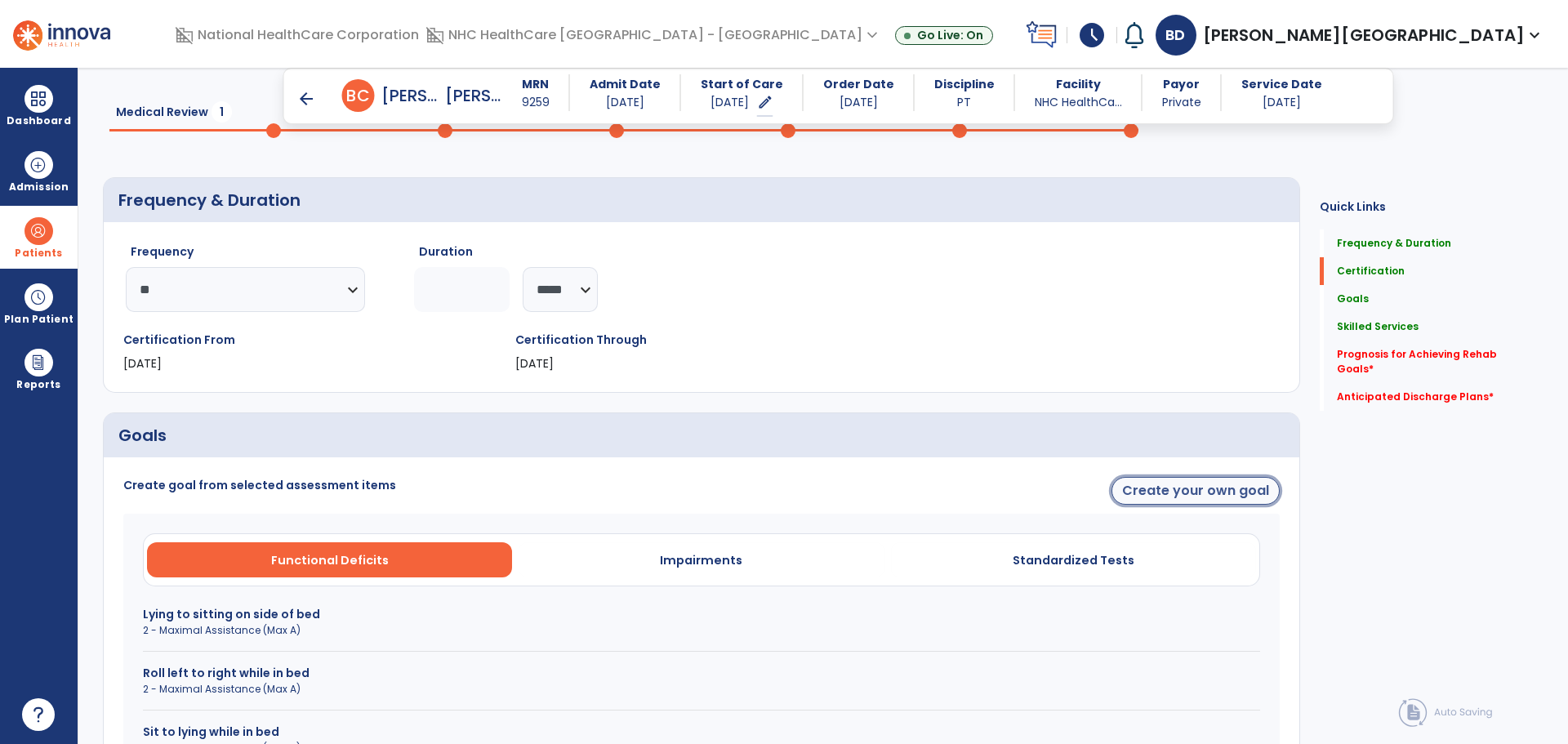 click on "Create your own goal" at bounding box center (1196, 491) 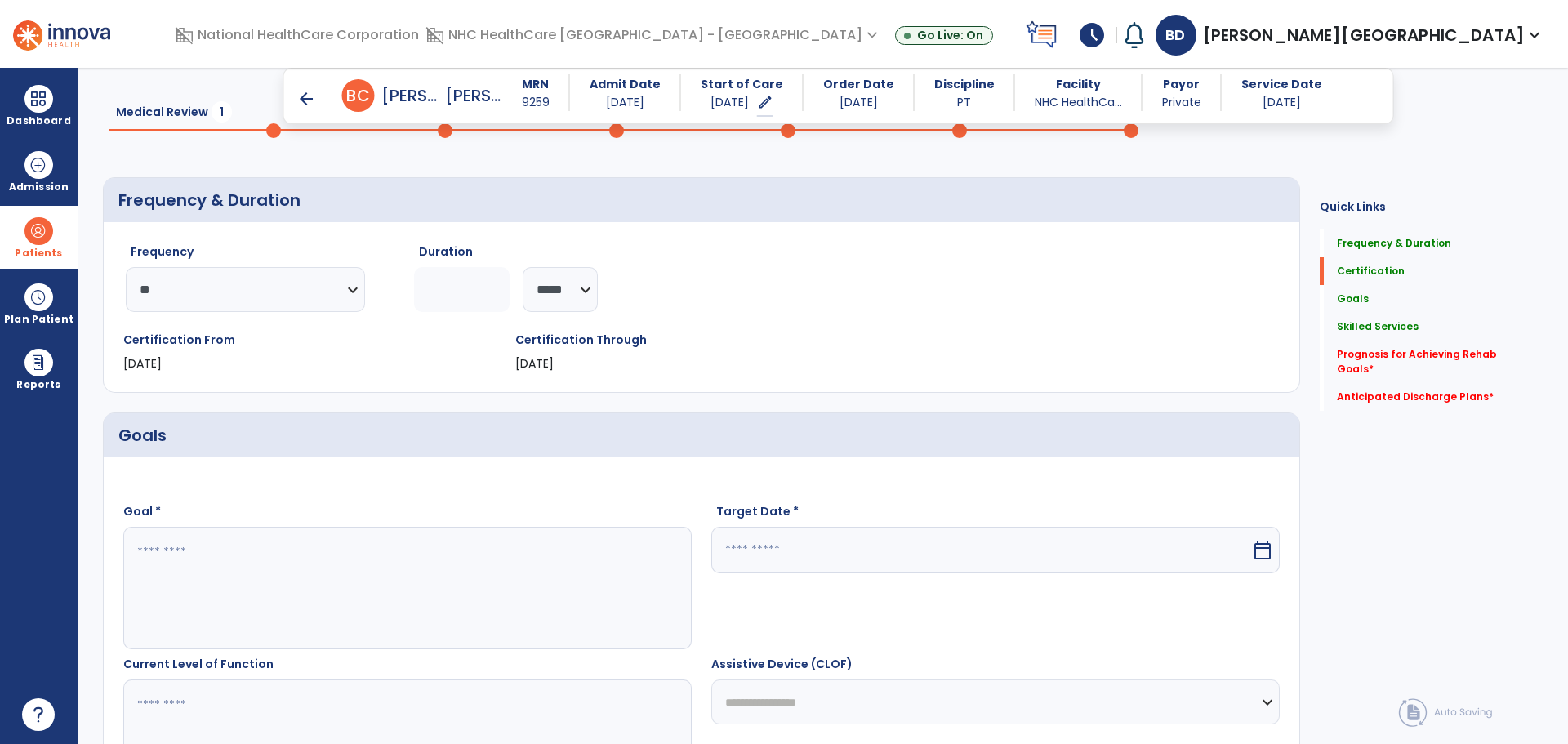 click at bounding box center [407, 588] 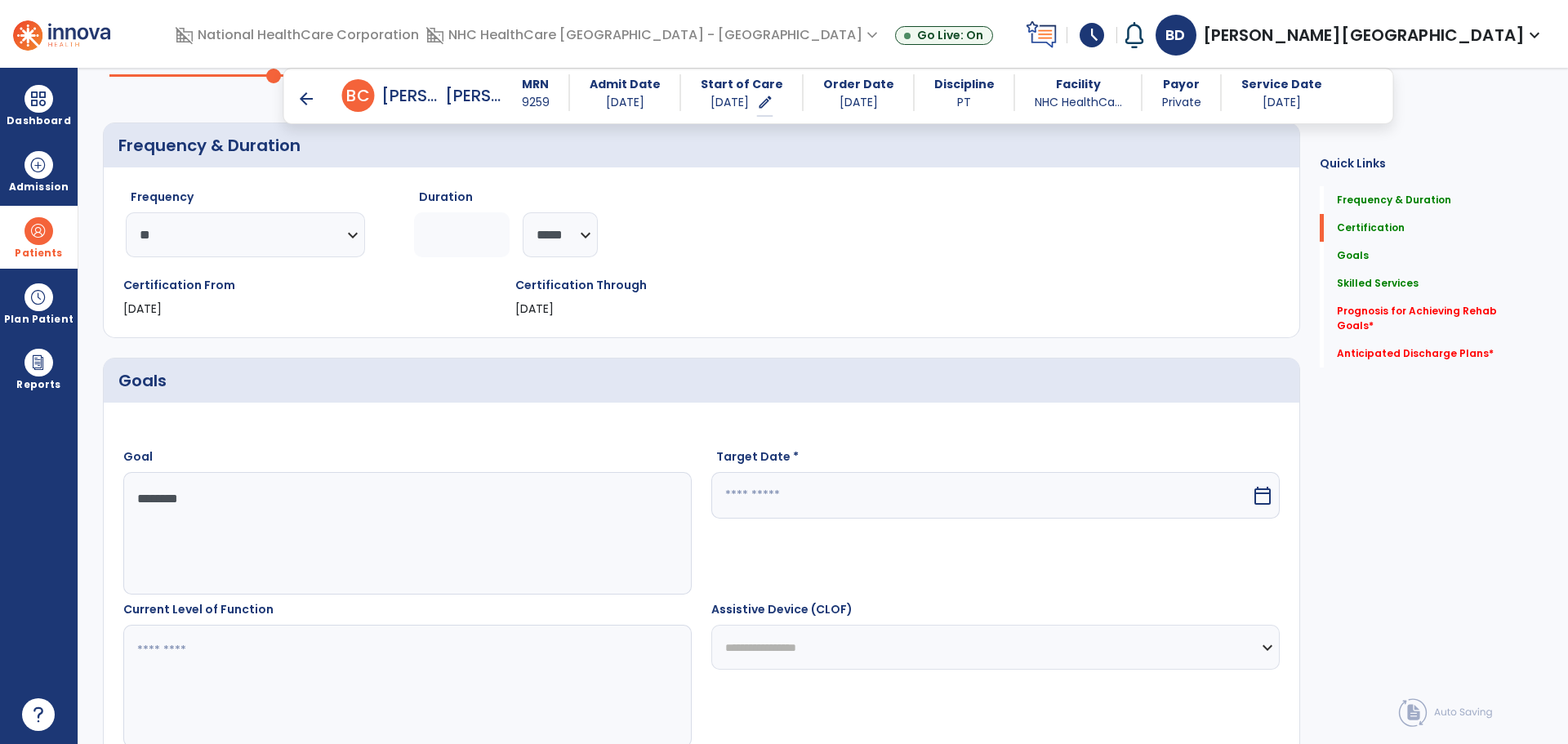 scroll, scrollTop: 262, scrollLeft: 0, axis: vertical 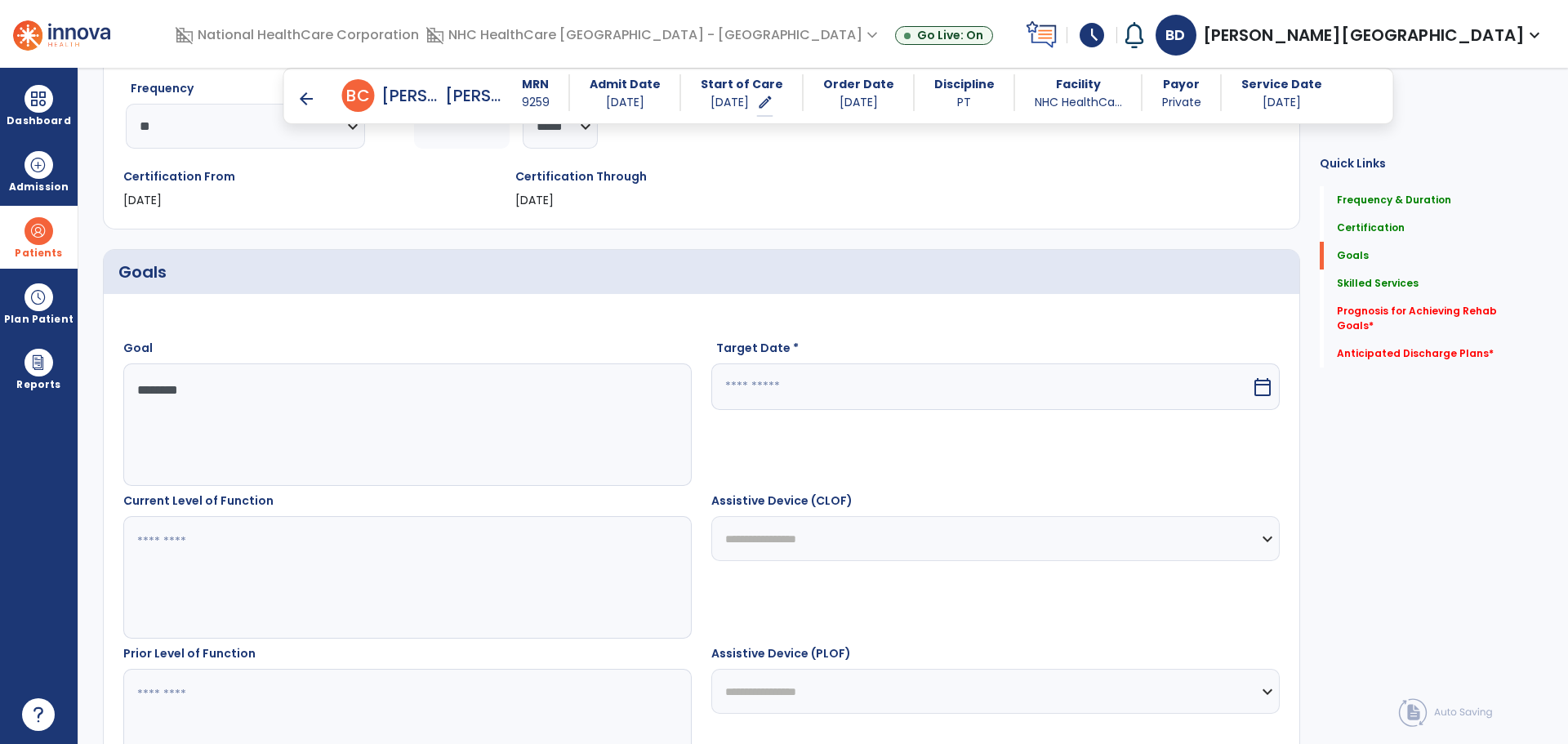 type on "********" 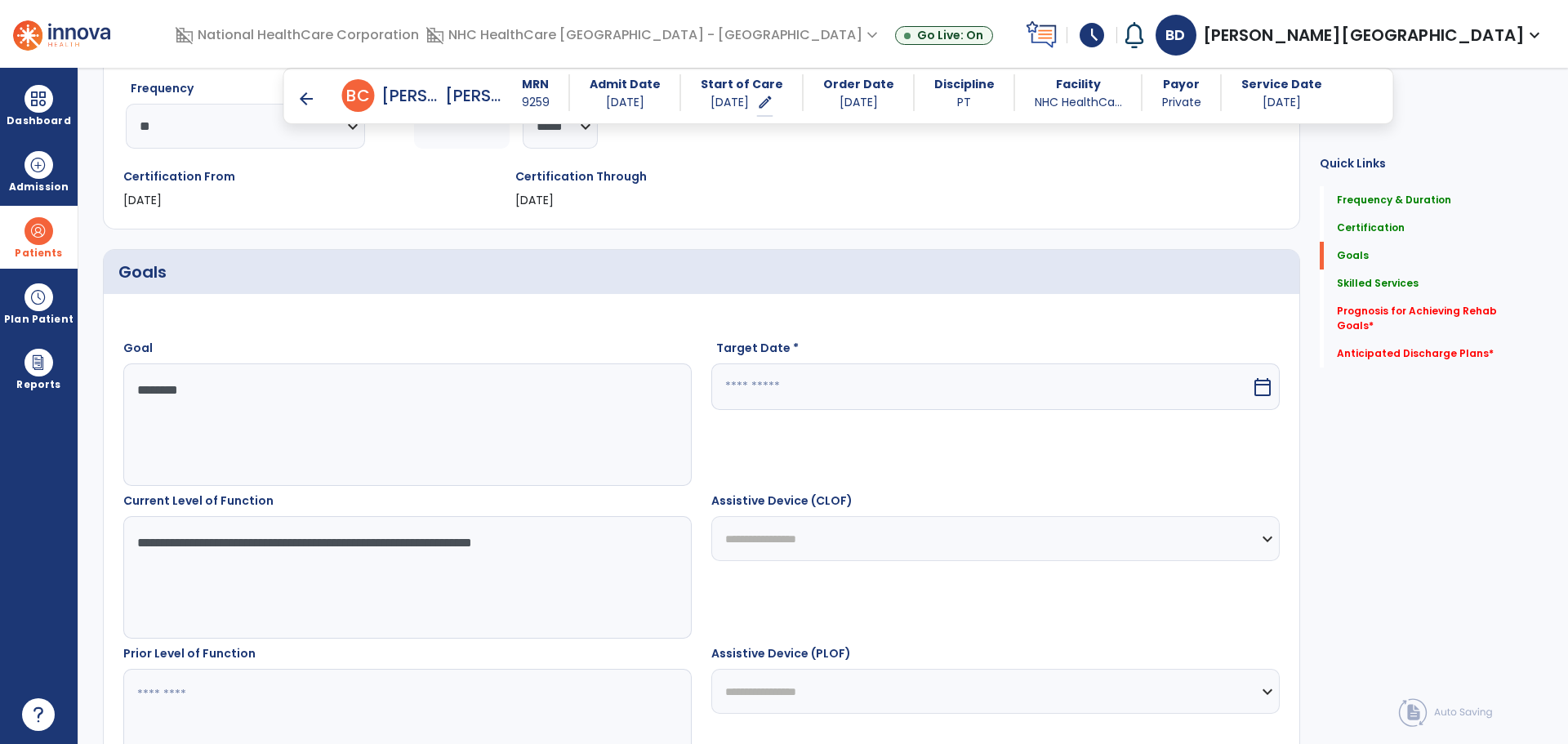 click at bounding box center [407, 730] 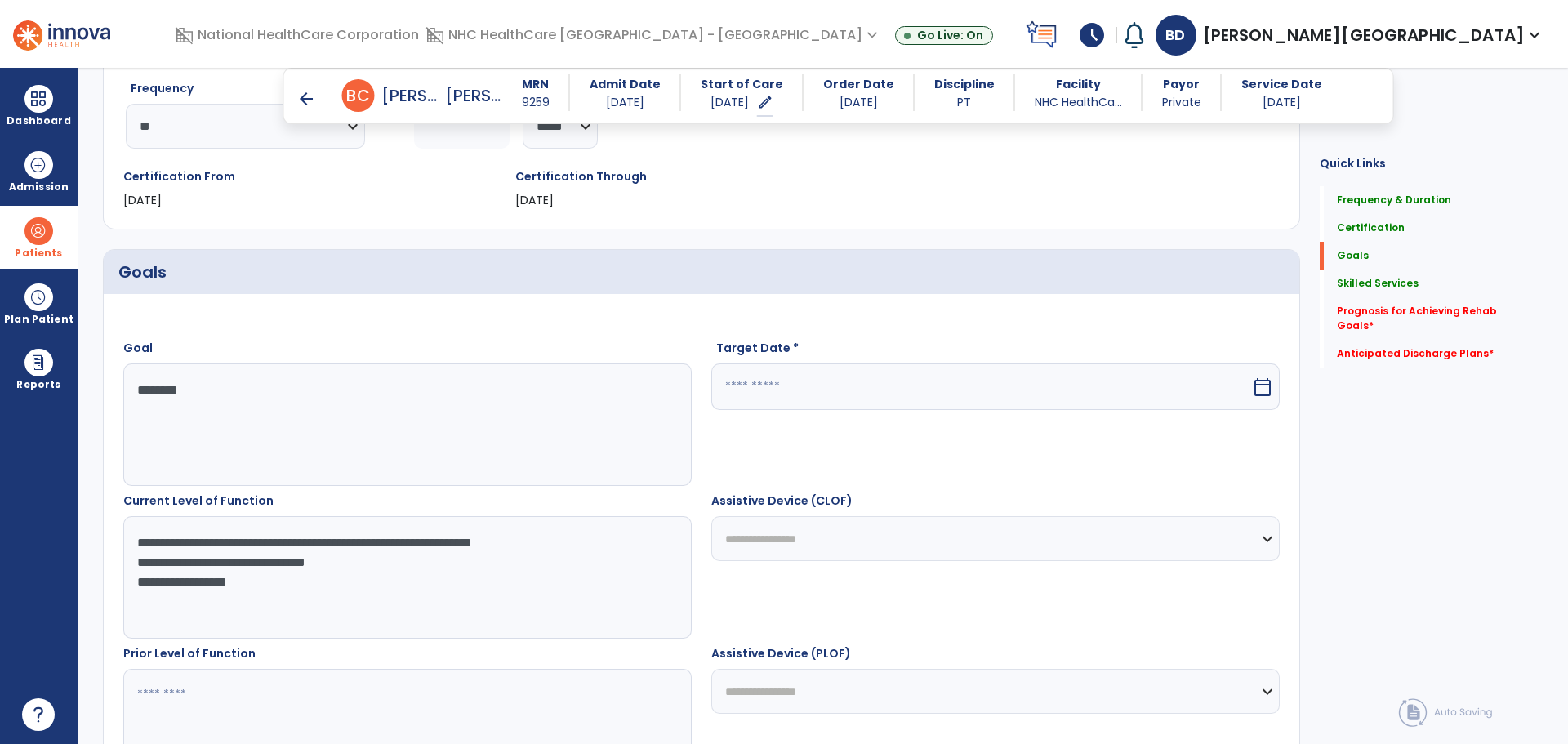 scroll, scrollTop: 344, scrollLeft: 0, axis: vertical 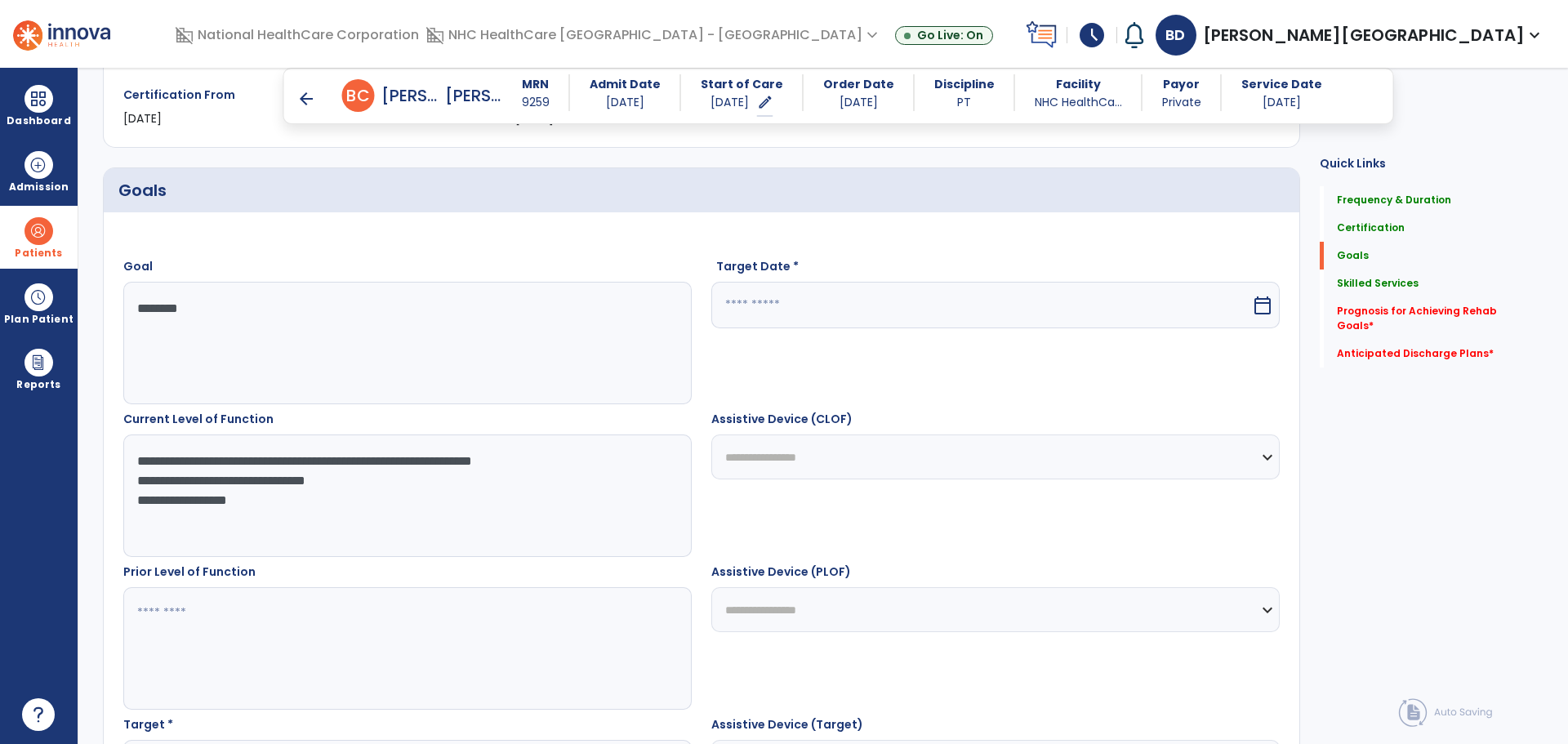 type on "**********" 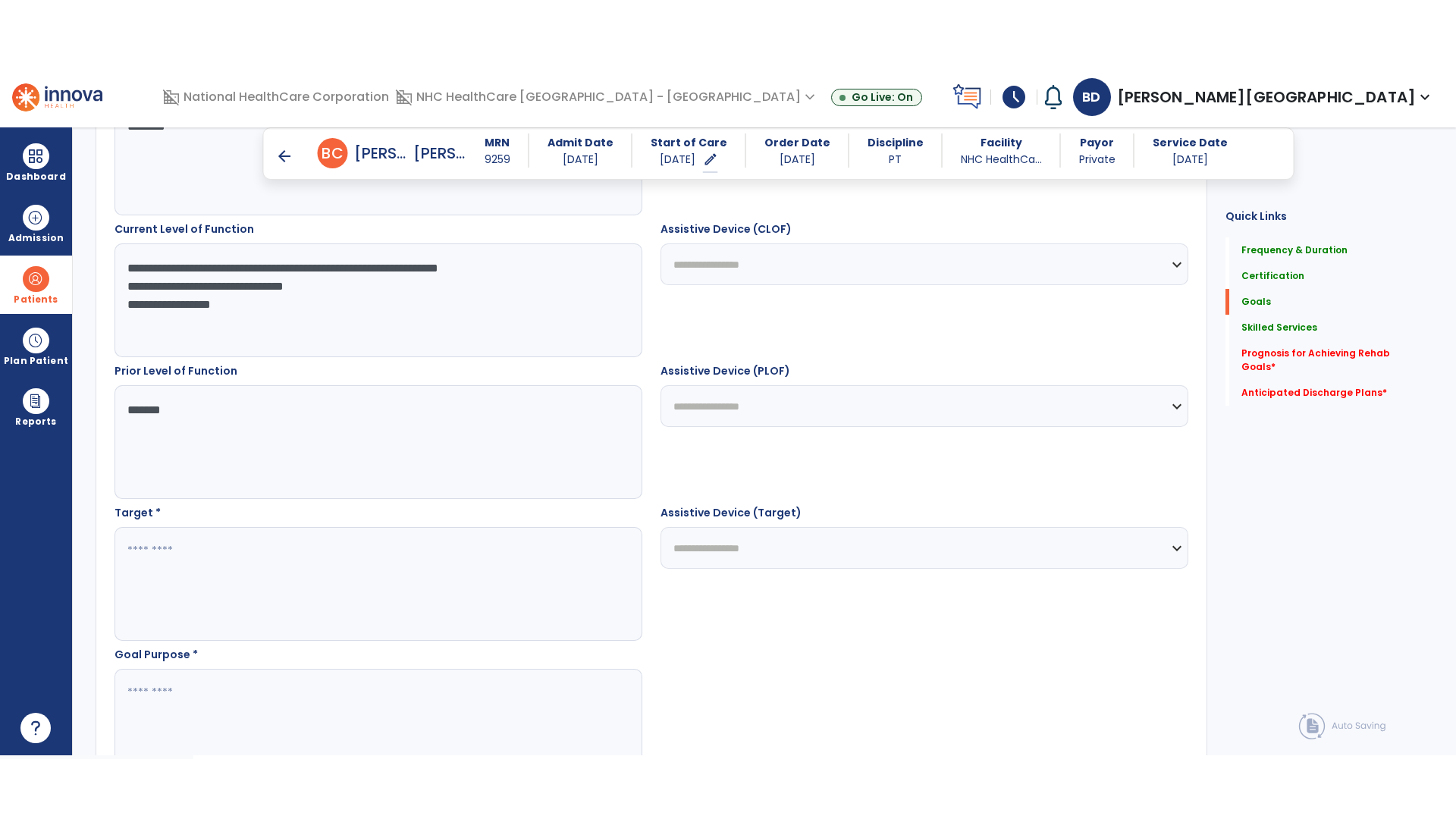 scroll, scrollTop: 547, scrollLeft: 0, axis: vertical 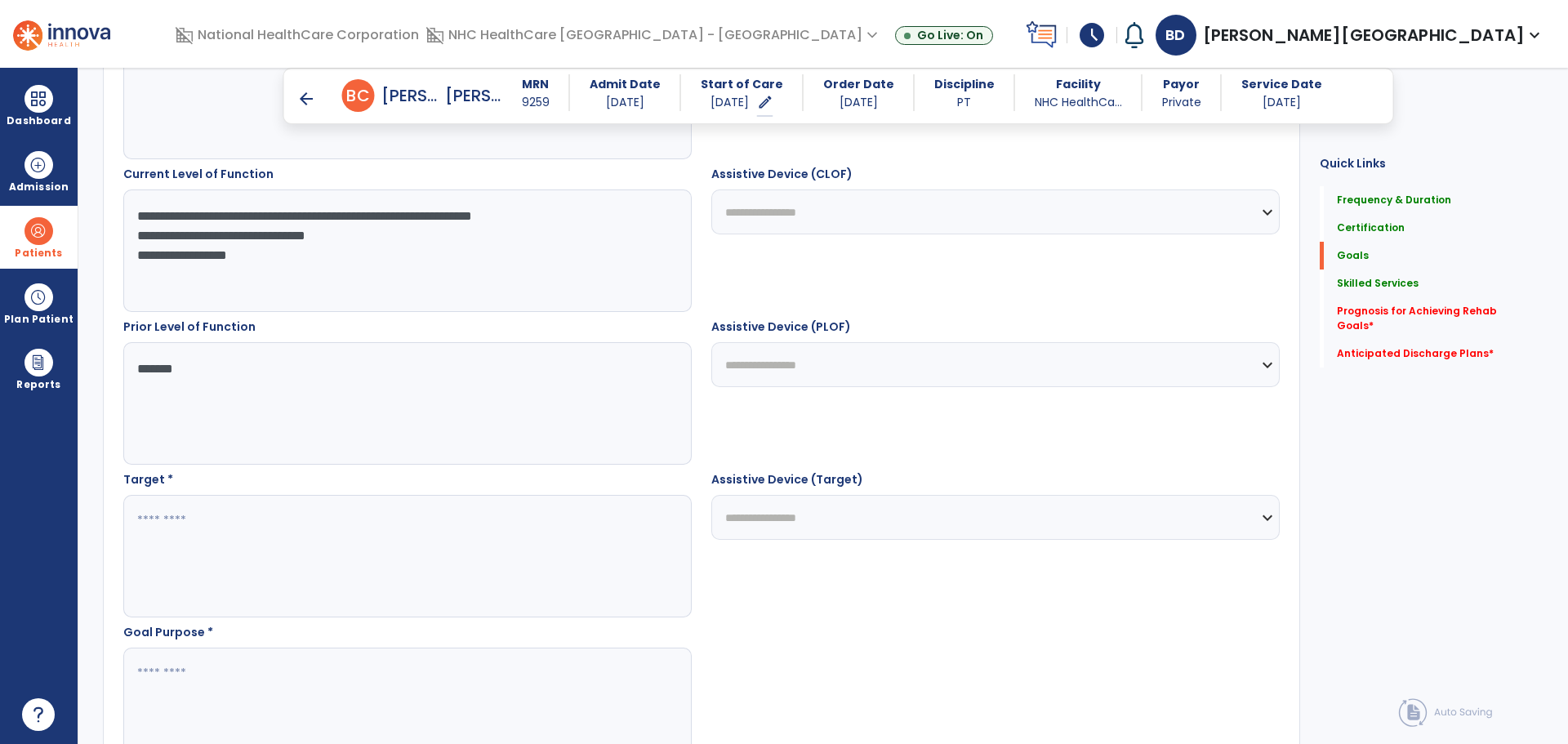 type on "*******" 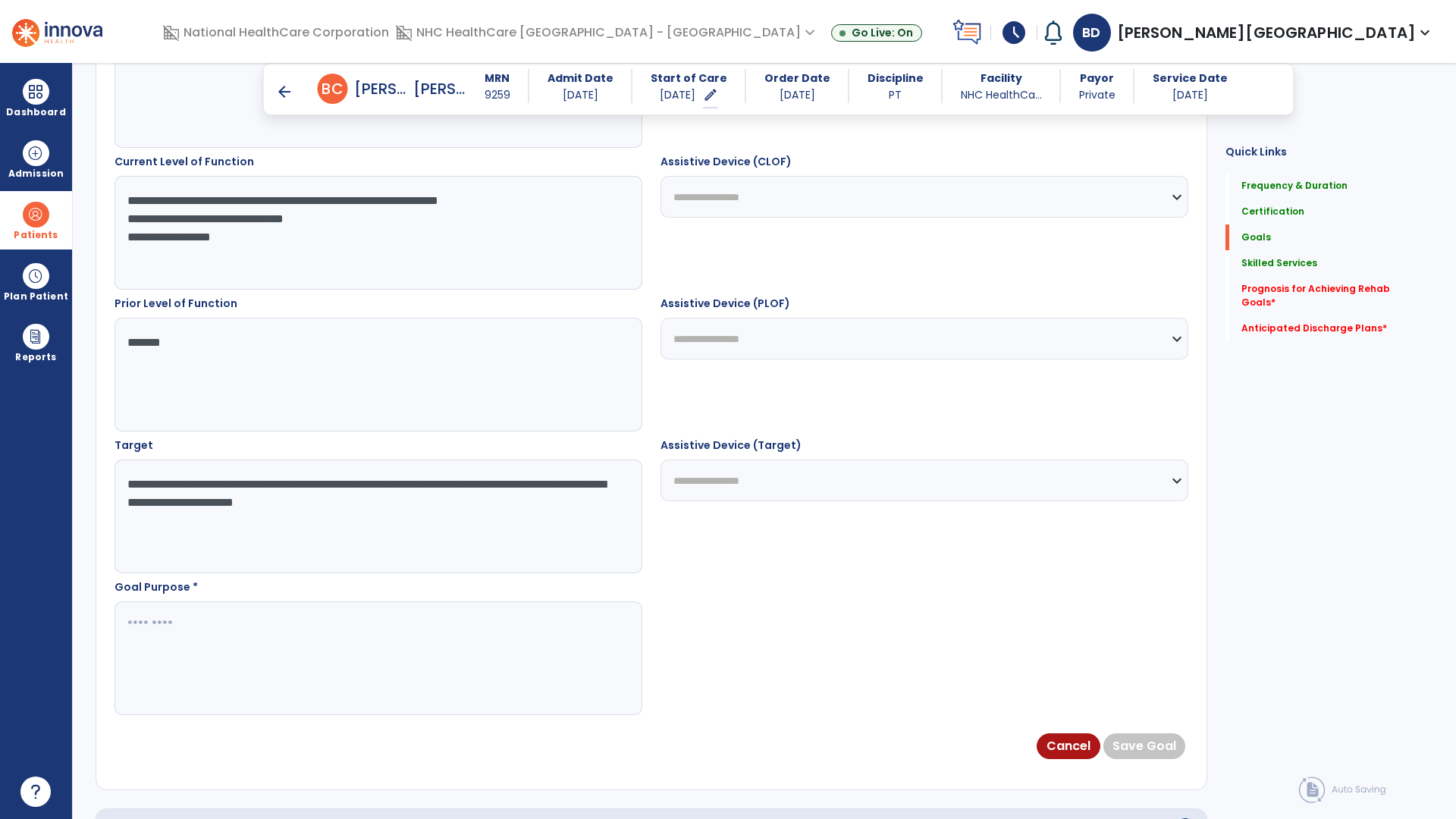 type on "**********" 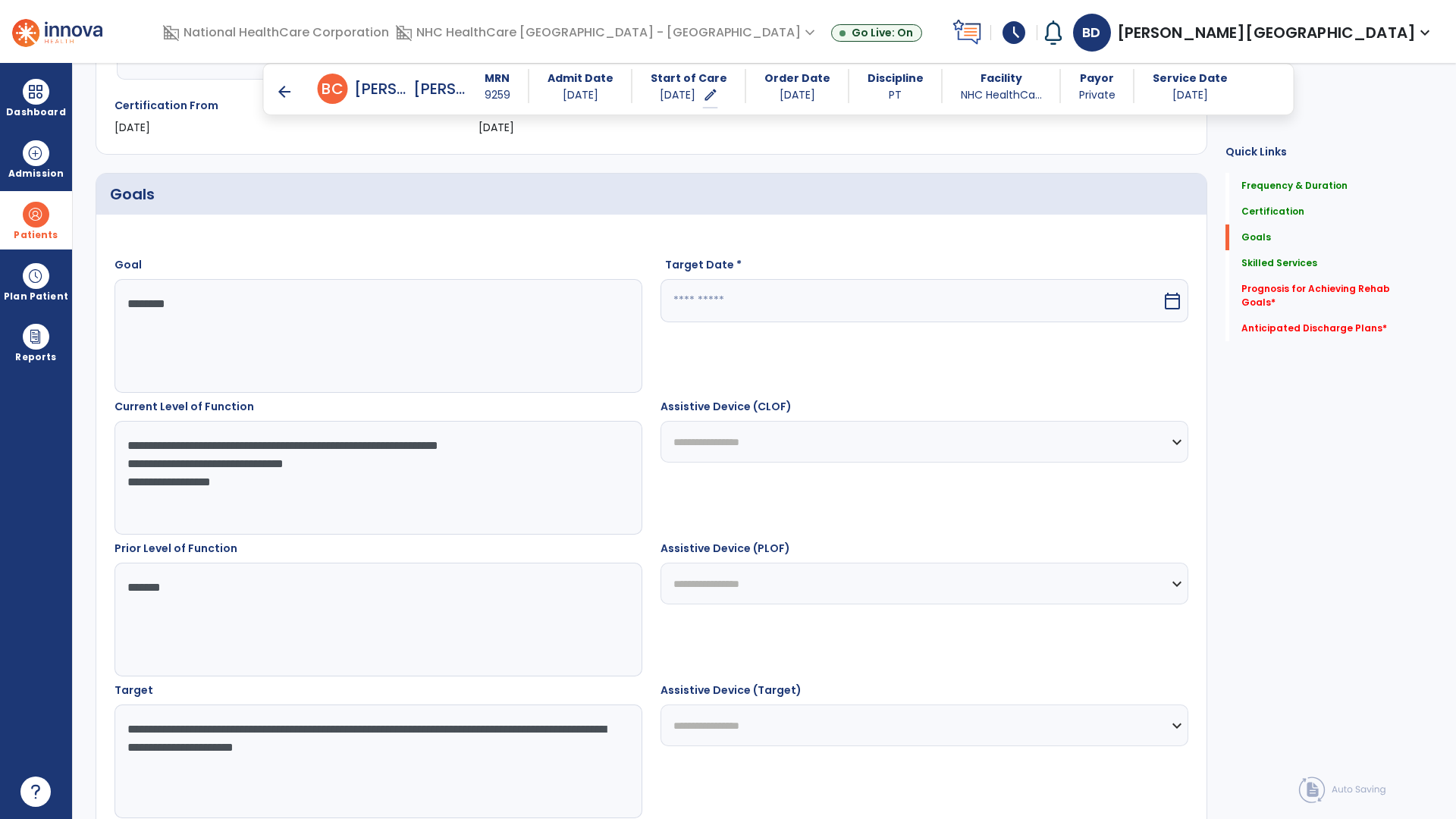 scroll, scrollTop: 92, scrollLeft: 0, axis: vertical 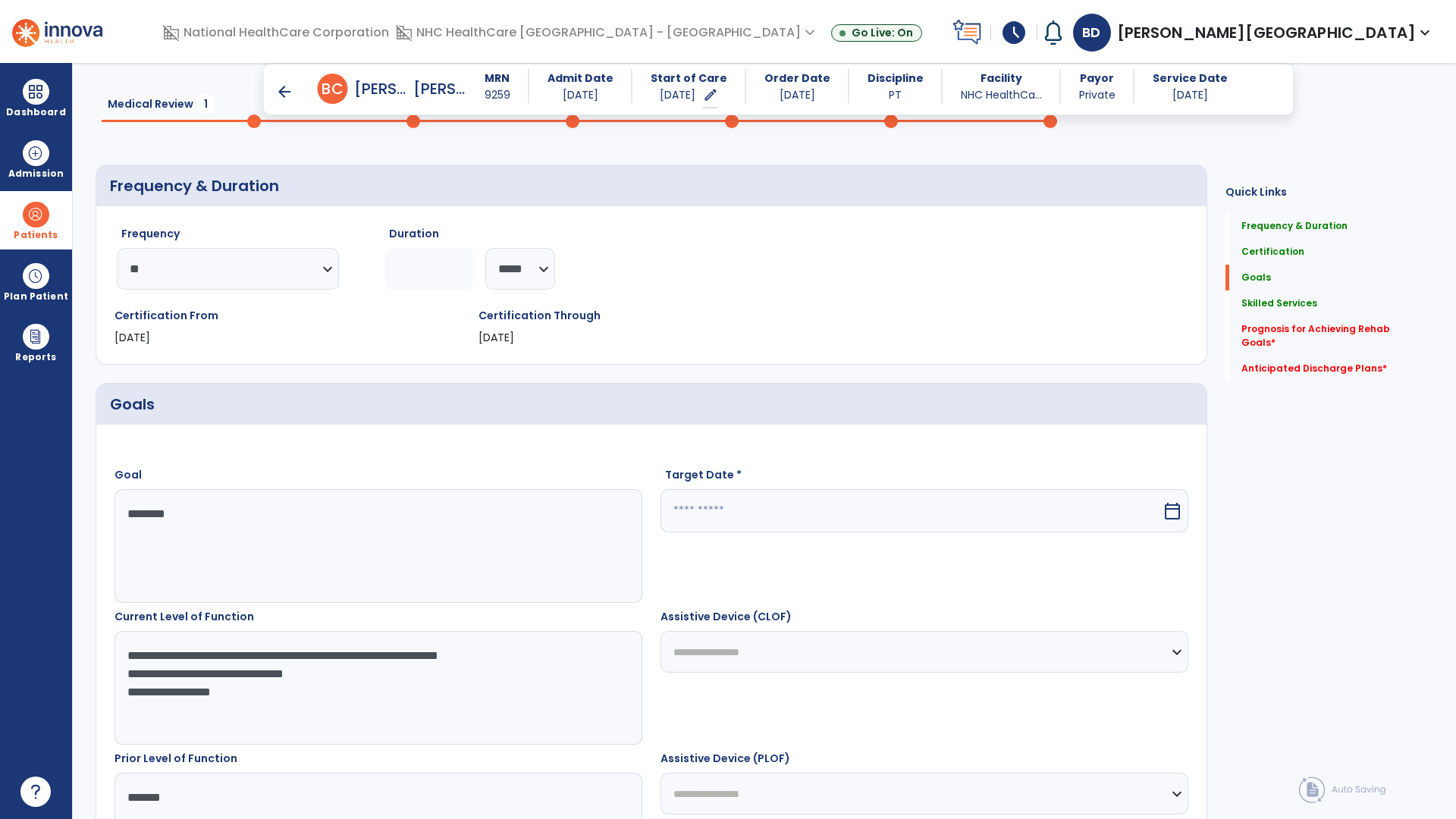type on "**********" 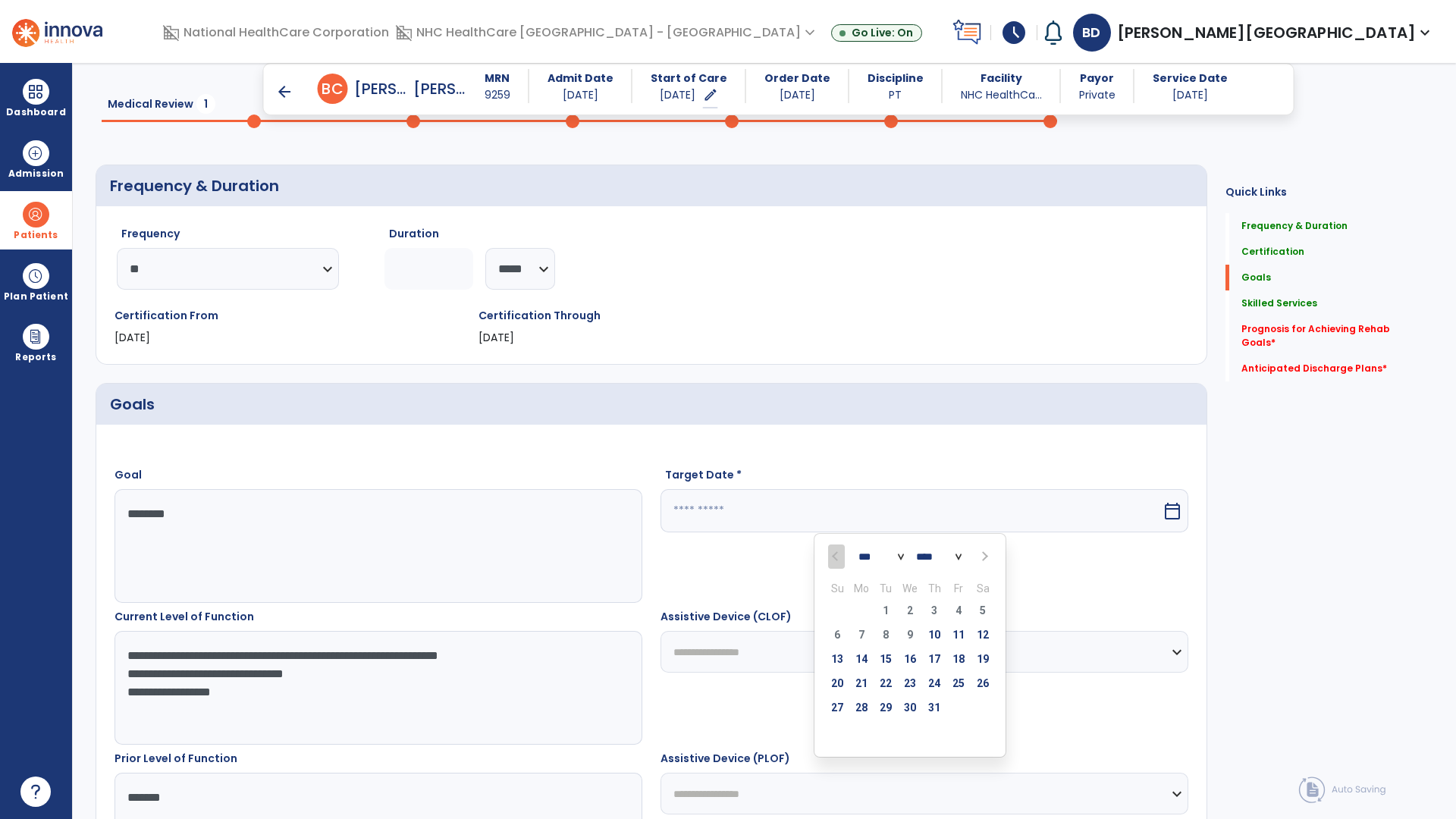 click at bounding box center (983, 557) 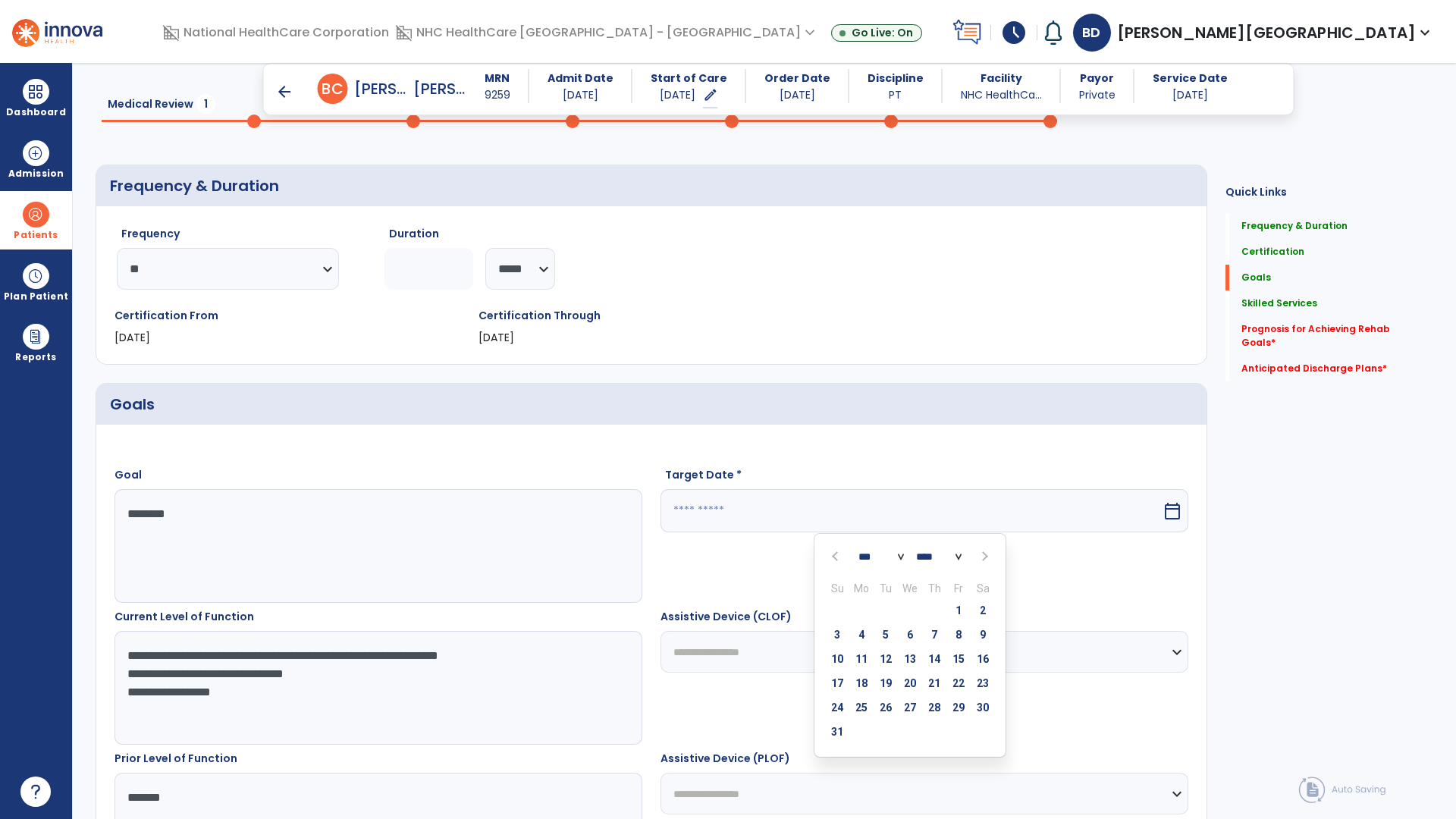 click at bounding box center (984, 557) 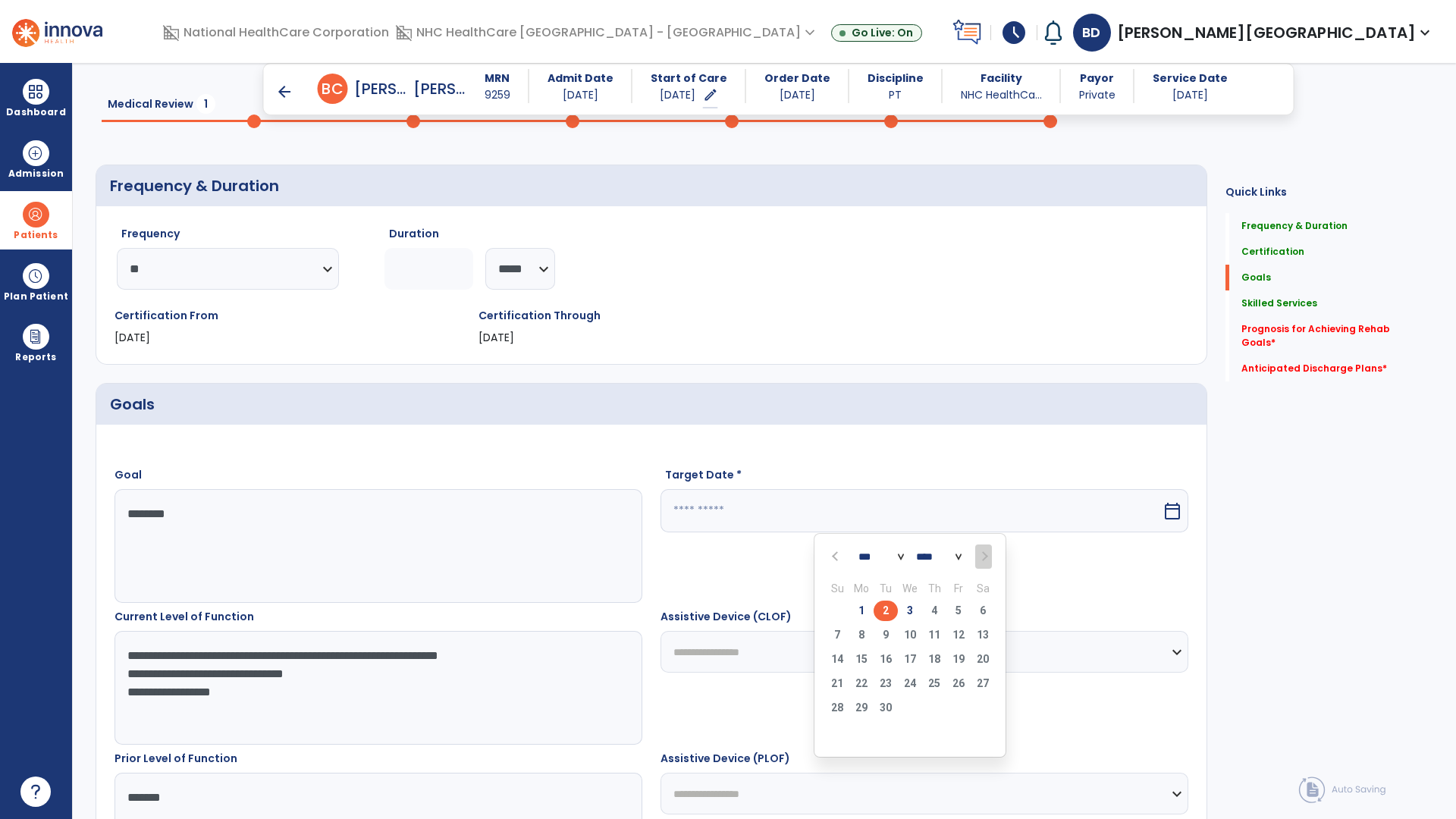 click on "2" at bounding box center [886, 610] 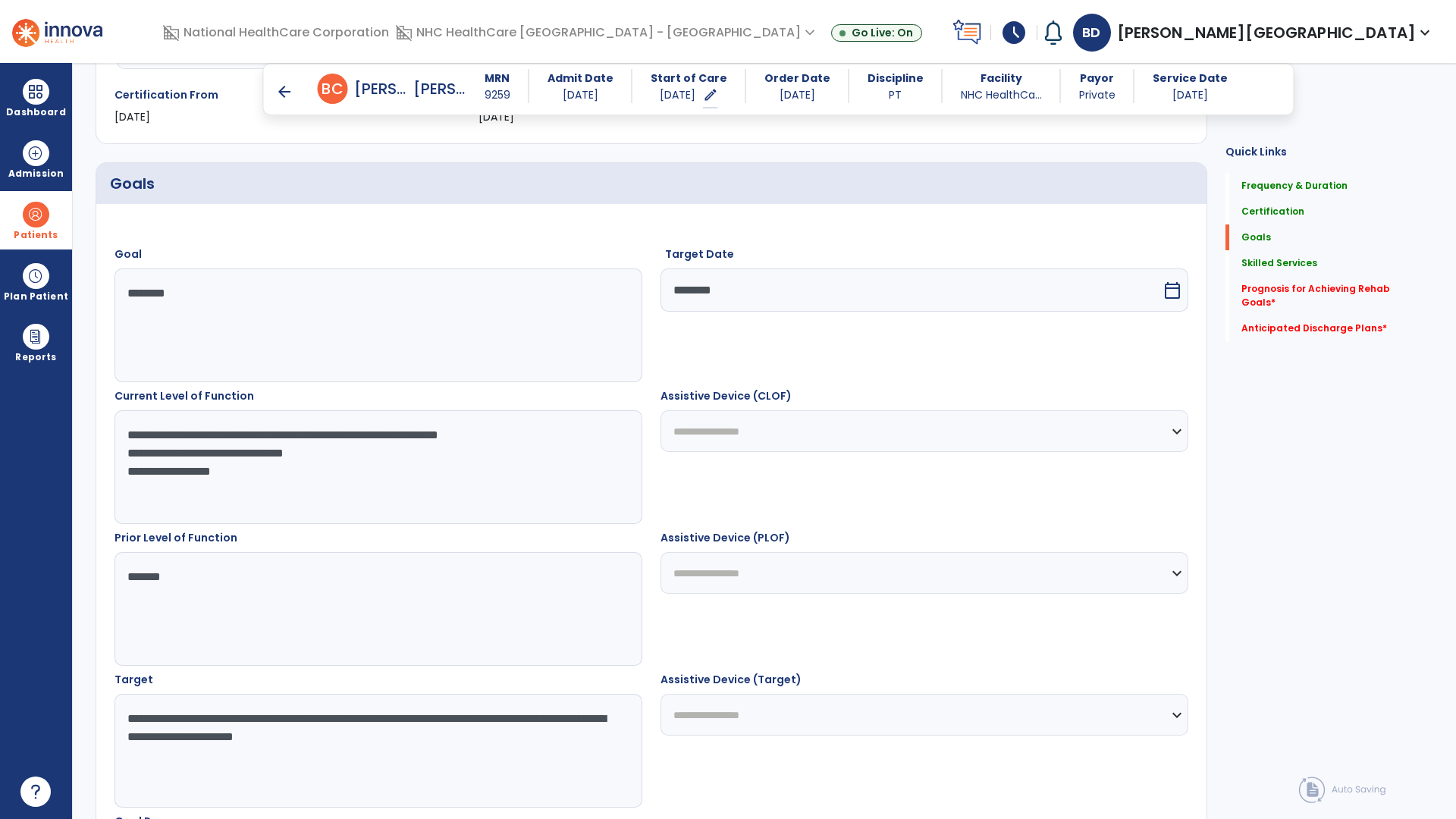 scroll, scrollTop: 547, scrollLeft: 0, axis: vertical 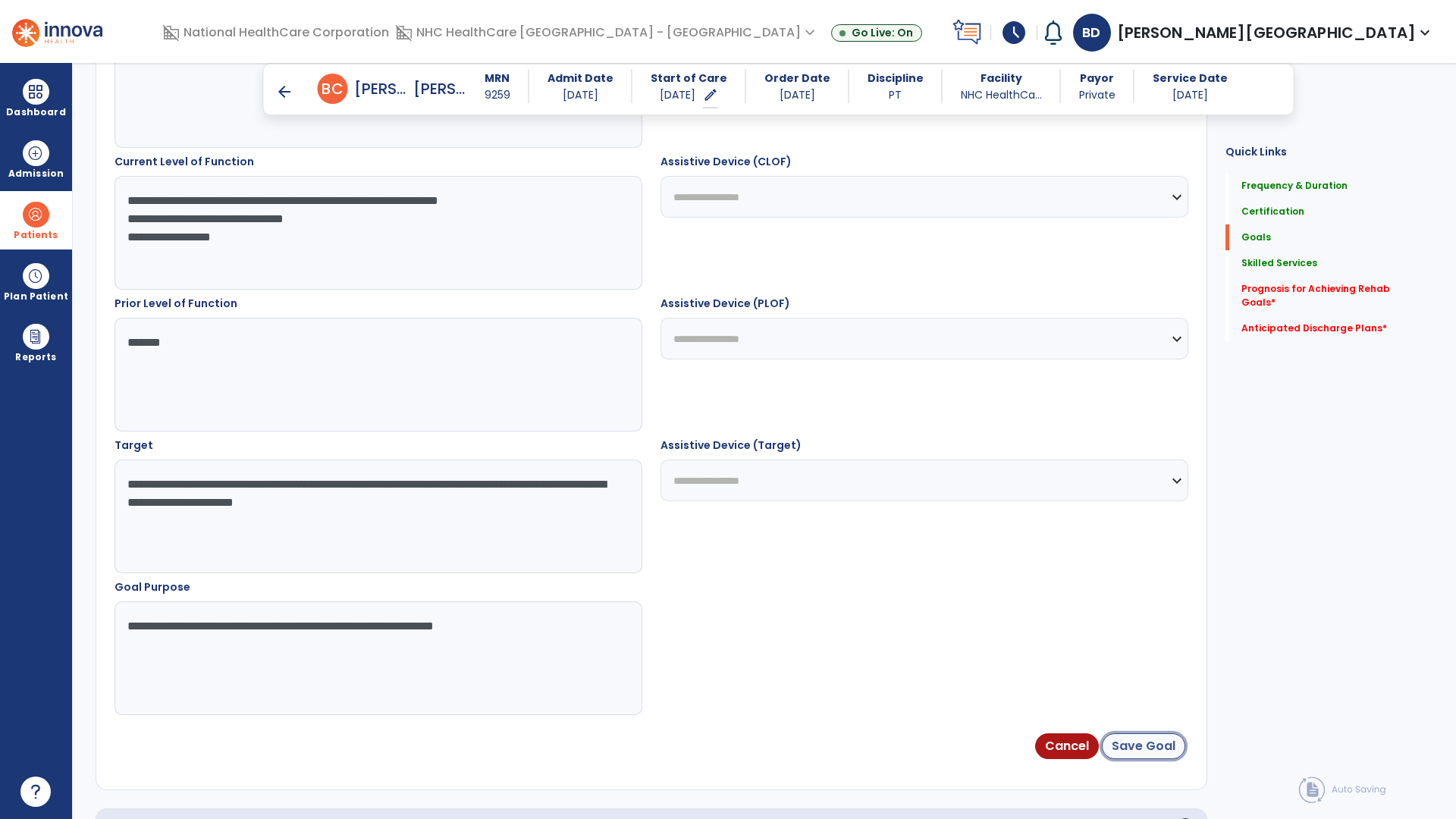 click on "Save Goal" at bounding box center [1144, 746] 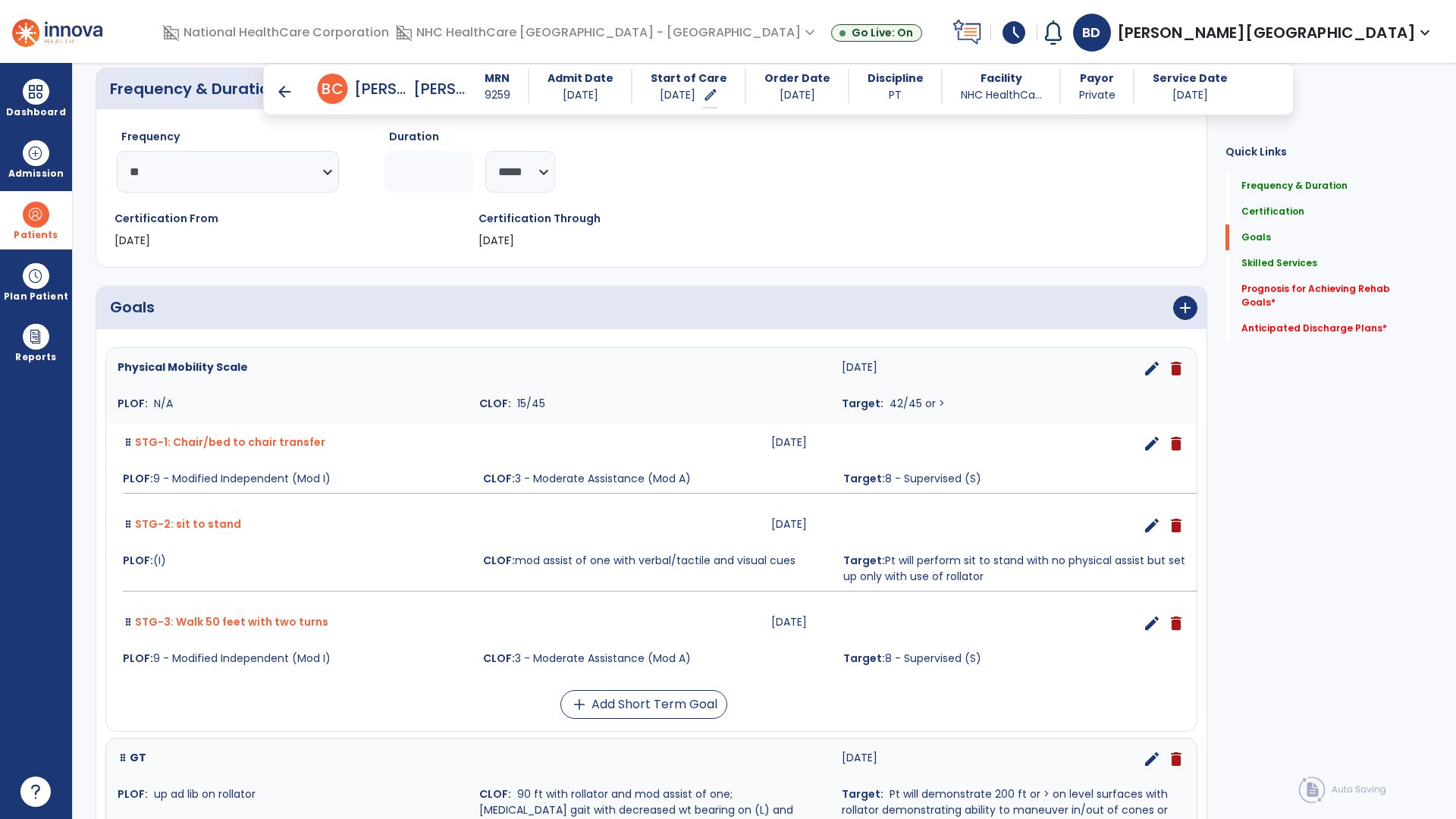 scroll, scrollTop: 76, scrollLeft: 0, axis: vertical 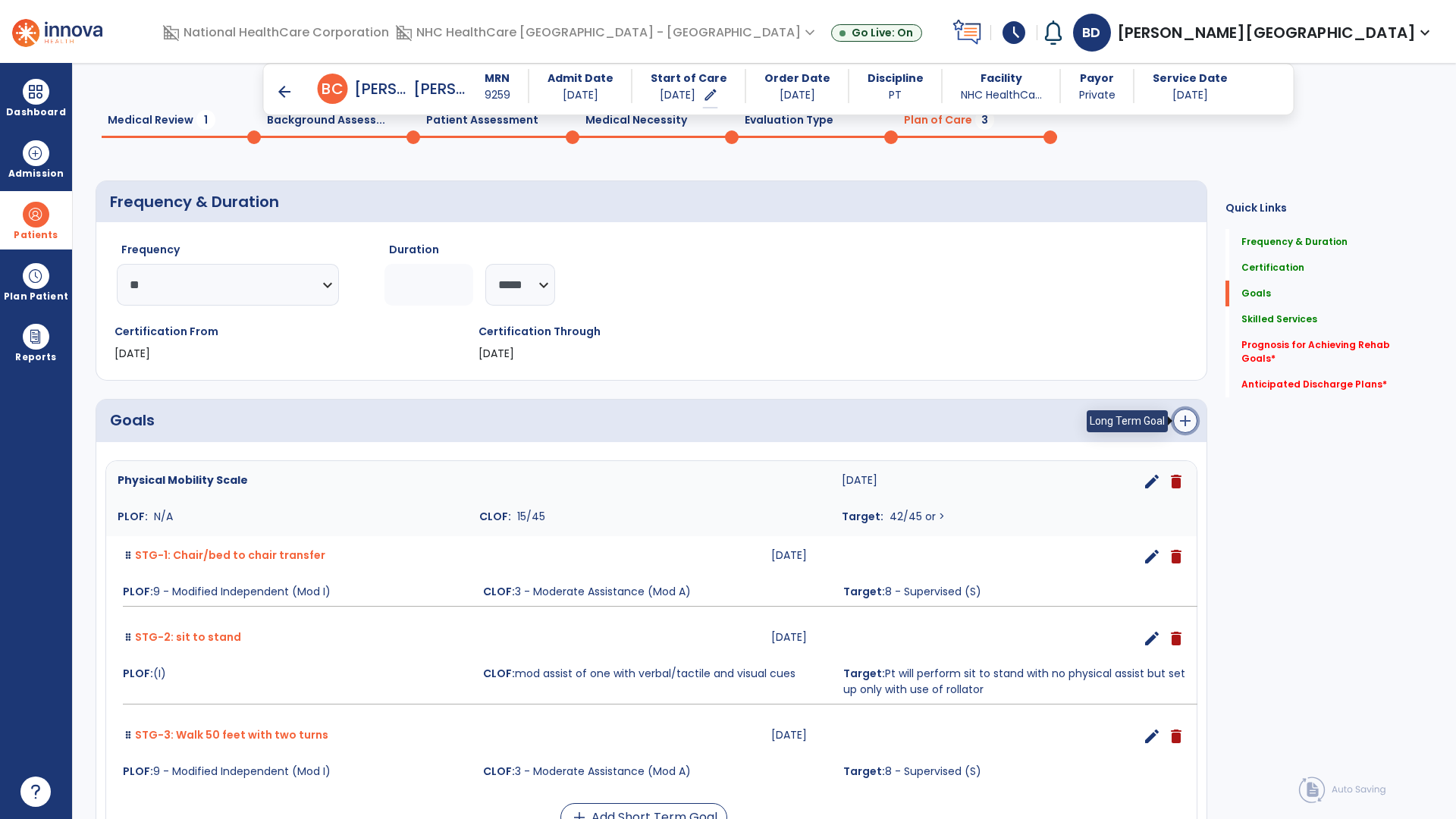 click on "add" at bounding box center (1185, 421) 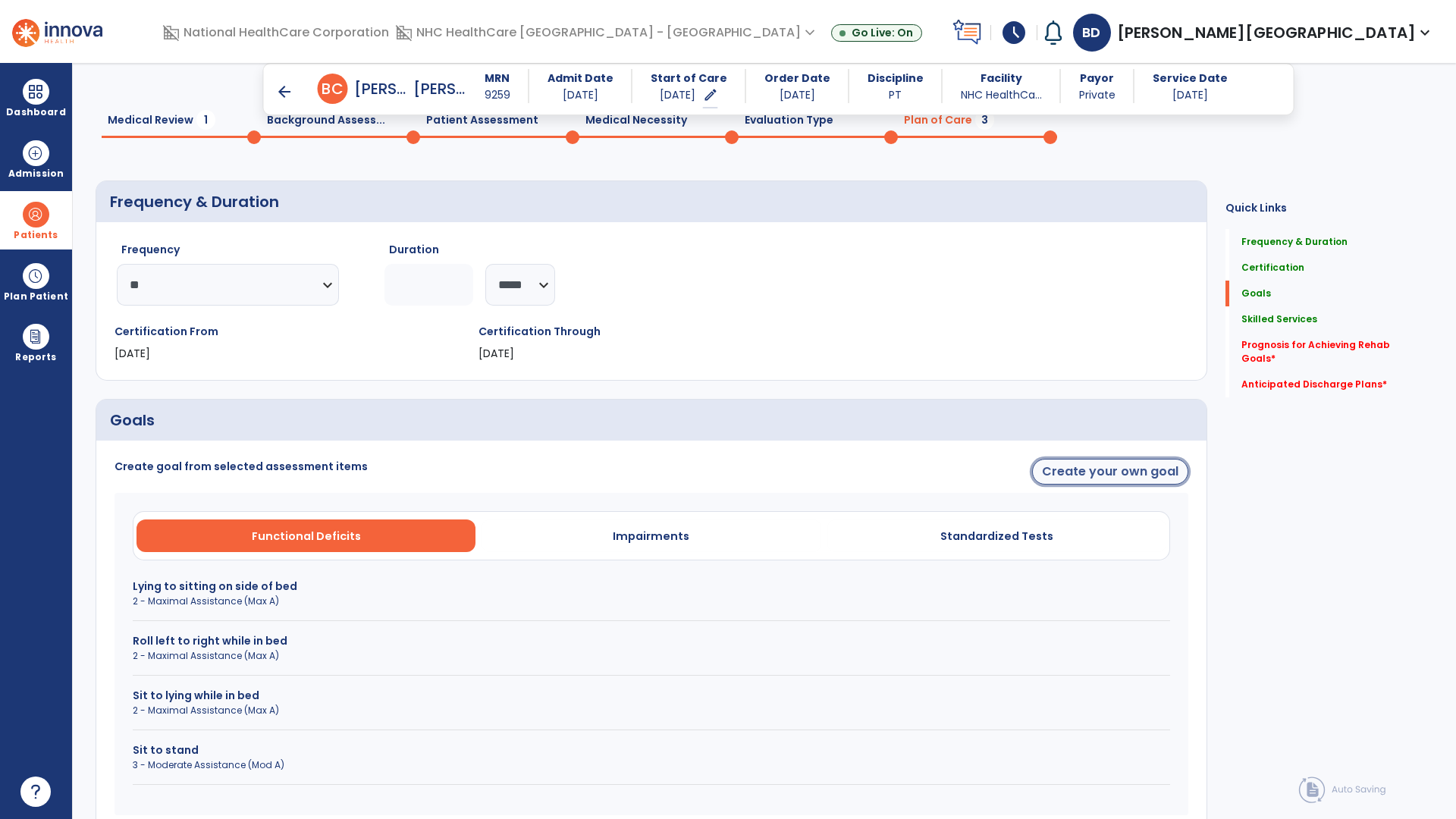 click on "Create your own goal" at bounding box center [1110, 472] 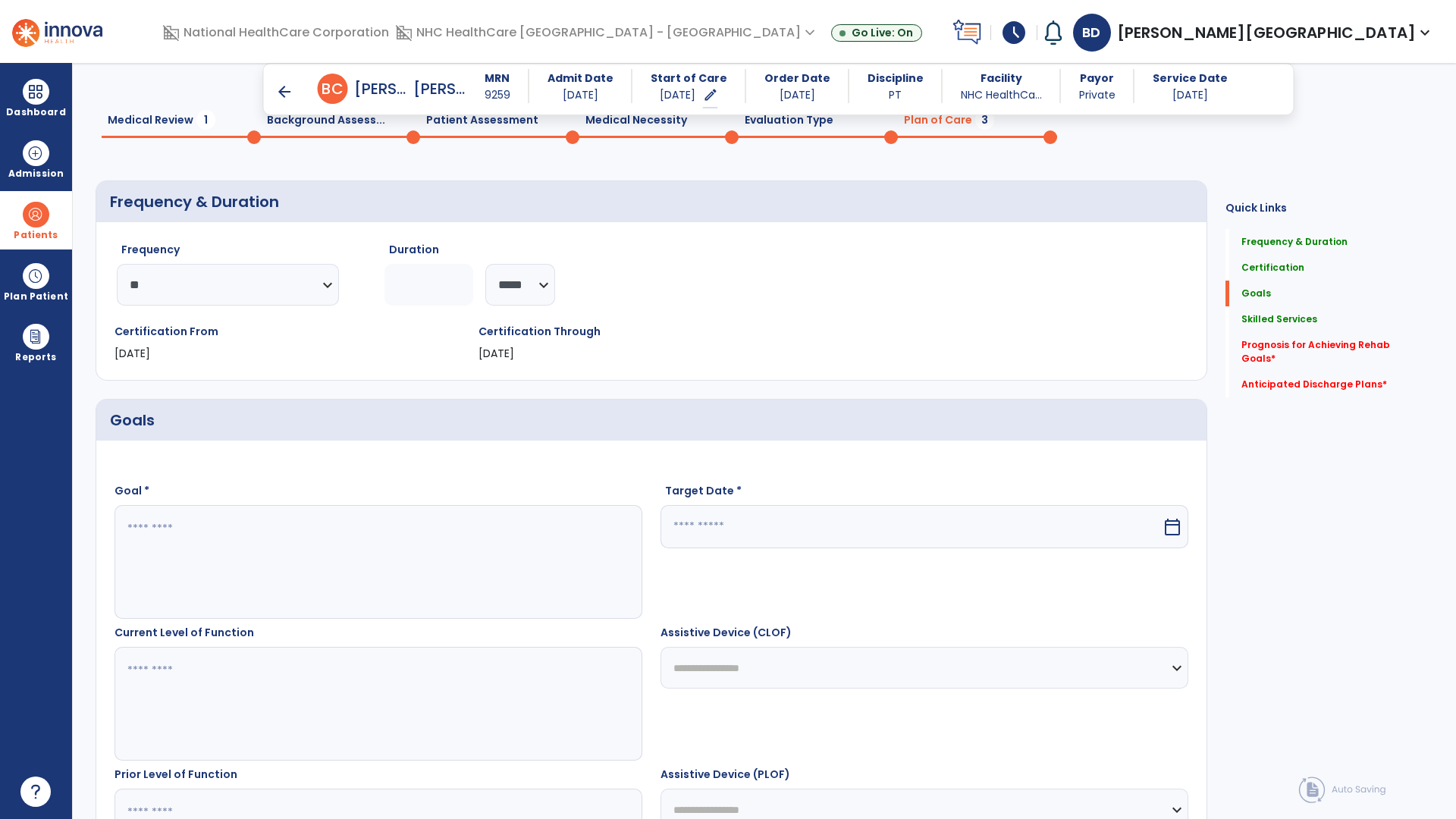 click at bounding box center [378, 562] 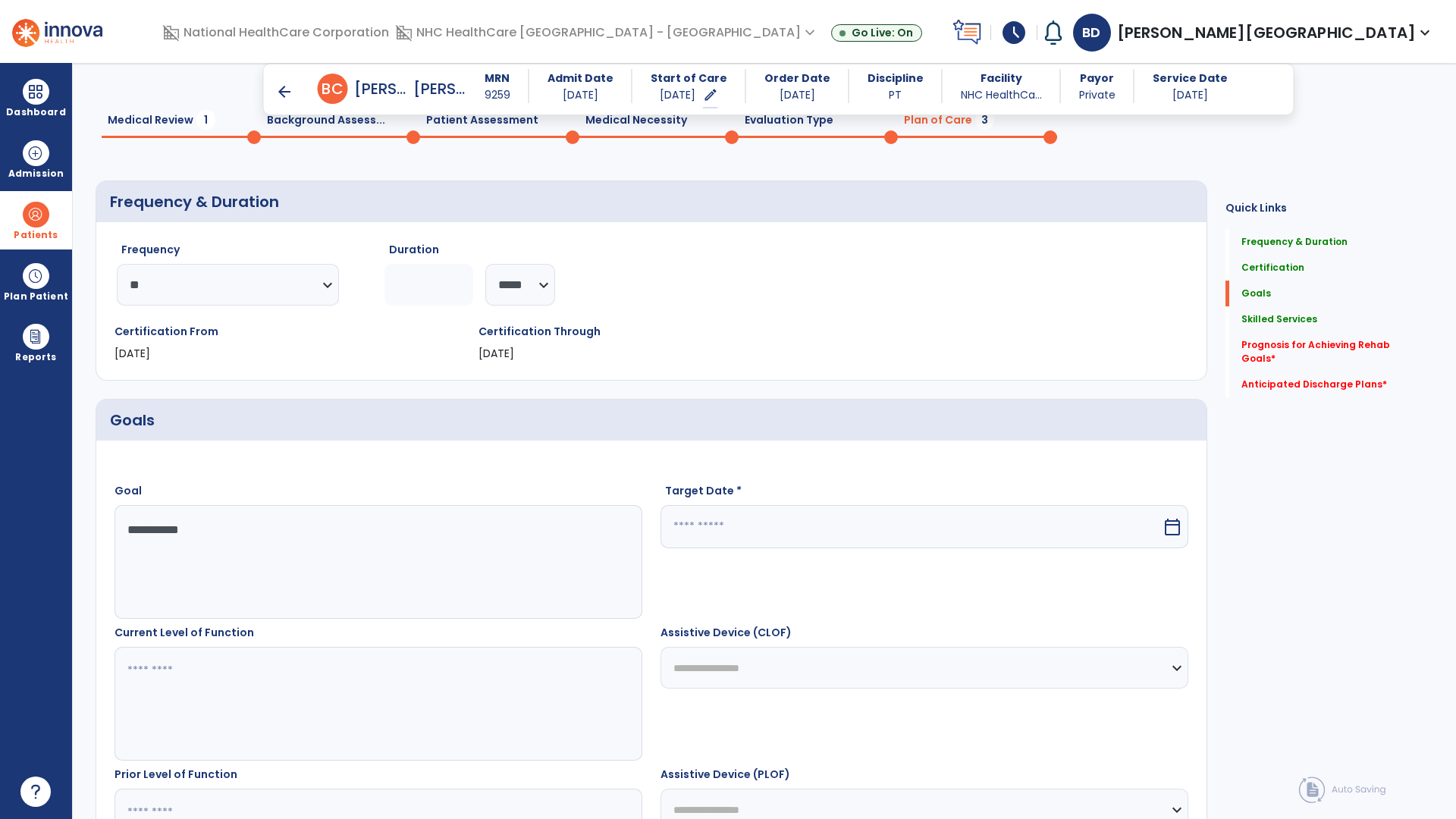 type on "**********" 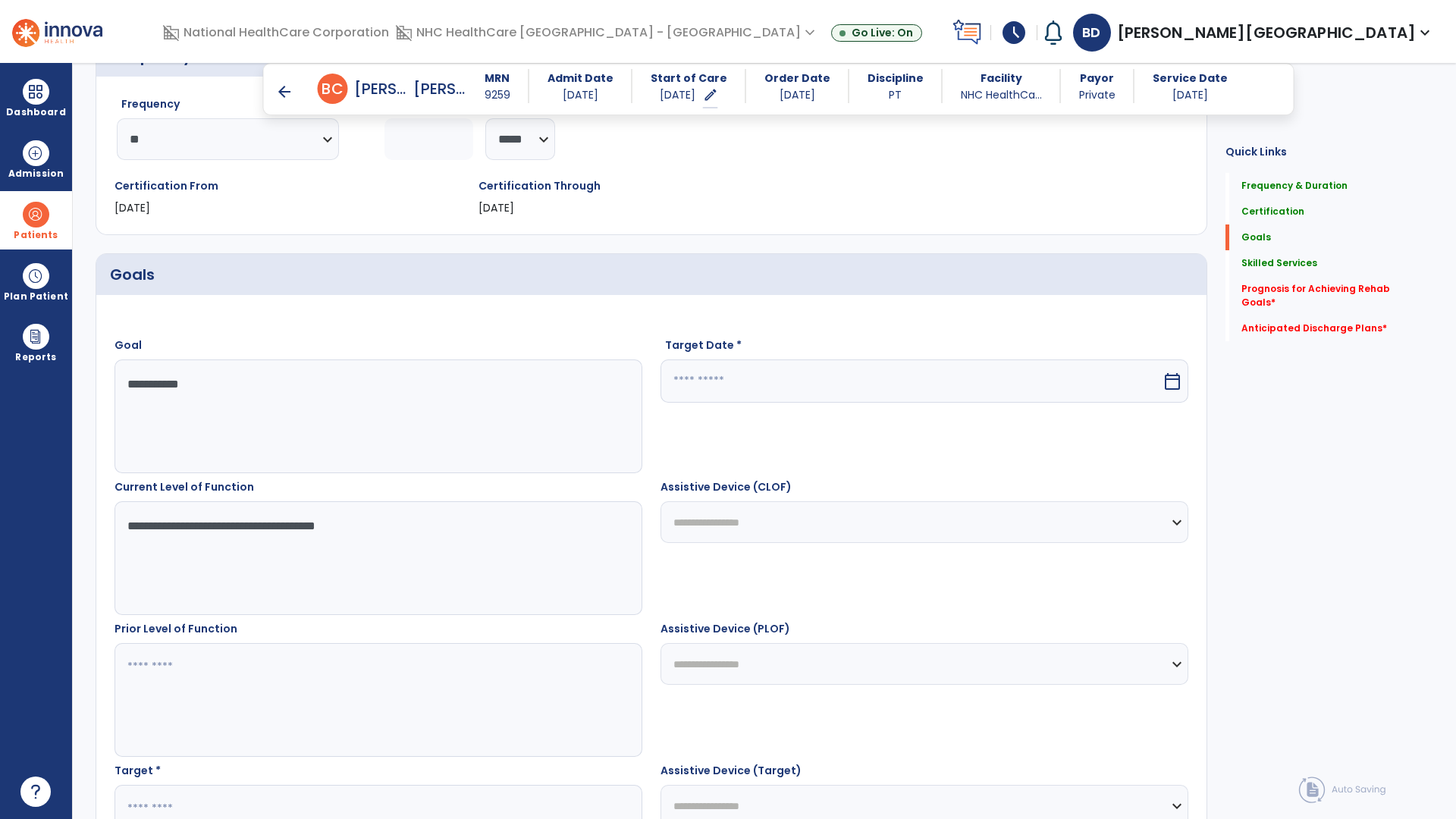scroll, scrollTop: 228, scrollLeft: 0, axis: vertical 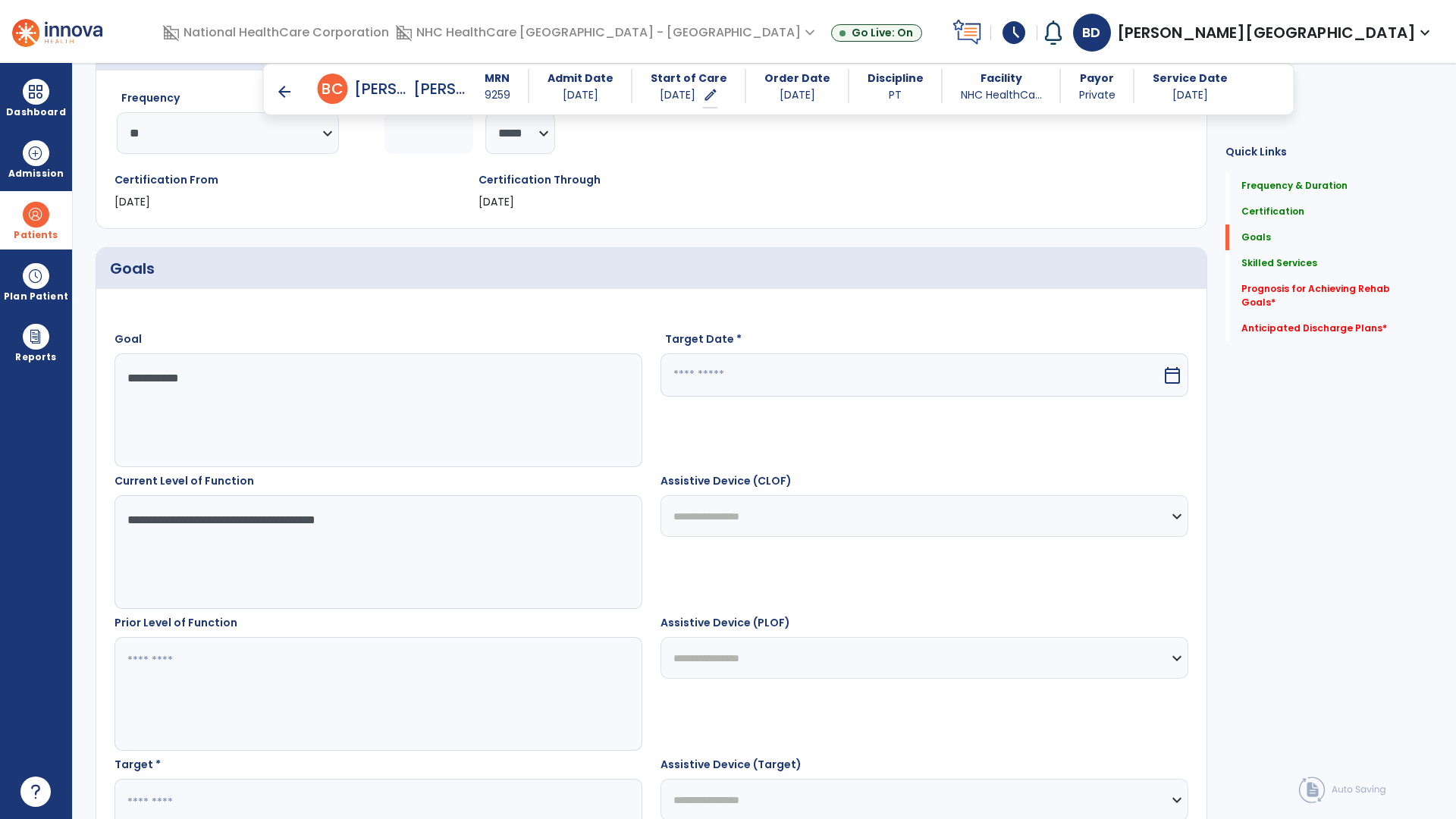 type on "**********" 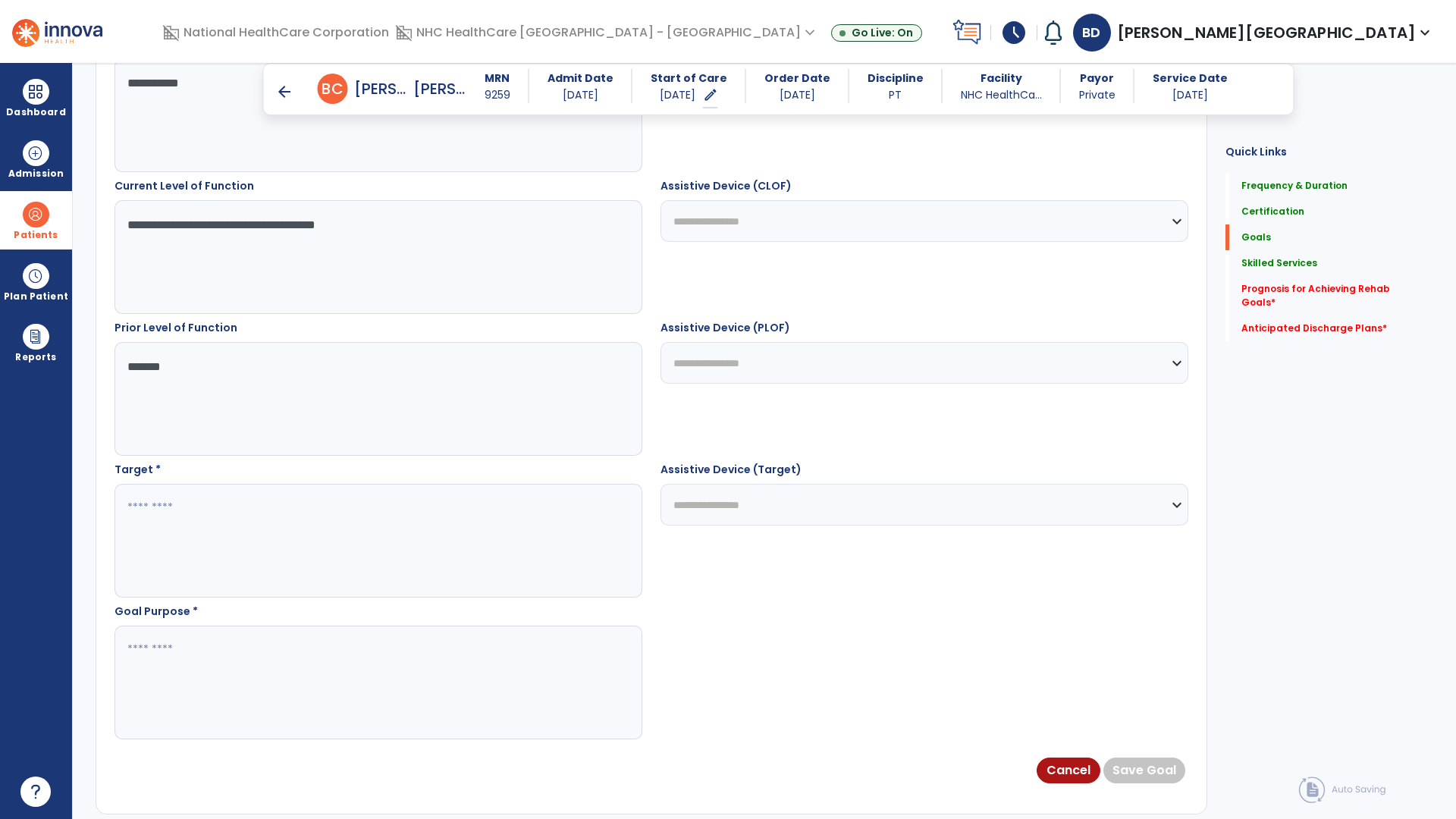 scroll, scrollTop: 531, scrollLeft: 0, axis: vertical 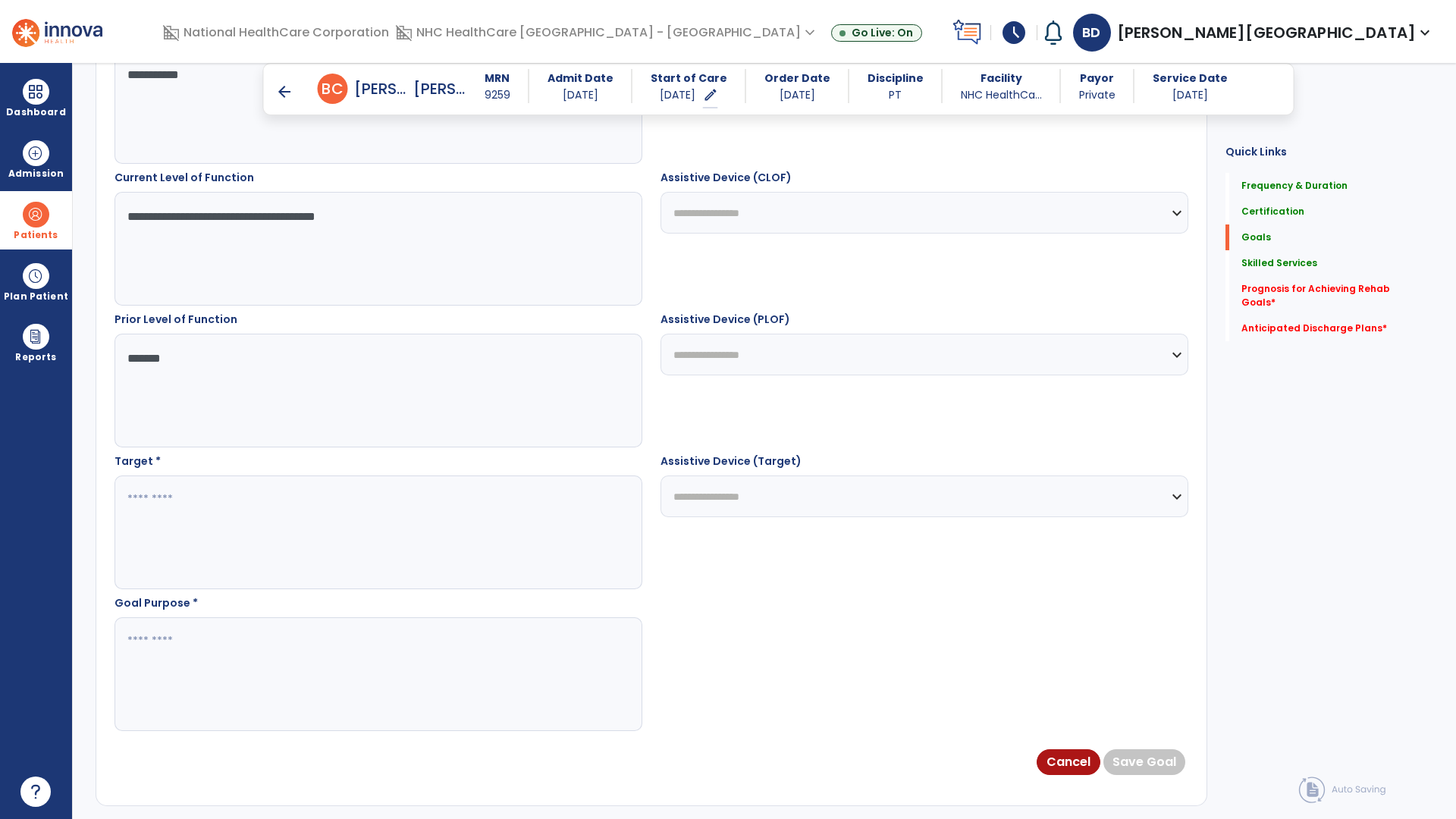 type on "*******" 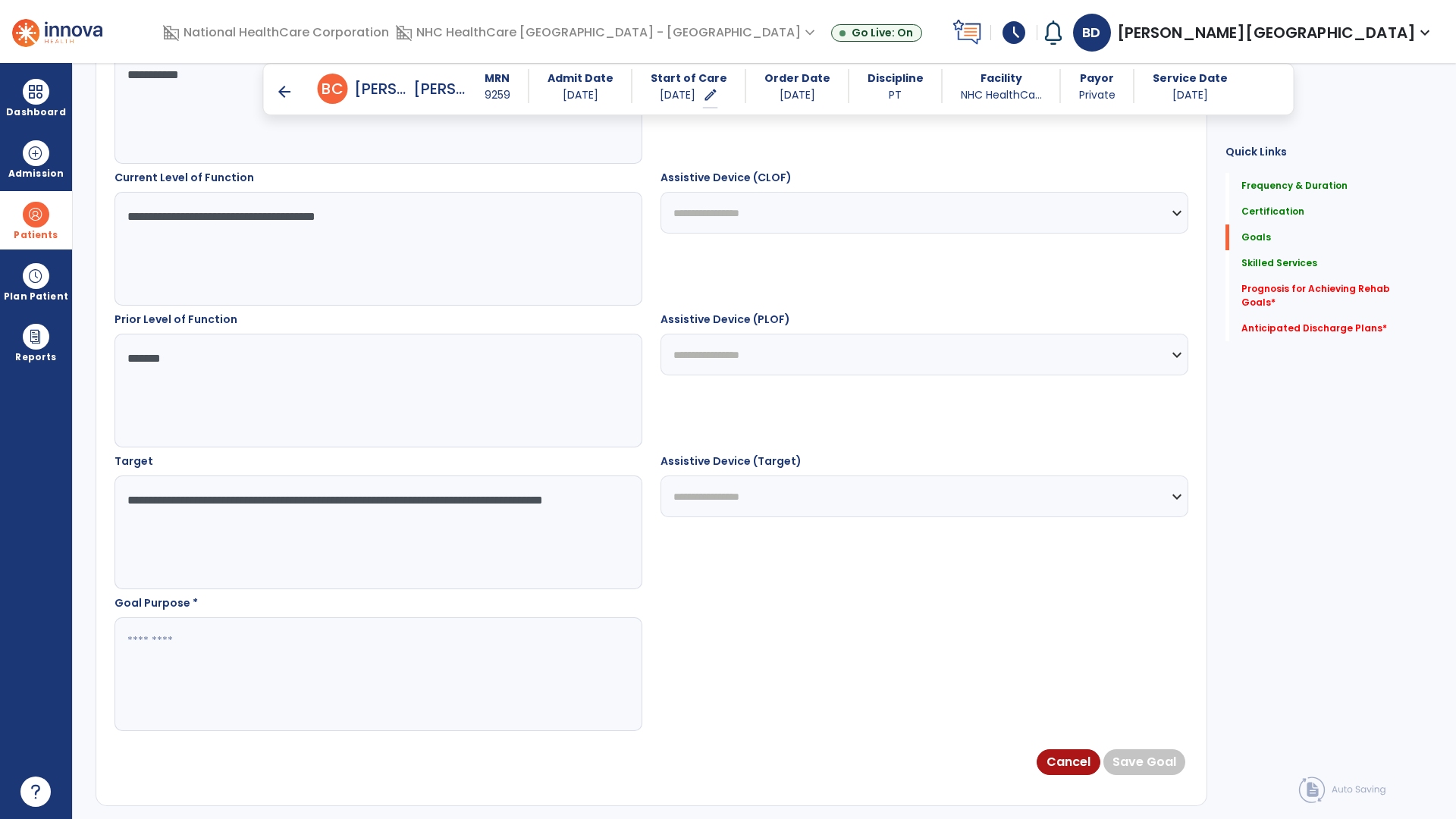 type on "**********" 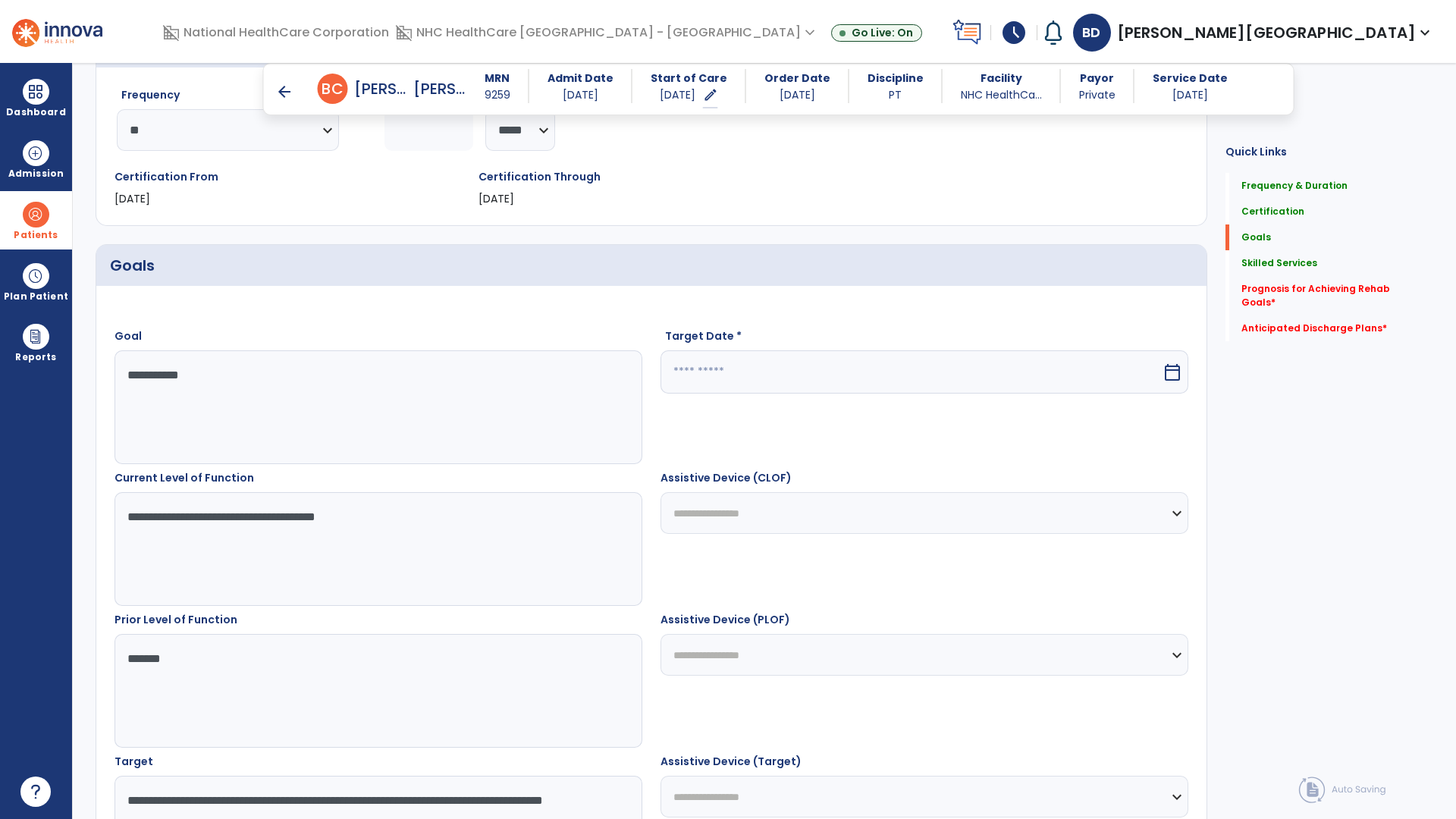 scroll, scrollTop: 228, scrollLeft: 0, axis: vertical 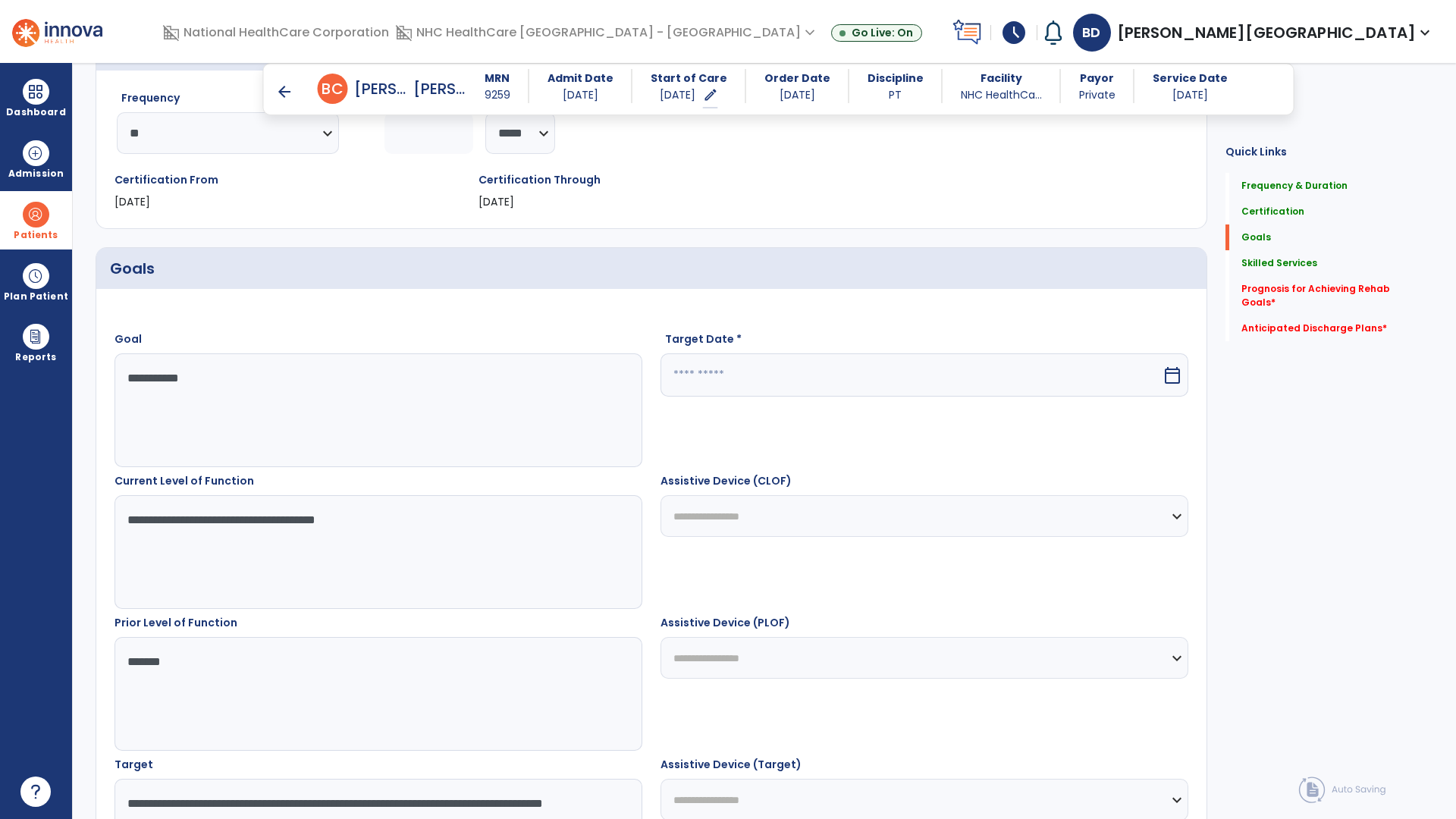 type on "**********" 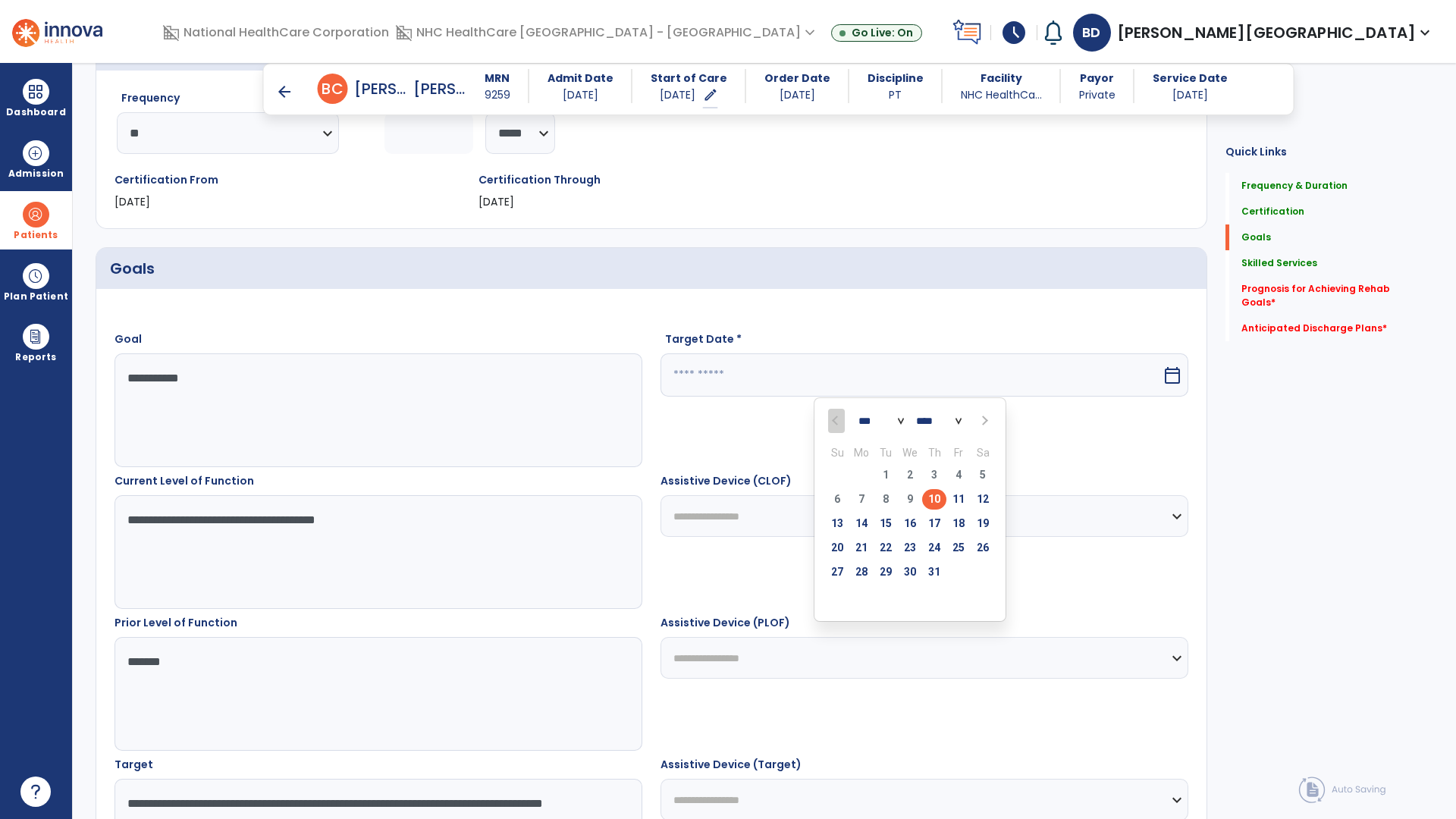 click at bounding box center (984, 421) 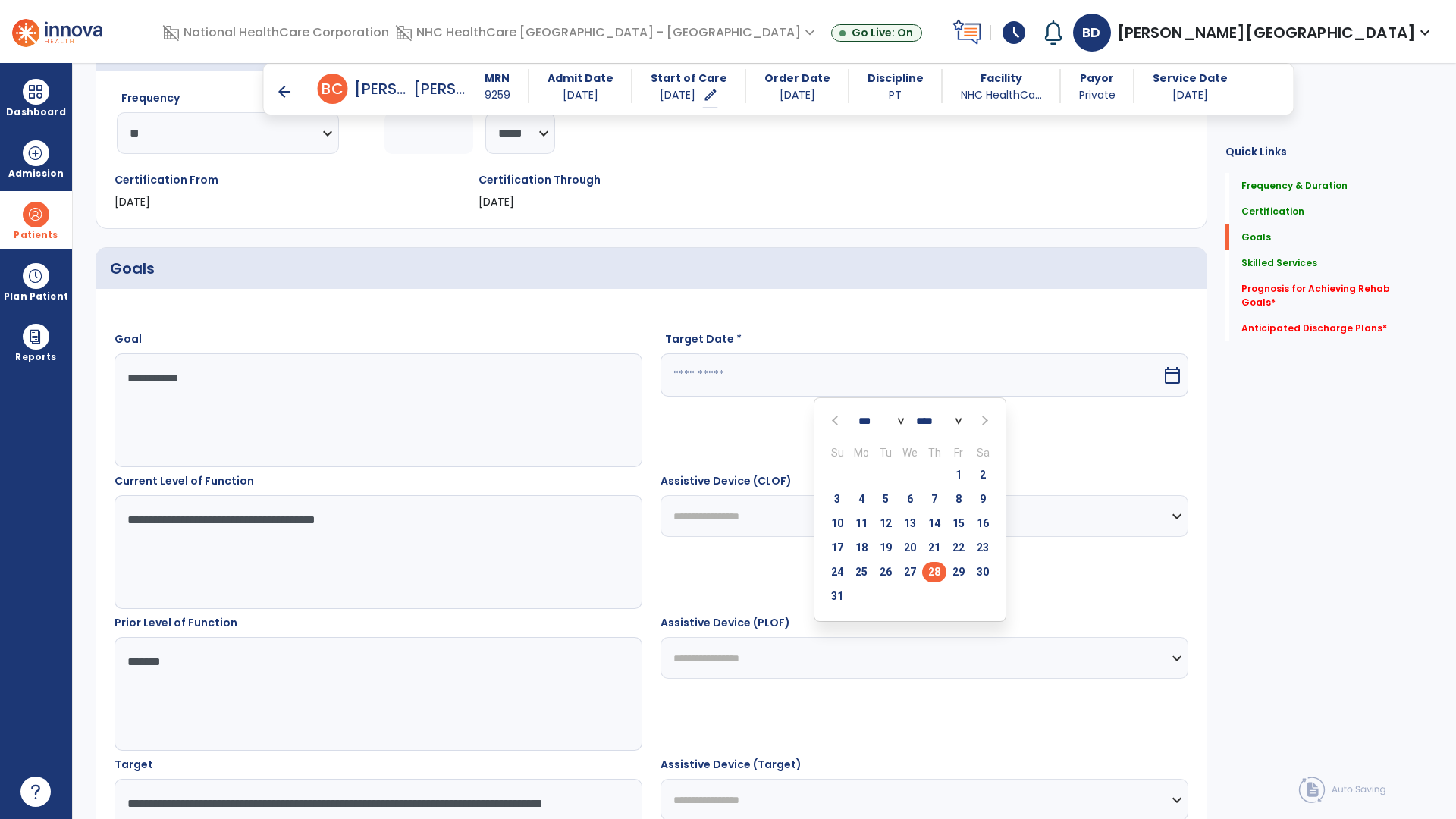 click on "28" at bounding box center [934, 572] 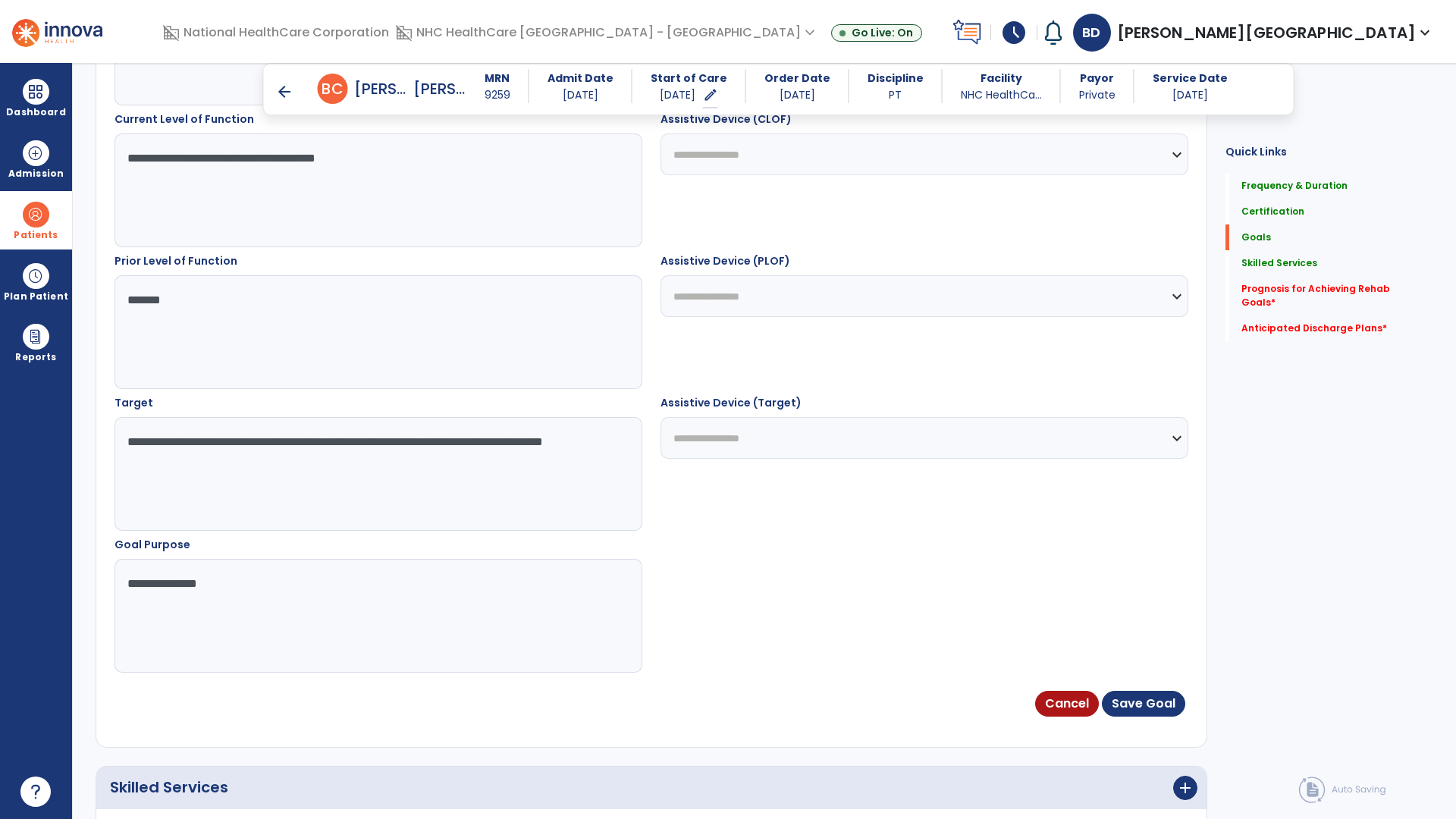 scroll, scrollTop: 607, scrollLeft: 0, axis: vertical 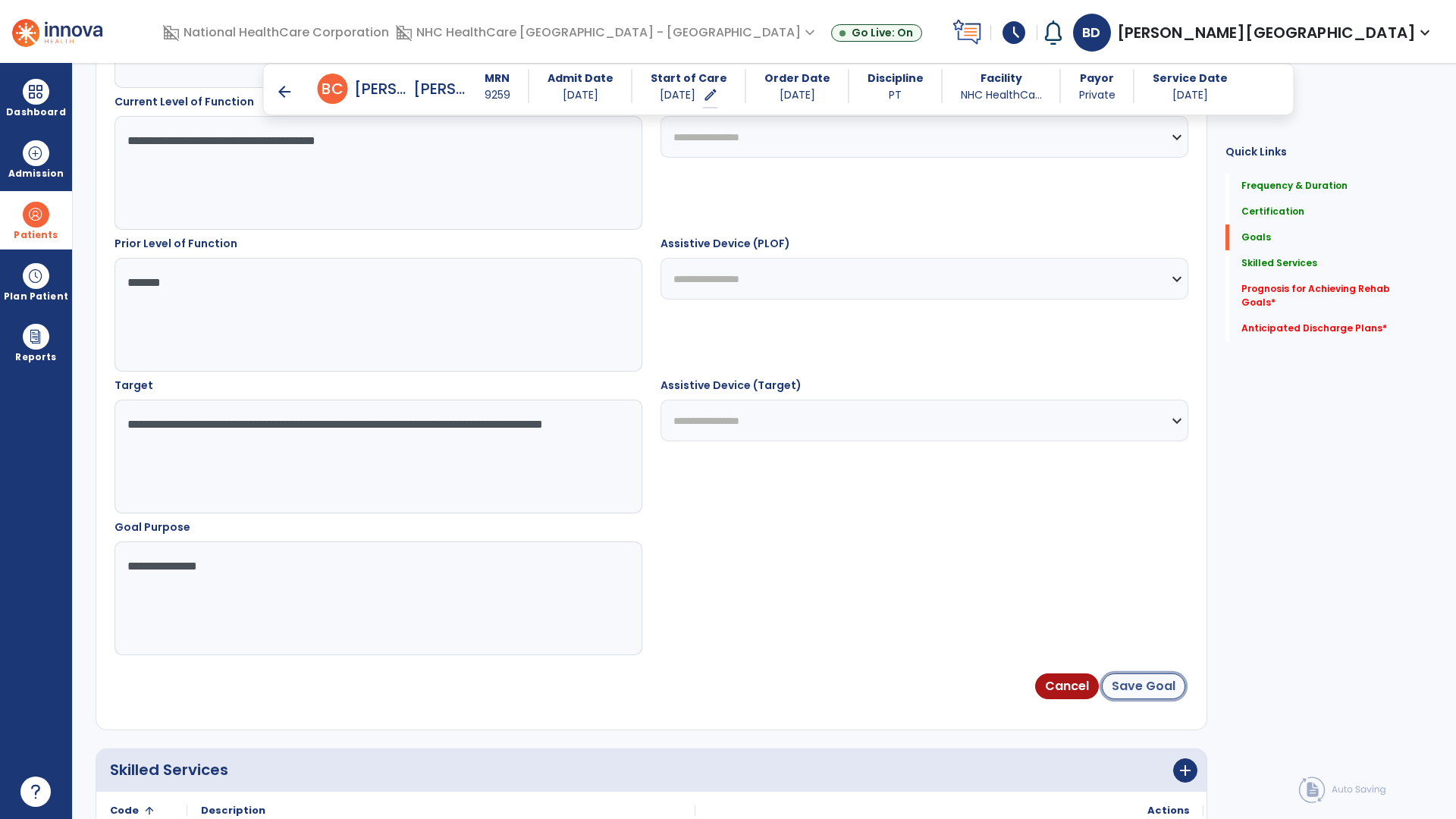 click on "Save Goal" at bounding box center [1144, 686] 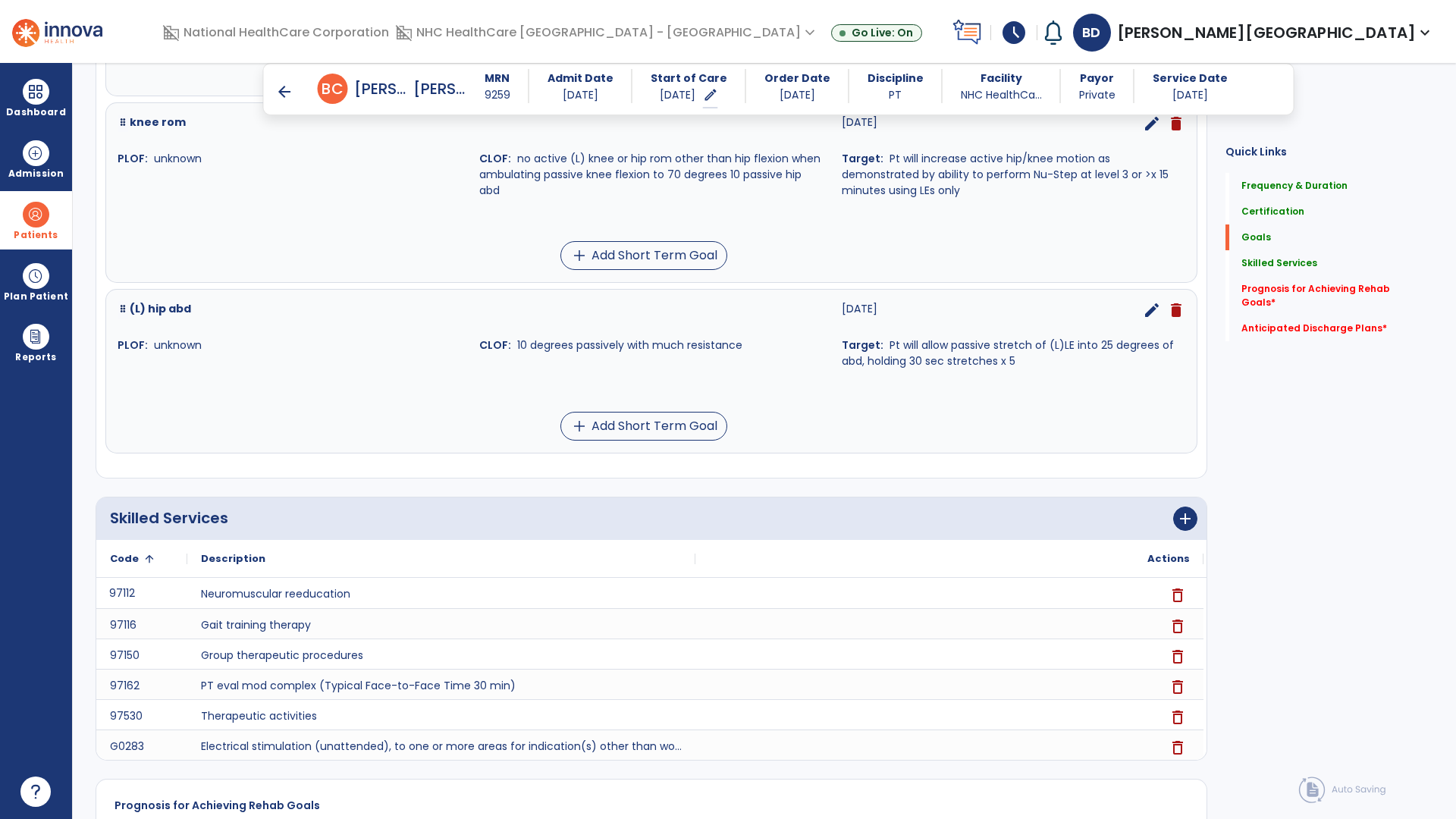 scroll, scrollTop: 1596, scrollLeft: 0, axis: vertical 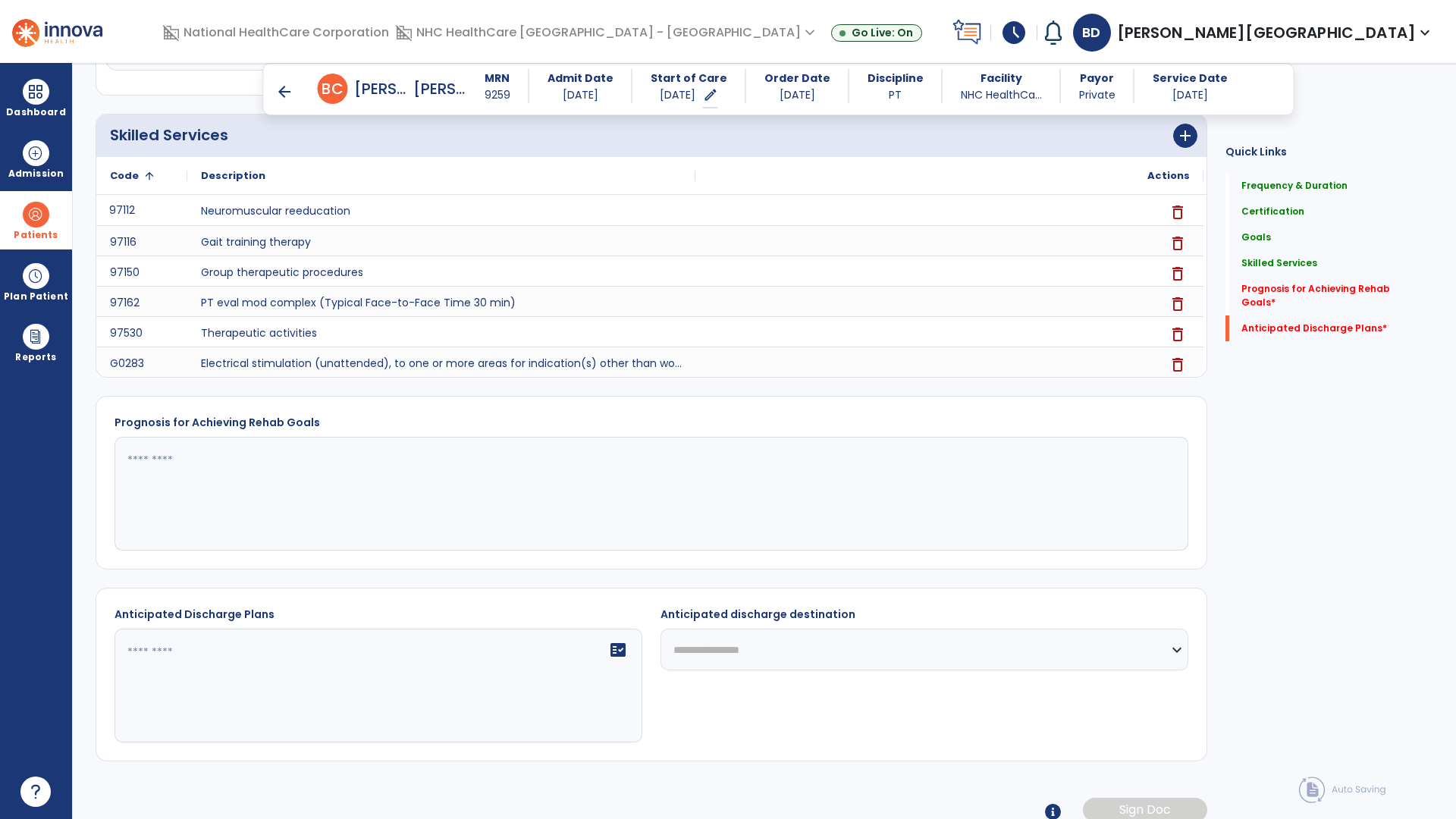 click 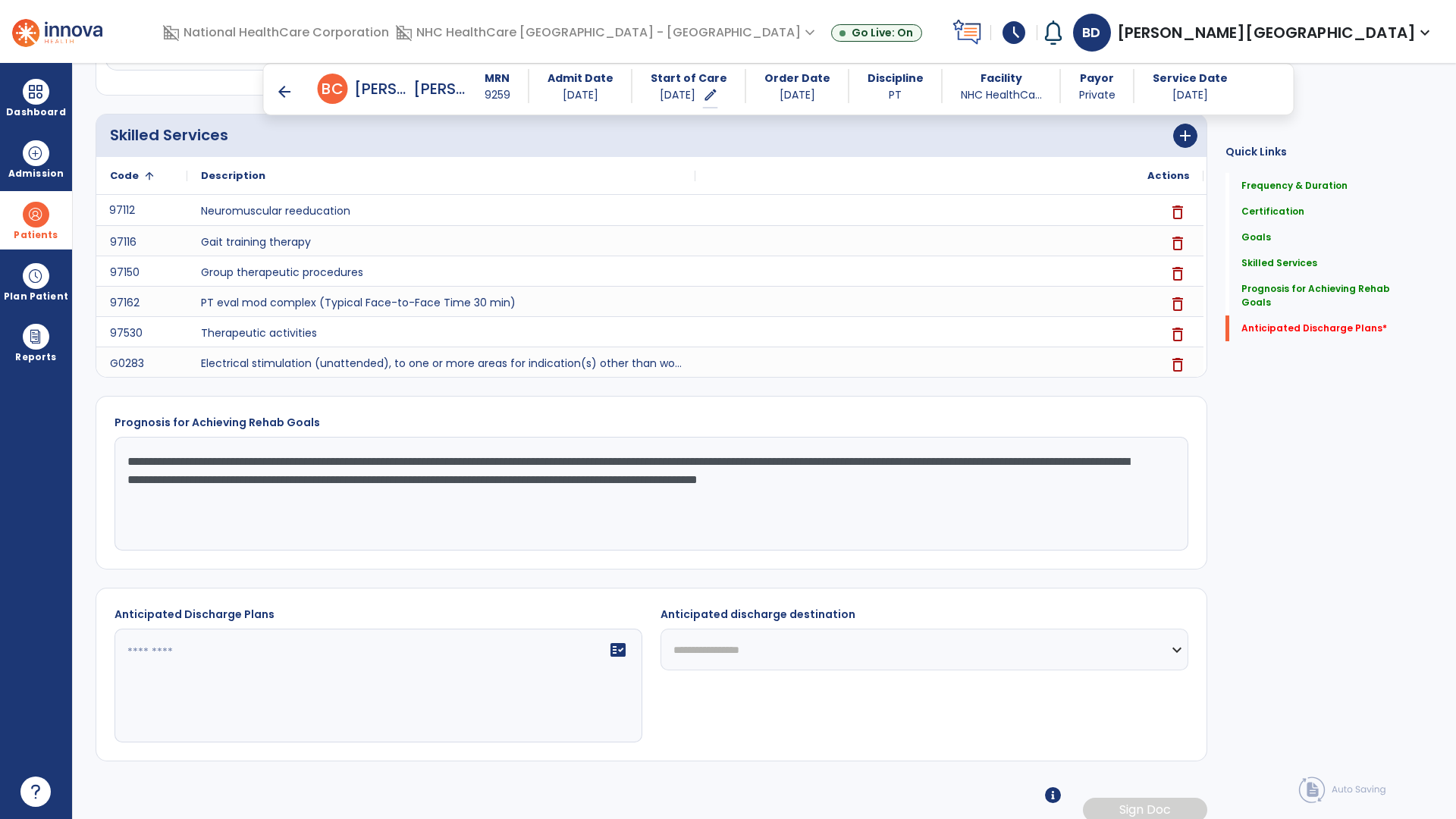 type on "**********" 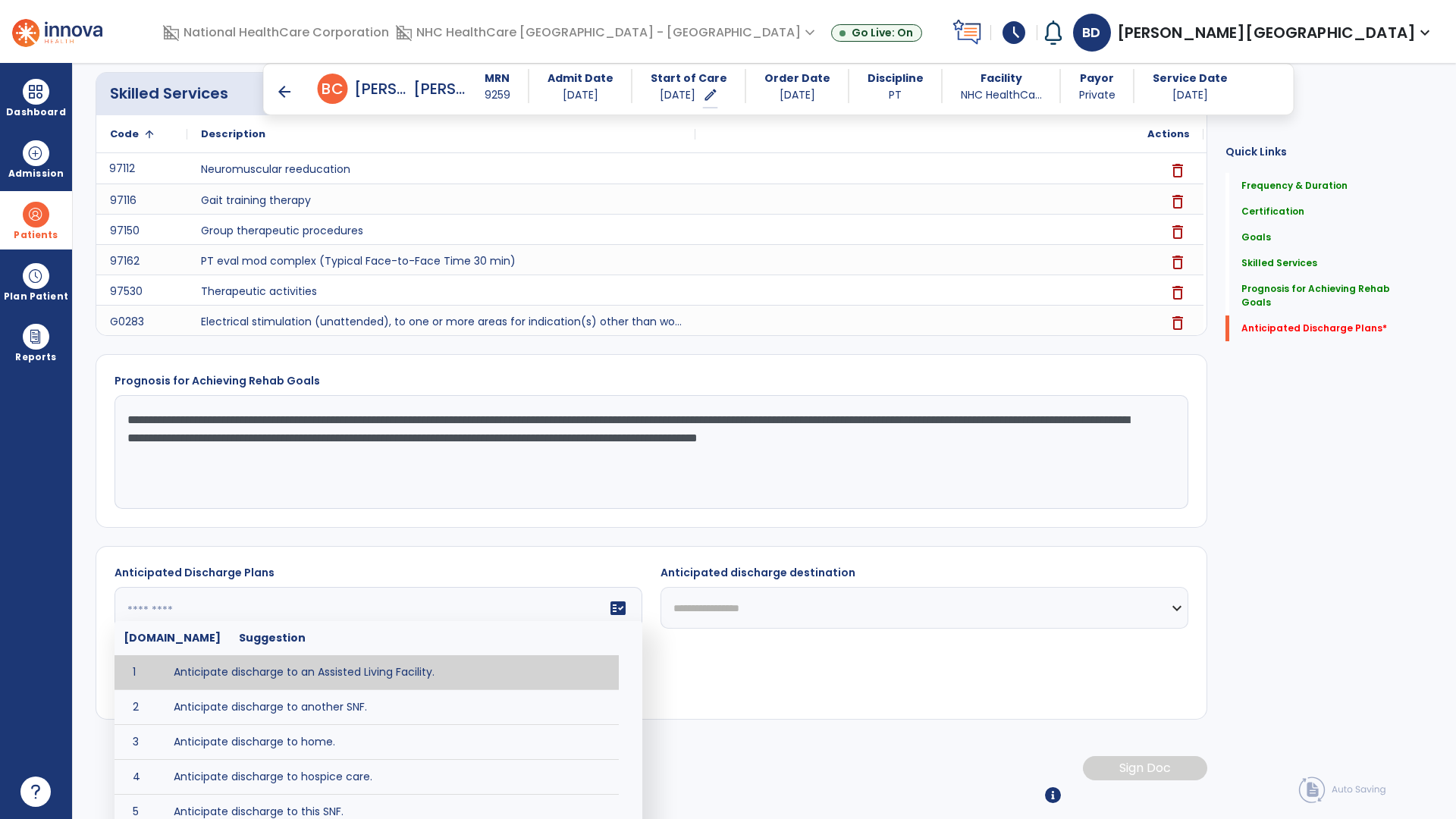 scroll, scrollTop: 1661, scrollLeft: 0, axis: vertical 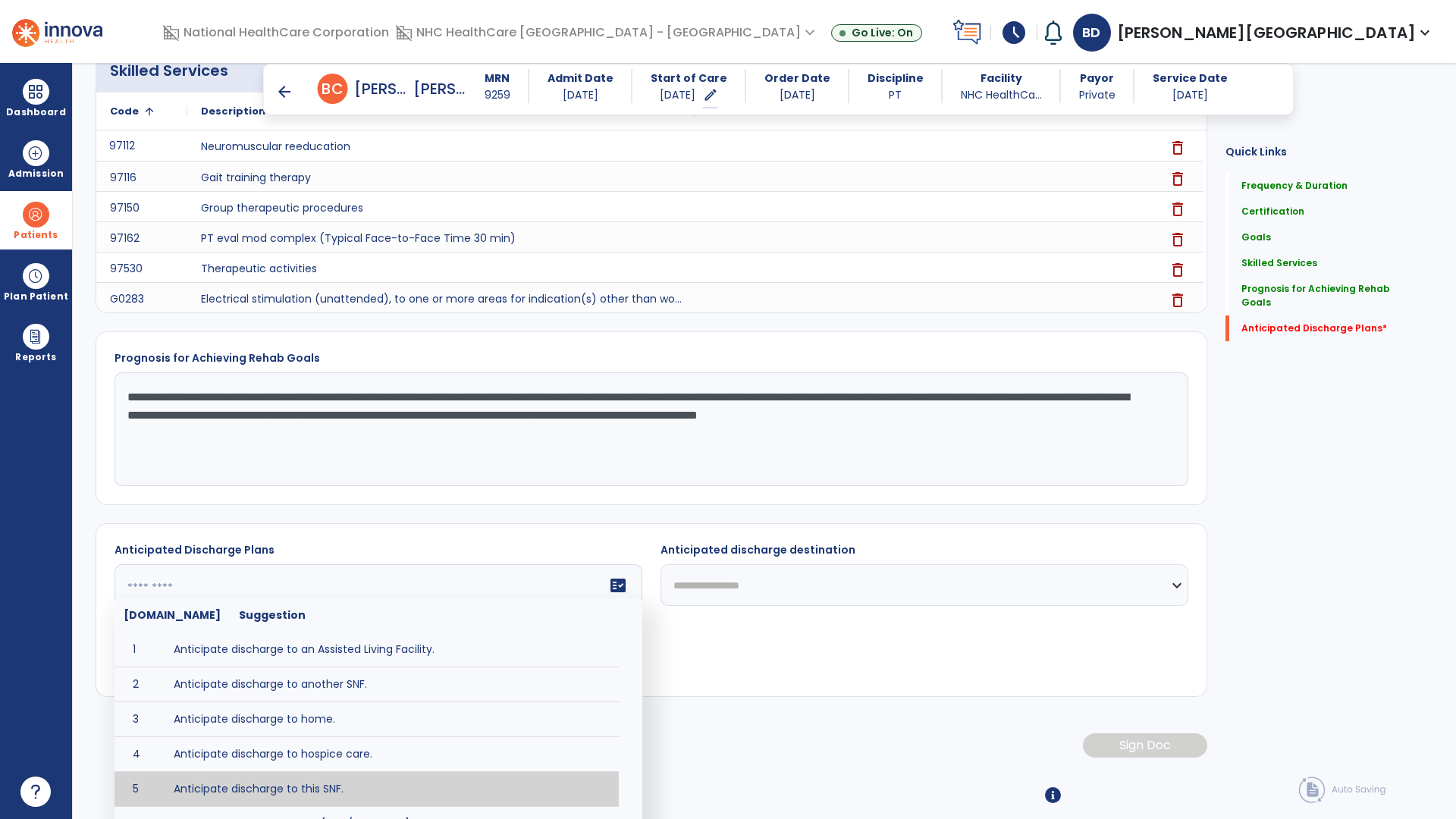 type on "**********" 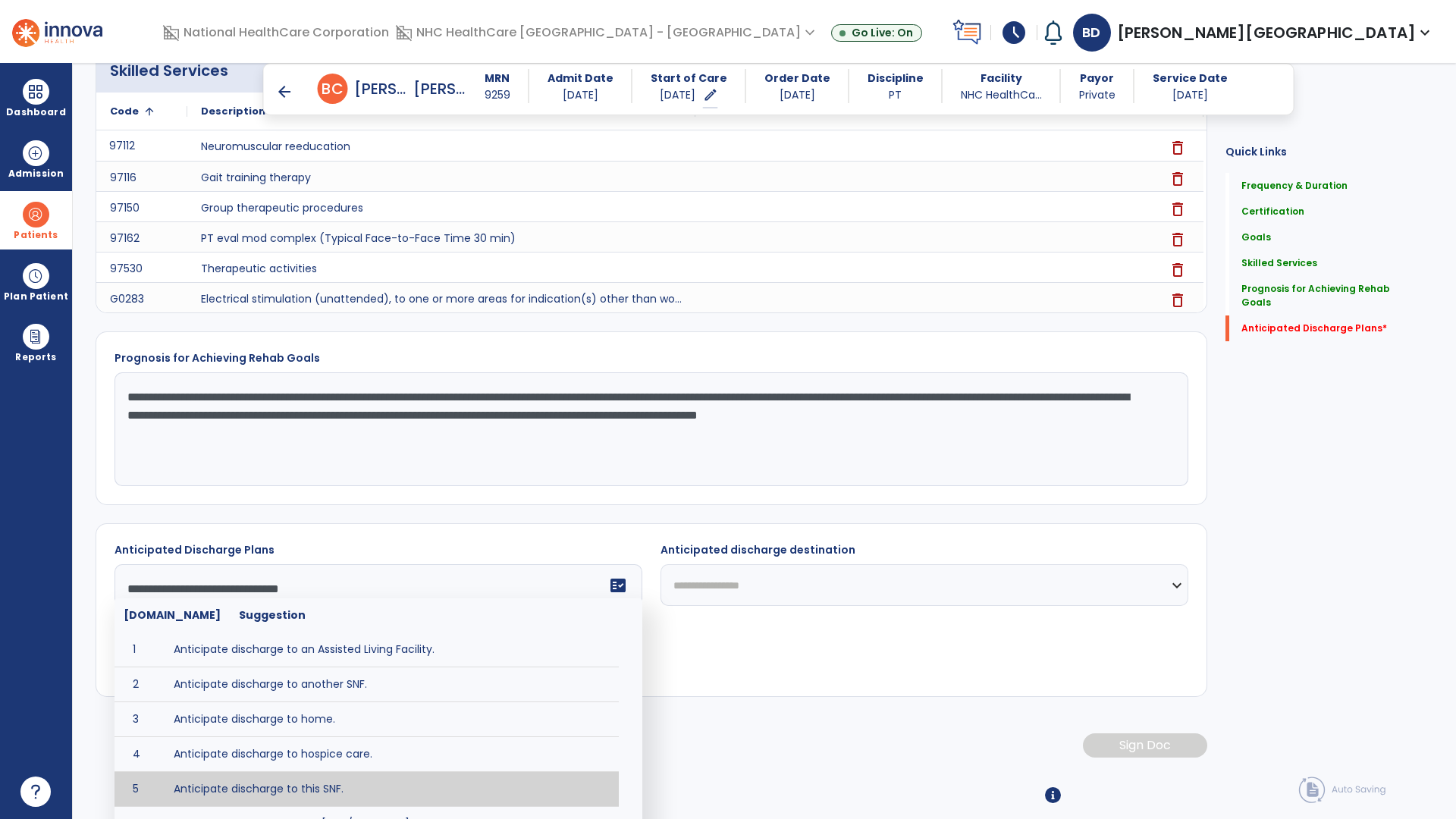 scroll, scrollTop: 1597, scrollLeft: 0, axis: vertical 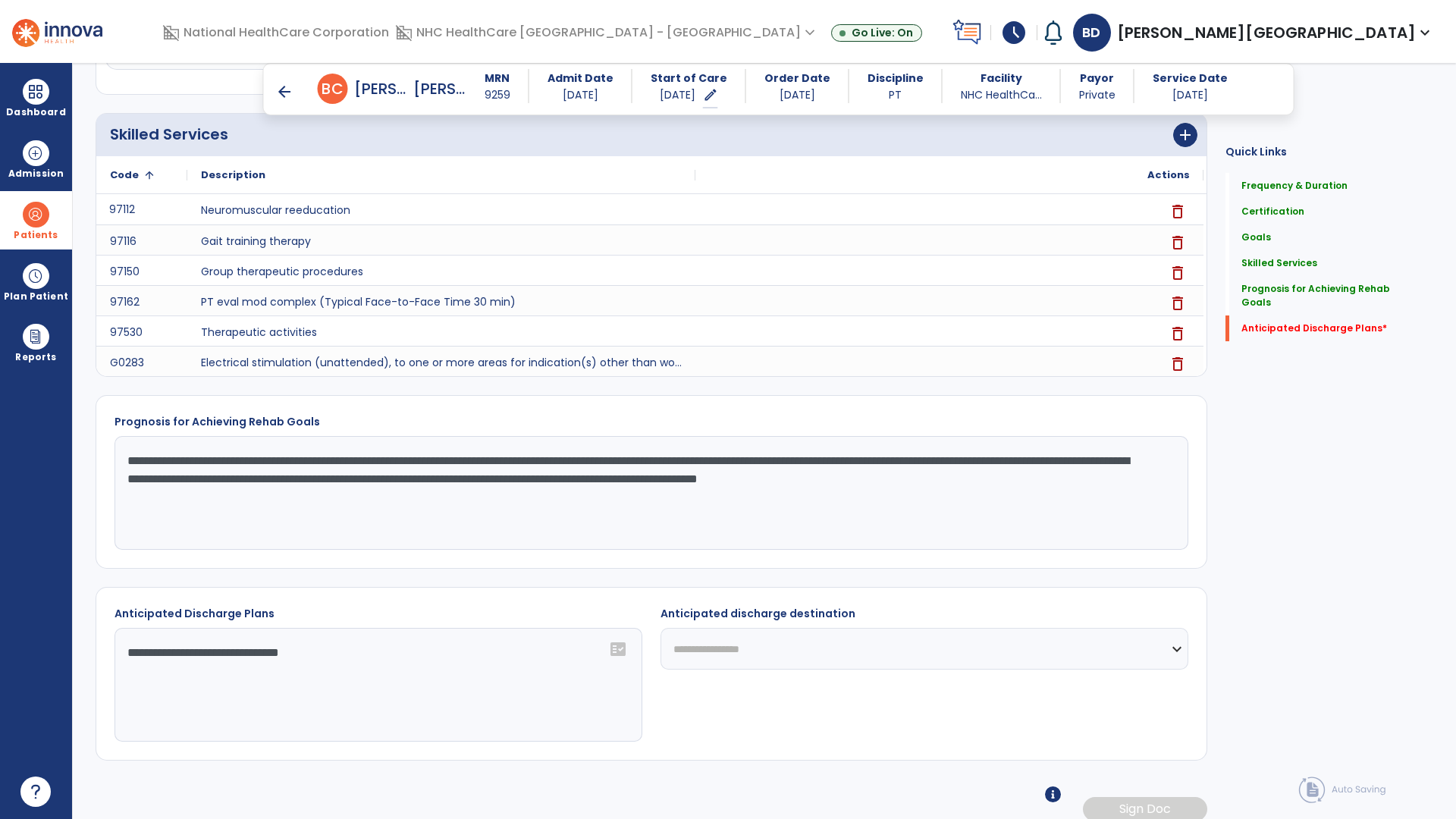 drag, startPoint x: 874, startPoint y: 641, endPoint x: 855, endPoint y: 643, distance: 19.104973 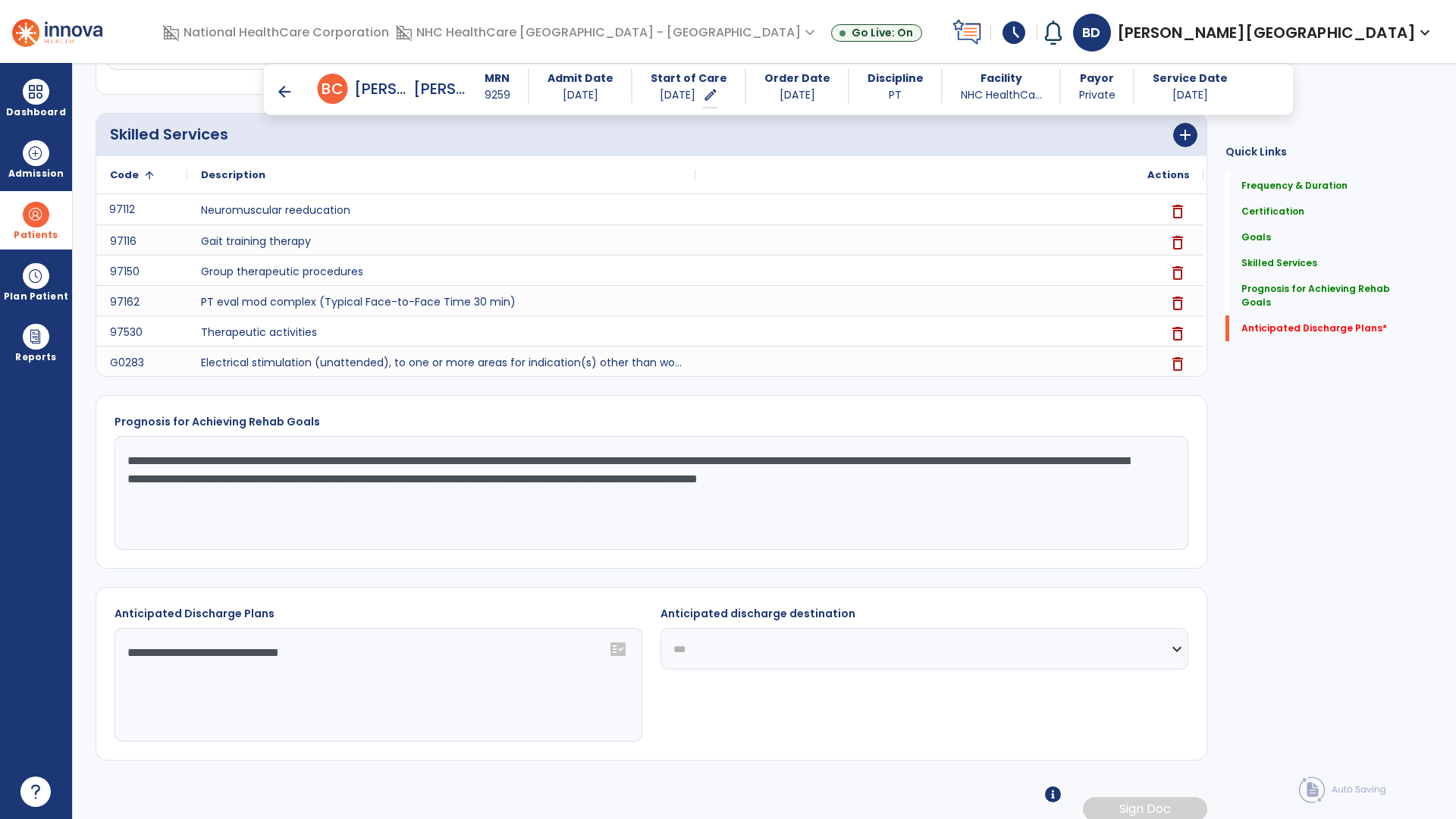 click on "**********" 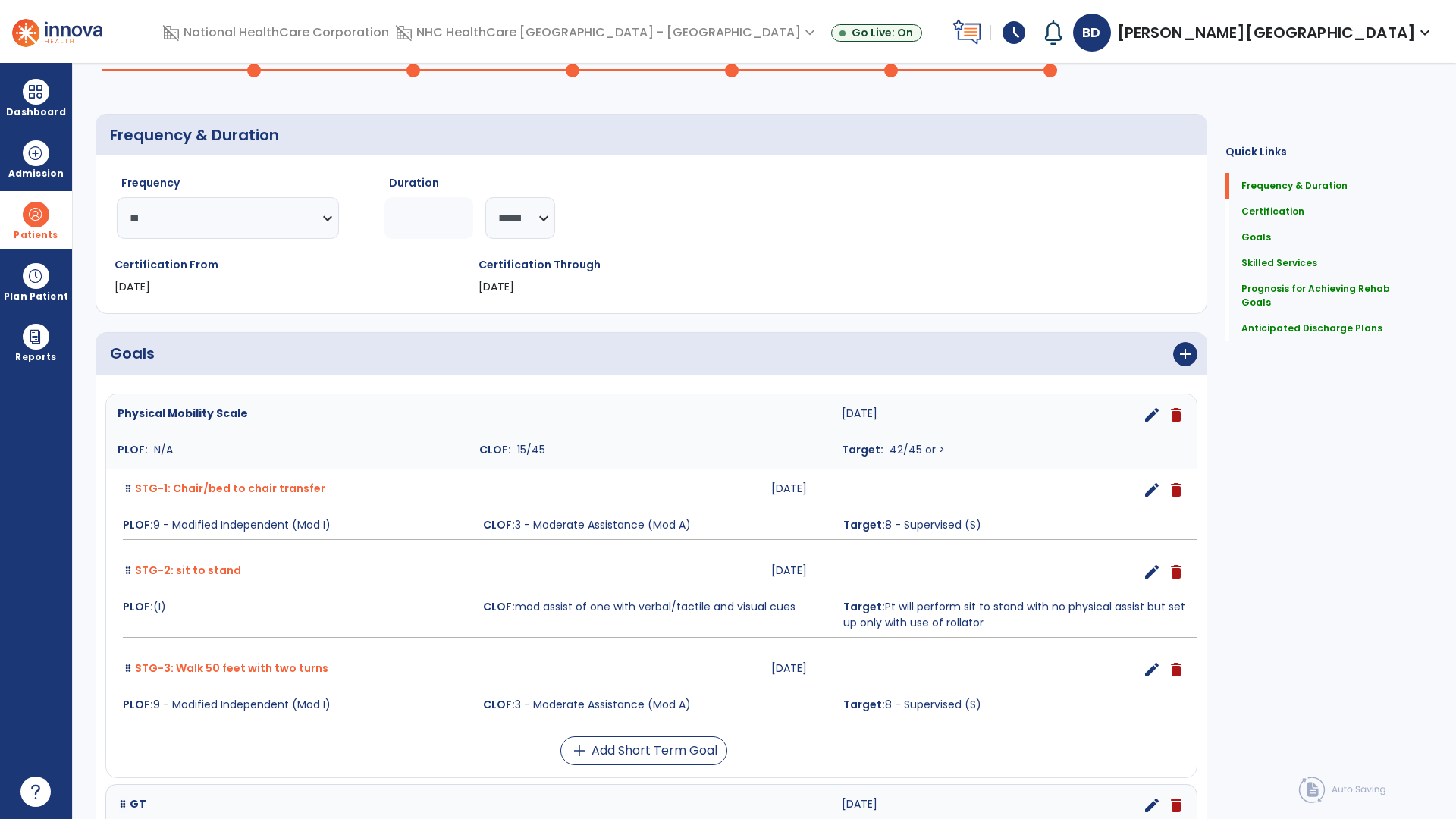 scroll, scrollTop: 0, scrollLeft: 0, axis: both 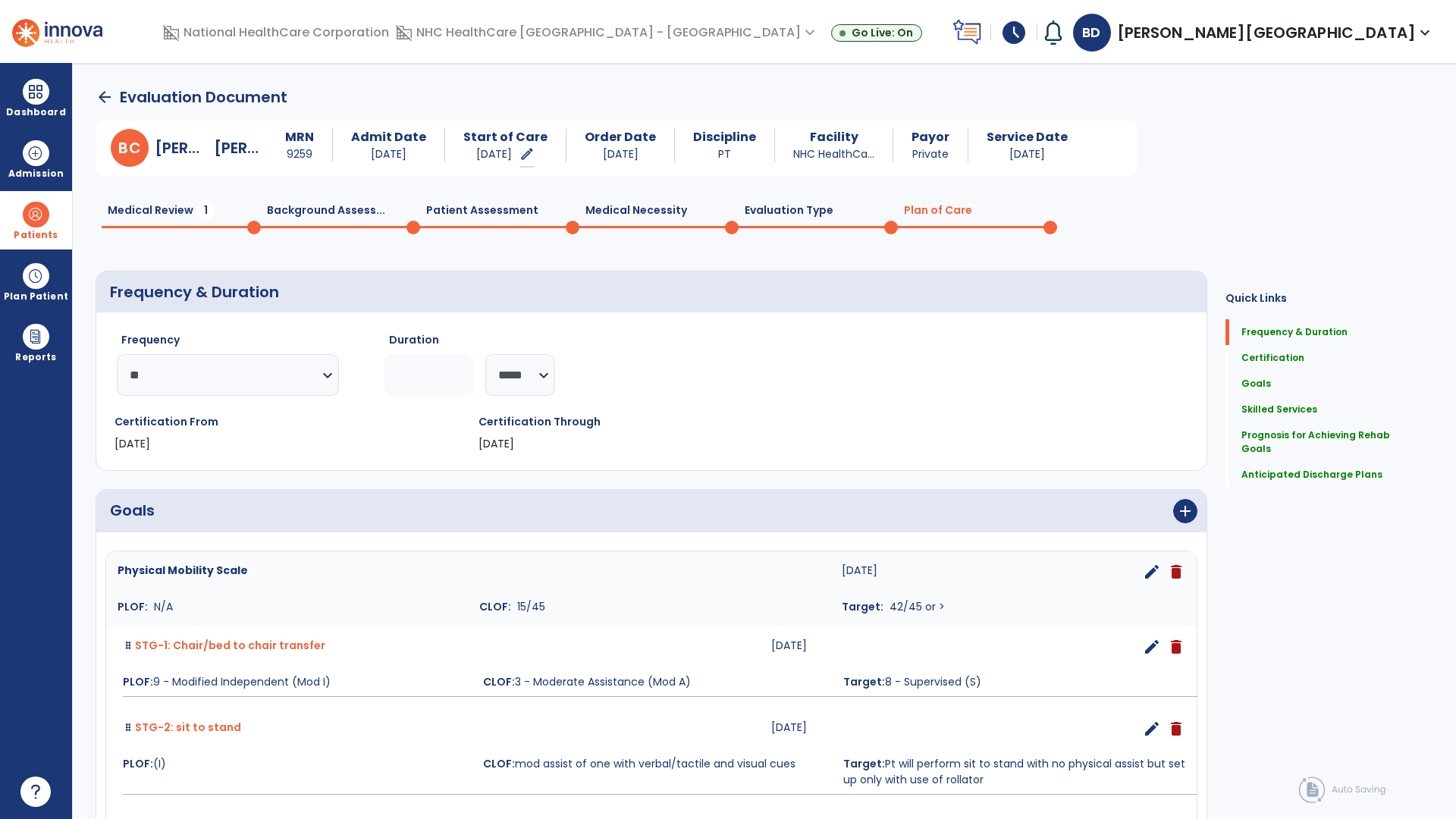 click on "Plan of Care  0" 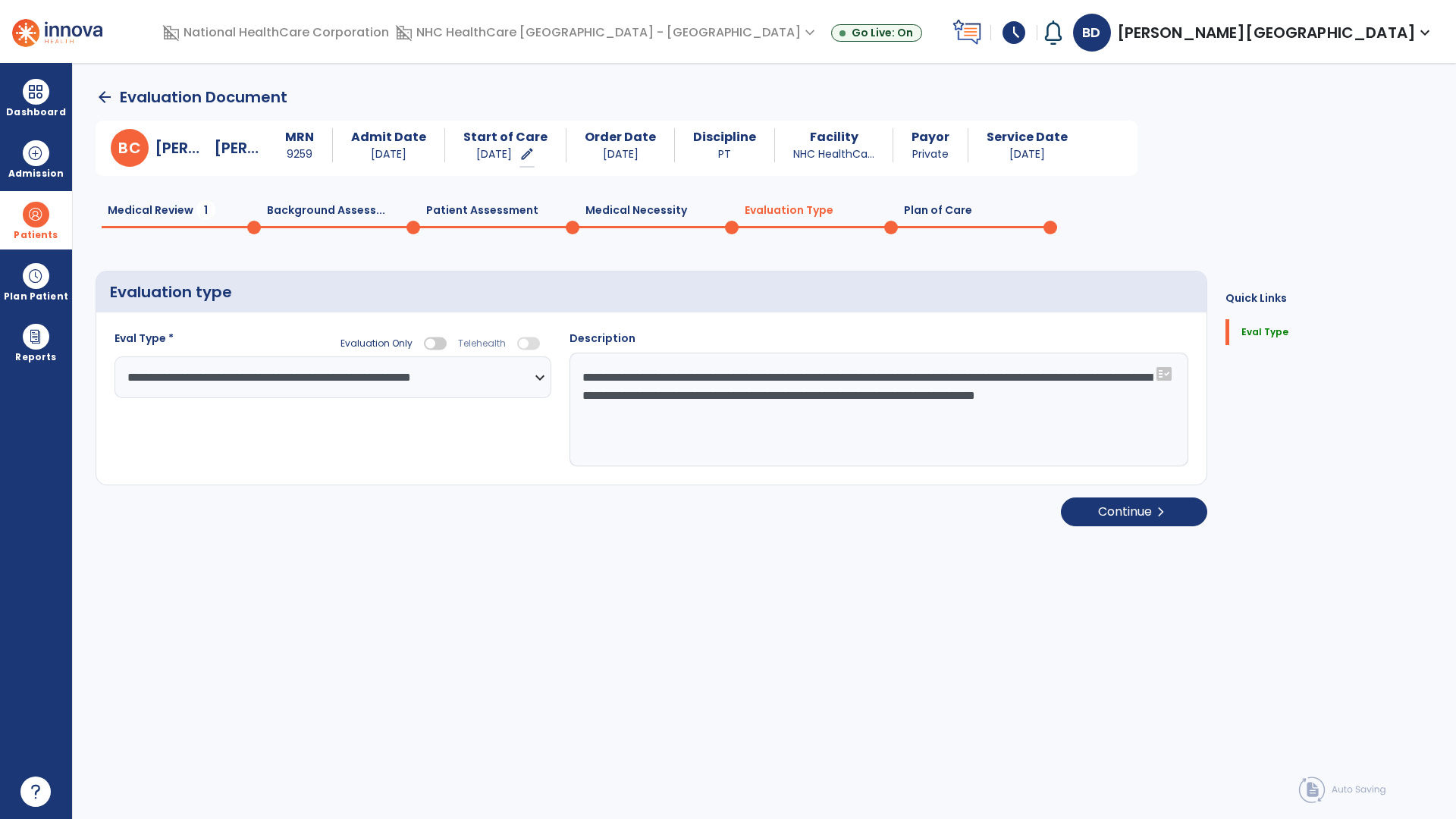 click on "Plan of Care  0" 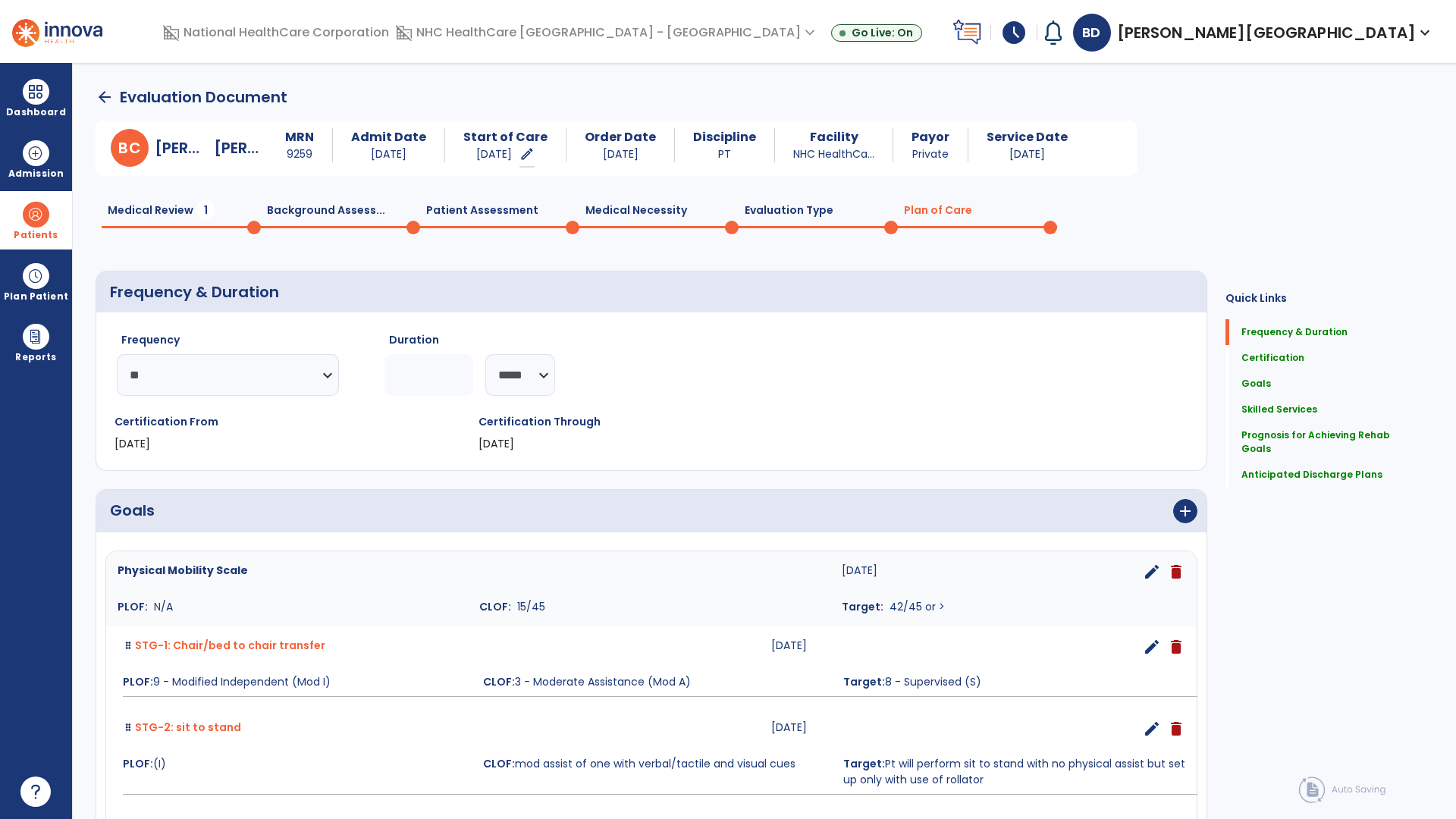click on "Medical Necessity  0" 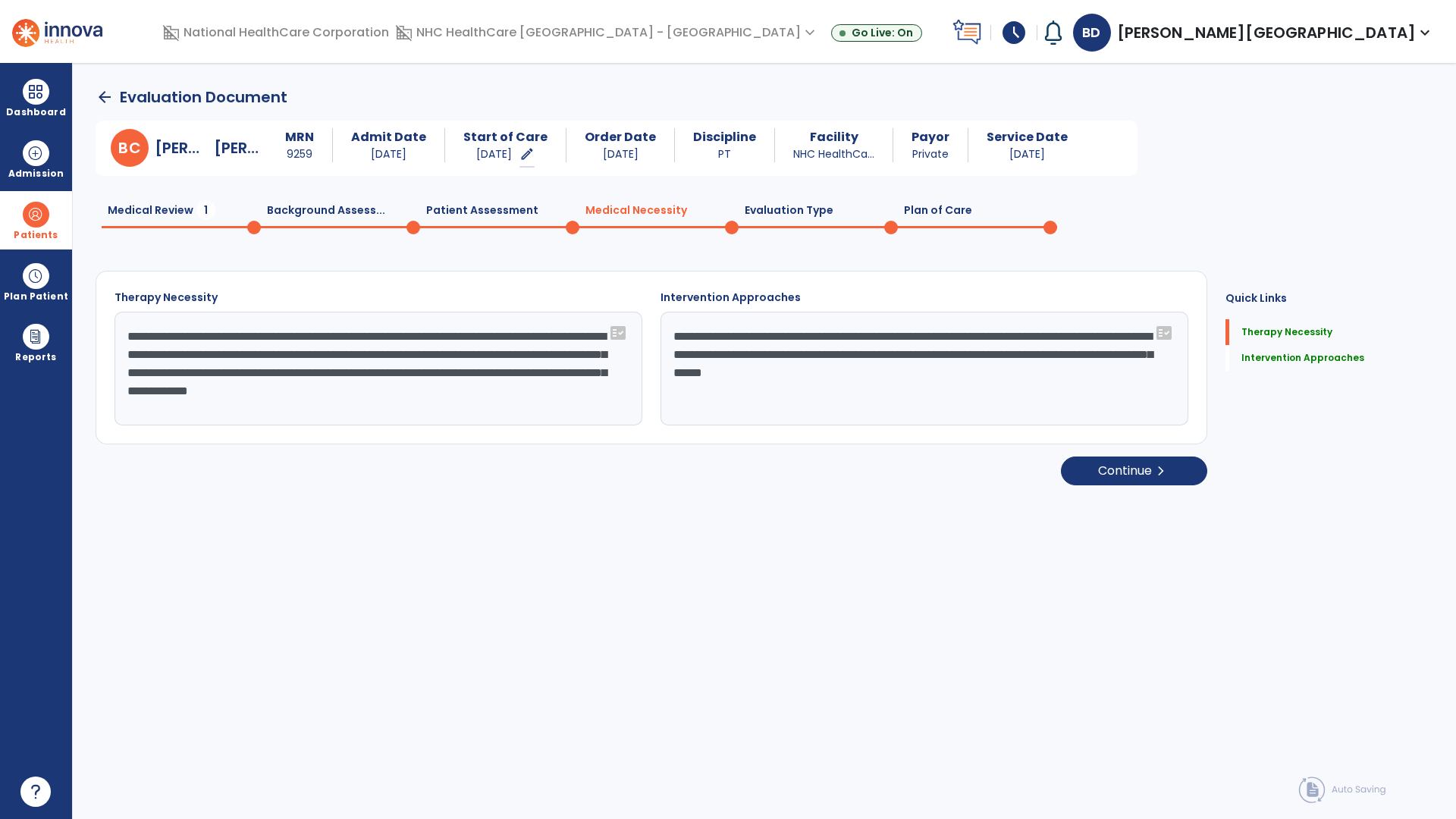 click on "Patient Assessment  0" 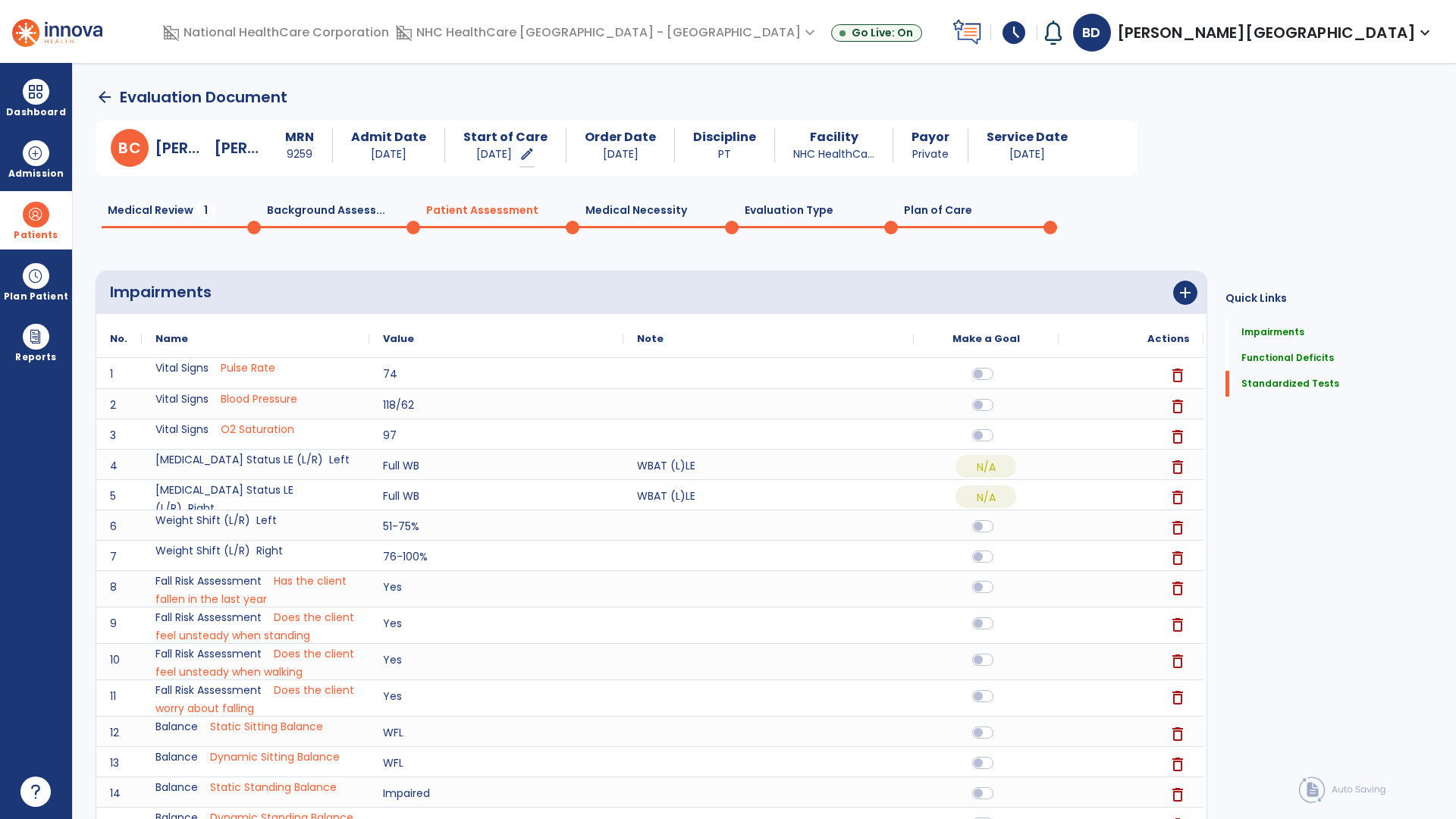 click on "Medical Review  1" 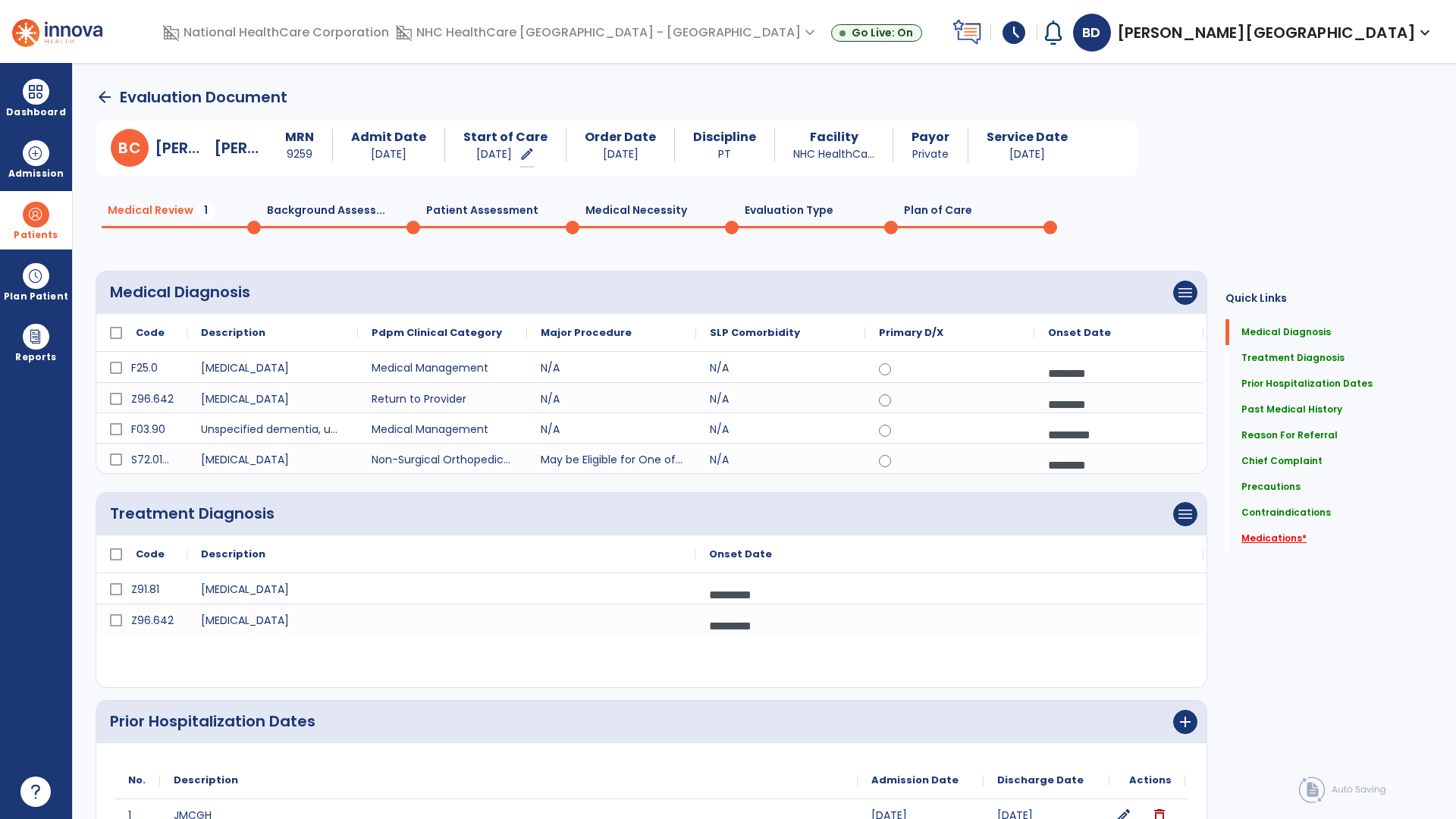 click on "Medications   *" 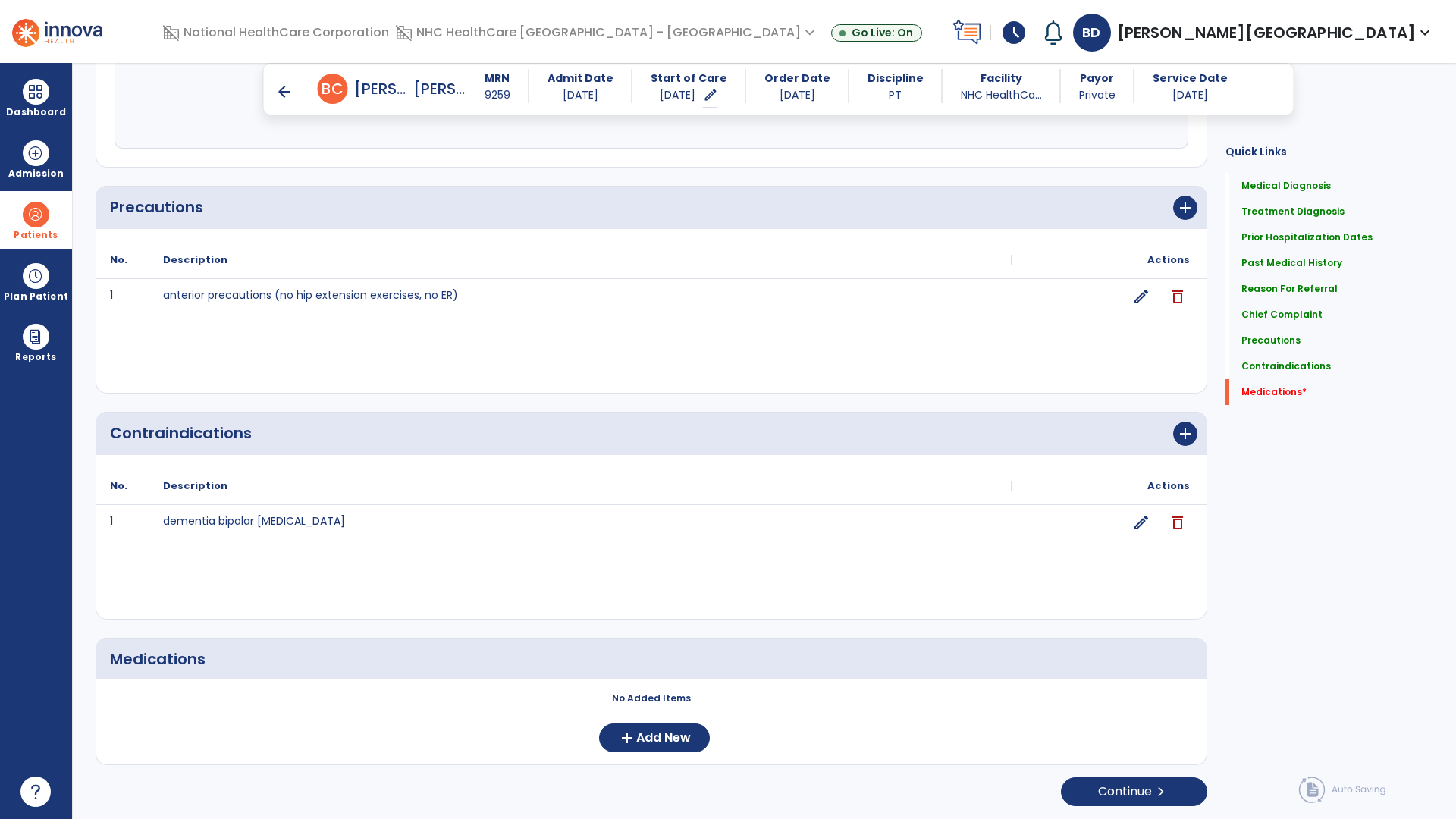 scroll, scrollTop: 1397, scrollLeft: 0, axis: vertical 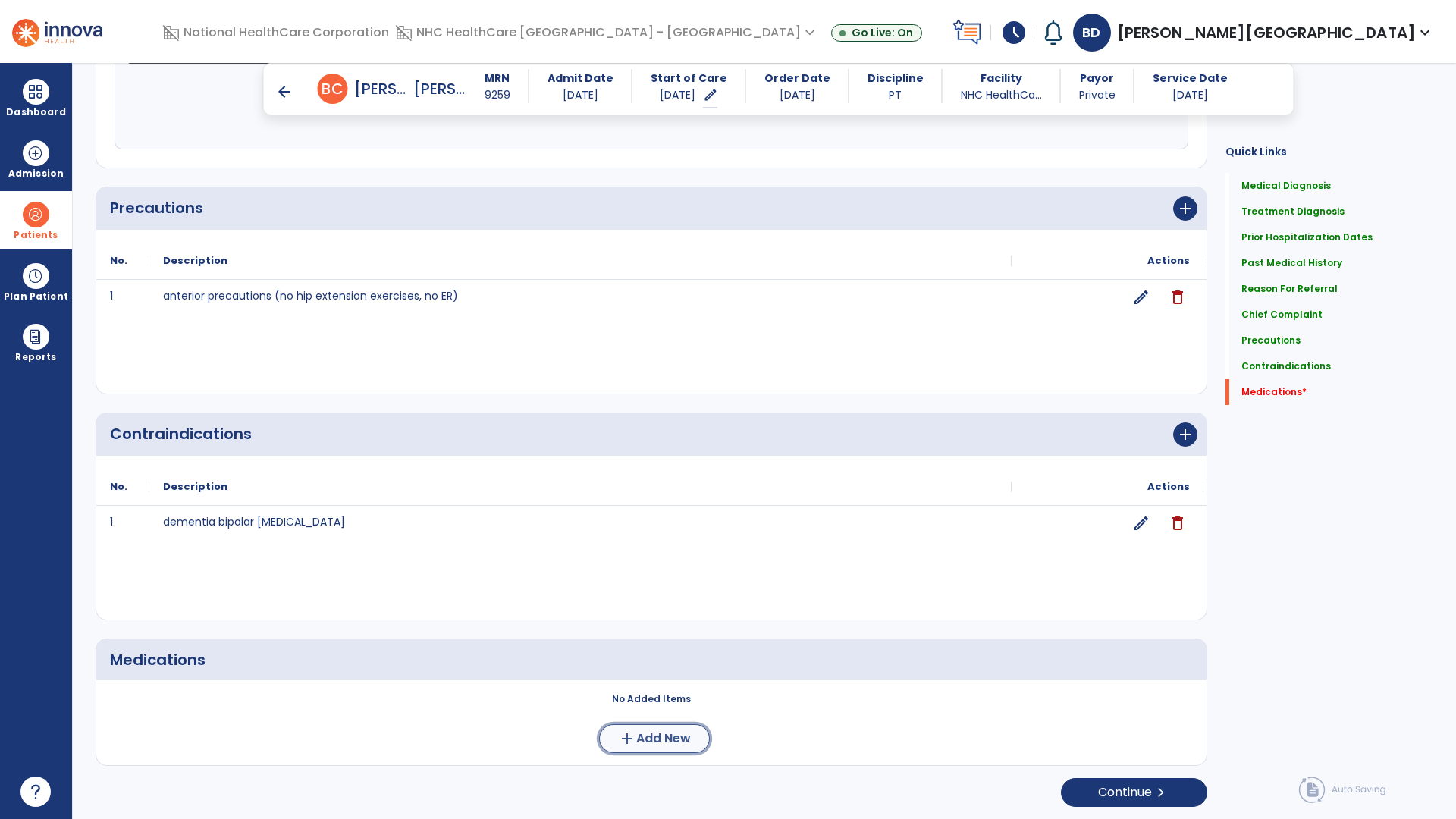 click on "Add New" 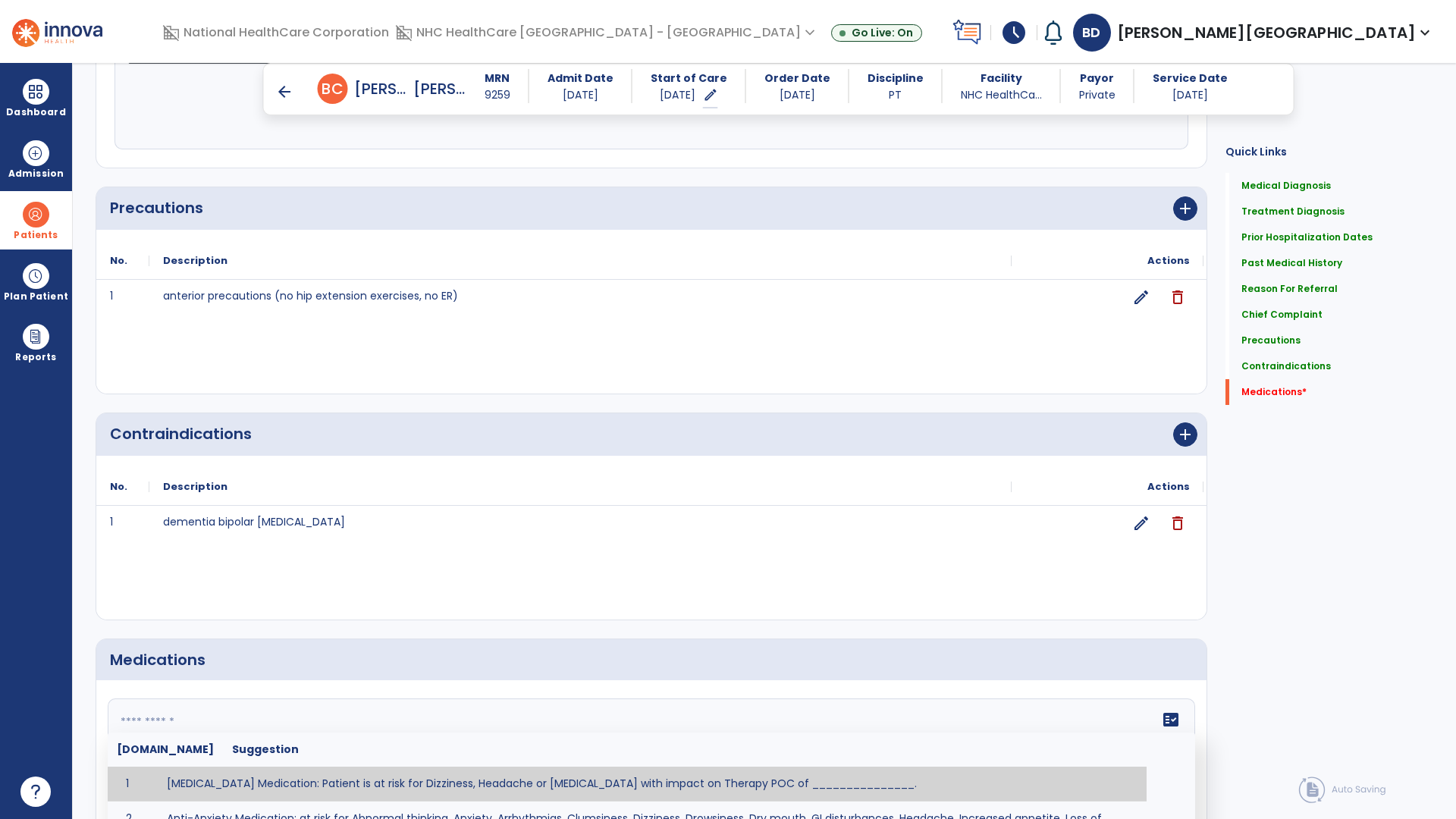 click on "fact_check  Sr.No Suggestion 1 Angina Medication: Patient is at risk for Dizziness, Headache or Tachycardia with impact on Therapy POC of _______________. 2 Anti-Anxiety Medication: at risk for Abnormal thinking, Anxiety, Arrhythmias, Clumsiness, Dizziness, Drowsiness, Dry mouth, GI disturbances, Headache, Increased appetite, Loss of appetite, Orthostatic hypotension, Sedation, Seizures, Tachycardia, Unsteadiness, Weakness or Weight gain with impact on Therapy POC of _____________. 3 Anti-Arrhythmic Agents: at risk for Arrhythmias, Confusion, EKG changes, Hallucinations, Hepatotoxicity, Increased blood pressure, Increased heart rate, Lethargy or Toxicity with impact on Therapy POC of 4 Anti-Coagulant medications: with potential risk for hemorrhage (including rectal bleeding and coughing up blood), and heparin-induced thrombocytopenia(HIT syndrome). Potential impact on therapy progress includes _________. 5 6 7 8 Aspirin for ______________. 9 10 11 12 13 14 15 16 17 18 19 20 21 22 23 24" 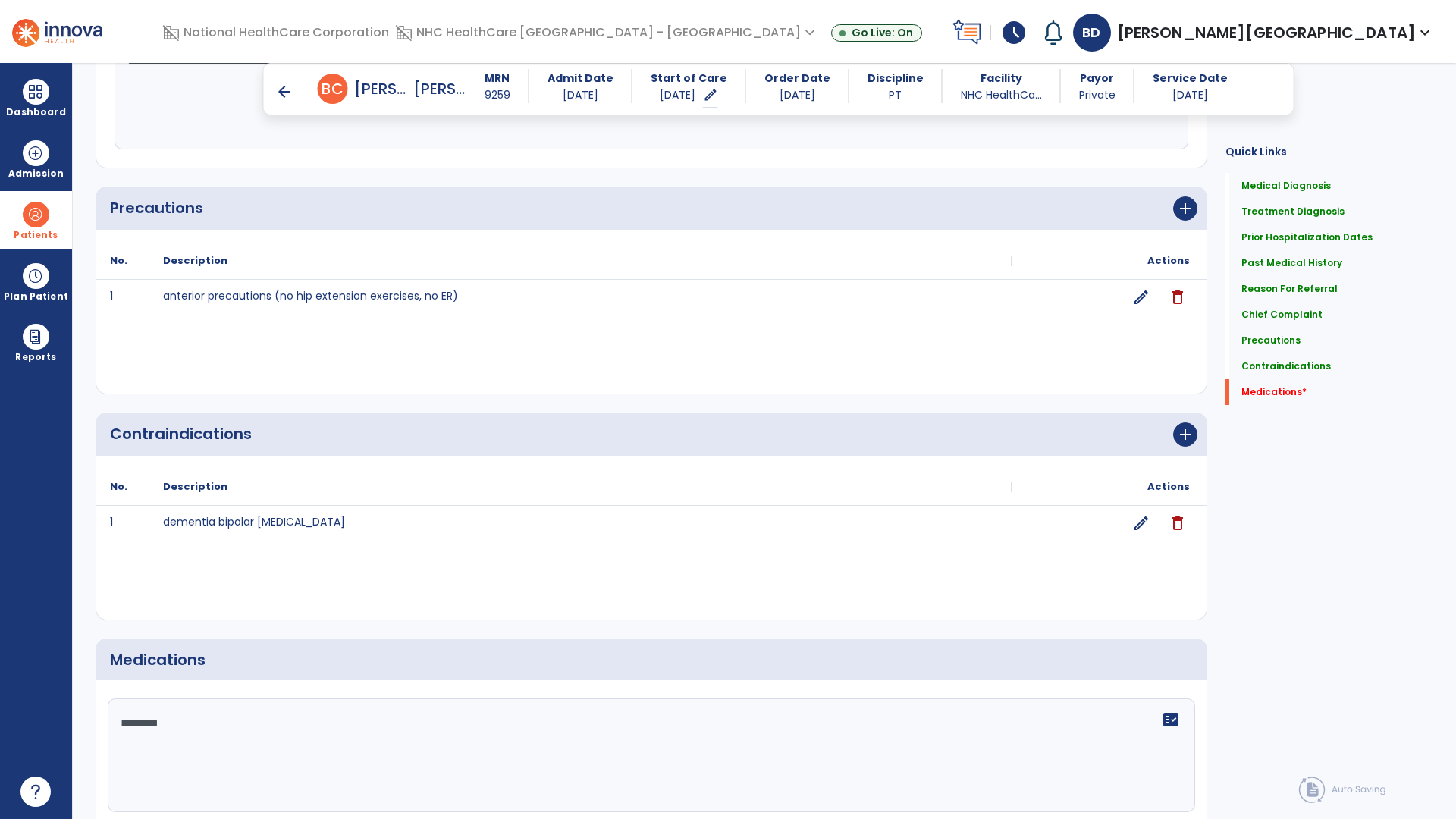 type on "********" 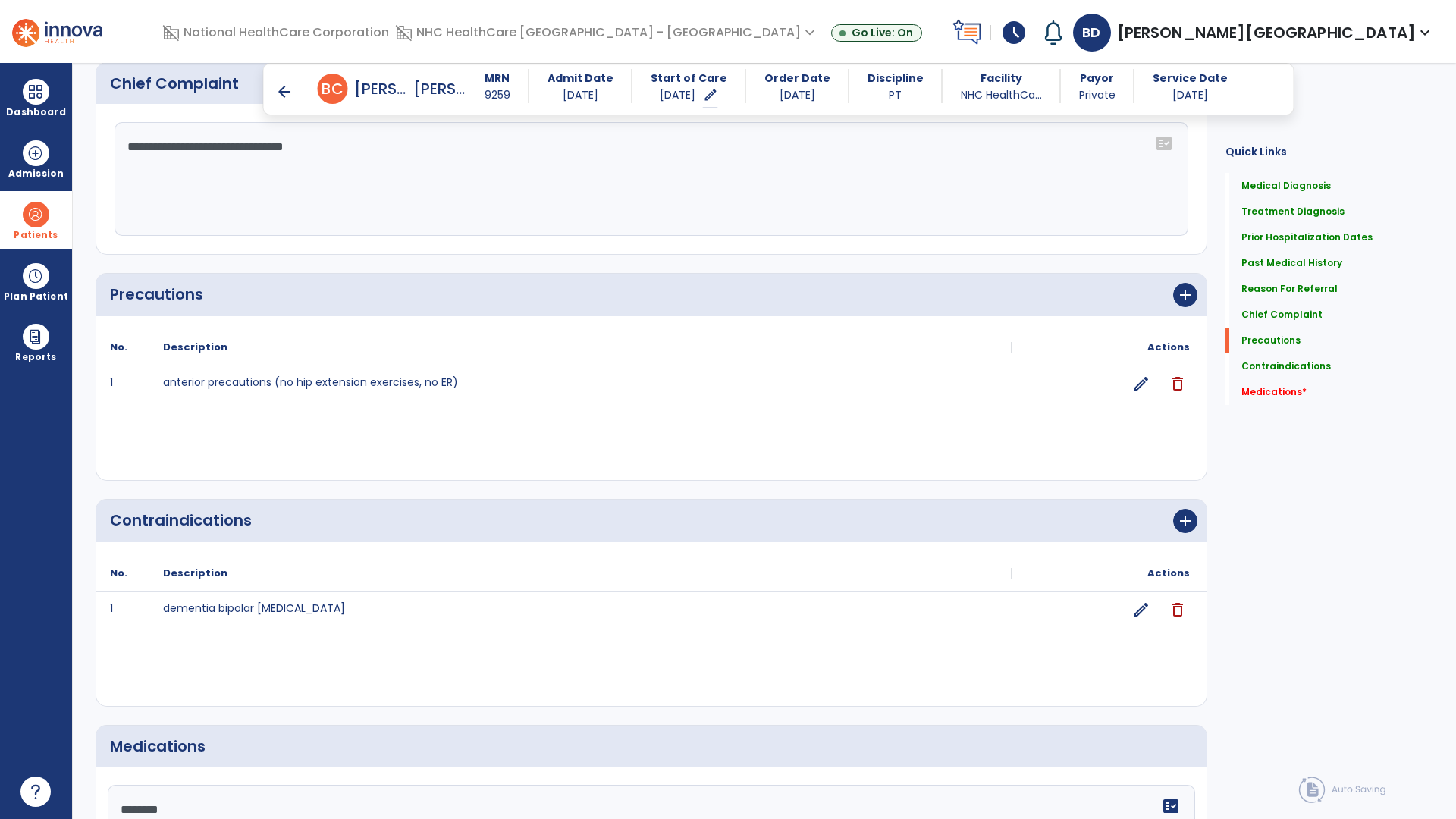 scroll, scrollTop: 1245, scrollLeft: 0, axis: vertical 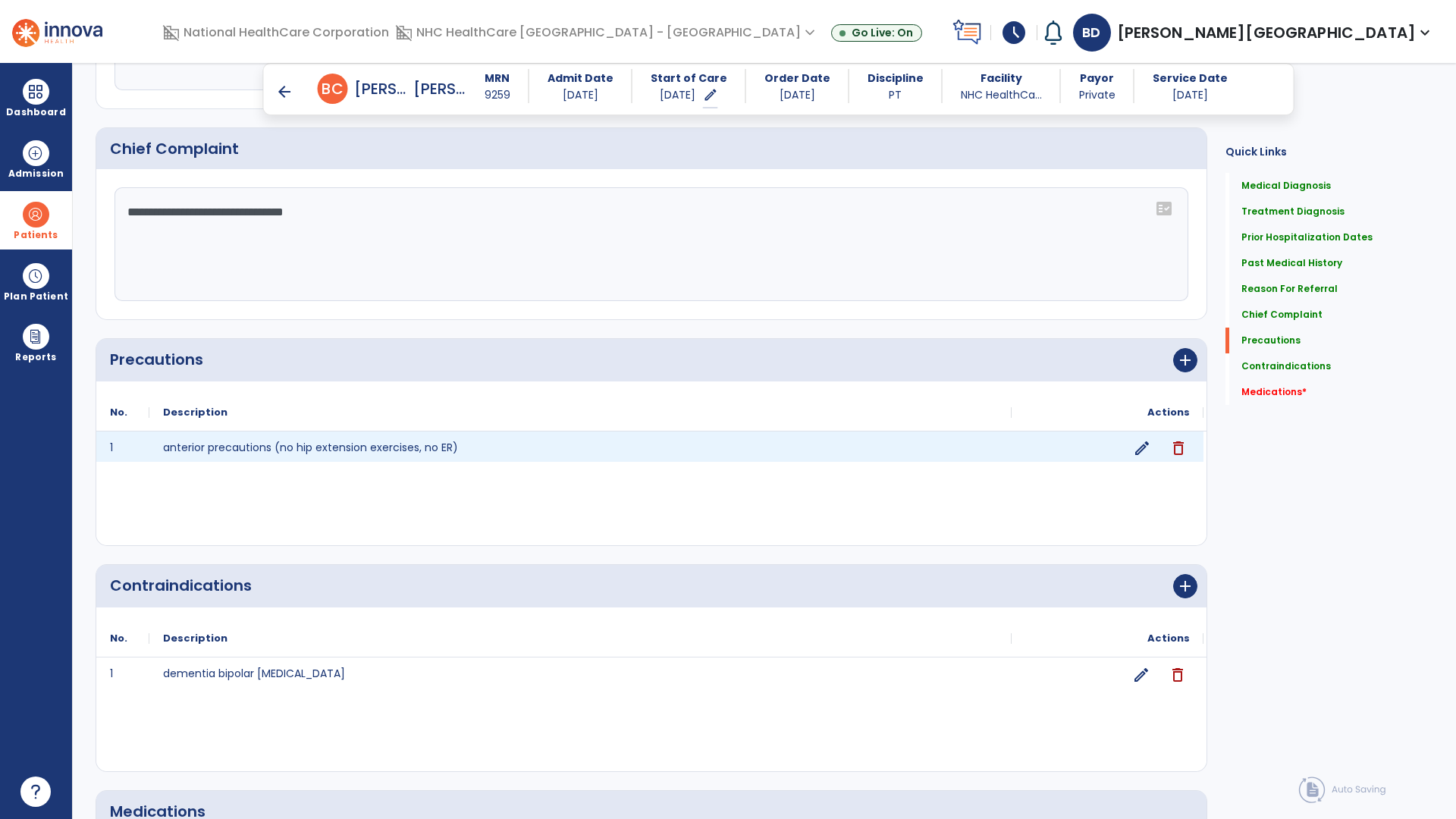 click on "edit" 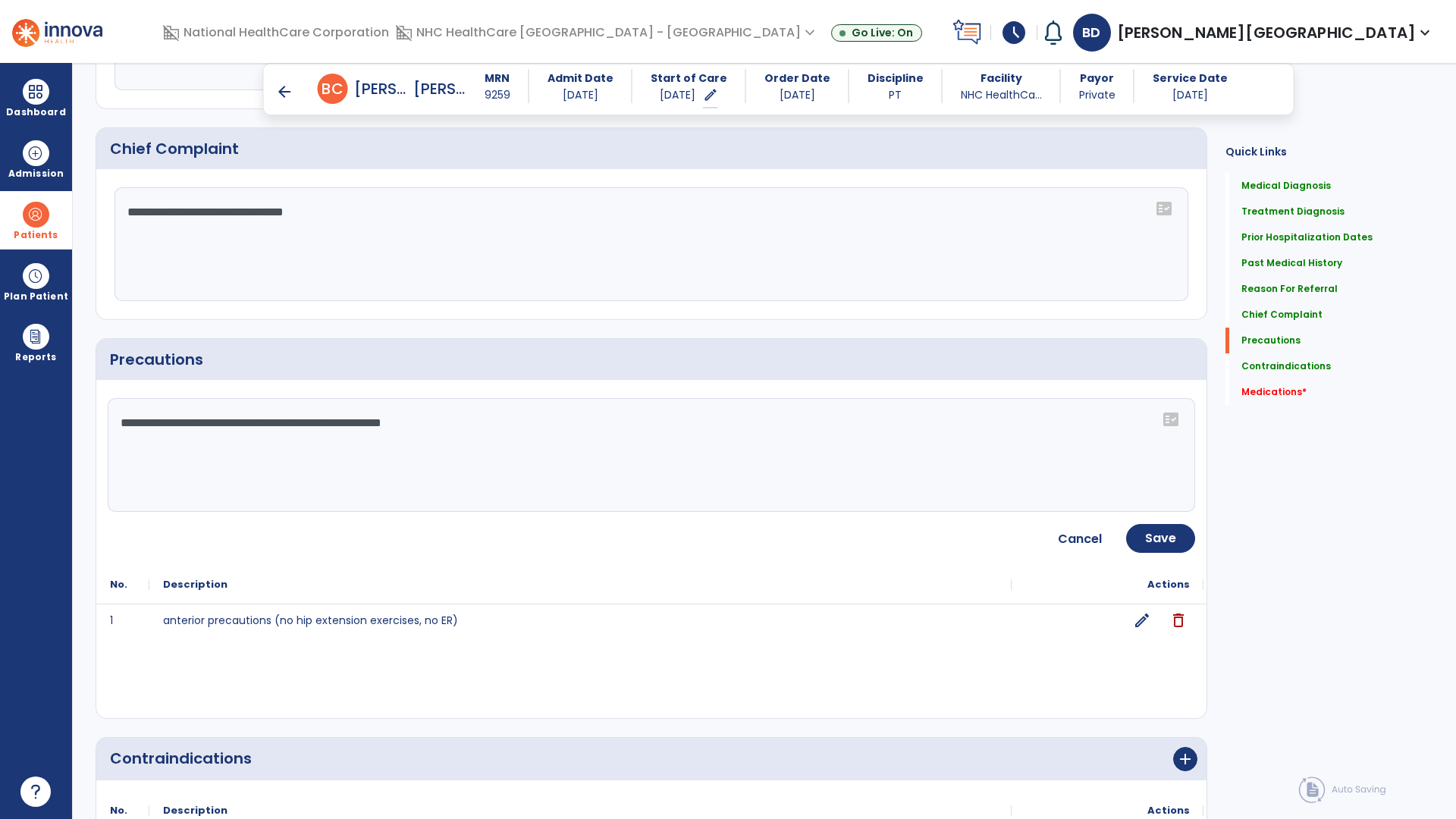 click on "**********" 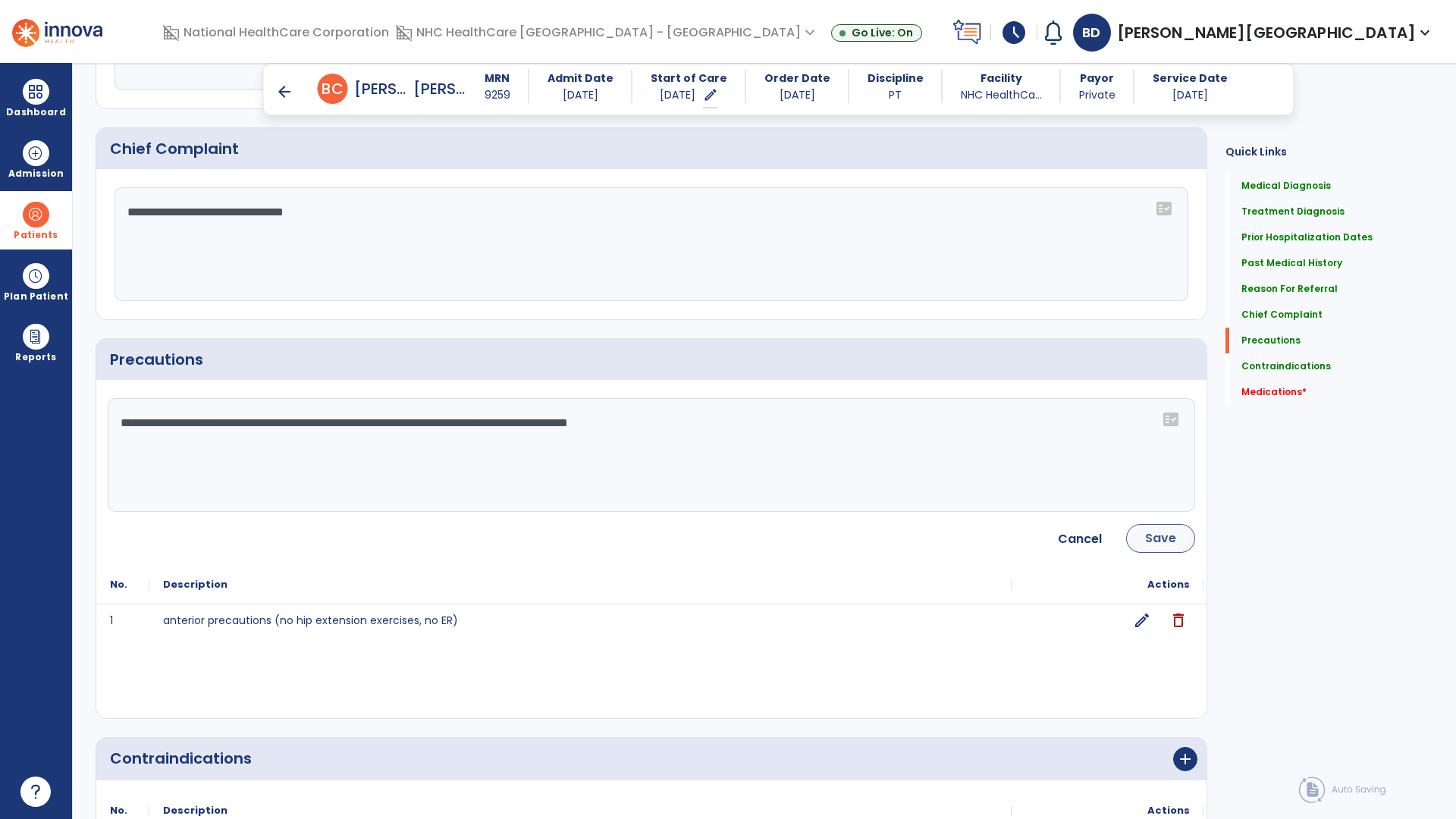 type on "**********" 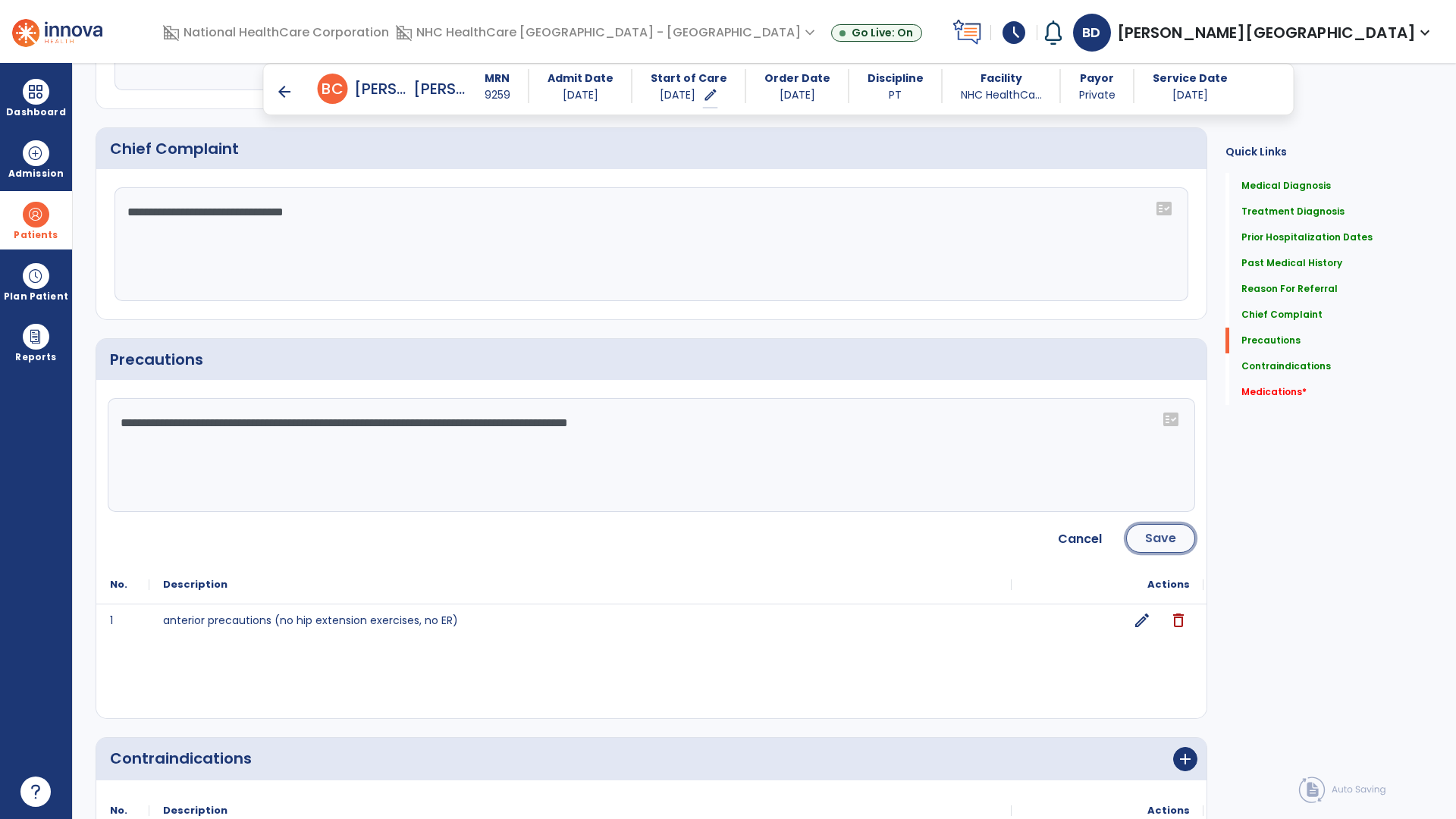 click on "Save" 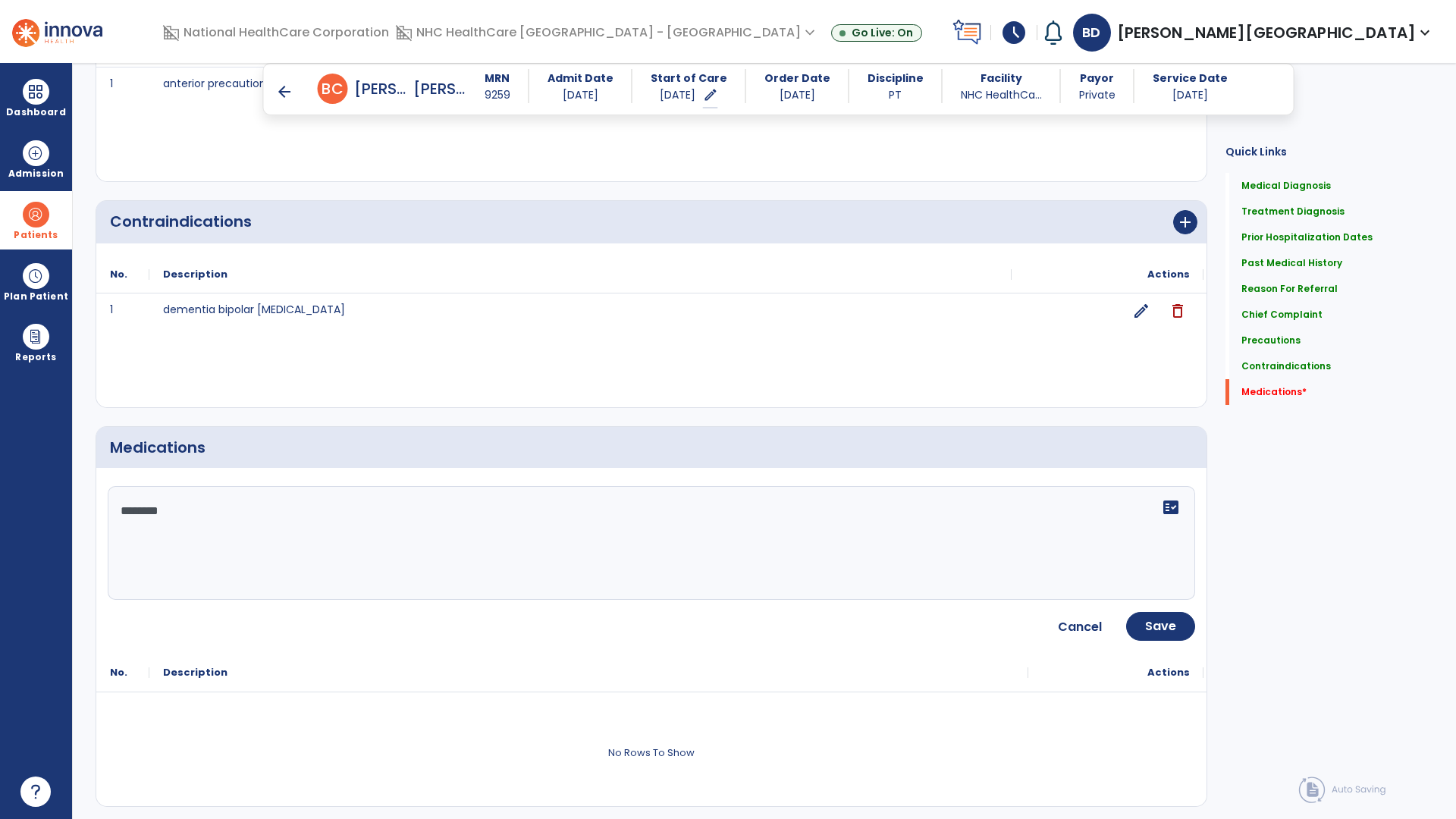 scroll, scrollTop: 1650, scrollLeft: 0, axis: vertical 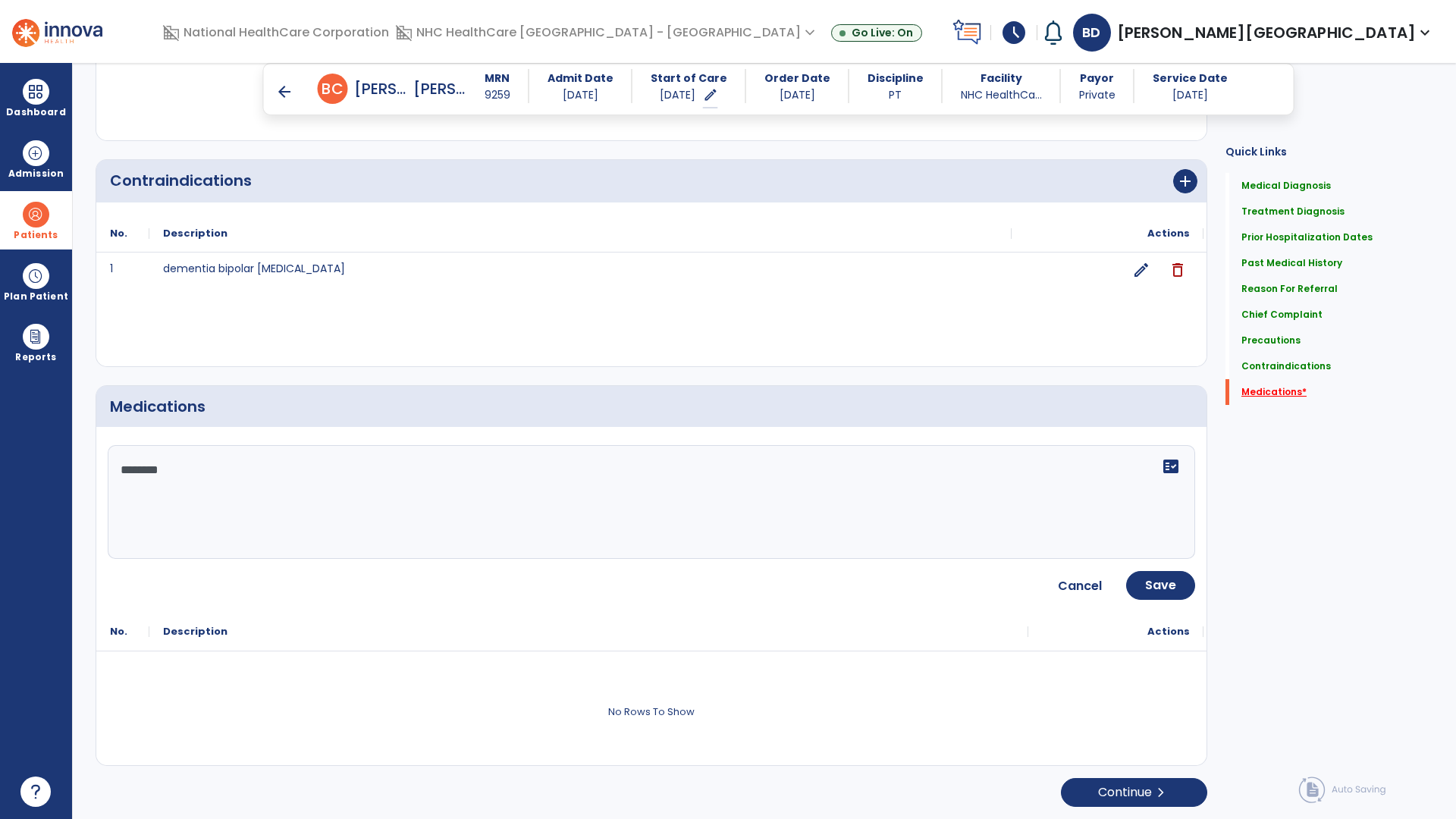 click on "Medications   *" 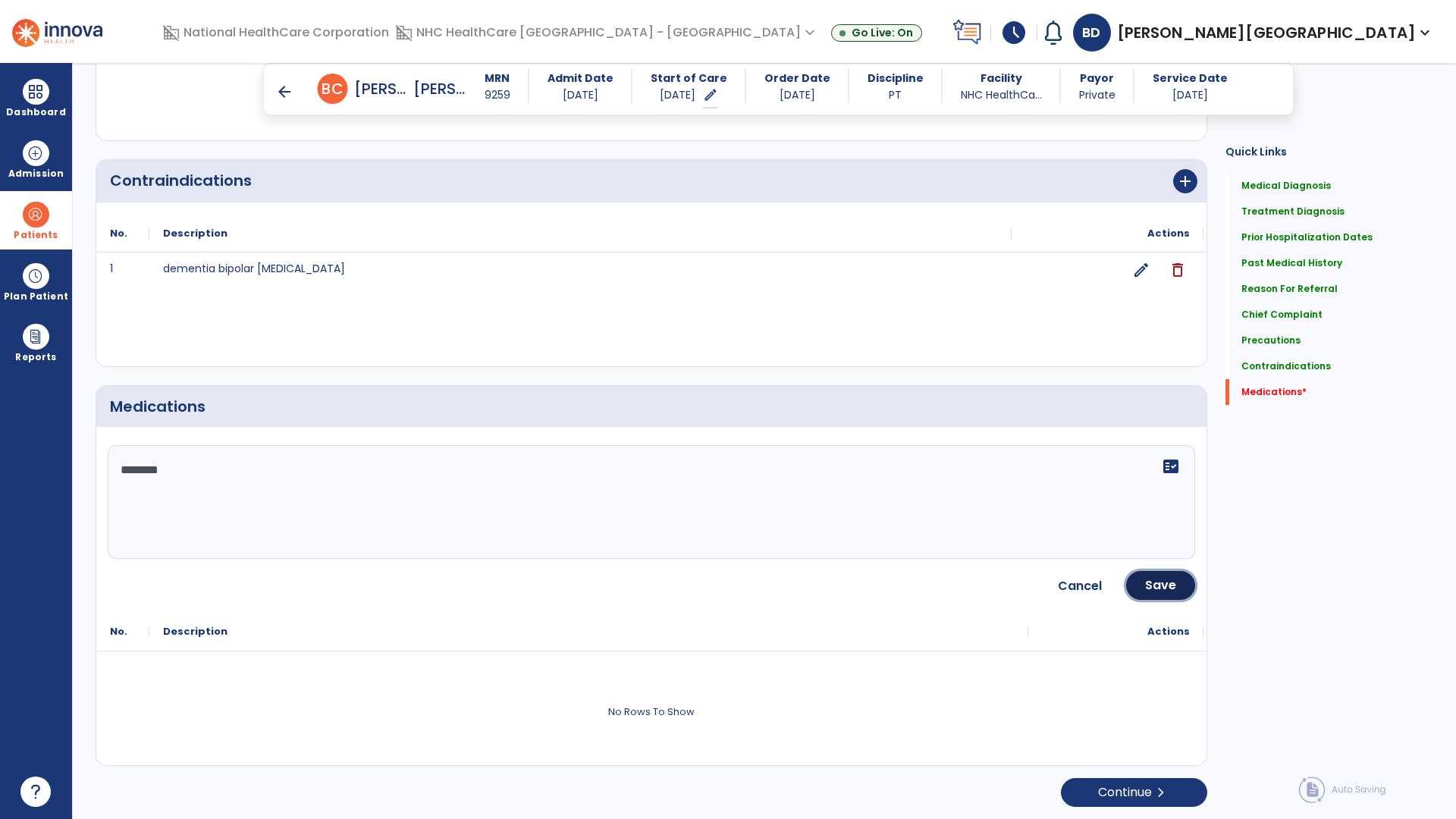 click on "Save" 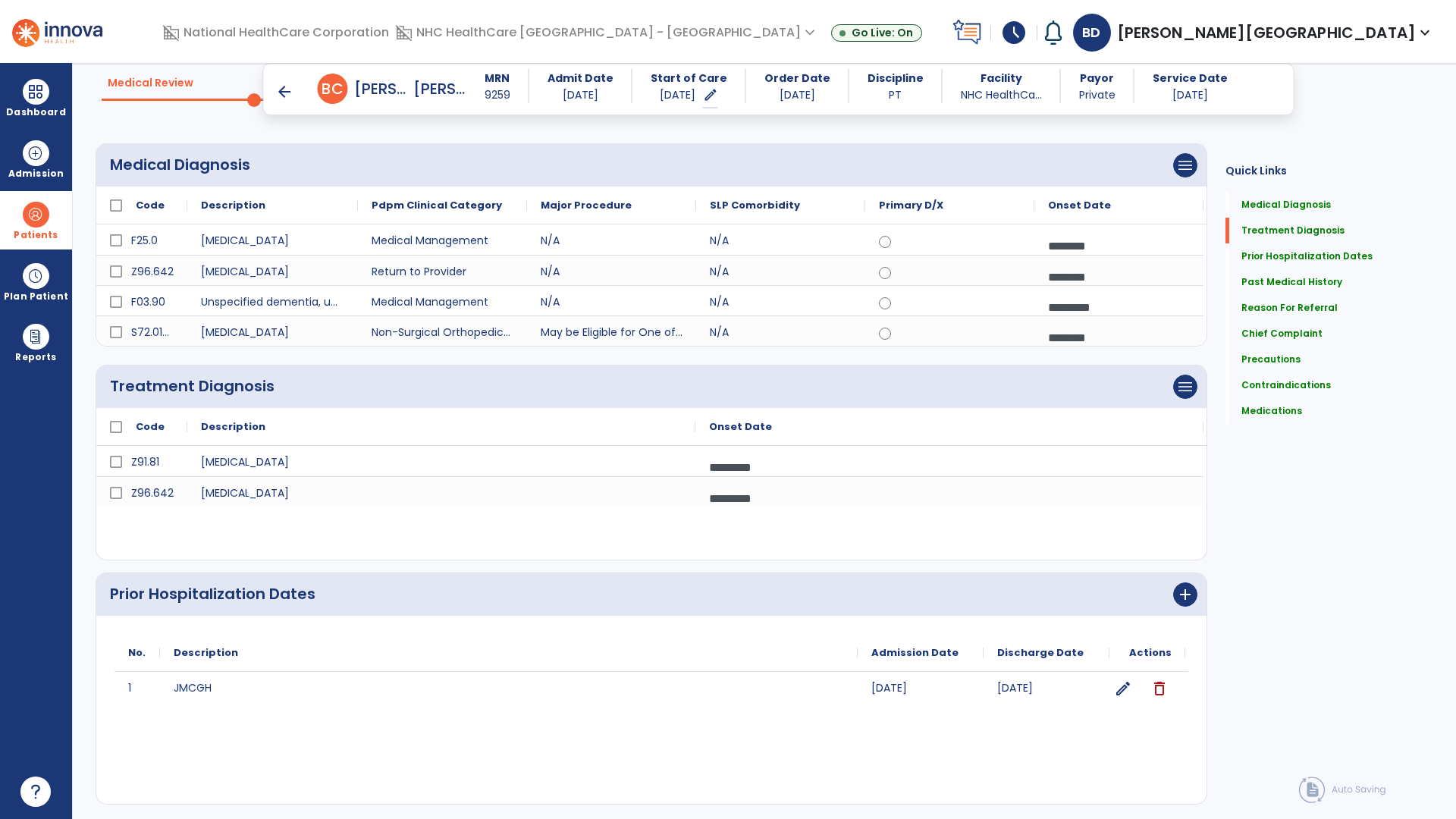 scroll, scrollTop: 0, scrollLeft: 0, axis: both 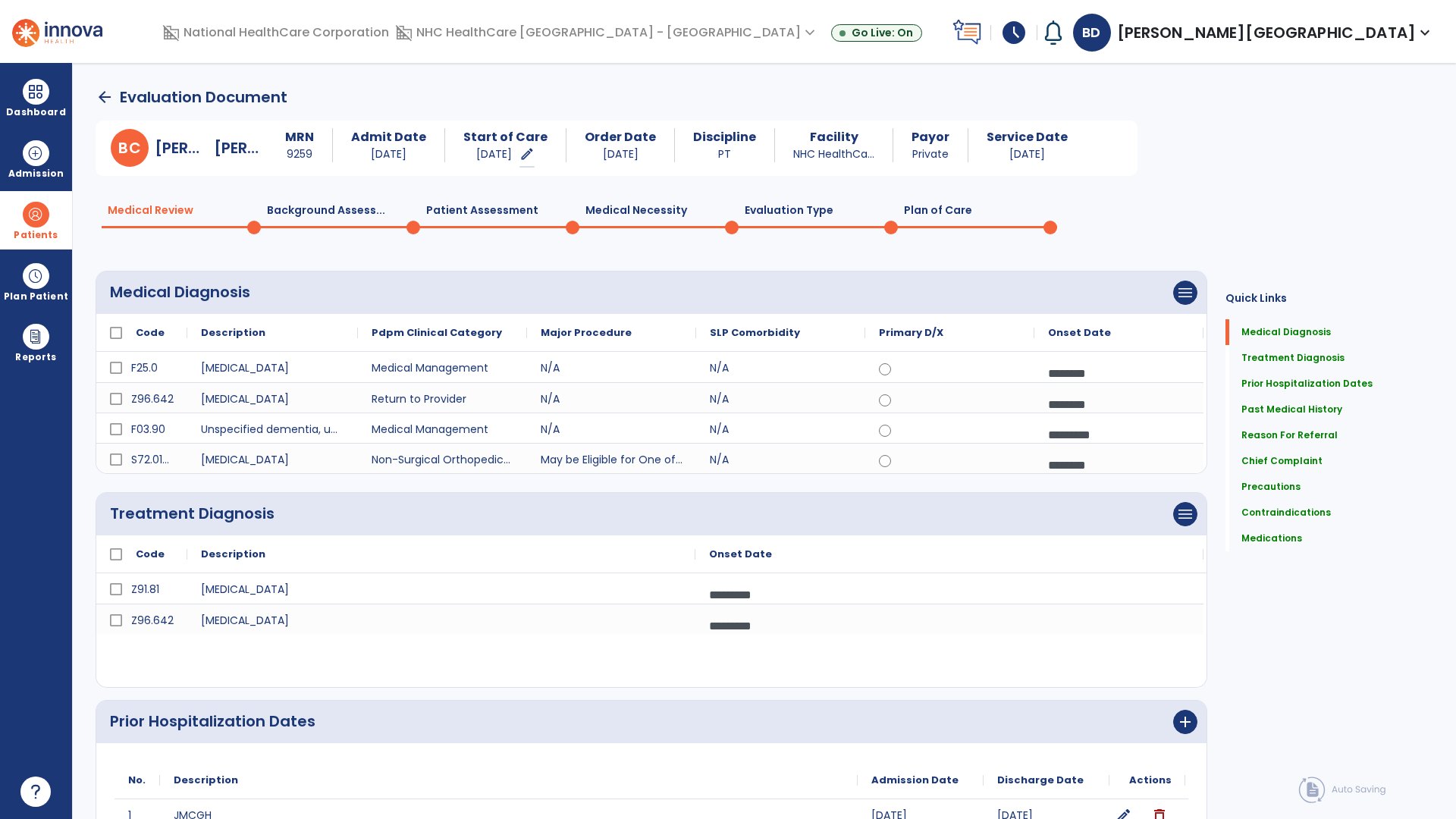 click on "Plan of Care  0" 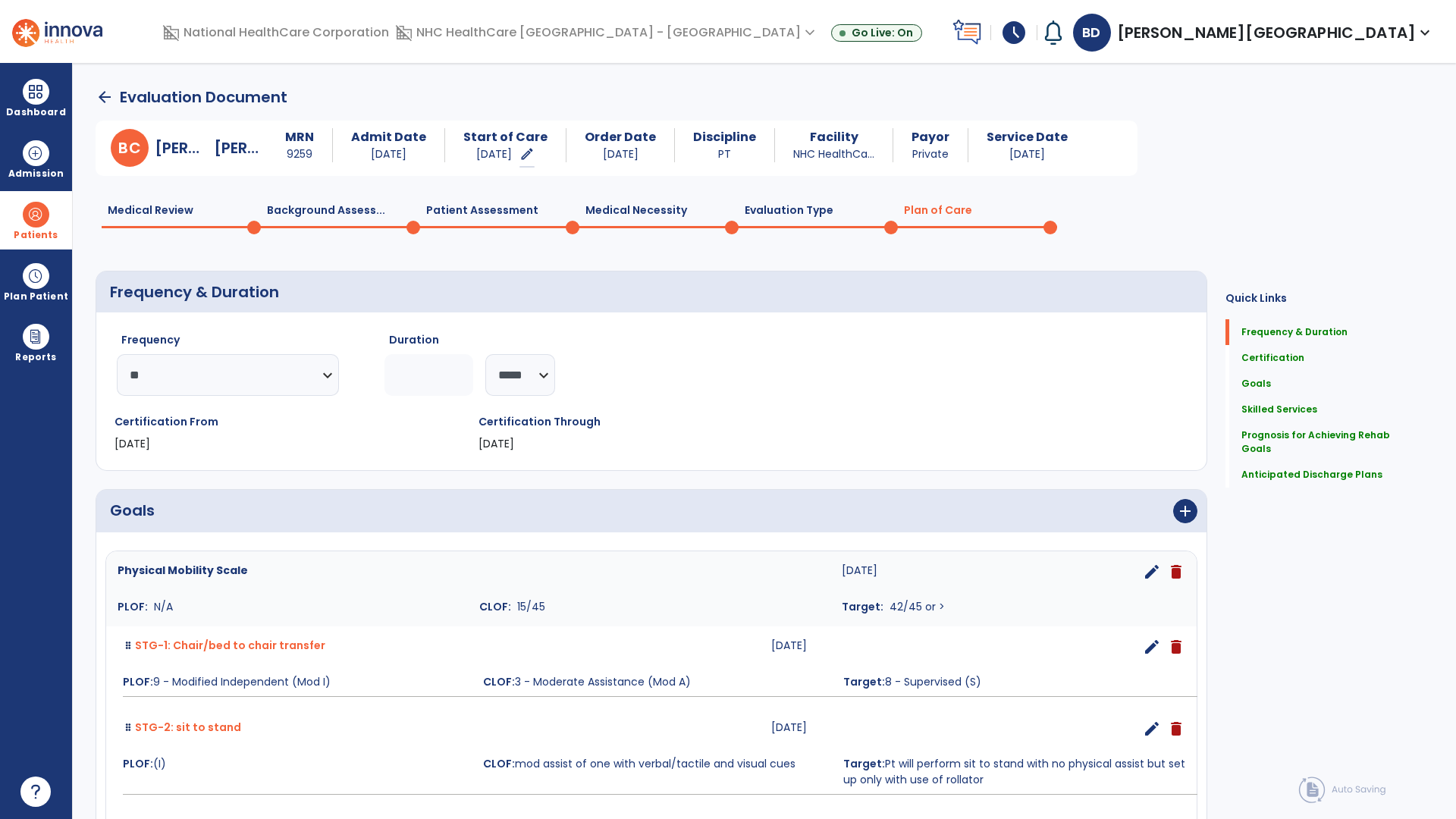 click on "Plan of Care  0" 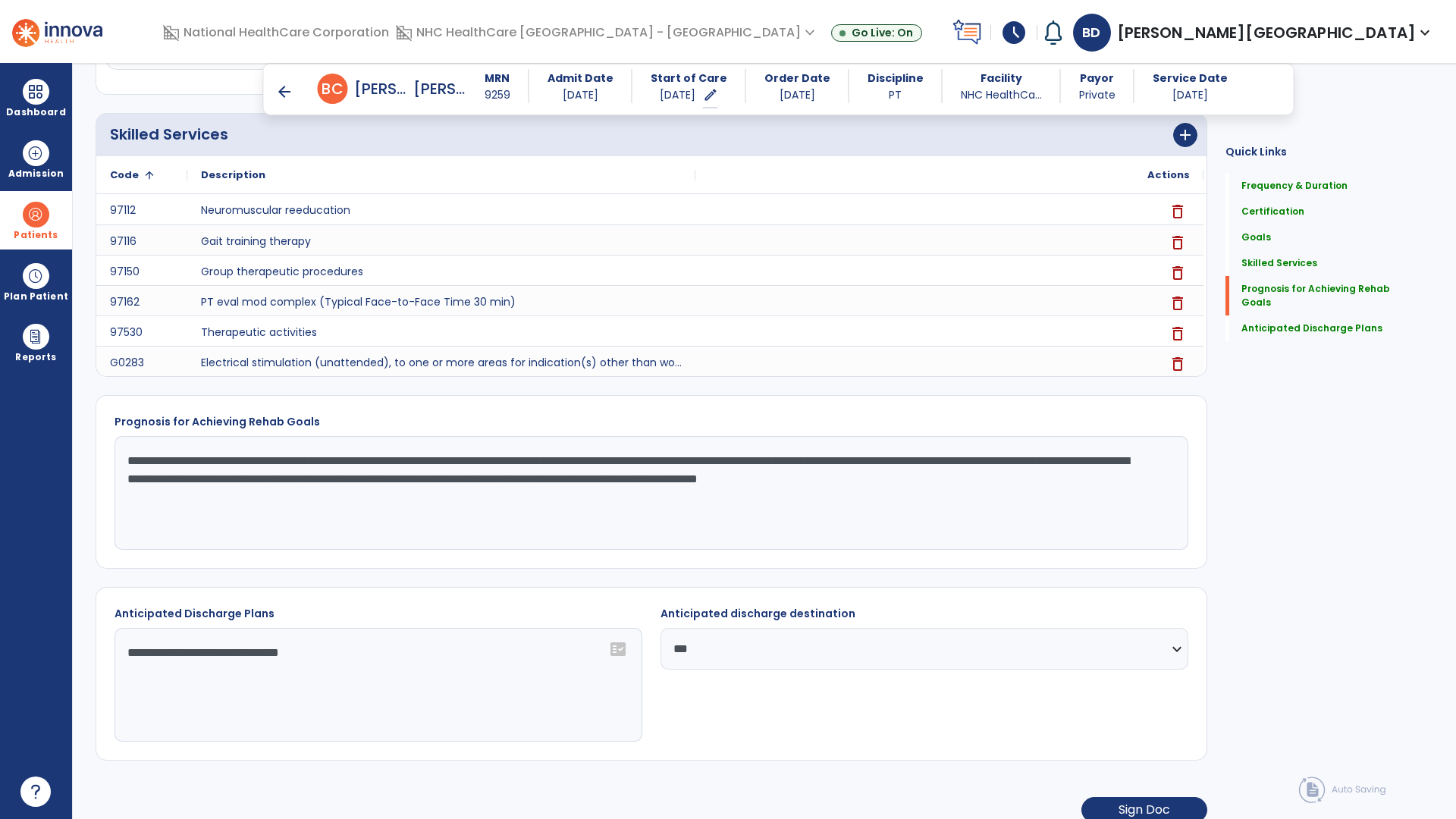 scroll, scrollTop: 1598, scrollLeft: 0, axis: vertical 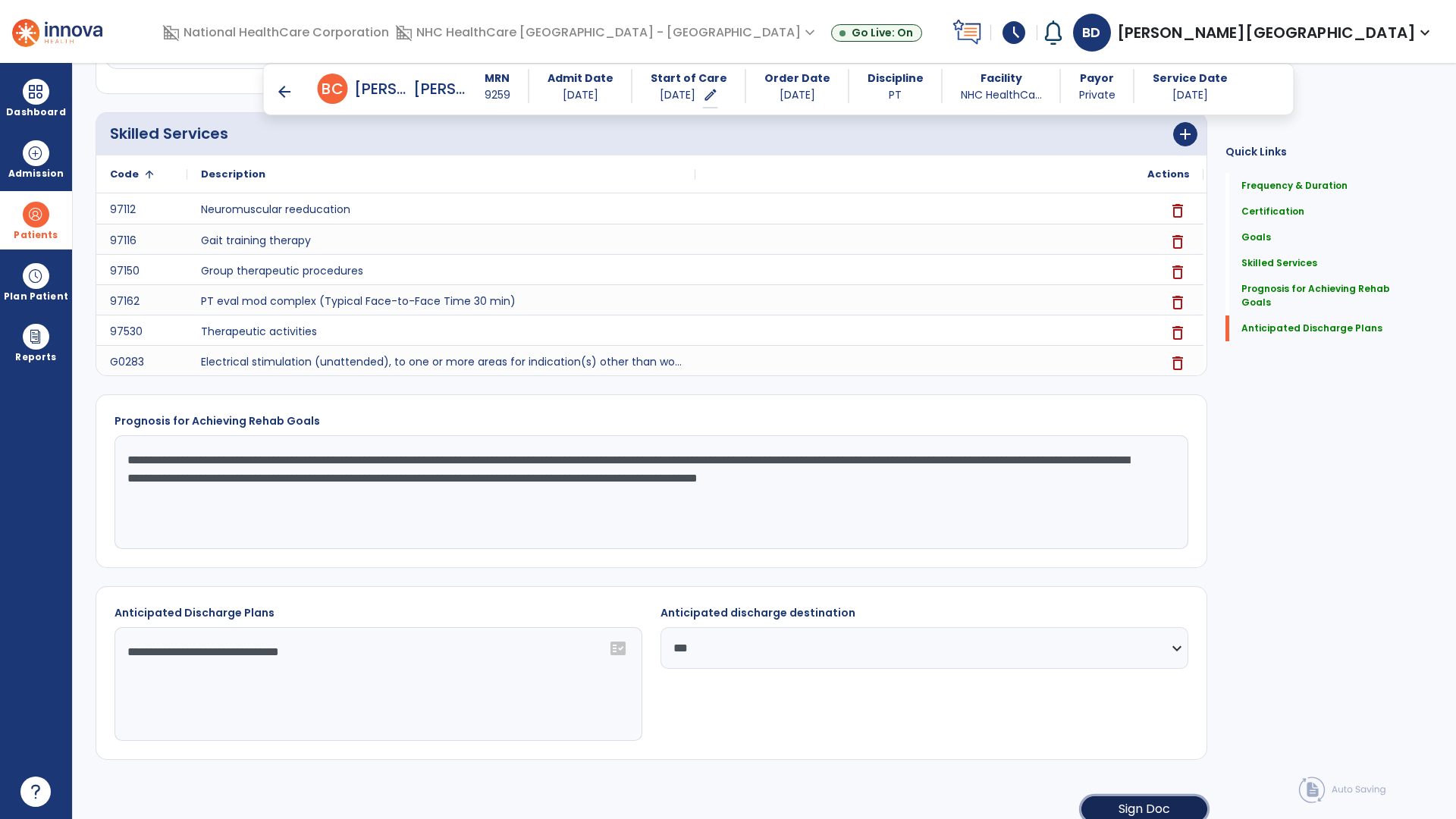 click on "Sign Doc" 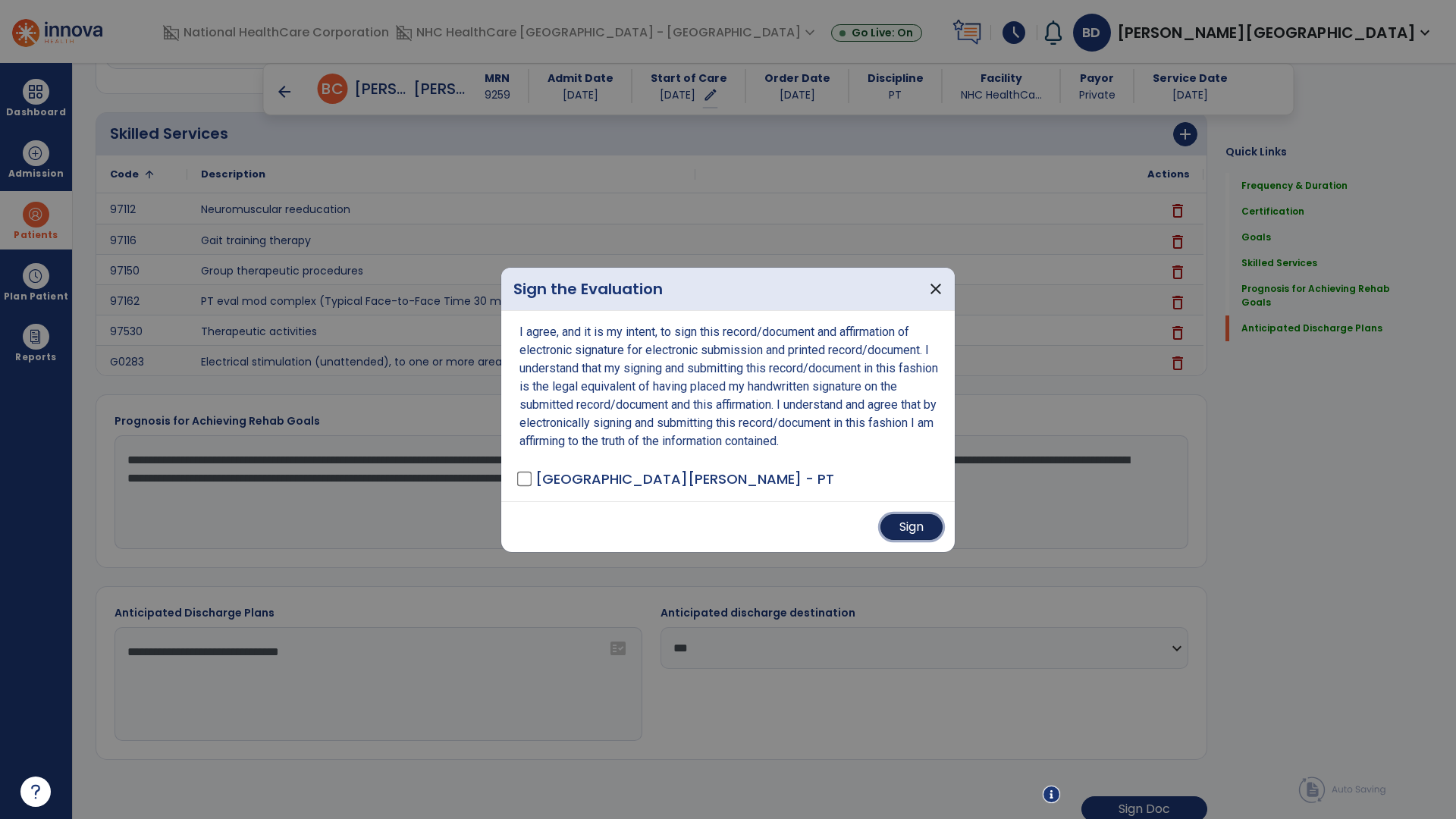 click on "Sign" at bounding box center (912, 527) 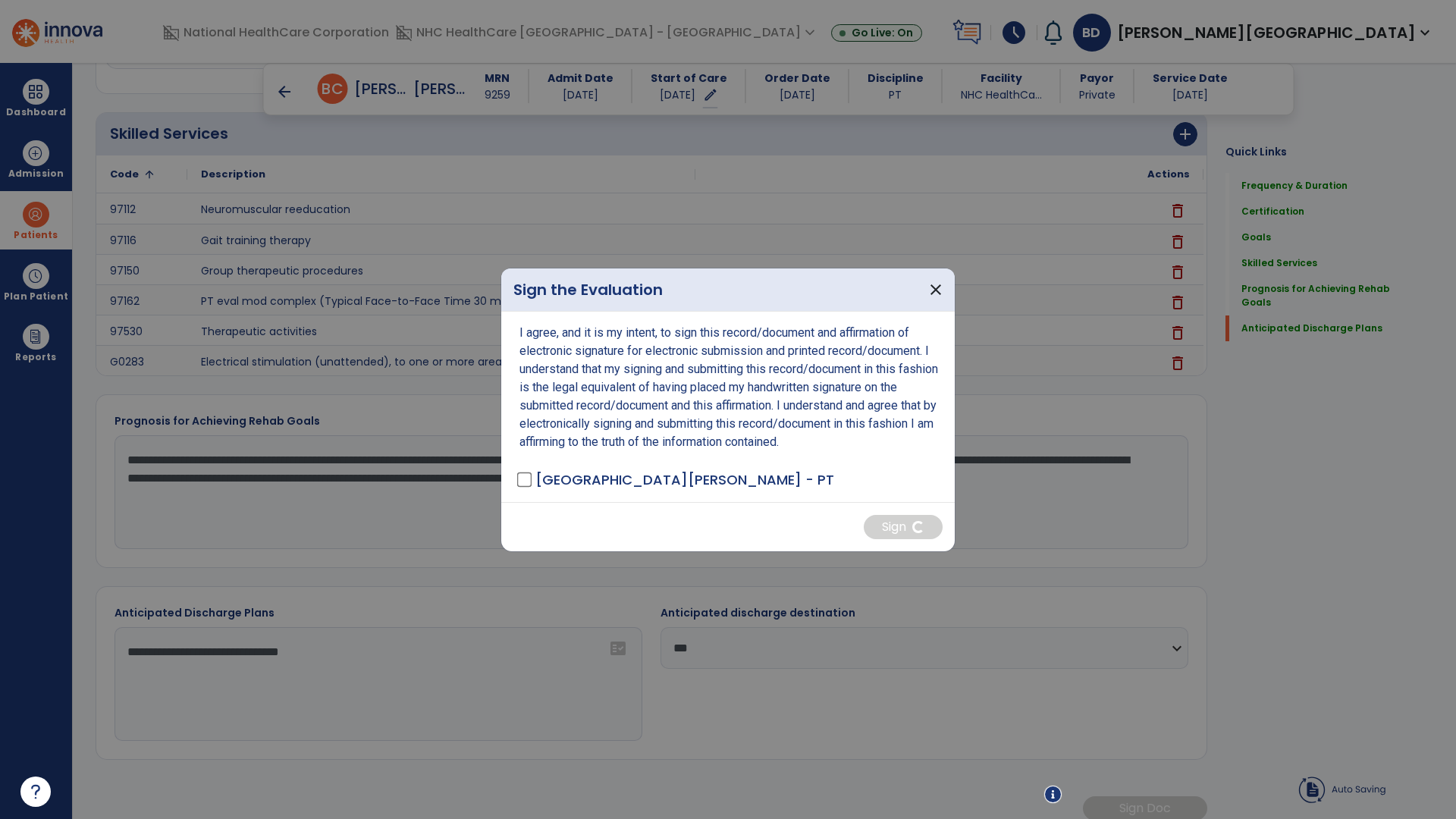 scroll, scrollTop: 1597, scrollLeft: 0, axis: vertical 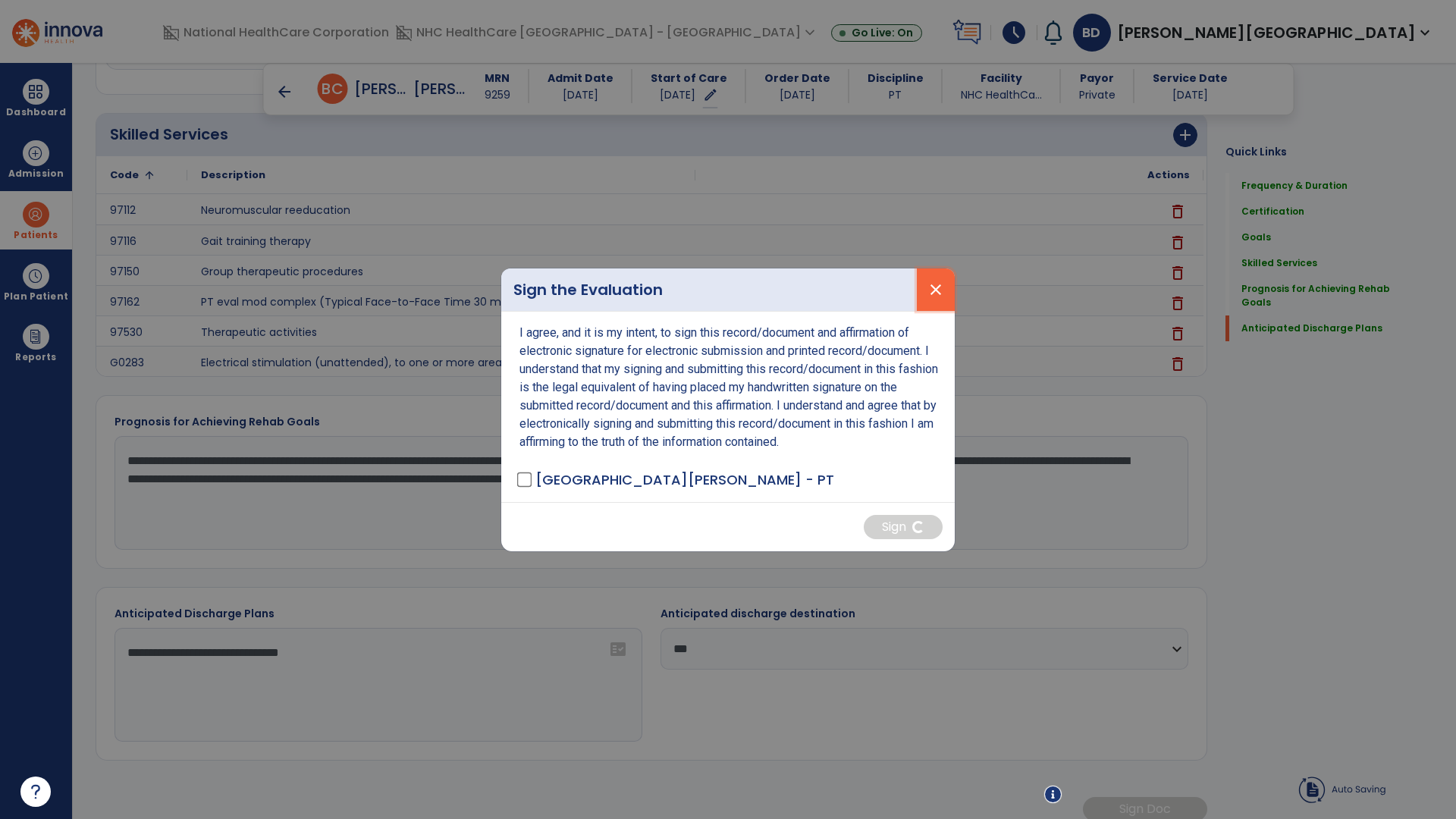 click on "close" at bounding box center [936, 290] 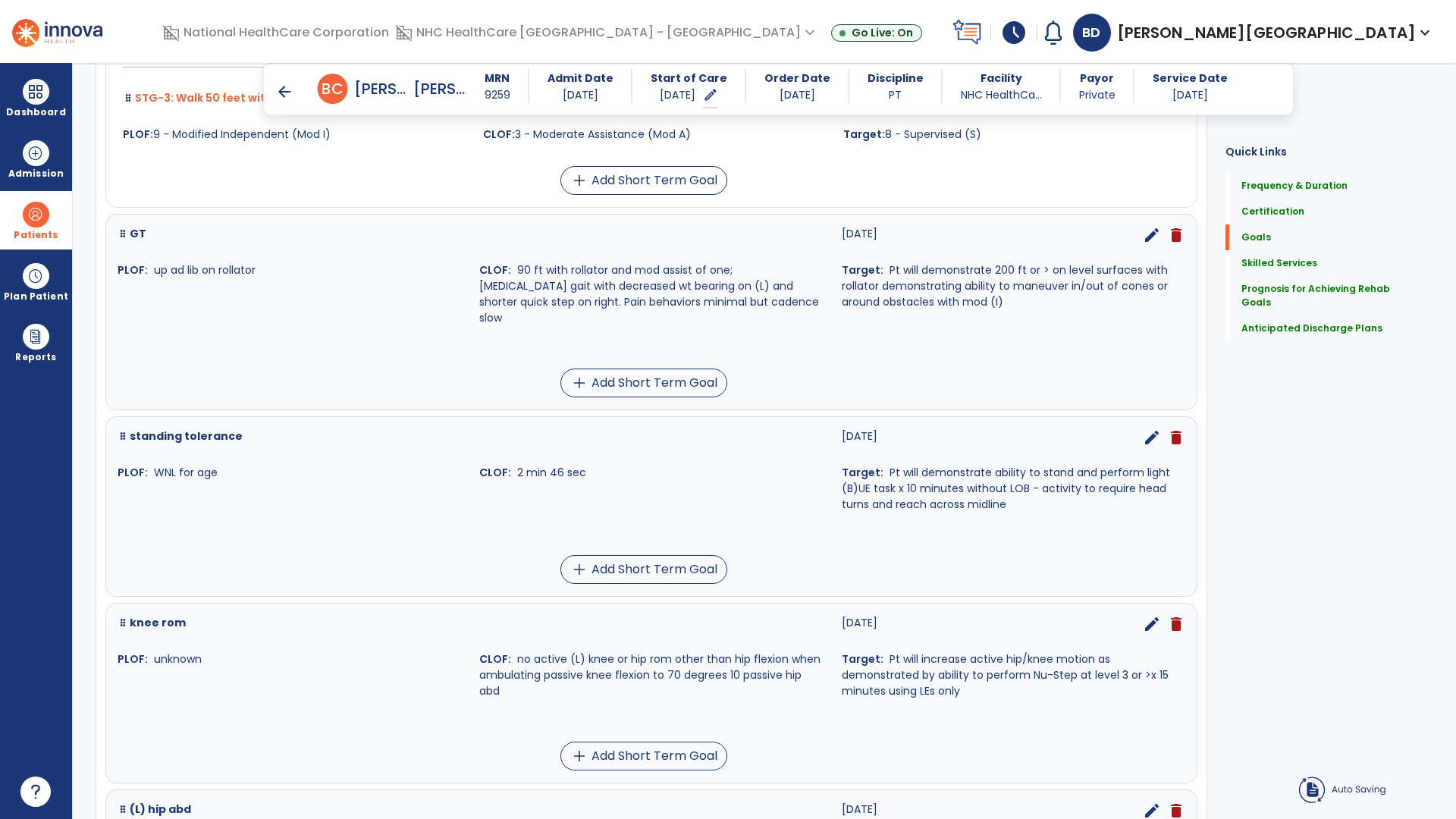 scroll, scrollTop: 686, scrollLeft: 0, axis: vertical 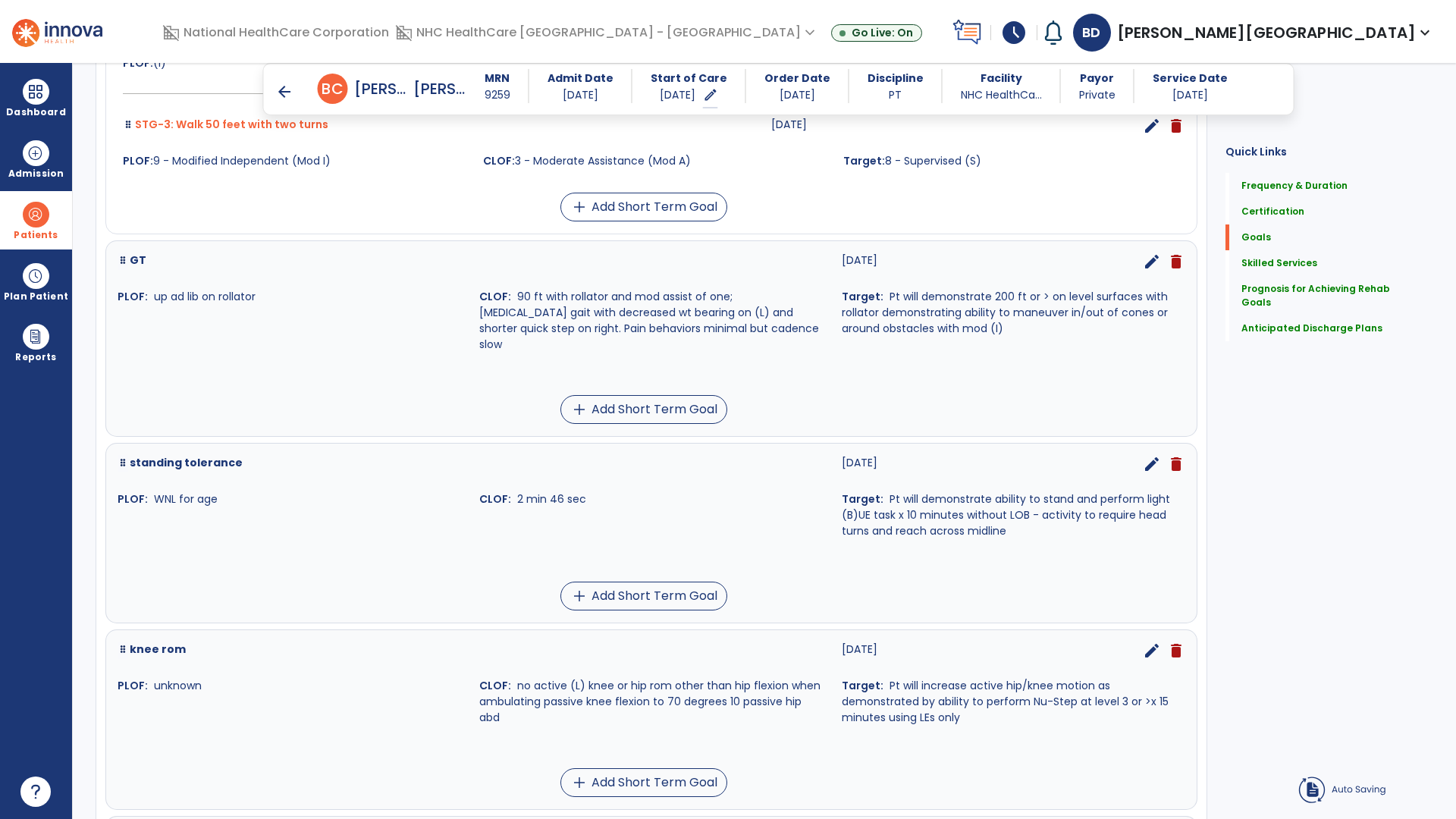 click on "arrow_back" at bounding box center (284, 92) 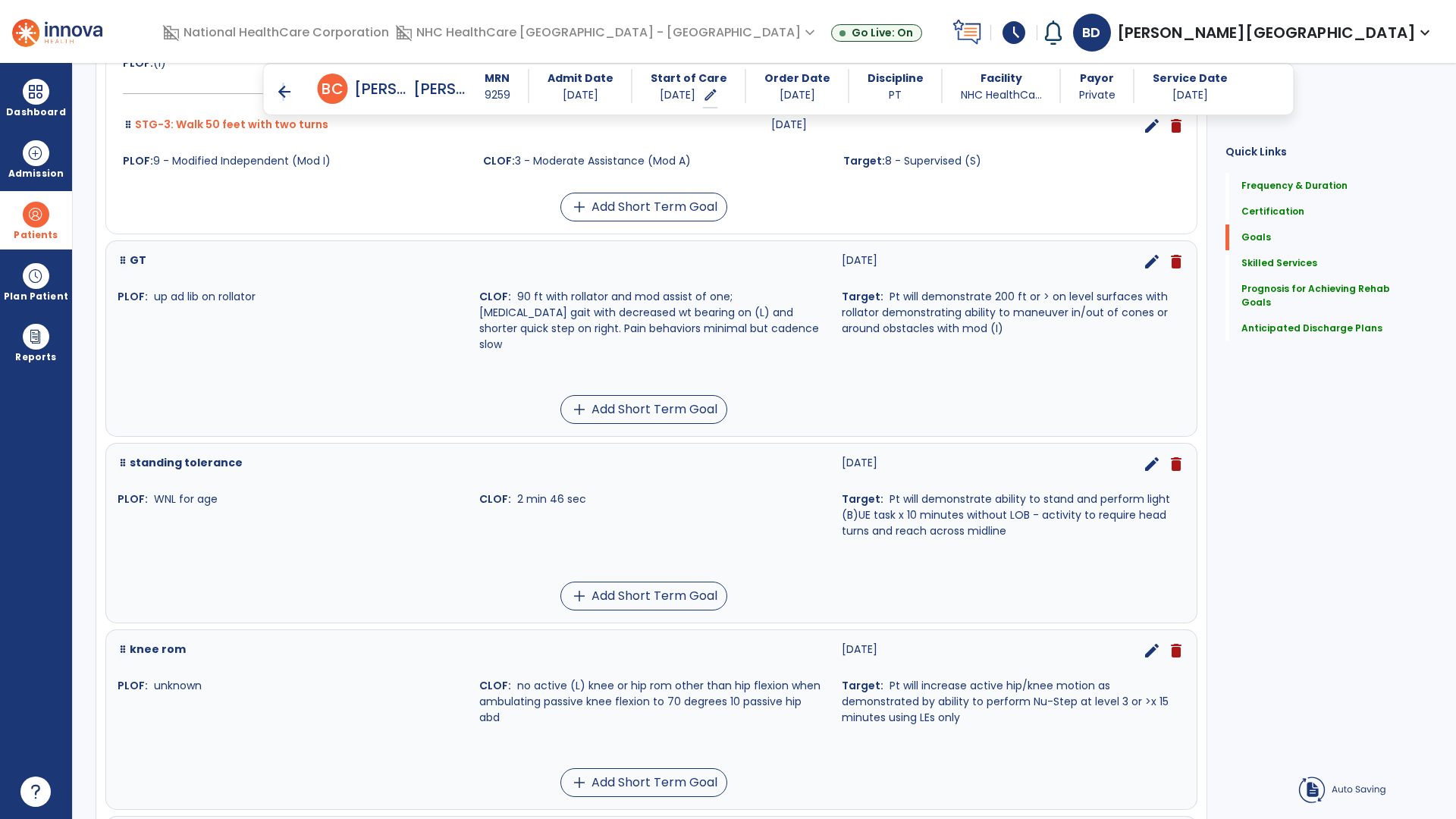 click on "arrow_back" at bounding box center (284, 92) 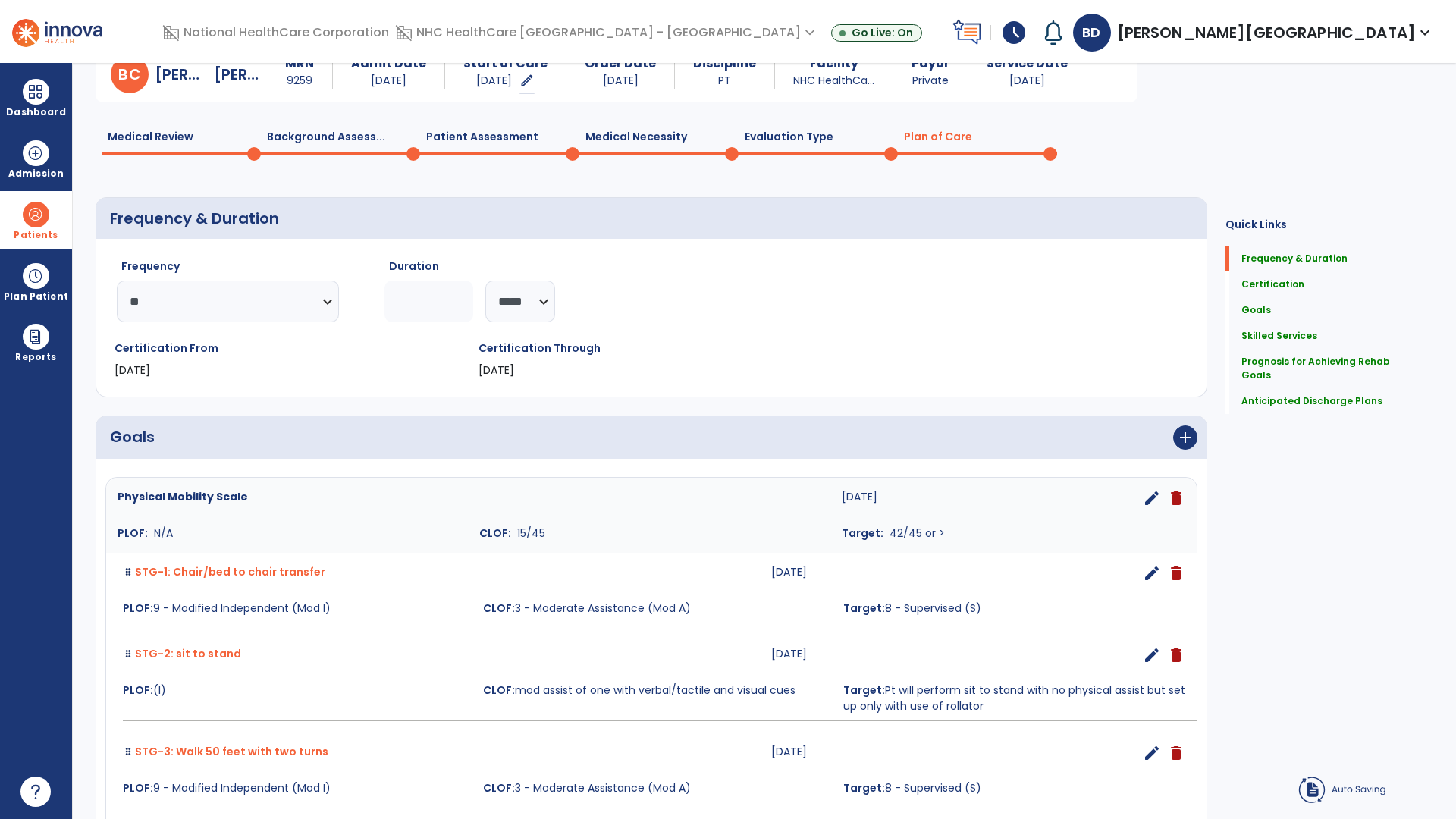 scroll, scrollTop: 0, scrollLeft: 0, axis: both 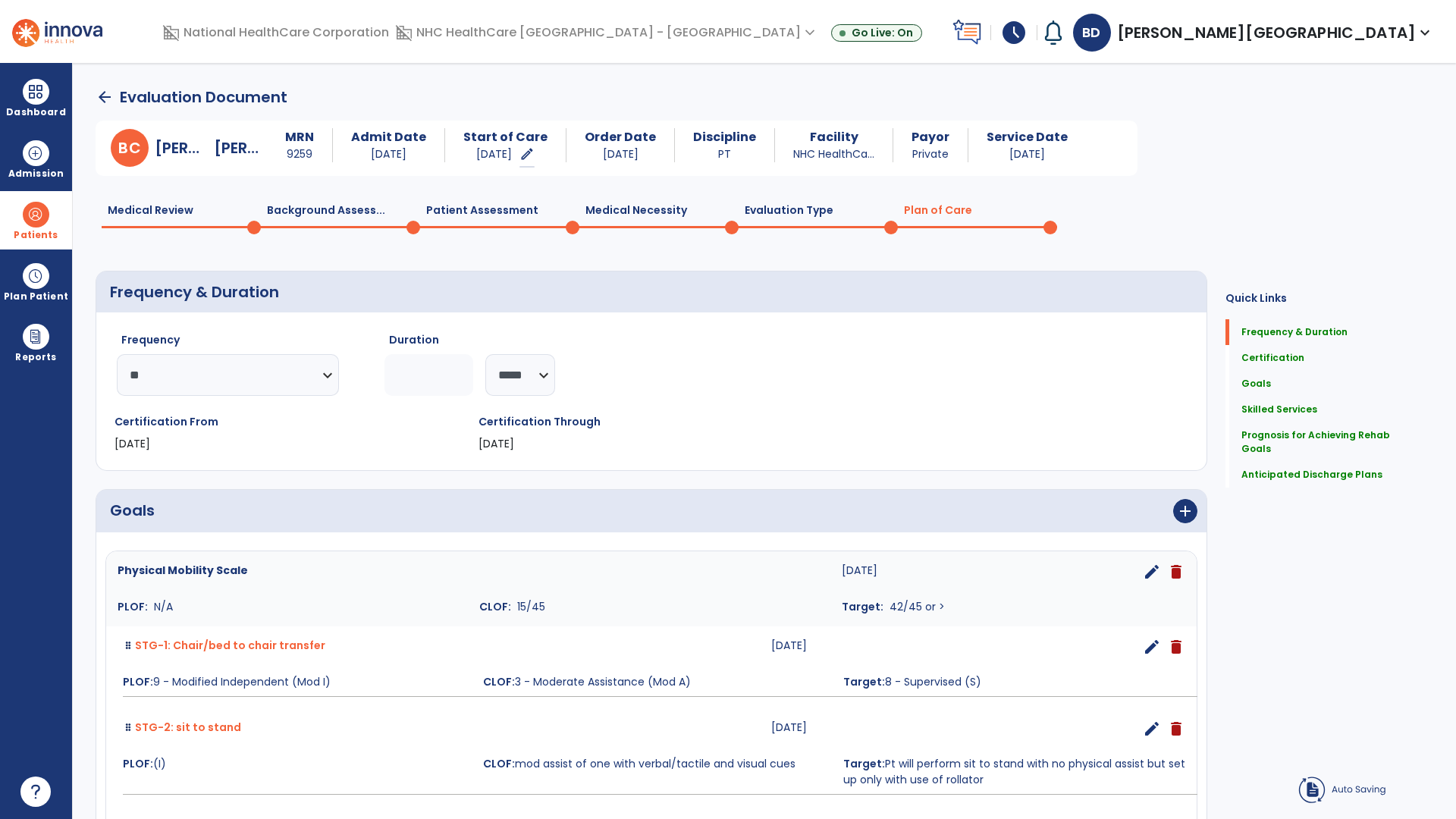 click on "arrow_back" 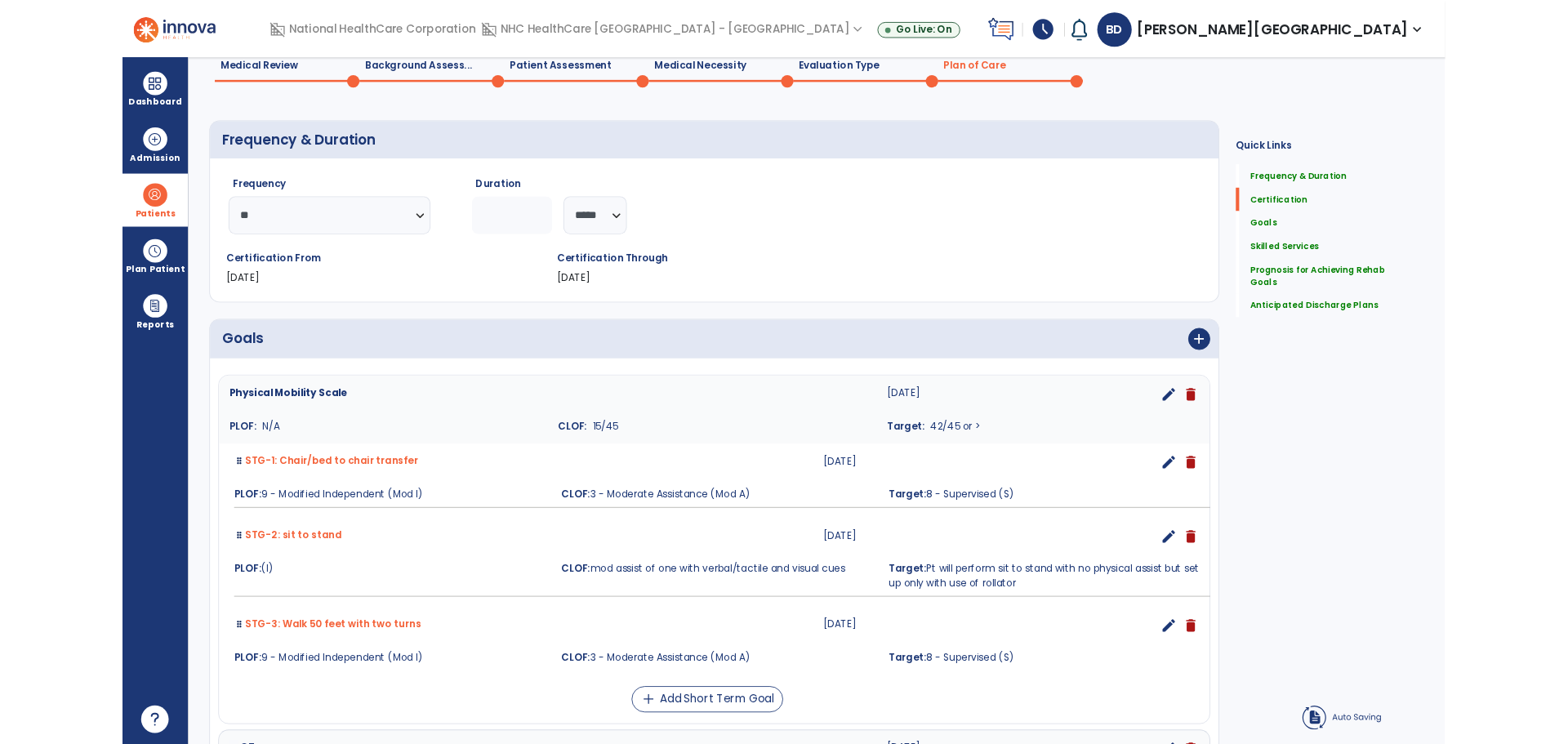 scroll, scrollTop: 0, scrollLeft: 0, axis: both 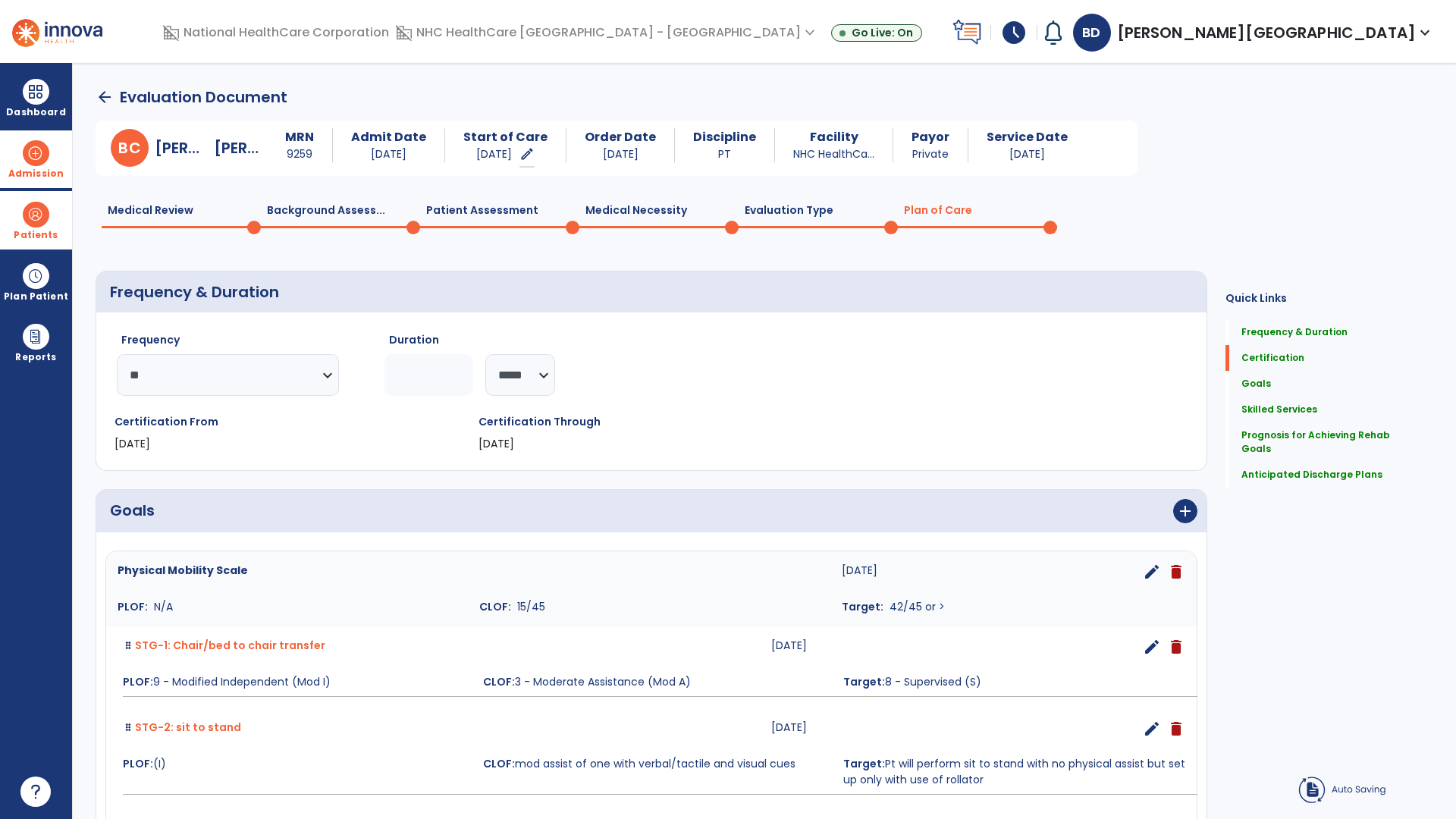 click at bounding box center (36, 153) 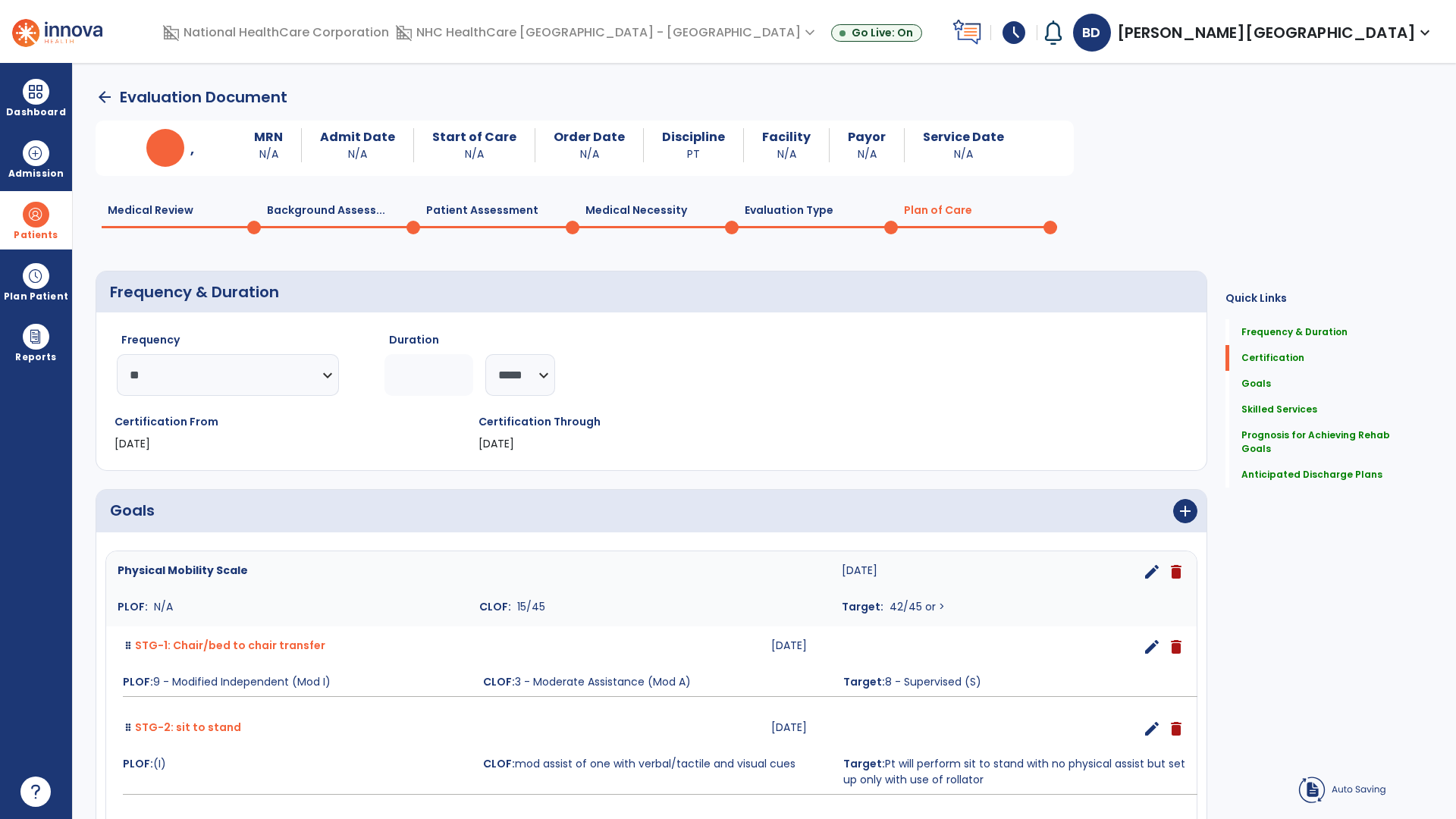 click at bounding box center [36, 215] 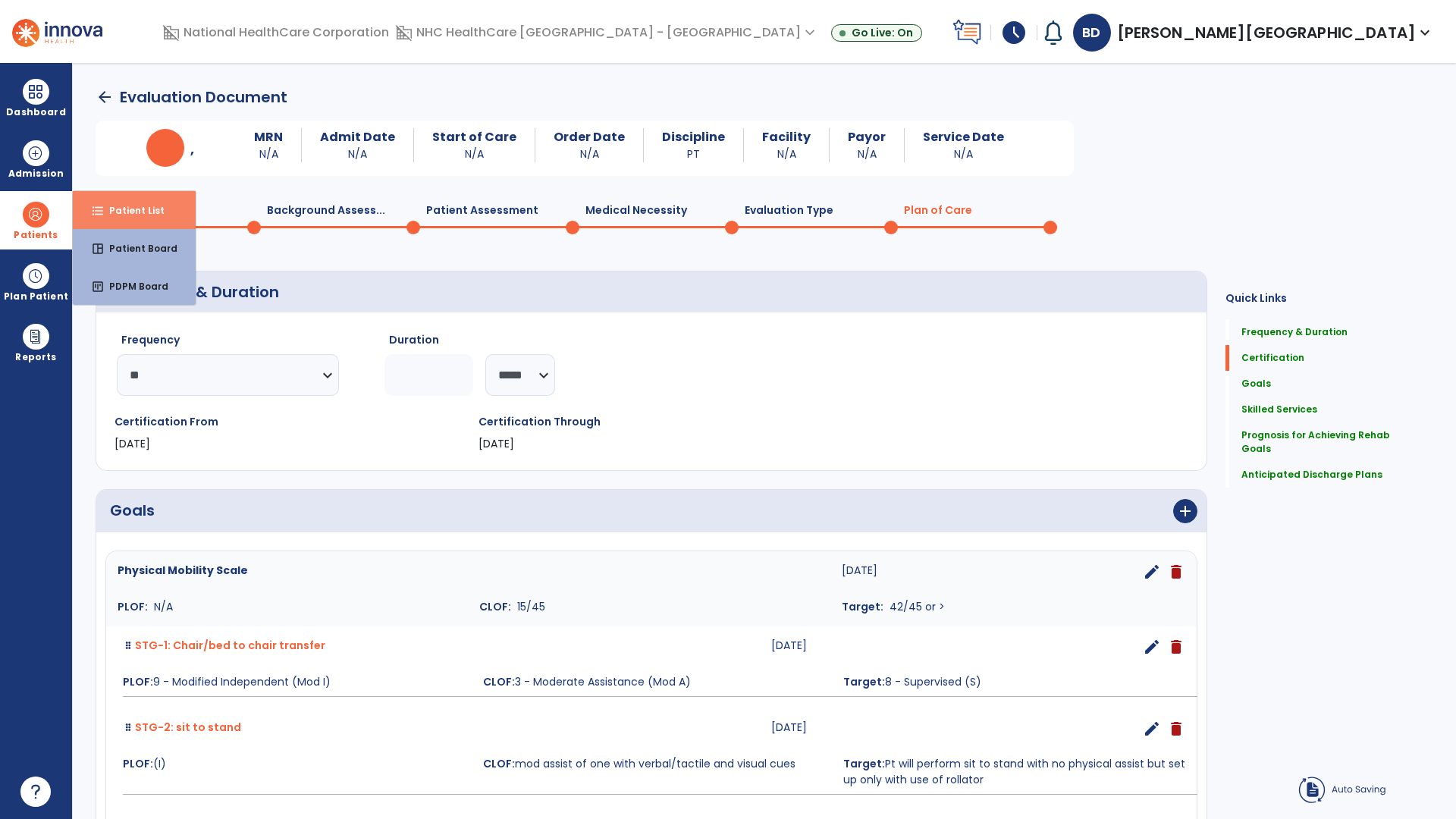 click on "format_list_bulleted" at bounding box center (98, 211) 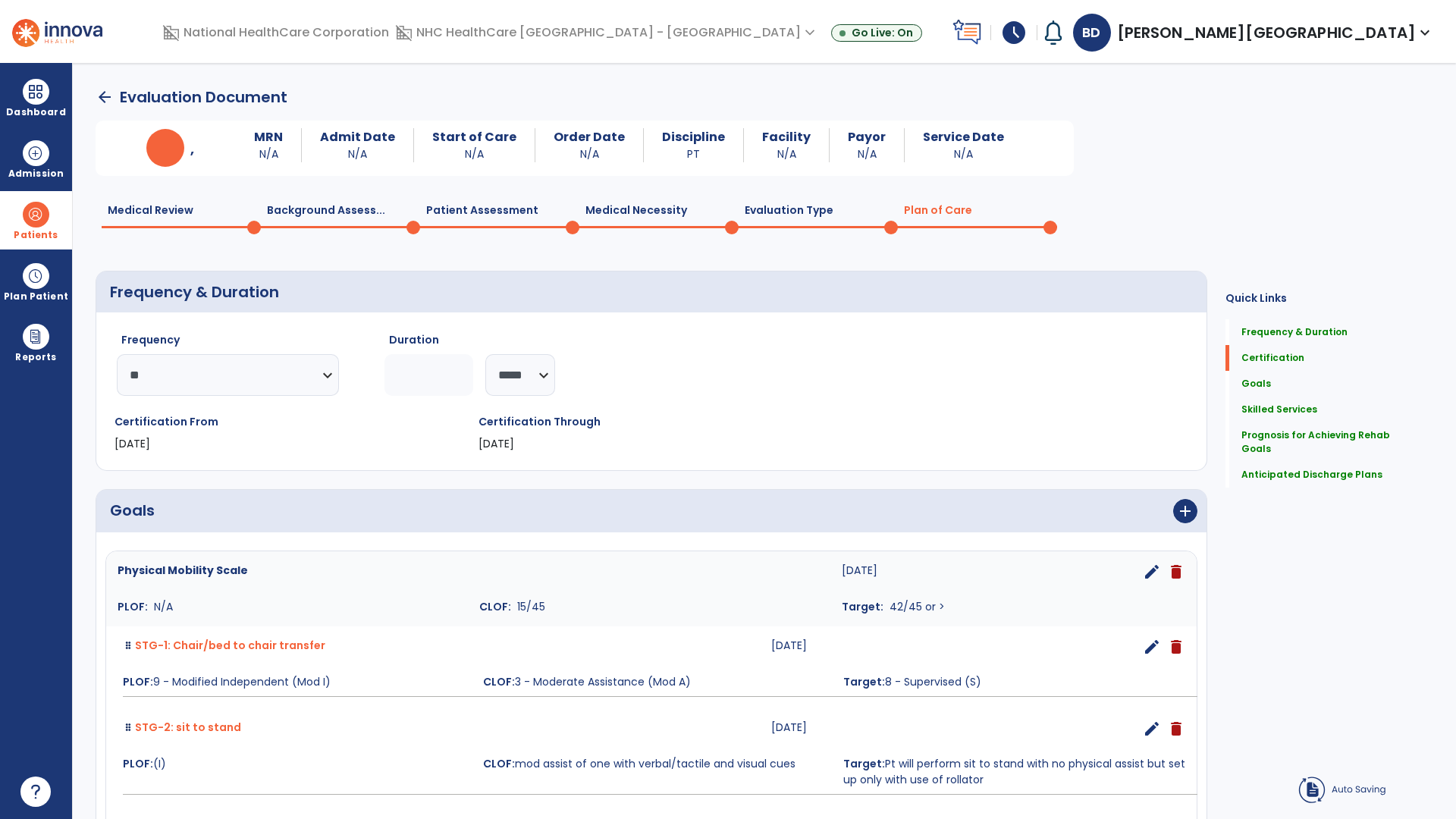 drag, startPoint x: 42, startPoint y: 222, endPoint x: 58, endPoint y: 218, distance: 16.492423 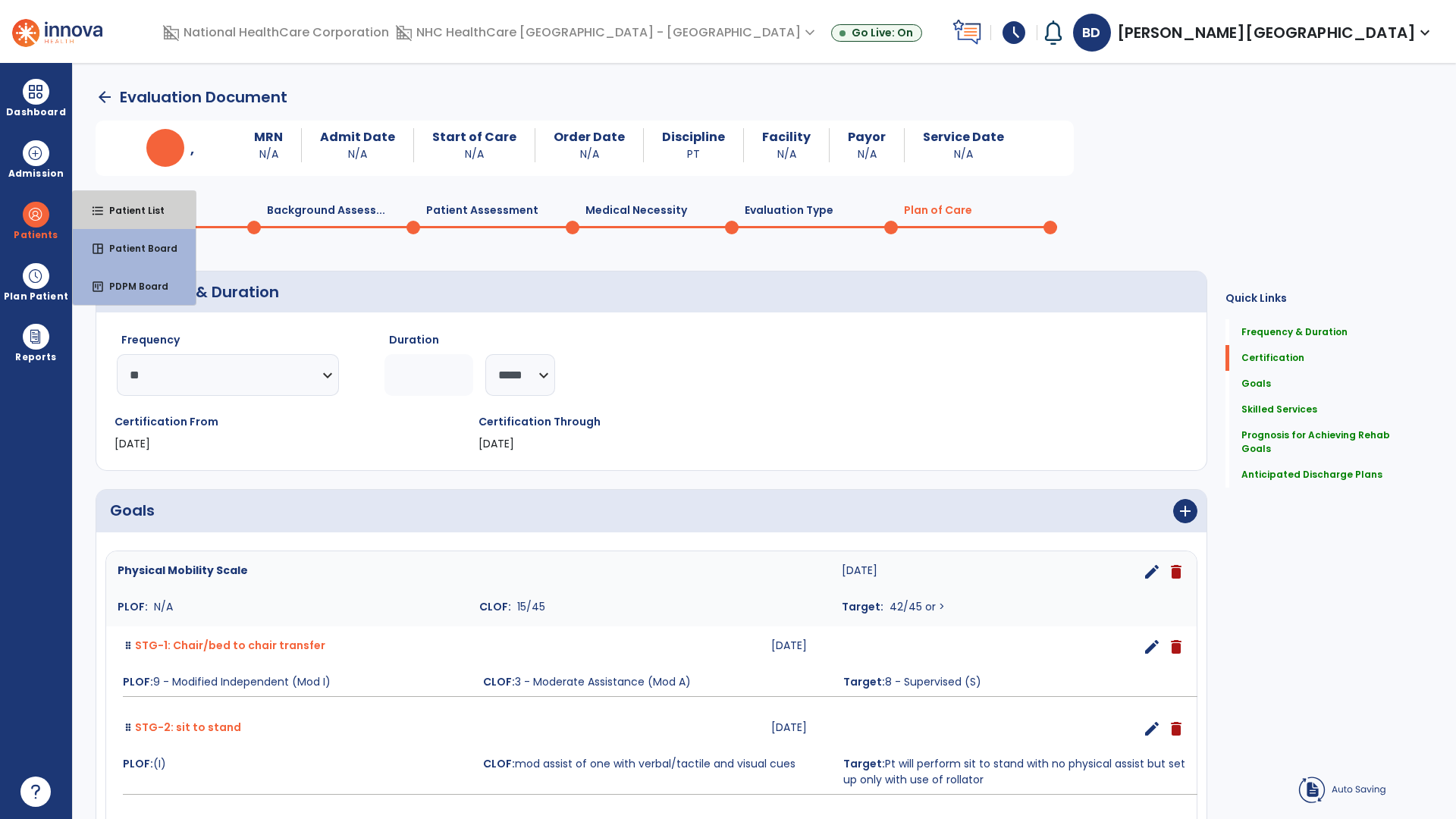 click on "Patient List" at bounding box center [130, 210] 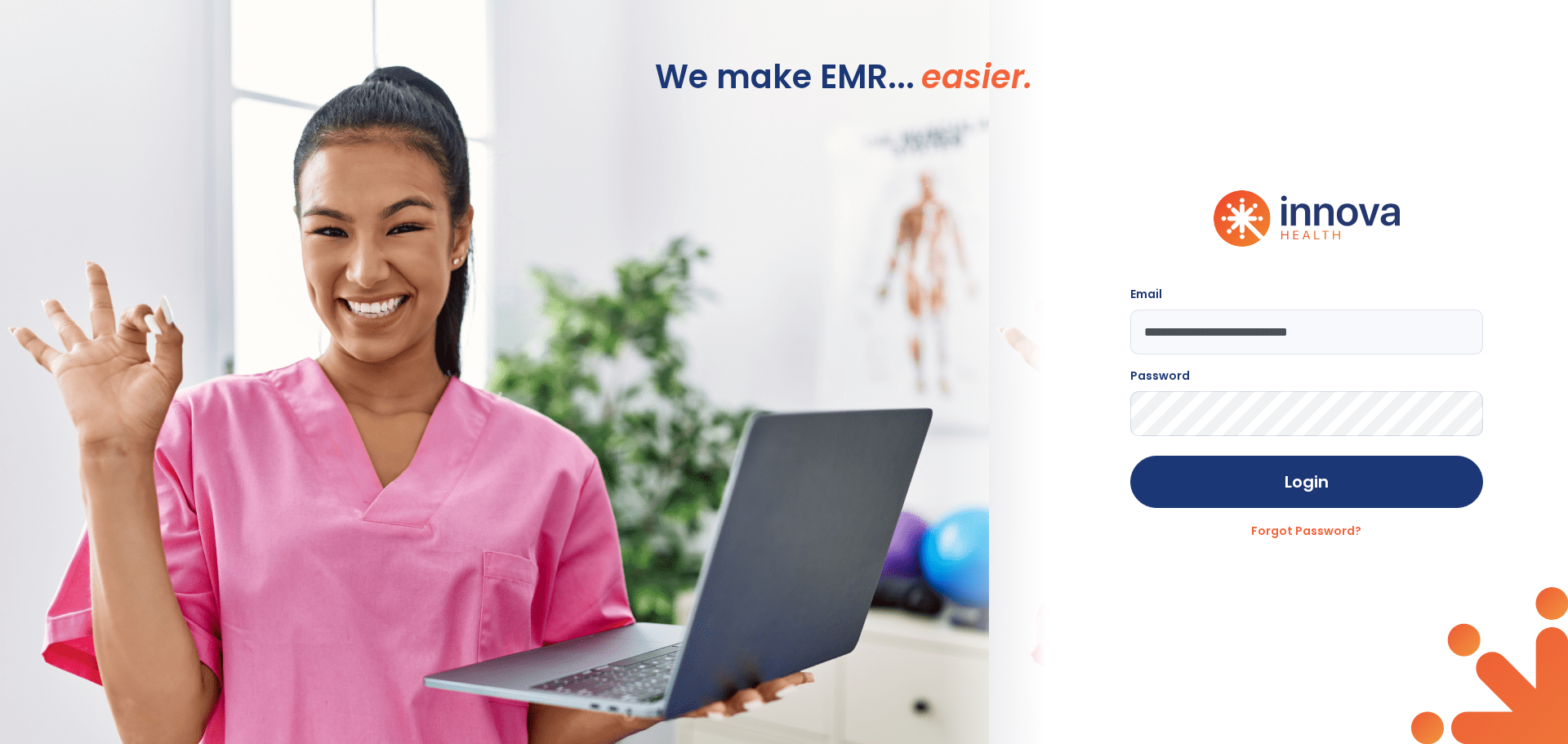 scroll, scrollTop: 0, scrollLeft: 0, axis: both 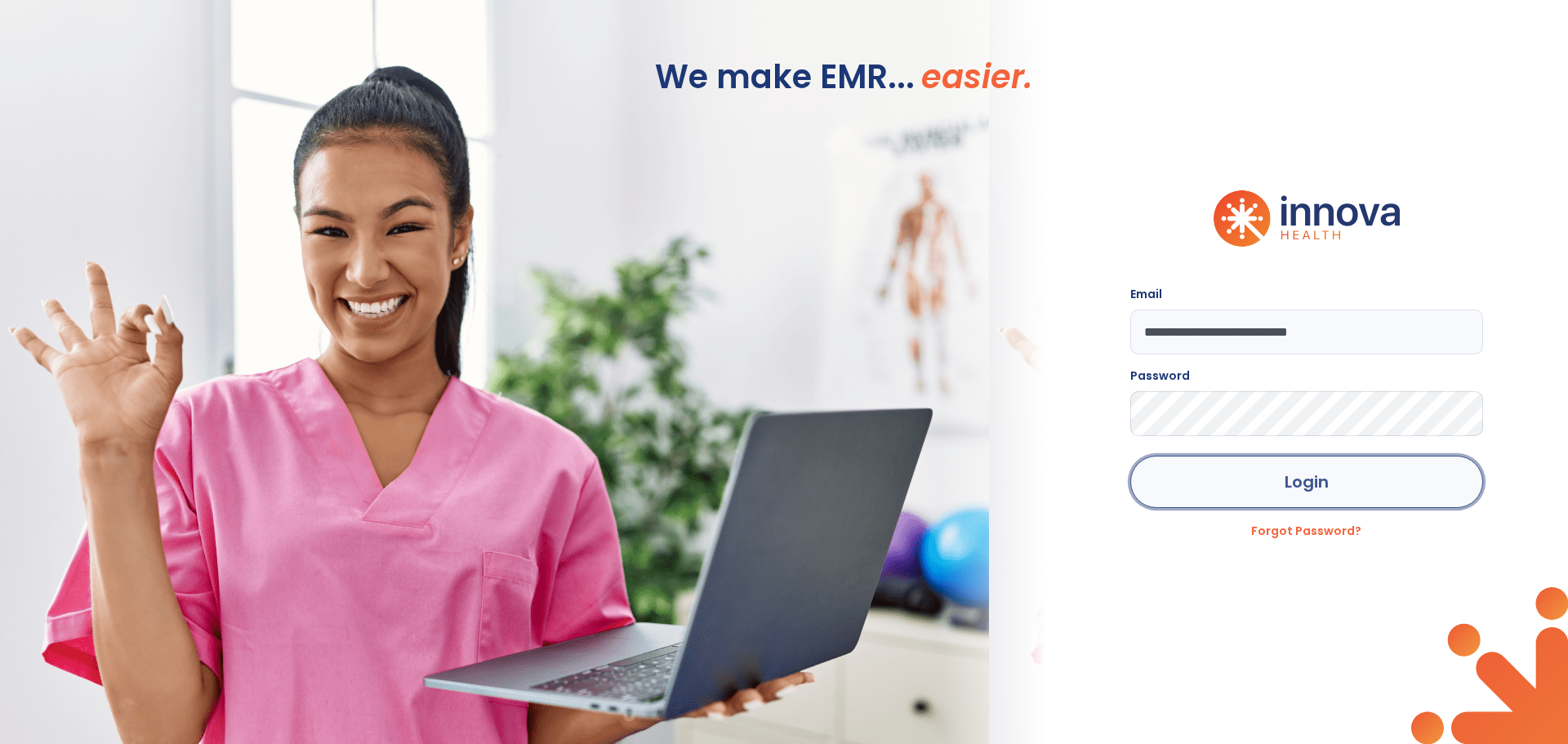 click on "Login" 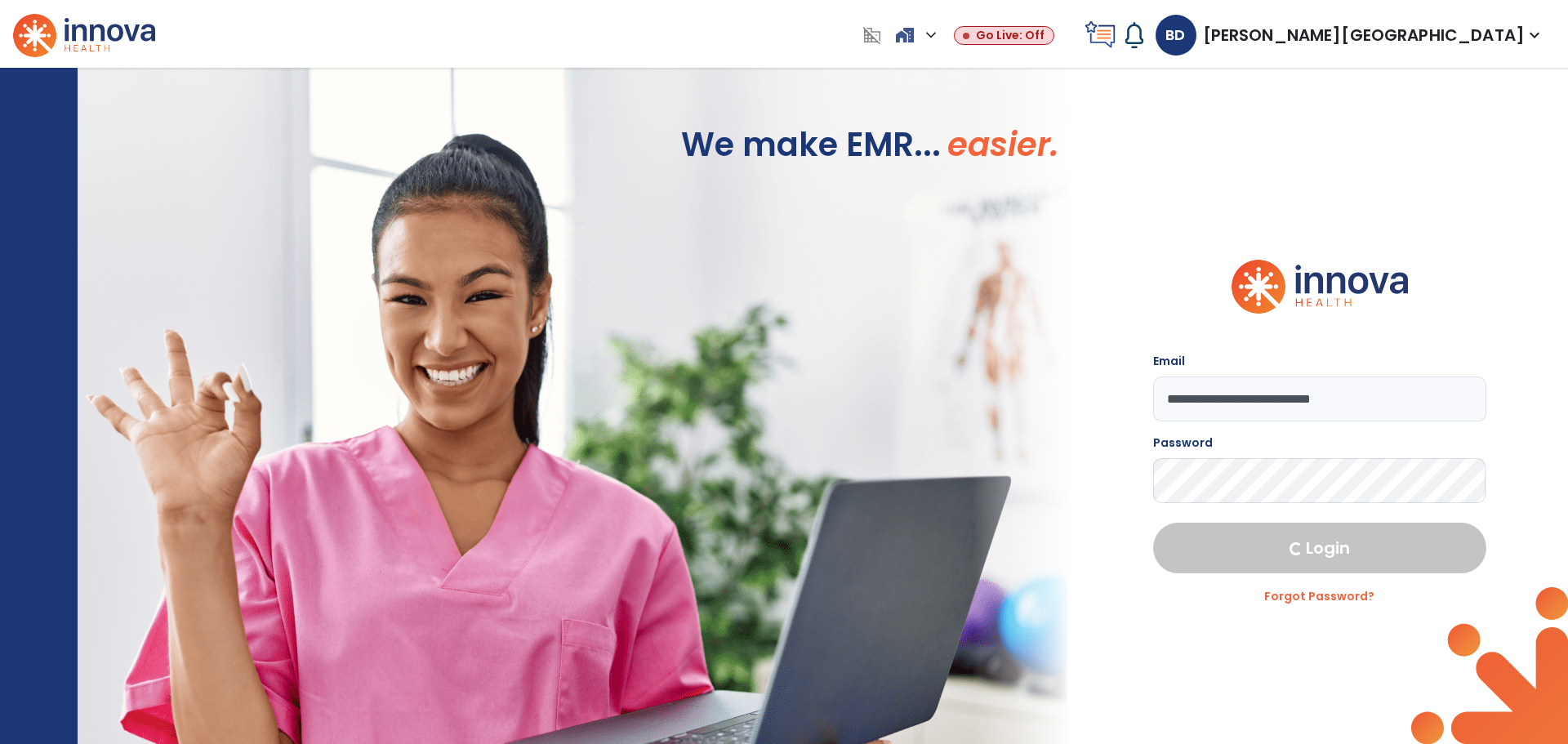 select on "****" 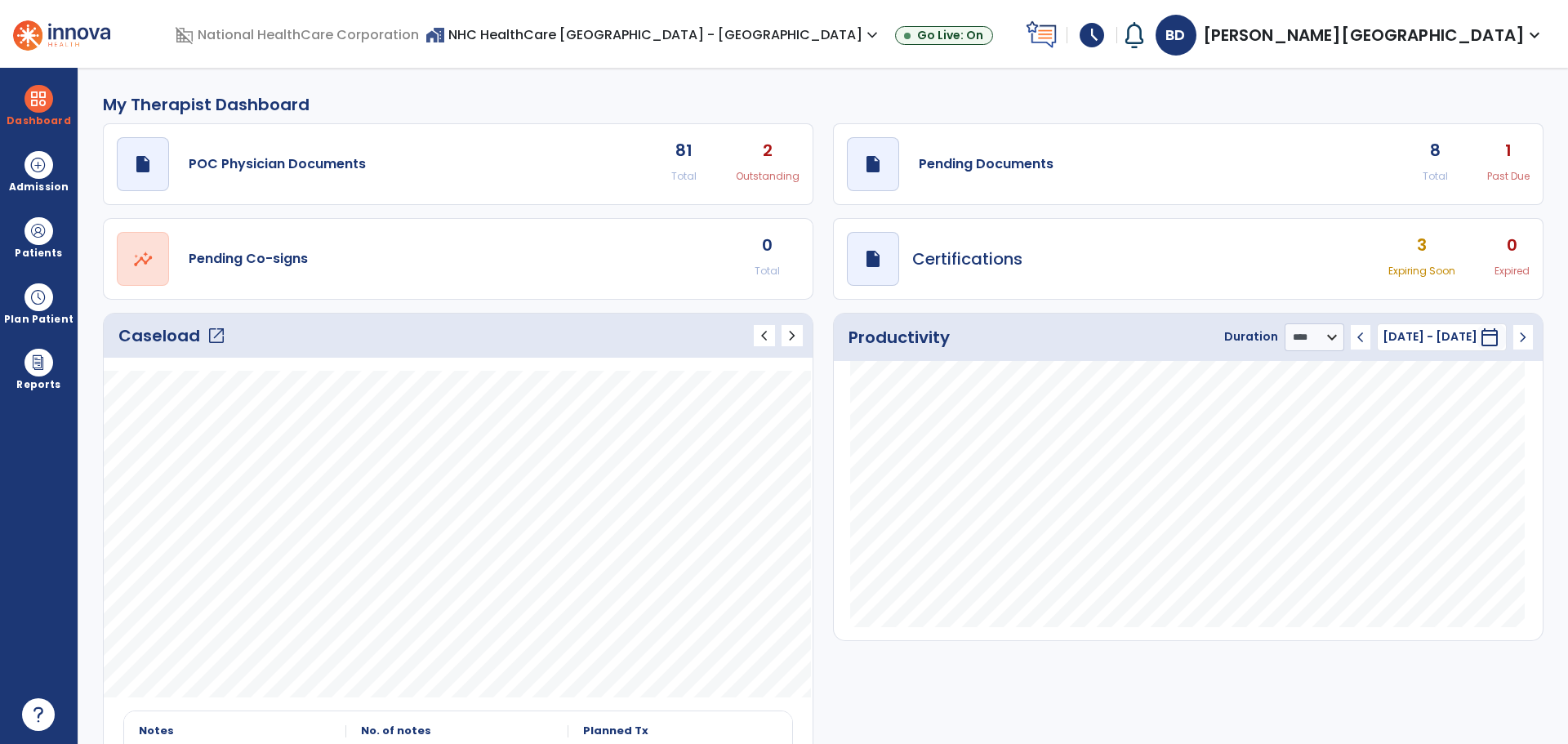 click on "Caseload   open_in_new" 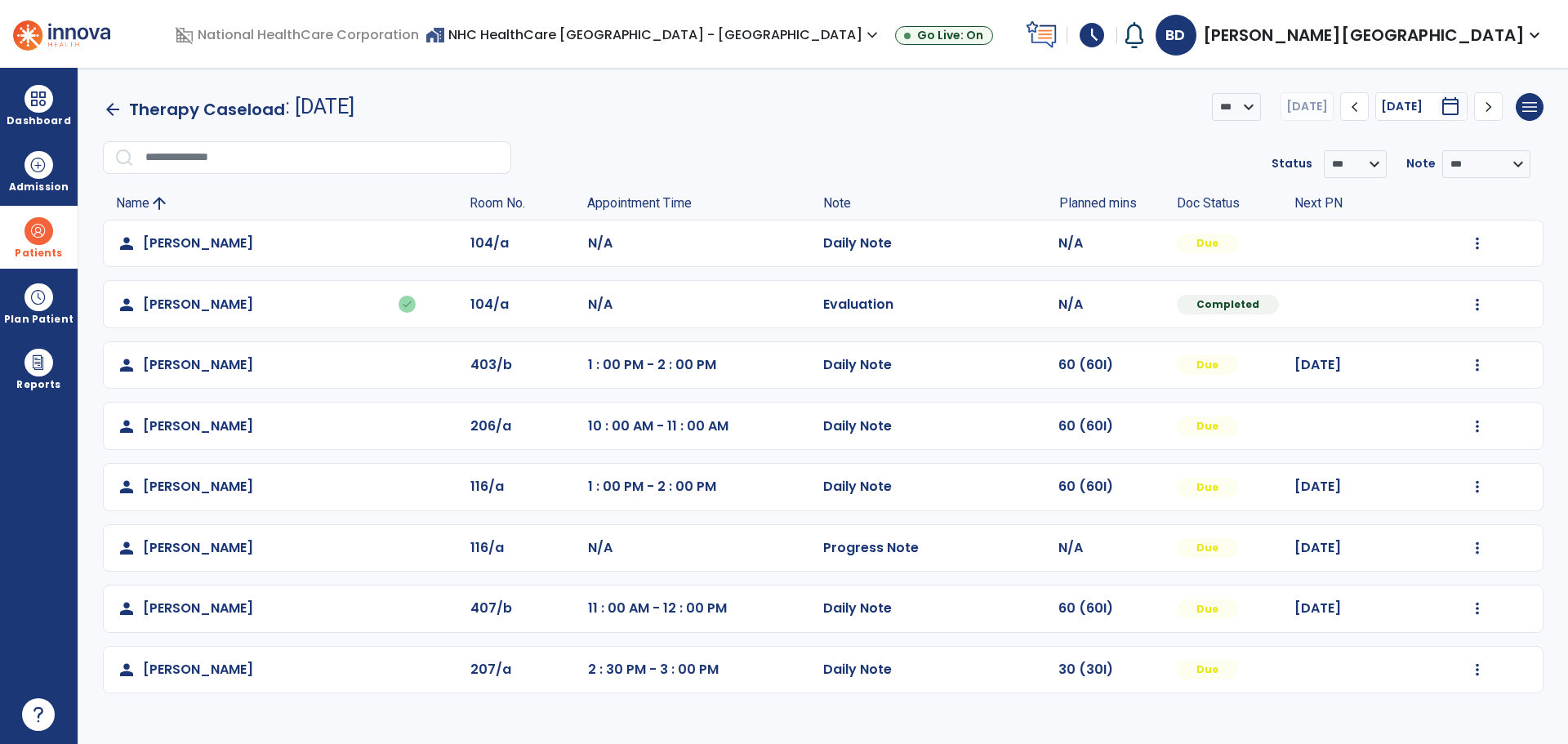 click on "Patients" at bounding box center [38, 253] 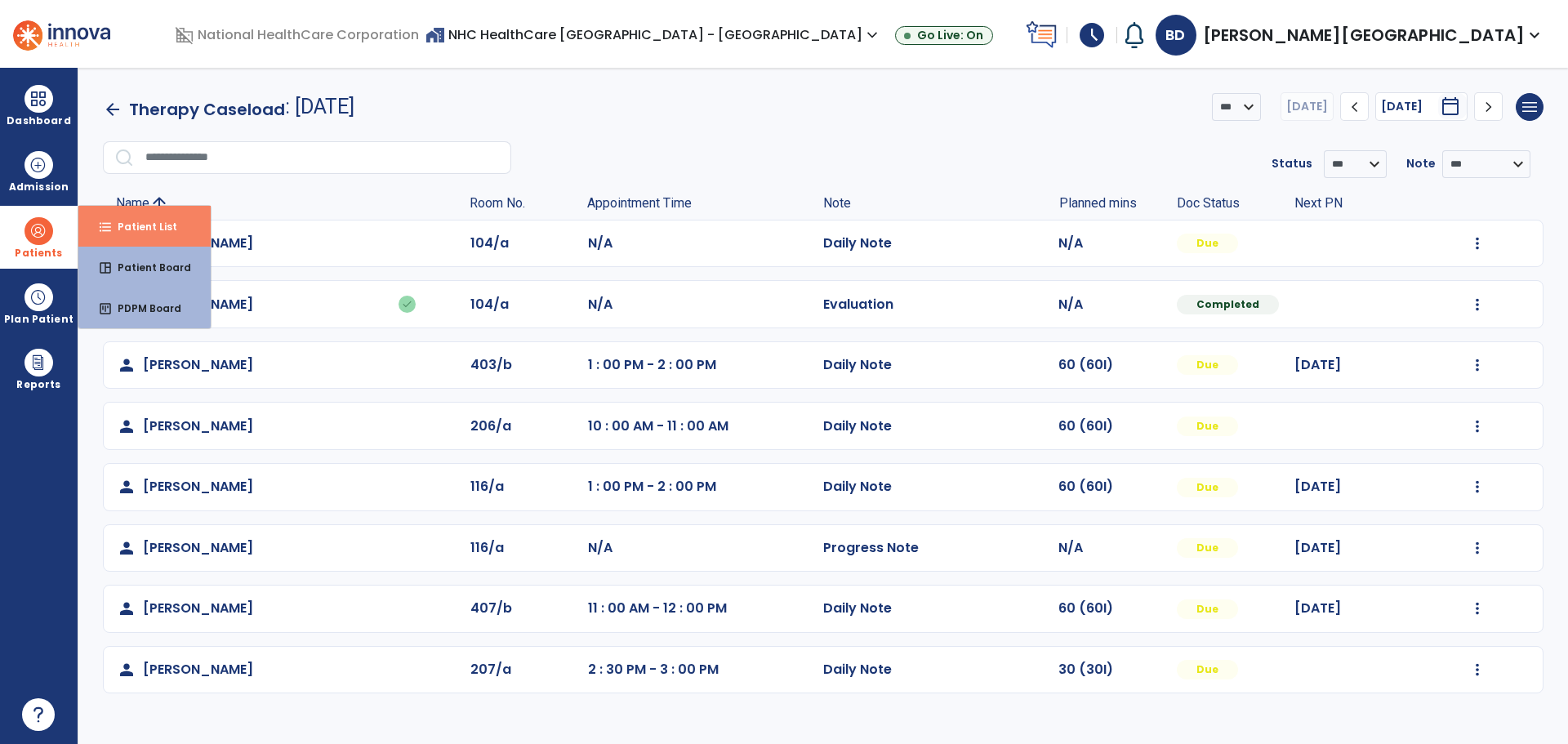 click on "Patient List" at bounding box center [140, 226] 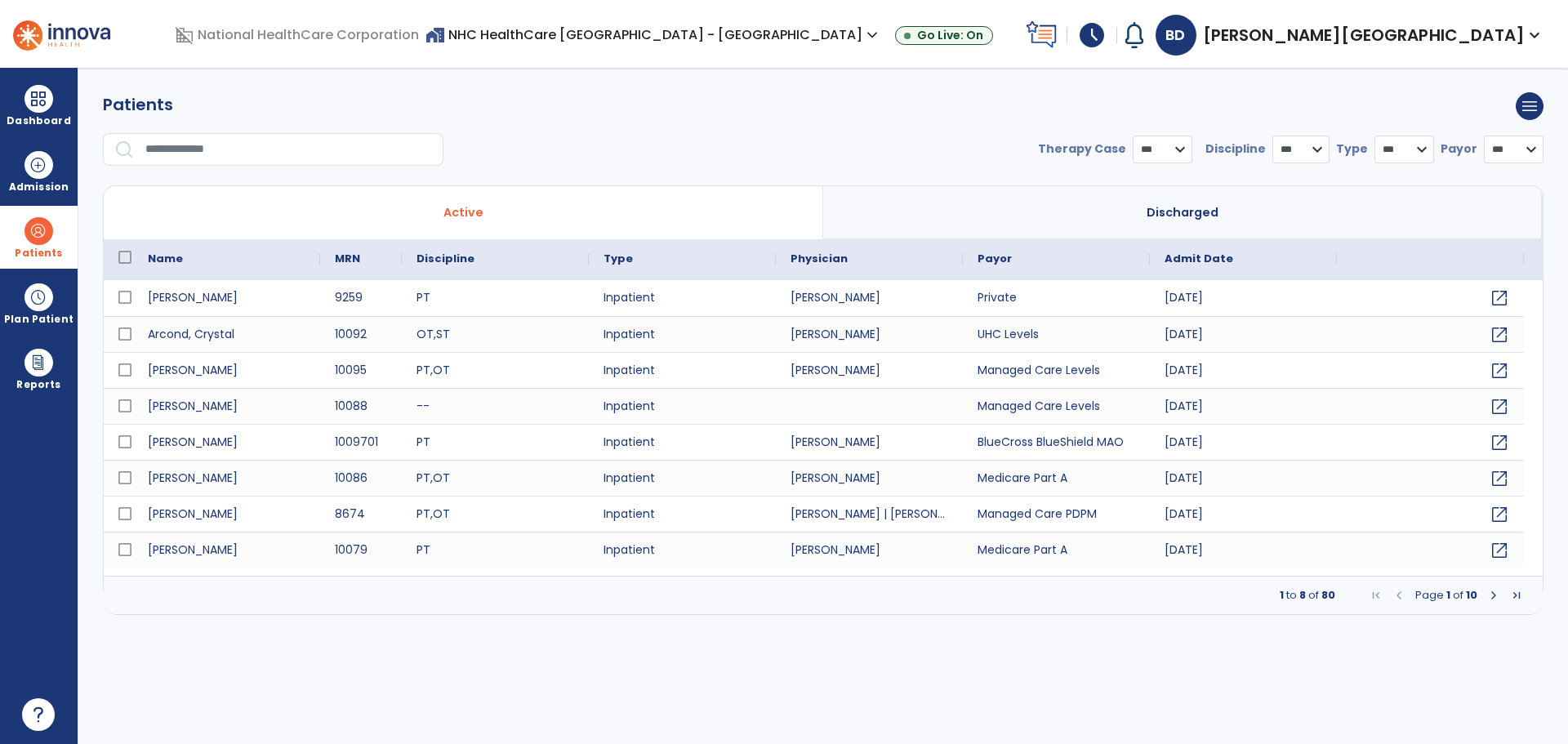 select on "***" 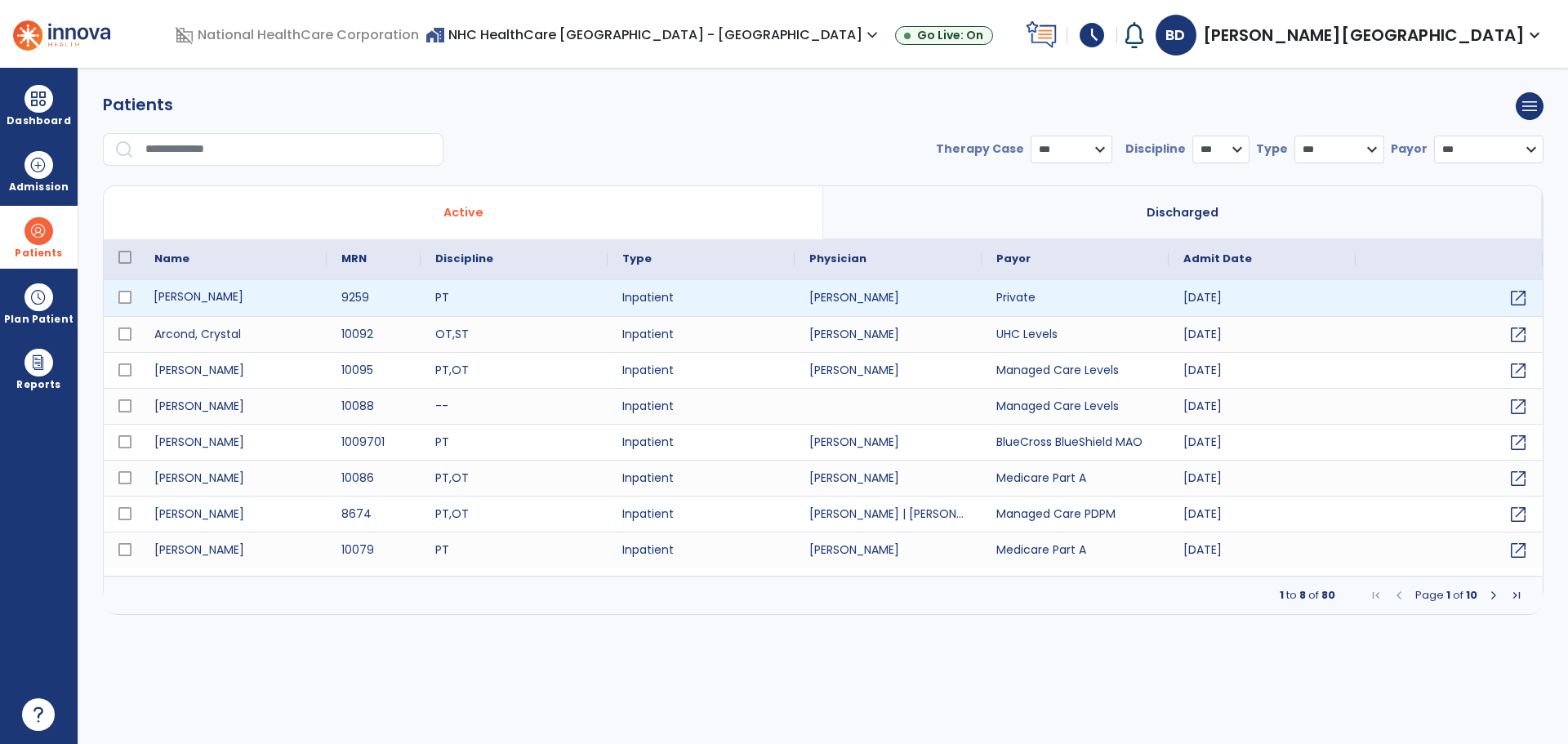 click on "[PERSON_NAME]" at bounding box center (233, 298) 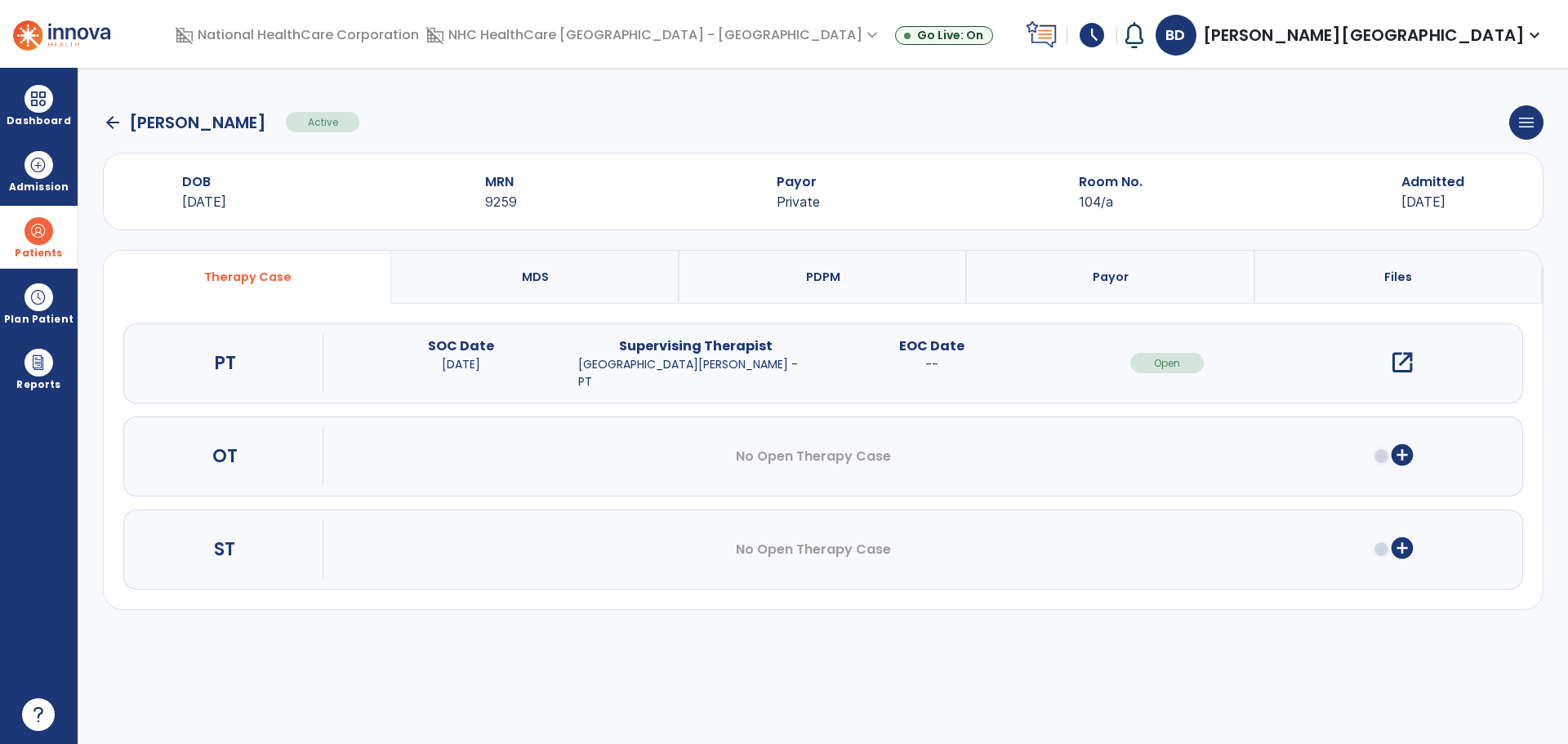 click on "open_in_new" at bounding box center (1402, 363) 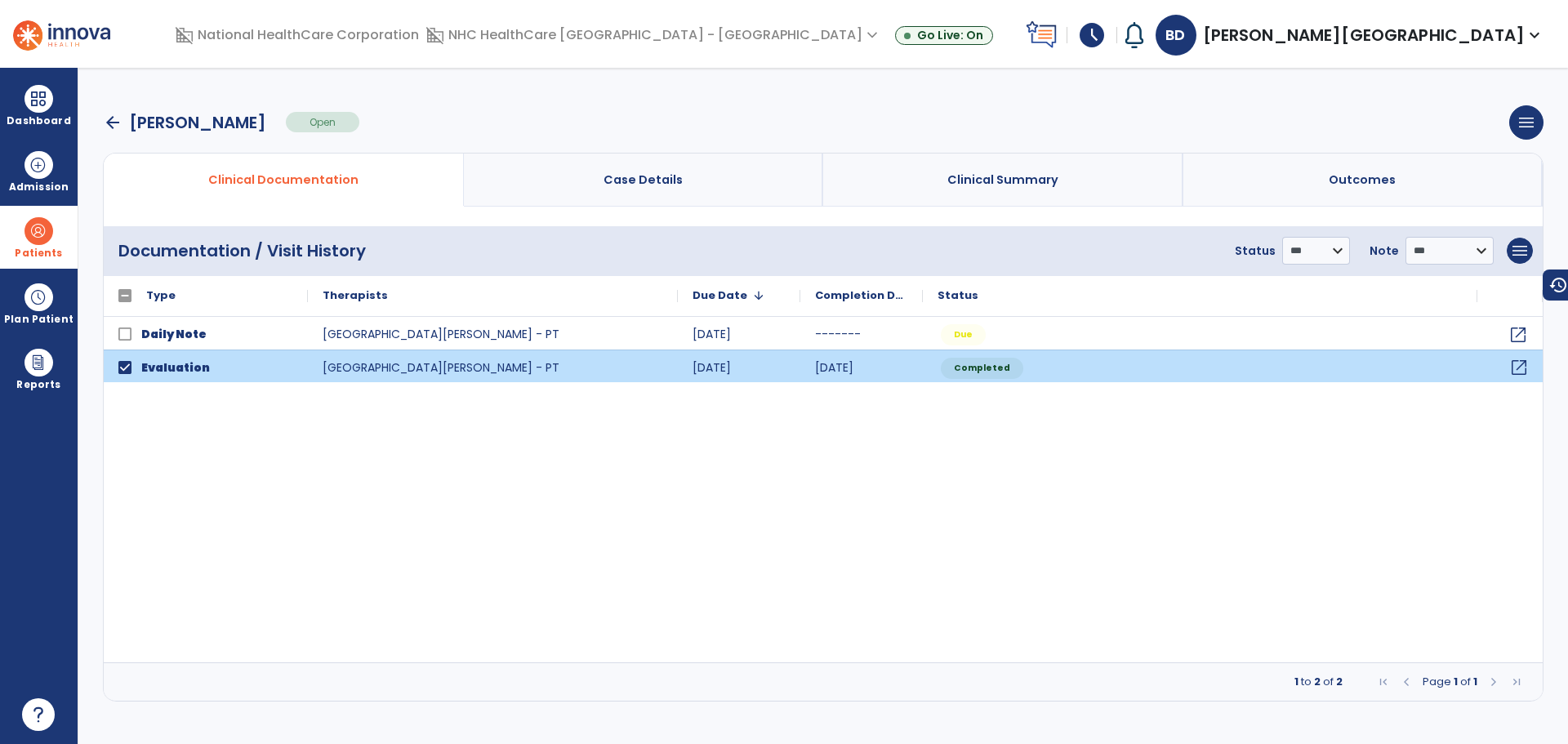 click on "open_in_new" 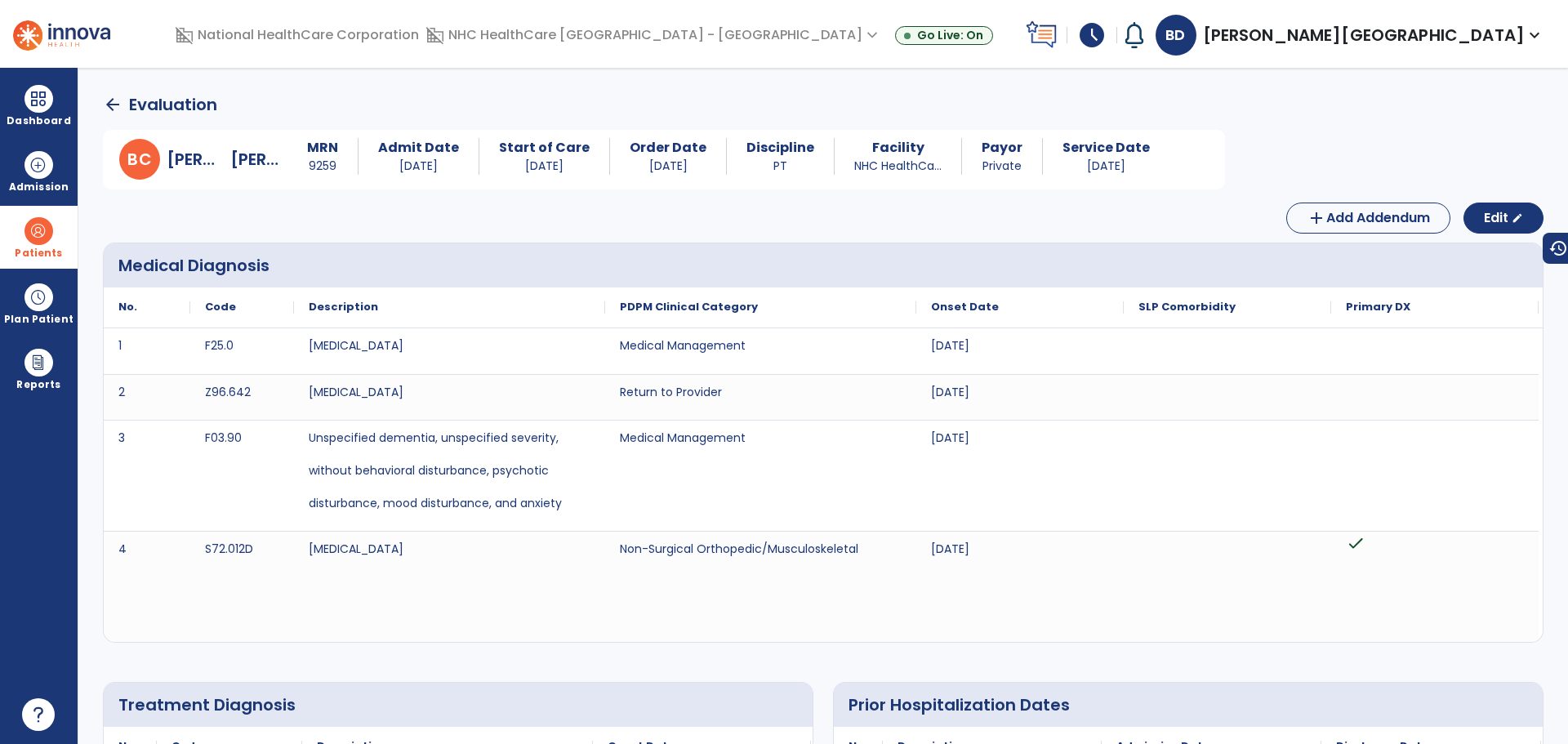 click on "arrow_back" 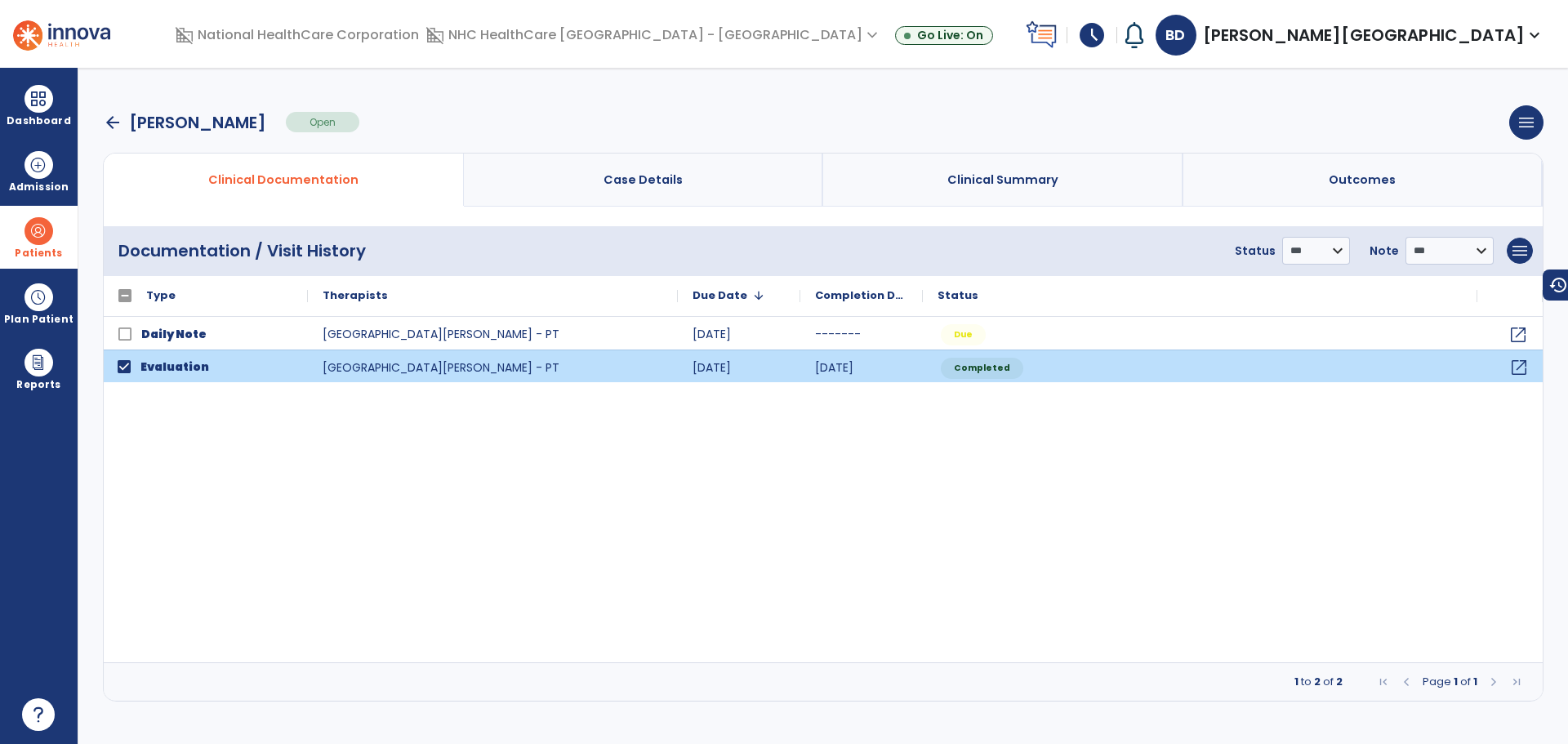 click on "open_in_new" 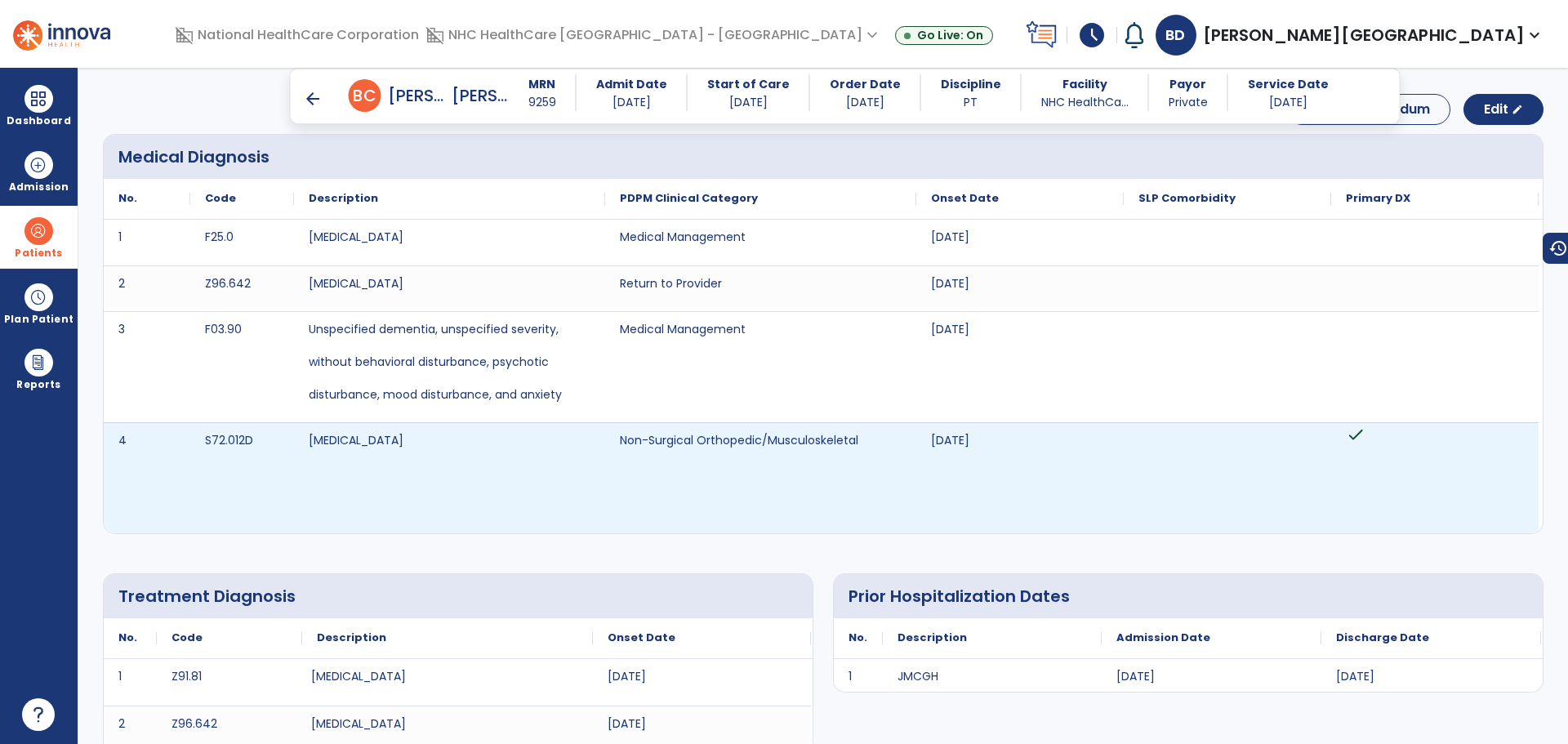 scroll, scrollTop: 0, scrollLeft: 0, axis: both 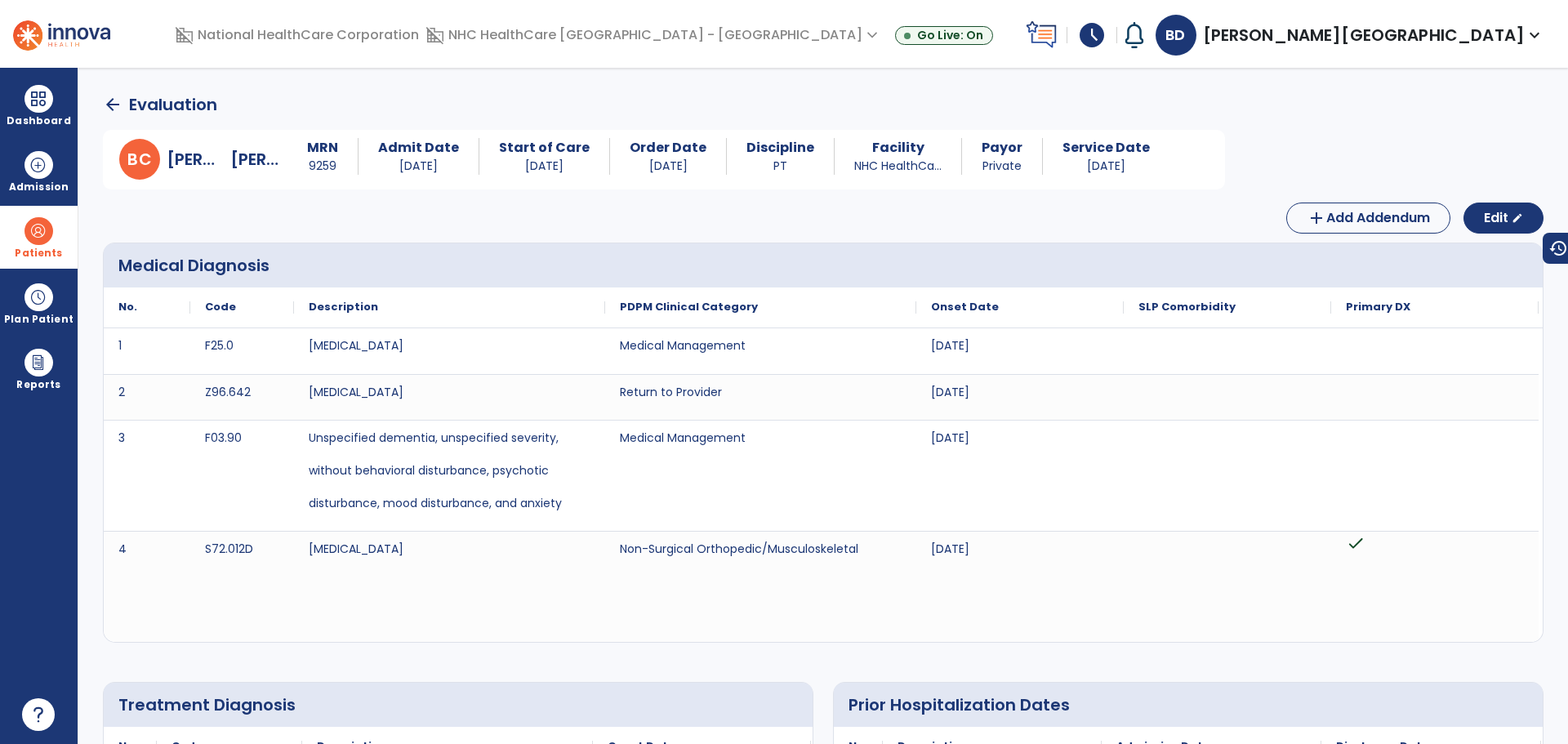 click on "arrow_back" 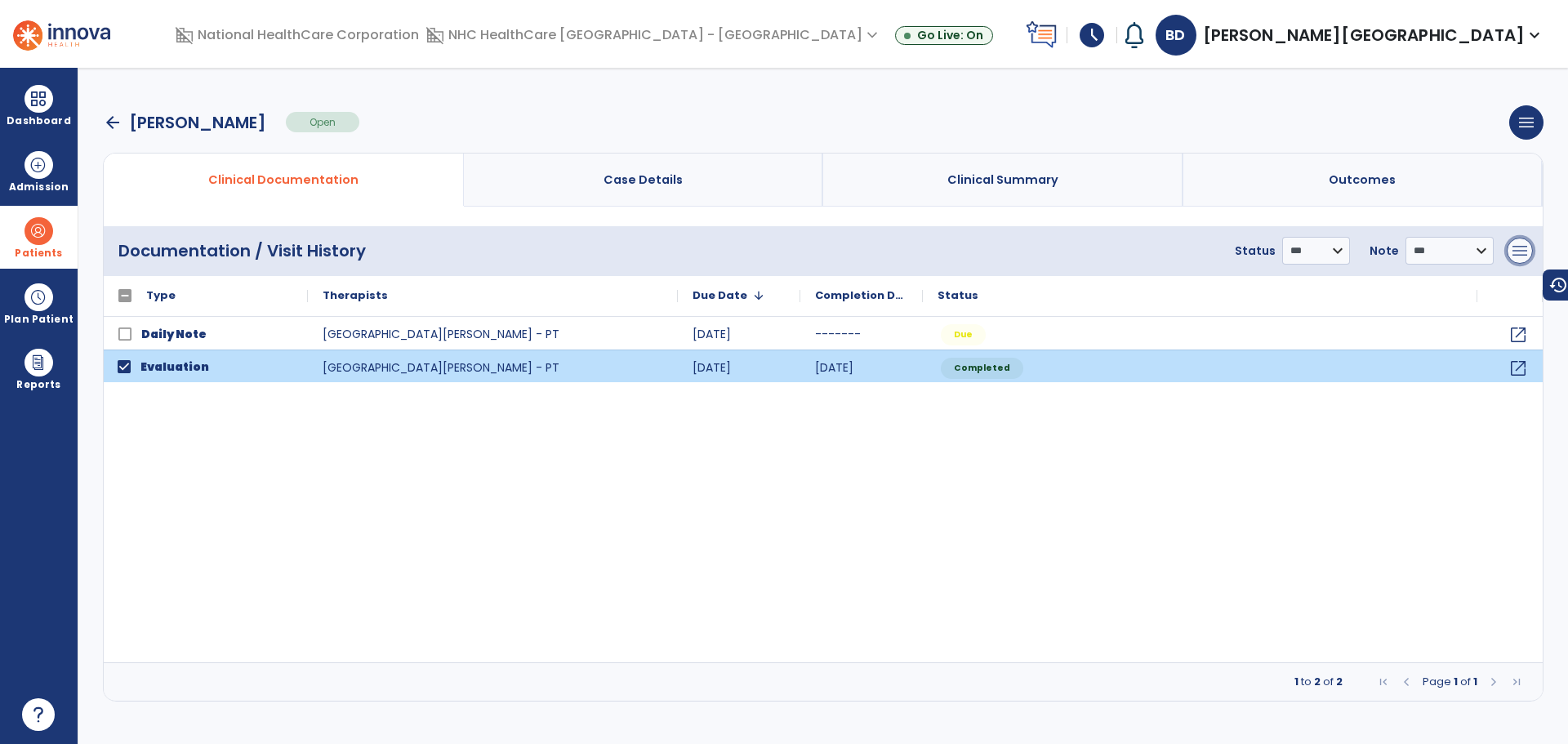 click on "menu" at bounding box center [1520, 251] 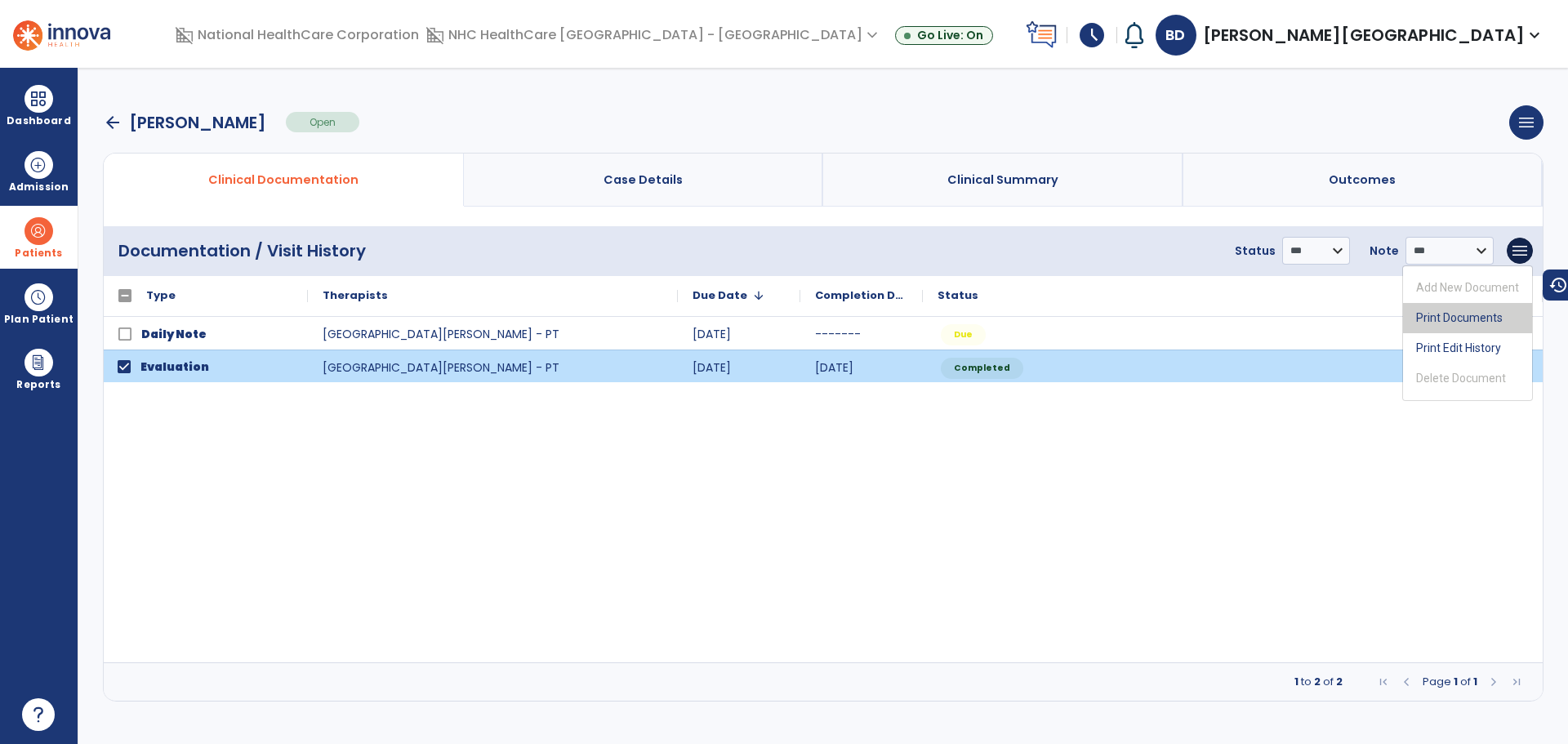 click on "Print Documents" at bounding box center (1468, 318) 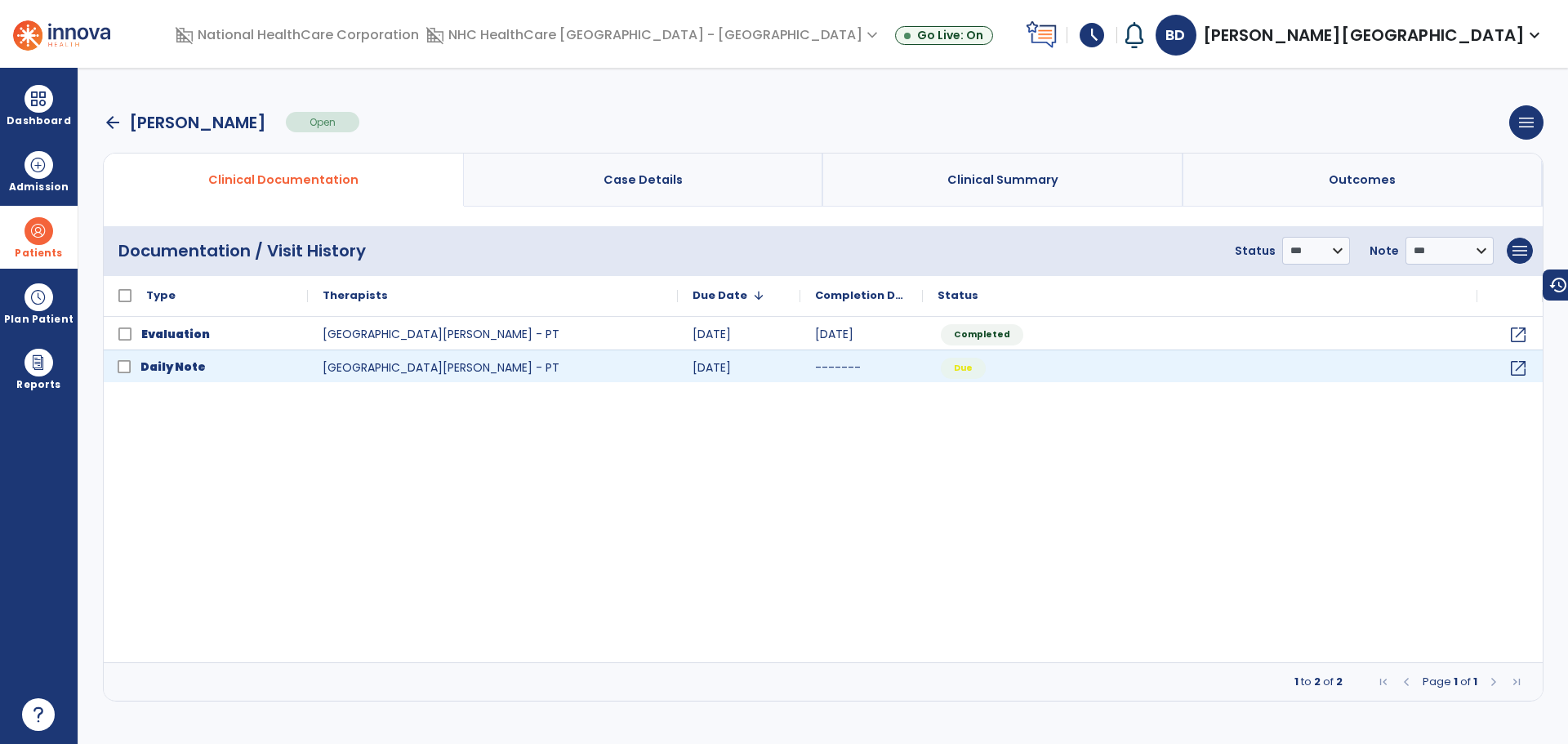 click on "Daily Note" at bounding box center [173, 367] 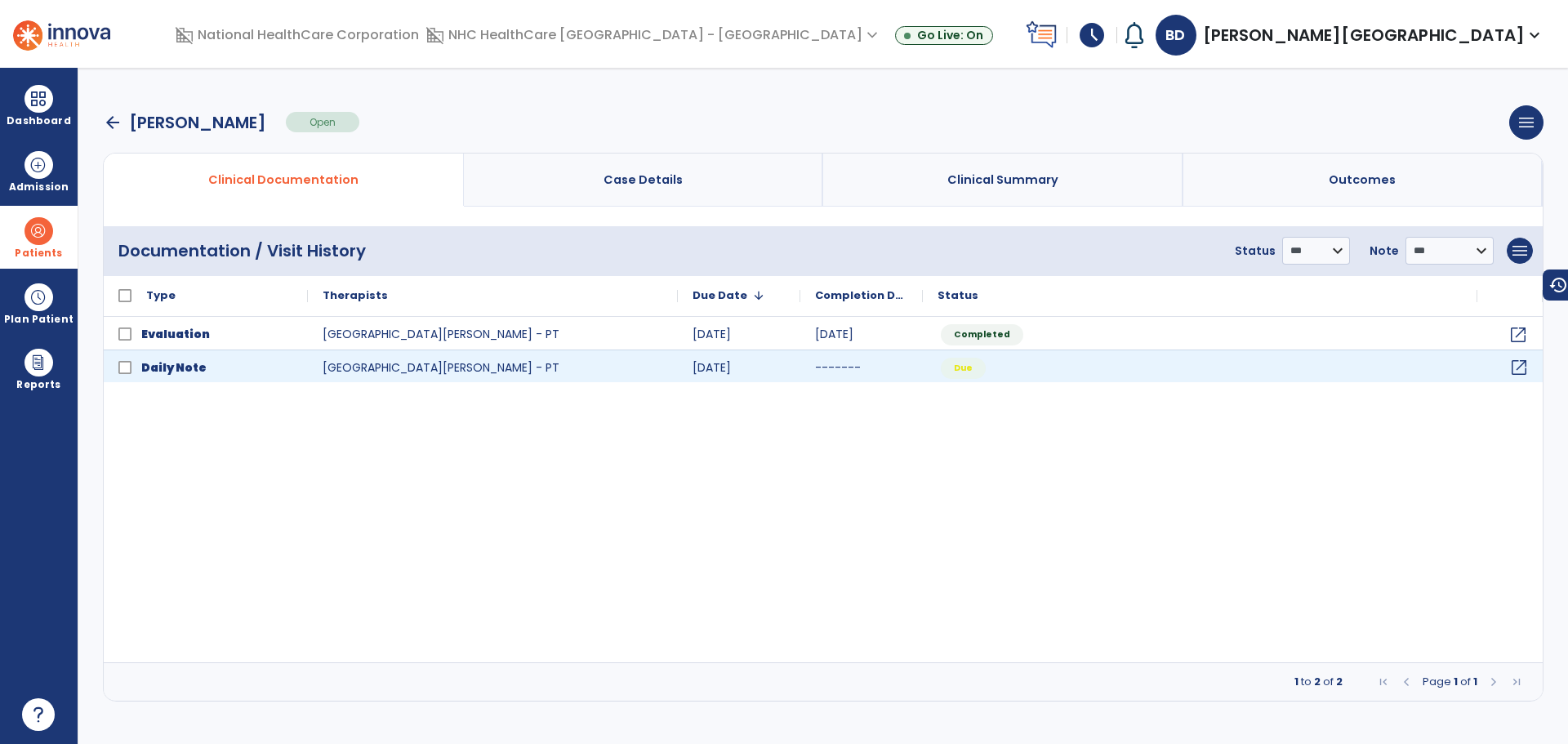 click on "open_in_new" 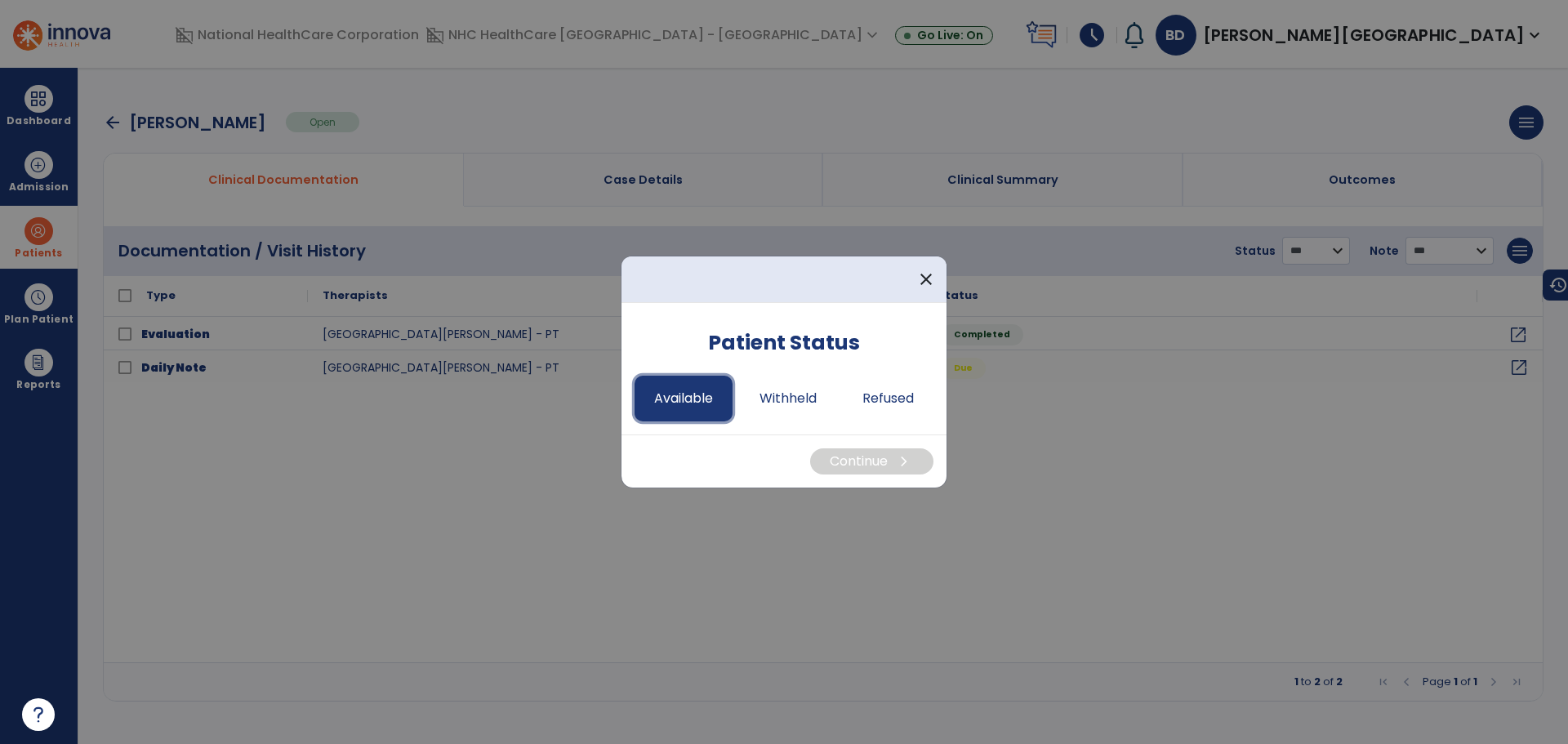 drag, startPoint x: 693, startPoint y: 390, endPoint x: 720, endPoint y: 408, distance: 32.449961 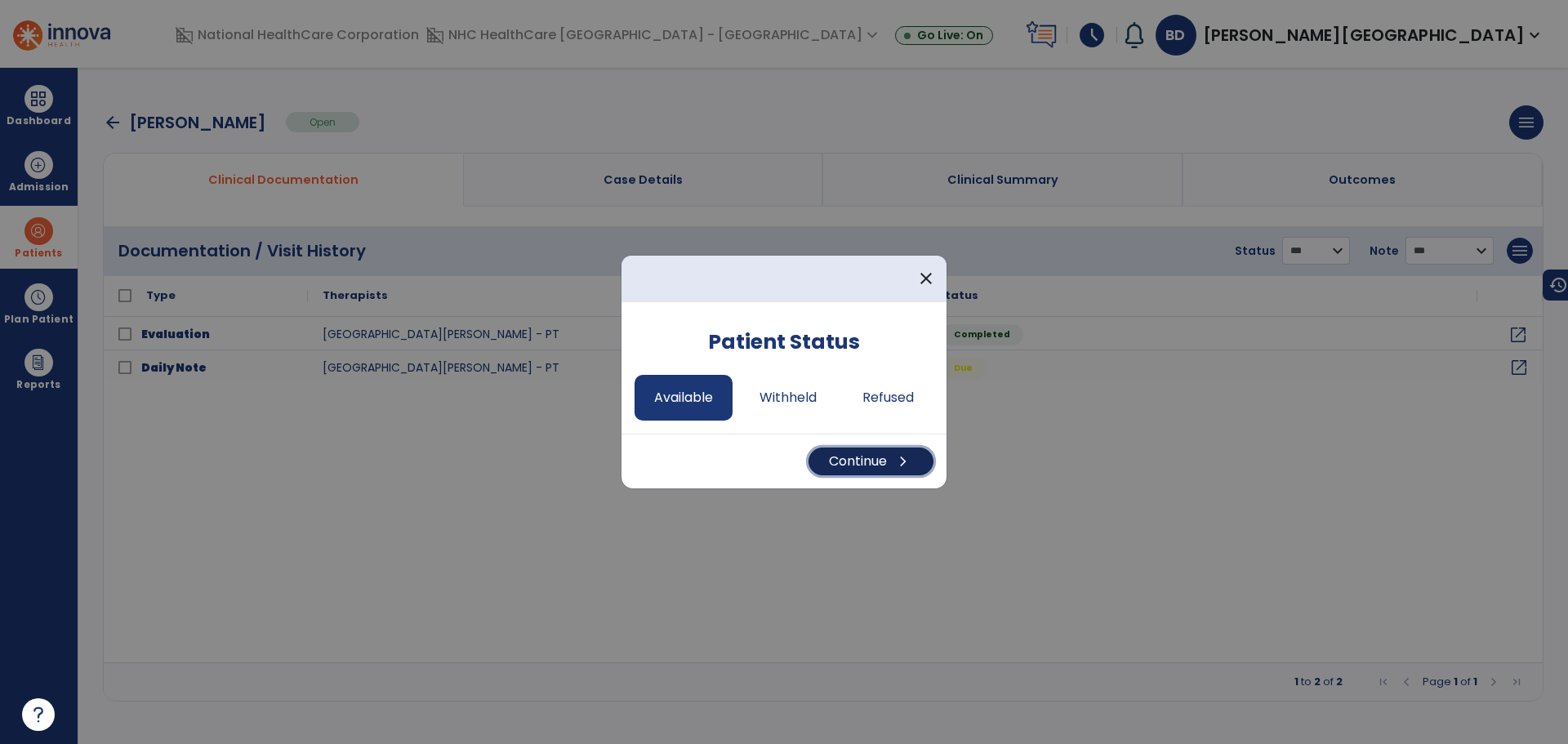 click on "Continue   chevron_right" at bounding box center (871, 461) 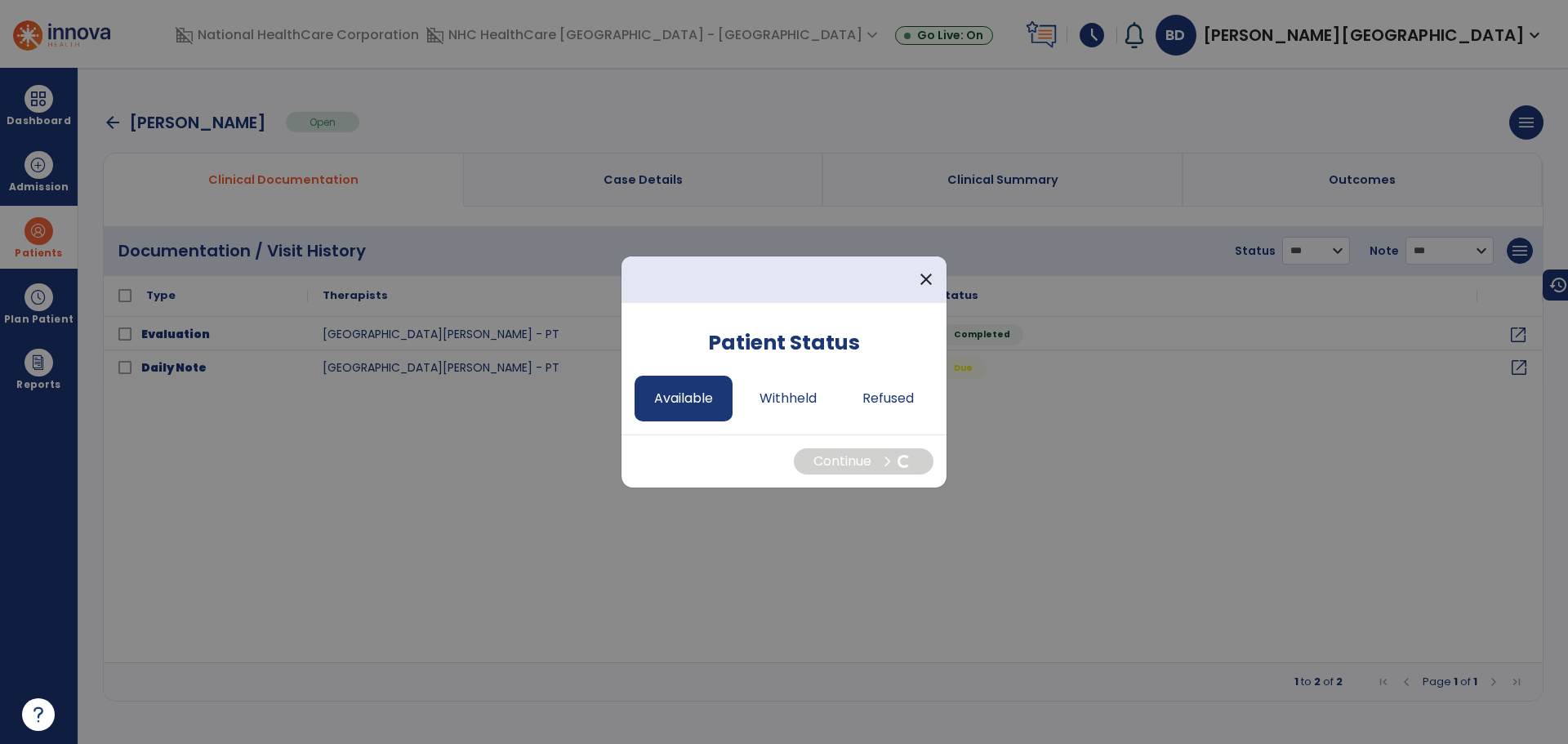 select on "*" 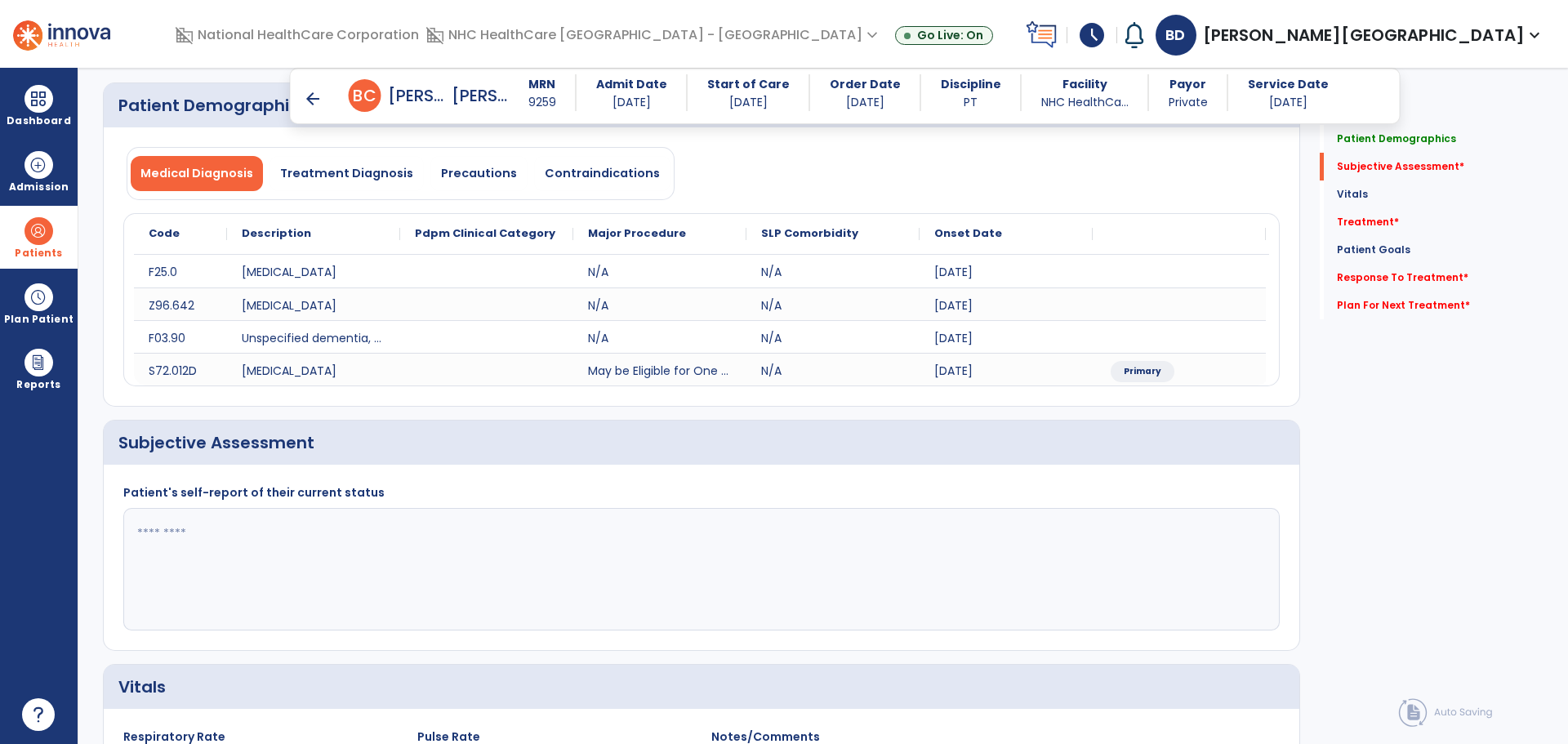 scroll, scrollTop: 245, scrollLeft: 0, axis: vertical 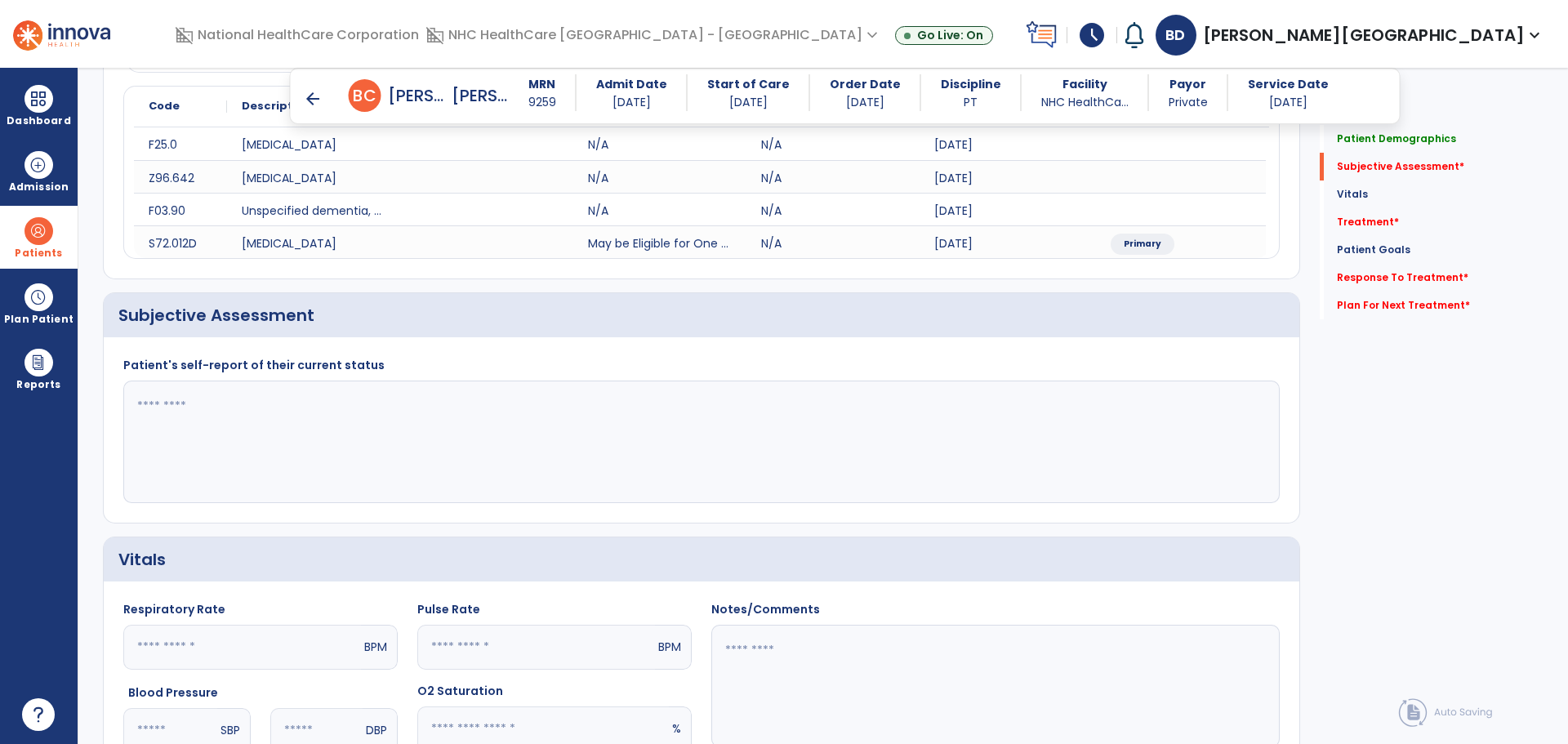 click 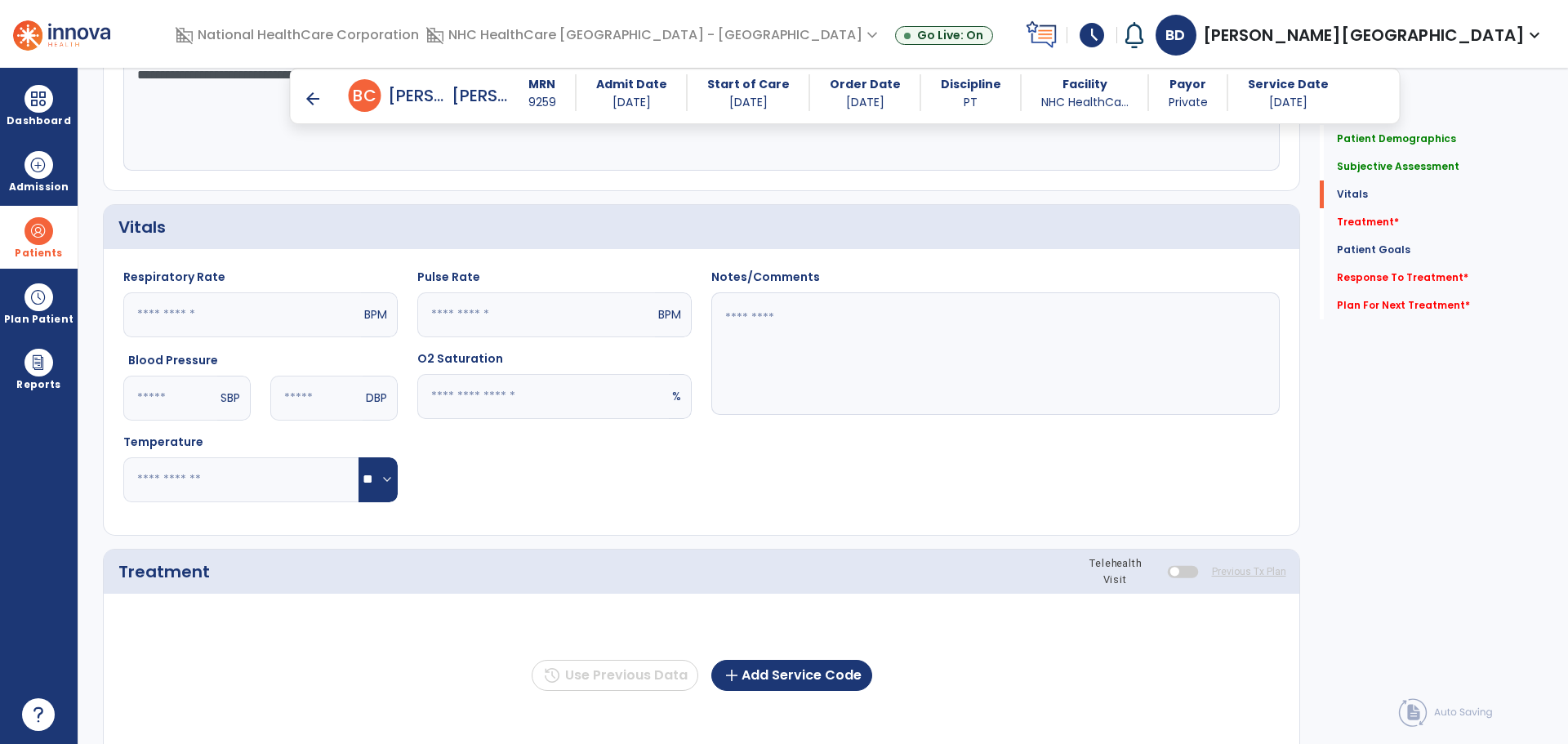 scroll, scrollTop: 653, scrollLeft: 0, axis: vertical 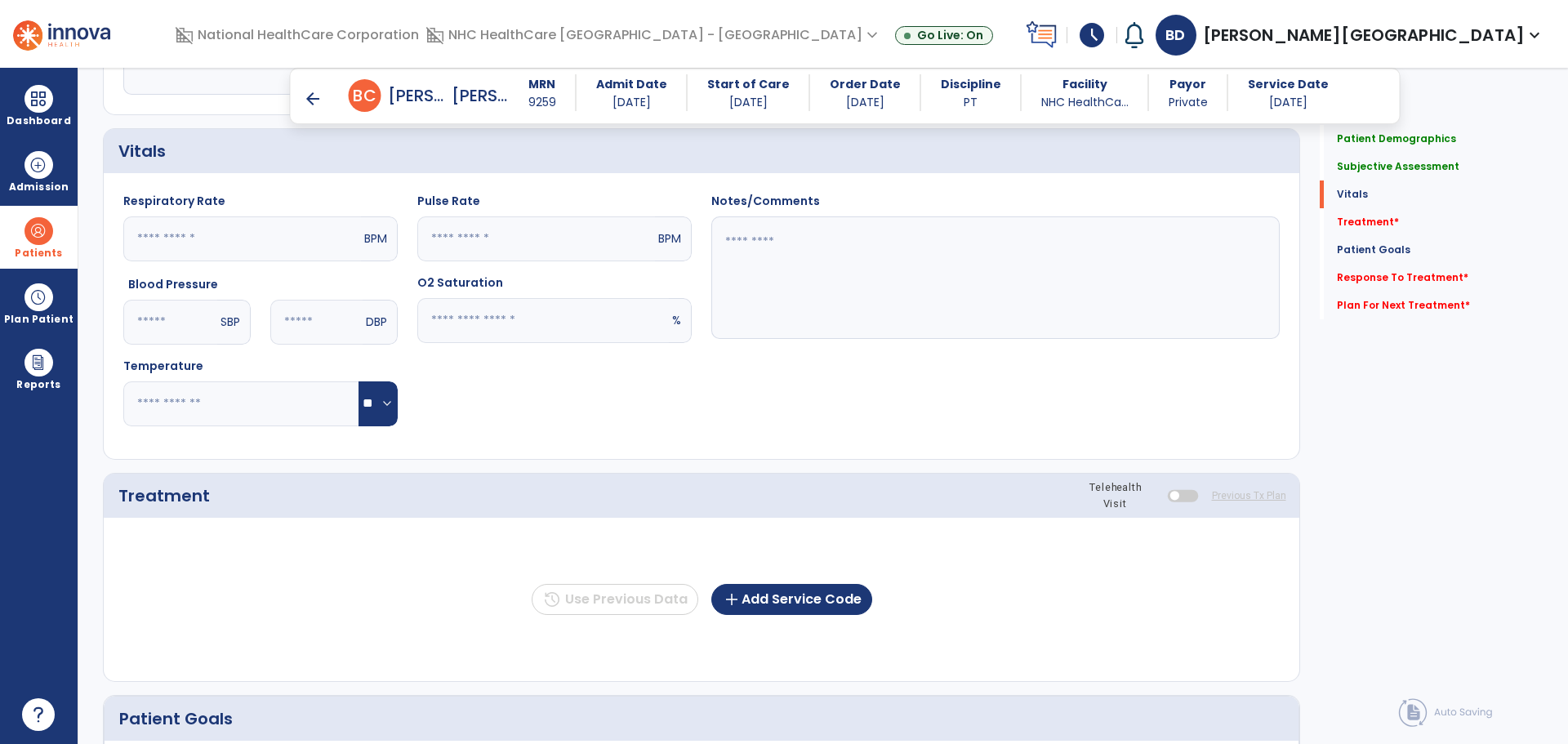type on "**********" 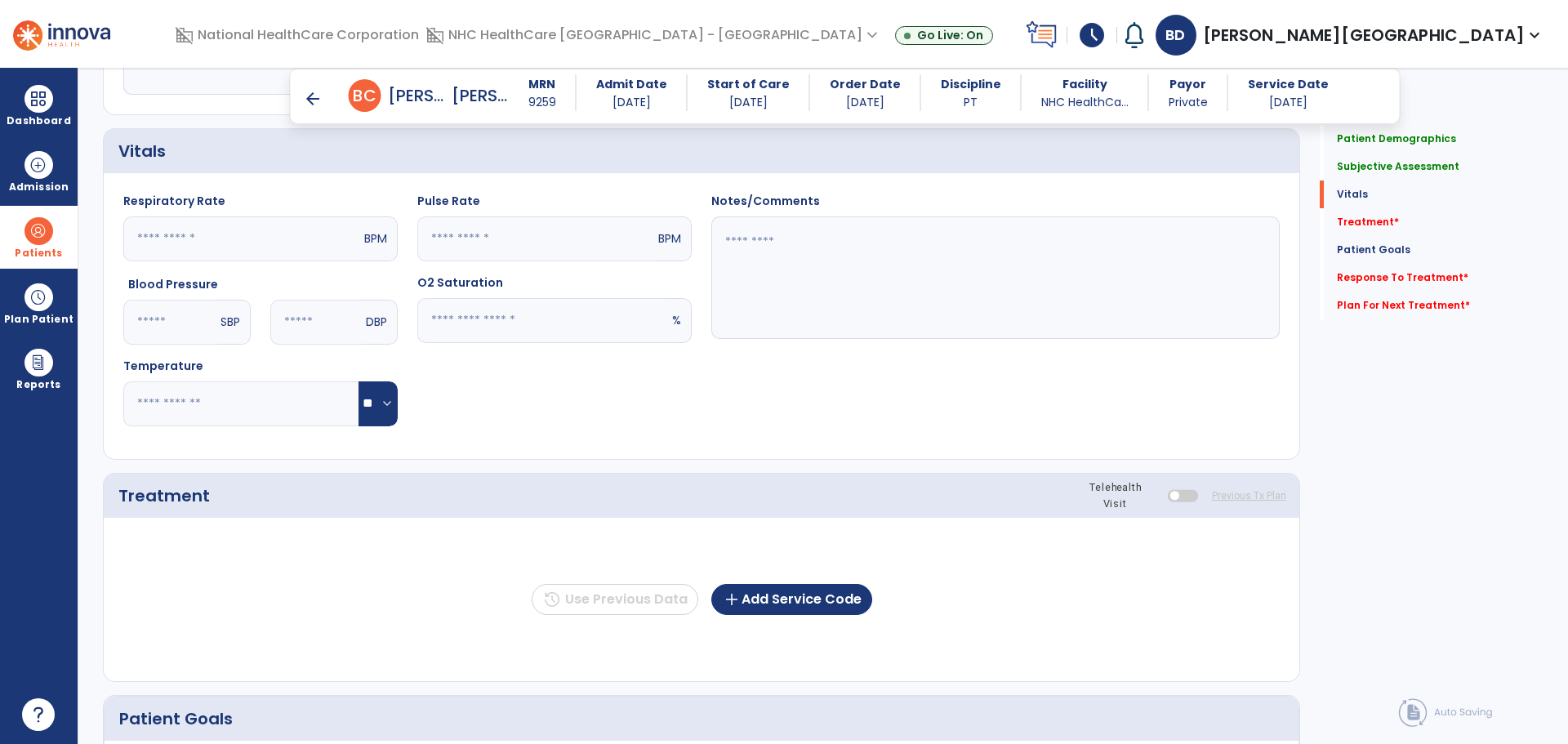 click 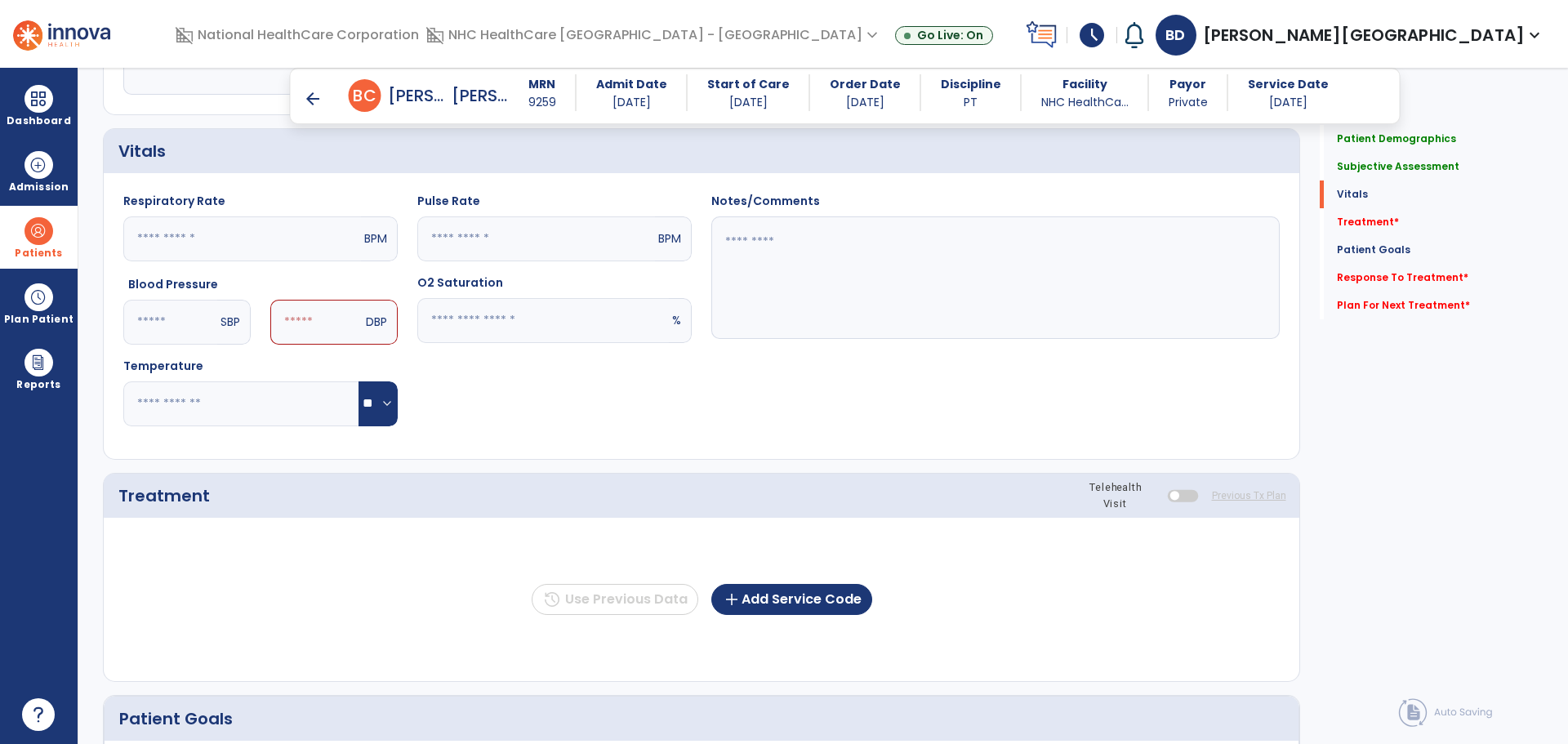type on "***" 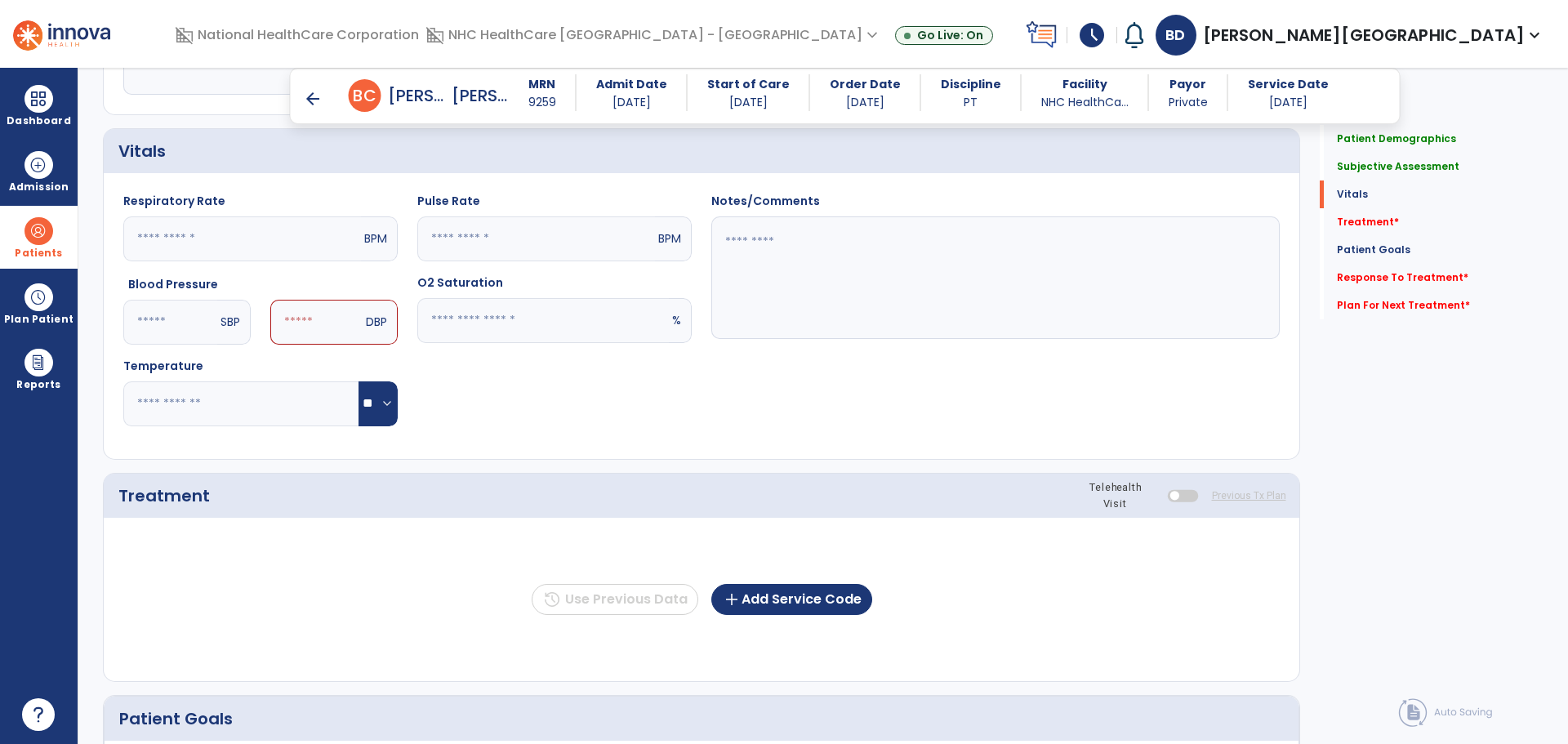 click 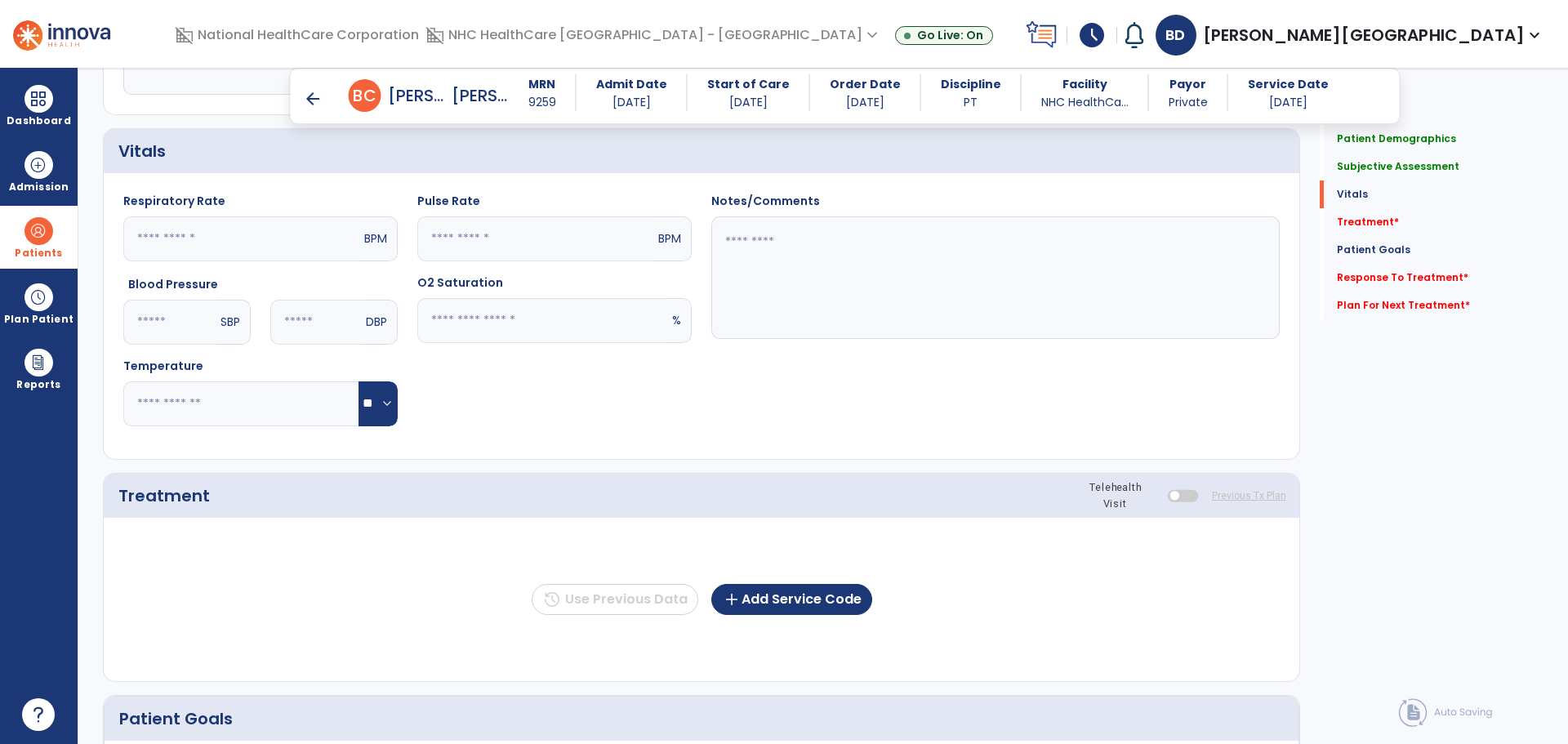 type on "**" 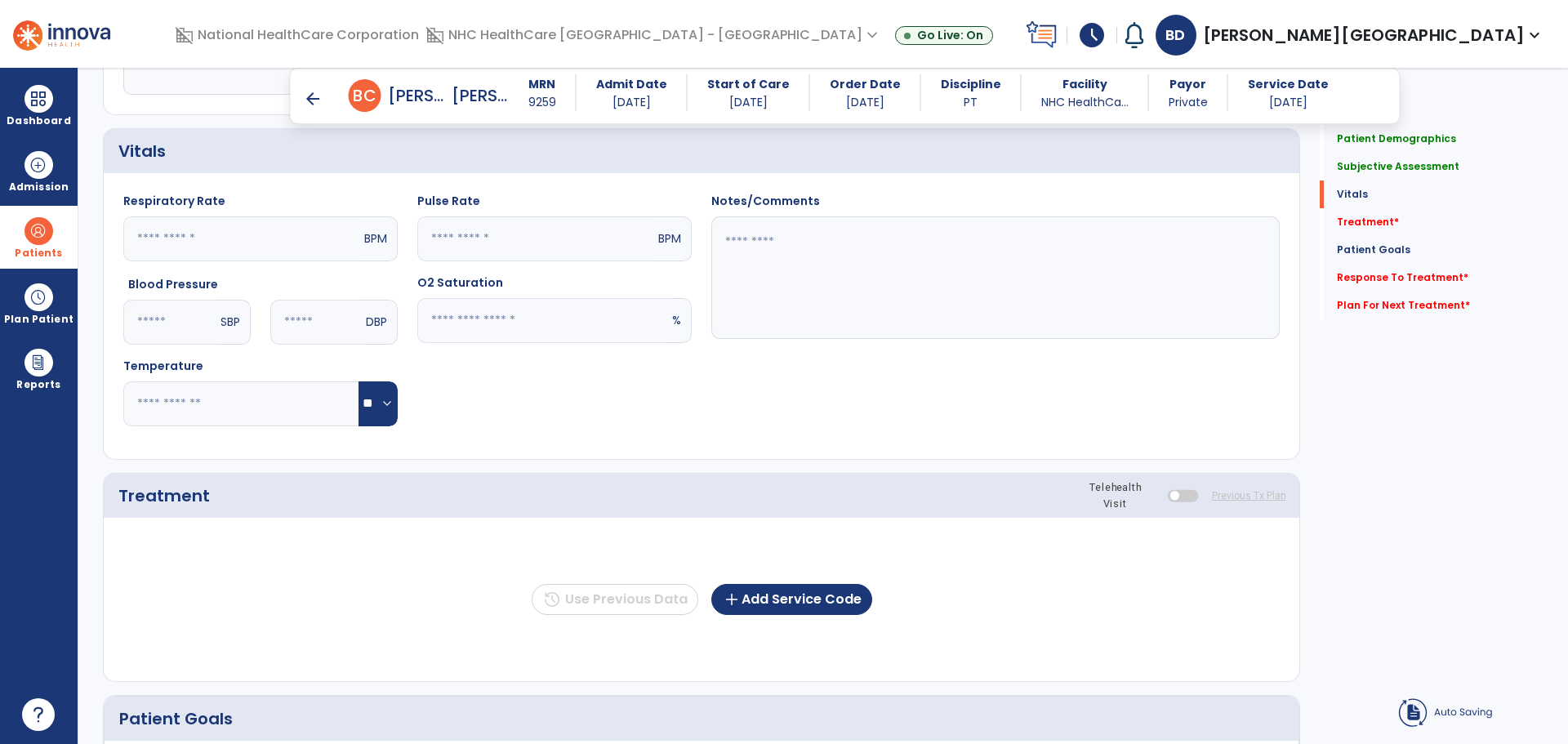 click 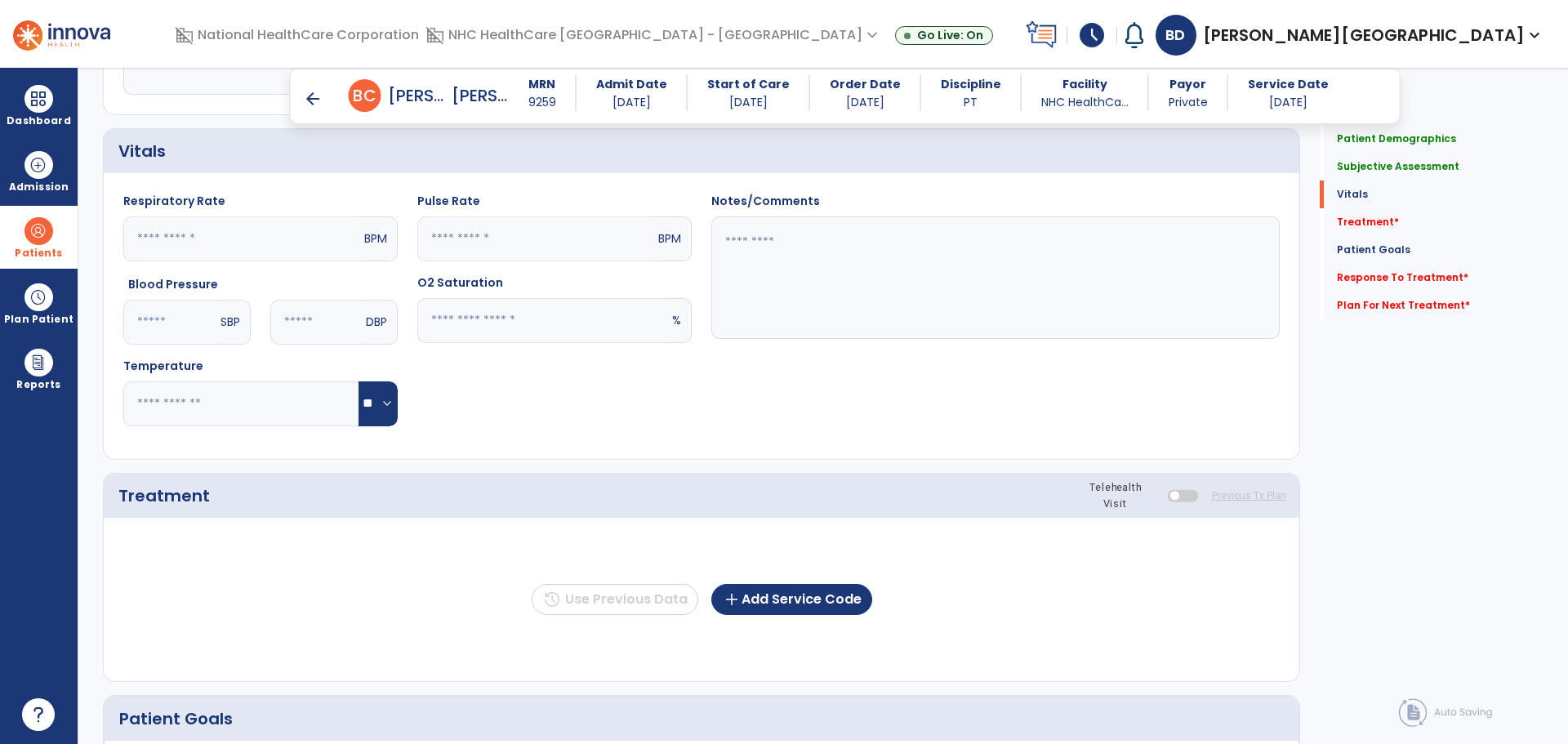 type on "**" 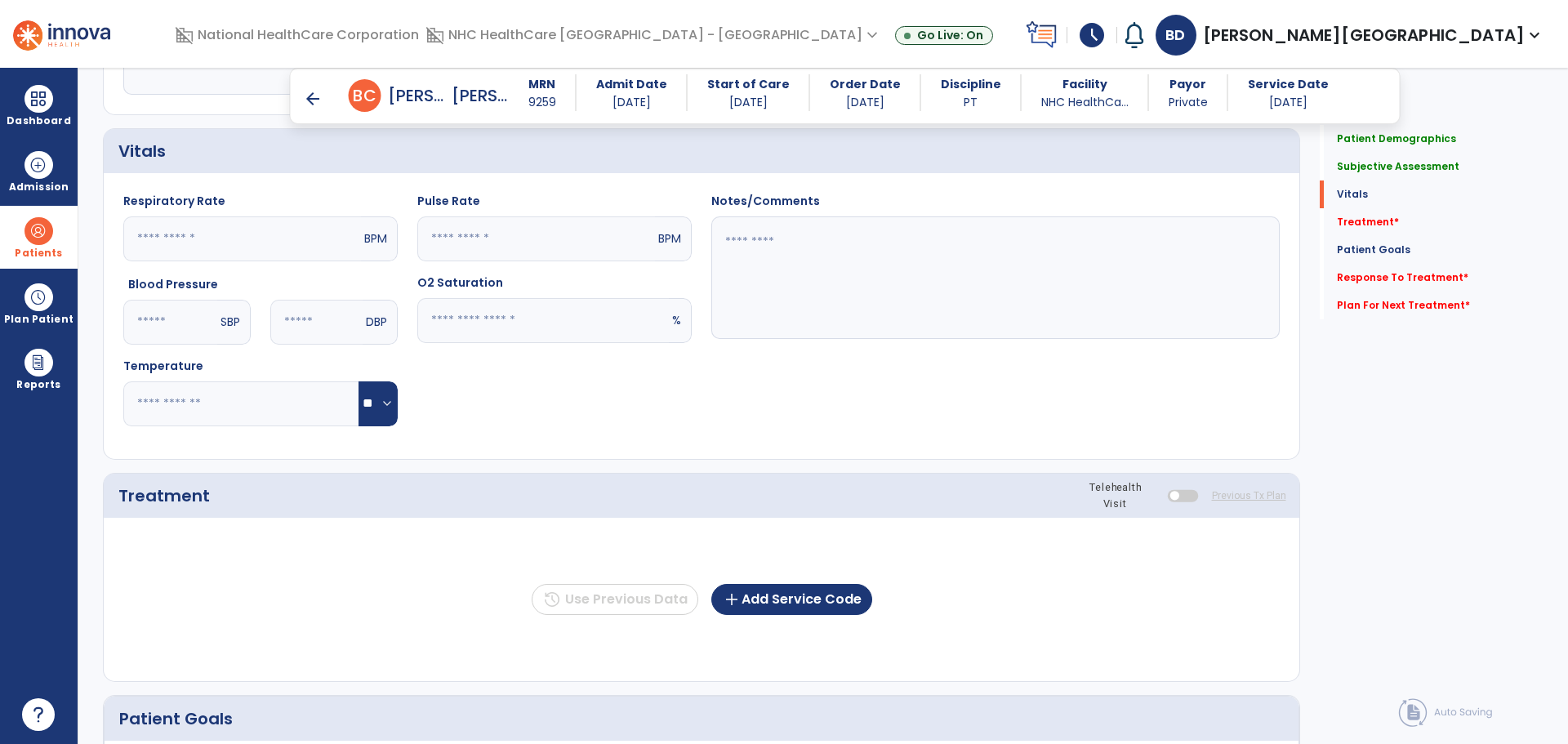 click 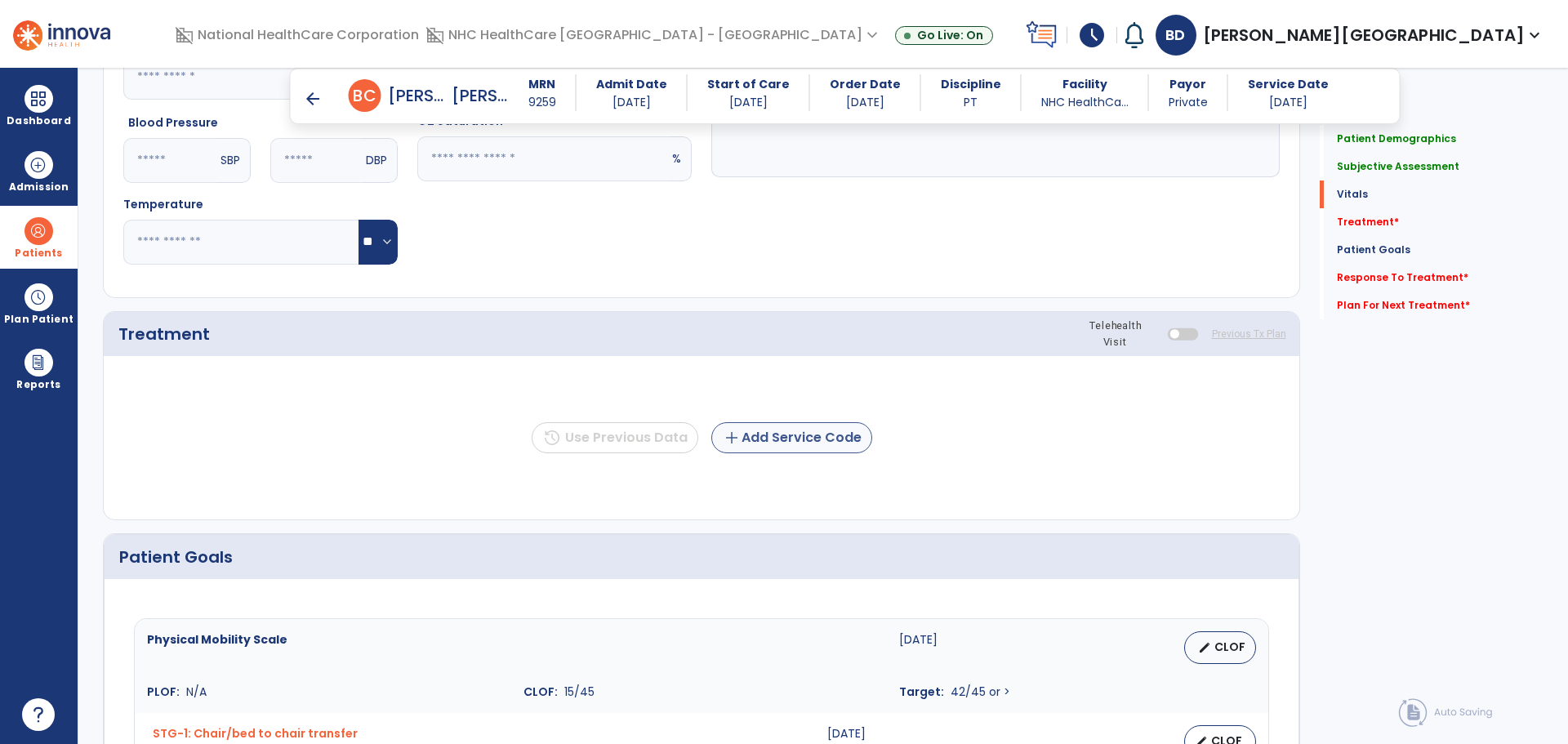 scroll, scrollTop: 817, scrollLeft: 0, axis: vertical 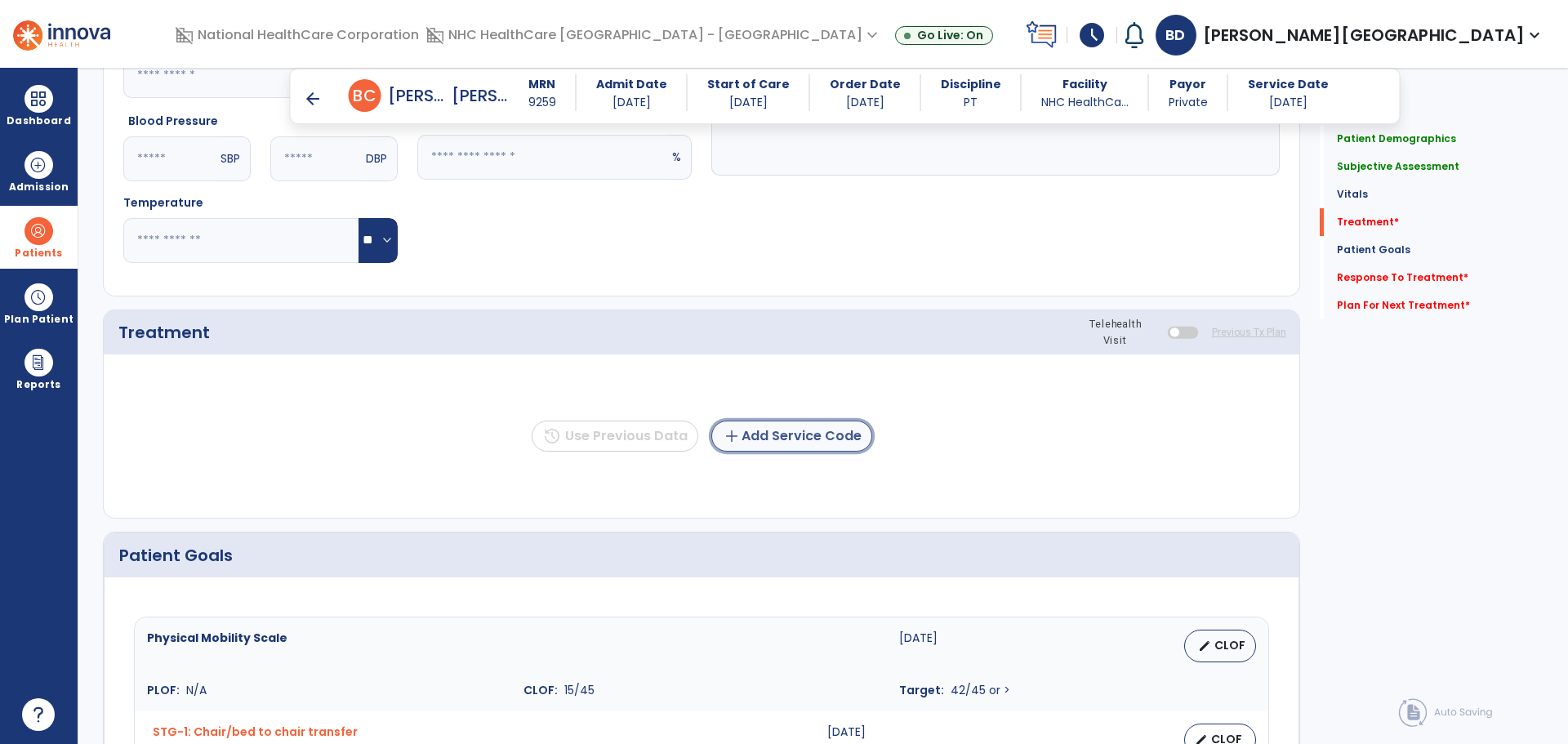 click on "add  Add Service Code" 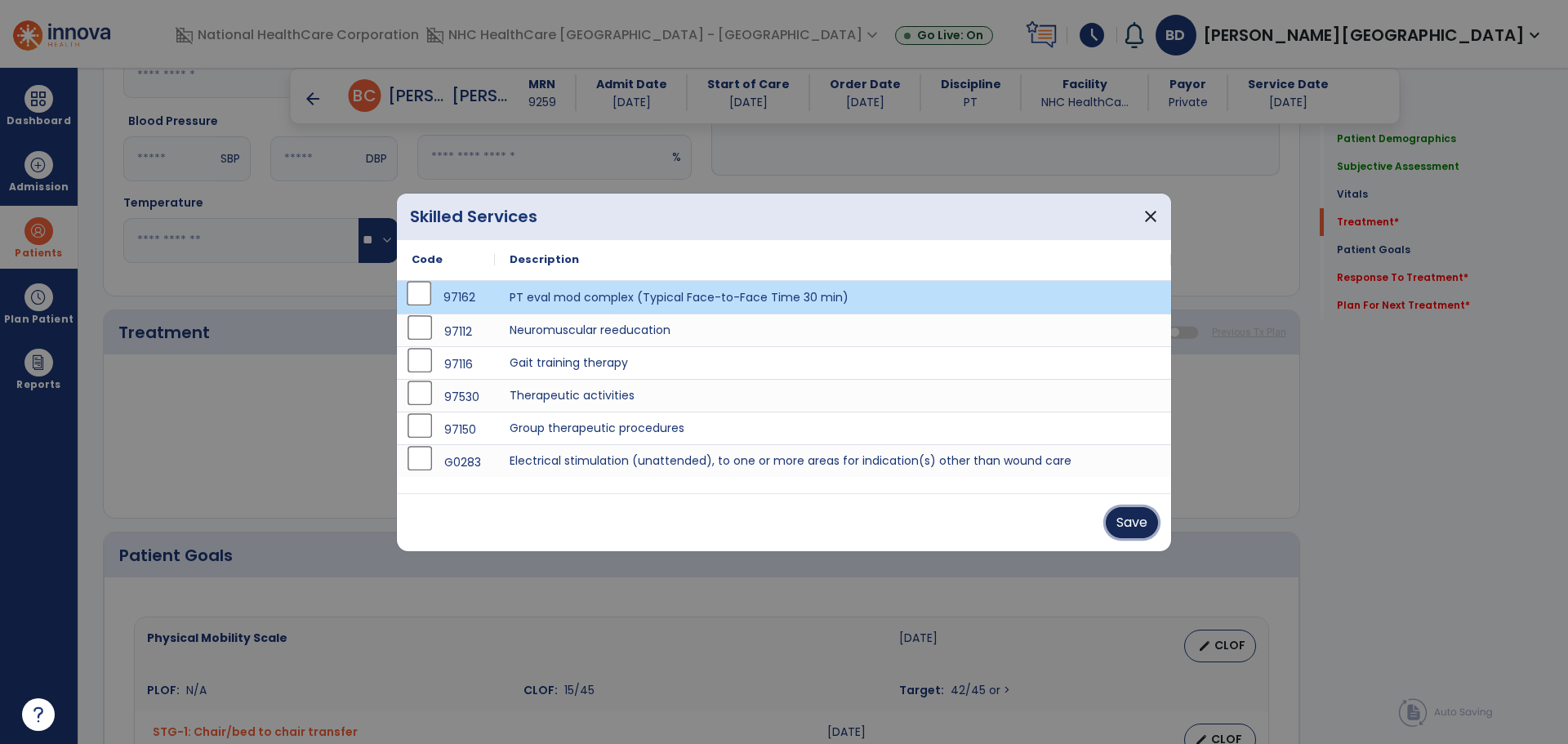 click on "Save" at bounding box center [1132, 523] 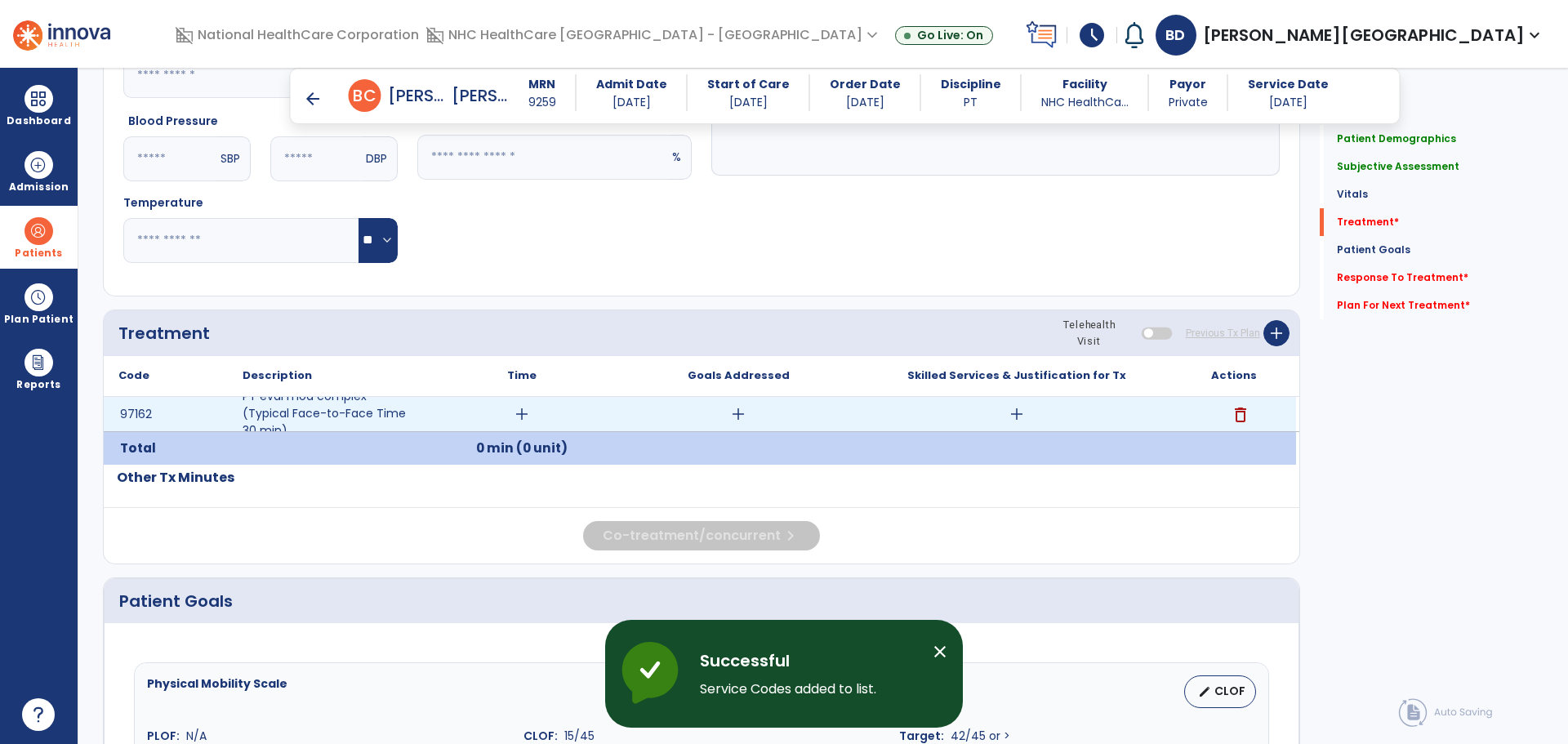 click on "add" at bounding box center [522, 414] 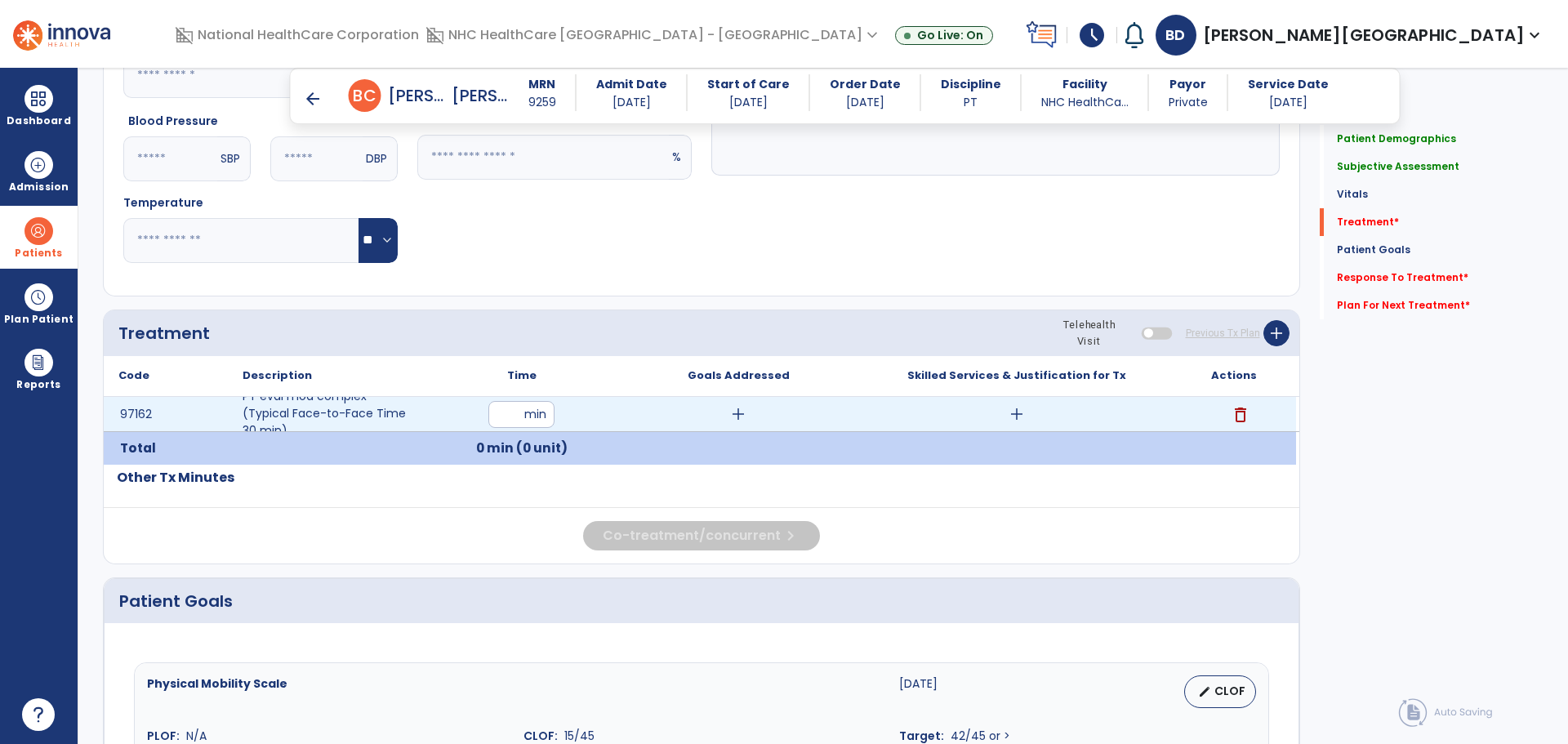 click at bounding box center [521, 414] 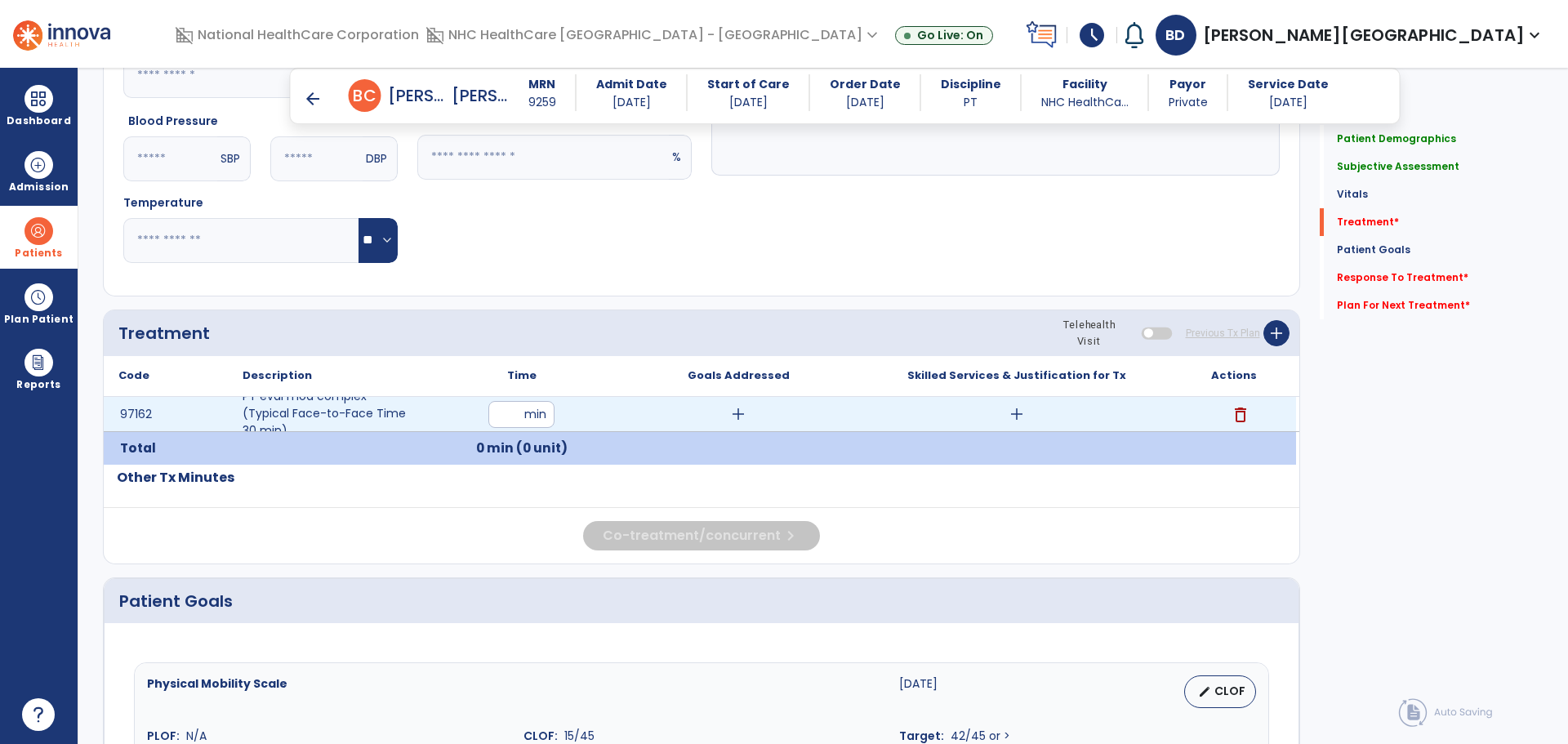 type on "**" 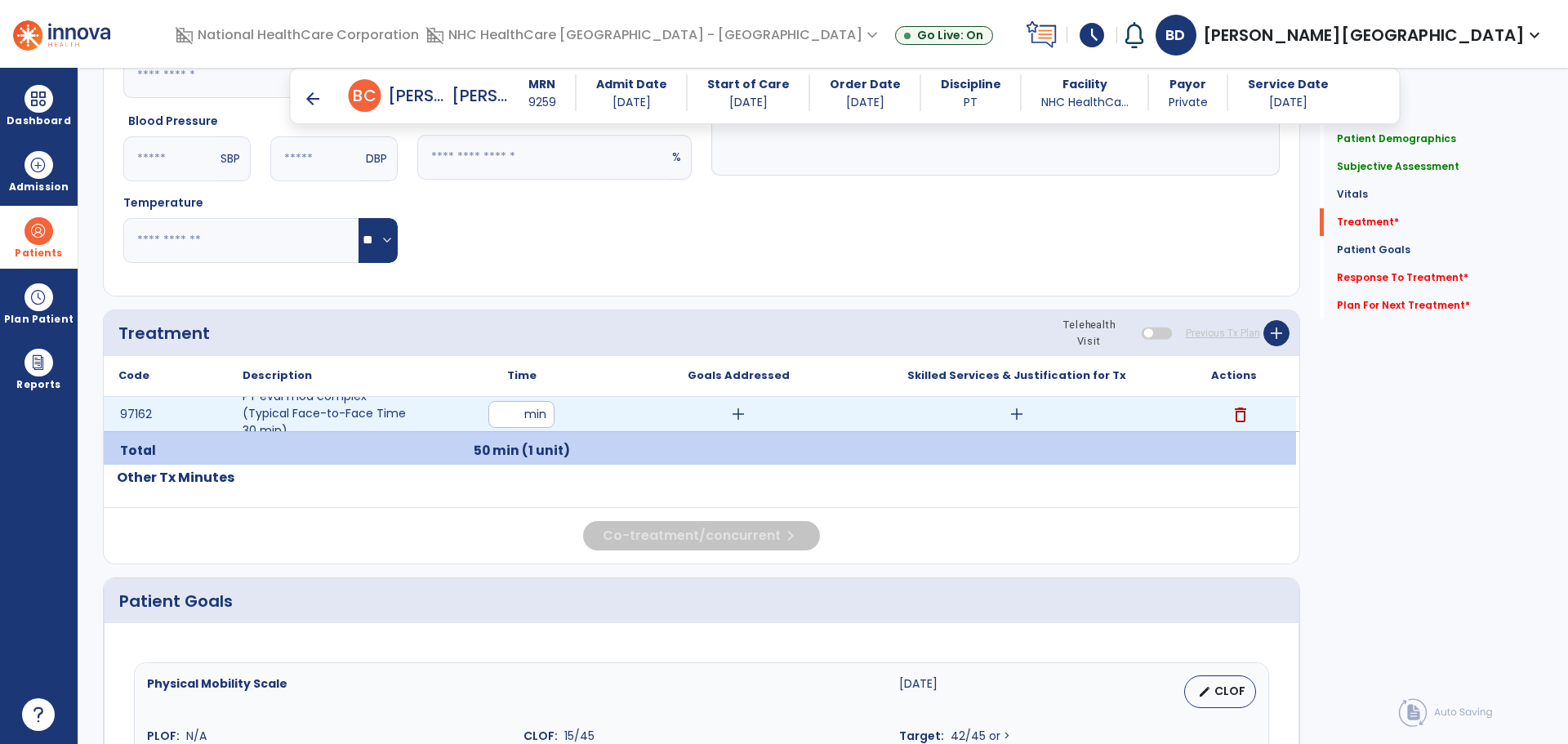 click on "add" at bounding box center [1017, 414] 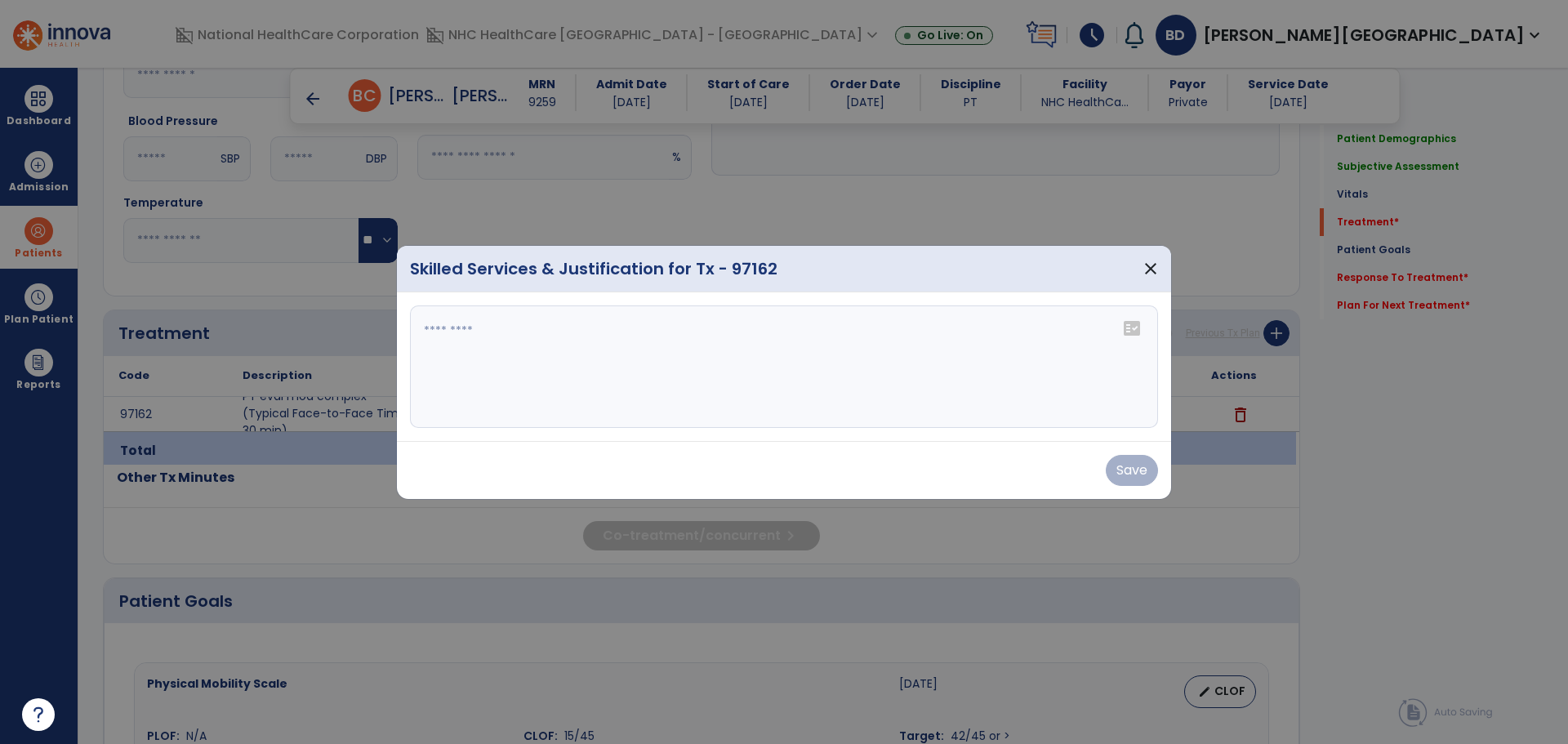 drag, startPoint x: 559, startPoint y: 379, endPoint x: 552, endPoint y: 386, distance: 9.8994949 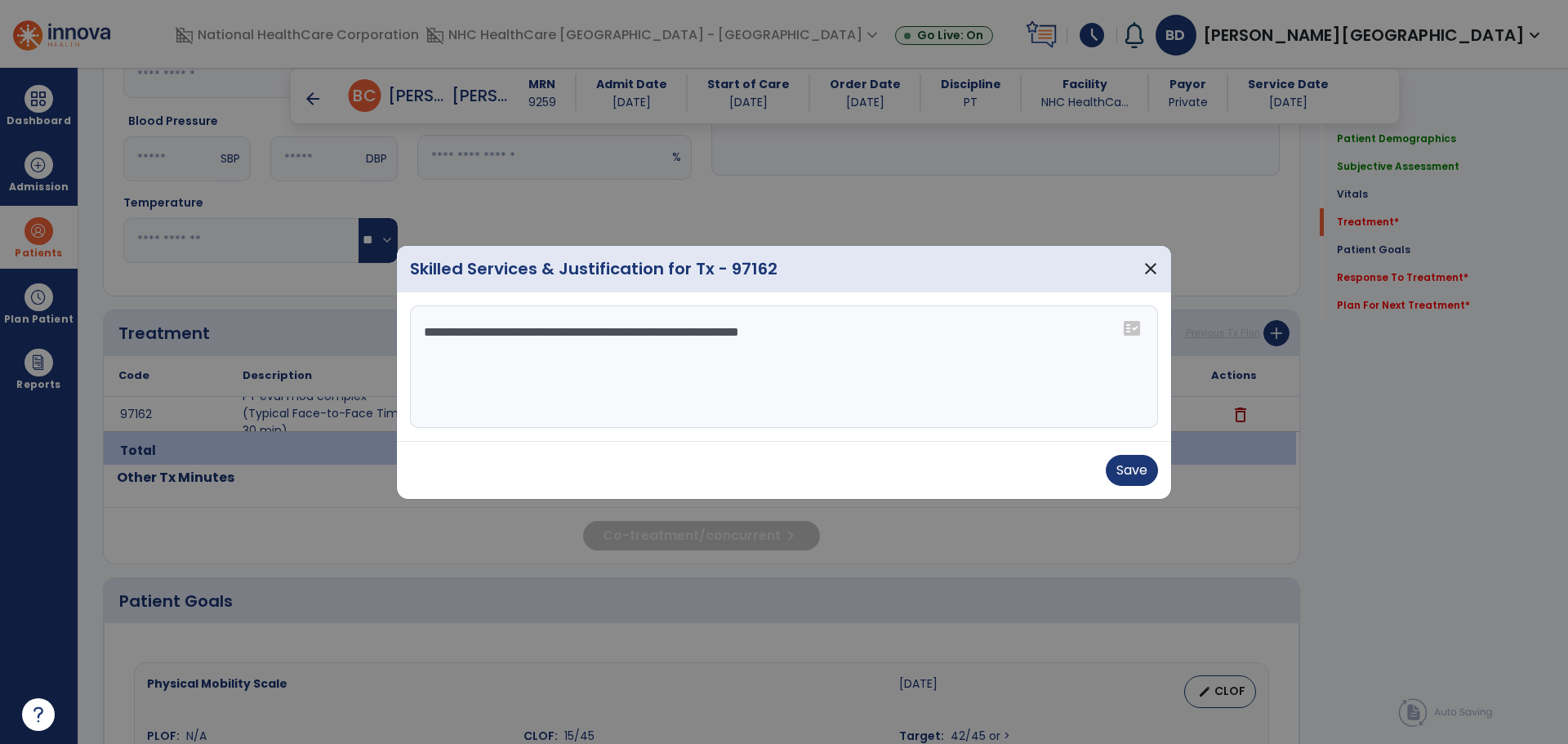 click on "**********" at bounding box center [784, 367] 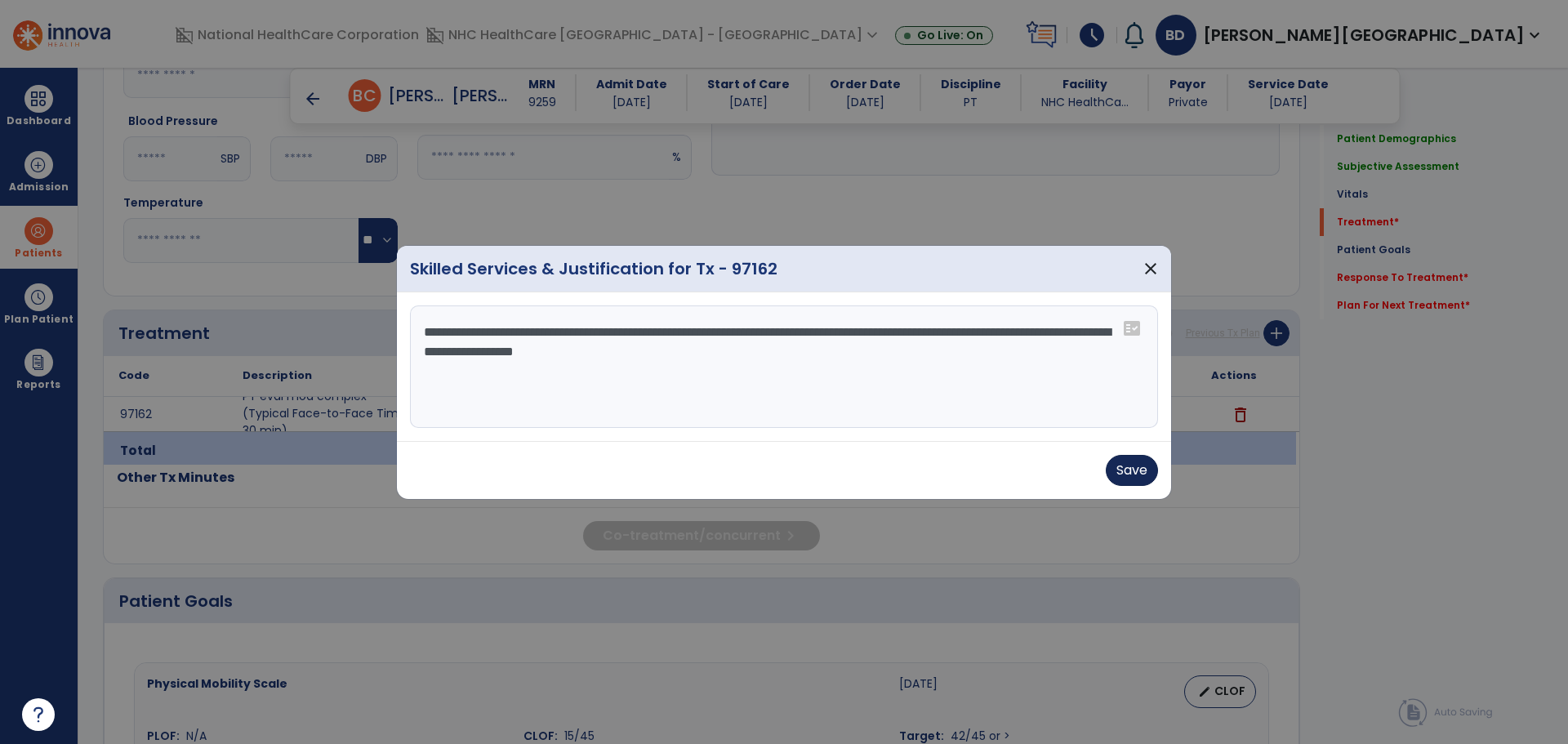 type on "**********" 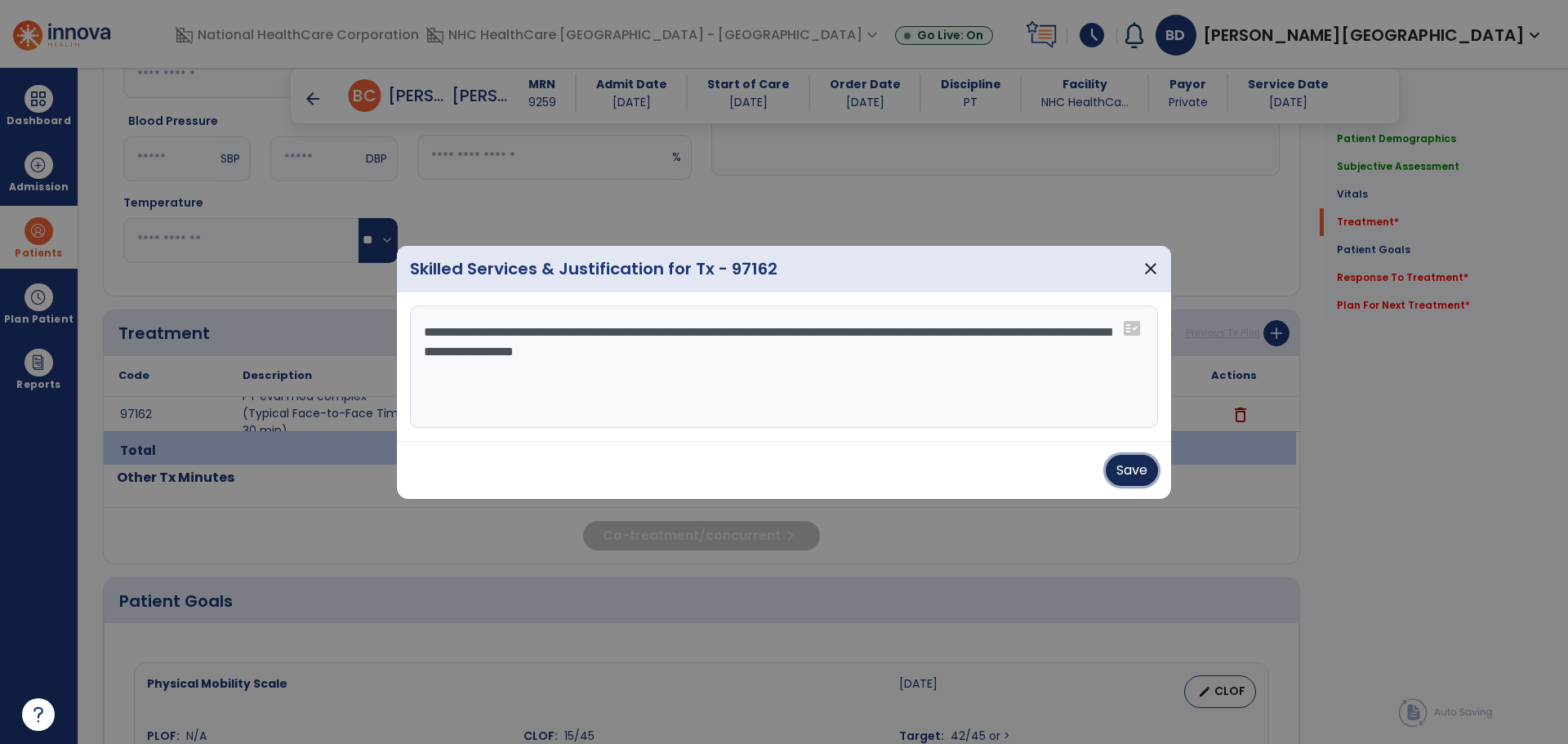 click on "Save" at bounding box center [1132, 470] 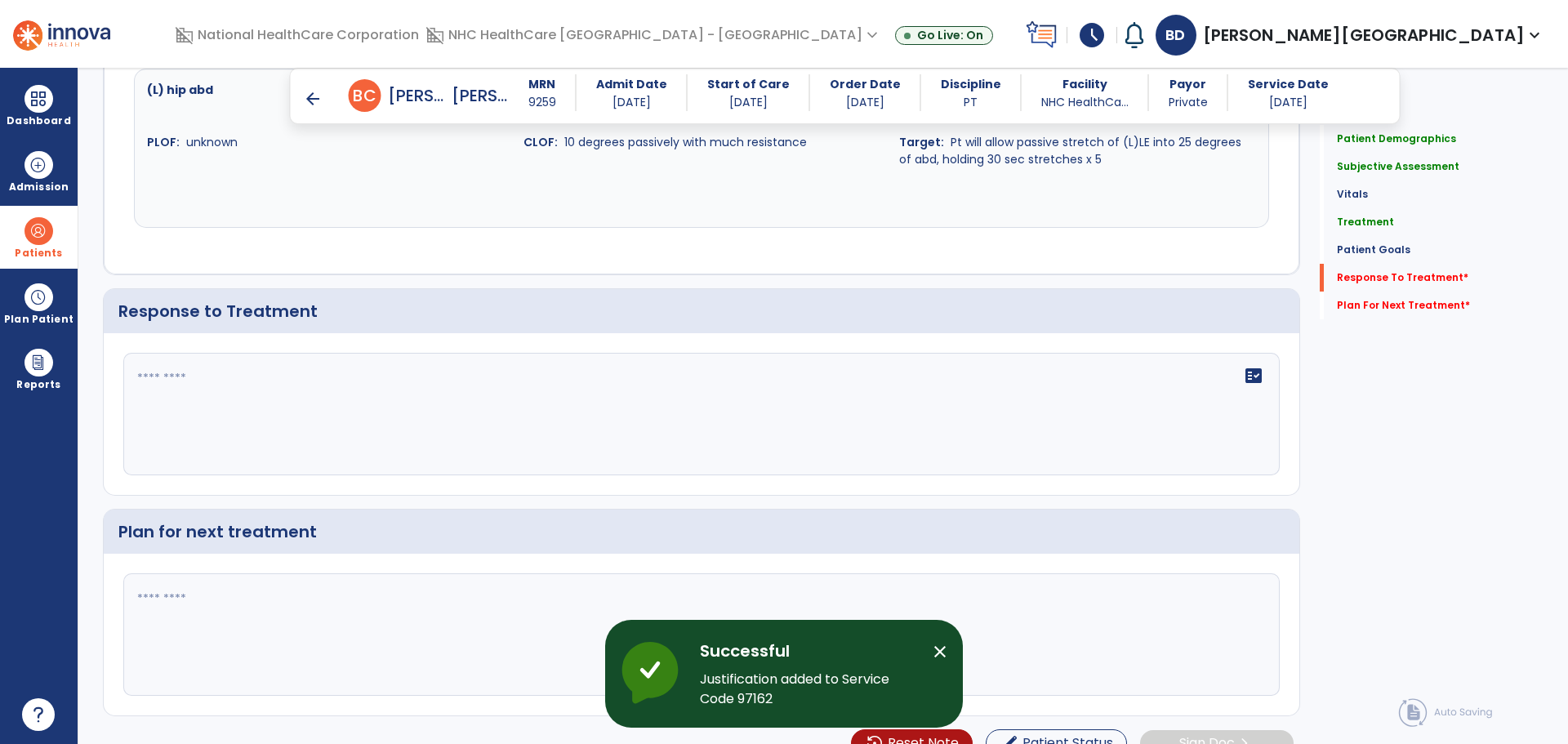 scroll, scrollTop: 2428, scrollLeft: 0, axis: vertical 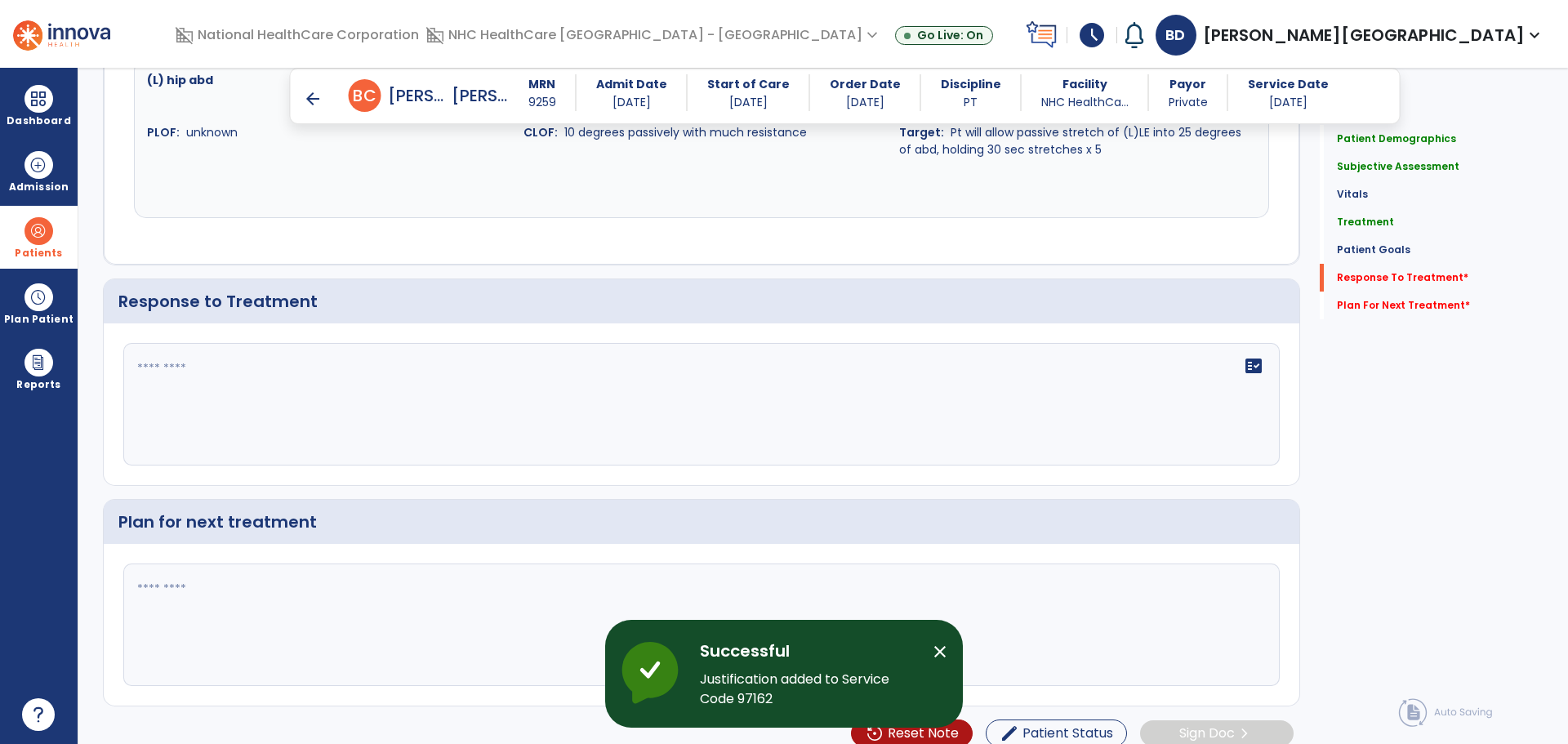 click on "fact_check" 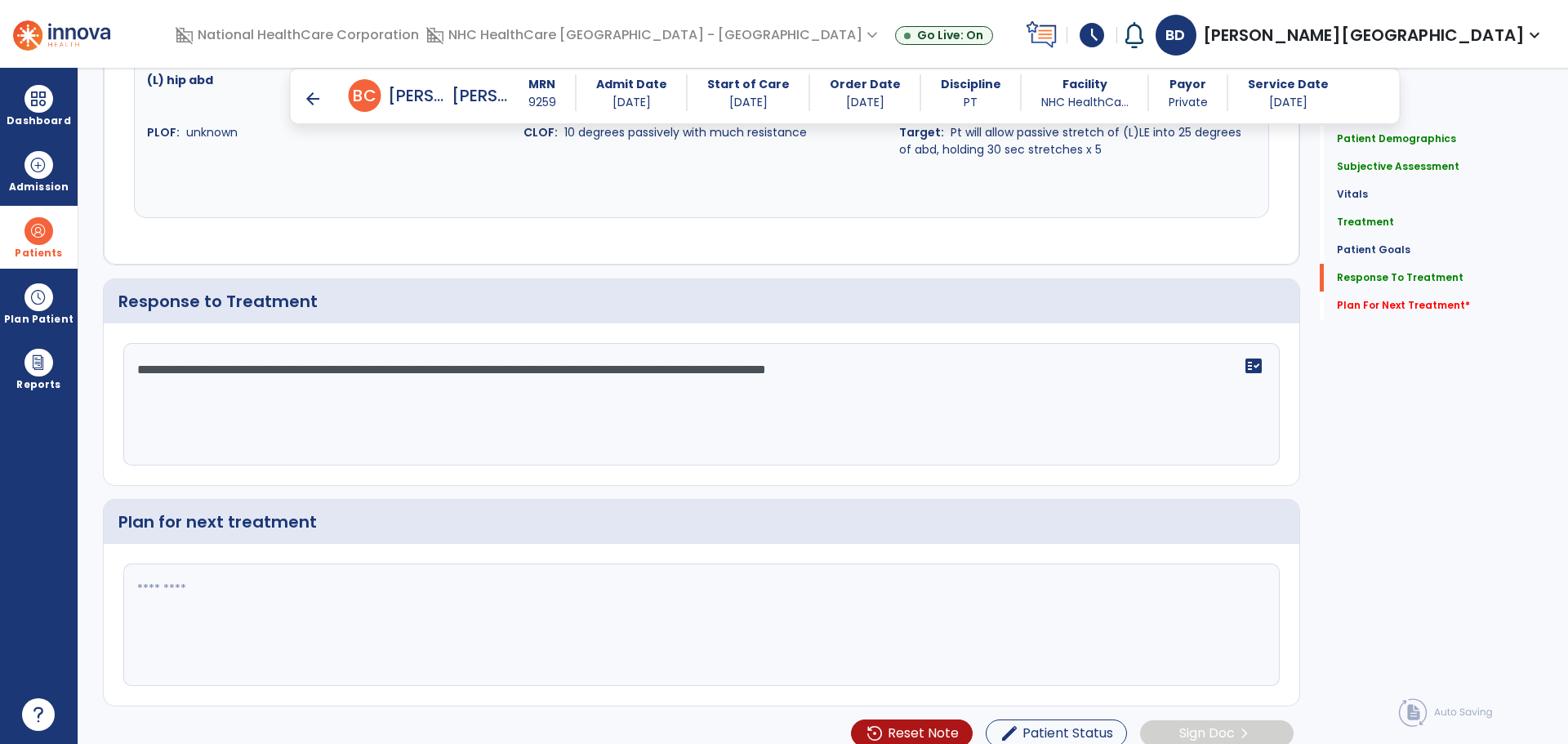 scroll, scrollTop: 2428, scrollLeft: 0, axis: vertical 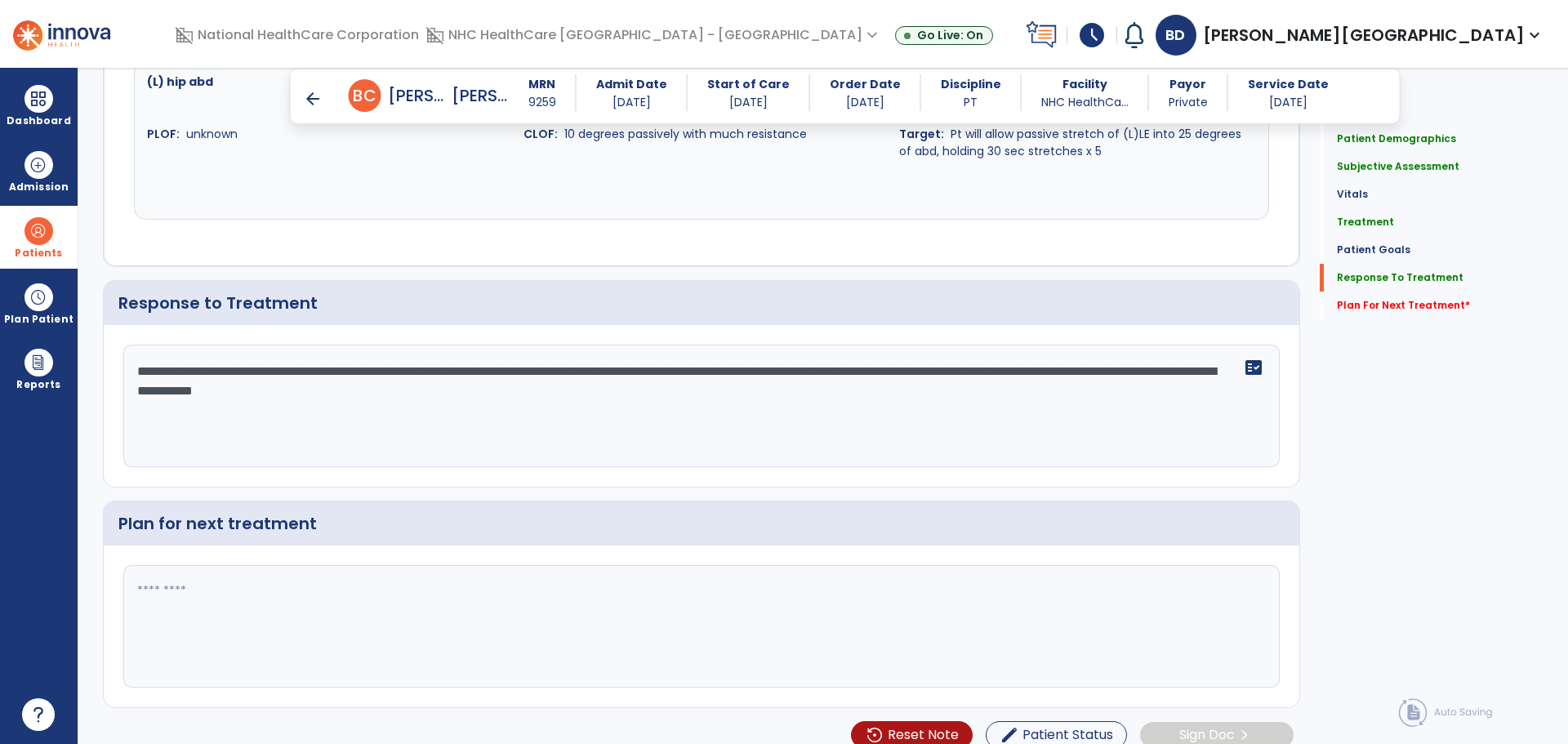 type on "**********" 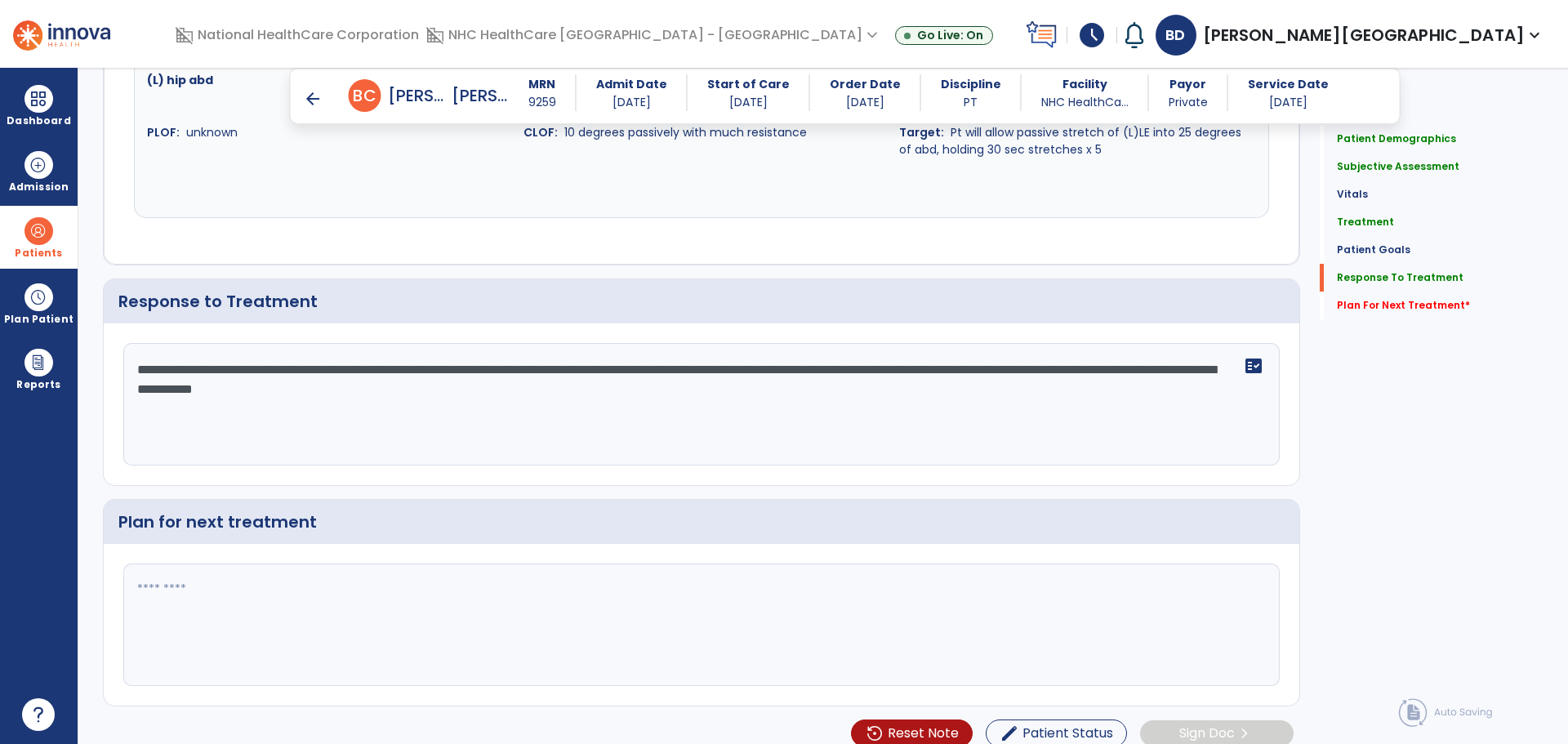 click 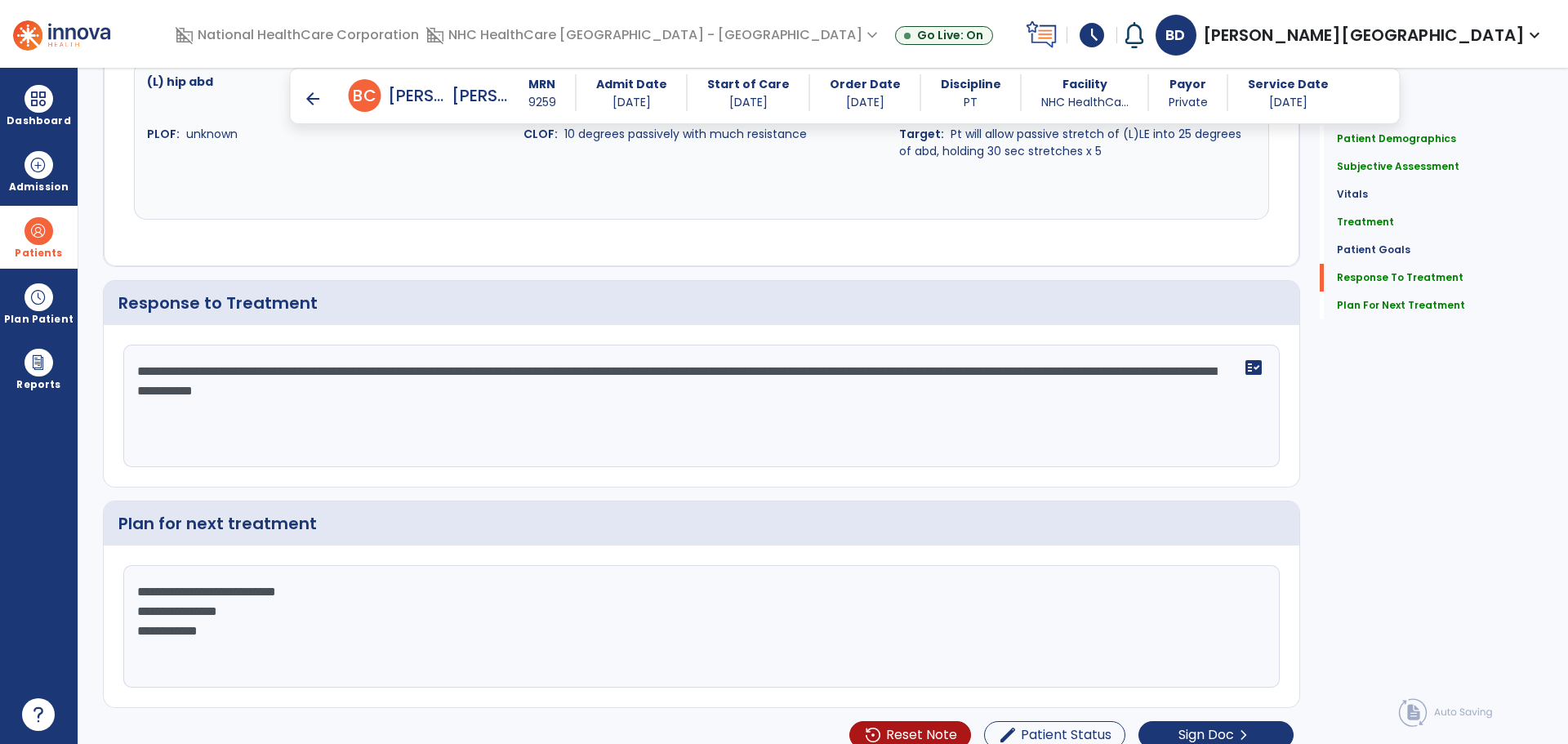 scroll, scrollTop: 2428, scrollLeft: 0, axis: vertical 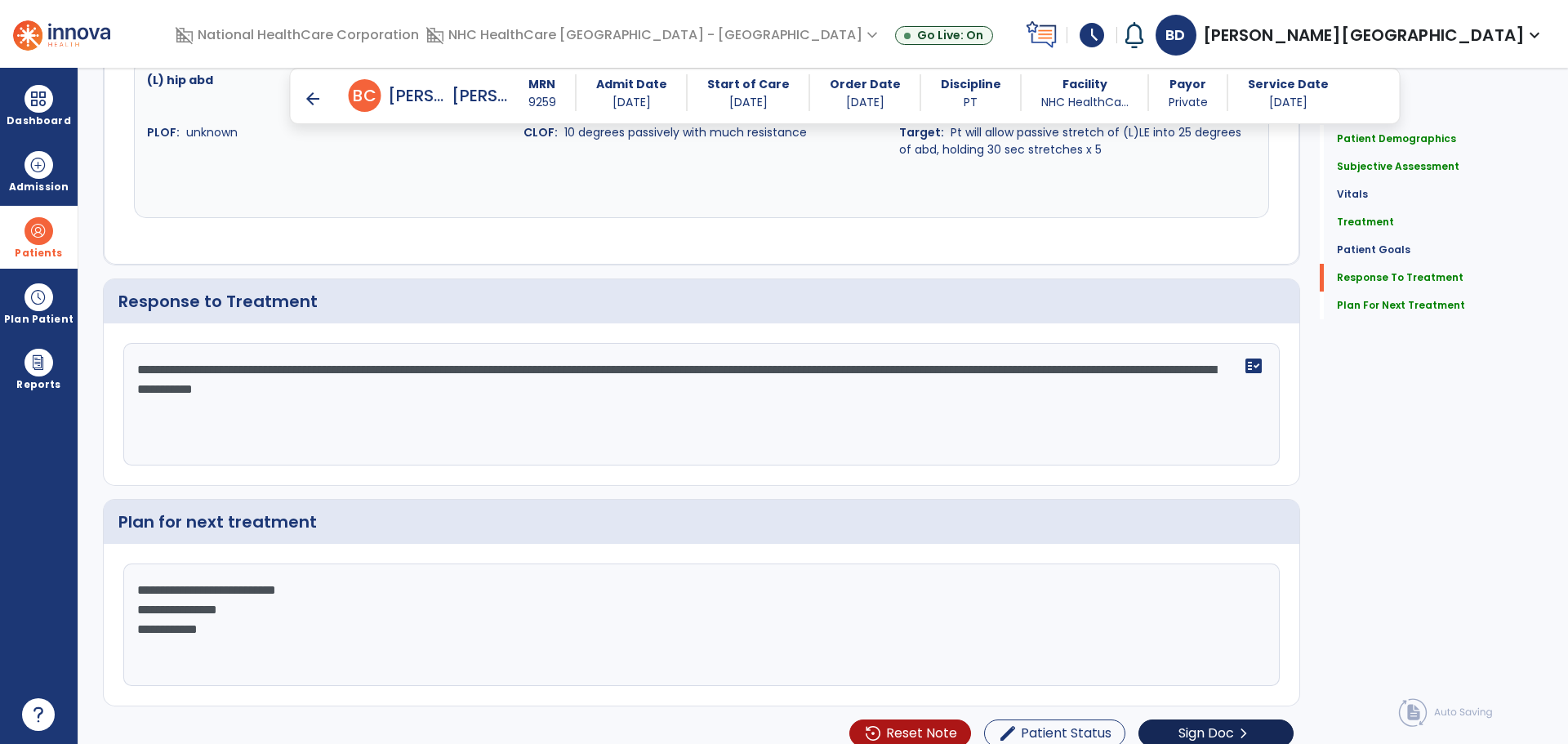 type on "**********" 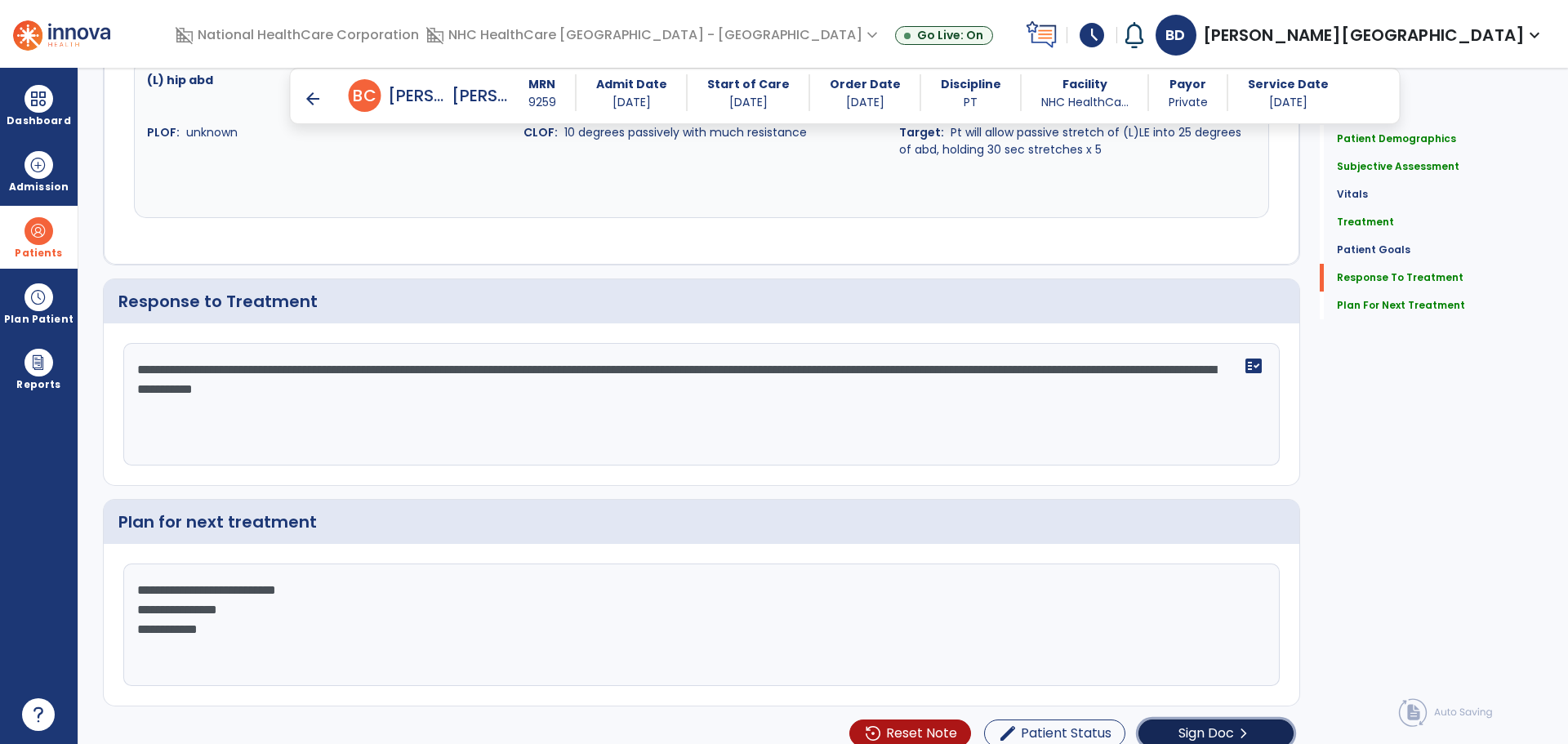 click on "Sign Doc" 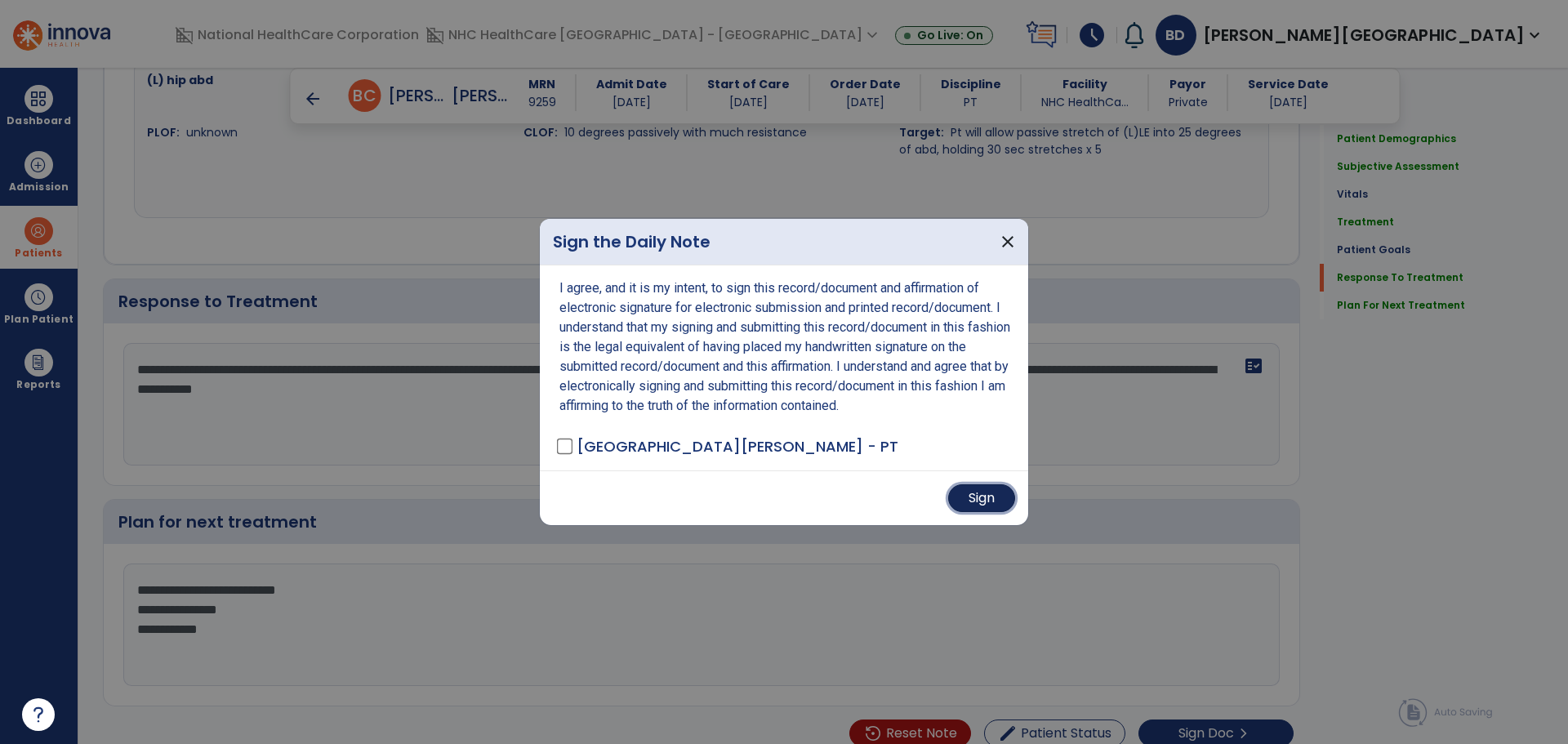 click on "Sign" at bounding box center [982, 498] 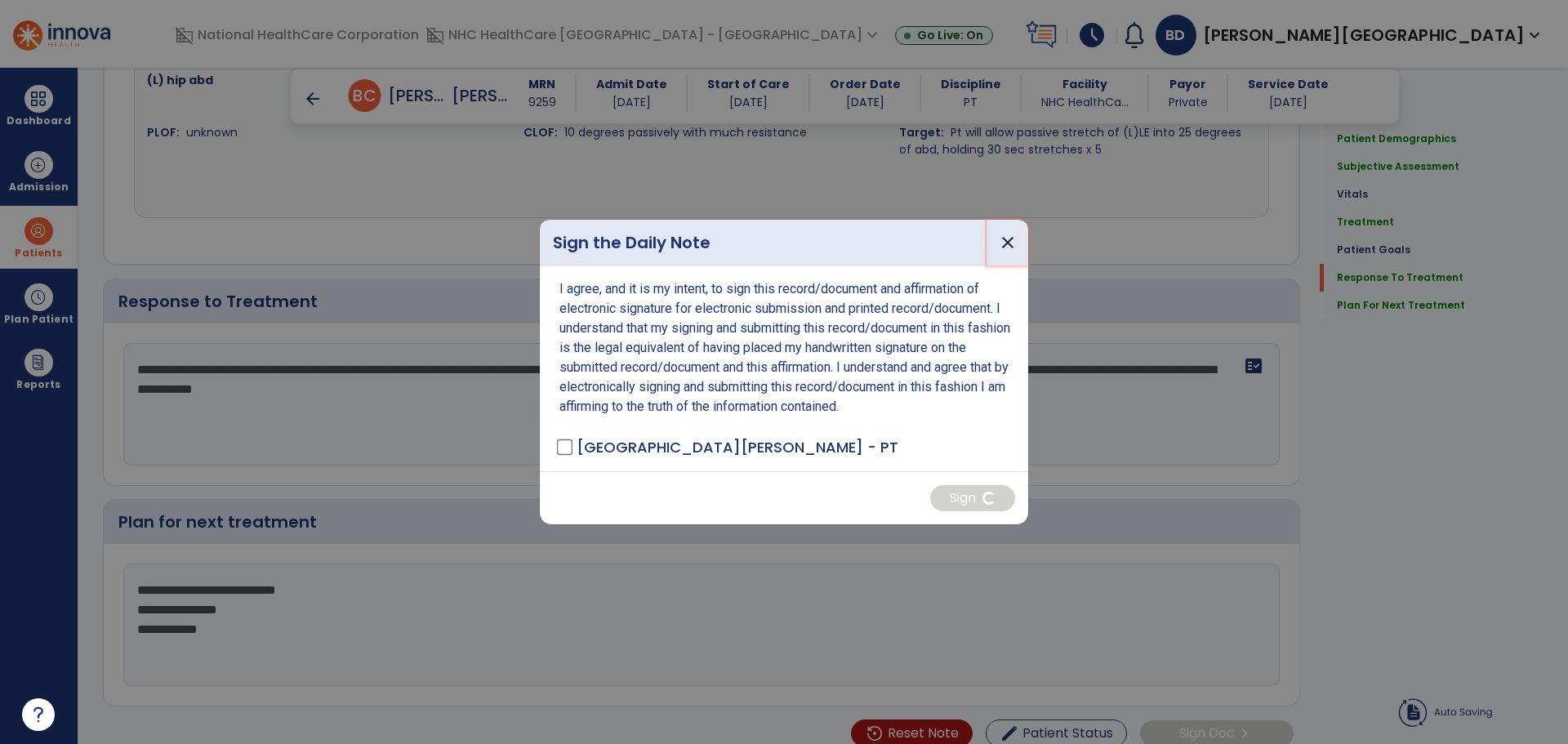 click on "close" at bounding box center (1008, 243) 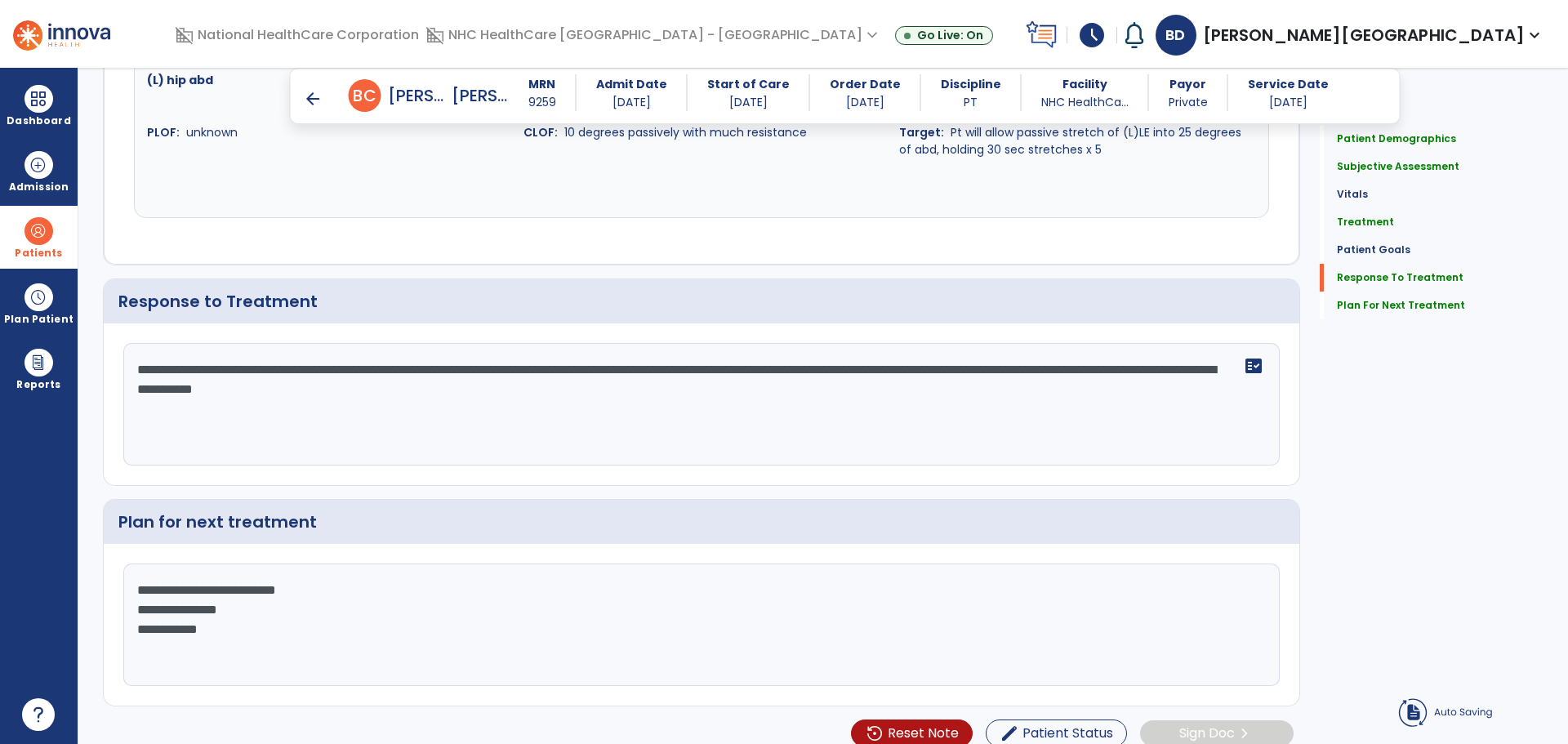 click on "Patients" at bounding box center (38, 253) 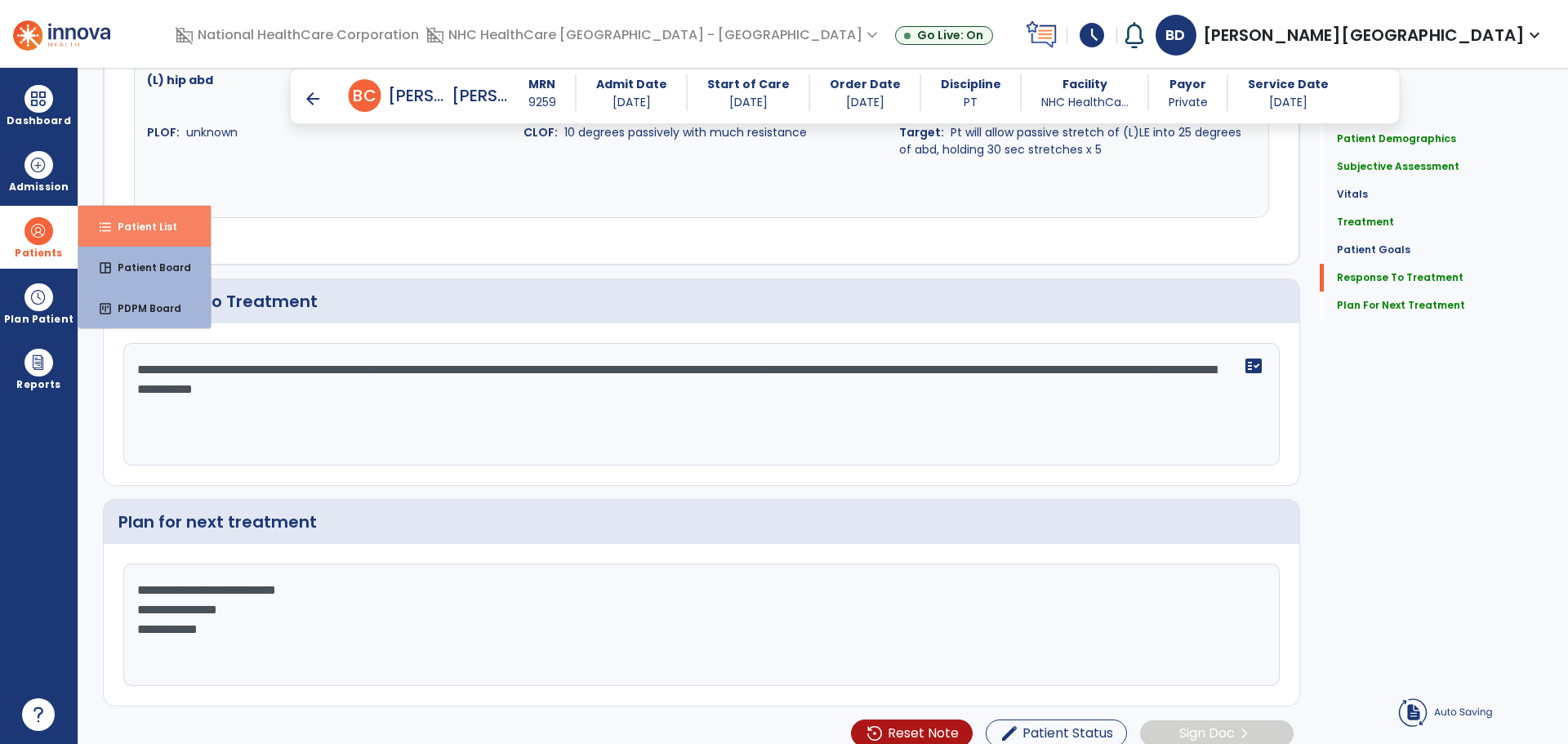 click on "format_list_bulleted  Patient List" at bounding box center (145, 226) 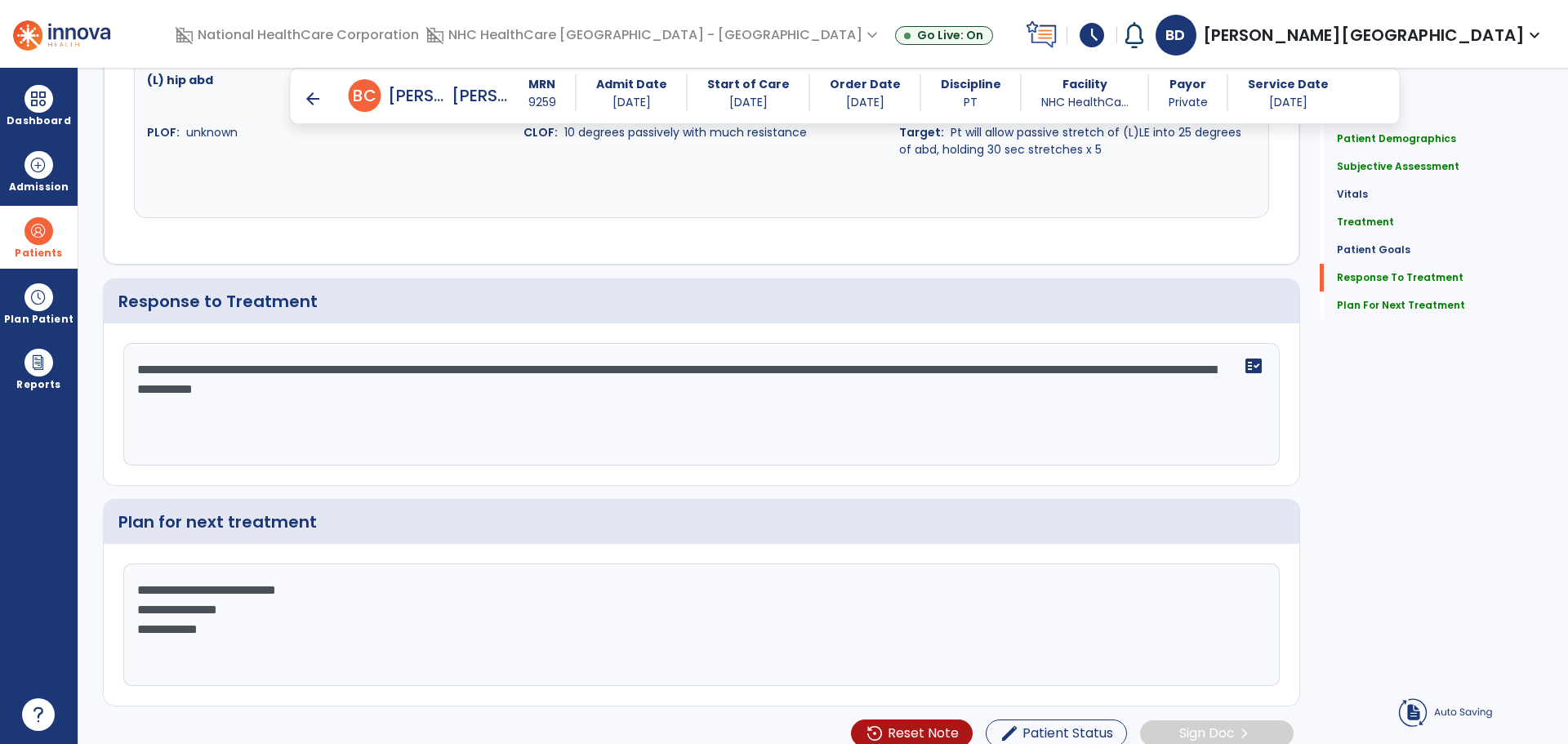 click at bounding box center [38, 231] 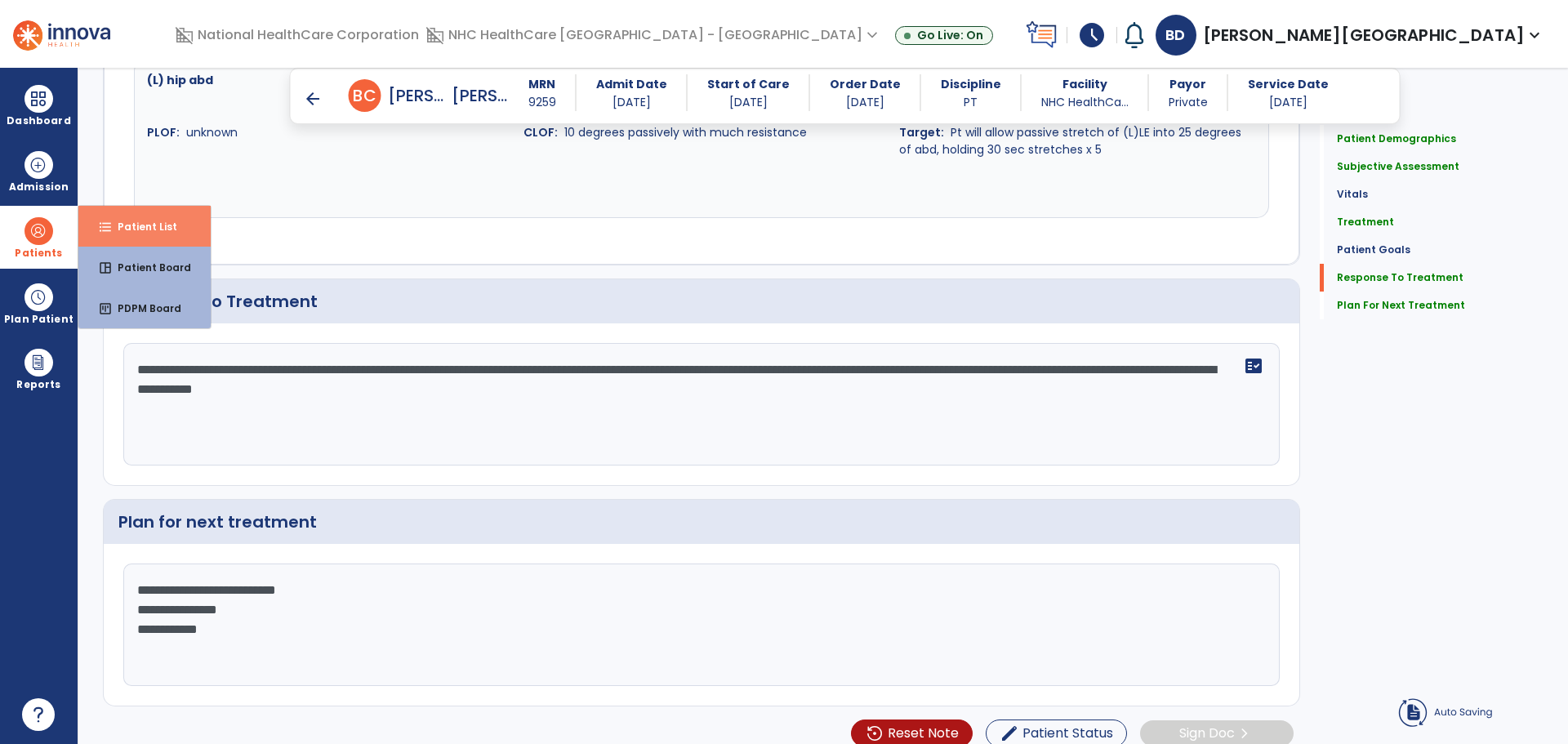 click on "Patient List" at bounding box center (140, 226) 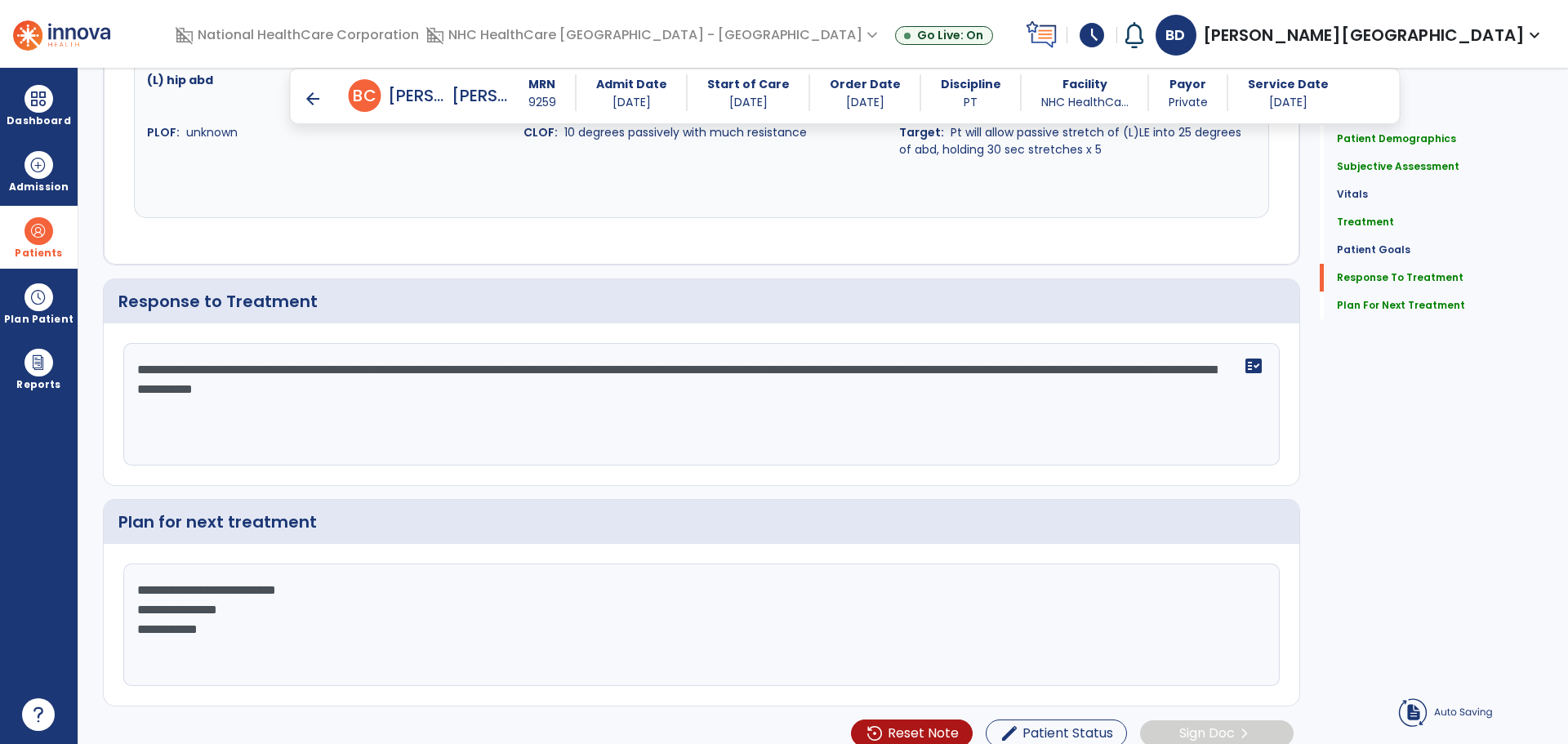 click on "arrow_back" at bounding box center (313, 99) 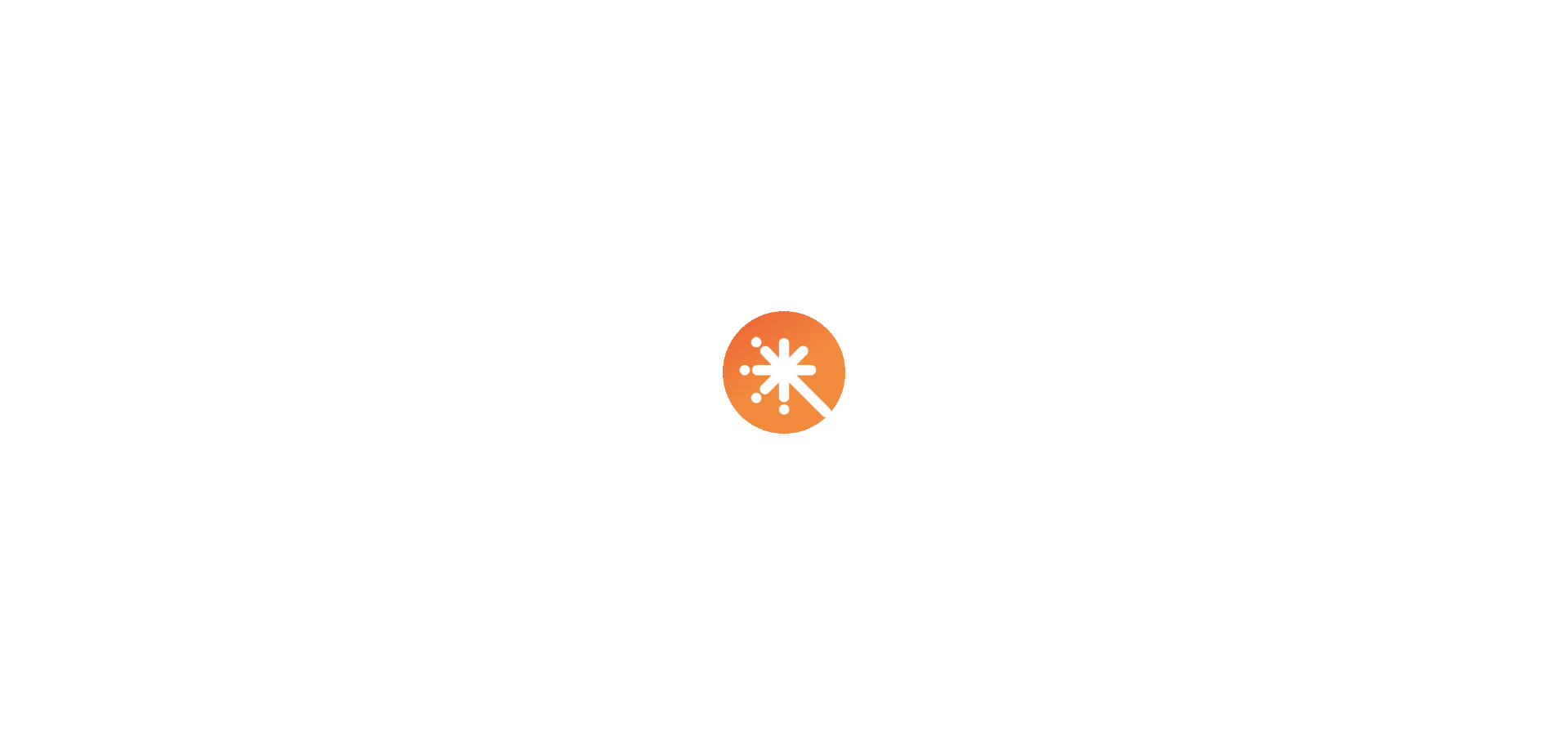 scroll, scrollTop: 0, scrollLeft: 0, axis: both 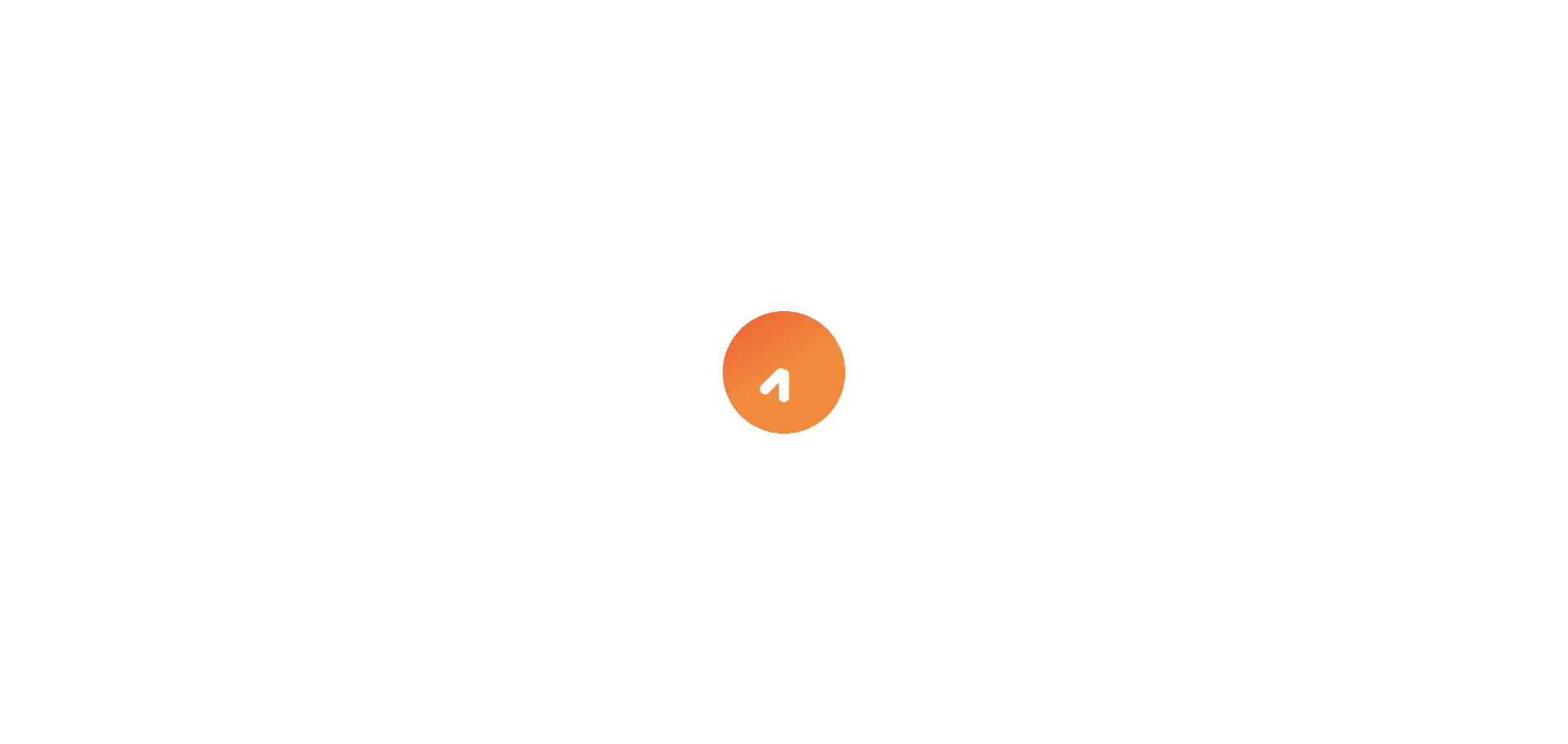 select on "****" 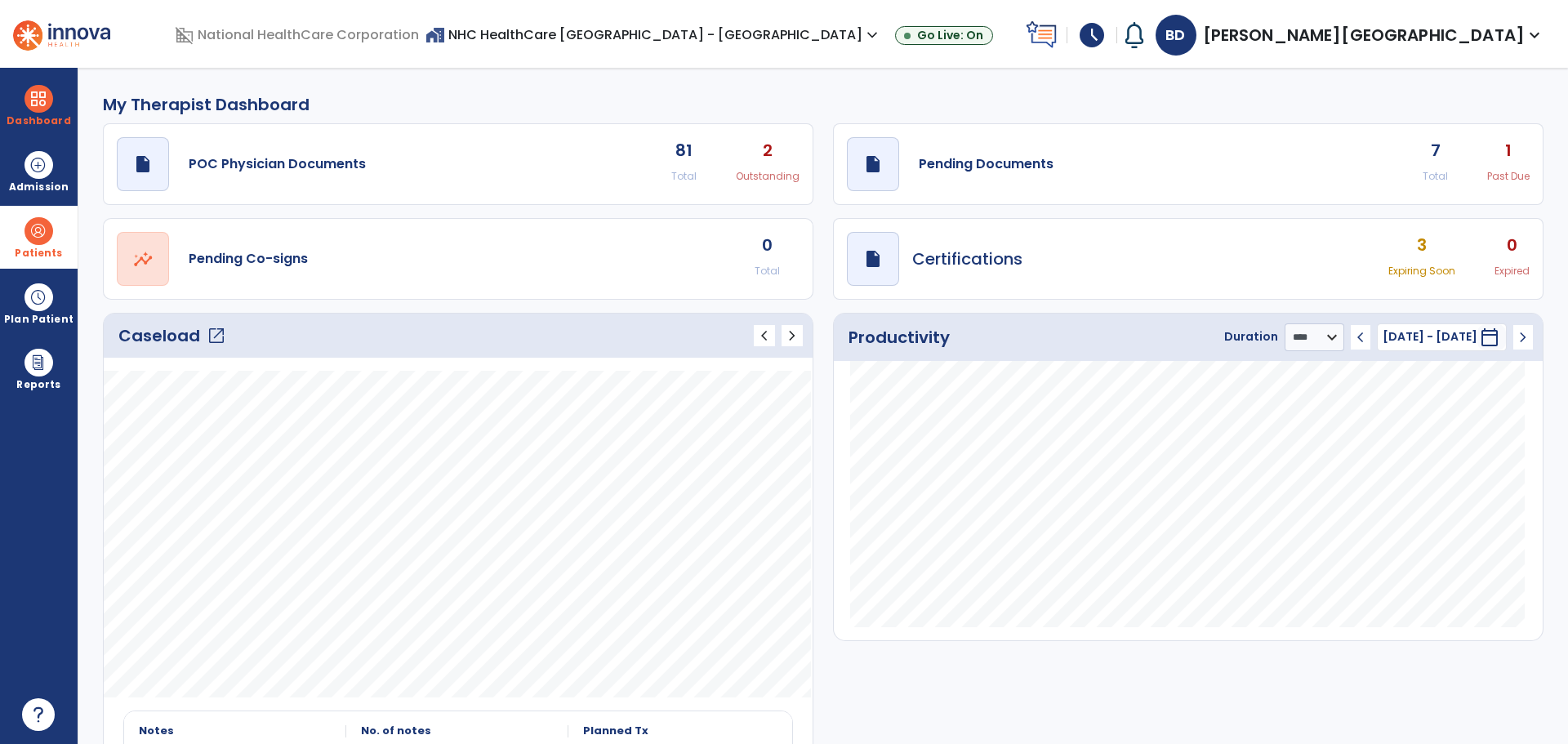 click at bounding box center [38, 231] 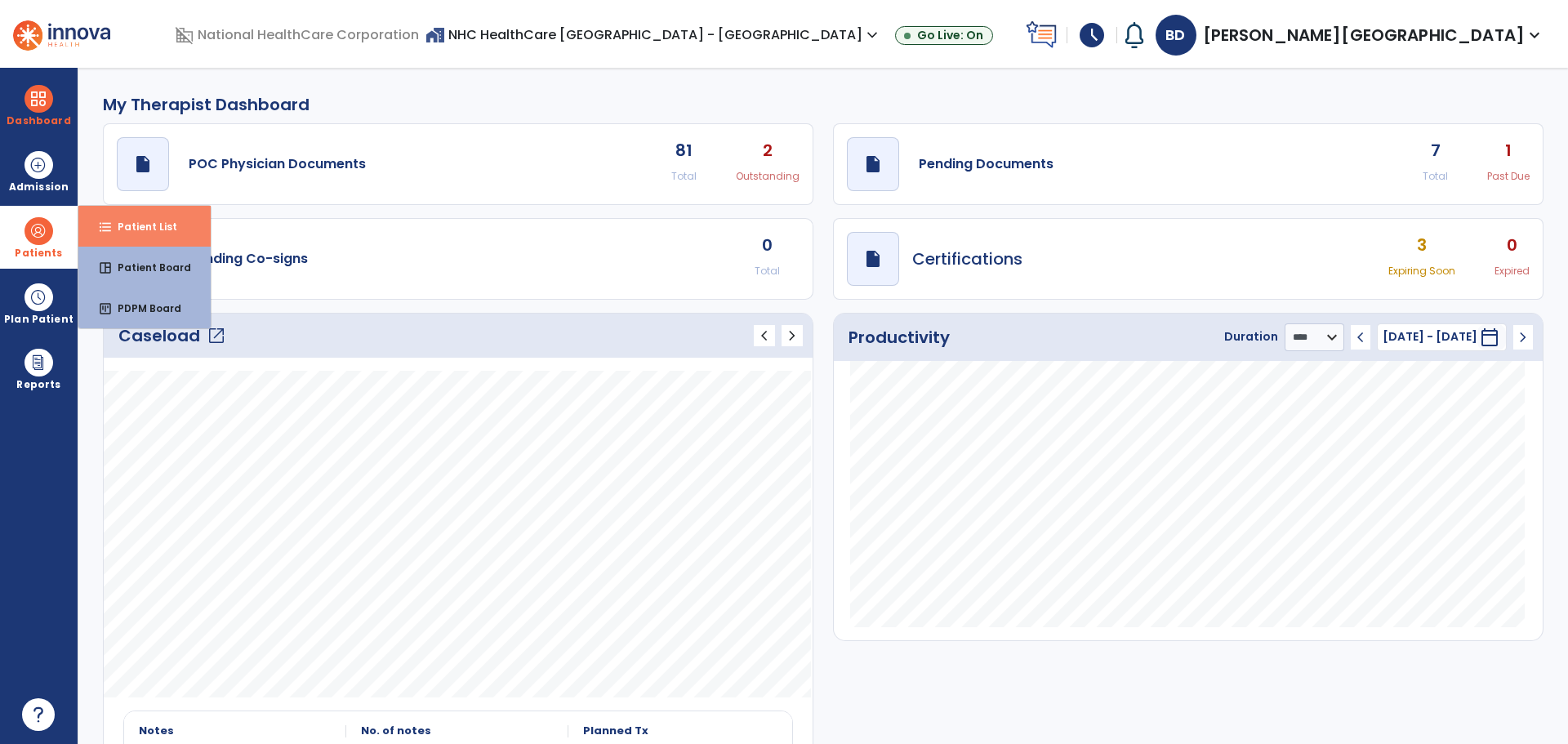 click on "Patient List" at bounding box center (140, 226) 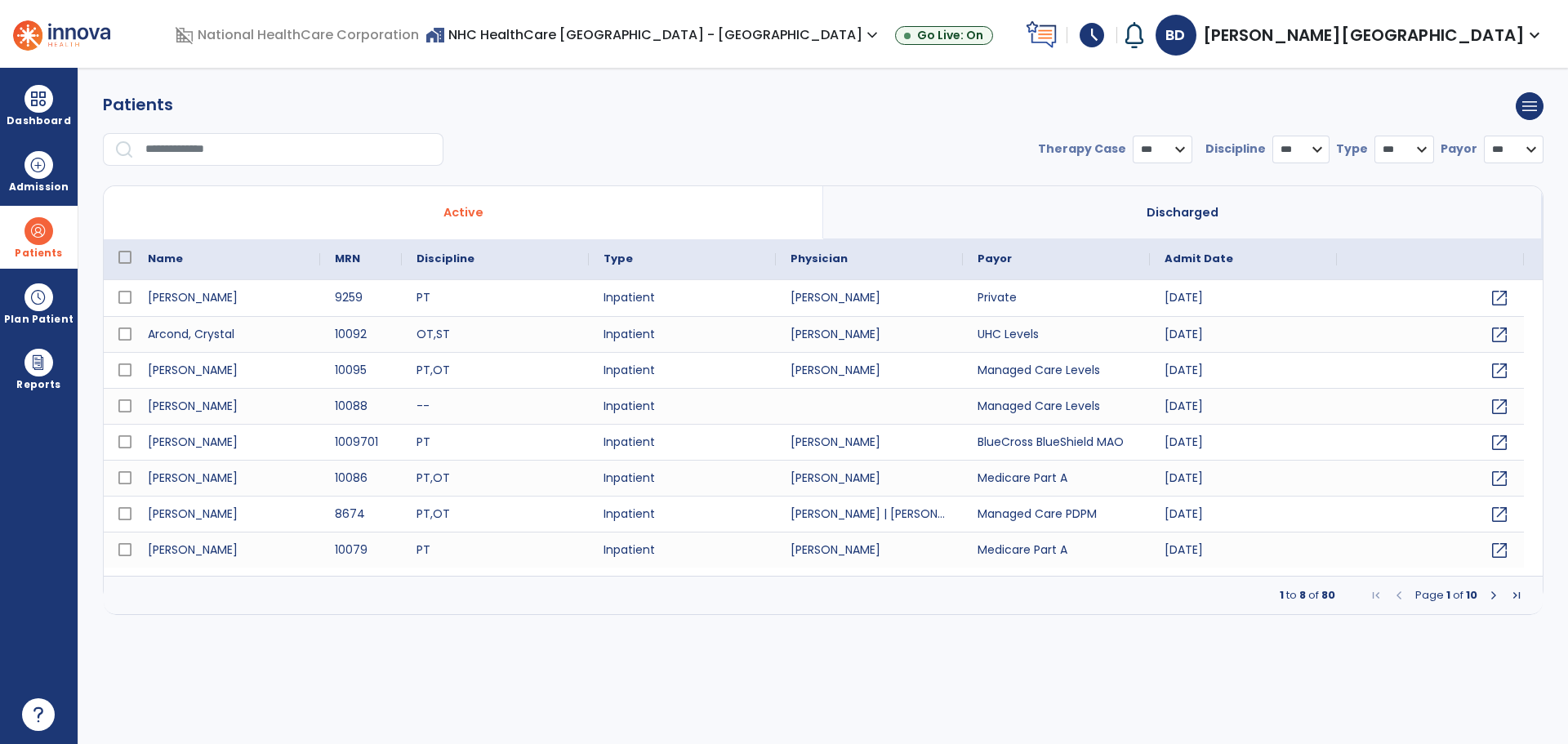 select on "***" 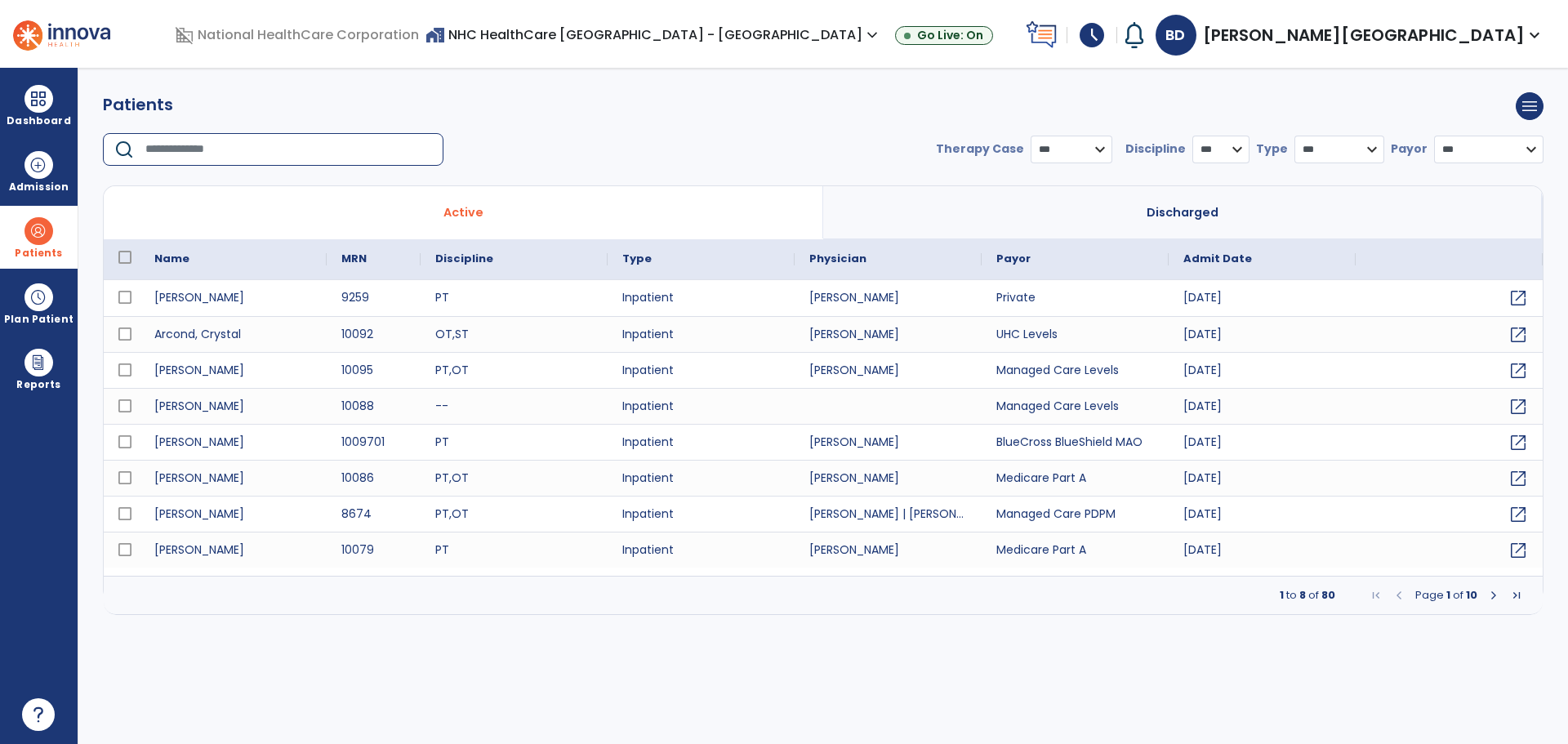 click at bounding box center [288, 149] 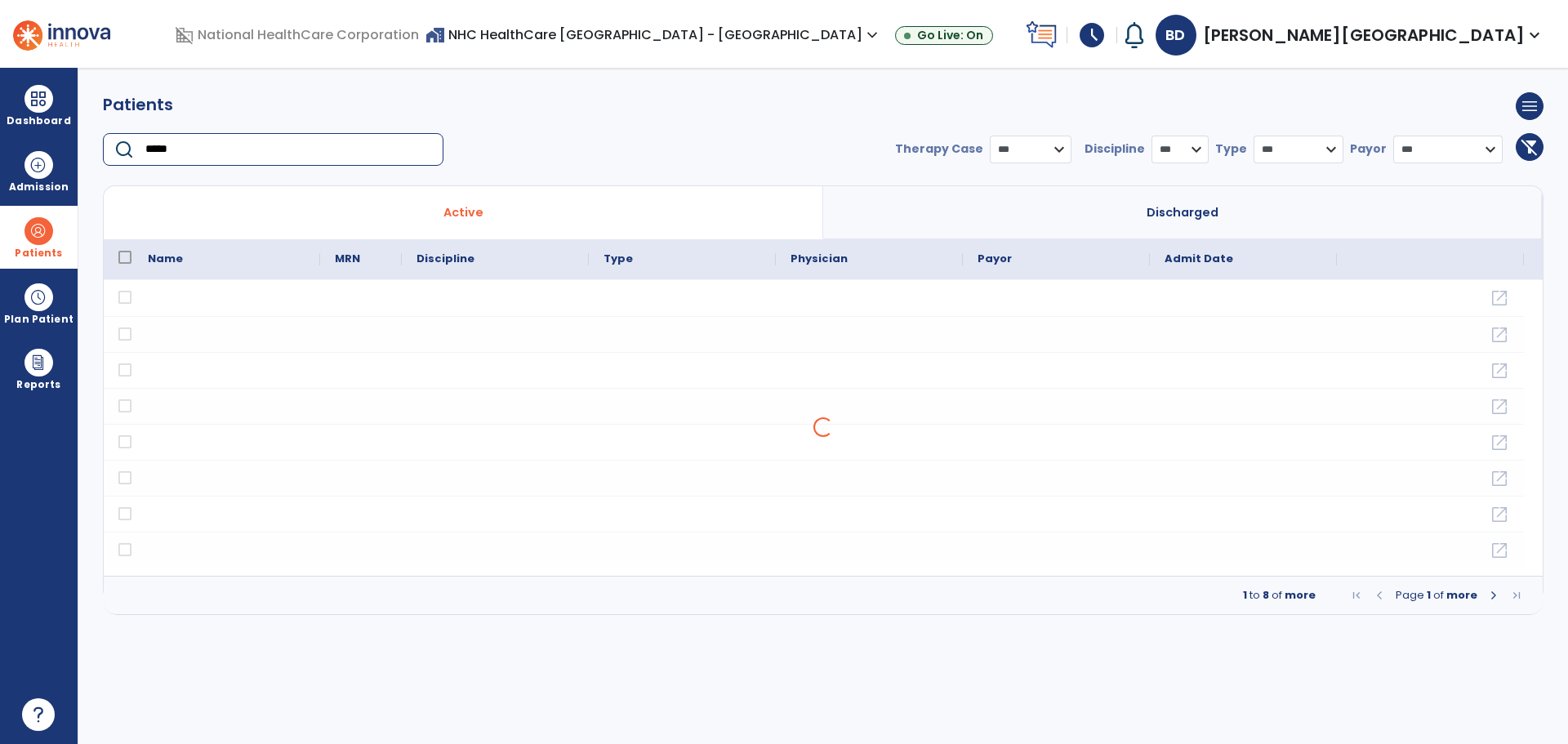 type on "*****" 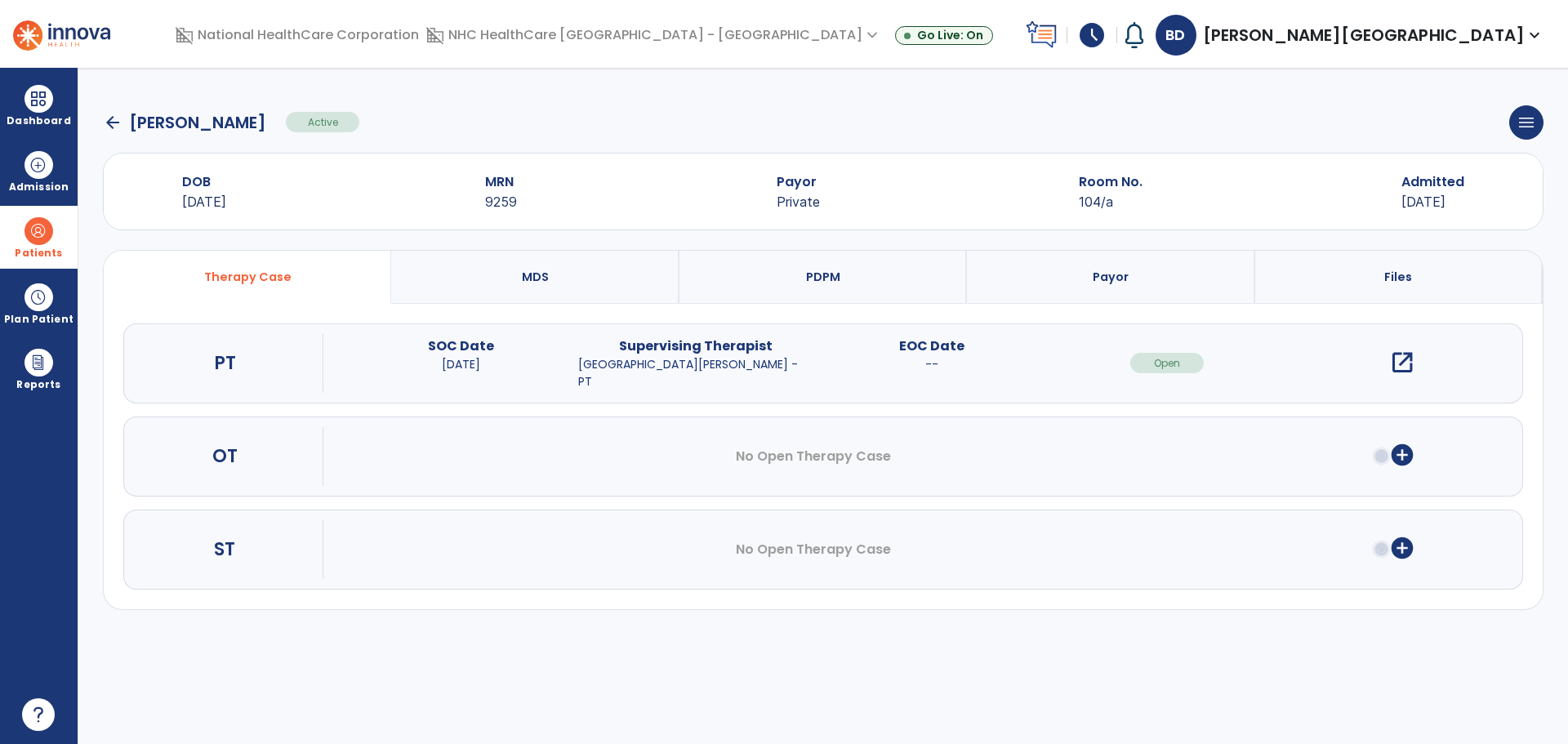 click on "open_in_new" at bounding box center (1402, 363) 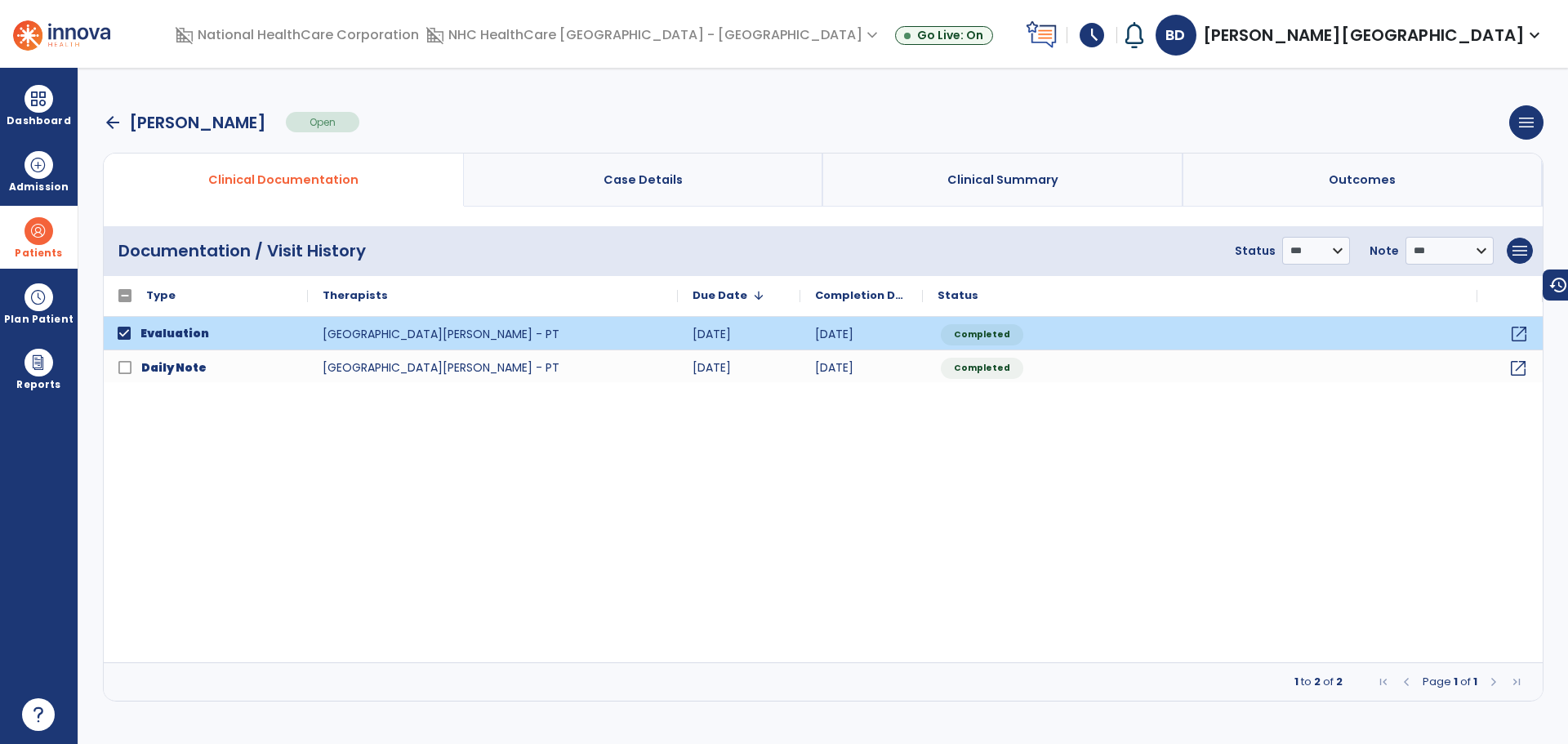 click on "open_in_new" 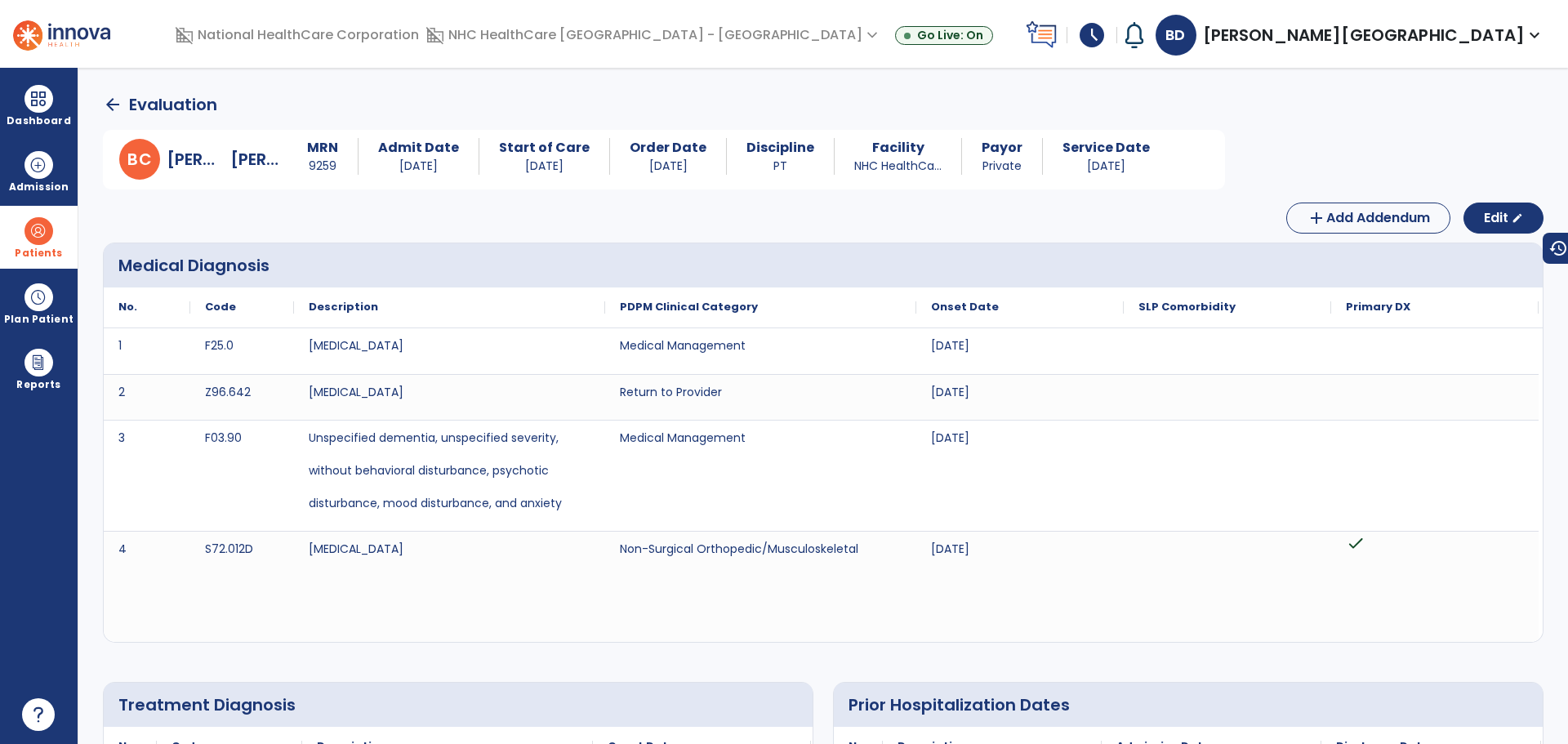 click on "arrow_back" 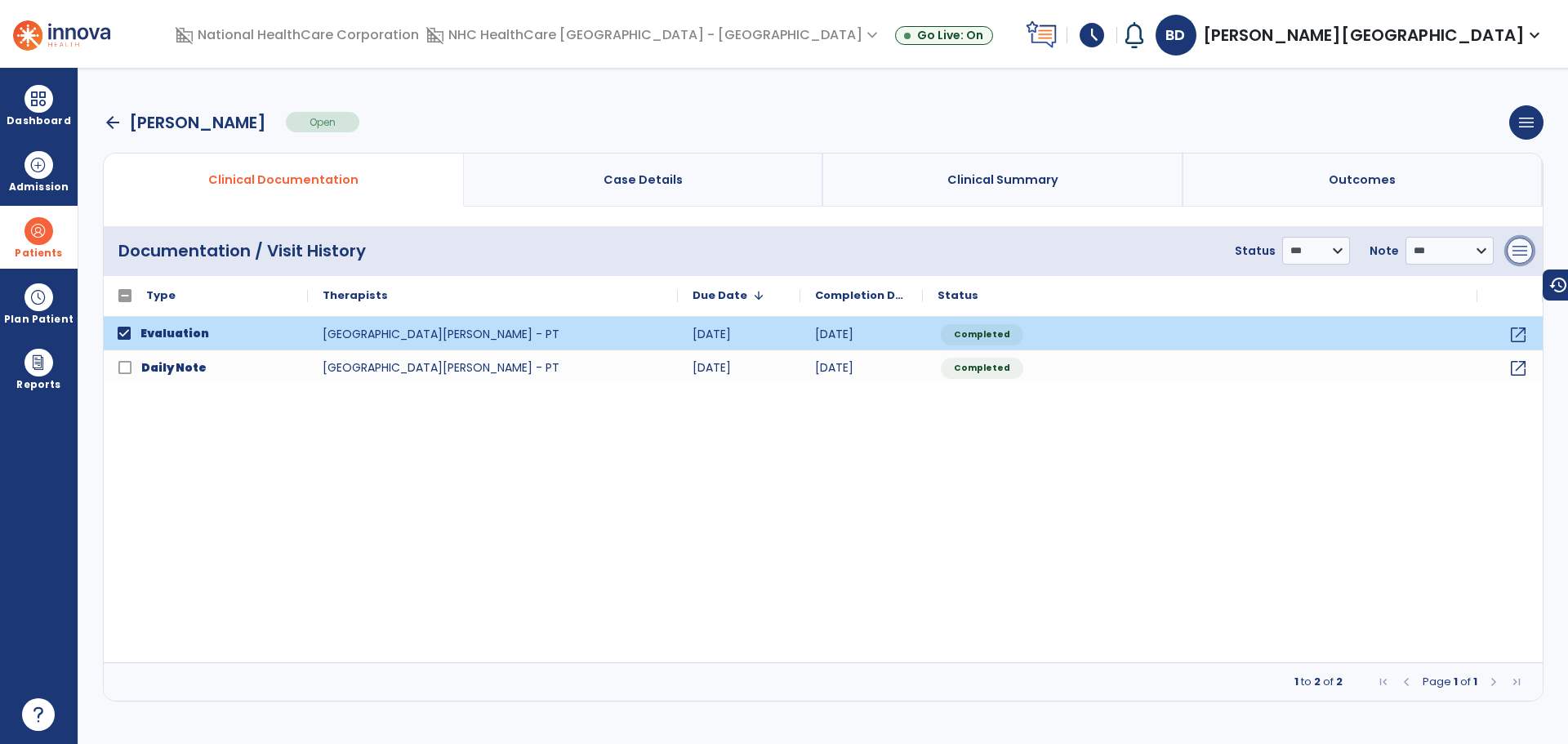 click on "menu" at bounding box center (1520, 251) 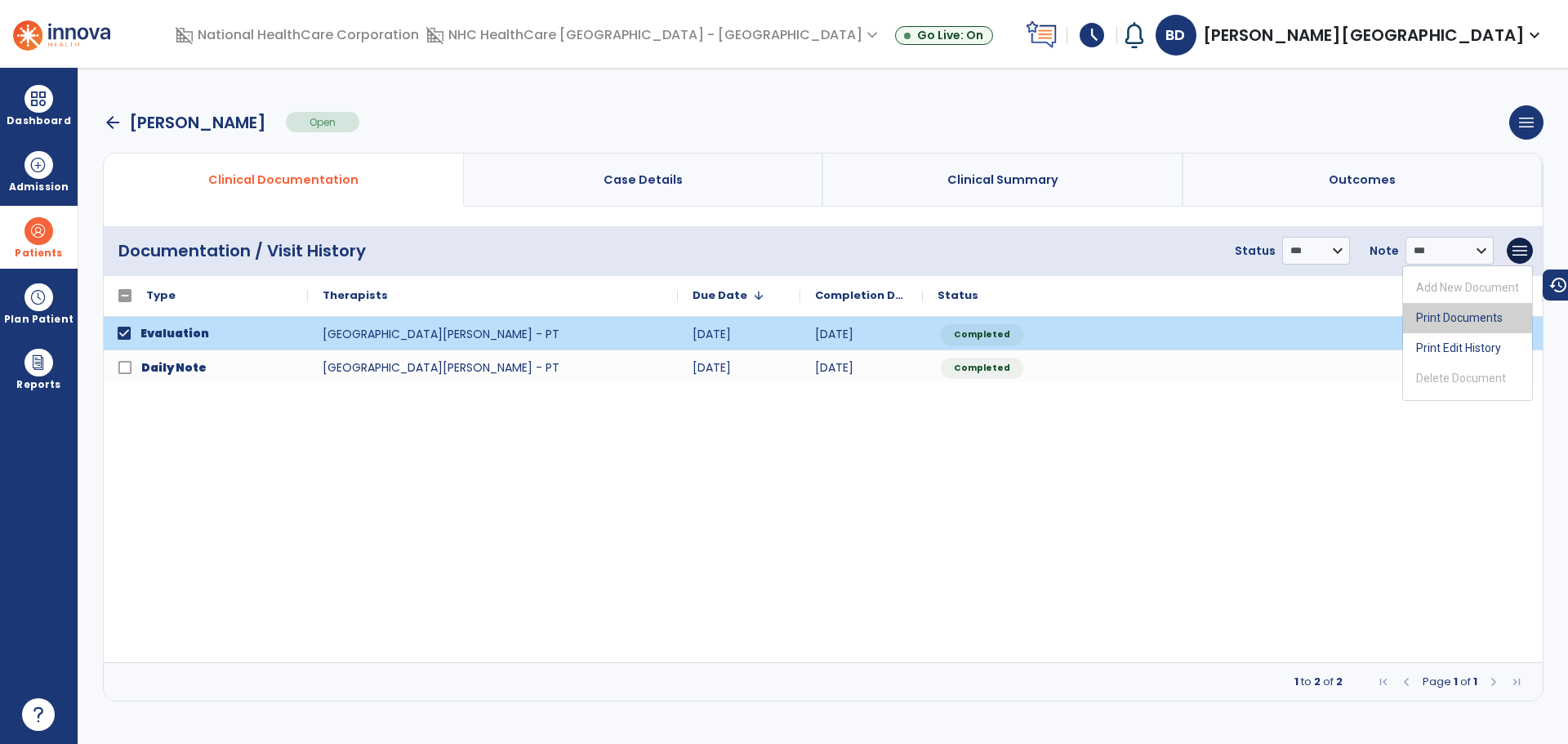 click on "Print Documents" at bounding box center (1468, 318) 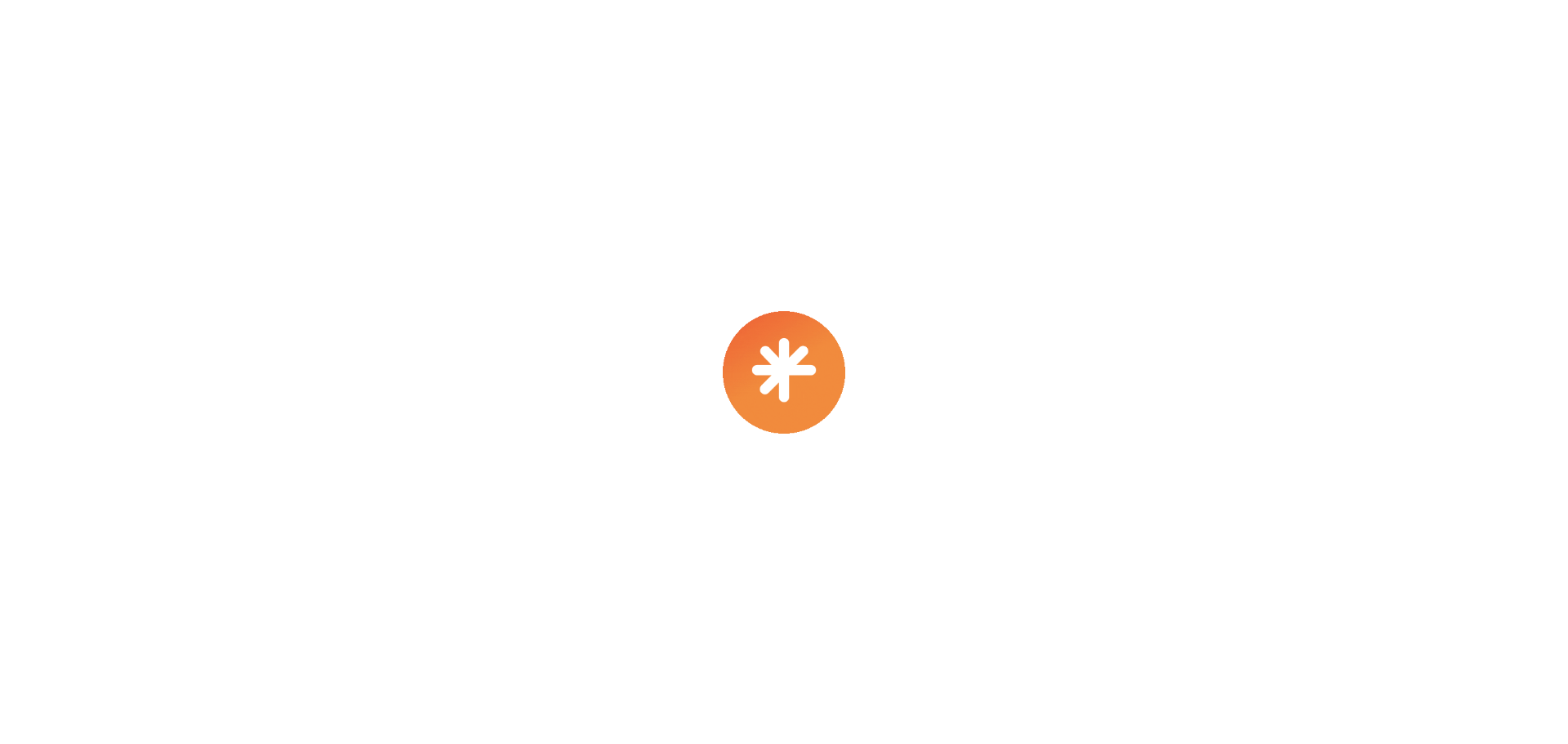 scroll, scrollTop: 0, scrollLeft: 0, axis: both 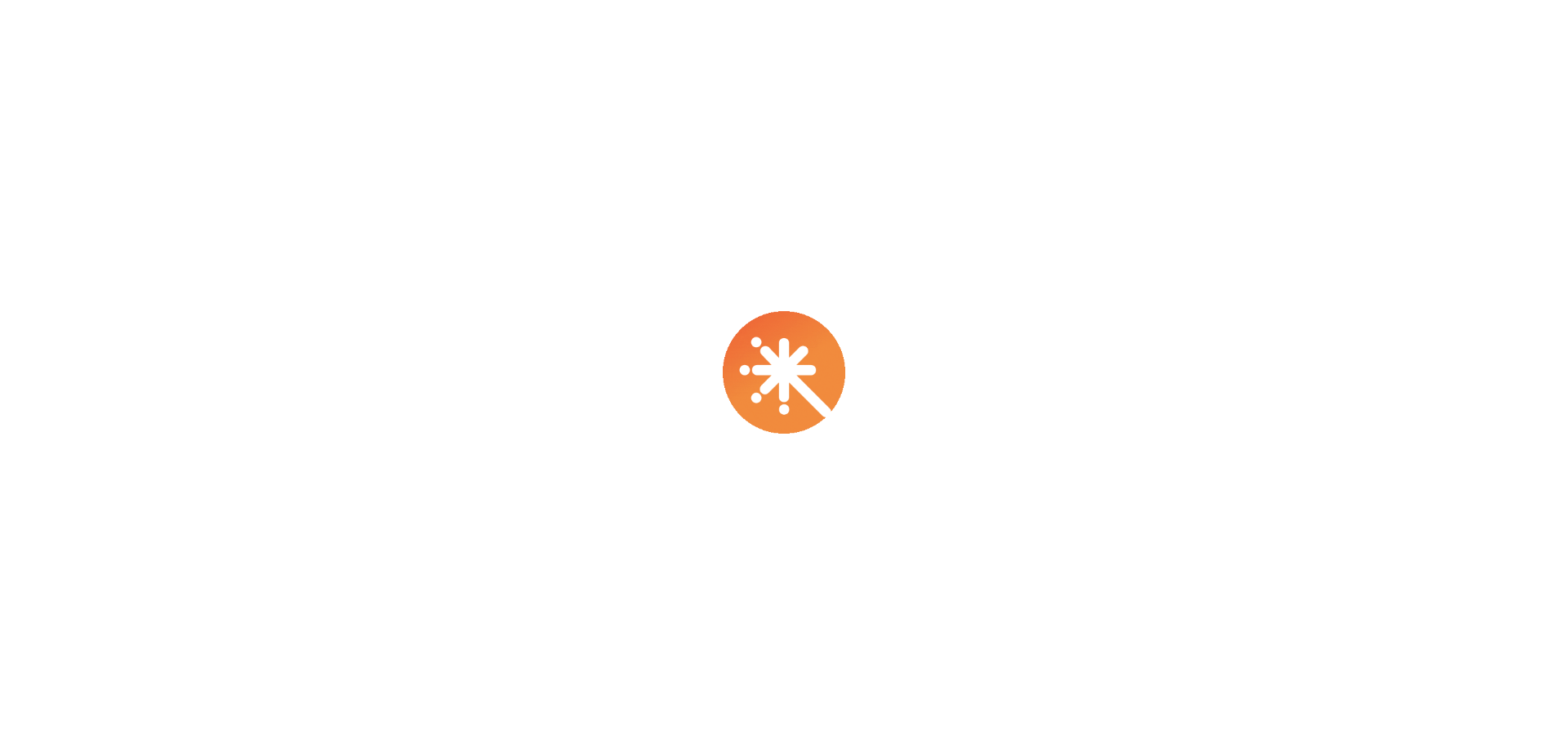 select on "****" 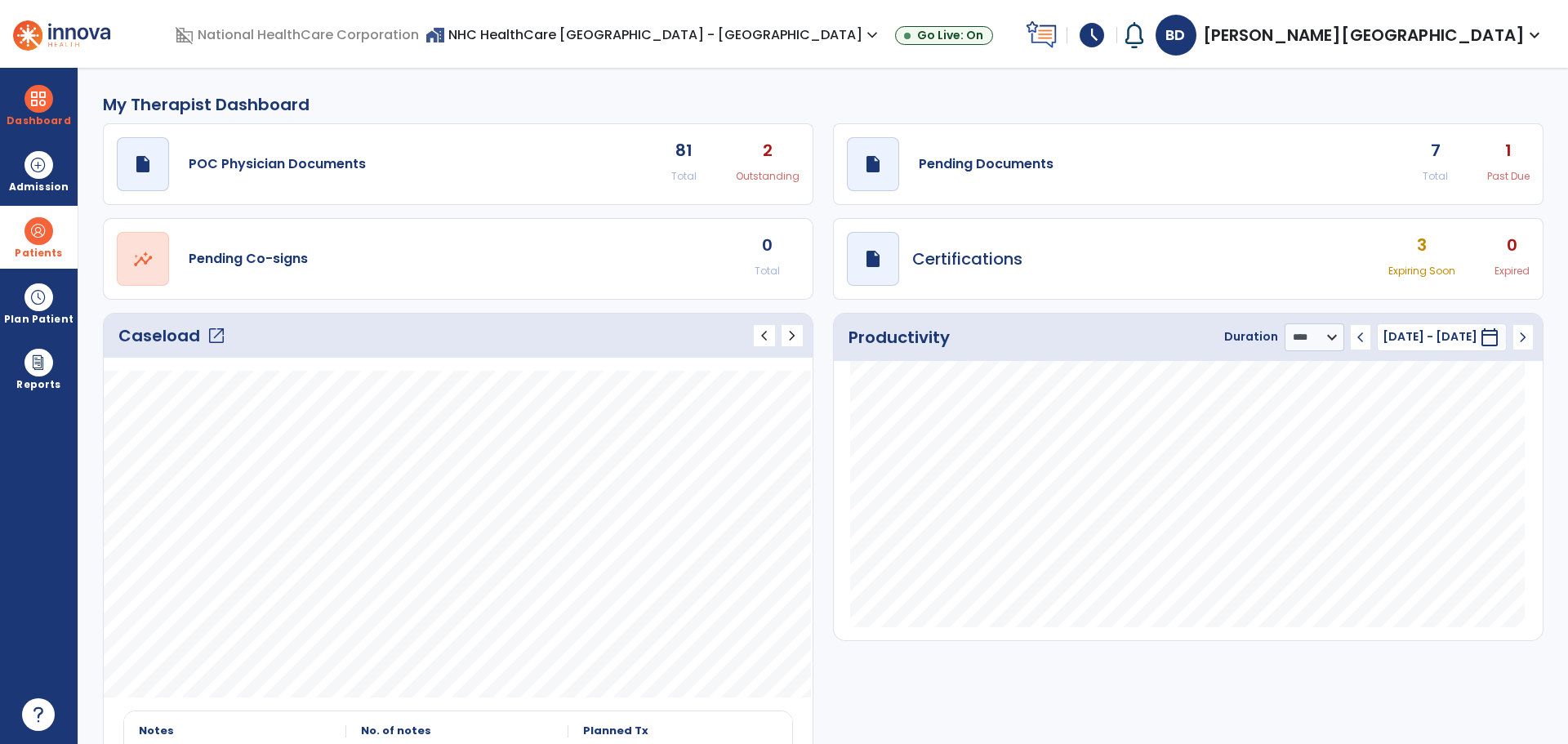 click on "Patients" at bounding box center [38, 237] 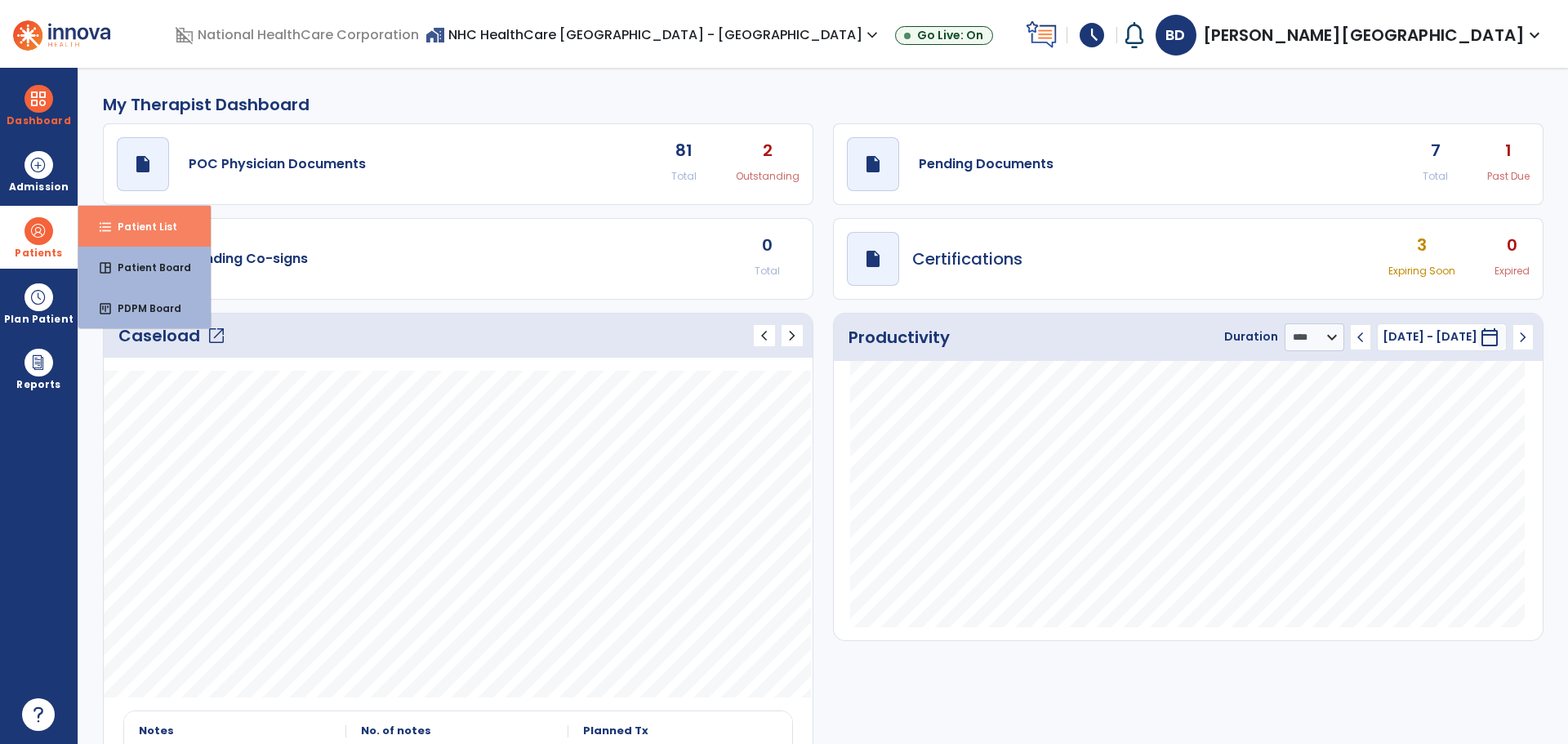 click on "format_list_bulleted  Patient List" at bounding box center [145, 226] 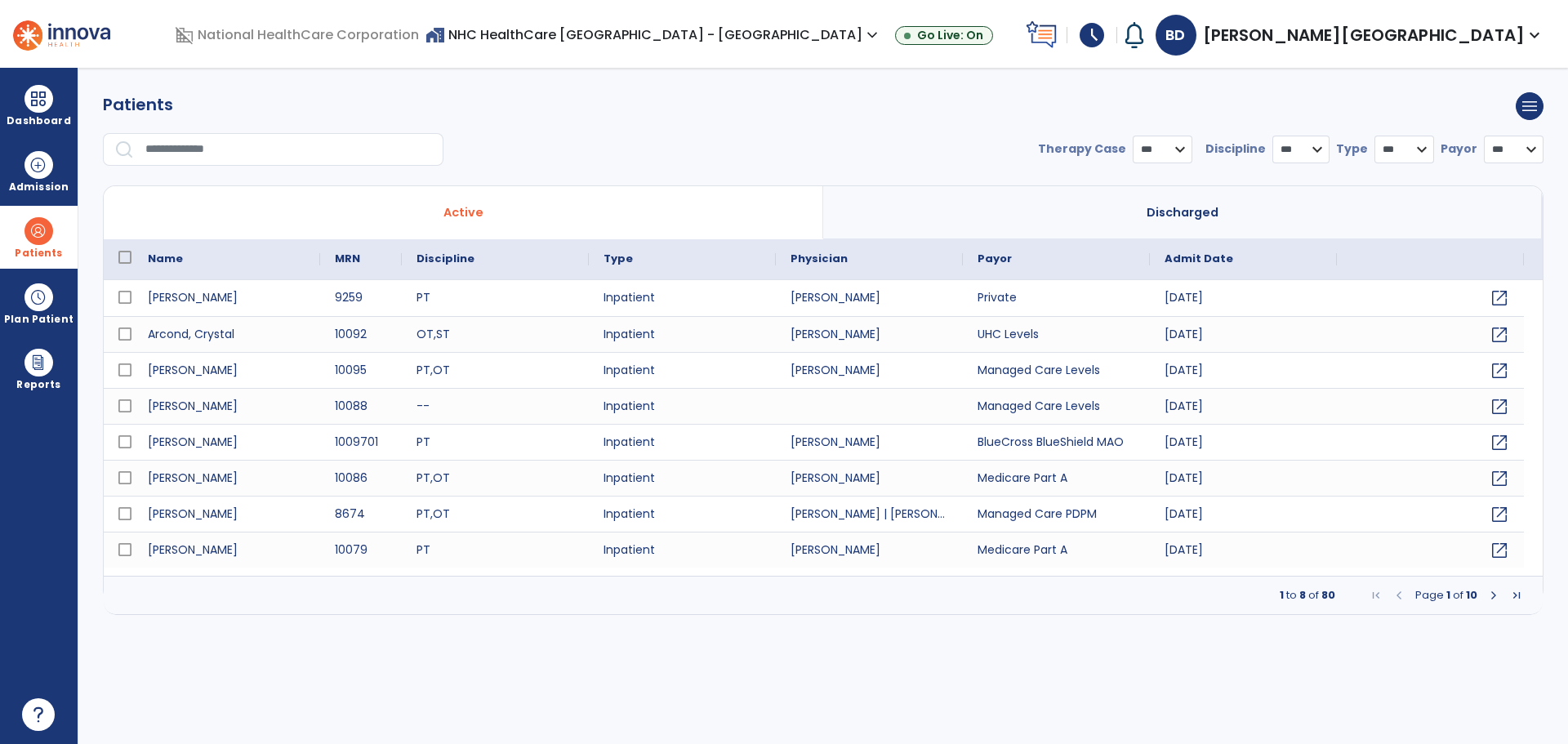 select on "***" 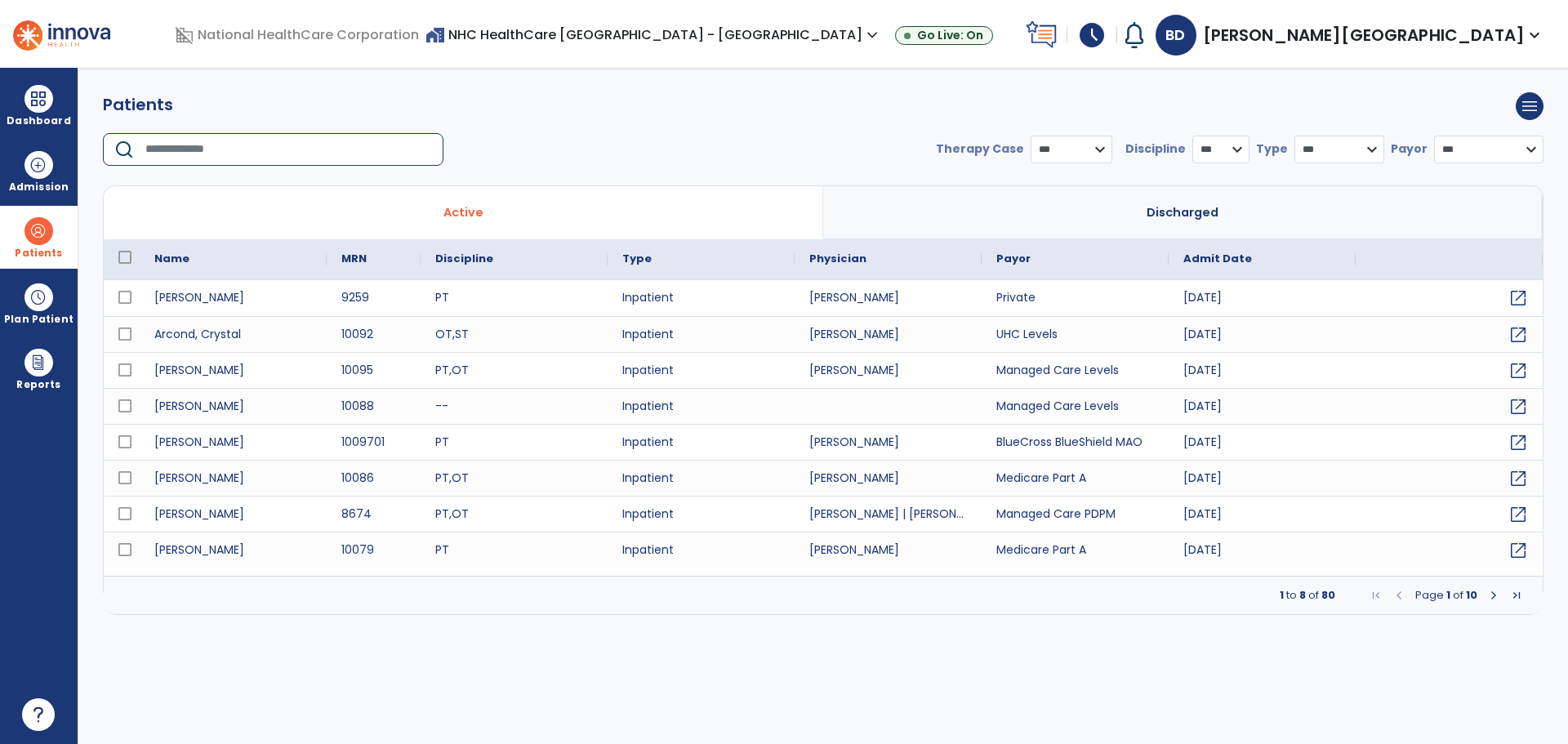 click at bounding box center [288, 149] 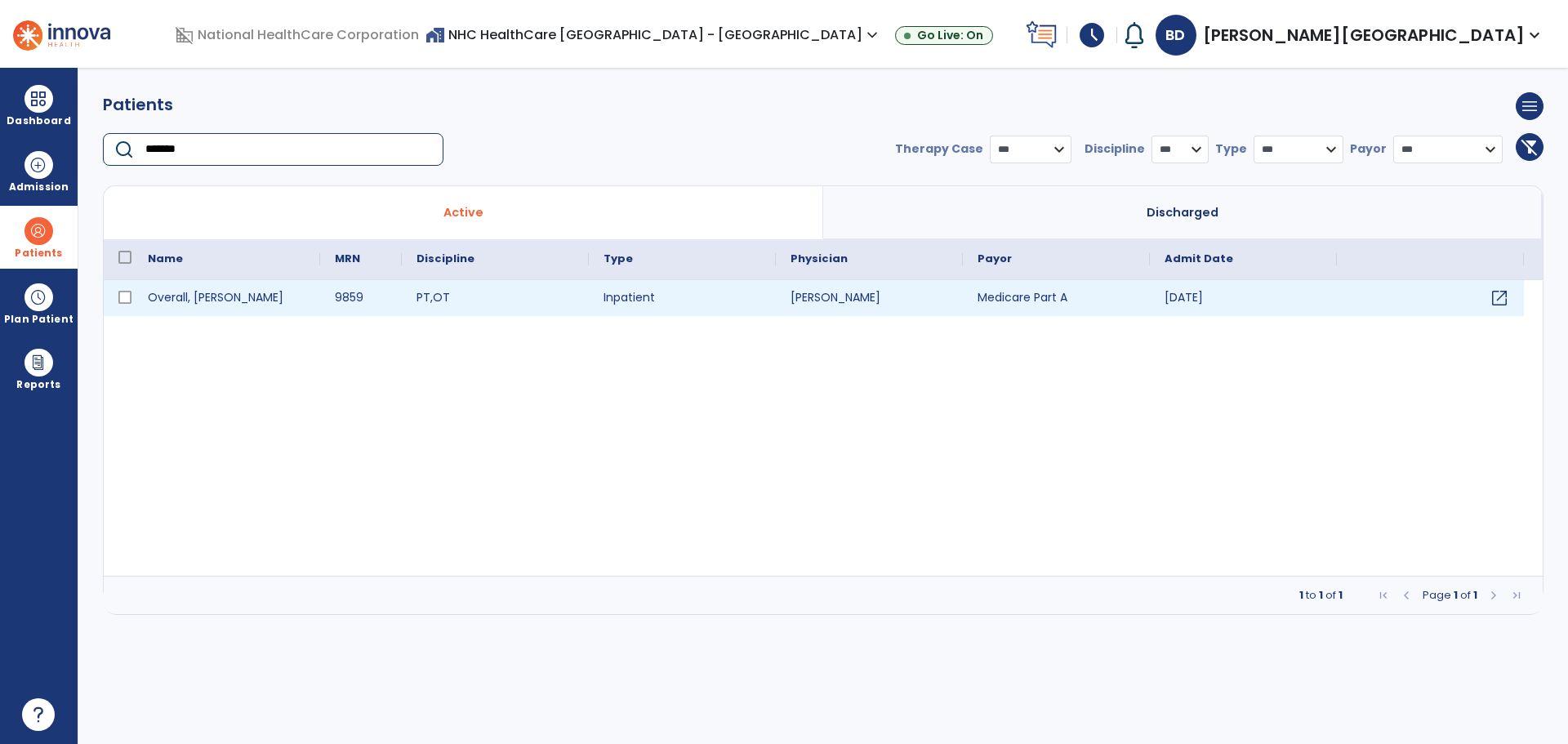type on "*******" 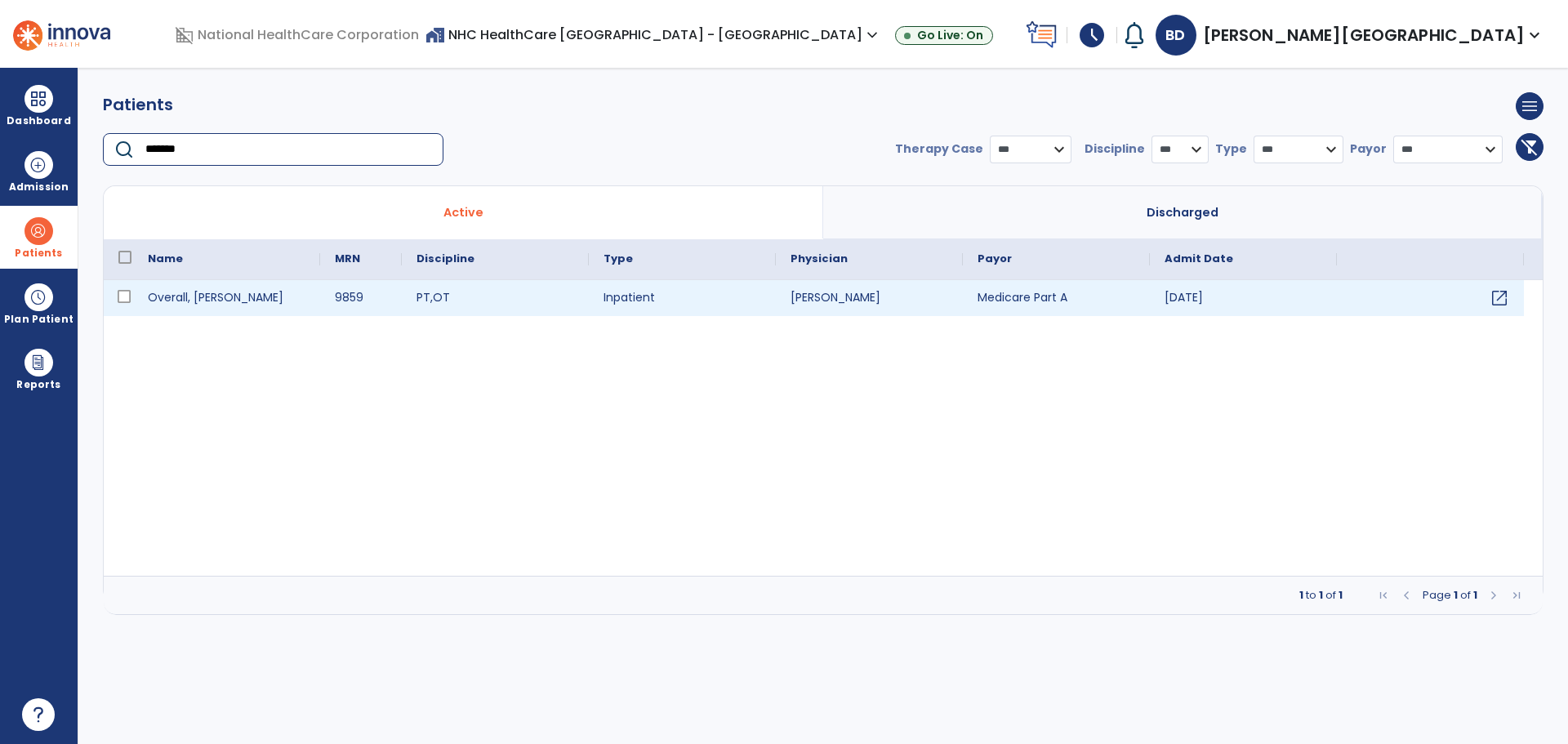 click at bounding box center [124, 296] 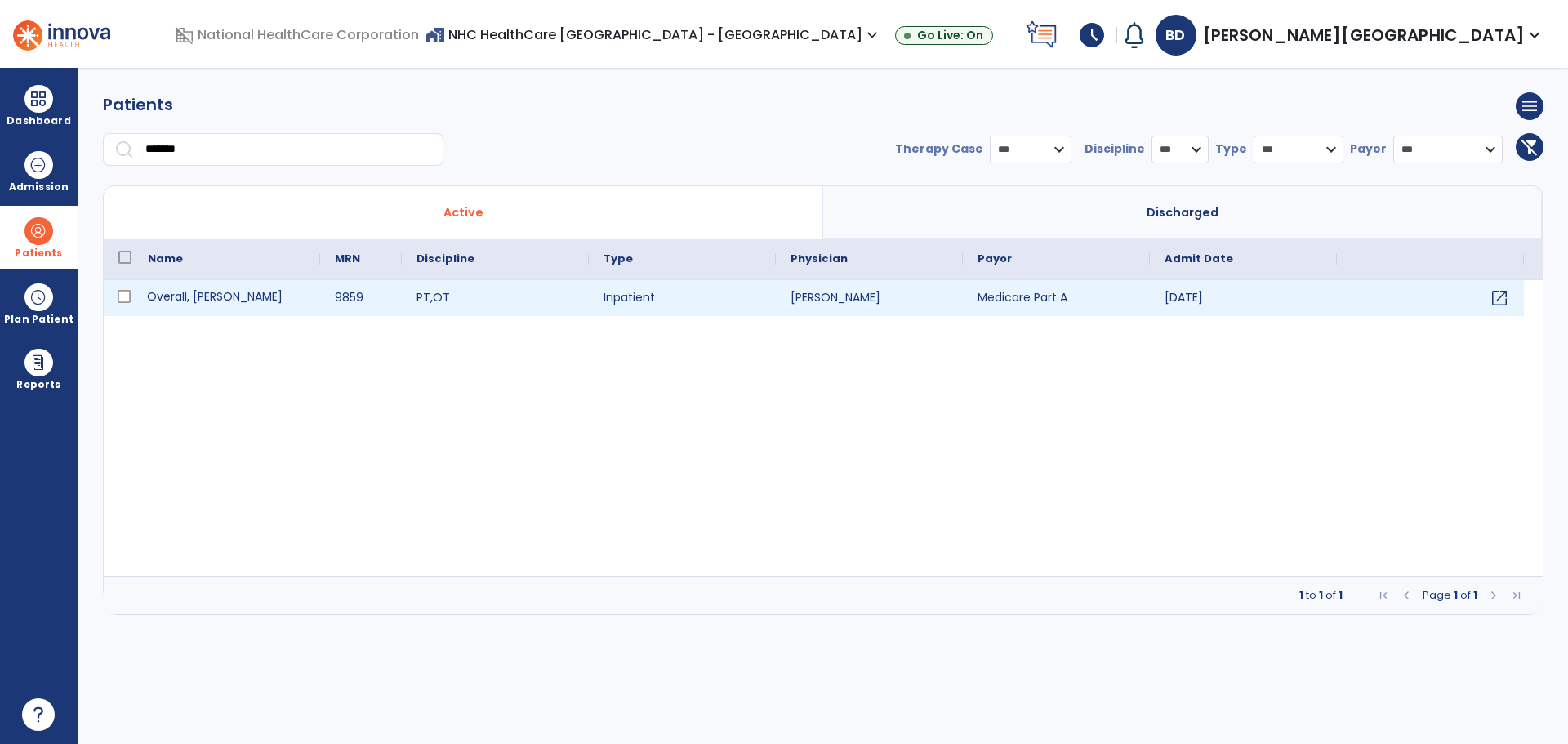 click on "Overall, [PERSON_NAME]" at bounding box center (226, 298) 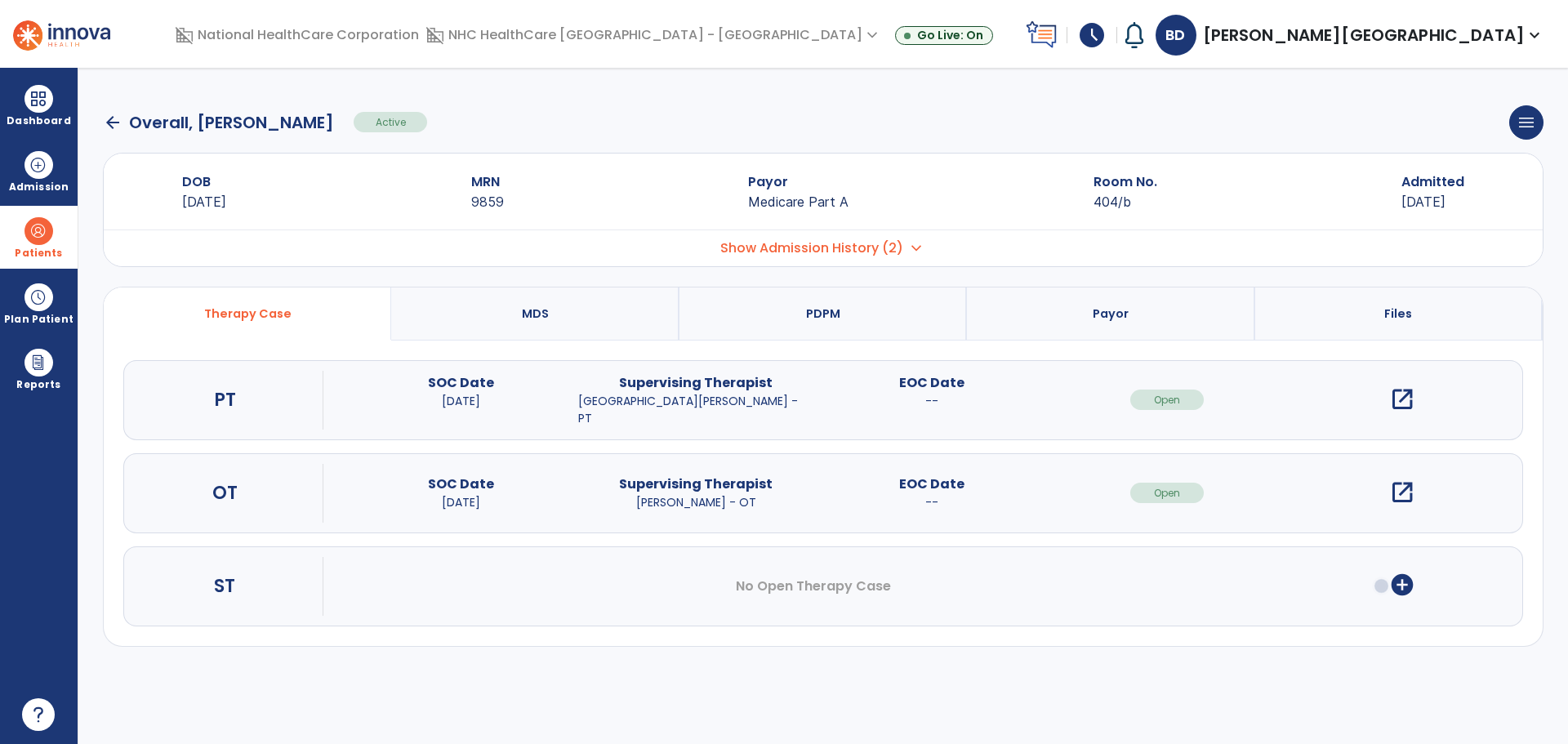 click on "open_in_new" at bounding box center (1402, 399) 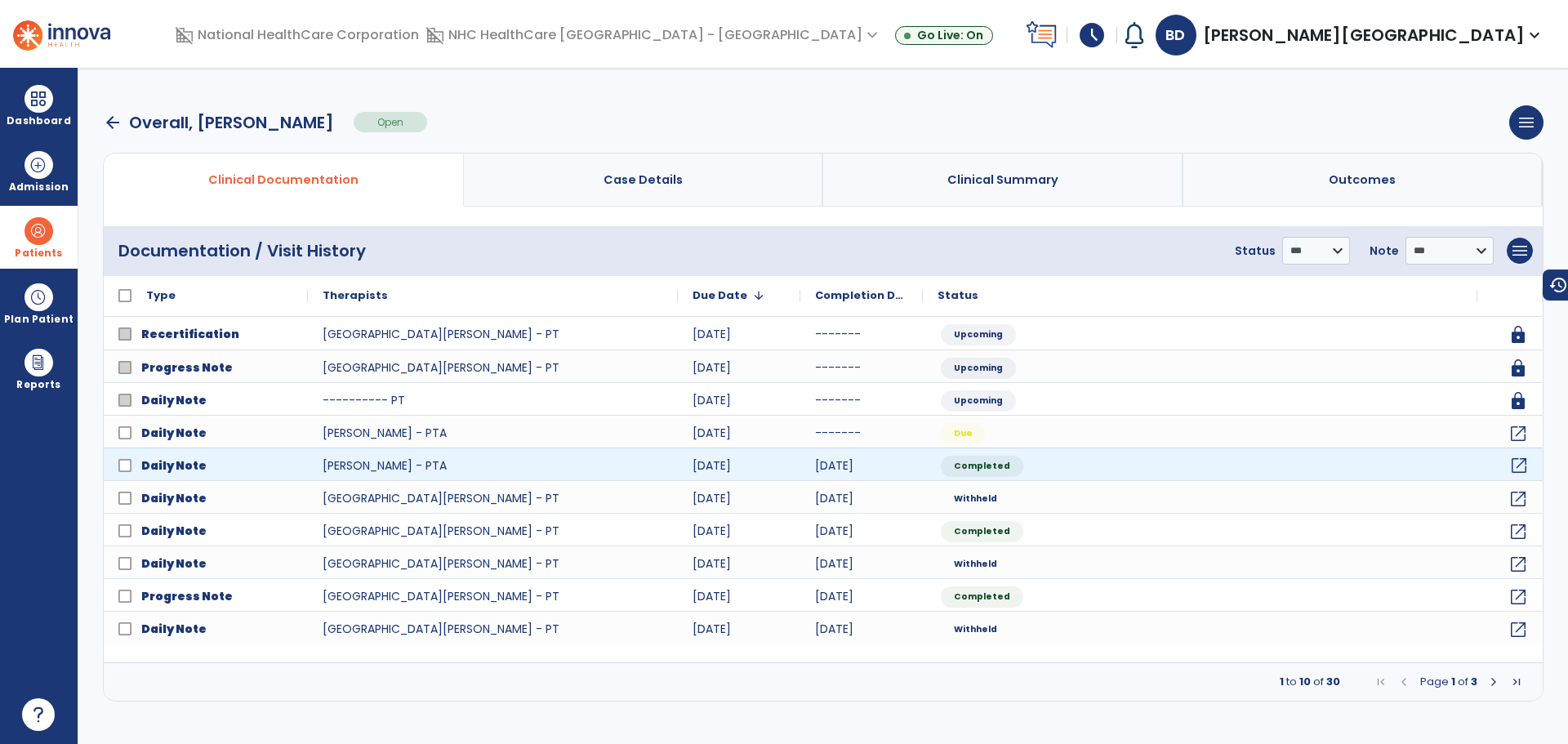 click on "open_in_new" 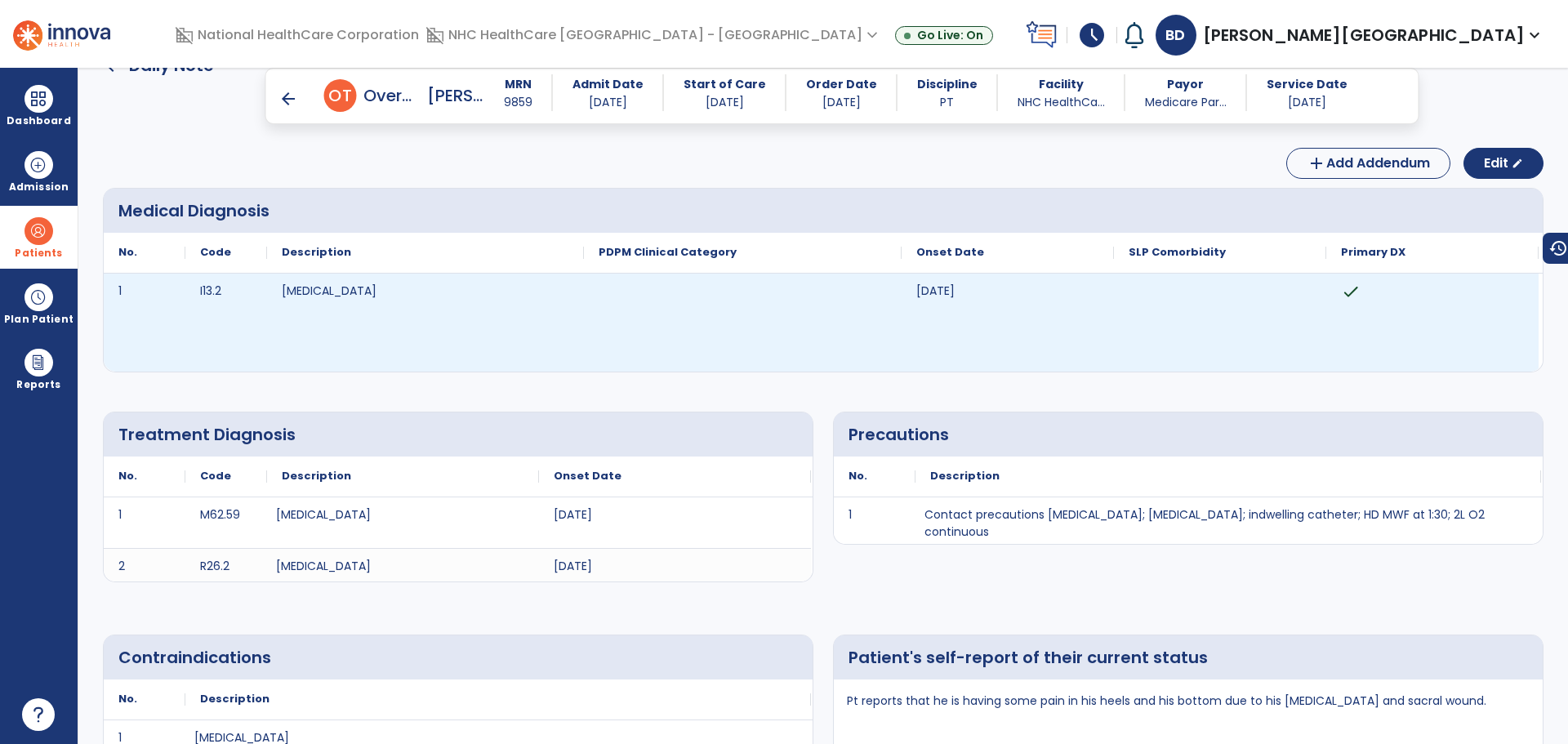 scroll, scrollTop: 0, scrollLeft: 0, axis: both 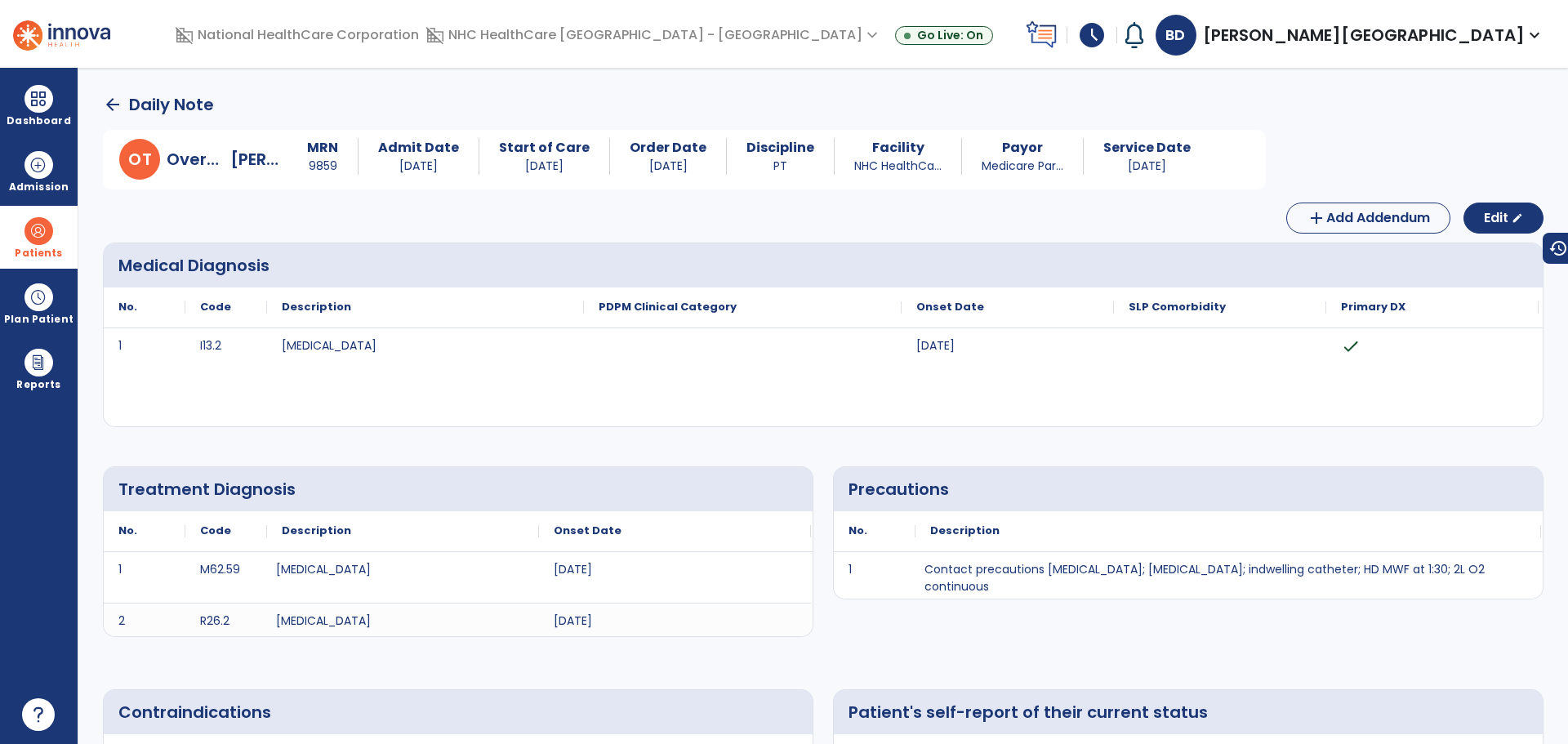 click at bounding box center [38, 231] 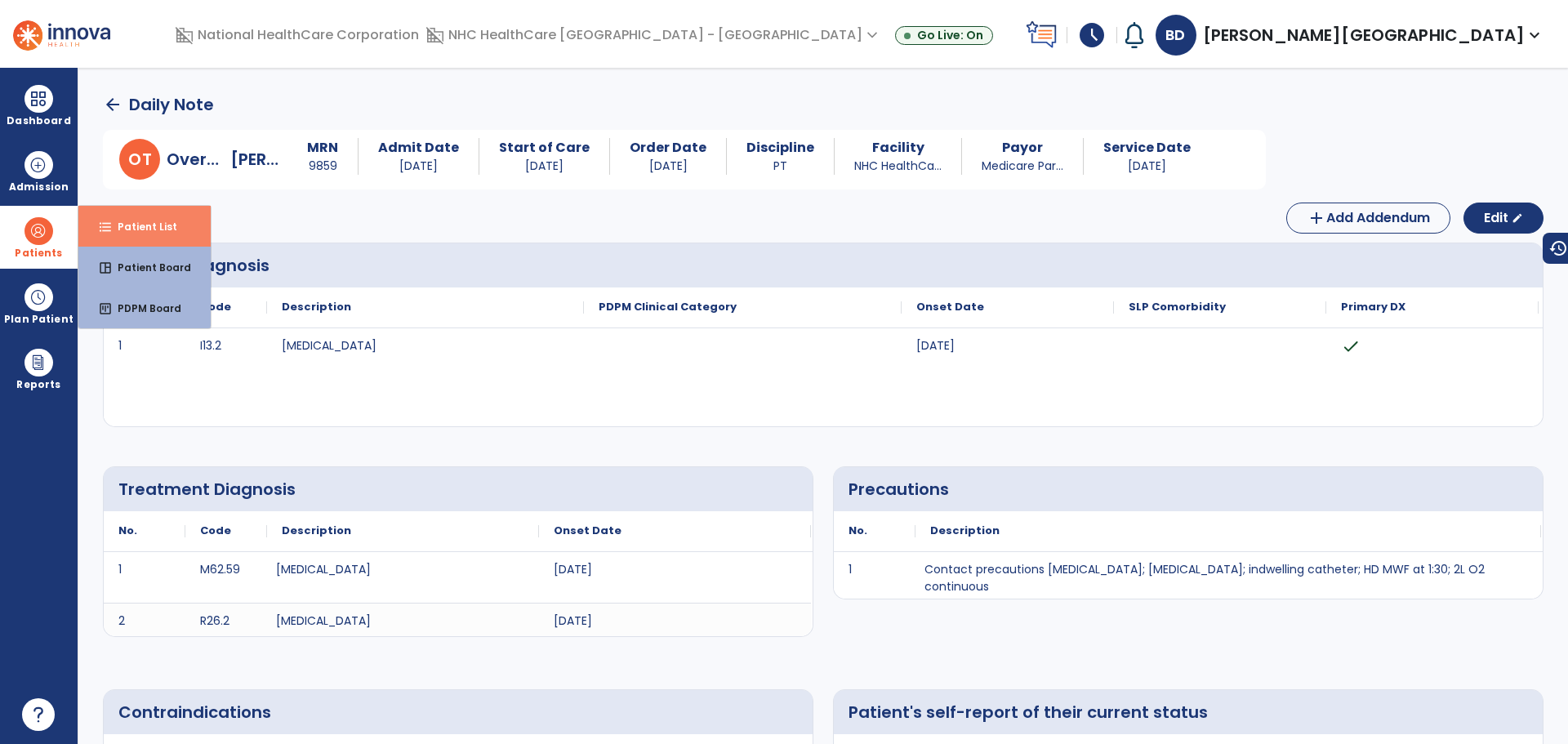 click on "format_list_bulleted  Patient List" at bounding box center (145, 226) 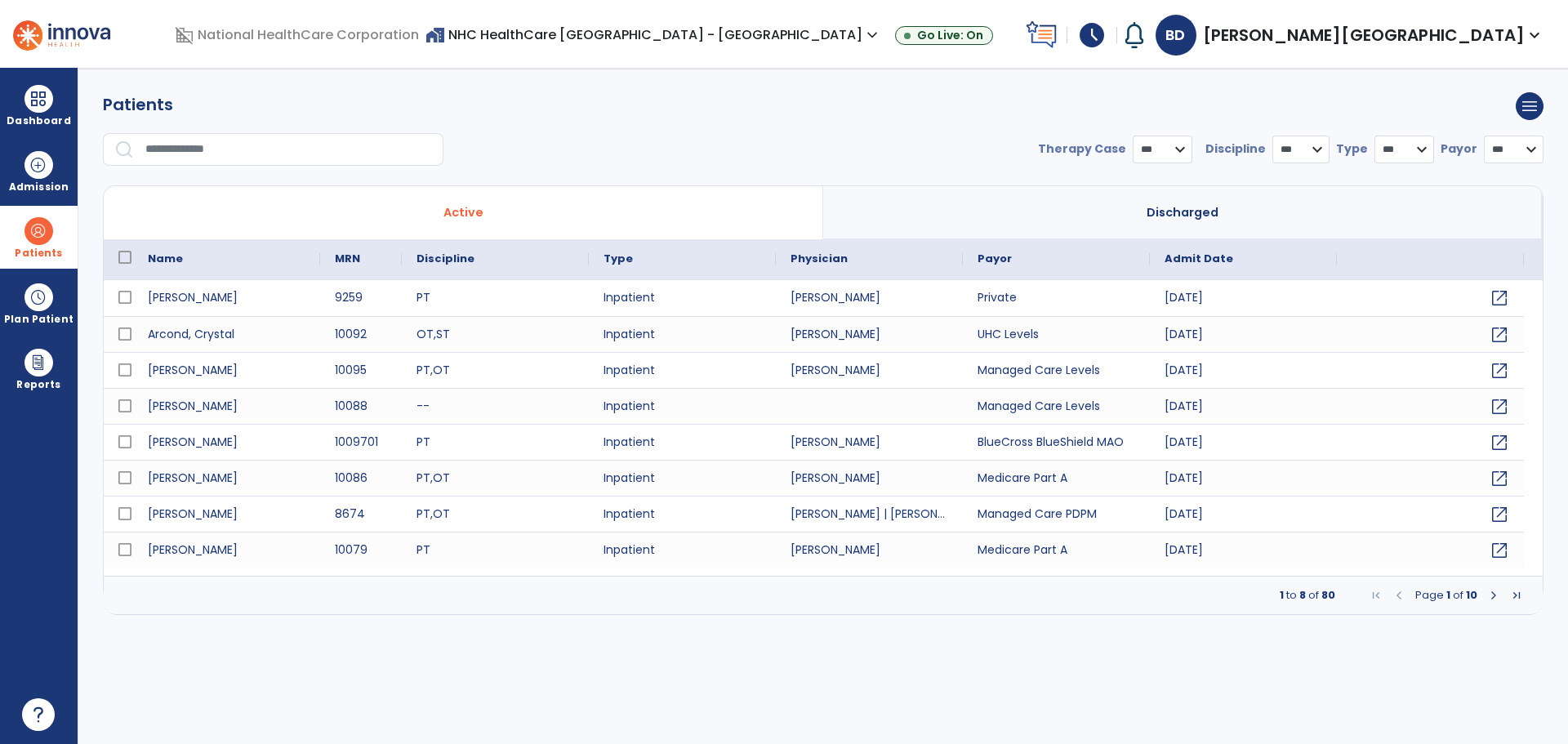 click at bounding box center [288, 149] 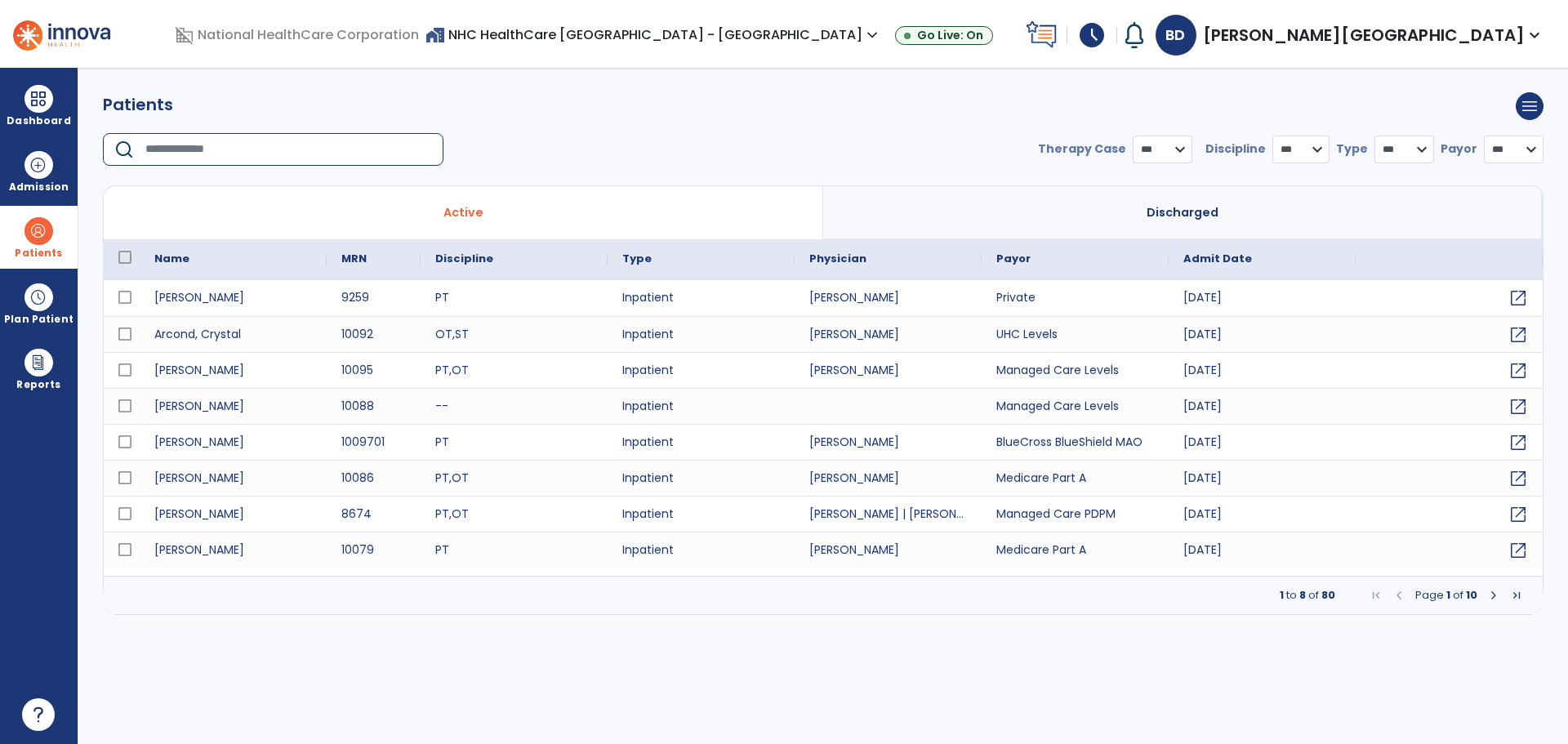 select on "***" 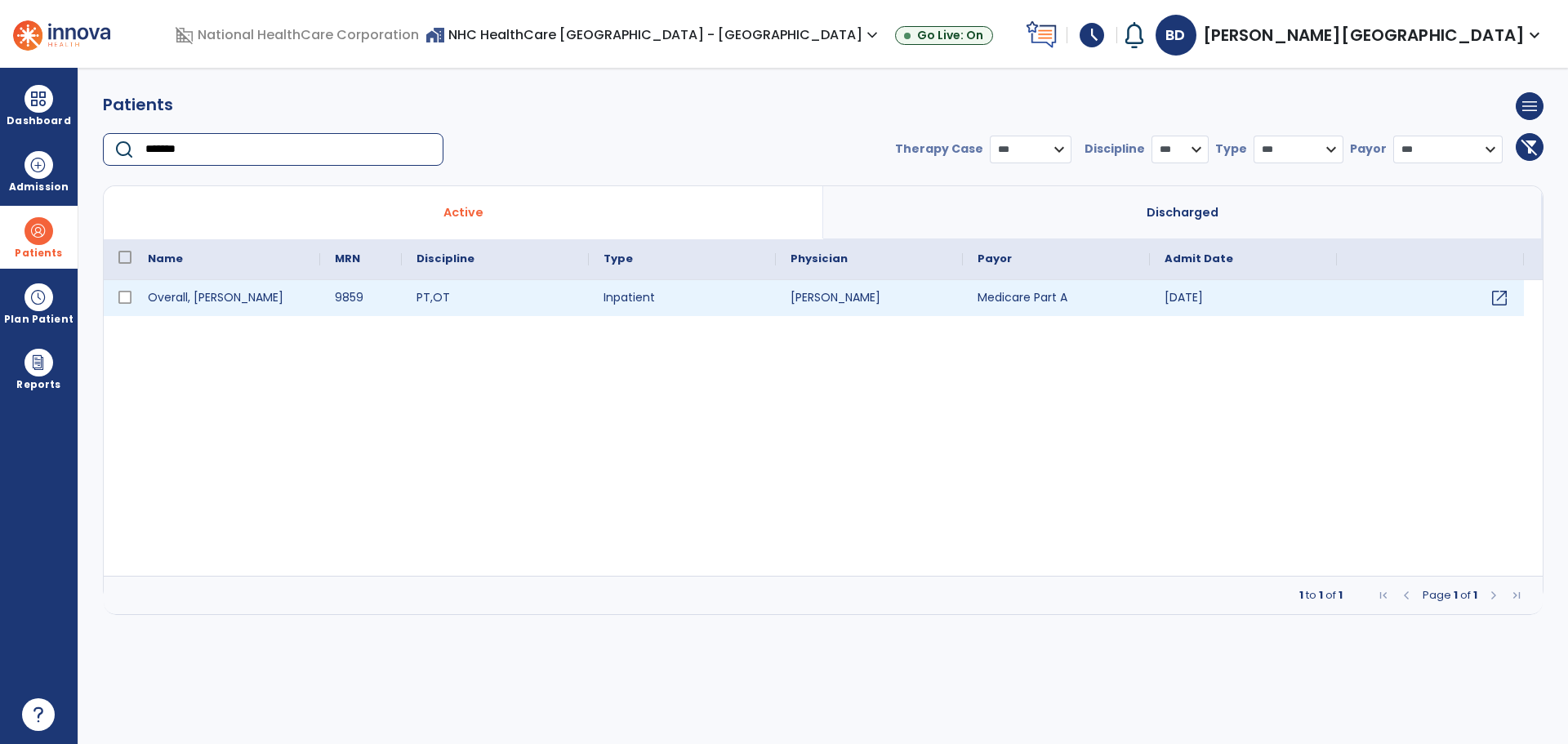 type on "*******" 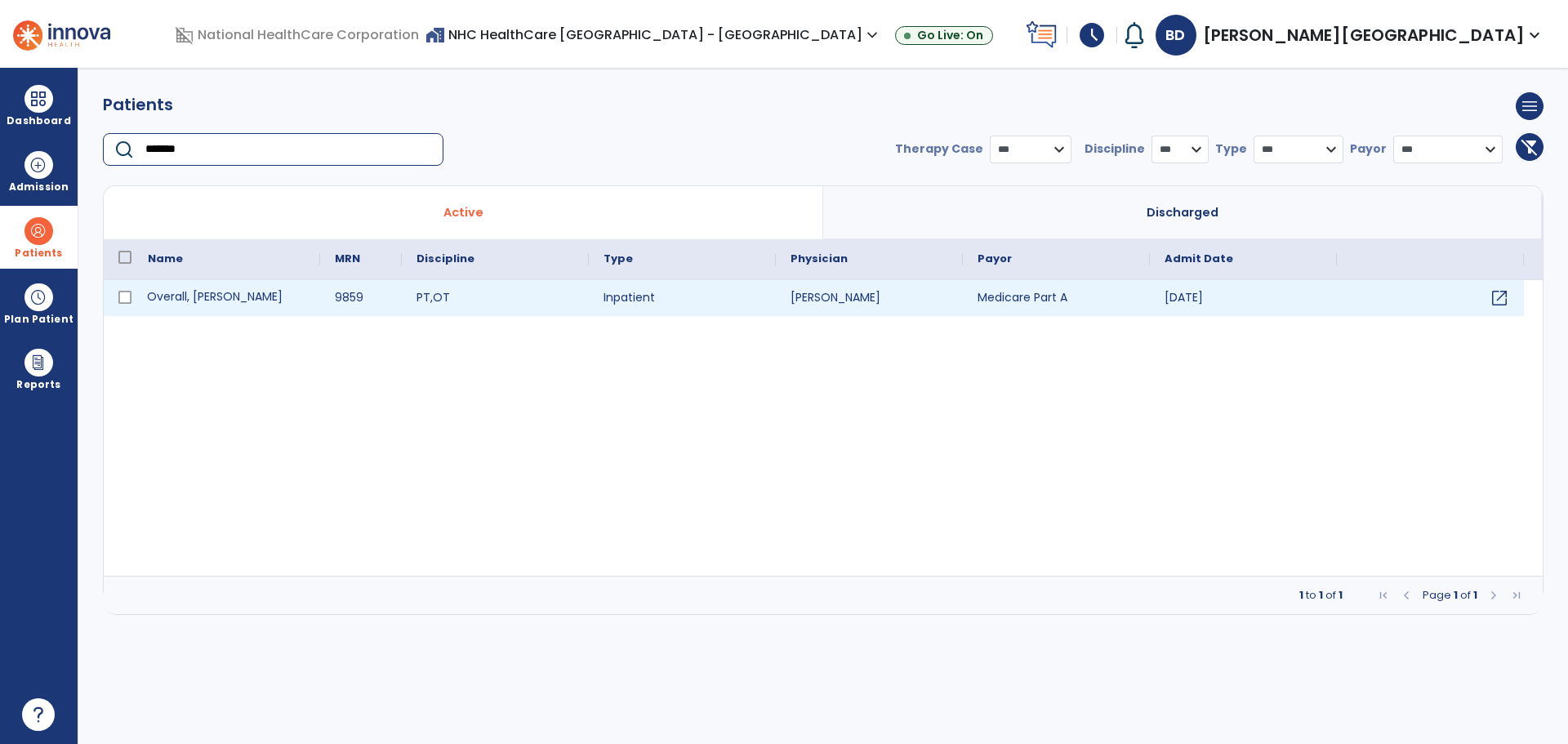 click on "Overall, [PERSON_NAME]" at bounding box center (226, 298) 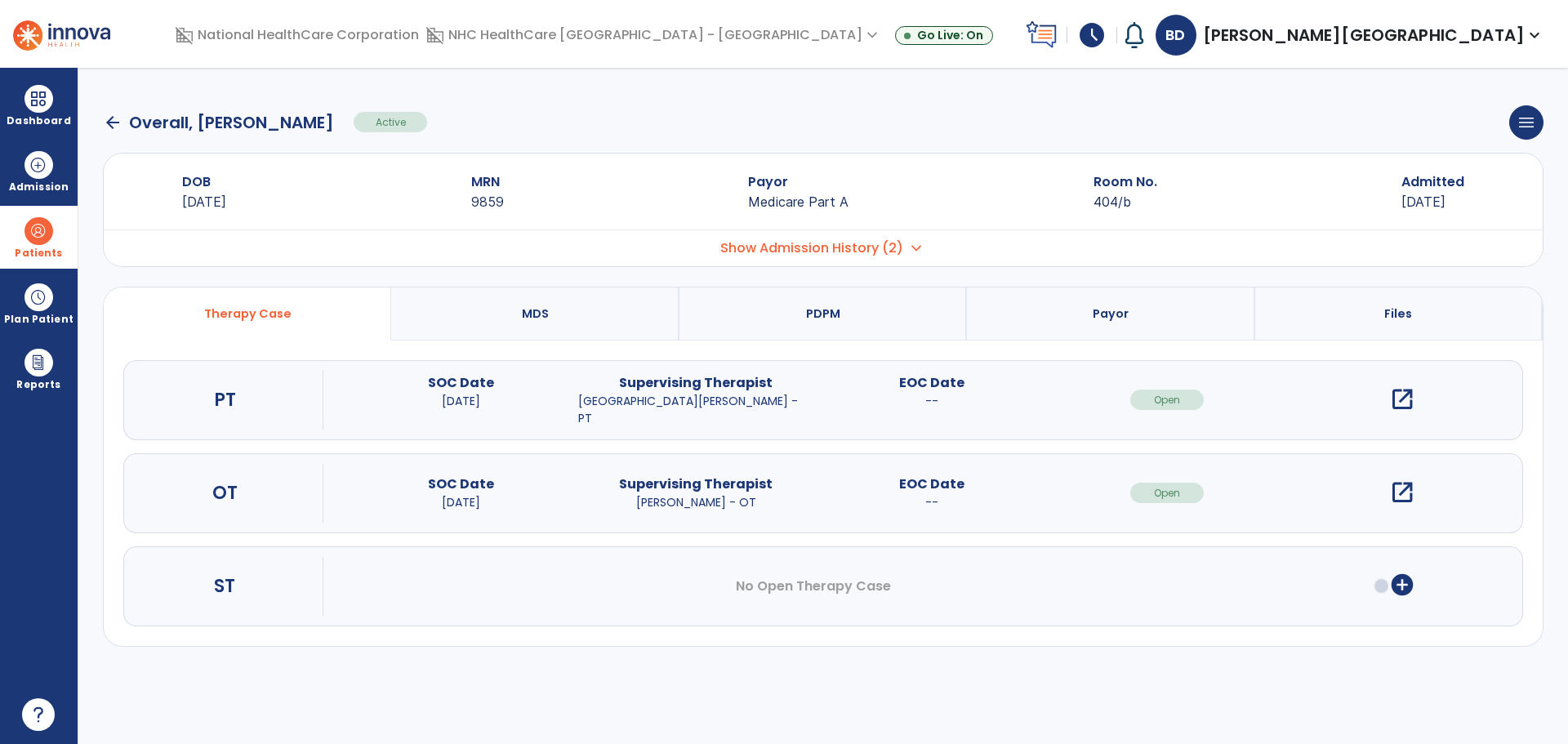 click on "open_in_new" at bounding box center (1402, 399) 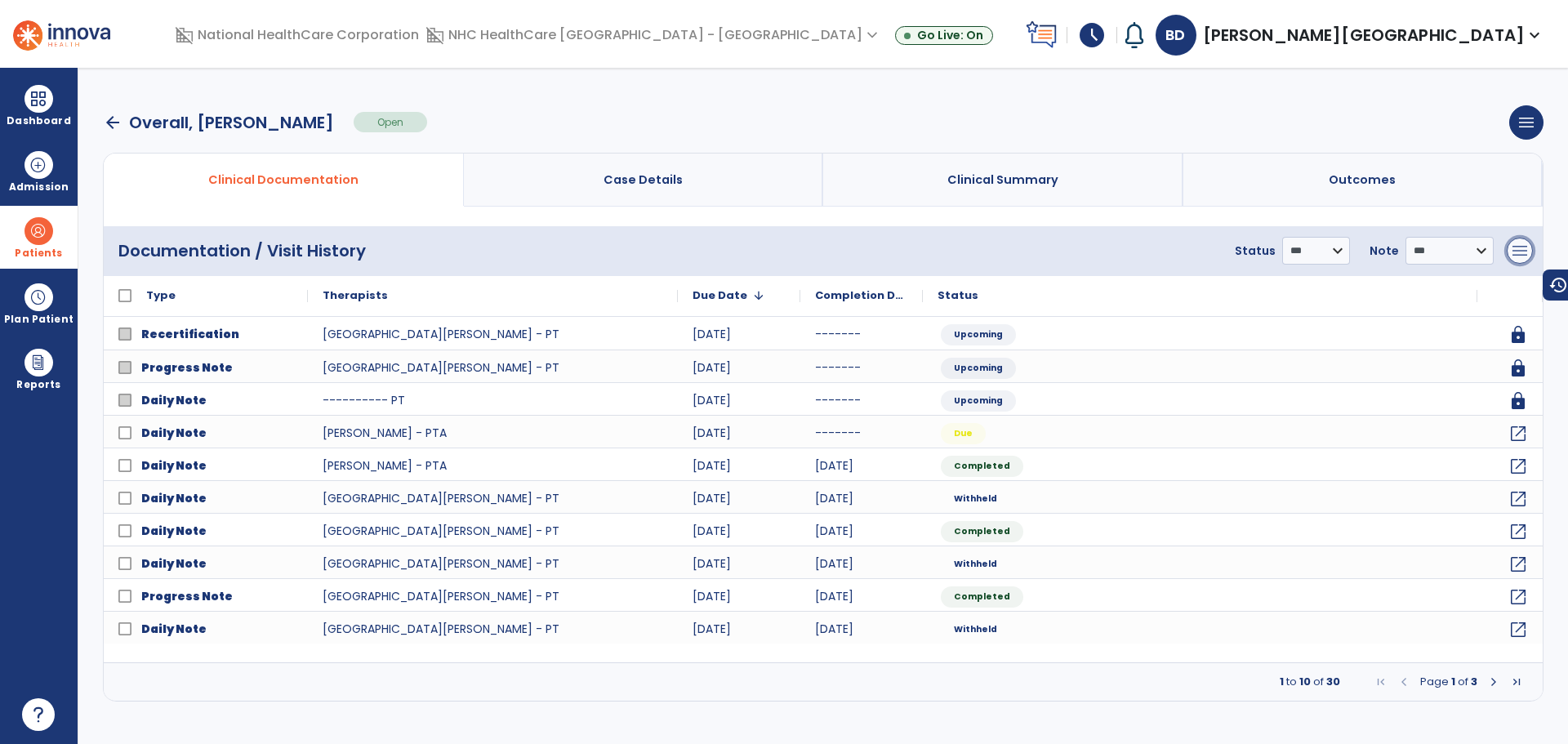 click on "menu" at bounding box center (1520, 251) 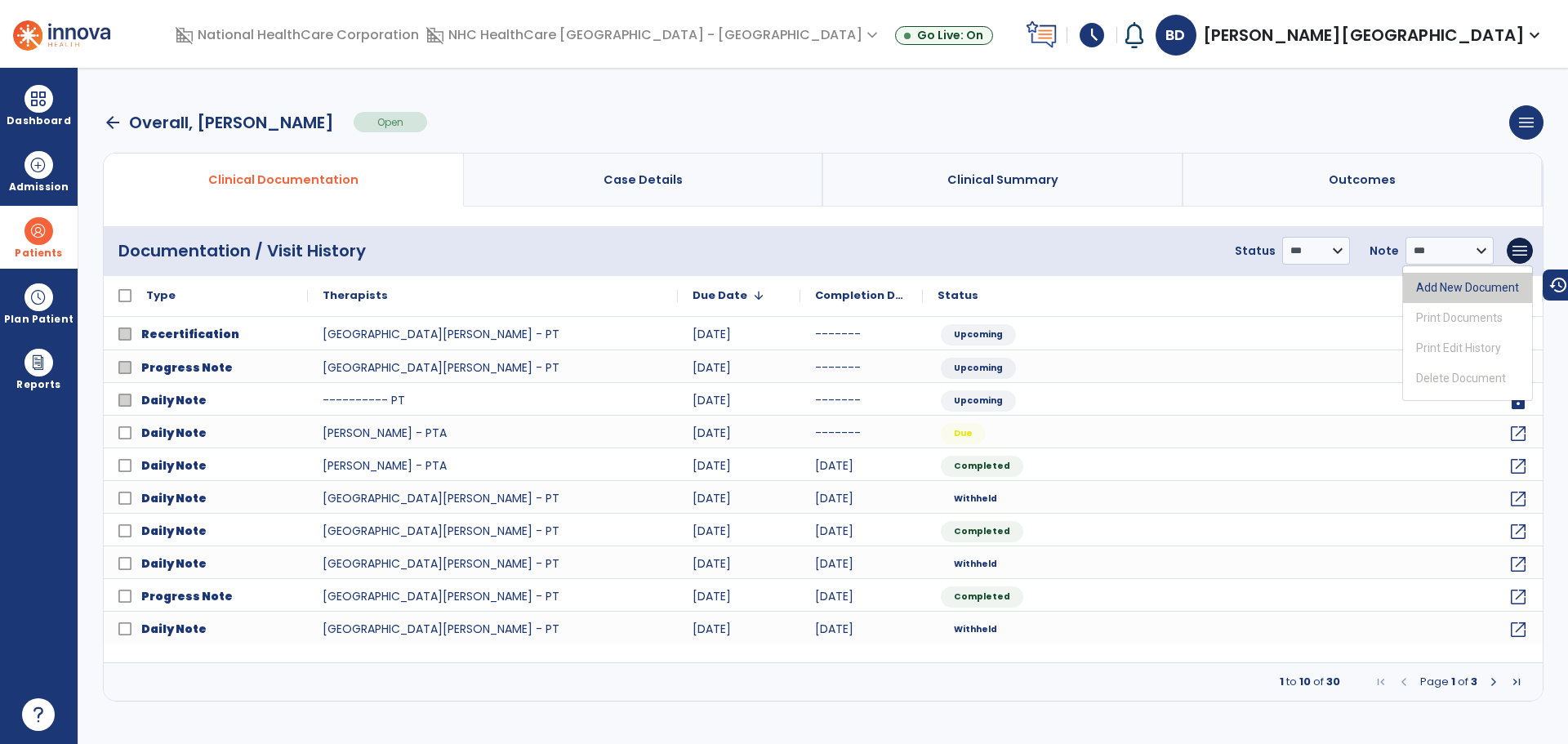 click on "Add New Document" at bounding box center (1468, 287) 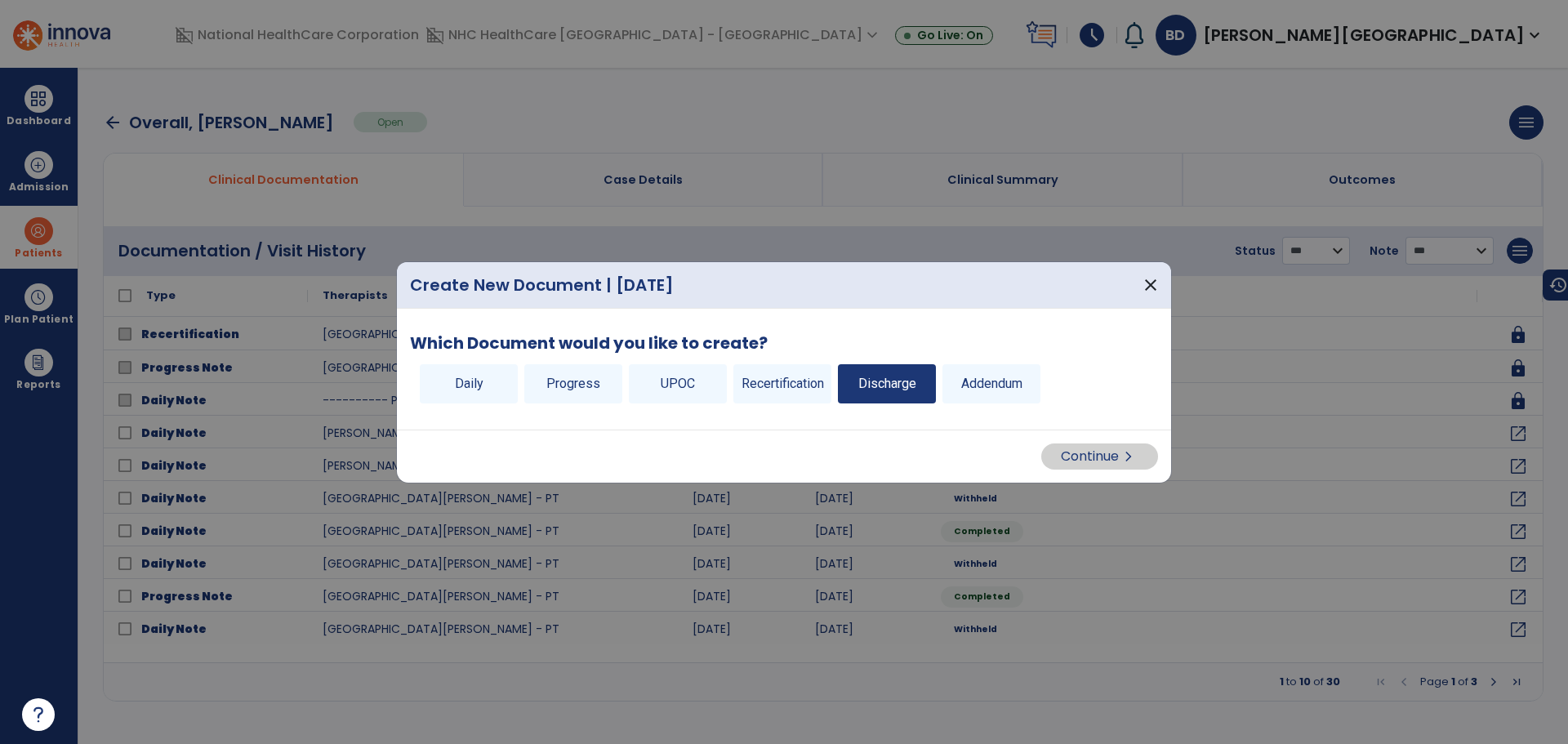 click on "Discharge" at bounding box center (887, 384) 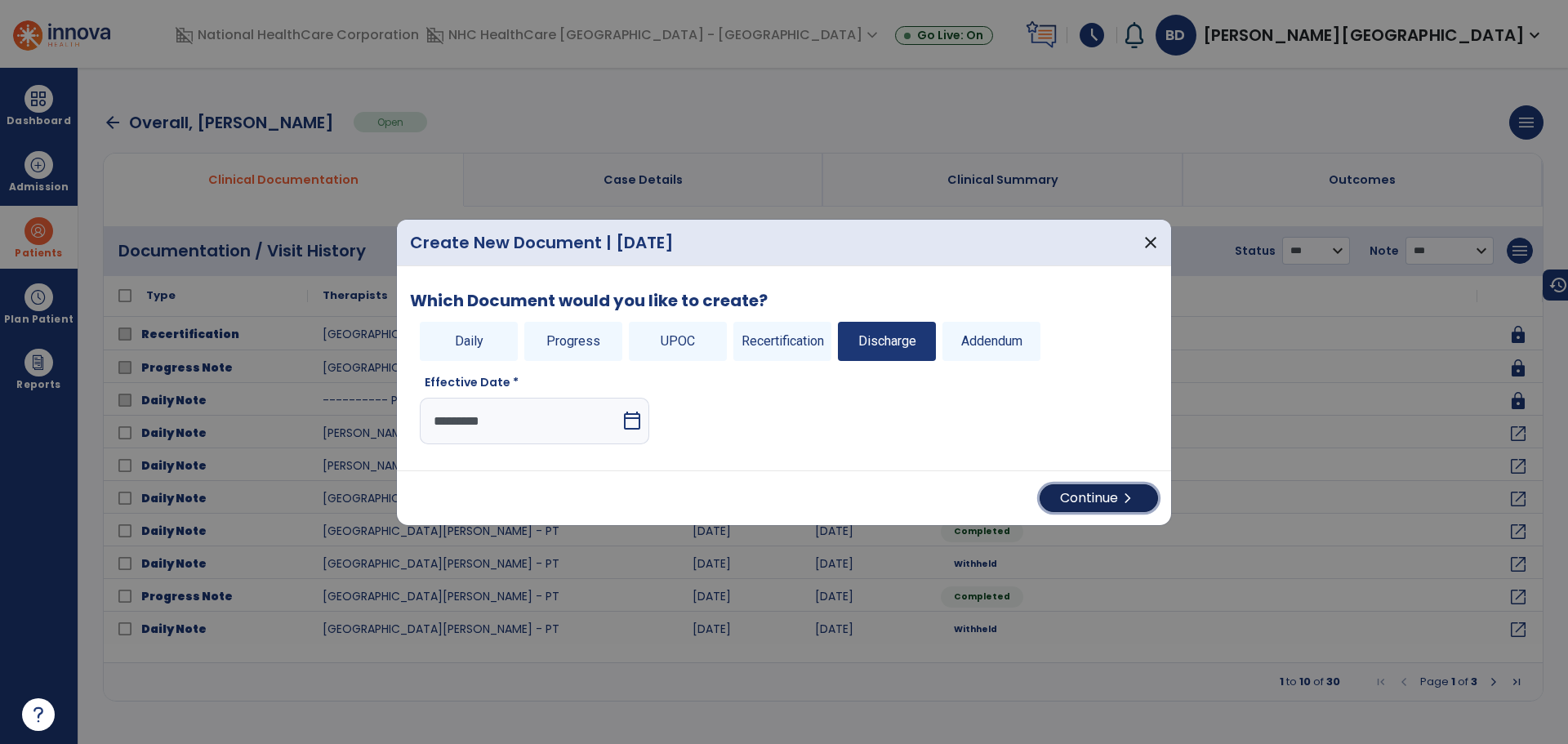 click on "Continue   chevron_right" at bounding box center [1098, 498] 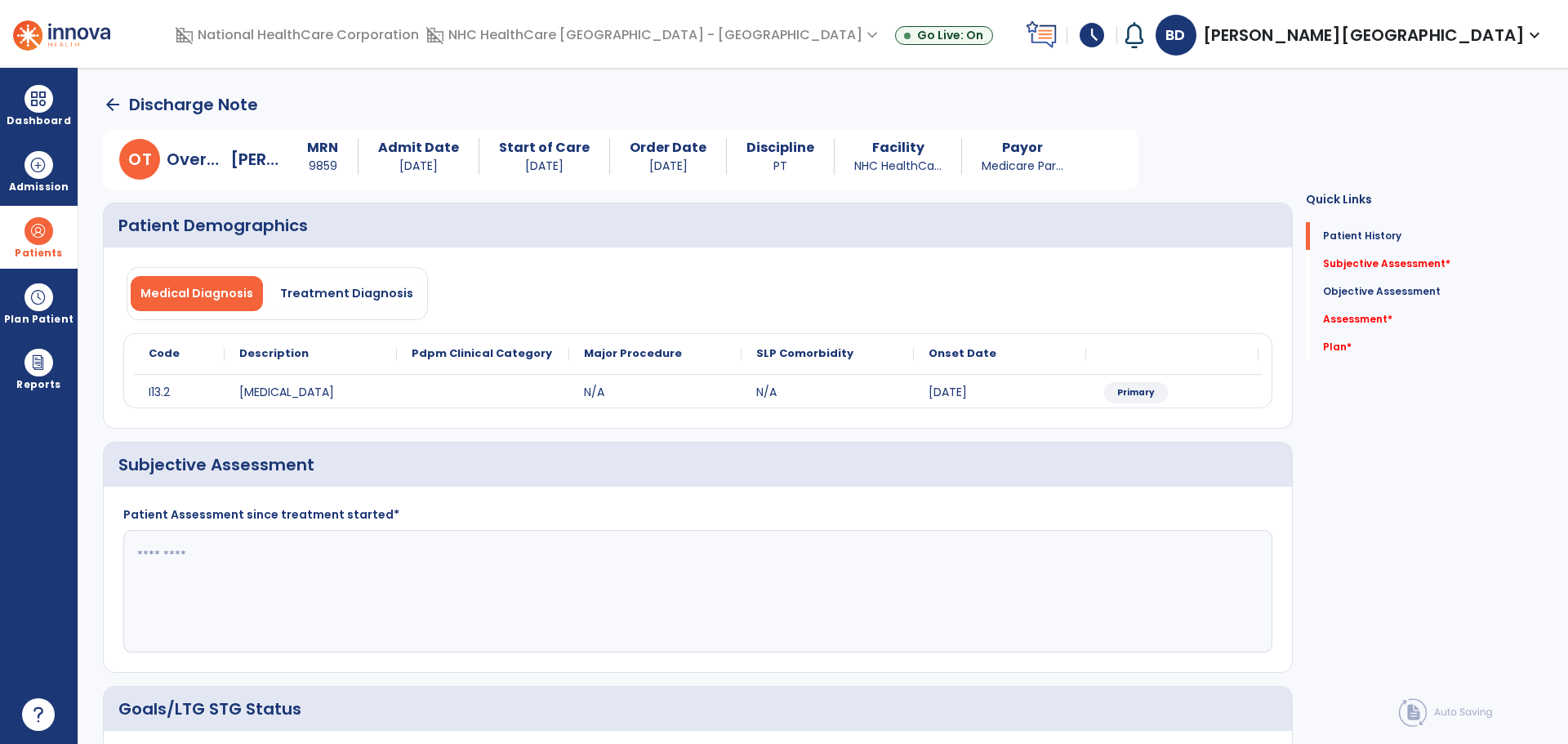 click 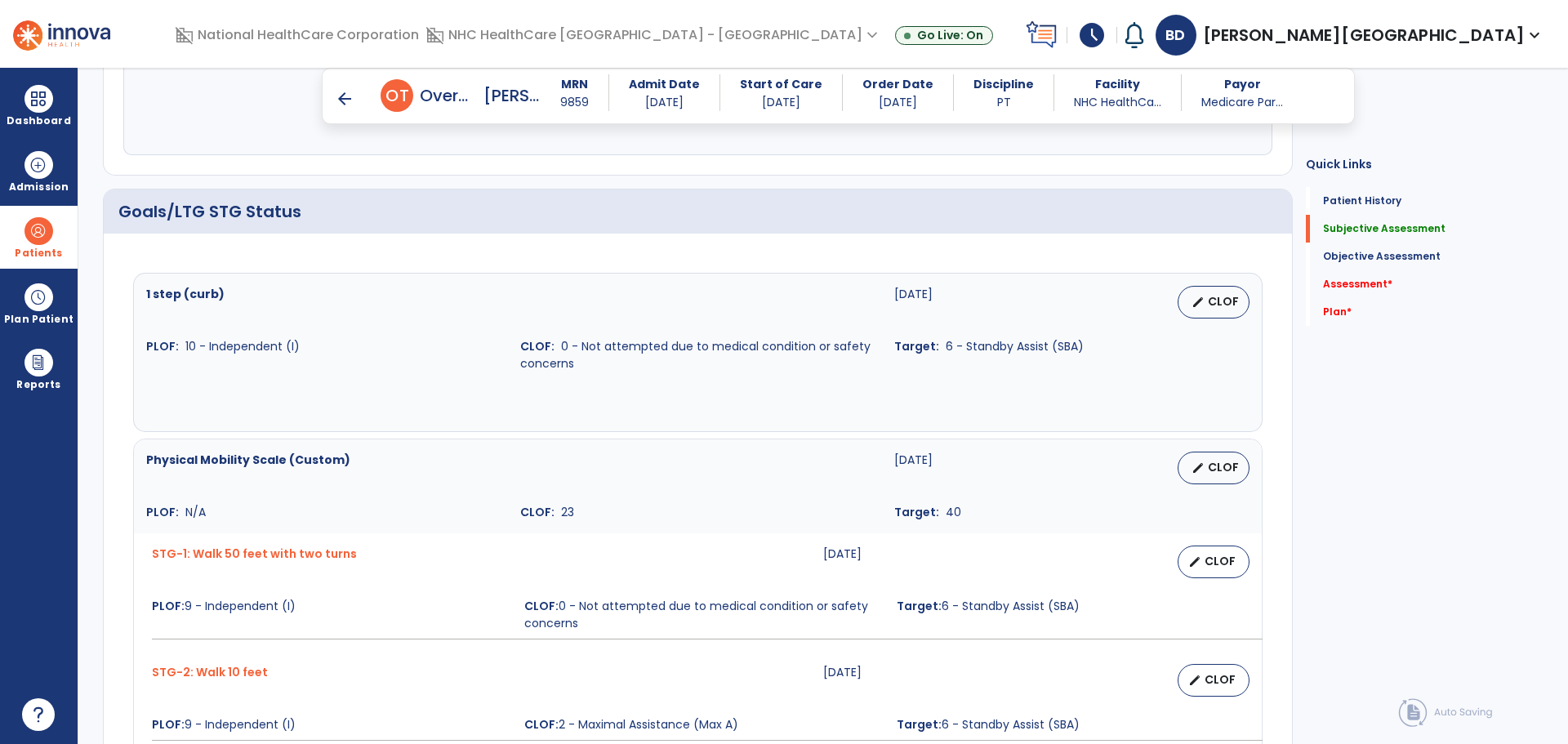 scroll, scrollTop: 490, scrollLeft: 0, axis: vertical 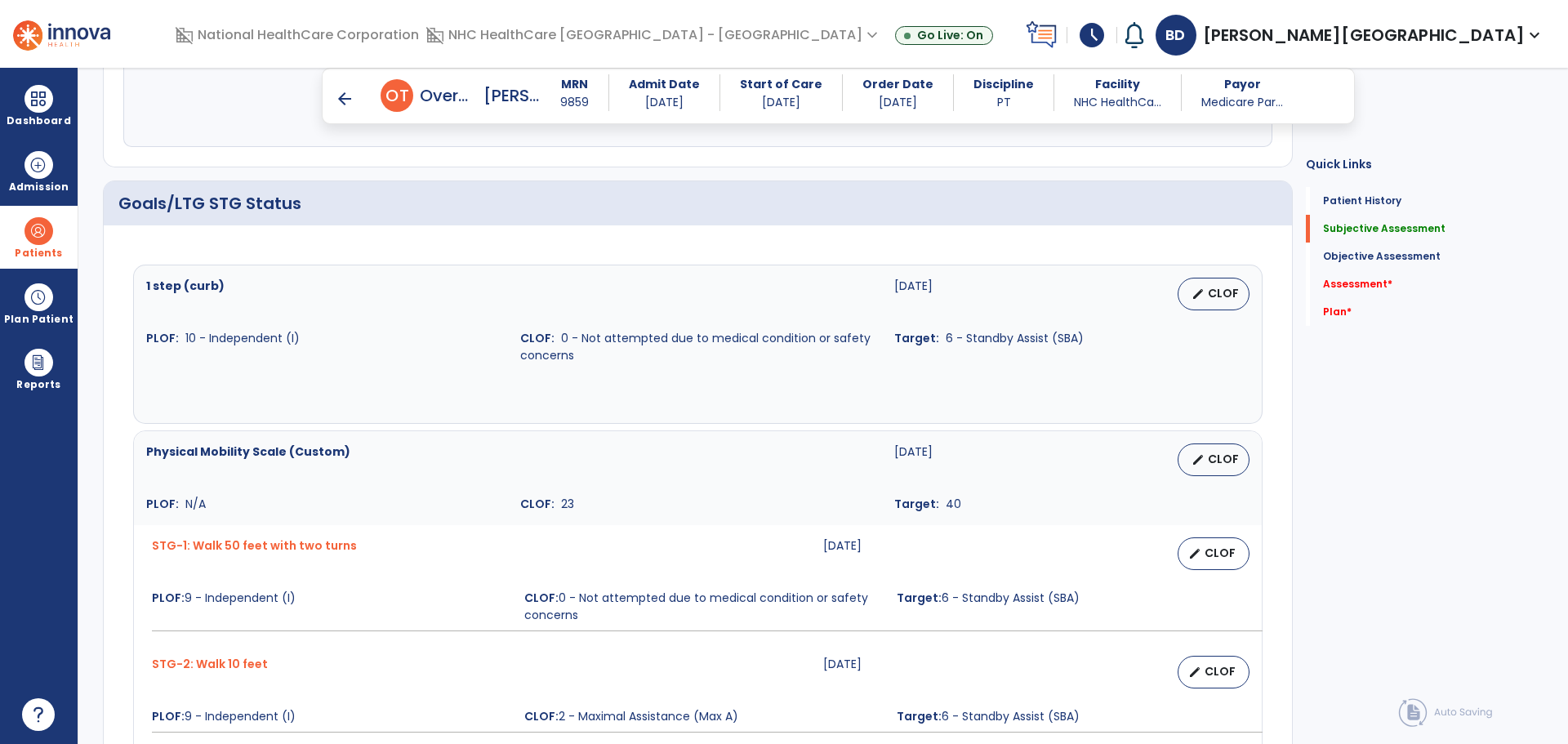 type on "**********" 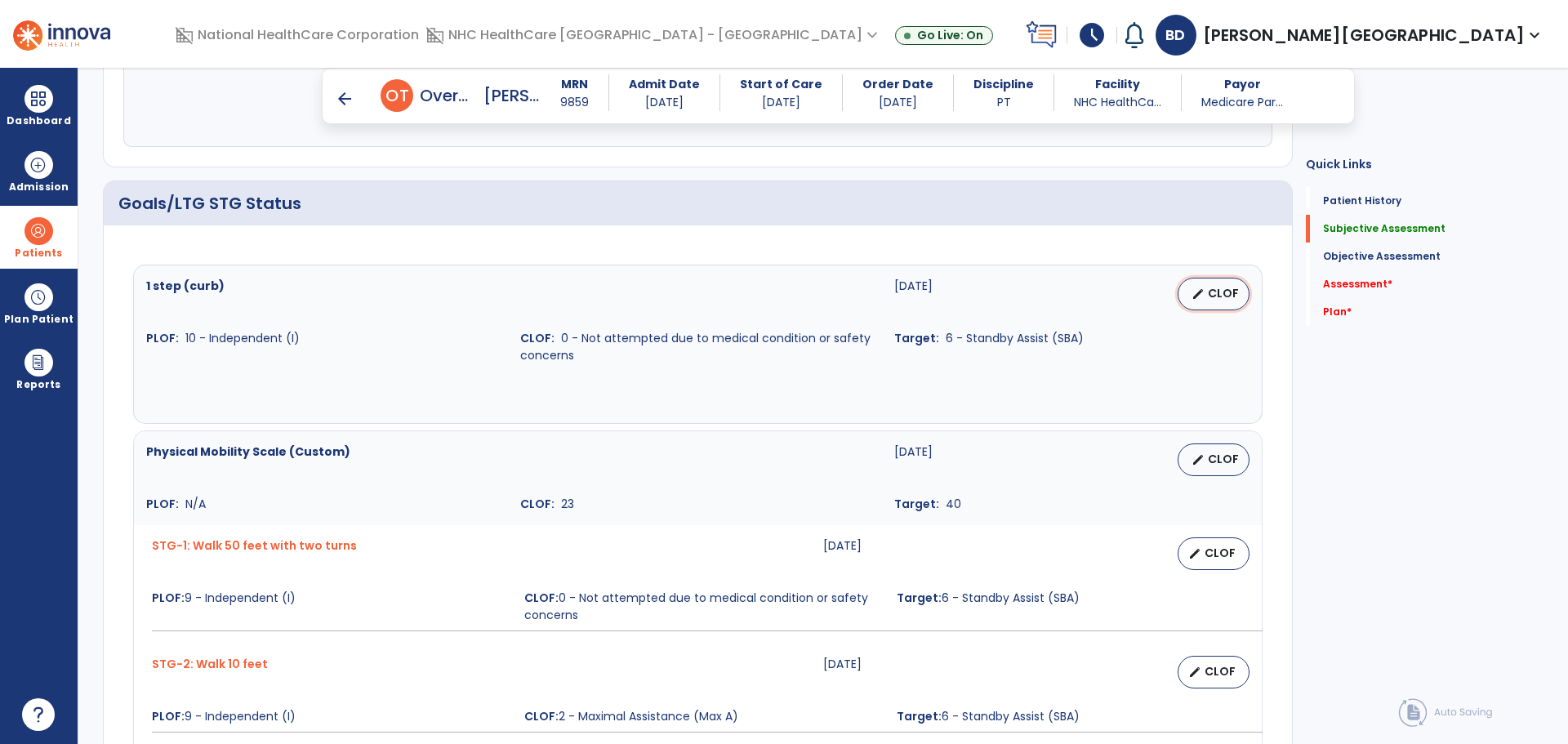 click on "edit   CLOF" at bounding box center [1214, 294] 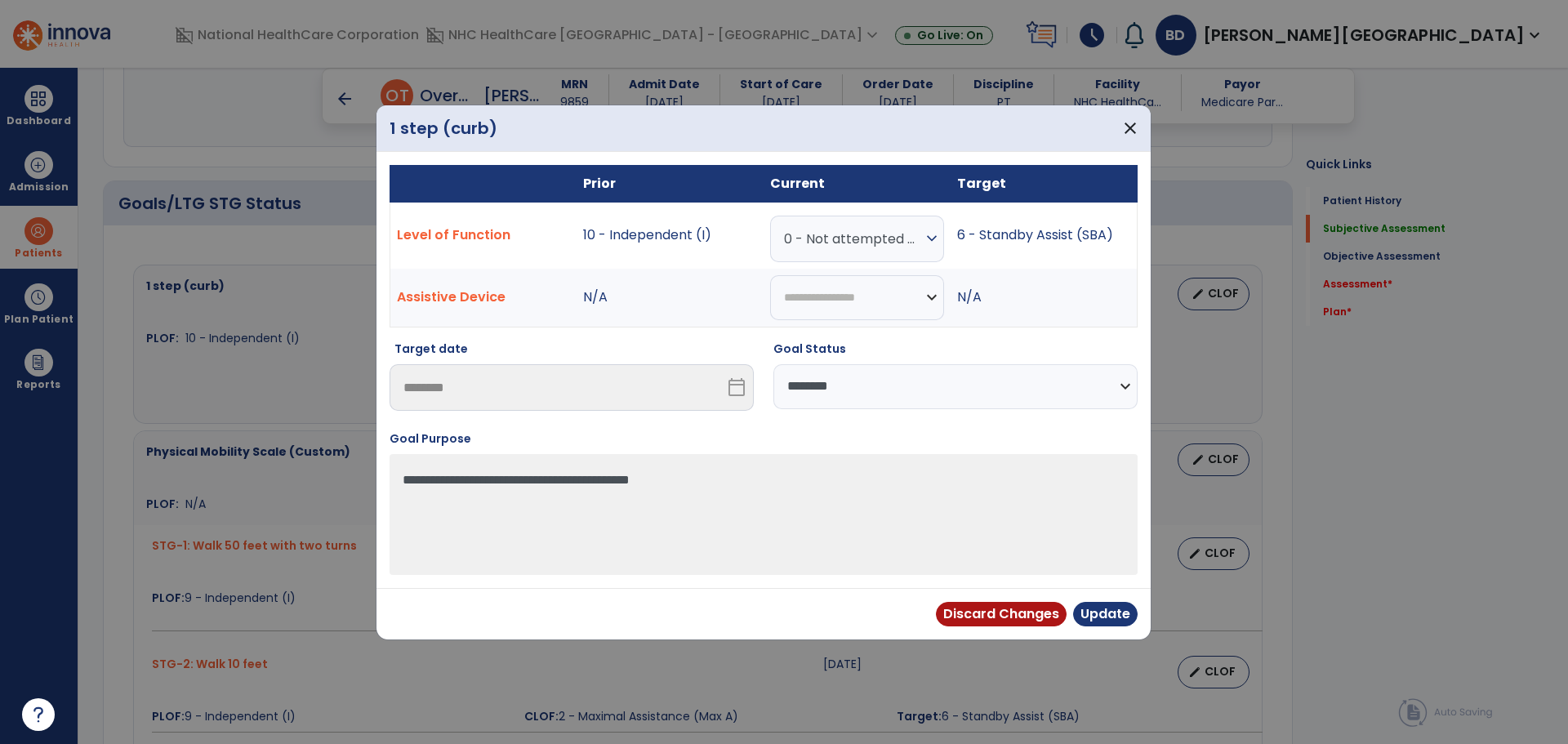 drag, startPoint x: 1131, startPoint y: 396, endPoint x: 1036, endPoint y: 408, distance: 95.754895 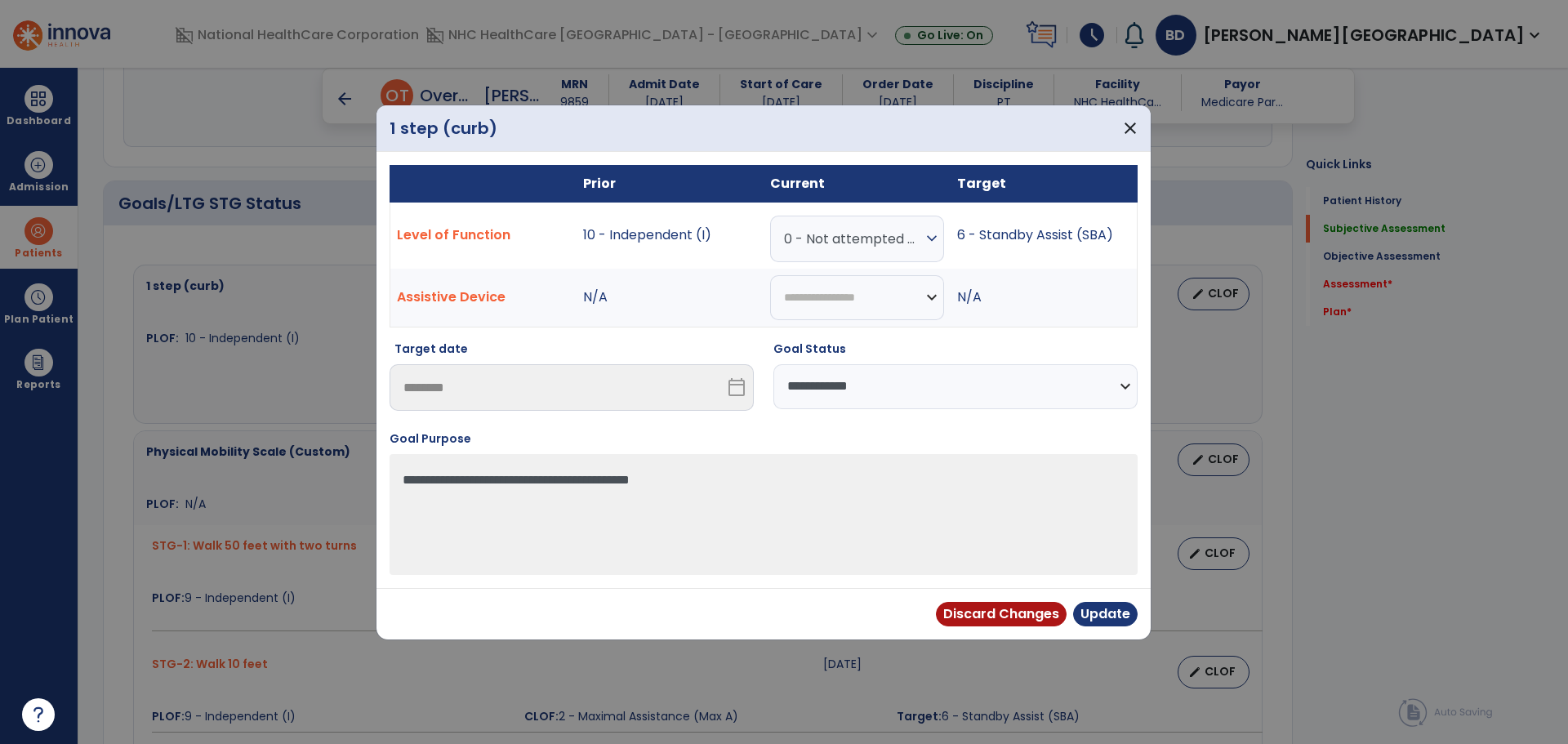 click on "**********" at bounding box center [956, 386] 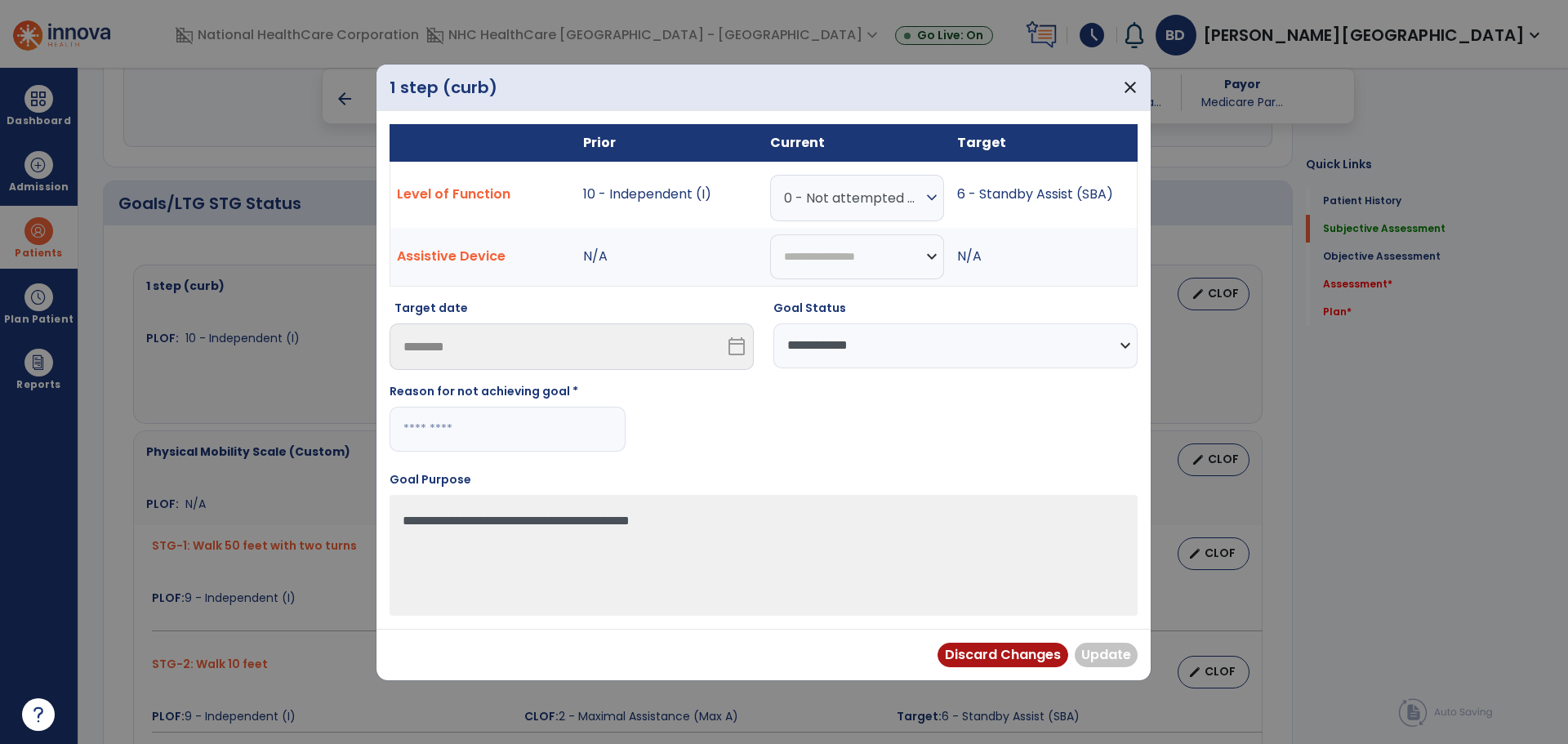 click at bounding box center [507, 429] 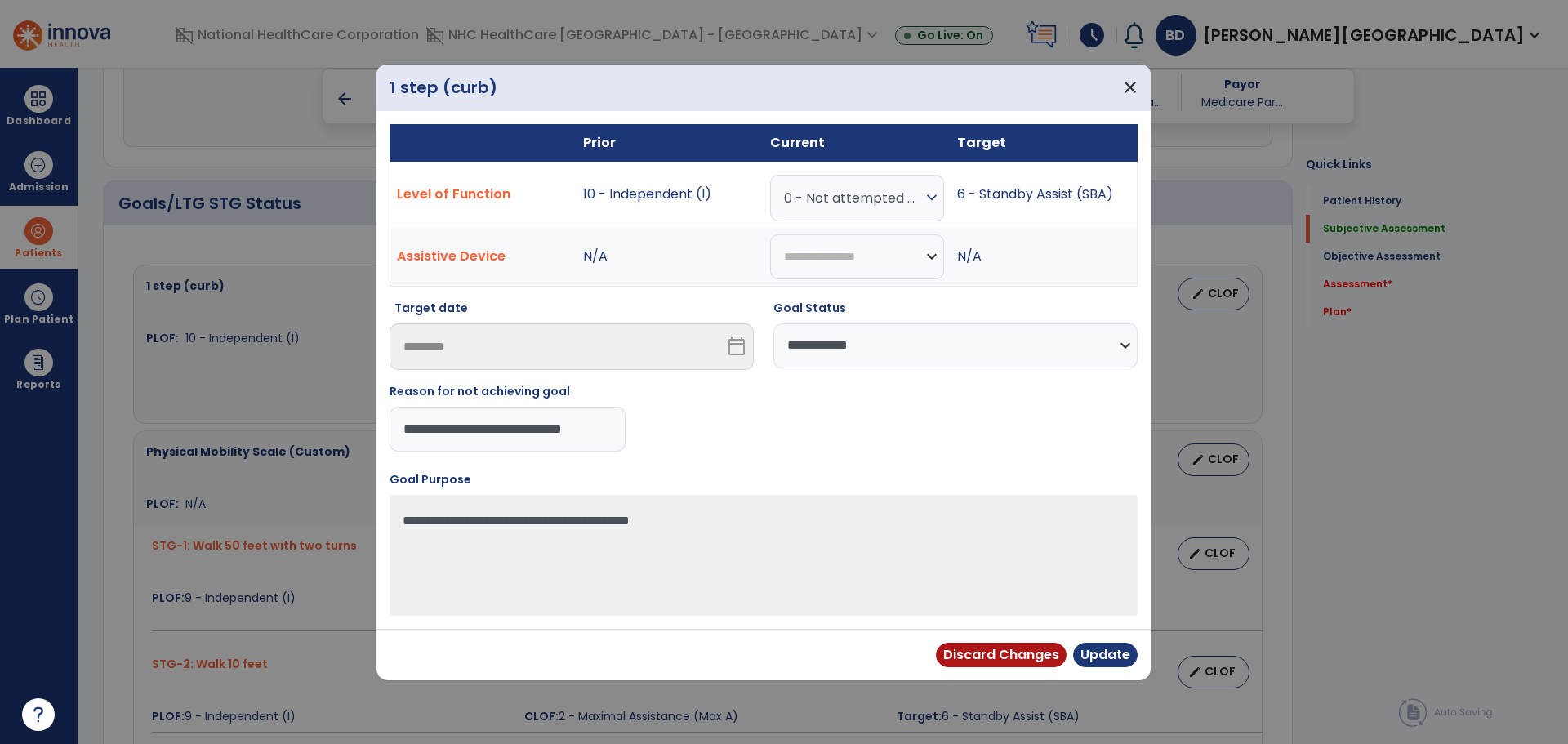 scroll, scrollTop: 0, scrollLeft: 0, axis: both 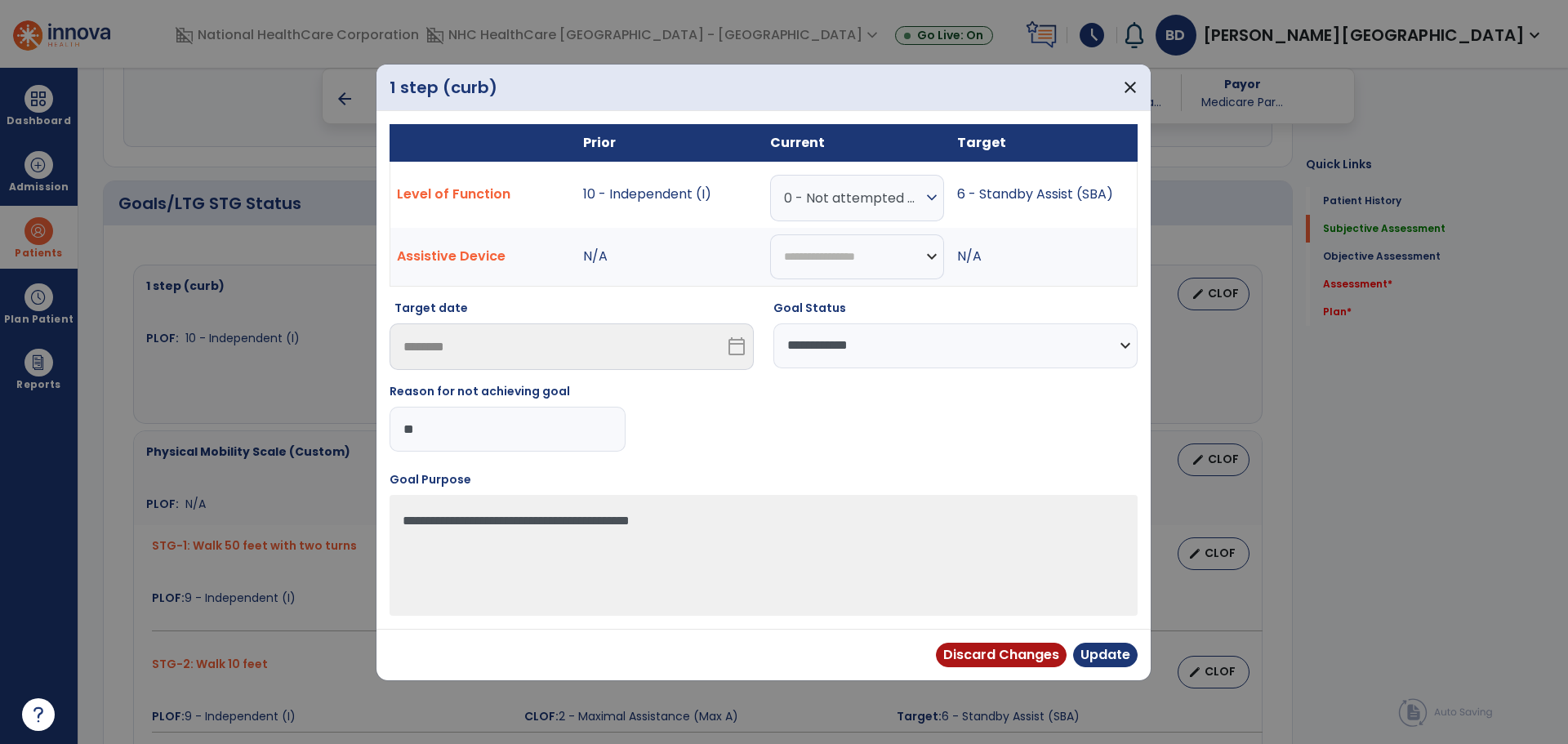 type on "*" 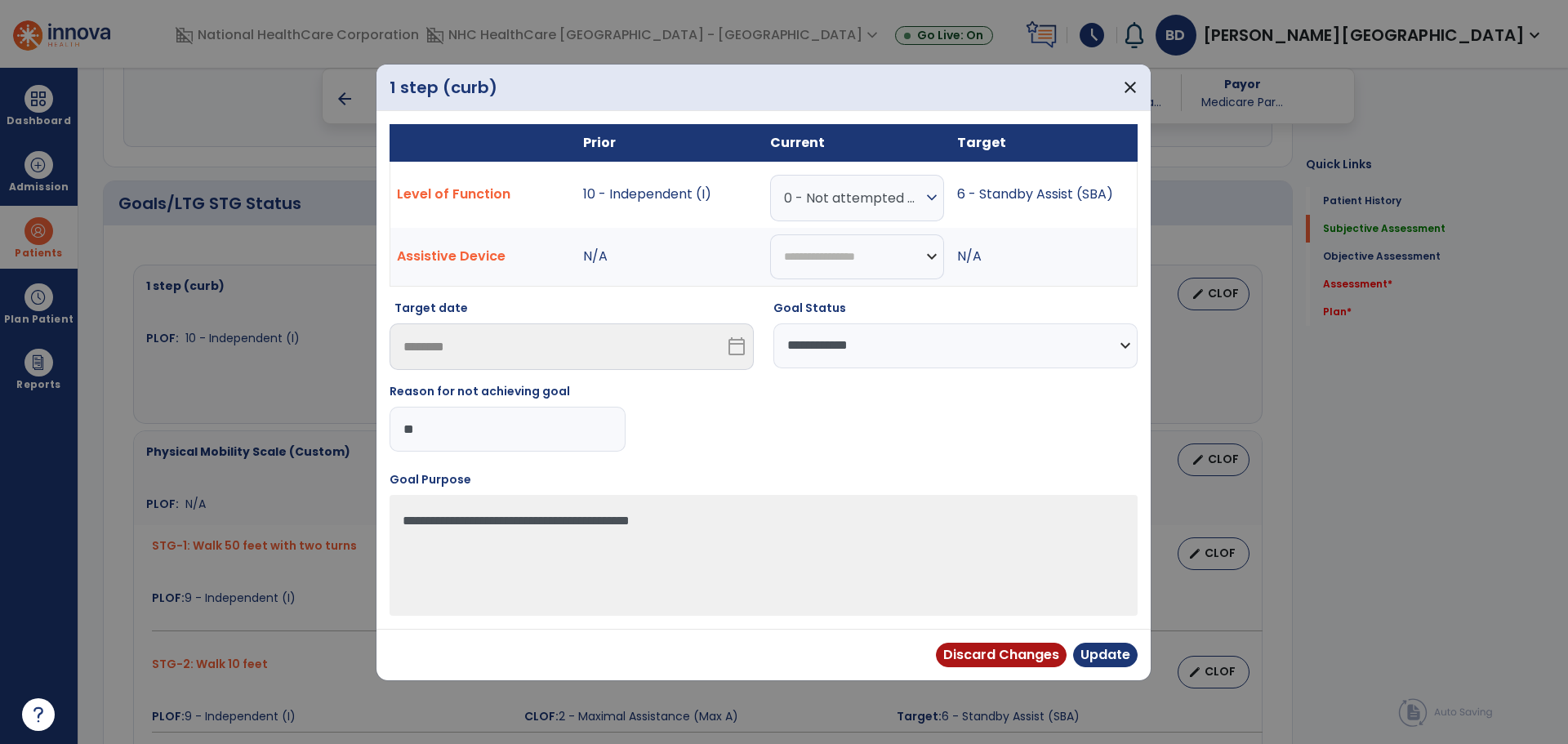 type on "*" 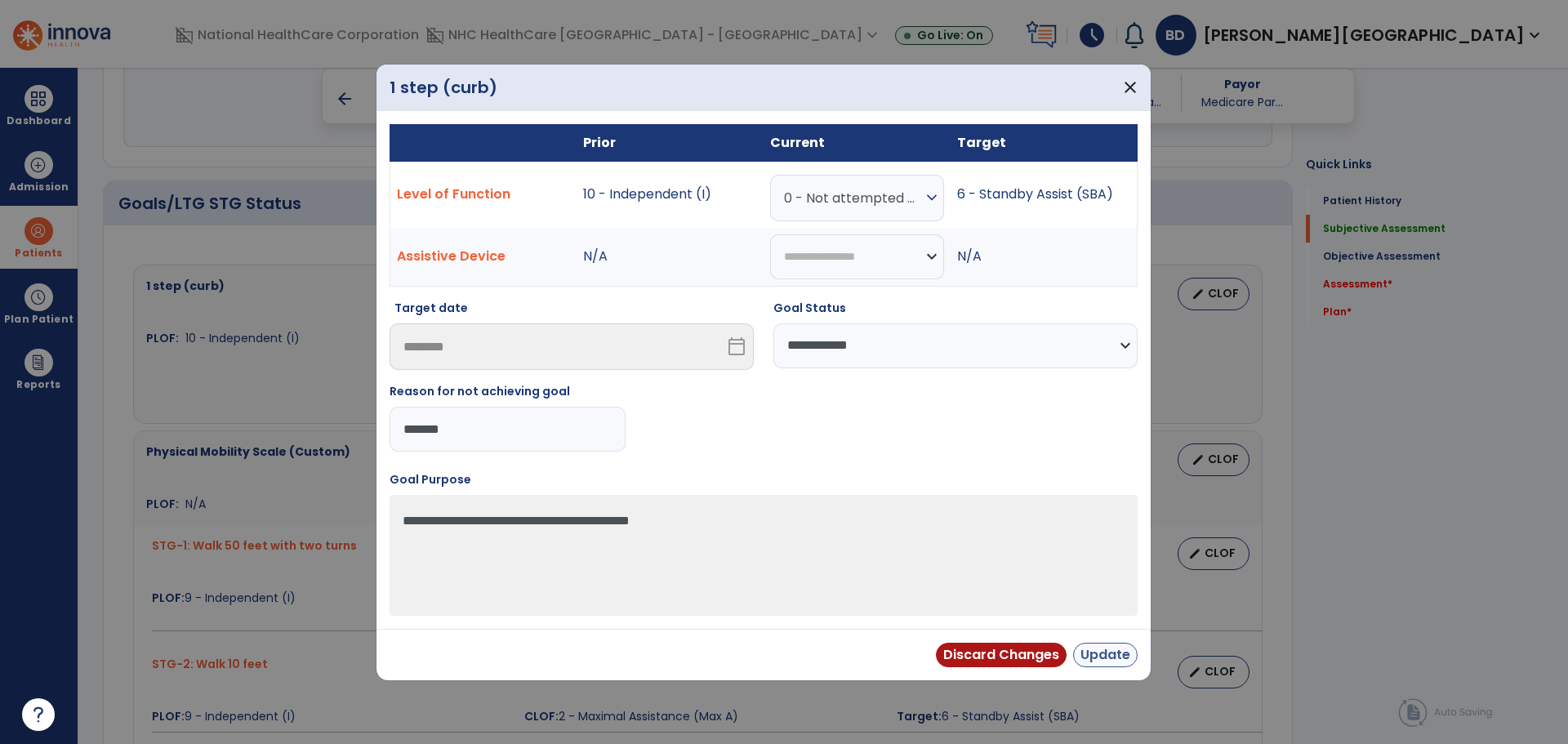 type on "*******" 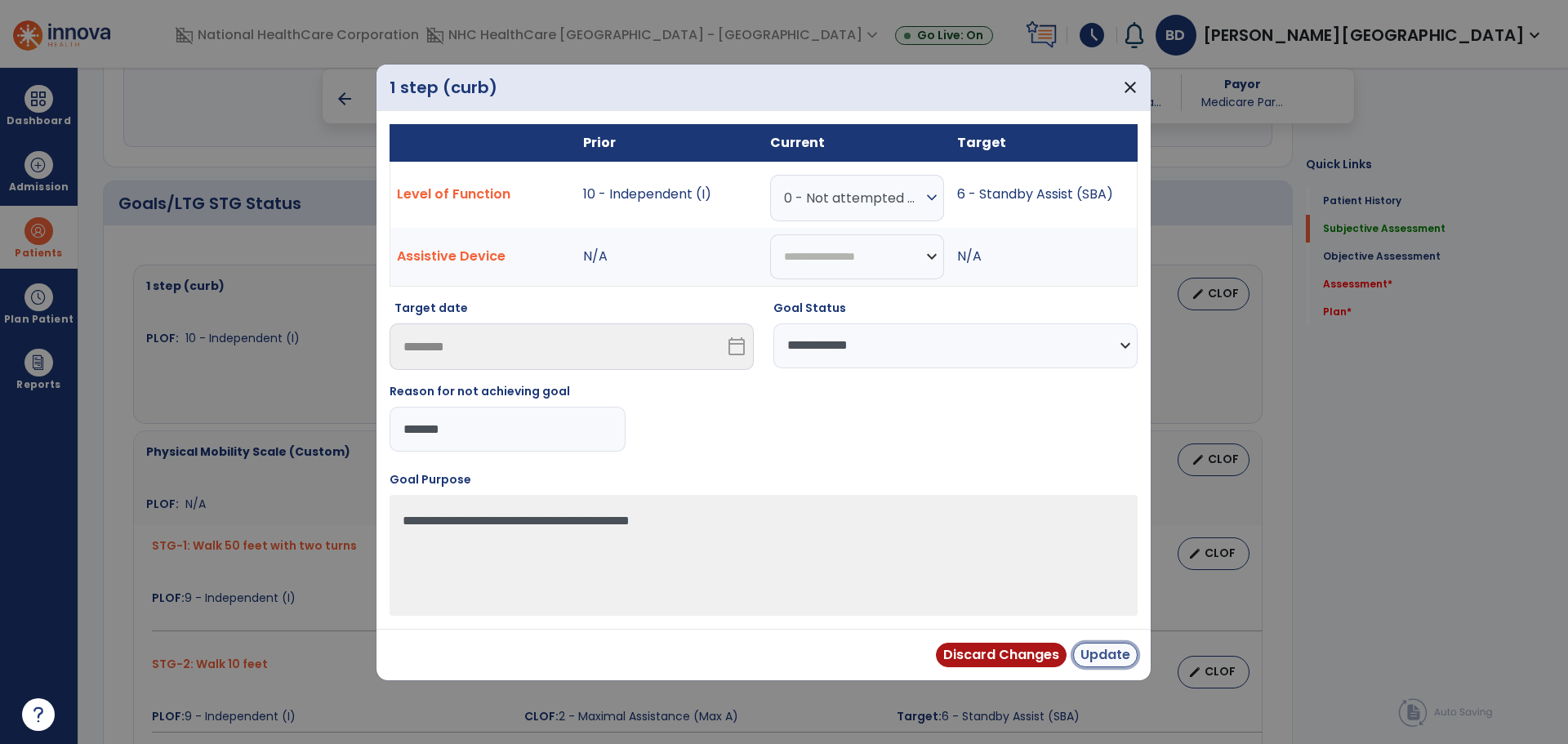 click on "Update" at bounding box center (1105, 655) 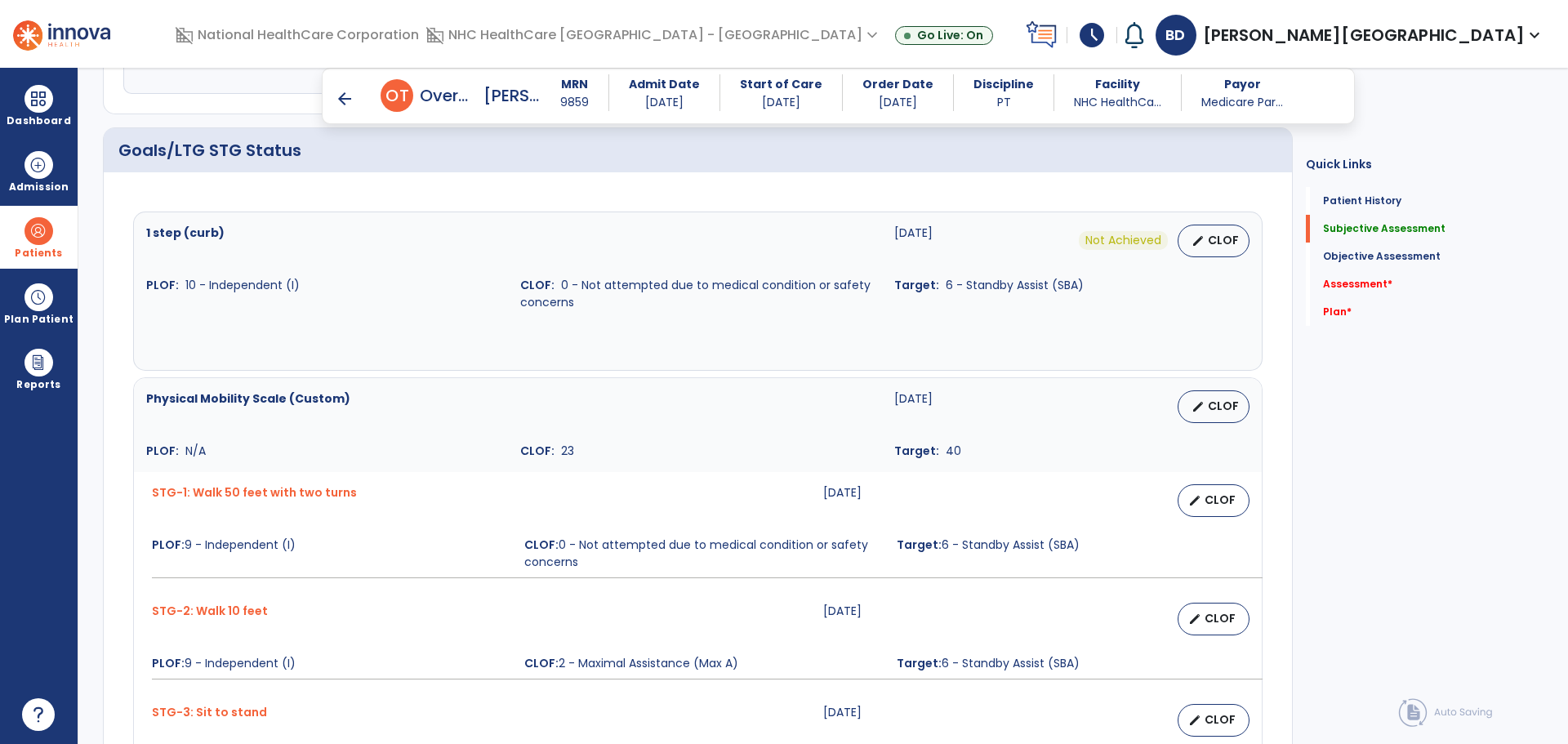 scroll, scrollTop: 572, scrollLeft: 0, axis: vertical 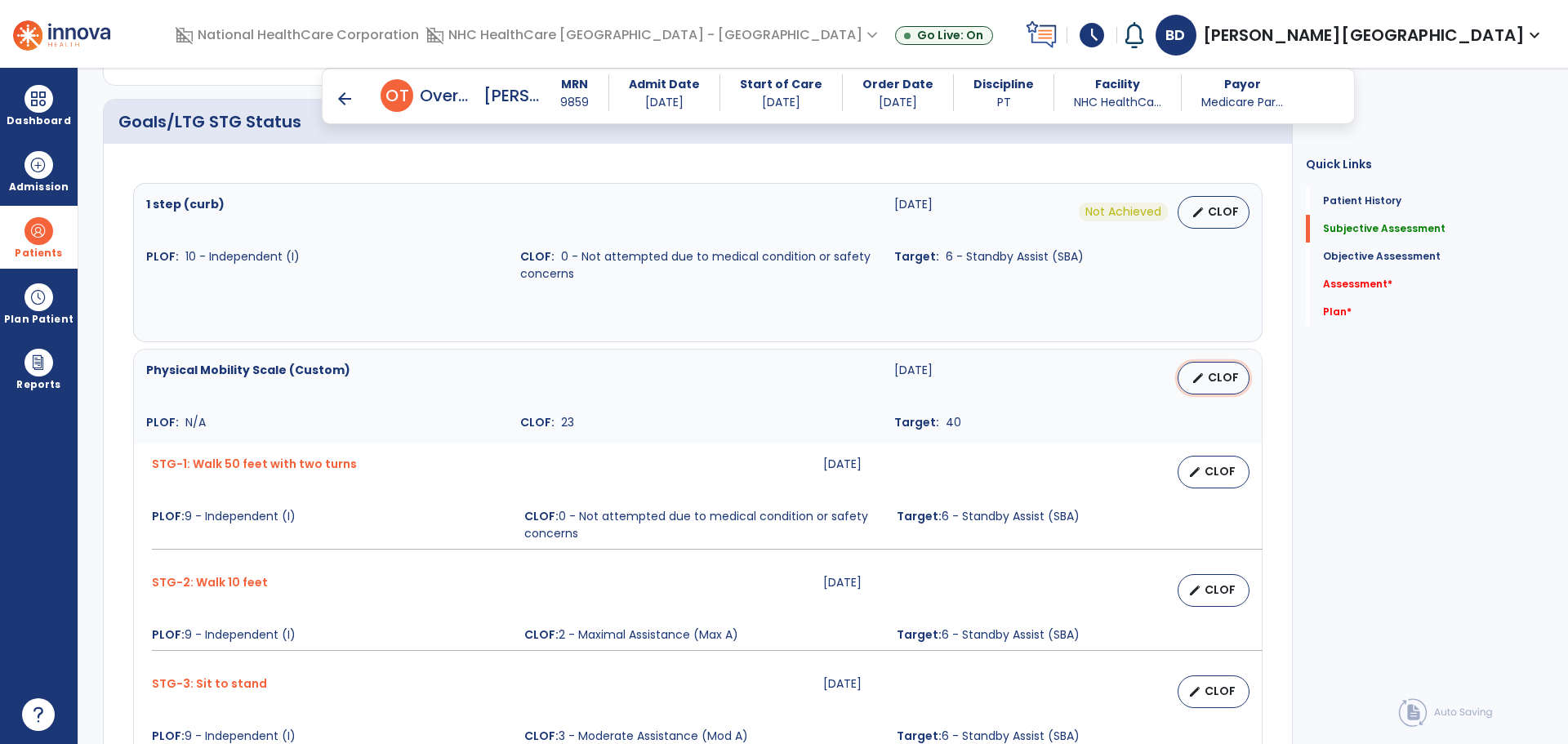 click on "CLOF" at bounding box center [1223, 377] 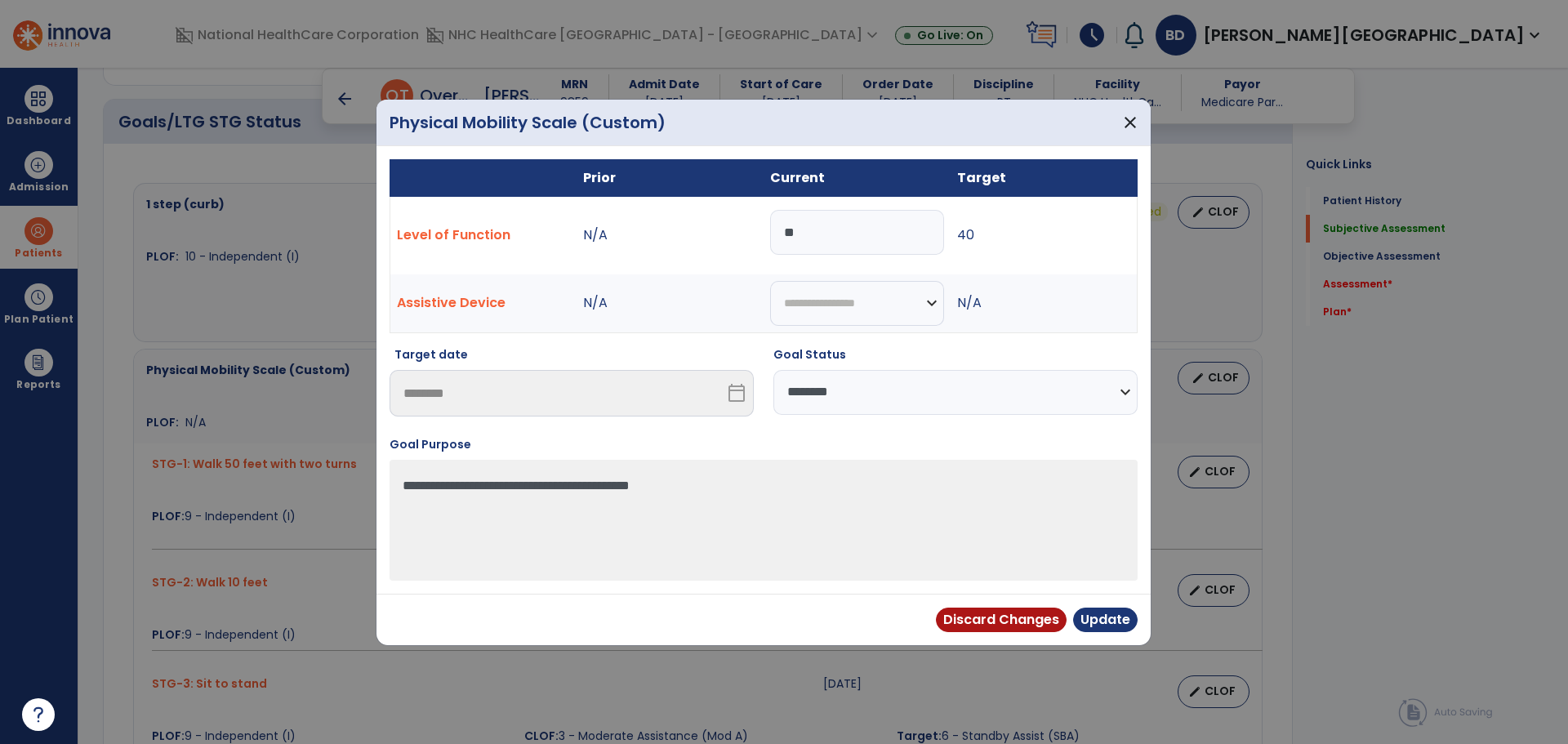 drag, startPoint x: 1118, startPoint y: 394, endPoint x: 947, endPoint y: 408, distance: 171.57214 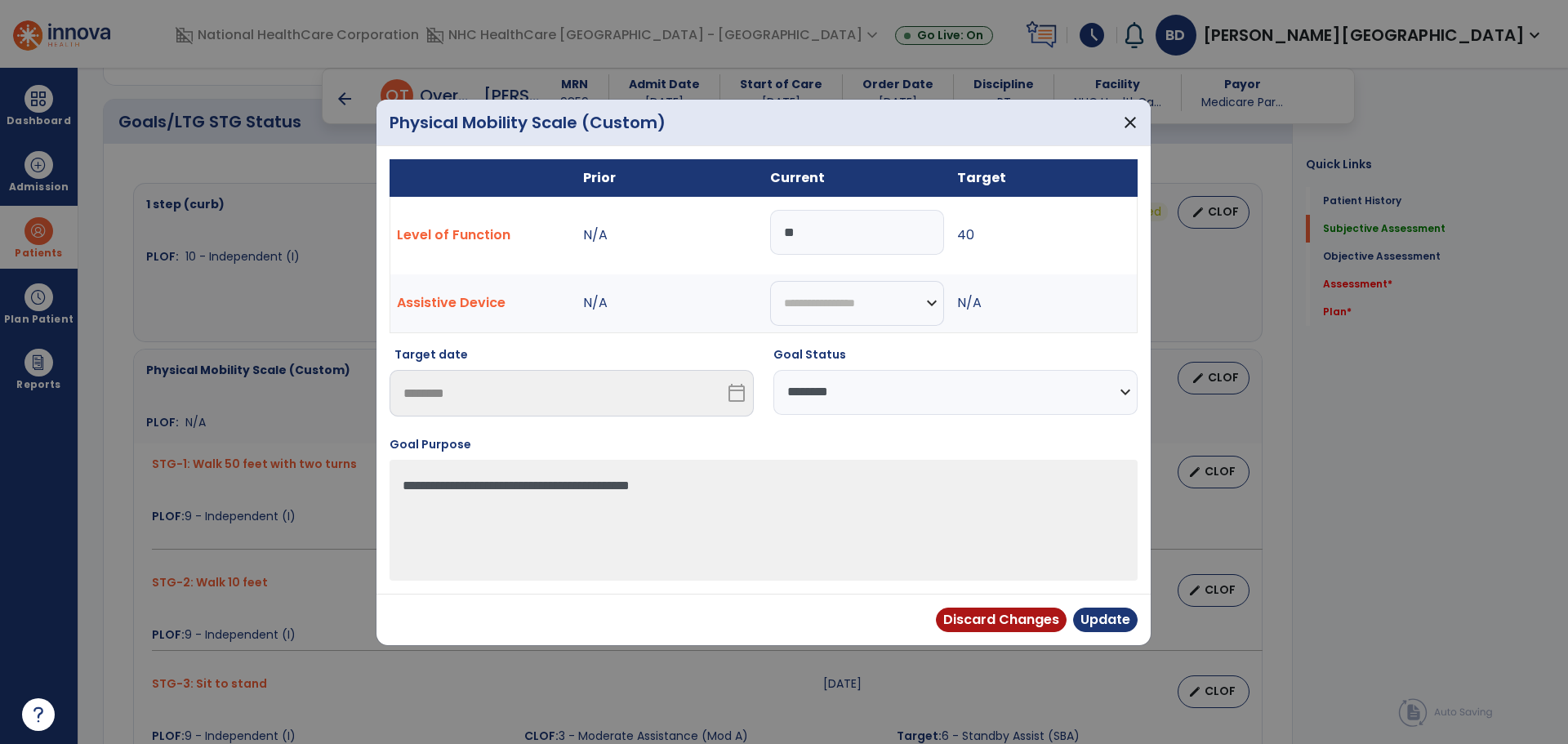 select on "**********" 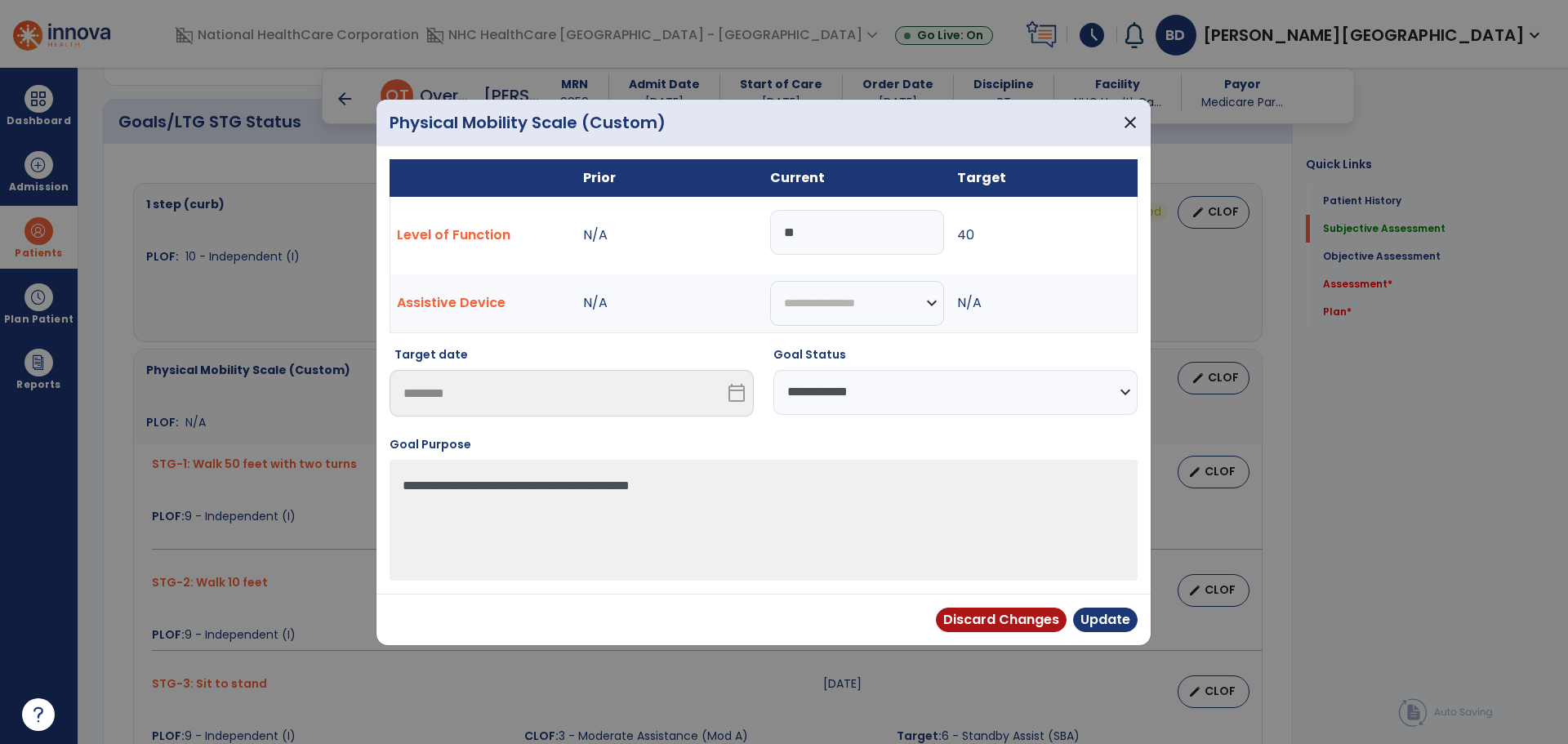 click on "**********" at bounding box center (956, 392) 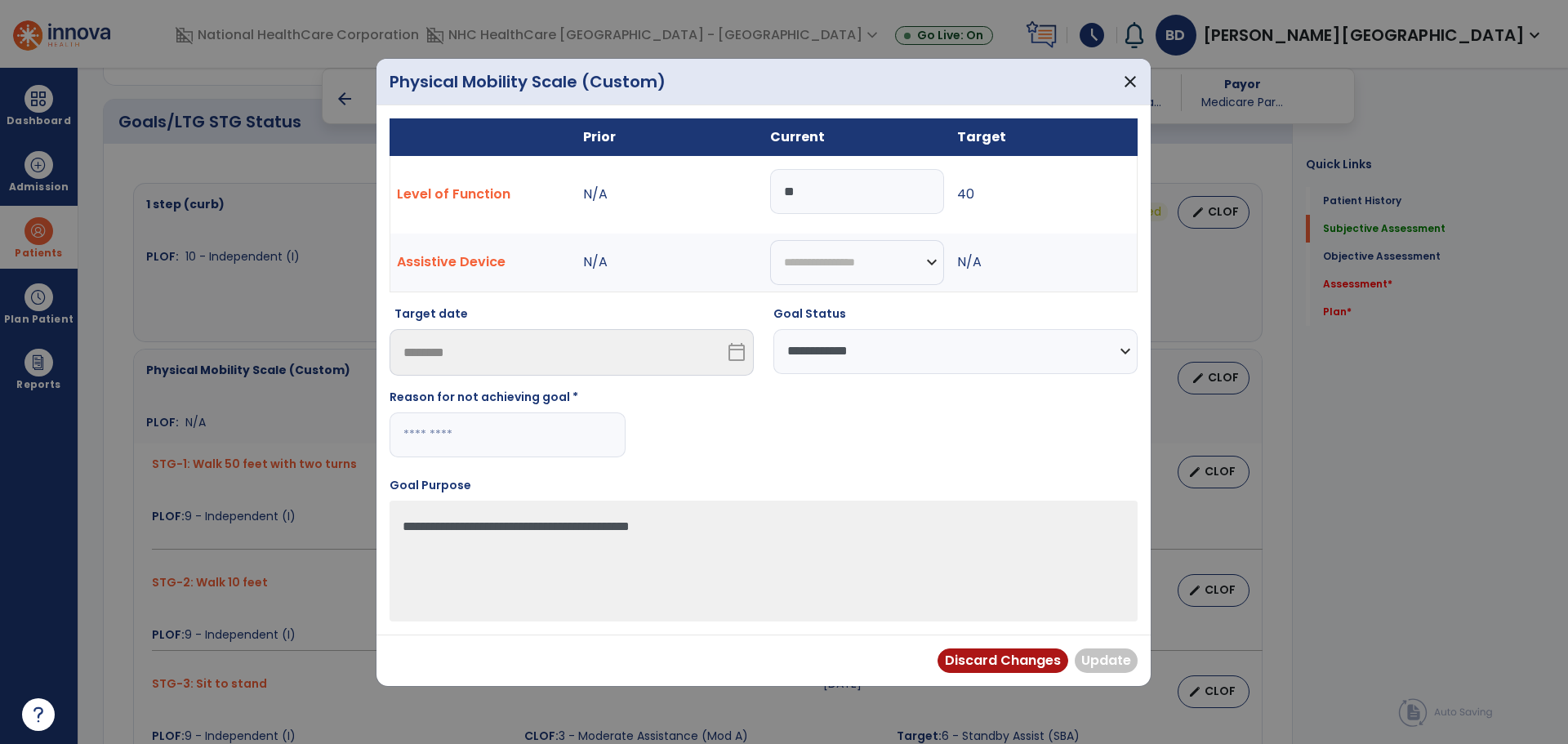 drag, startPoint x: 507, startPoint y: 448, endPoint x: 491, endPoint y: 443, distance: 16.763055 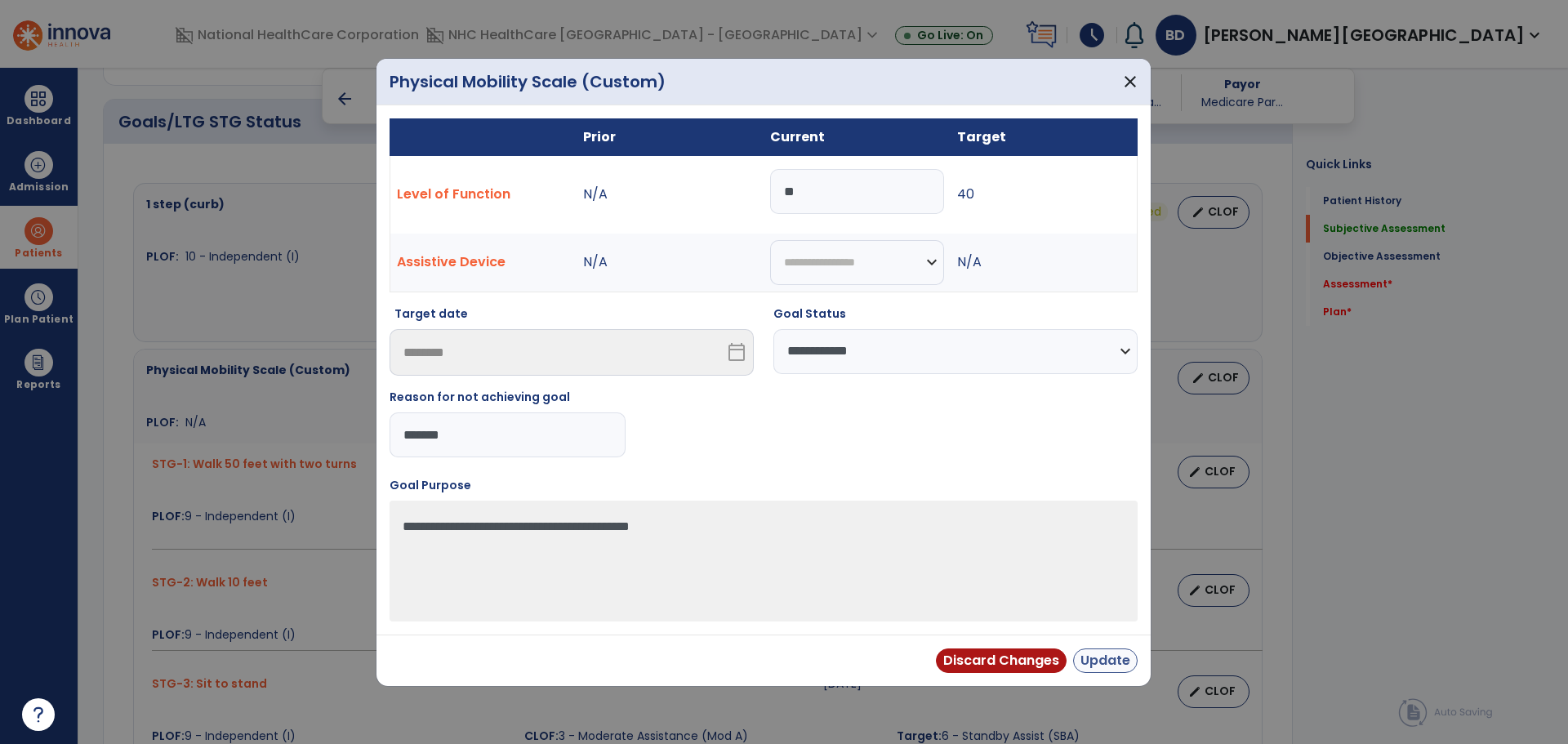 type on "*******" 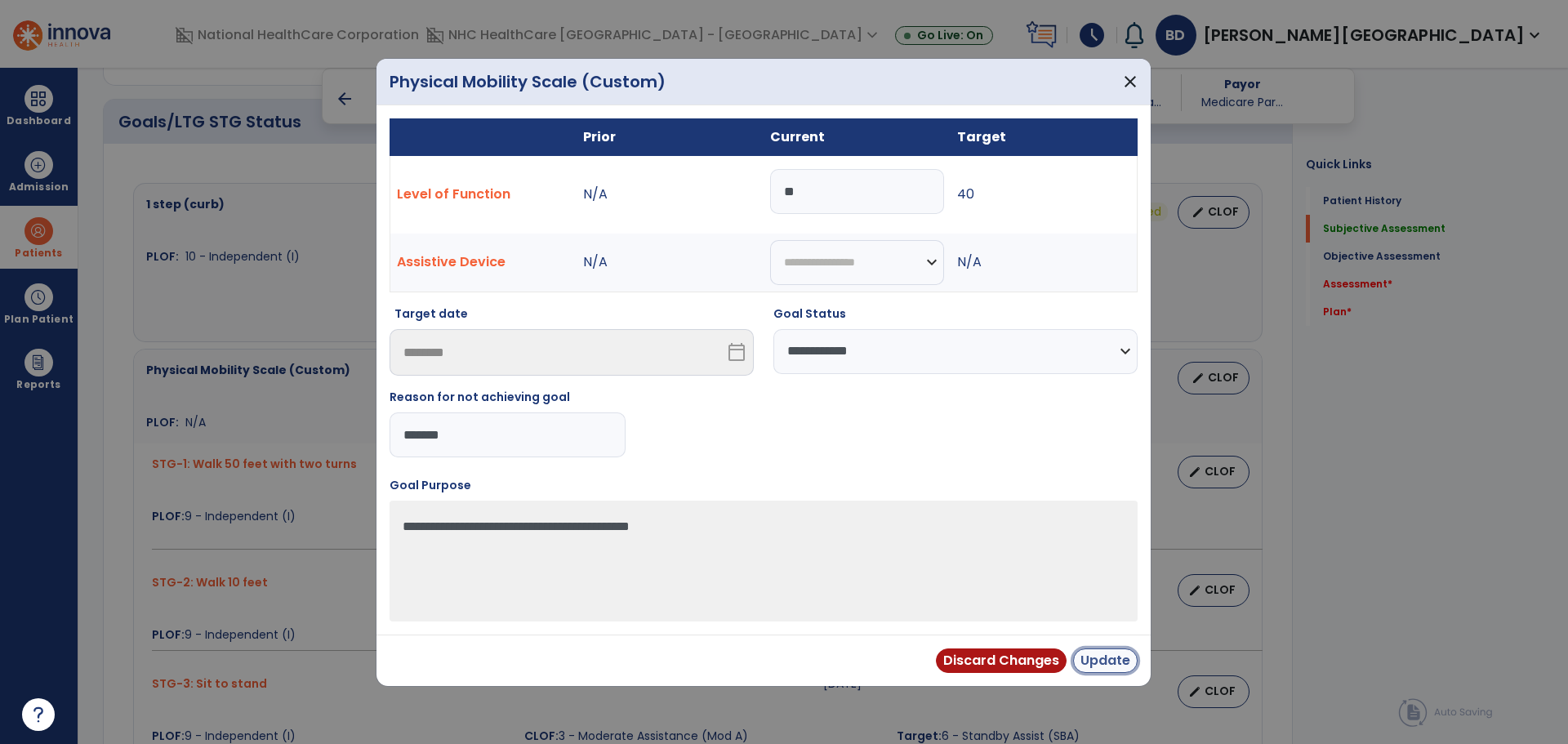 click on "Update" at bounding box center [1105, 661] 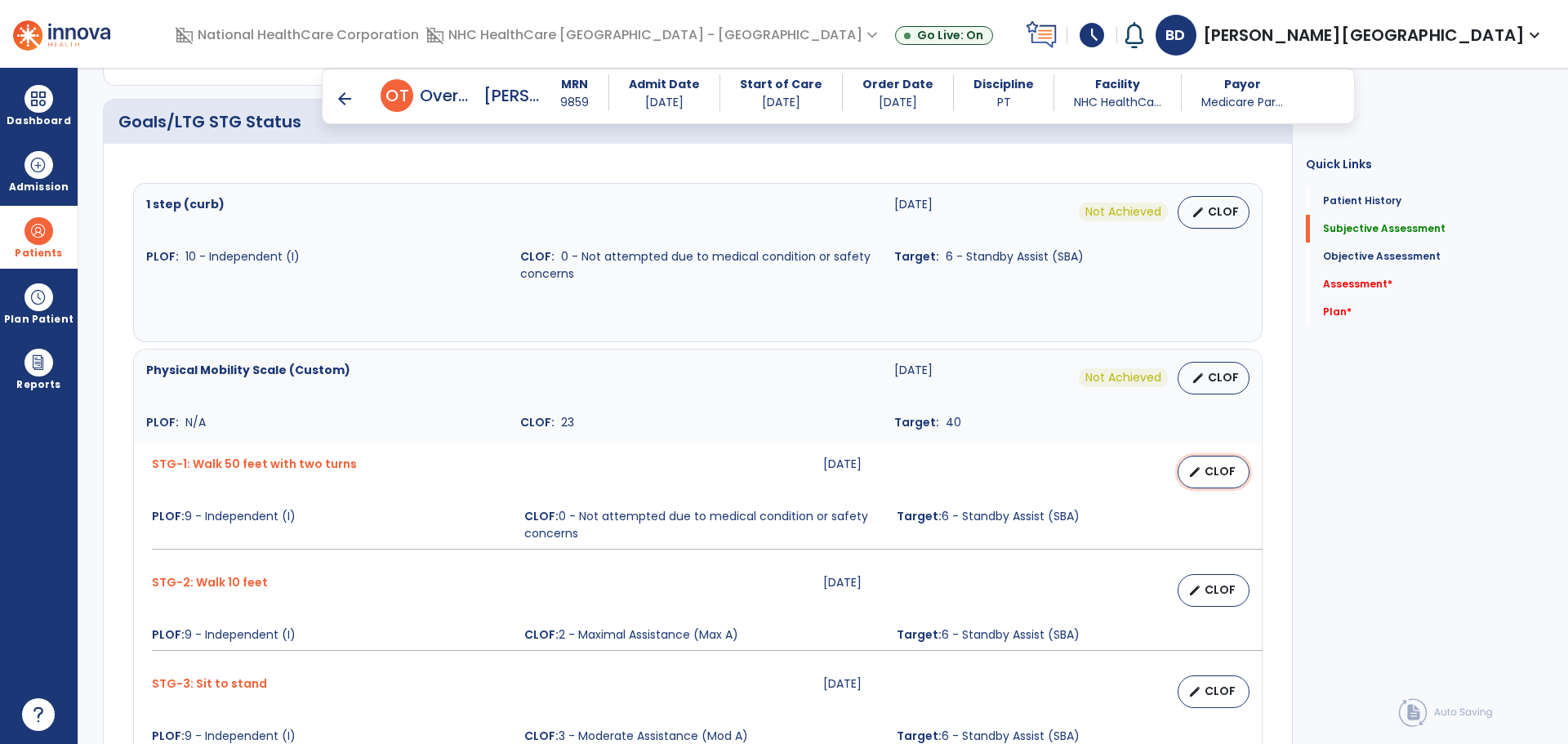 click on "edit   CLOF" at bounding box center (1214, 472) 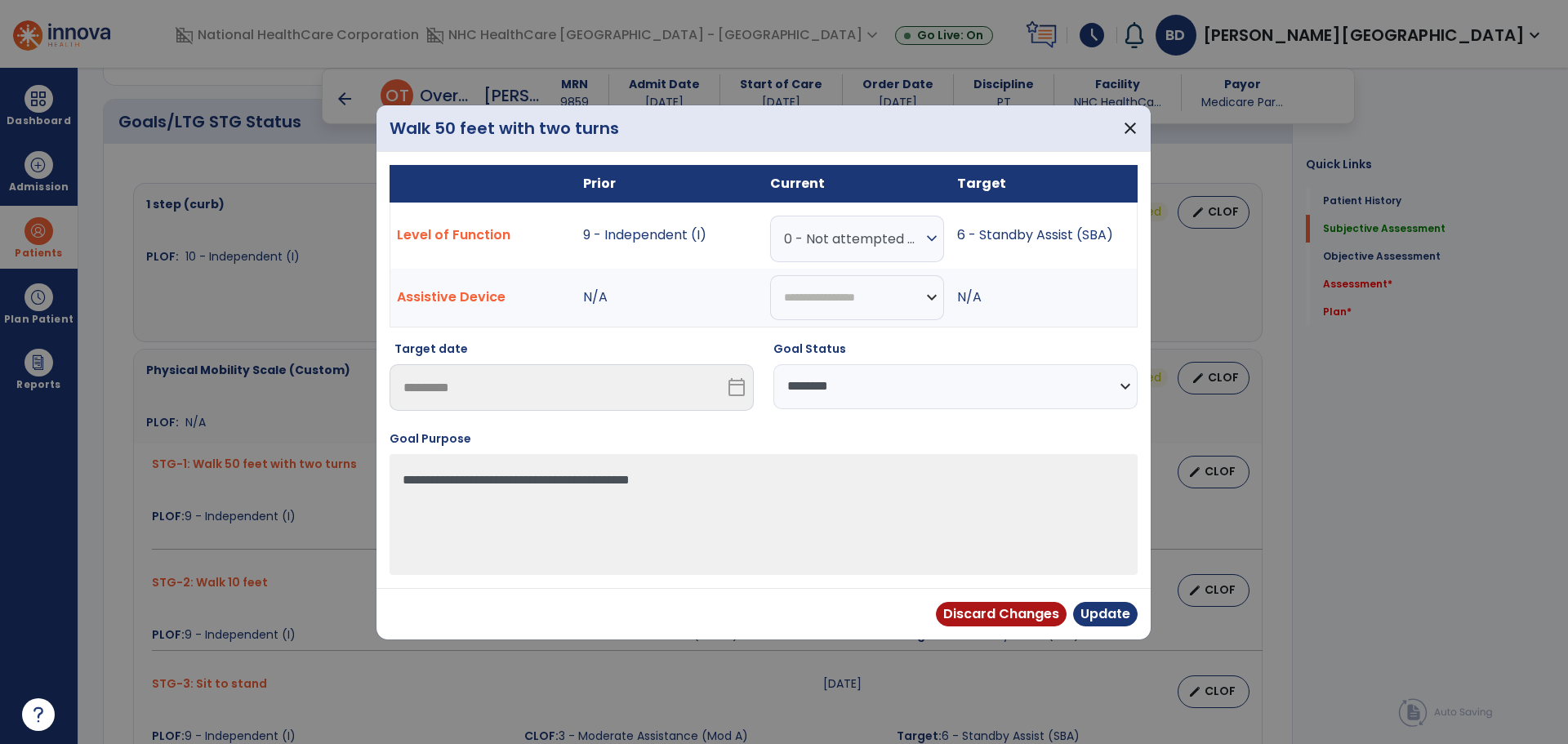 click on "**********" at bounding box center (956, 386) 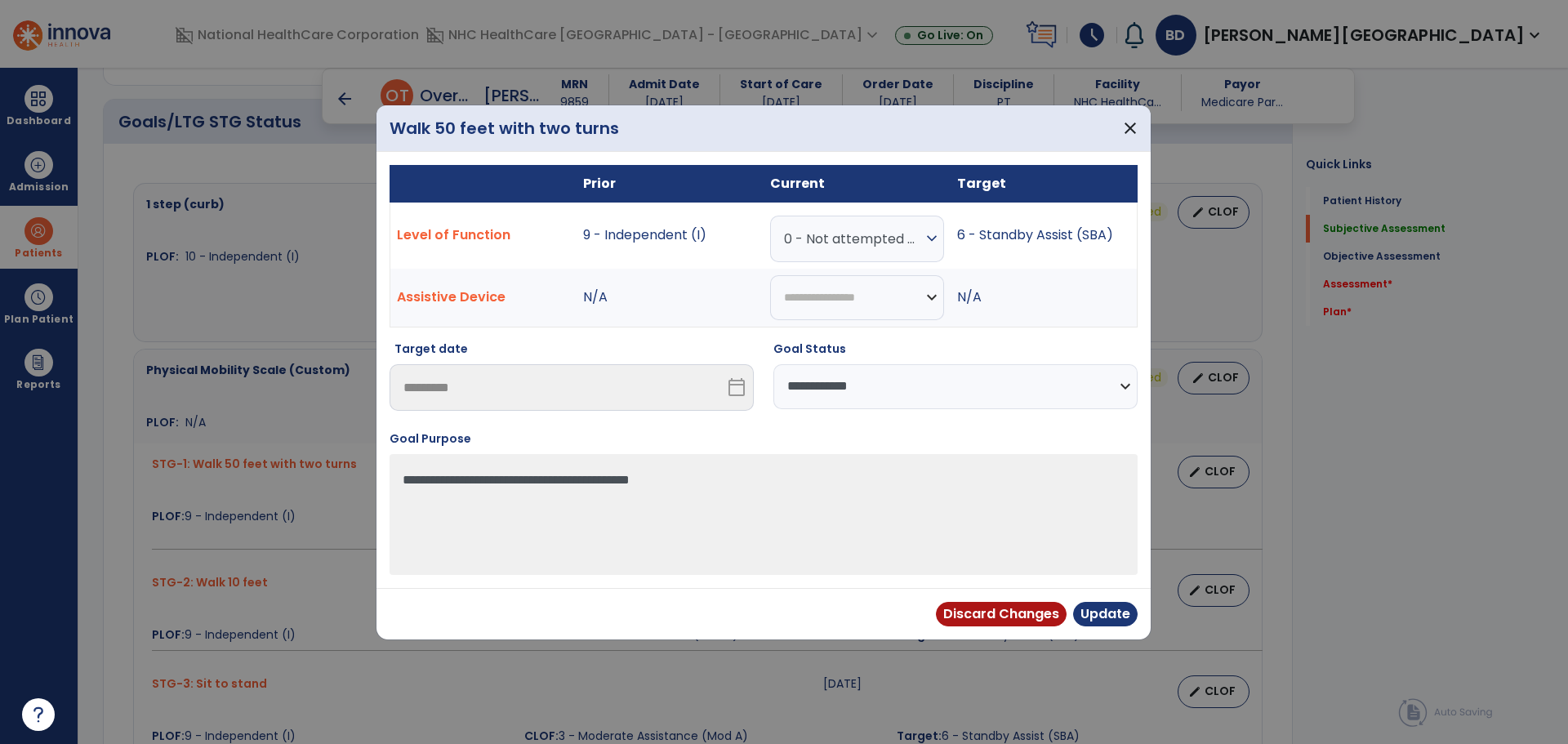 click on "**********" at bounding box center [956, 386] 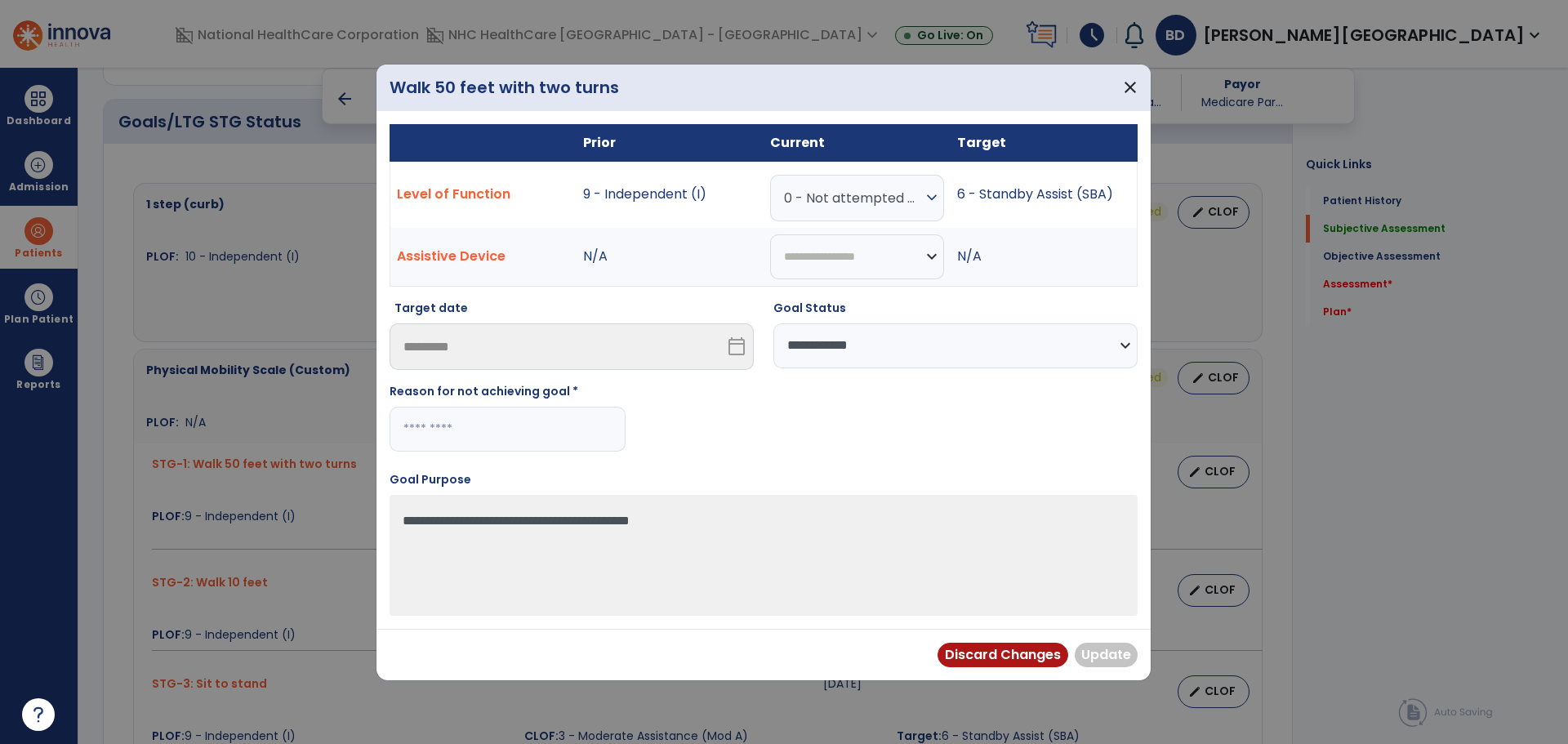 drag, startPoint x: 488, startPoint y: 431, endPoint x: 475, endPoint y: 448, distance: 21.400935 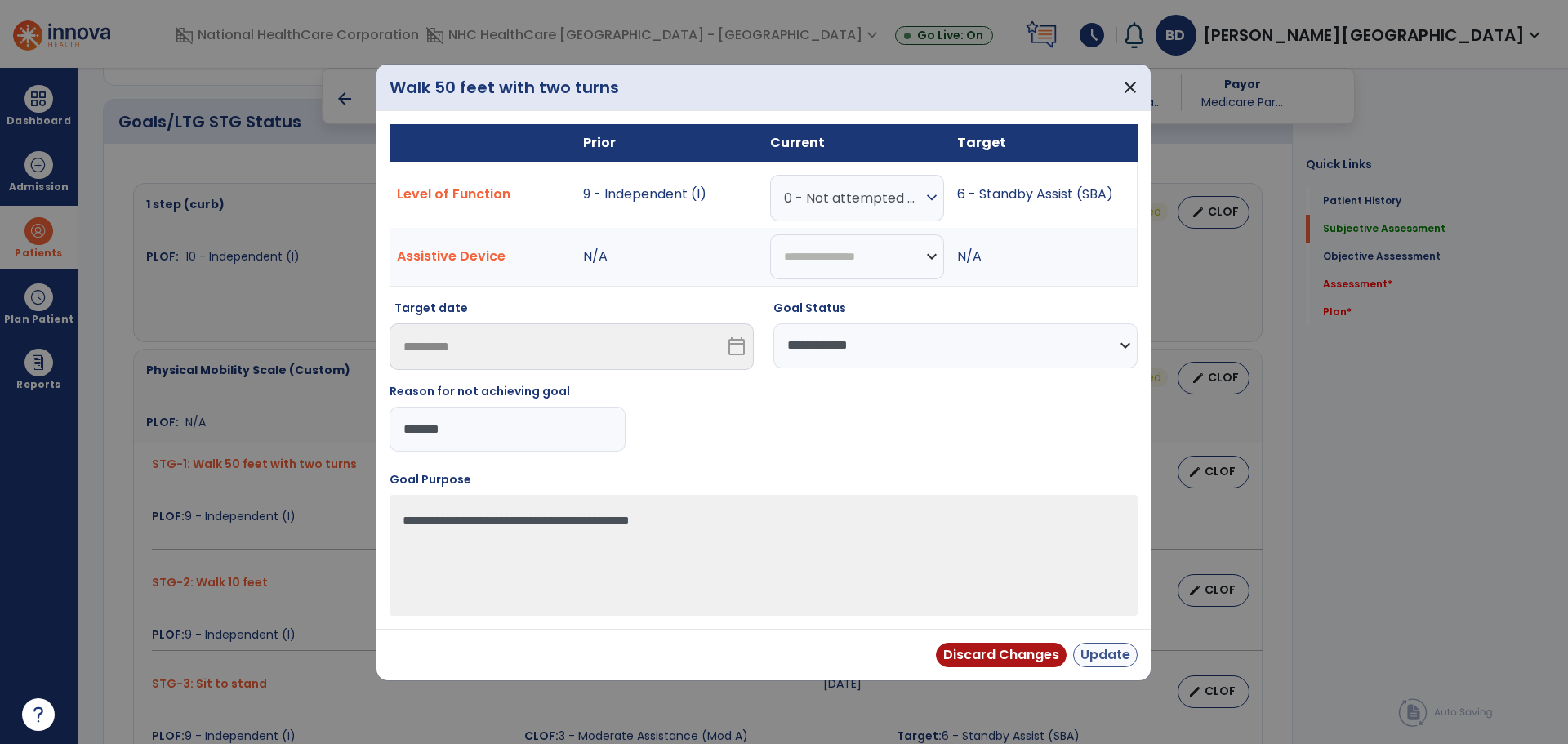 type on "*******" 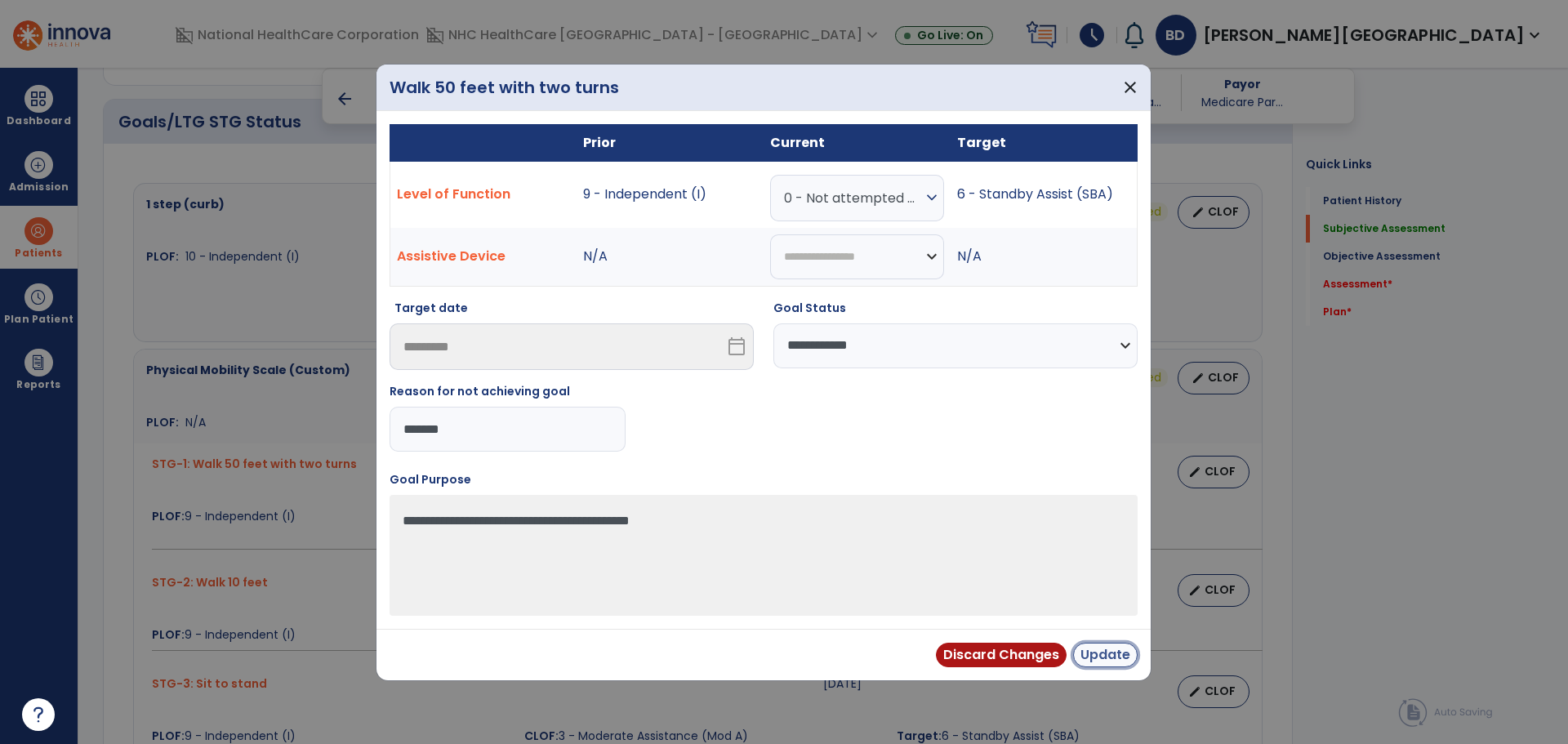 click on "Update" at bounding box center (1105, 655) 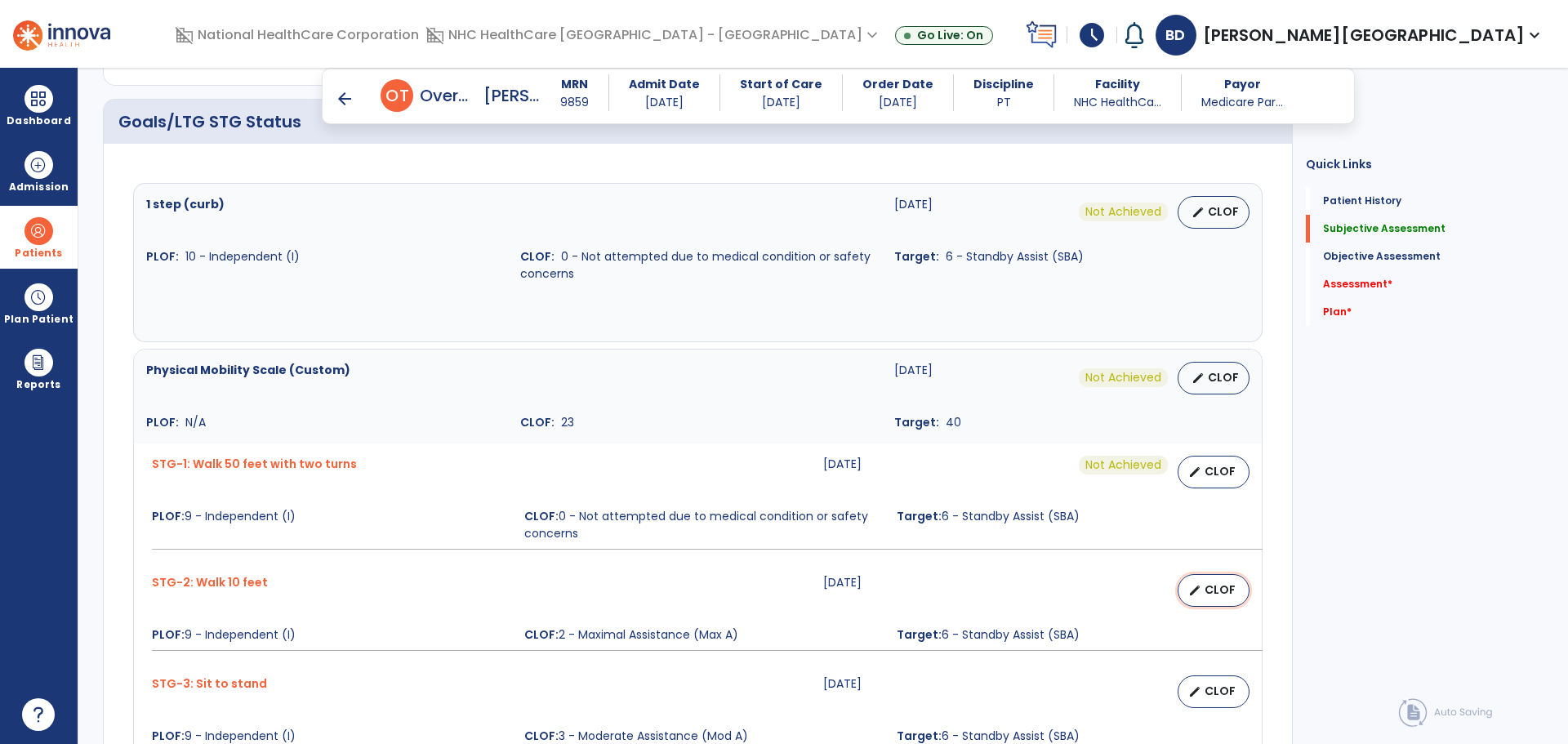 click on "CLOF" at bounding box center [1220, 590] 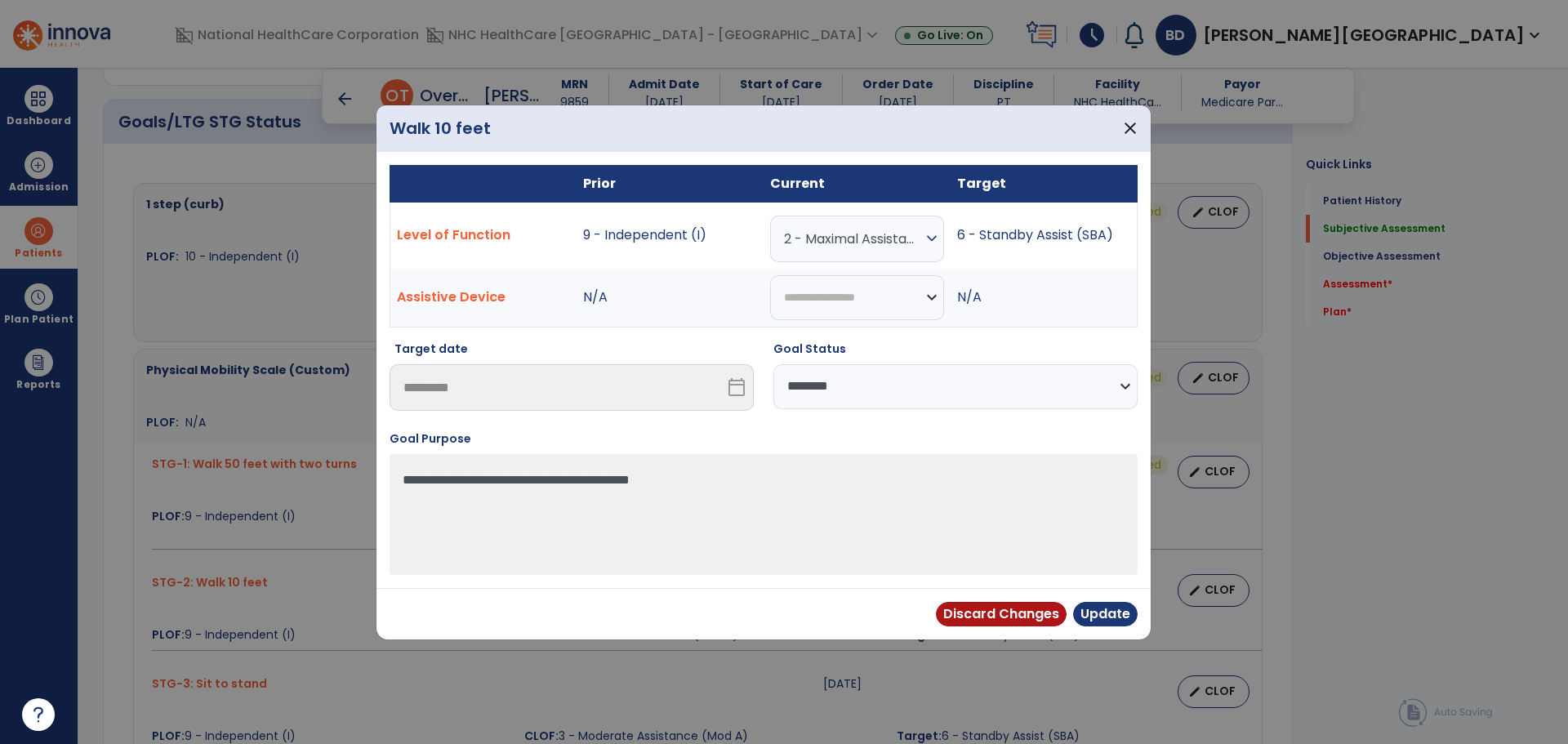 click on "**********" at bounding box center (956, 386) 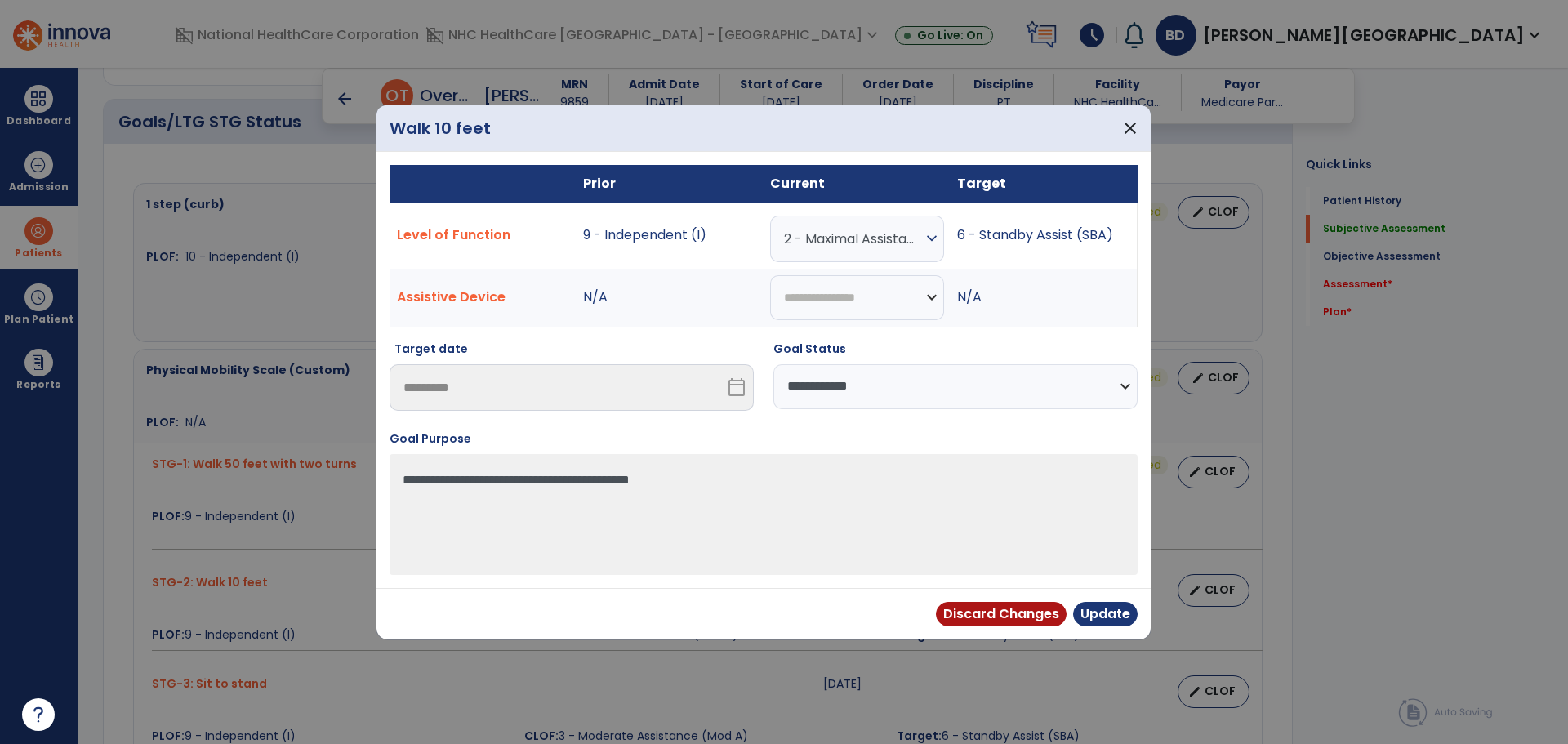click on "**********" at bounding box center [956, 386] 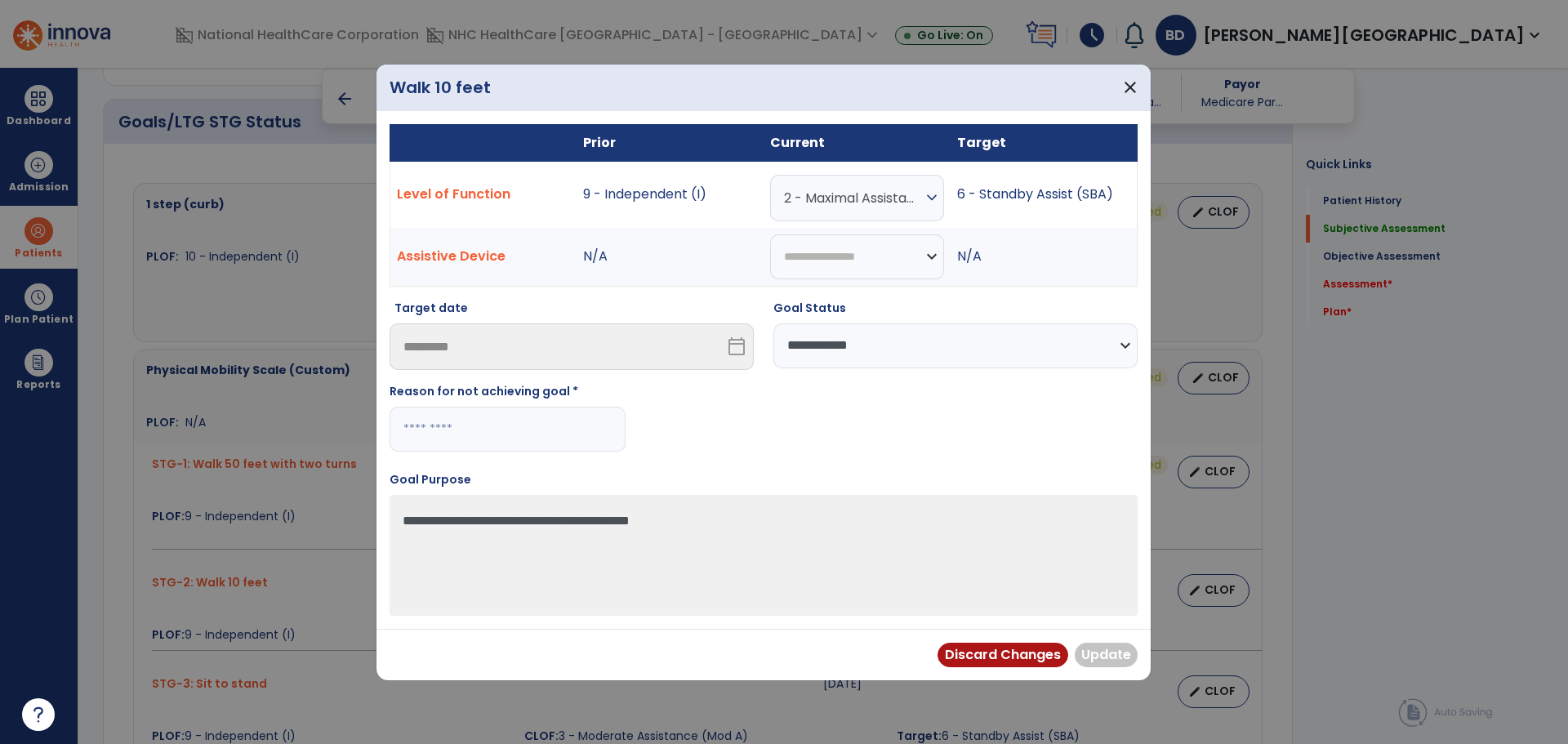 click at bounding box center (507, 429) 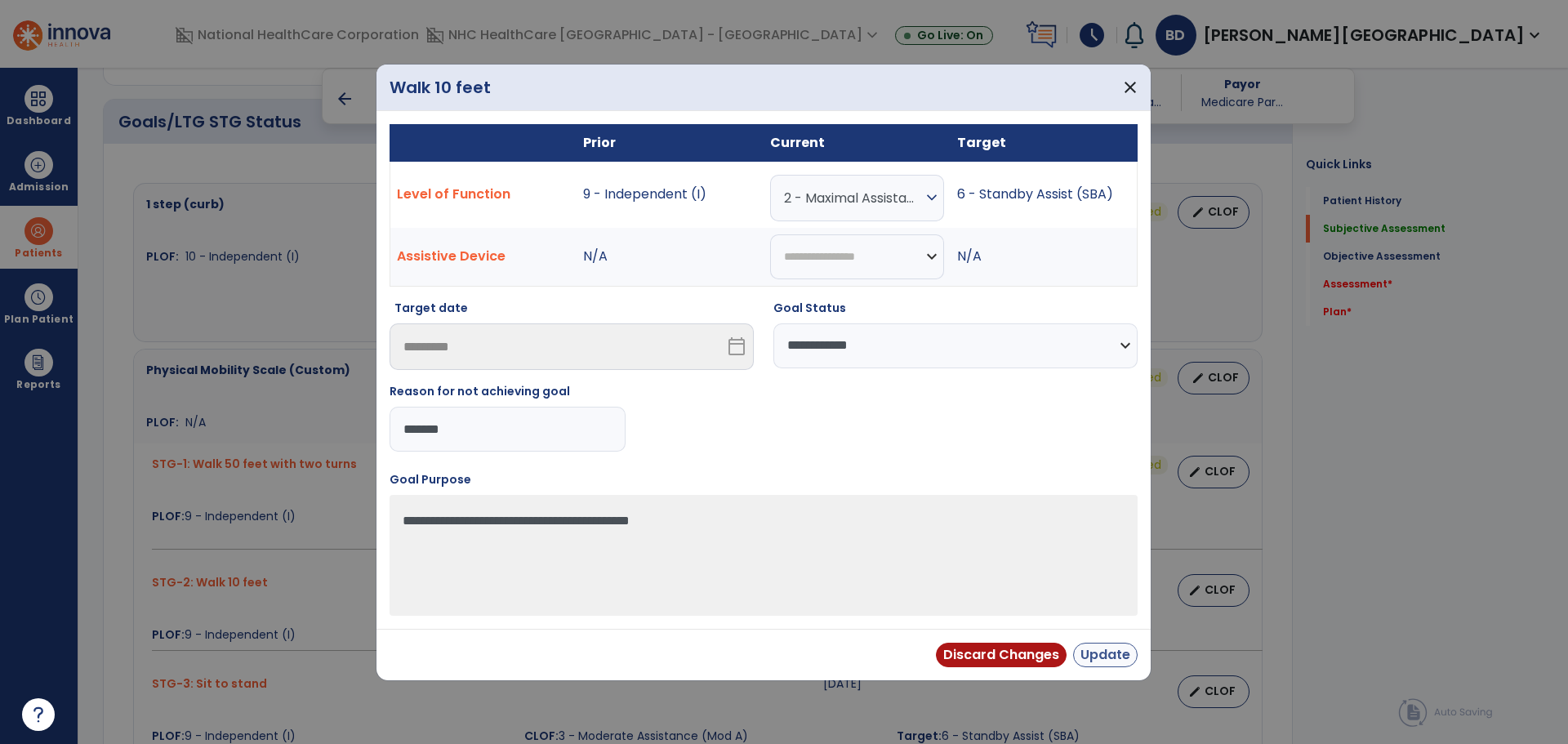 type on "*******" 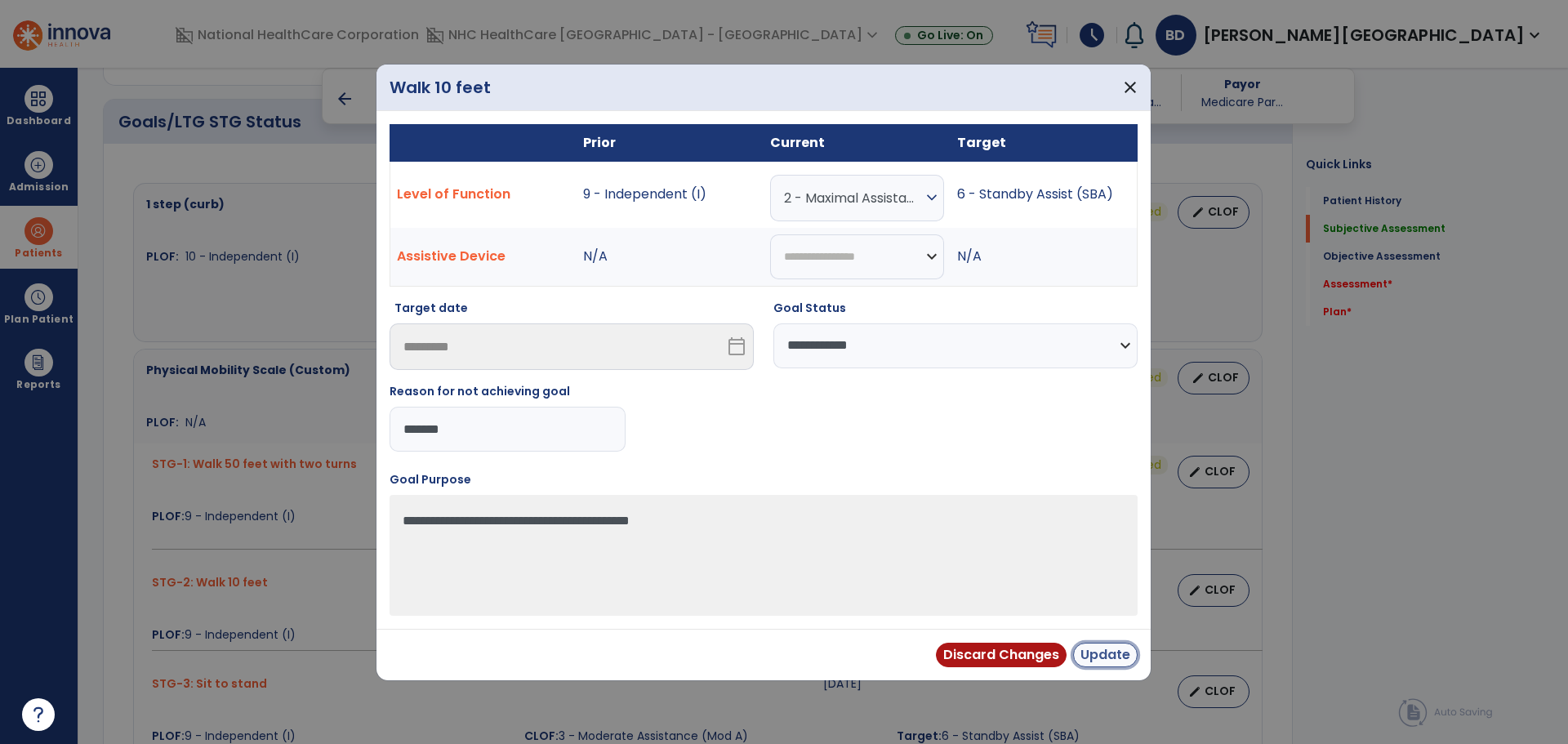 click on "Update" at bounding box center (1105, 655) 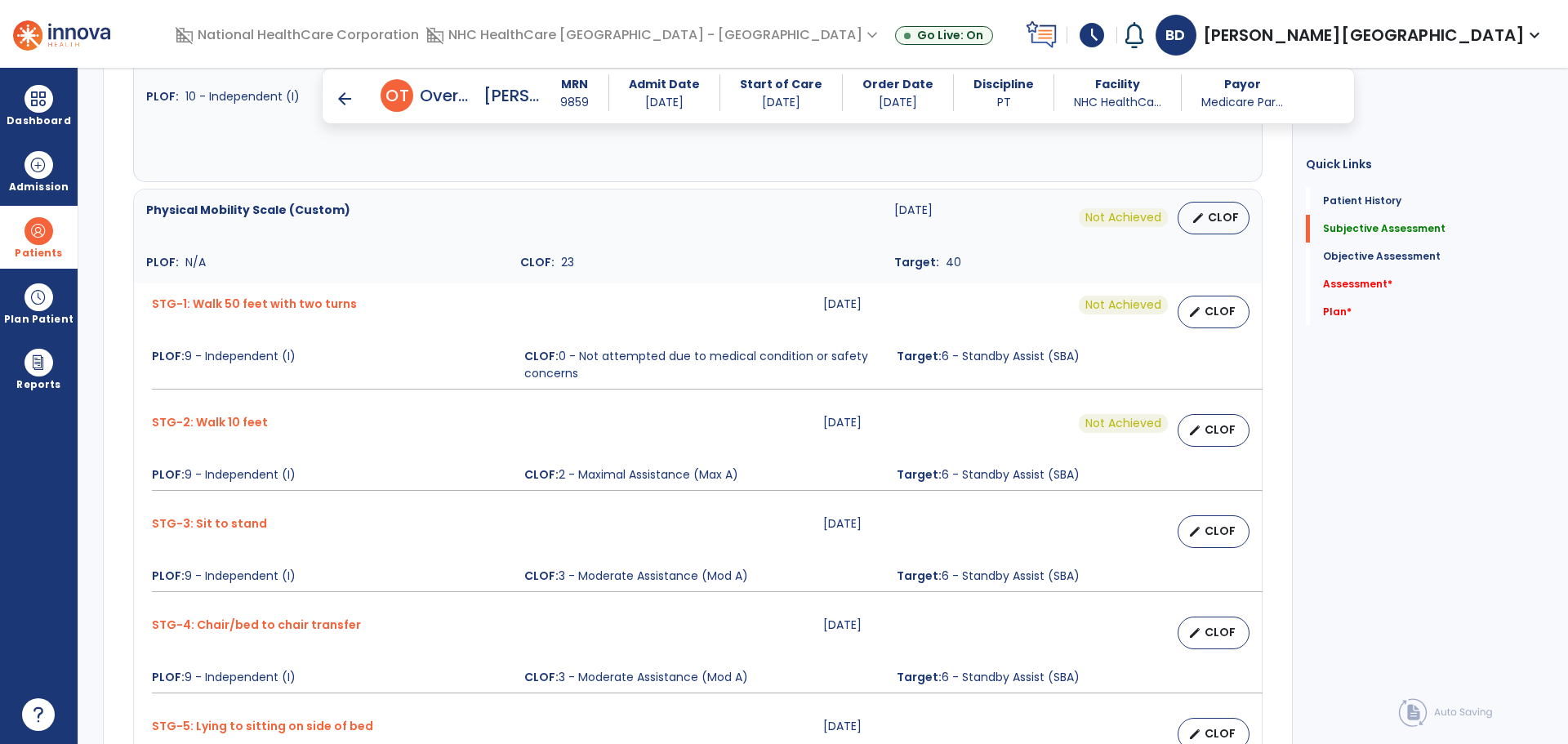 scroll, scrollTop: 735, scrollLeft: 0, axis: vertical 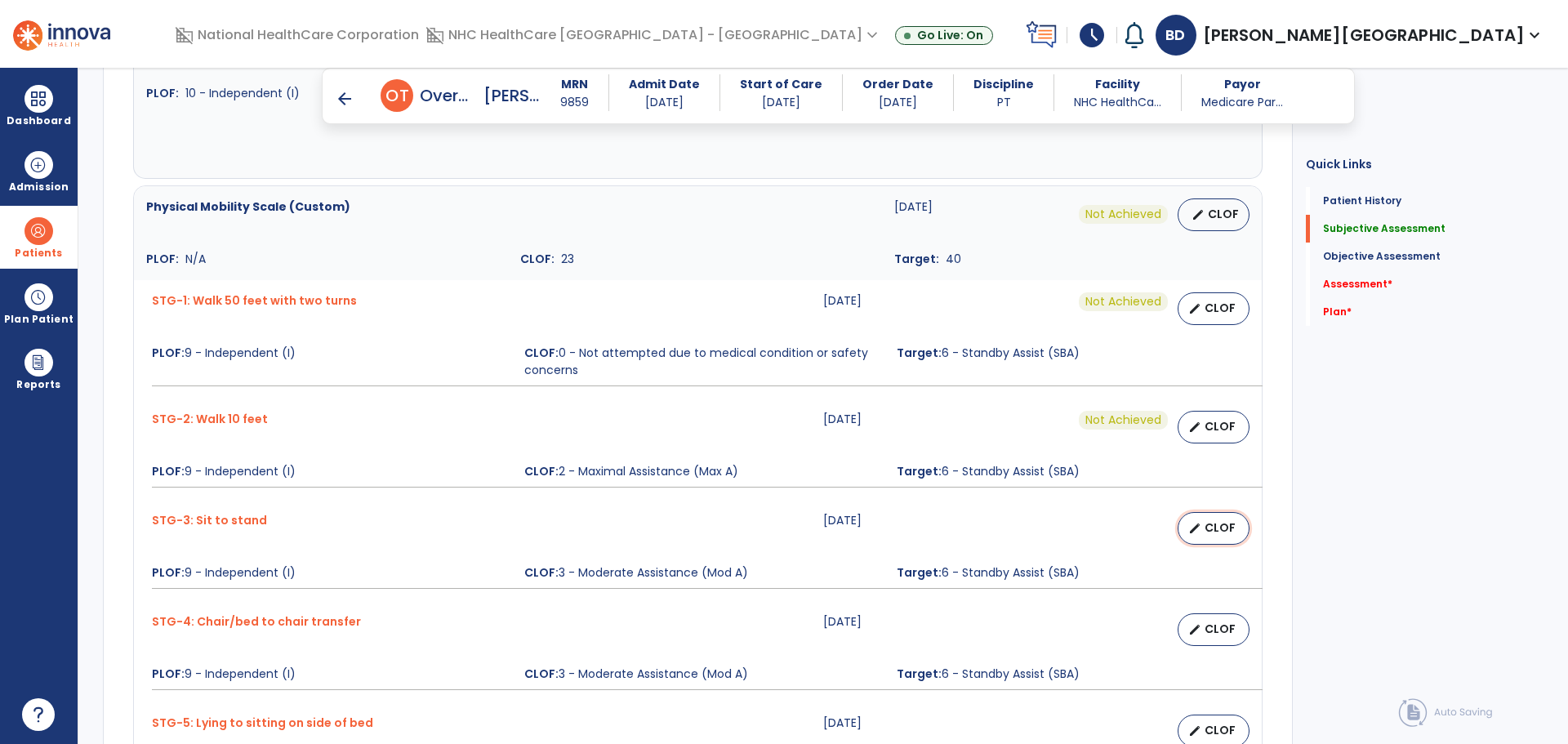 click on "CLOF" at bounding box center [1220, 528] 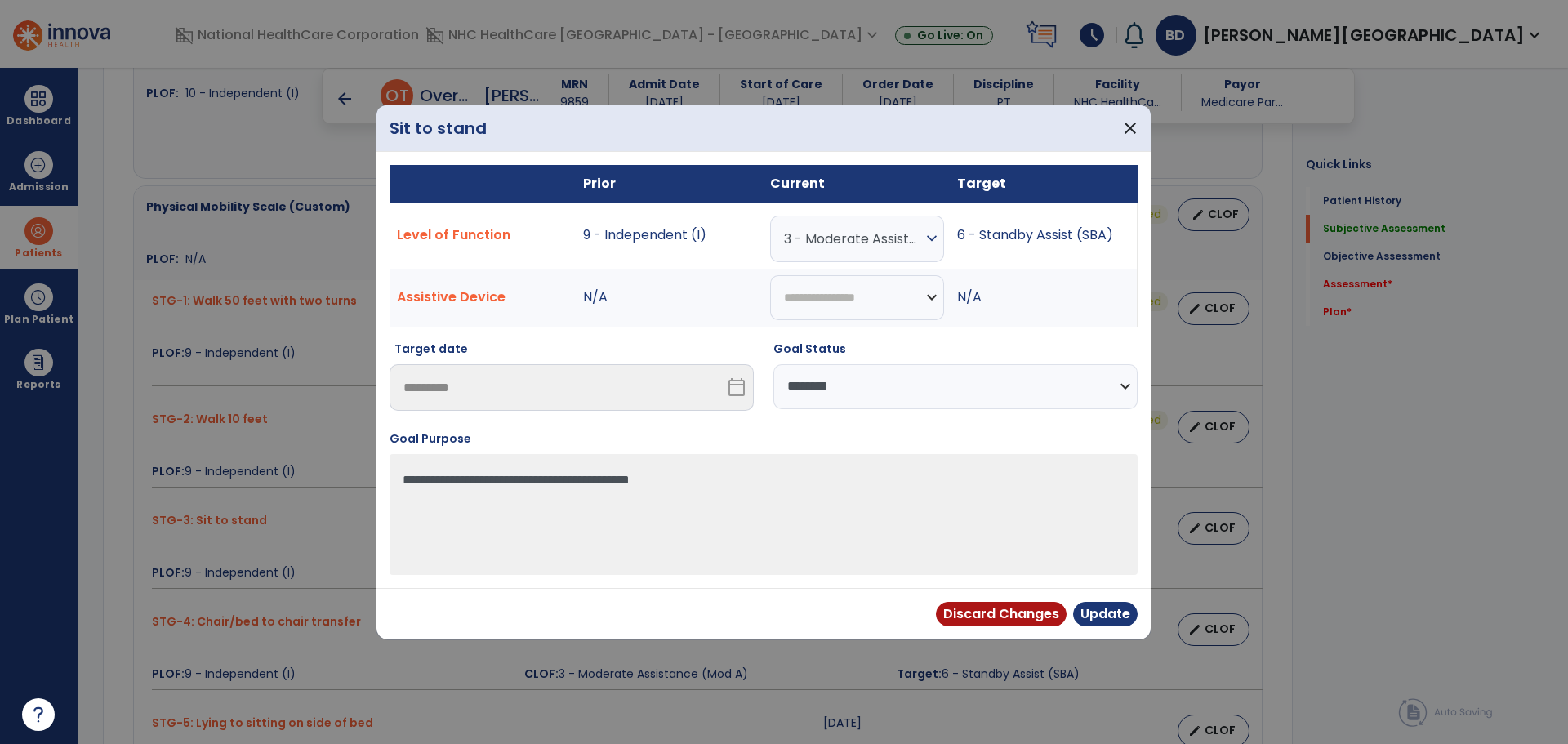 click on "**********" at bounding box center (956, 386) 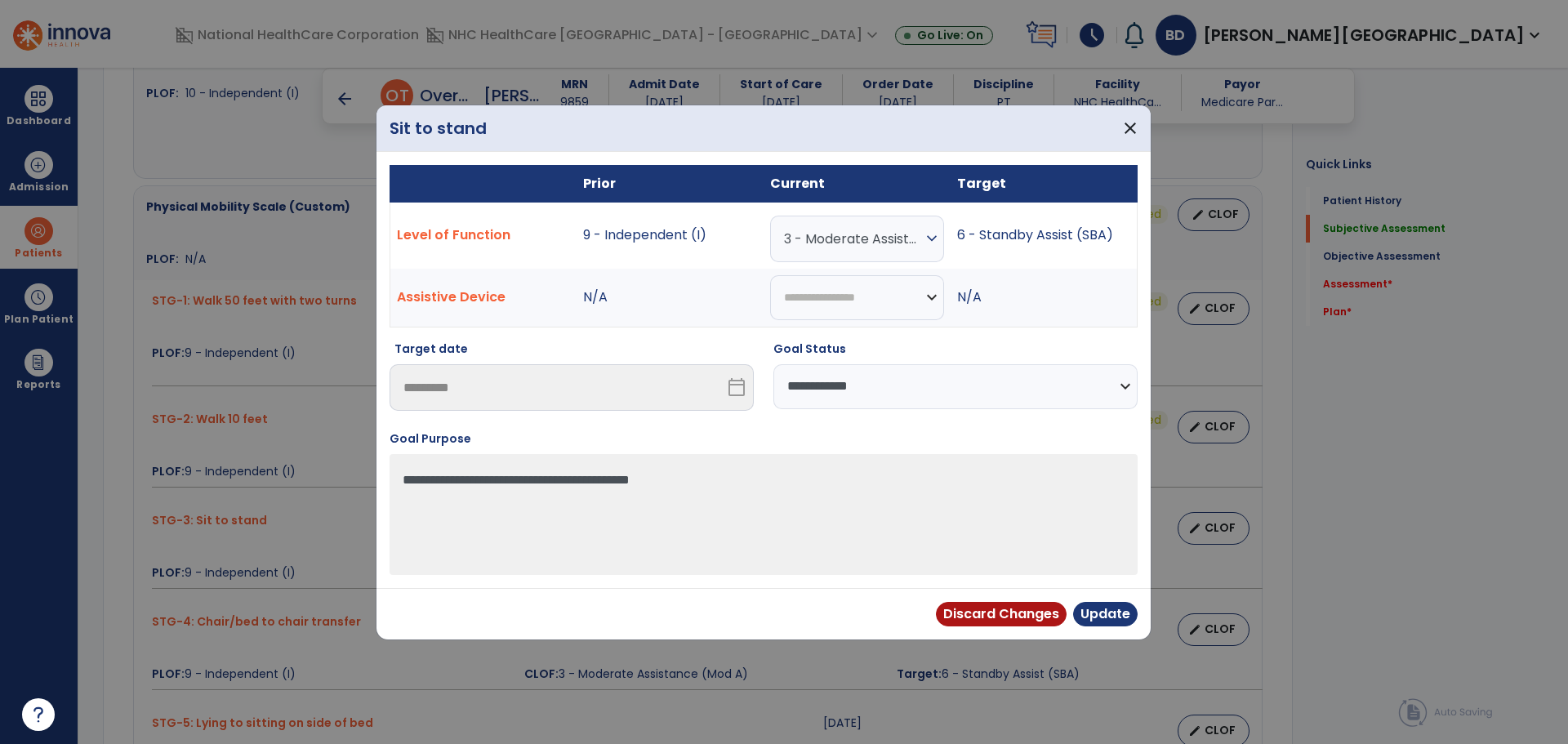 click on "**********" at bounding box center (956, 386) 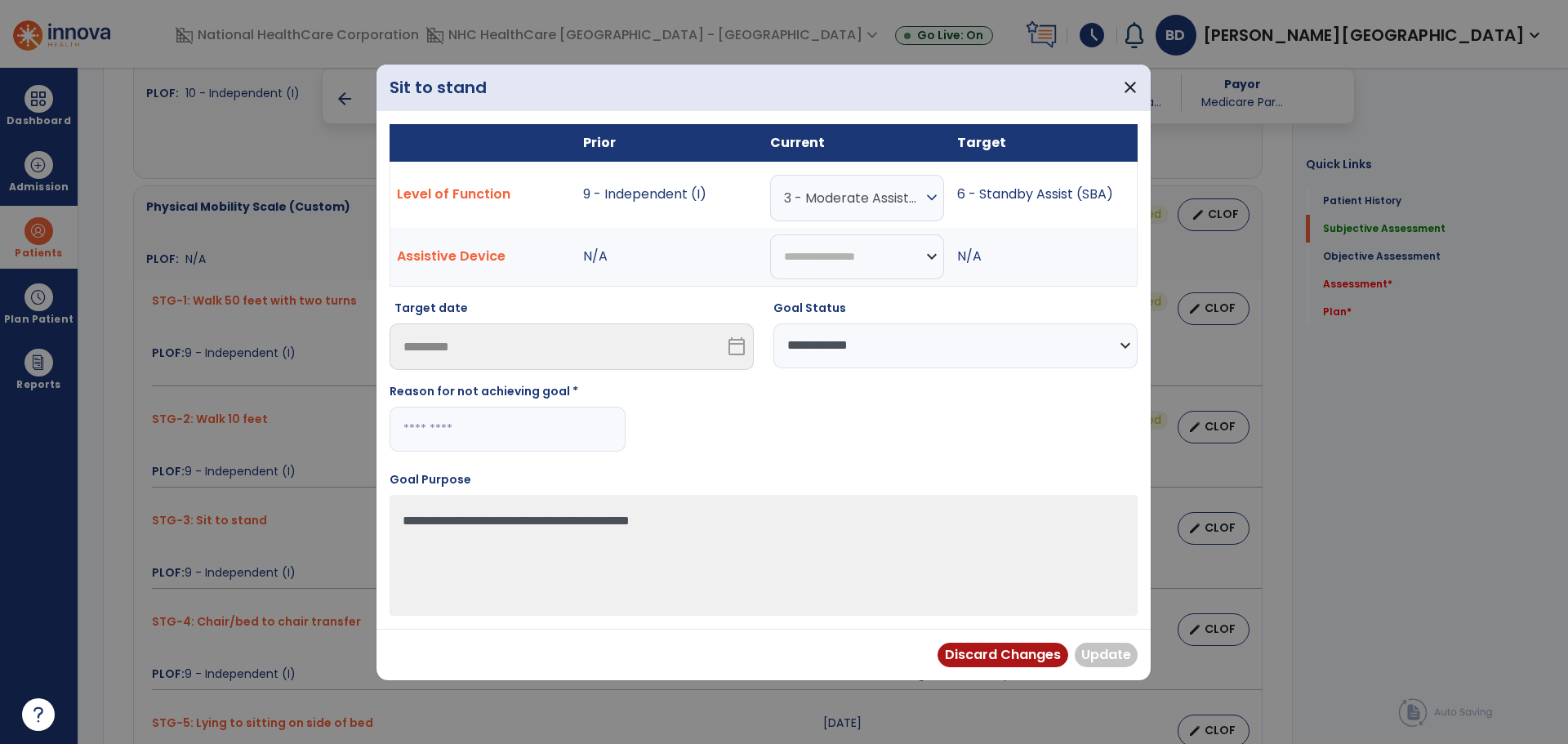 click at bounding box center (507, 429) 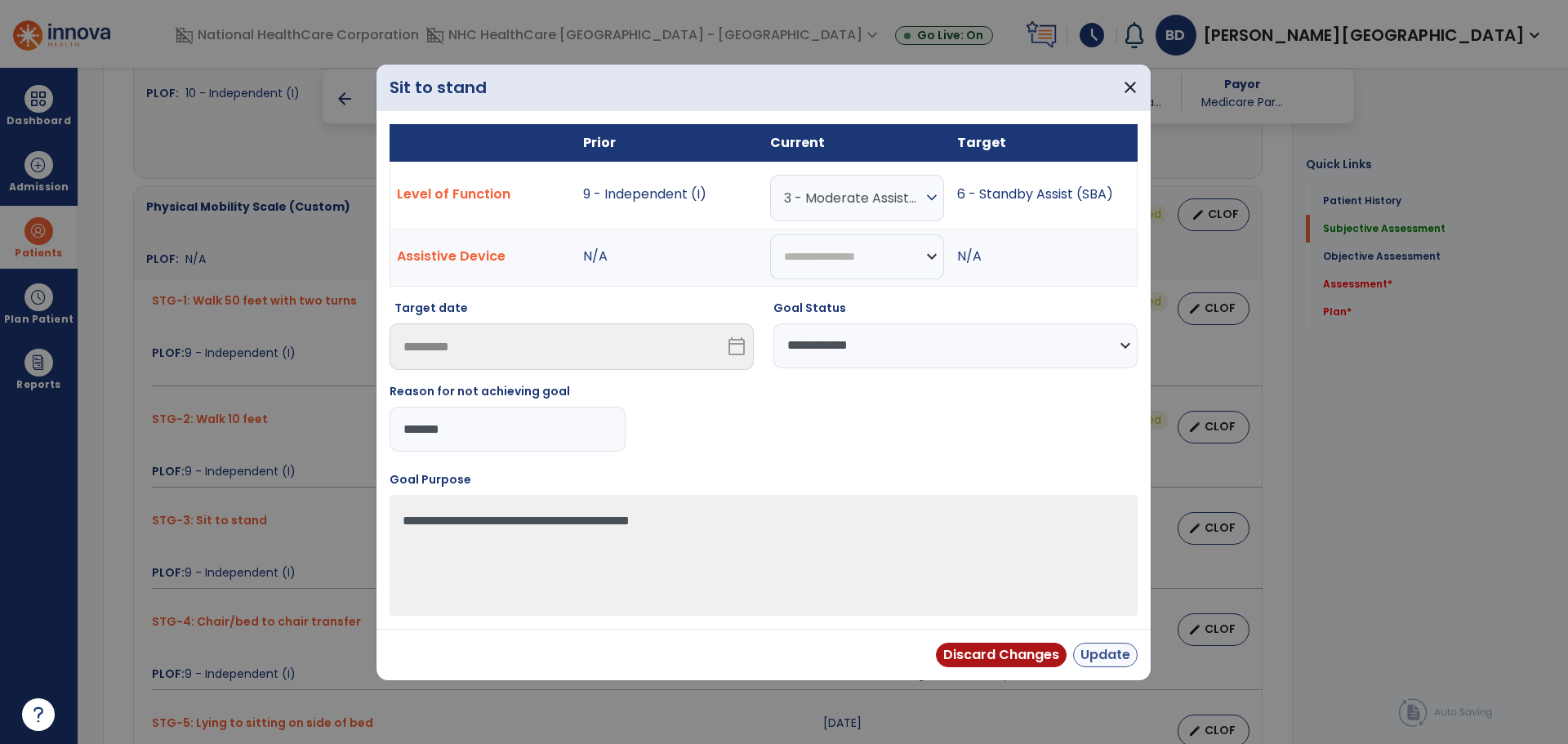 type on "*******" 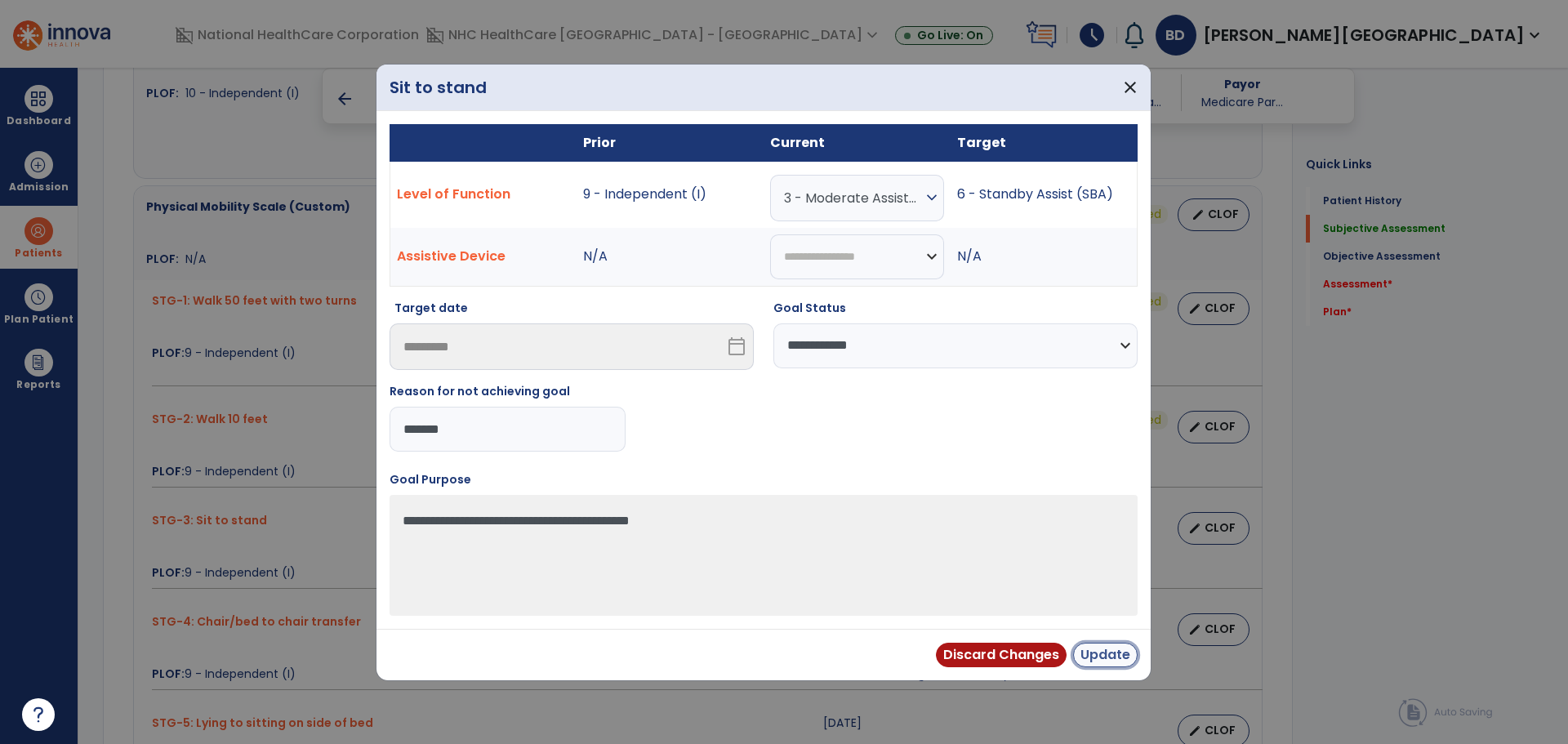 click on "Update" at bounding box center [1105, 655] 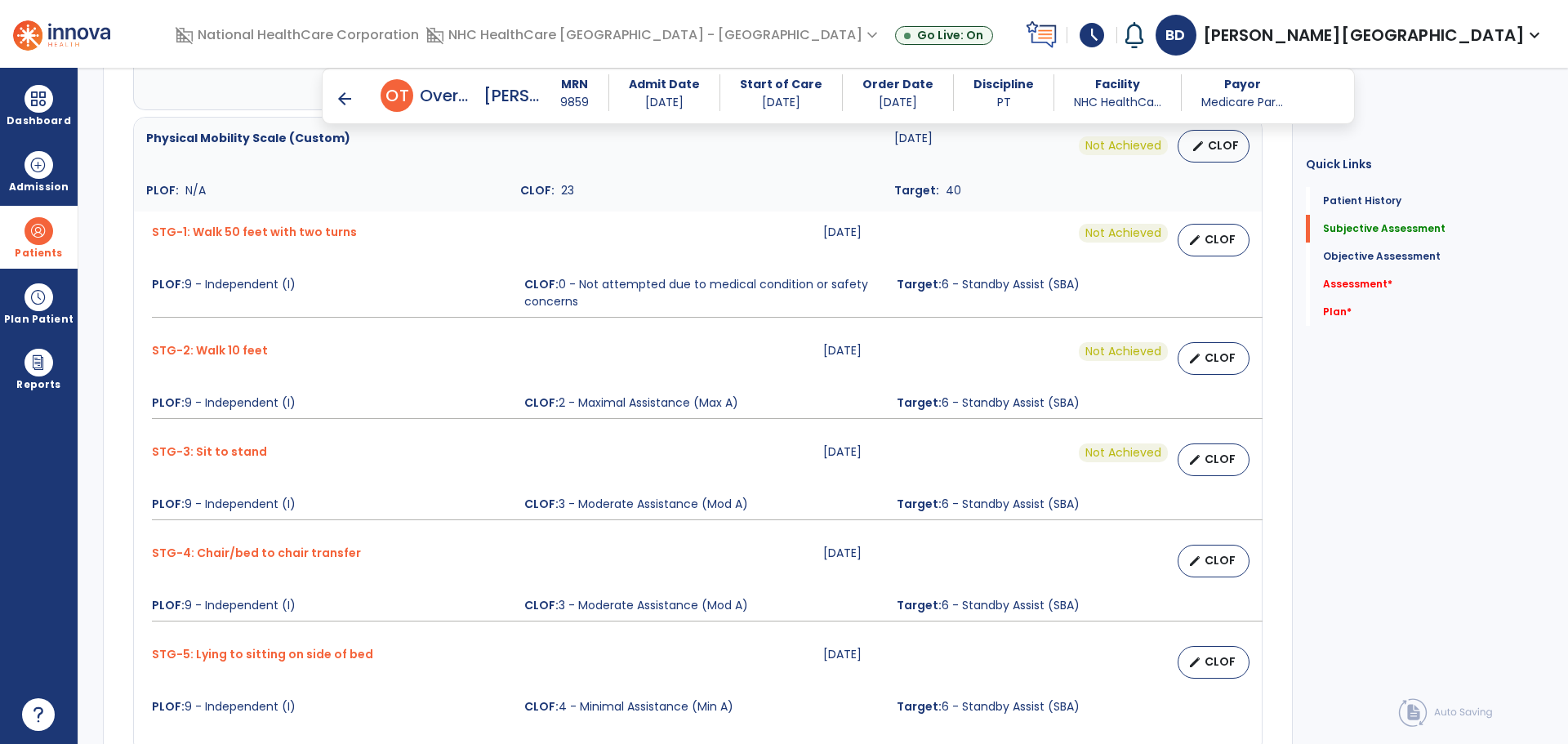 scroll, scrollTop: 898, scrollLeft: 0, axis: vertical 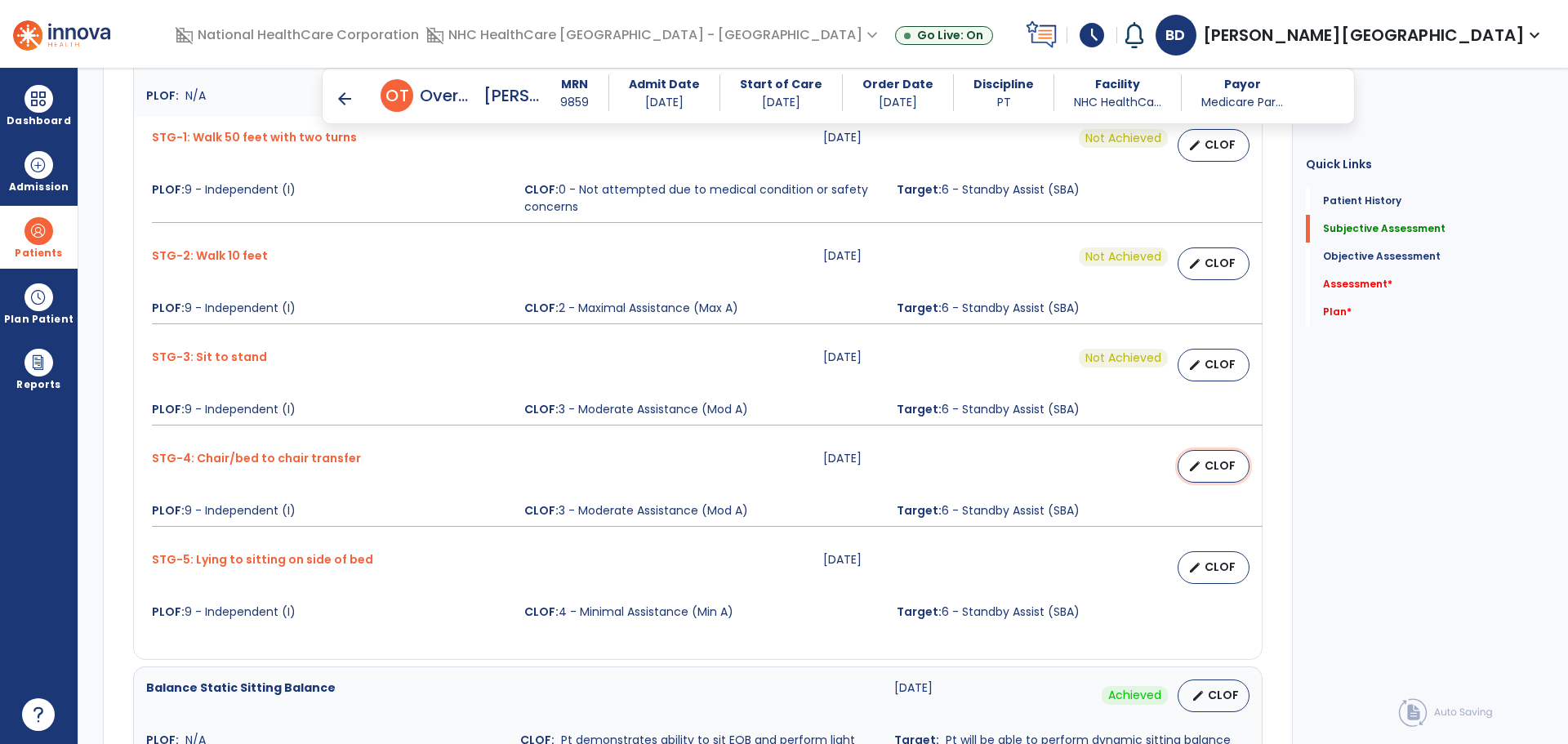 click on "edit   CLOF" at bounding box center [1214, 466] 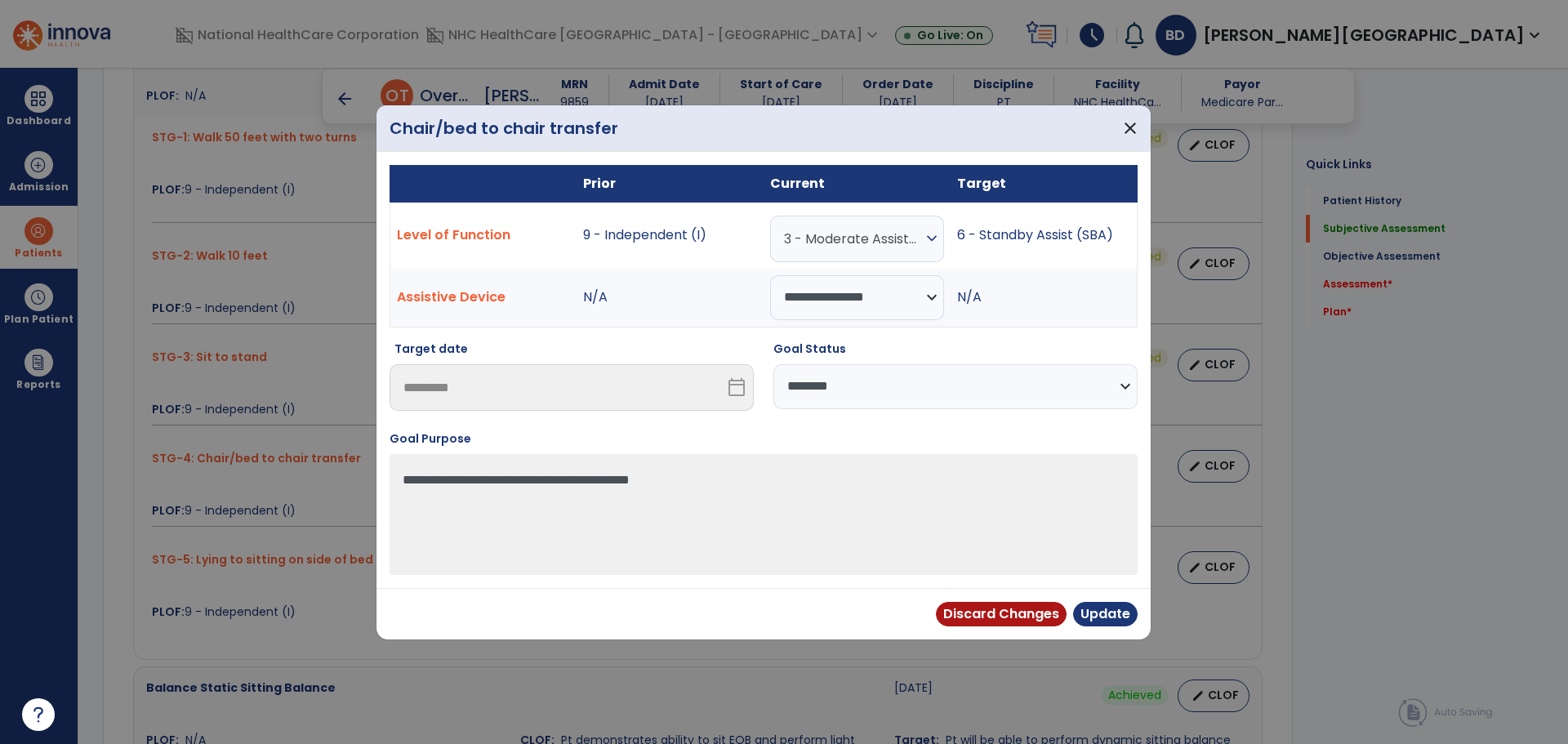 click on "**********" at bounding box center [956, 386] 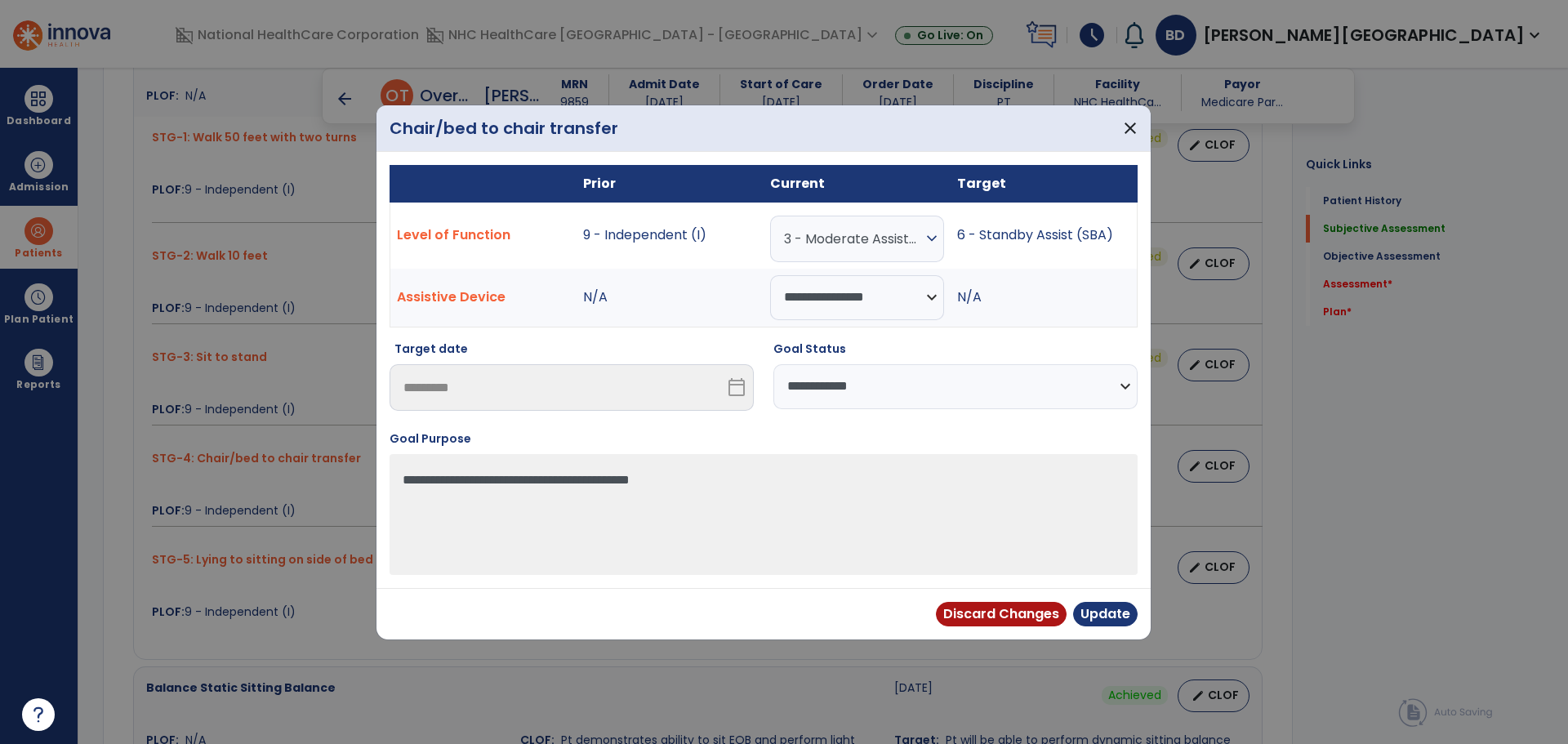 click on "**********" at bounding box center [956, 386] 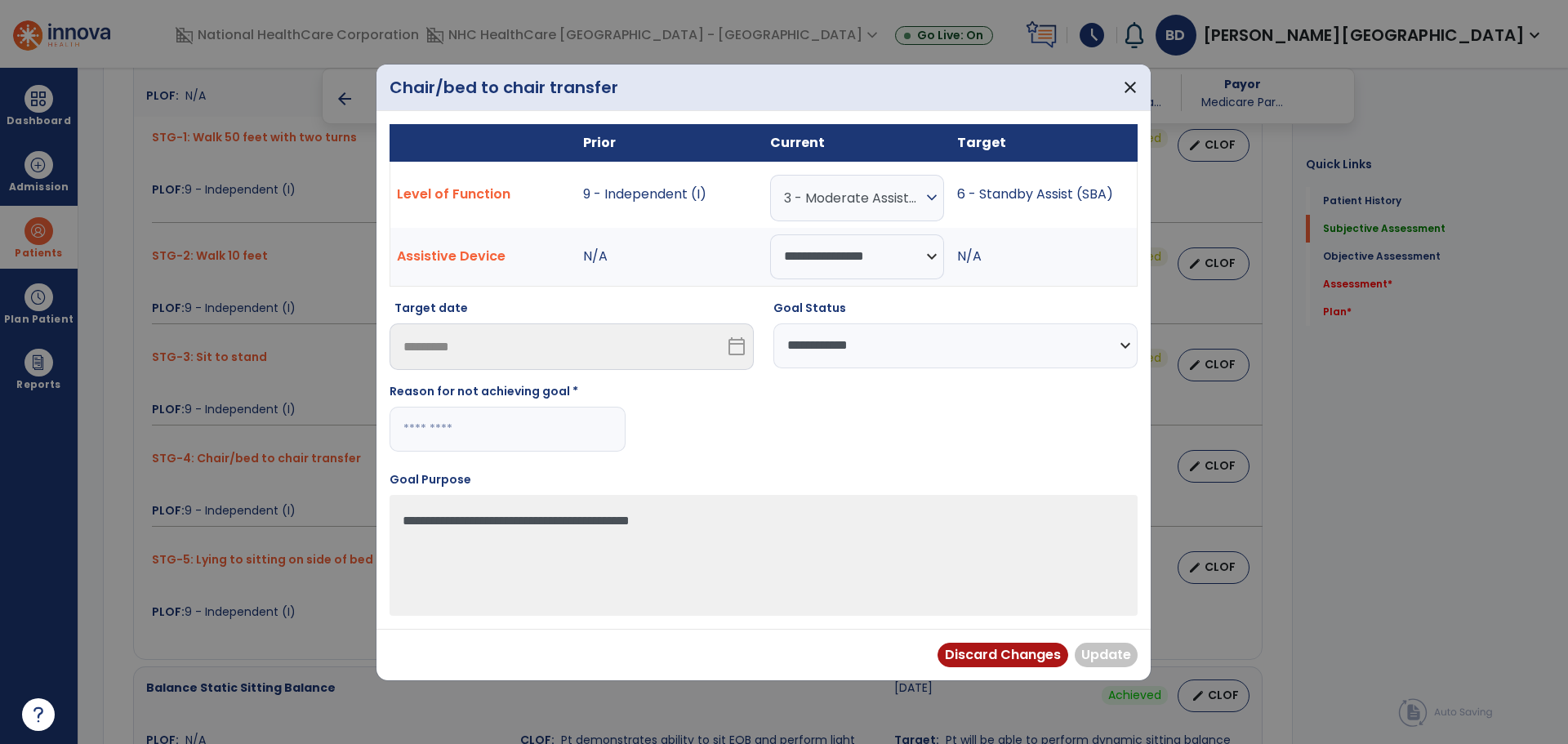 click at bounding box center [507, 429] 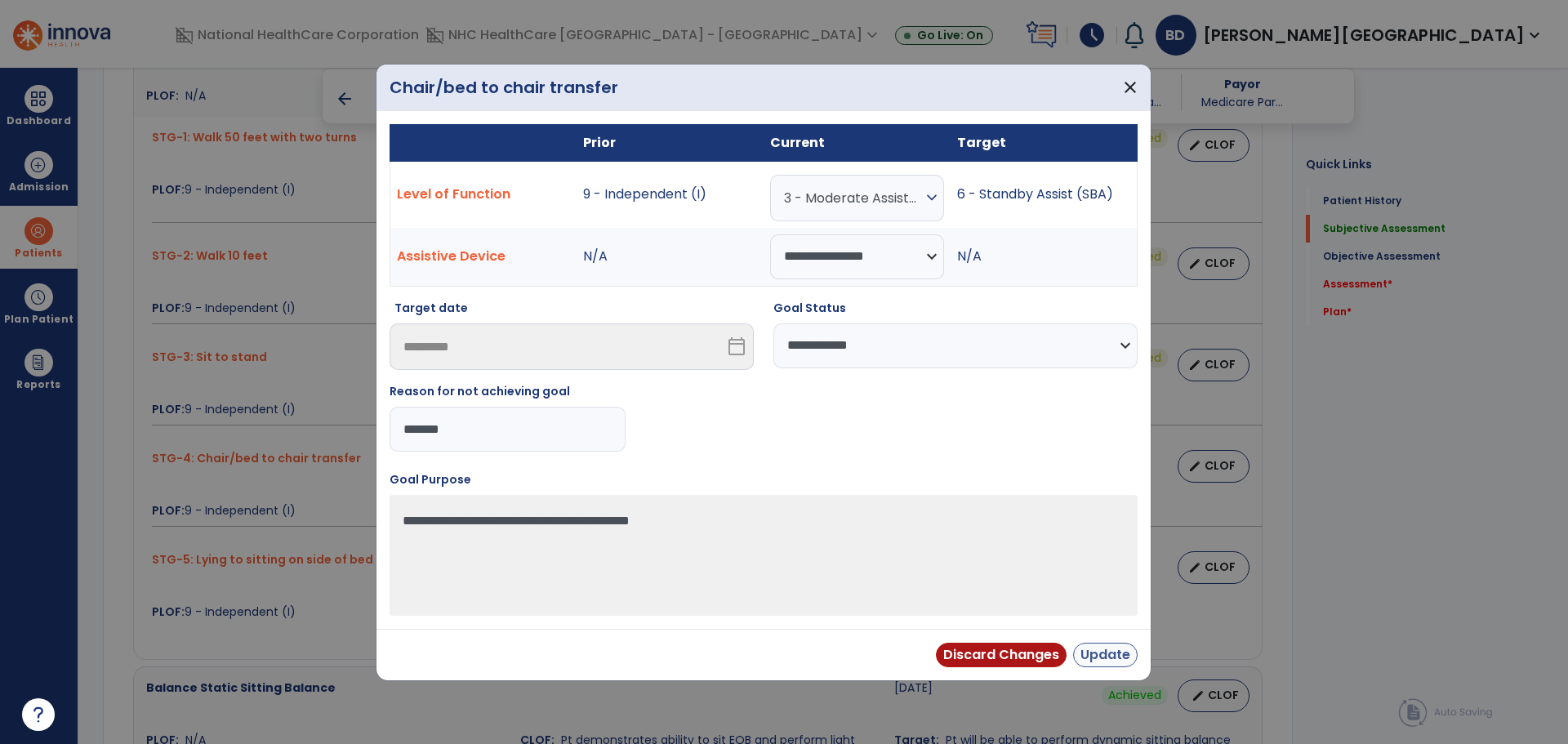 type on "*******" 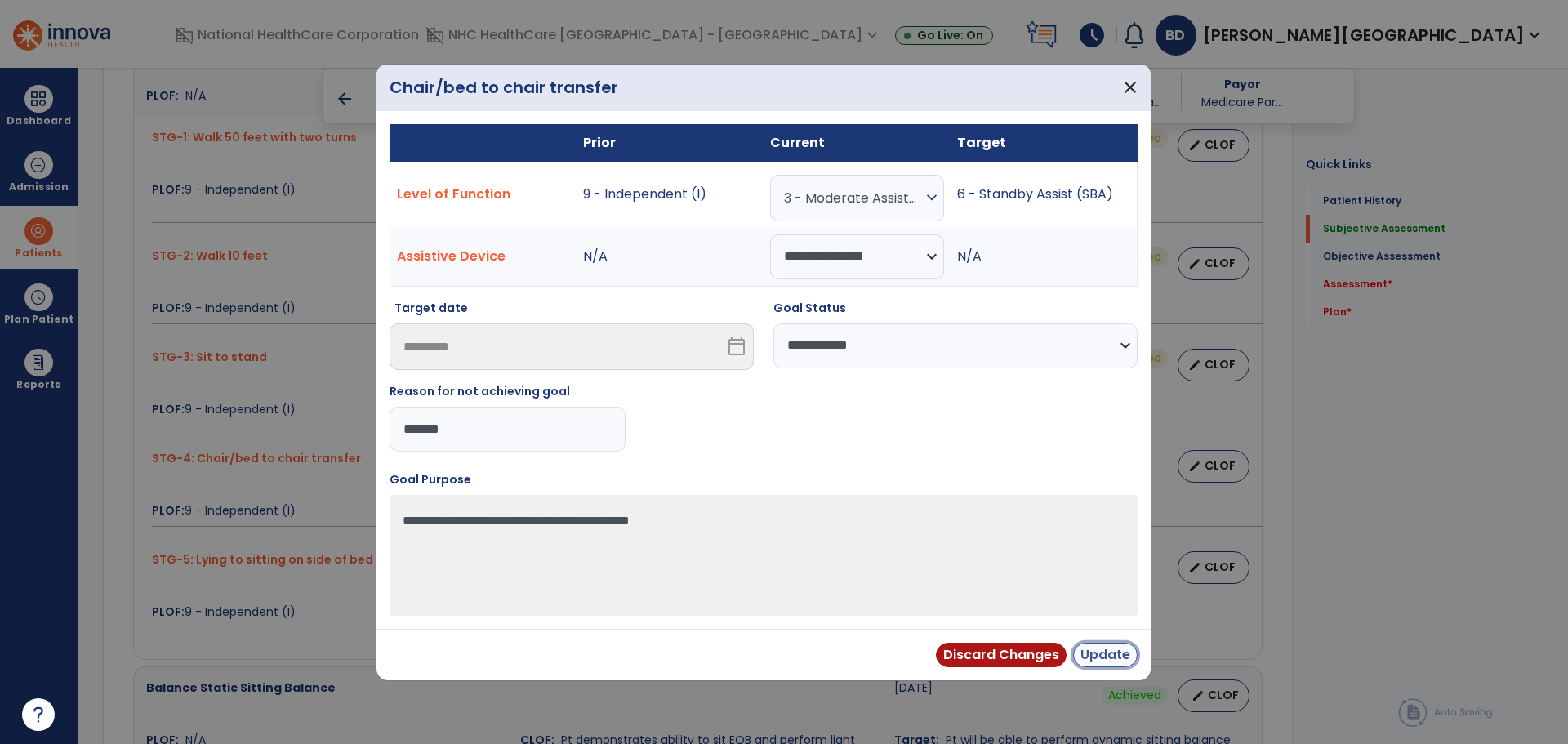click on "Update" at bounding box center [1105, 655] 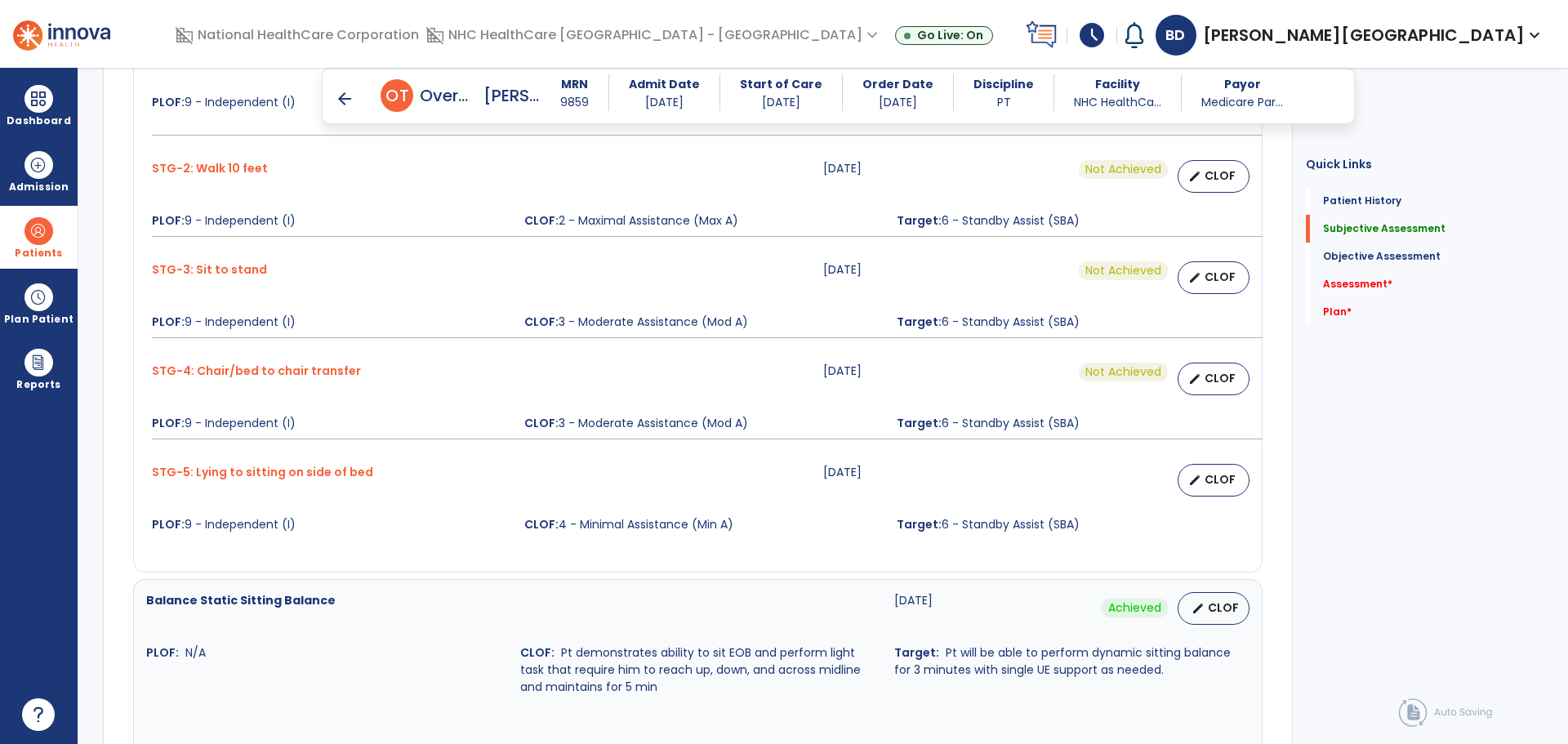scroll, scrollTop: 1062, scrollLeft: 0, axis: vertical 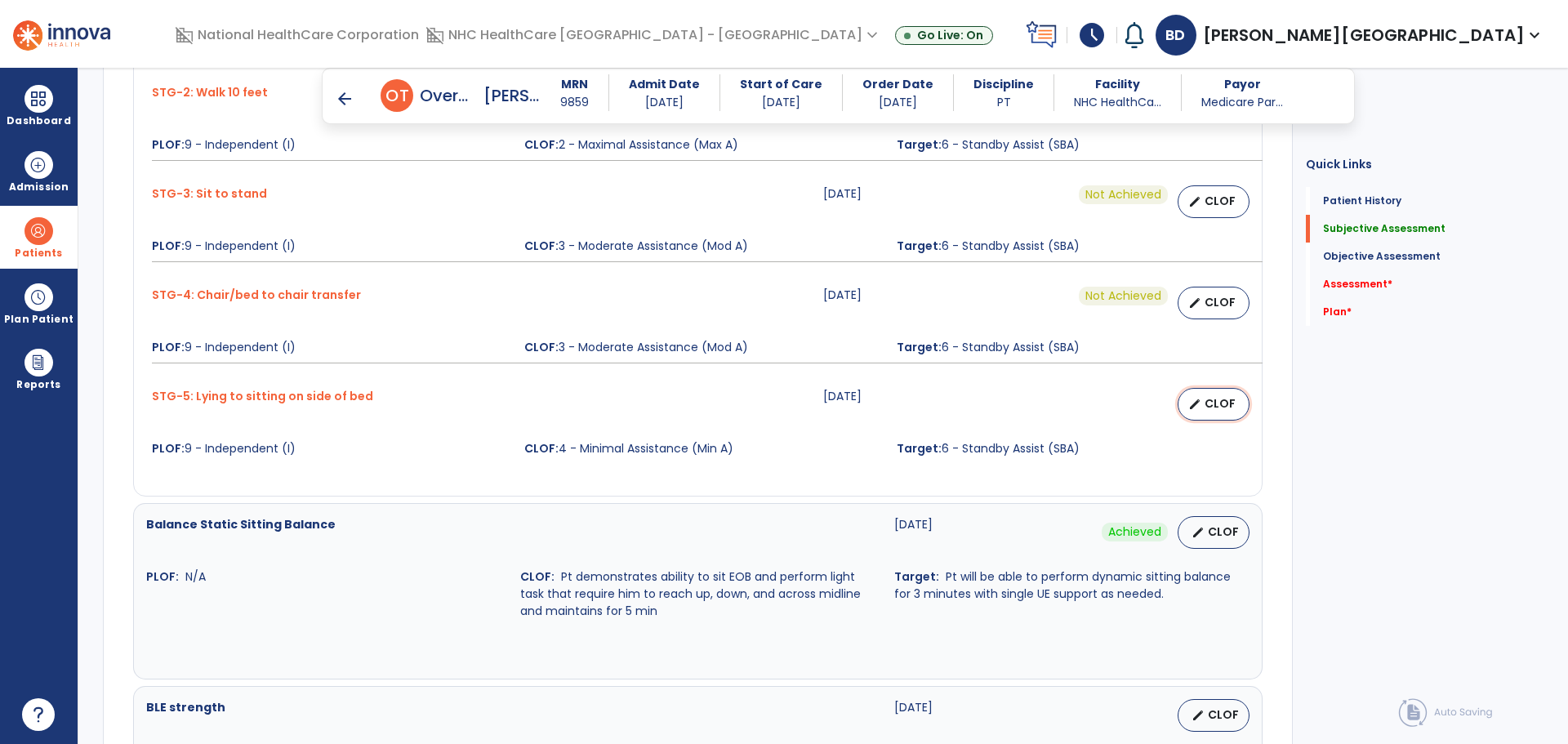 click on "edit   CLOF" at bounding box center [1214, 404] 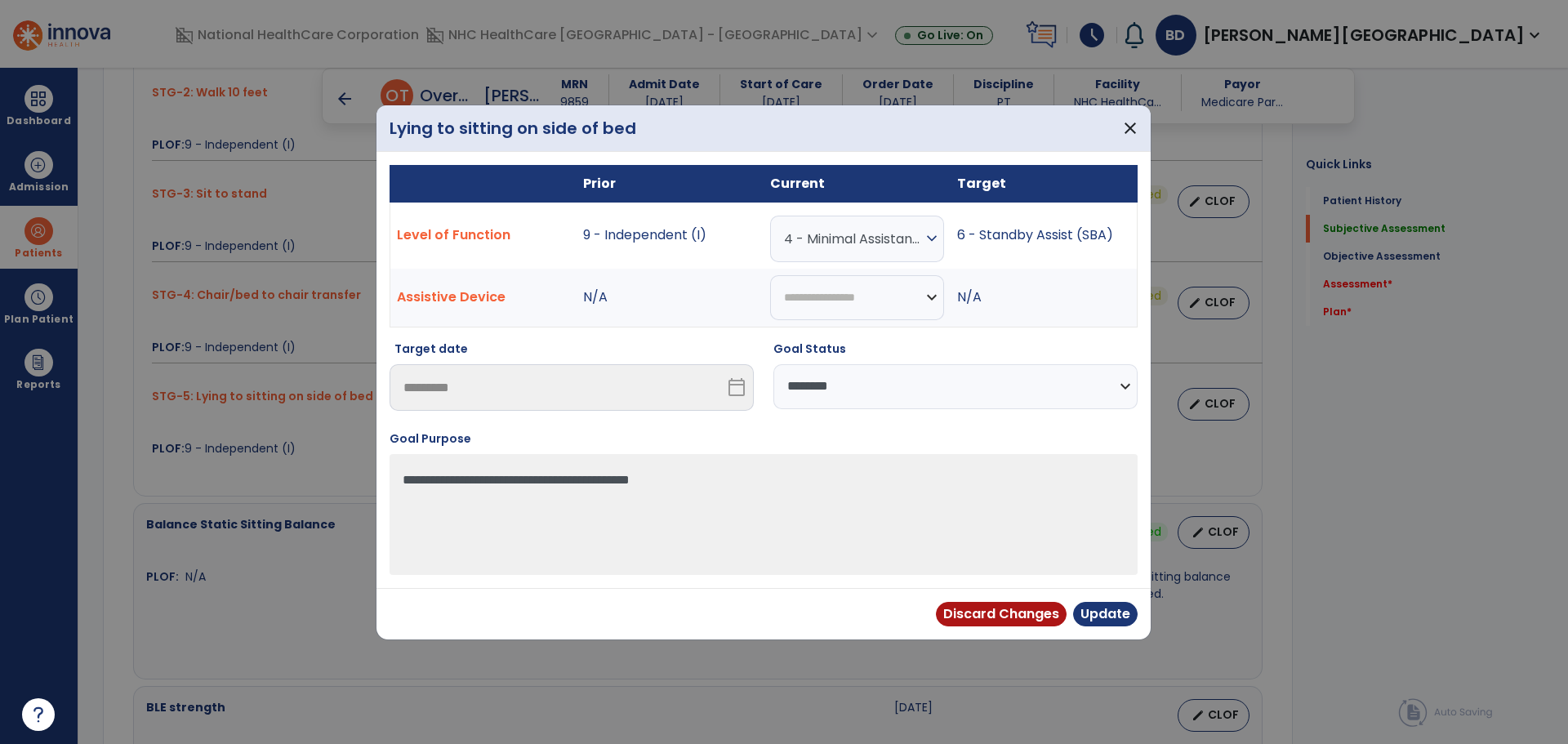 click on "**********" at bounding box center [956, 386] 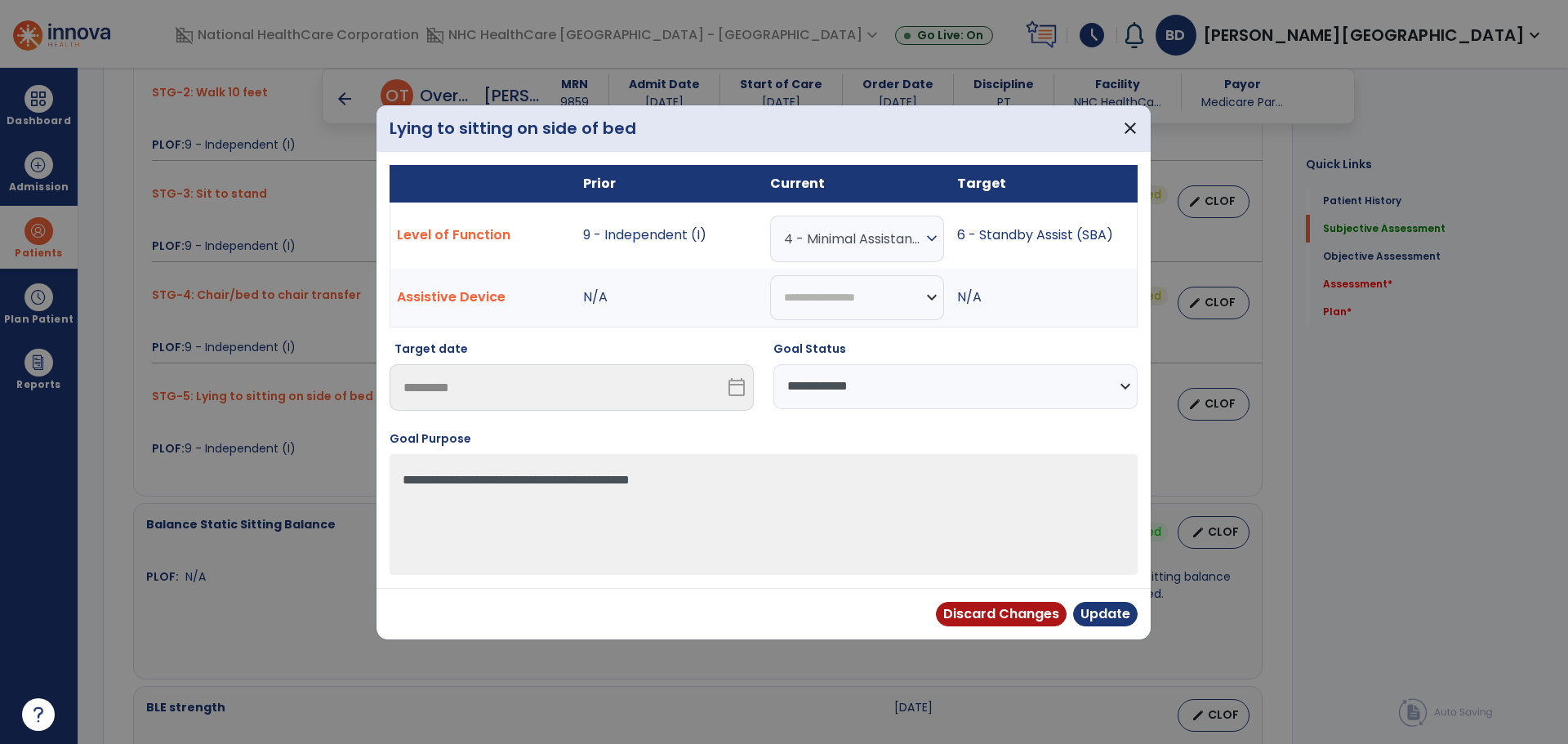 click on "**********" at bounding box center [956, 386] 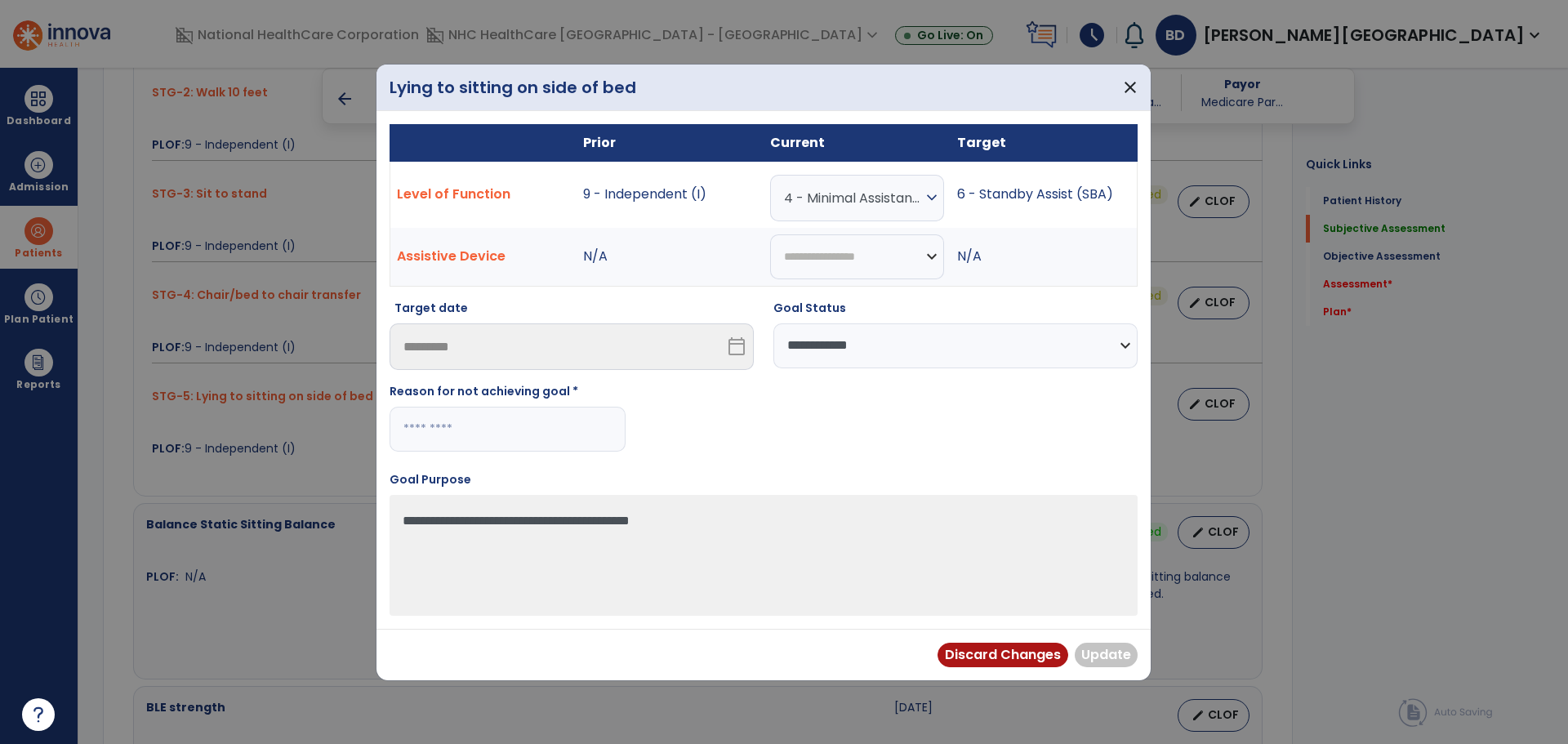 drag, startPoint x: 494, startPoint y: 435, endPoint x: 484, endPoint y: 452, distance: 19.723083 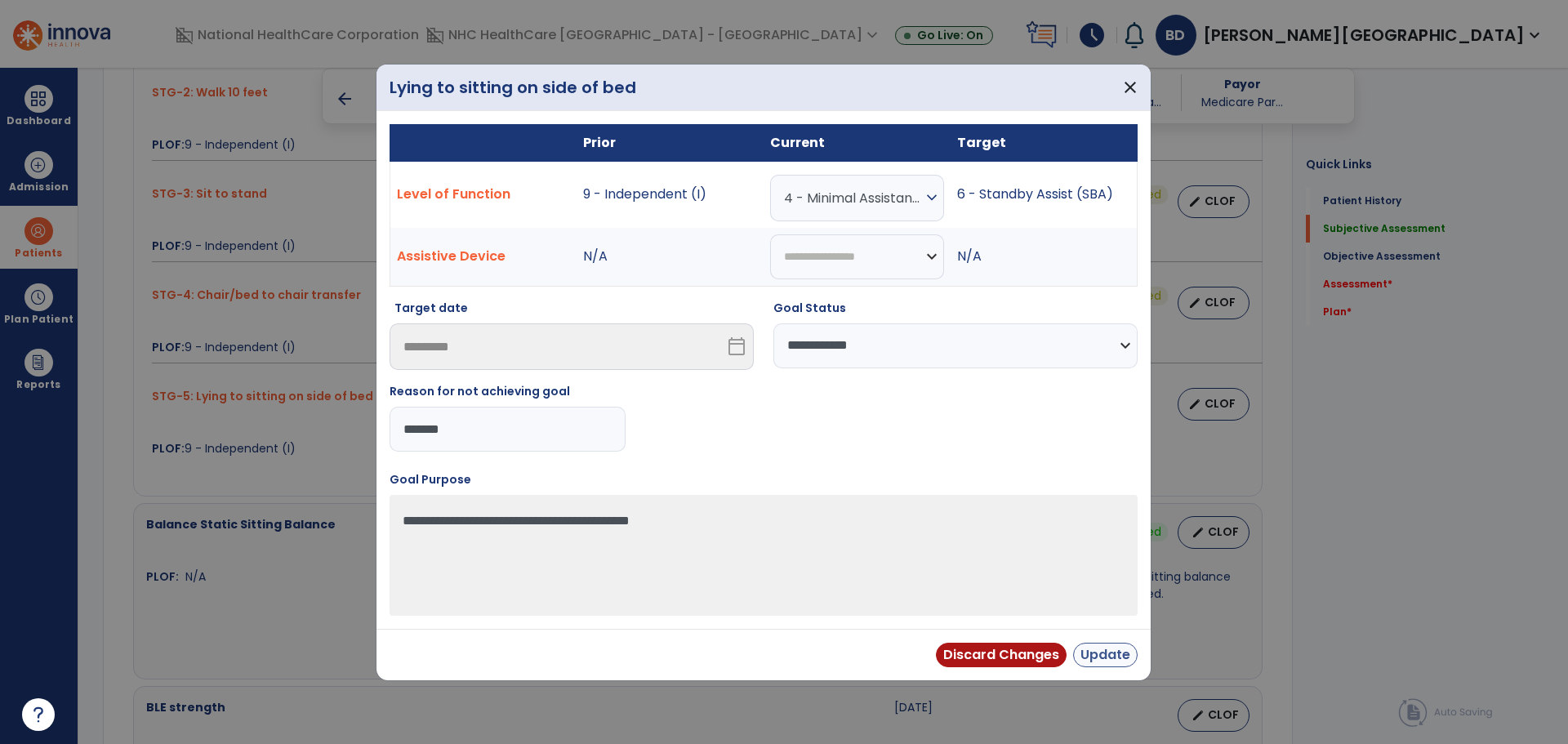 type on "*******" 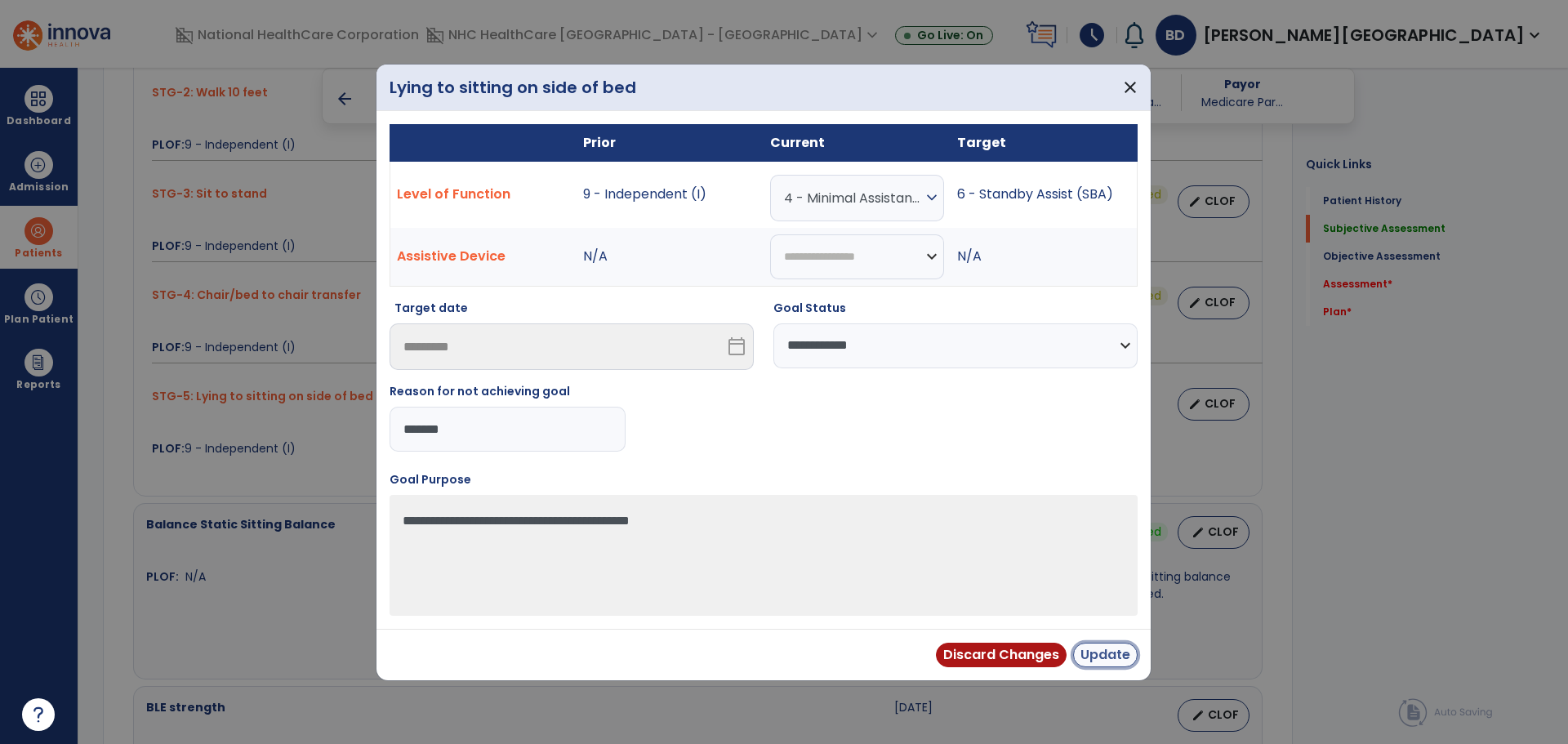 click on "Update" at bounding box center (1105, 655) 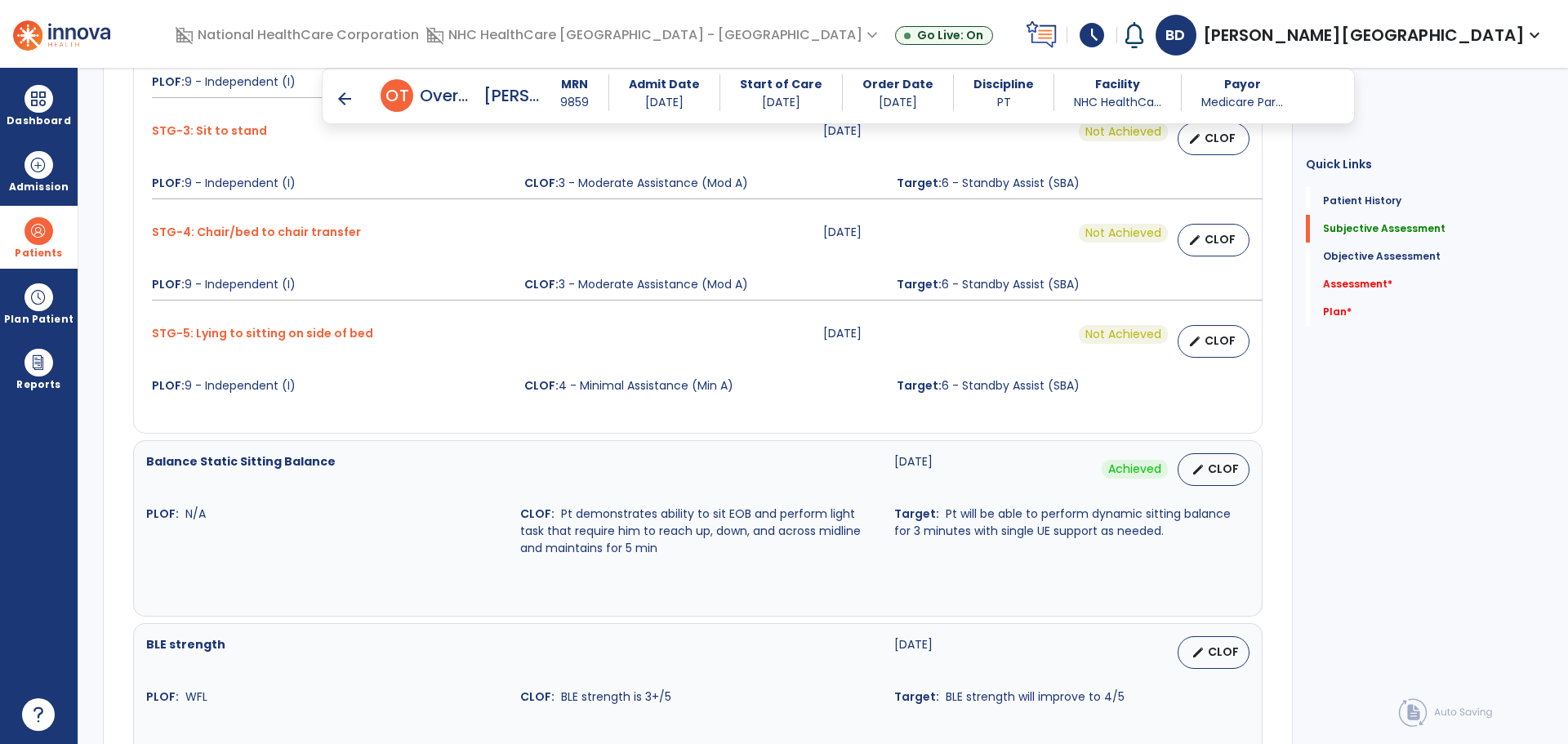 scroll, scrollTop: 1143, scrollLeft: 0, axis: vertical 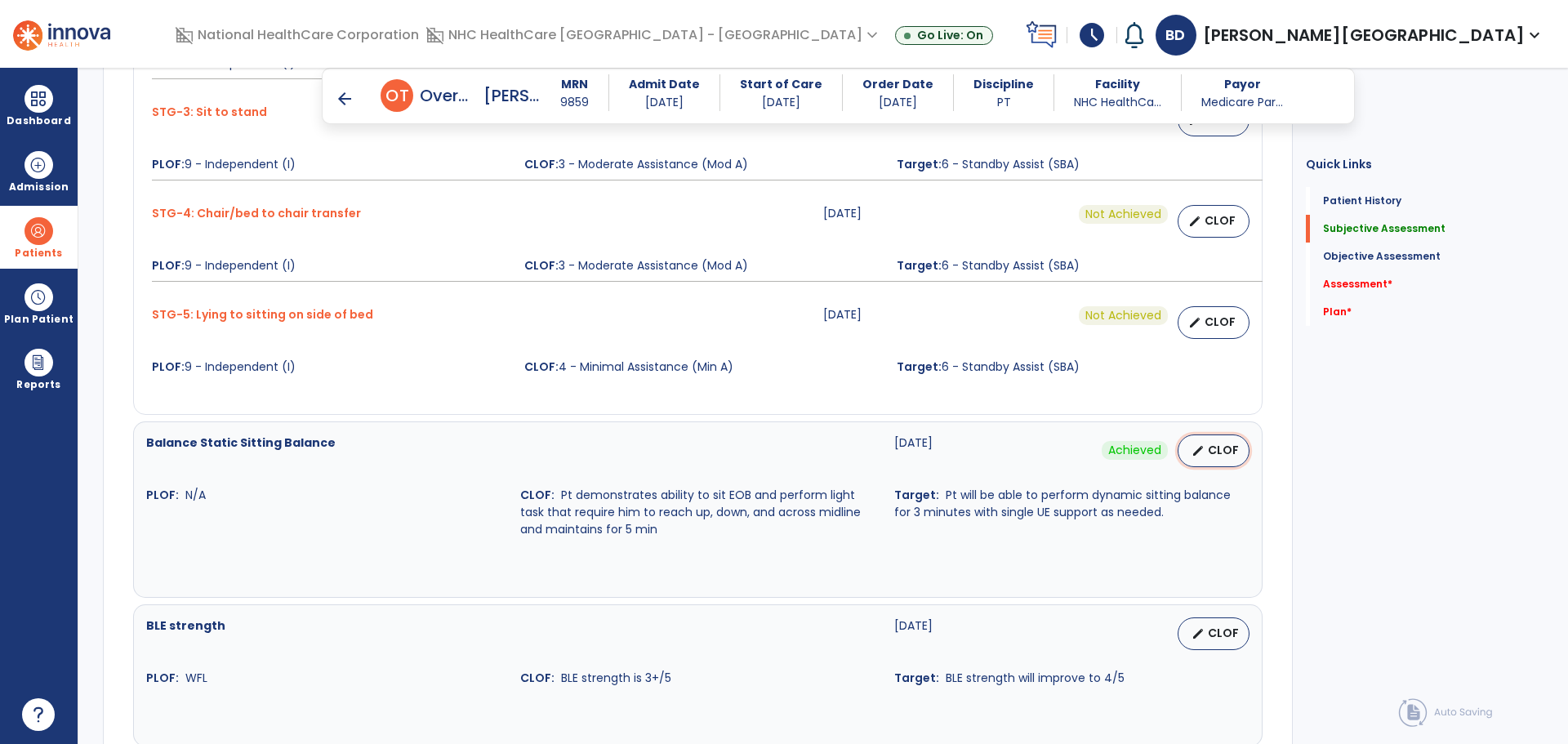 click on "CLOF" at bounding box center [1223, 450] 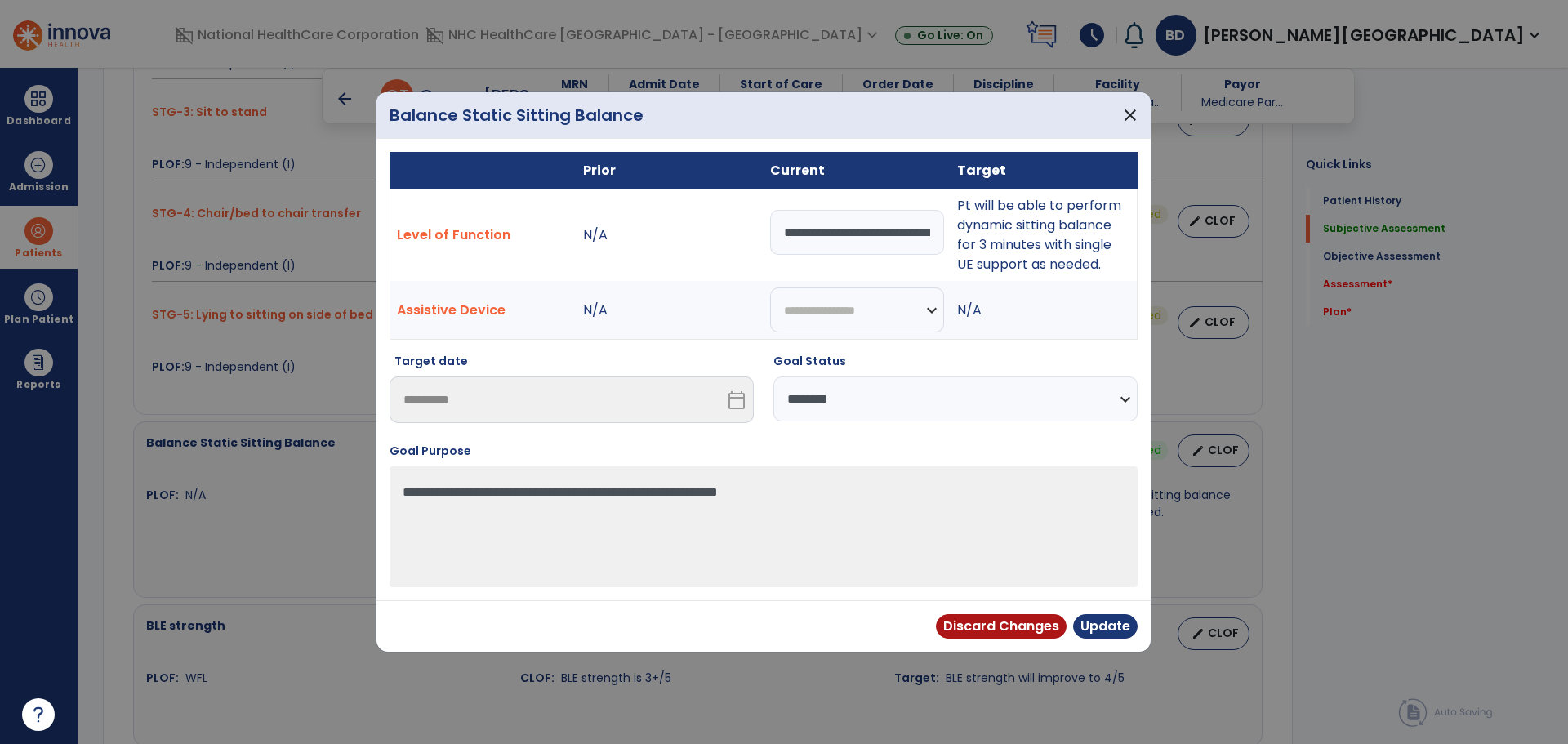 click on "**********" at bounding box center [956, 399] 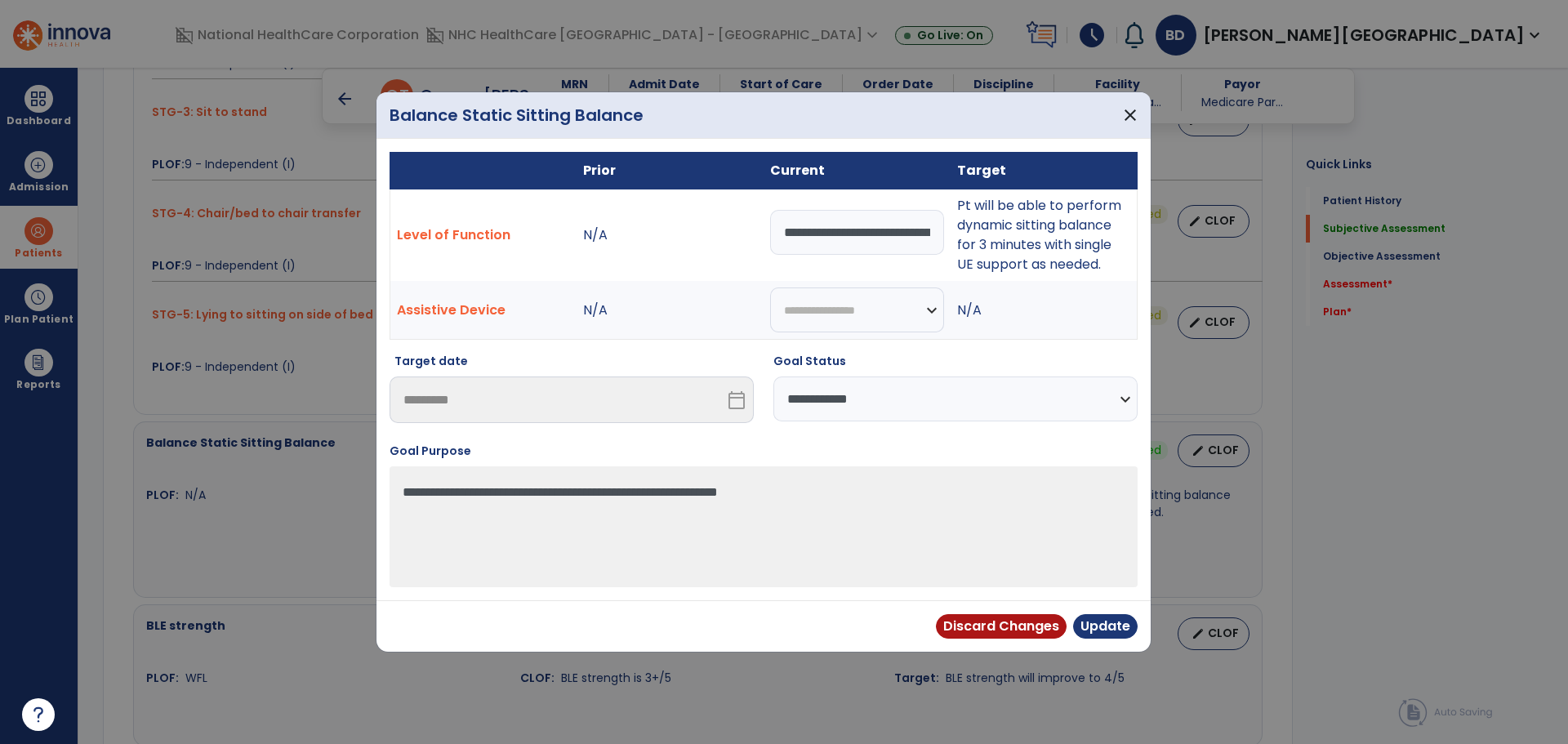 click on "**********" at bounding box center [956, 399] 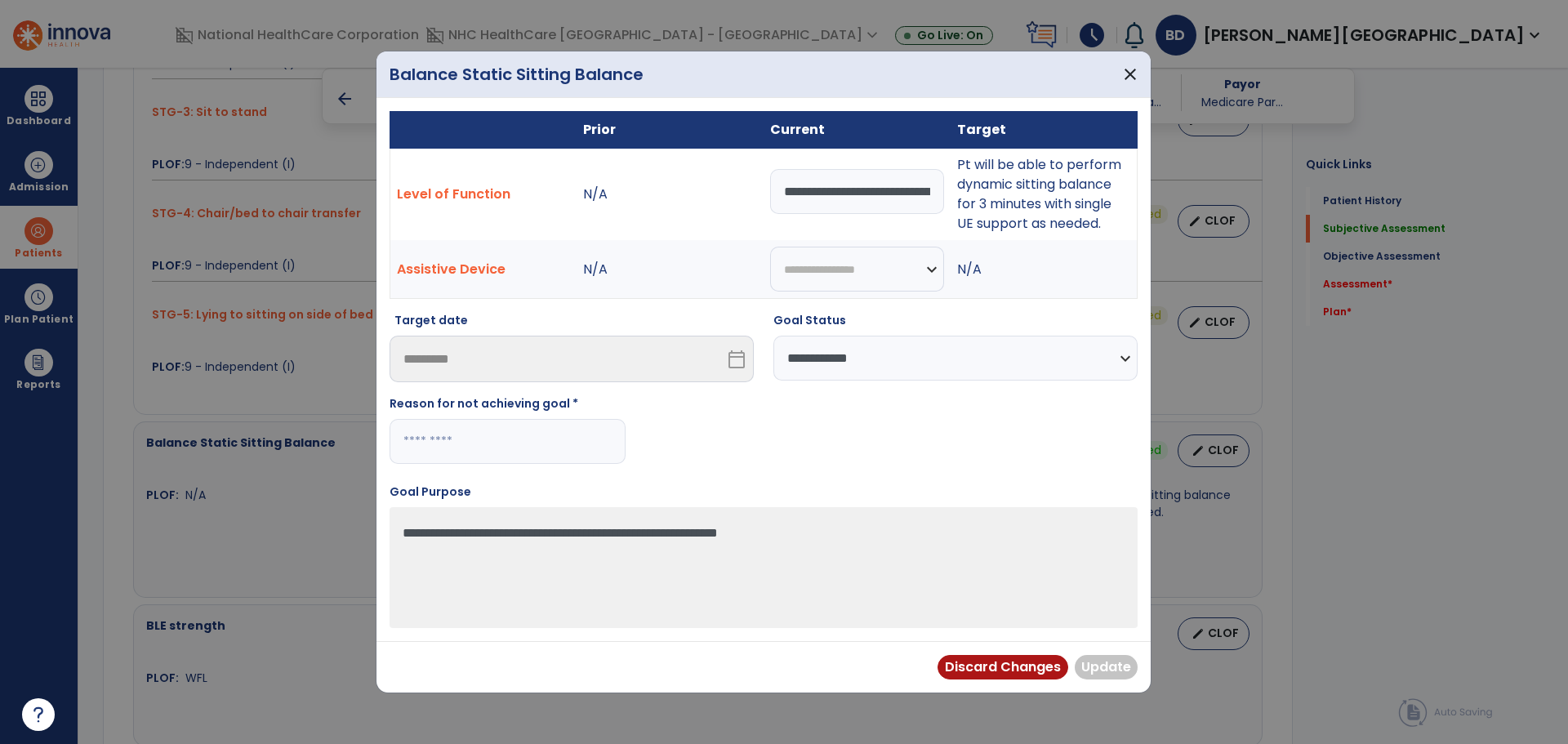 click at bounding box center [507, 441] 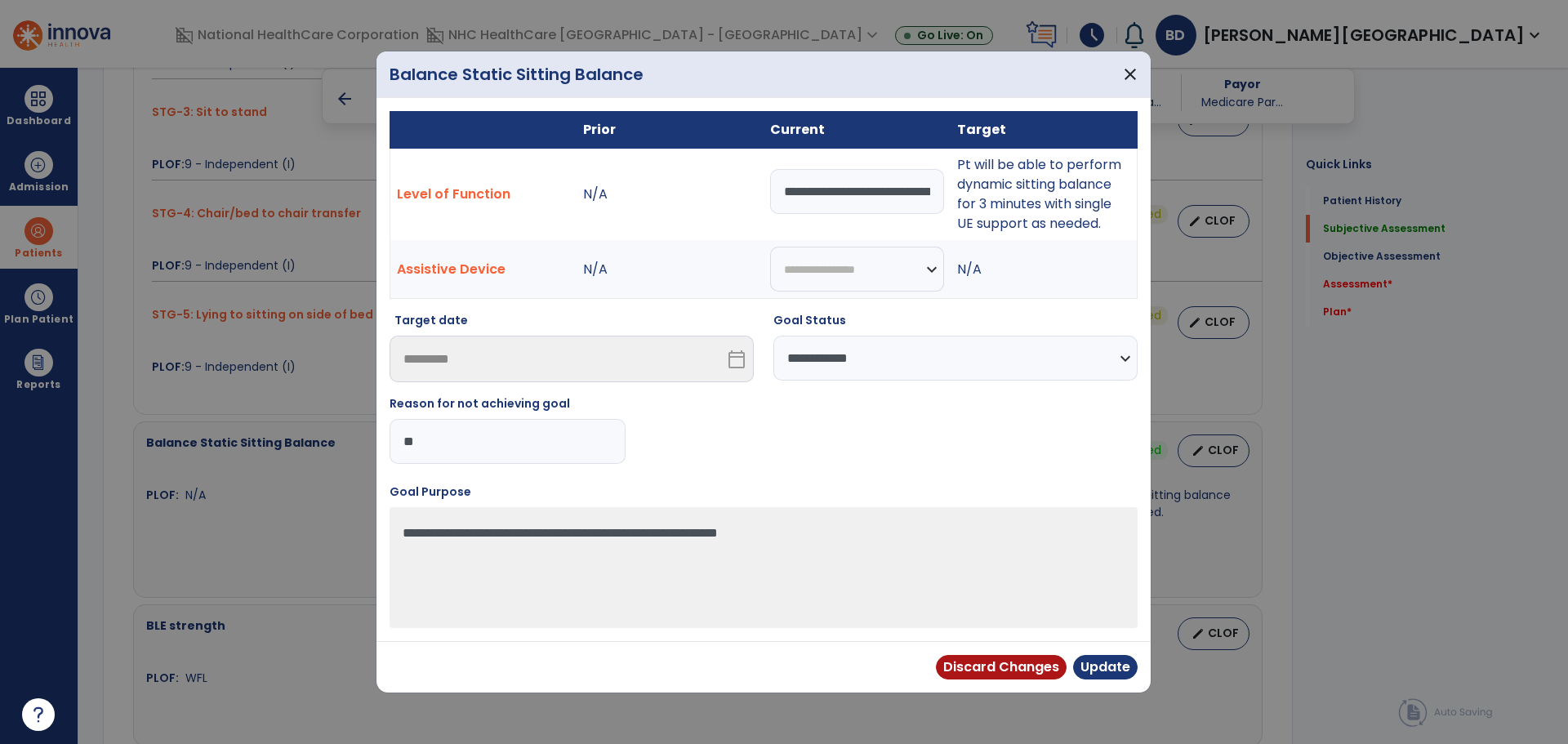 type on "*" 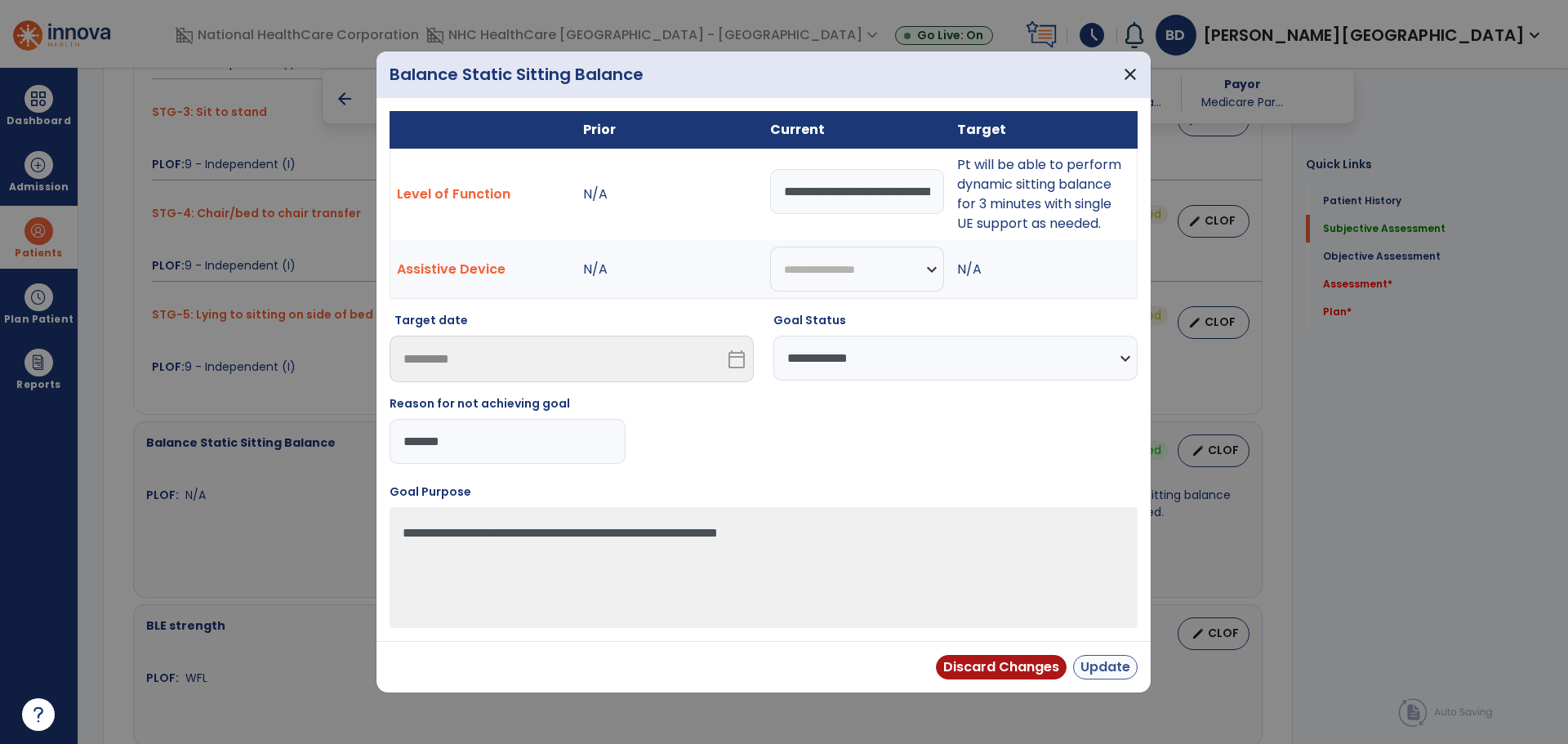 type on "*******" 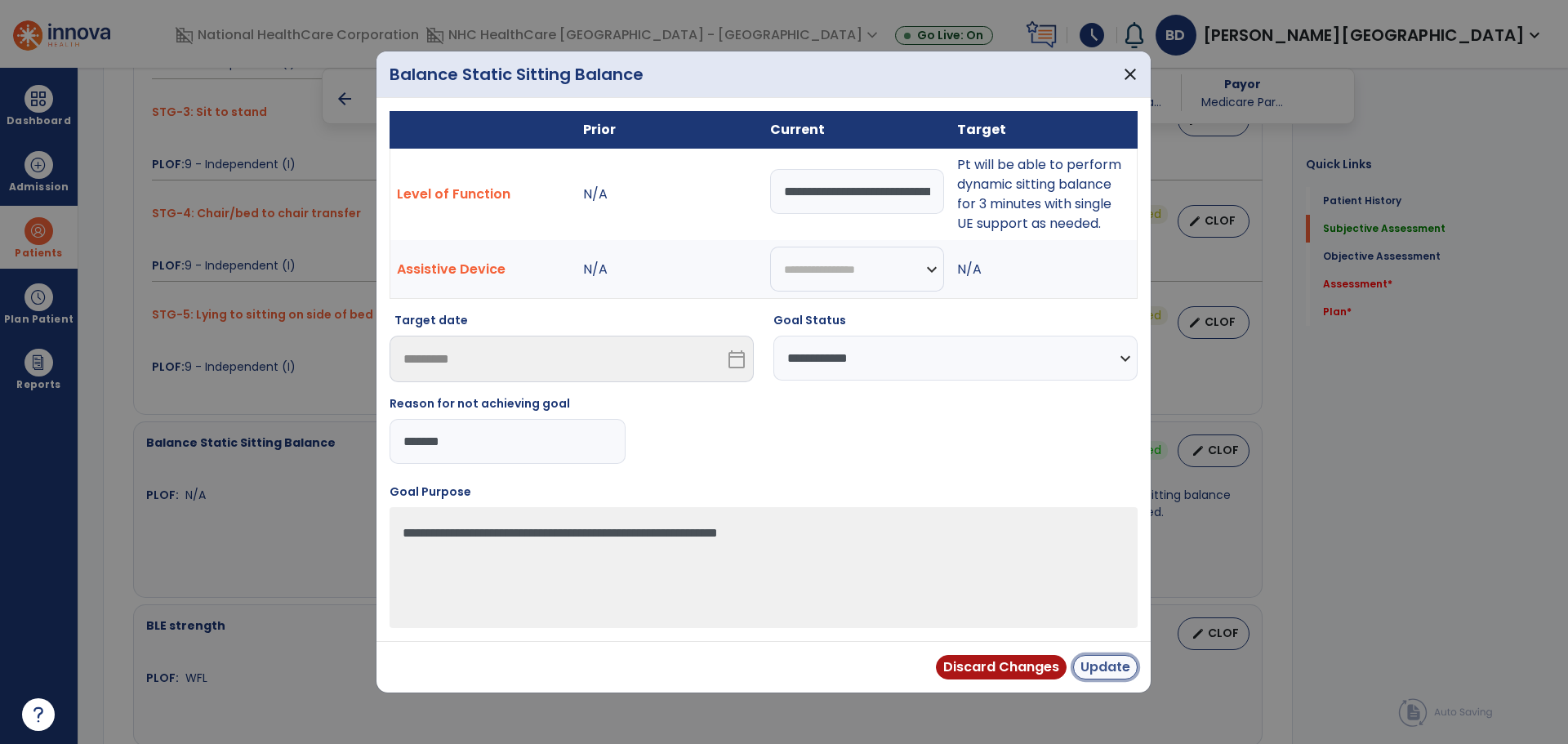 click on "Update" at bounding box center (1105, 667) 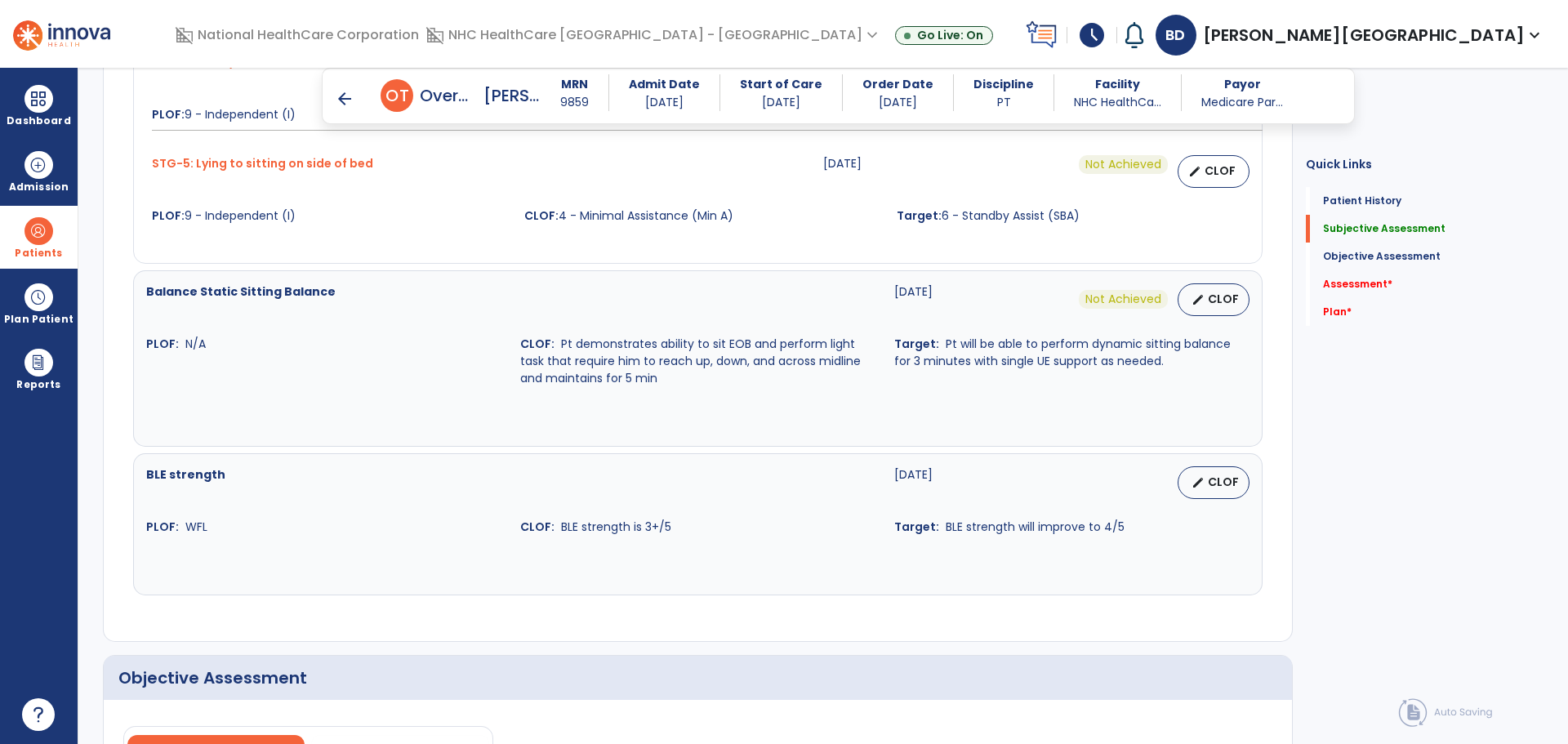 scroll, scrollTop: 1307, scrollLeft: 0, axis: vertical 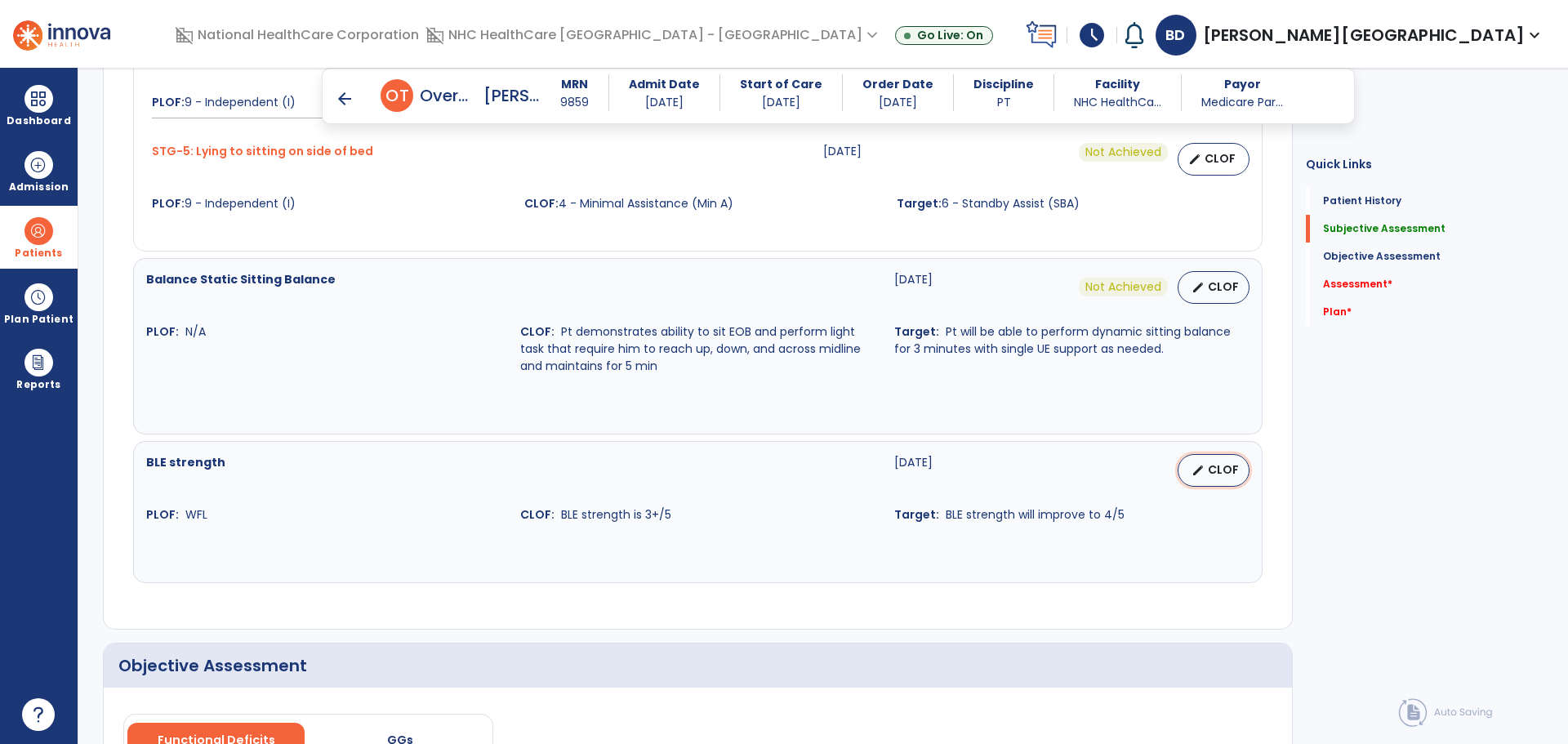 click on "edit   CLOF" at bounding box center (1214, 470) 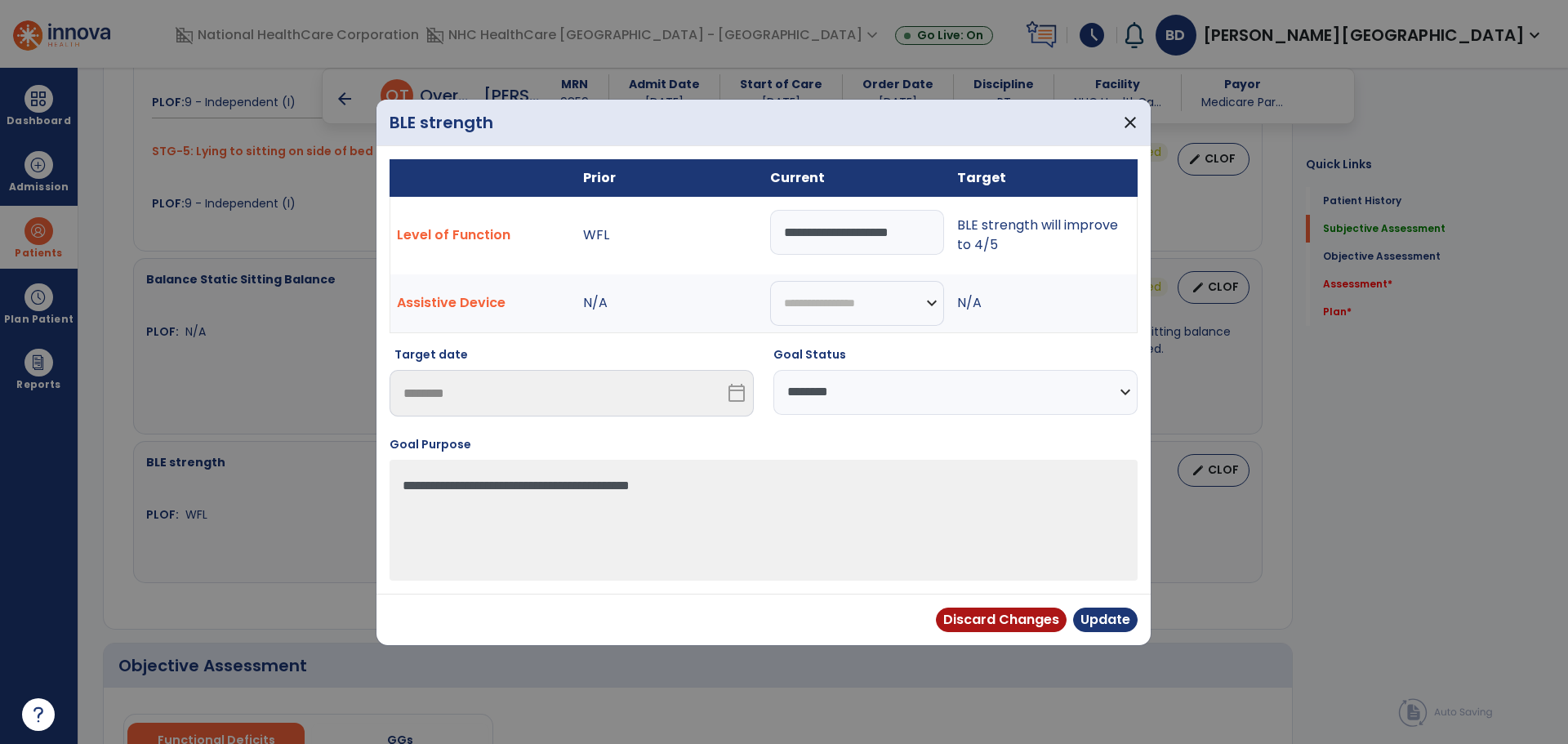 click on "**********" at bounding box center [857, 232] 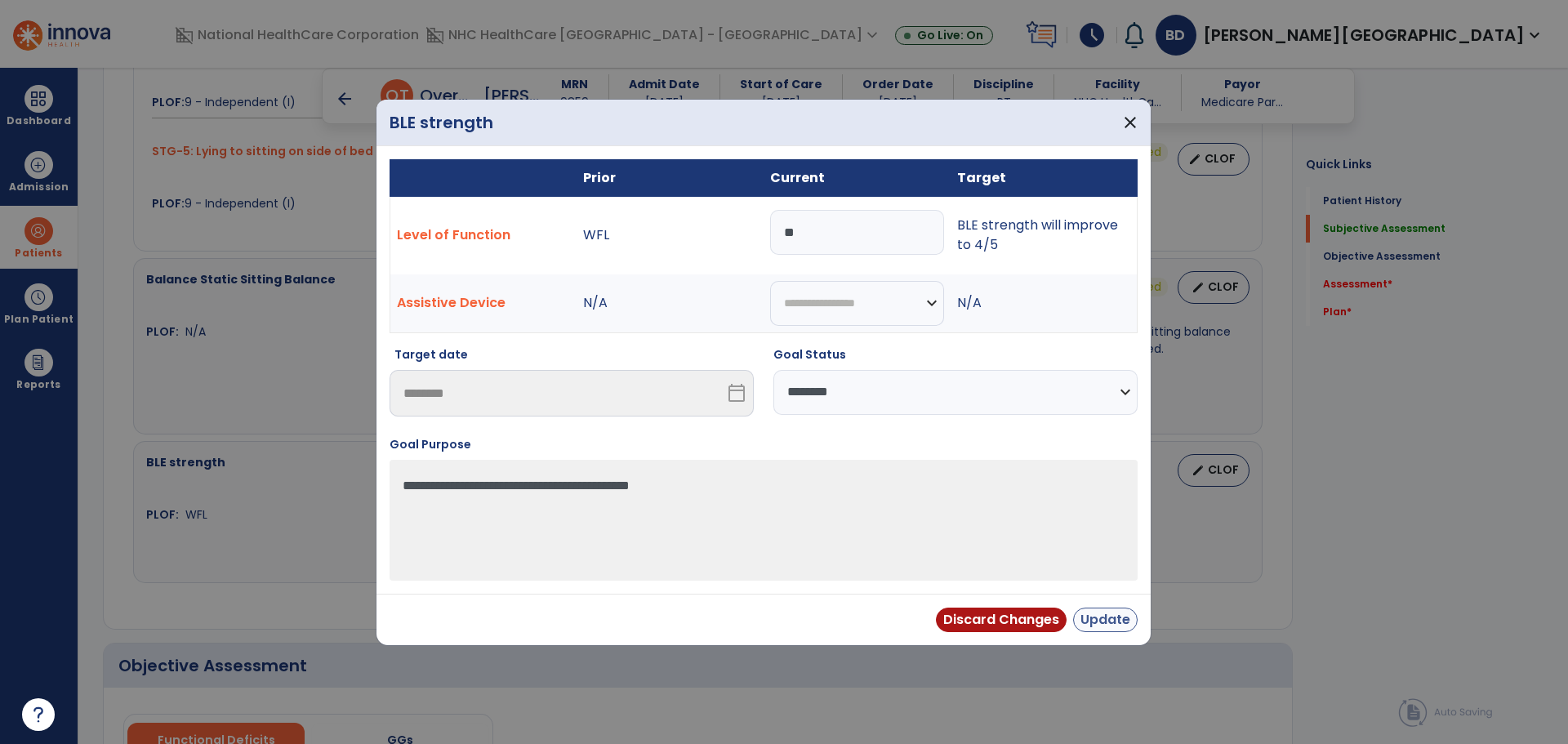 type on "**" 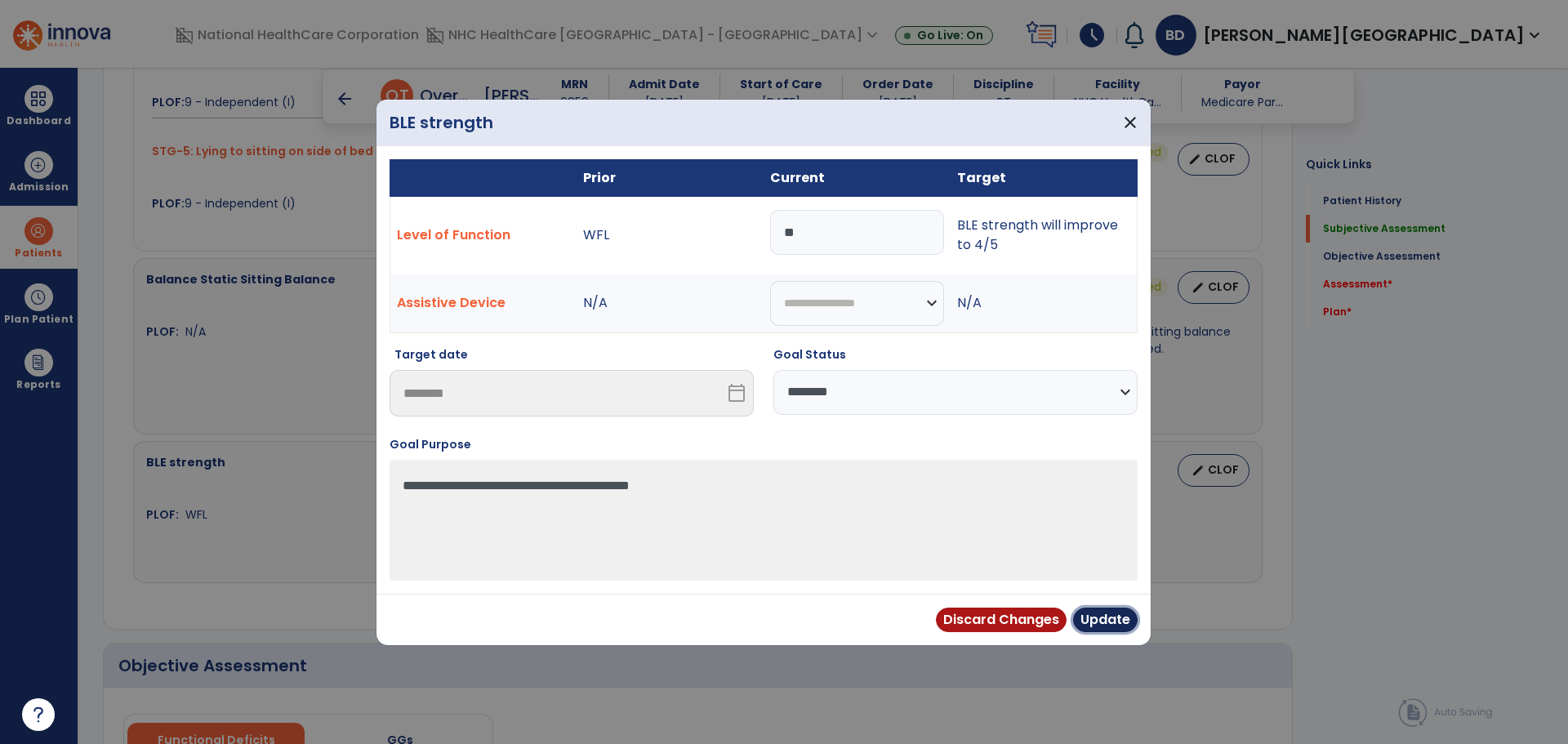 drag, startPoint x: 1111, startPoint y: 612, endPoint x: 1098, endPoint y: 614, distance: 13.15295 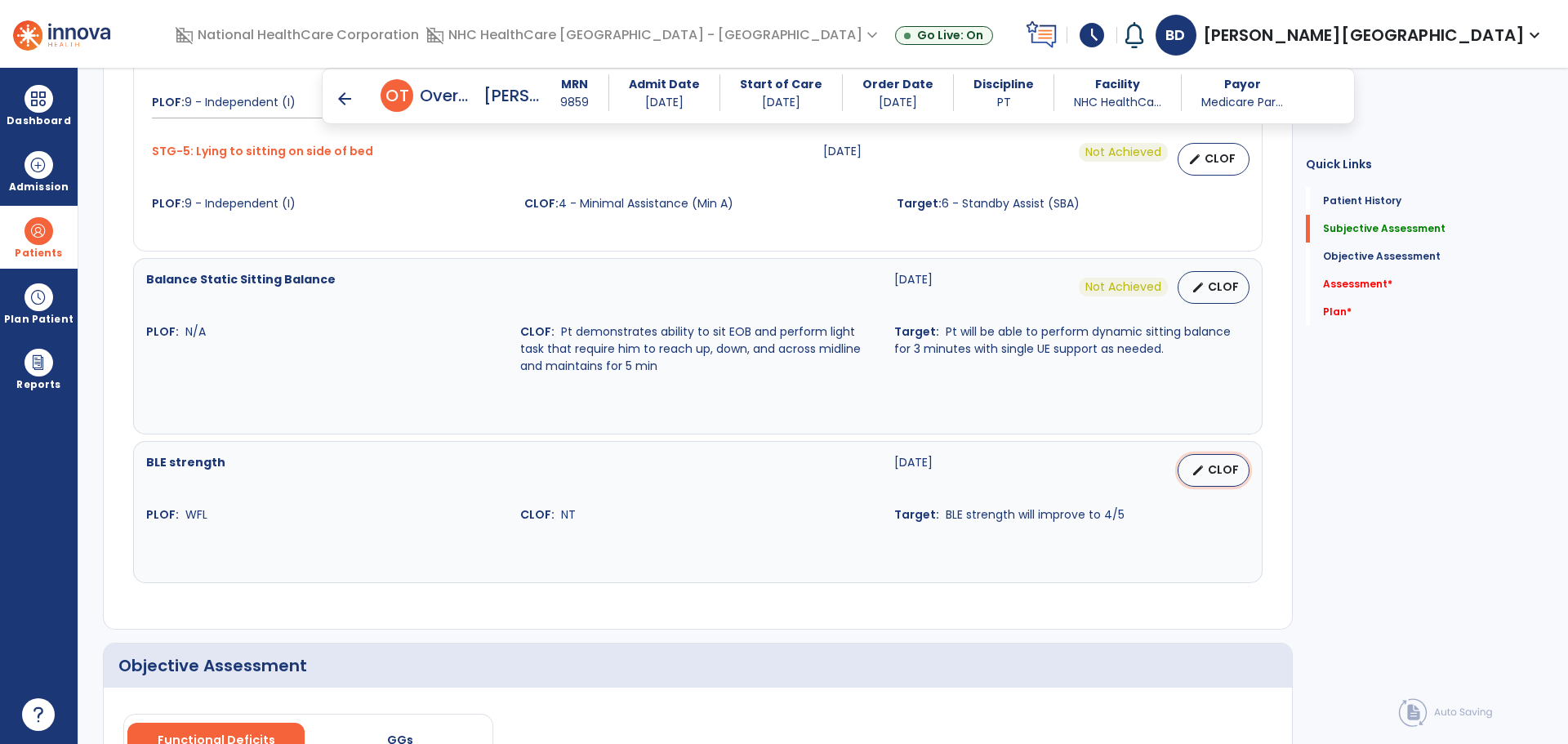 click on "edit" at bounding box center (1198, 470) 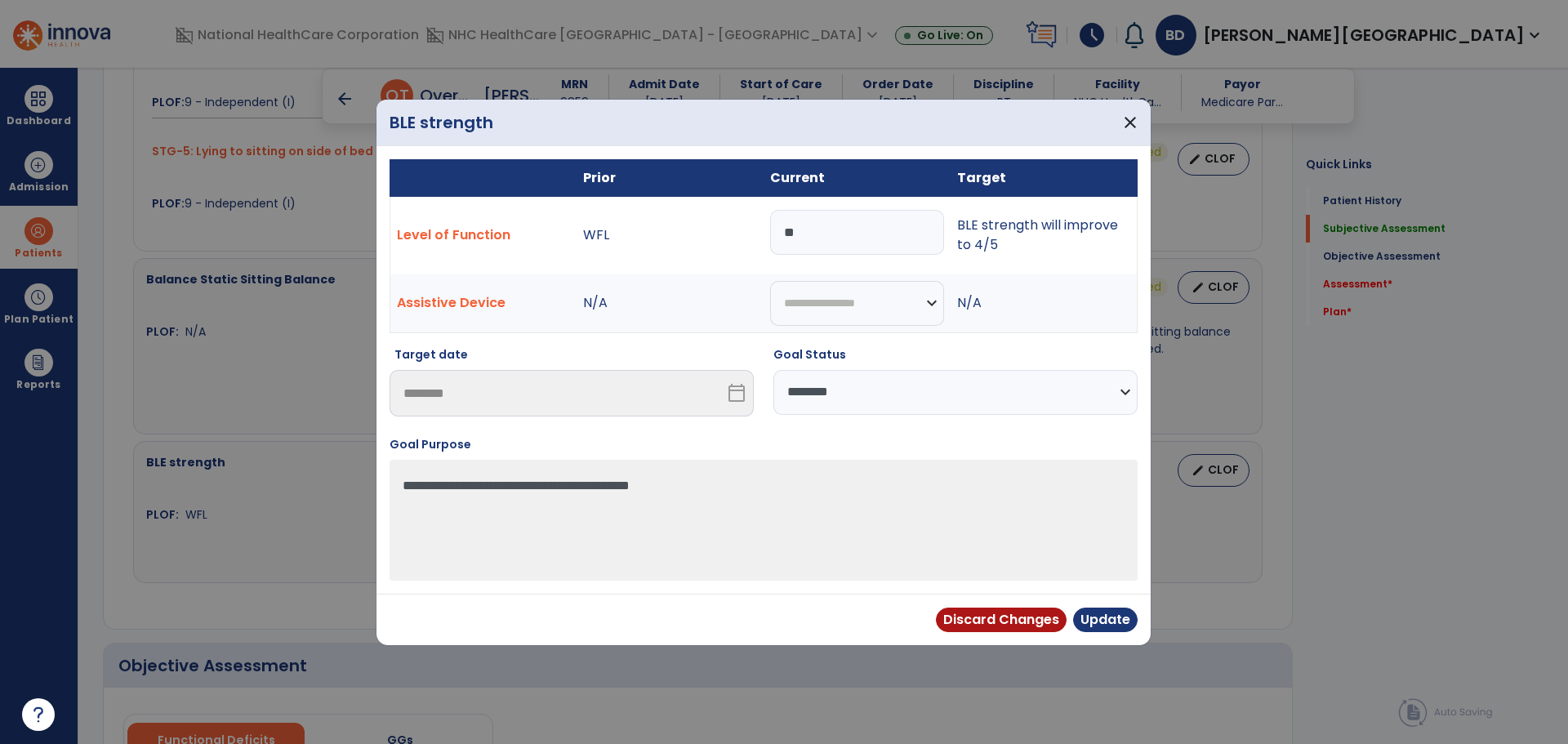 drag, startPoint x: 1129, startPoint y: 390, endPoint x: 1091, endPoint y: 412, distance: 43.908997 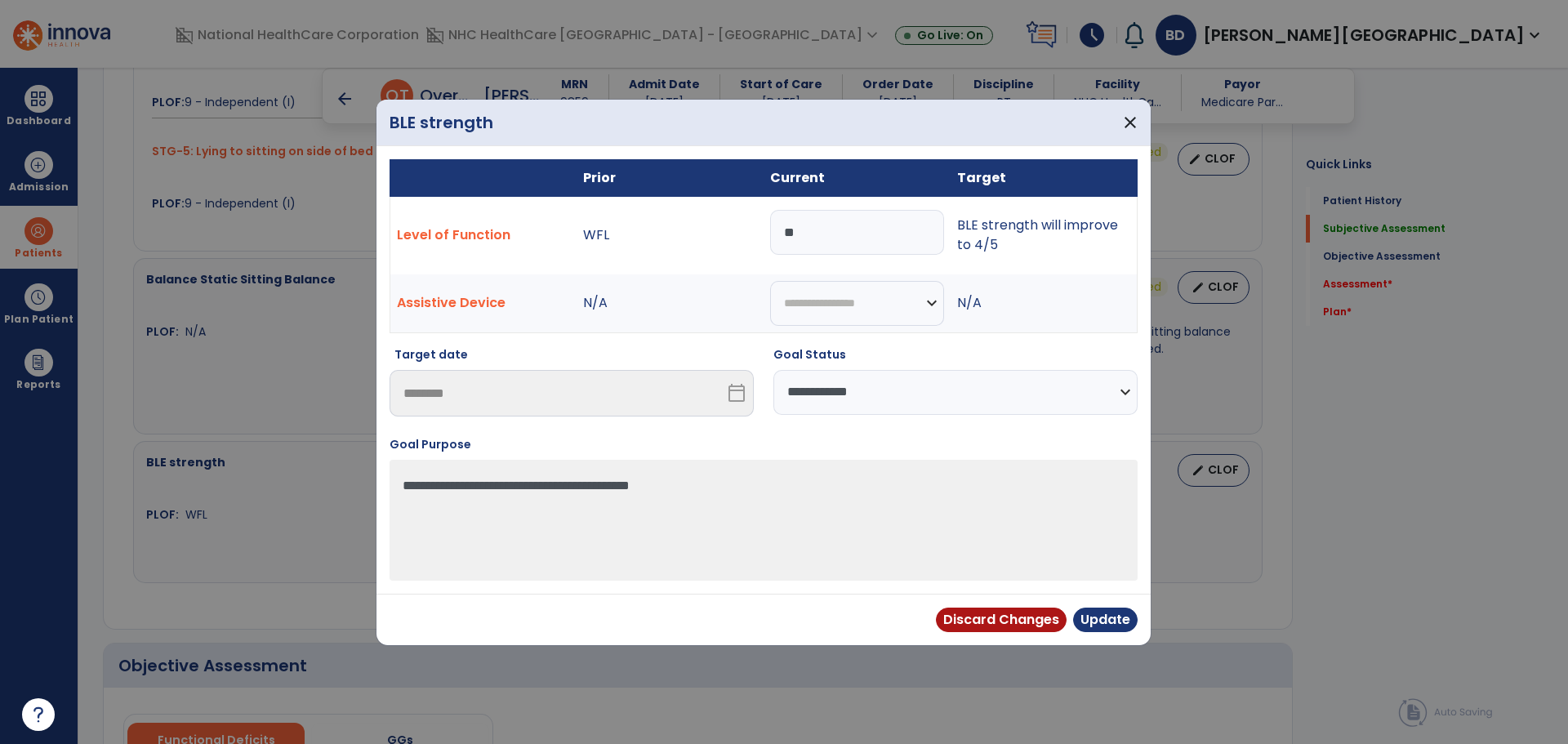 click on "**********" at bounding box center (956, 392) 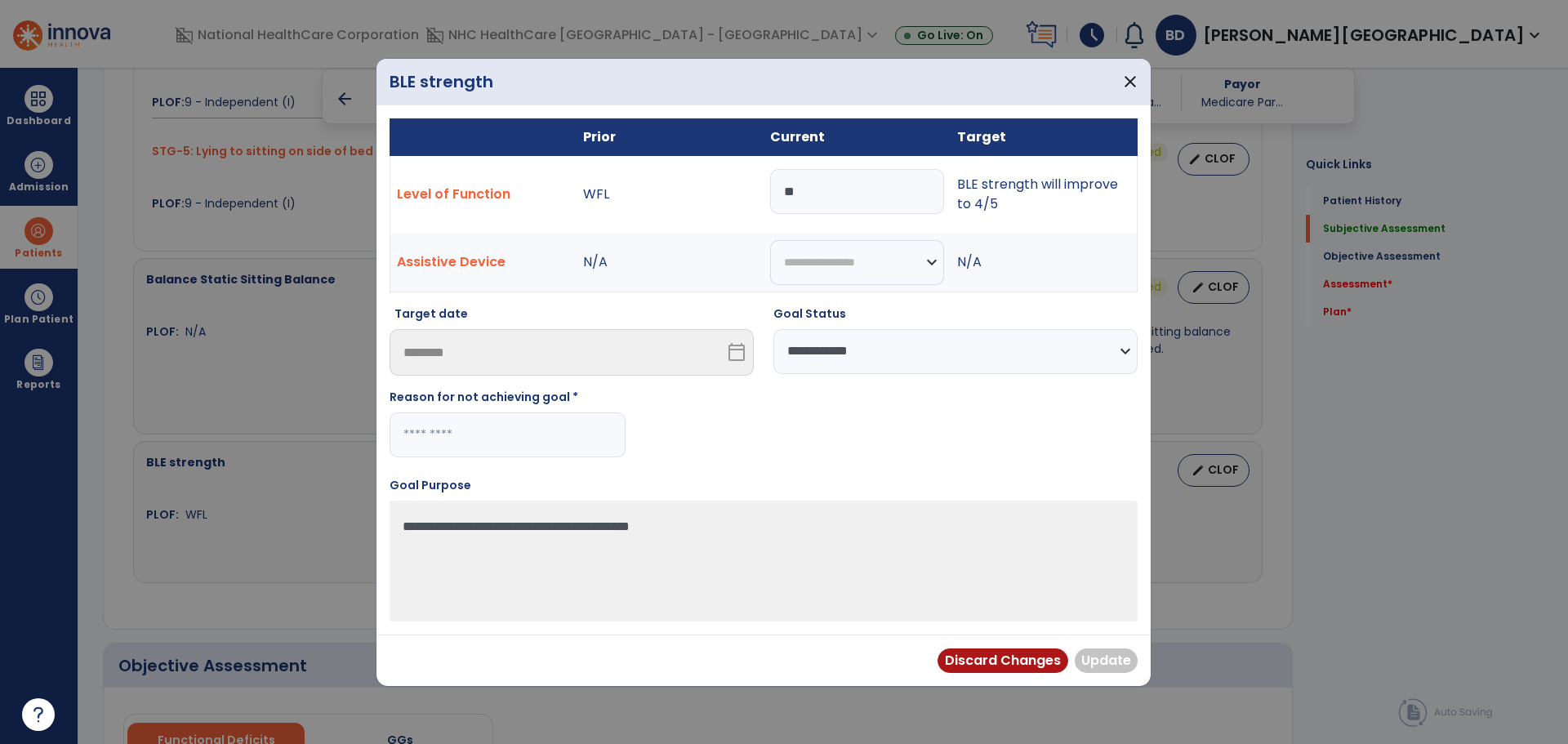 click at bounding box center [507, 434] 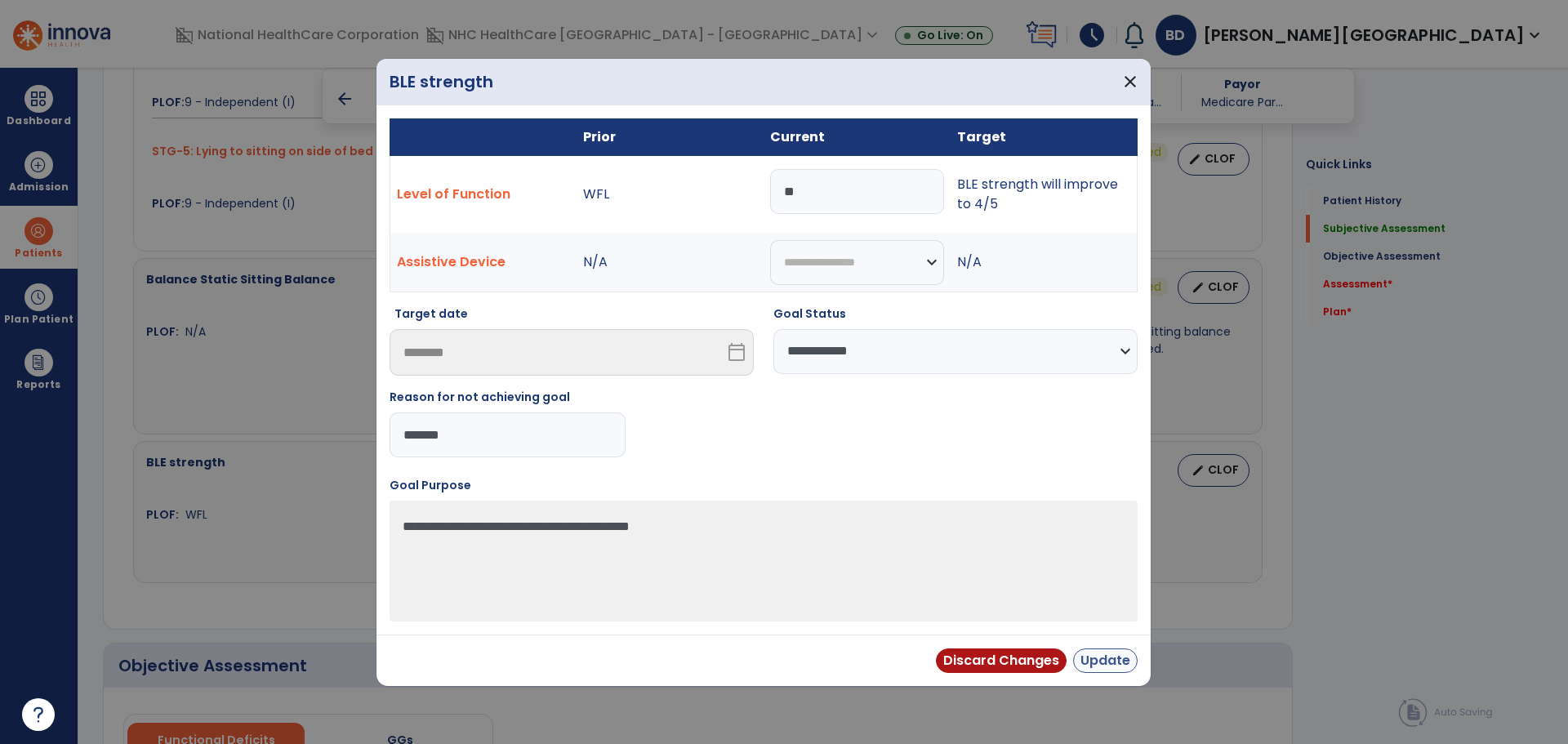 type on "*******" 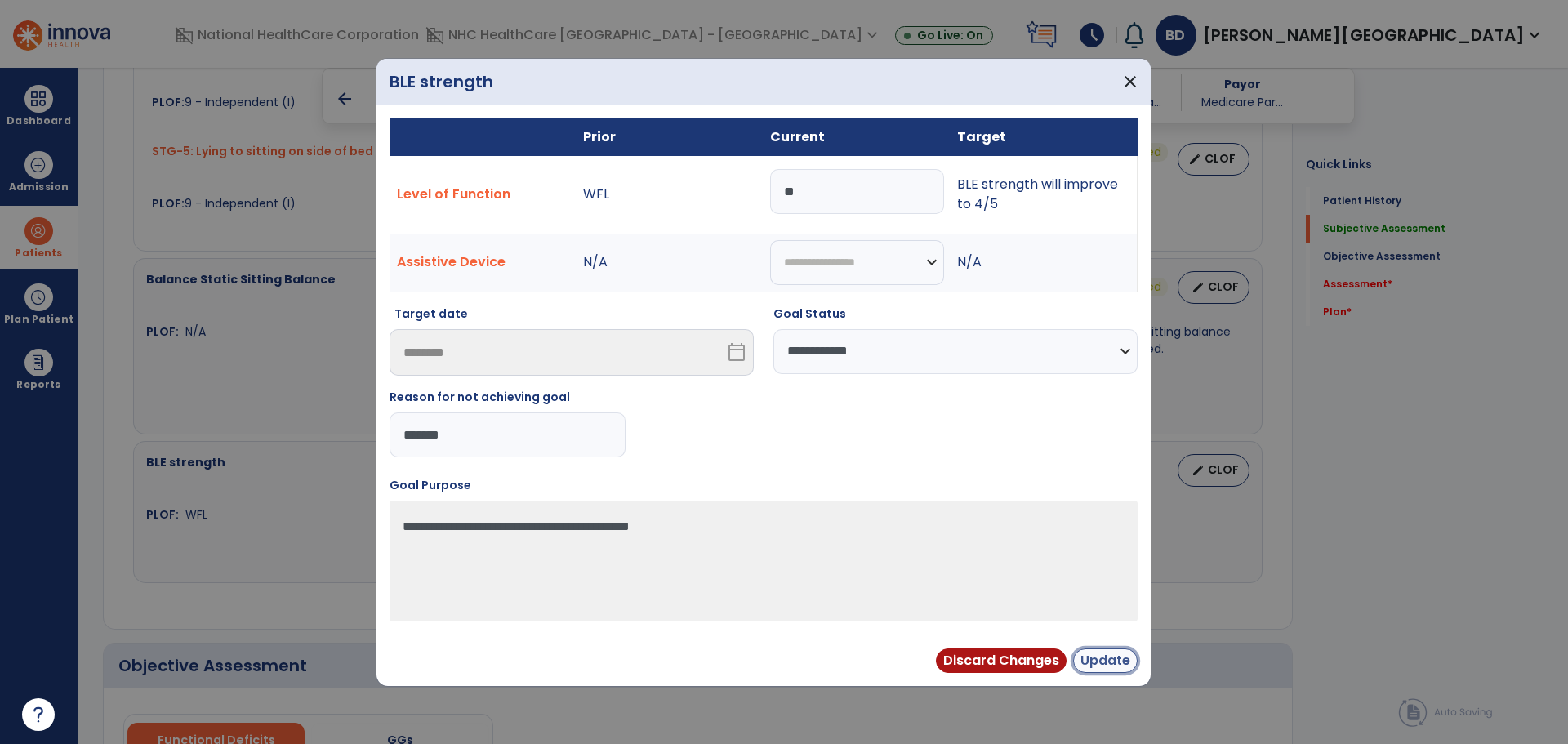 click on "Update" at bounding box center [1105, 661] 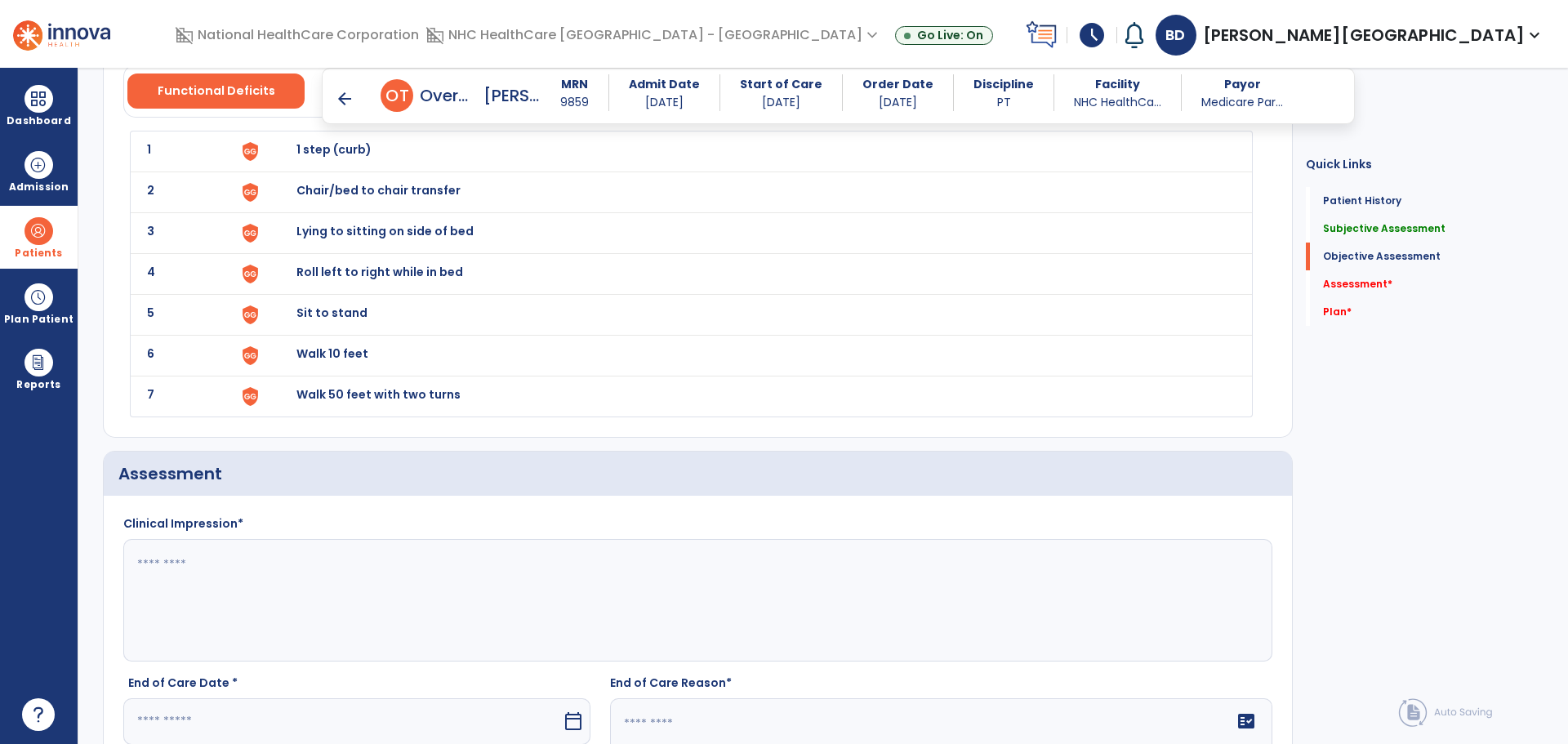 scroll, scrollTop: 1960, scrollLeft: 0, axis: vertical 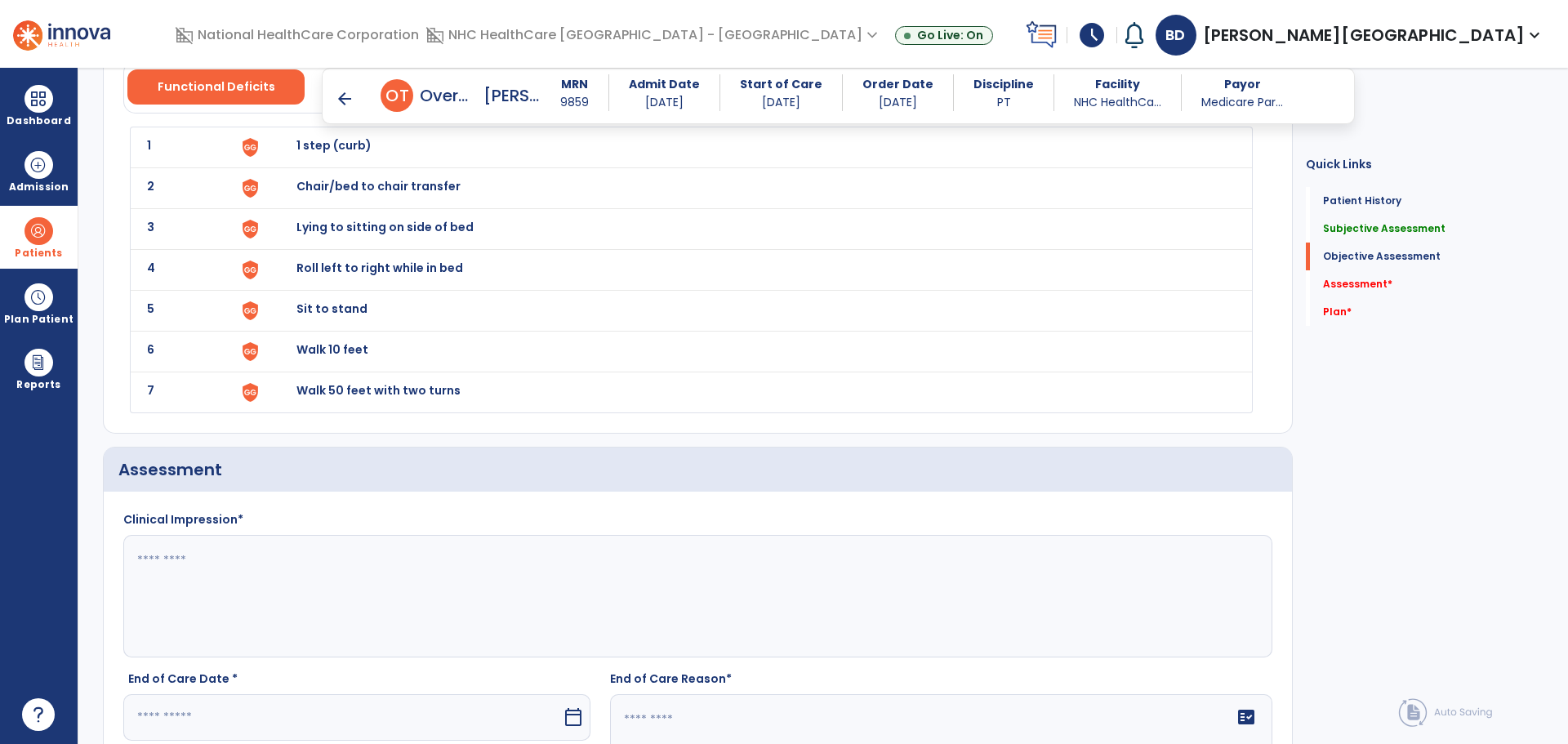 click 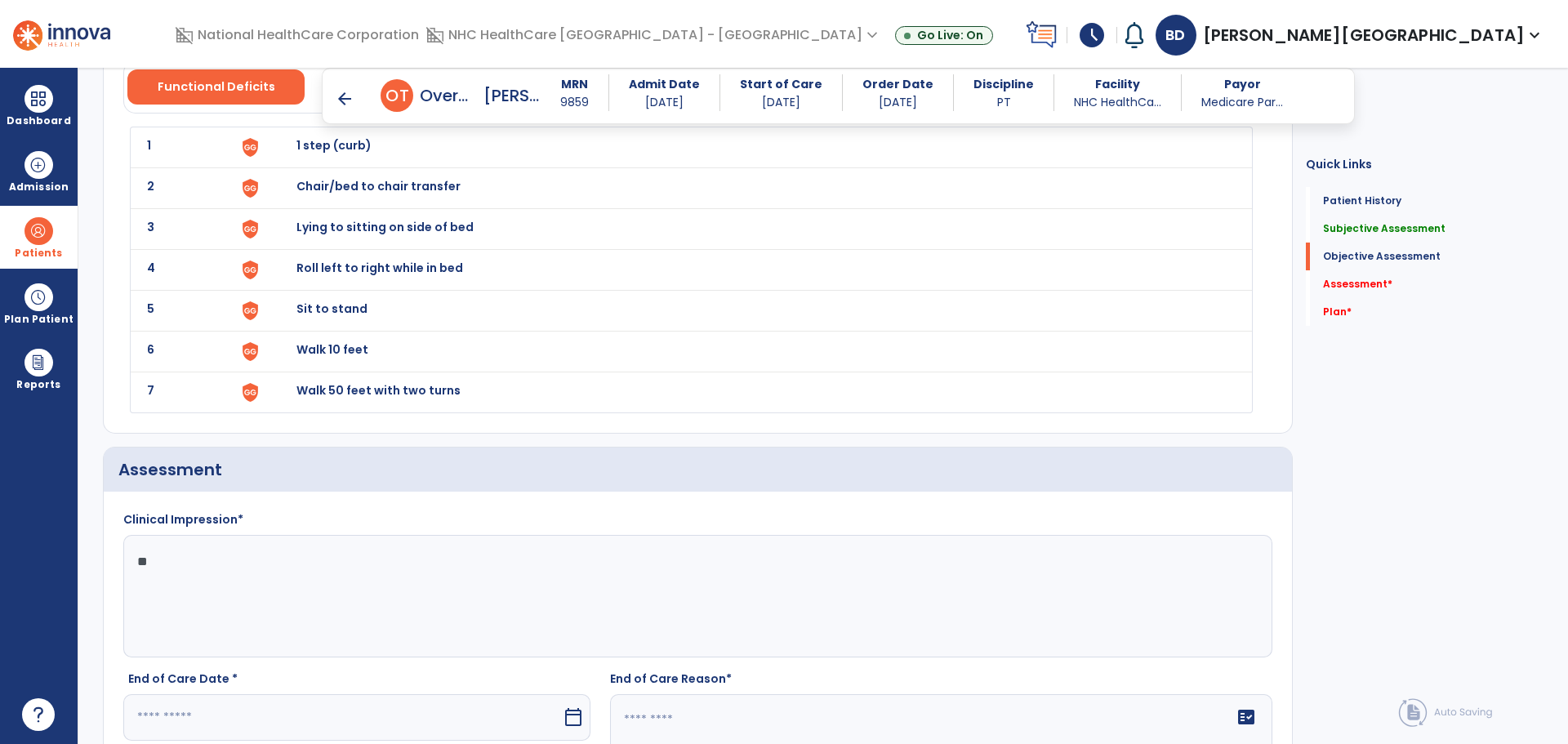 type on "*" 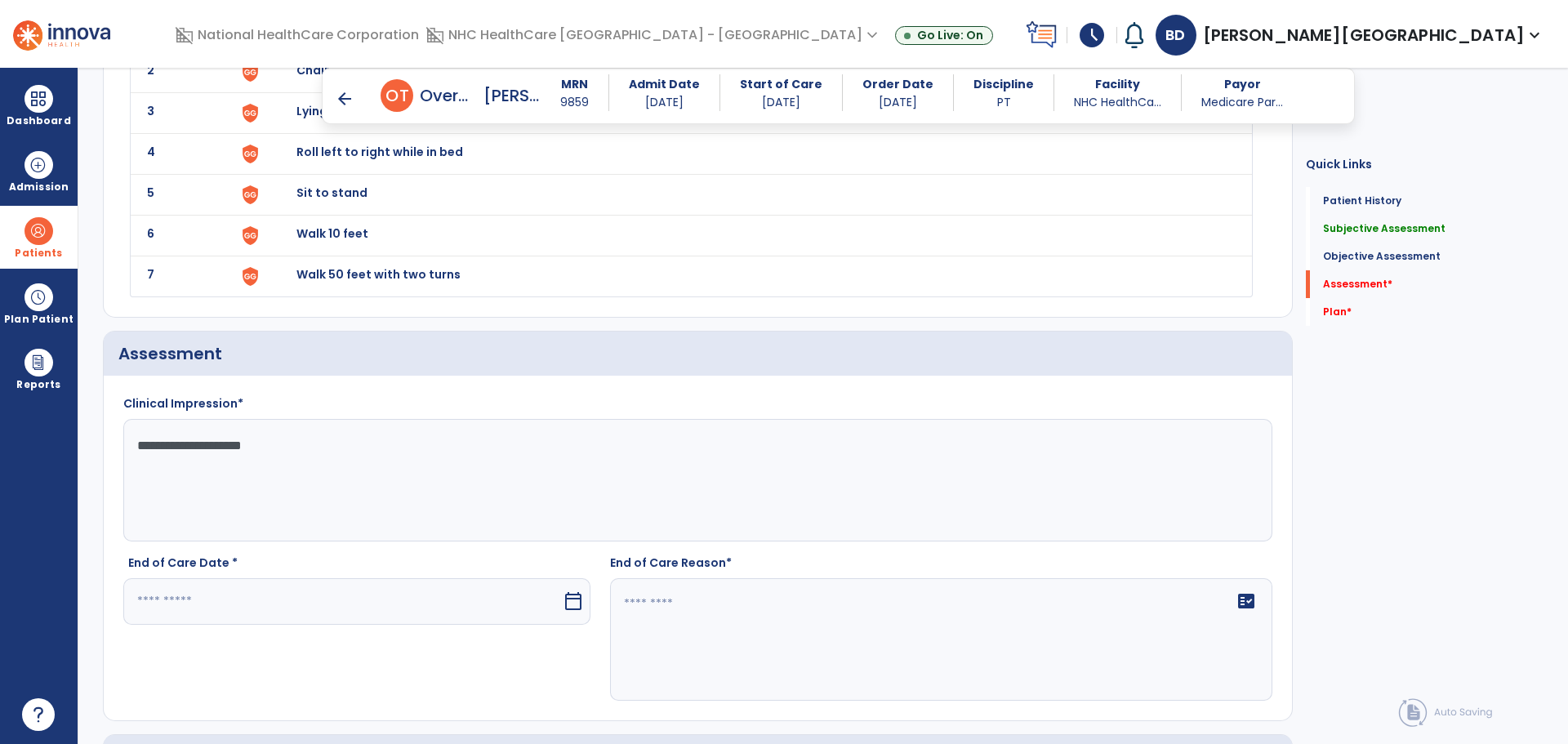 scroll, scrollTop: 2205, scrollLeft: 0, axis: vertical 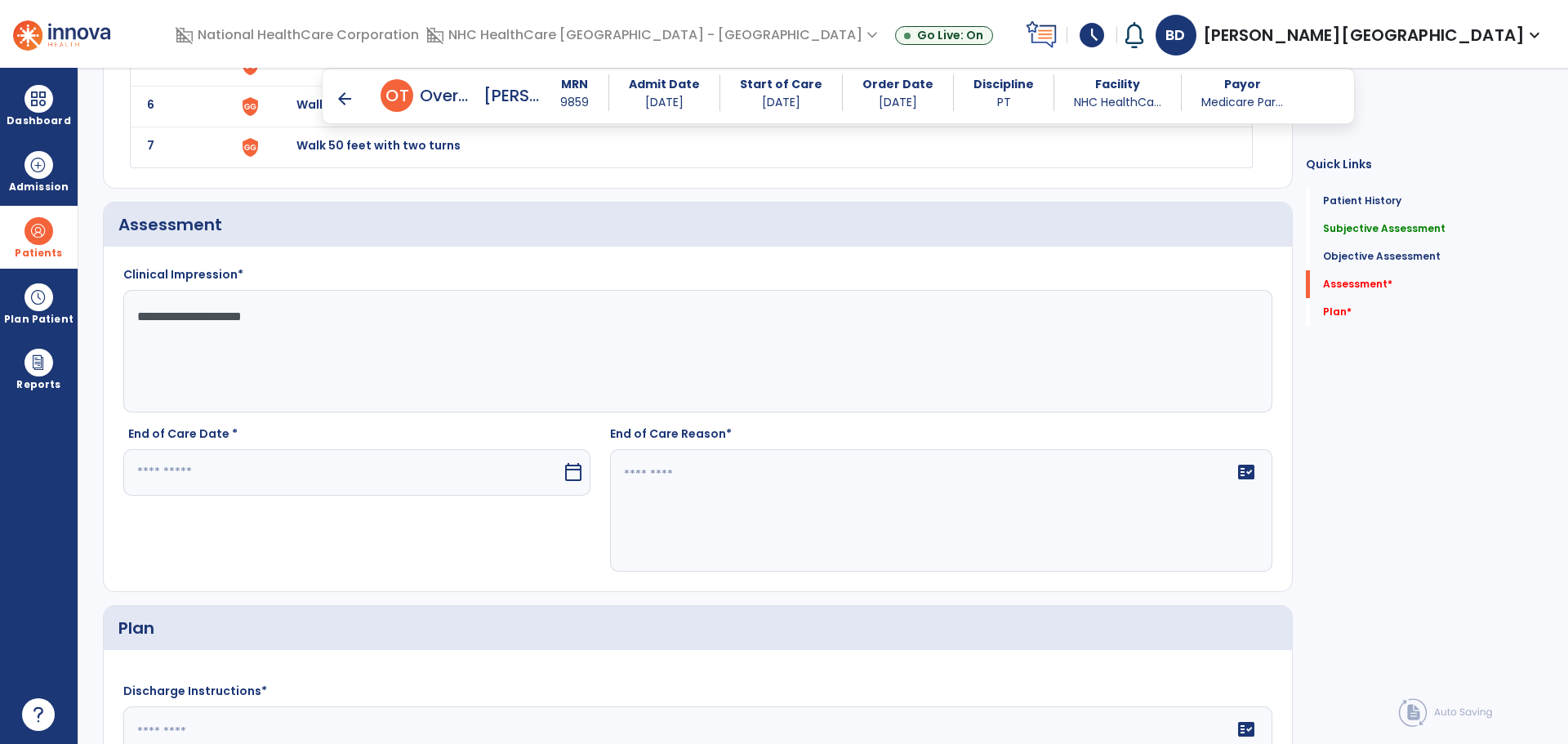 type on "**********" 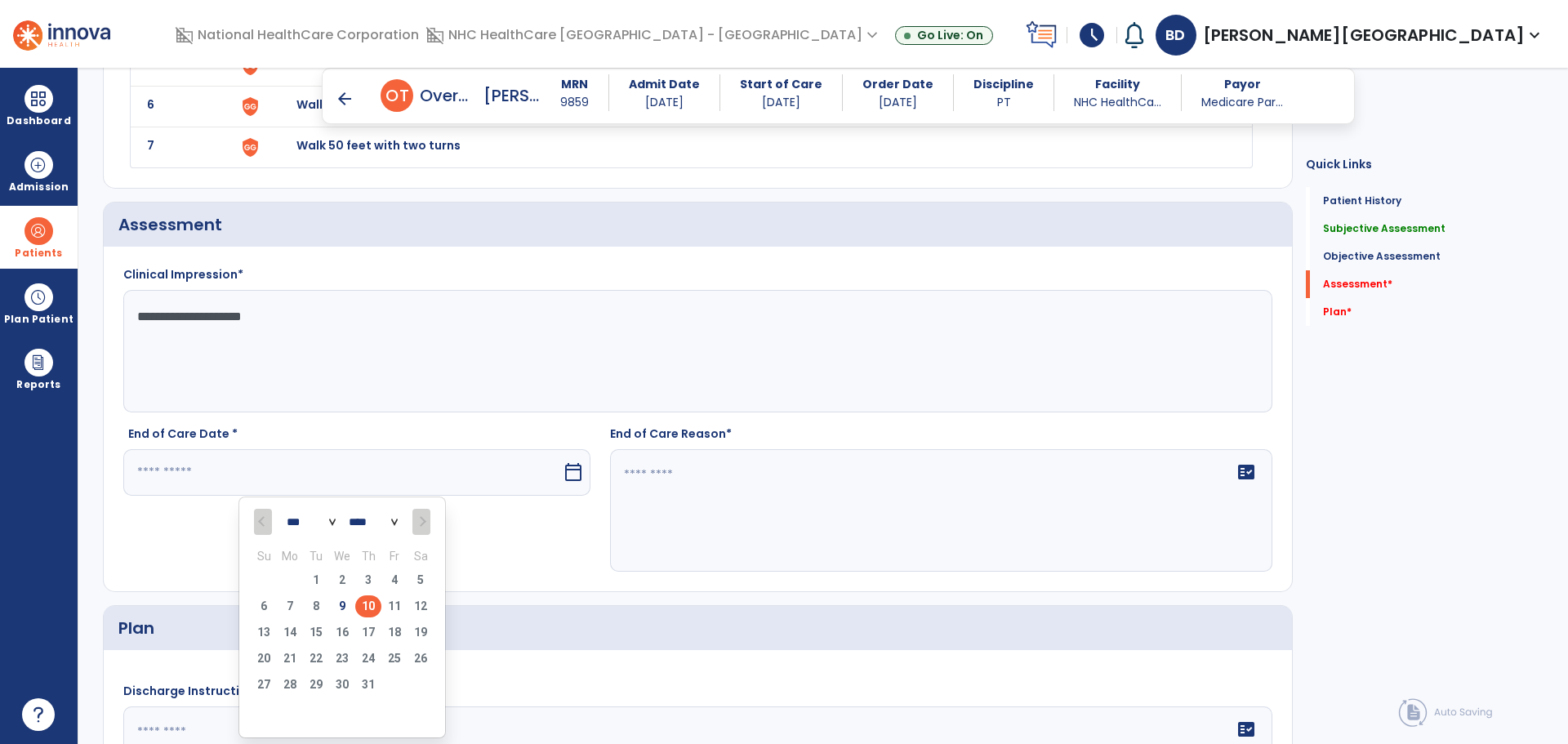 click on "10" at bounding box center (368, 606) 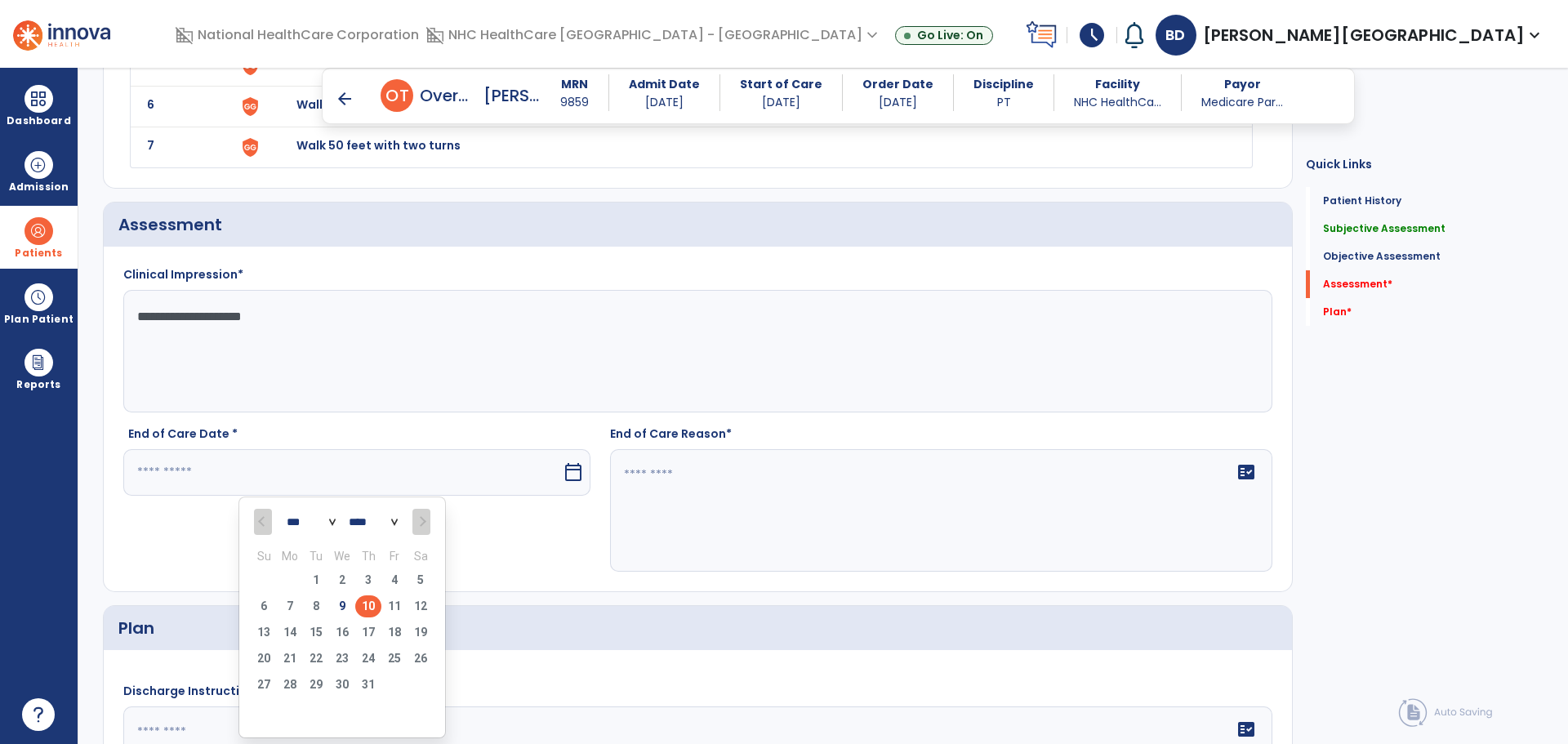 type on "*********" 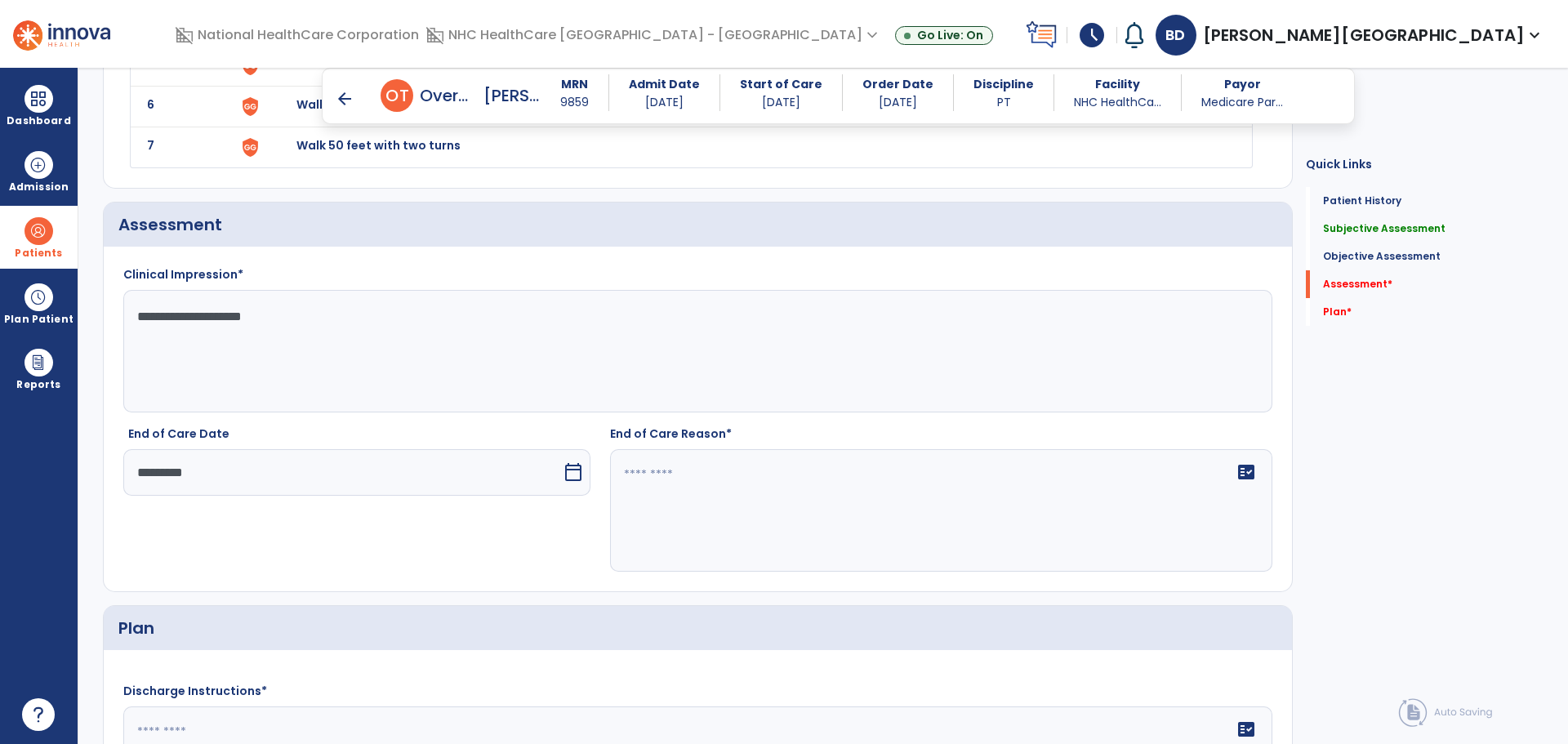click on "fact_check" 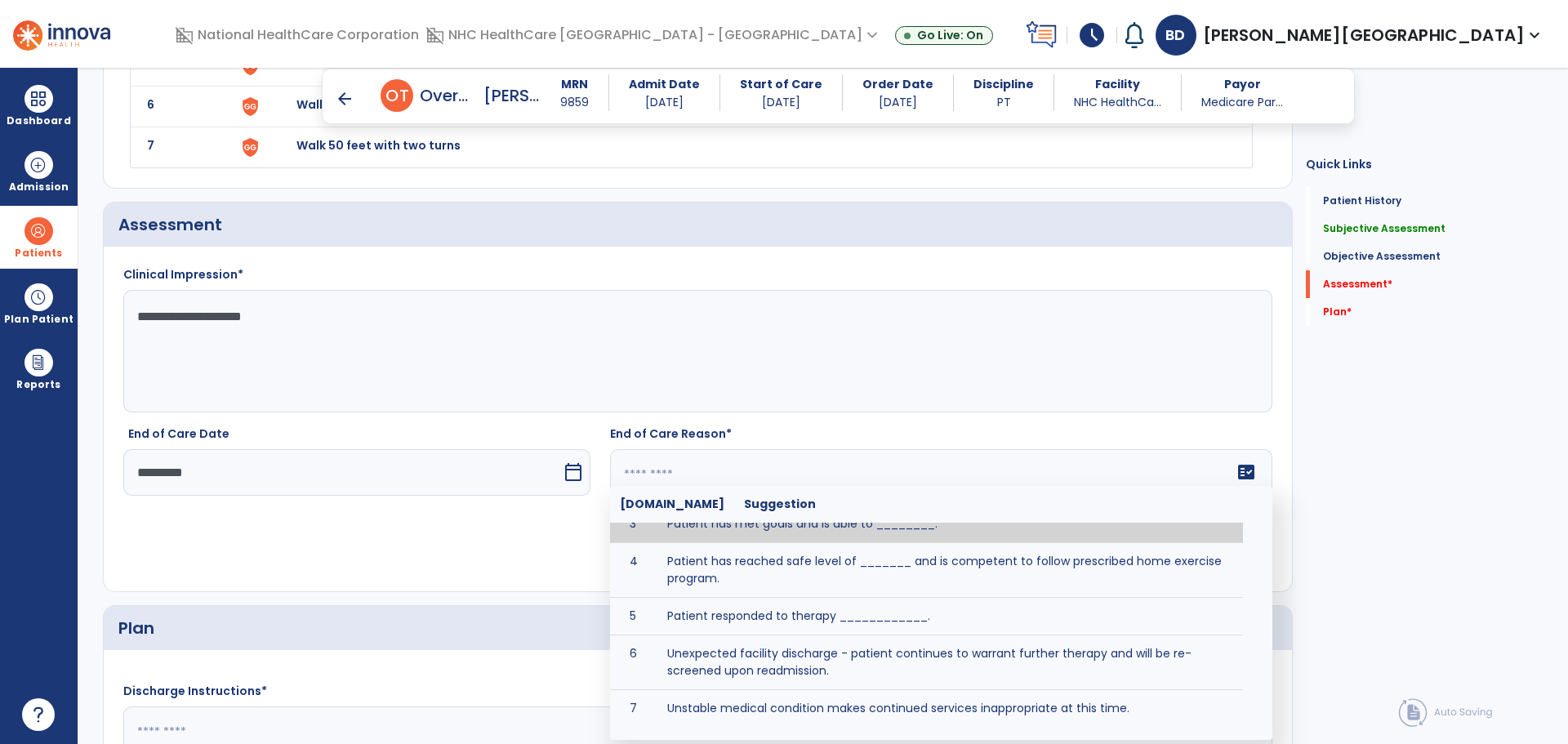 scroll, scrollTop: 110, scrollLeft: 0, axis: vertical 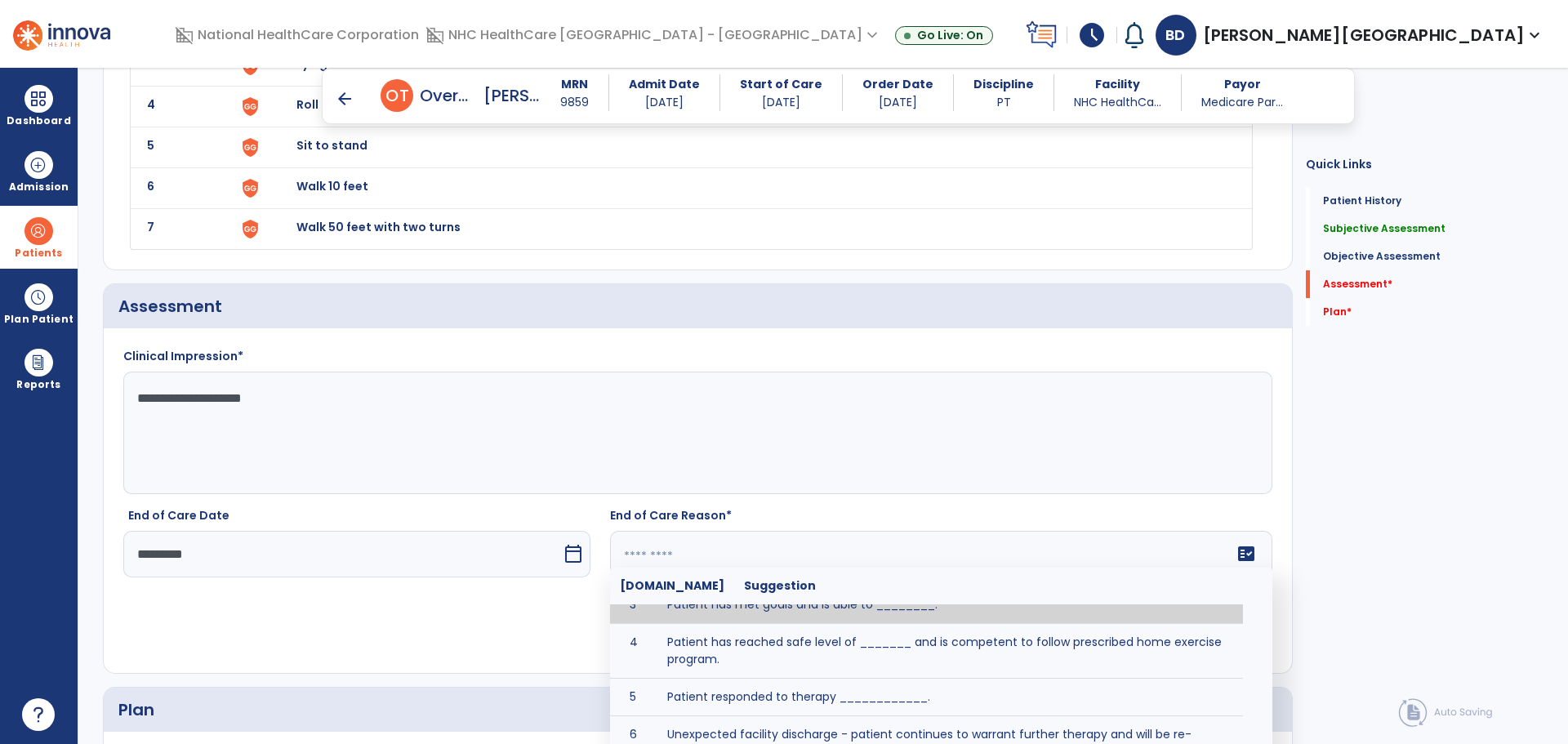 drag, startPoint x: 679, startPoint y: 555, endPoint x: 671, endPoint y: 566, distance: 13.60147 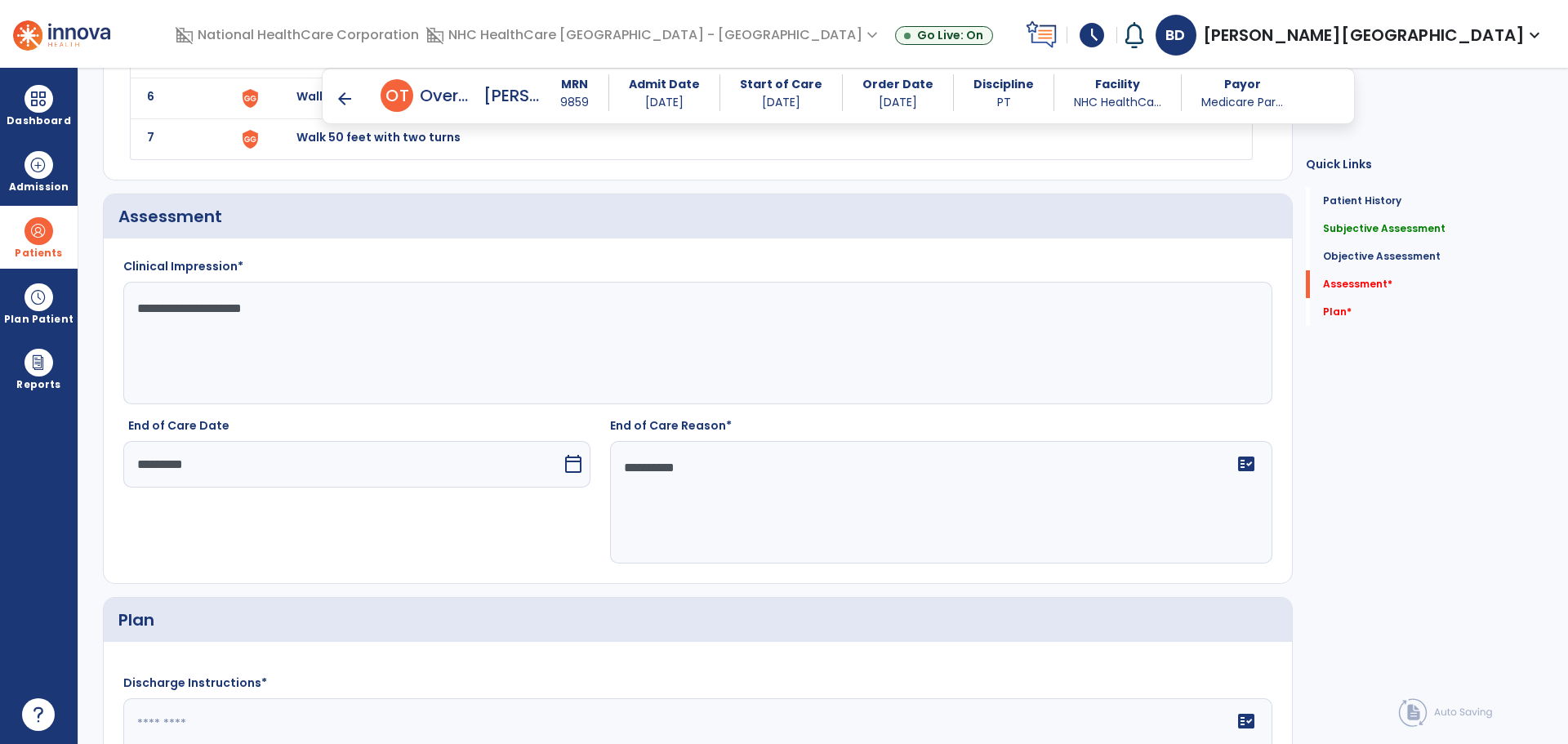 scroll, scrollTop: 2368, scrollLeft: 0, axis: vertical 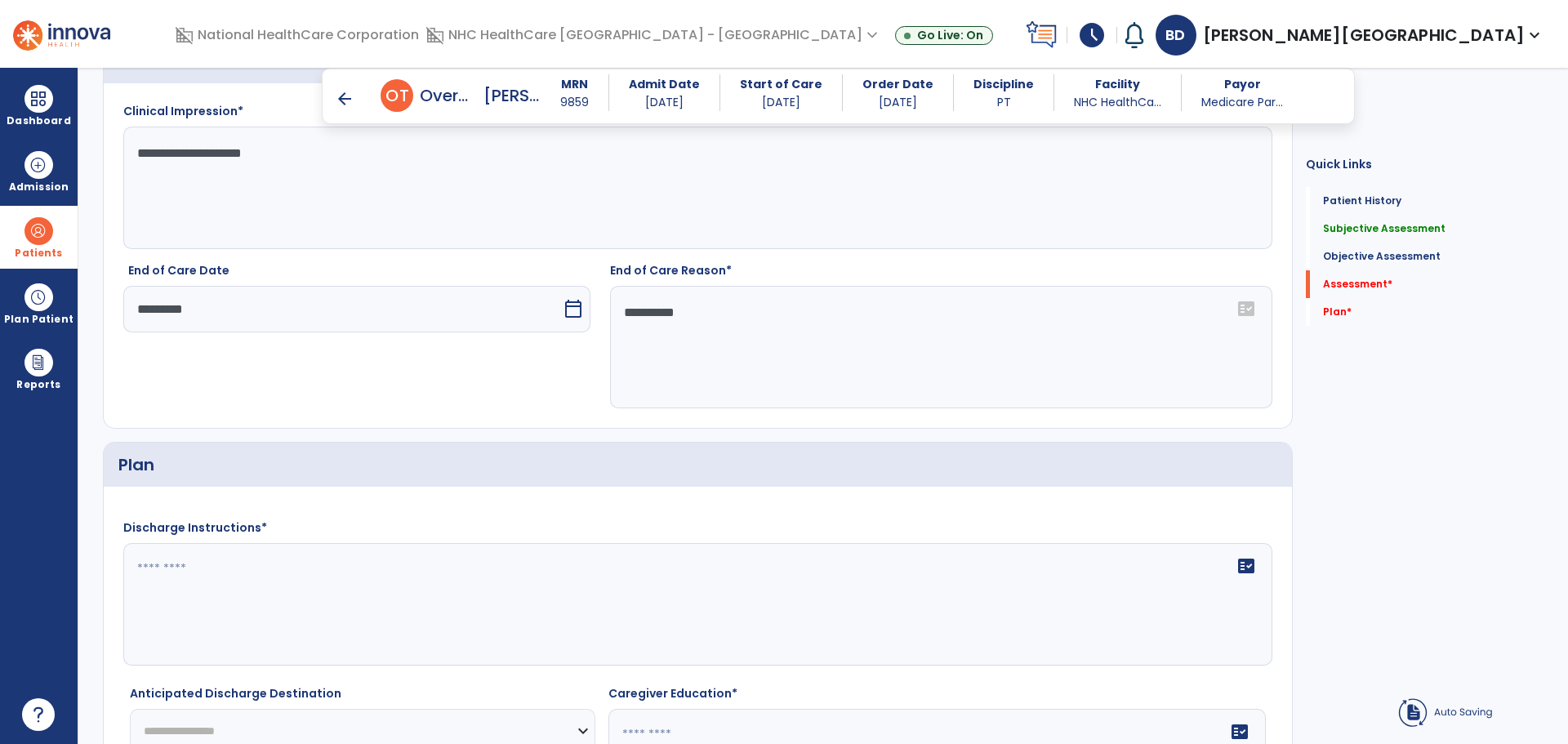 type on "**********" 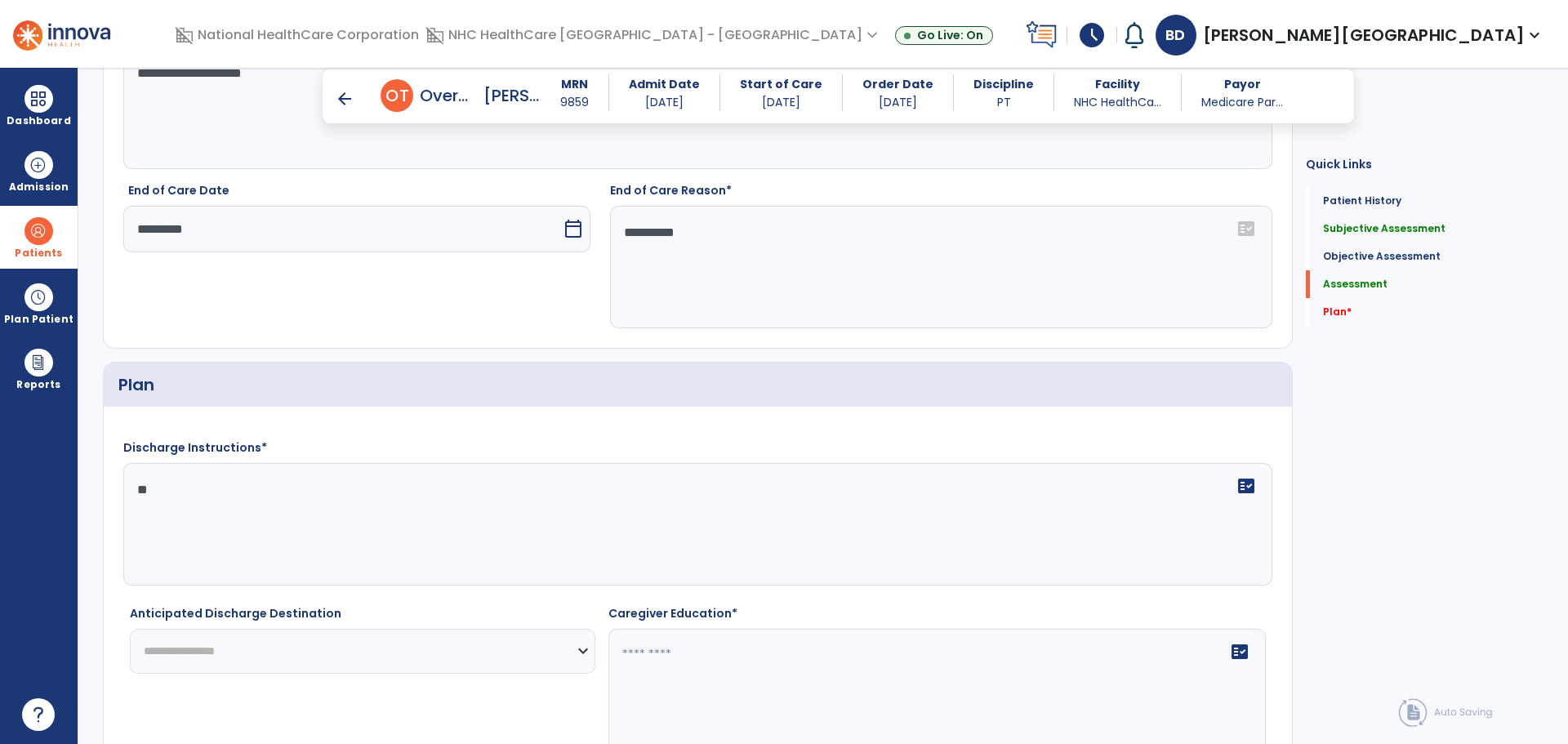 scroll, scrollTop: 2542, scrollLeft: 0, axis: vertical 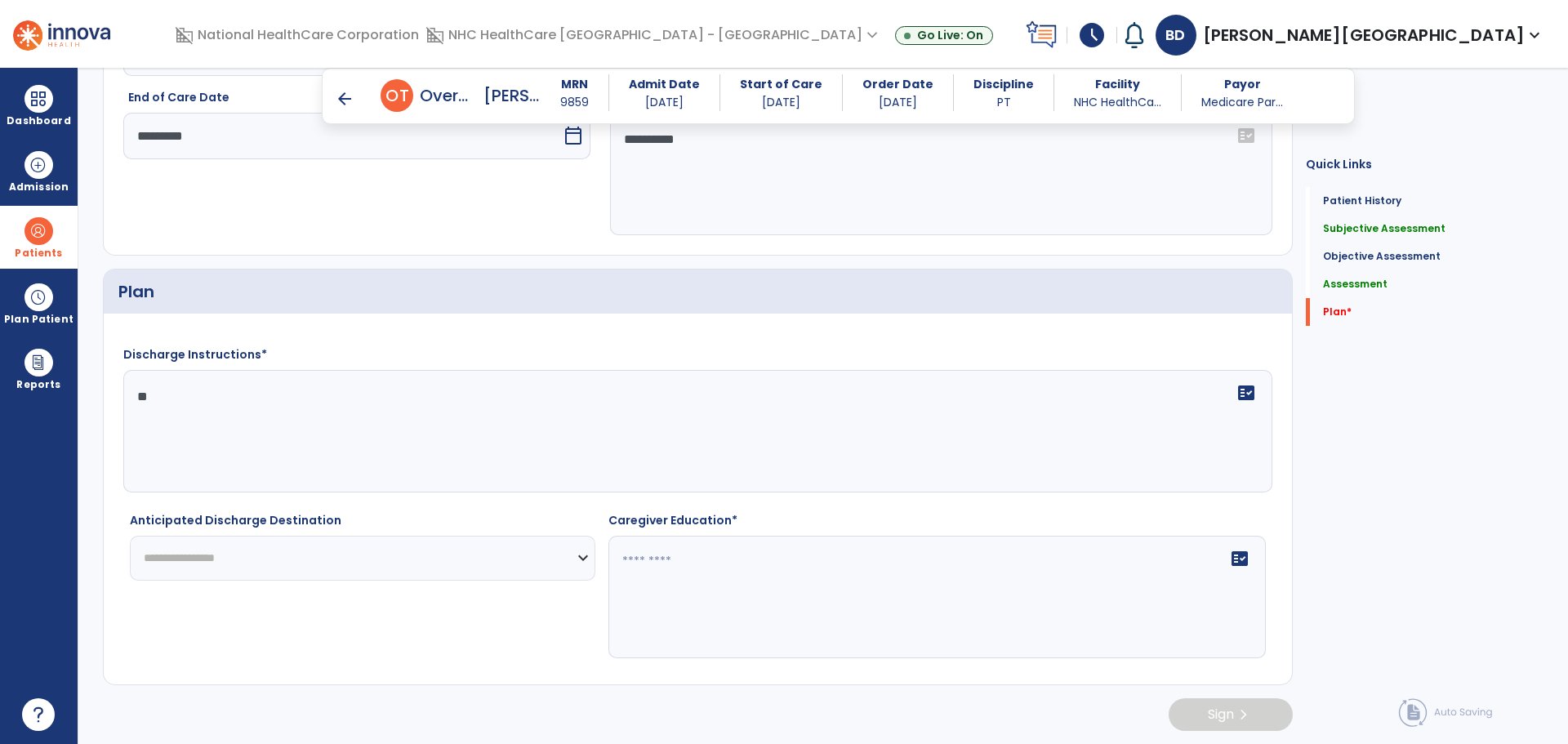 type on "**" 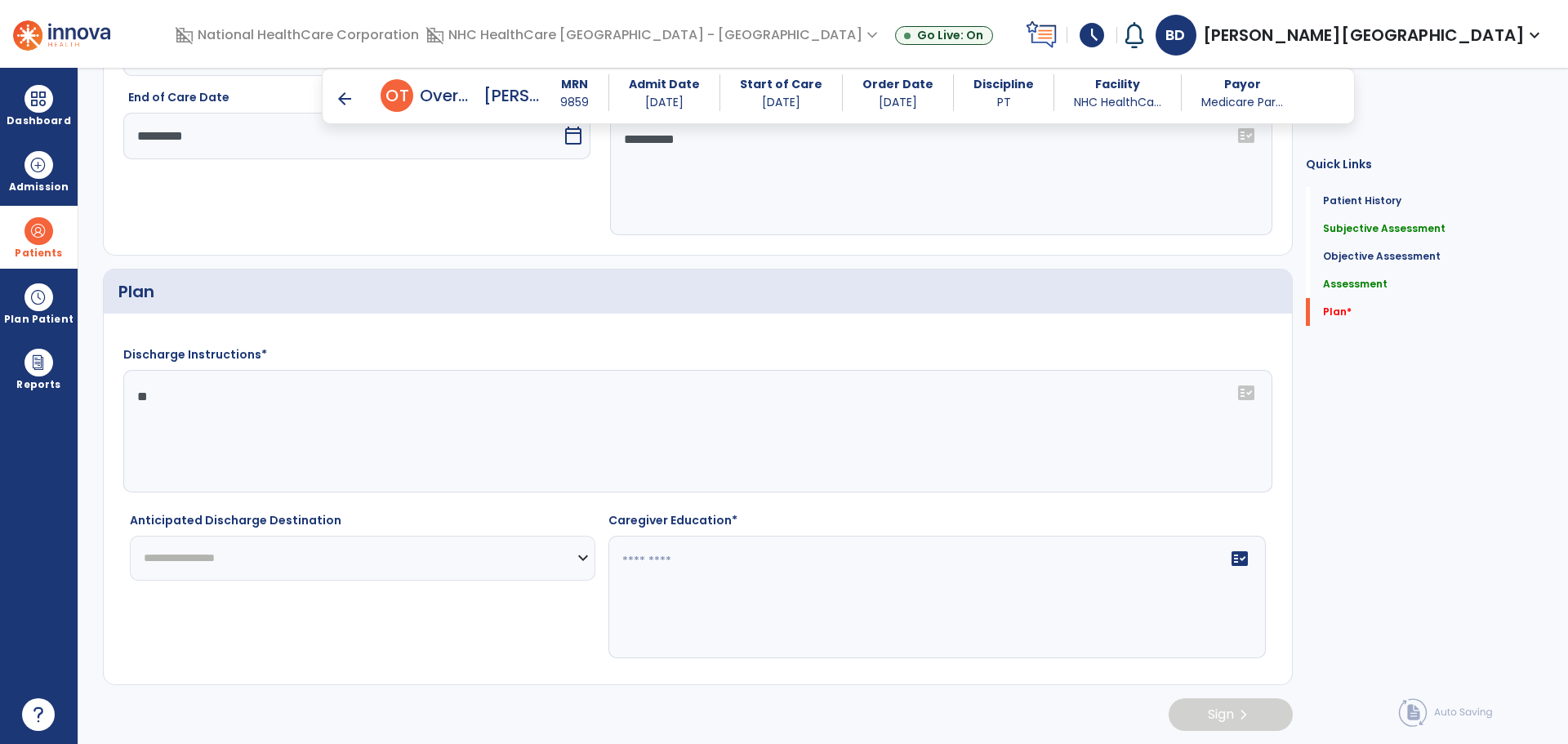 select on "*******" 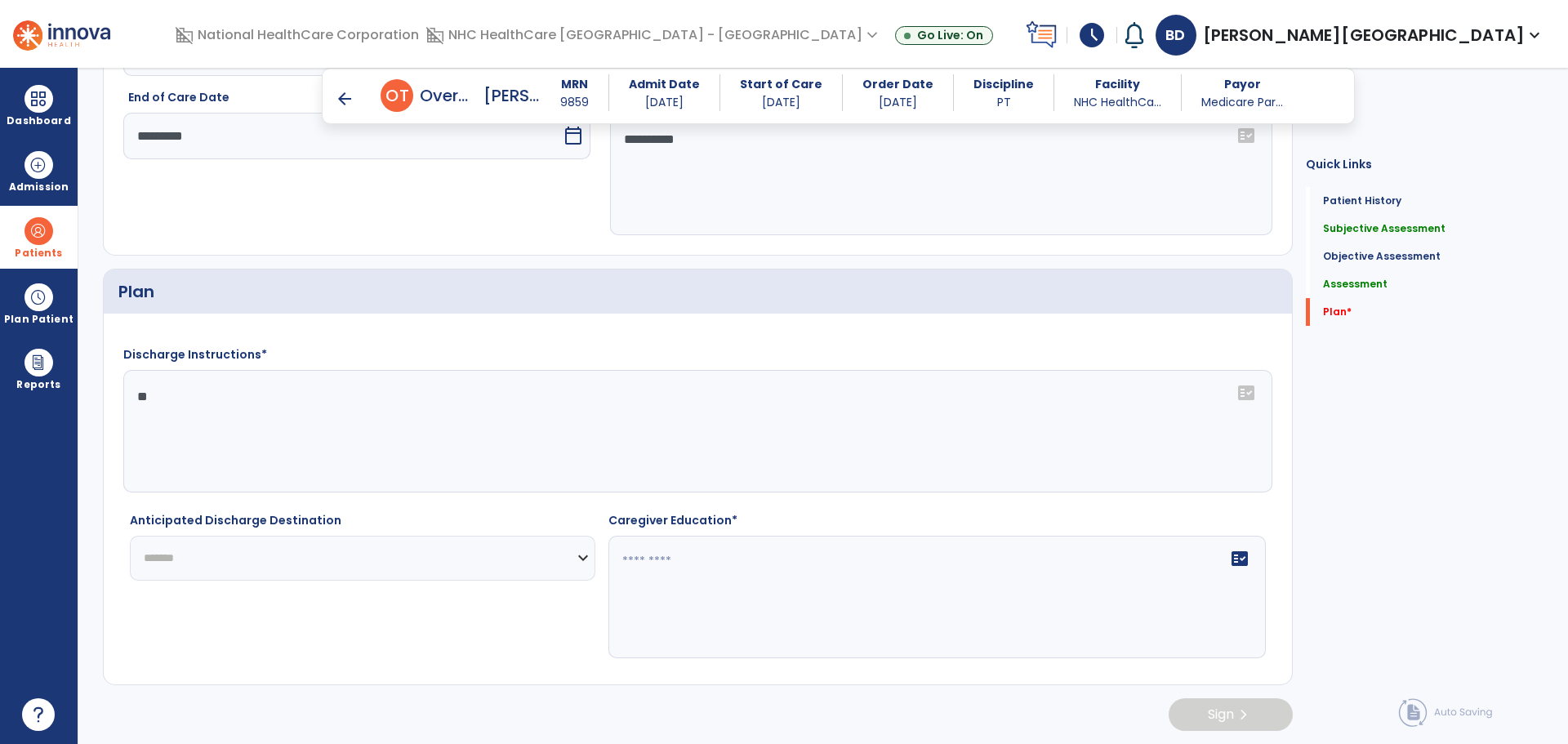 click on "**********" 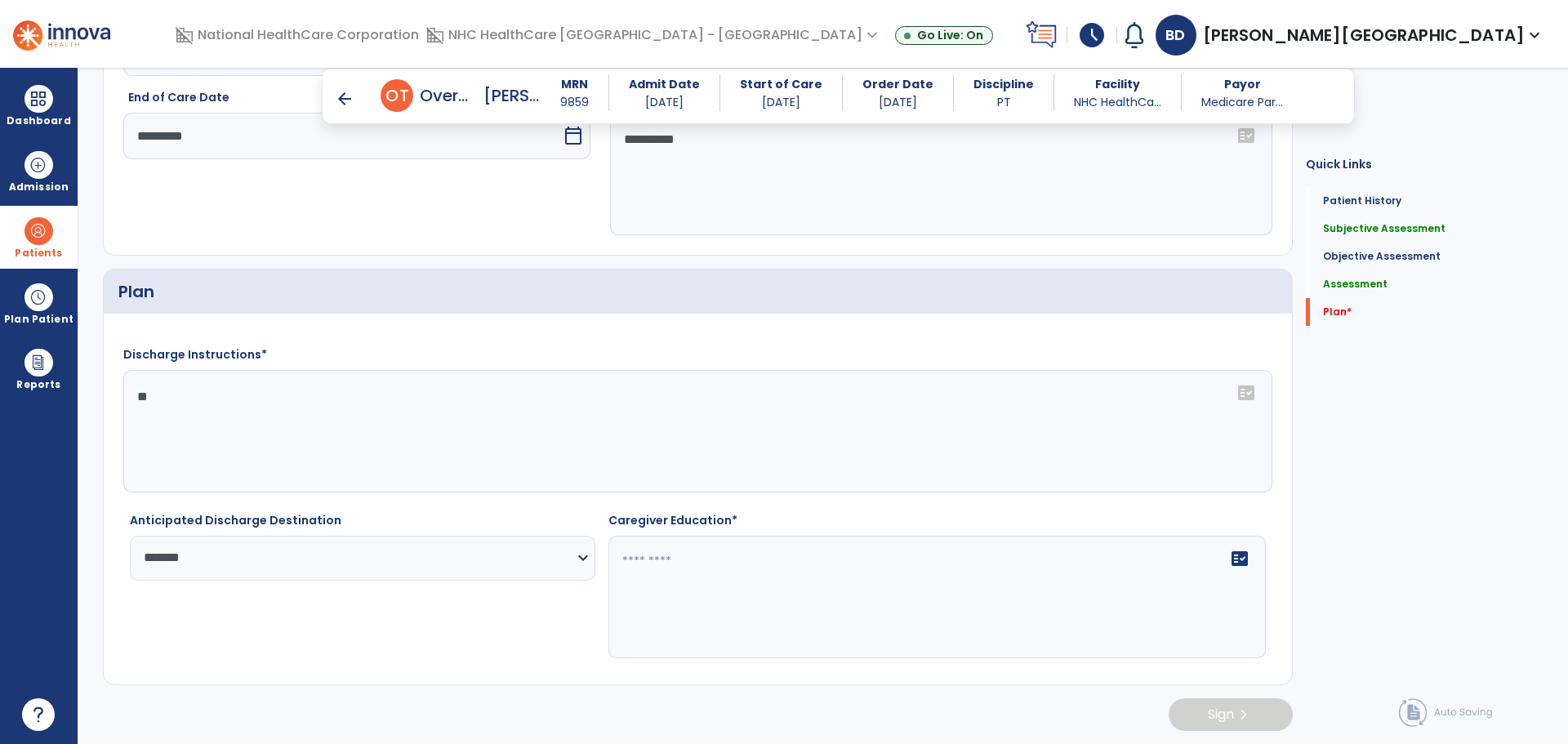 click on "fact_check" 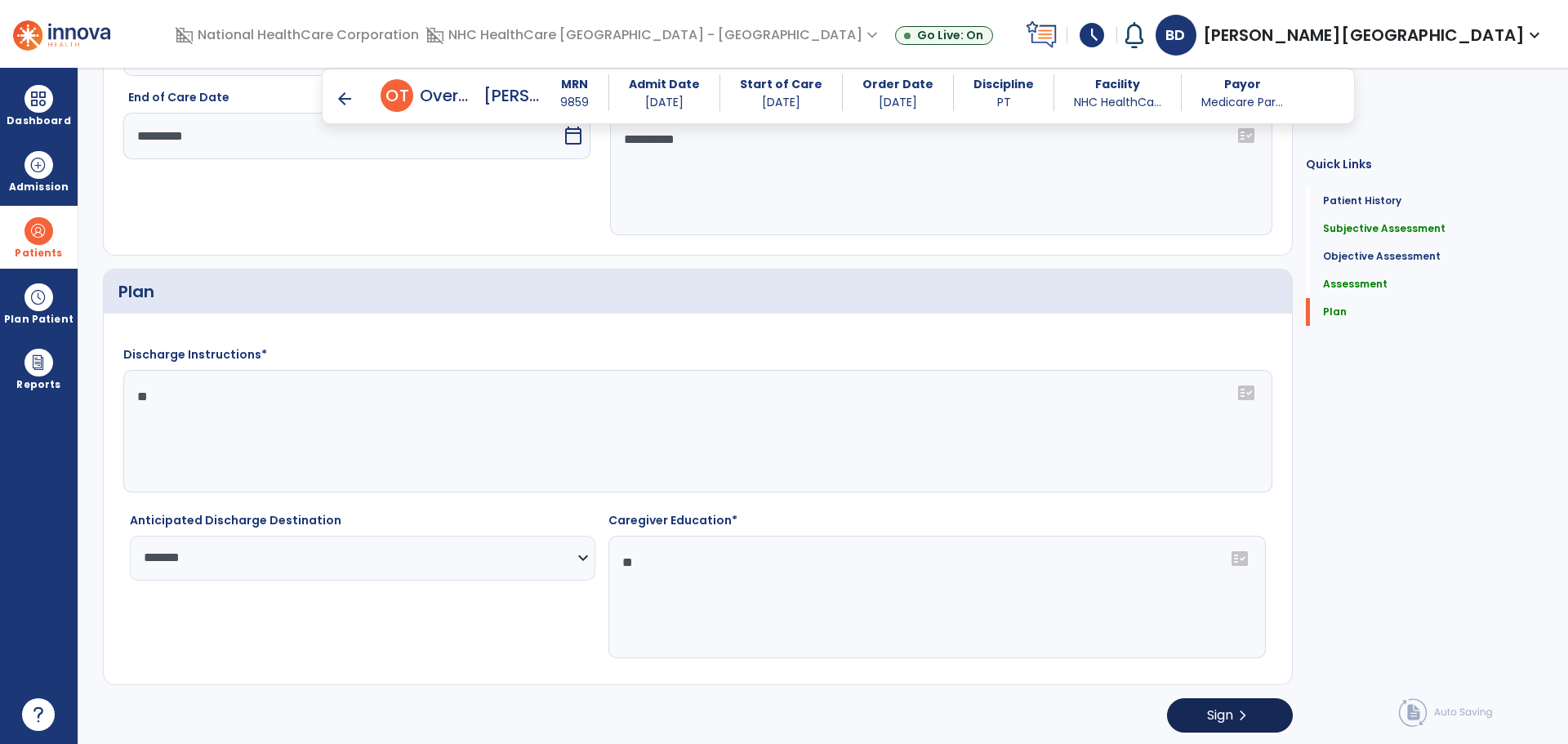 type on "**" 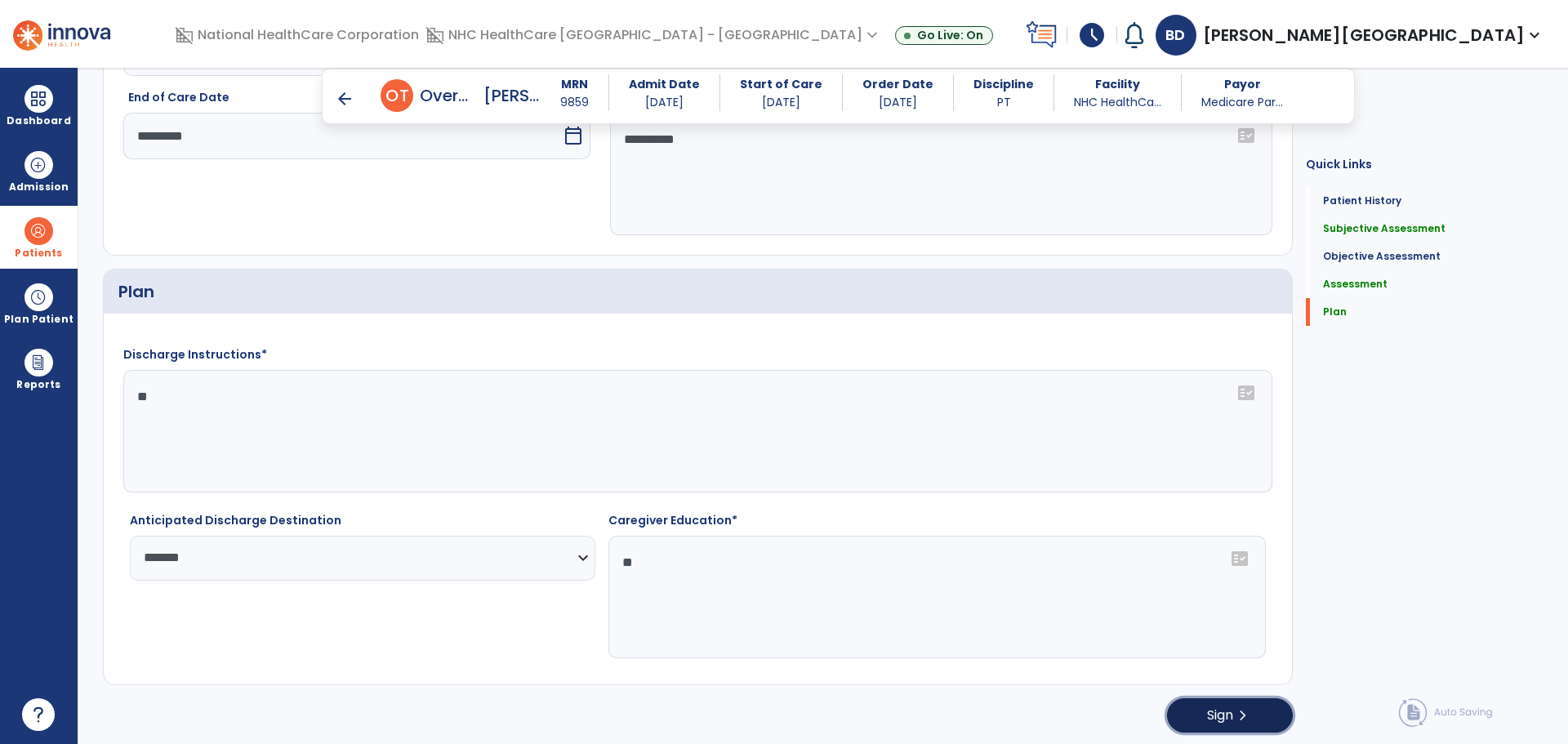click on "Sign  chevron_right" 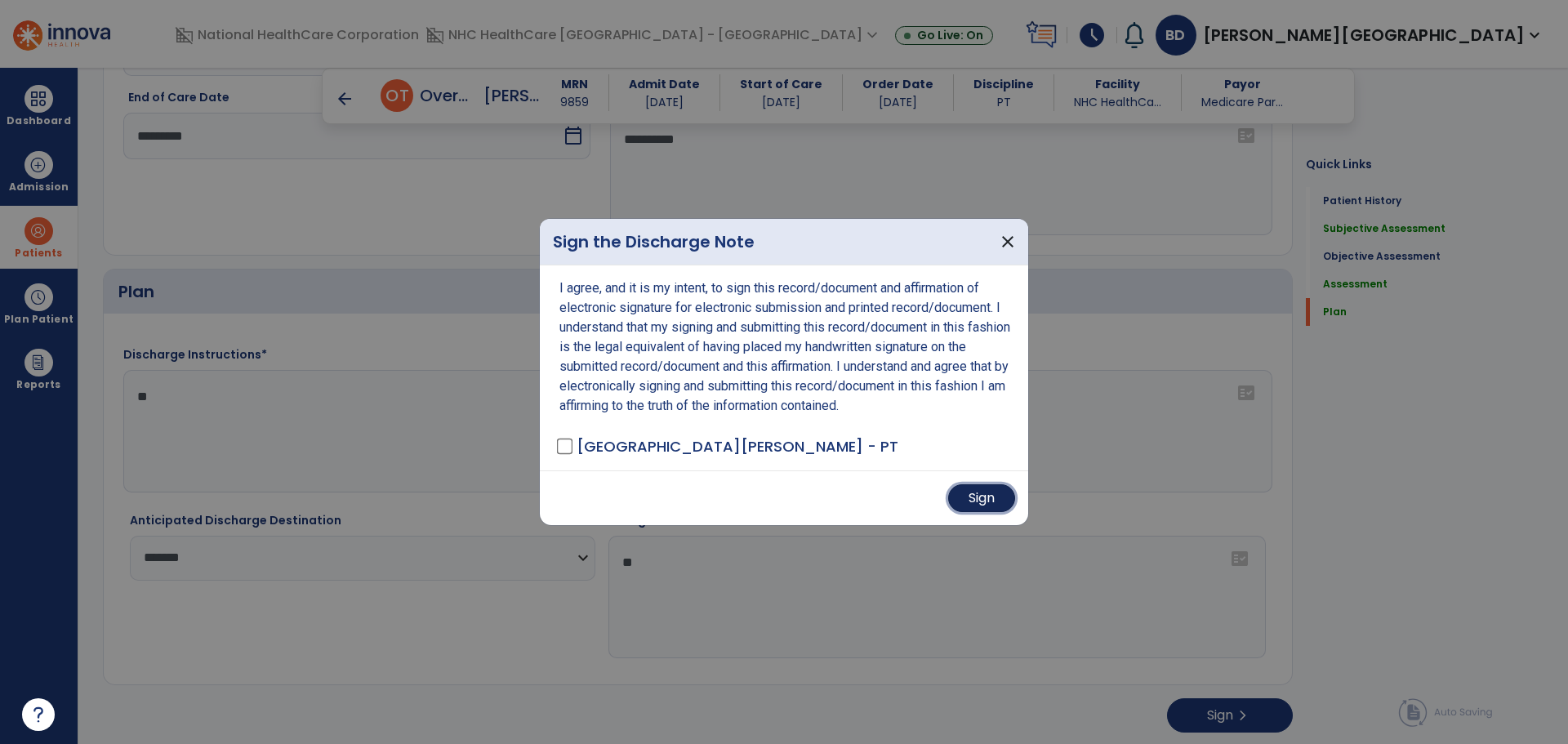 click on "Sign" at bounding box center [982, 498] 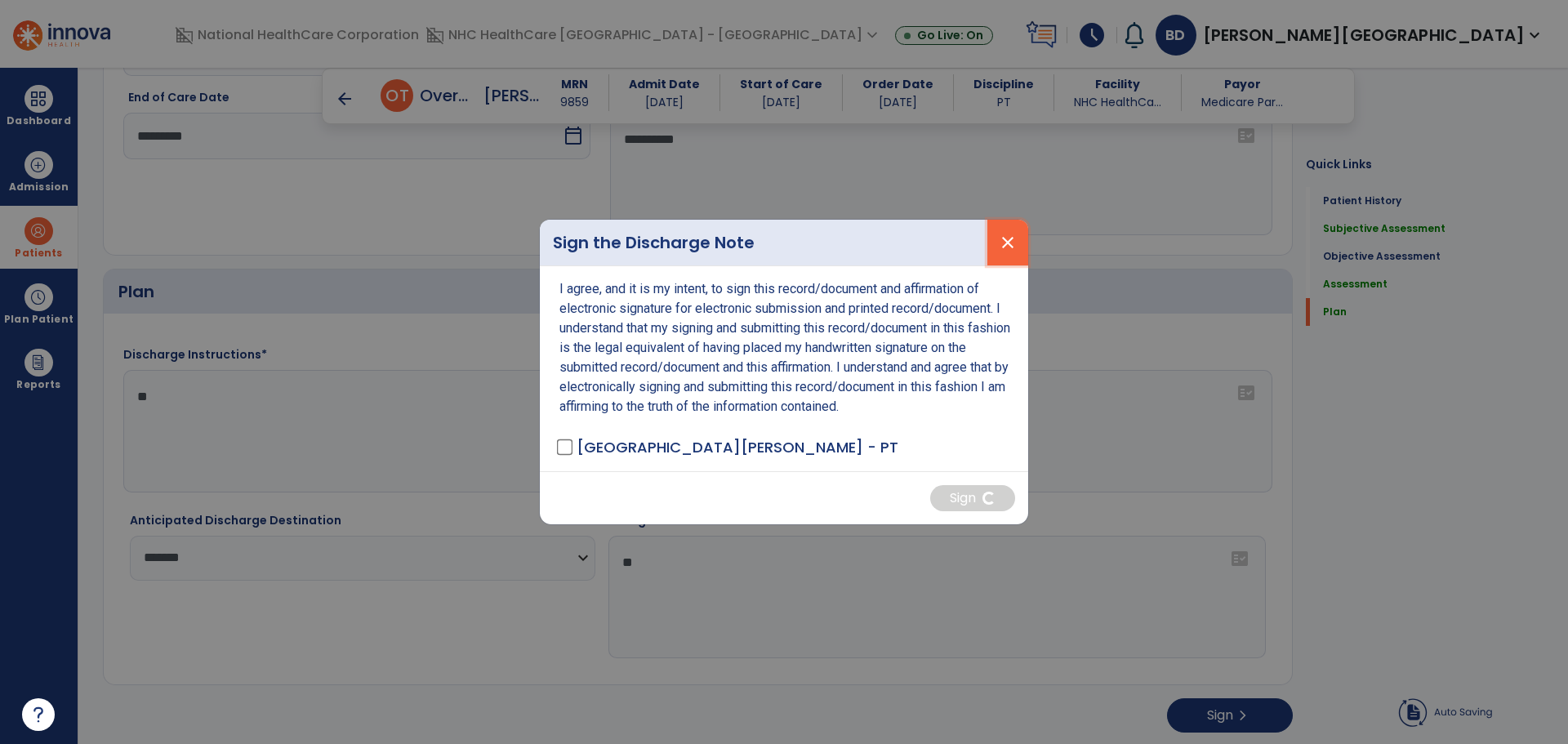 click on "close" at bounding box center [1008, 243] 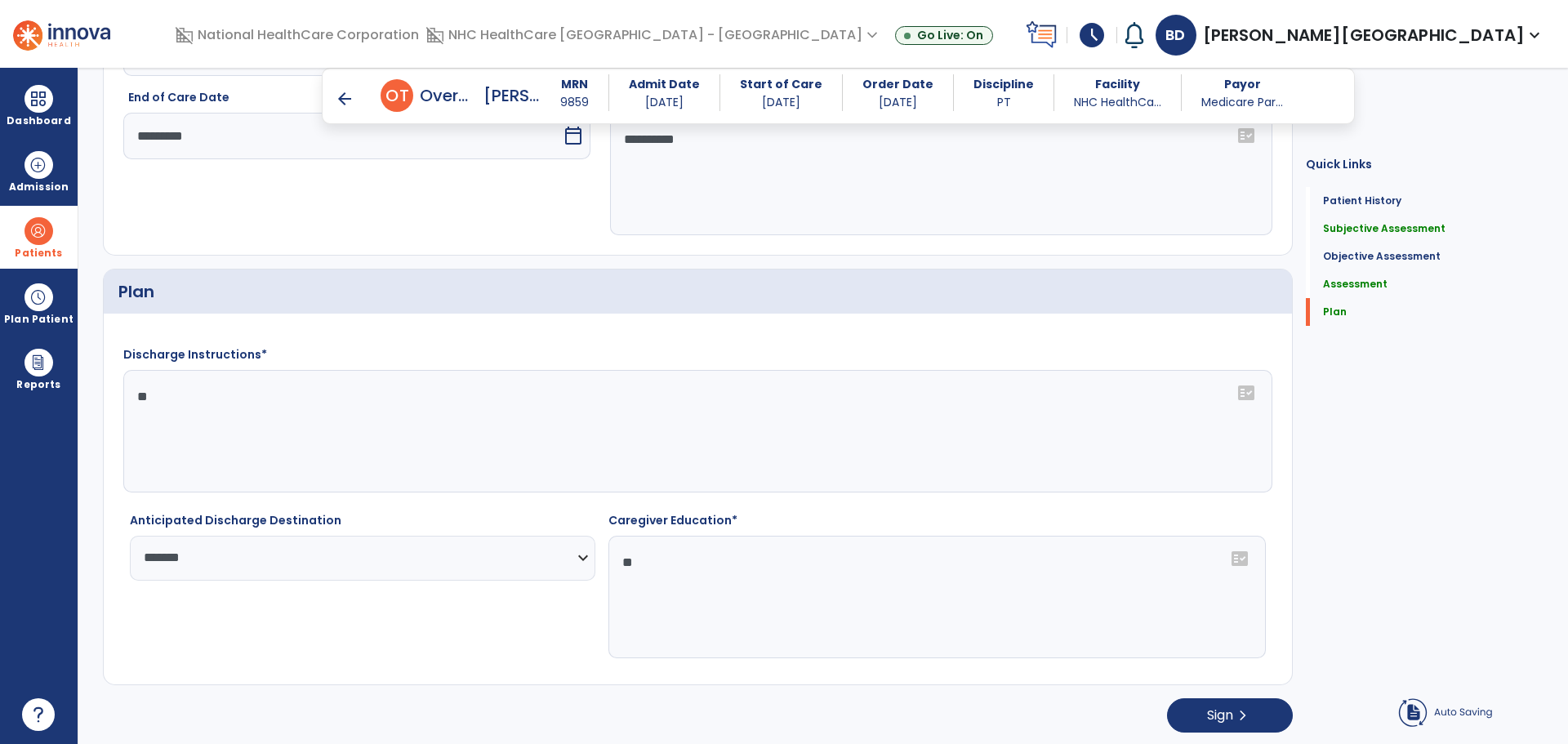 click on "Patients" at bounding box center [38, 253] 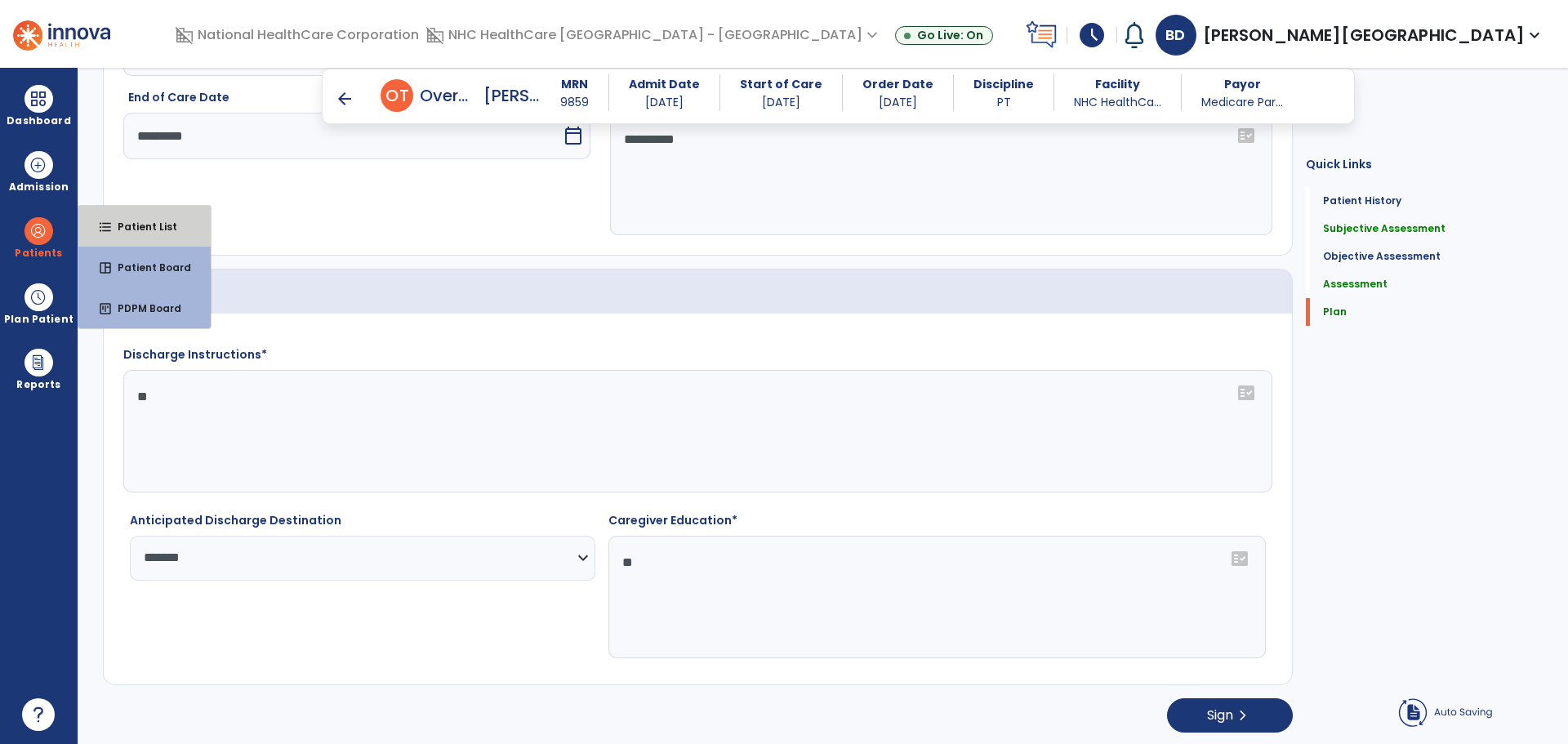click on "format_list_bulleted  Patient List" at bounding box center [145, 226] 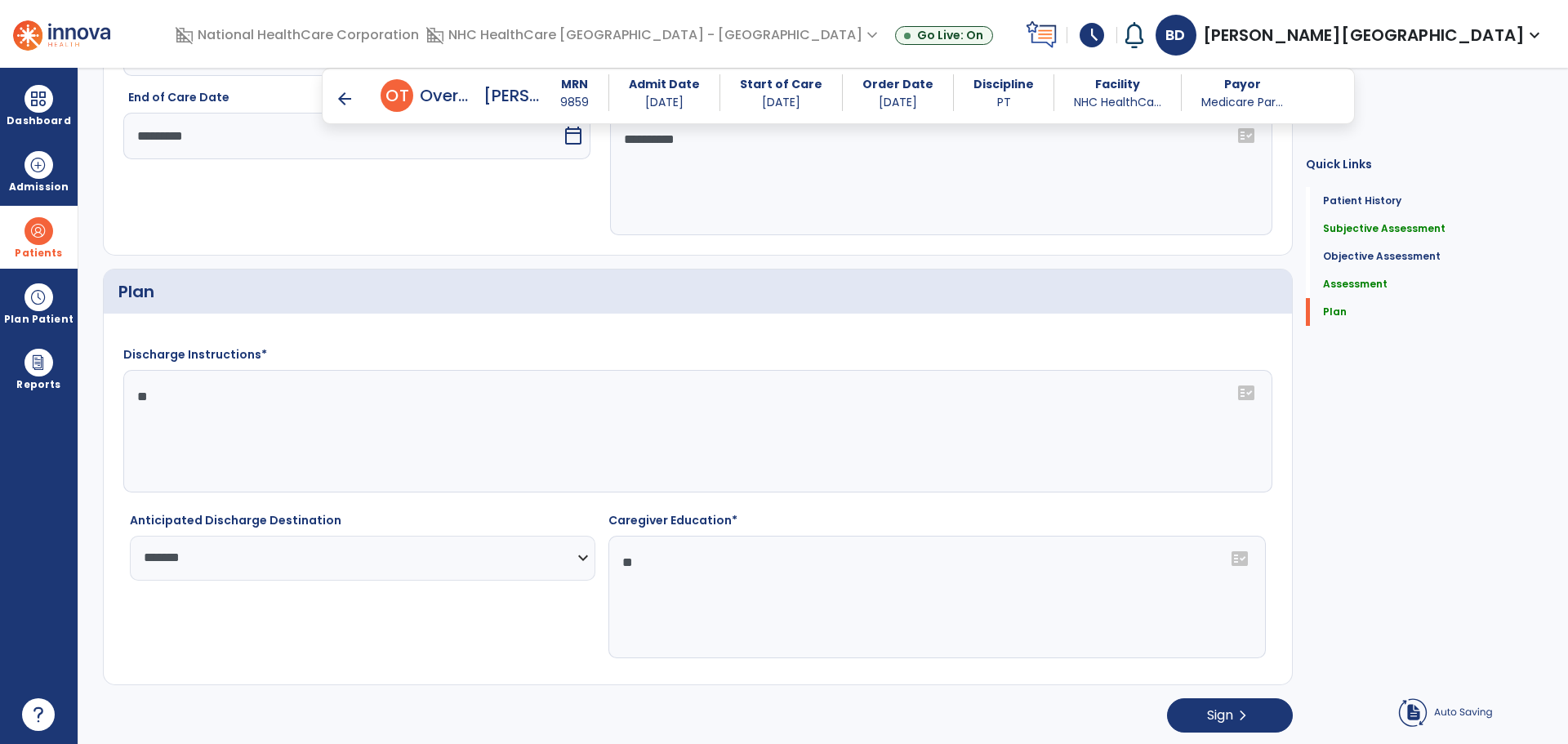 click at bounding box center [38, 231] 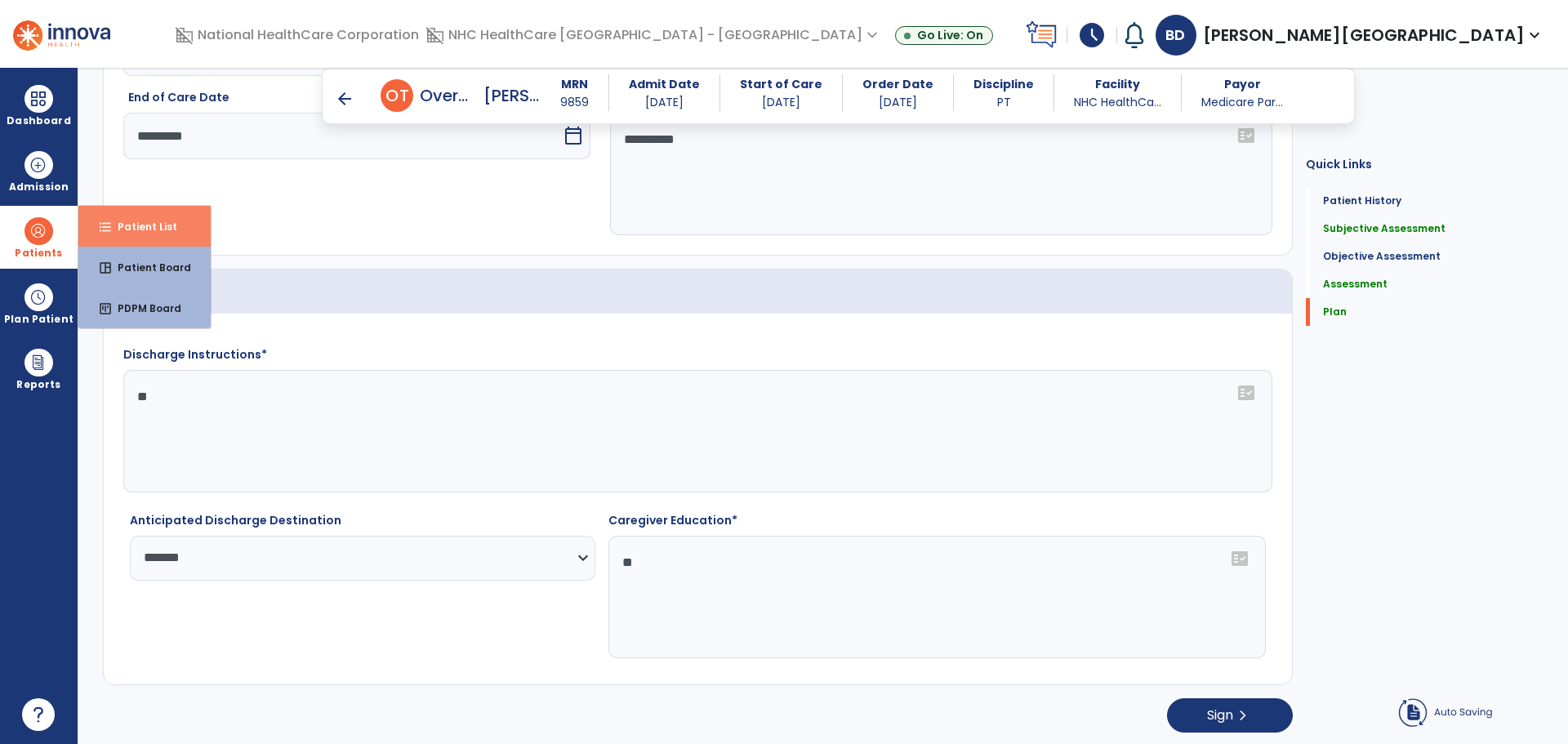 click on "format_list_bulleted  Patient List" at bounding box center (145, 226) 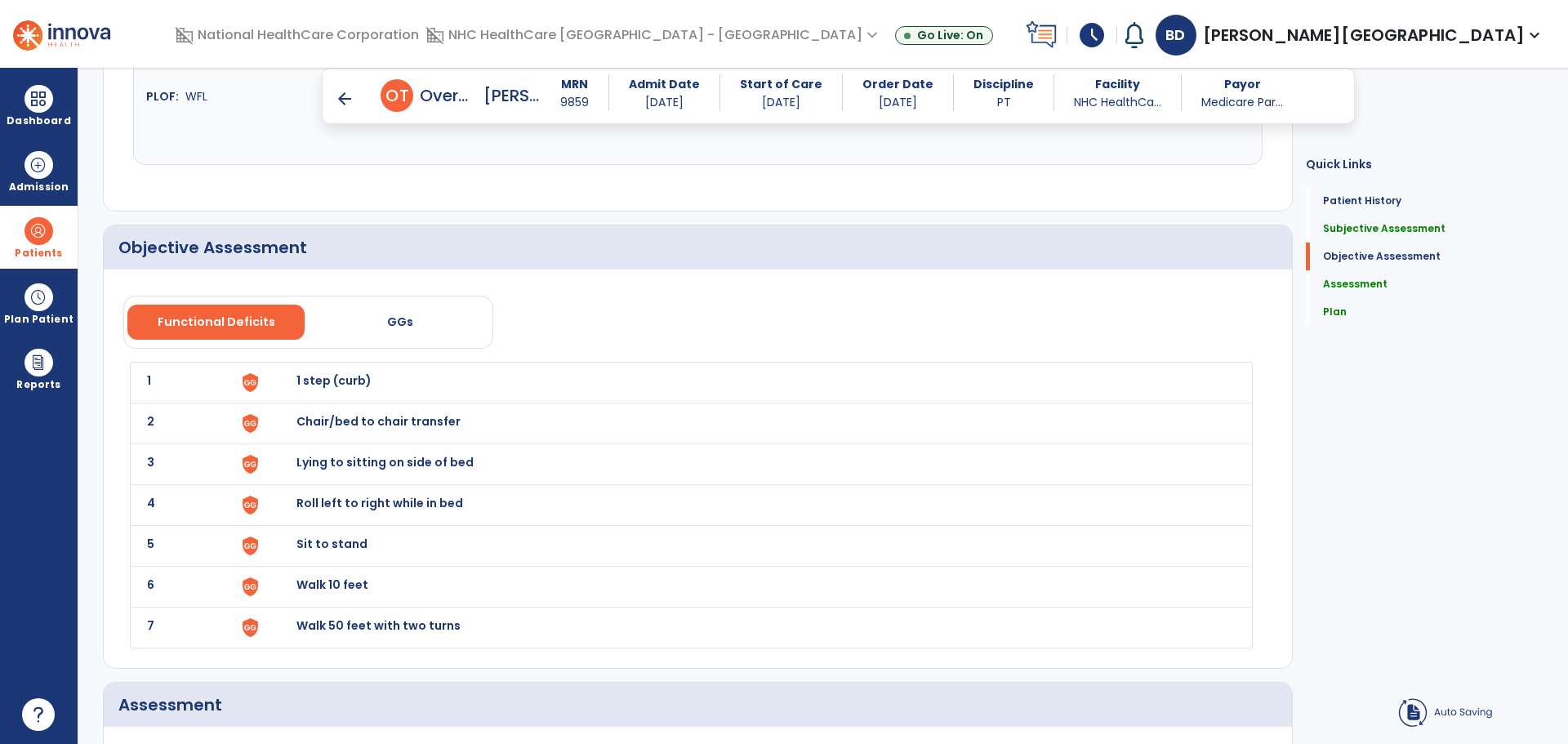 scroll, scrollTop: 1316, scrollLeft: 0, axis: vertical 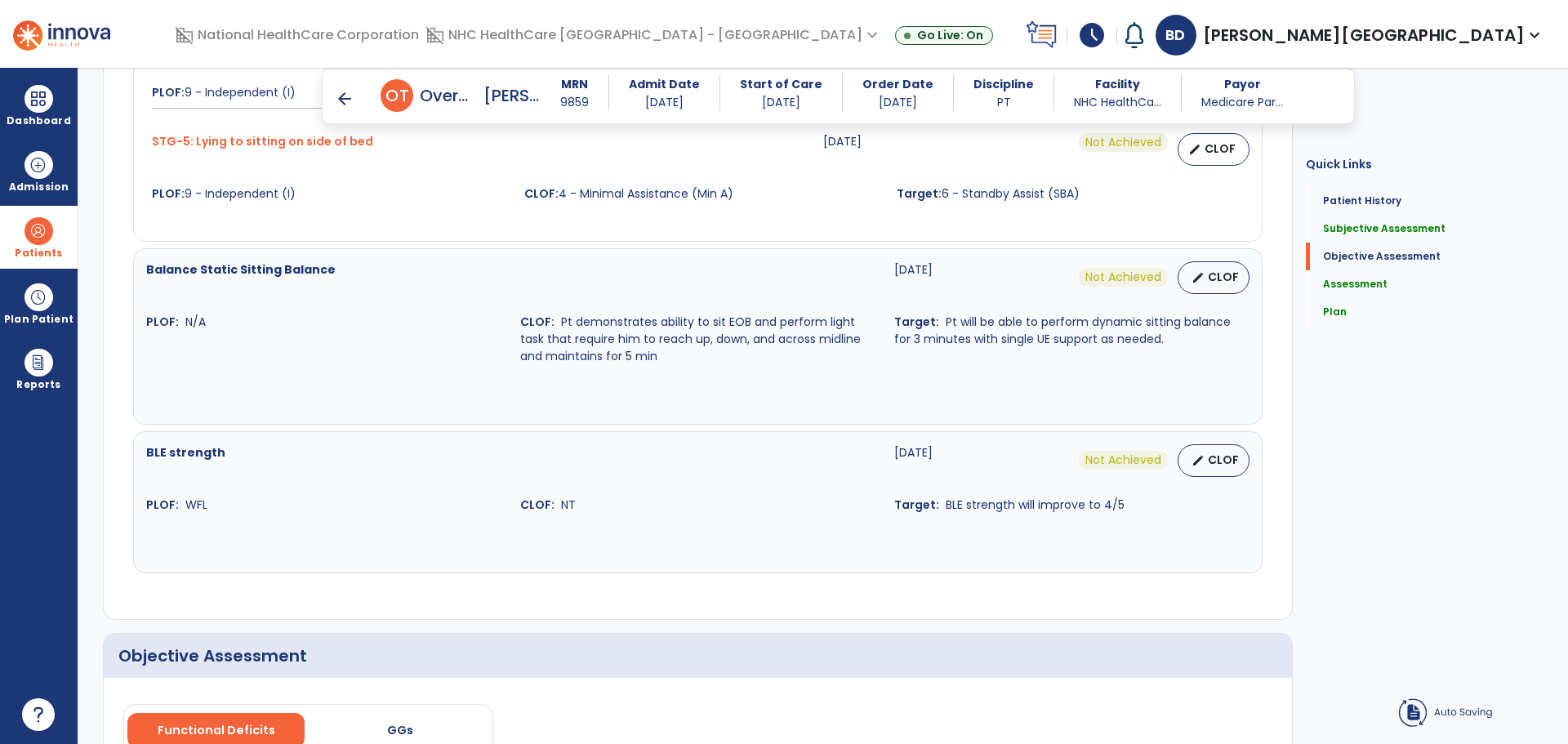 click on "arrow_back      O  T  Overall,   [PERSON_NAME]" at bounding box center (438, 96) 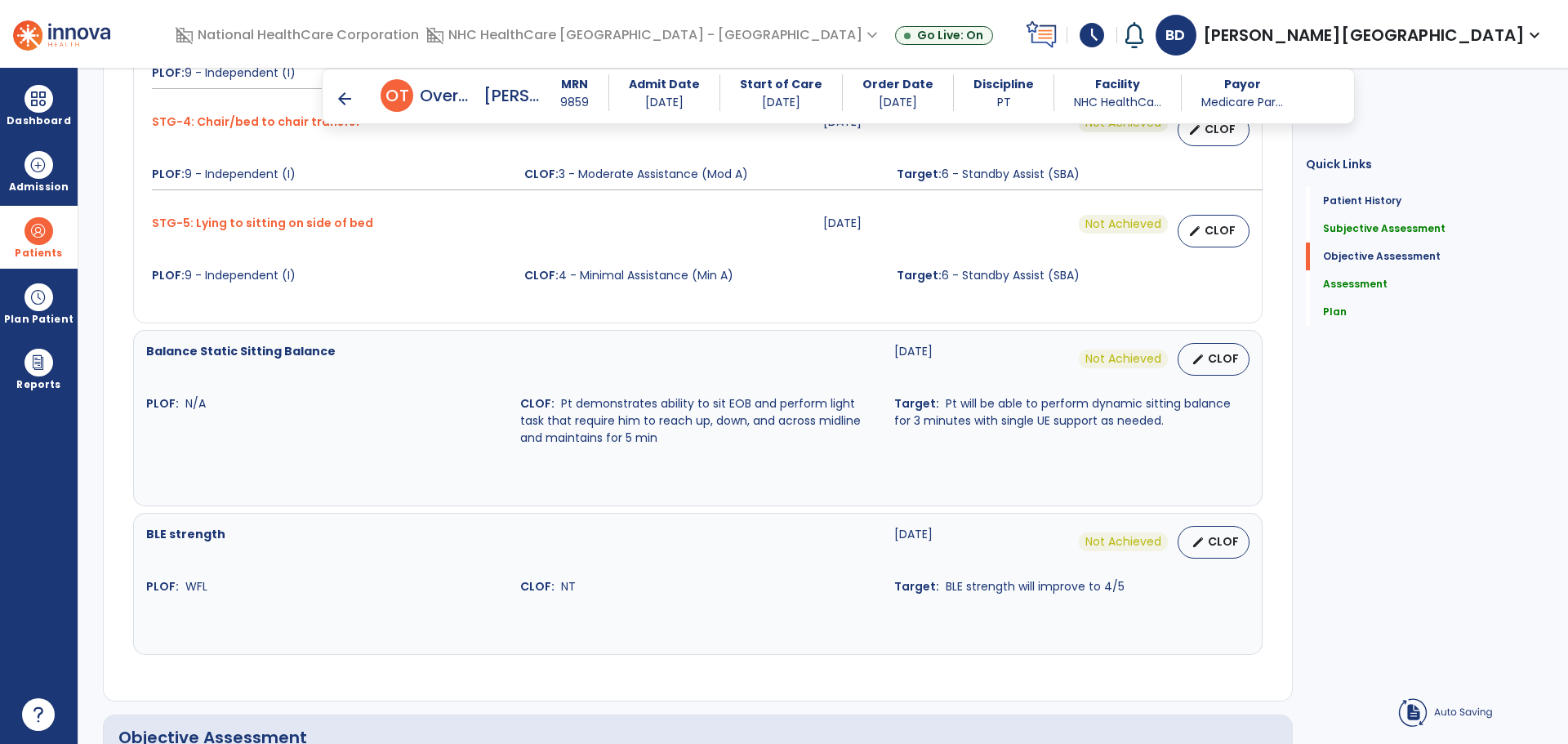 click on "arrow_back" at bounding box center (345, 99) 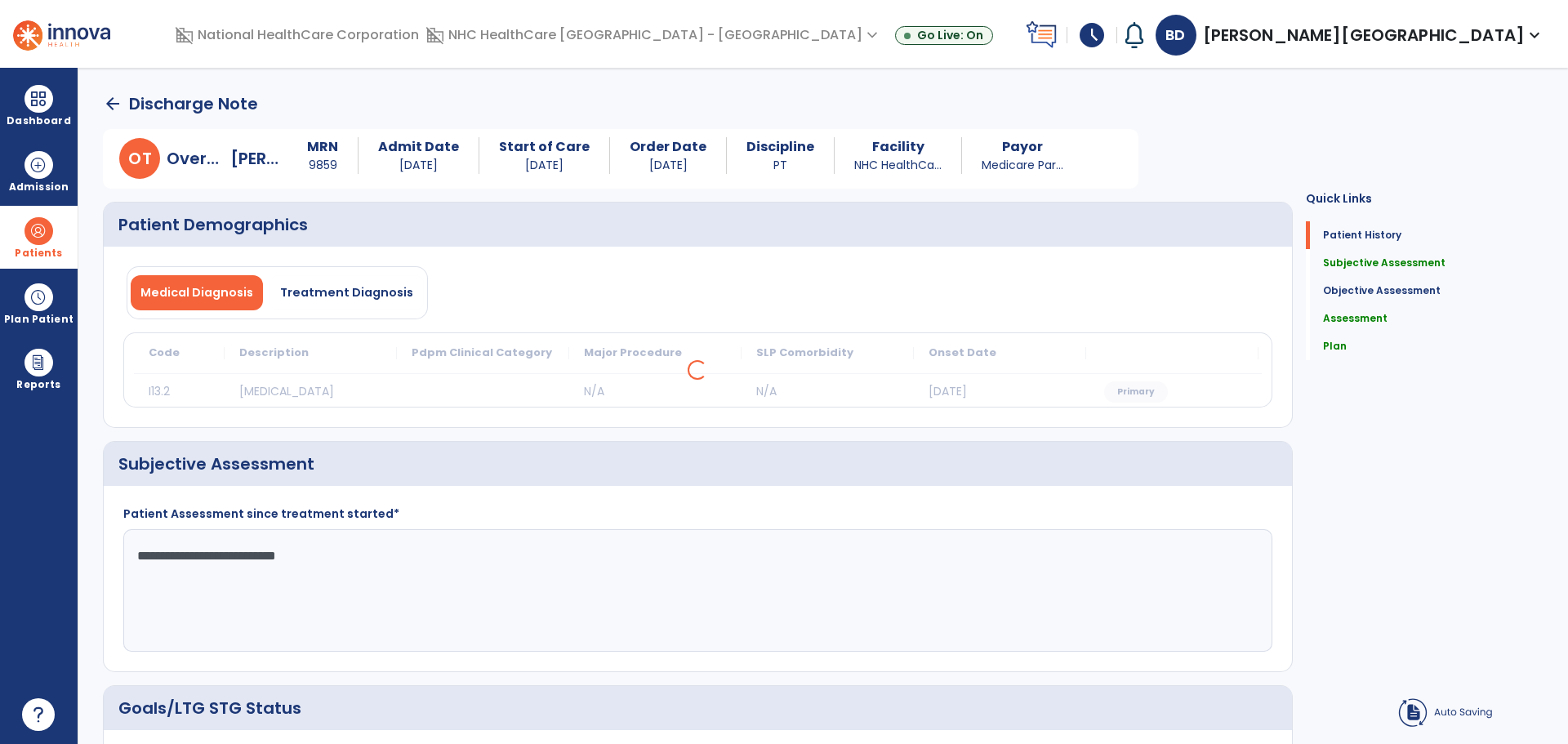 scroll, scrollTop: 0, scrollLeft: 0, axis: both 